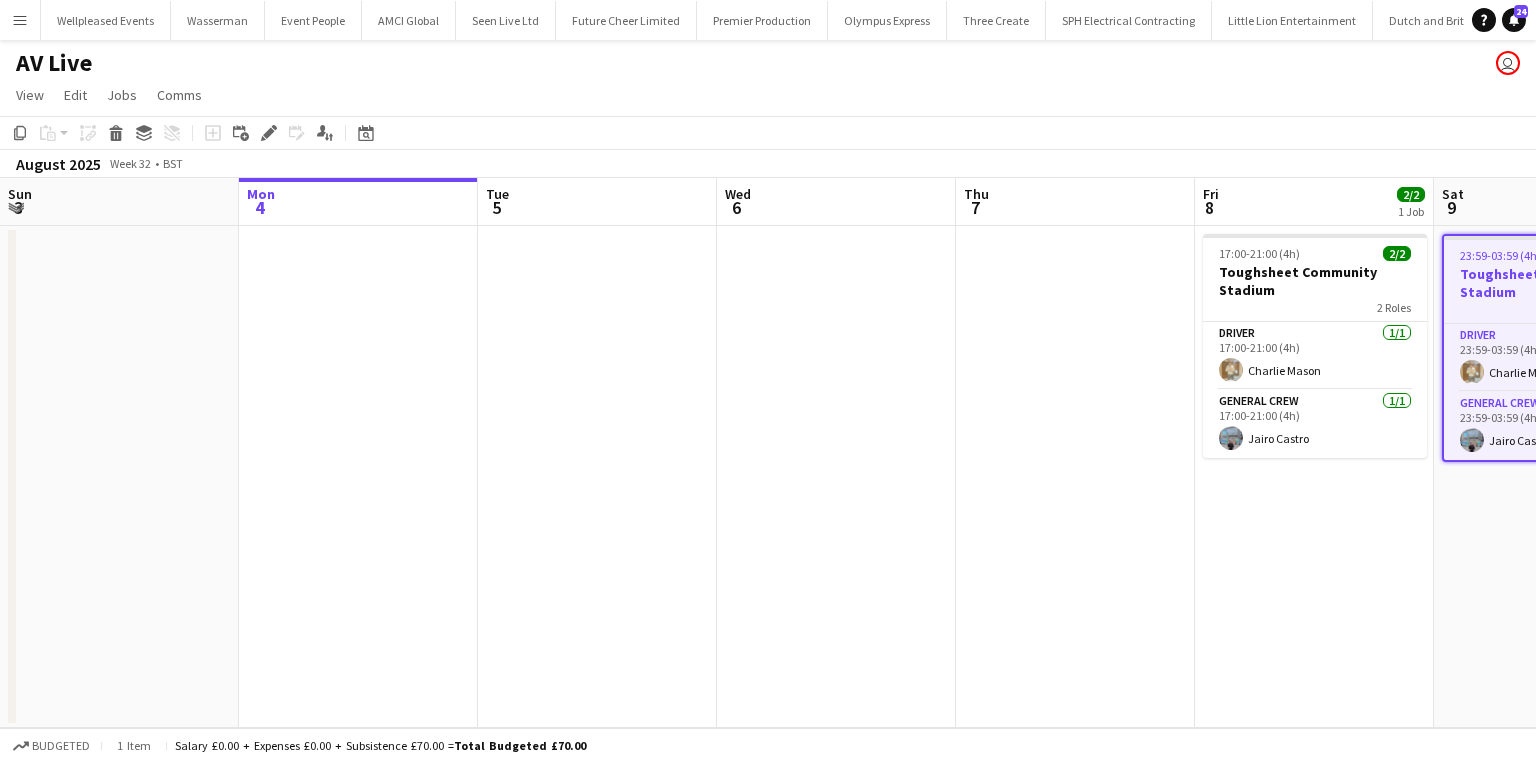 scroll, scrollTop: 0, scrollLeft: 0, axis: both 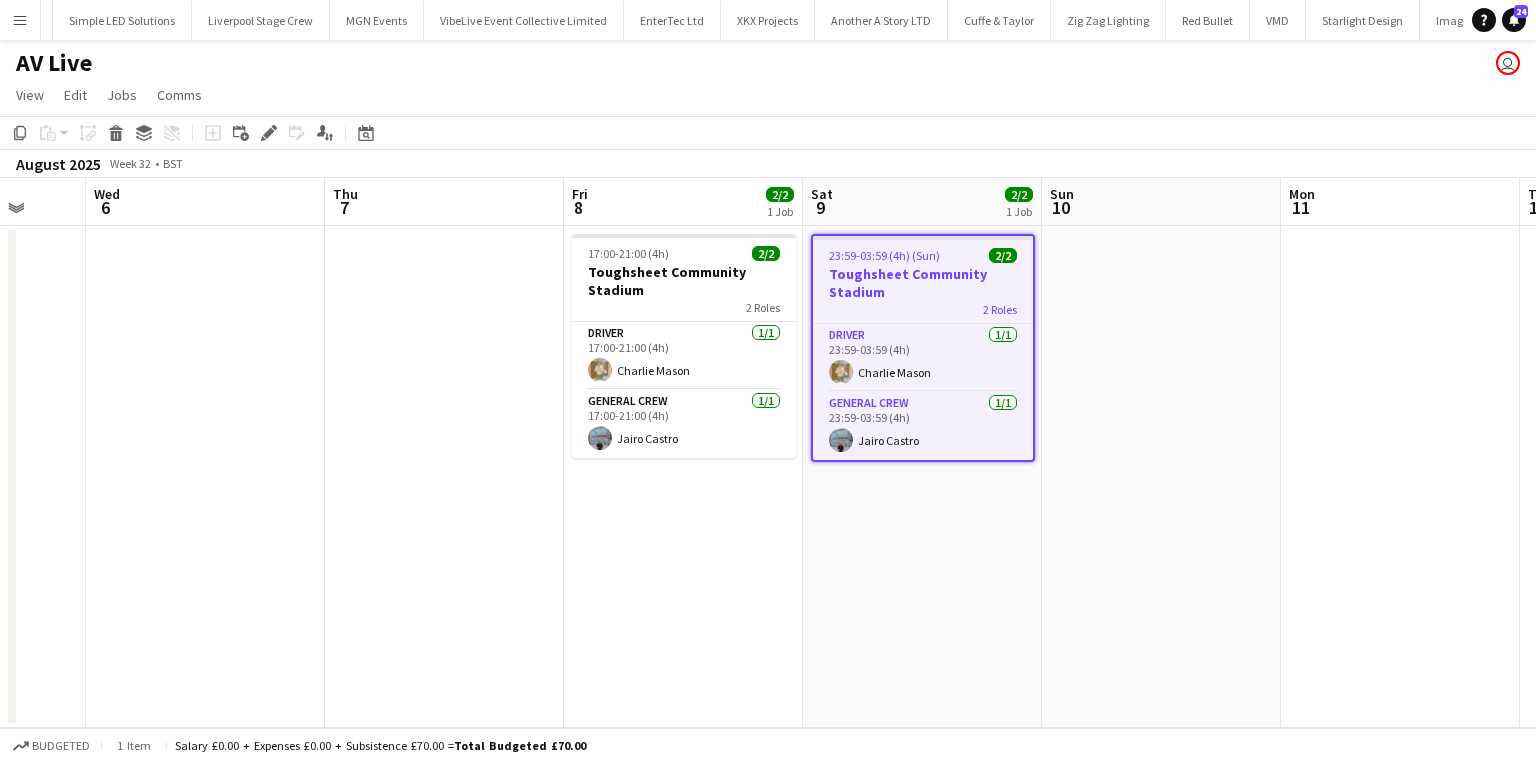 click on "Menu" at bounding box center [20, 20] 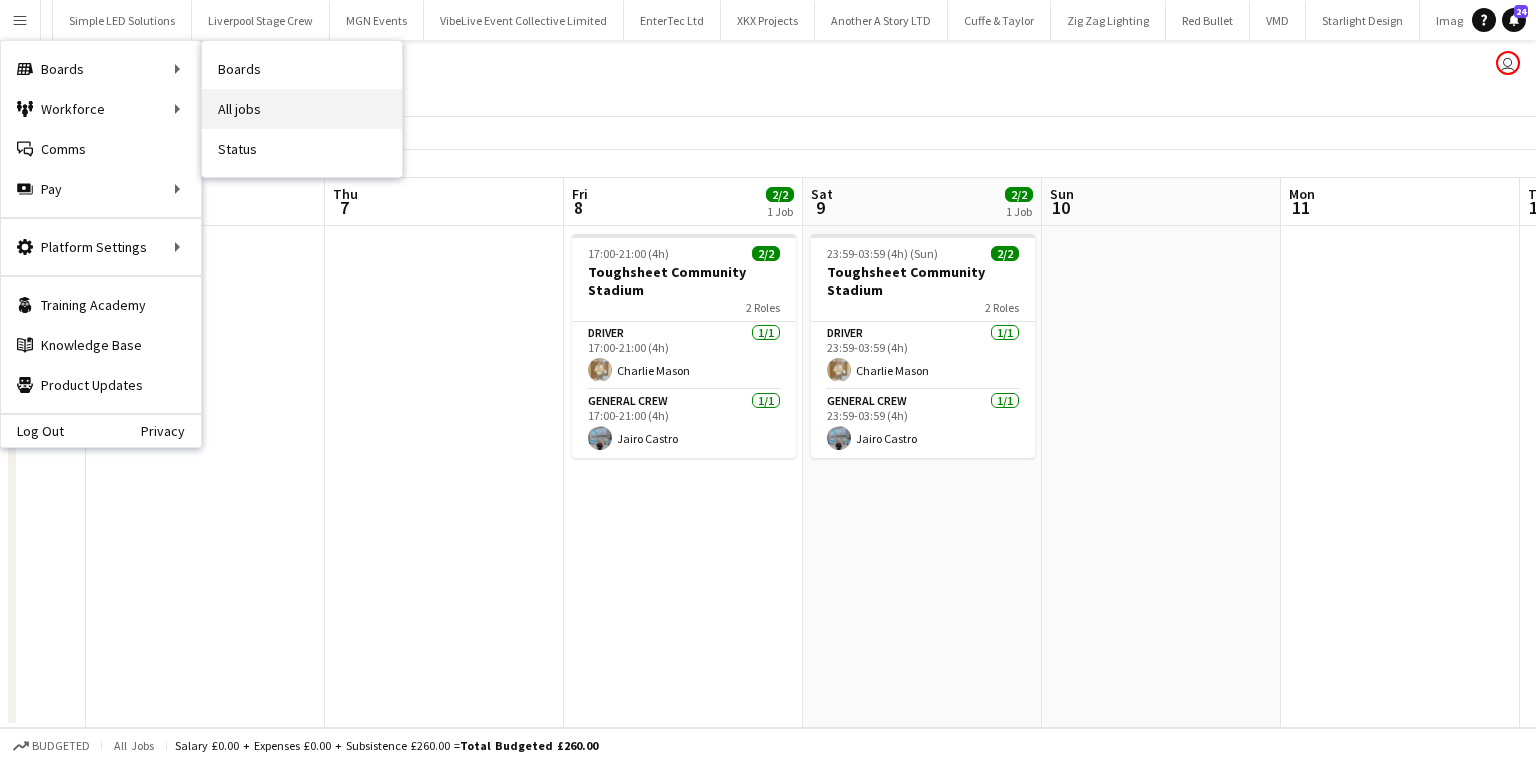click on "All jobs" at bounding box center (302, 109) 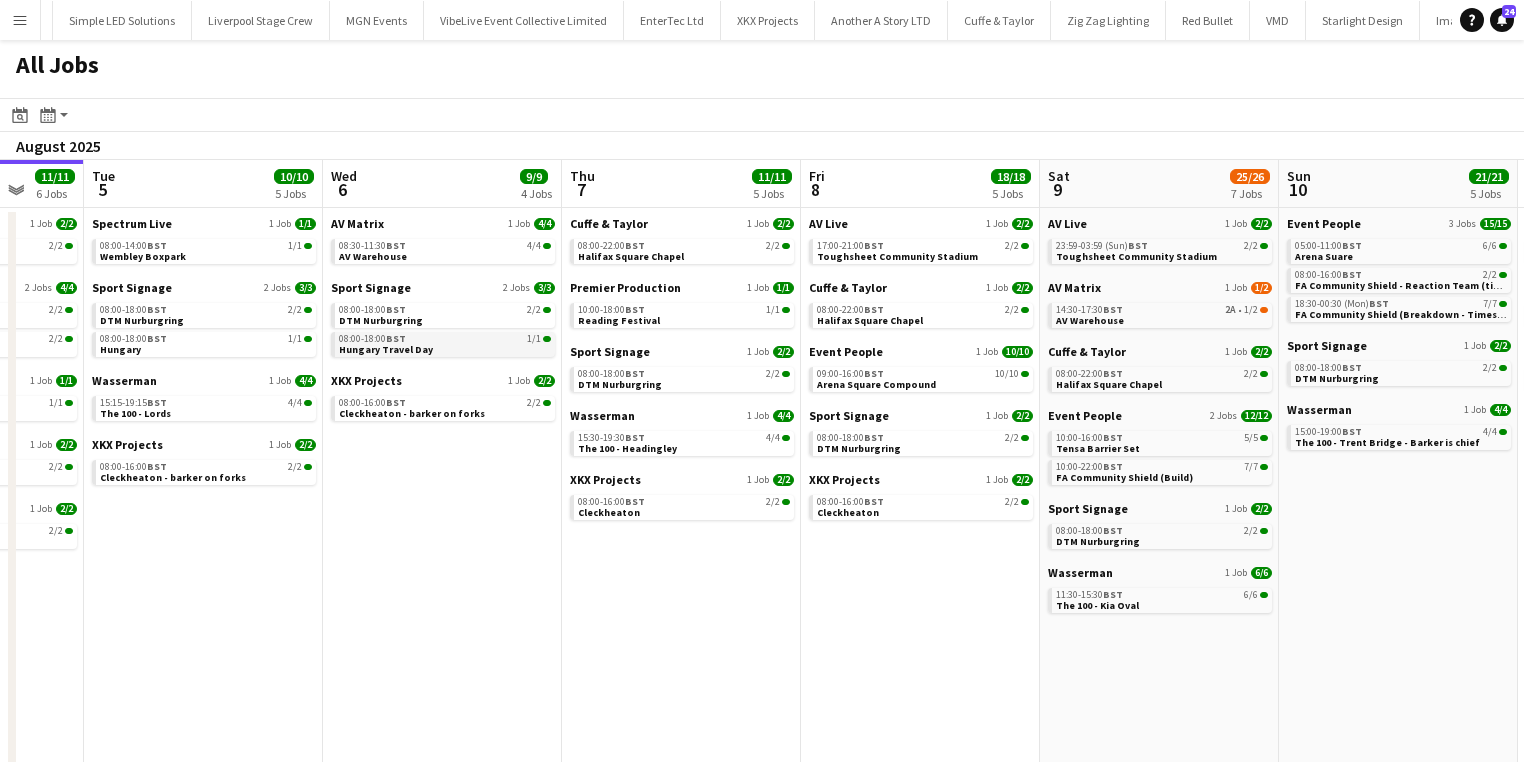 drag, startPoint x: 80, startPoint y: 350, endPoint x: 53, endPoint y: 343, distance: 27.89265 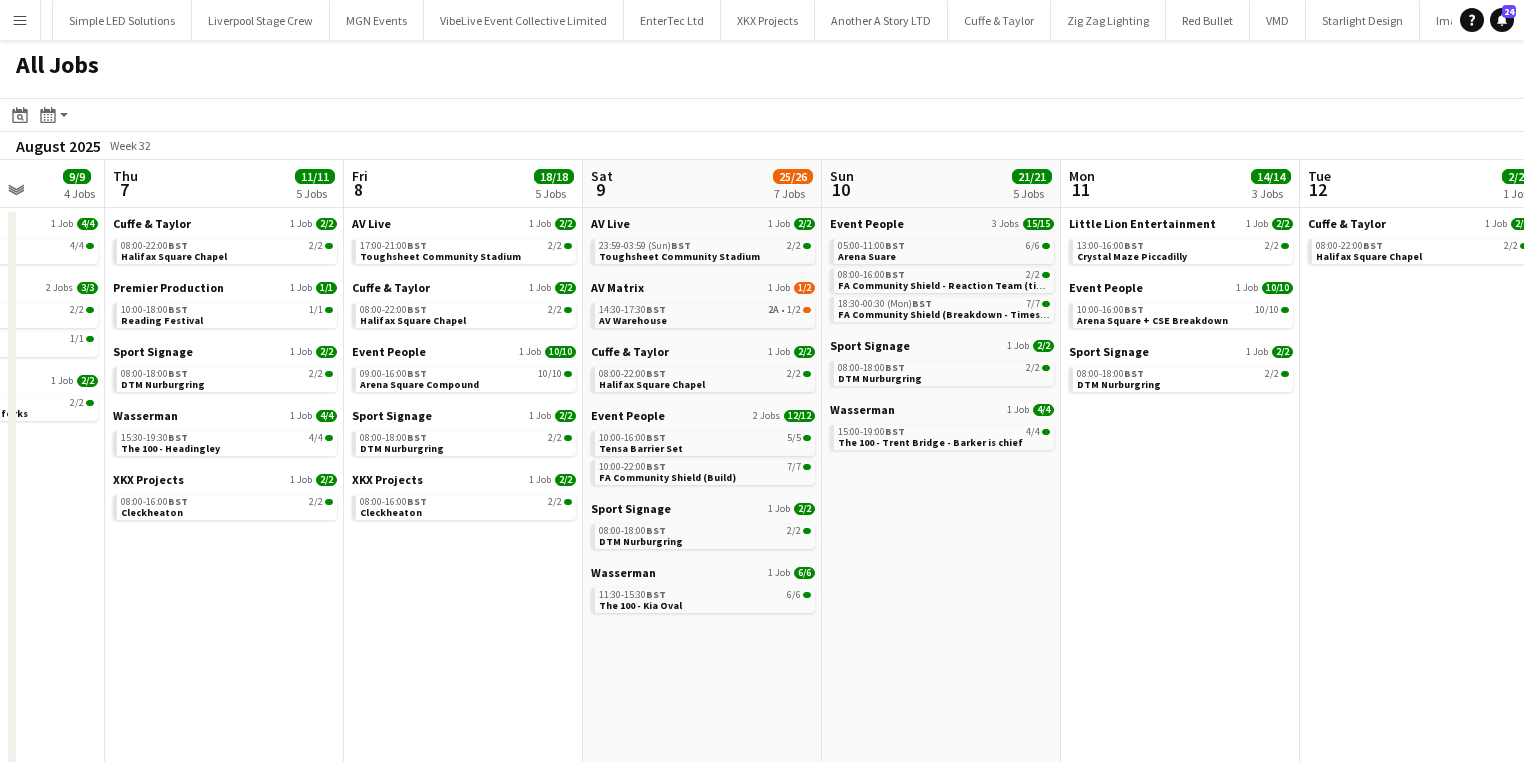 click on "All Jobs
Date picker
AUG 2025 AUG 2025 Monday M Tuesday T Wednesday W Thursday T Friday F Saturday S Sunday S  AUG   1   2   3   4   5   6   7   8   9   10   11   12   13   14   15   16   17   18   19   20   21   22   23   24   25   26   27   28   29   30   31
Comparison range
Comparison range
Today
Month view / Day view
Day view by Board Day view by Job Month view  August 2025   Week 32
Expand/collapse
Mon   4   11/11   6 Jobs   Tue   5   10/10   5 Jobs   Wed   6   9/9   4 Jobs   Thu   7   11/11   5 Jobs   Fri   8   18/18   5 Jobs   Sat   9   25/26   7 Jobs   Sun   10   21/21   5 Jobs   Mon   11   14/14   3 Jobs   Tue   12   2/2   1 Job   Wed   13   8/8   1 Job   Thu   14   13/13   3 Jobs   Fri   15   16/16   4 Jobs    Little Lion Entertainment   1 Job   2/2   13:00-16:00    BST   2/2   Crystal Maze Piccadilly   Evallance   2 Jobs   2A" 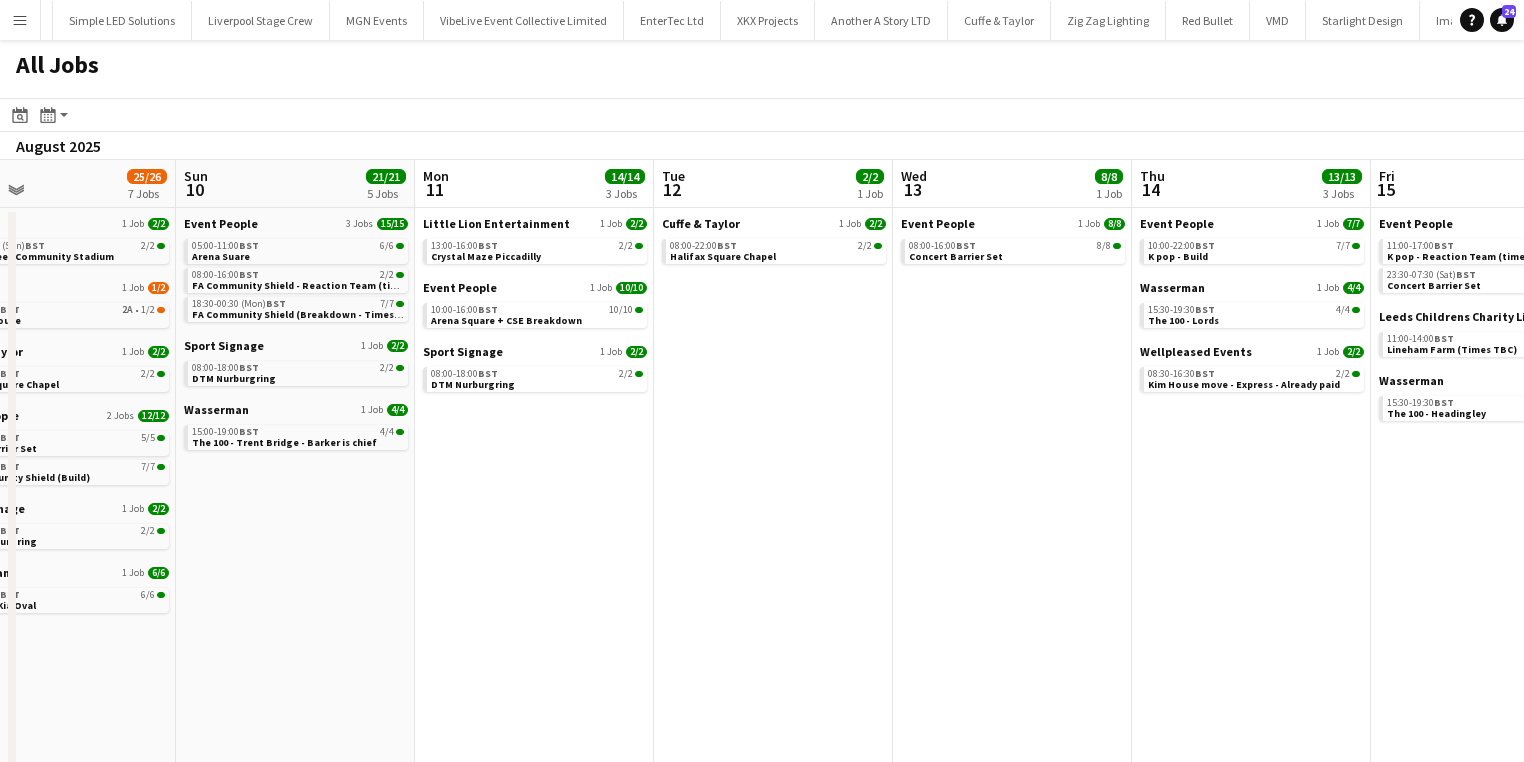 click on "All Jobs
Date picker
AUG 2025 AUG 2025 Monday M Tuesday T Wednesday W Thursday T Friday F Saturday S Sunday S  AUG   1   2   3   4   5   6   7   8   9   10   11   12   13   14   15   16   17   18   19   20   21   22   23   24   25   26   27   28   29   30   31
Comparison range
Comparison range
Today
Month view / Day view
Day view by Board Day view by Job Month view  August 2025   Week 32
Expand/collapse
Wed   6   9/9   4 Jobs   Thu   7   11/11   5 Jobs   Fri   8   18/18   5 Jobs   Sat   9   25/26   7 Jobs   Sun   10   21/21   5 Jobs   Mon   11   14/14   3 Jobs   Tue   12   2/2   1 Job   Wed   13   8/8   1 Job   Thu   14   13/13   3 Jobs   Fri   15   16/16   4 Jobs   Sat   16   21/21   5 Jobs   Sun   17   4/4   2 Jobs   AV Matrix   1 Job   4/4   08:30-11:30    BST   4/4   AV Warehouse     Sport Signage   2 Jobs   3/3   08:00-18:00    BST" 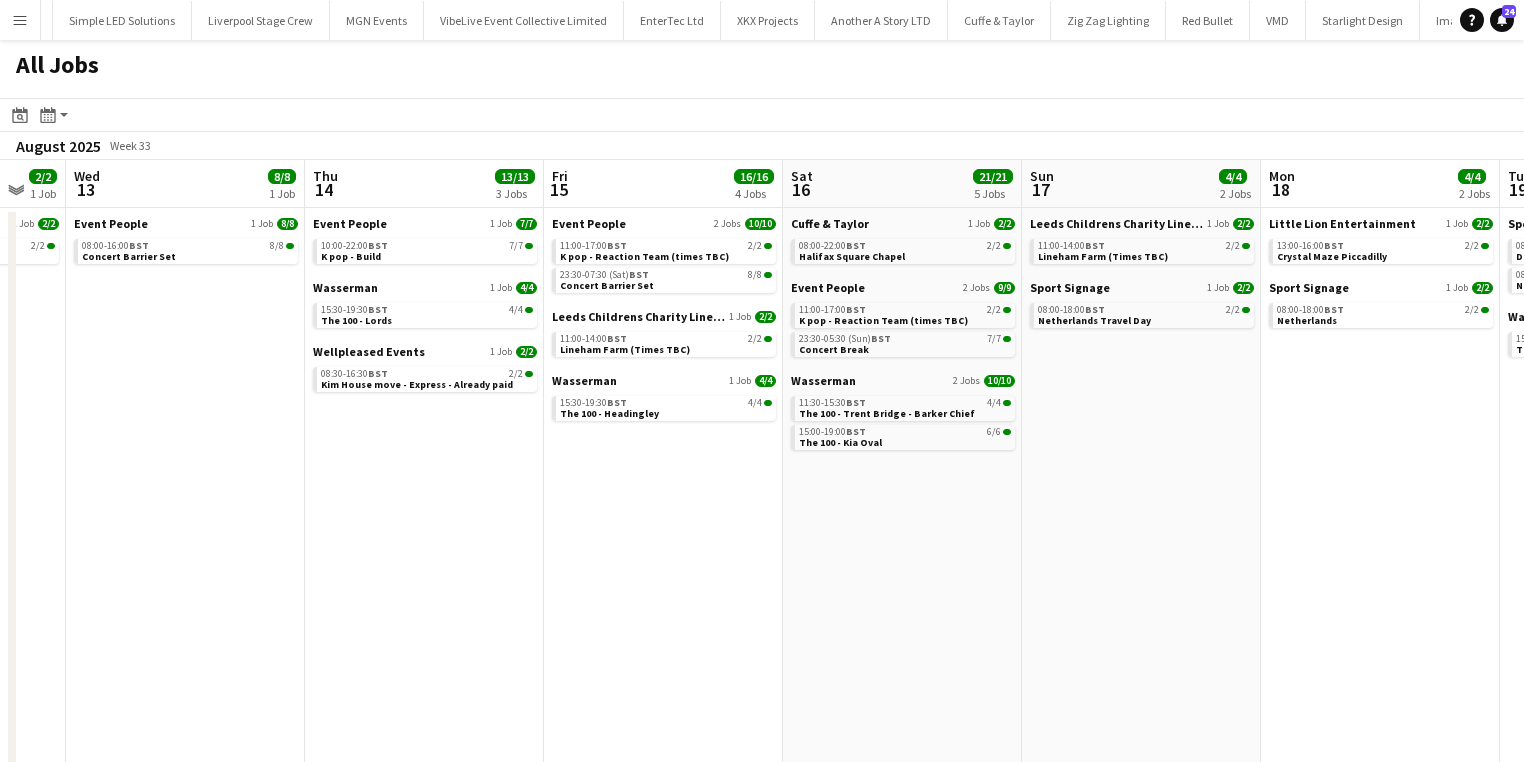 drag, startPoint x: 916, startPoint y: 512, endPoint x: 488, endPoint y: 472, distance: 429.86508 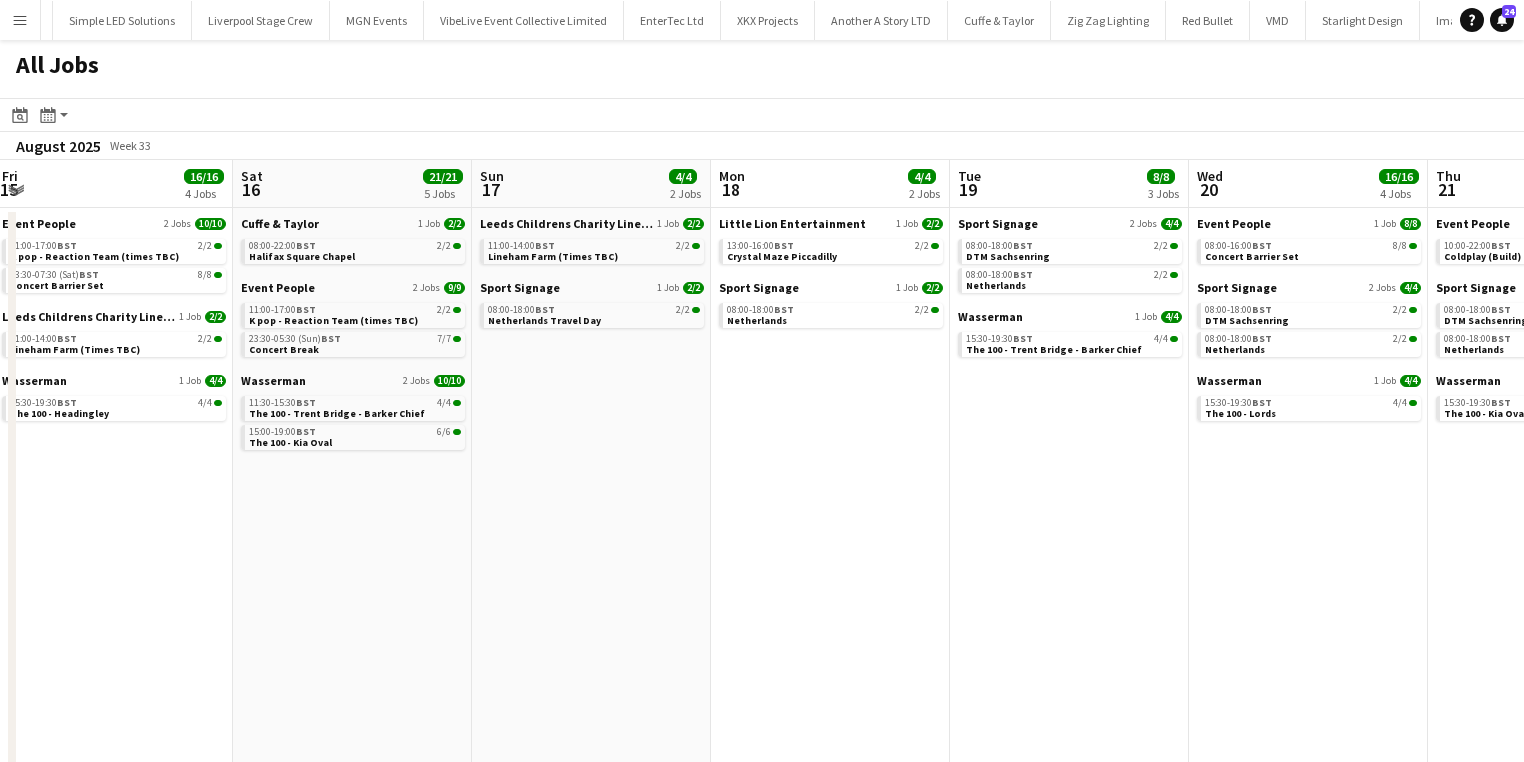 scroll, scrollTop: 0, scrollLeft: 620, axis: horizontal 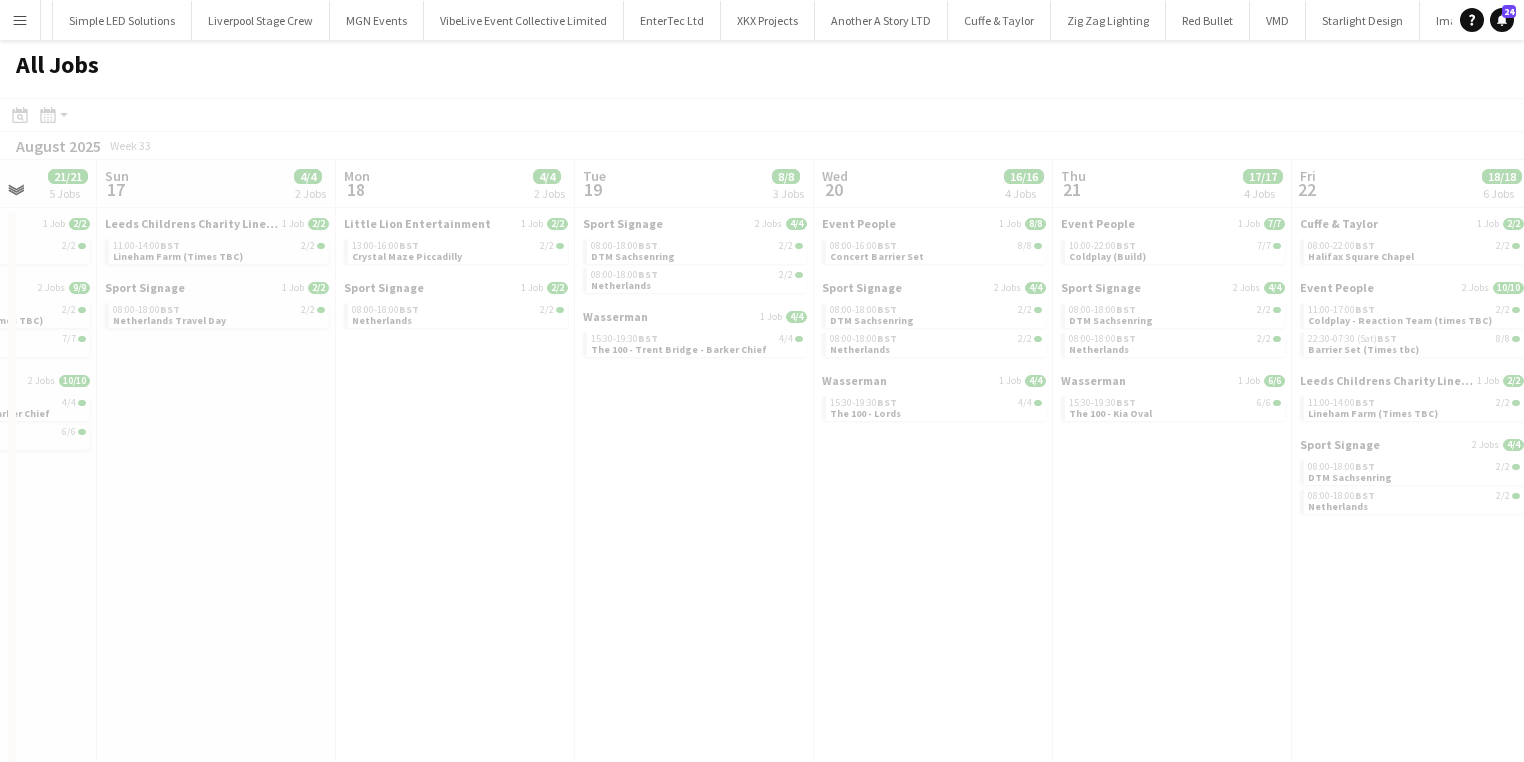 drag, startPoint x: 796, startPoint y: 436, endPoint x: 520, endPoint y: 436, distance: 276 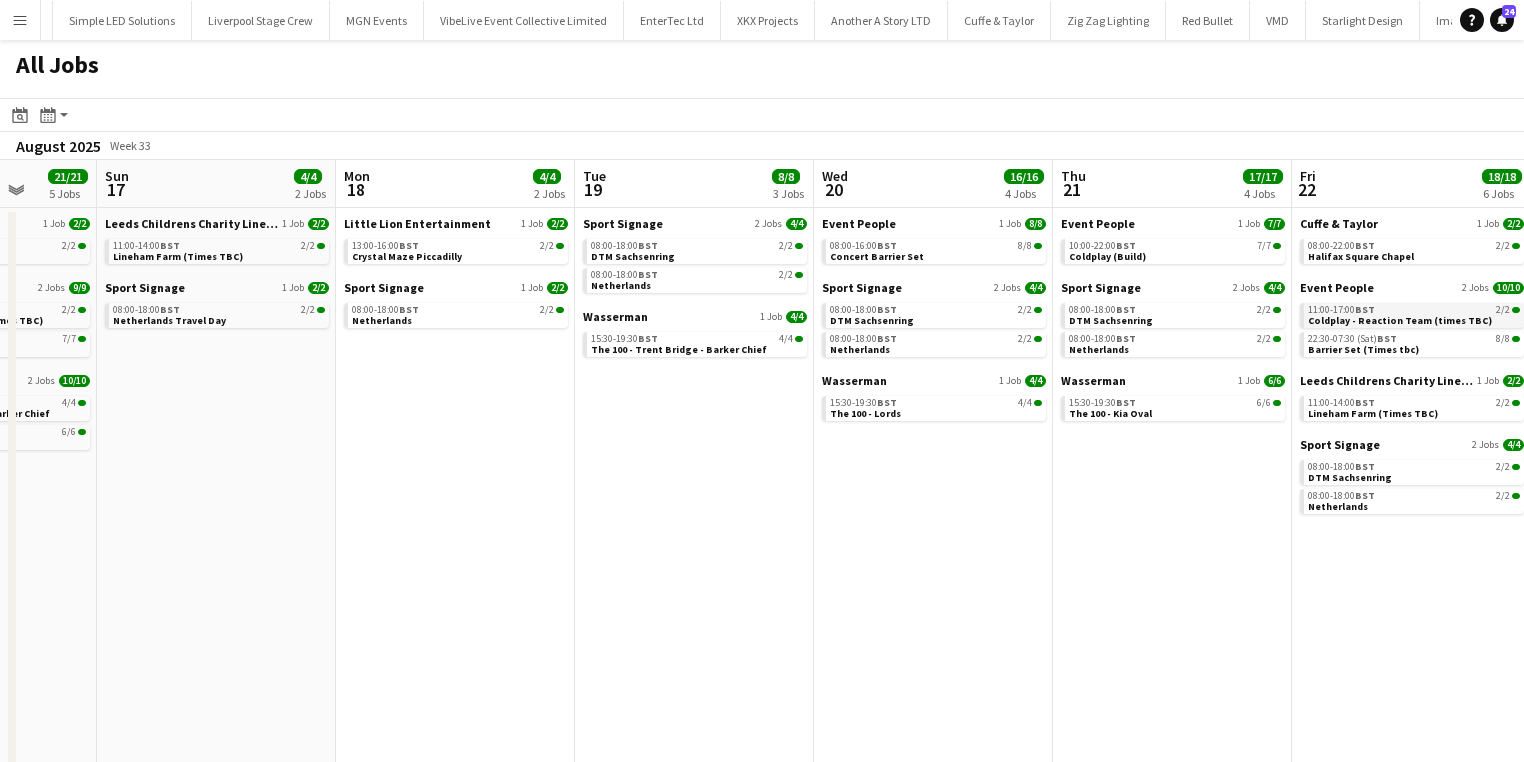 click on "Coldplay - Reaction Team (times TBC)" at bounding box center [1400, 320] 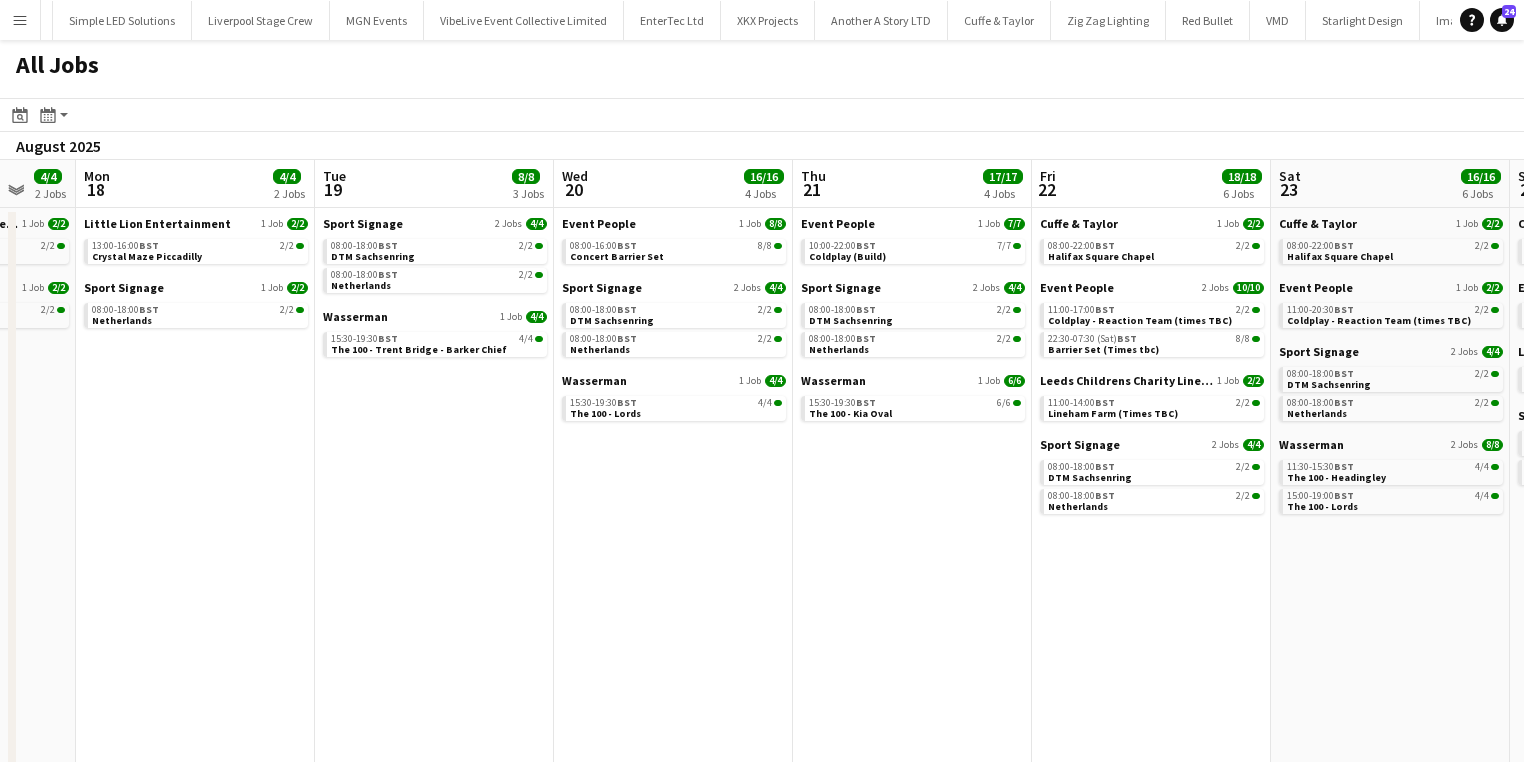 drag, startPoint x: 864, startPoint y: 594, endPoint x: 256, endPoint y: 623, distance: 608.6912 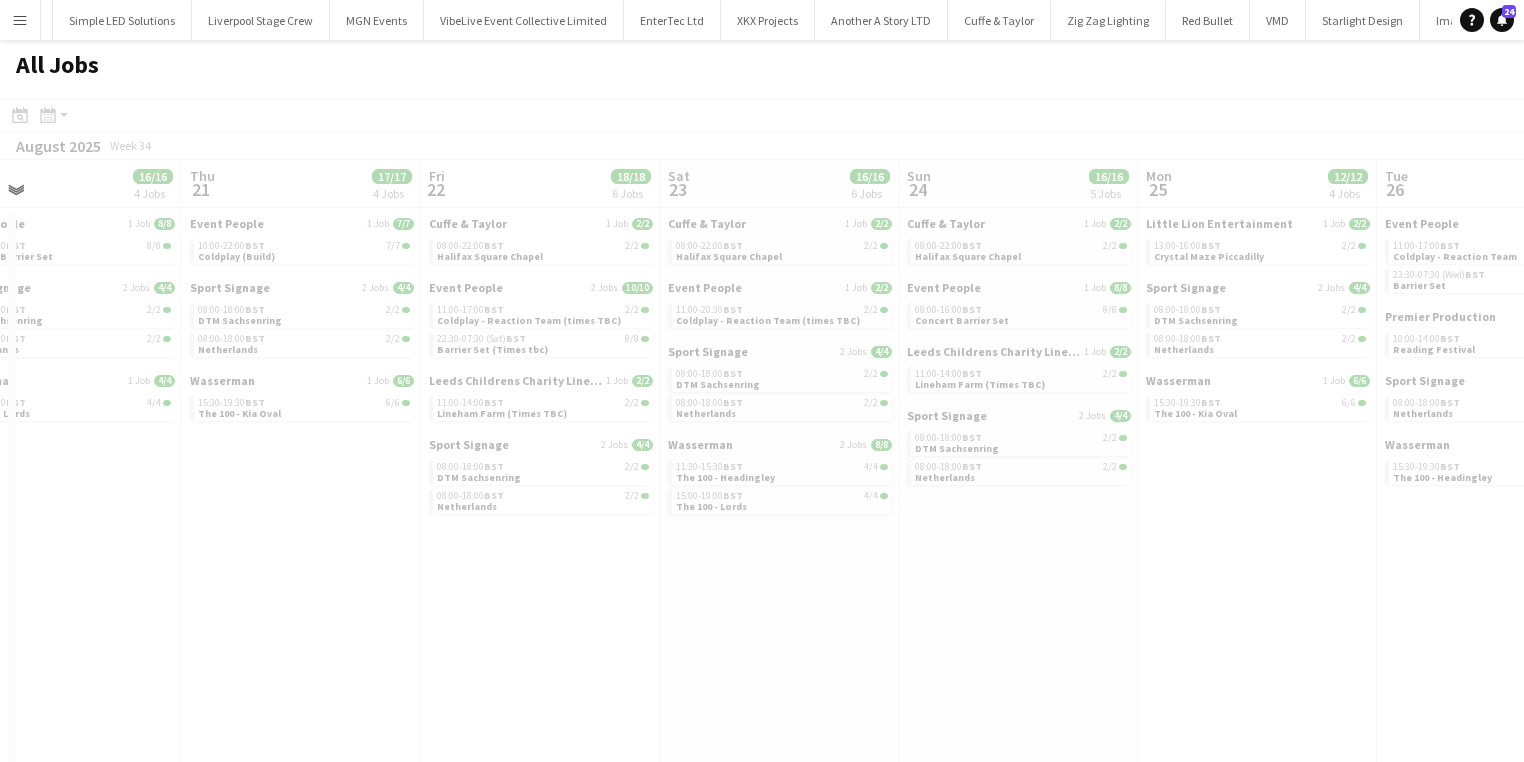 drag, startPoint x: 944, startPoint y: 614, endPoint x: 369, endPoint y: 523, distance: 582.1563 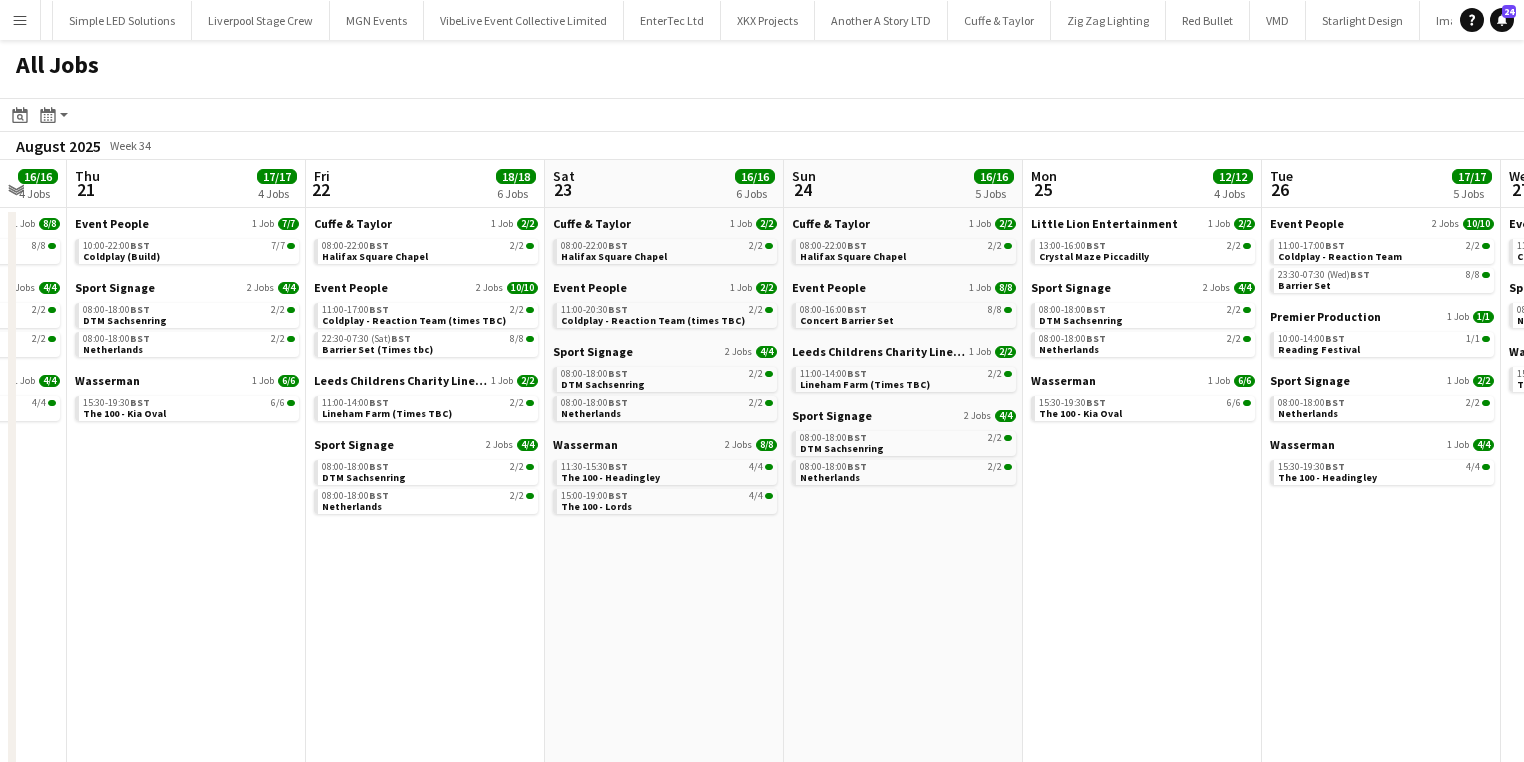 drag, startPoint x: 874, startPoint y: 569, endPoint x: 469, endPoint y: 541, distance: 405.96674 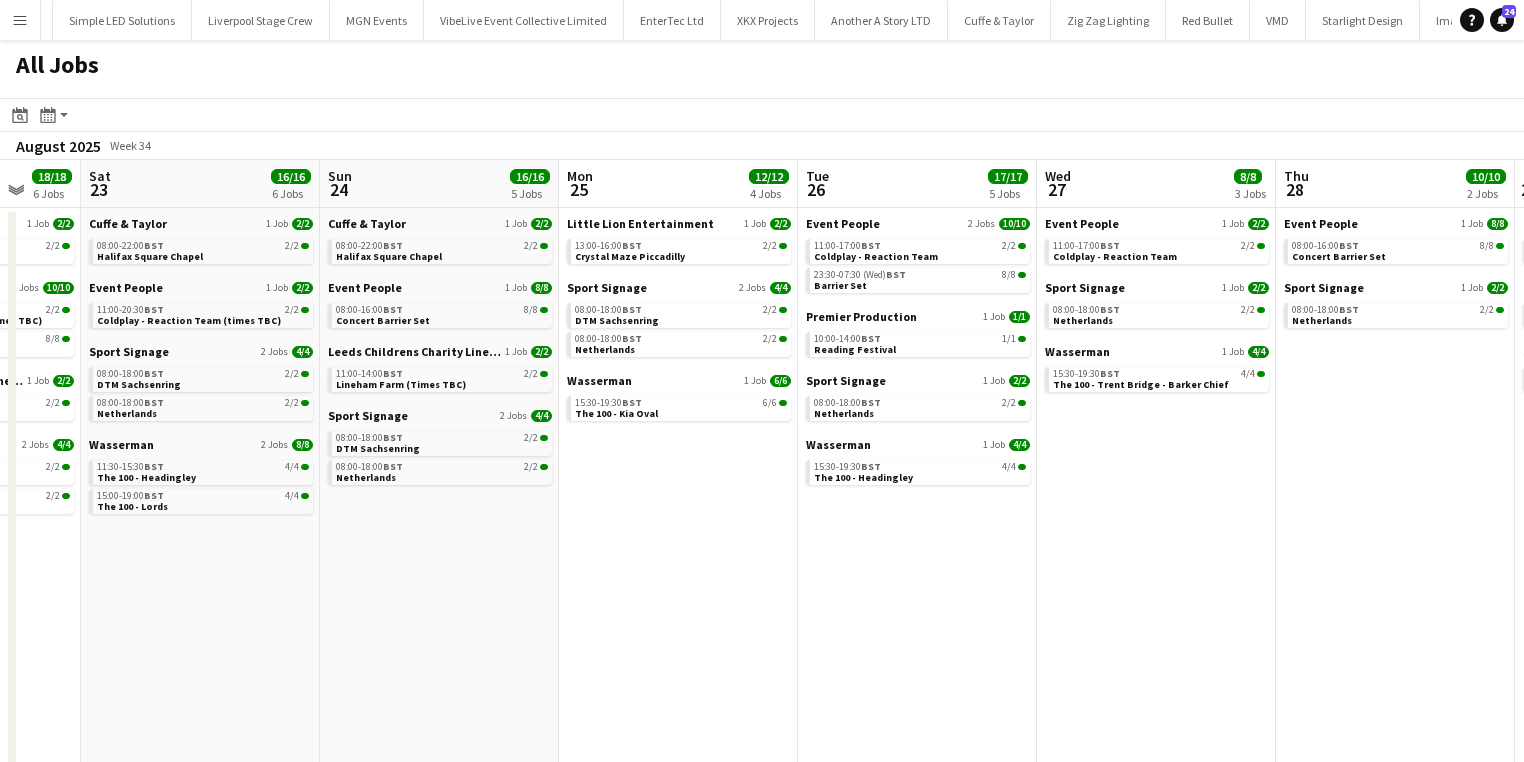 click on "All Jobs
Date picker
AUG 2025 AUG 2025 Monday M Tuesday T Wednesday W Thursday T Friday F Saturday S Sunday S  AUG   1   2   3   4   5   6   7   8   9   10   11   12   13   14   15   16   17   18   19   20   21   22   23   24   25   26   27   28   29   30   31
Comparison range
Comparison range
Today
Month view / Day view
Day view by Board Day view by Job Month view  August 2025   Week 34
Expand/collapse
Wed   20   16/16   4 Jobs   Thu   21   17/17   4 Jobs   Fri   22   18/18   6 Jobs   Sat   23   16/16   6 Jobs   Sun   24   16/16   5 Jobs   Mon   25   12/12   4 Jobs   Tue   26   17/17   5 Jobs   Wed   27   8/8   3 Jobs   Thu   28   10/10   2 Jobs   Fri   29   6/6   3 Jobs   Sat   30   18/20   5 Jobs   Sun   31   10/14   5 Jobs   Event People   1 Job   8/8   08:00-16:00    BST   8/8   Concert Barrier Set   Sport Signage   2 Jobs   4/4" 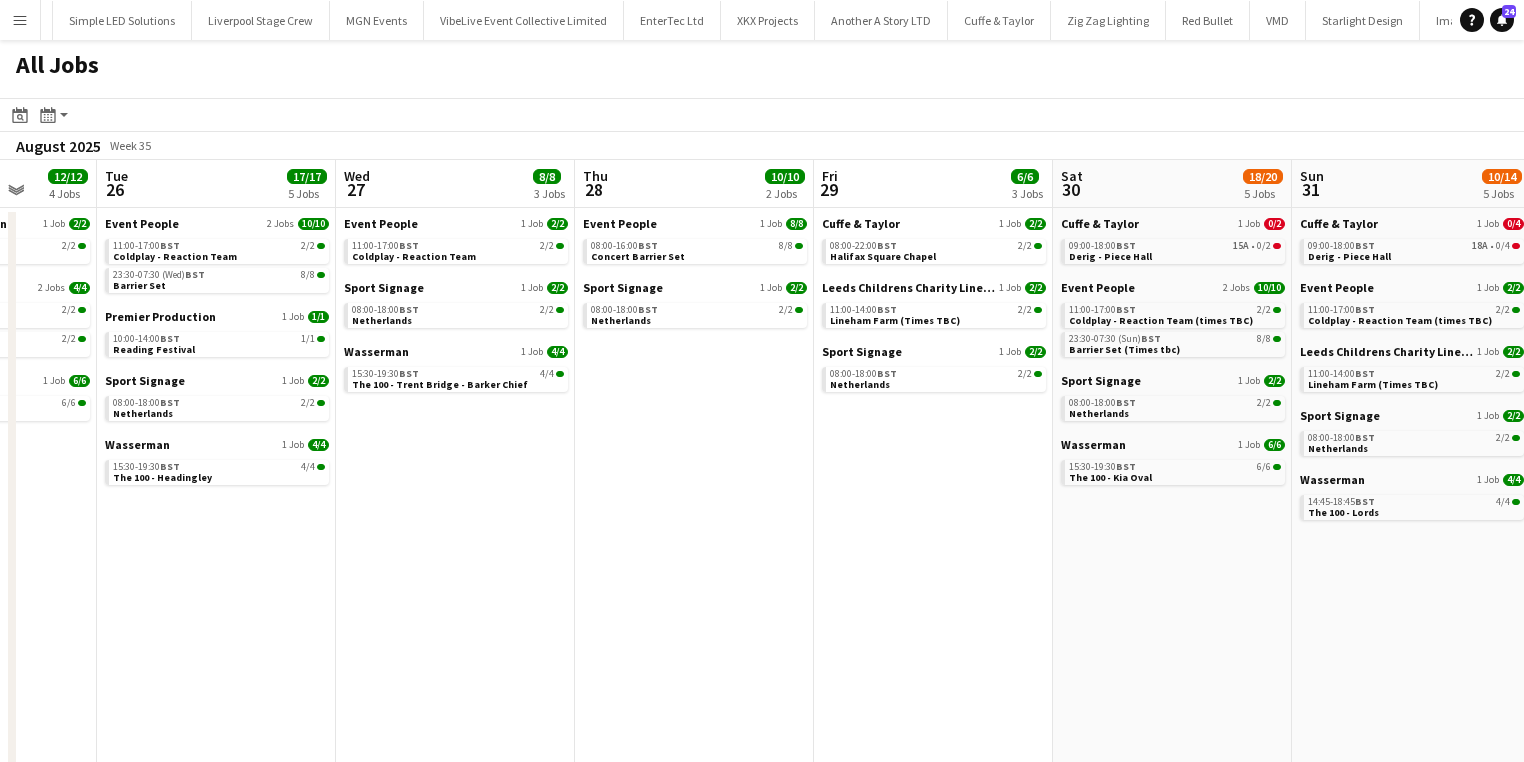 drag, startPoint x: 1202, startPoint y: 512, endPoint x: 973, endPoint y: 512, distance: 229 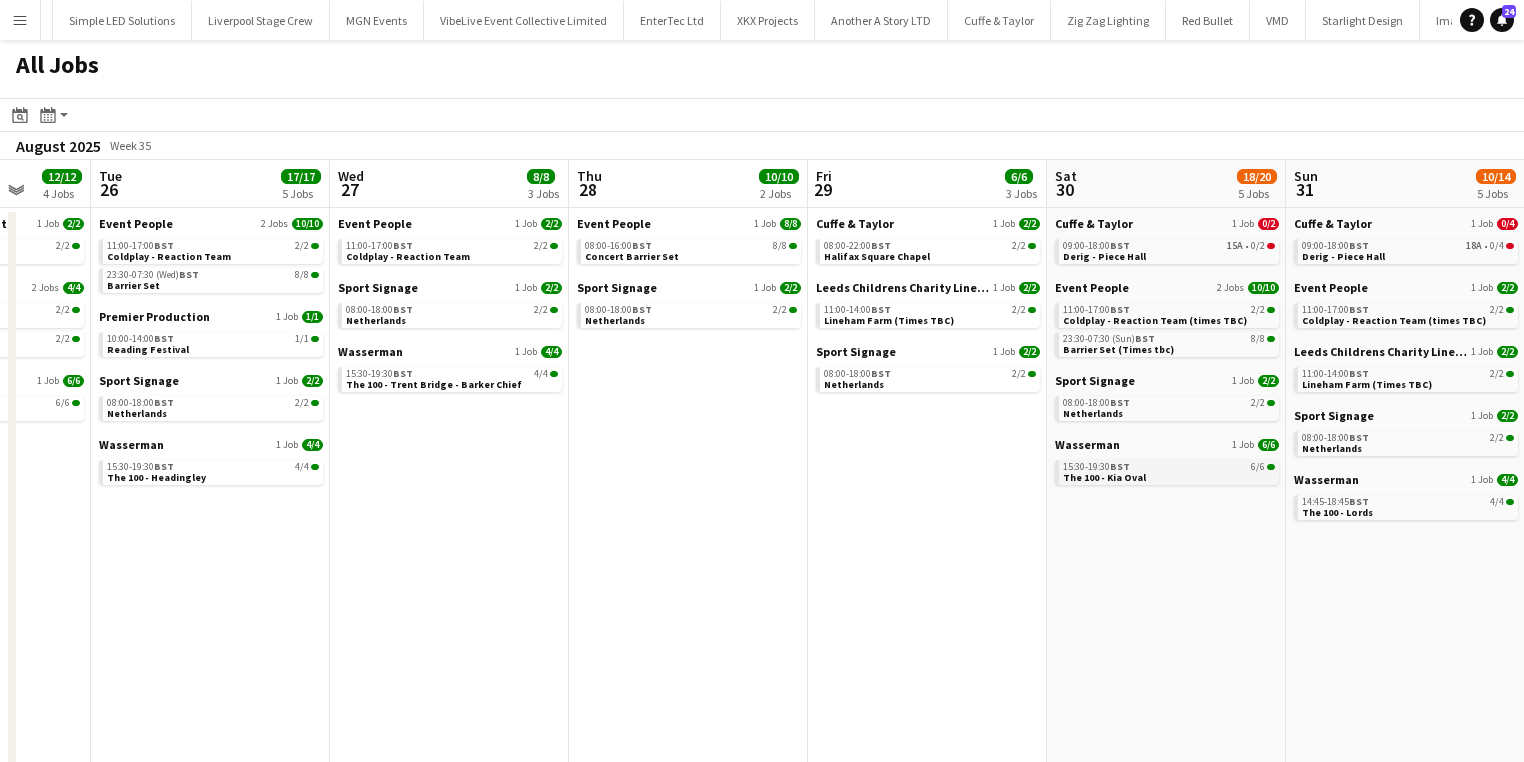 click on "15:30-19:30    BST   6/6   The 100 - Kia Oval" at bounding box center [1169, 471] 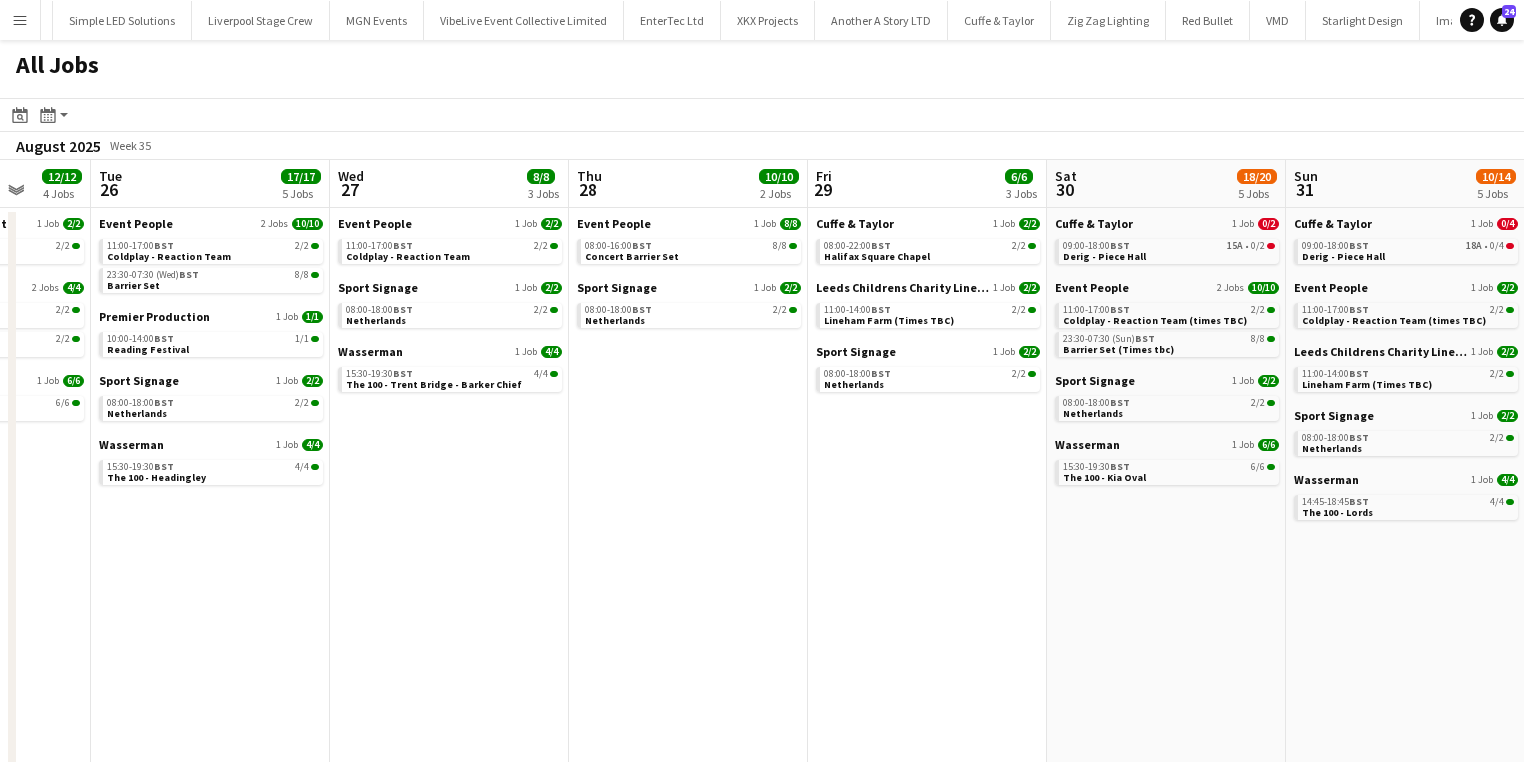 scroll, scrollTop: 0, scrollLeft: 564, axis: horizontal 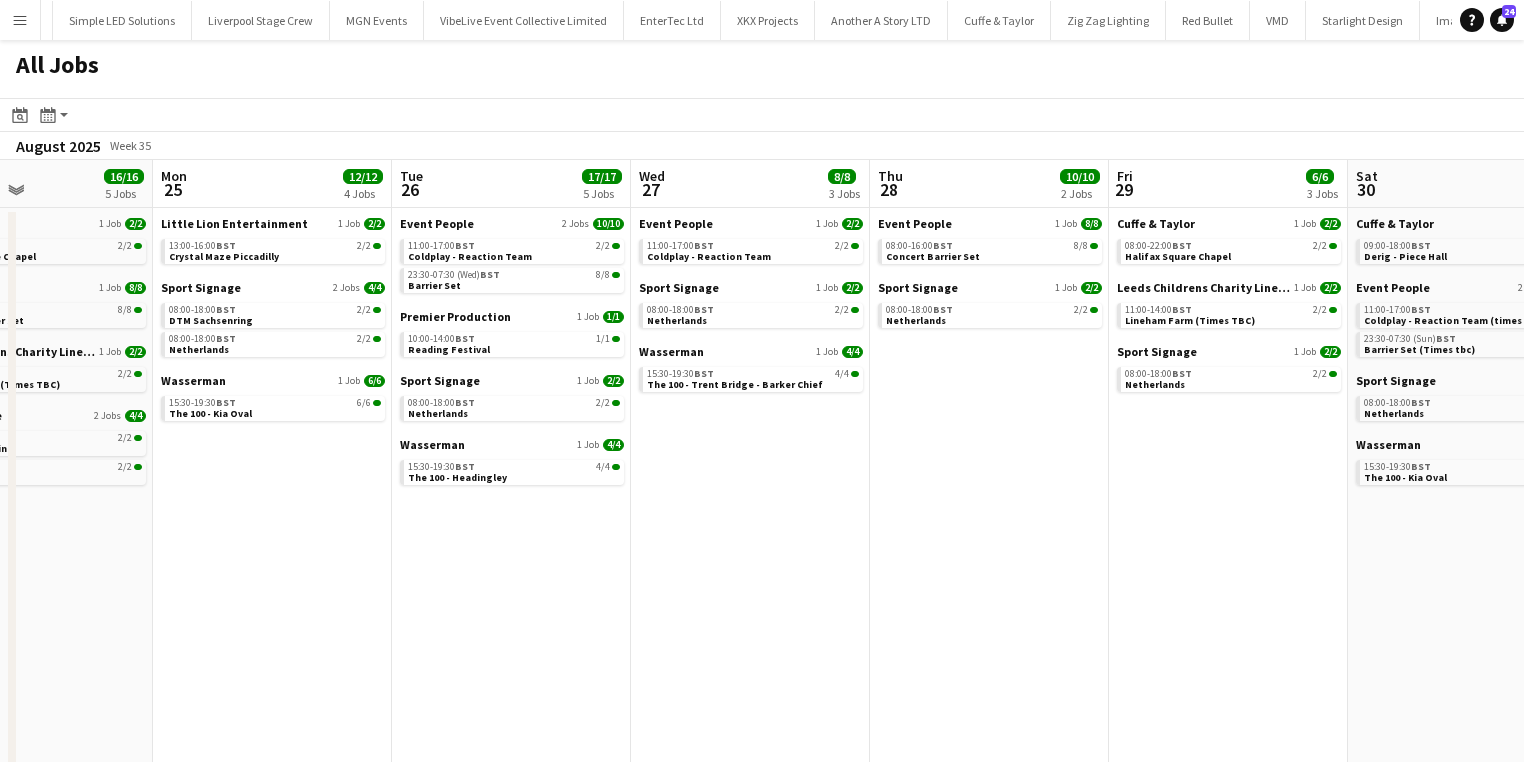 click on "All Jobs
Date picker
AUG 2025 AUG 2025 Monday M Tuesday T Wednesday W Thursday T Friday F Saturday S Sunday S  AUG   1   2   3   4   5   6   7   8   9   10   11   12   13   14   15   16   17   18   19   20   21   22   23   24   25   26   27   28   29   30   31
Comparison range
Comparison range
Today
Month view / Day view
Day view by Board Day view by Job Month view  August 2025   Week 35
Expand/collapse
Fri   22   18/18   6 Jobs   Sat   23   16/16   6 Jobs   Sun   24   16/16   5 Jobs   Mon   25   12/12   4 Jobs   Tue   26   17/17   5 Jobs   Wed   27   8/8   3 Jobs   Thu   28   10/10   2 Jobs   Fri   29   6/6   3 Jobs   Sat   30   18/20   5 Jobs   Sun   31   10/14   5 Jobs   Mon   1   2/10   3 Jobs   Tue   2   2/11   3 Jobs   Cuffe & Taylor   1 Job   2/2   08:00-22:00    BST   2/2   Halifax Square Chapel   Event People   2 Jobs   10/10" 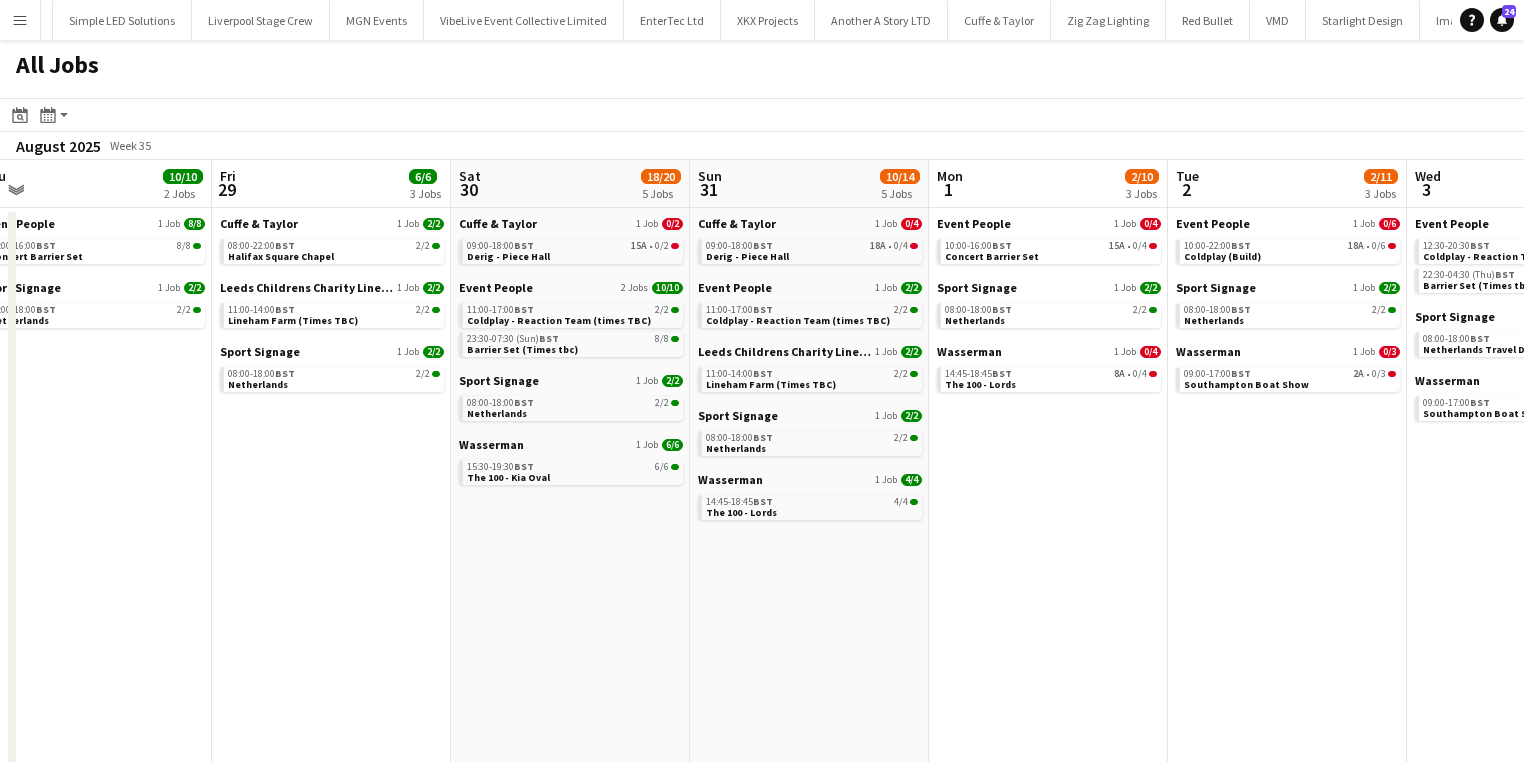 drag, startPoint x: 428, startPoint y: 526, endPoint x: 343, endPoint y: 524, distance: 85.02353 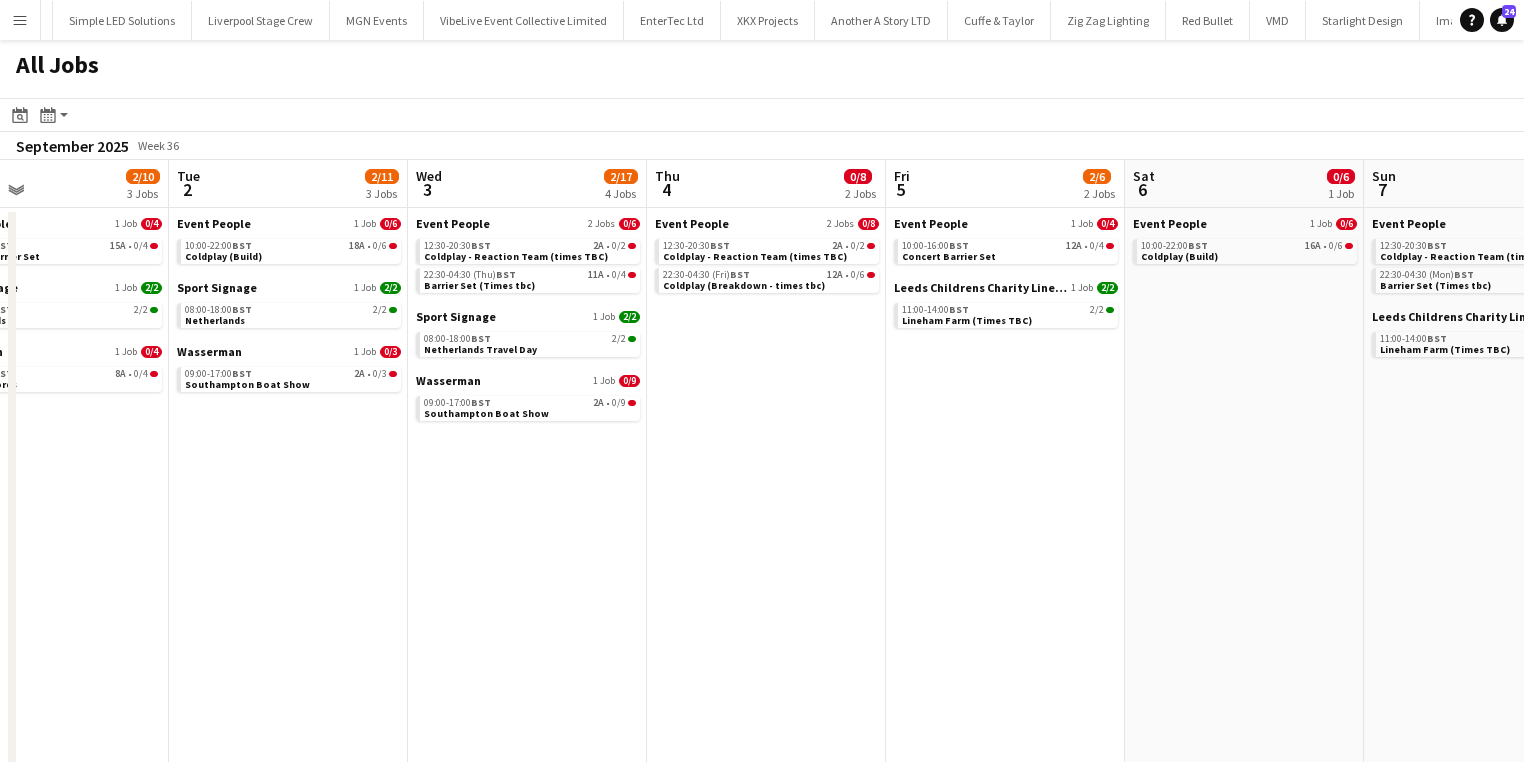 drag, startPoint x: 1112, startPoint y: 493, endPoint x: 816, endPoint y: 483, distance: 296.16888 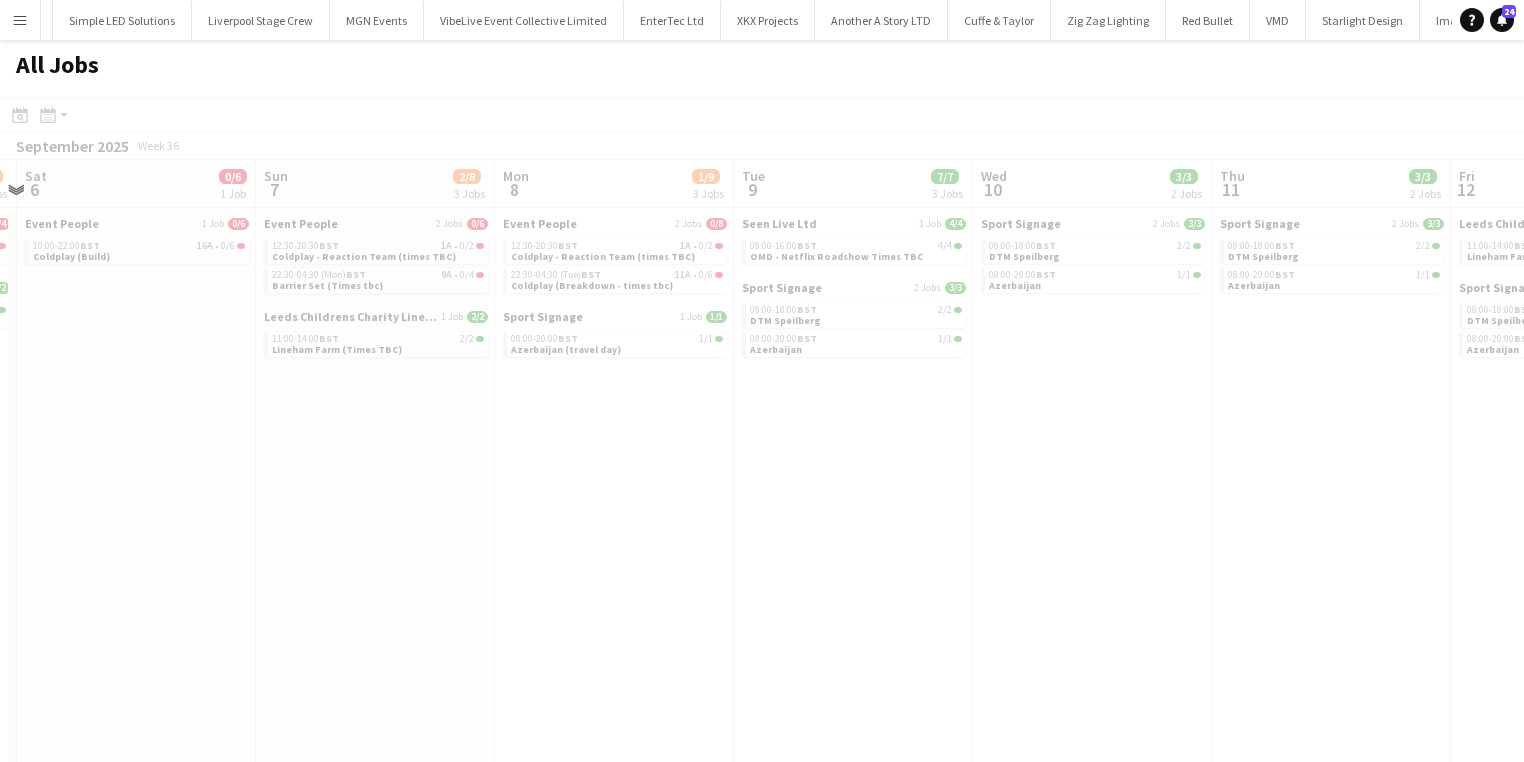 drag, startPoint x: 1345, startPoint y: 512, endPoint x: 224, endPoint y: 488, distance: 1121.2568 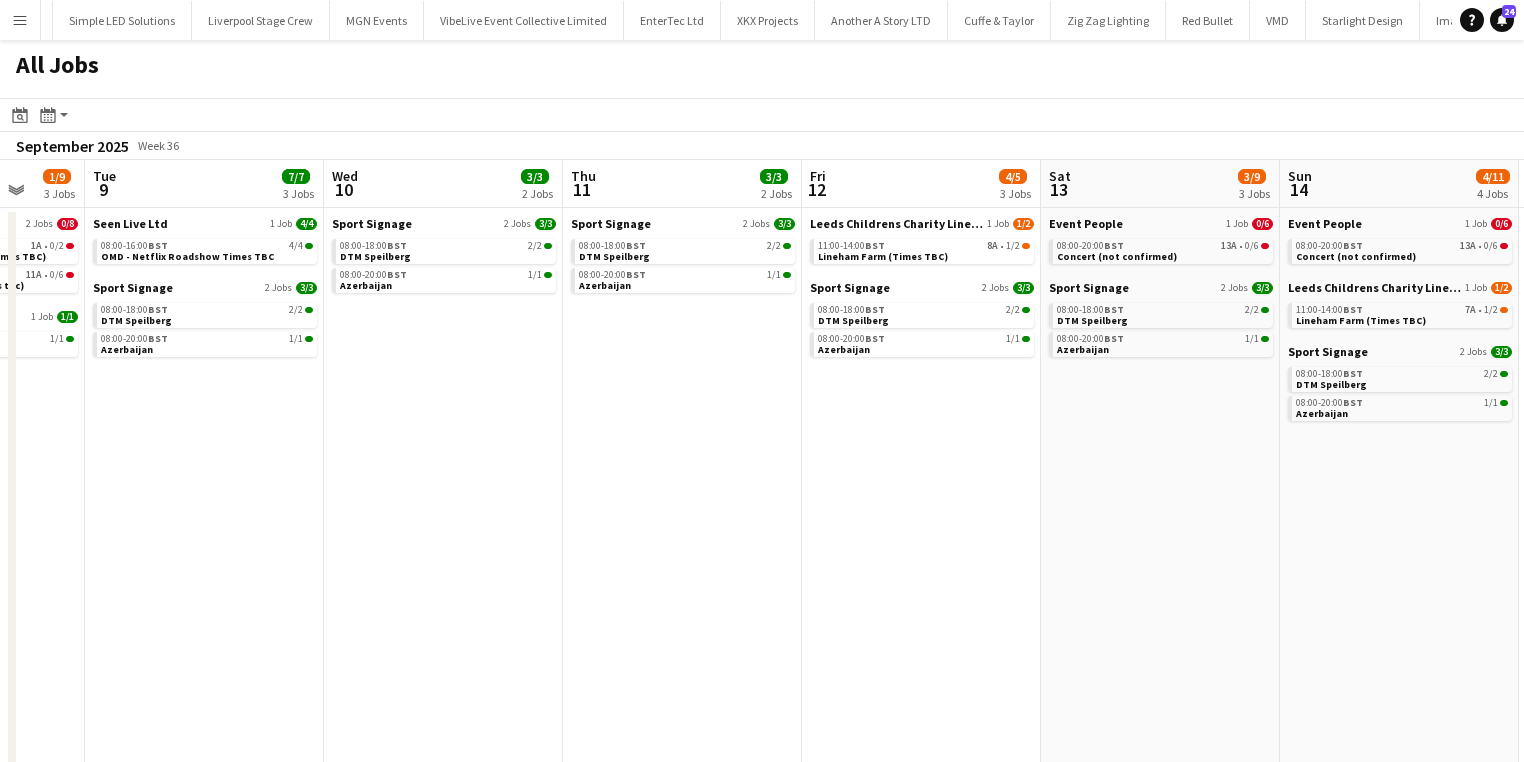 scroll, scrollTop: 0, scrollLeft: 873, axis: horizontal 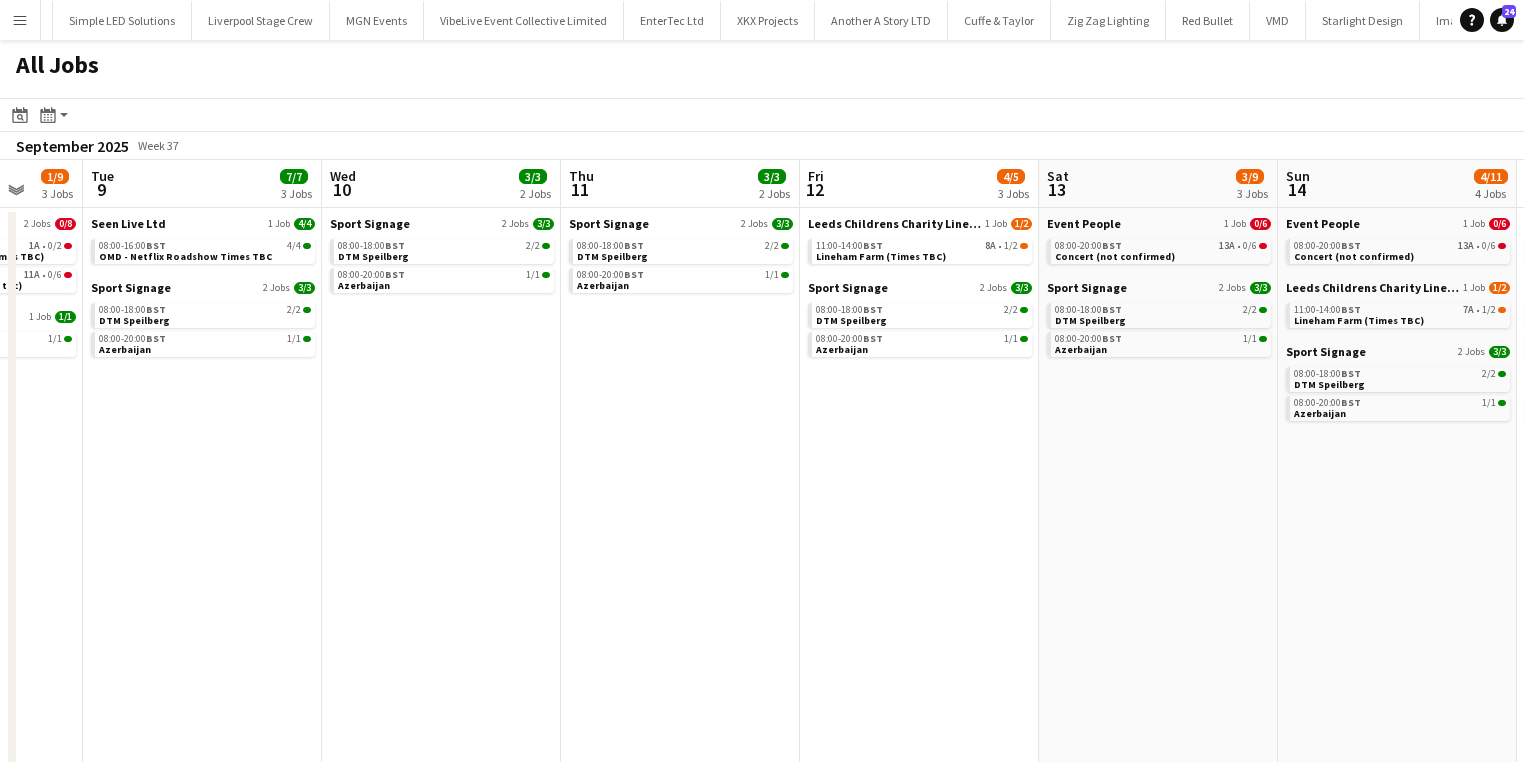 drag, startPoint x: 890, startPoint y: 489, endPoint x: 449, endPoint y: 482, distance: 441.05554 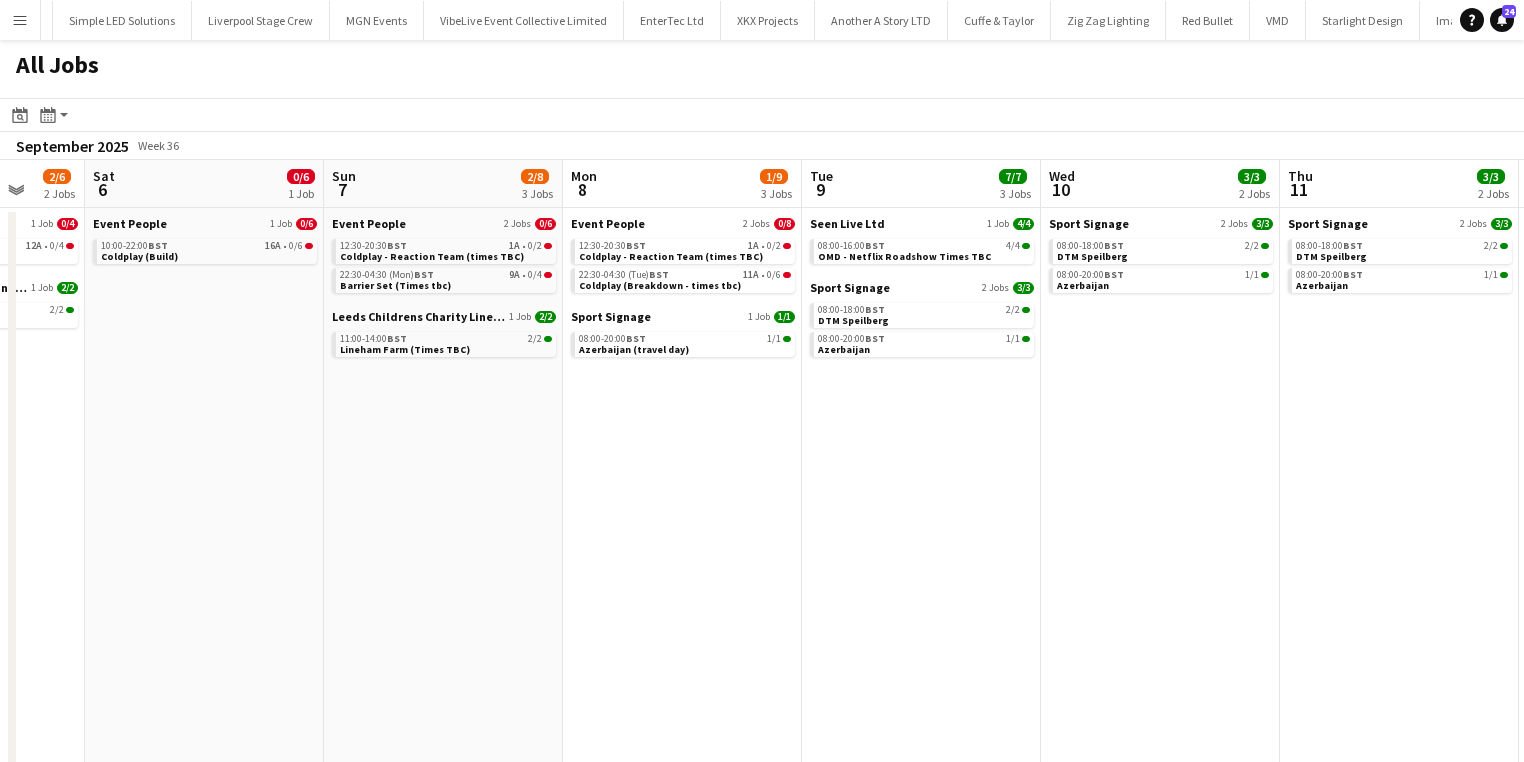 drag, startPoint x: 690, startPoint y: 504, endPoint x: 1271, endPoint y: 492, distance: 581.1239 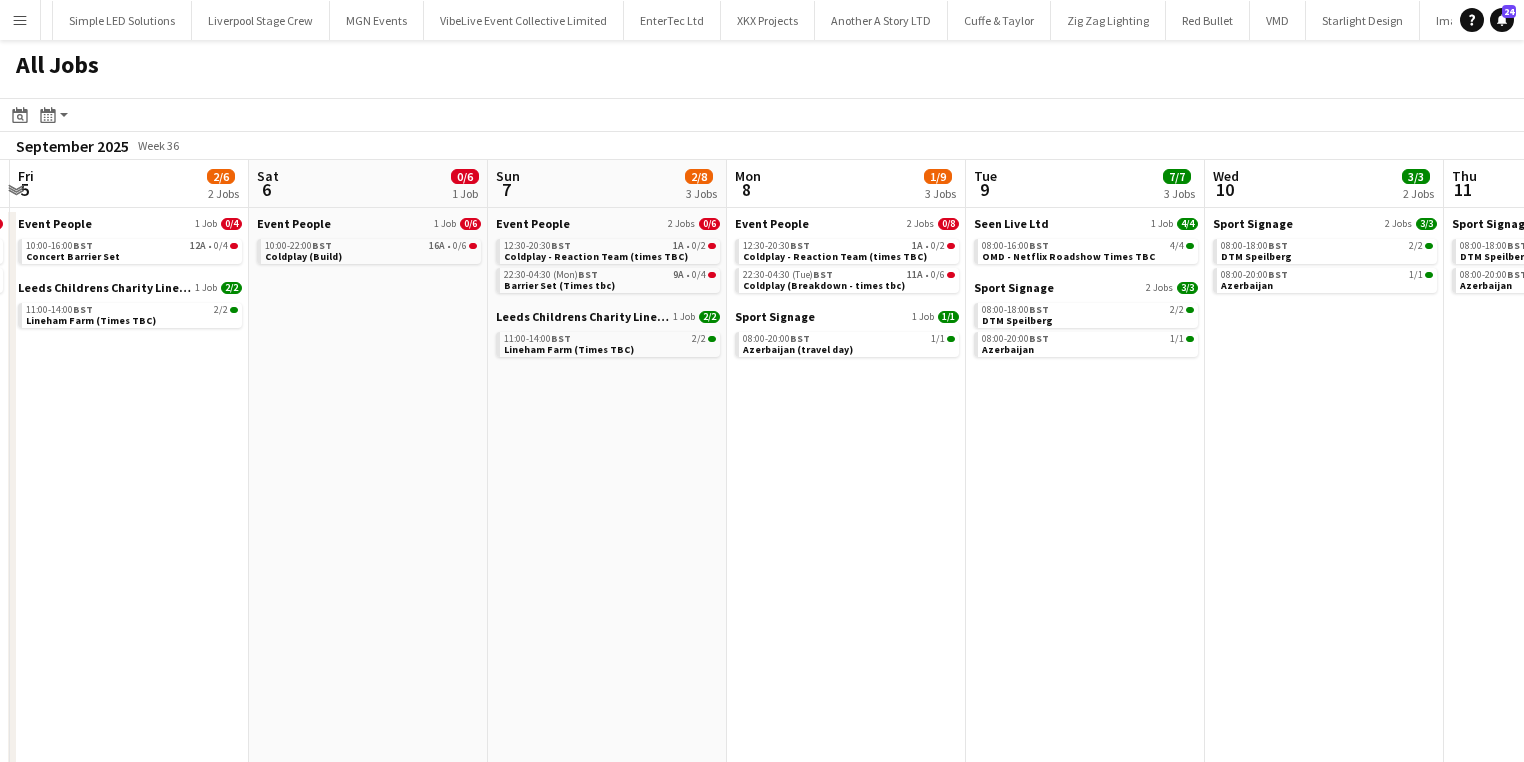 drag, startPoint x: 740, startPoint y: 624, endPoint x: 1163, endPoint y: 559, distance: 427.96497 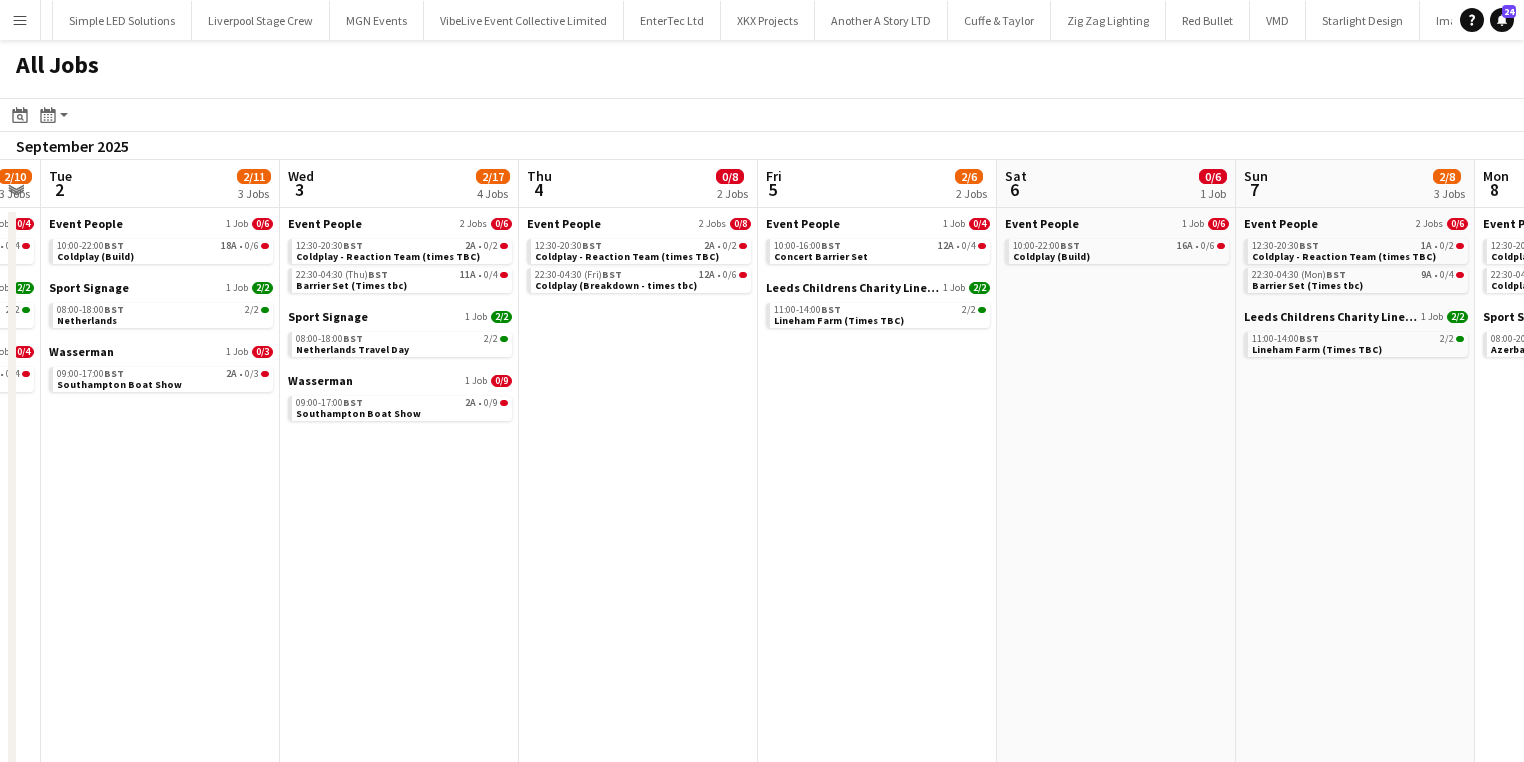 drag, startPoint x: 752, startPoint y: 480, endPoint x: 1181, endPoint y: 489, distance: 429.0944 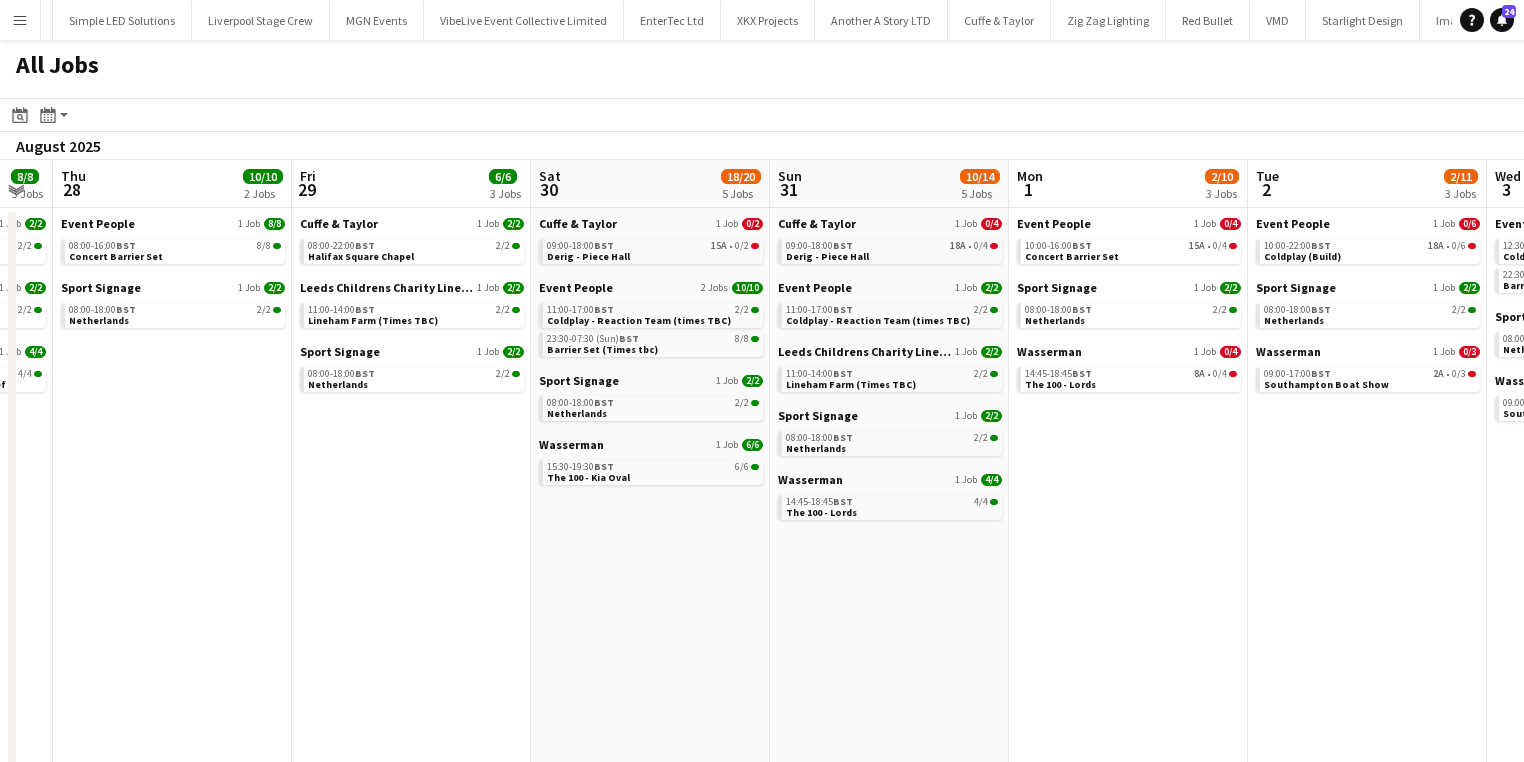 drag, startPoint x: 356, startPoint y: 569, endPoint x: 1050, endPoint y: 574, distance: 694.018 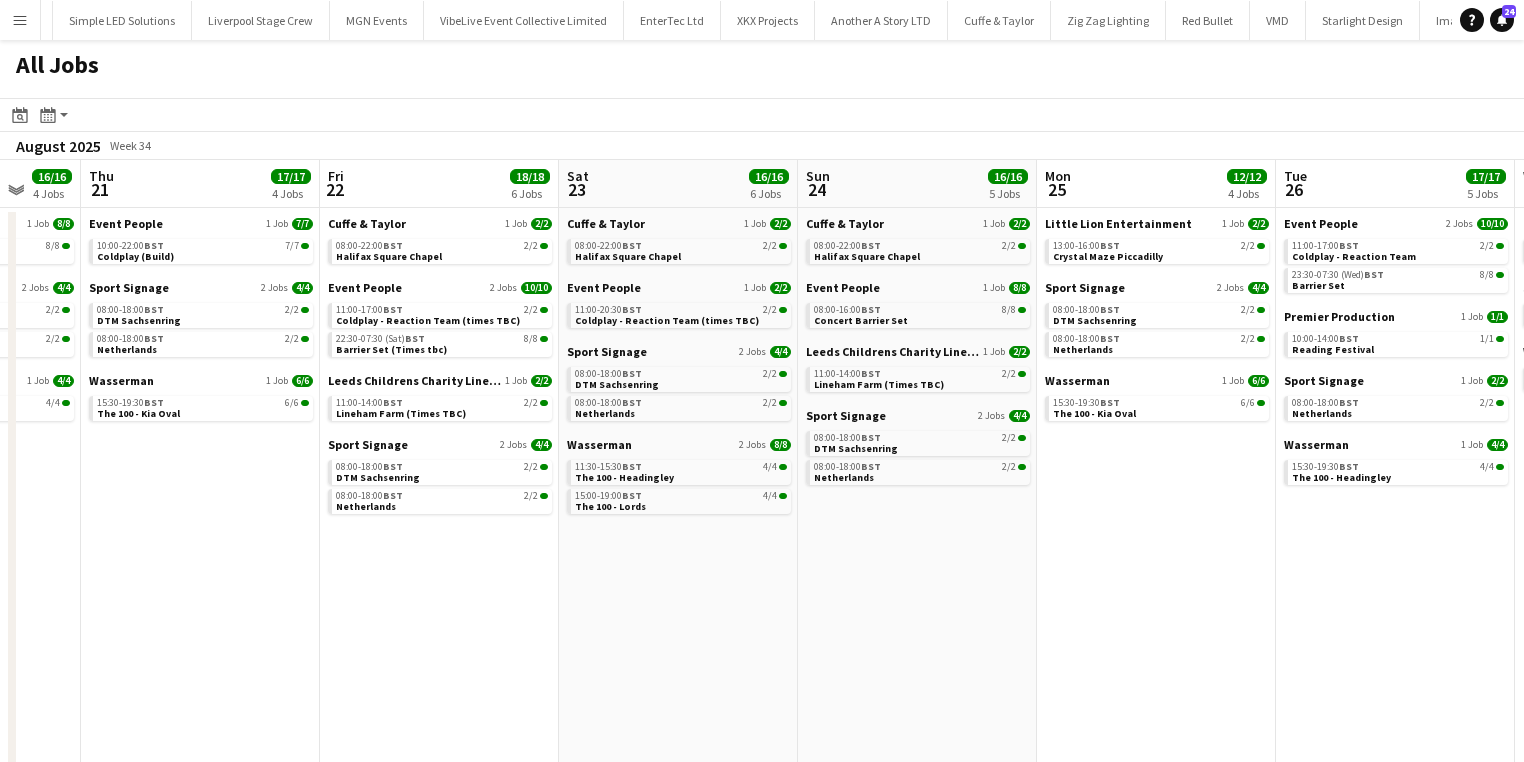drag, startPoint x: 1146, startPoint y: 624, endPoint x: 798, endPoint y: 720, distance: 360.99863 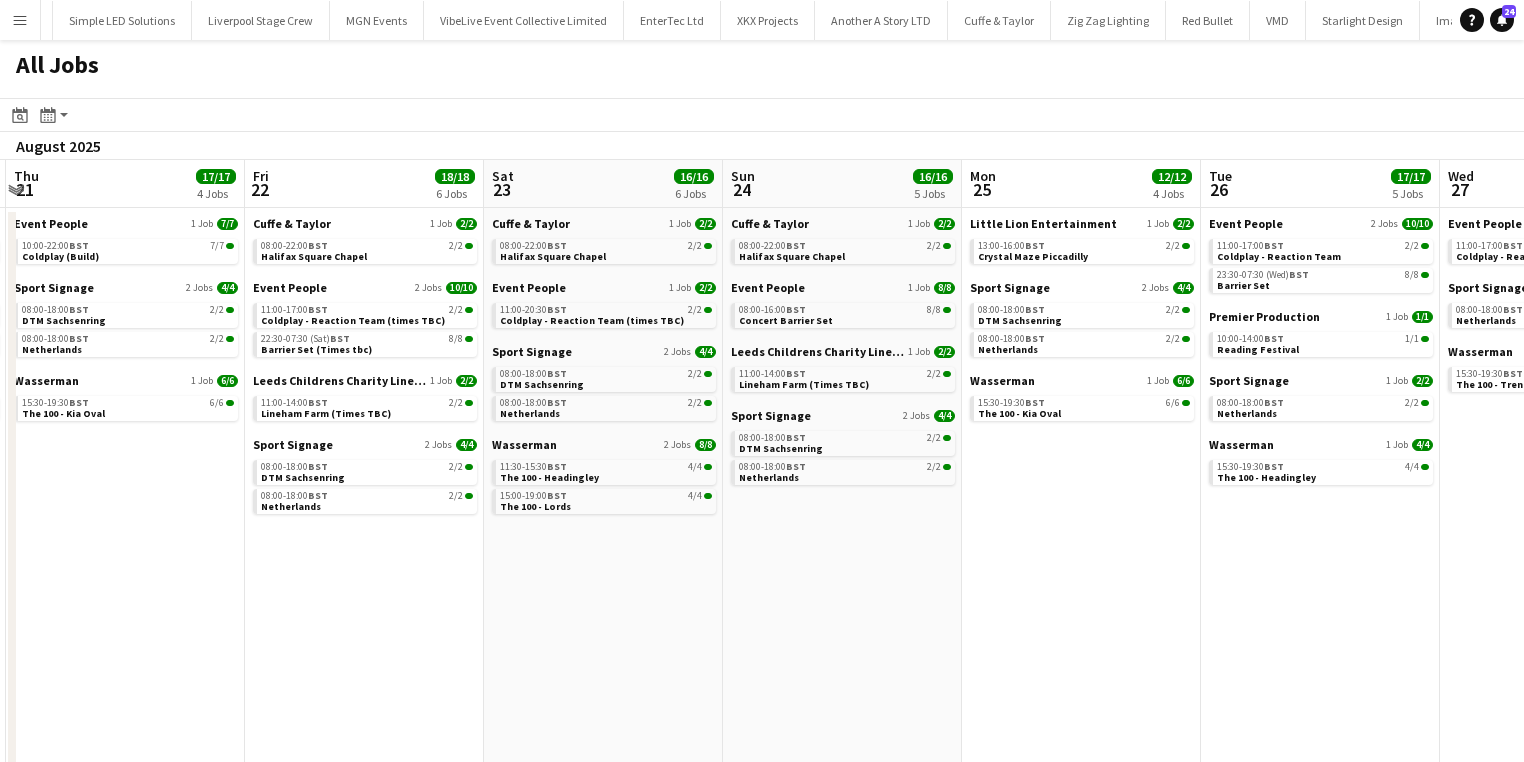 drag, startPoint x: 247, startPoint y: 689, endPoint x: 1070, endPoint y: 589, distance: 829.0531 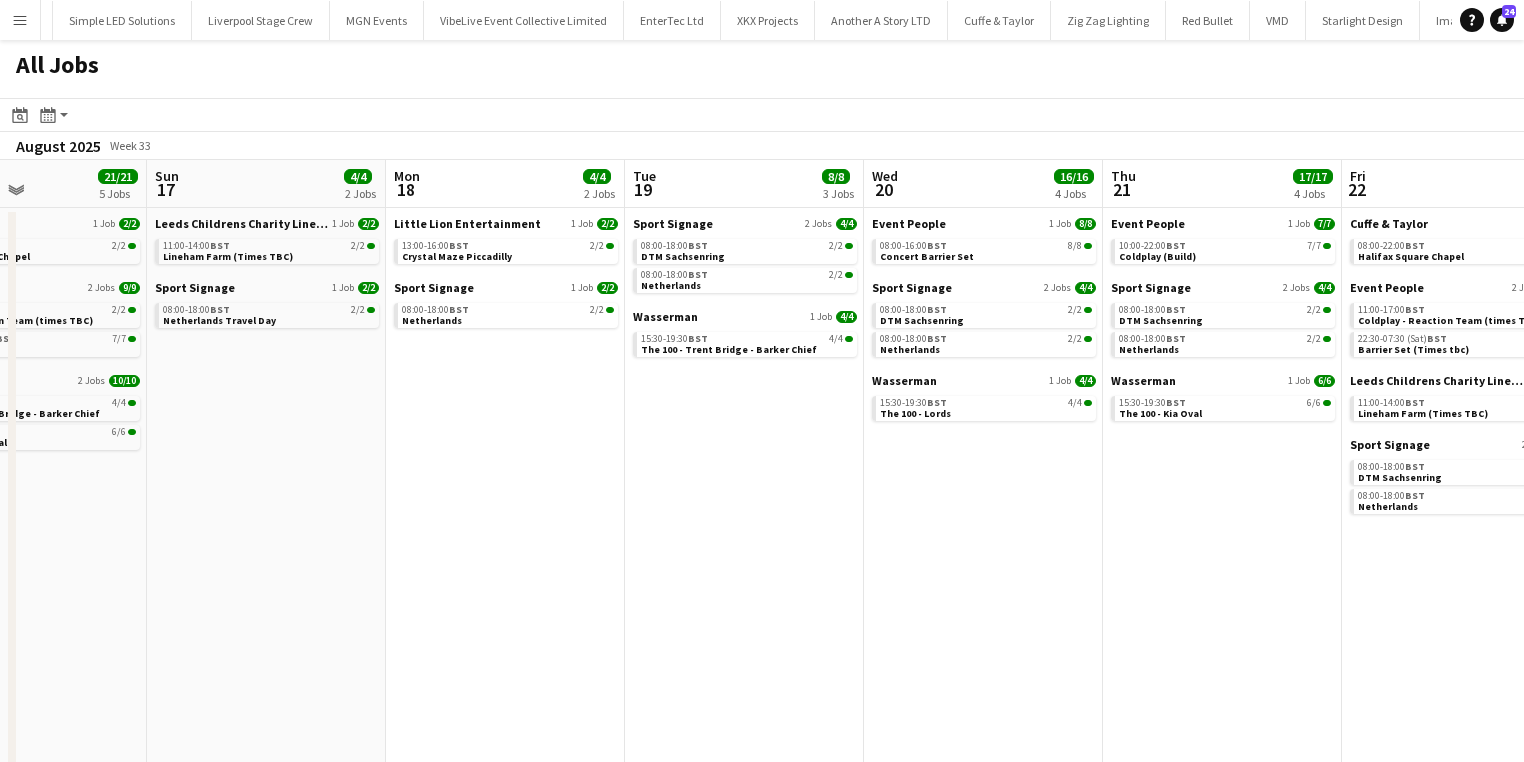 drag, startPoint x: 412, startPoint y: 592, endPoint x: 944, endPoint y: 596, distance: 532.015 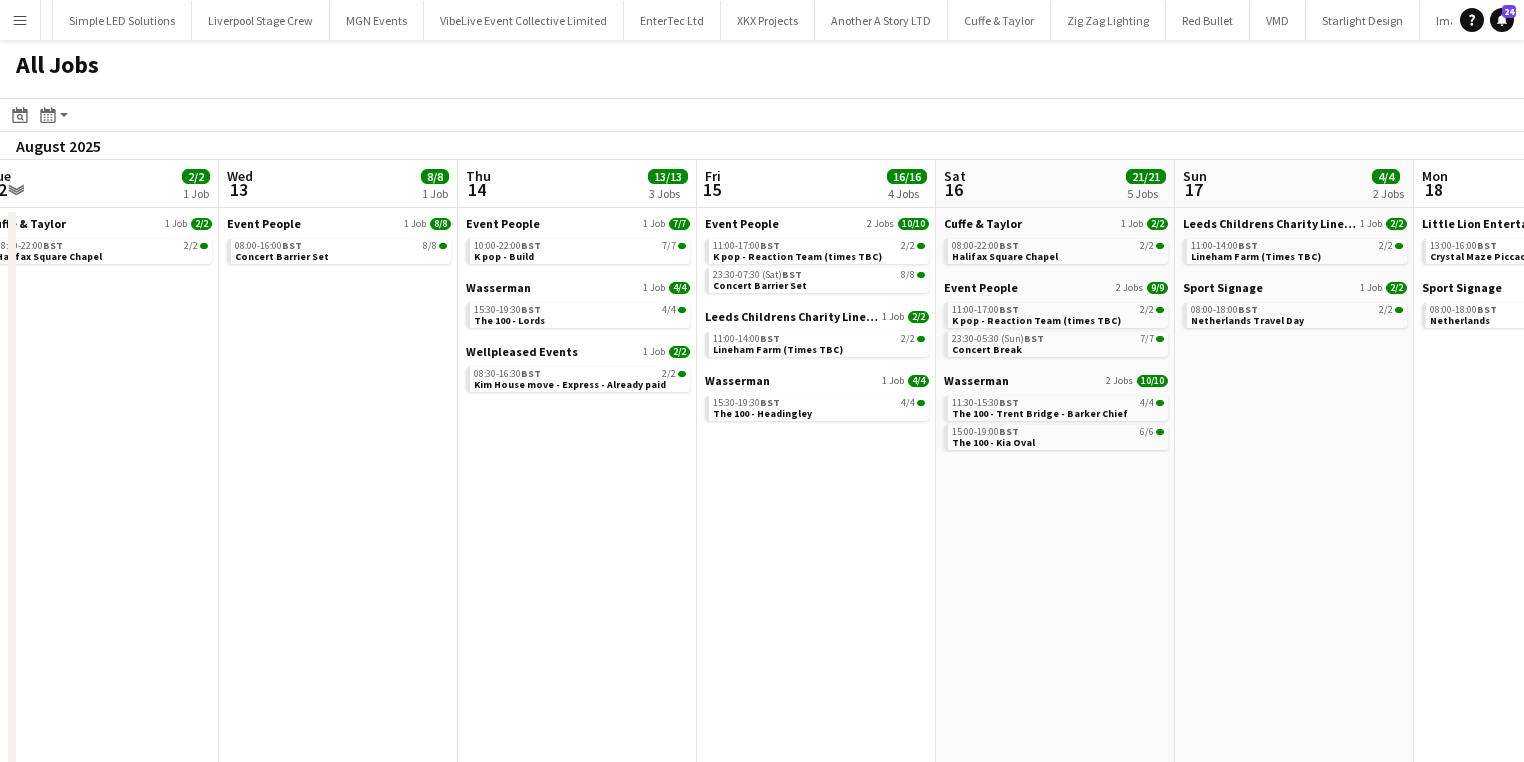 drag, startPoint x: 76, startPoint y: 607, endPoint x: 1012, endPoint y: 556, distance: 937.38837 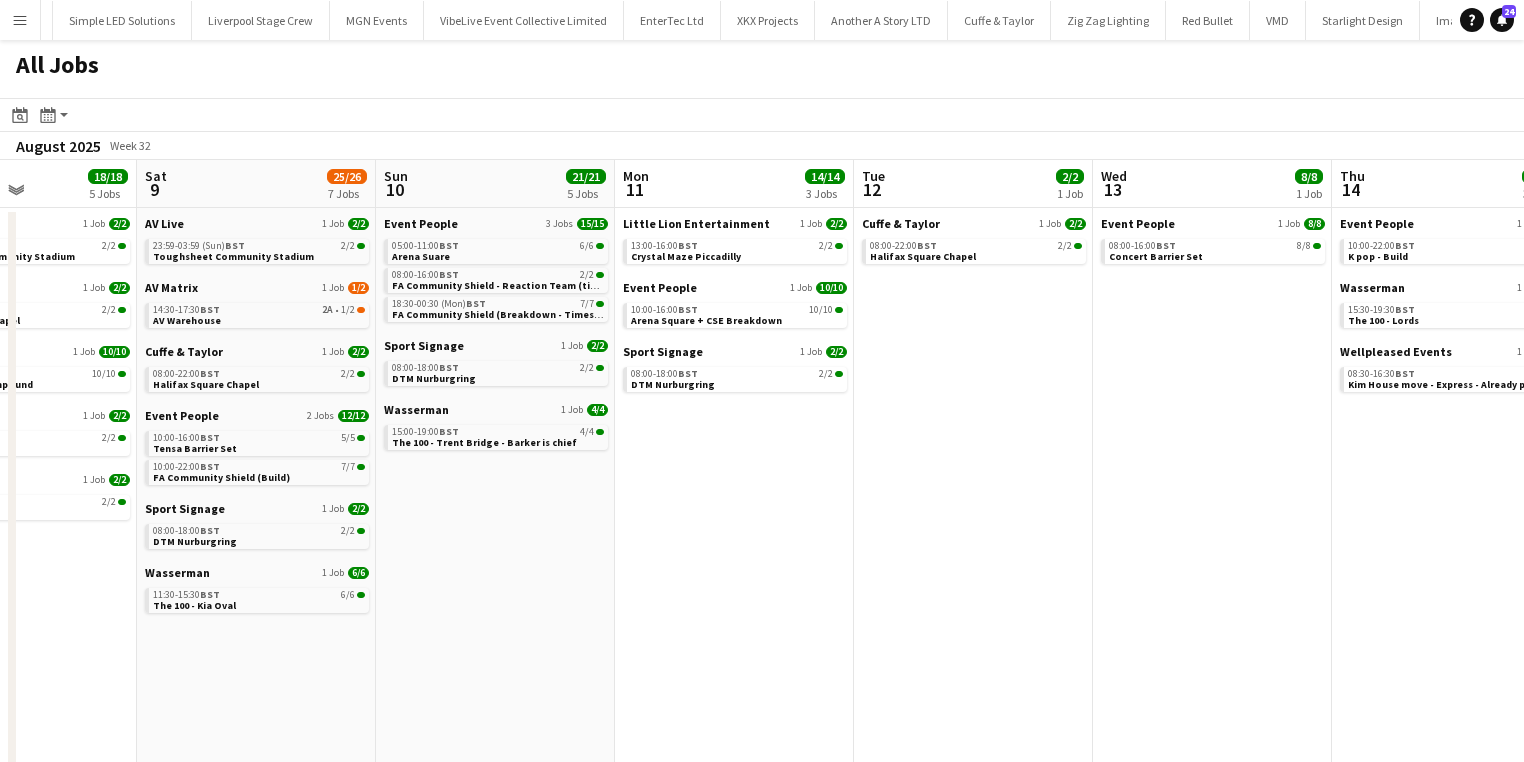 scroll, scrollTop: 0, scrollLeft: 574, axis: horizontal 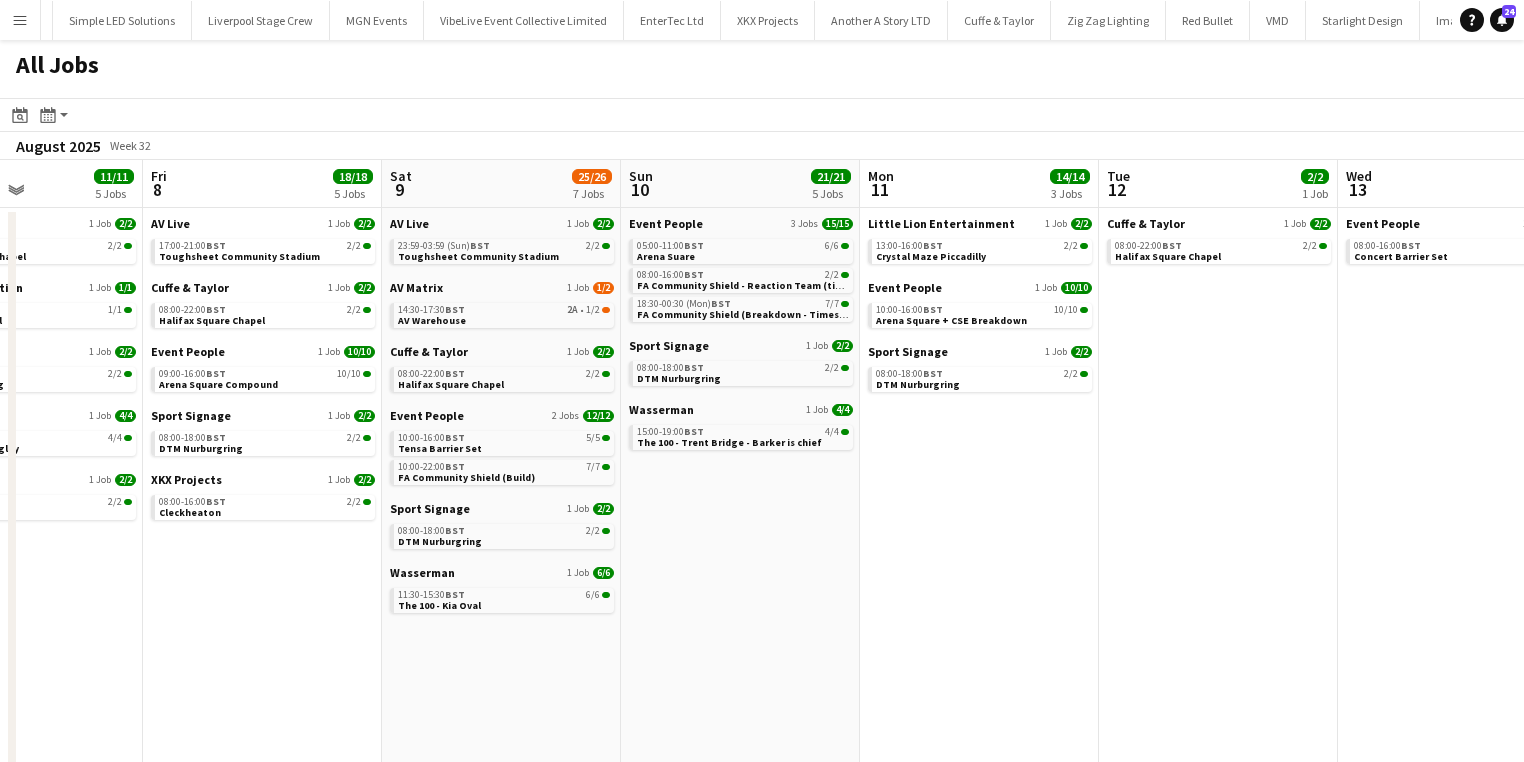 drag, startPoint x: 125, startPoint y: 604, endPoint x: 370, endPoint y: 574, distance: 246.8299 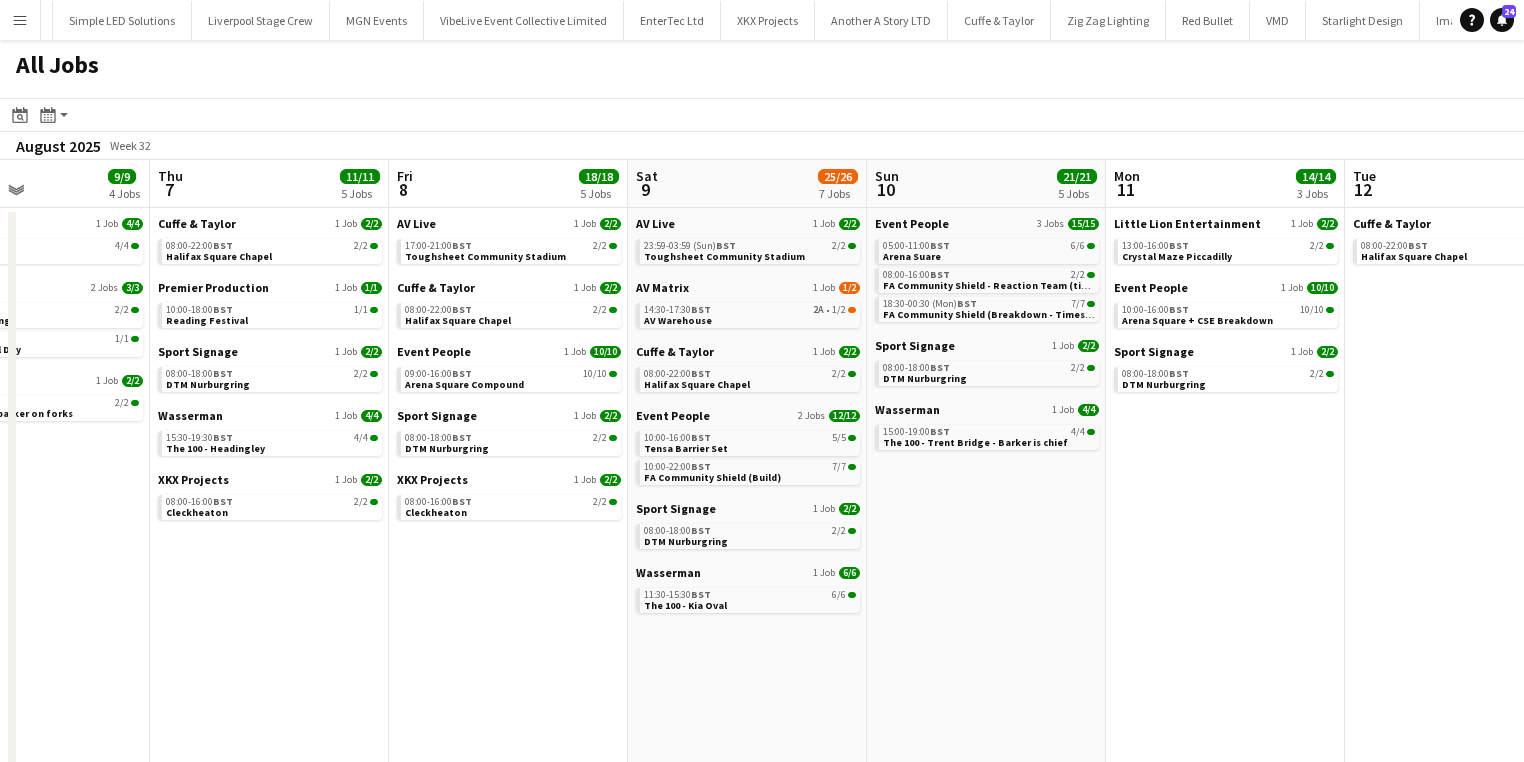 drag, startPoint x: 818, startPoint y: 555, endPoint x: 1327, endPoint y: 478, distance: 514.7912 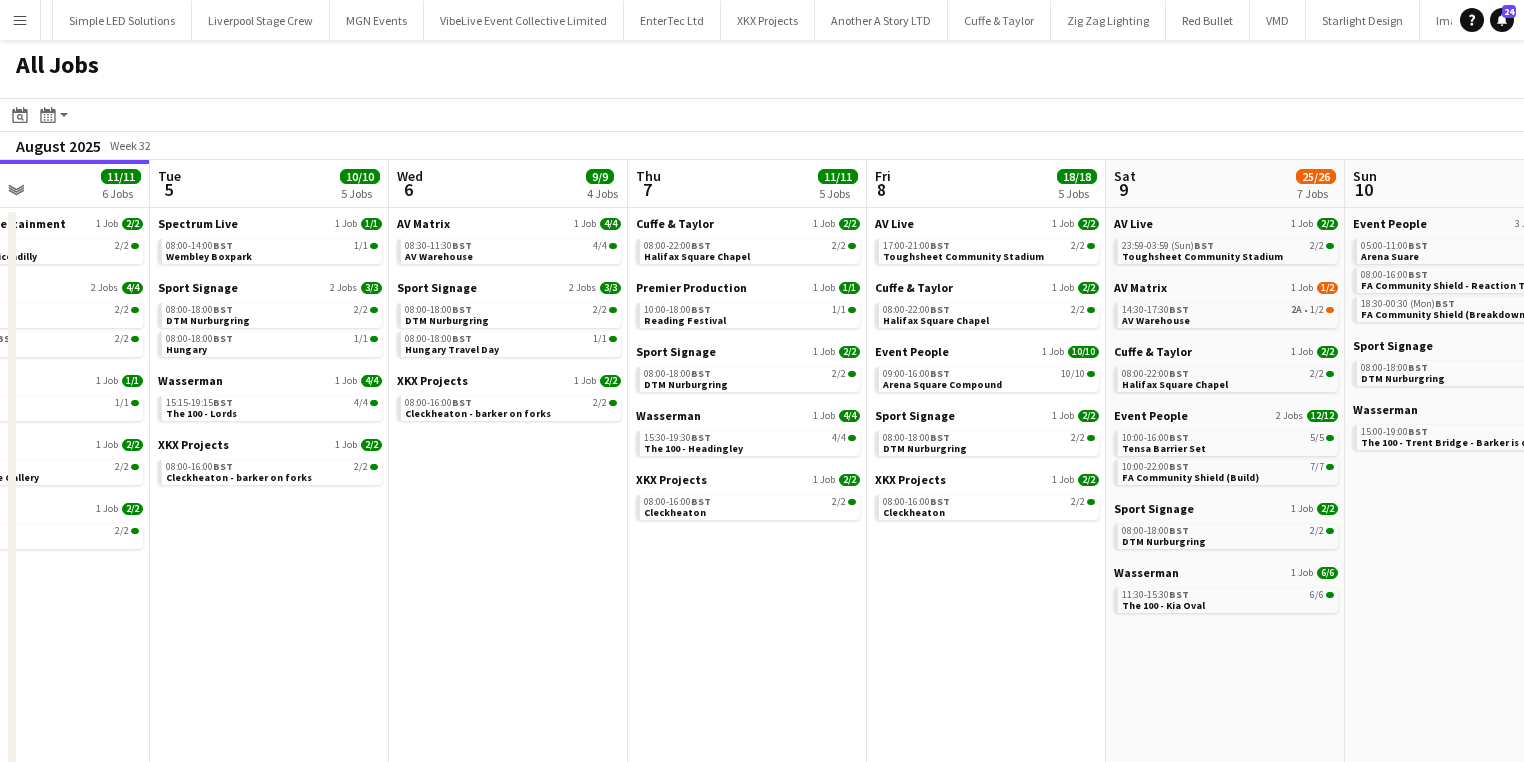 scroll, scrollTop: 0, scrollLeft: 543, axis: horizontal 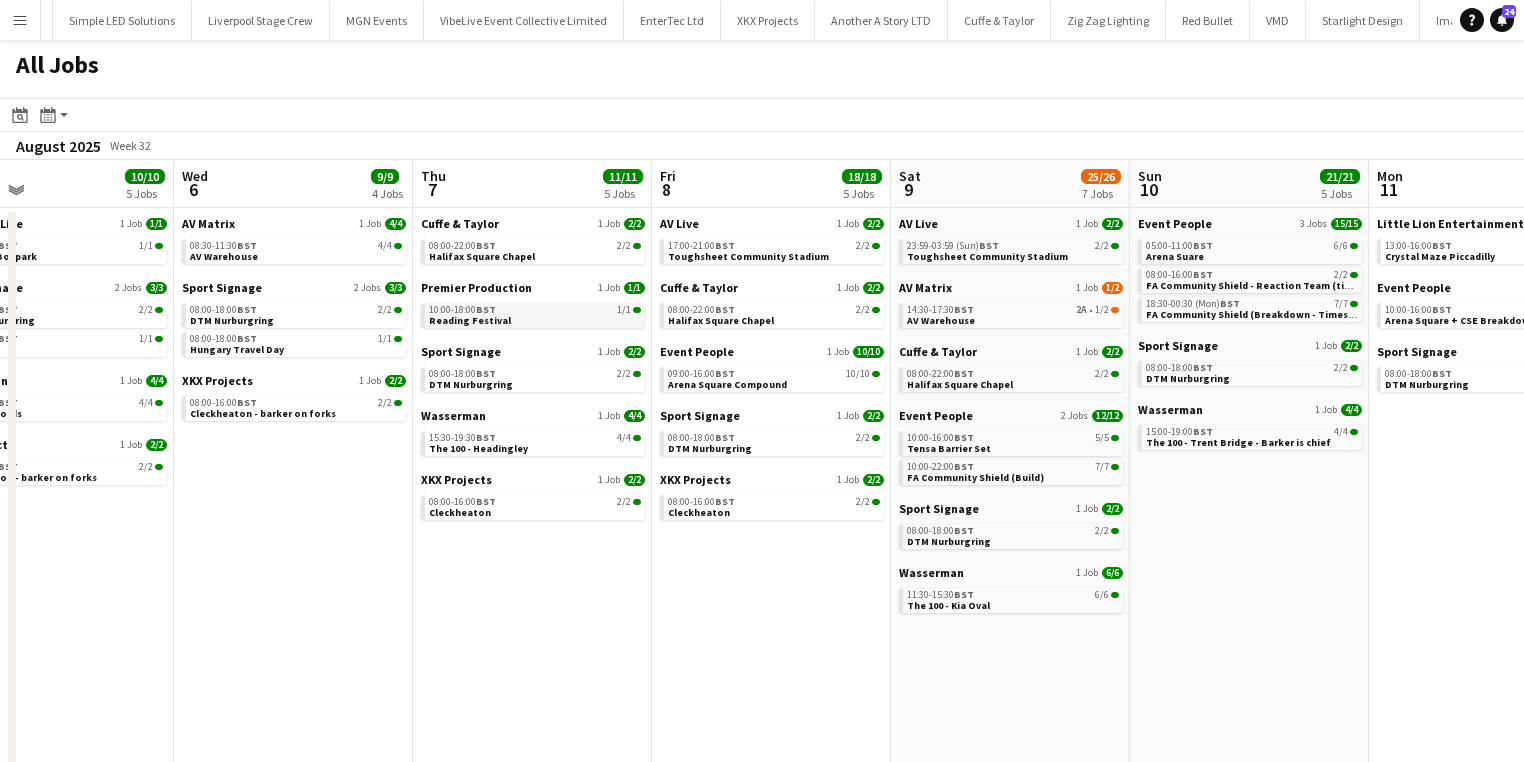 click on "10:00-18:00    BST   1/1   Reading Festival" at bounding box center (535, 314) 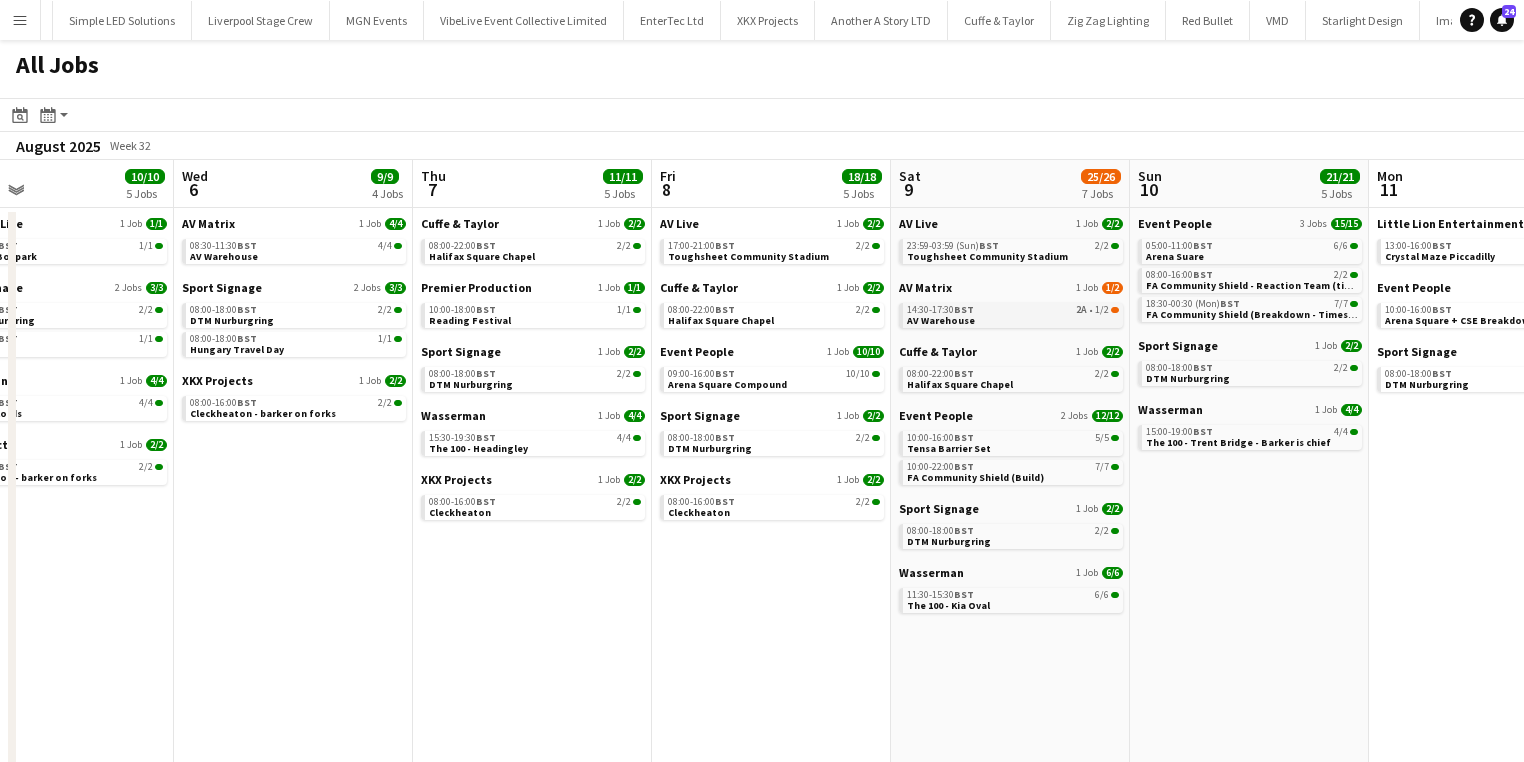 click on "14:30-17:30    BST   2A   •   1/2" at bounding box center (1013, 310) 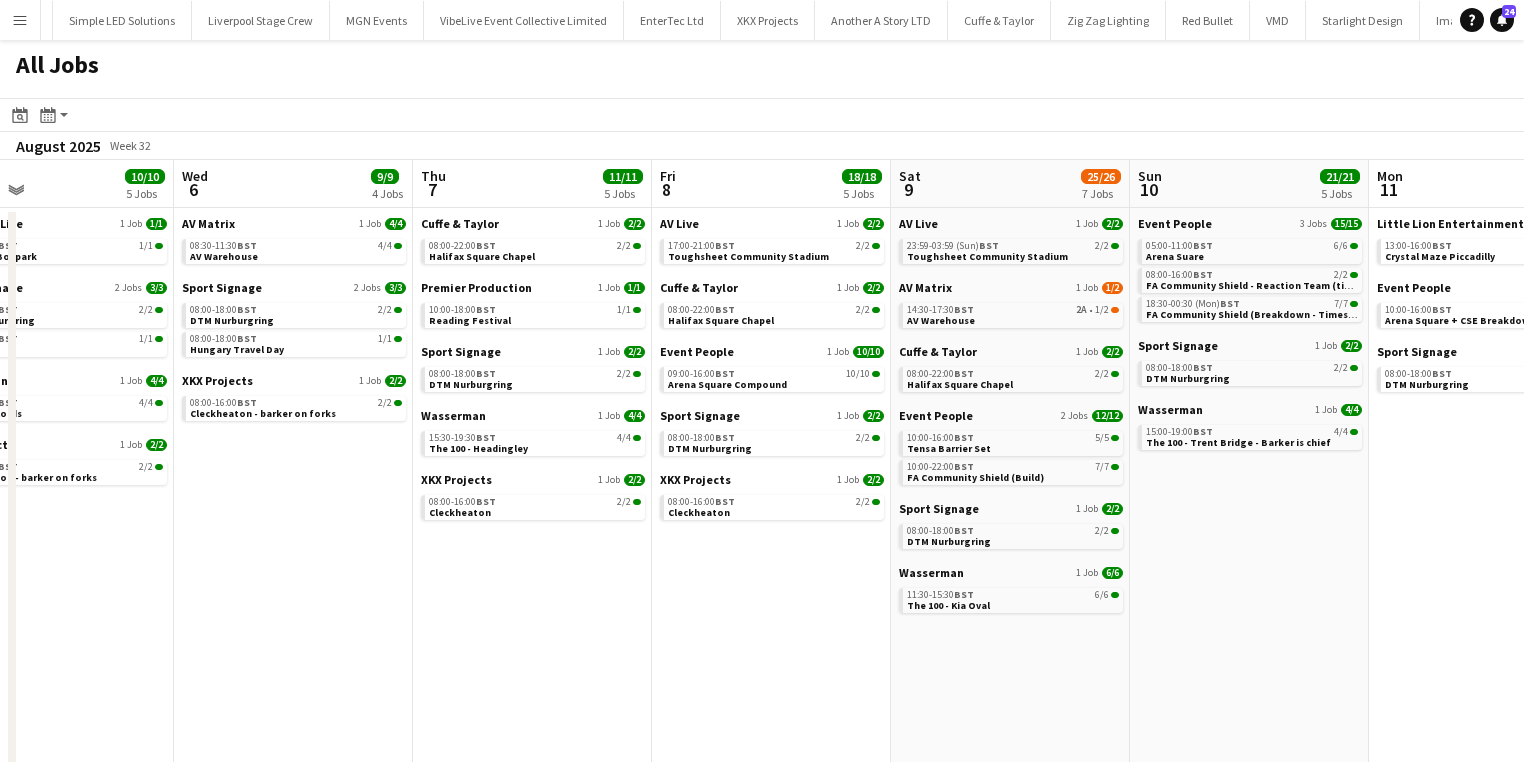 click on "Menu" at bounding box center [20, 20] 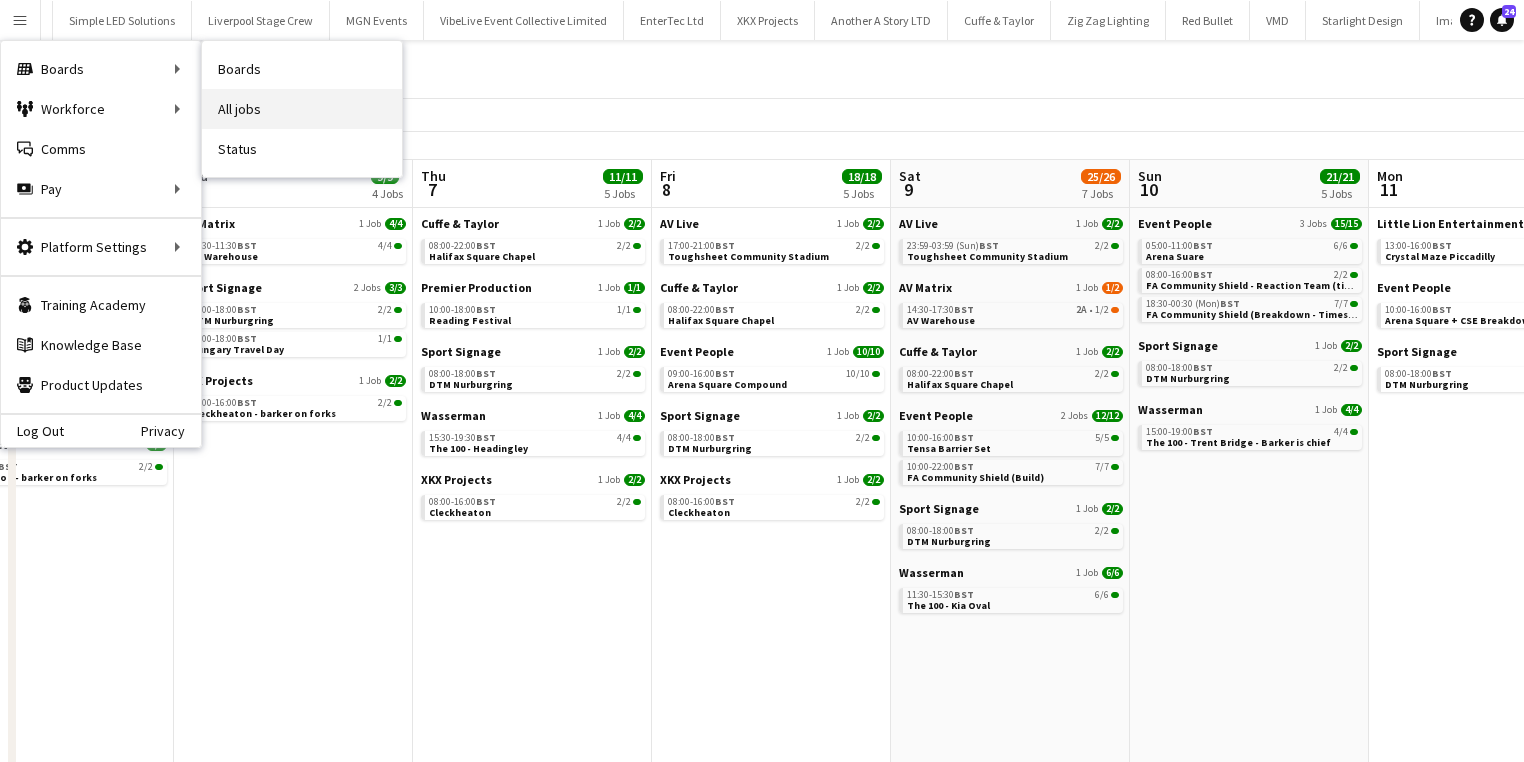 click on "All jobs" at bounding box center (302, 109) 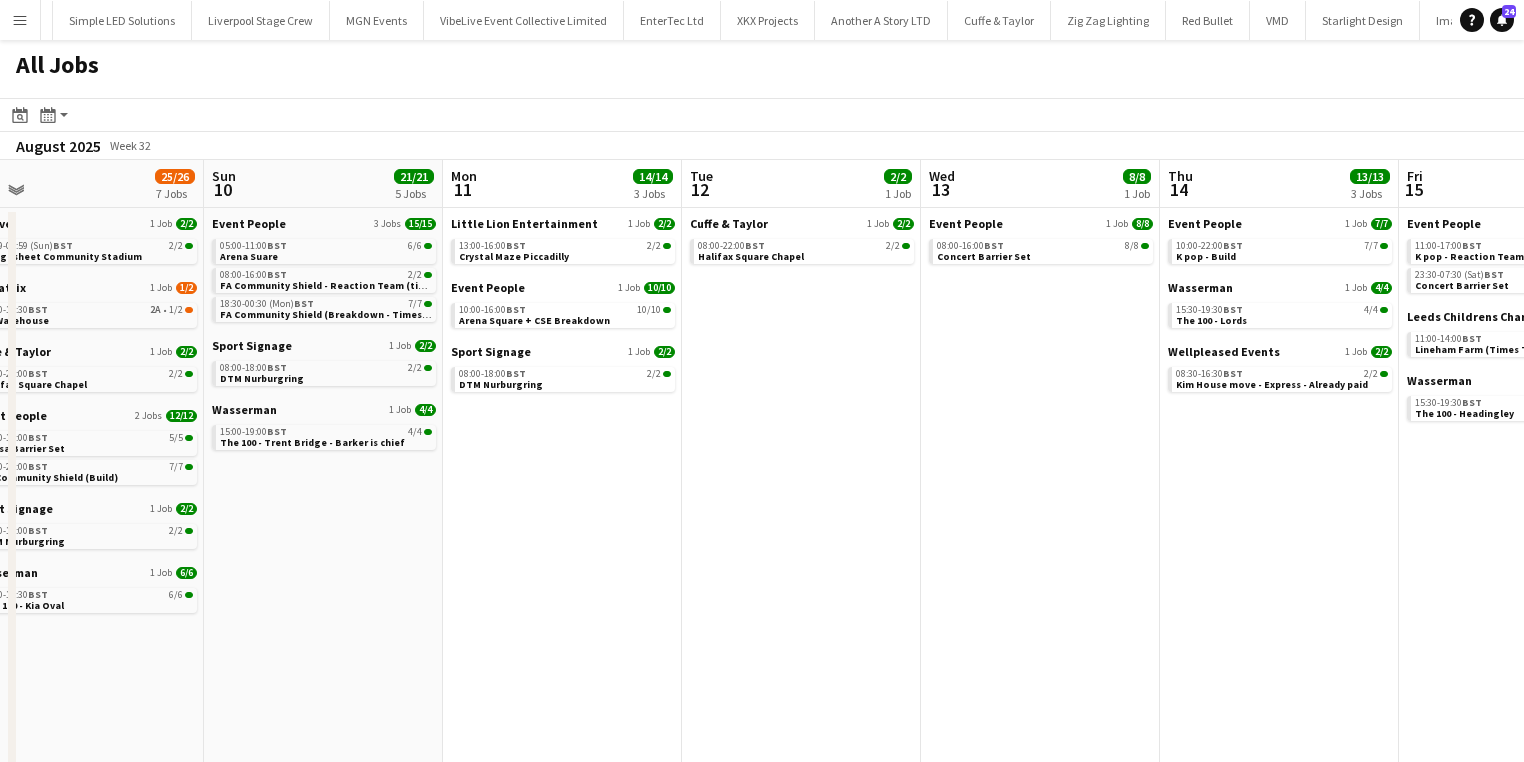drag, startPoint x: 294, startPoint y: 568, endPoint x: 230, endPoint y: 568, distance: 64 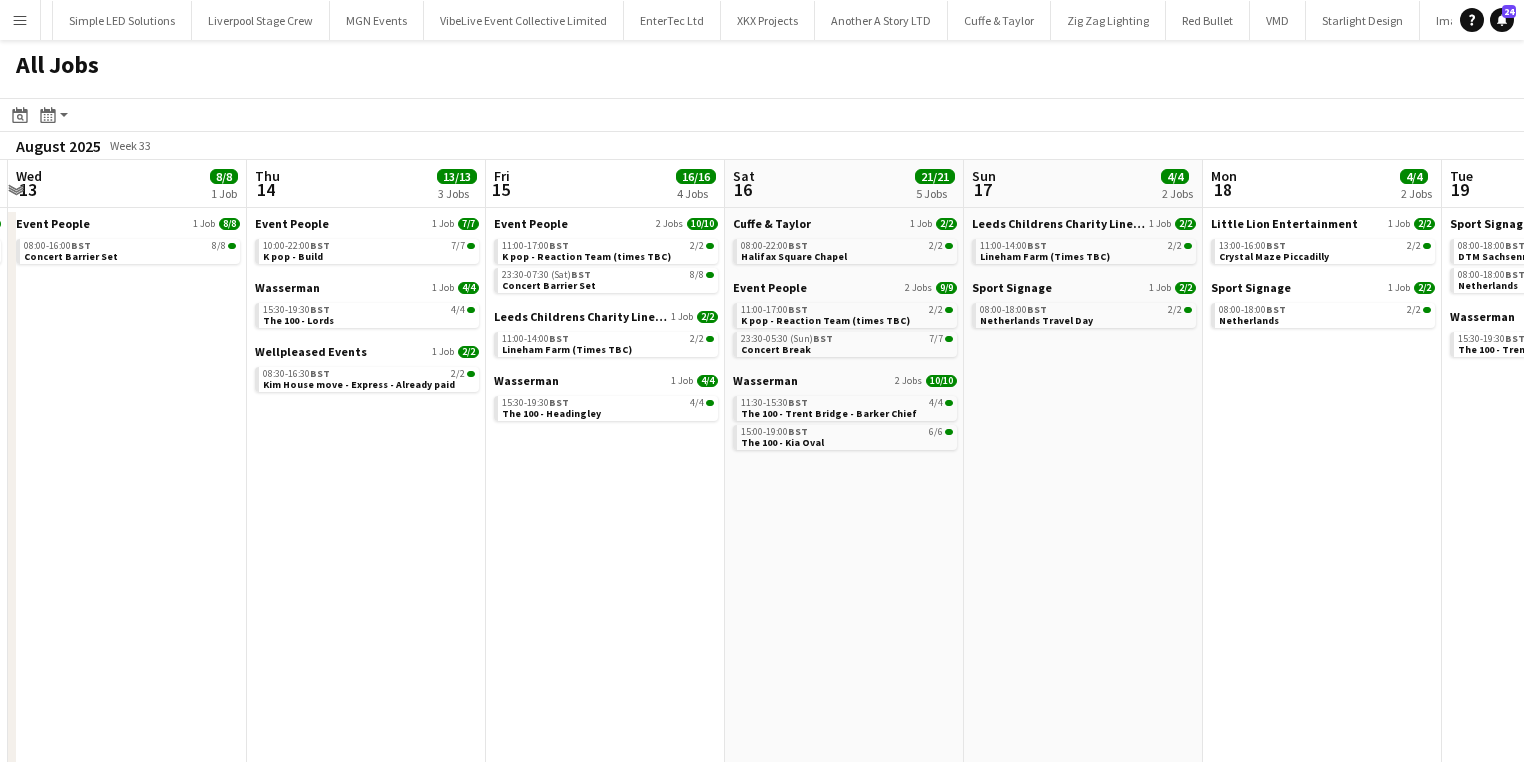 drag, startPoint x: 1162, startPoint y: 524, endPoint x: 8, endPoint y: 544, distance: 1154.1733 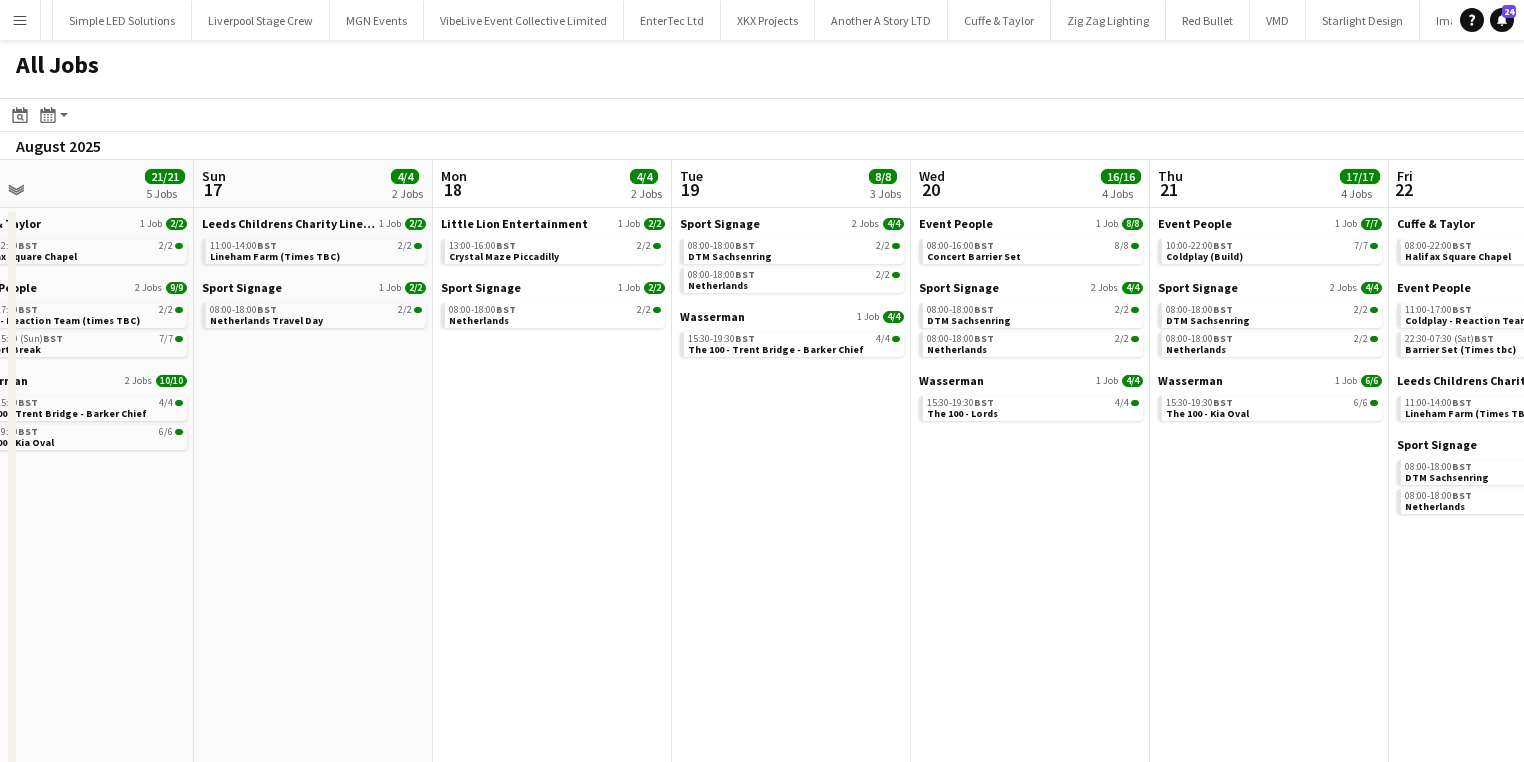 drag, startPoint x: 1282, startPoint y: 531, endPoint x: 5, endPoint y: 552, distance: 1277.1726 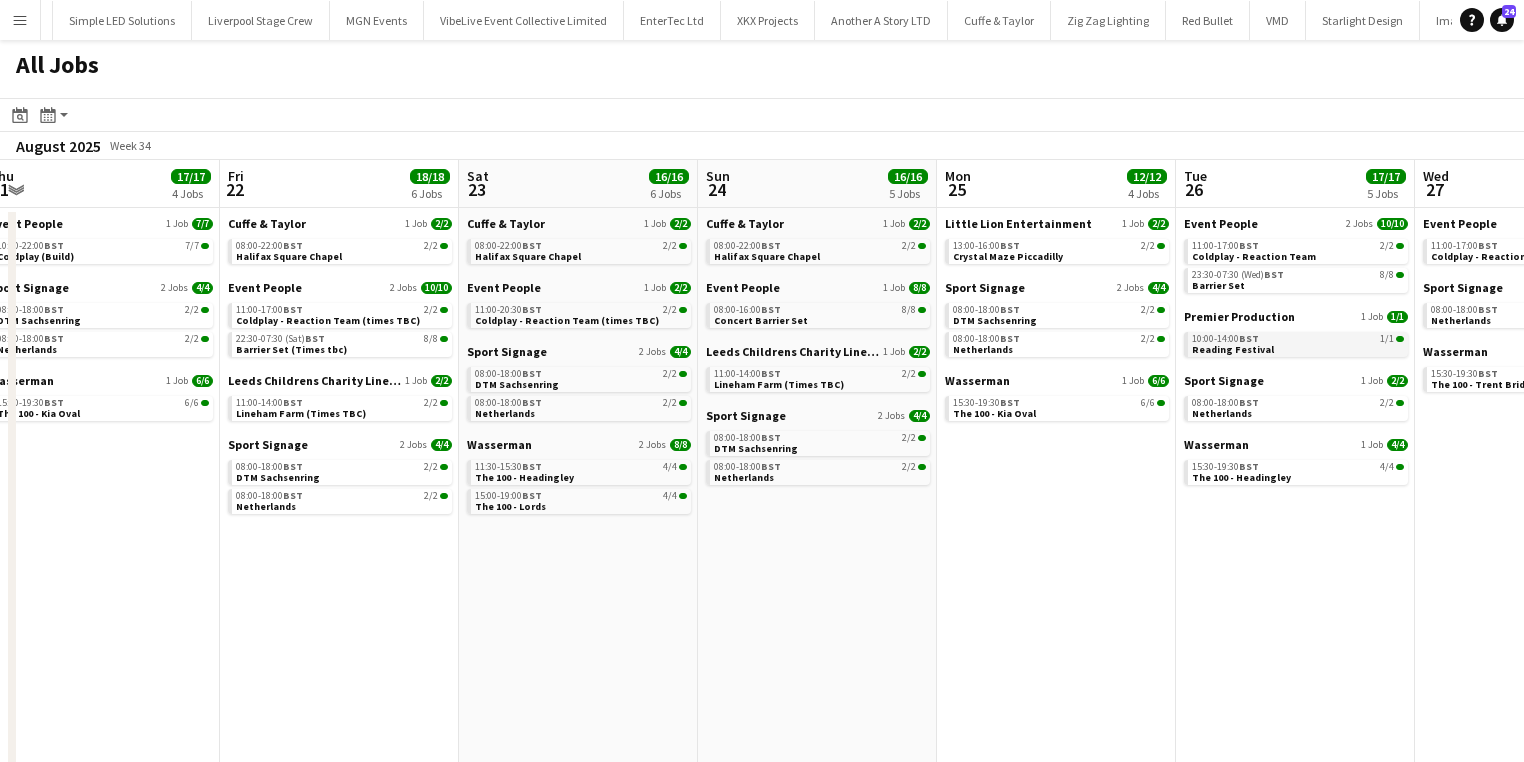 click on "10:00-14:00    BST   1/1" at bounding box center [1298, 339] 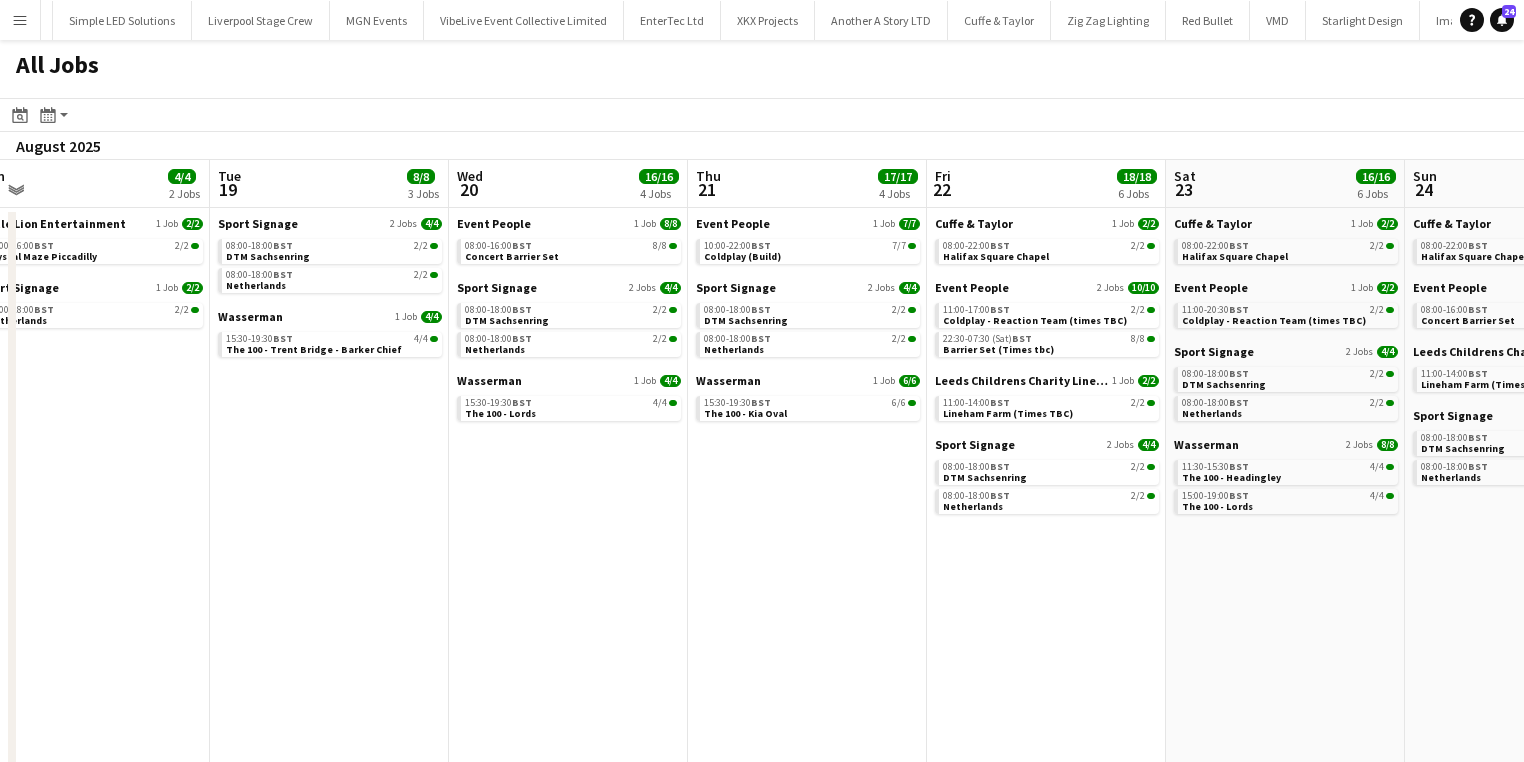 drag, startPoint x: 492, startPoint y: 584, endPoint x: 1196, endPoint y: 587, distance: 704.0064 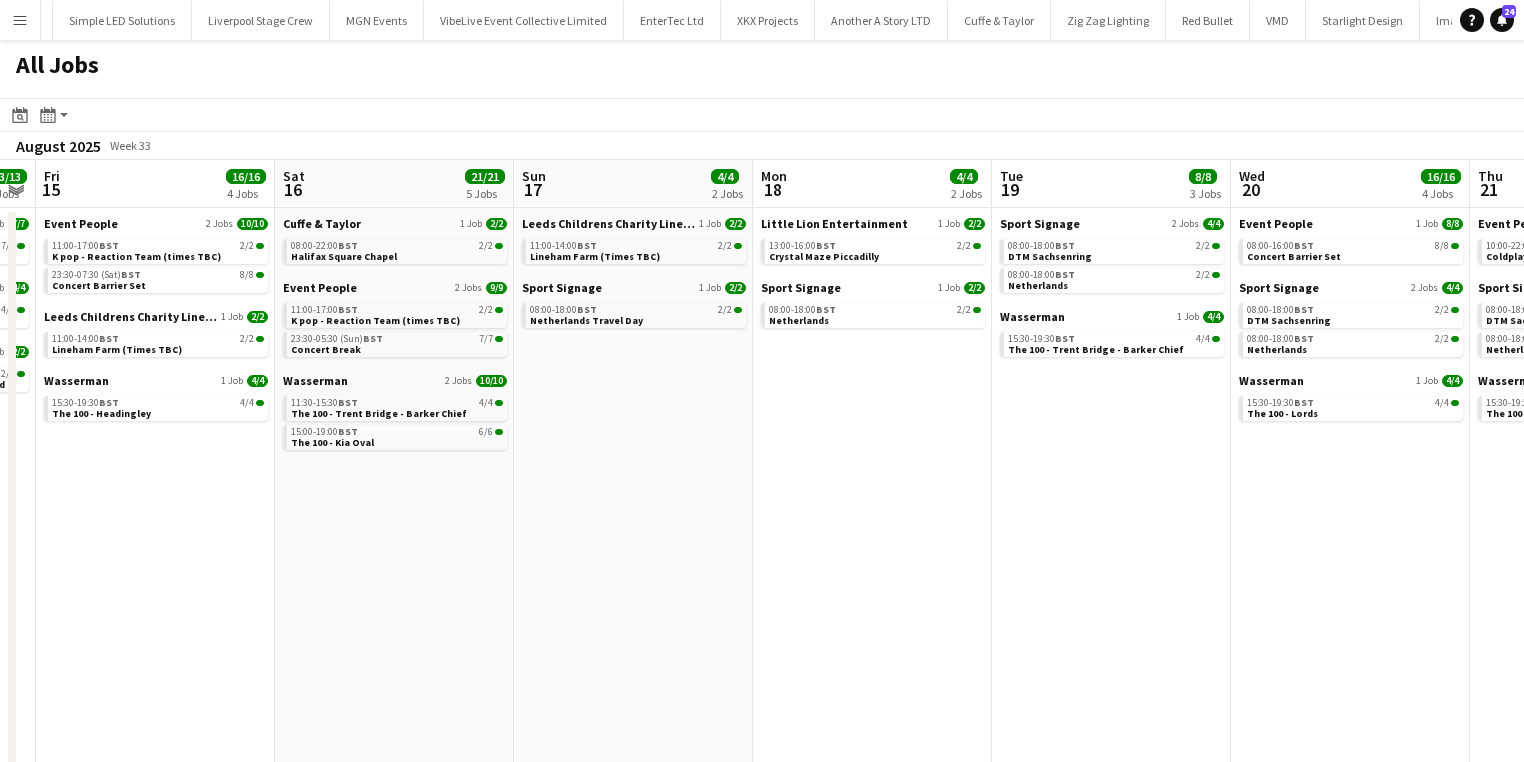 drag, startPoint x: 944, startPoint y: 561, endPoint x: 970, endPoint y: 560, distance: 26.019224 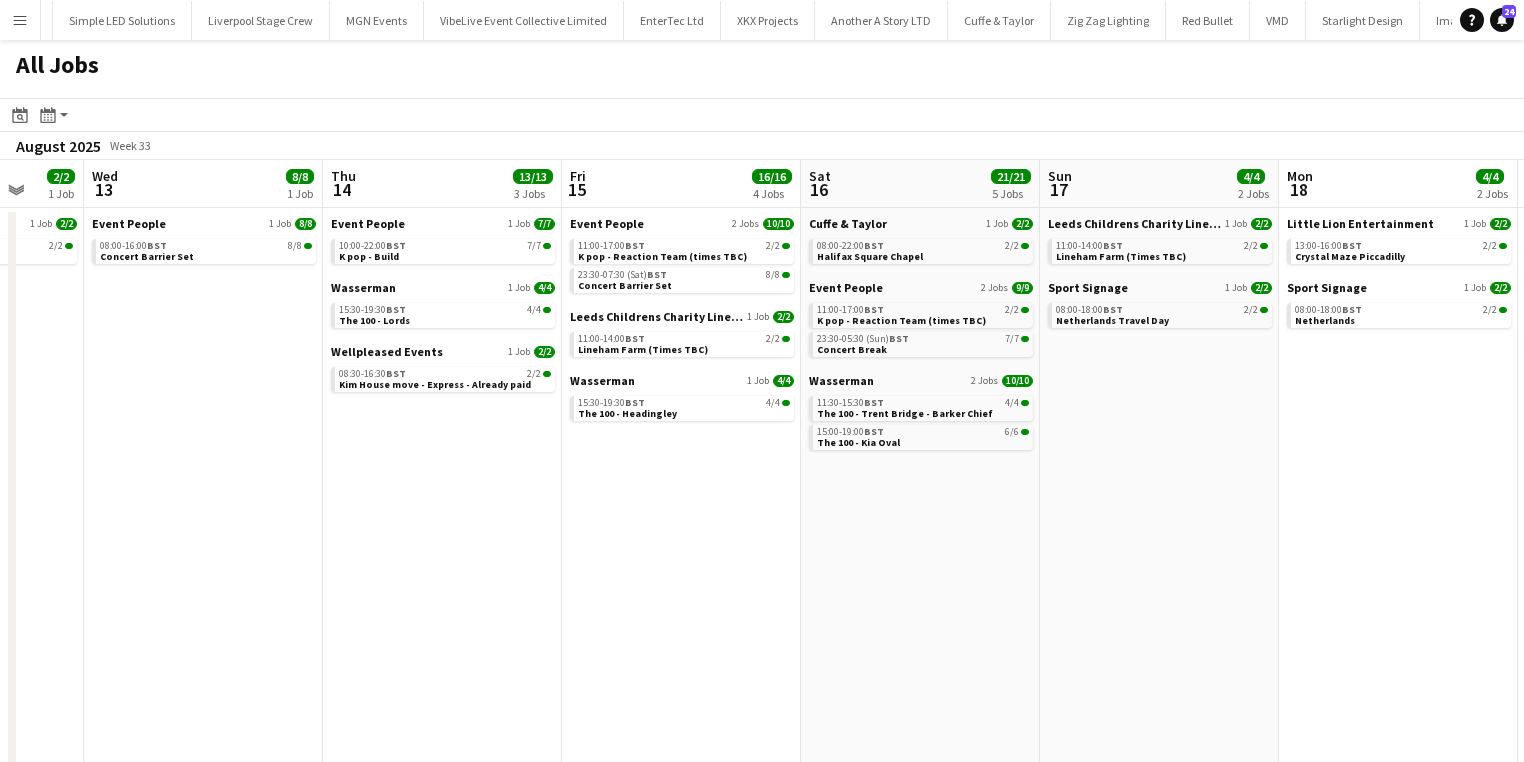 drag, startPoint x: 663, startPoint y: 600, endPoint x: 984, endPoint y: 597, distance: 321.014 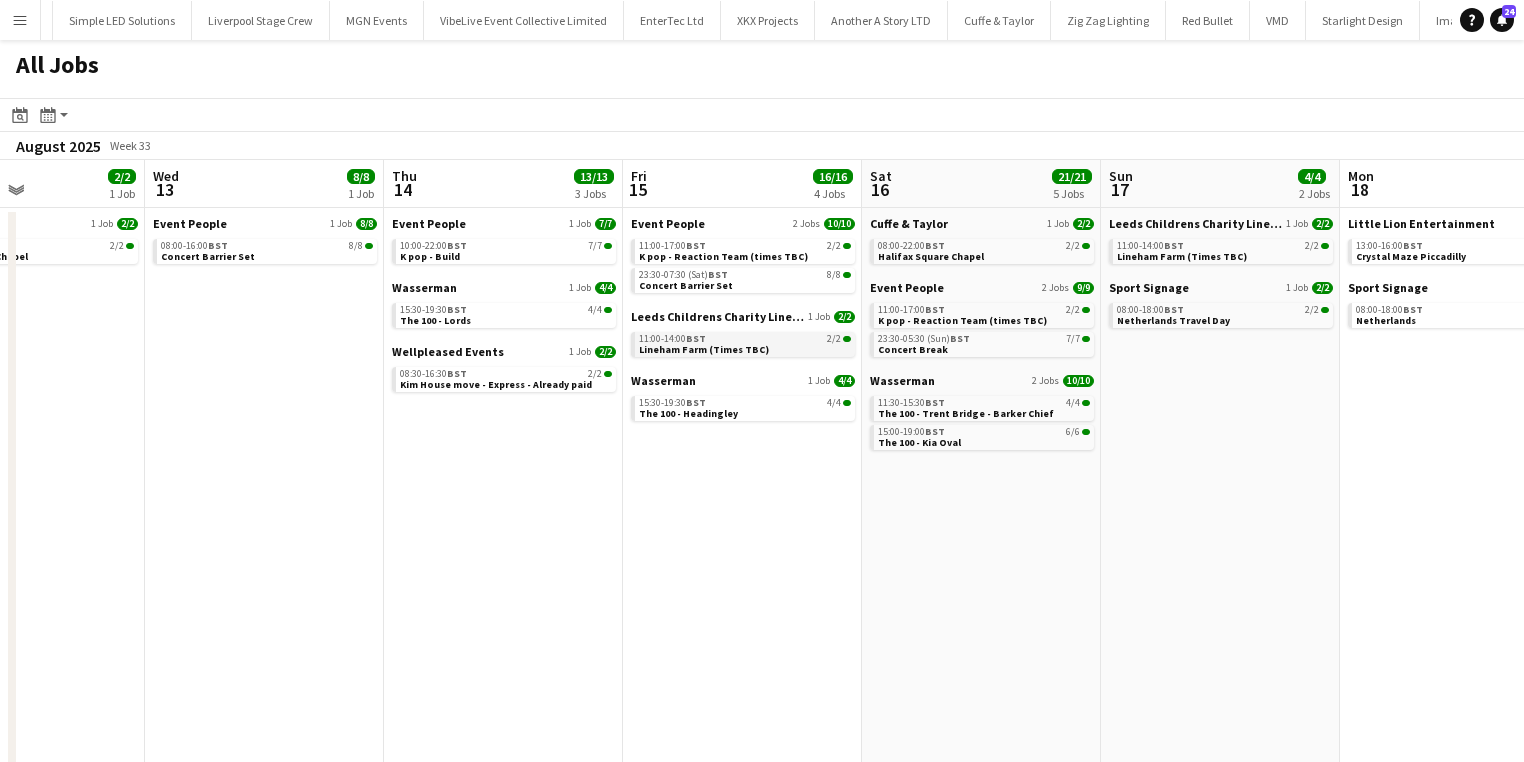 click on "Lineham Farm (Times TBC)" at bounding box center [704, 349] 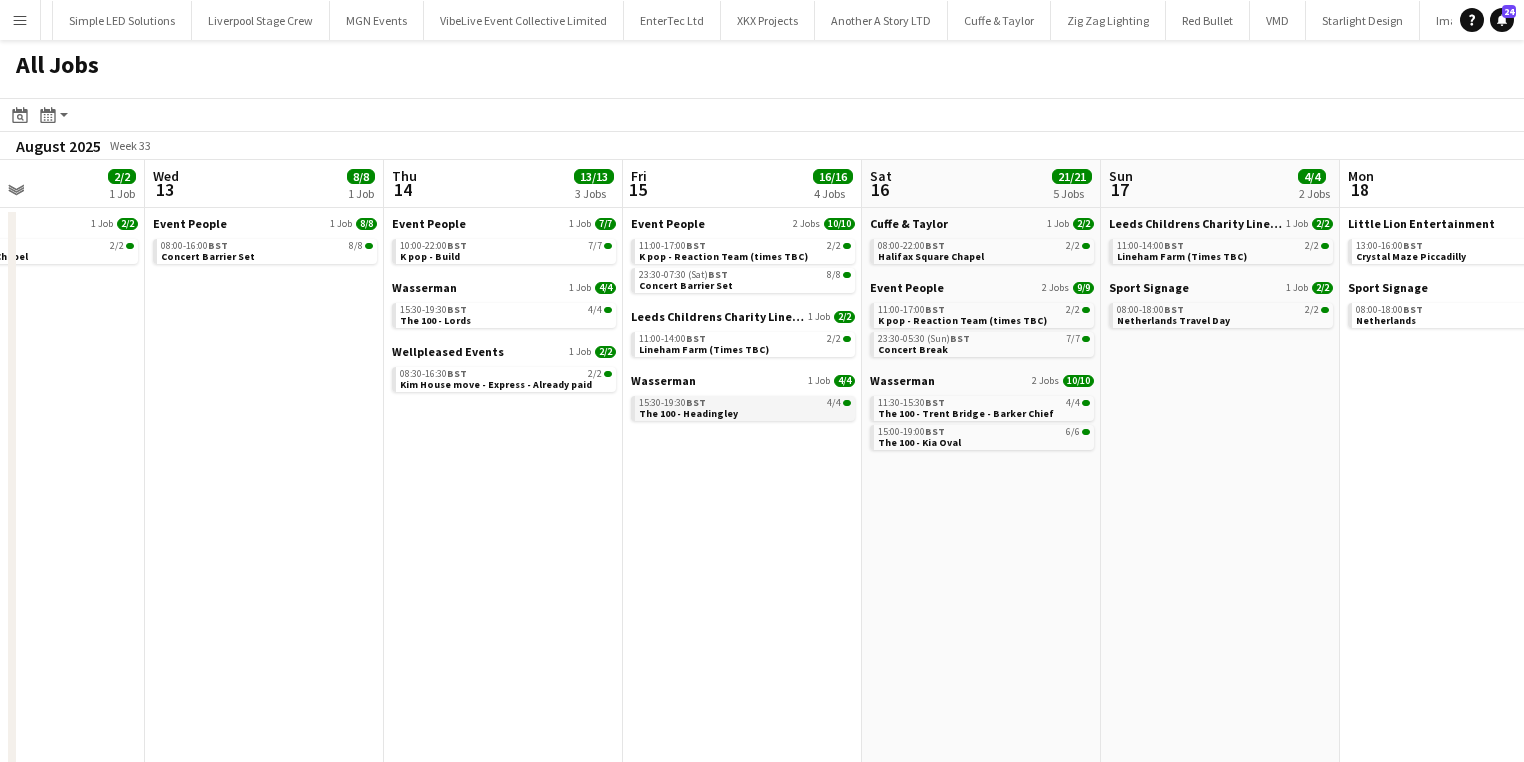 click on "15:30-19:30    BST   4/4   The 100 - Headingley" at bounding box center (745, 407) 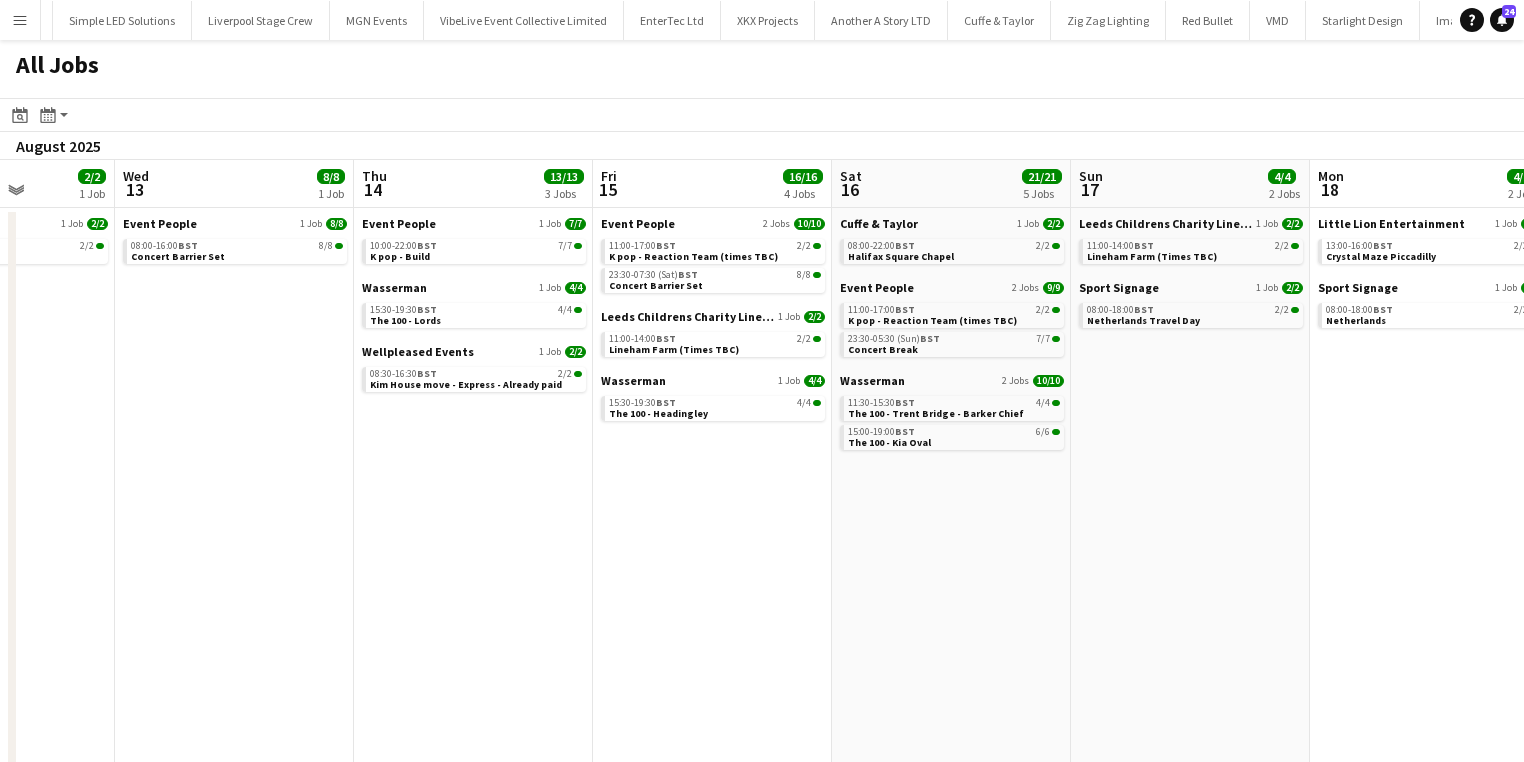 drag, startPoint x: 377, startPoint y: 502, endPoint x: 1036, endPoint y: 419, distance: 664.2063 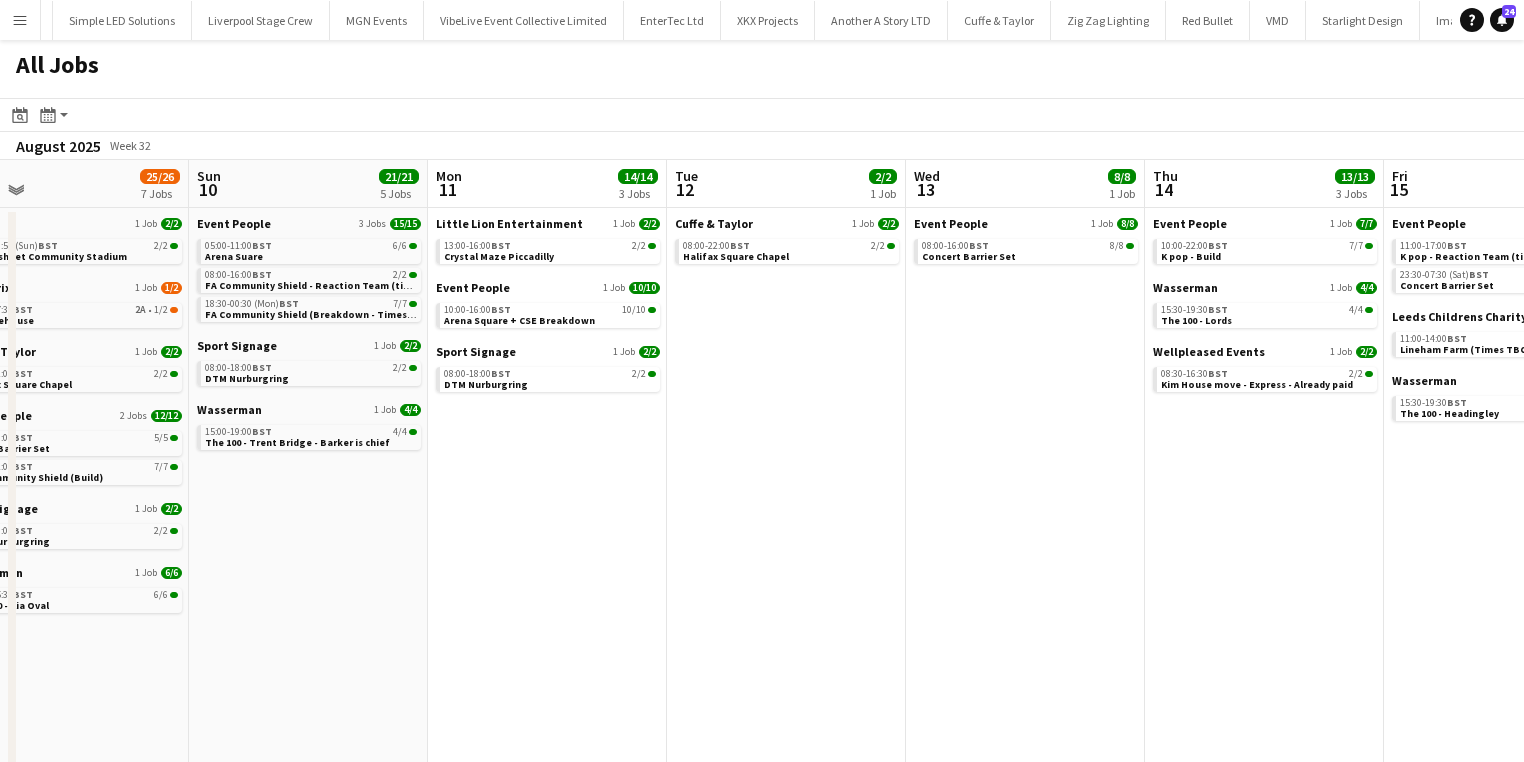 drag, startPoint x: 220, startPoint y: 582, endPoint x: 724, endPoint y: 564, distance: 504.32132 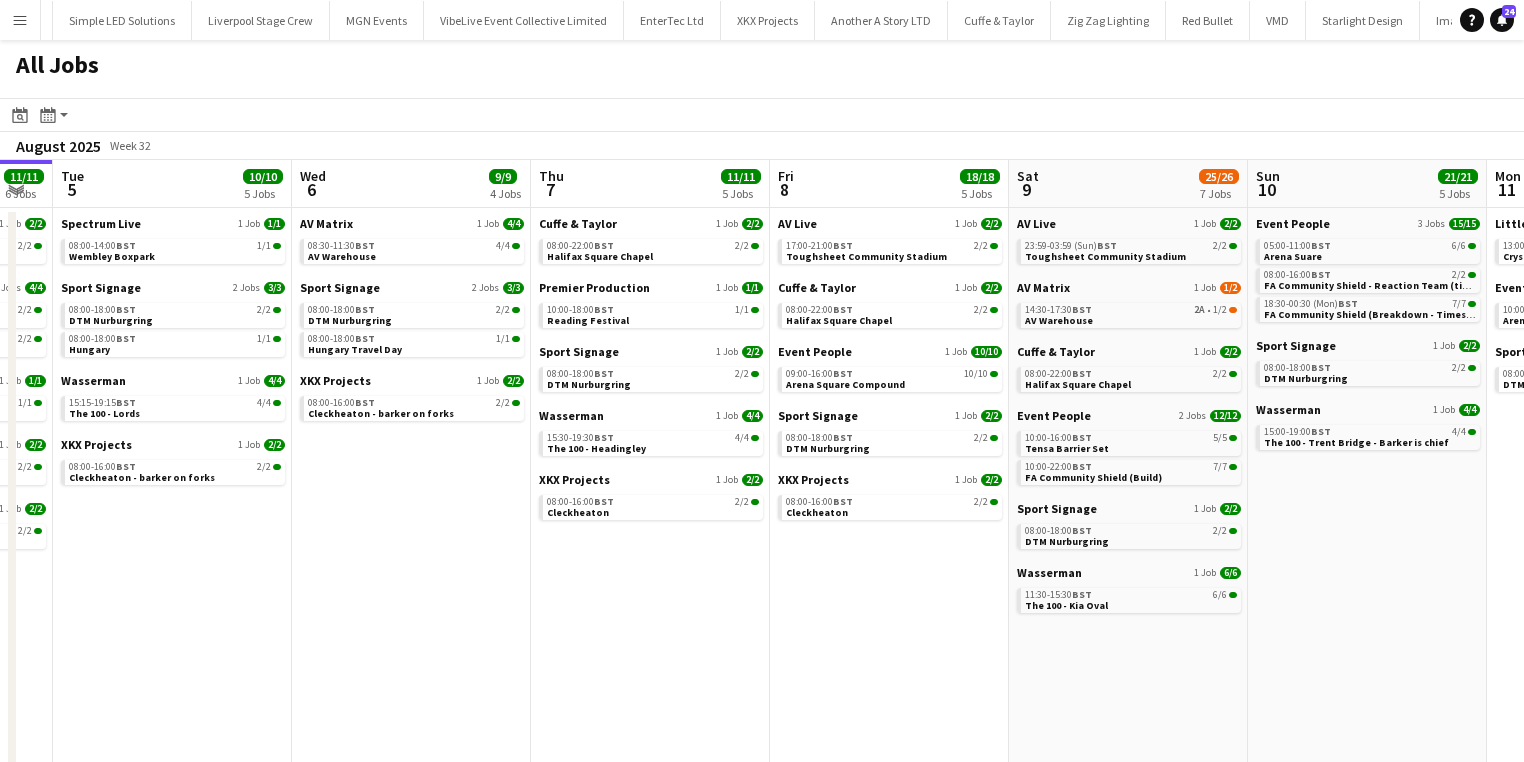 drag, startPoint x: 300, startPoint y: 537, endPoint x: 652, endPoint y: 534, distance: 352.0128 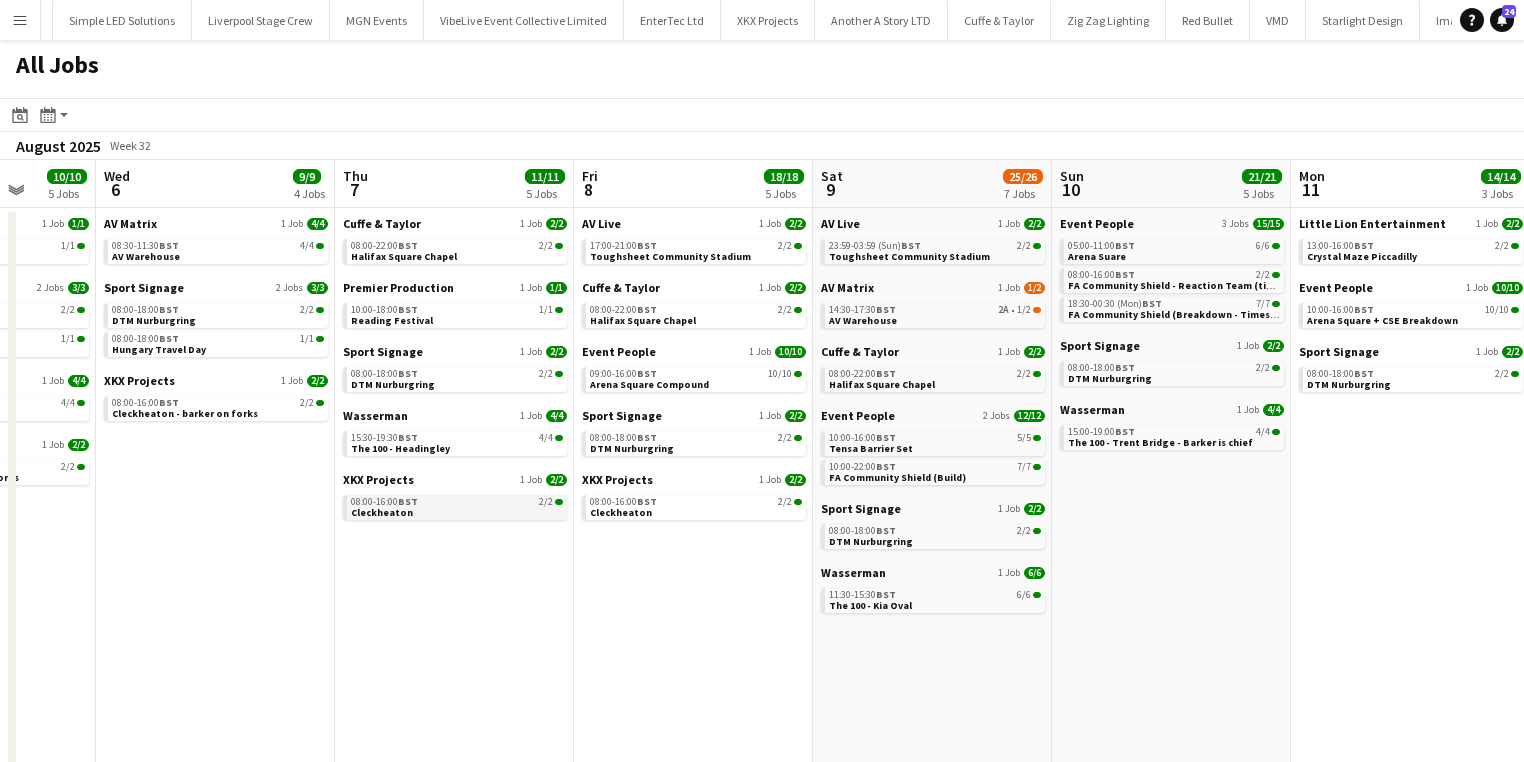 click on "08:00-16:00    BST   2/2   Cleckheaton" at bounding box center [457, 506] 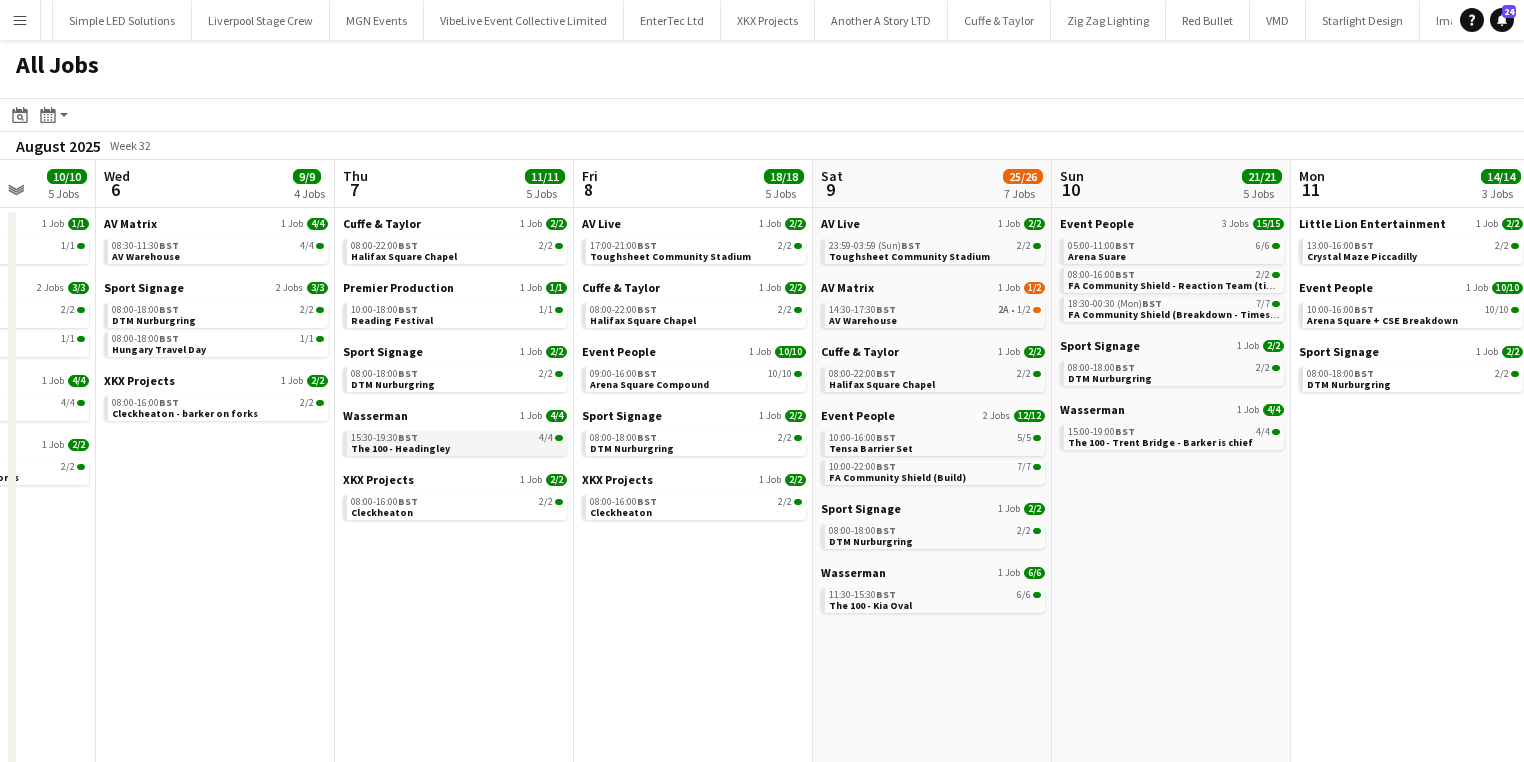 click on "The 100 - Headingley" at bounding box center [400, 448] 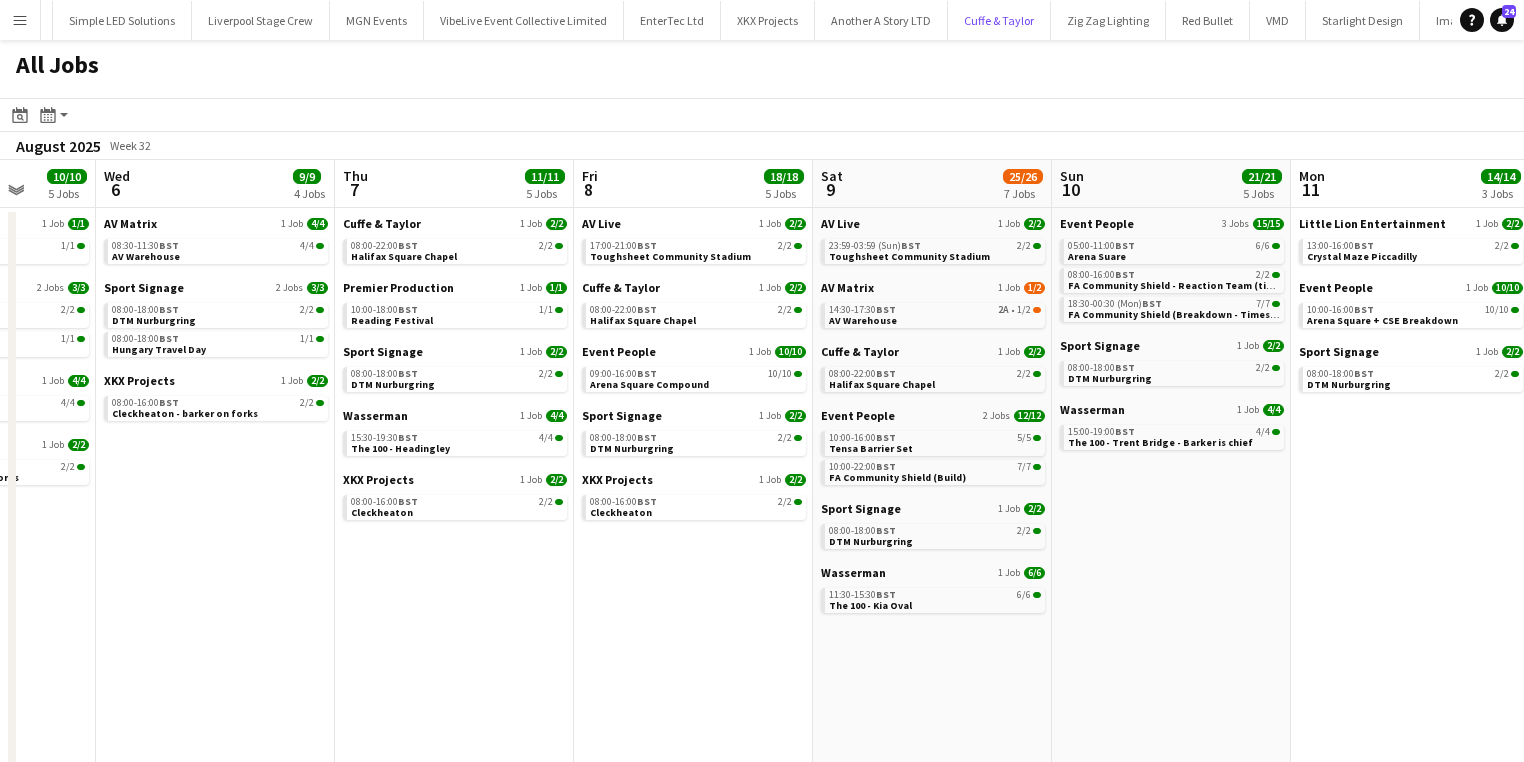 click on "Menu
Boards
Boards   Boards   All jobs   Status
Workforce
Workforce   My Workforce   Recruiting
Comms
Comms
Pay
Pay   Approvals   Payments   Reports
Platform Settings
Platform Settings   App settings   Your settings   Profiles
Training Academy
Training Academy
Knowledge Base
Knowledge Base
Product Updates
Product Updates   Log Out   Privacy   Wellpleased Events
Close
Wasserman
Close
Event People
Close
AMCI Global
Close
Seen Live Ltd
Close
Future Cheer Limited
Close
Premier Production
Close
Olympus Express
Close
Three Create" at bounding box center (762, 423) 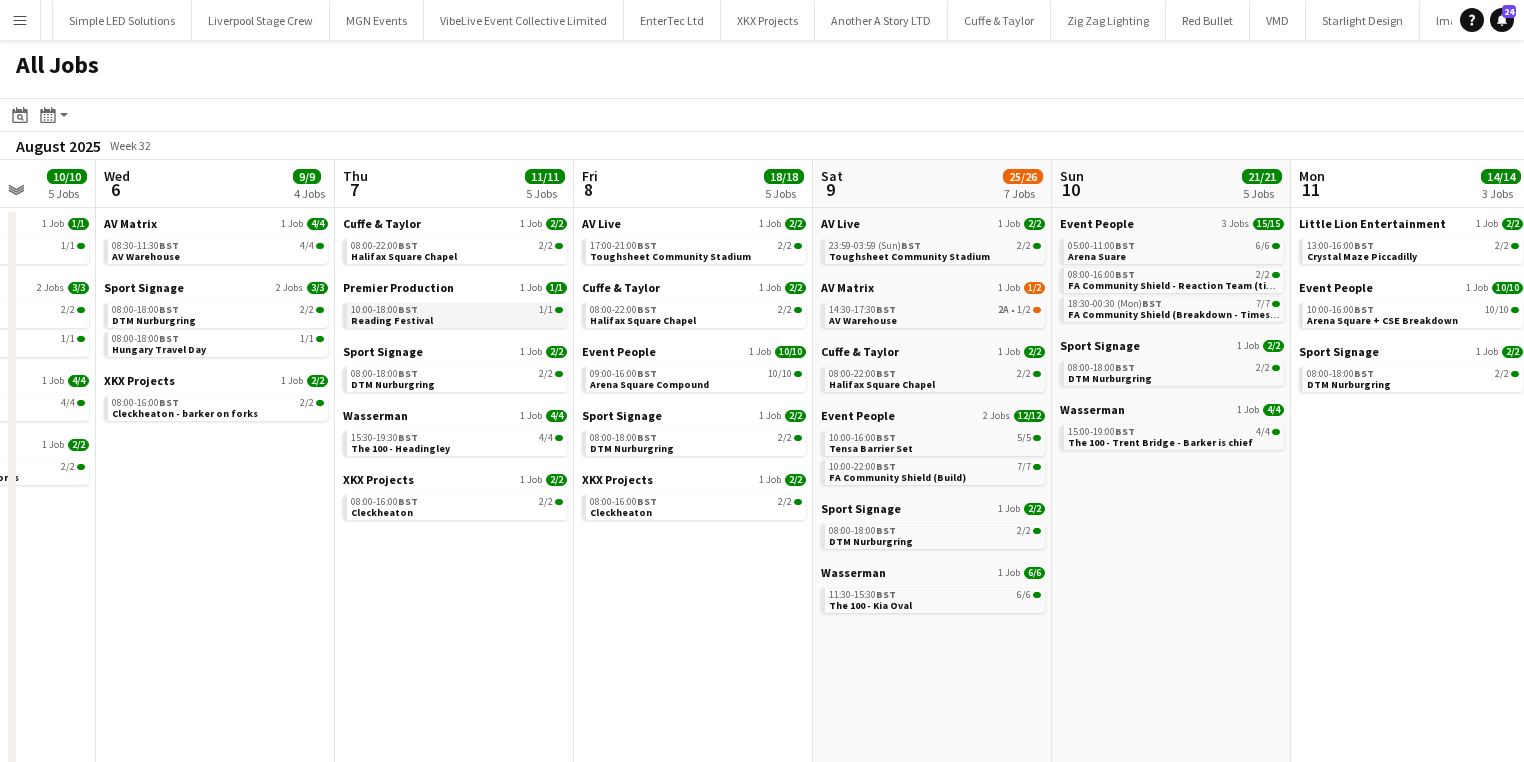 click on "10:00-18:00    BST   1/1" at bounding box center [457, 310] 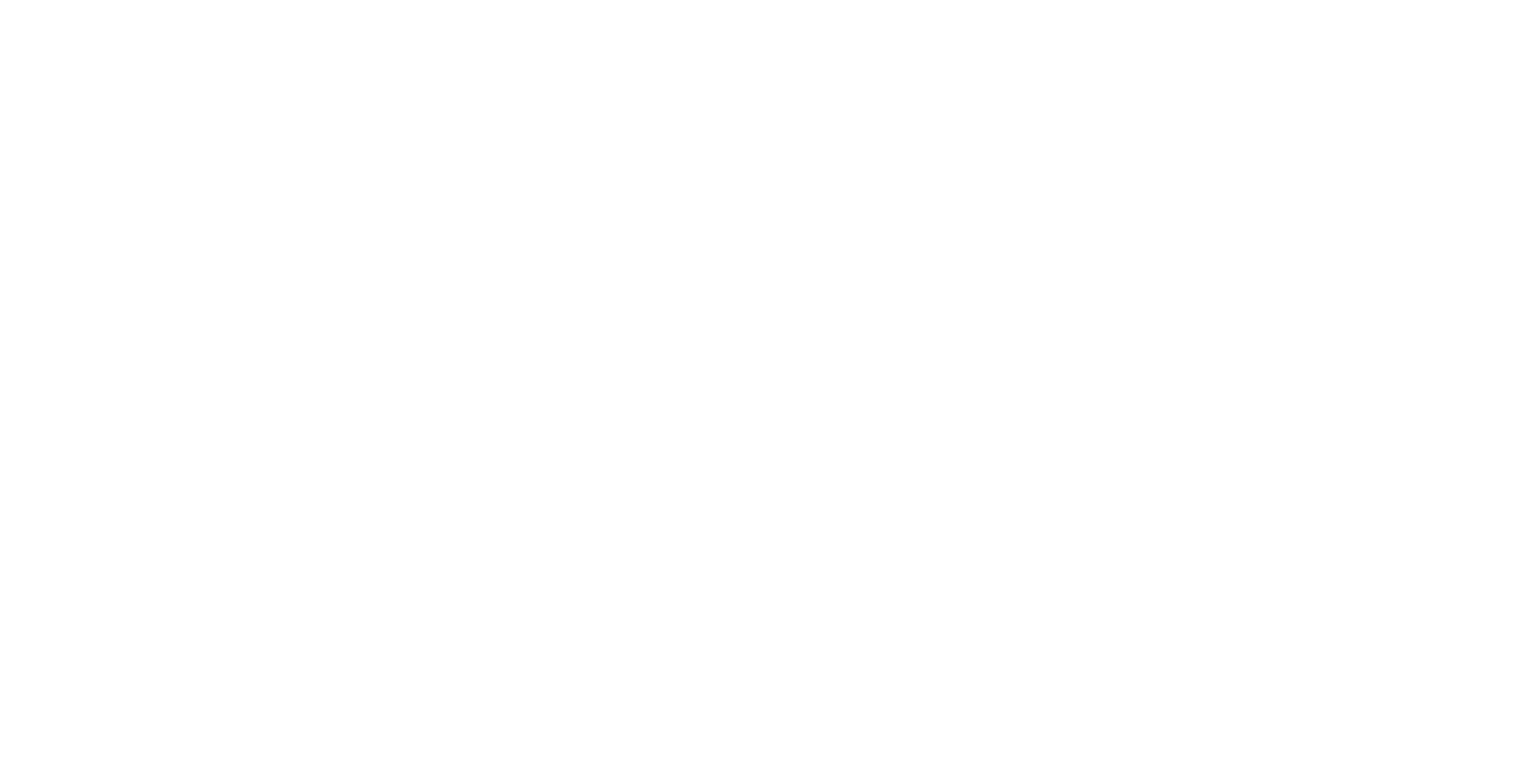 scroll, scrollTop: 0, scrollLeft: 0, axis: both 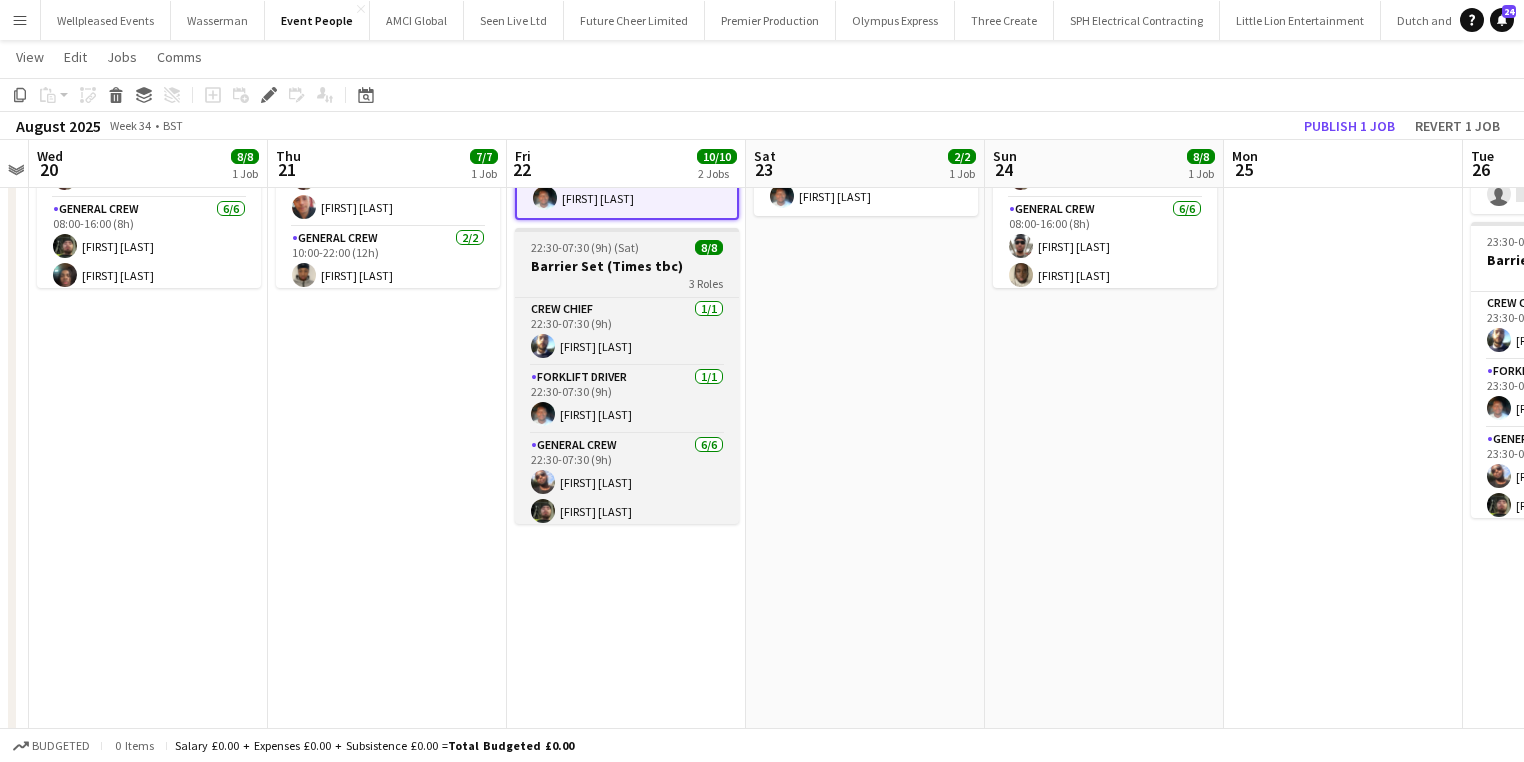 click on "3 Roles" at bounding box center (627, 283) 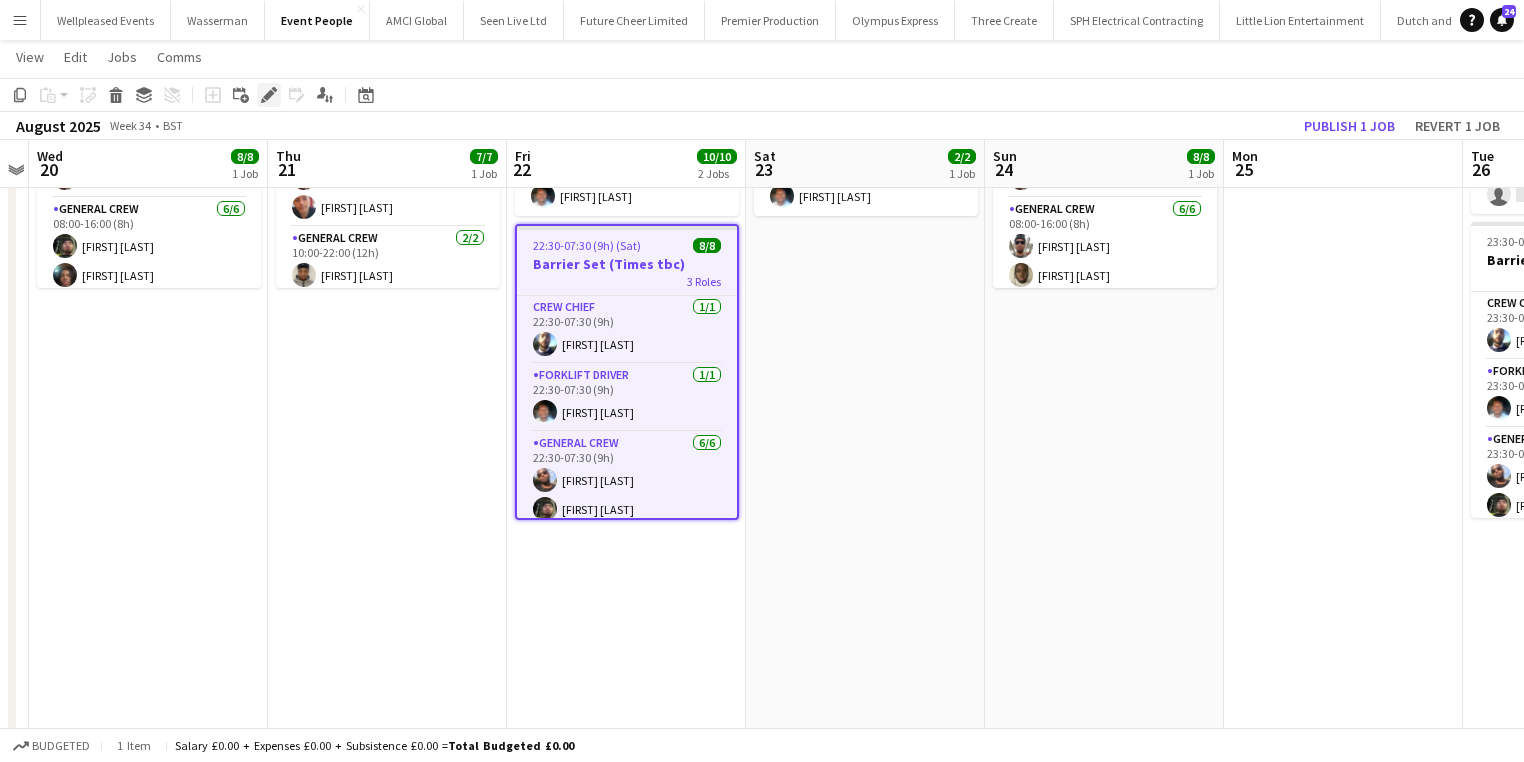 click 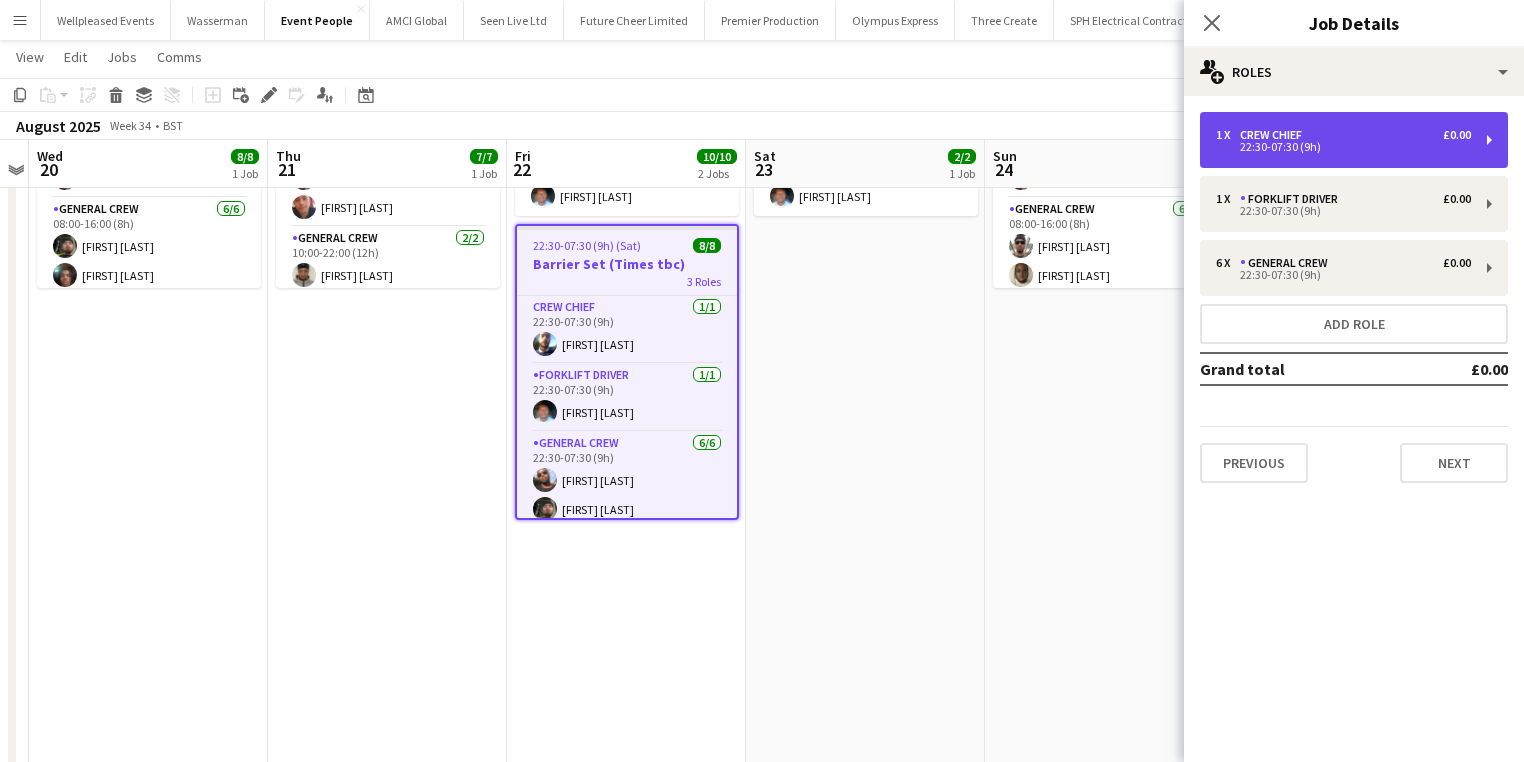 click on "22:30-07:30 (9h)" at bounding box center [1343, 147] 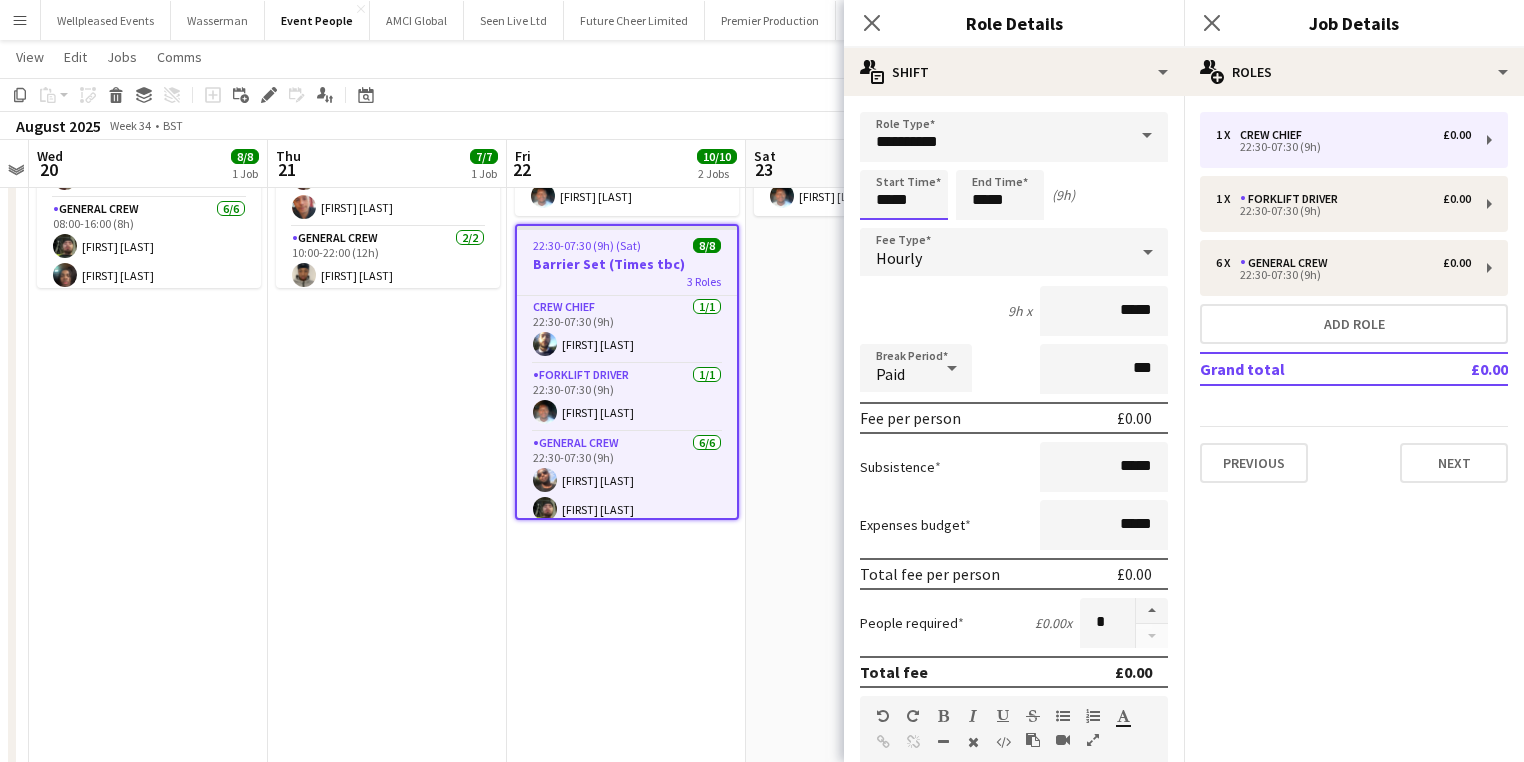 click on "*****" at bounding box center [904, 195] 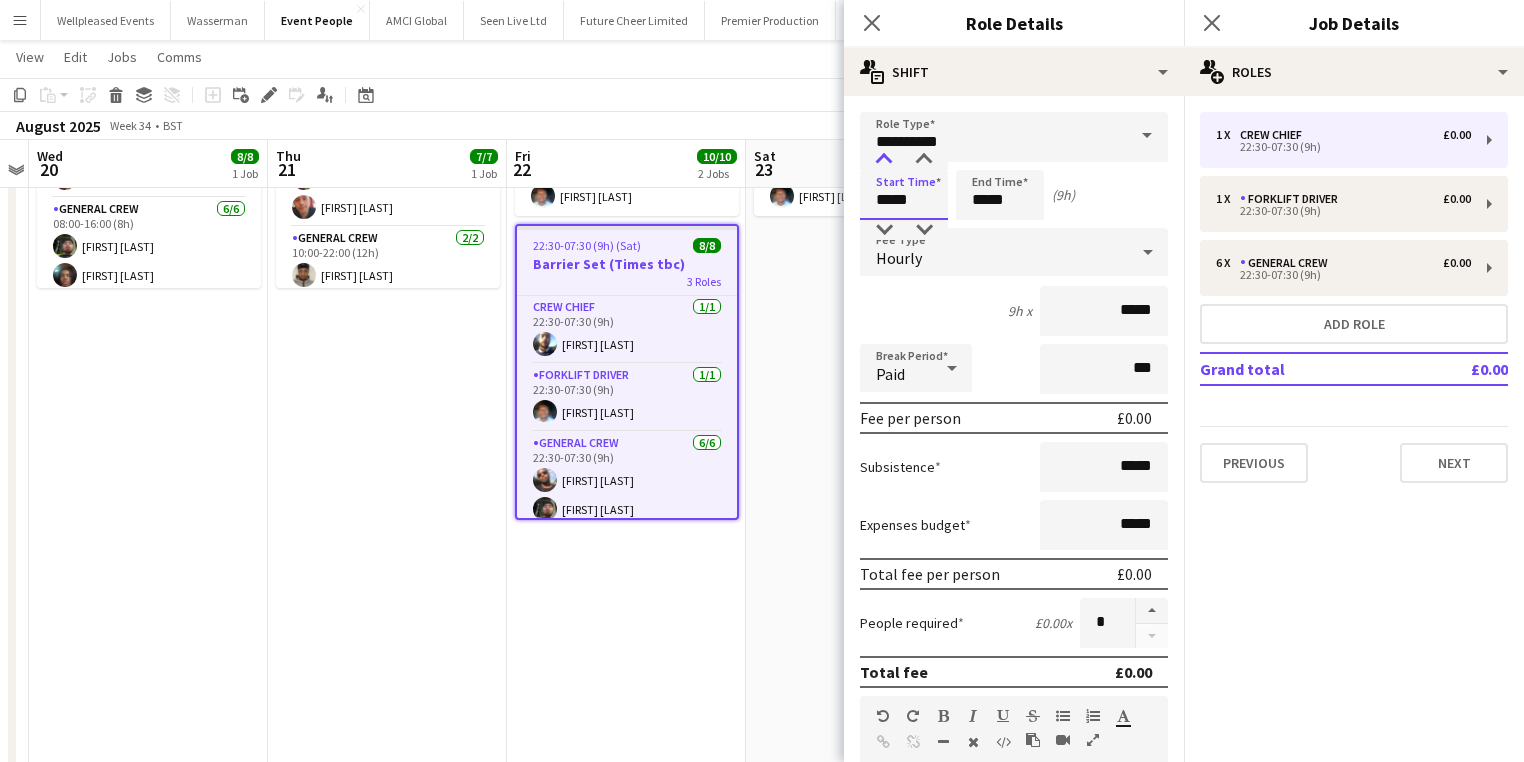 type on "*****" 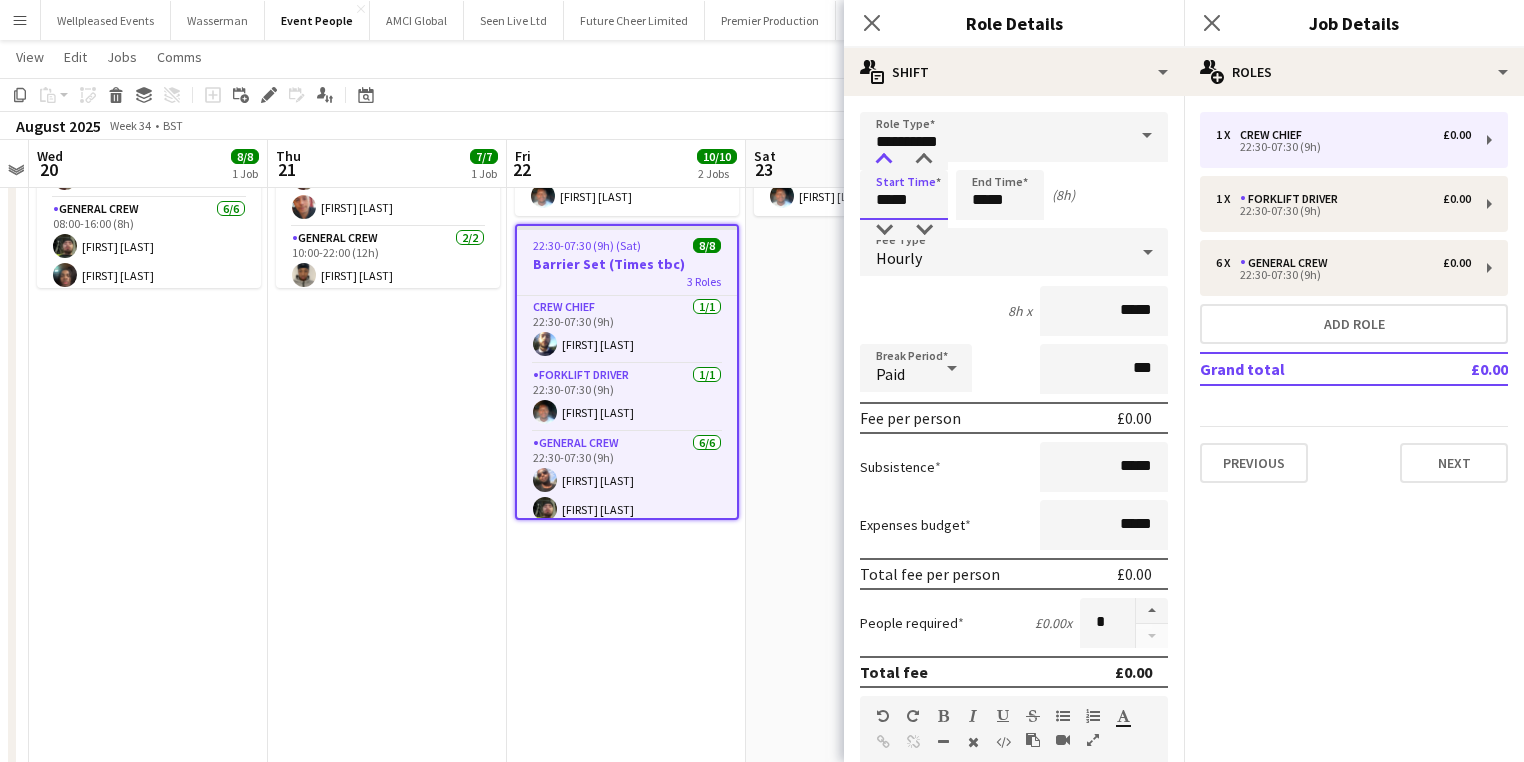 click at bounding box center (884, 160) 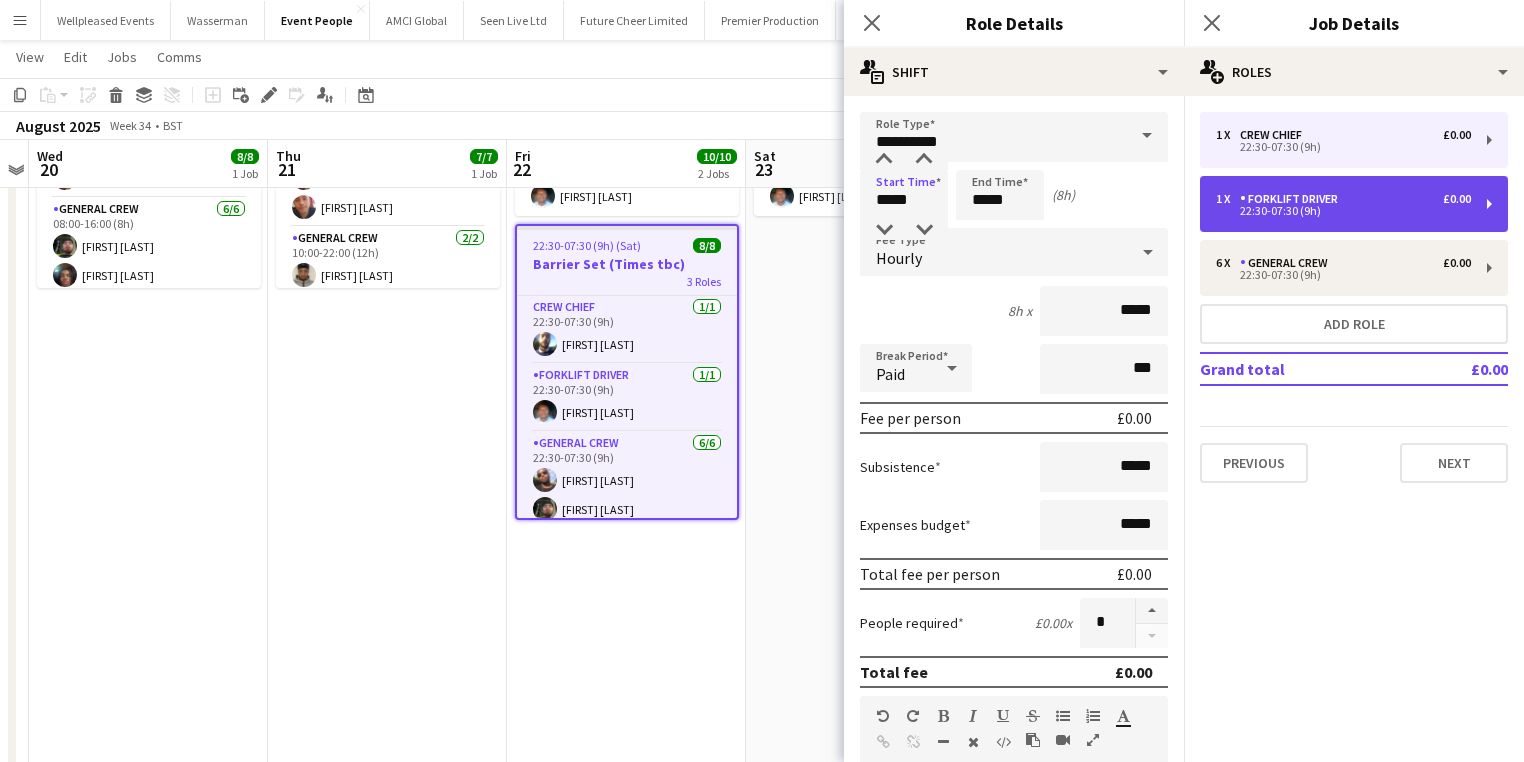 click on "Forklift Driver" at bounding box center (1293, 199) 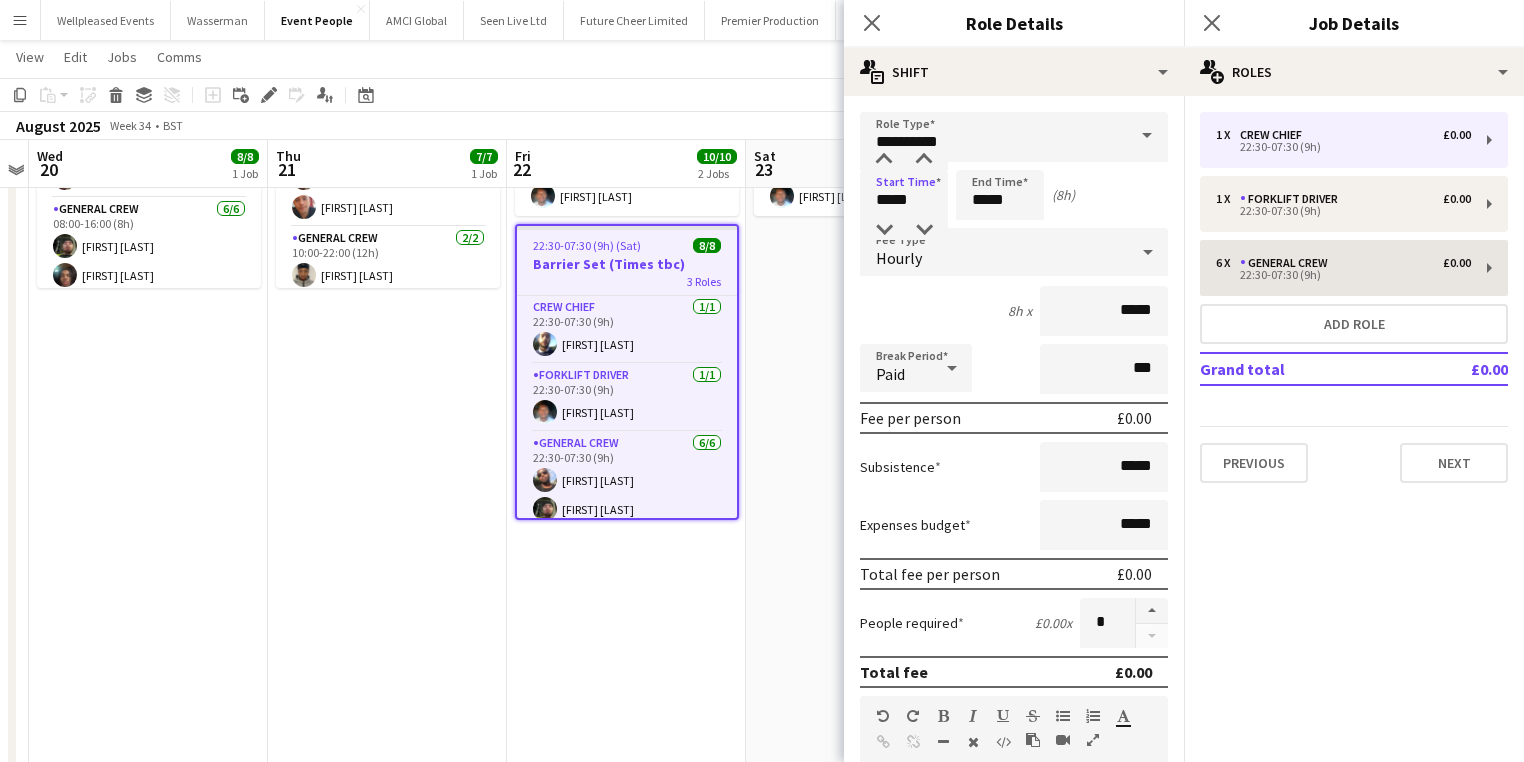 type on "**********" 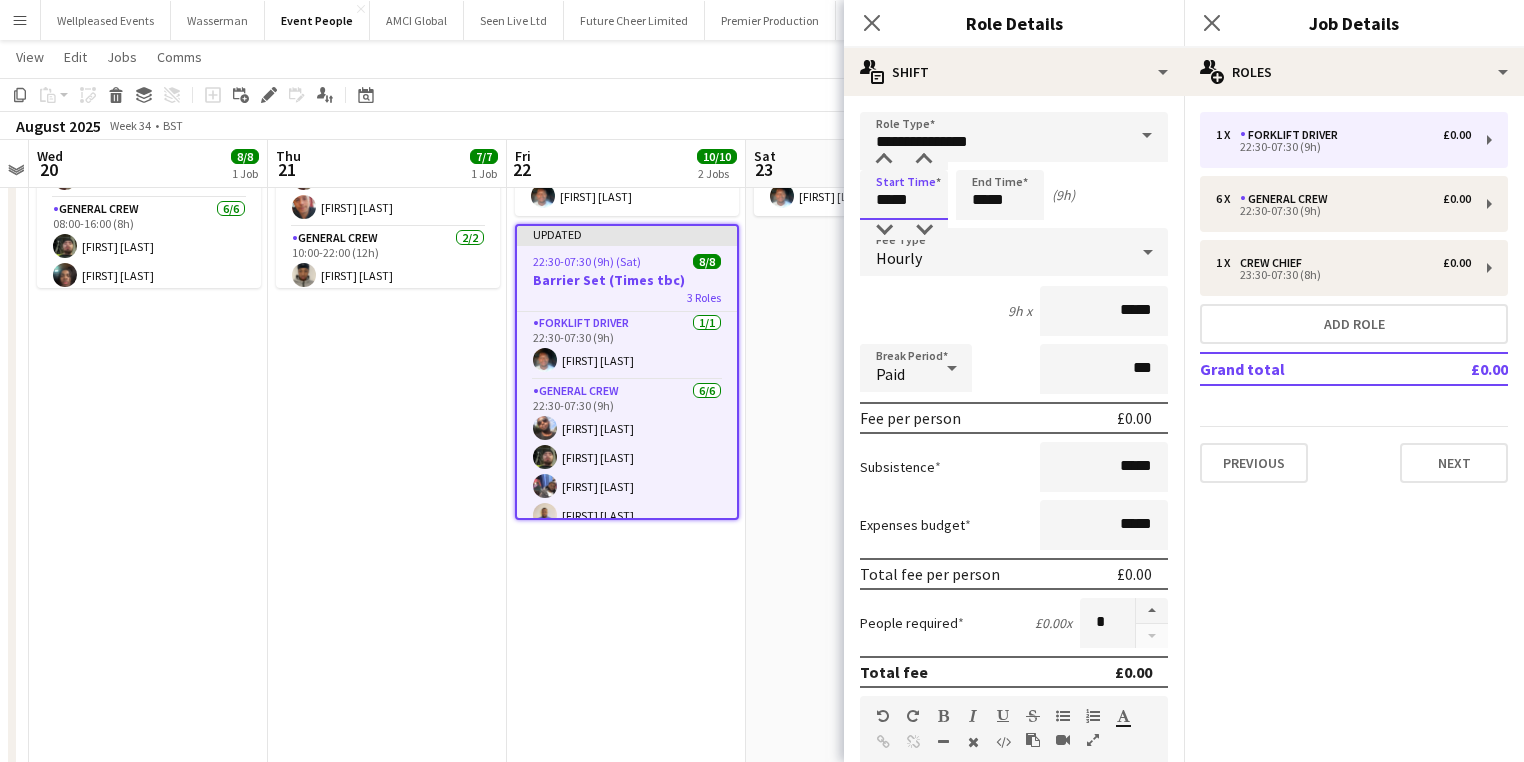 click on "*****" at bounding box center [904, 195] 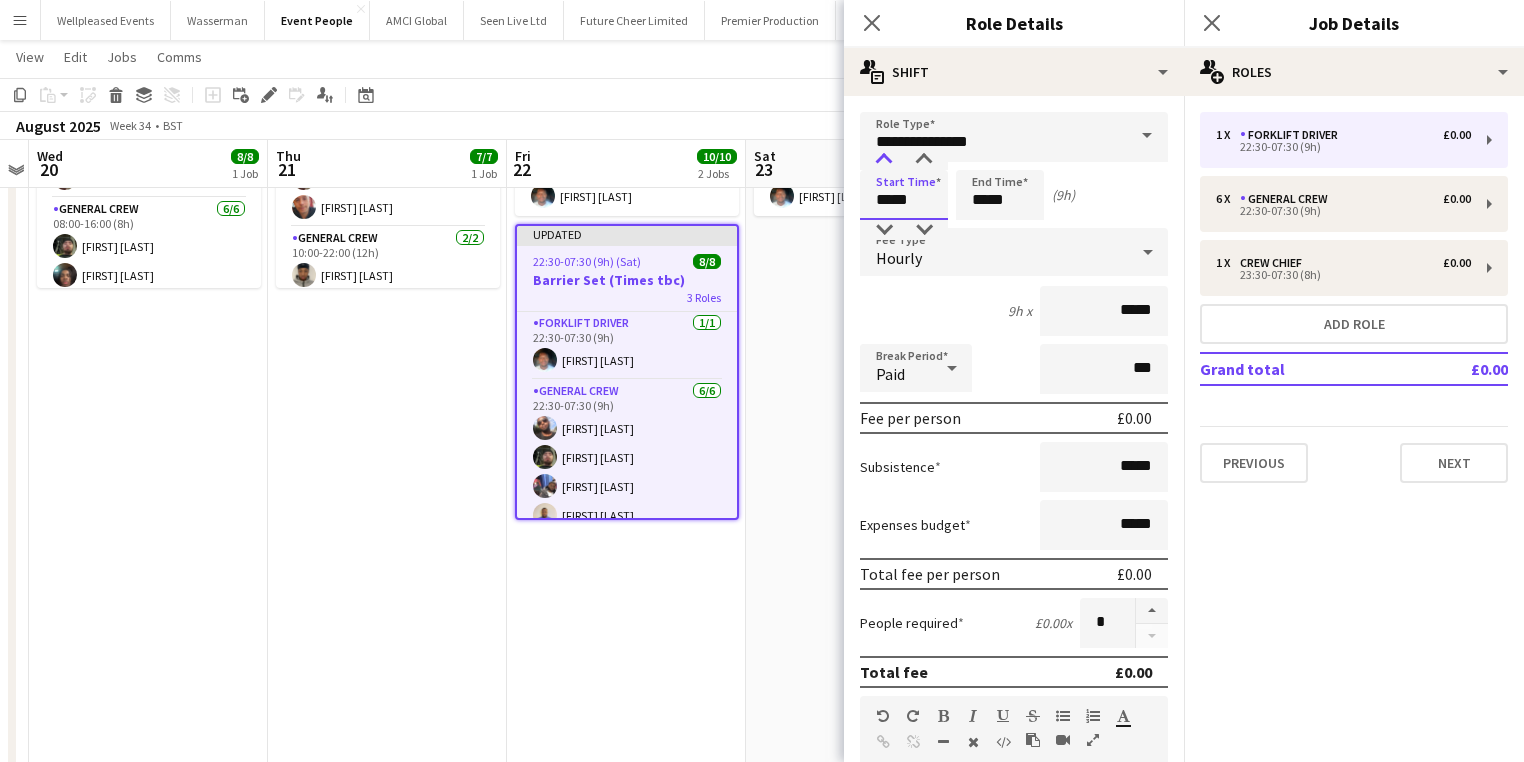 type on "*****" 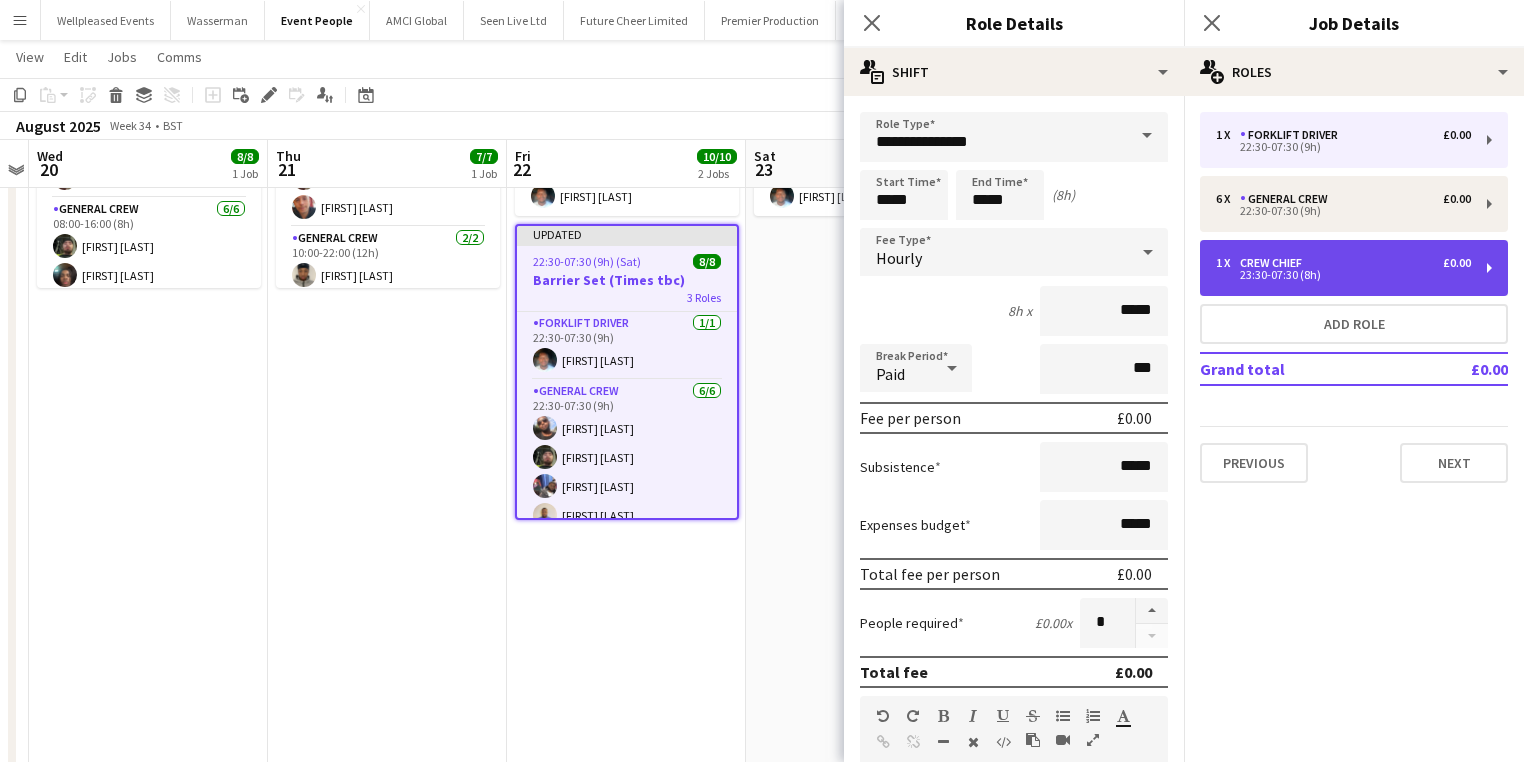 click on "1 x   Crew Chief   £0.00   23:30-07:30 (8h)" at bounding box center [1354, 268] 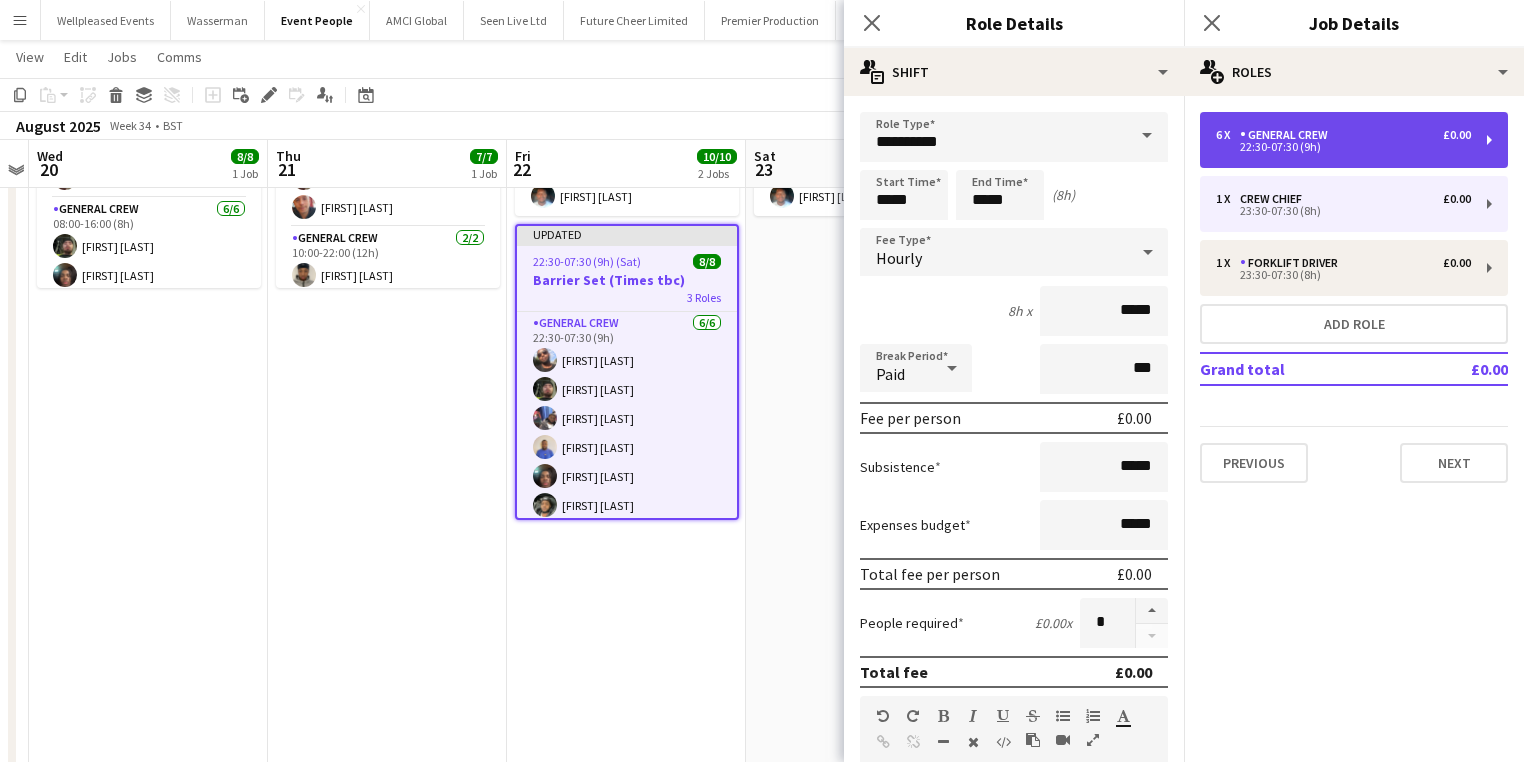 click on "22:30-07:30 (9h)" at bounding box center [1343, 147] 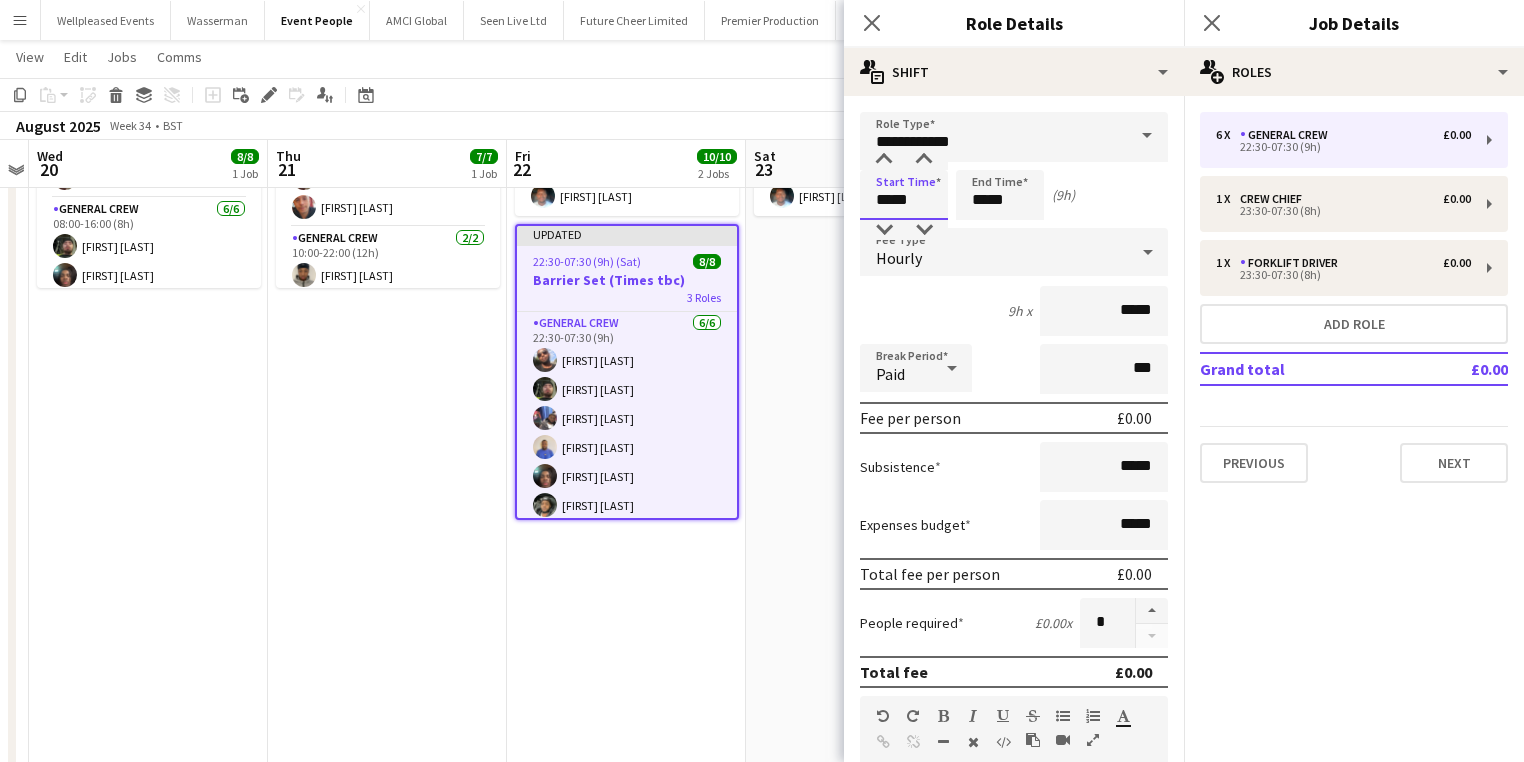 click on "*****" at bounding box center (904, 195) 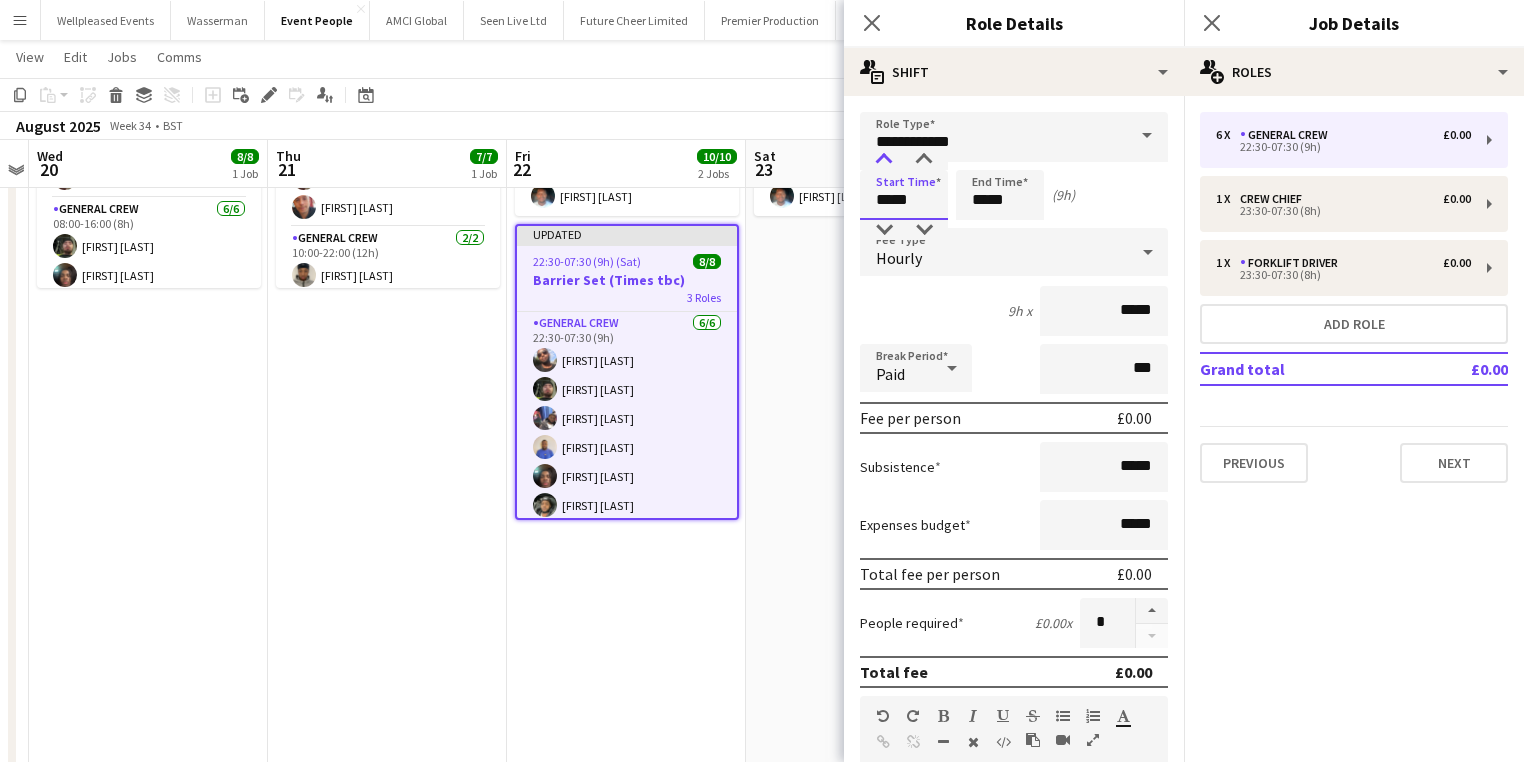type on "*****" 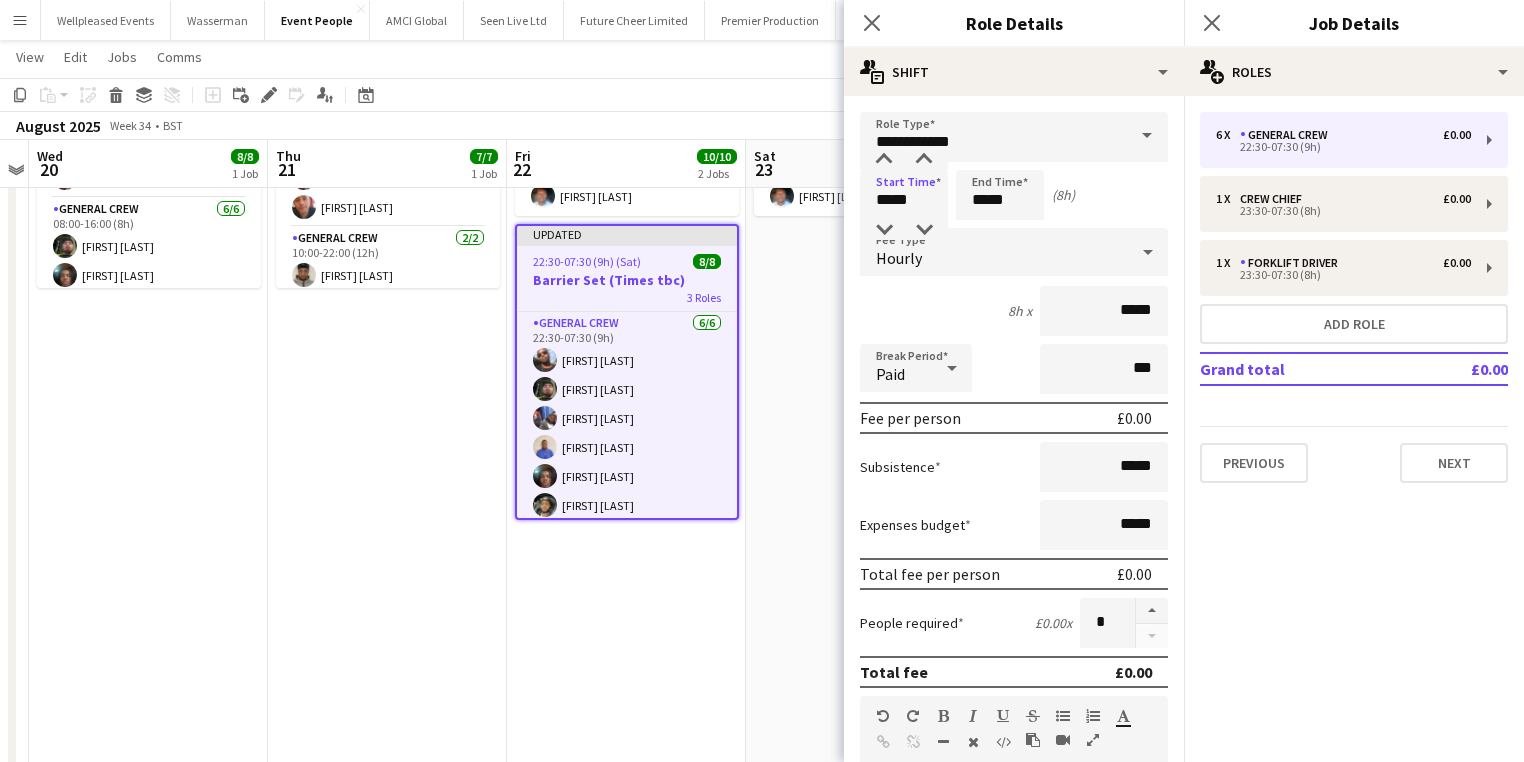 click on "8h x  *****" at bounding box center (1014, 311) 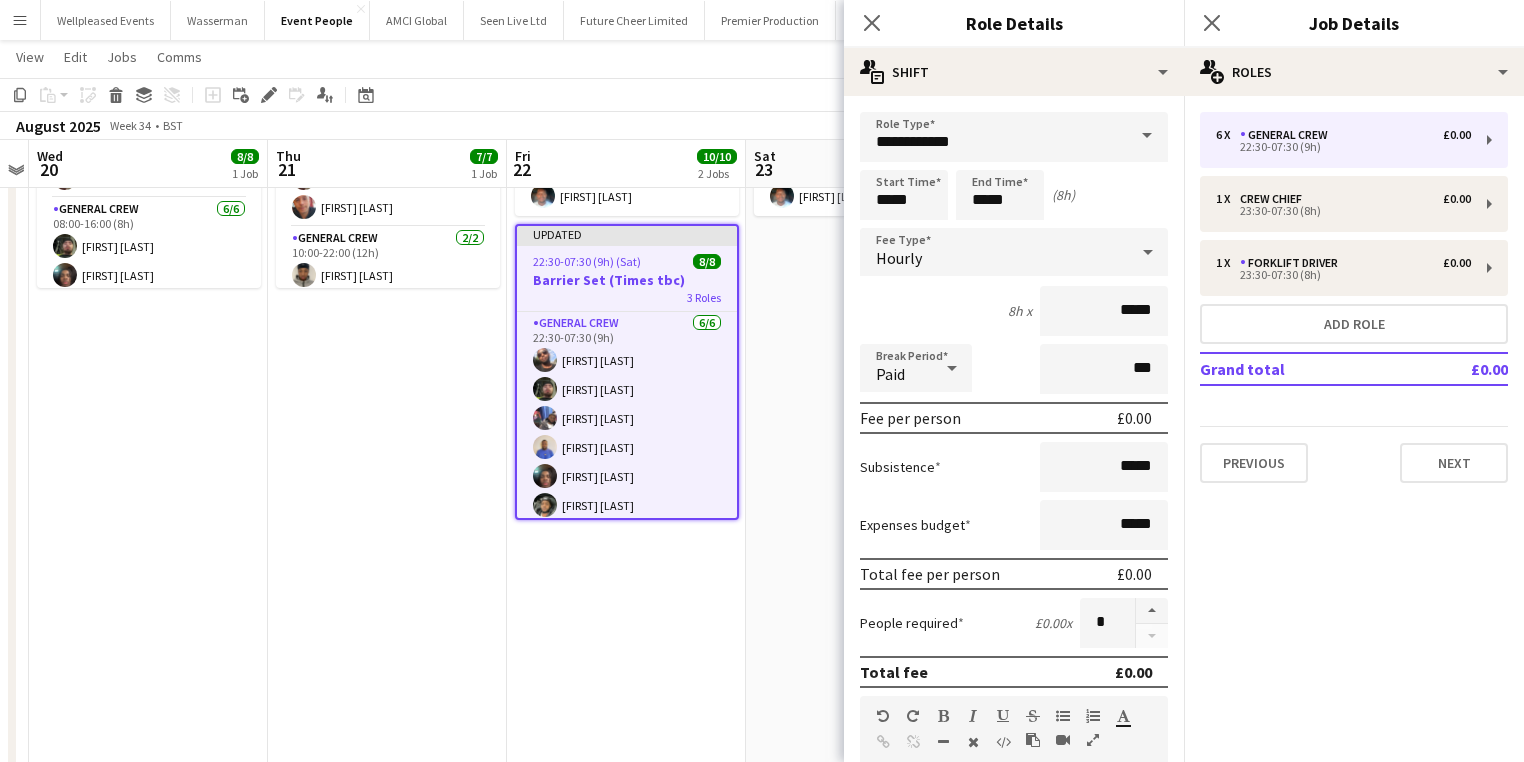 click on "11:00-20:30 (9h30m)    2/2   Coldplay - Reaction Team (times TBC)   2 Roles   Forklift Driver   1/1   11:00-17:00 (6h)
[FIRST] [LAST]  Van Driver   1/1   12:30-20:30 (8h)
[FIRST] [LAST]" at bounding box center [865, 425] 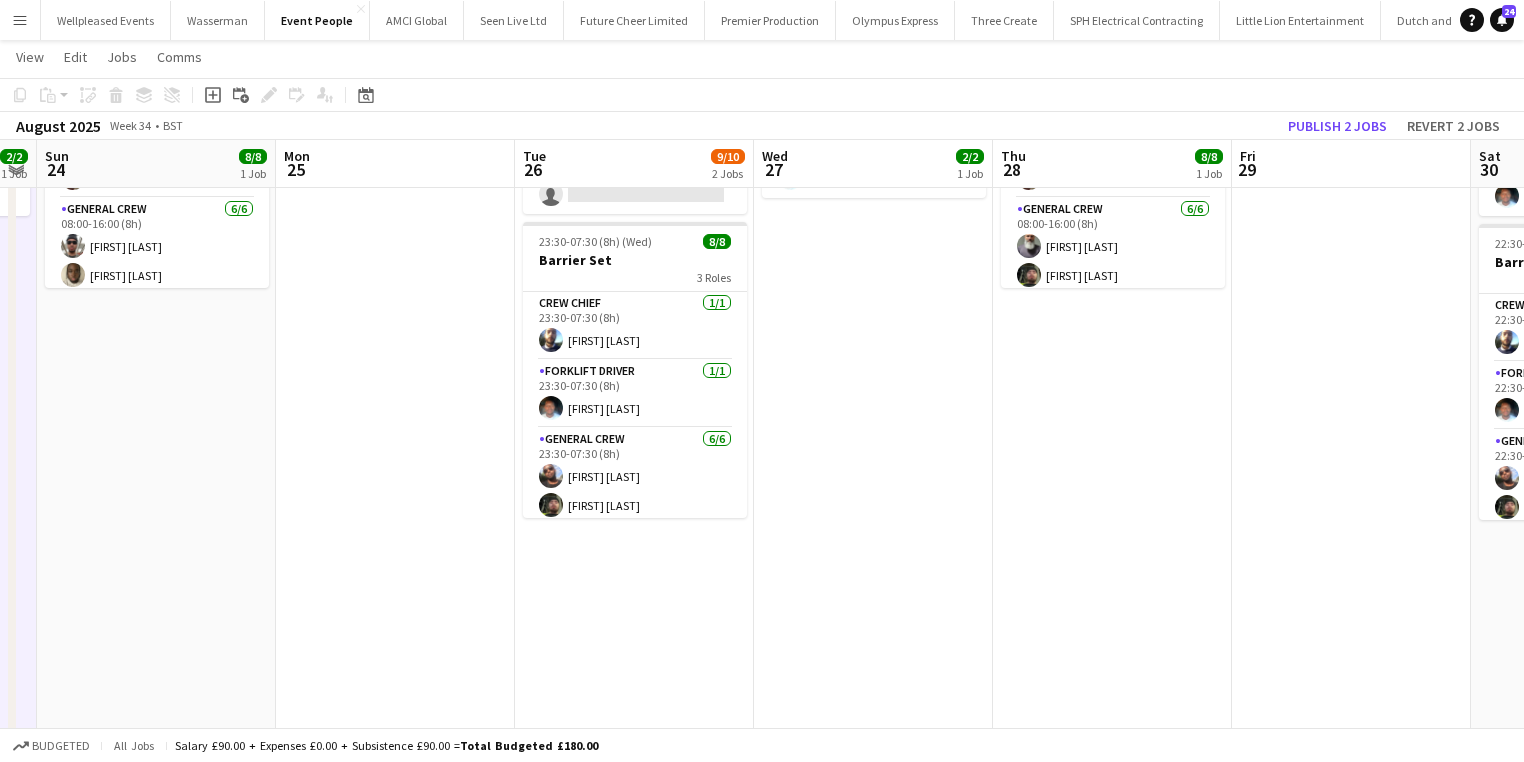 drag, startPoint x: 1048, startPoint y: 440, endPoint x: 107, endPoint y: 453, distance: 941.0898 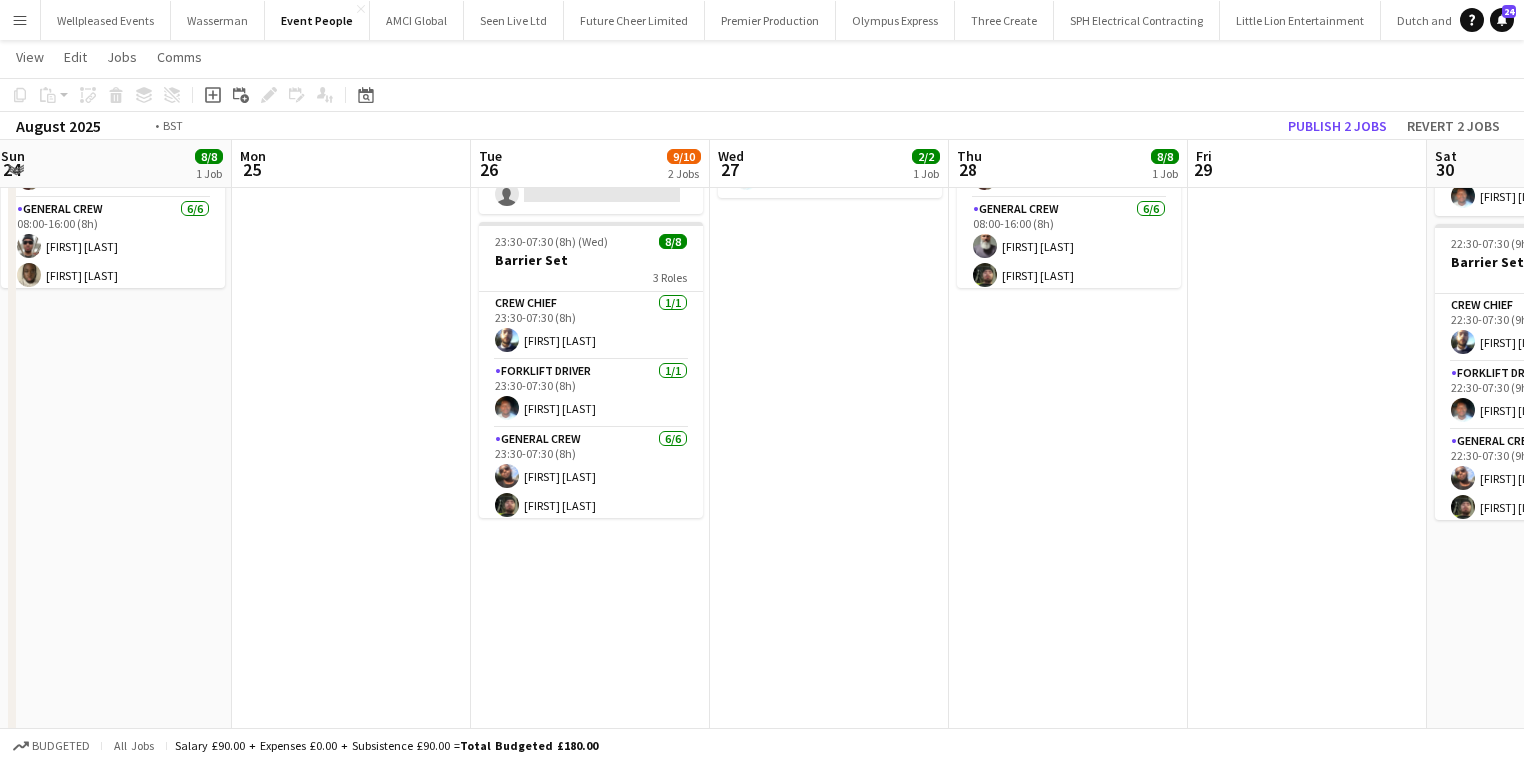 scroll, scrollTop: 0, scrollLeft: 631, axis: horizontal 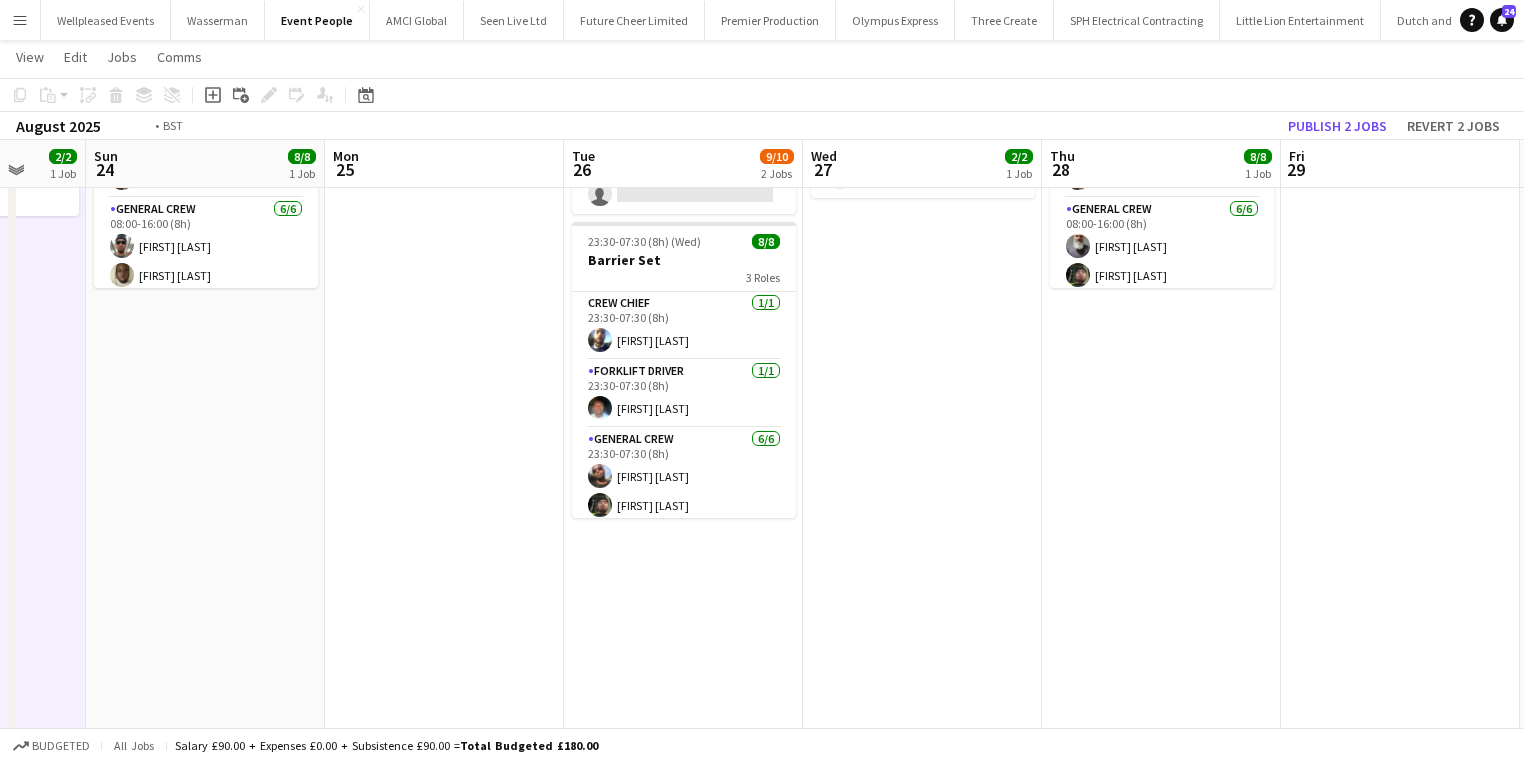 drag, startPoint x: 1052, startPoint y: 527, endPoint x: 166, endPoint y: 534, distance: 886.02765 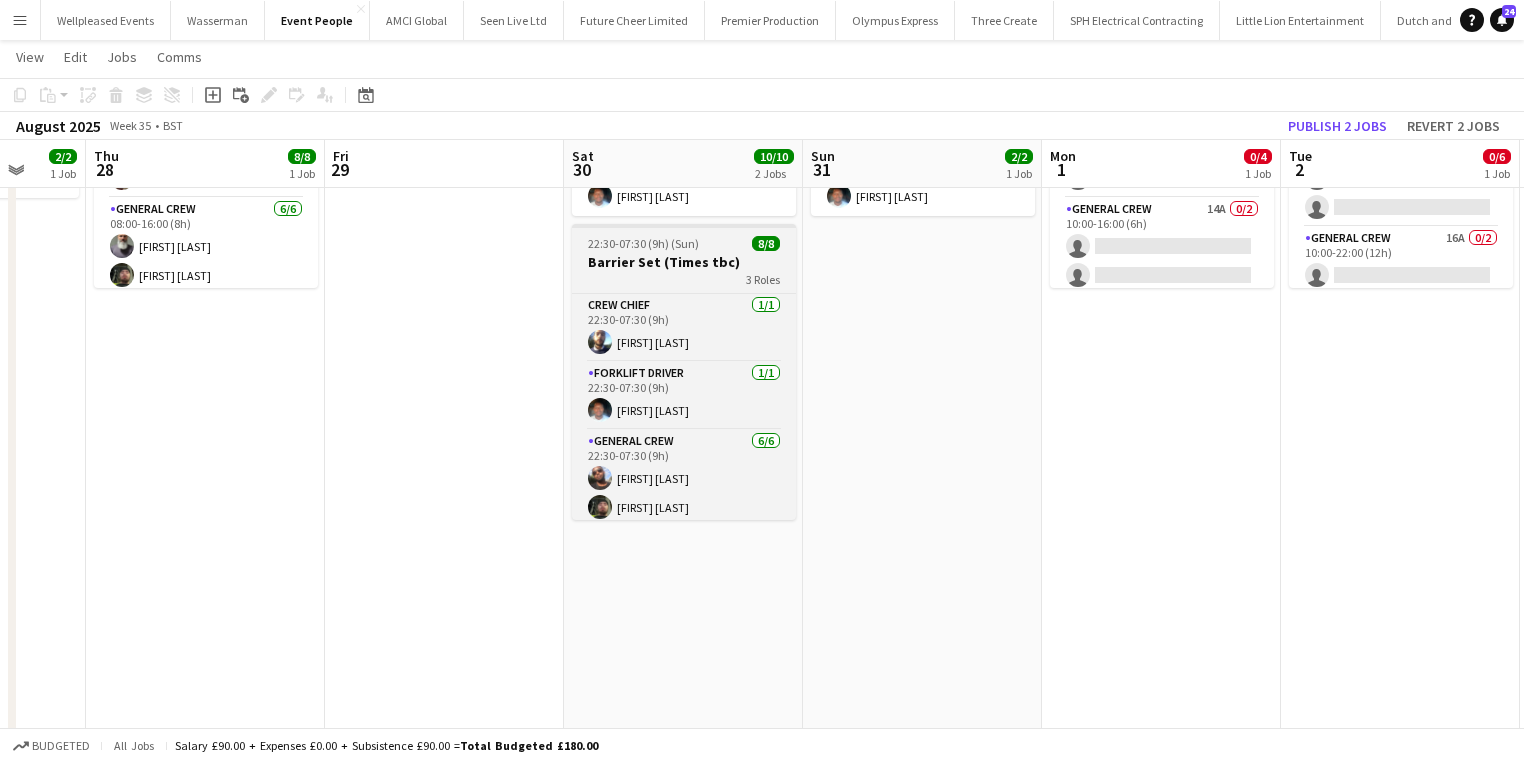 click on "22:30-07:30 (9h) (Sun)" at bounding box center [643, 243] 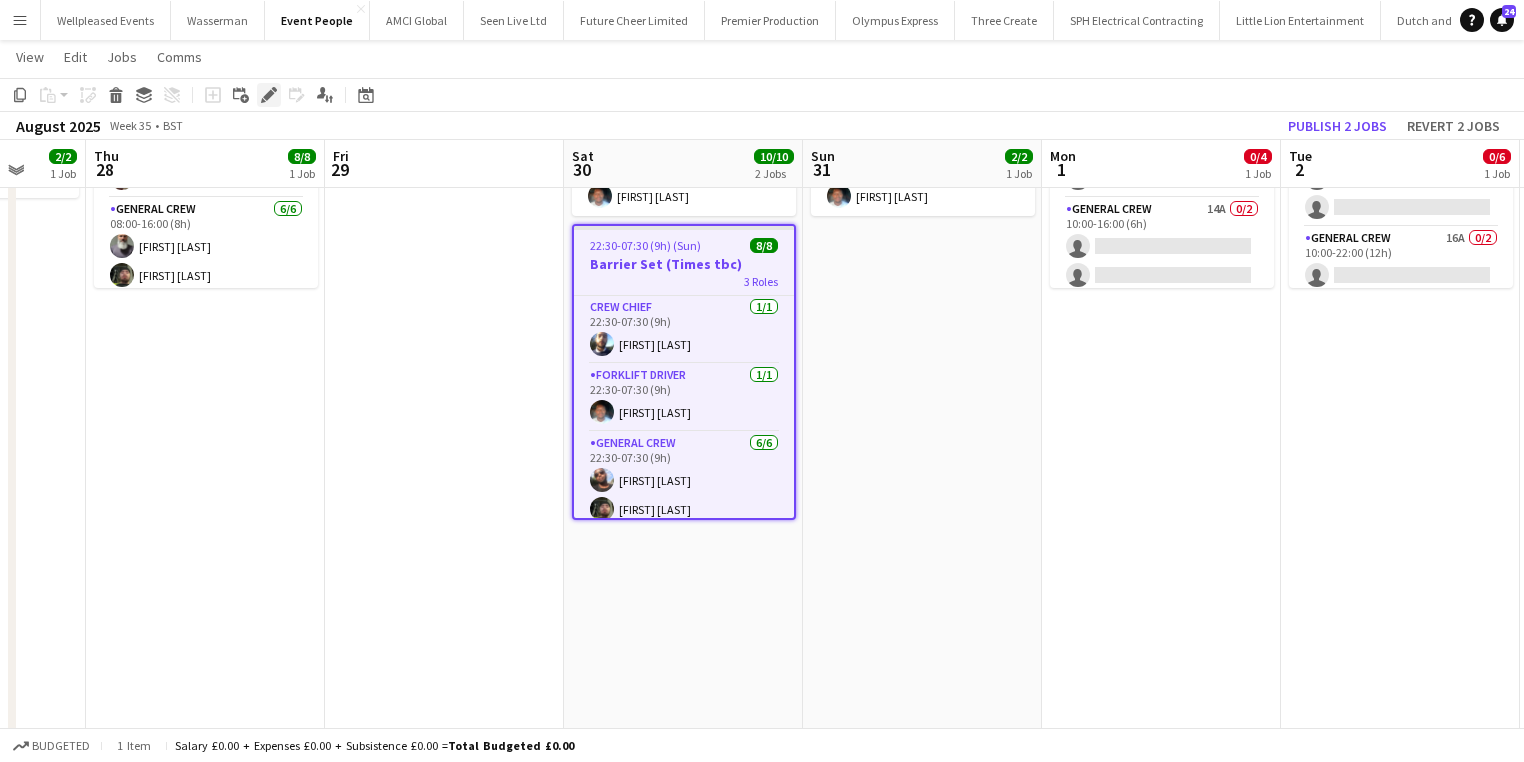 click 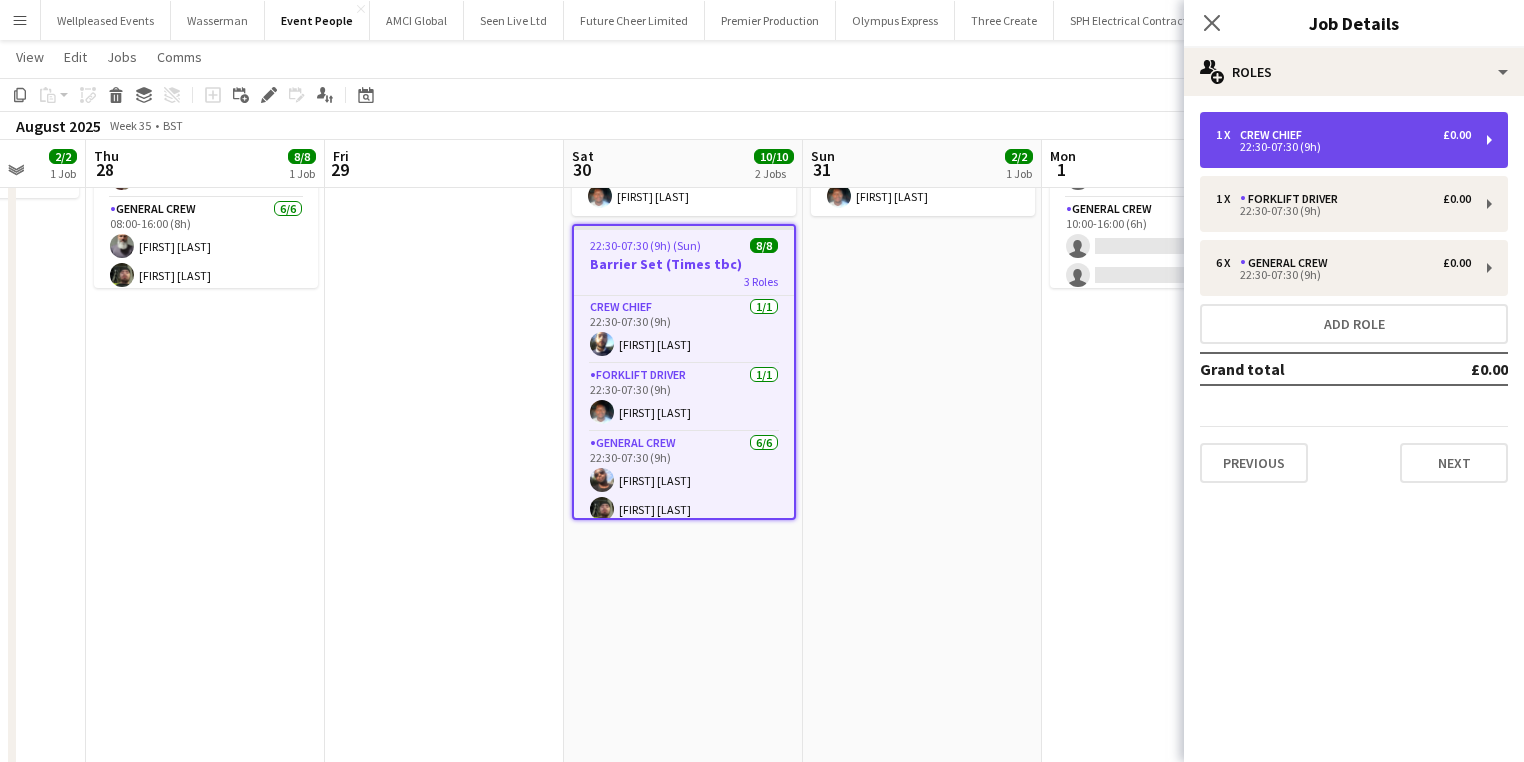 click on "22:30-07:30 (9h)" at bounding box center [1343, 147] 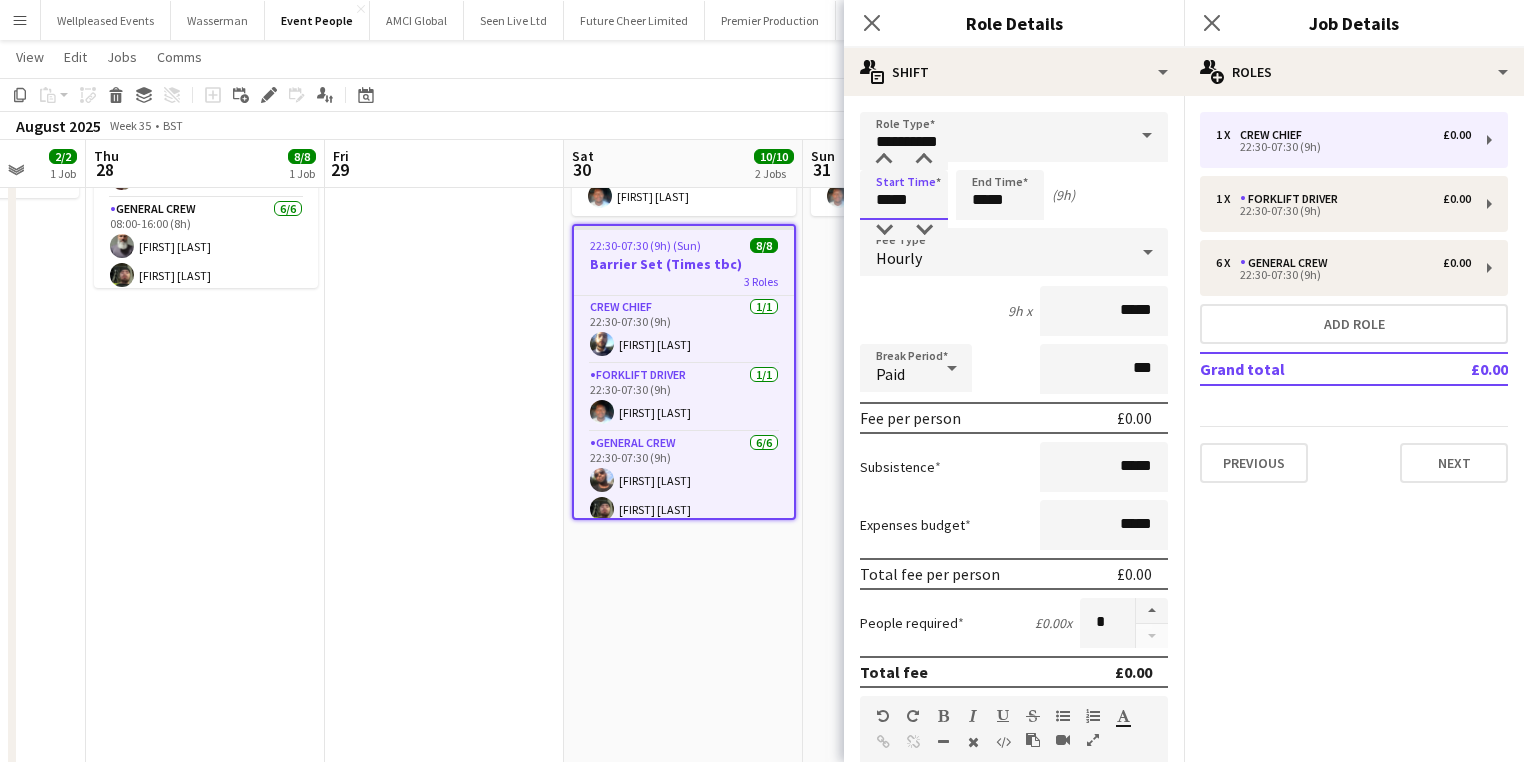 click on "*****" at bounding box center [904, 195] 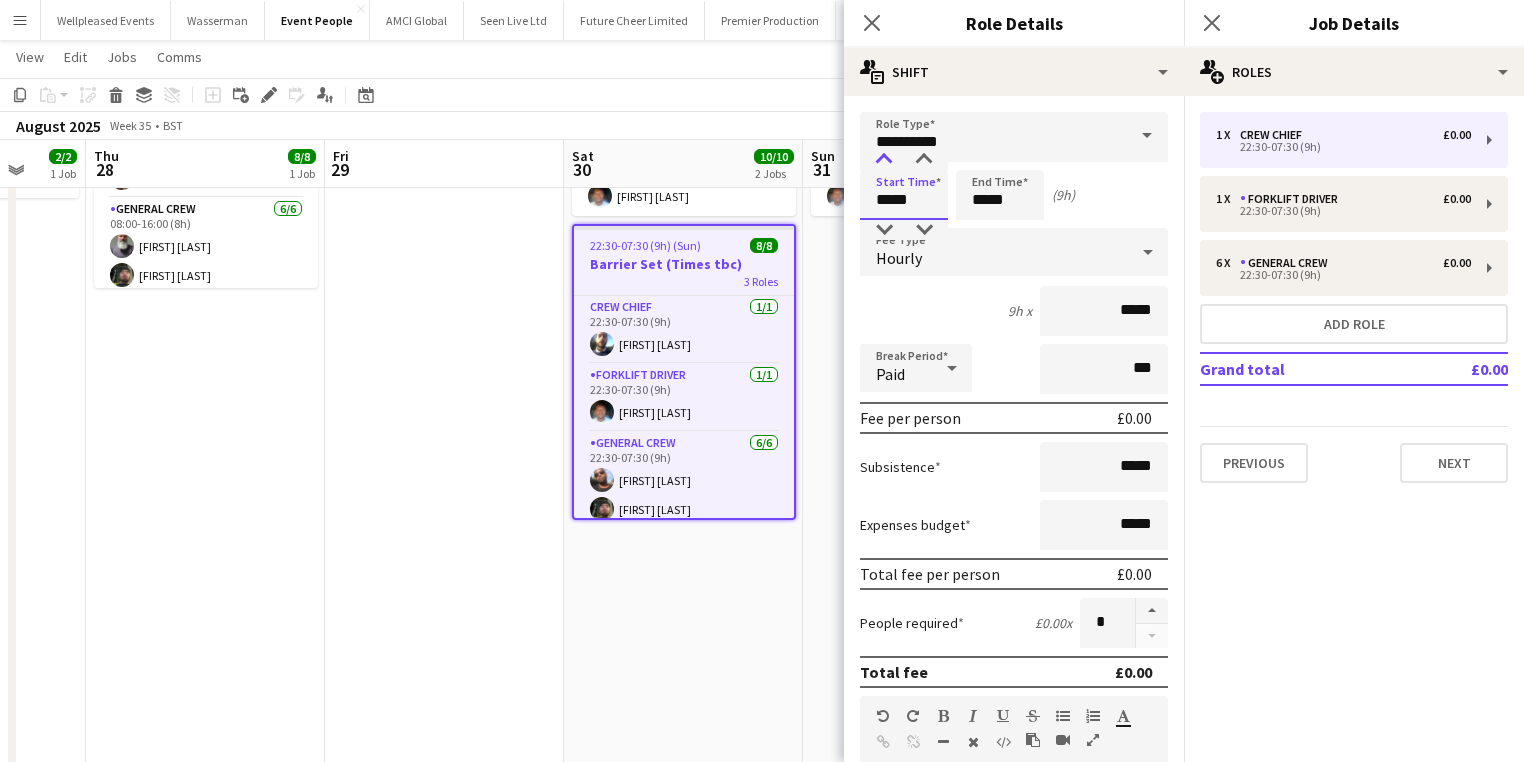 type on "*****" 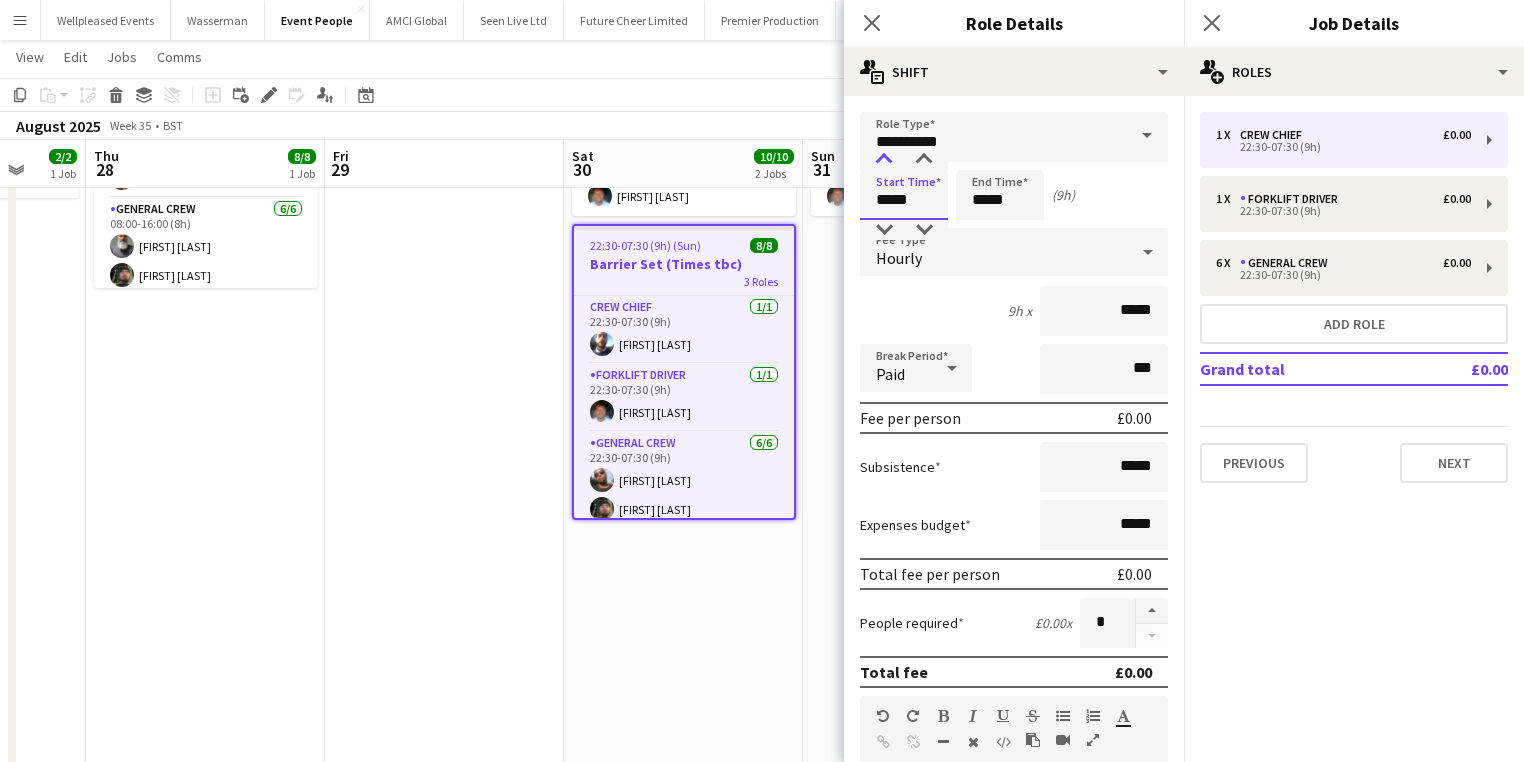 drag, startPoint x: 886, startPoint y: 159, endPoint x: 898, endPoint y: 157, distance: 12.165525 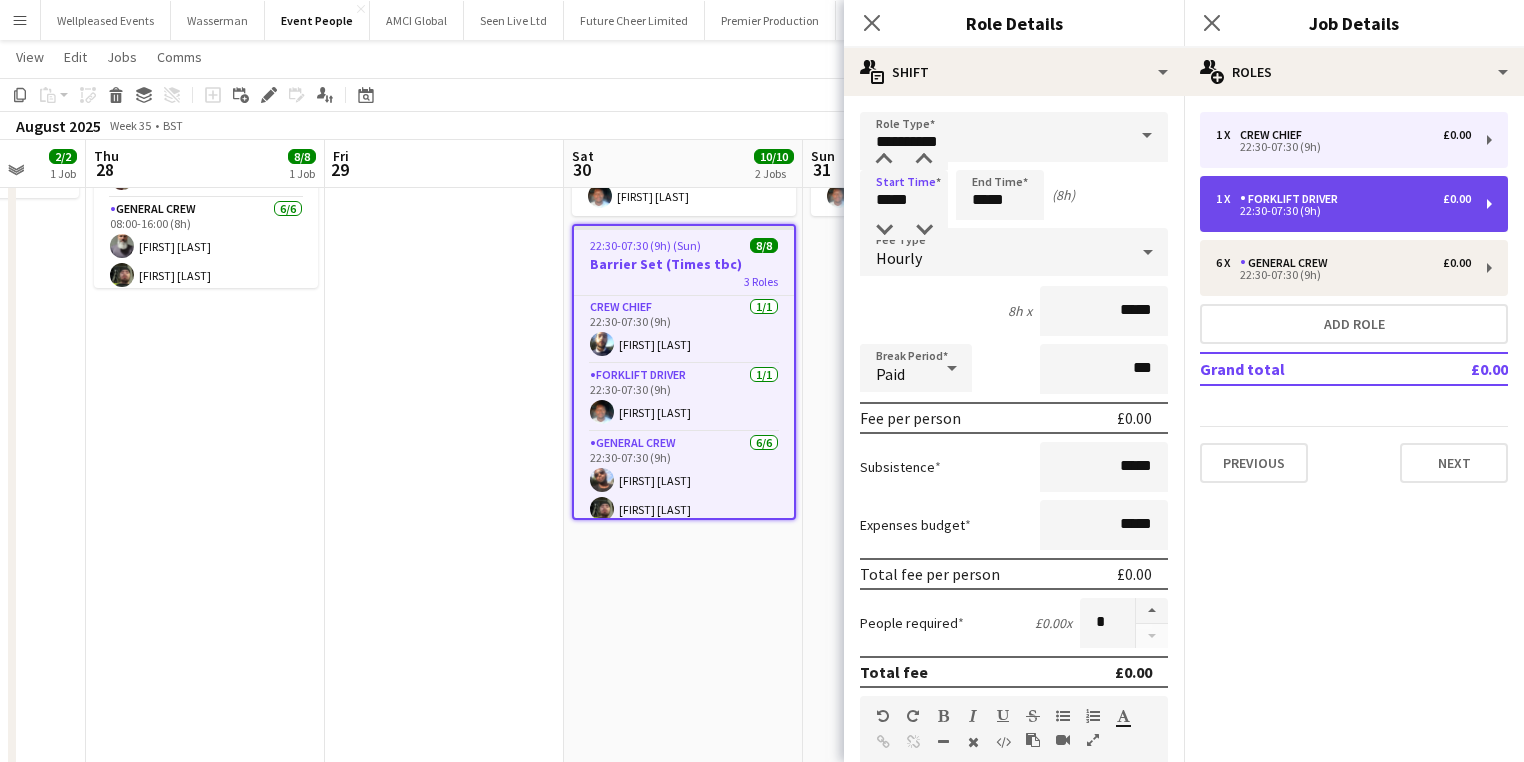 click on "1 x   Forklift Driver   £0.00   22:30-07:30 (9h)" at bounding box center [1354, 204] 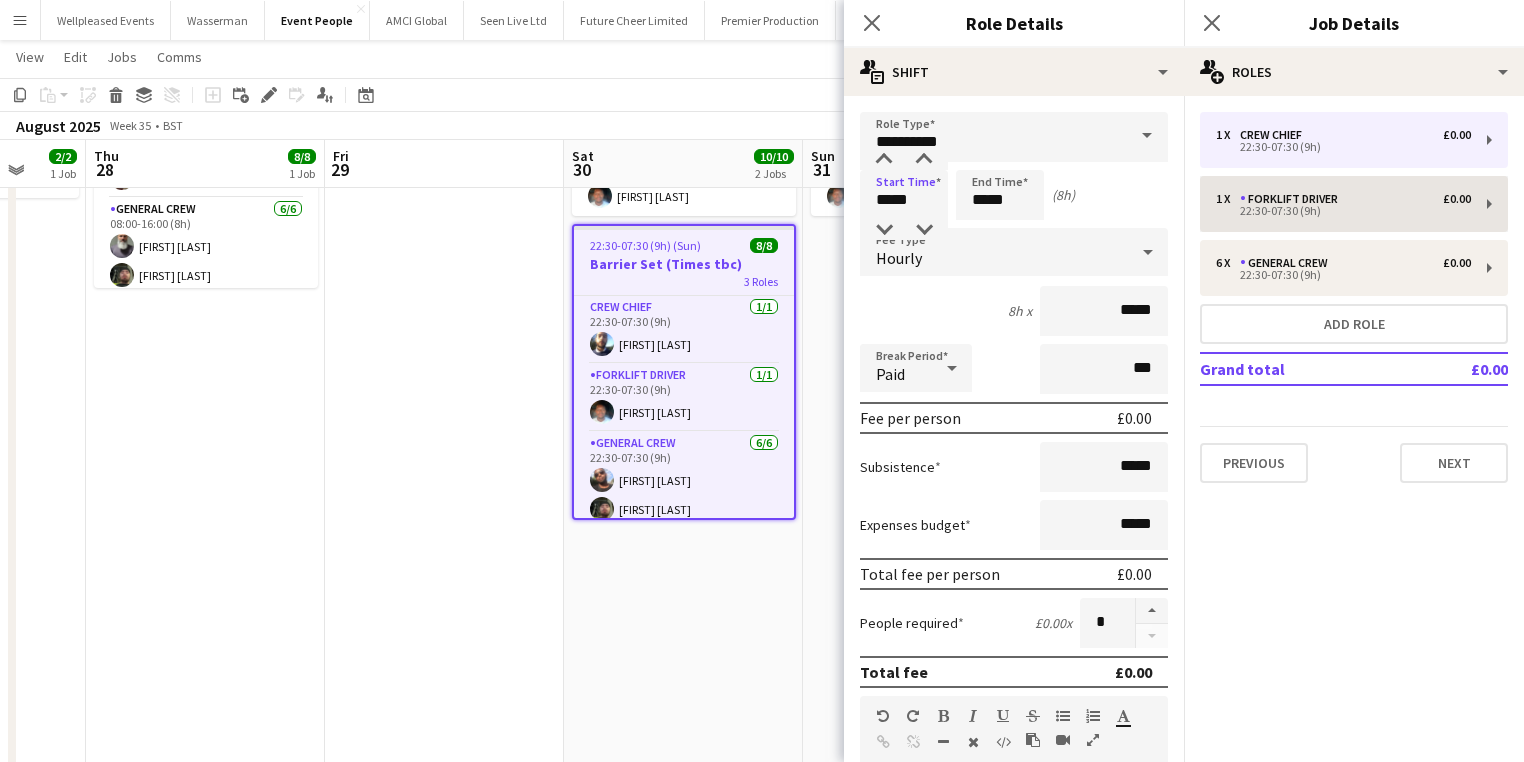 type on "**********" 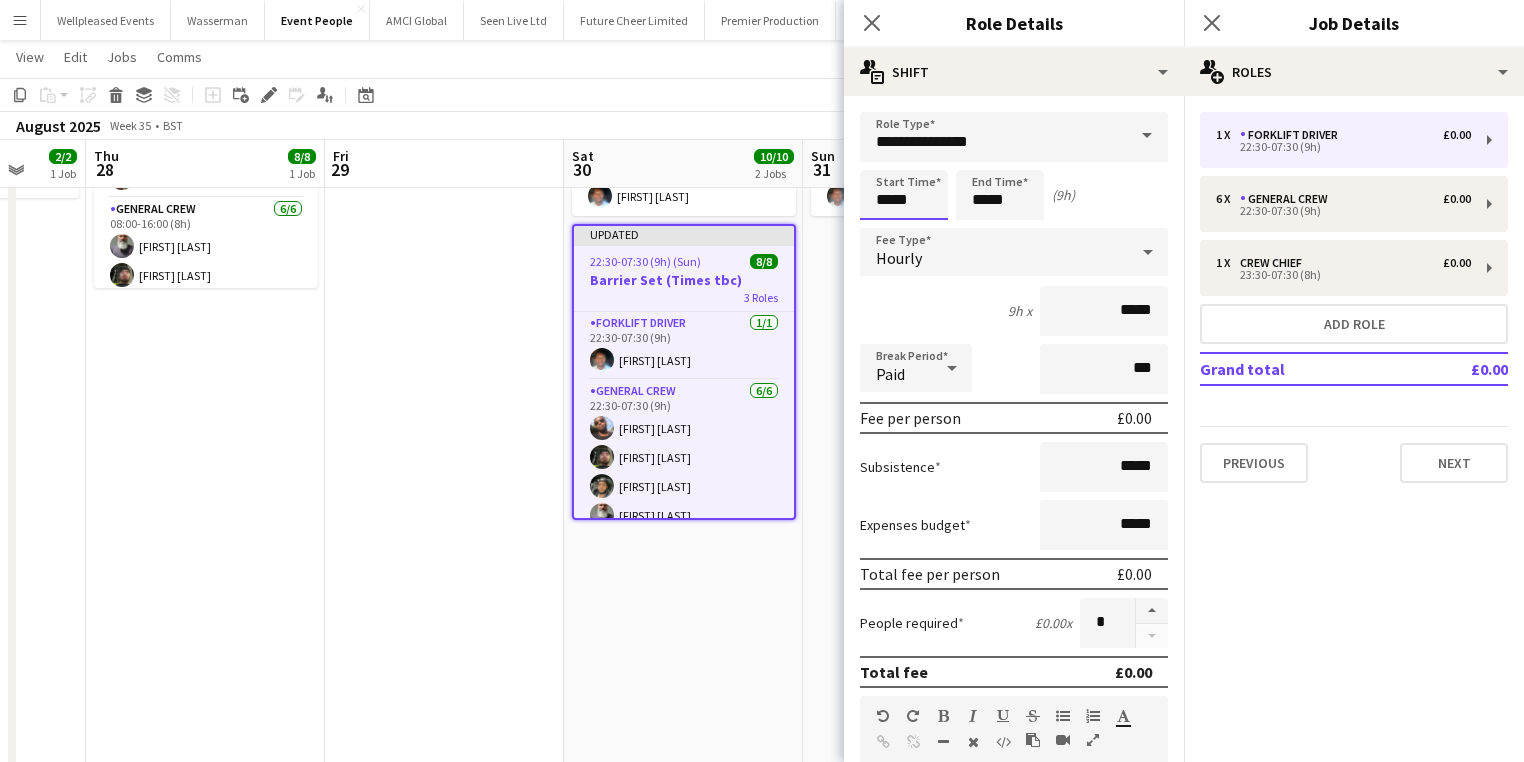 click on "*****" at bounding box center [904, 195] 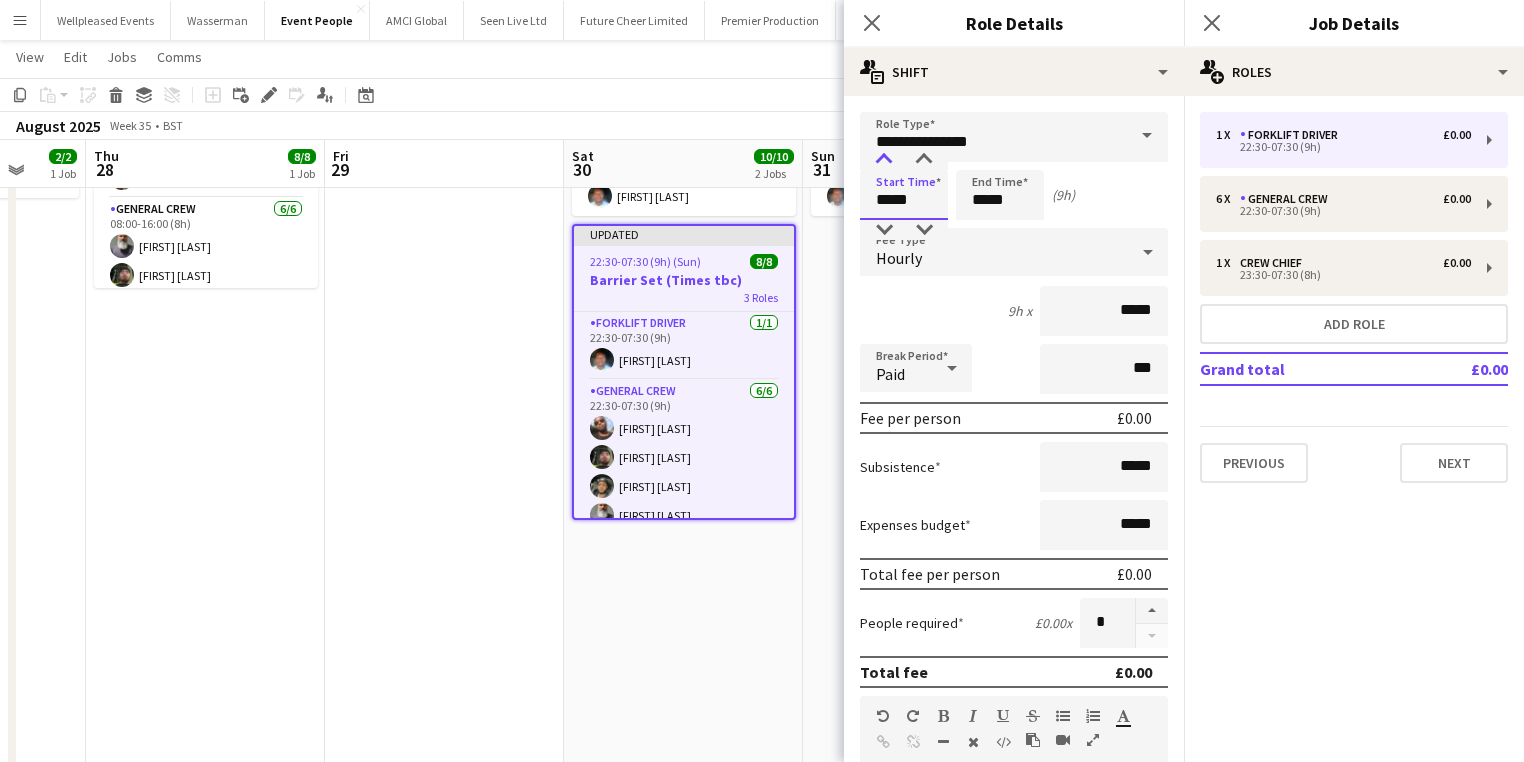 type on "*****" 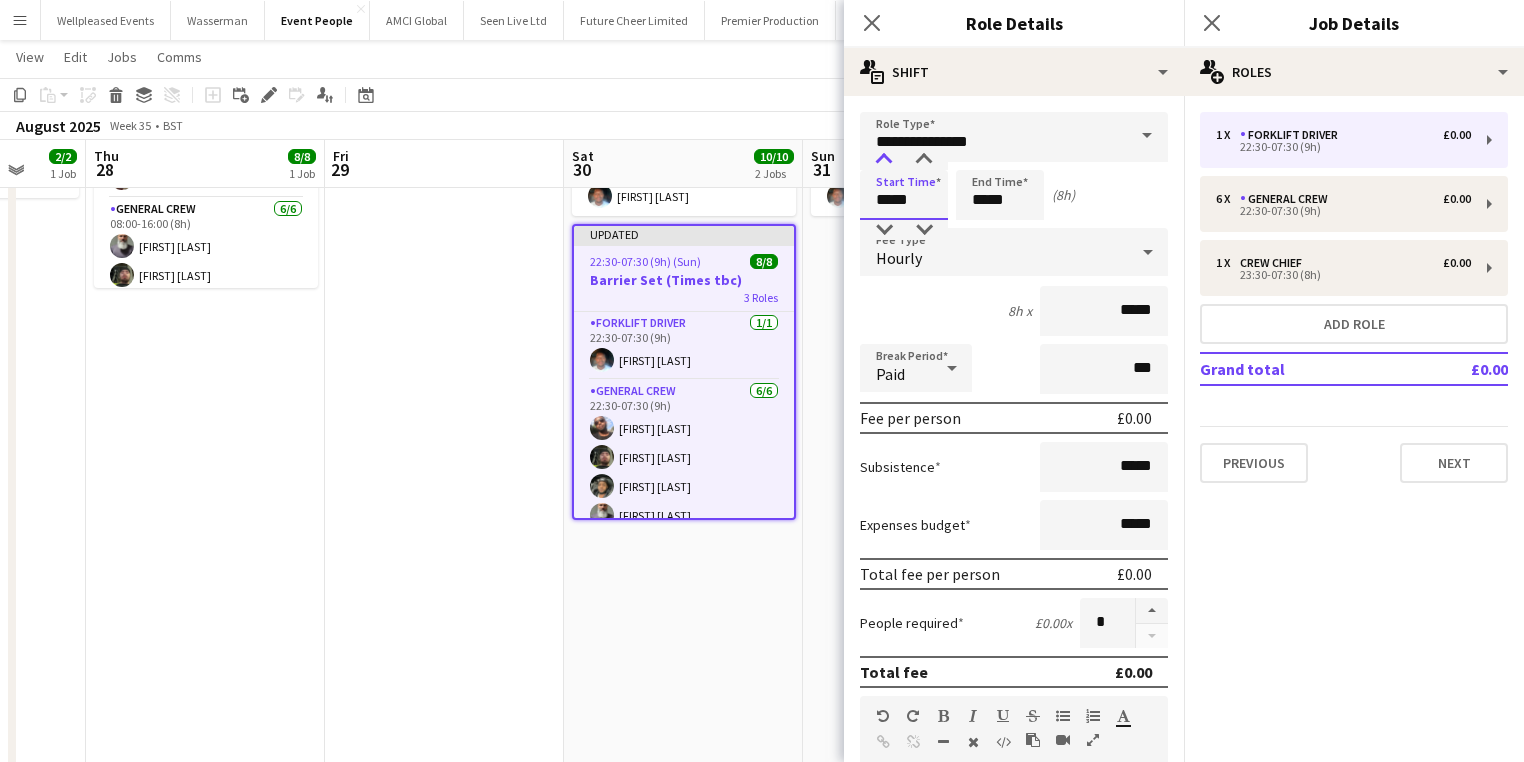 click at bounding box center [884, 160] 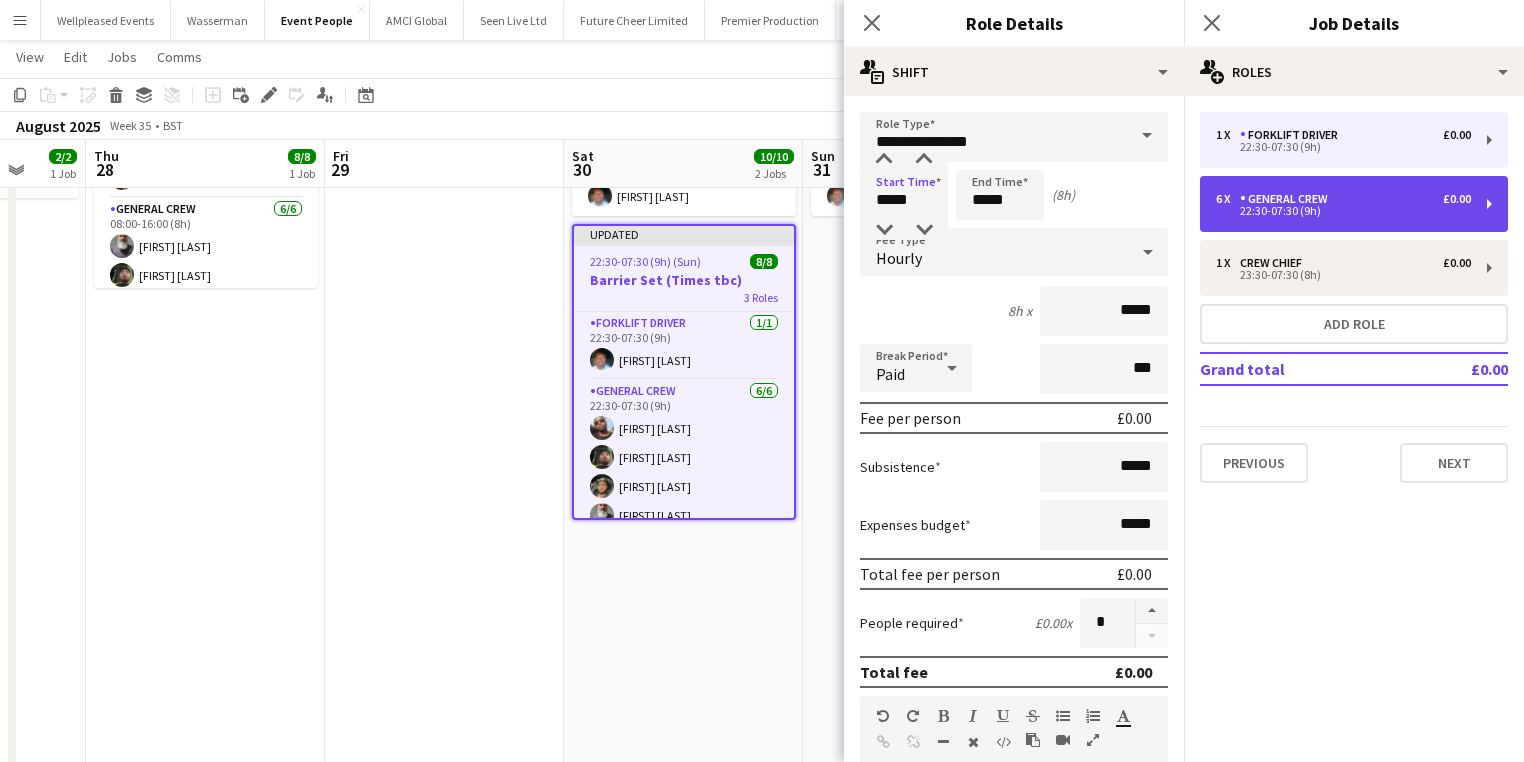 click on "22:30-07:30 (9h)" at bounding box center (1343, 211) 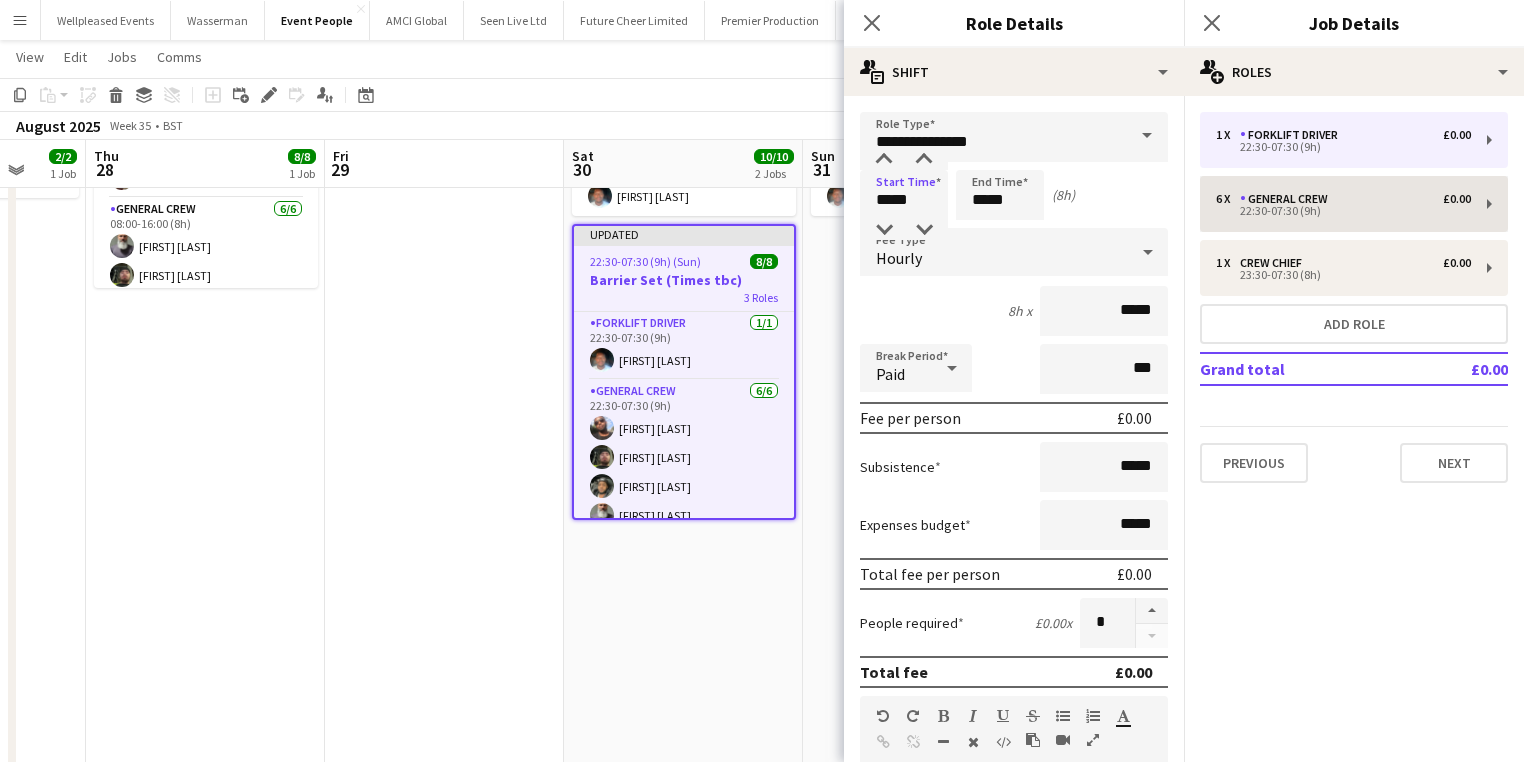 type on "**********" 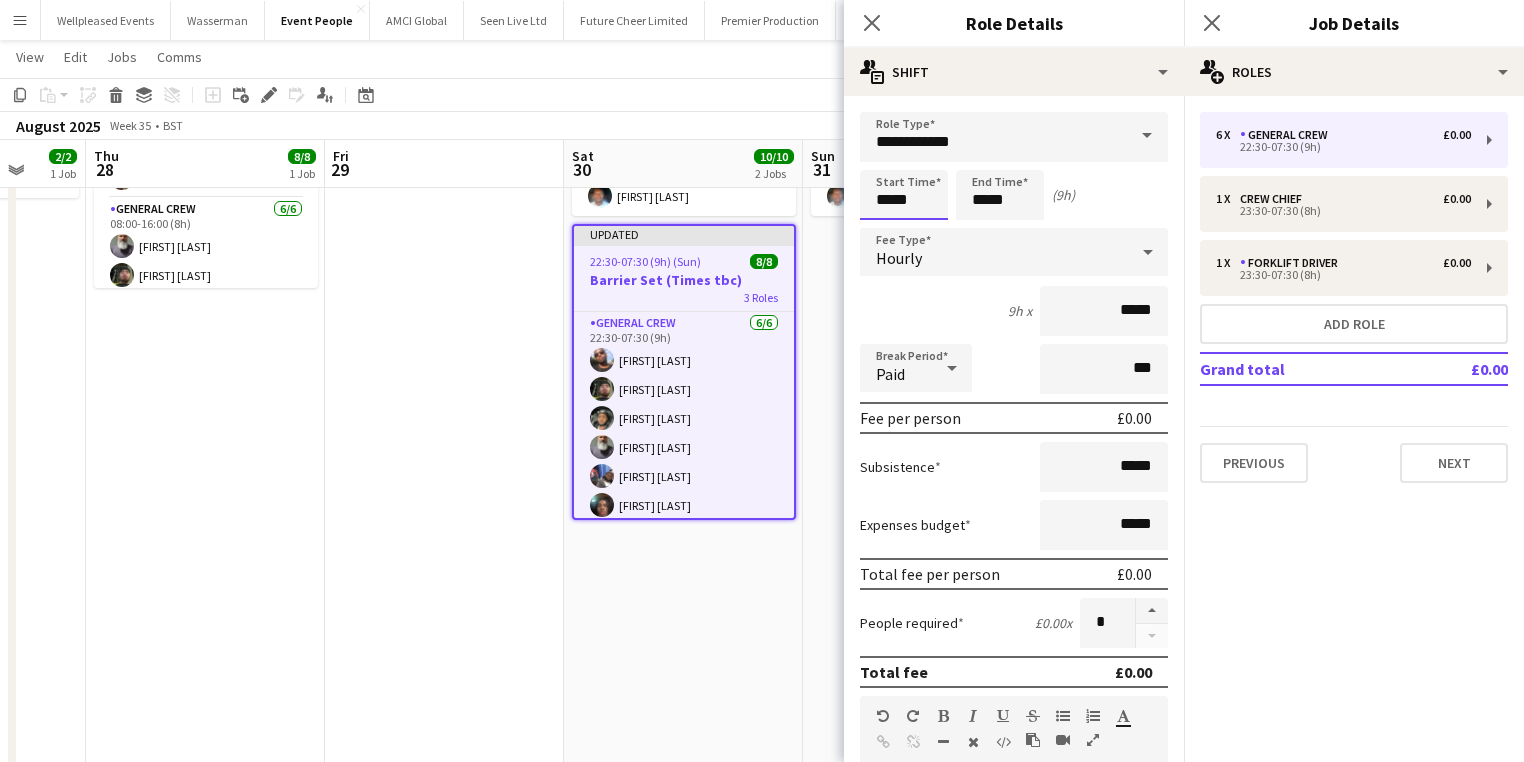 click on "*****" at bounding box center (904, 195) 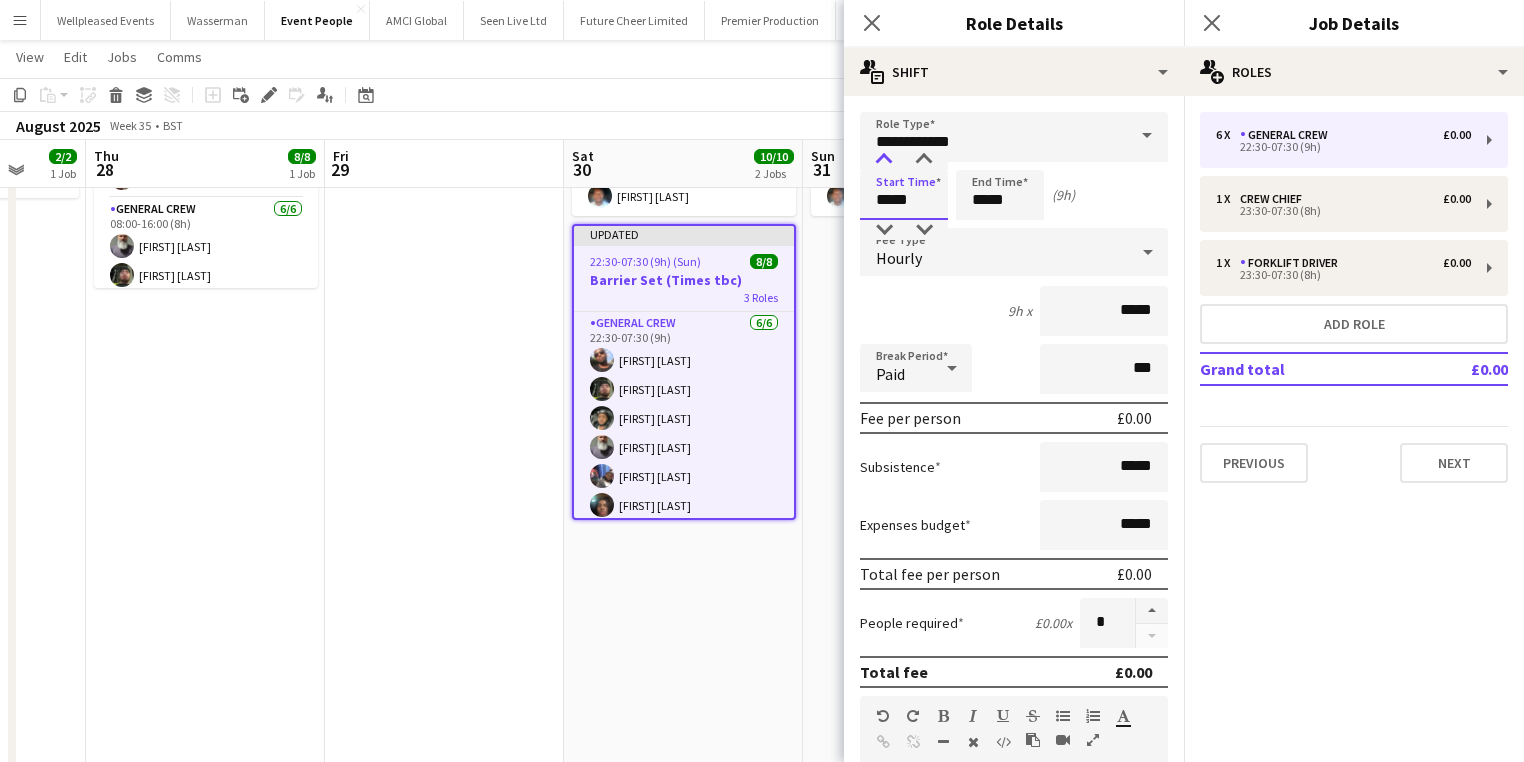 type on "*****" 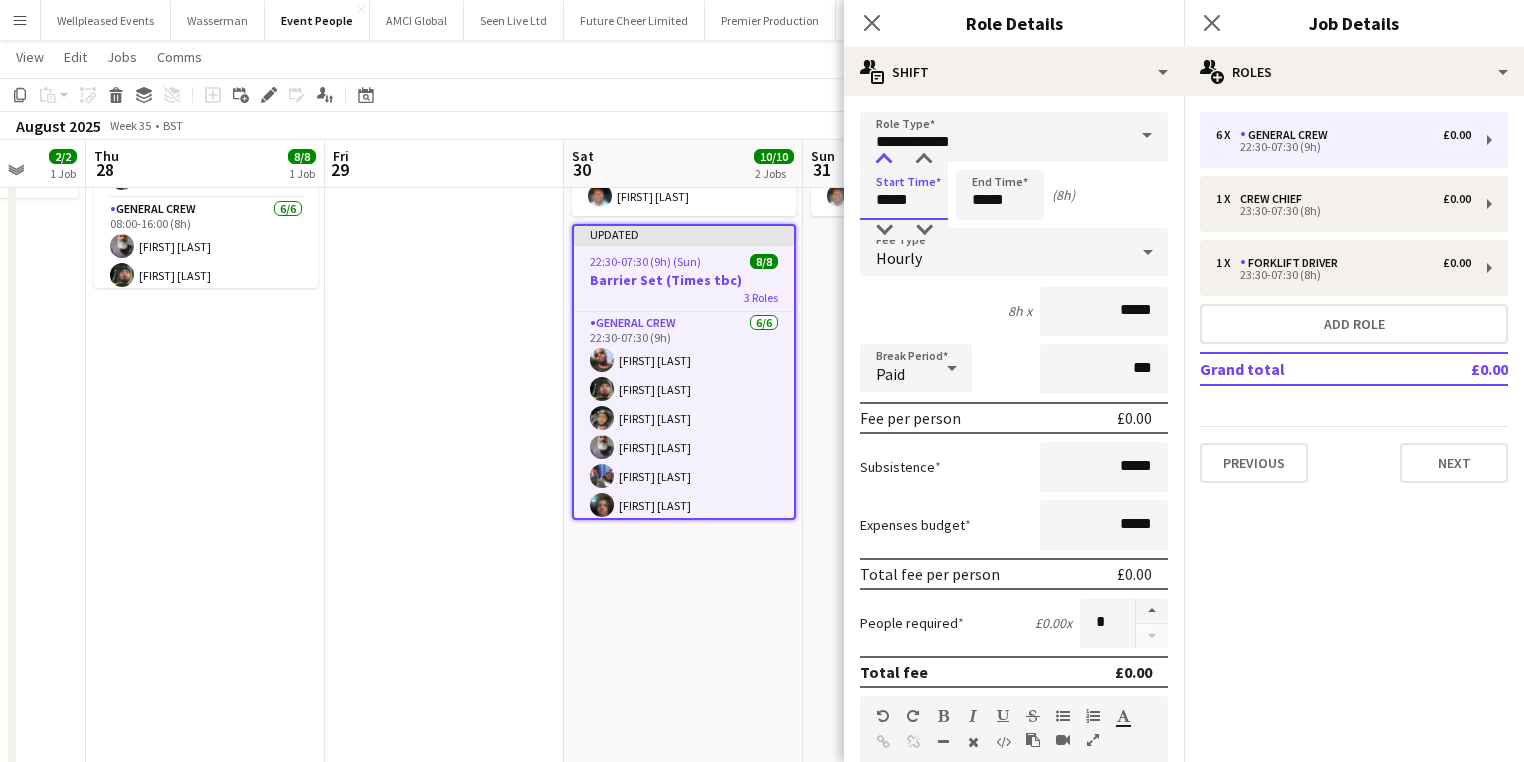 click at bounding box center (884, 160) 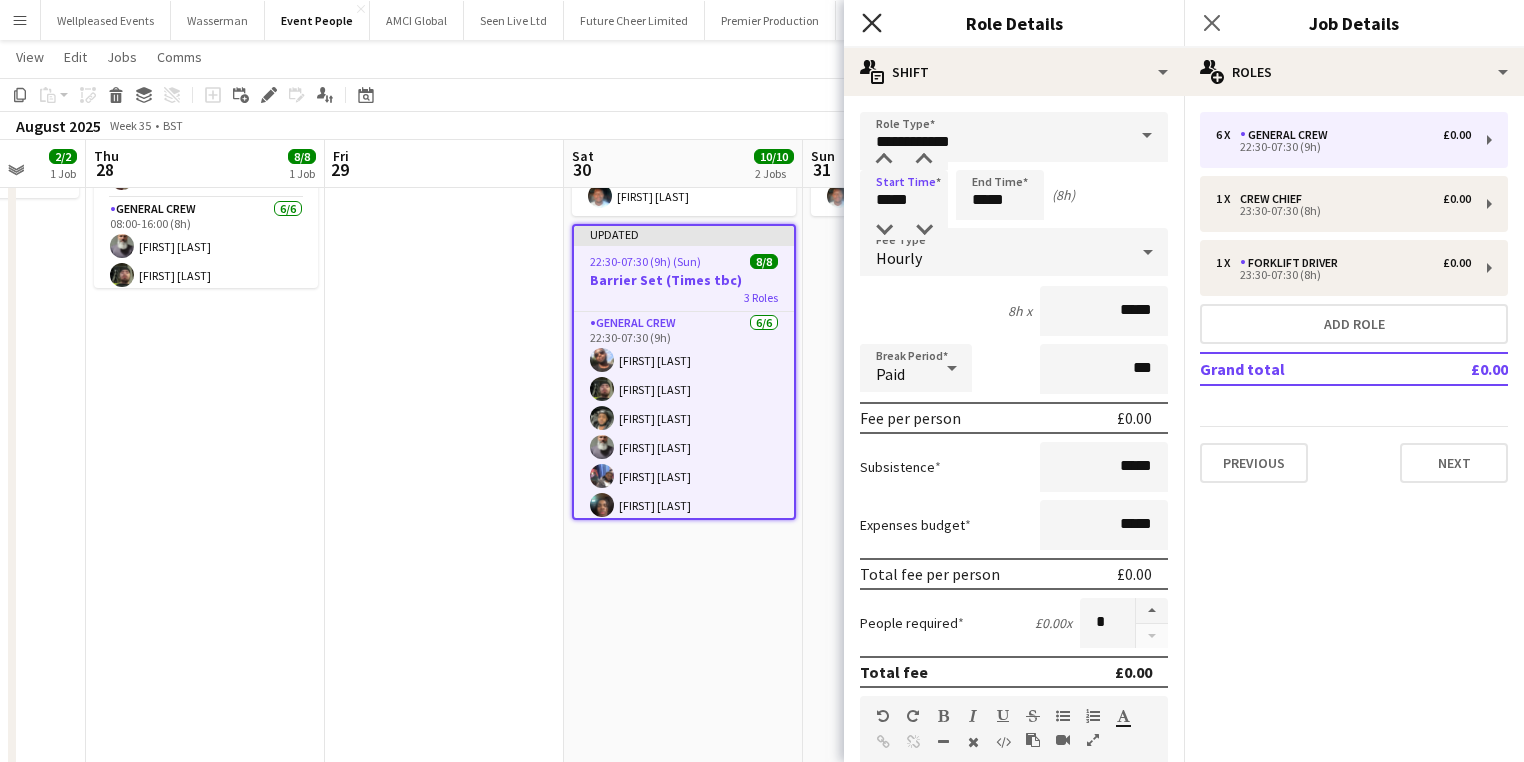 click 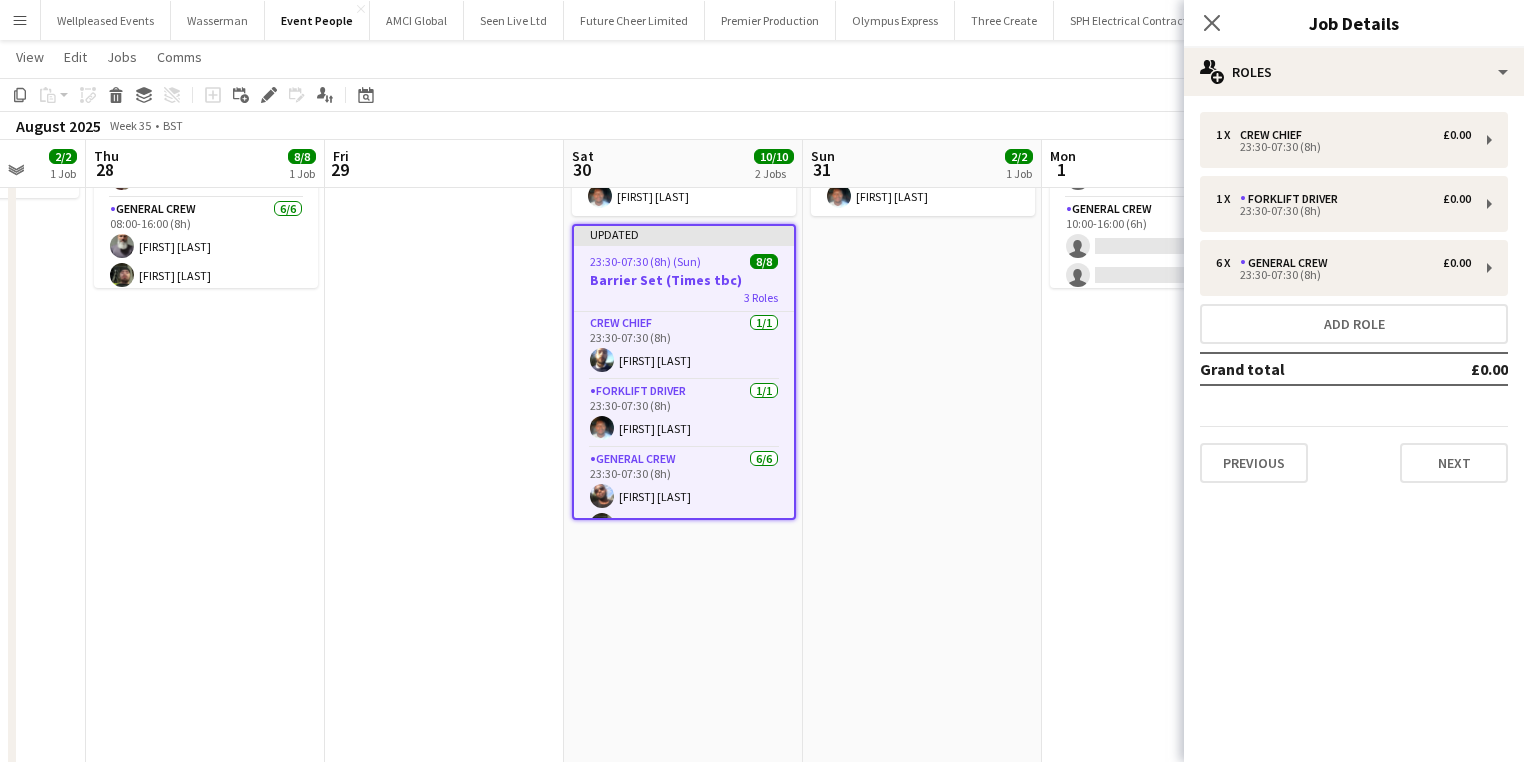 click on "Copy
Paste
Paste   Ctrl+V Paste with crew  Ctrl+Shift+V
Paste linked Job
Delete
Group
Ungroup
Add job
Add linked Job
Edit
Edit linked Job
Applicants
Date picker
AUG 2025 AUG 2025 Monday M Tuesday T Wednesday W Thursday T Friday F Saturday S Sunday S  AUG   1   2   3   4   5   6   7   8   9   10   11   12   13   14   15   16   17   18   19   20   21   22   23   24   25   26   27   28   29   30   31
Comparison range
Comparison range
Today" 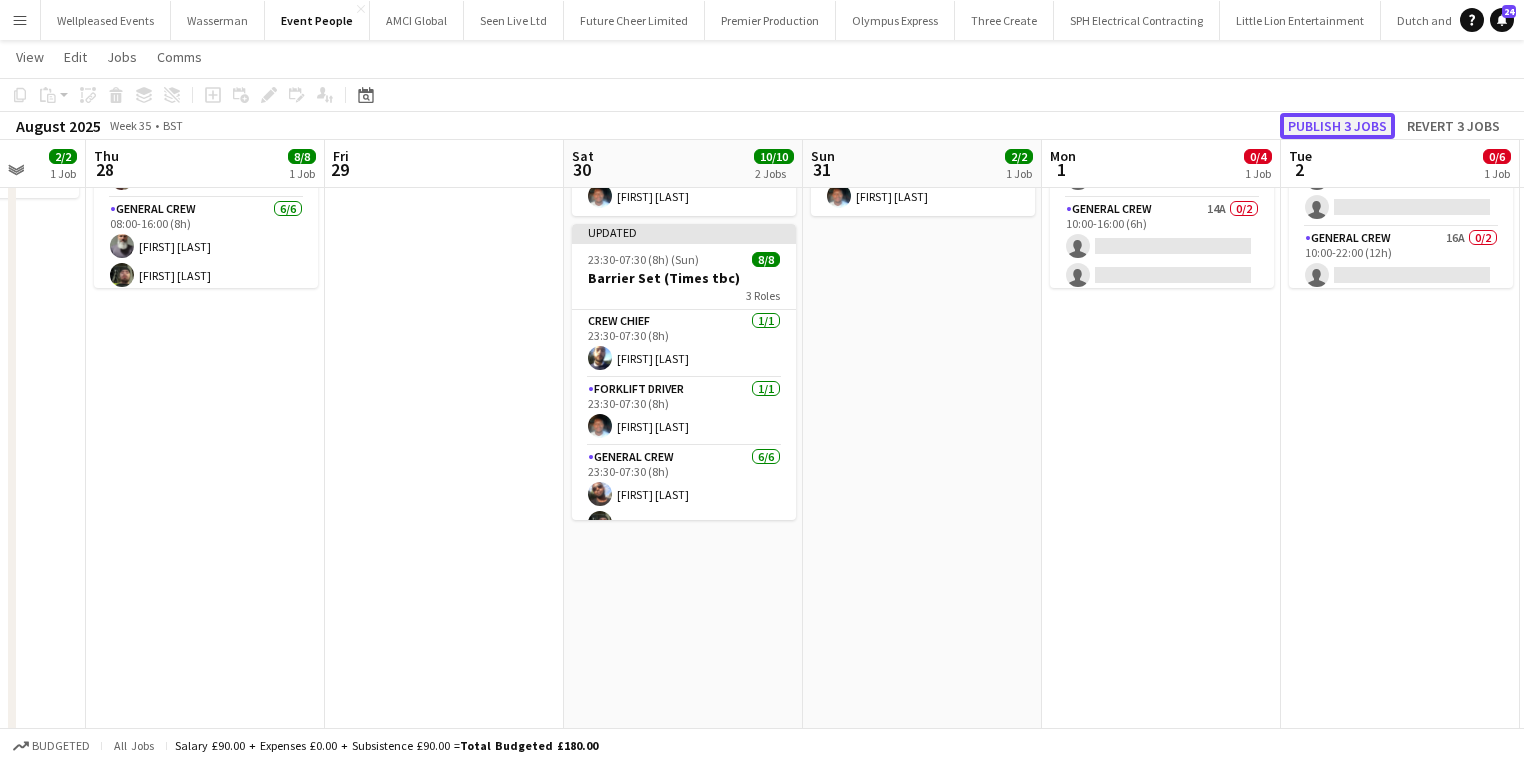 click on "Publish 3 jobs" 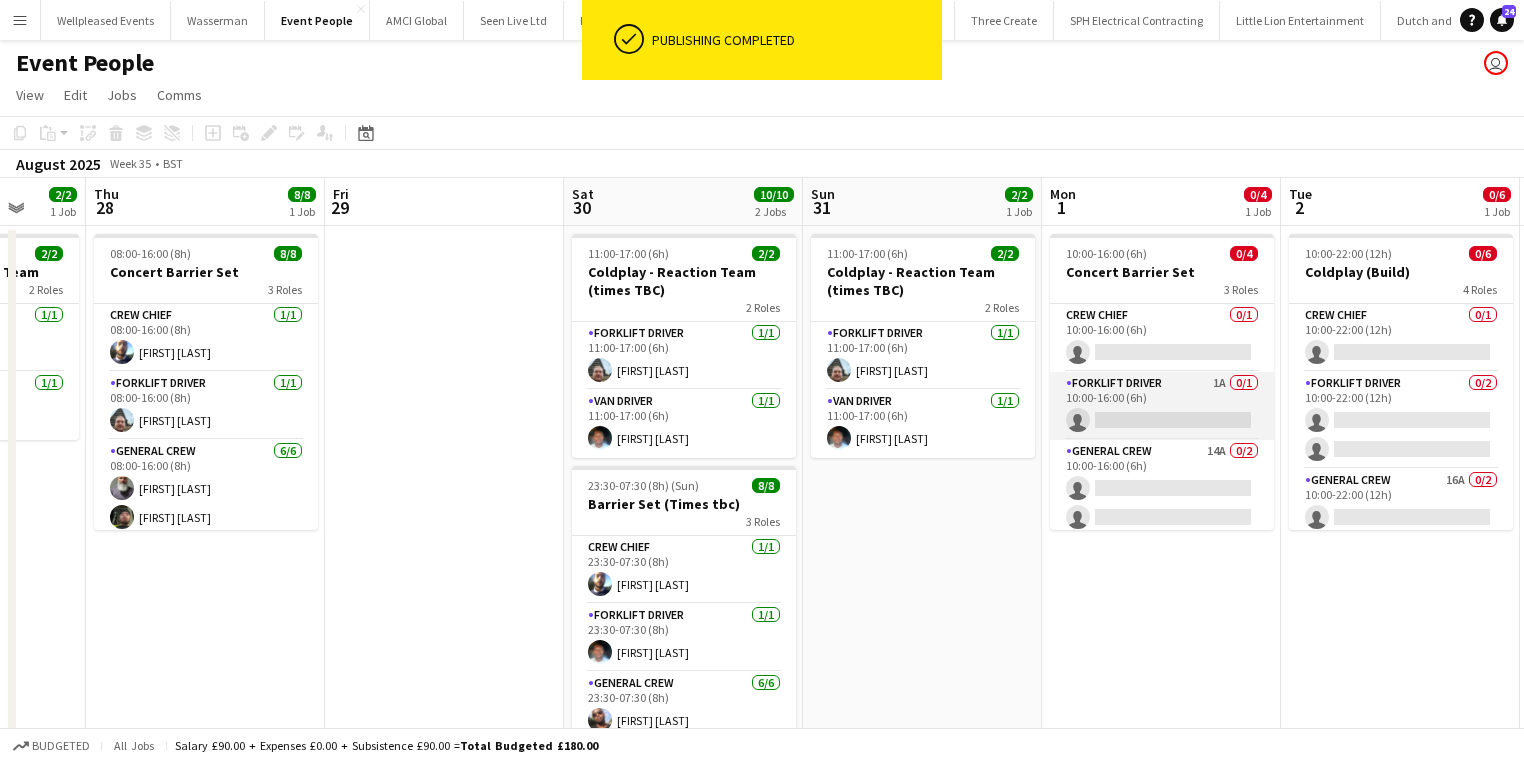 scroll, scrollTop: 0, scrollLeft: 0, axis: both 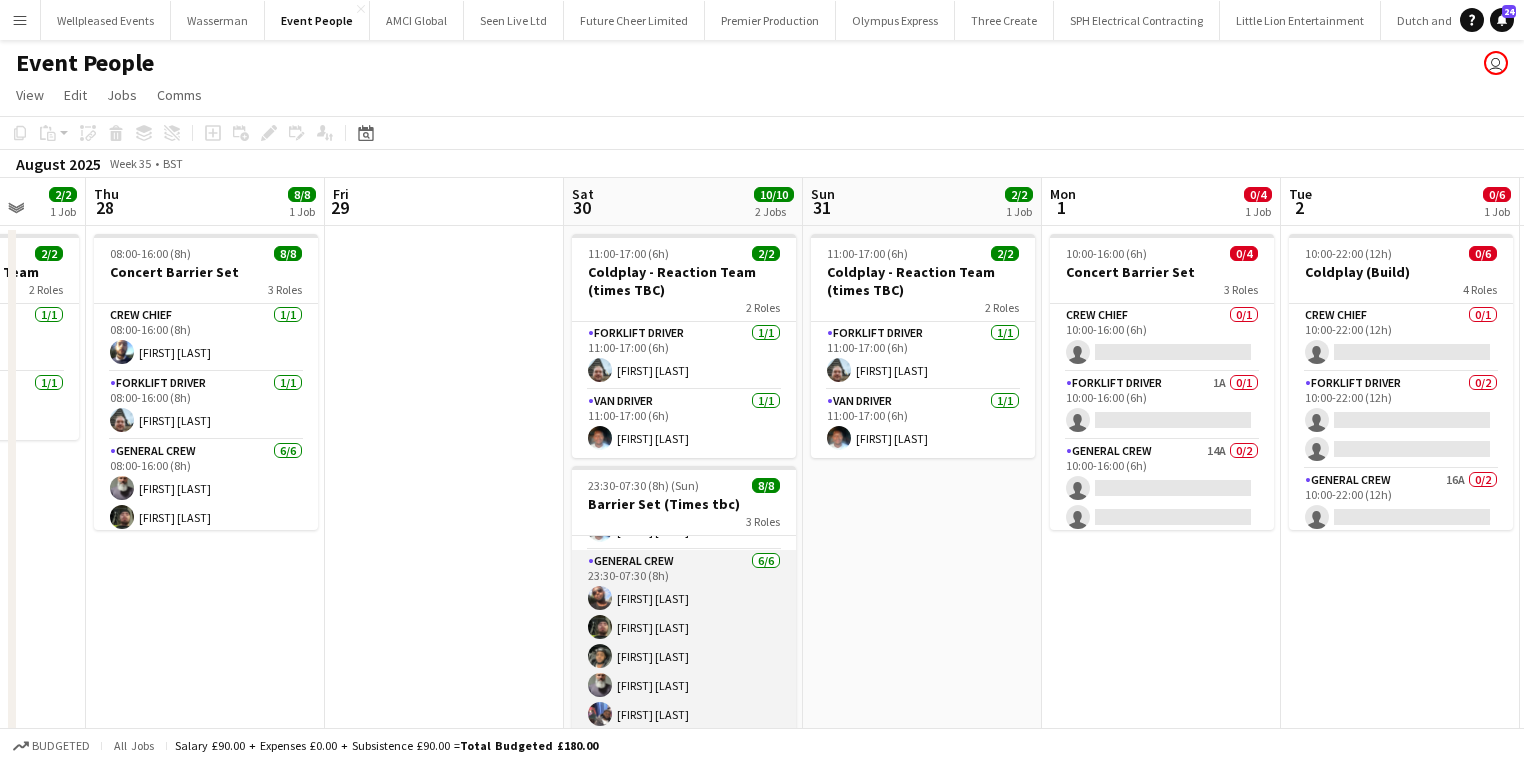 click on "General Crew   6/6   23:30-07:30 (8h)
[FIRST] [LAST] [FIRST] [LAST] [FIRST] [LAST] [FIRST] [LAST] [FIRST] [LAST] [FIRST] [LAST]" at bounding box center [684, 656] 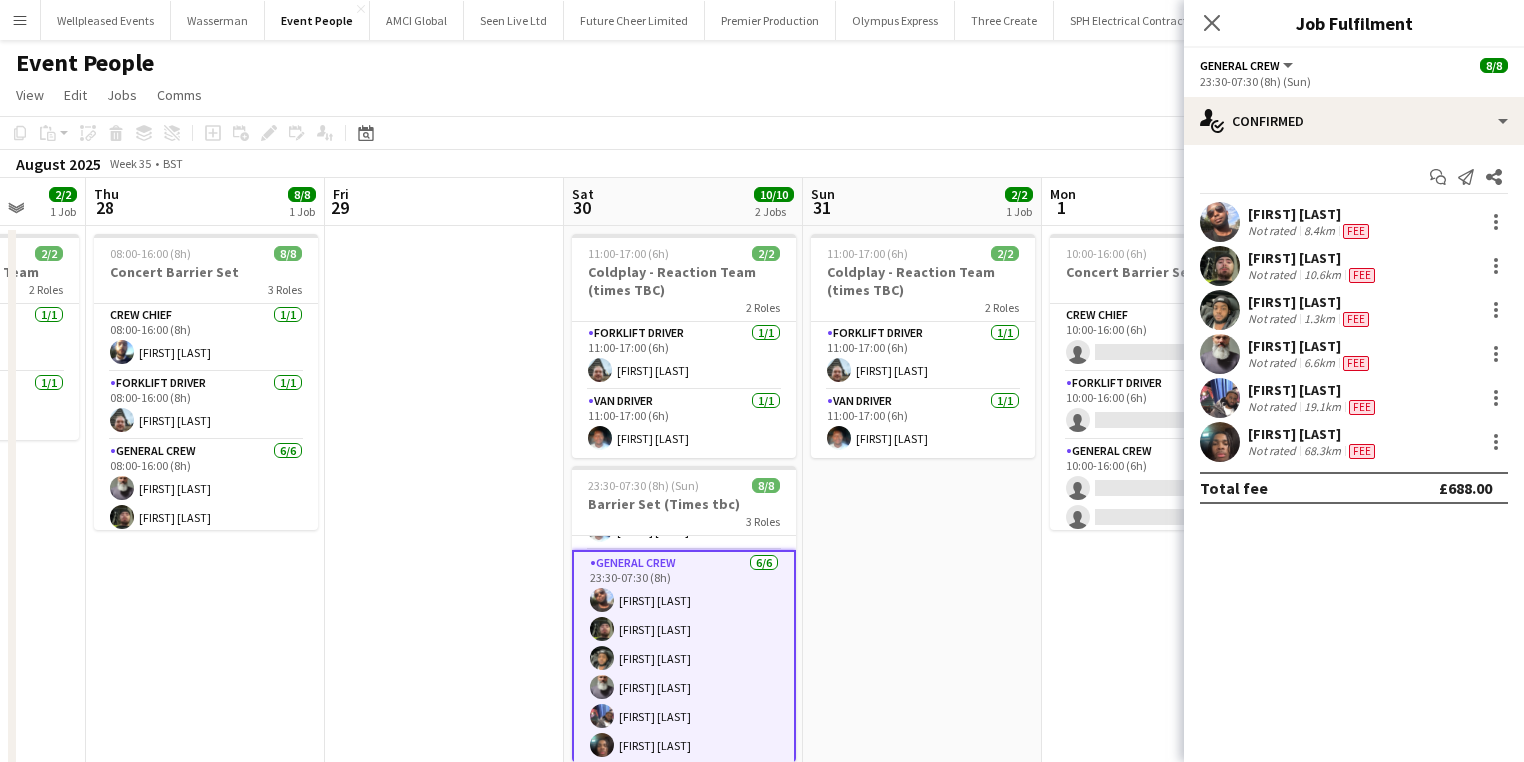 scroll, scrollTop: 0, scrollLeft: 633, axis: horizontal 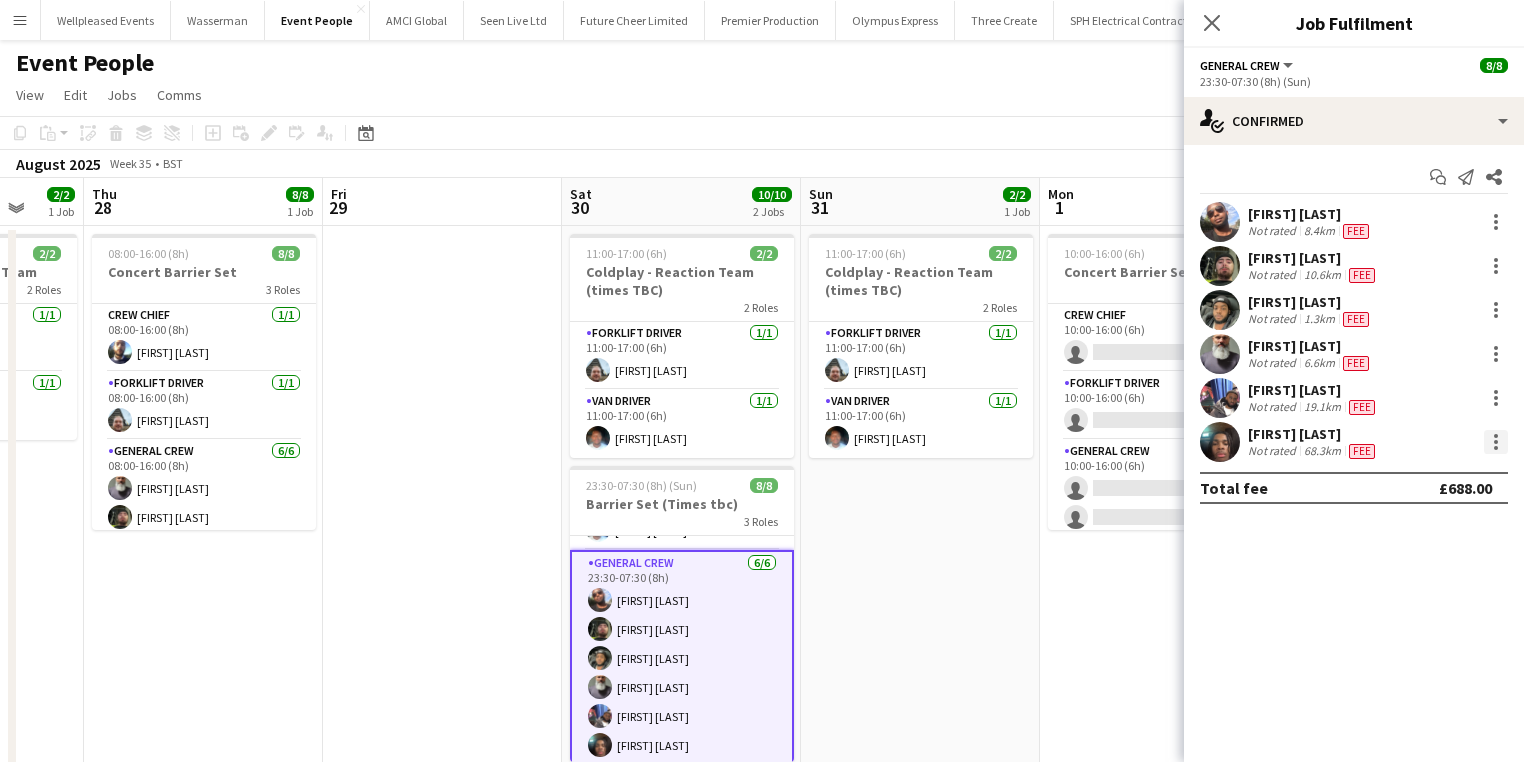 click at bounding box center [1496, 442] 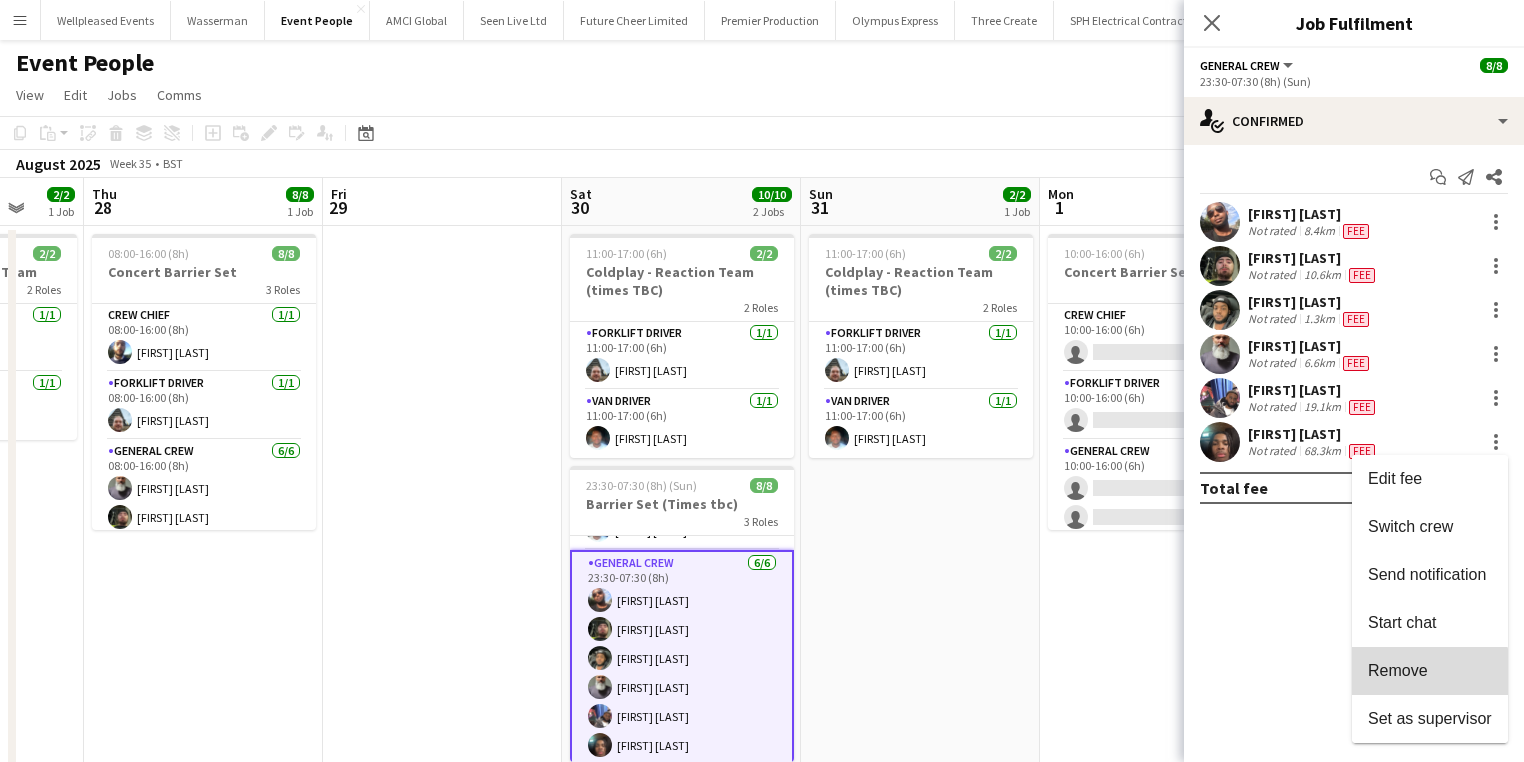 click on "Remove" at bounding box center [1430, 671] 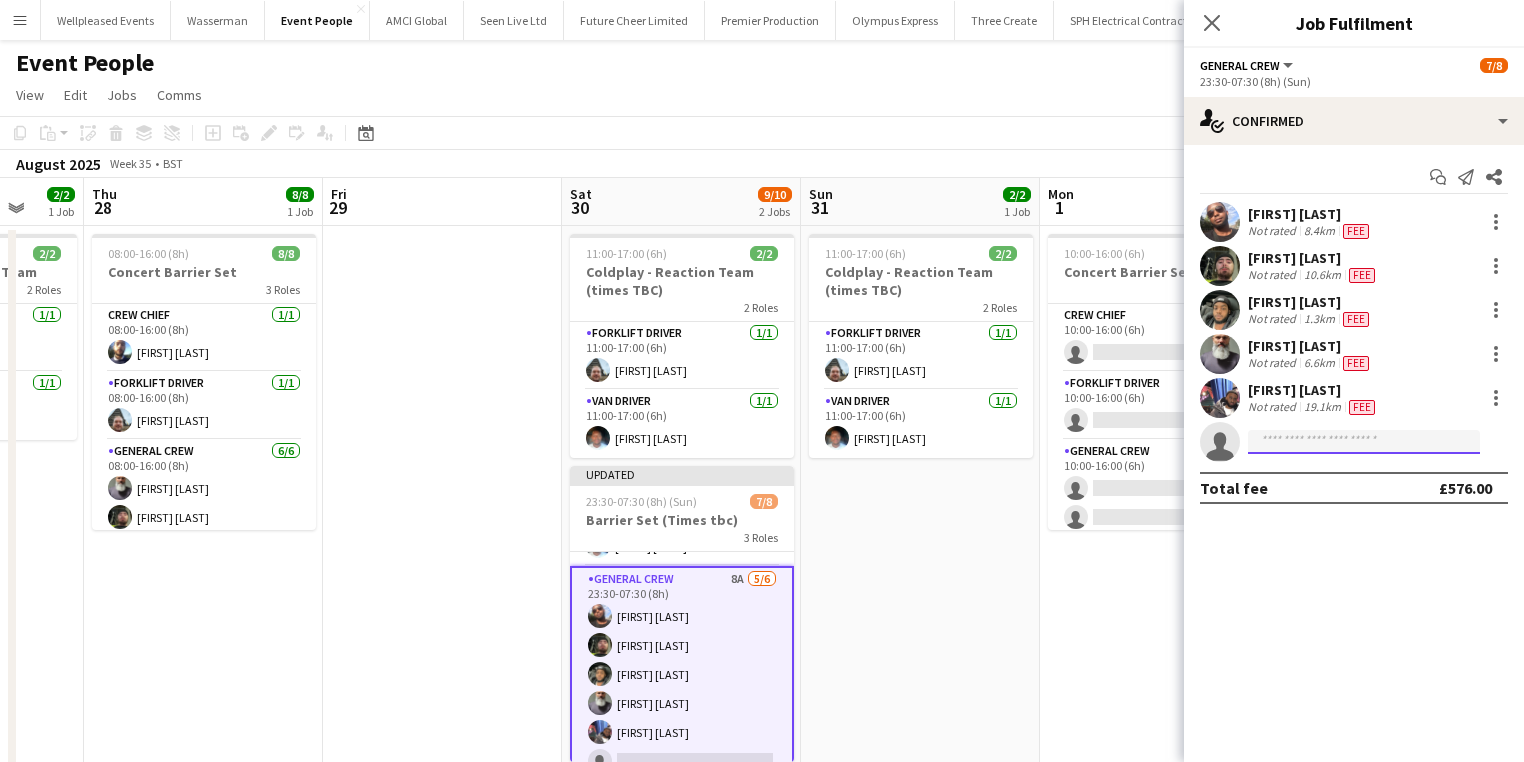 click 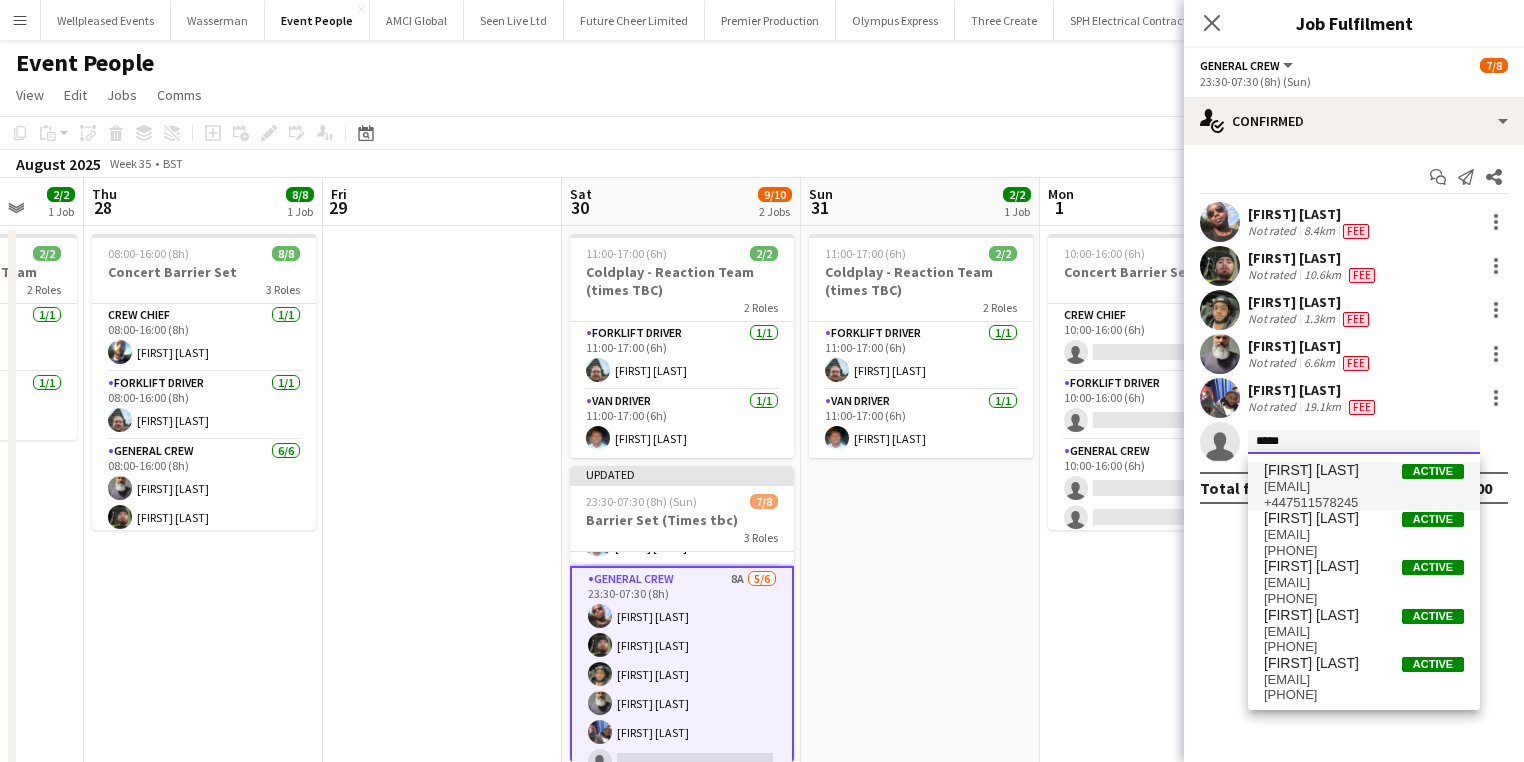type on "*****" 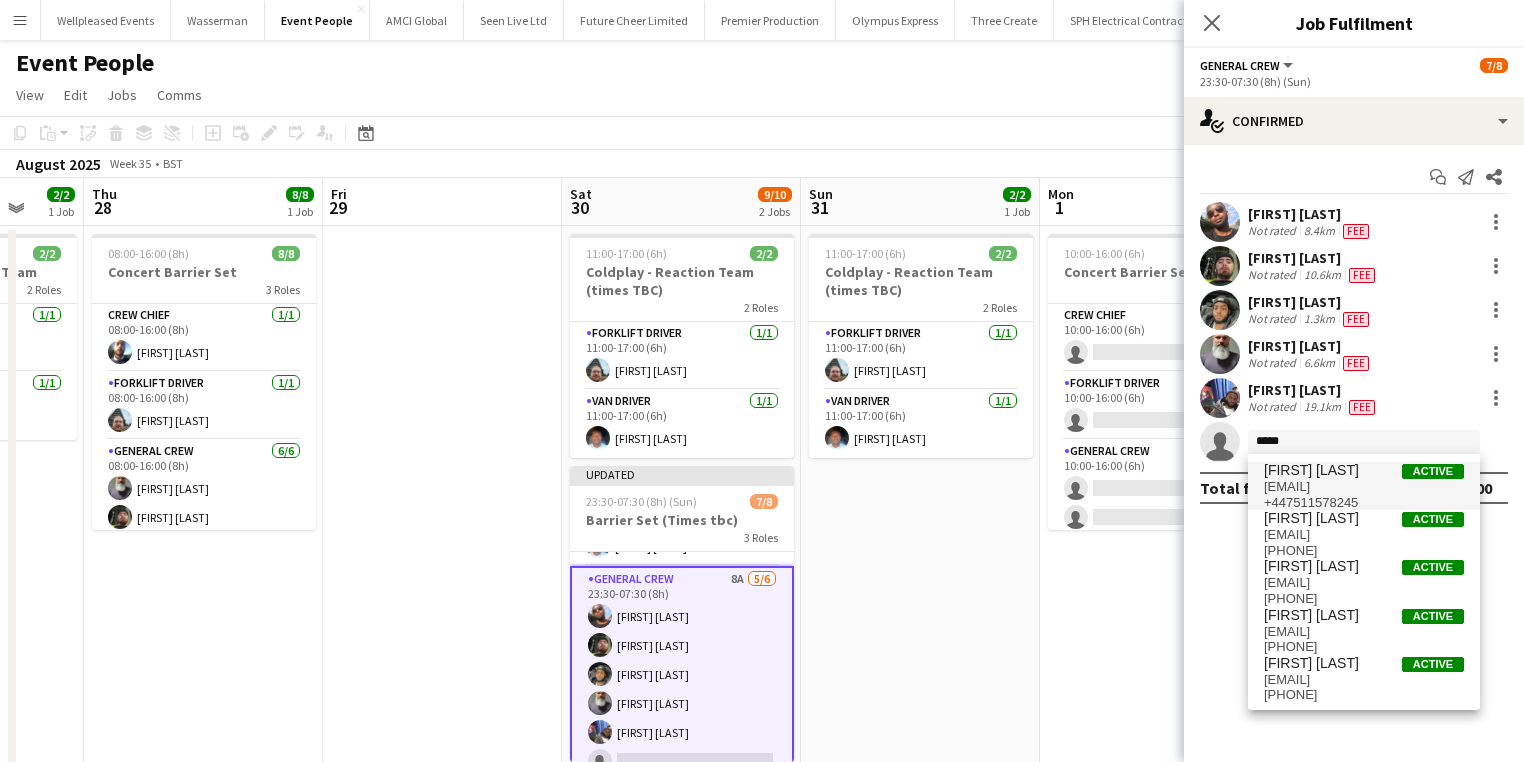 click on "[EMAIL]" at bounding box center [1364, 487] 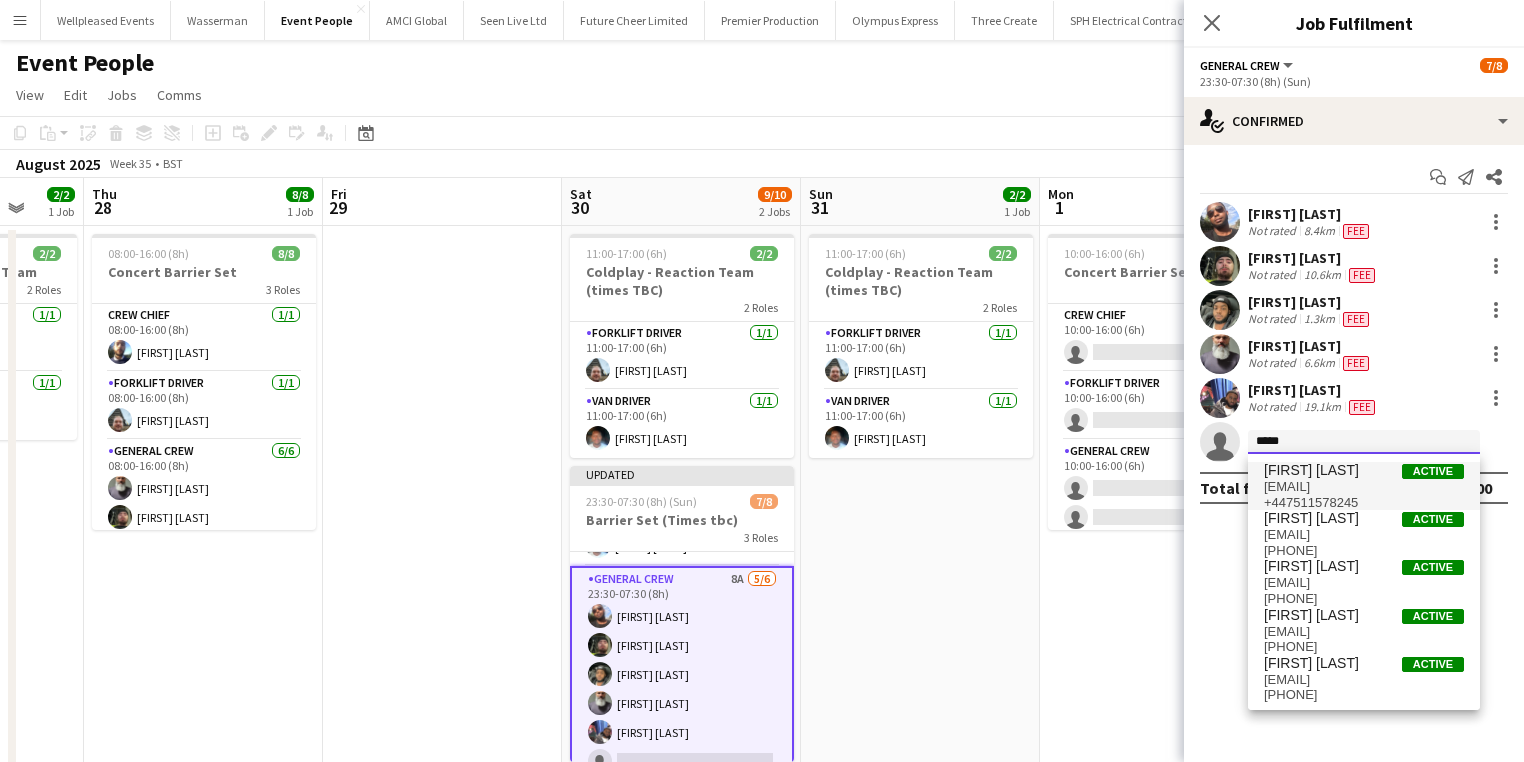 type 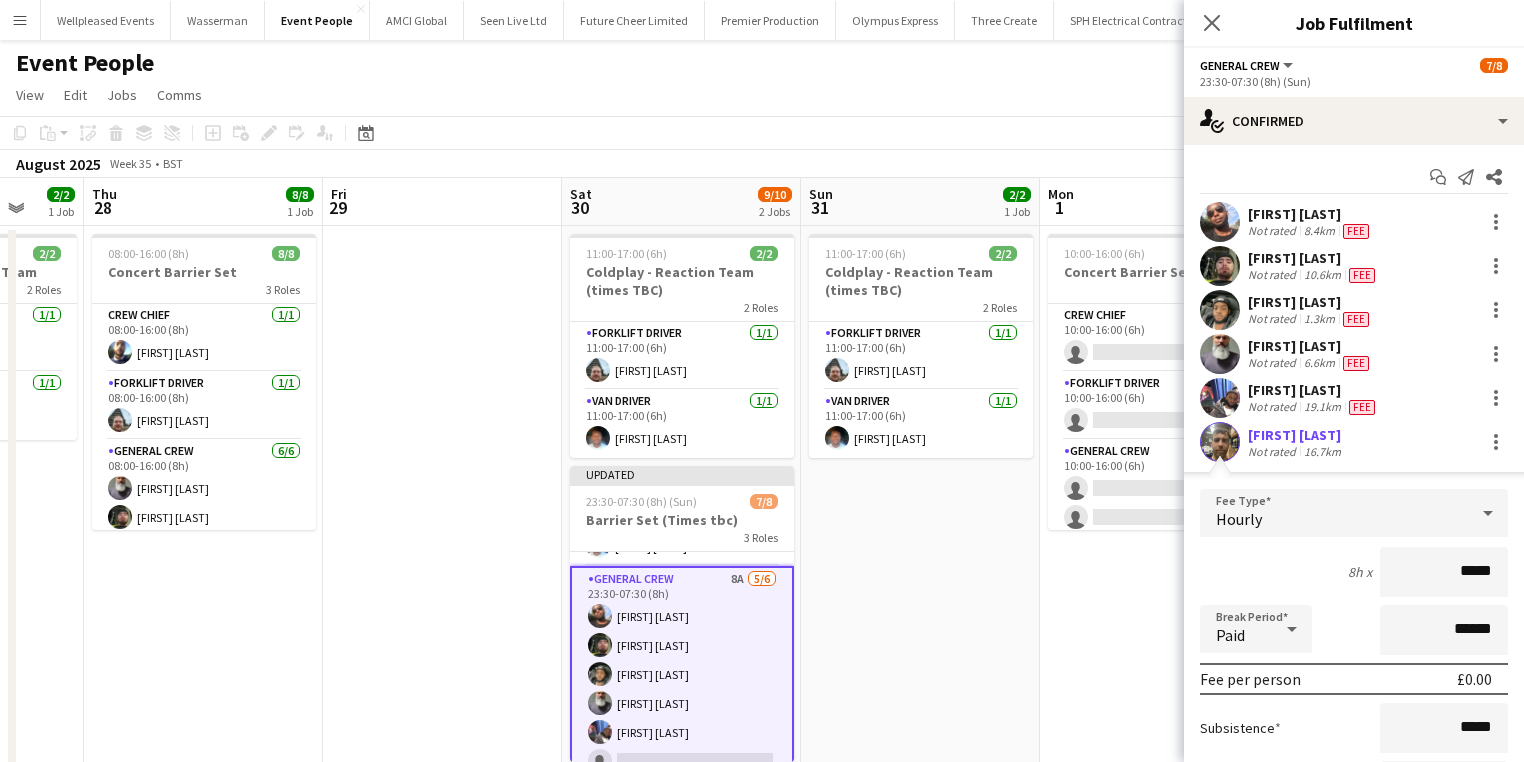 drag, startPoint x: 1423, startPoint y: 568, endPoint x: 1696, endPoint y: 548, distance: 273.73163 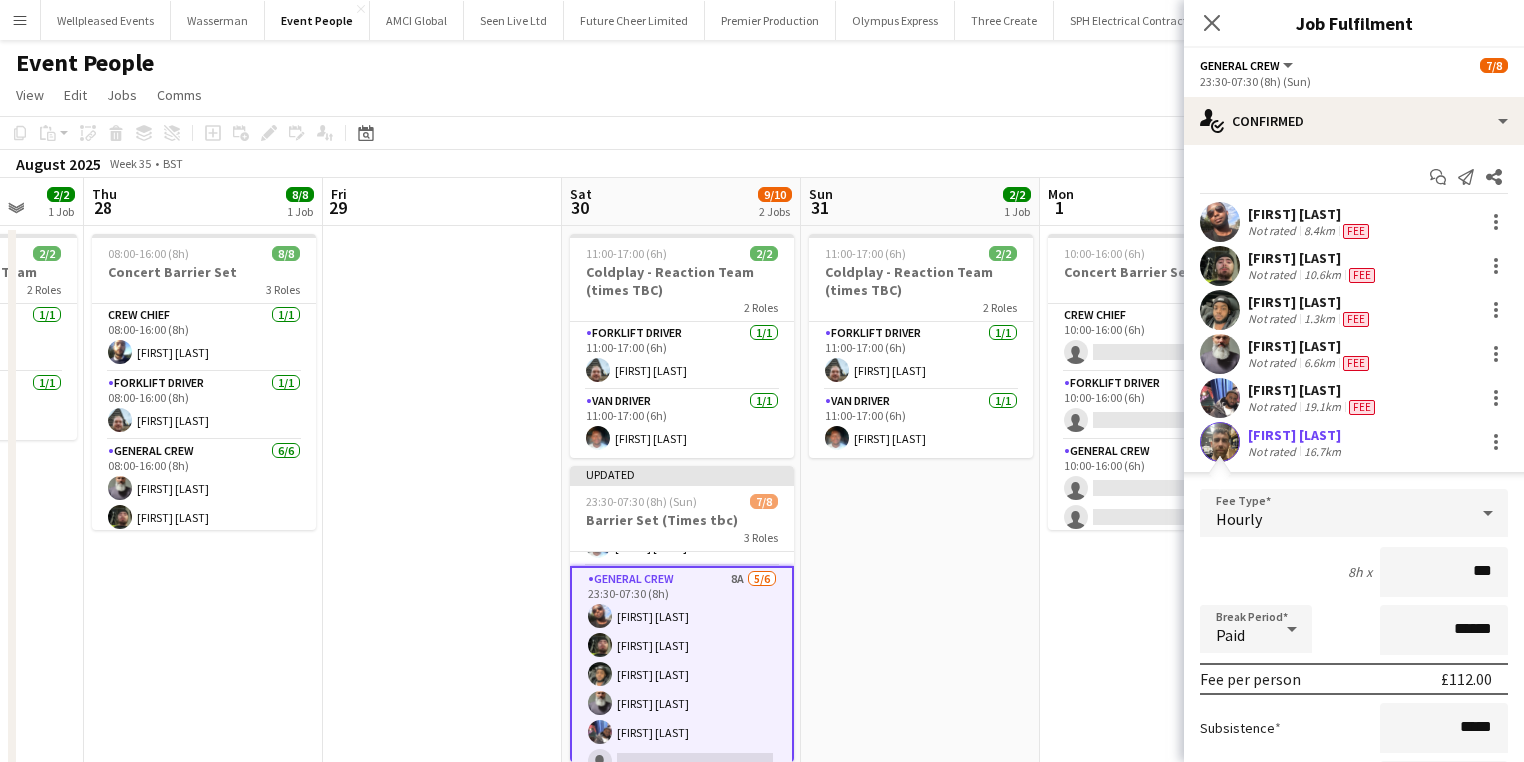 type on "***" 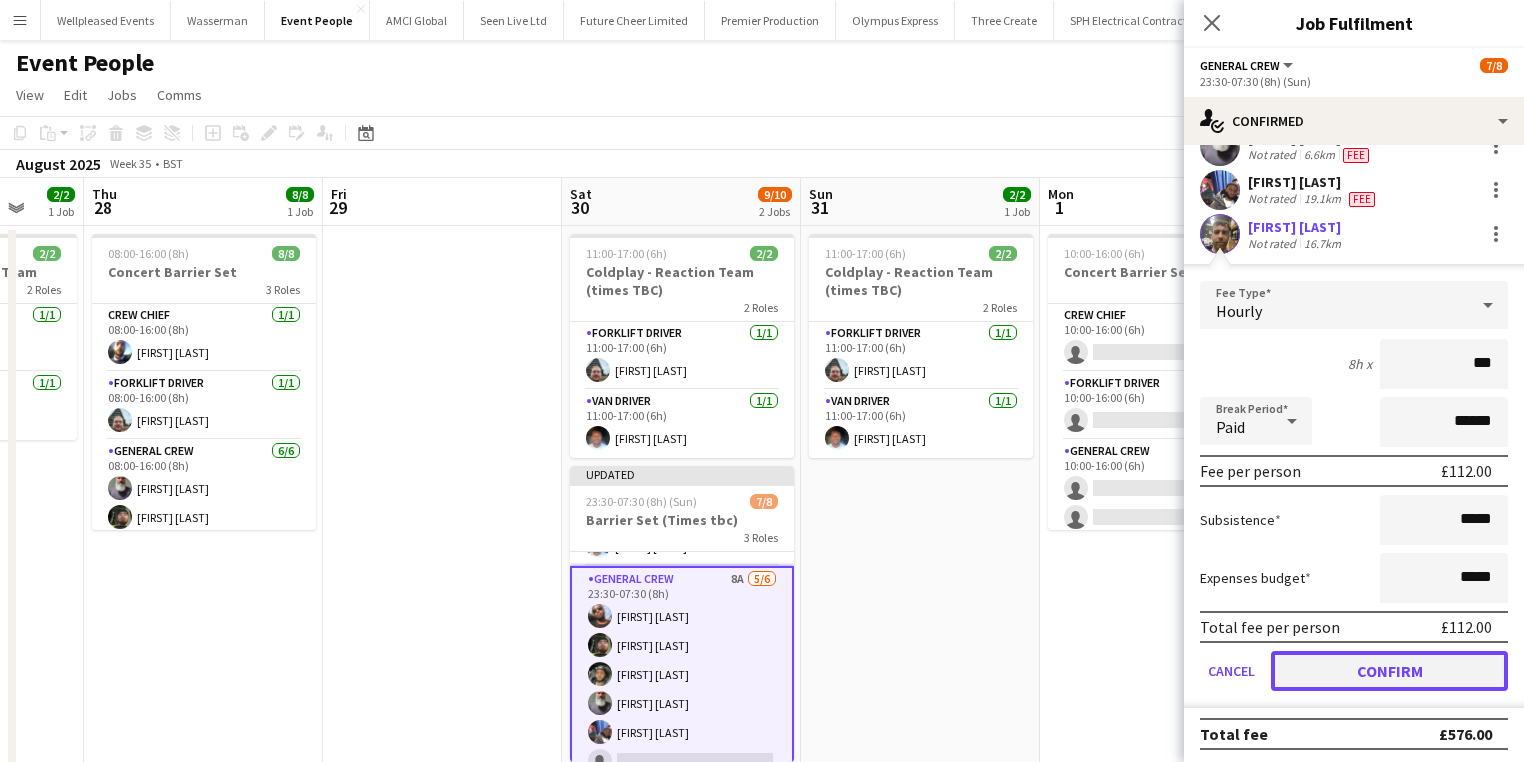 click on "Confirm" at bounding box center [1389, 671] 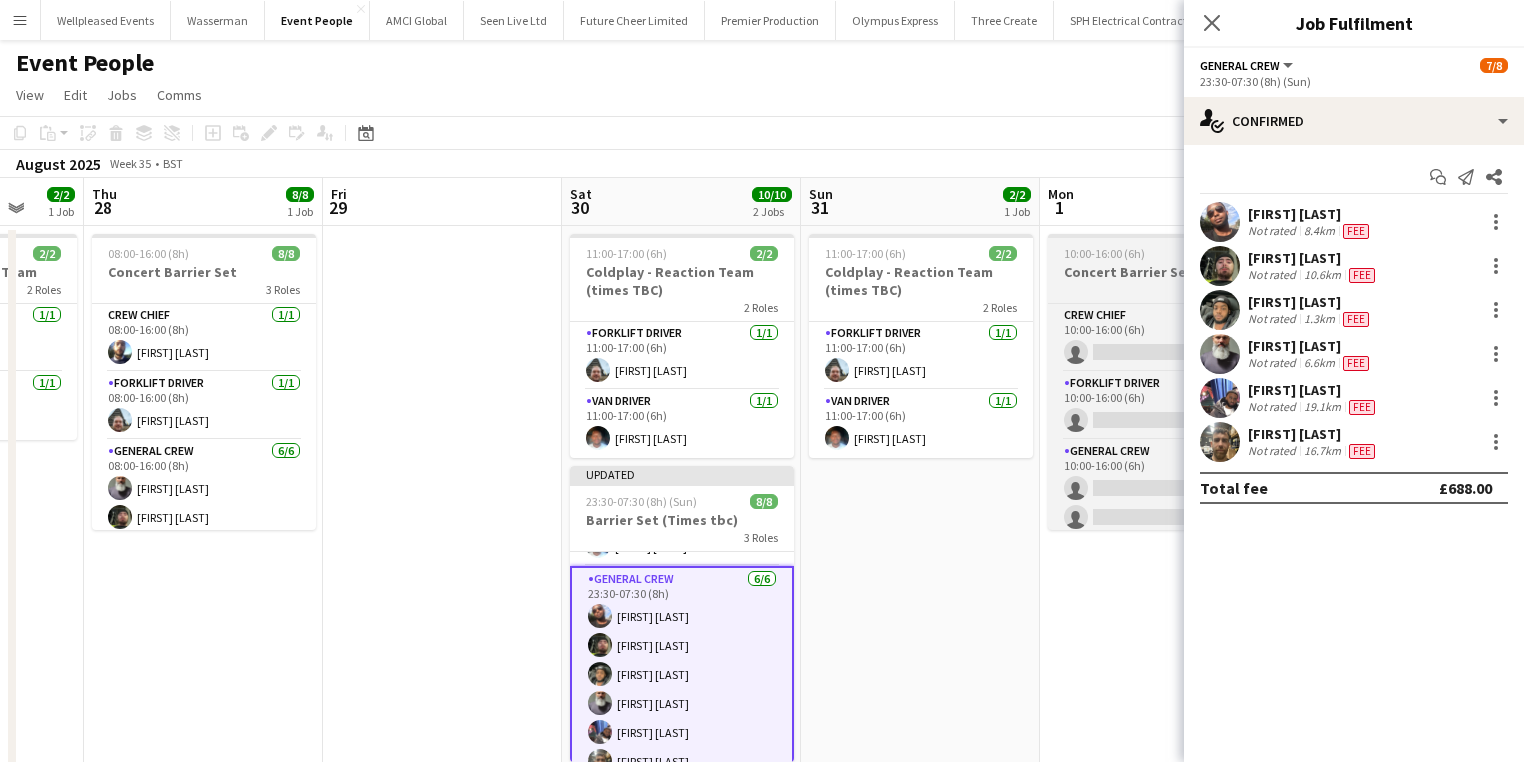 scroll, scrollTop: 0, scrollLeft: 0, axis: both 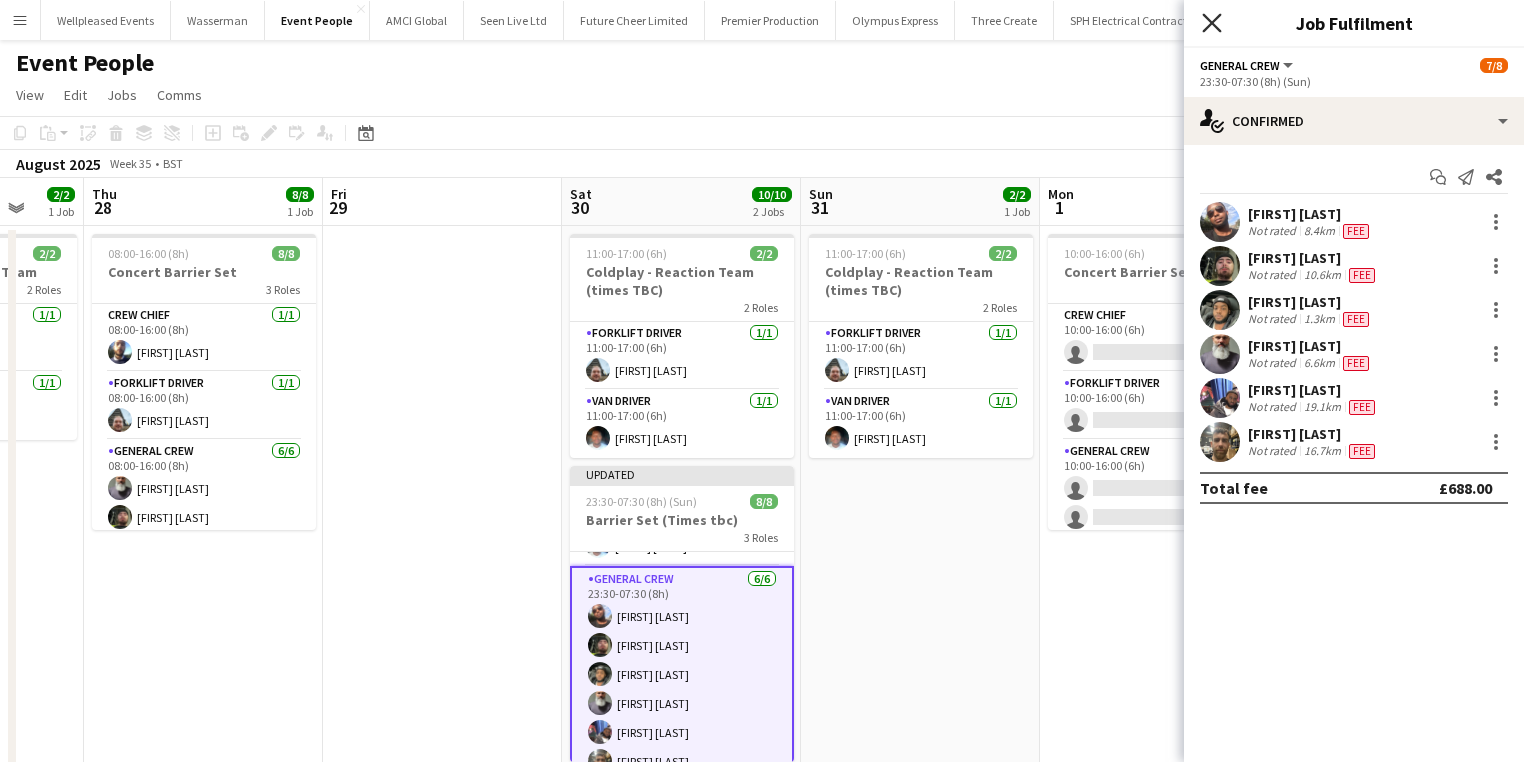 click on "Close pop-in" 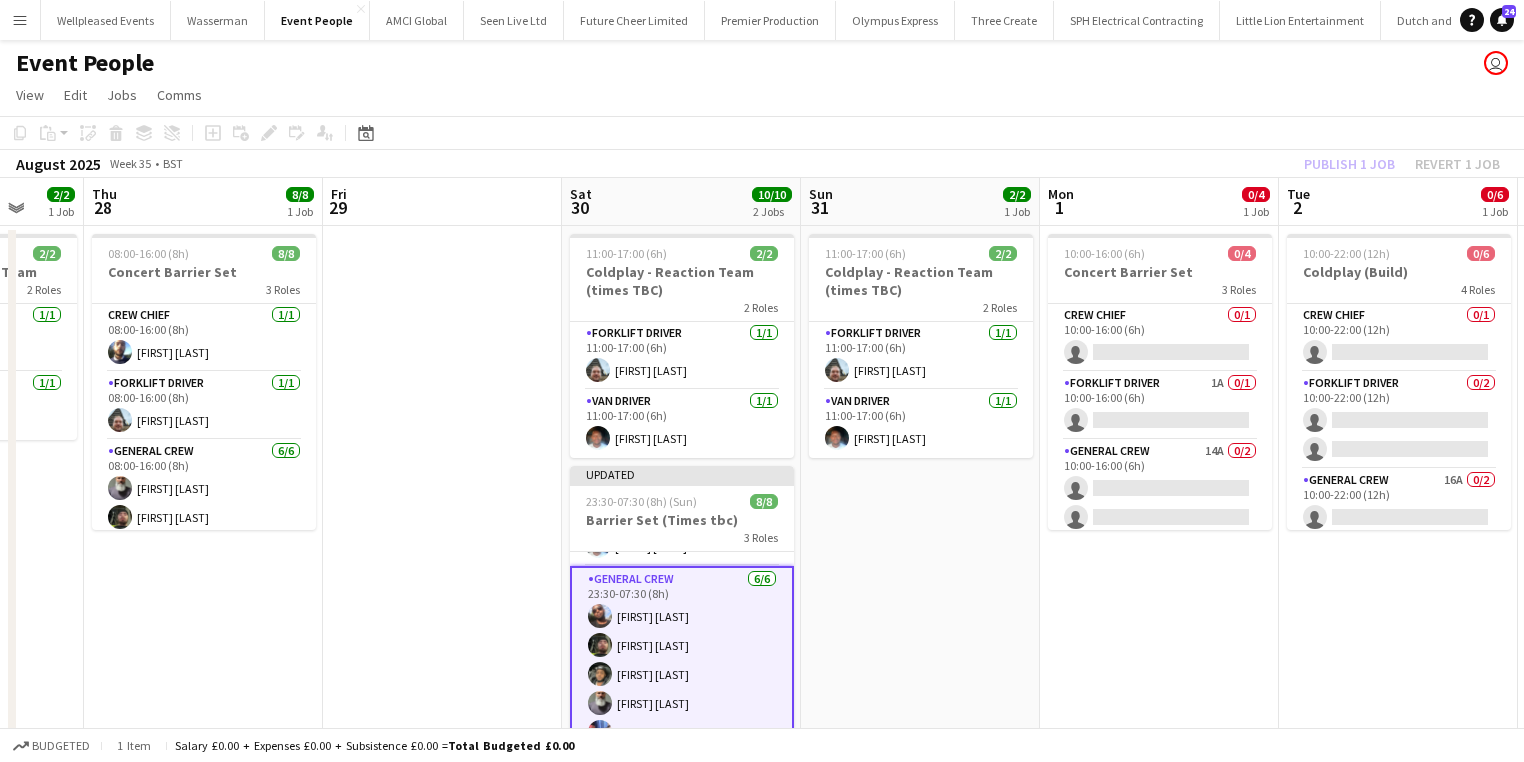 click on "Publish 1 job   Revert 1 job" 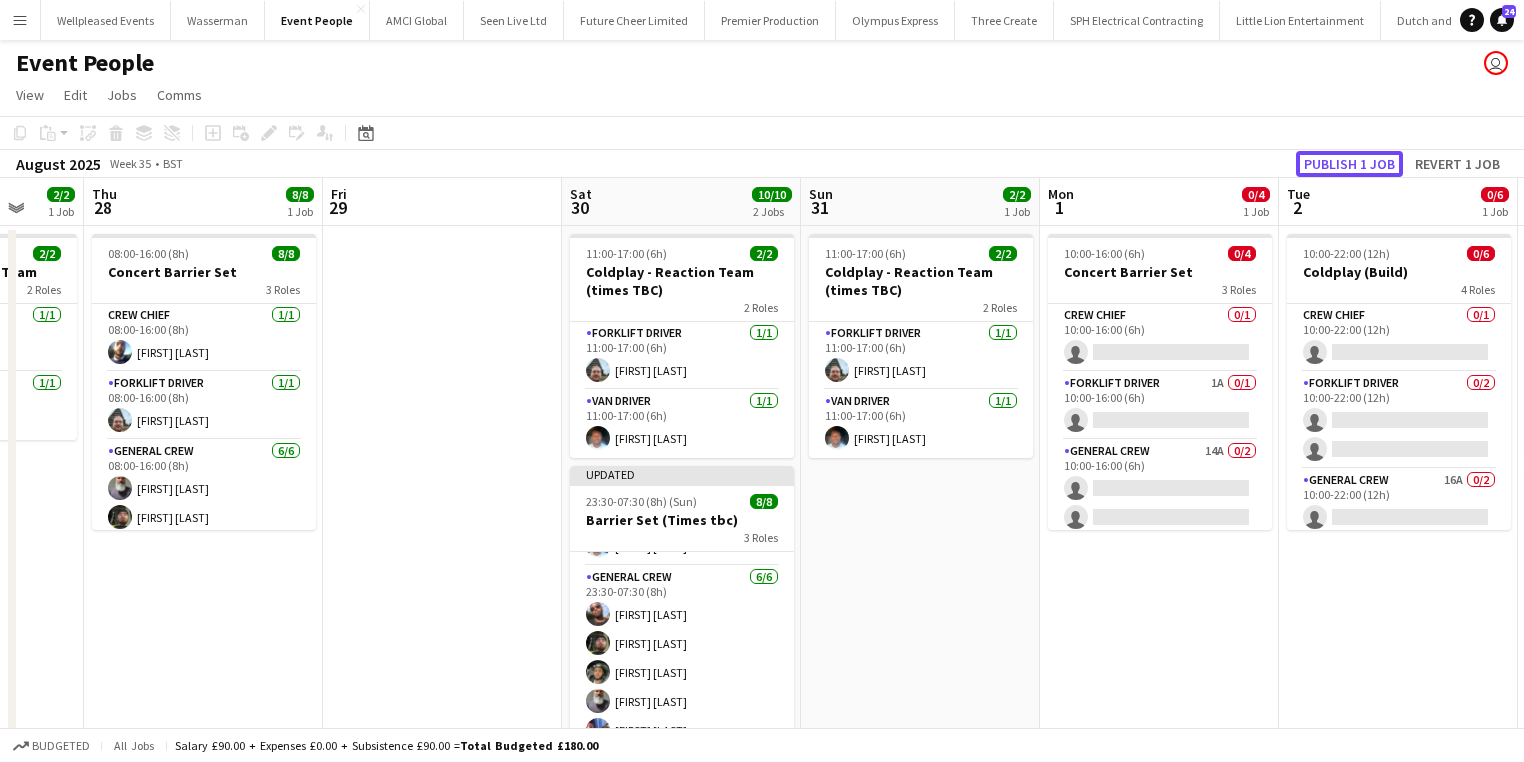 click on "Publish 1 job" 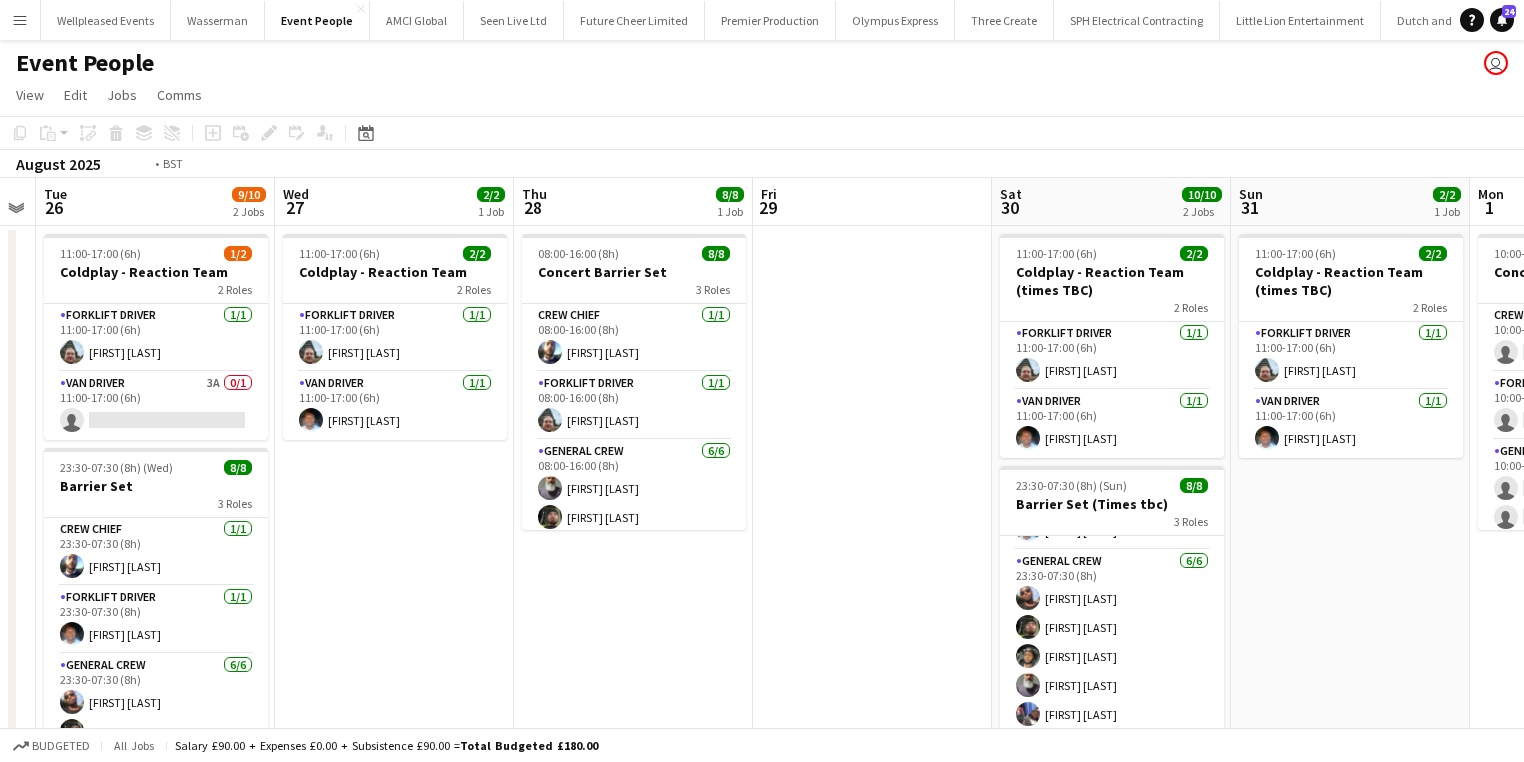 drag, startPoint x: 805, startPoint y: 452, endPoint x: 1211, endPoint y: 457, distance: 406.0308 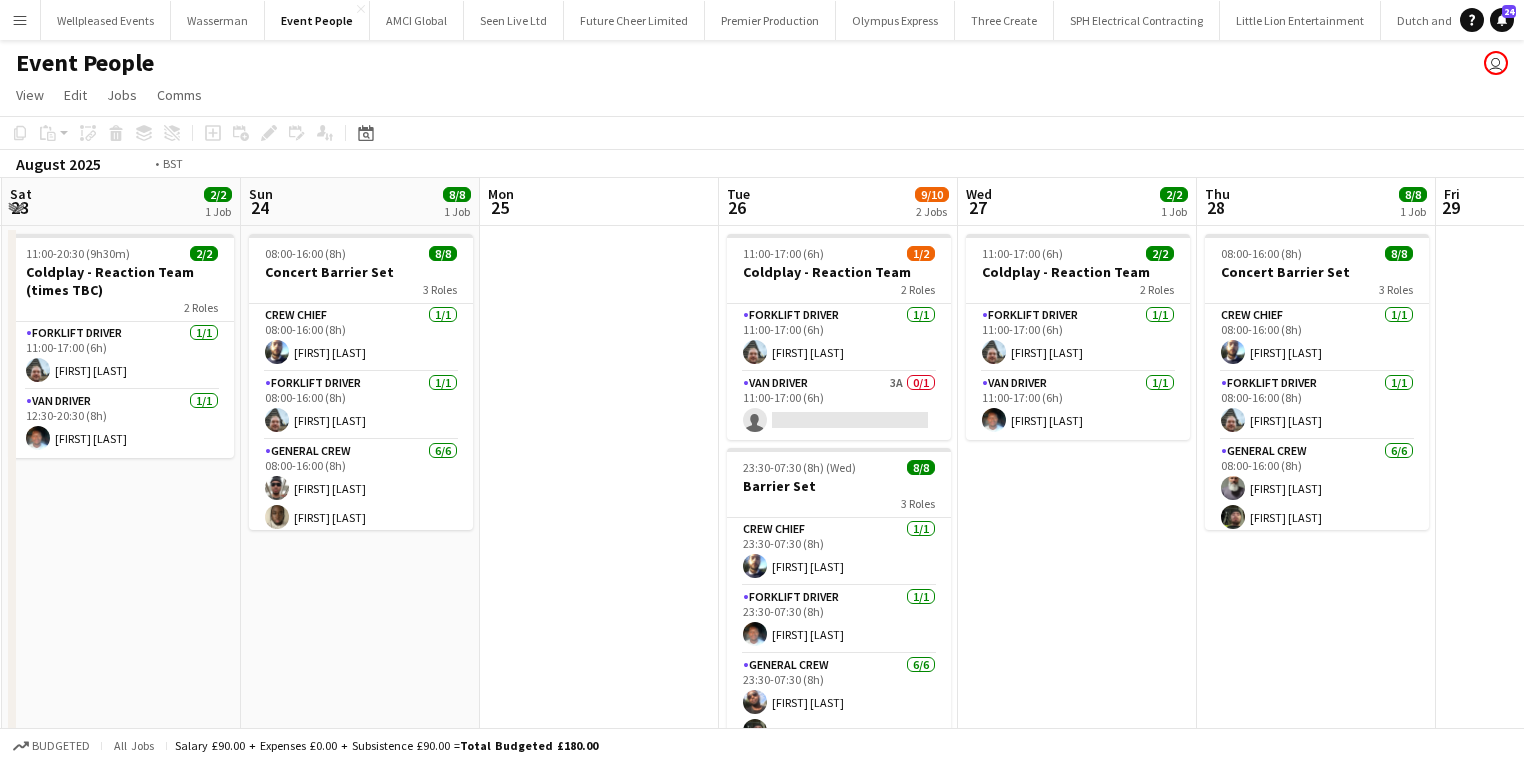 drag, startPoint x: 1144, startPoint y: 500, endPoint x: 1387, endPoint y: 500, distance: 243 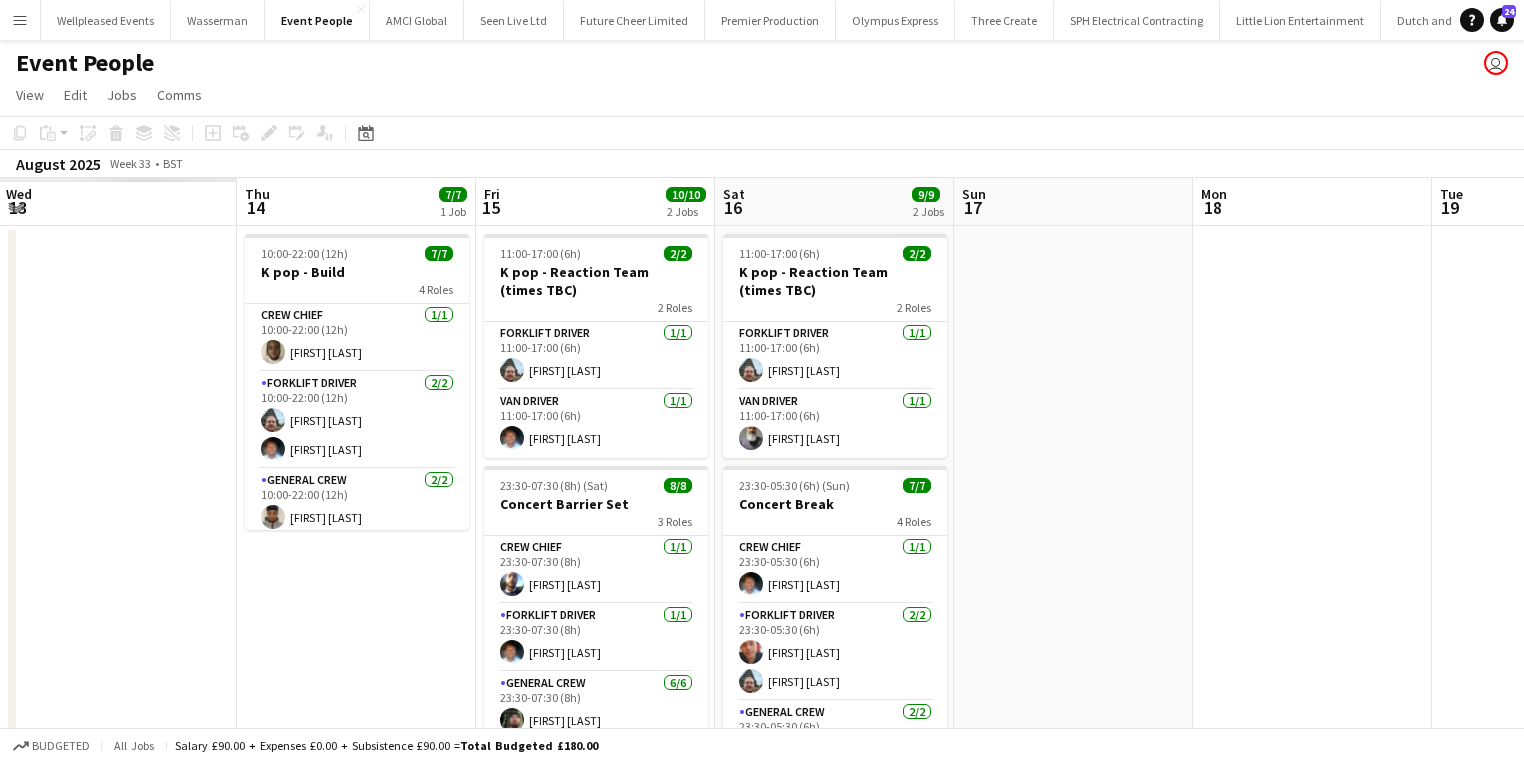 drag, startPoint x: 239, startPoint y: 608, endPoint x: 1326, endPoint y: 520, distance: 1090.5563 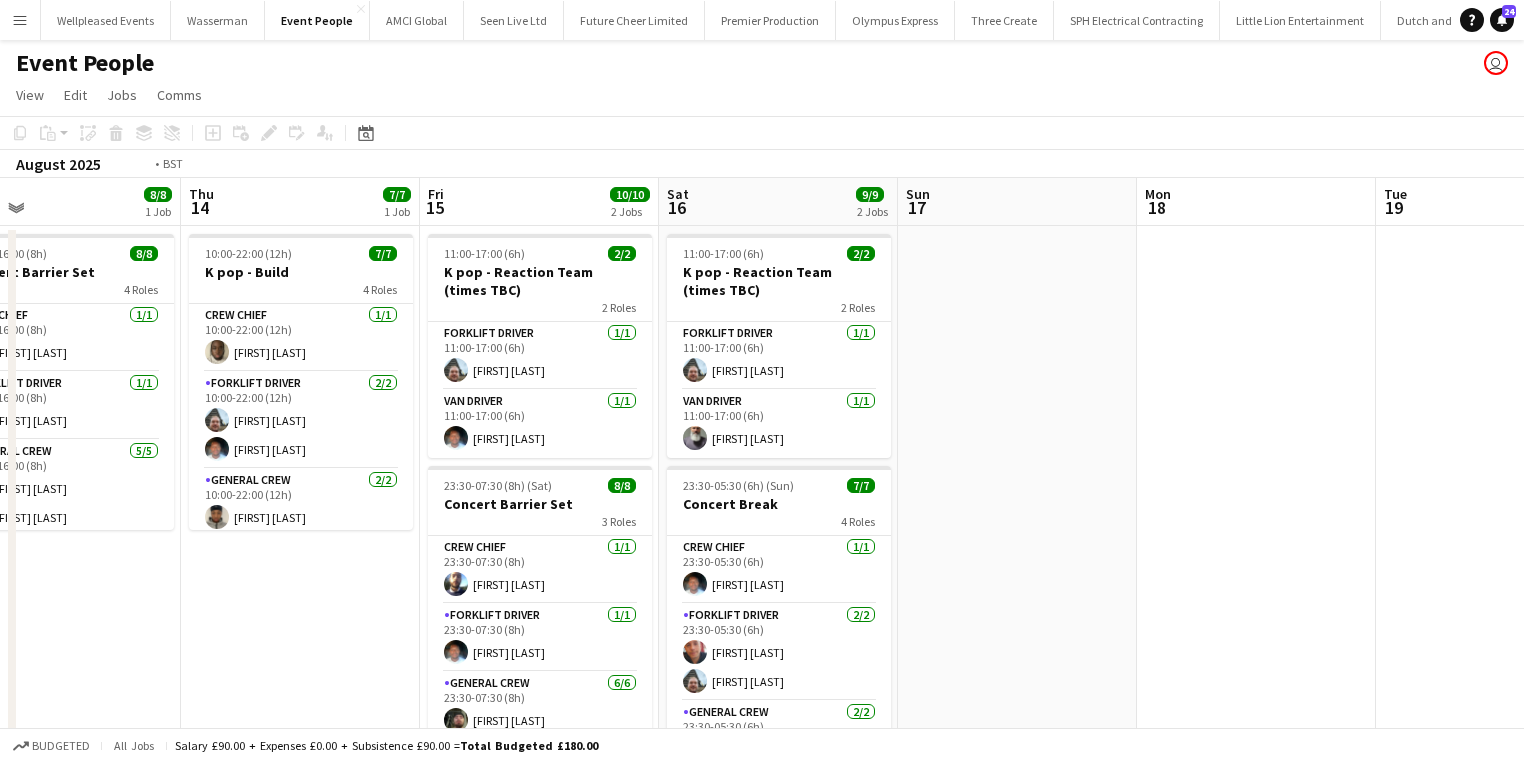 scroll, scrollTop: 0, scrollLeft: 419, axis: horizontal 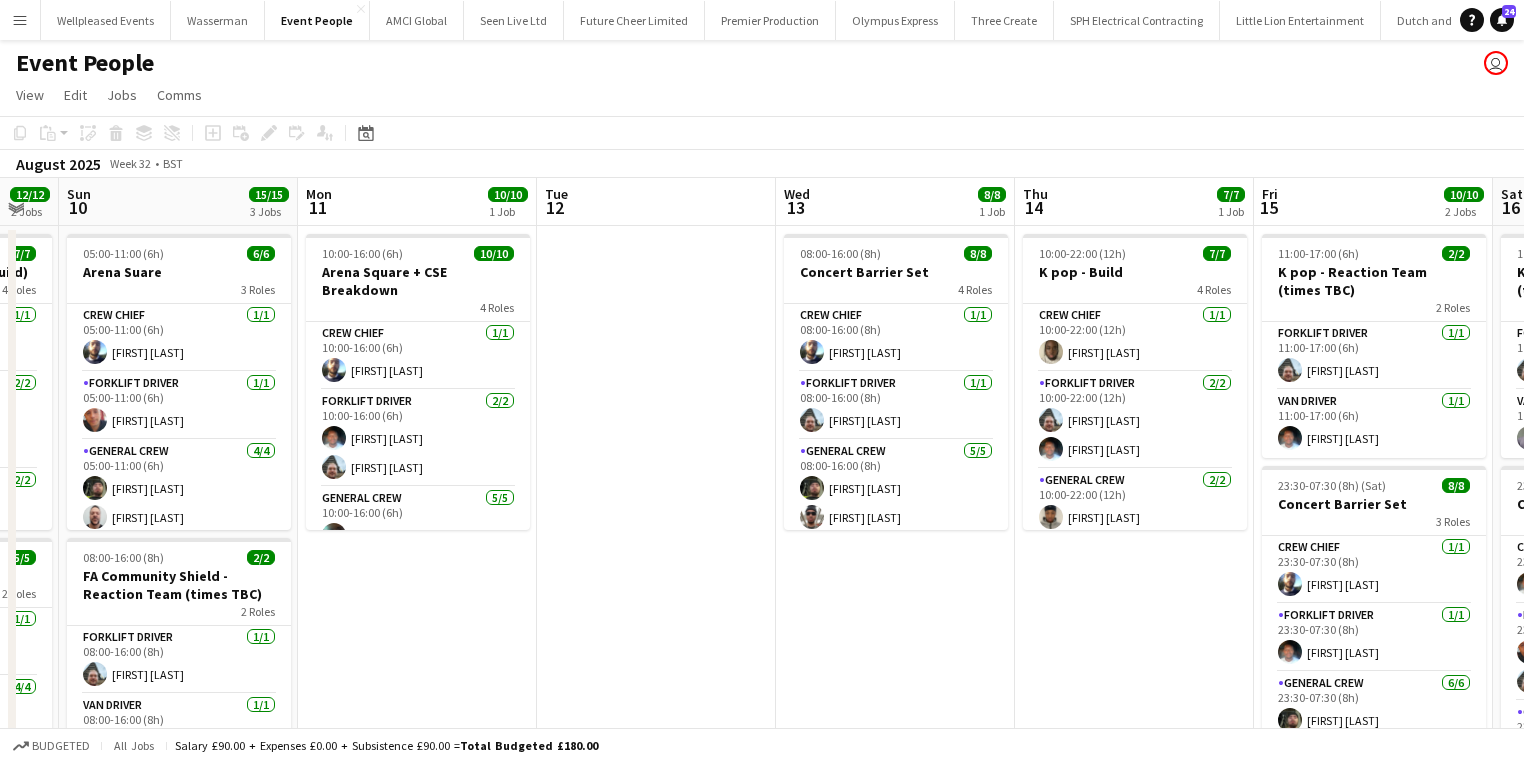 drag, startPoint x: 611, startPoint y: 556, endPoint x: 1315, endPoint y: 498, distance: 706.3852 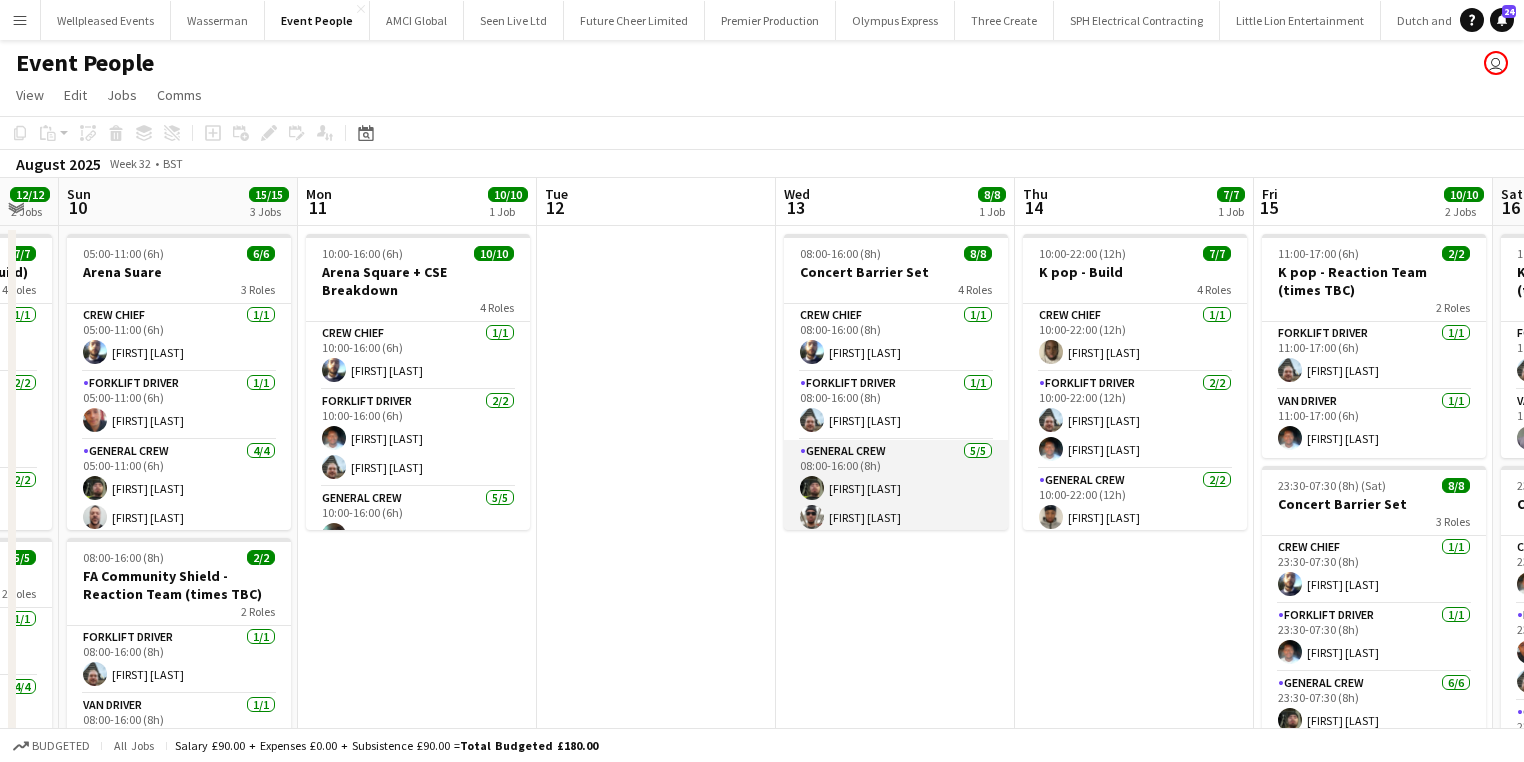 click on "General Crew   5/5   08:00-16:00 (8h)
Kane O’Neill Stefan Simpson-Soye Edvardas Draskinis Amari Thomas David Simbizi" at bounding box center [896, 532] 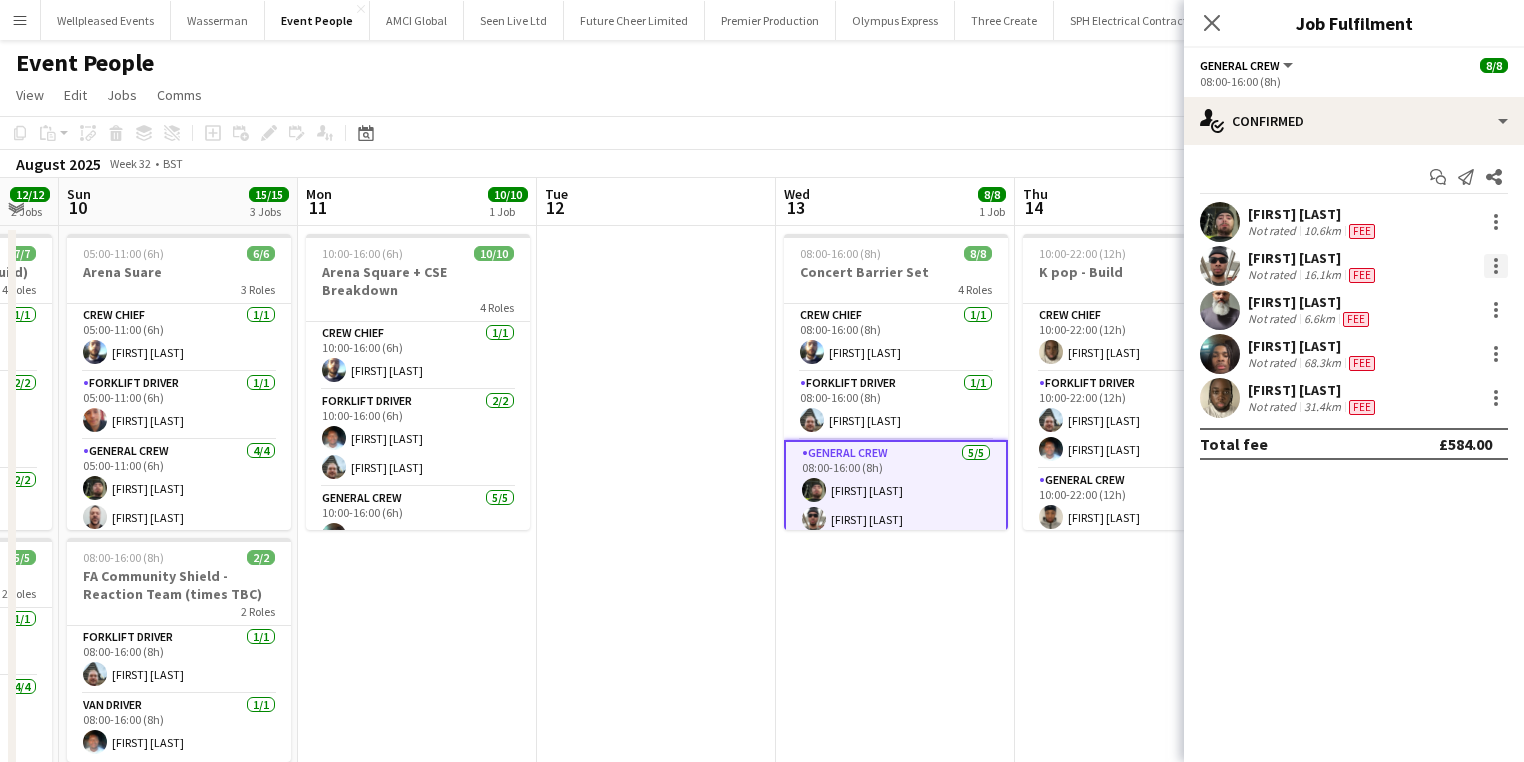 click at bounding box center [1496, 266] 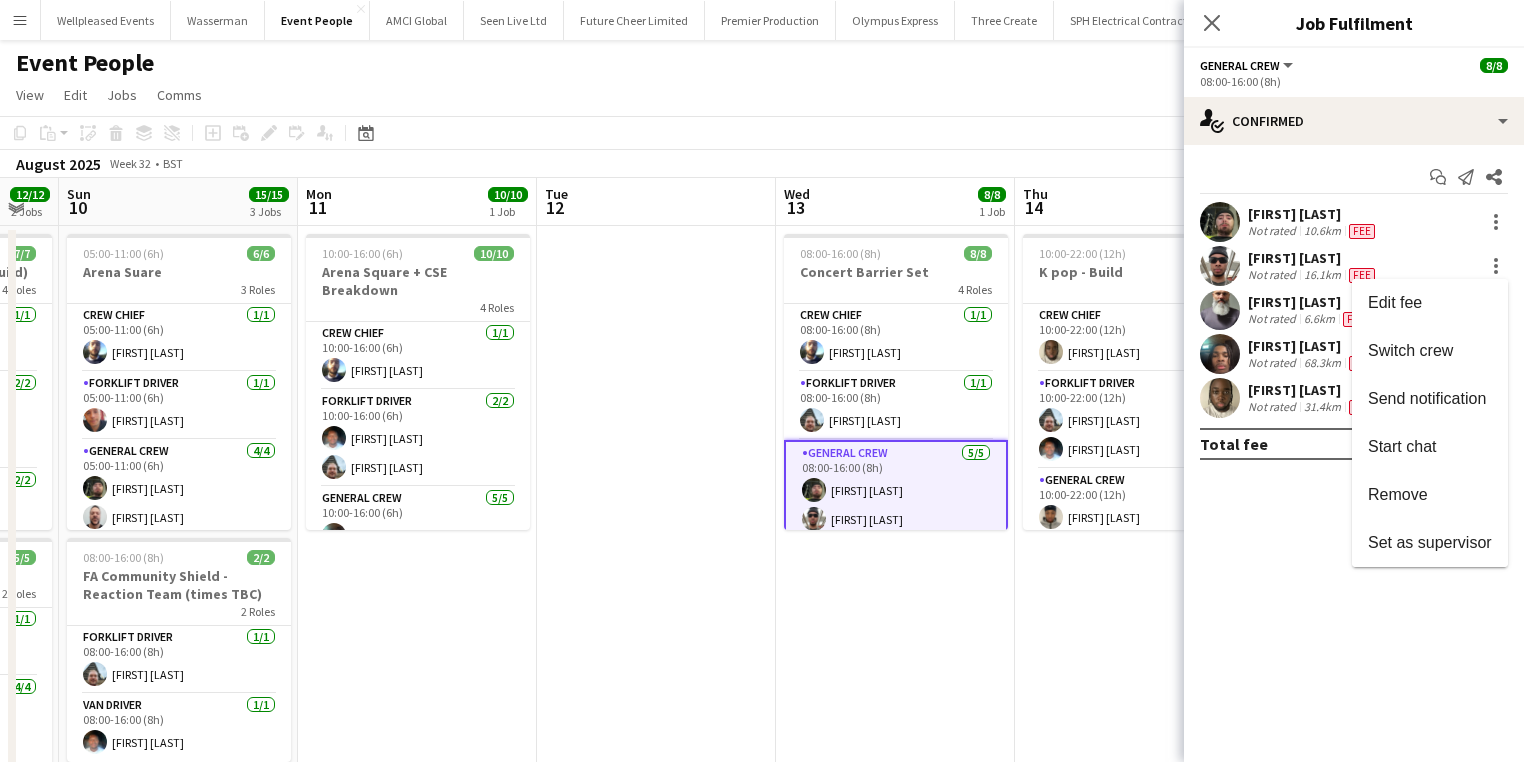 click at bounding box center [762, 381] 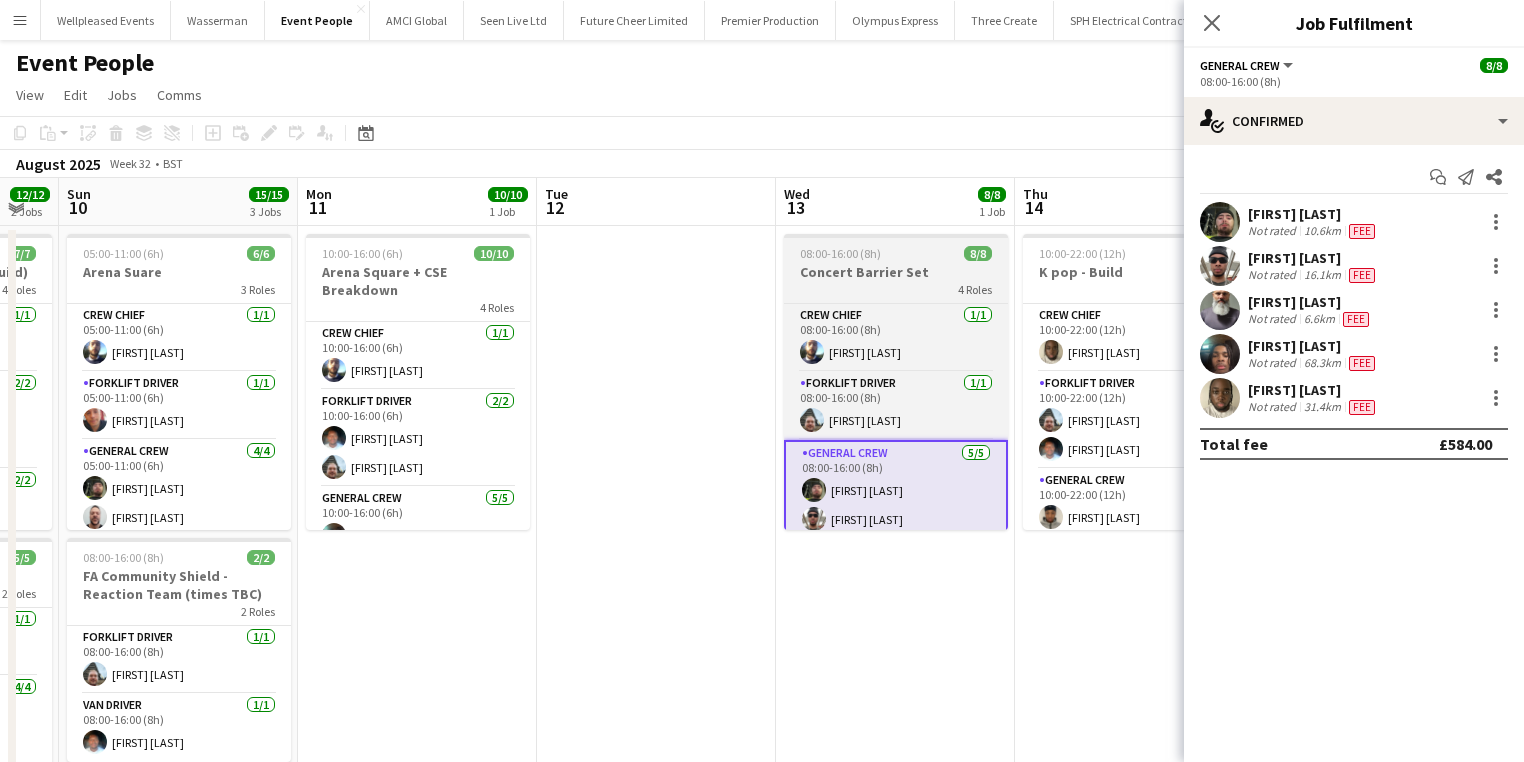 click on "4 Roles" at bounding box center [896, 289] 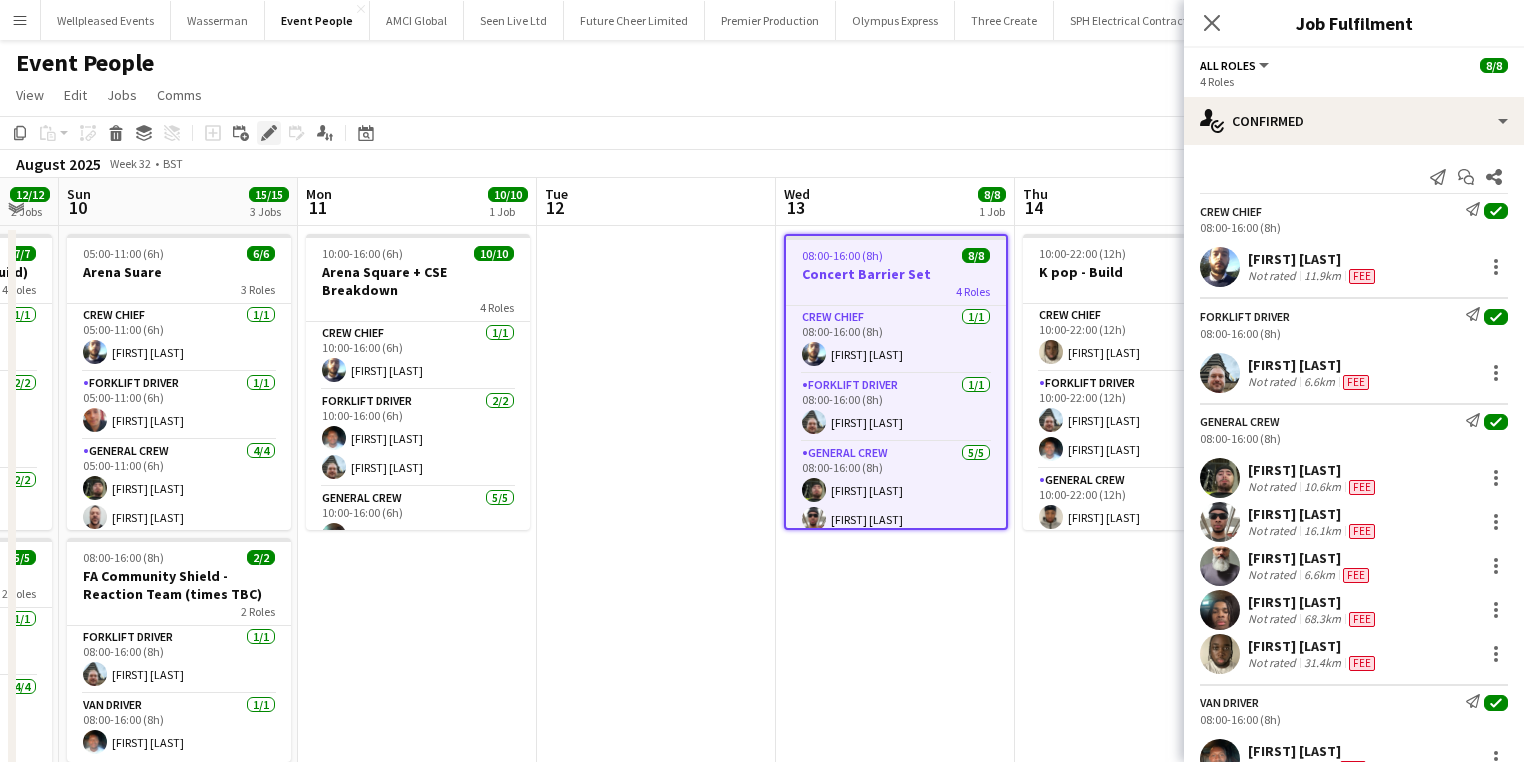 click 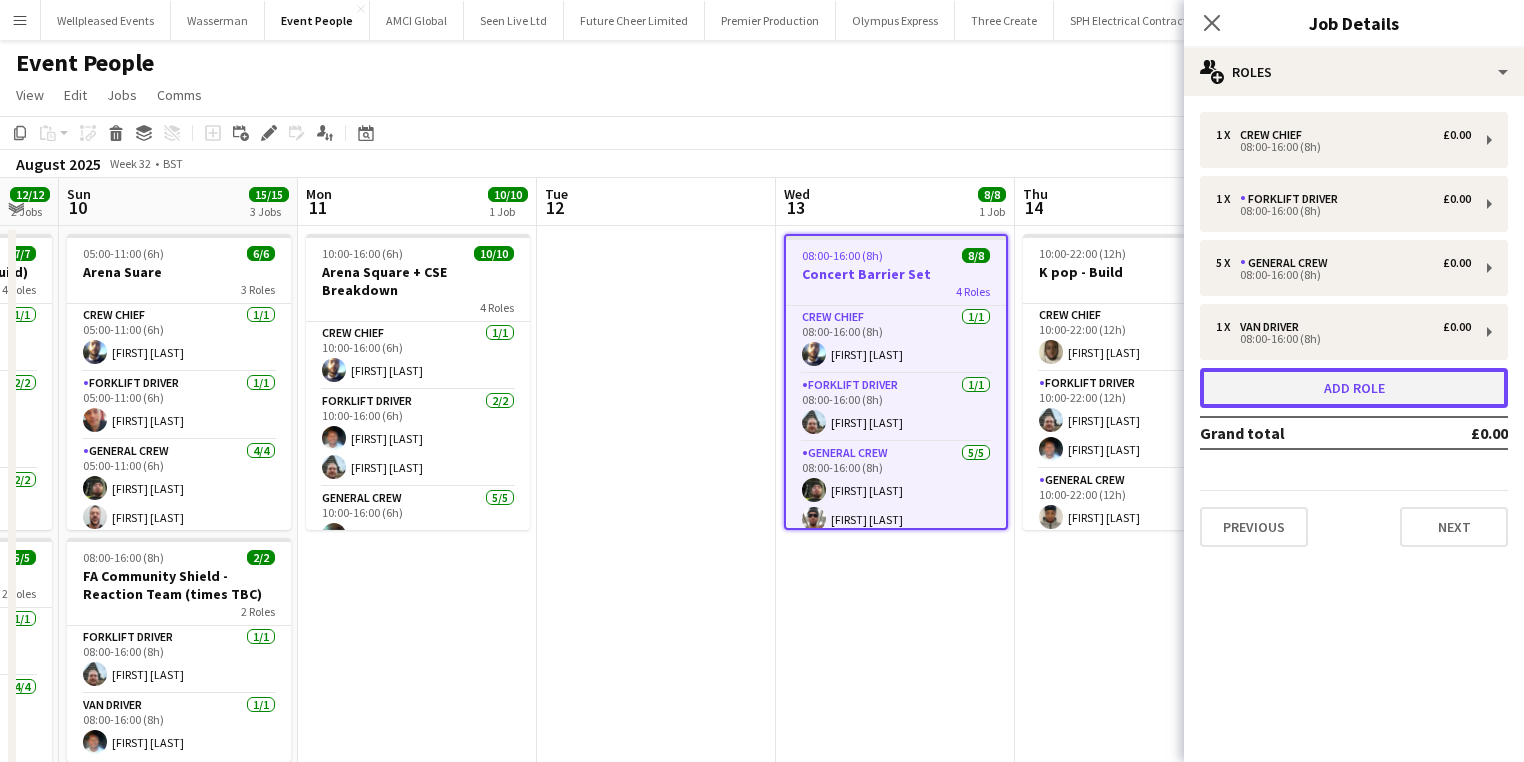 click on "Add role" at bounding box center [1354, 388] 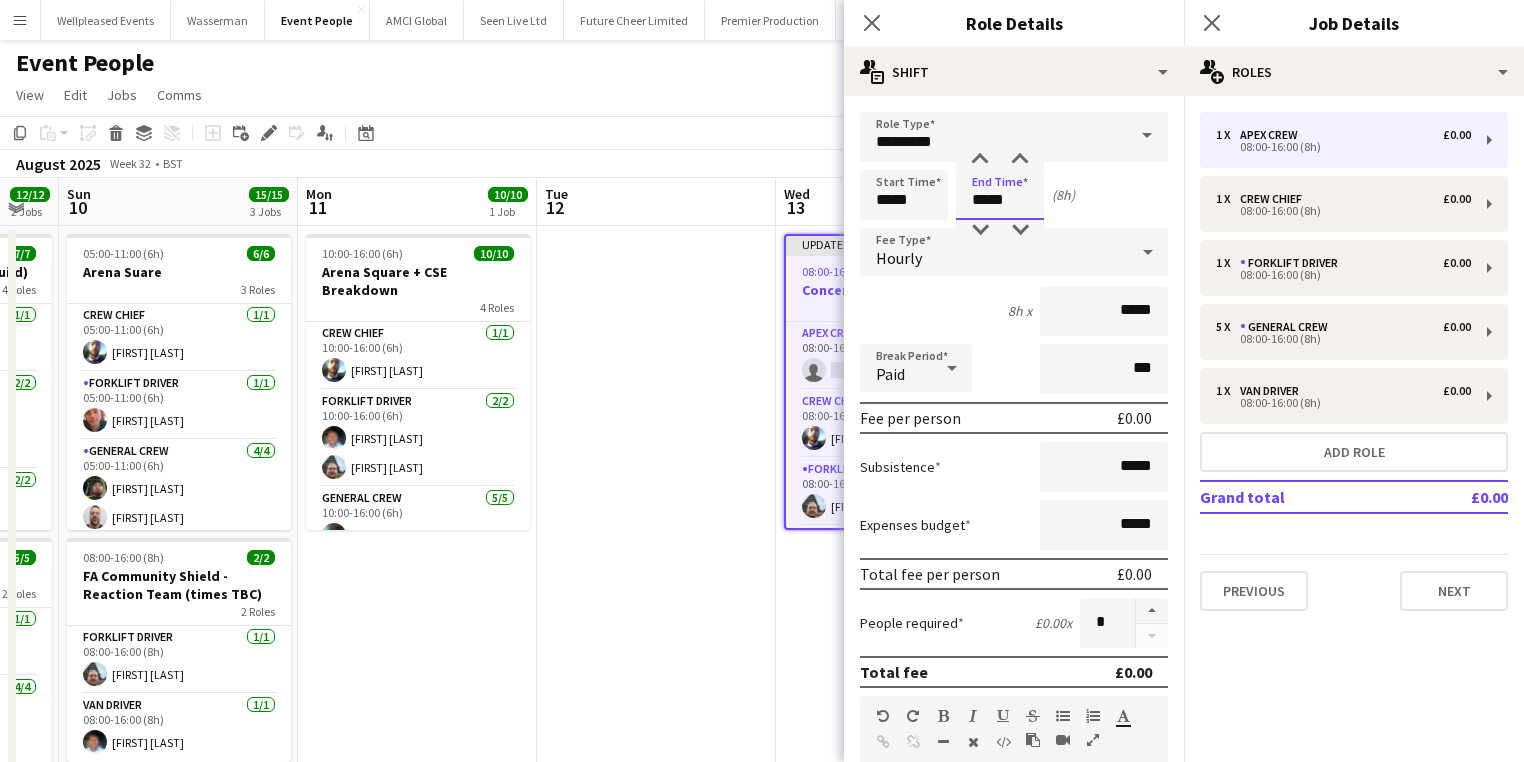 click on "*****" at bounding box center [1000, 195] 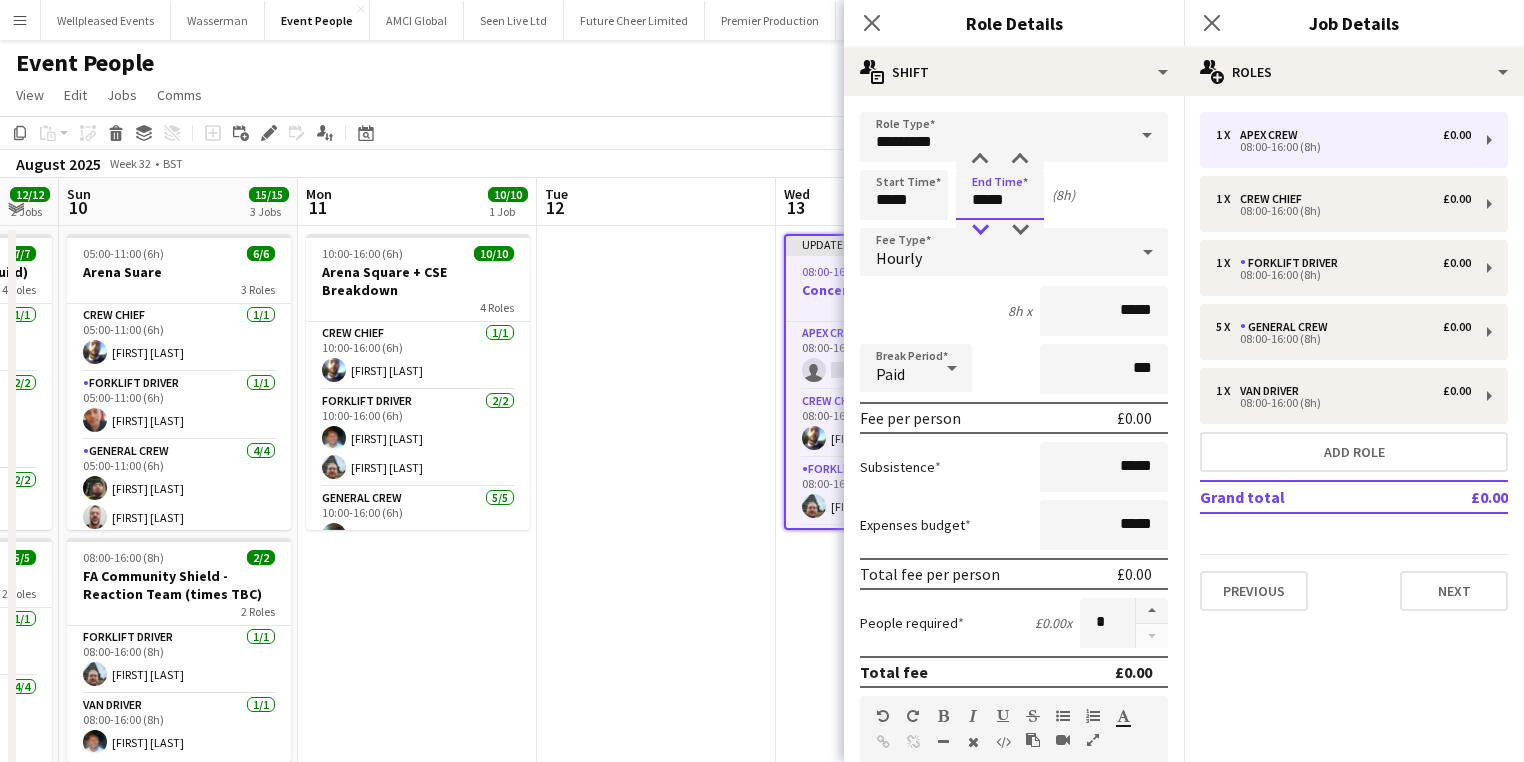click at bounding box center [980, 230] 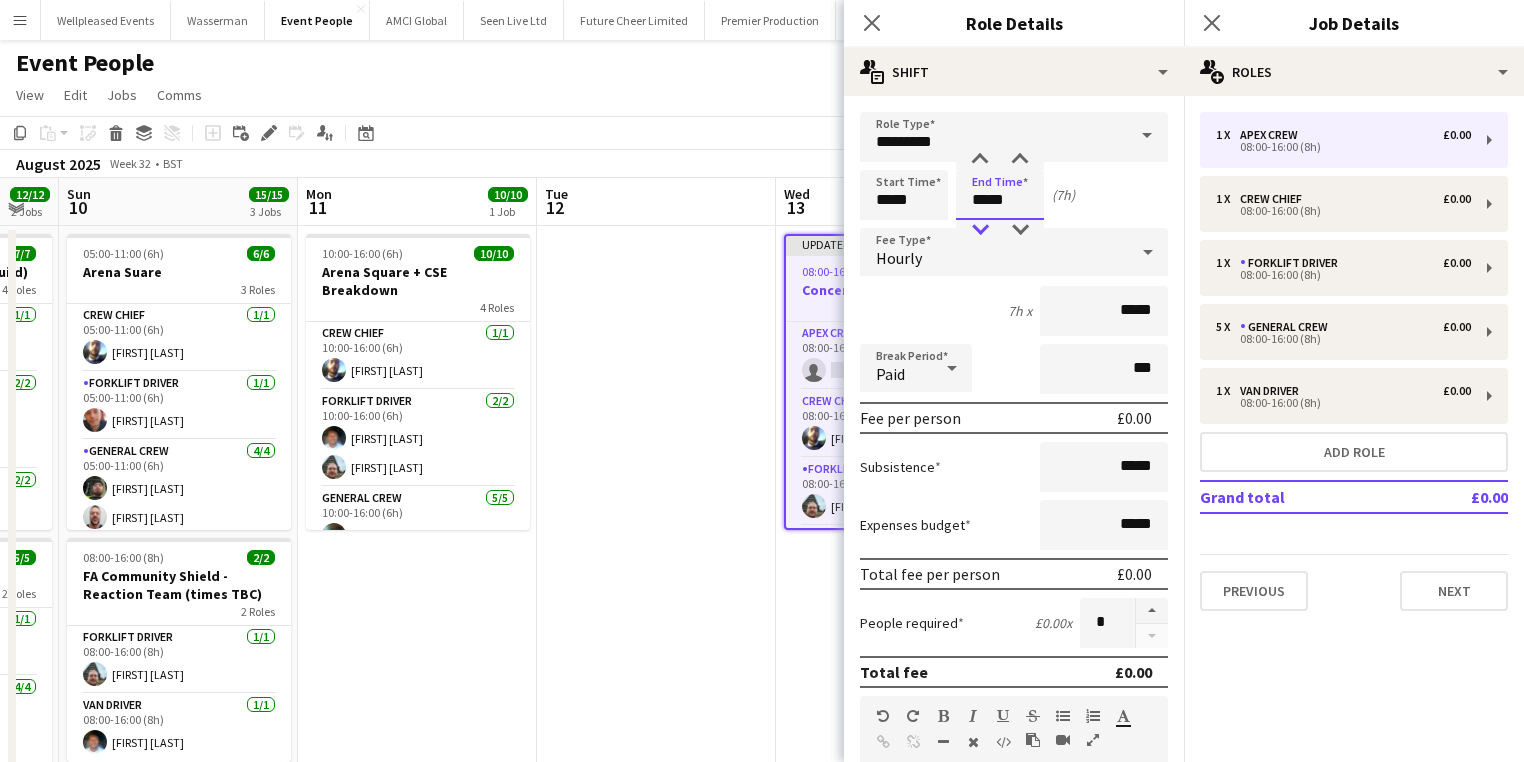 type on "*****" 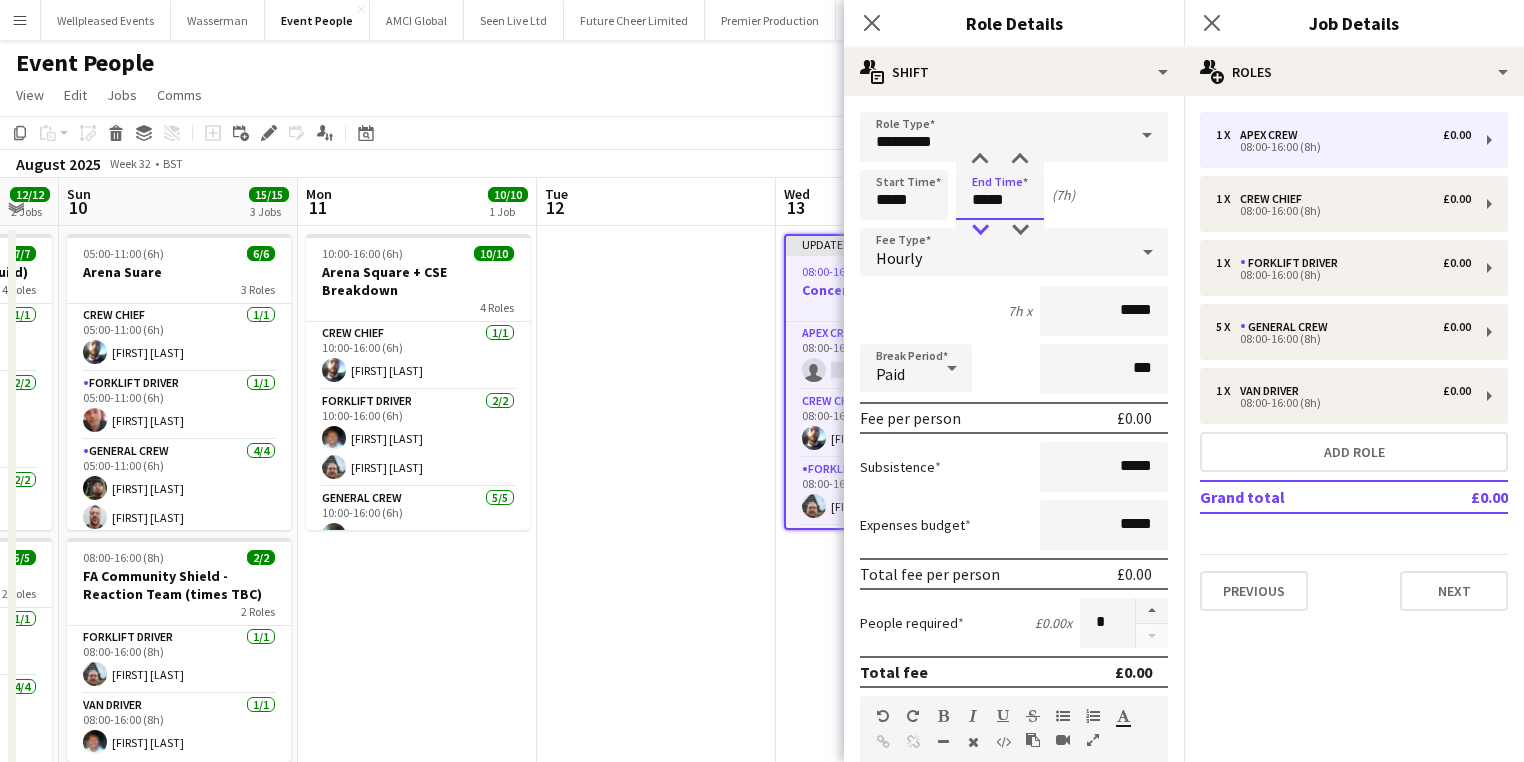 click at bounding box center (980, 230) 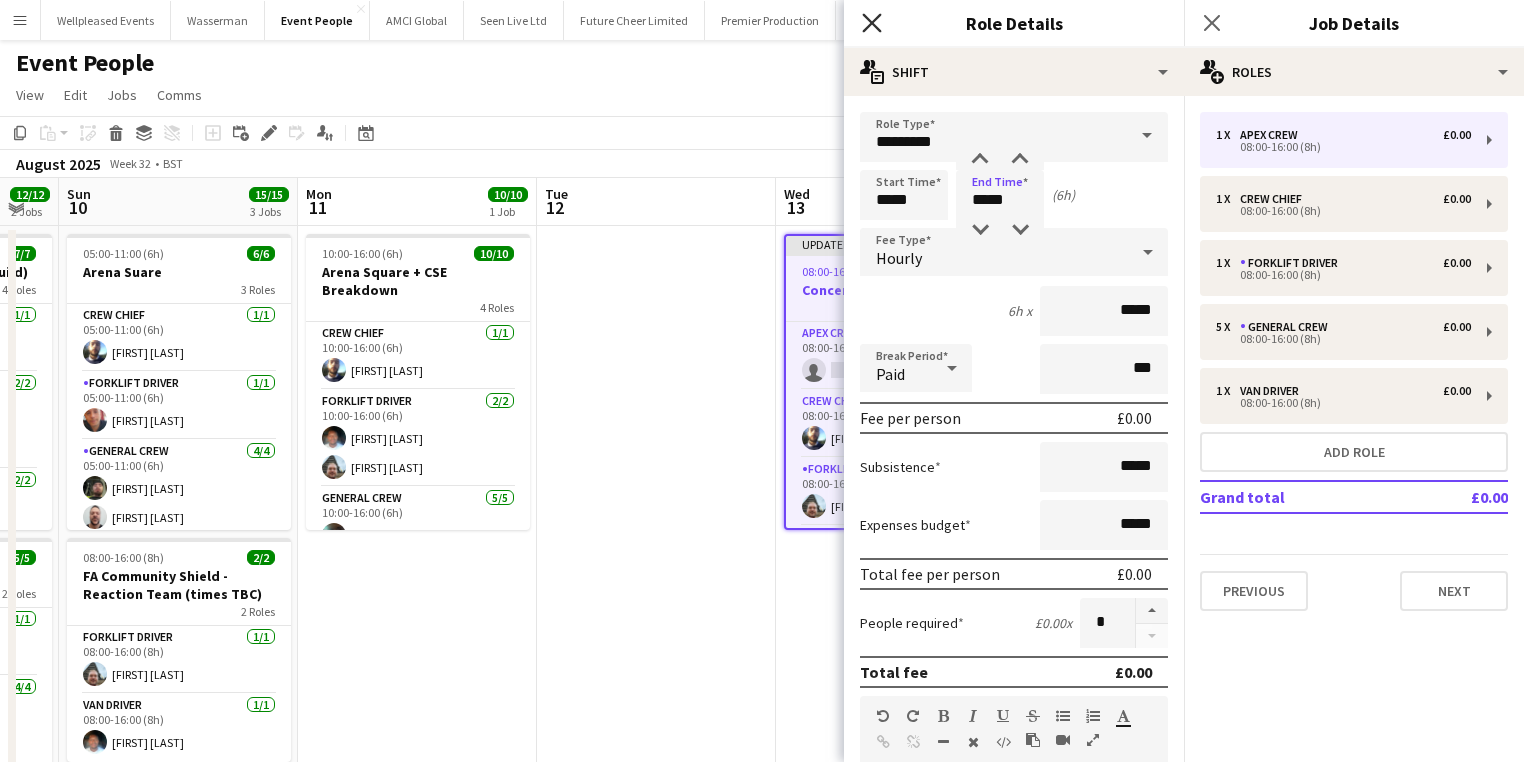 click 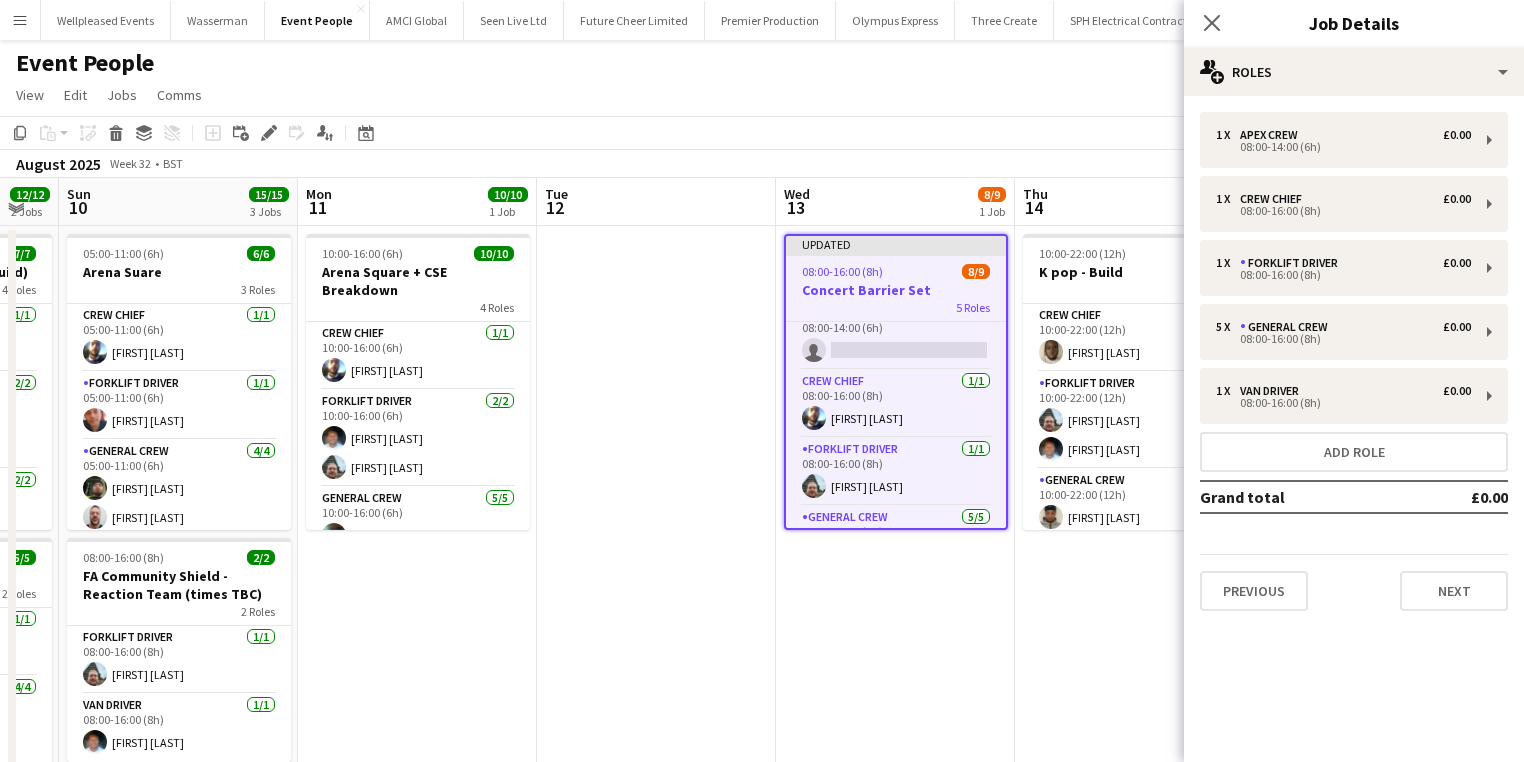 scroll, scrollTop: 0, scrollLeft: 0, axis: both 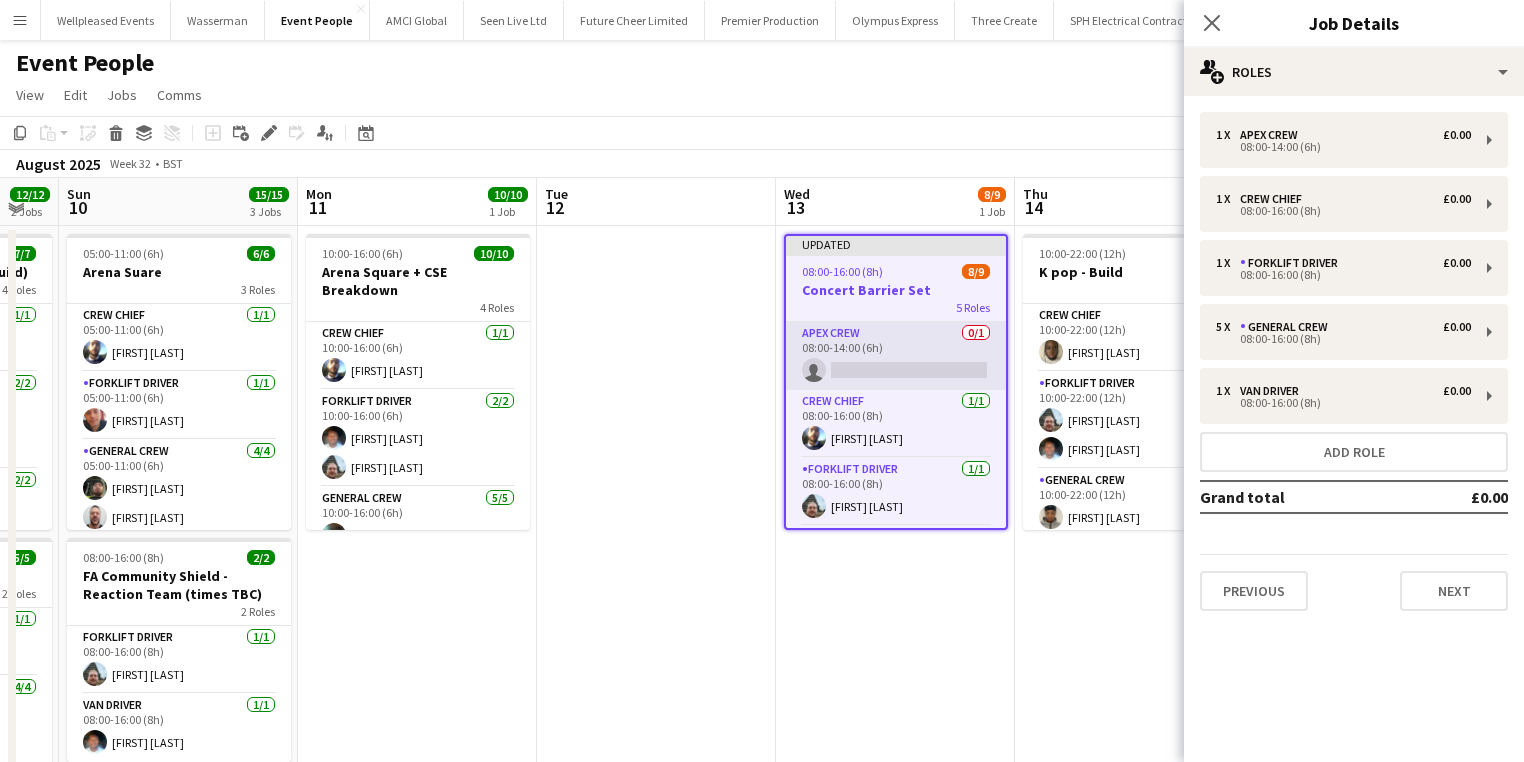click on "Apex Crew   0/1   08:00-14:00 (6h)
single-neutral-actions" at bounding box center [896, 356] 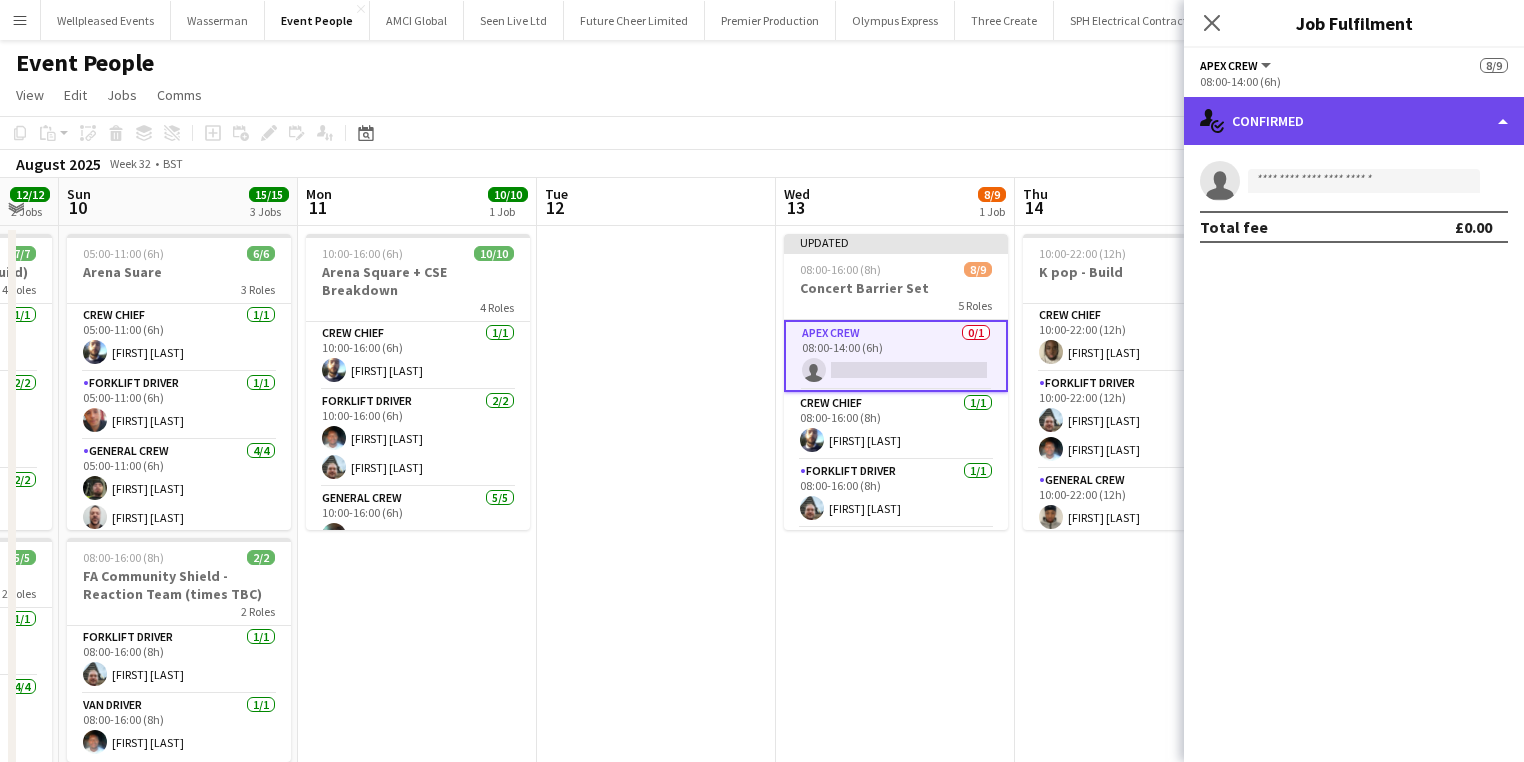 click on "single-neutral-actions-check-2
Confirmed" 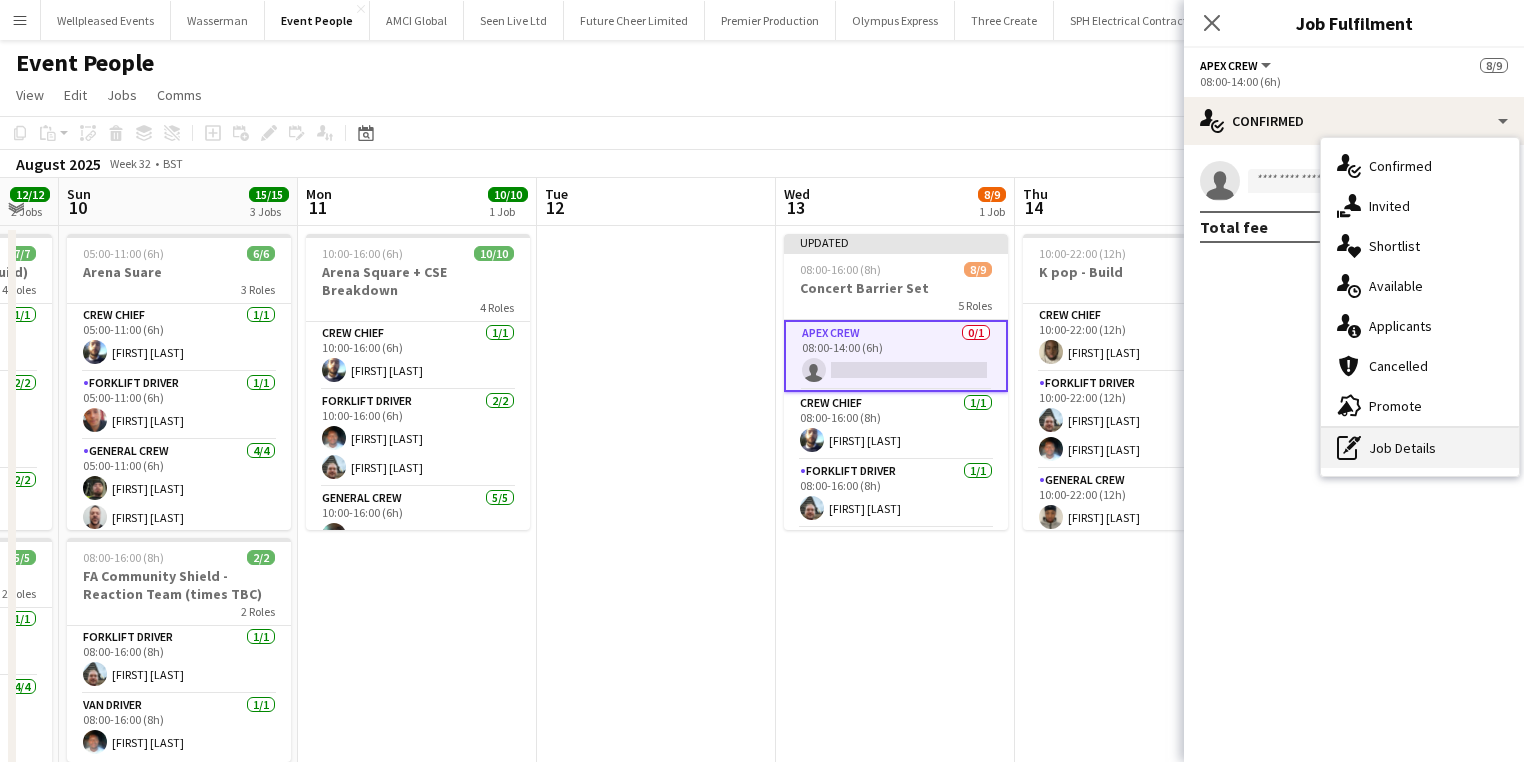 click on "pen-write
Job Details" at bounding box center (1420, 448) 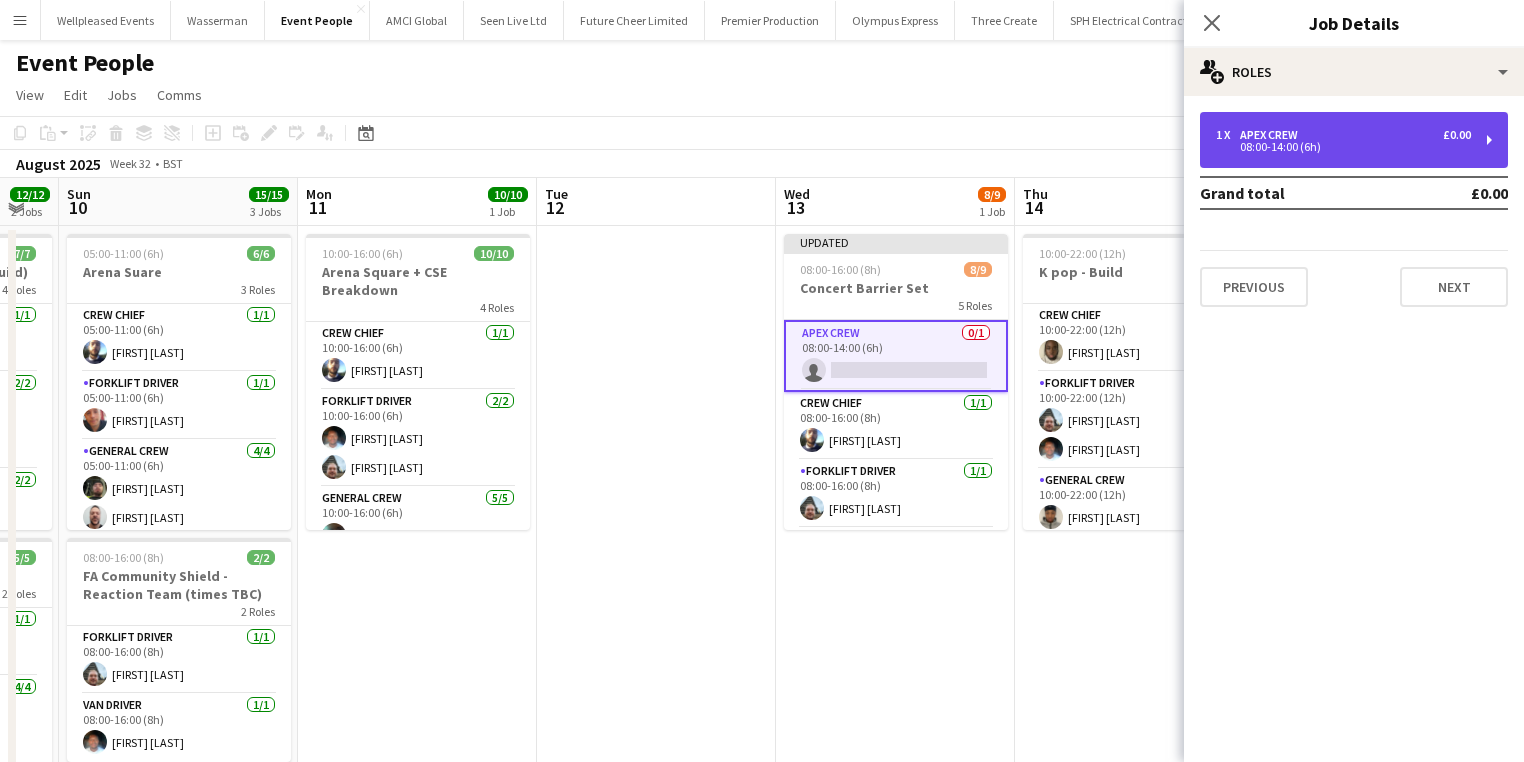 click on "08:00-14:00 (6h)" at bounding box center (1343, 147) 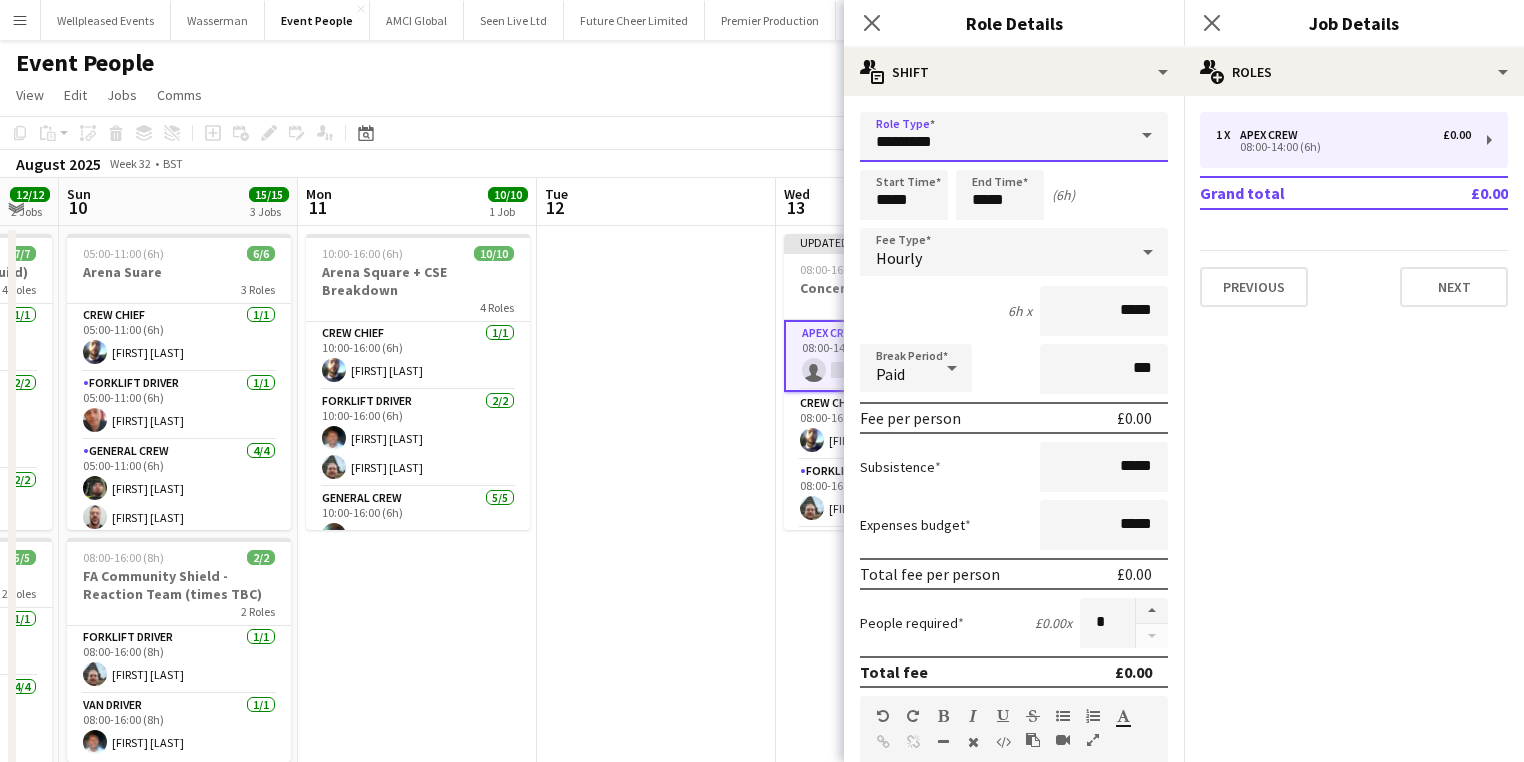 click on "*********" at bounding box center (1014, 137) 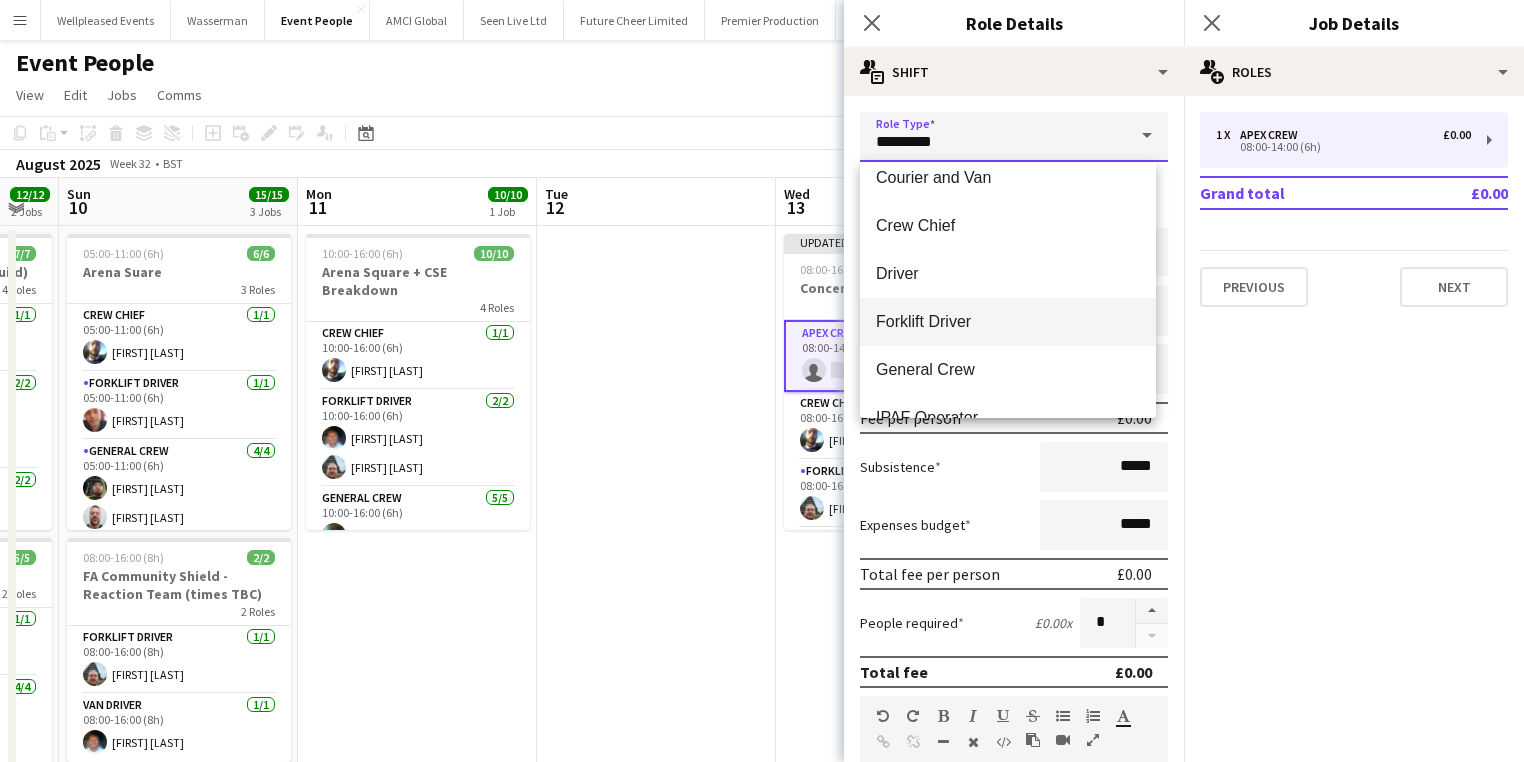 scroll, scrollTop: 320, scrollLeft: 0, axis: vertical 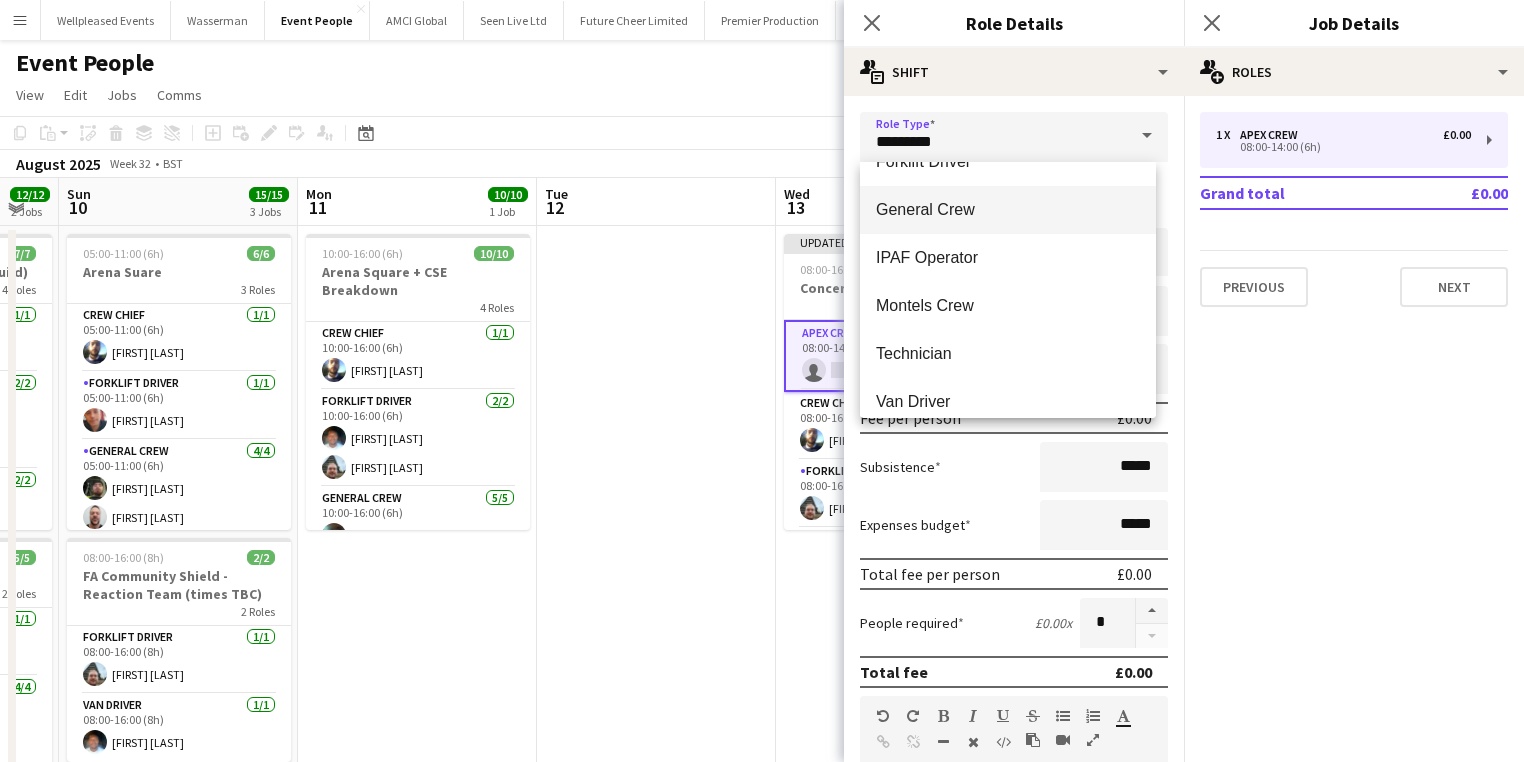 click on "General Crew" at bounding box center [1008, 209] 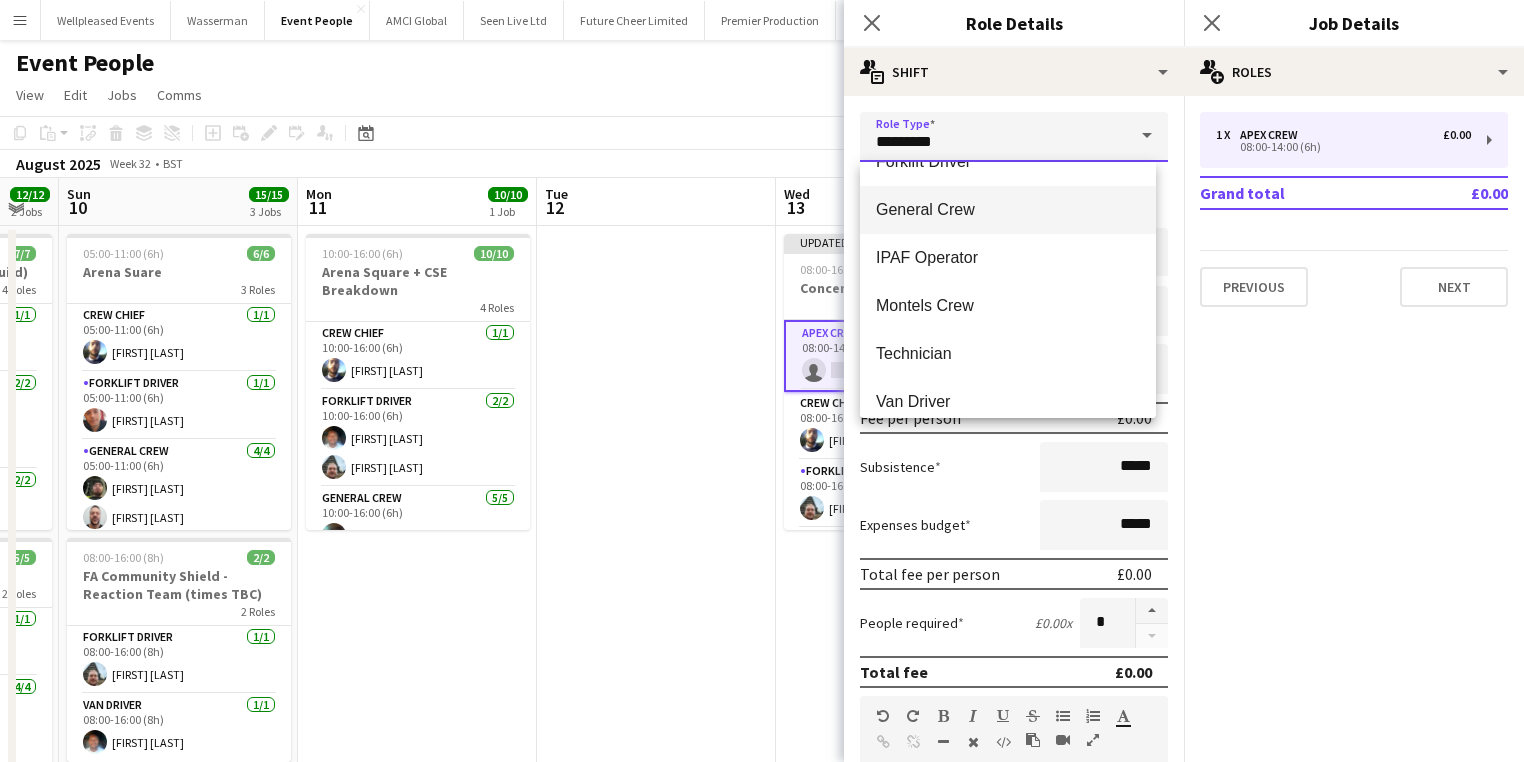type on "**********" 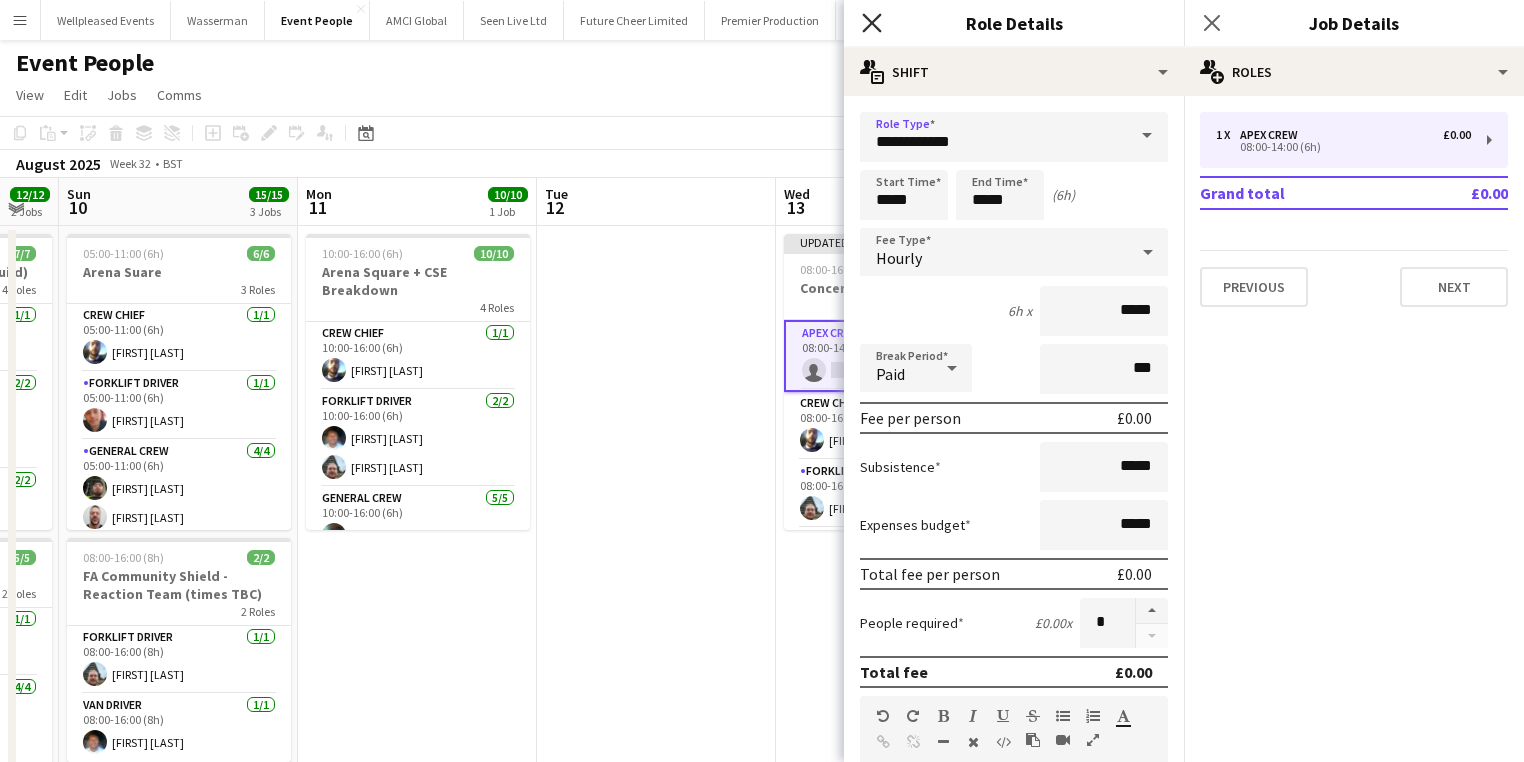click 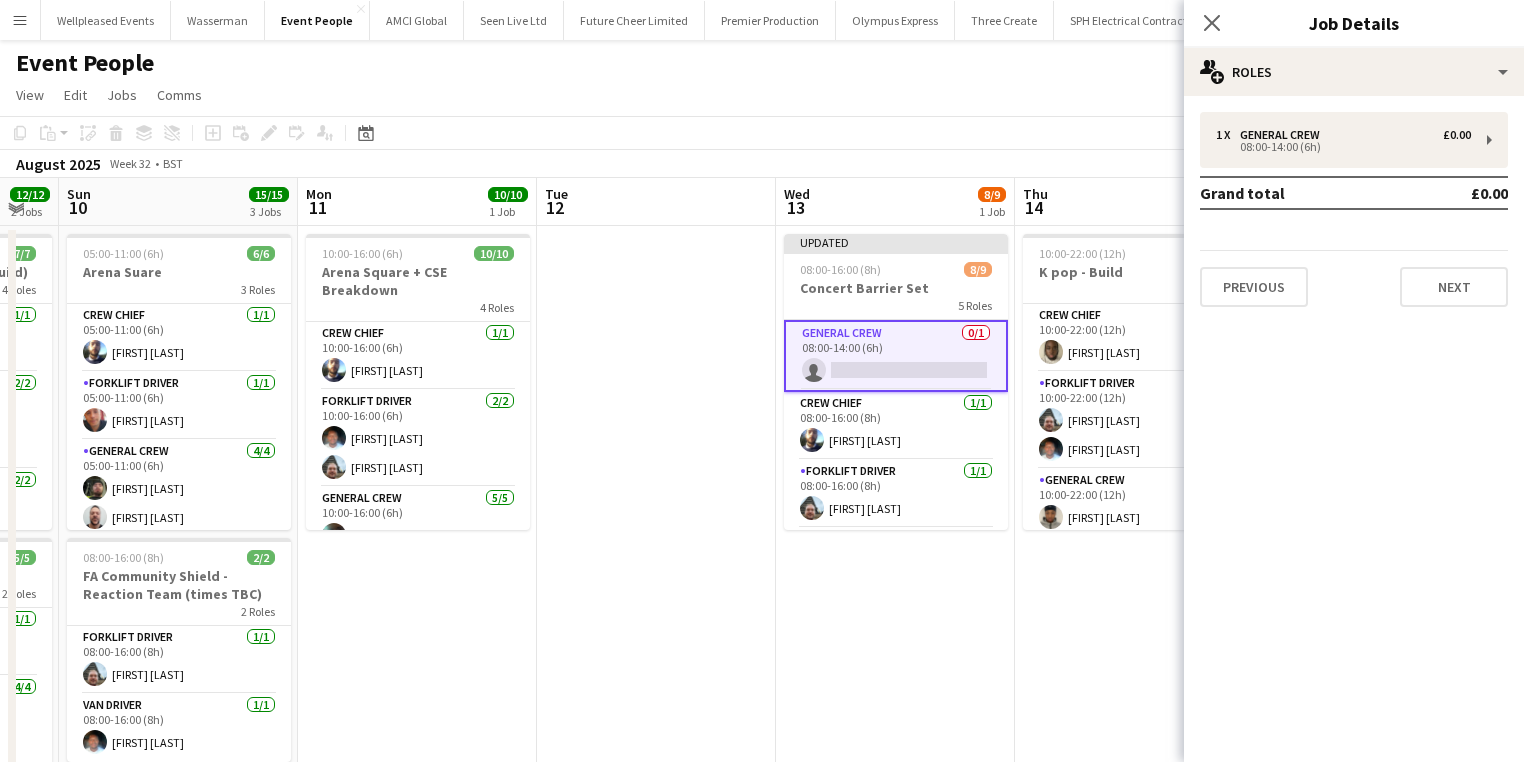 click on "General Crew   0/1   08:00-14:00 (6h)
single-neutral-actions" at bounding box center [896, 356] 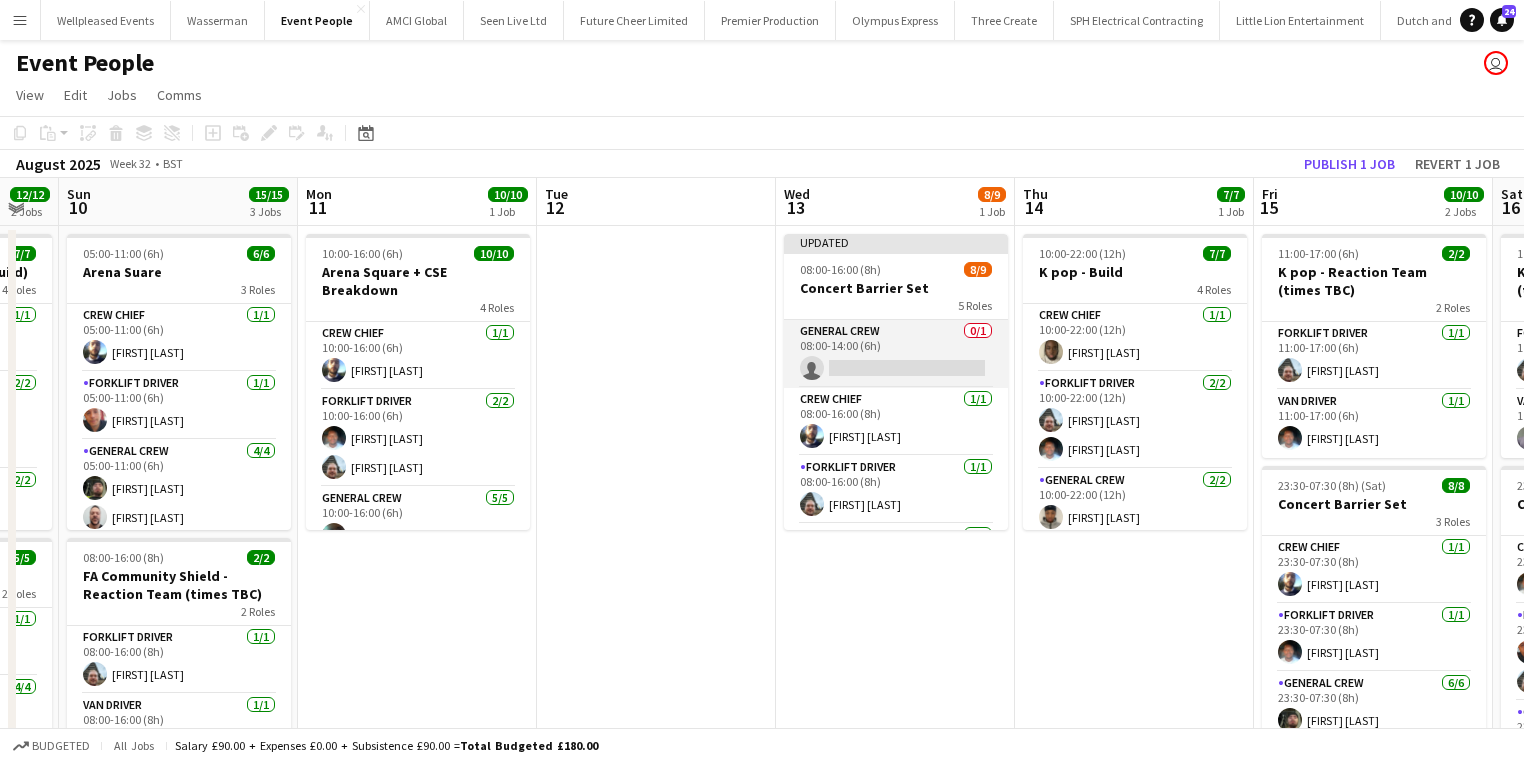 click on "General Crew   0/1   08:00-14:00 (6h)
single-neutral-actions" at bounding box center (896, 354) 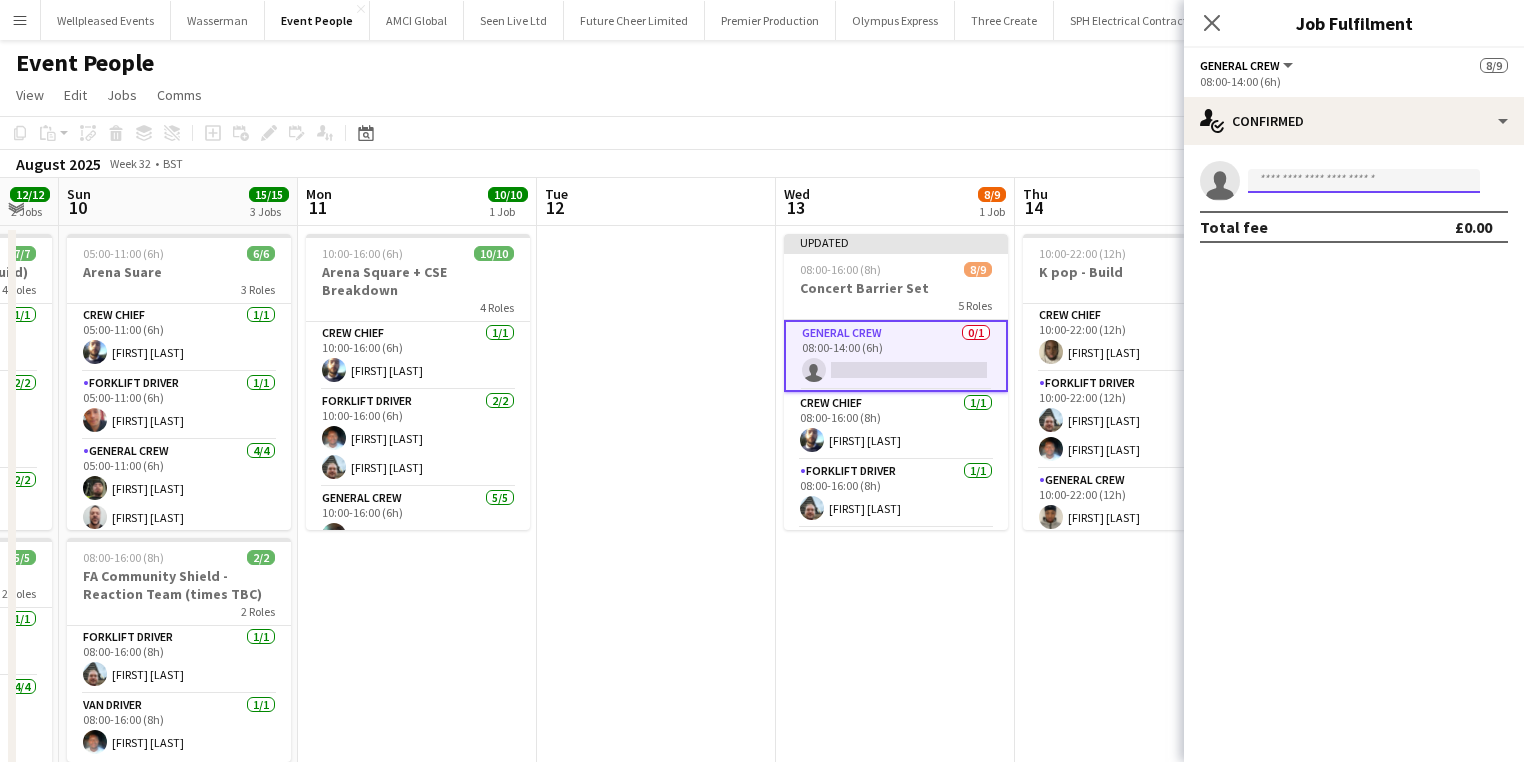 click at bounding box center [1364, 181] 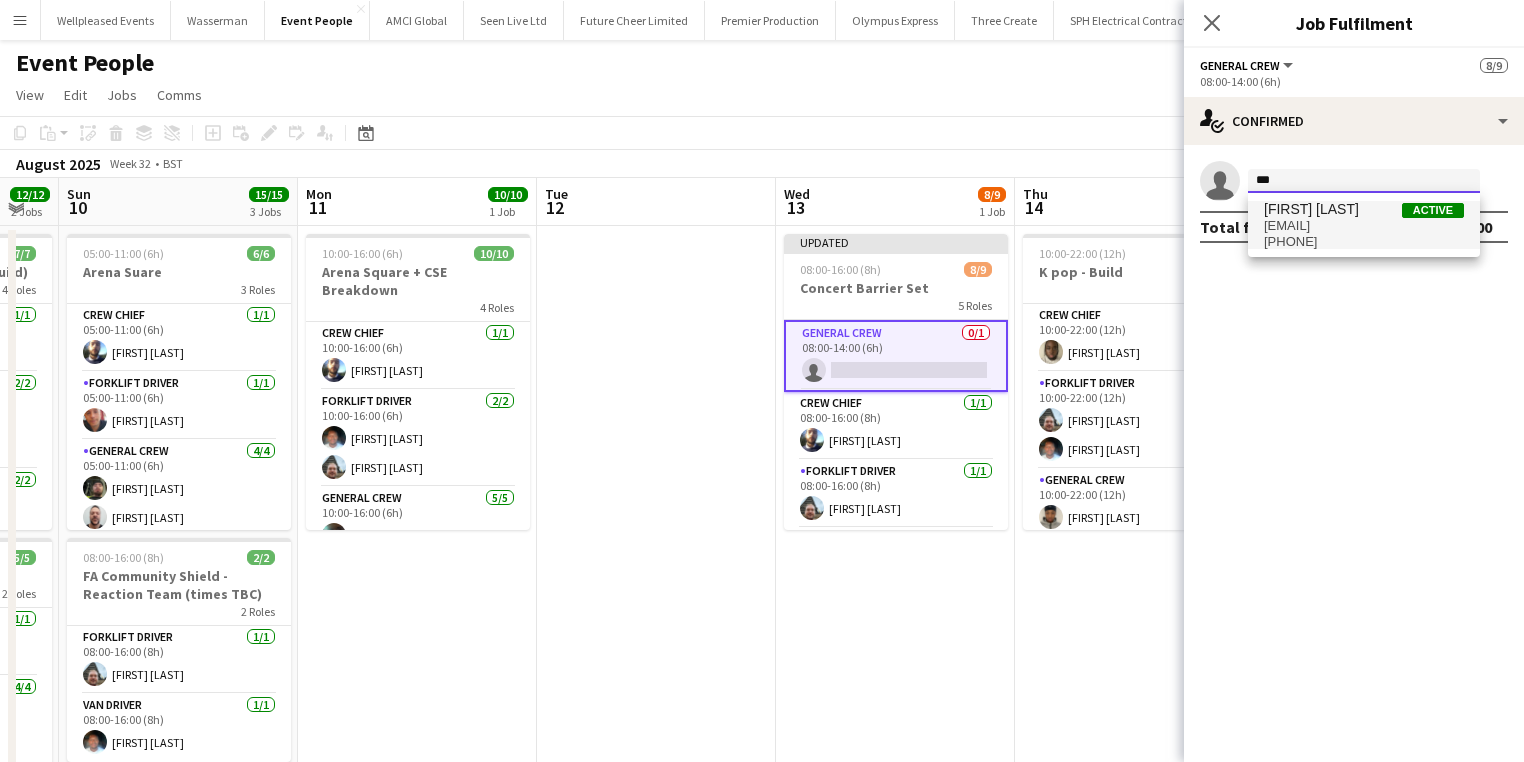 type on "***" 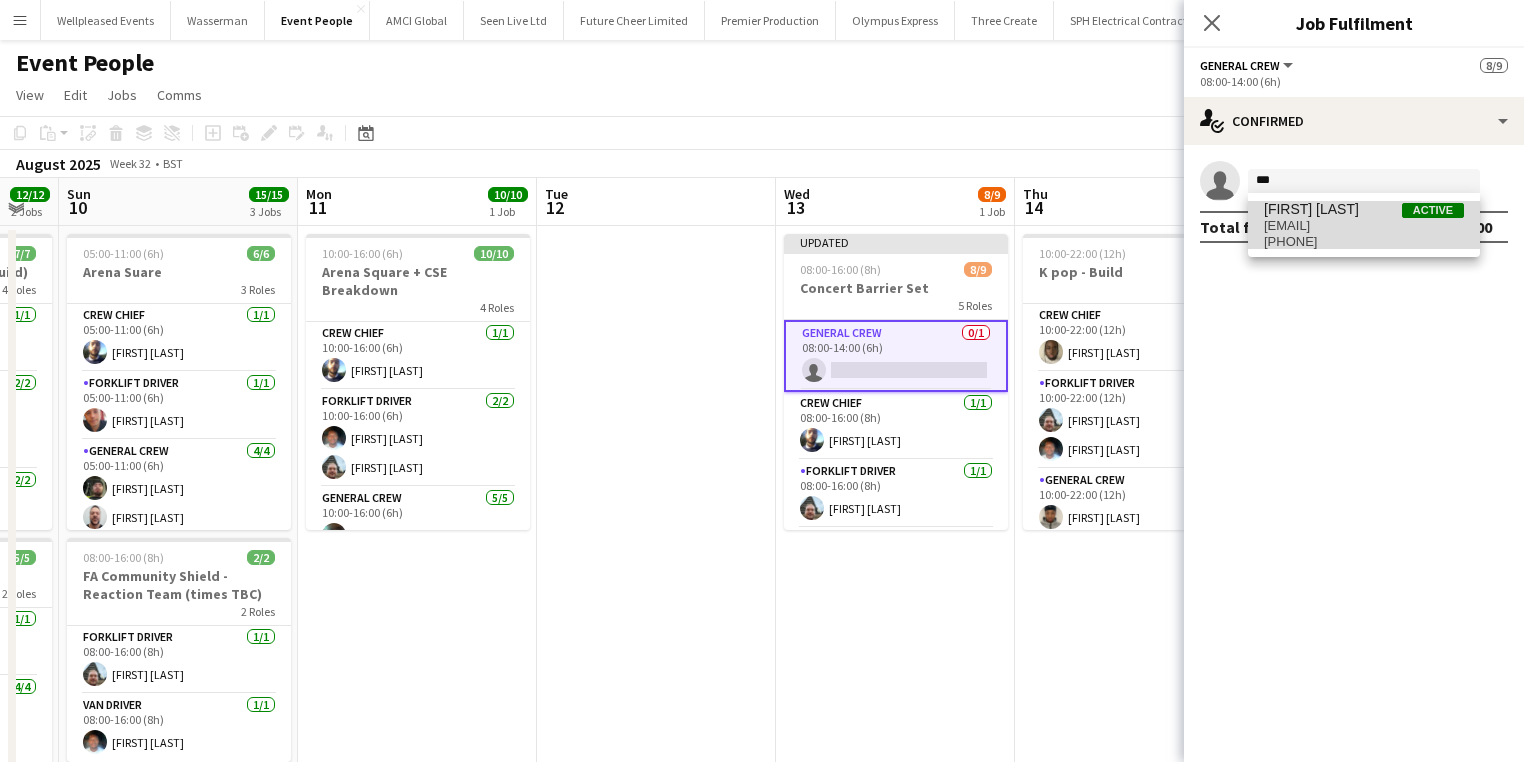 click on "Tayeeb Alabi" at bounding box center (1311, 209) 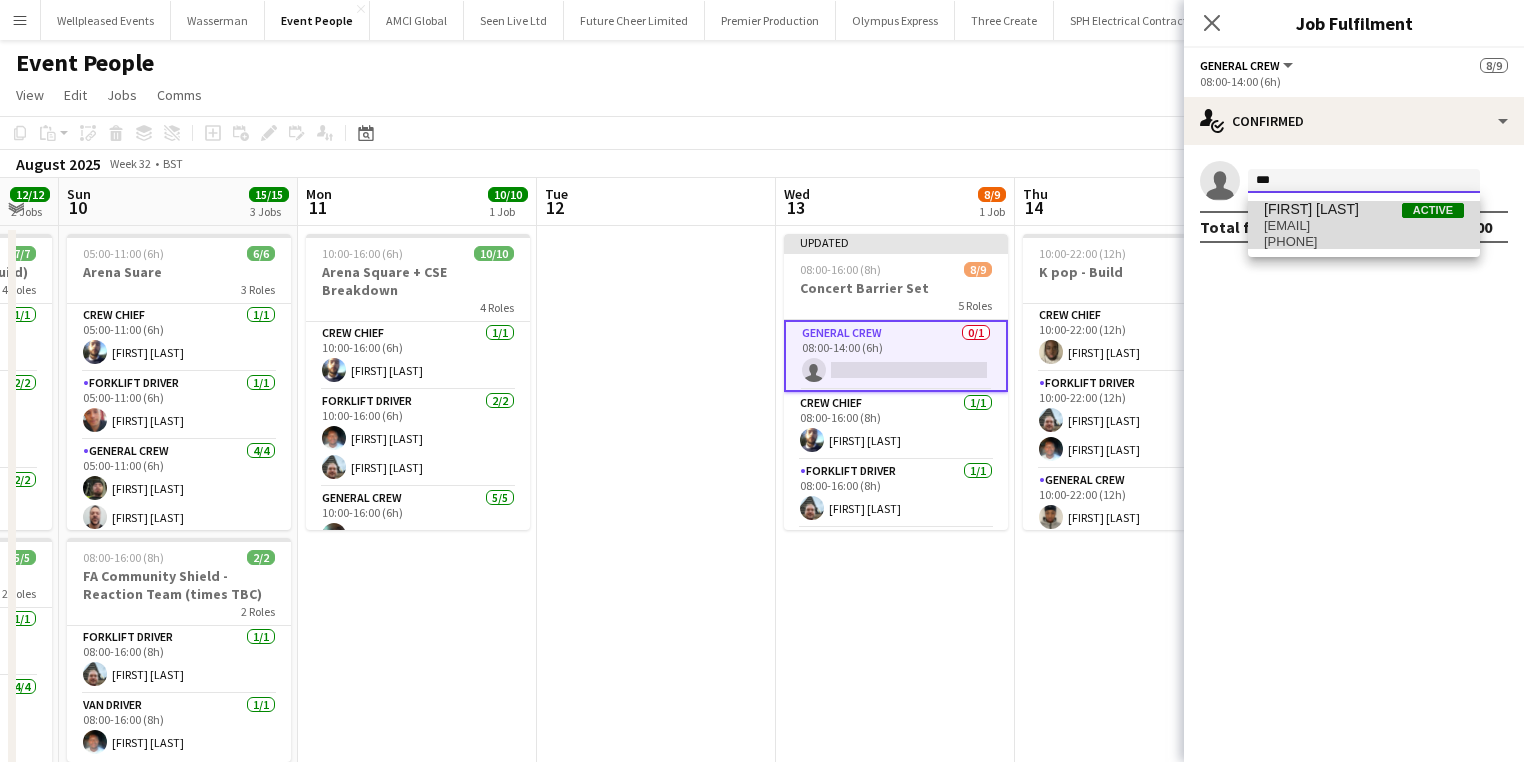 type 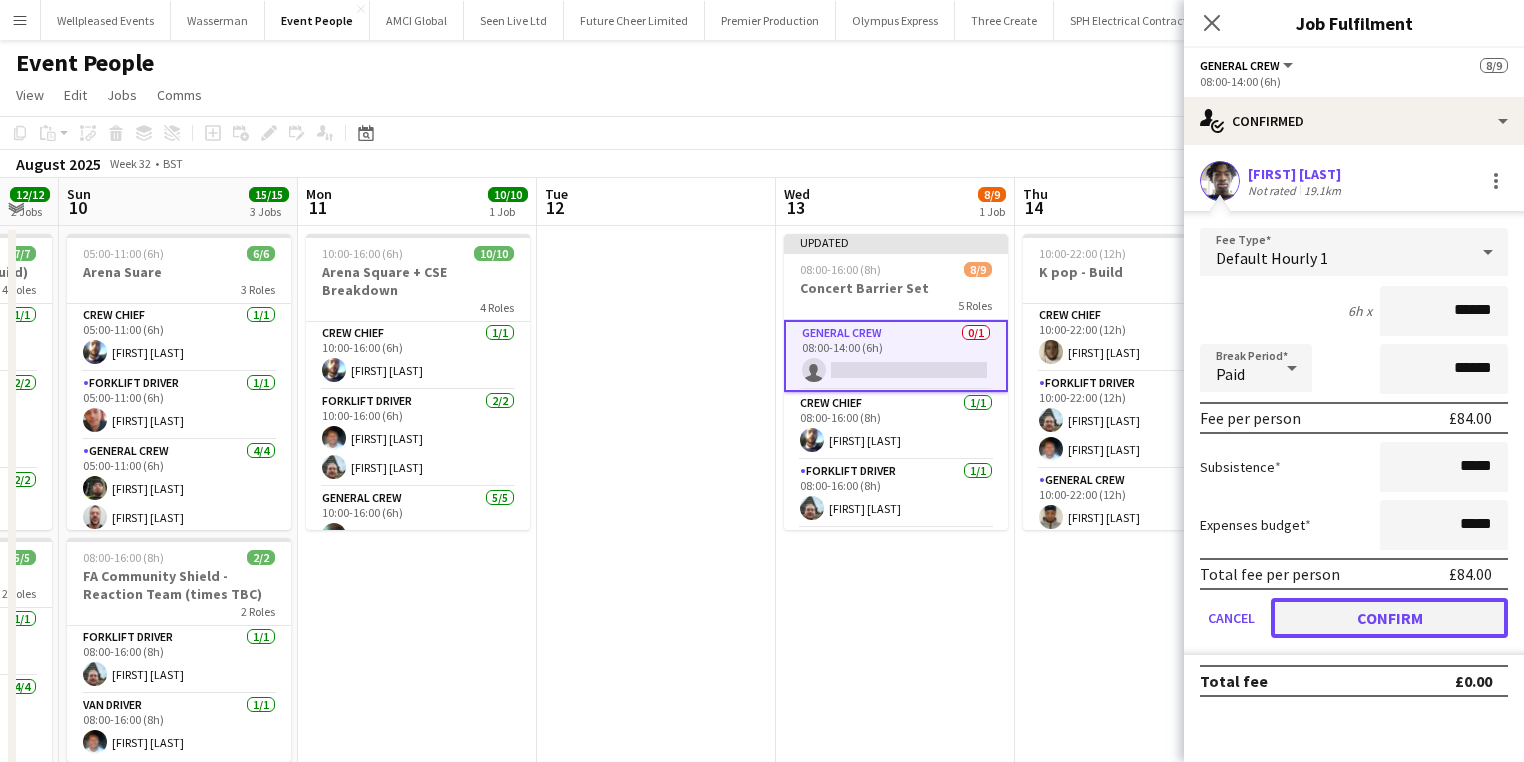 click on "Confirm" at bounding box center [1389, 618] 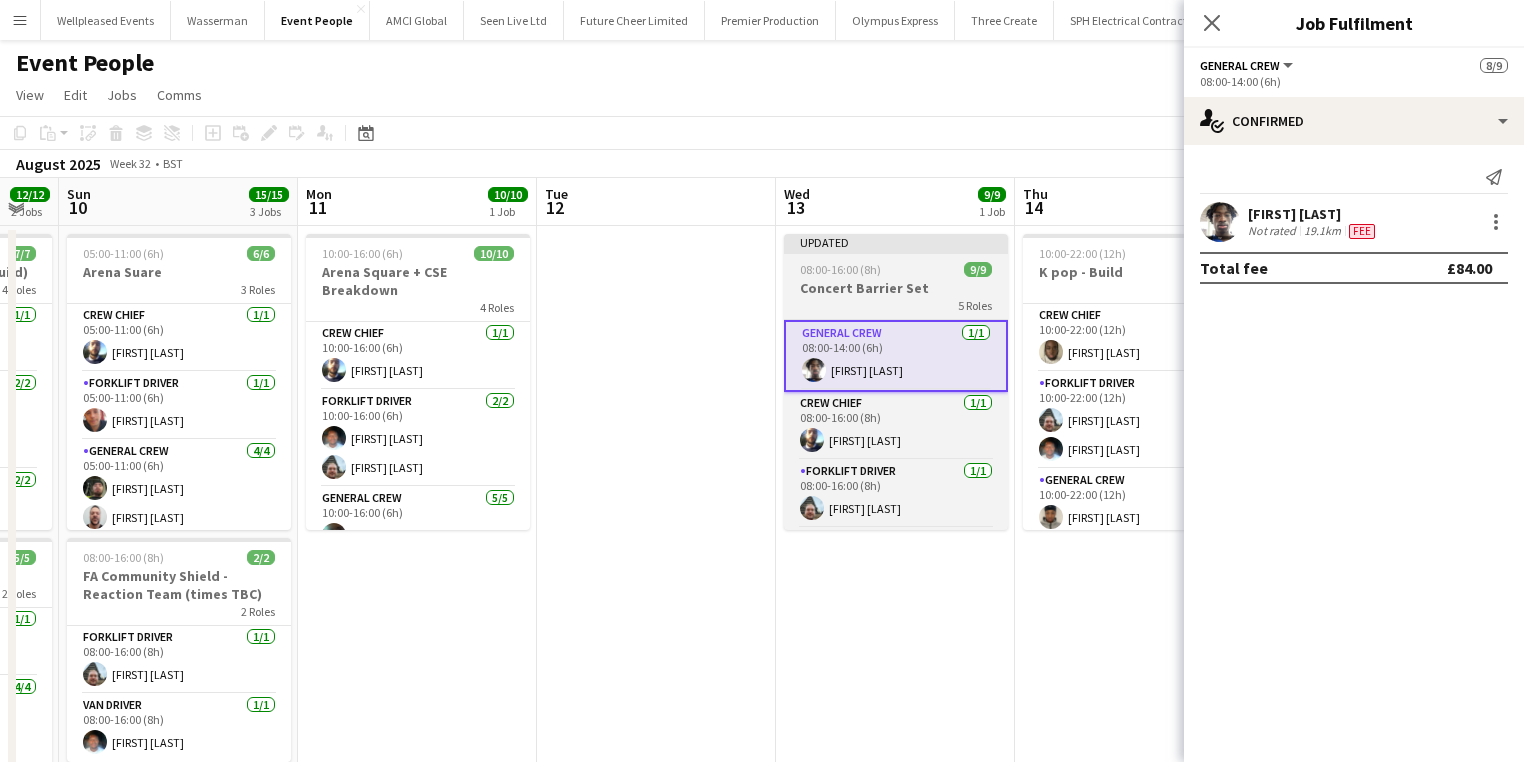 click on "08:00-16:00 (8h)    9/9" at bounding box center (896, 269) 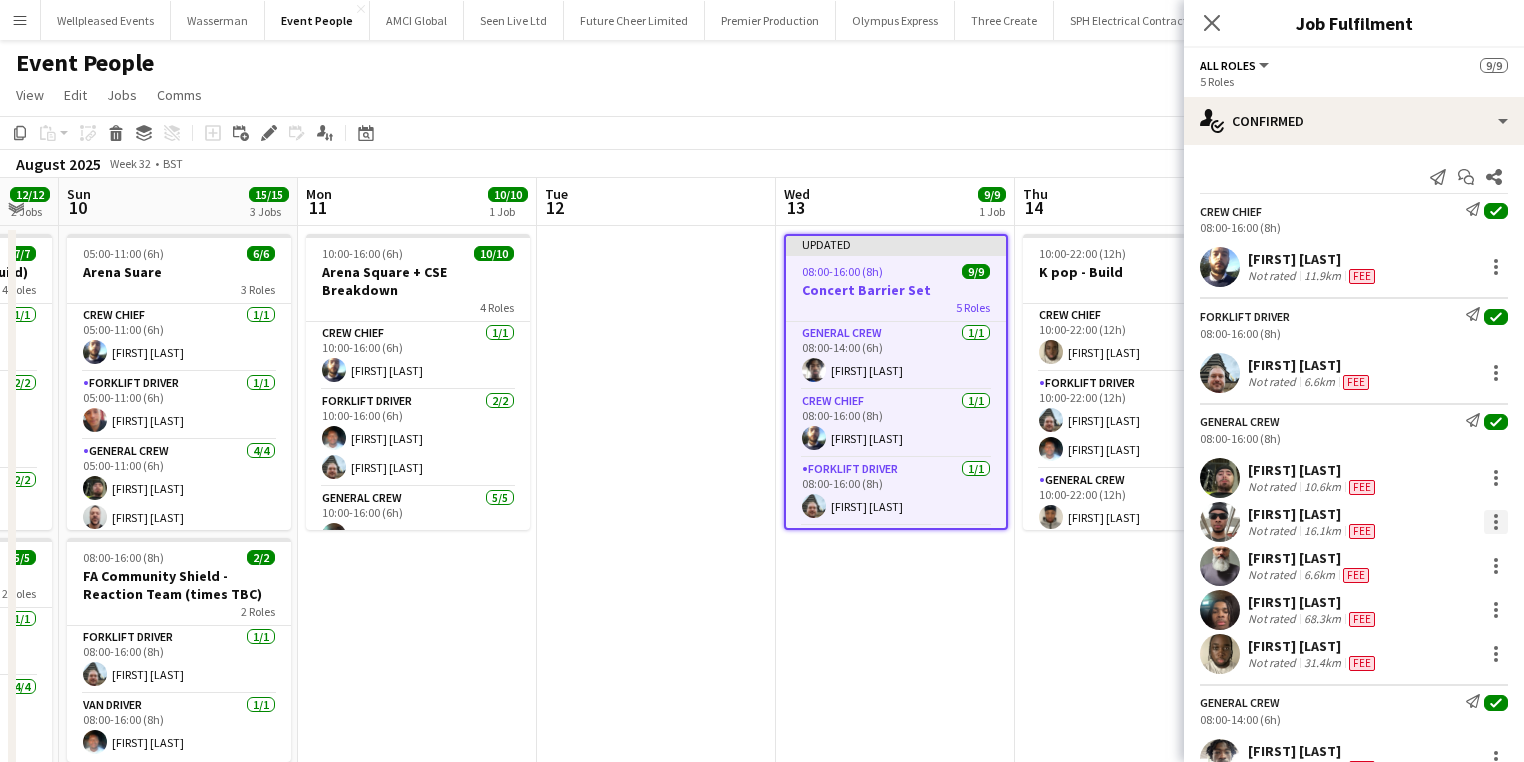 click at bounding box center (1496, 522) 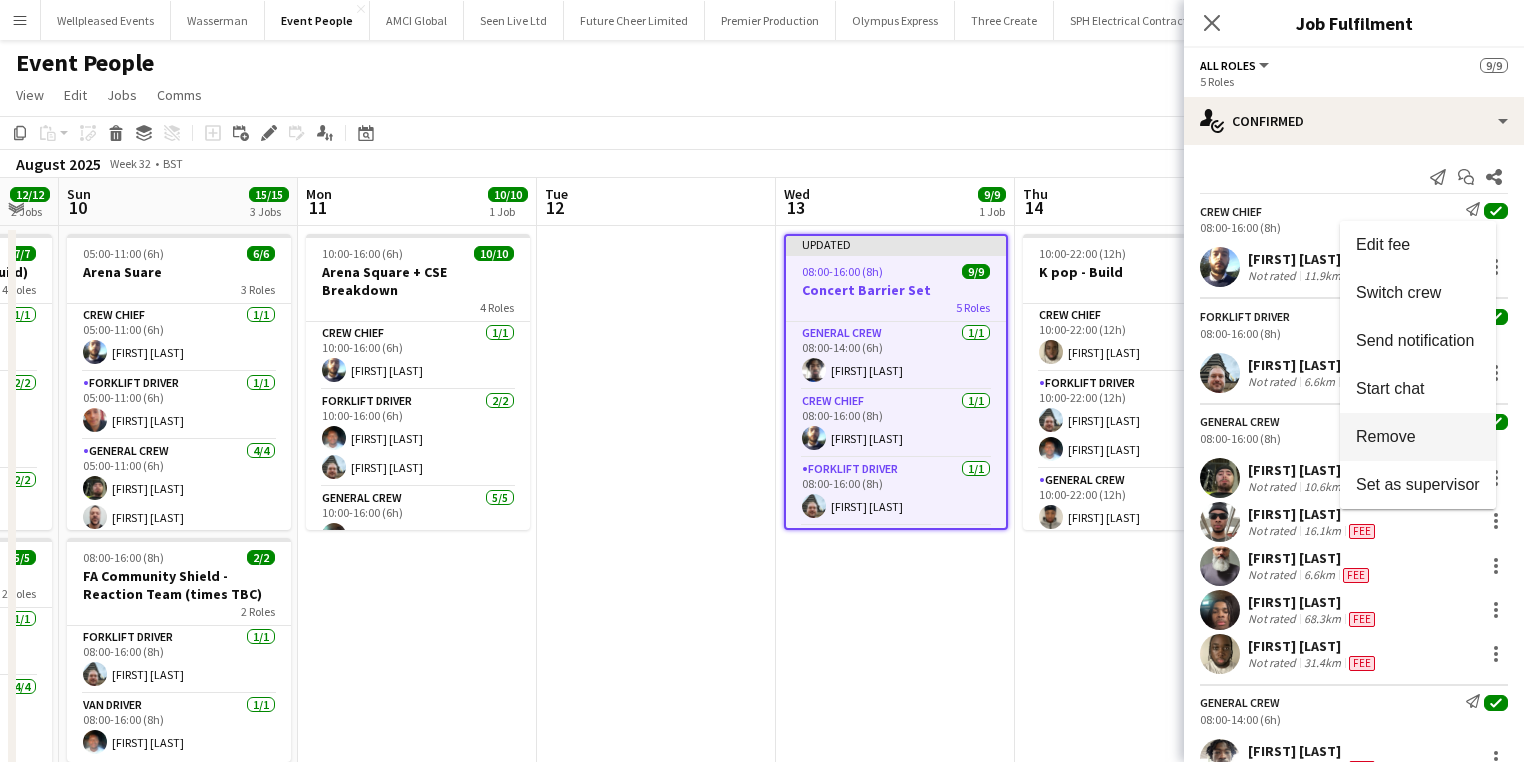 click on "Remove" at bounding box center [1386, 436] 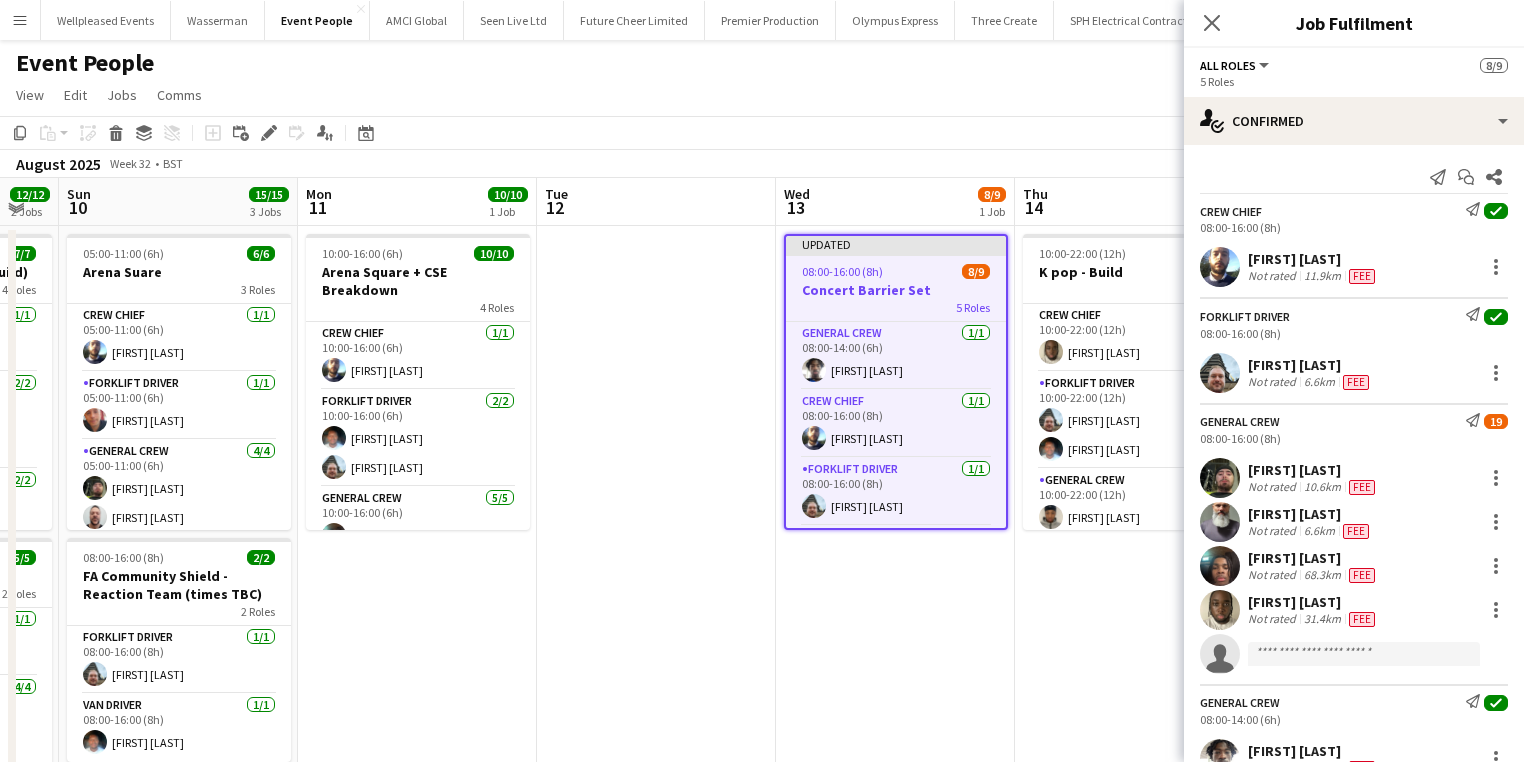 click on "08:00-16:00 (8h)" at bounding box center (1354, 438) 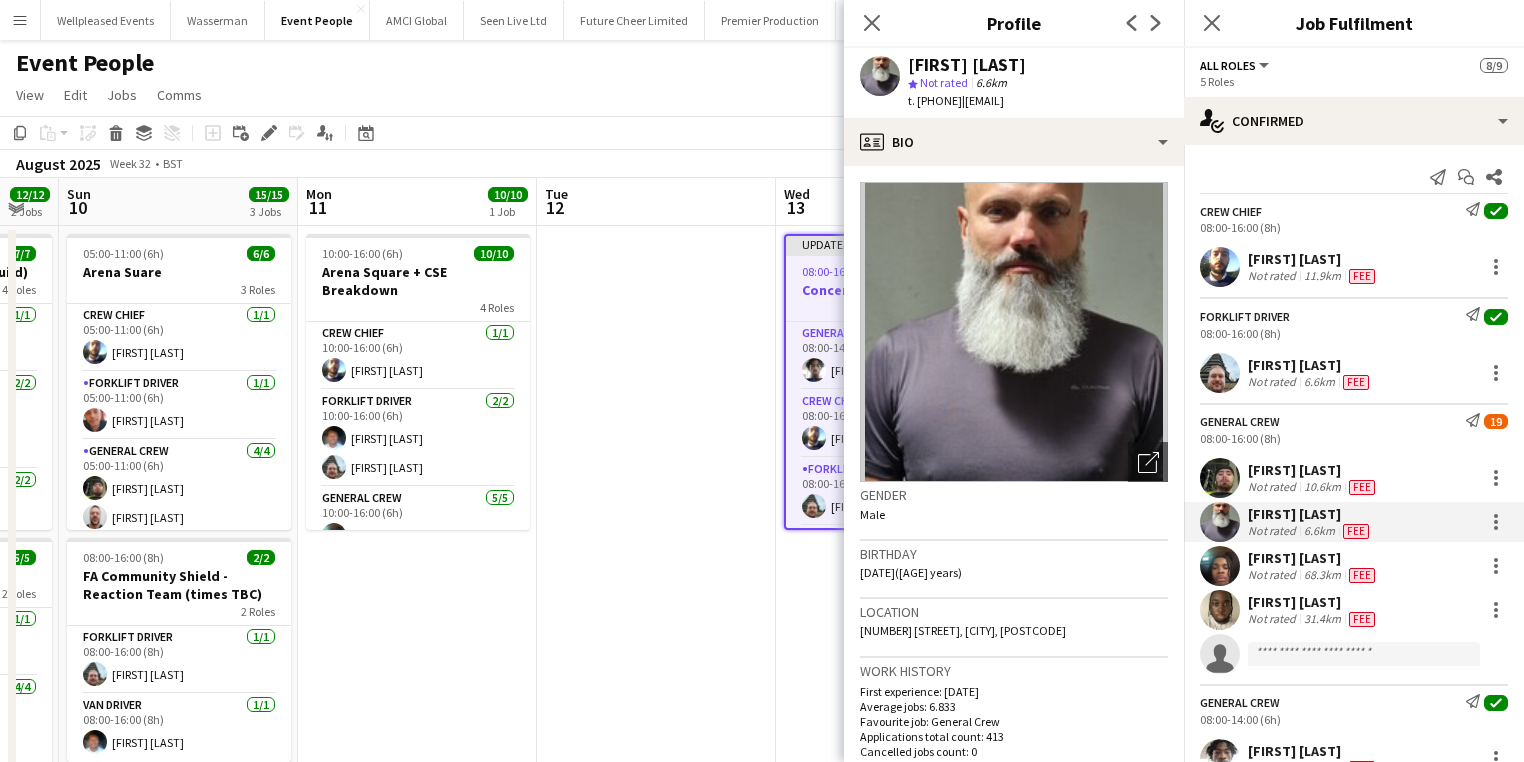 click on "Updated   08:00-16:00 (8h)    8/9   Concert Barrier Set   5 Roles   General Crew   1/1   08:00-14:00 (6h)
Tayeeb Alabi  Crew Chief   1/1   08:00-16:00 (8h)
Ben Scott  Forklift Driver   1/1   08:00-16:00 (8h)
Algirdas Skendelis  General Crew   19A   4/5   08:00-16:00 (8h)
Kane O’Neill Edvardas Draskinis Amari Thomas David Simbizi
single-neutral-actions
Van Driver   1/1   08:00-16:00 (8h)
Fitzgerald Williams-Owens" at bounding box center (895, 667) 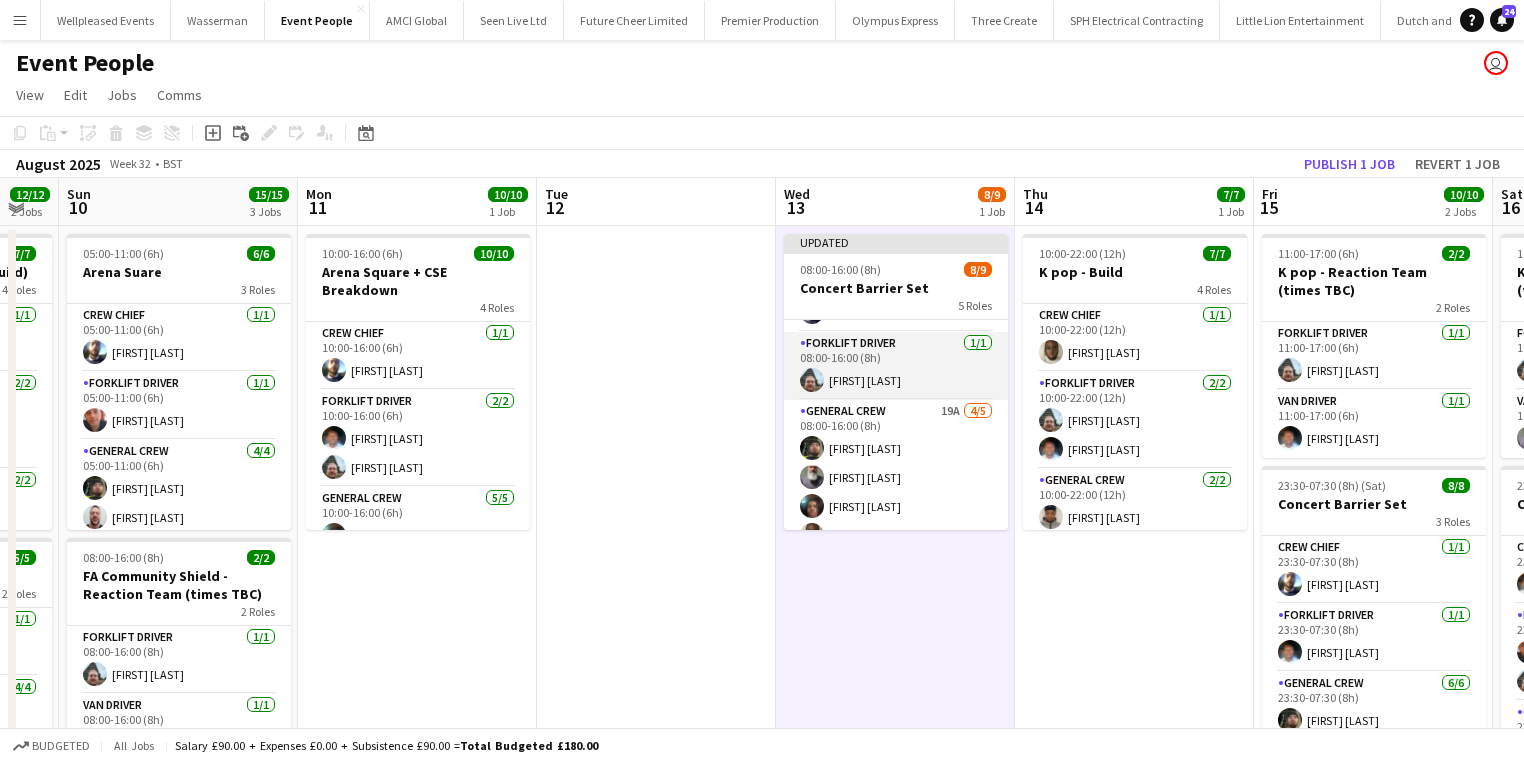 scroll, scrollTop: 160, scrollLeft: 0, axis: vertical 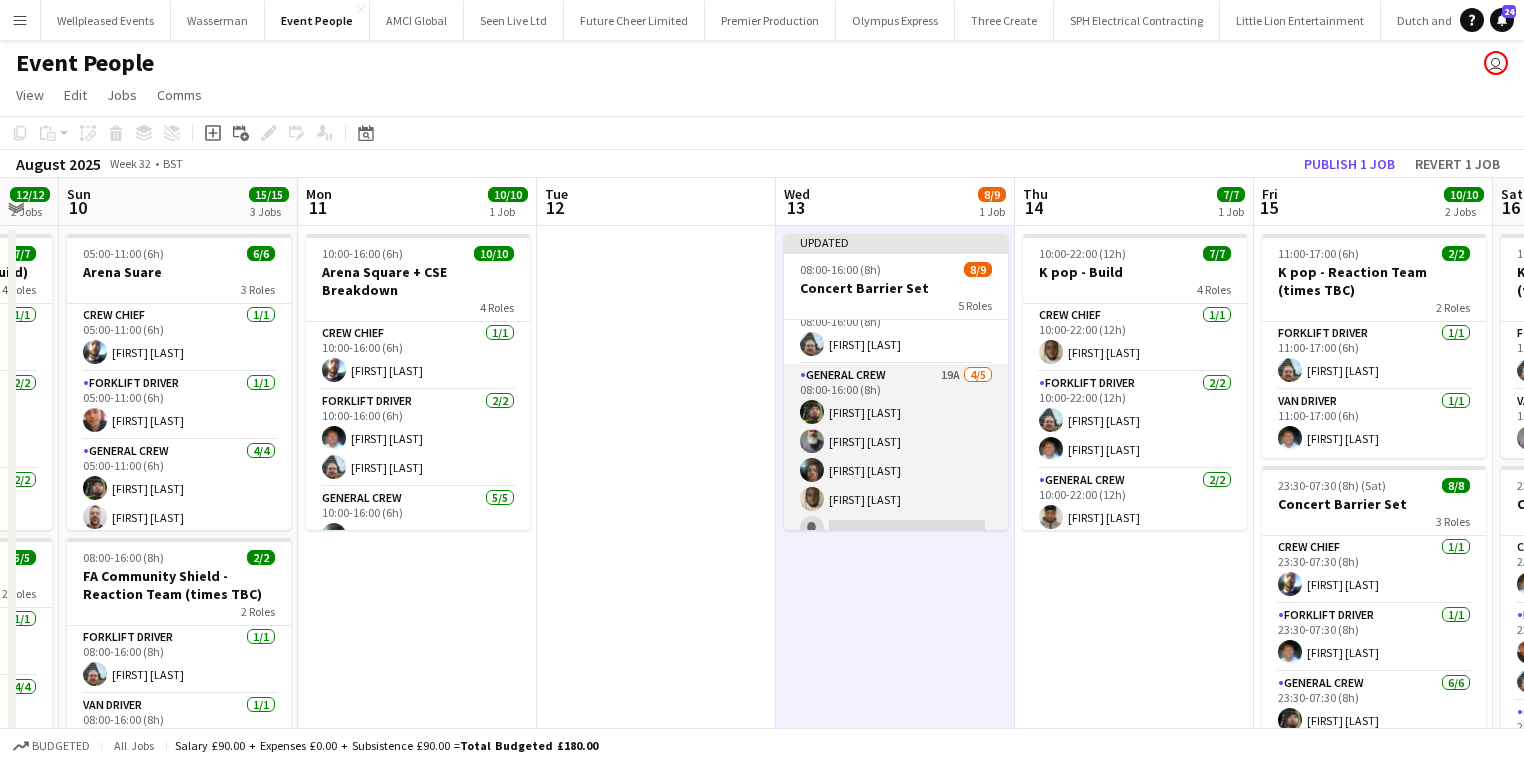 click on "General Crew   19A   4/5   08:00-16:00 (8h)
Kane O’Neill Edvardas Draskinis Amari Thomas David Simbizi
single-neutral-actions" at bounding box center [896, 456] 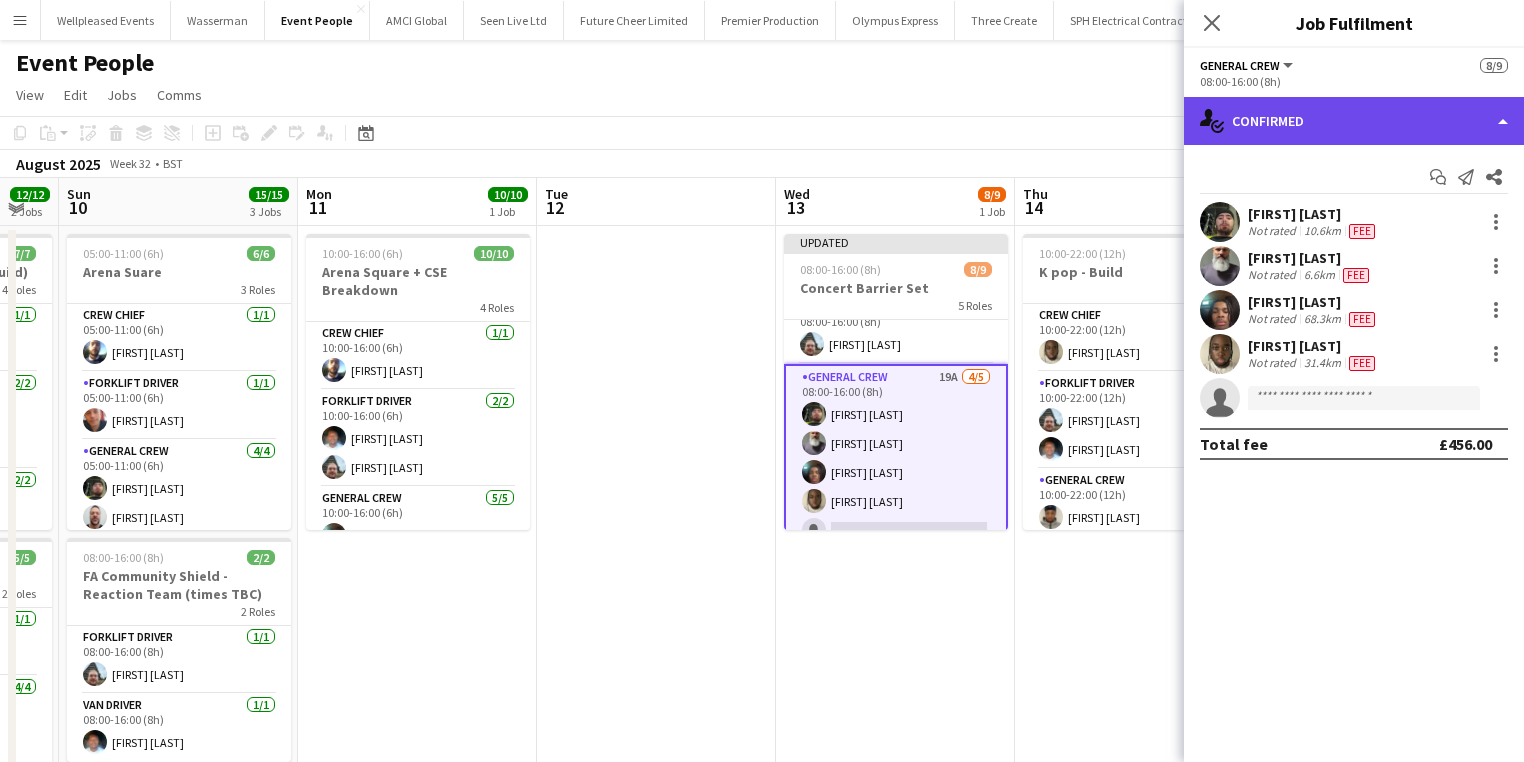 click on "single-neutral-actions-check-2
Confirmed" 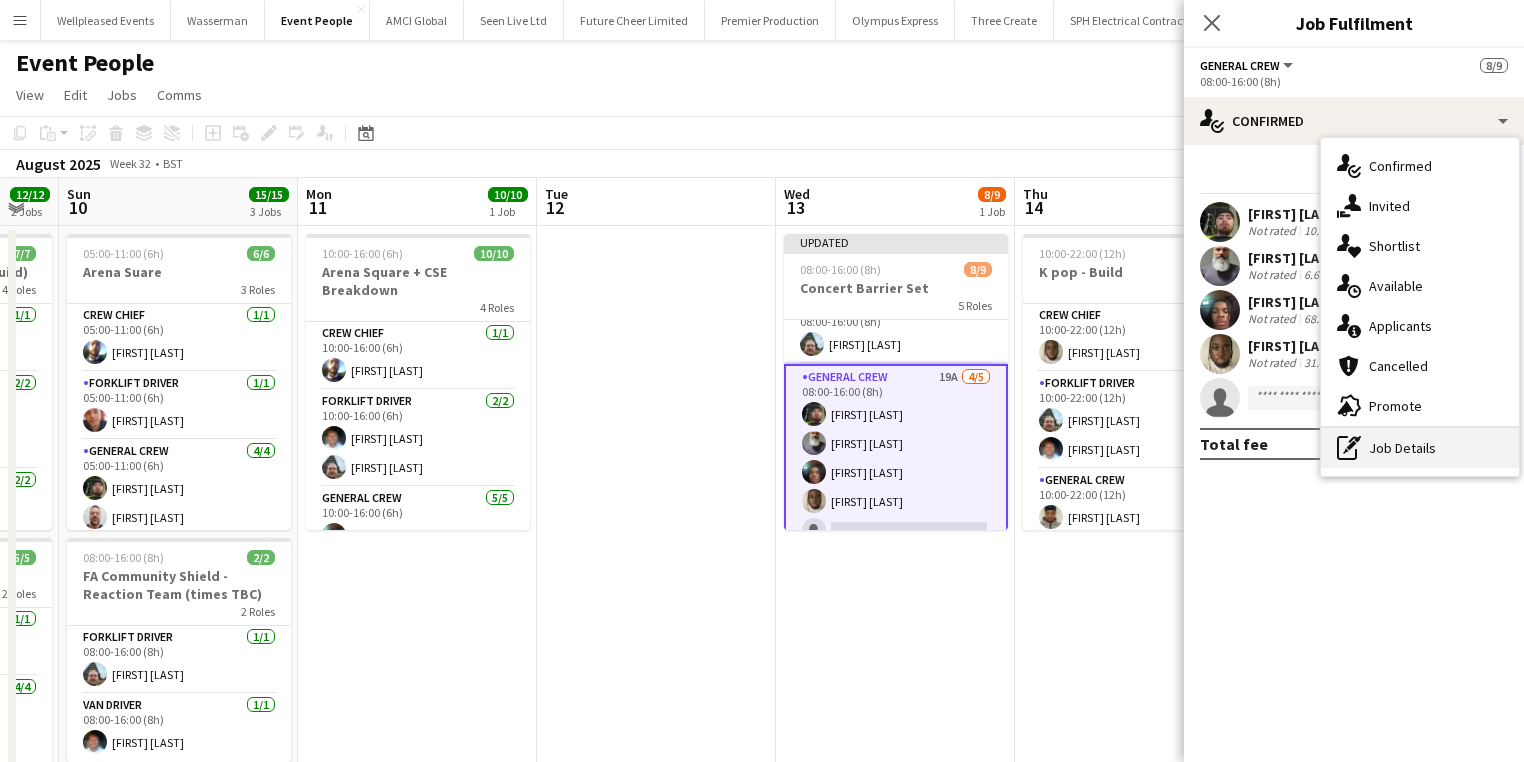 click on "pen-write" 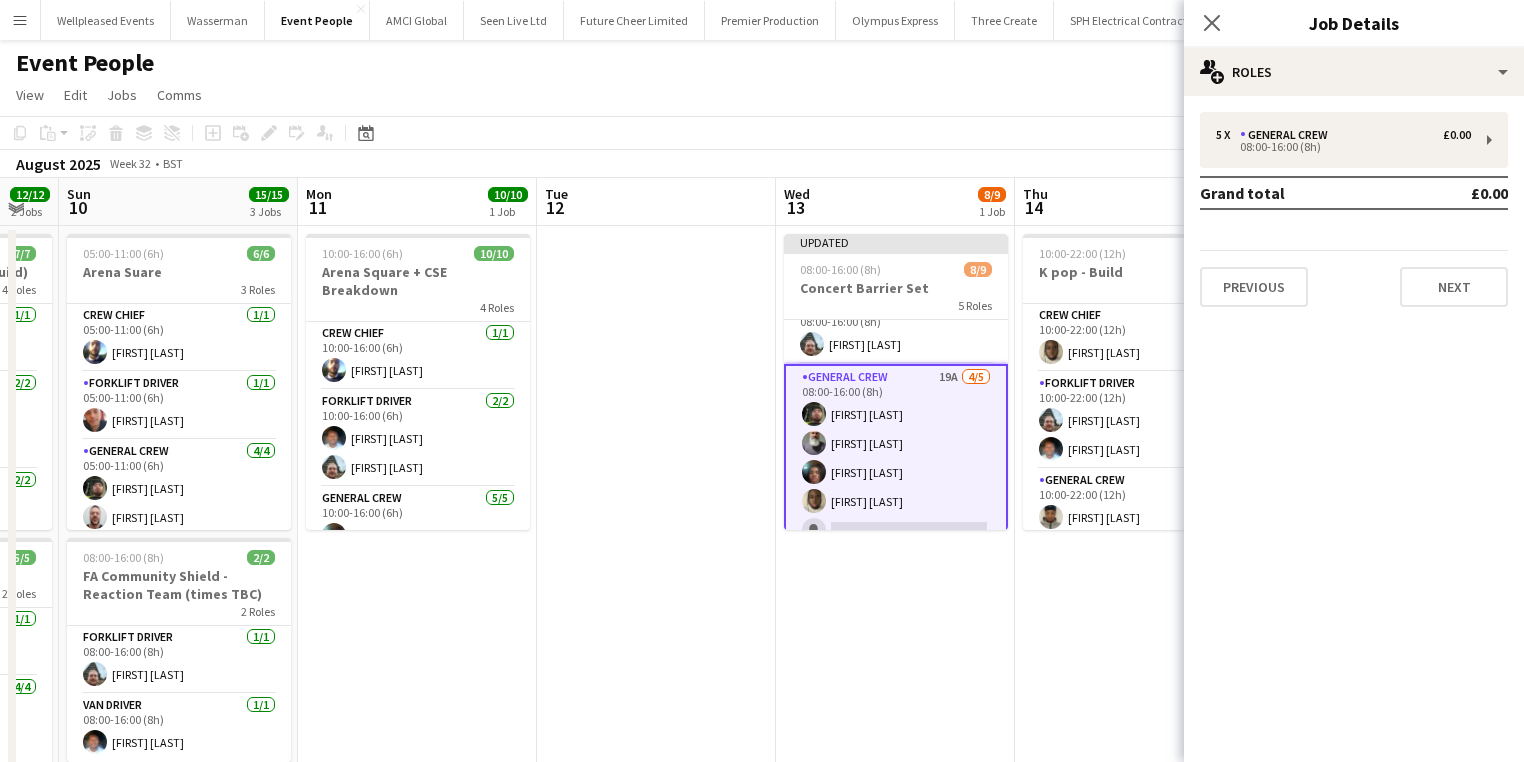 click on "5 x   General Crew   £0.00   08:00-16:00 (8h)   Grand total   £0.00   Previous   Next" at bounding box center [1354, 209] 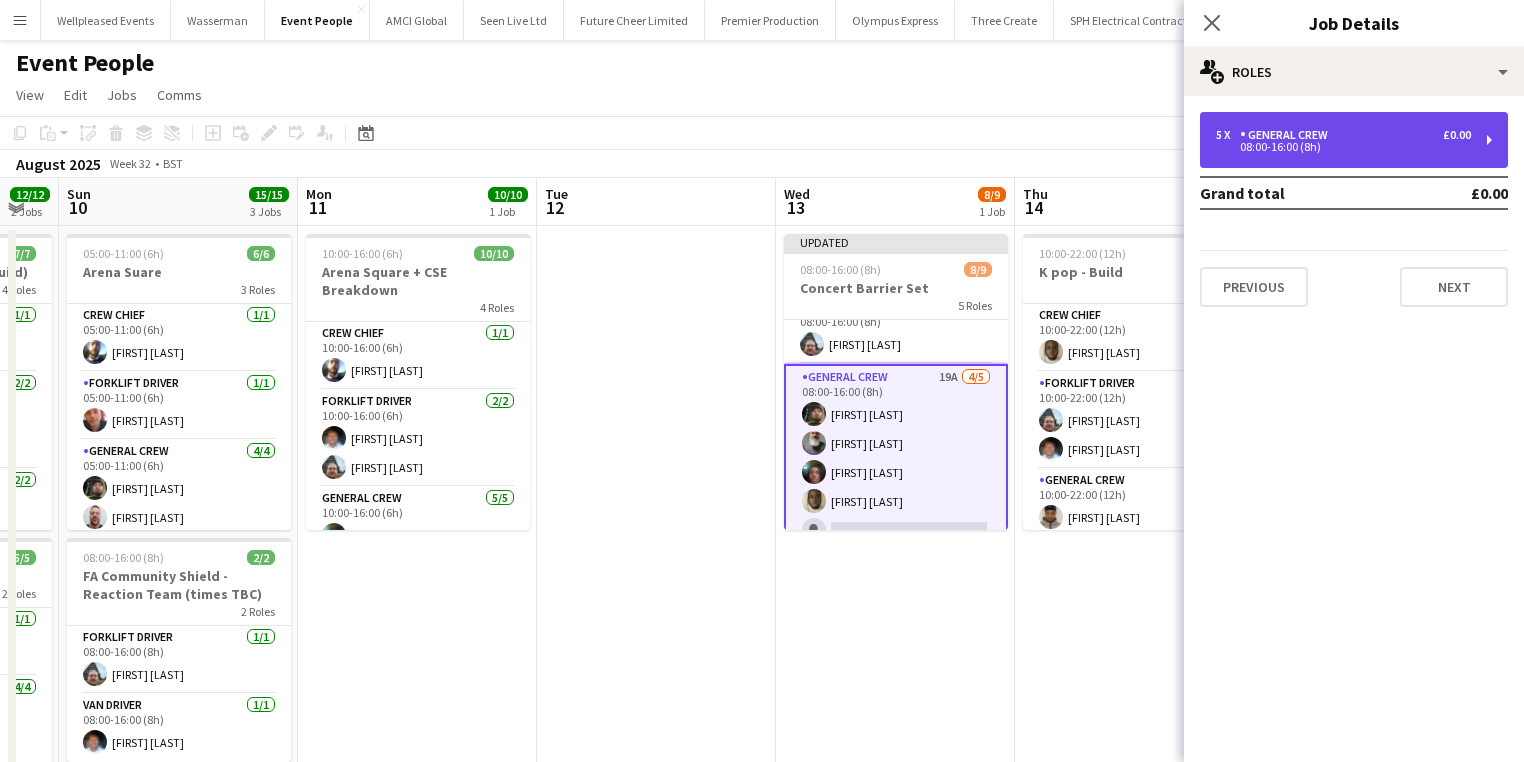 click on "General Crew" at bounding box center [1288, 135] 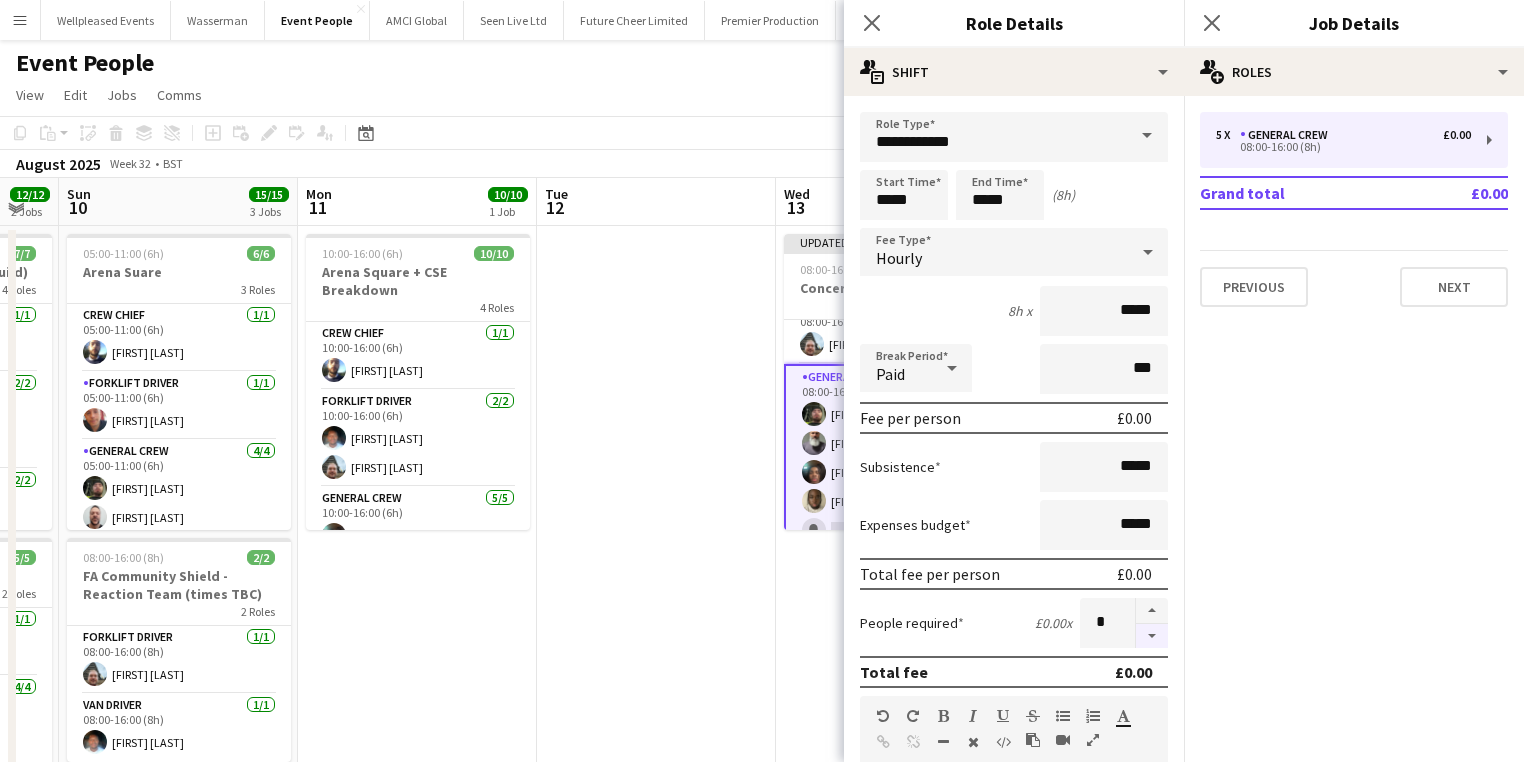 click at bounding box center (1152, 636) 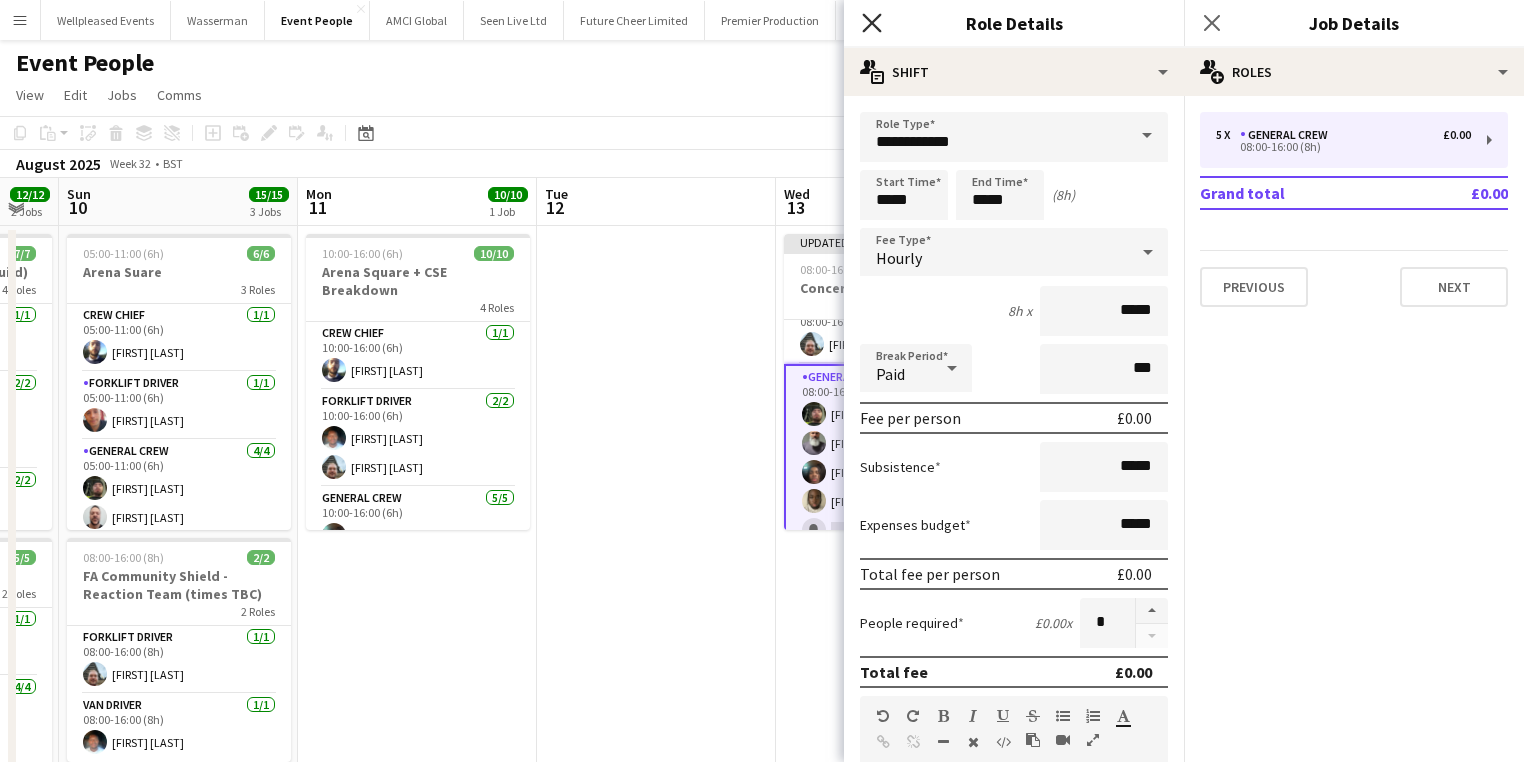 drag, startPoint x: 879, startPoint y: 34, endPoint x: 900, endPoint y: 29, distance: 21.587032 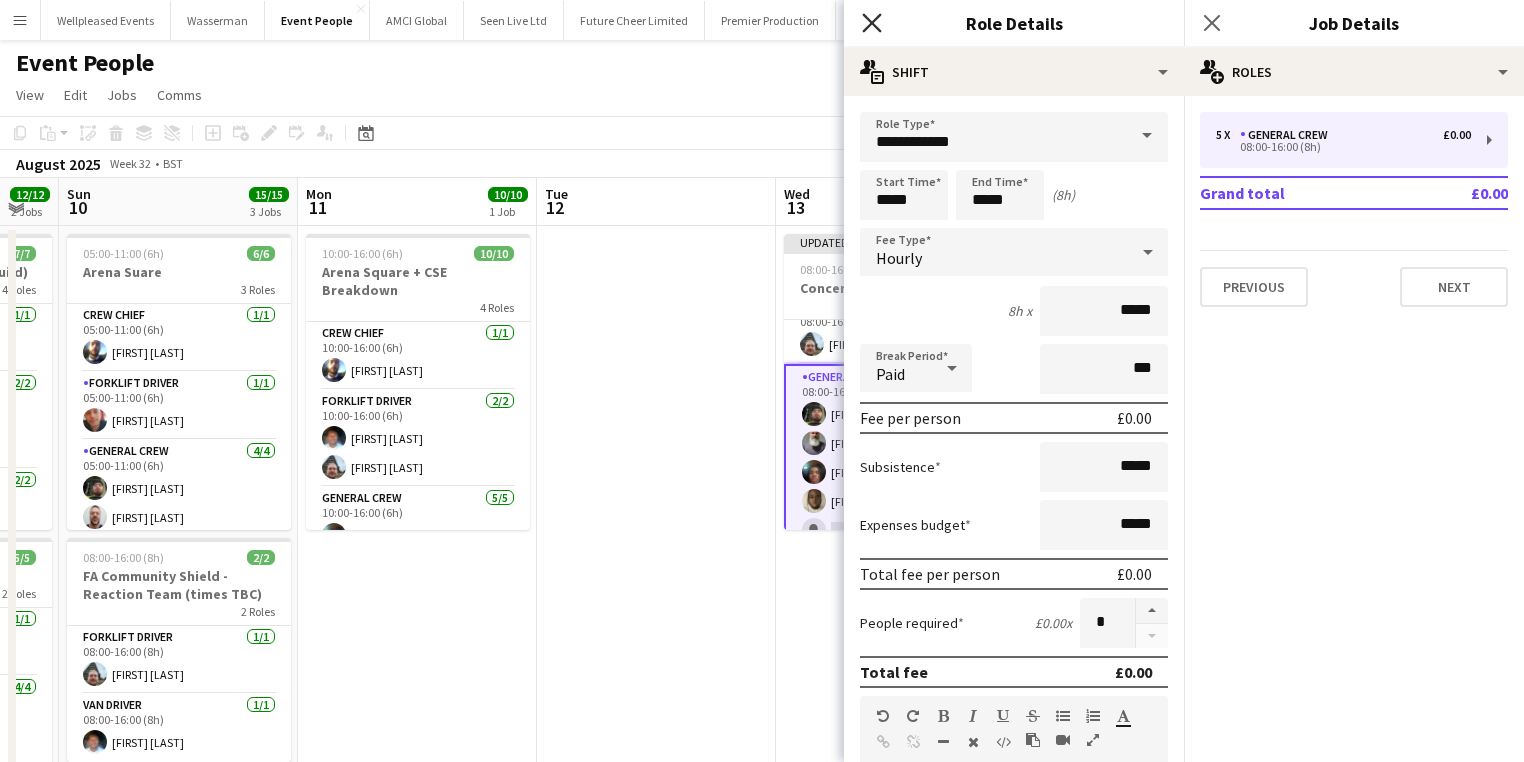 click on "Close pop-in" 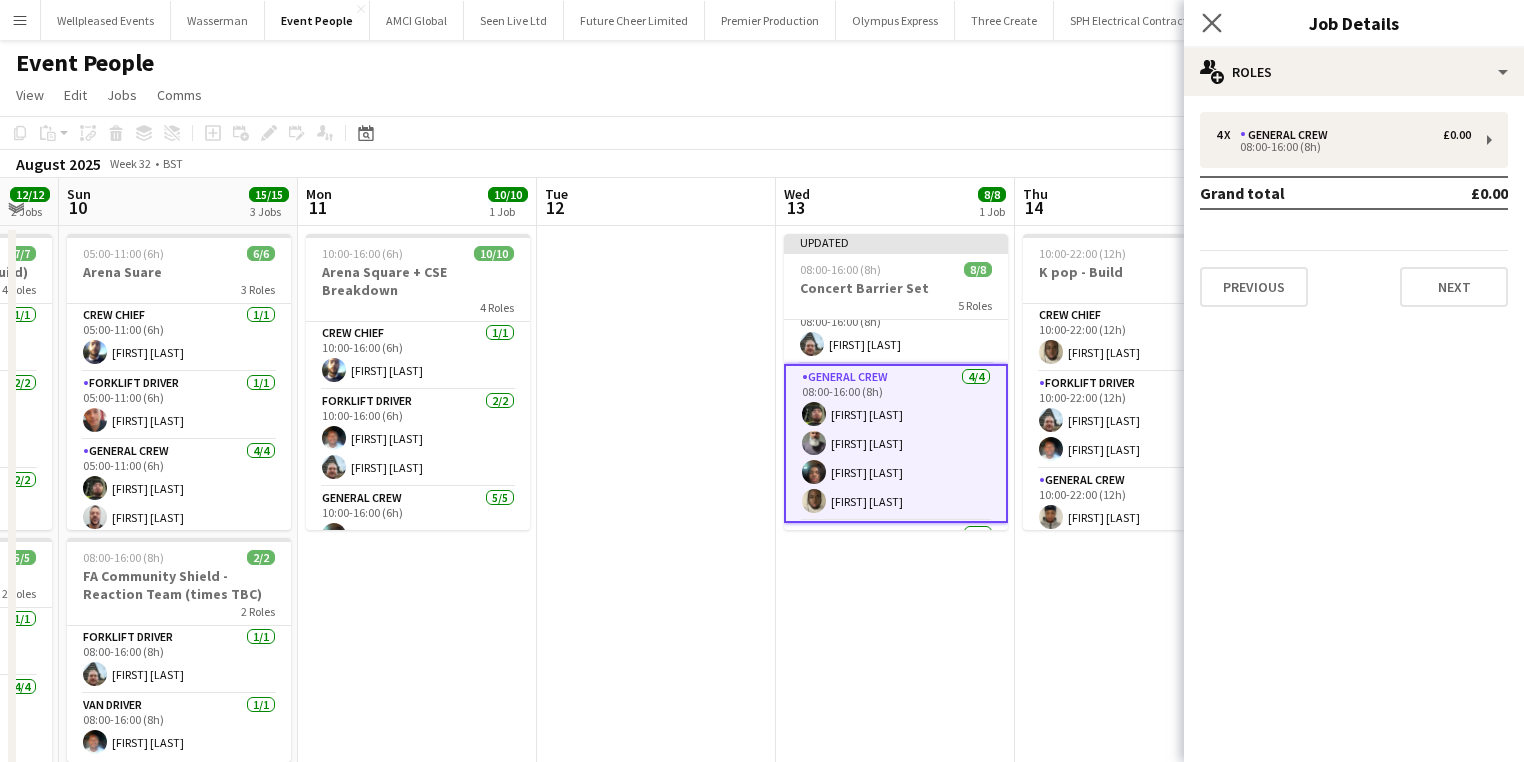 click on "Close pop-in" 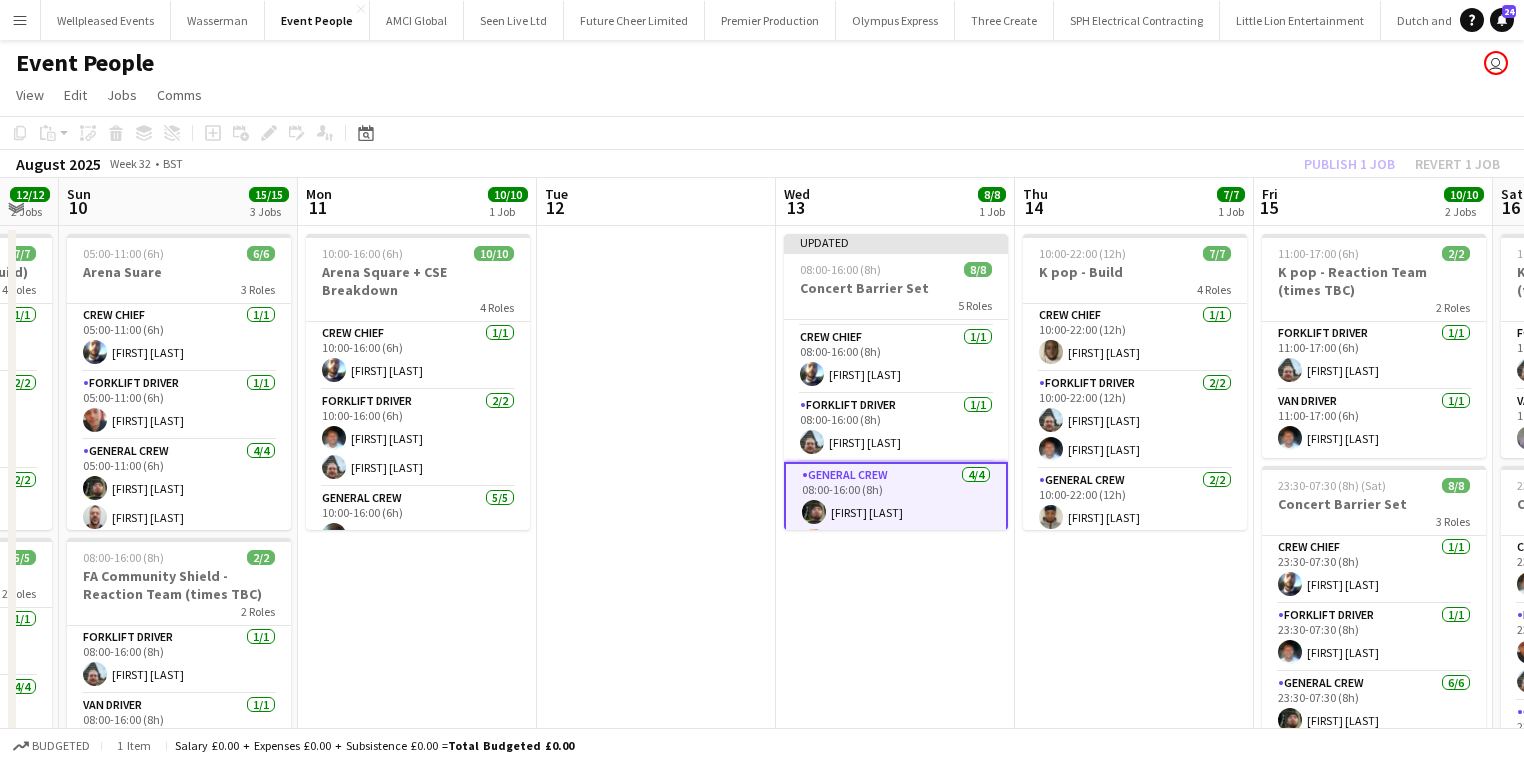 scroll, scrollTop: 60, scrollLeft: 0, axis: vertical 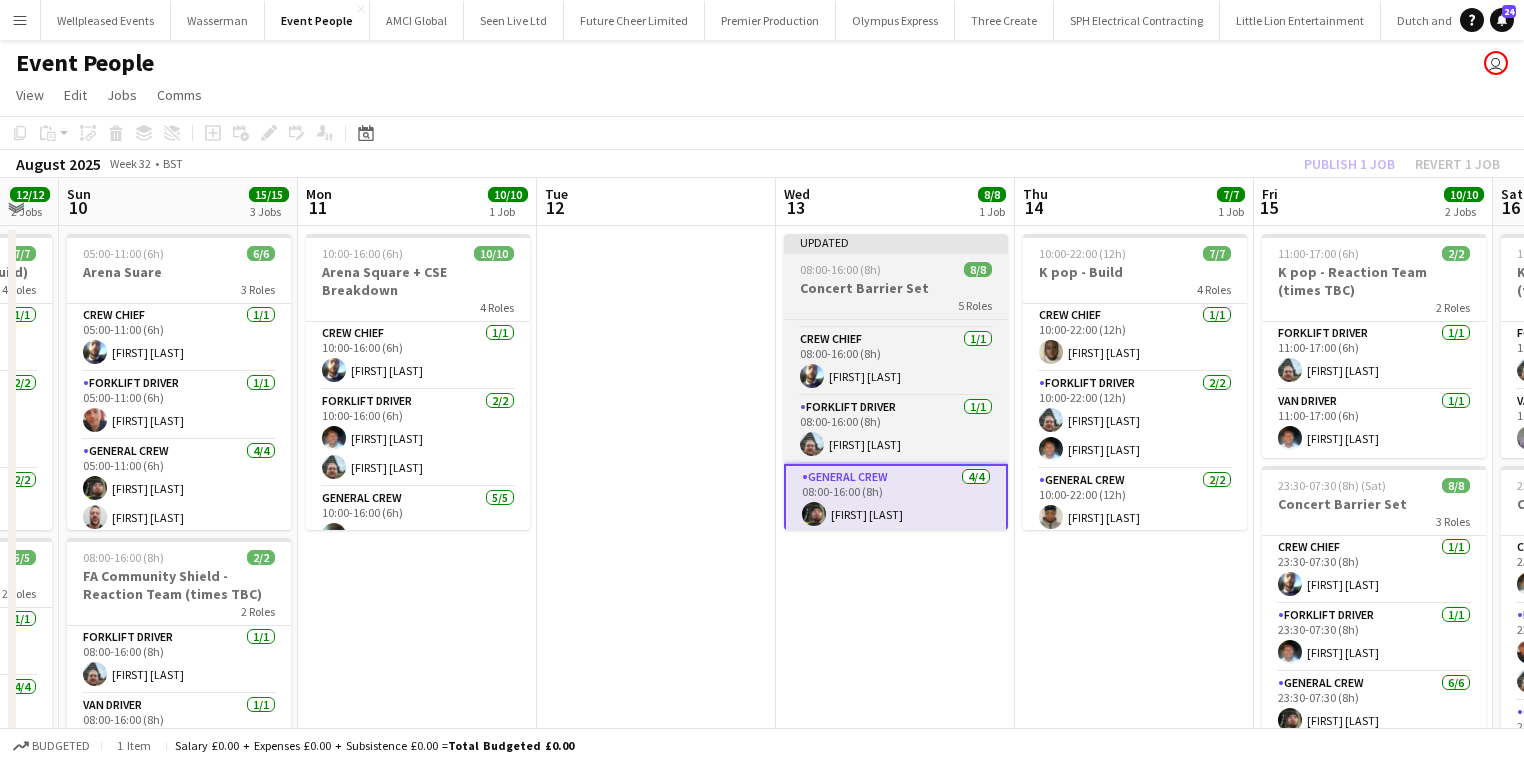 click on "08:00-16:00 (8h)" at bounding box center (840, 269) 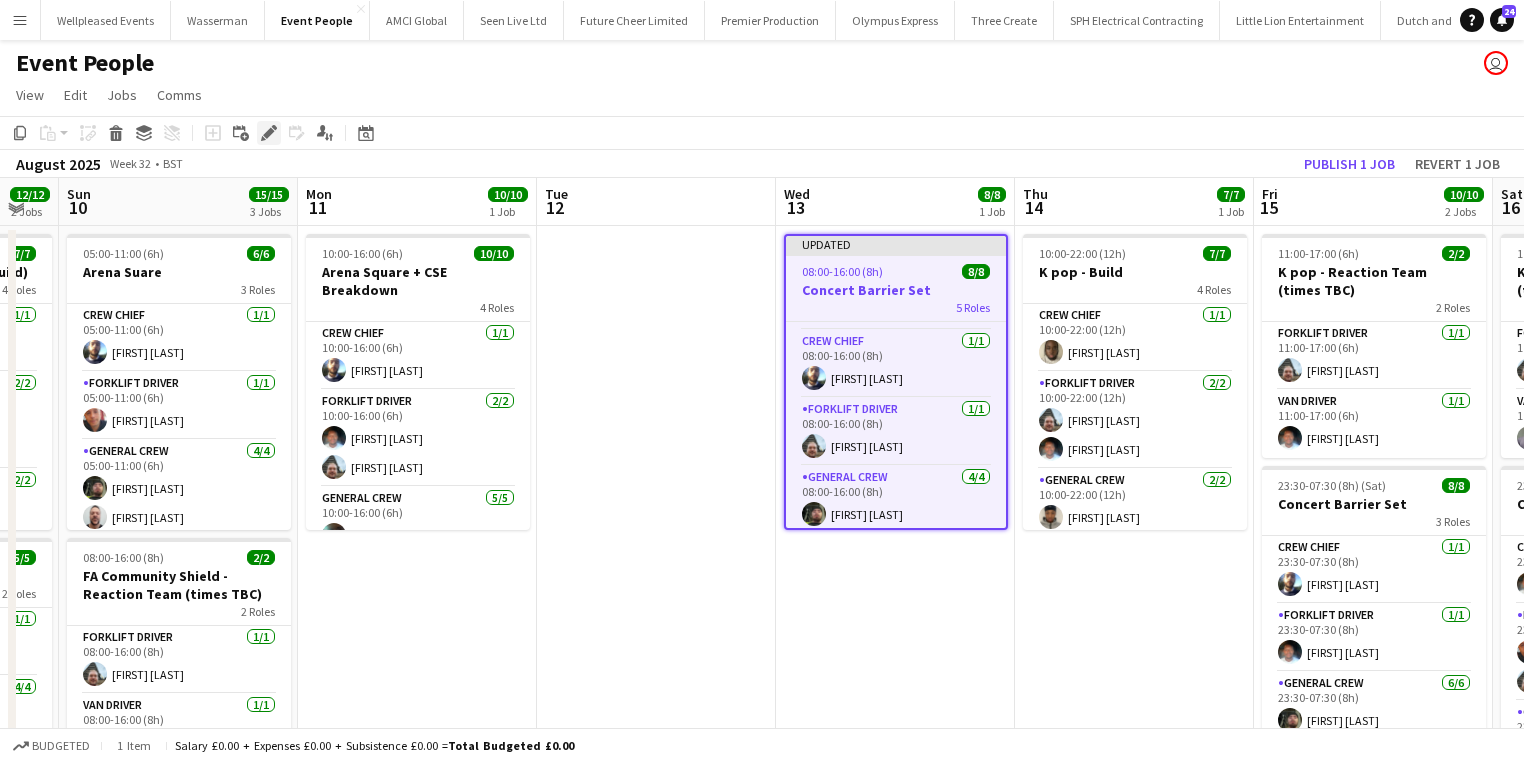 drag, startPoint x: 264, startPoint y: 124, endPoint x: 514, endPoint y: 161, distance: 252.72318 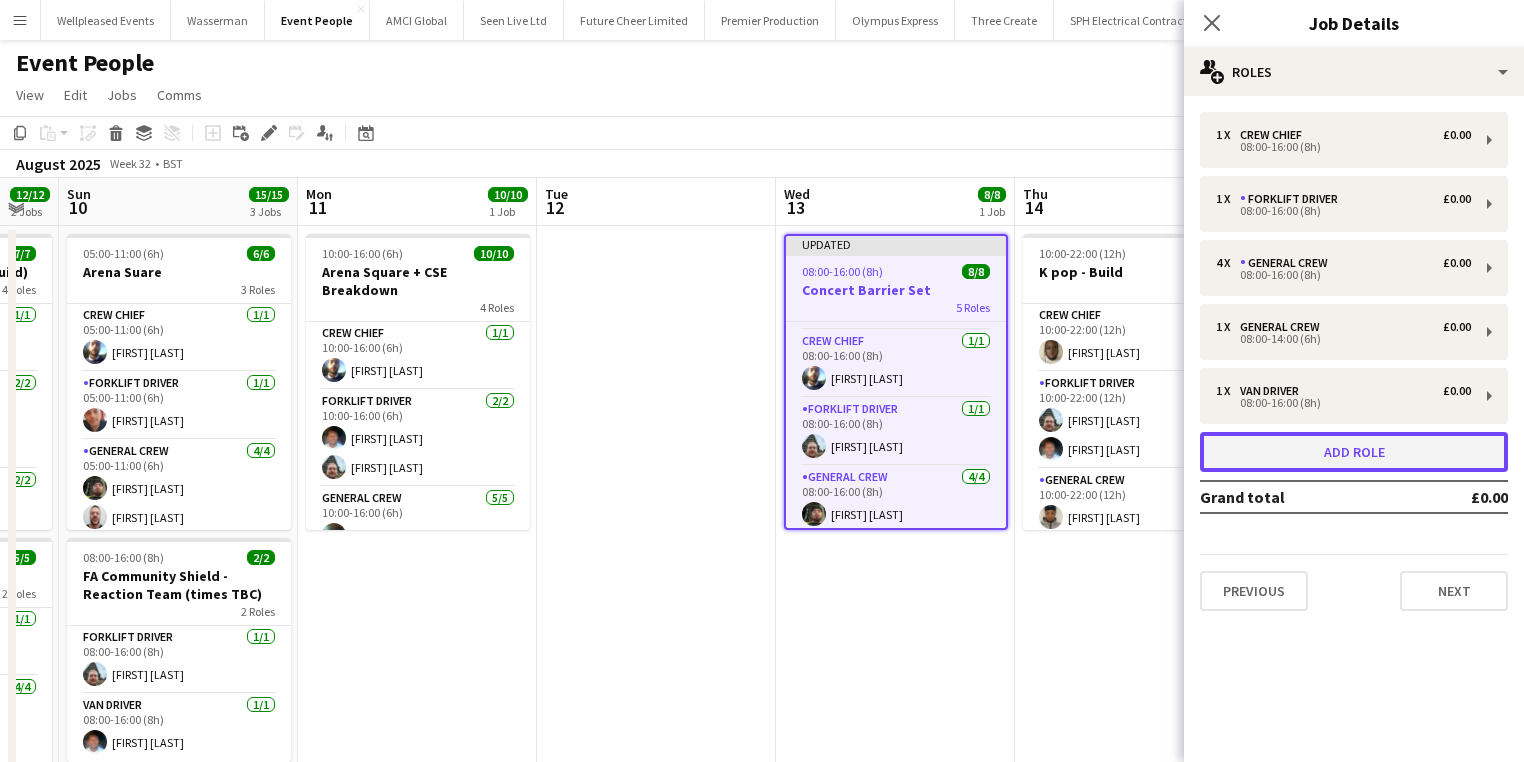 click on "Add role" at bounding box center [1354, 452] 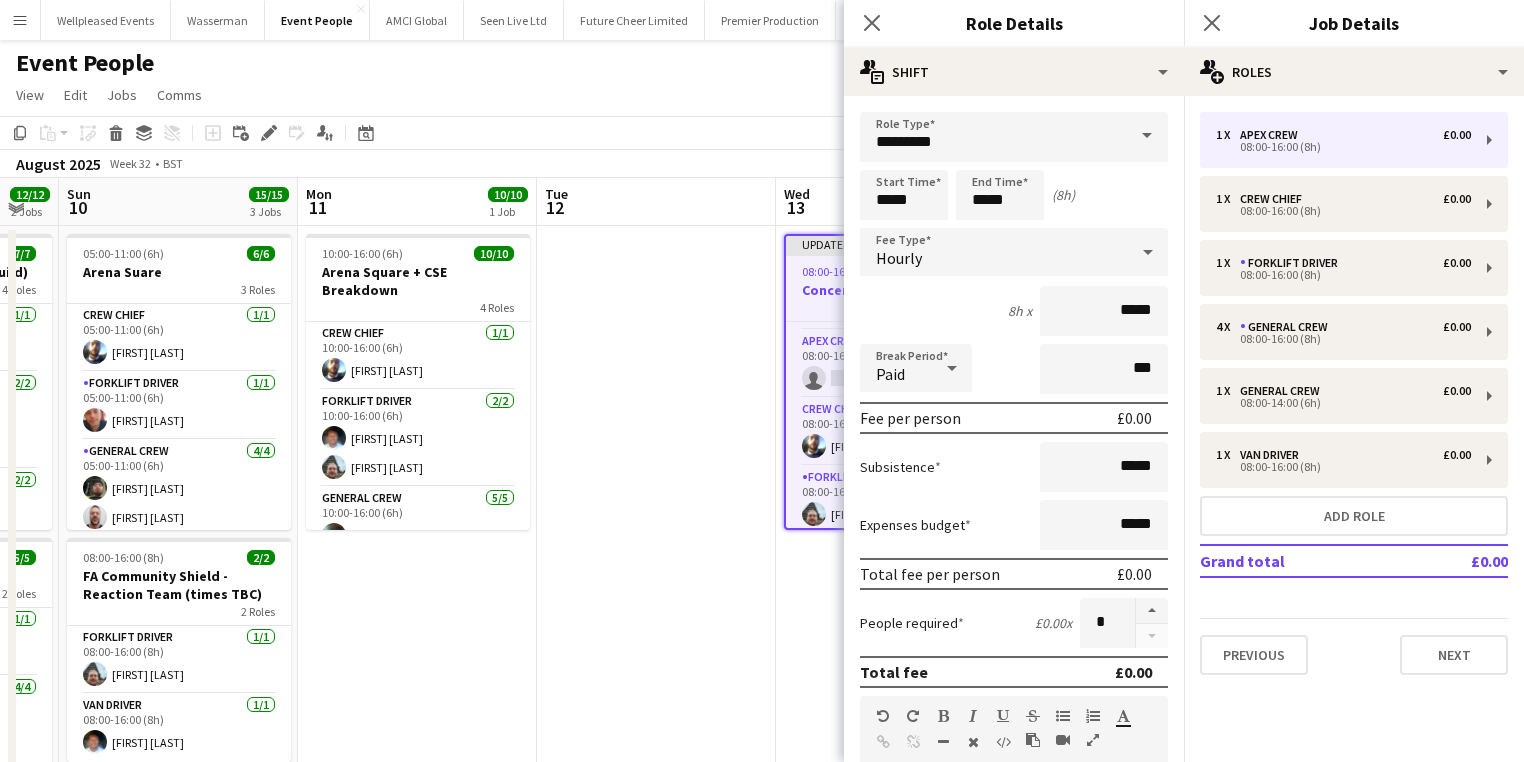 click on "Role Type  *********  Start Time  *****  End Time  *****  (8h)   Fee Type  Hourly  8h x  *****  Break Period  Paid ***  Fee per person   £0.00   Subsistence  *****  Expenses budget  *****  Total fee per person   £0.00   People required   £0.00   x  *  Total fee   £0.00   Role Description  default   Heading 1   Heading 2   Heading 3   Heading 4   Heading 5   Heading 6   Heading 7   Paragraph   Predefined   Standard   default  Times New Roman   Arial   Times New Roman   Calibri   Comic Sans MS  3   1   2   3   4   5   6   7  ******* ******* Specific details about this role  0 / 2000   Job Board Visibility
information-circle
Set options for visibility on the Crew App’s Job Board   Display Role on Job Board   Yes   No   Previous   Next" at bounding box center (1014, 674) 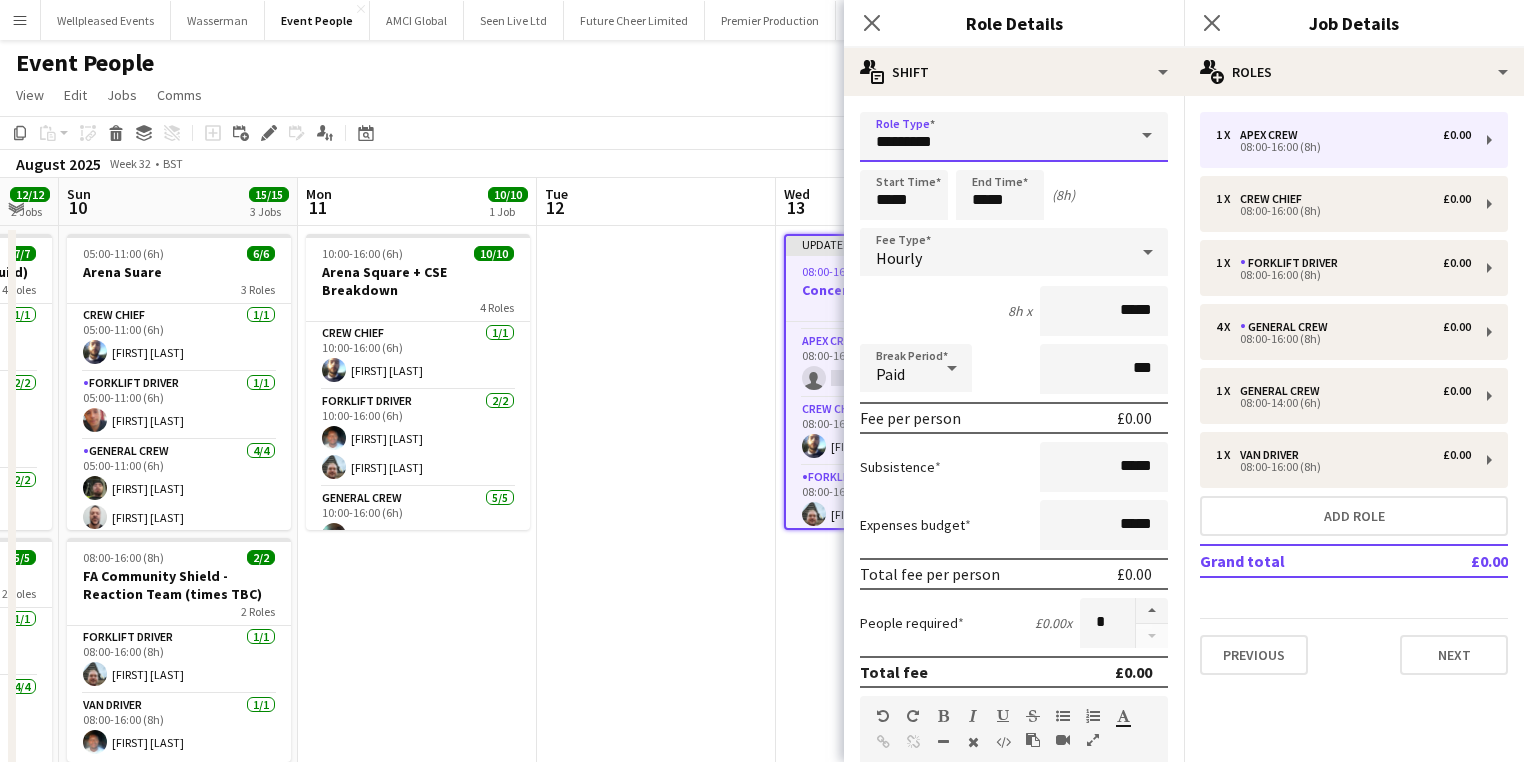click on "*********" at bounding box center (1014, 137) 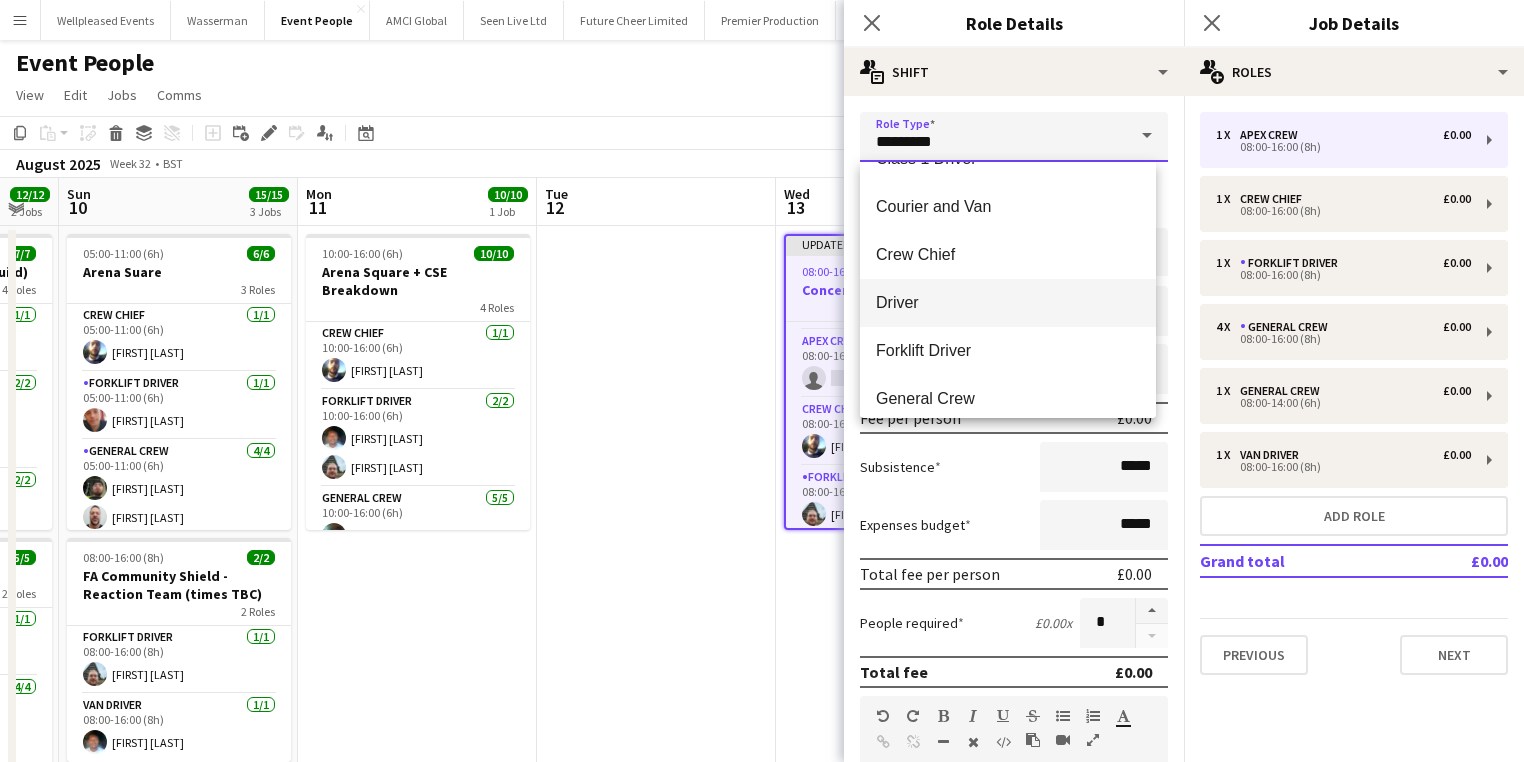 scroll, scrollTop: 160, scrollLeft: 0, axis: vertical 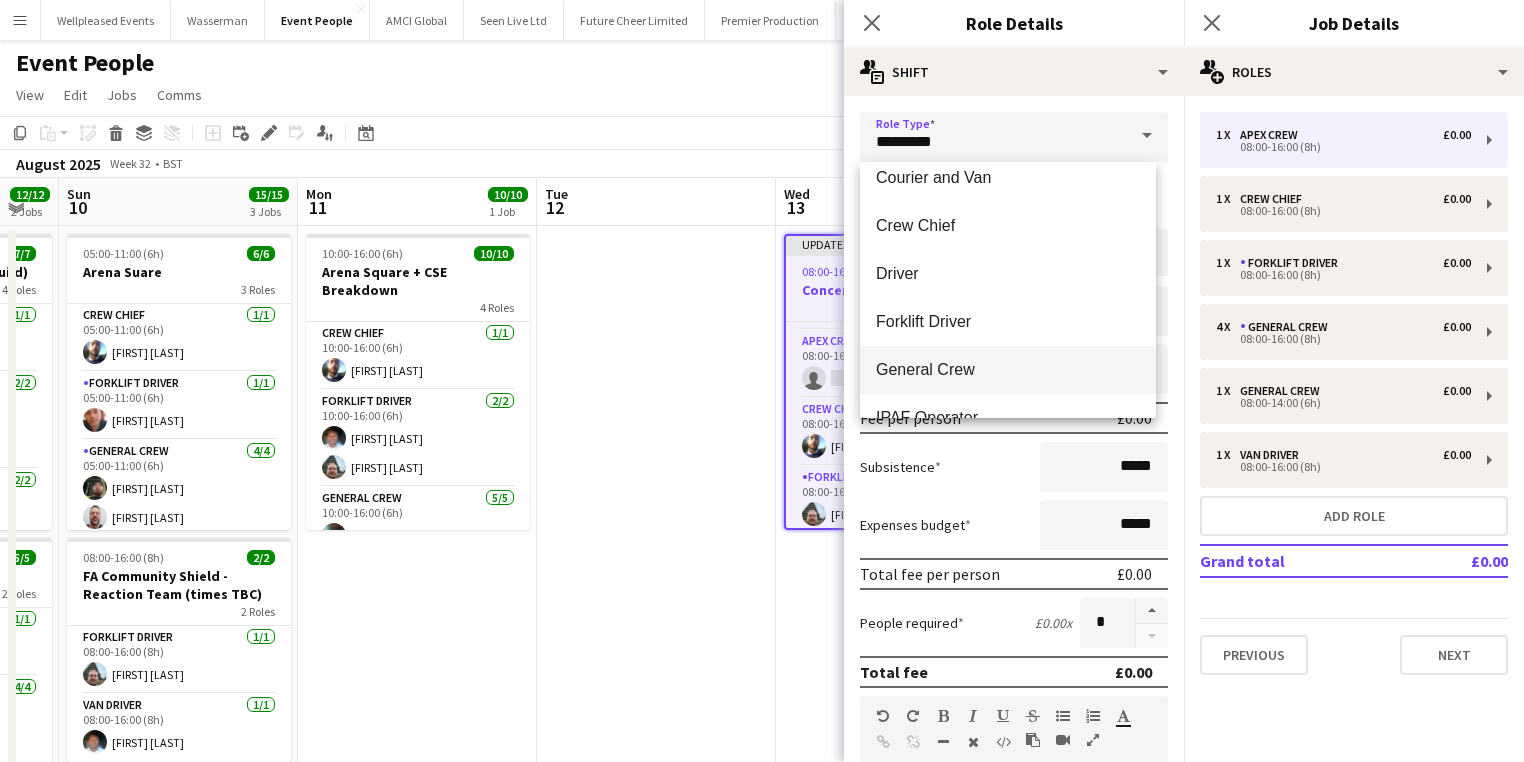 click on "General Crew" at bounding box center (1008, 369) 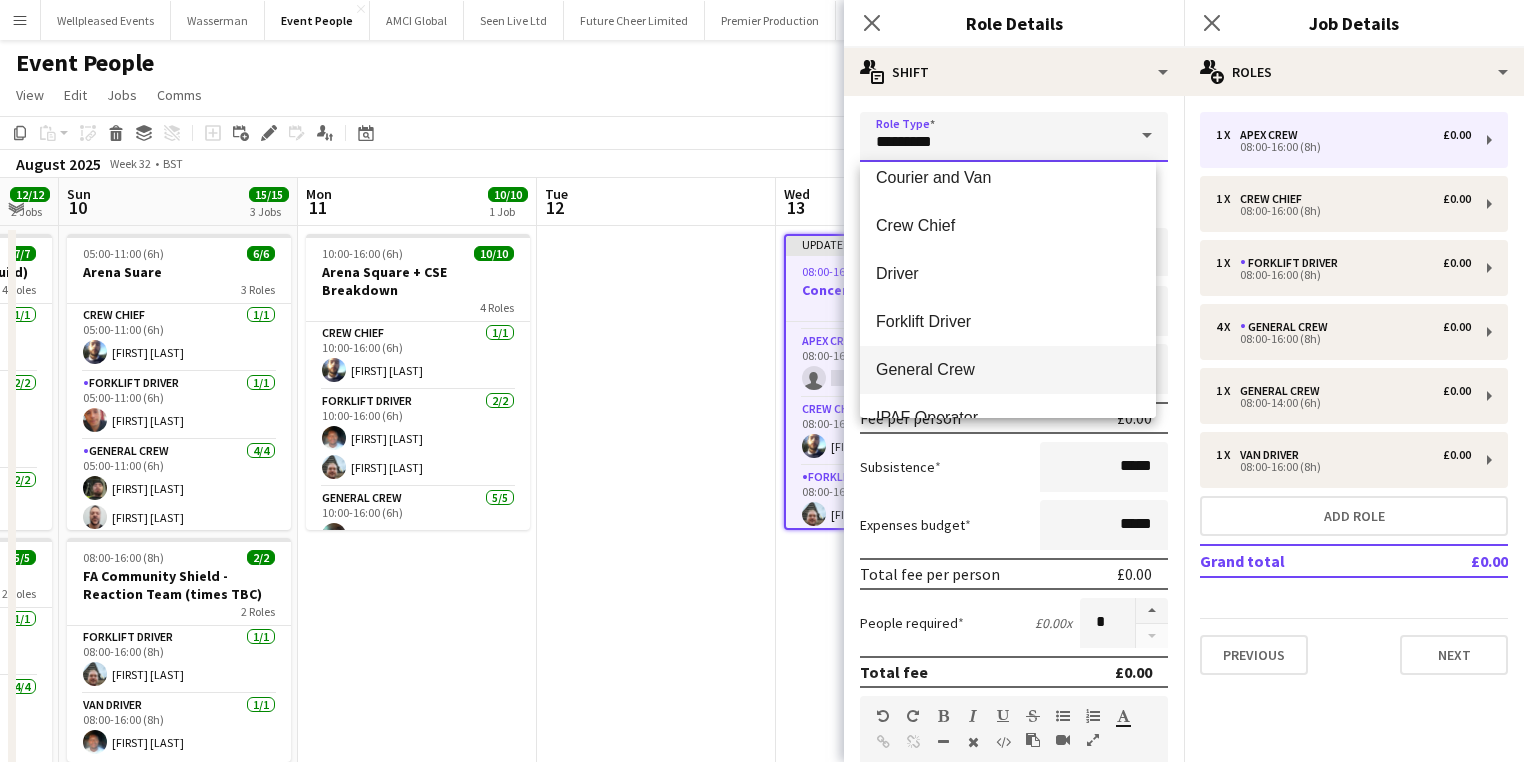 type on "**********" 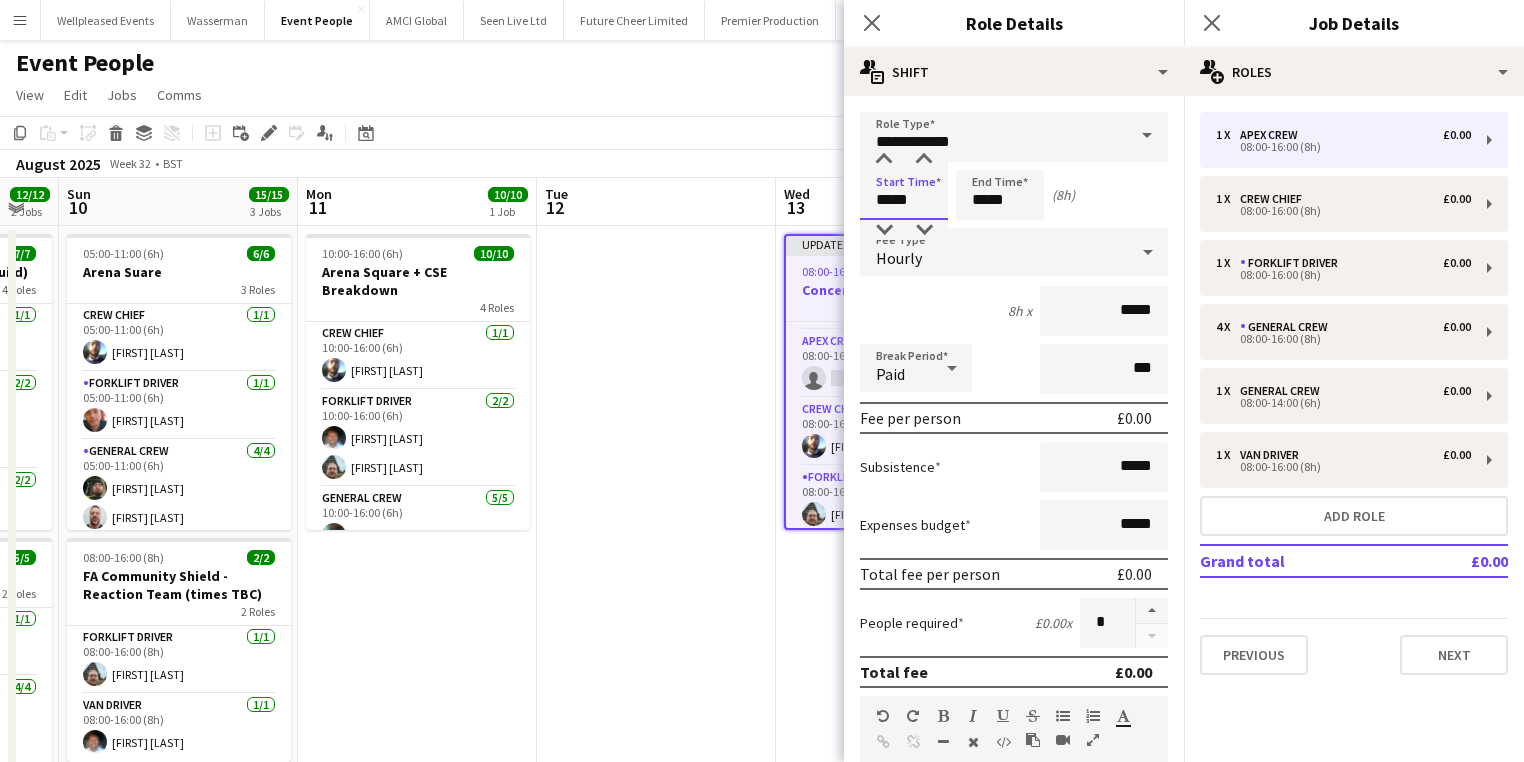 click on "*****" at bounding box center [904, 195] 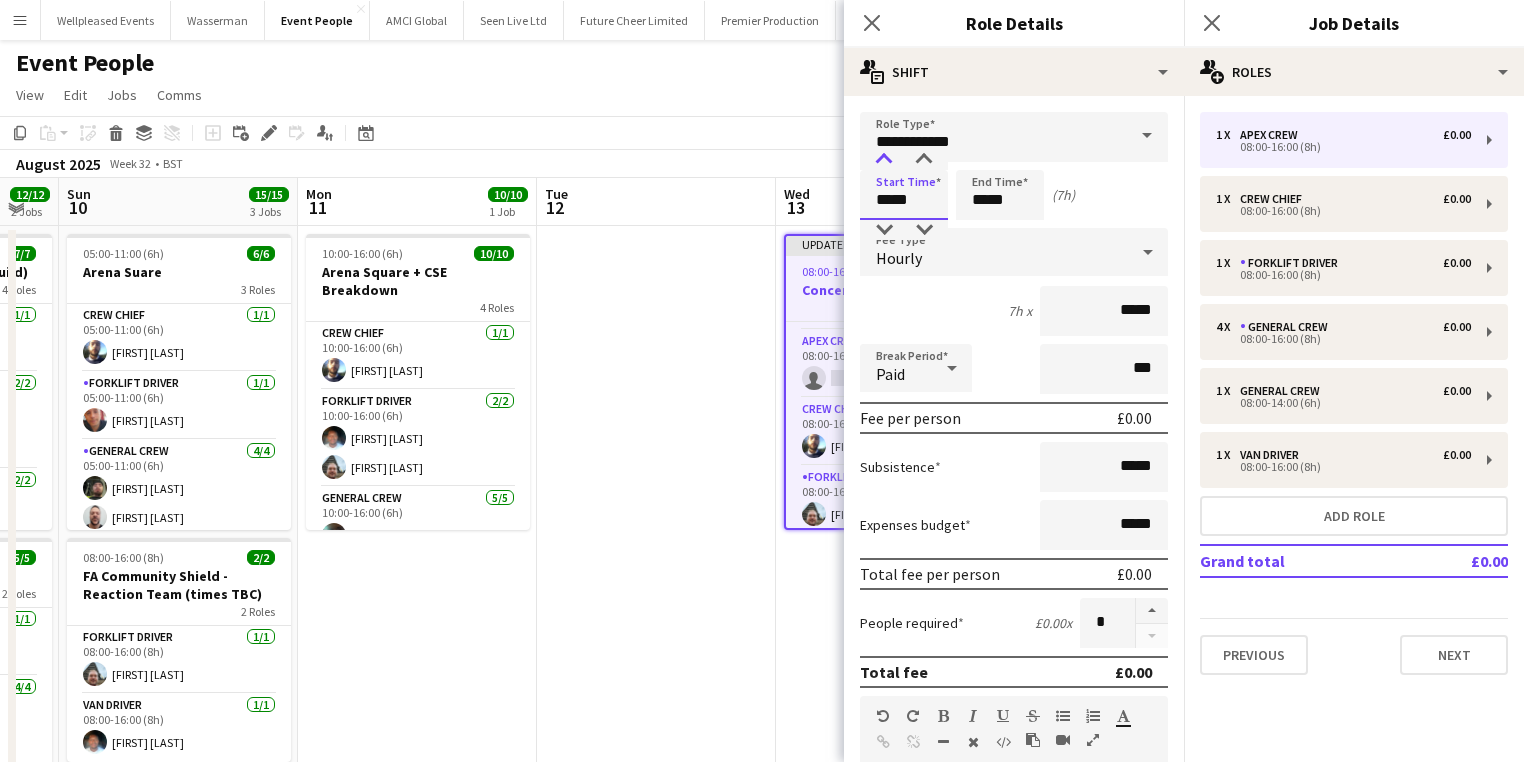 click at bounding box center [884, 160] 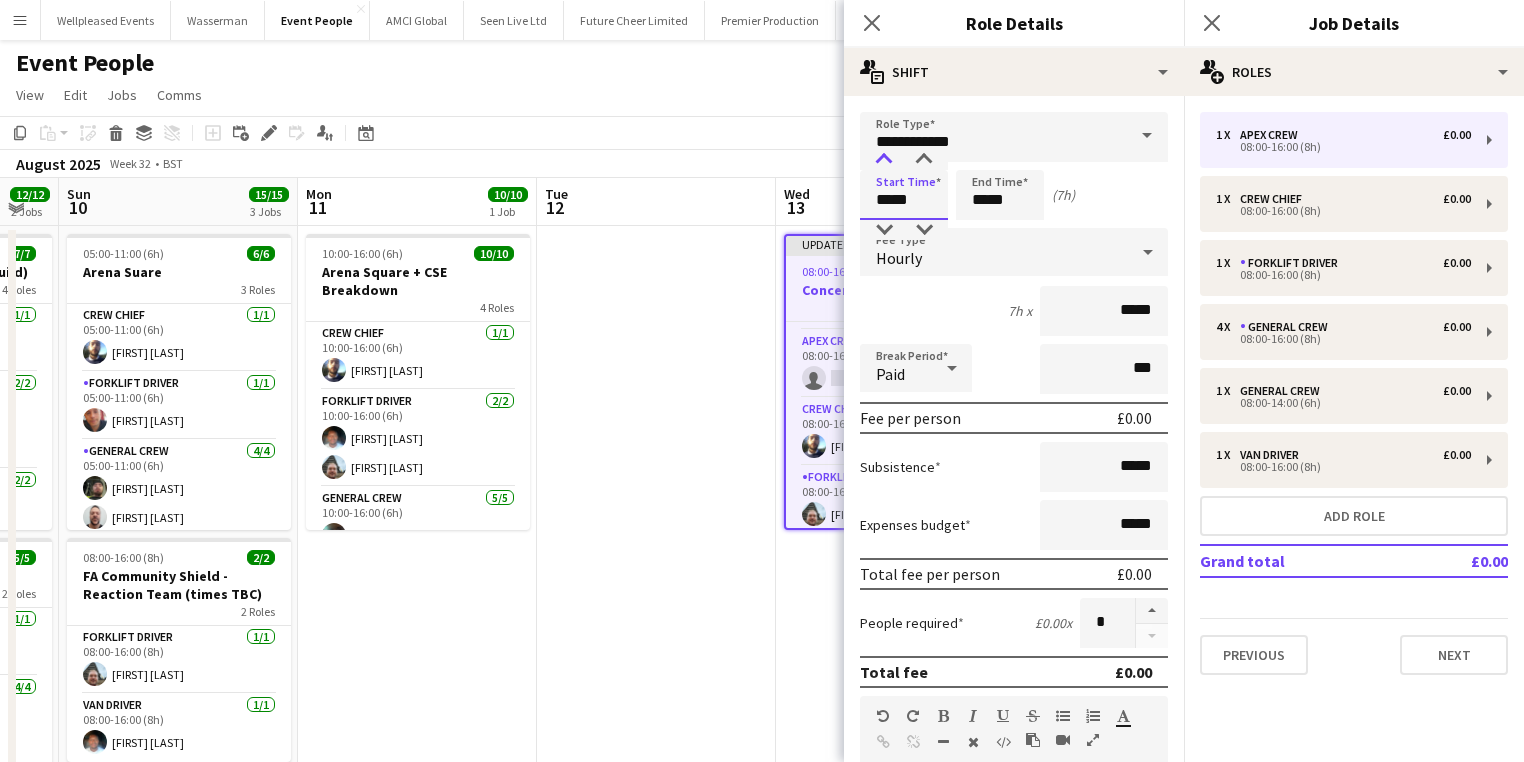 click at bounding box center (884, 160) 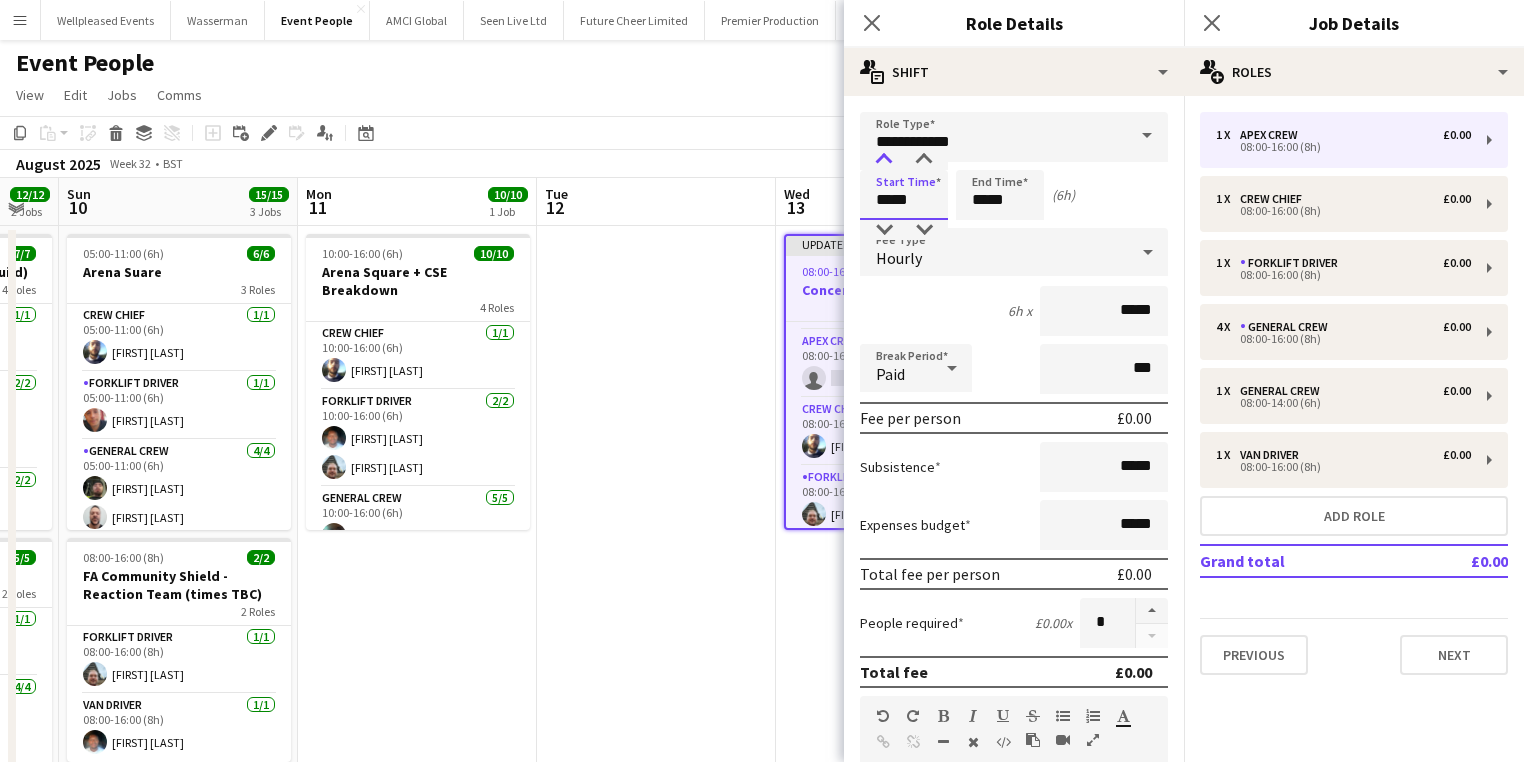 click at bounding box center [884, 160] 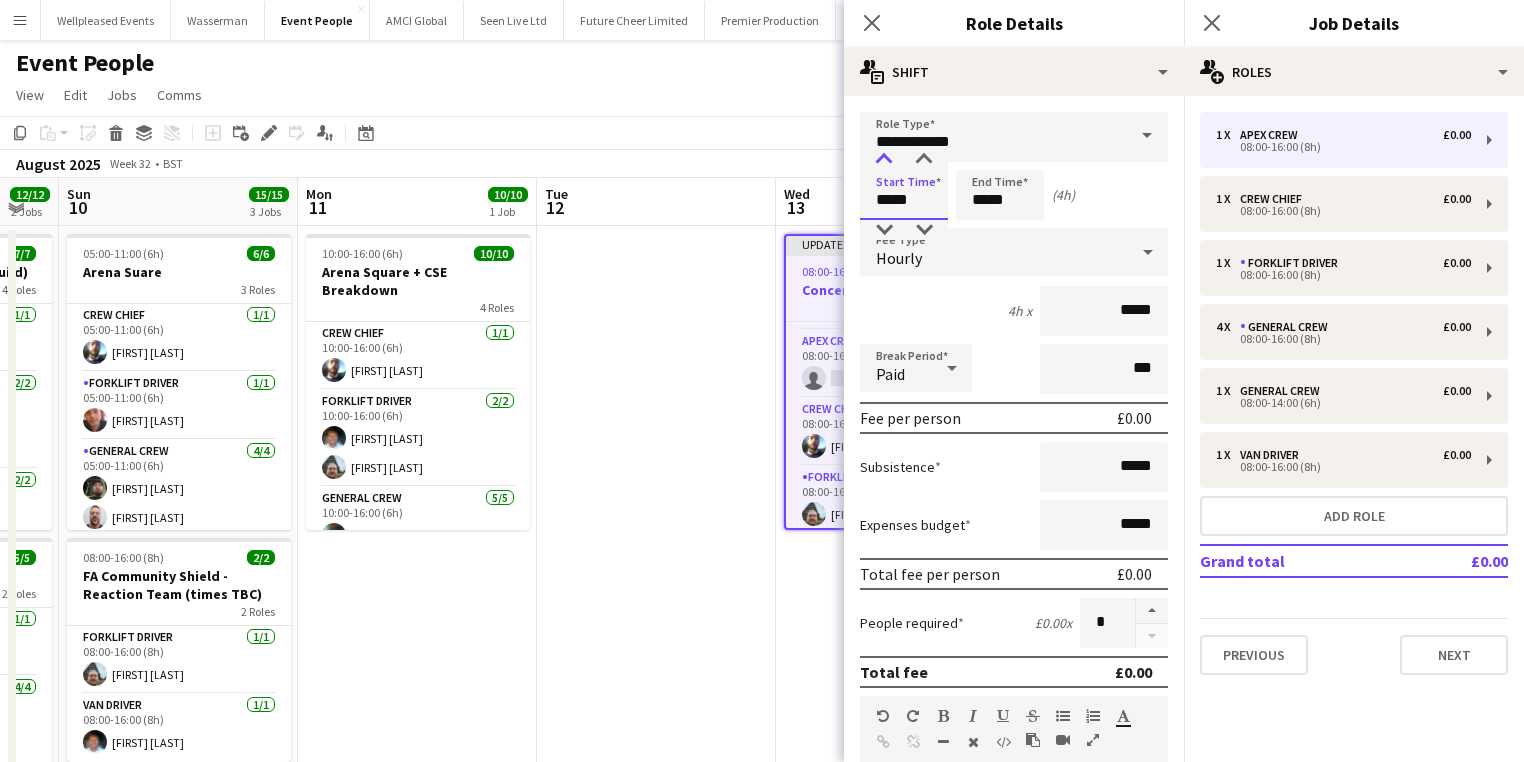 click at bounding box center (884, 160) 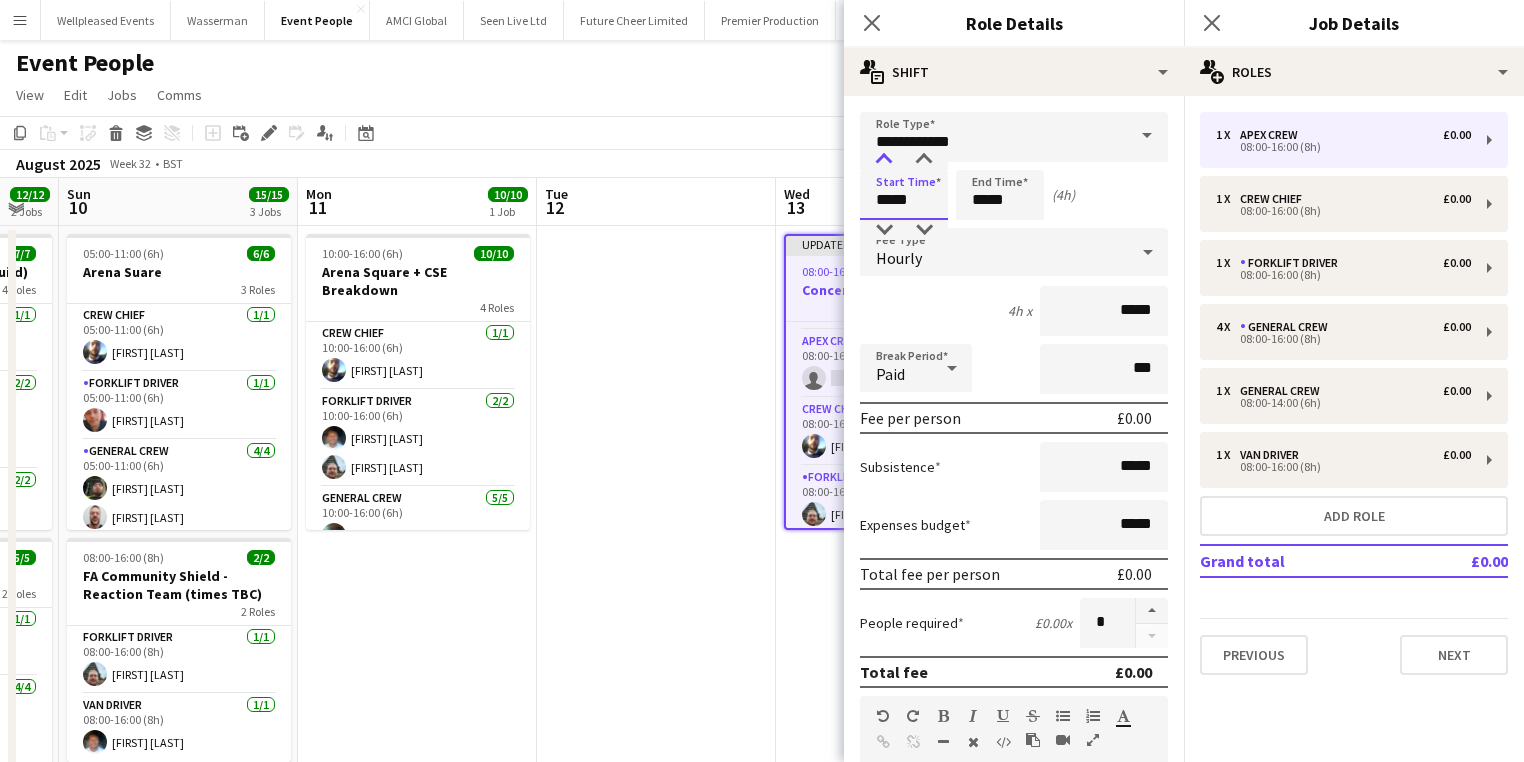 click at bounding box center [884, 160] 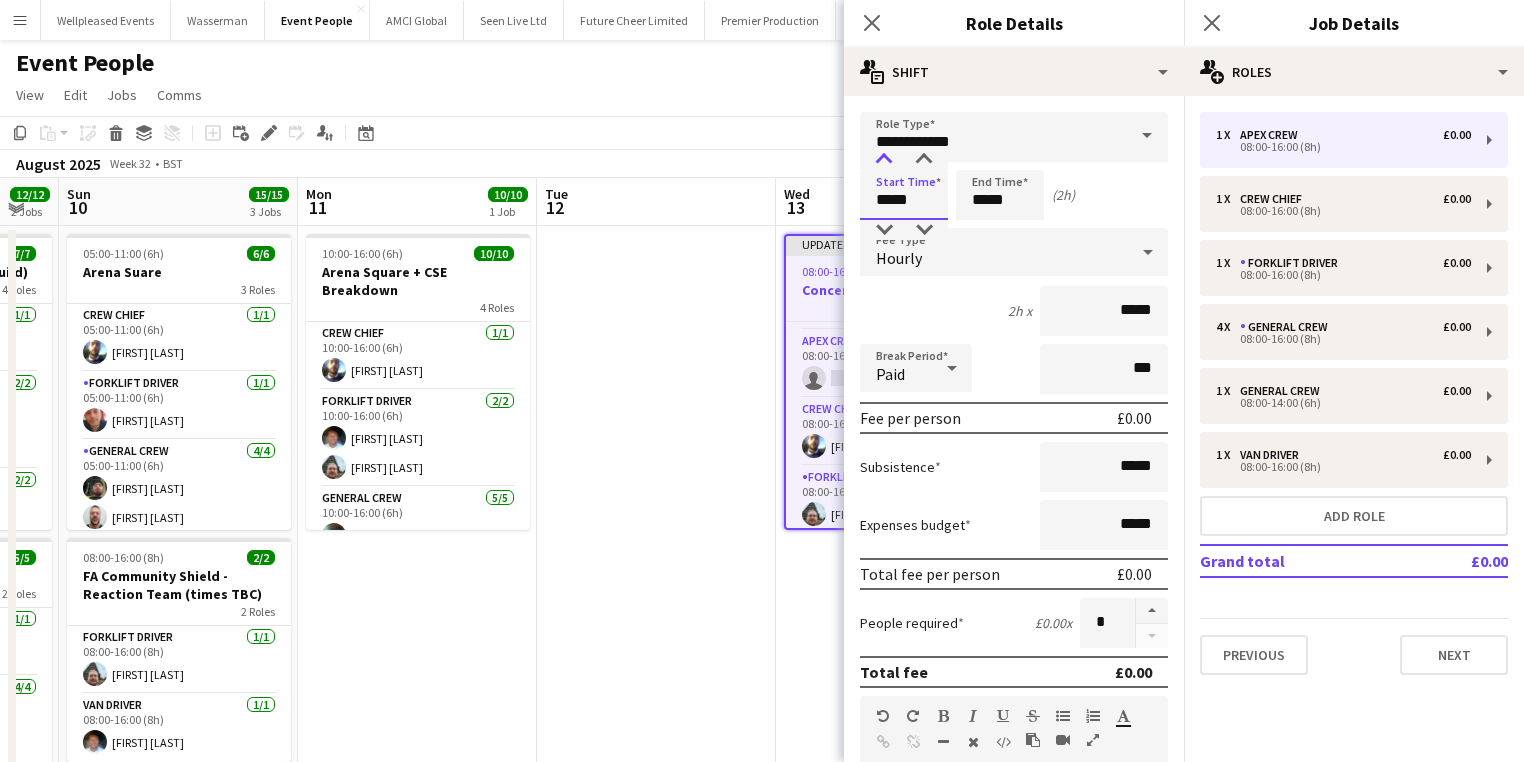 click at bounding box center (884, 160) 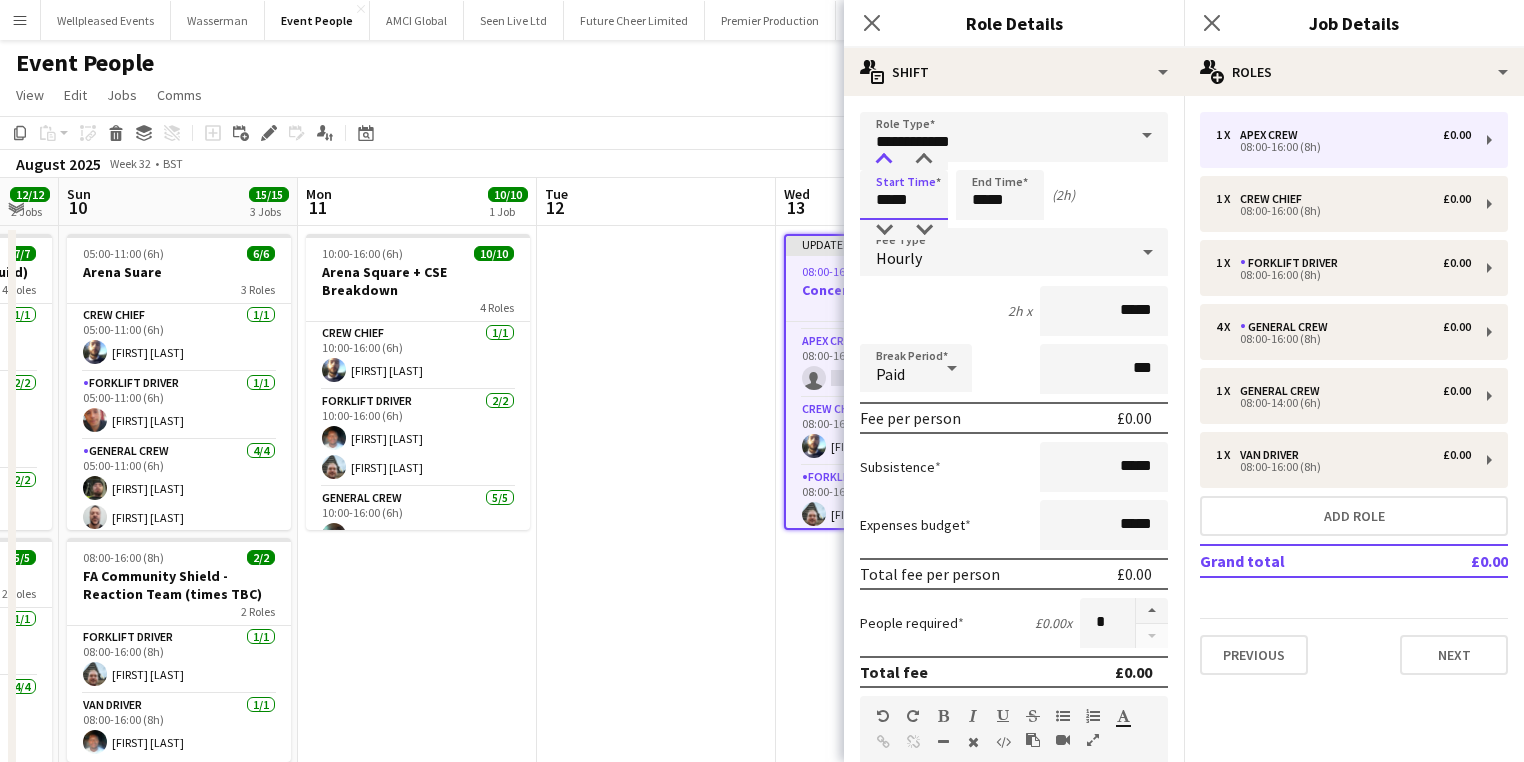 click at bounding box center (884, 160) 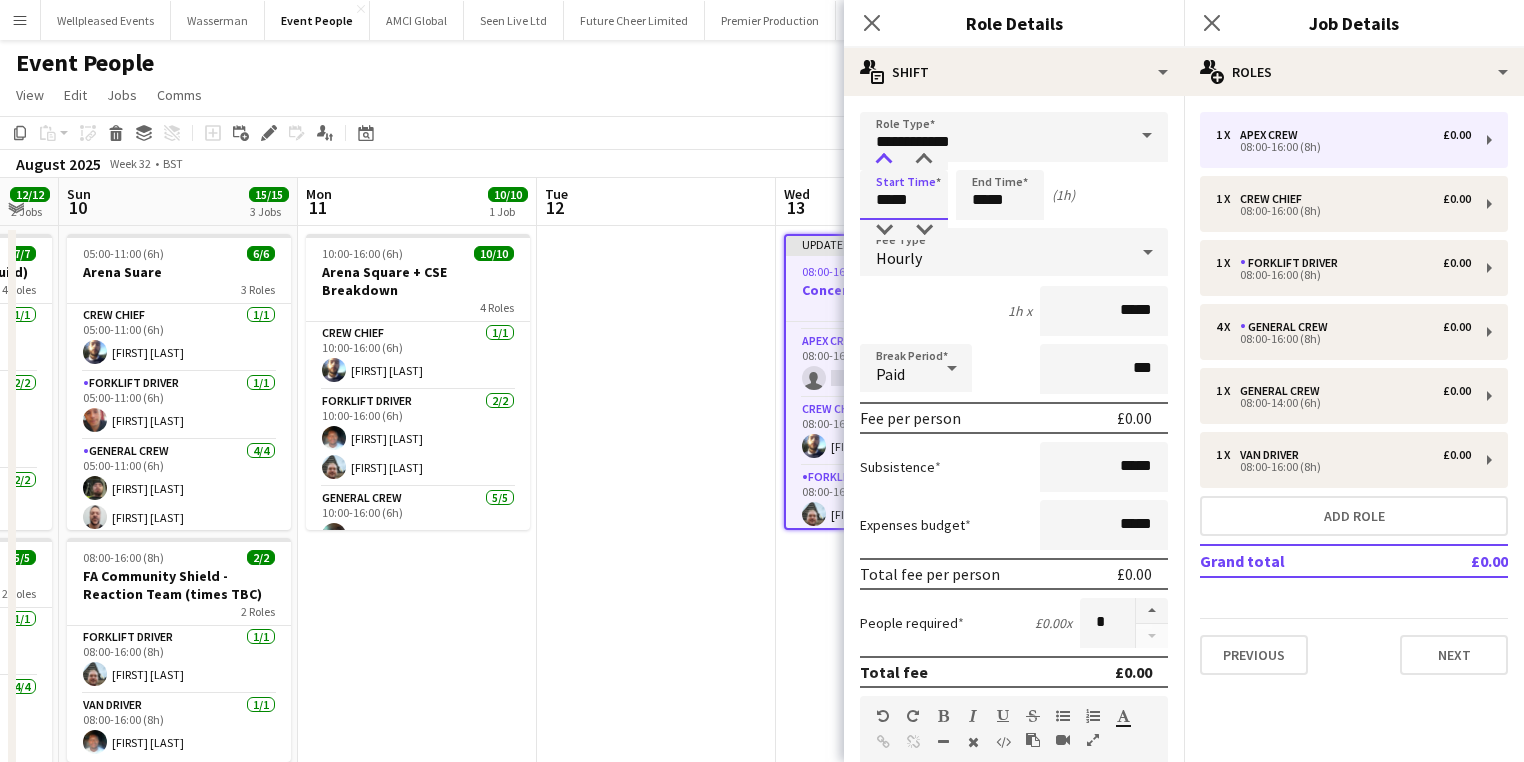 type on "*****" 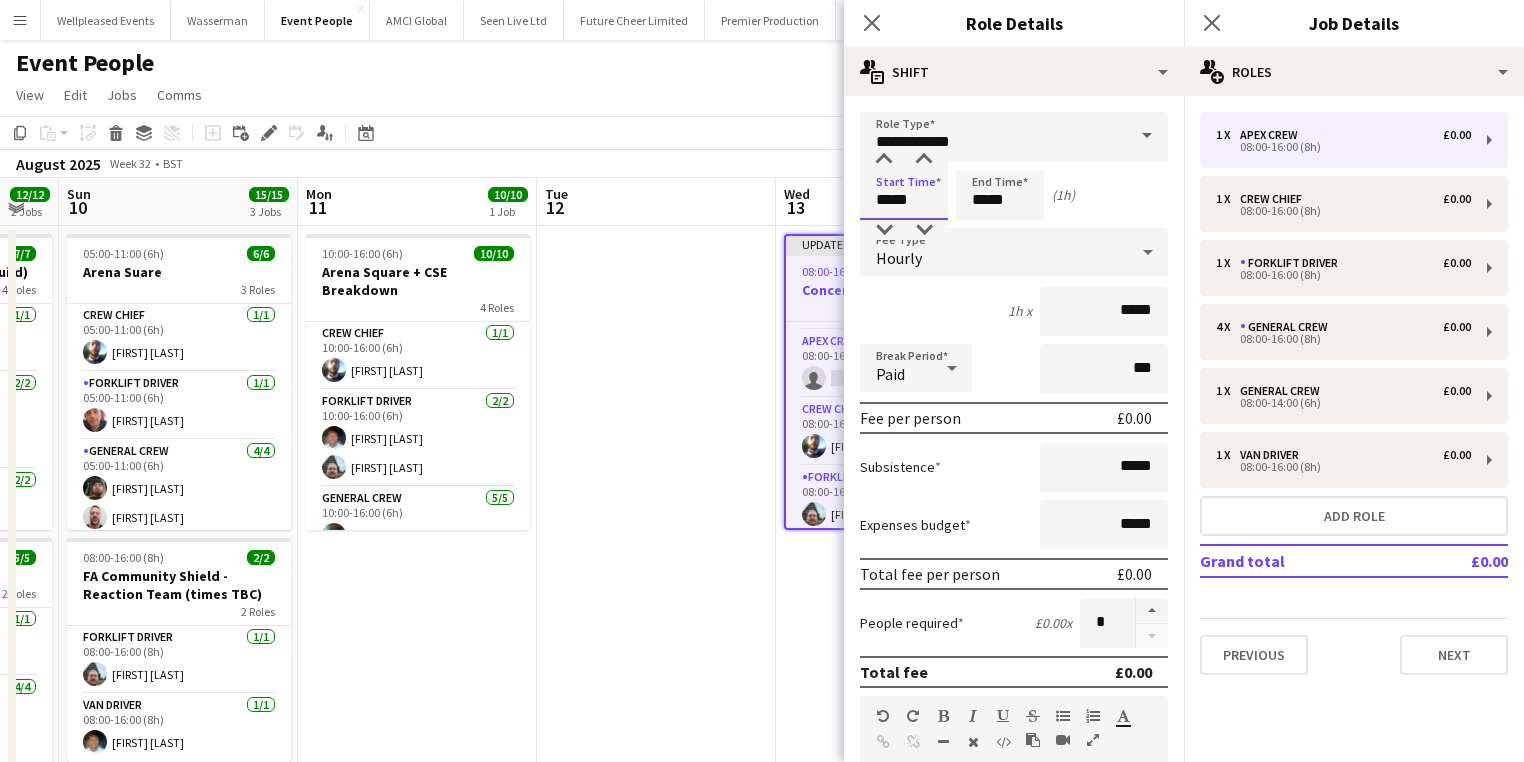 drag, startPoint x: 881, startPoint y: 159, endPoint x: 931, endPoint y: 186, distance: 56.82429 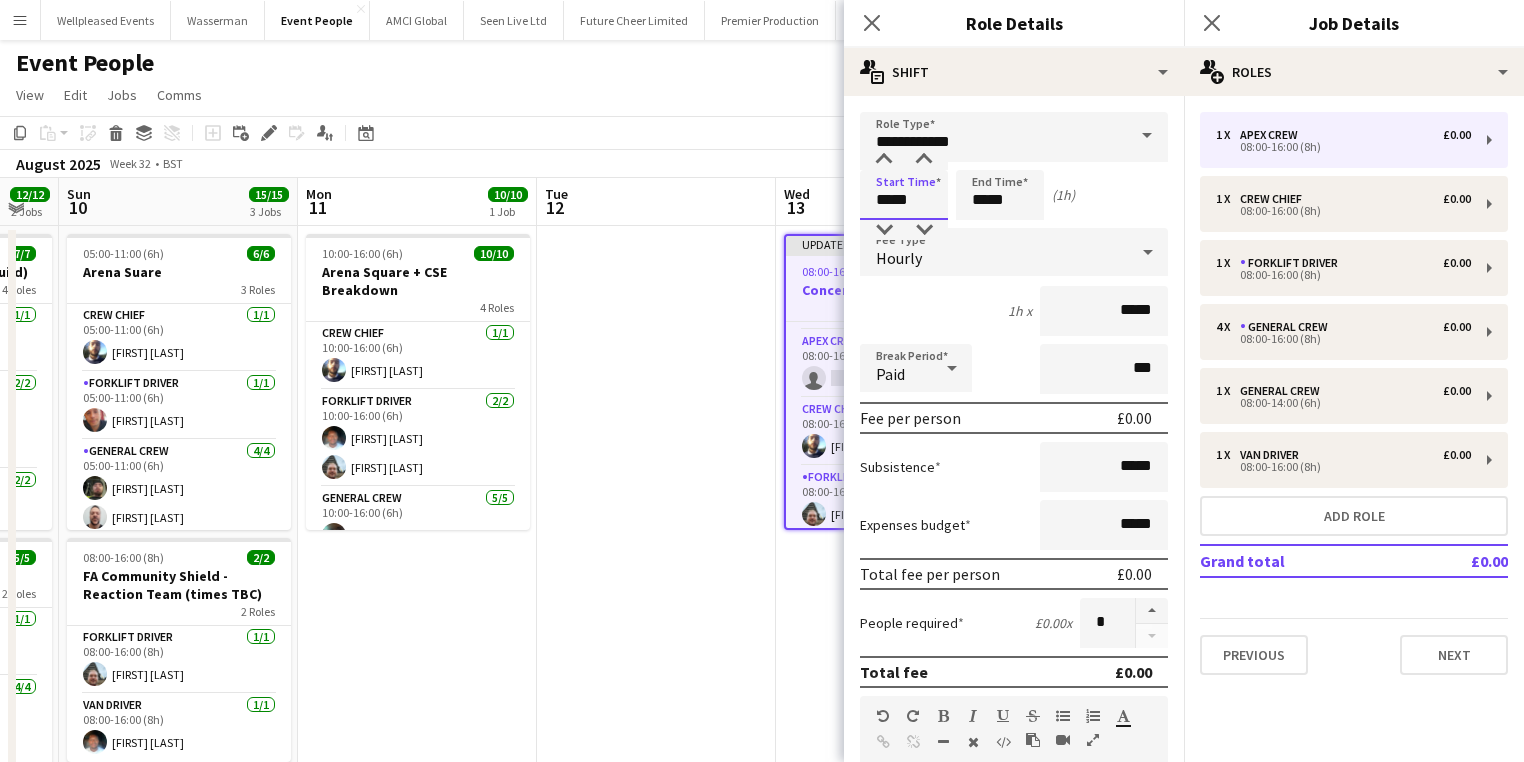 click at bounding box center (884, 160) 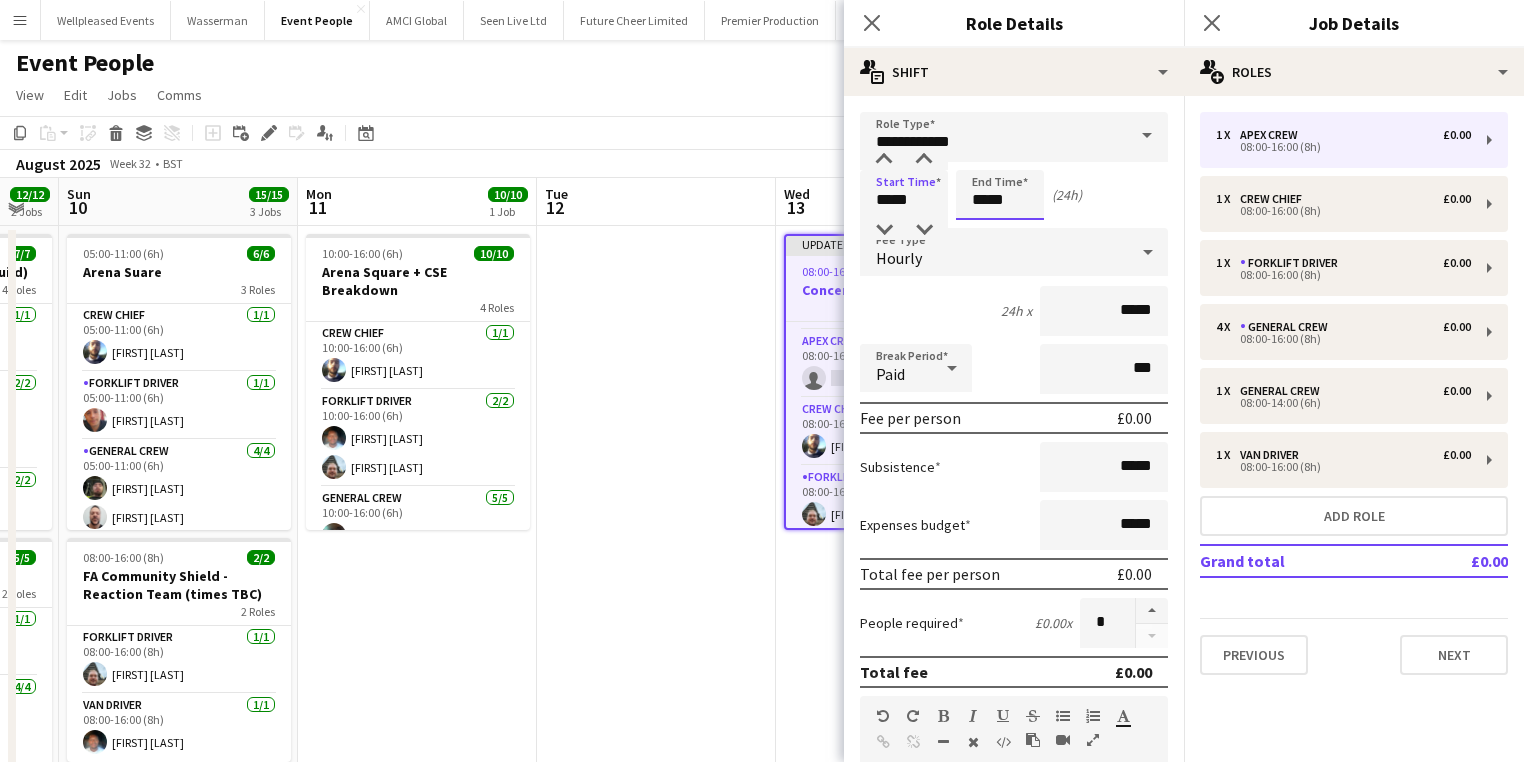 click on "*****" at bounding box center [1000, 195] 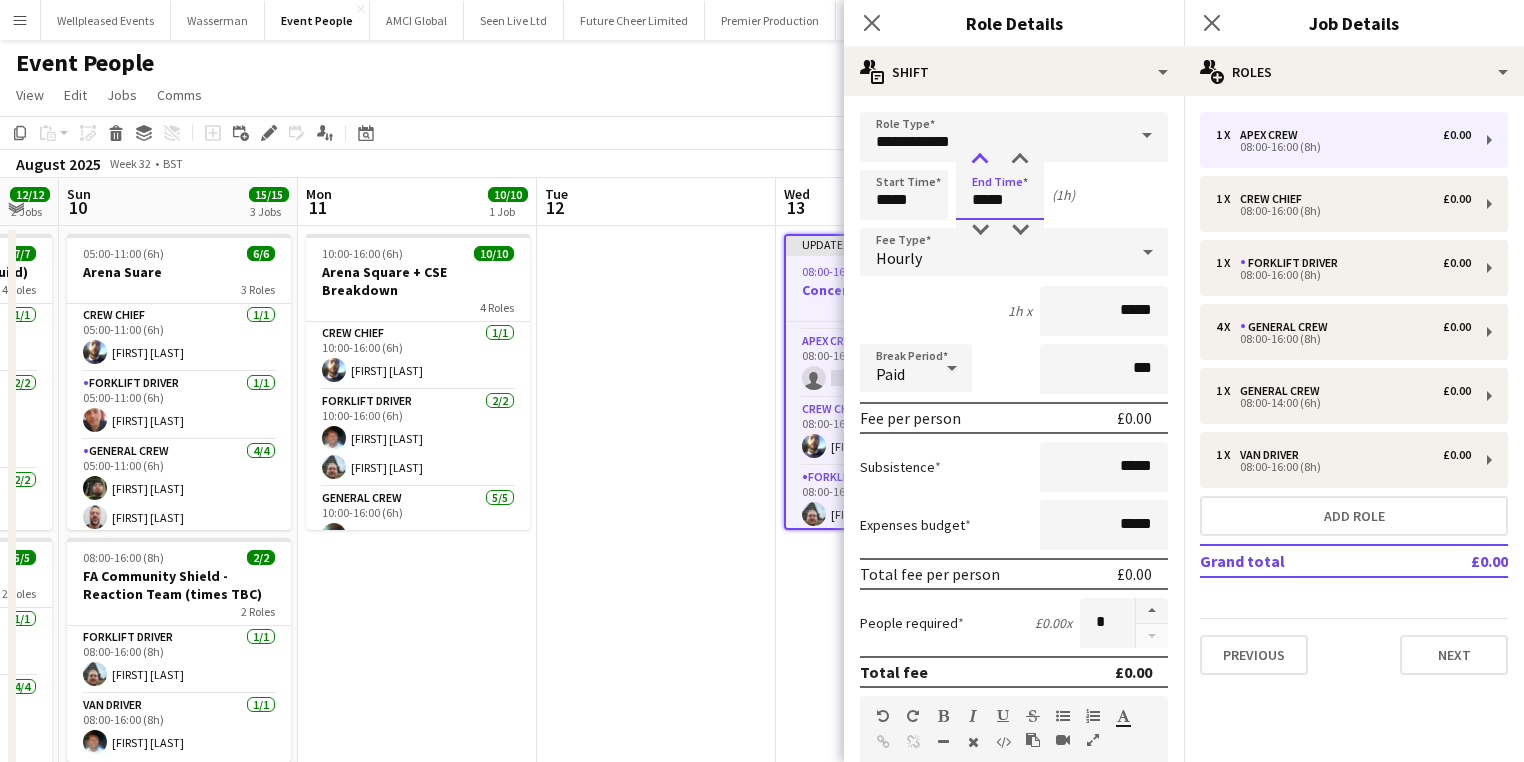 click at bounding box center (980, 160) 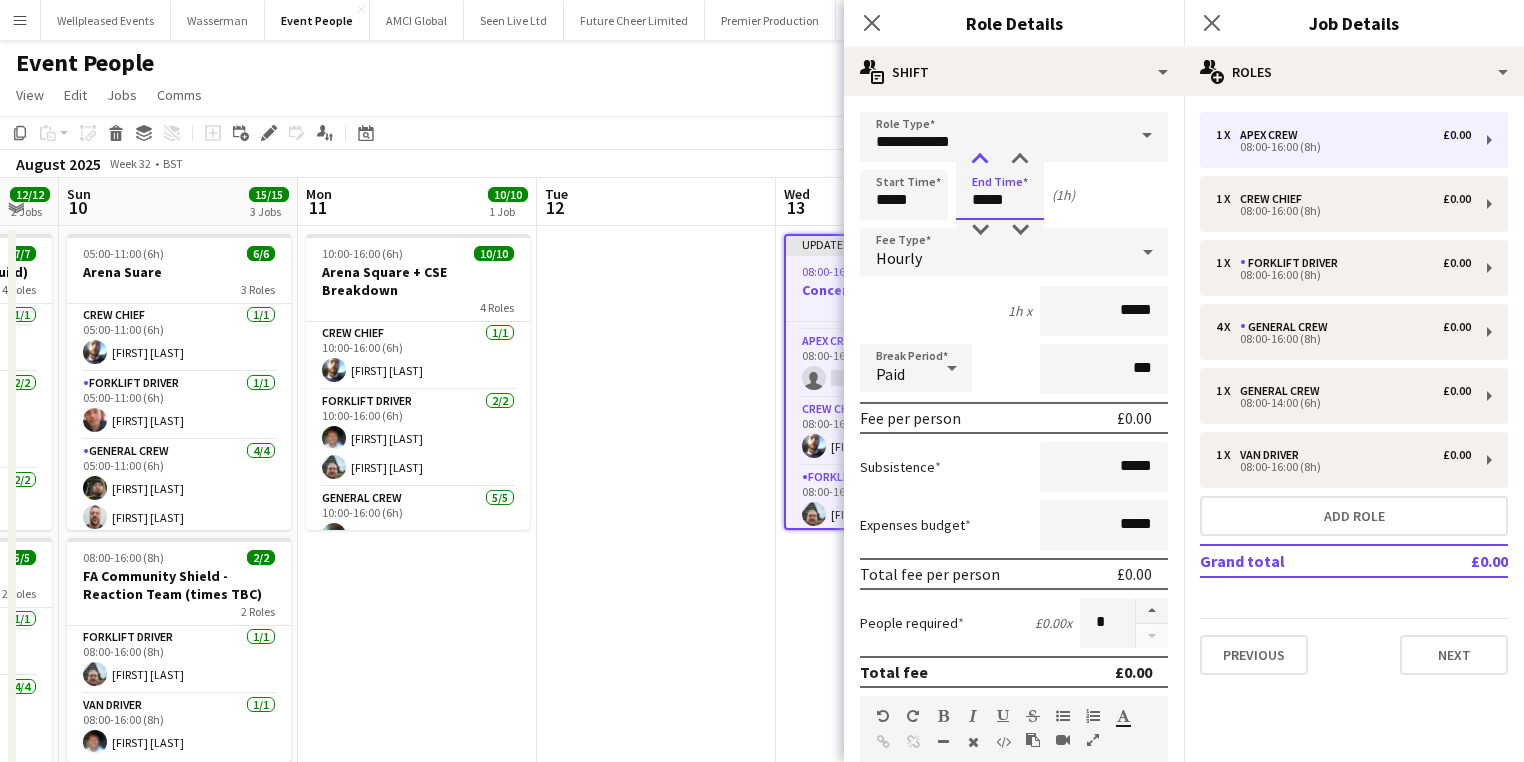 type on "*****" 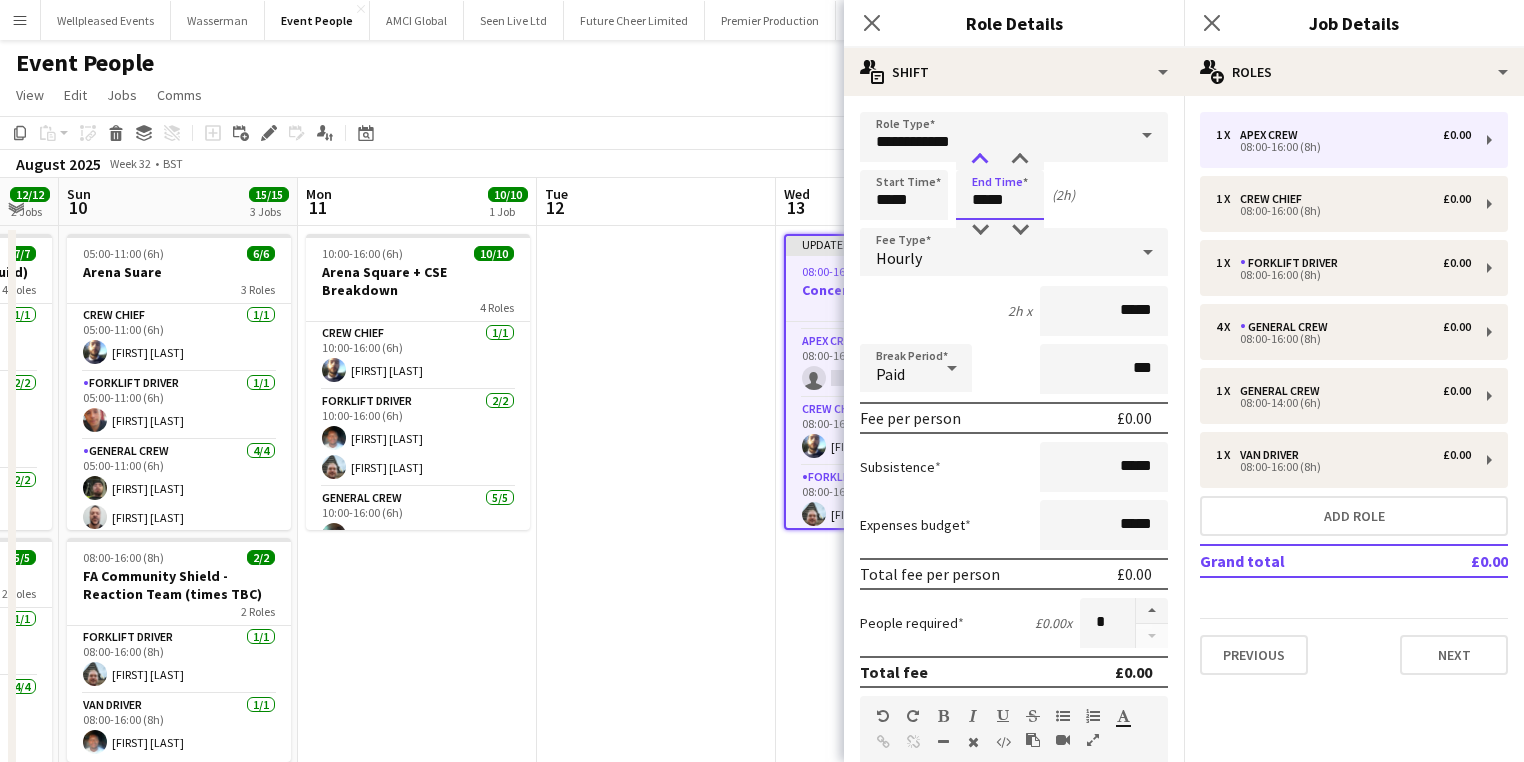 click at bounding box center (980, 160) 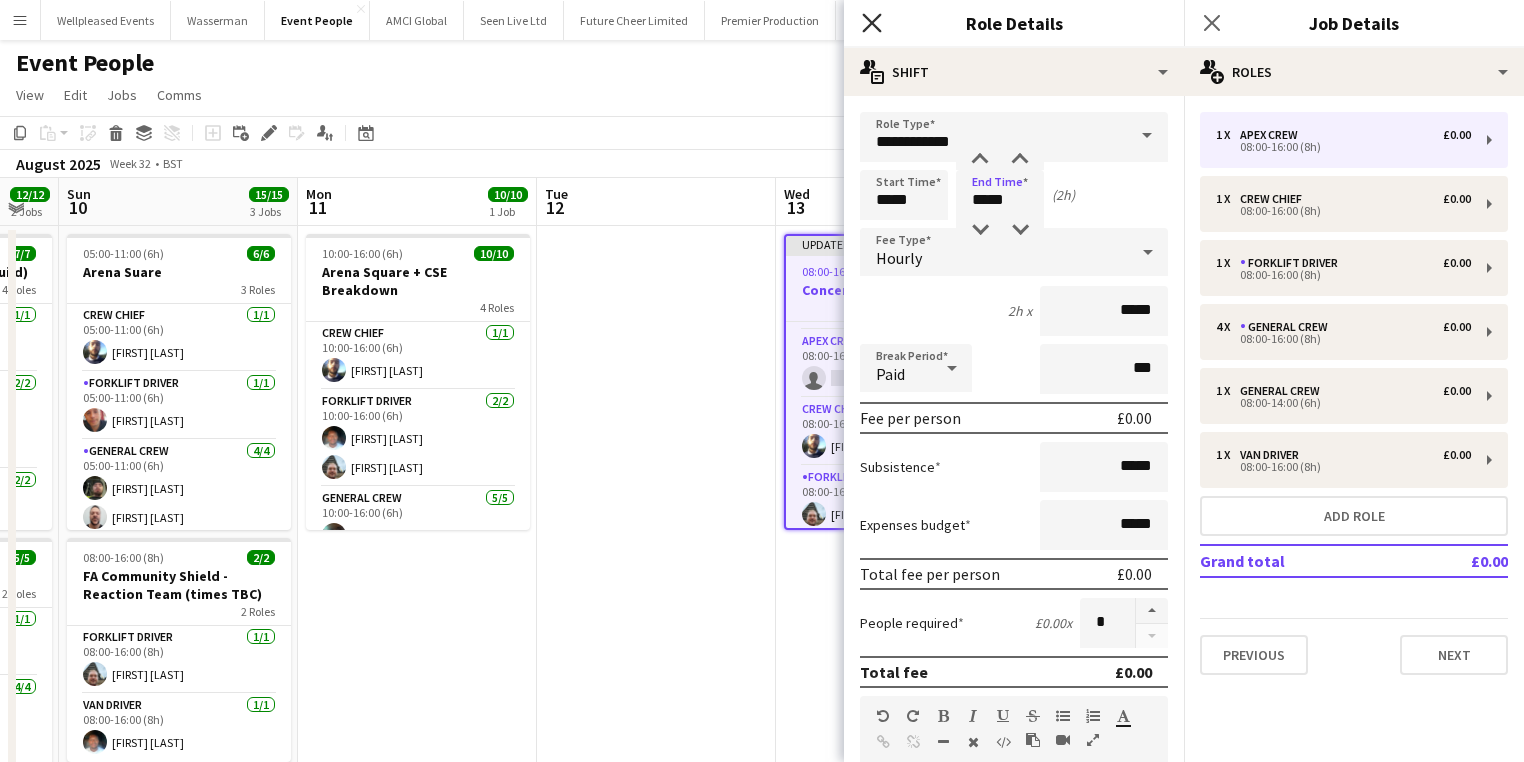 click on "Close pop-in" 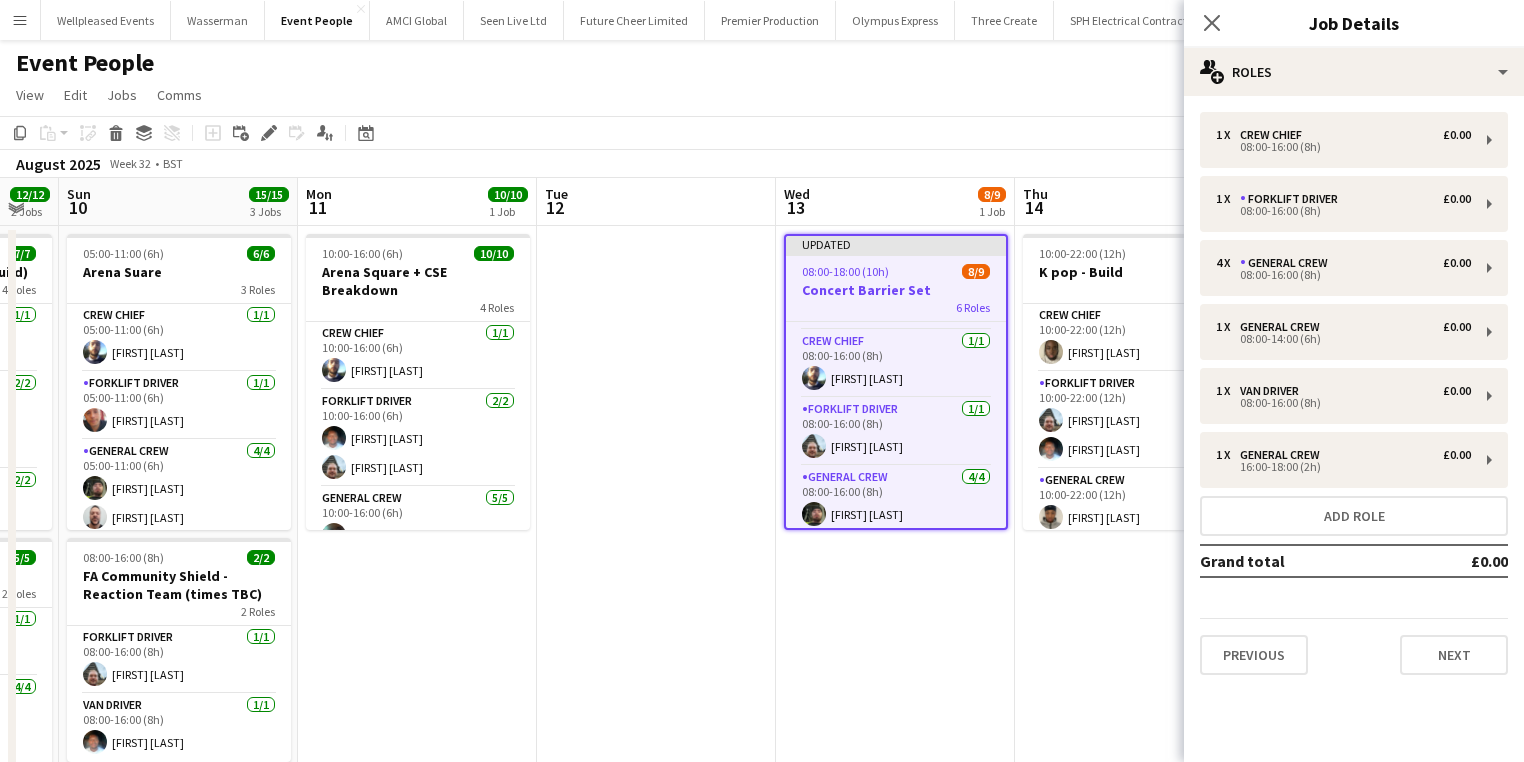 click on "Close pop-in" 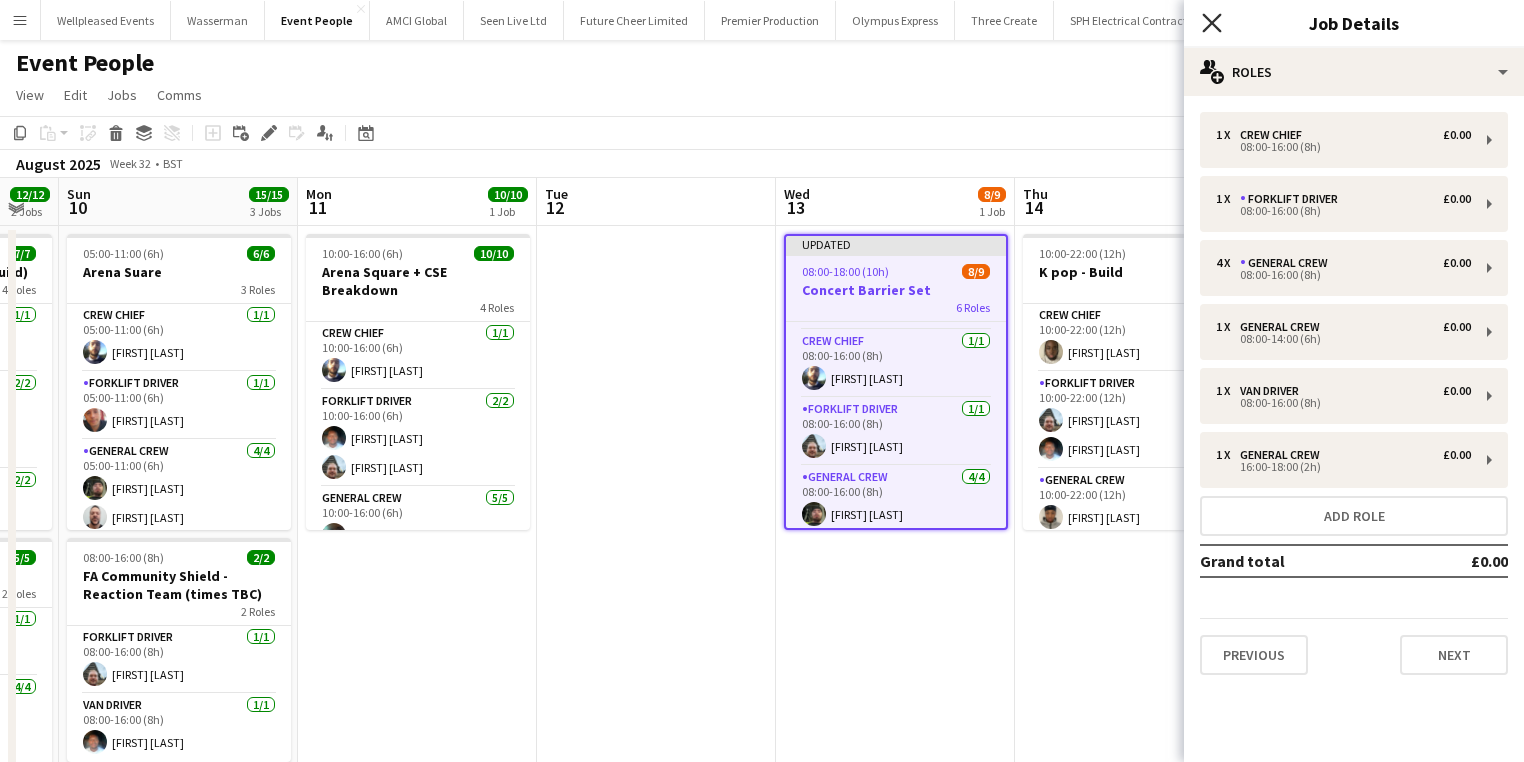 click on "Close pop-in" 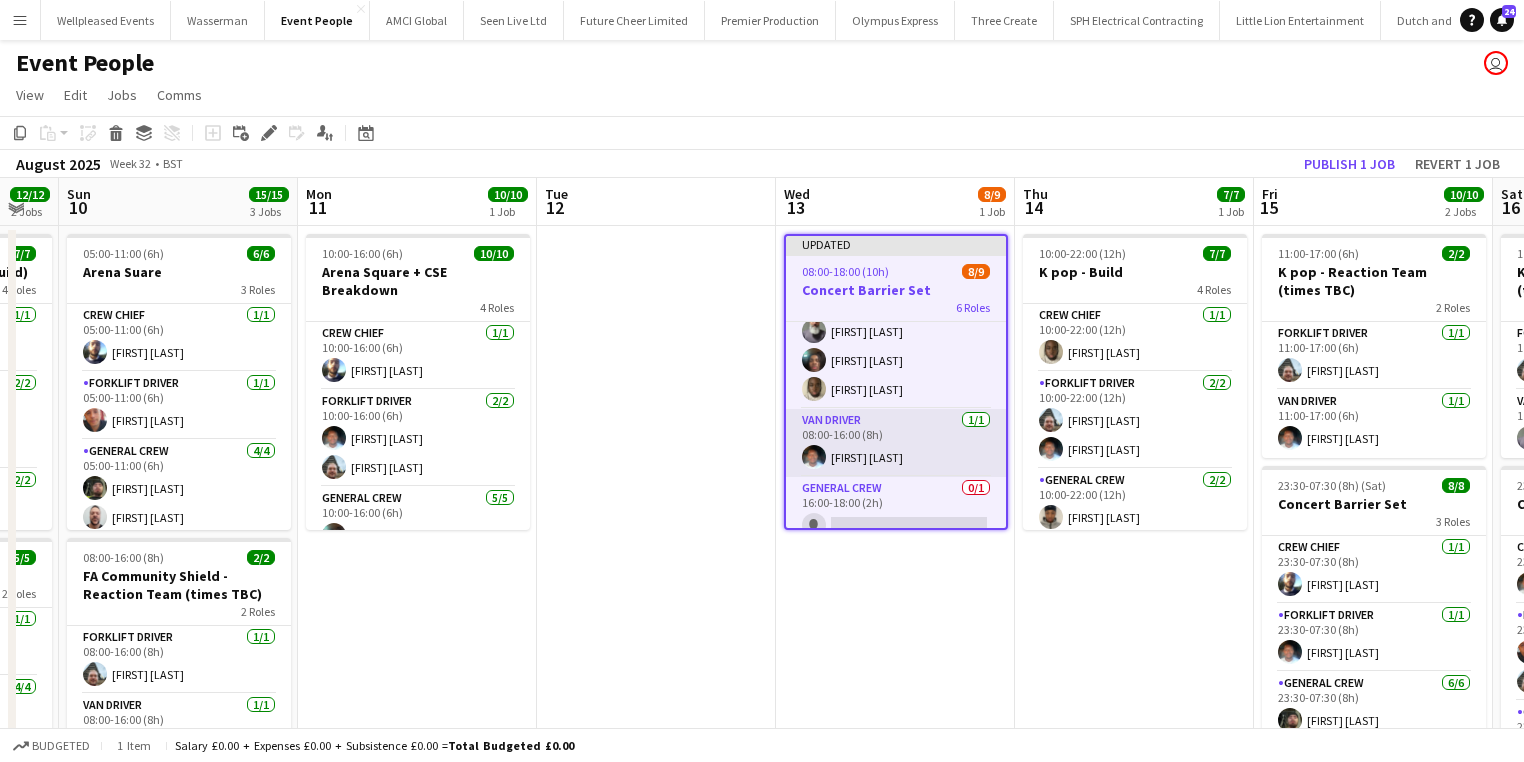scroll, scrollTop: 288, scrollLeft: 0, axis: vertical 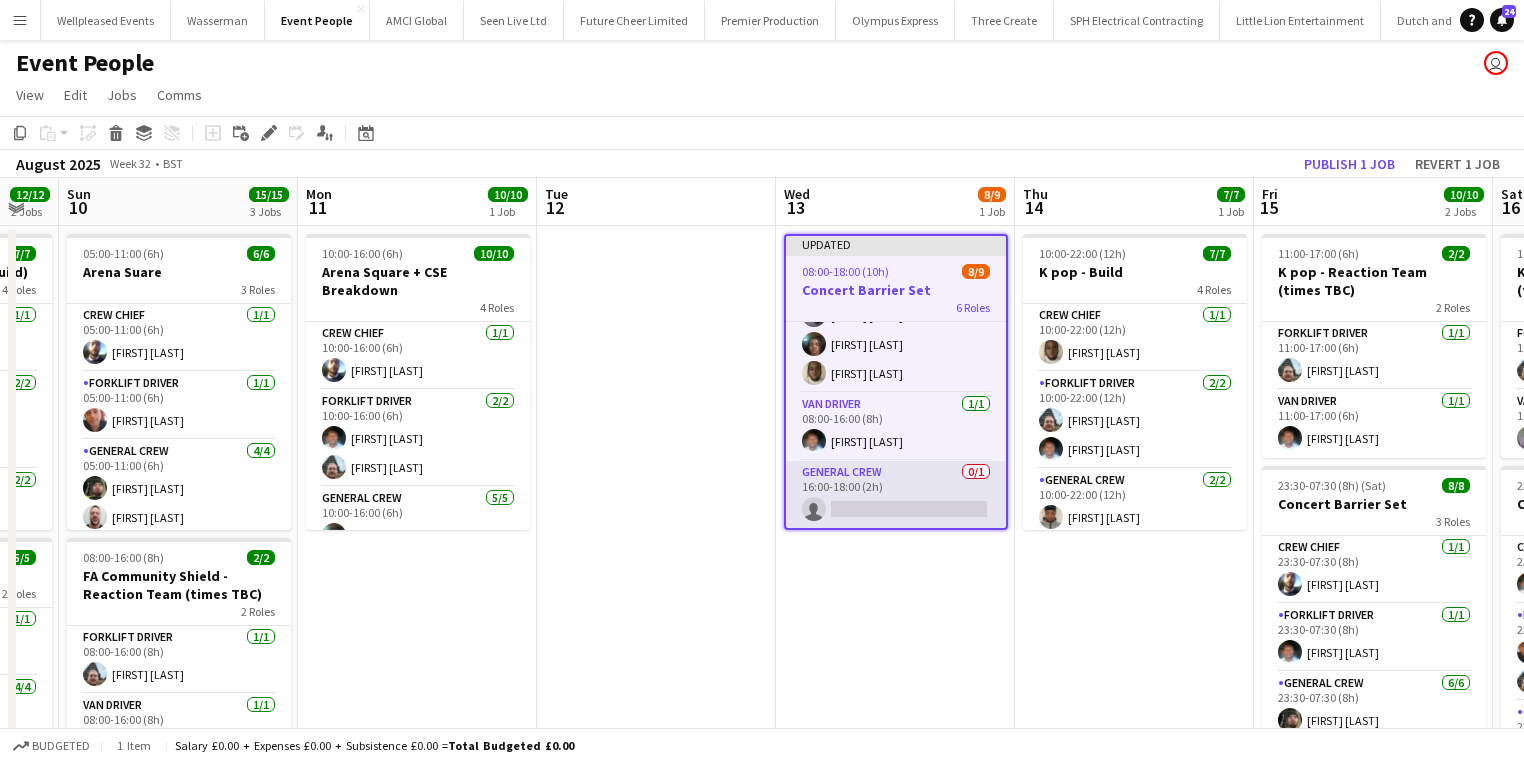 click on "General Crew   0/1   16:00-18:00 (2h)
single-neutral-actions" at bounding box center [896, 495] 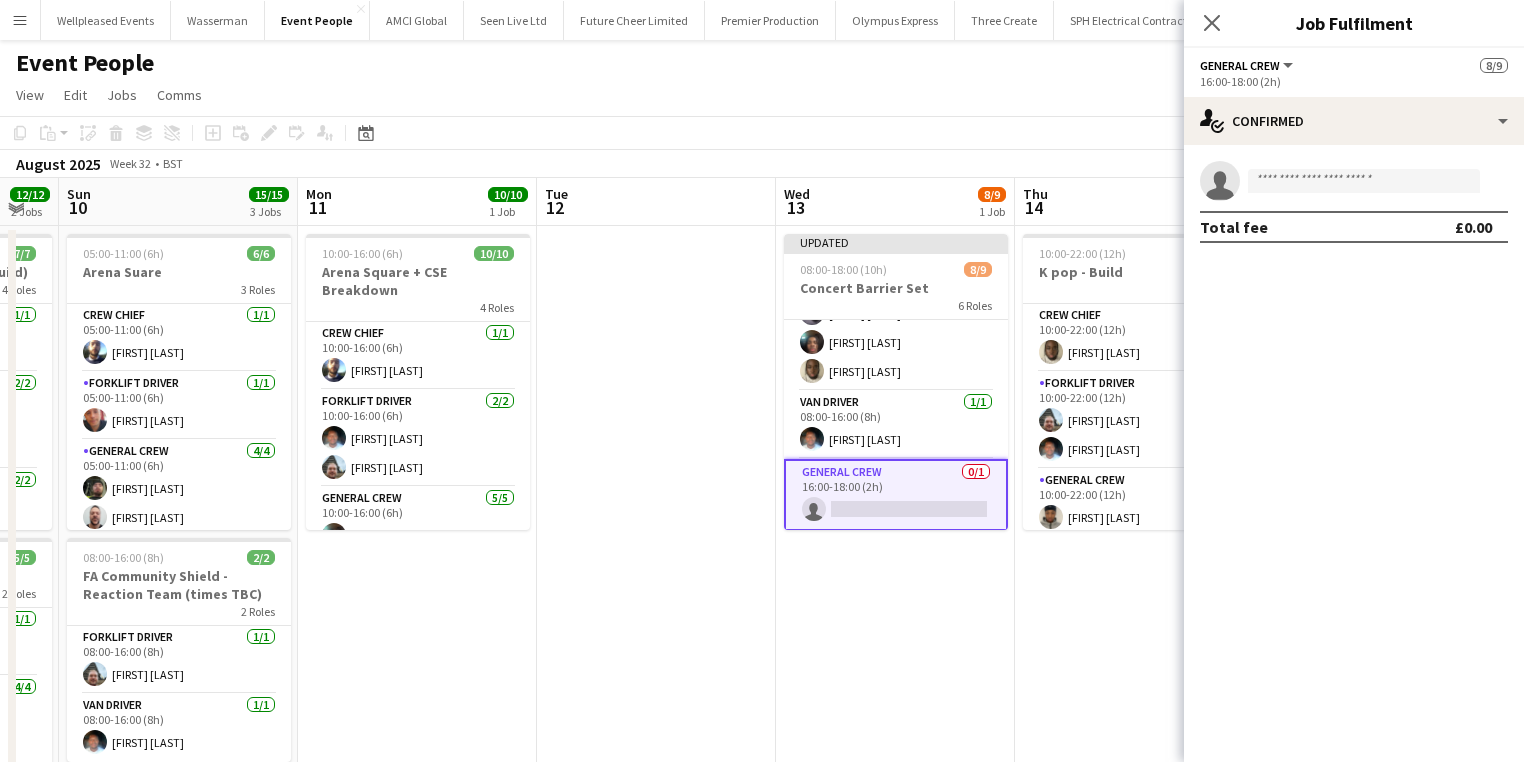 click on "single-neutral-actions" at bounding box center [1354, 181] 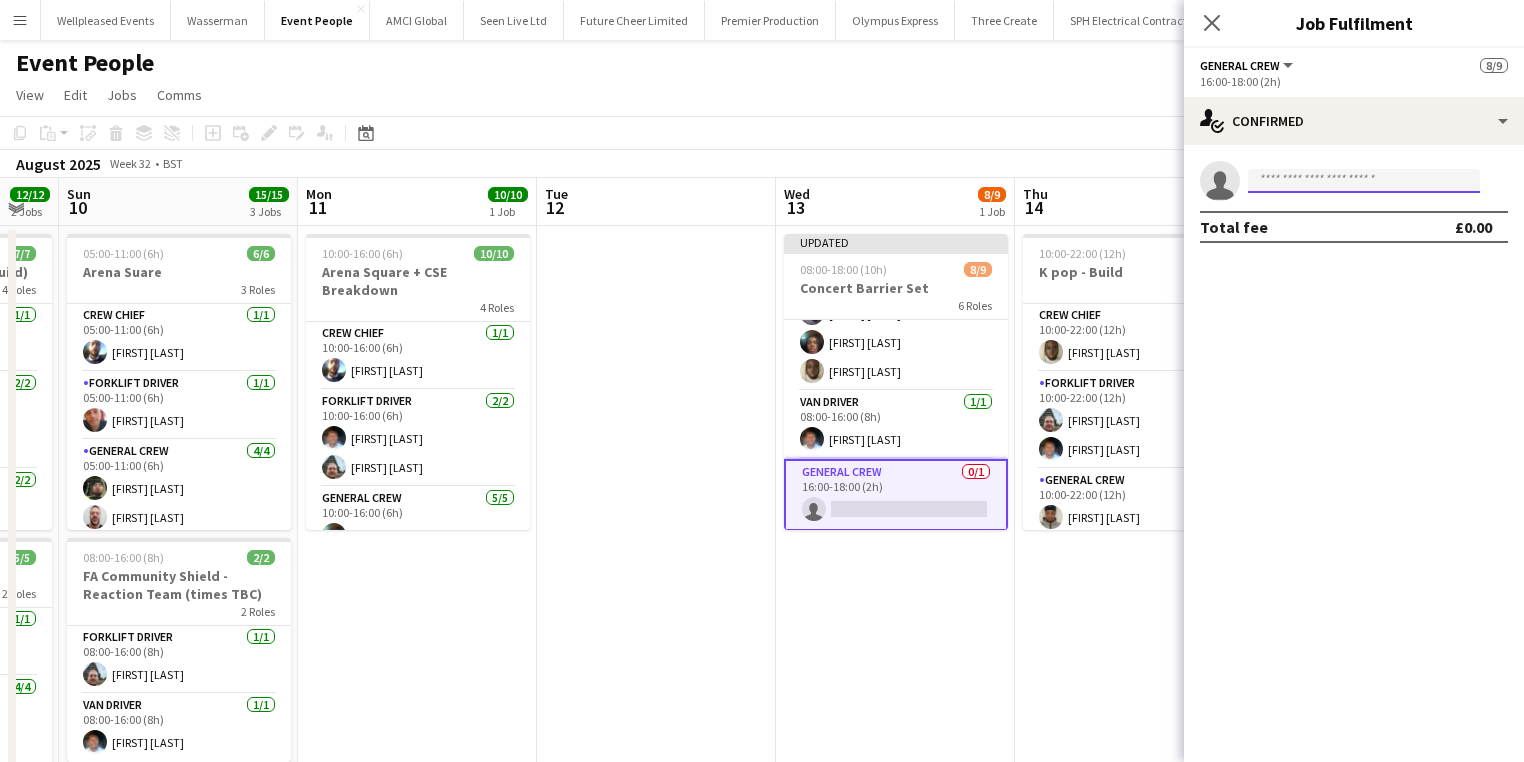 click at bounding box center (1364, 181) 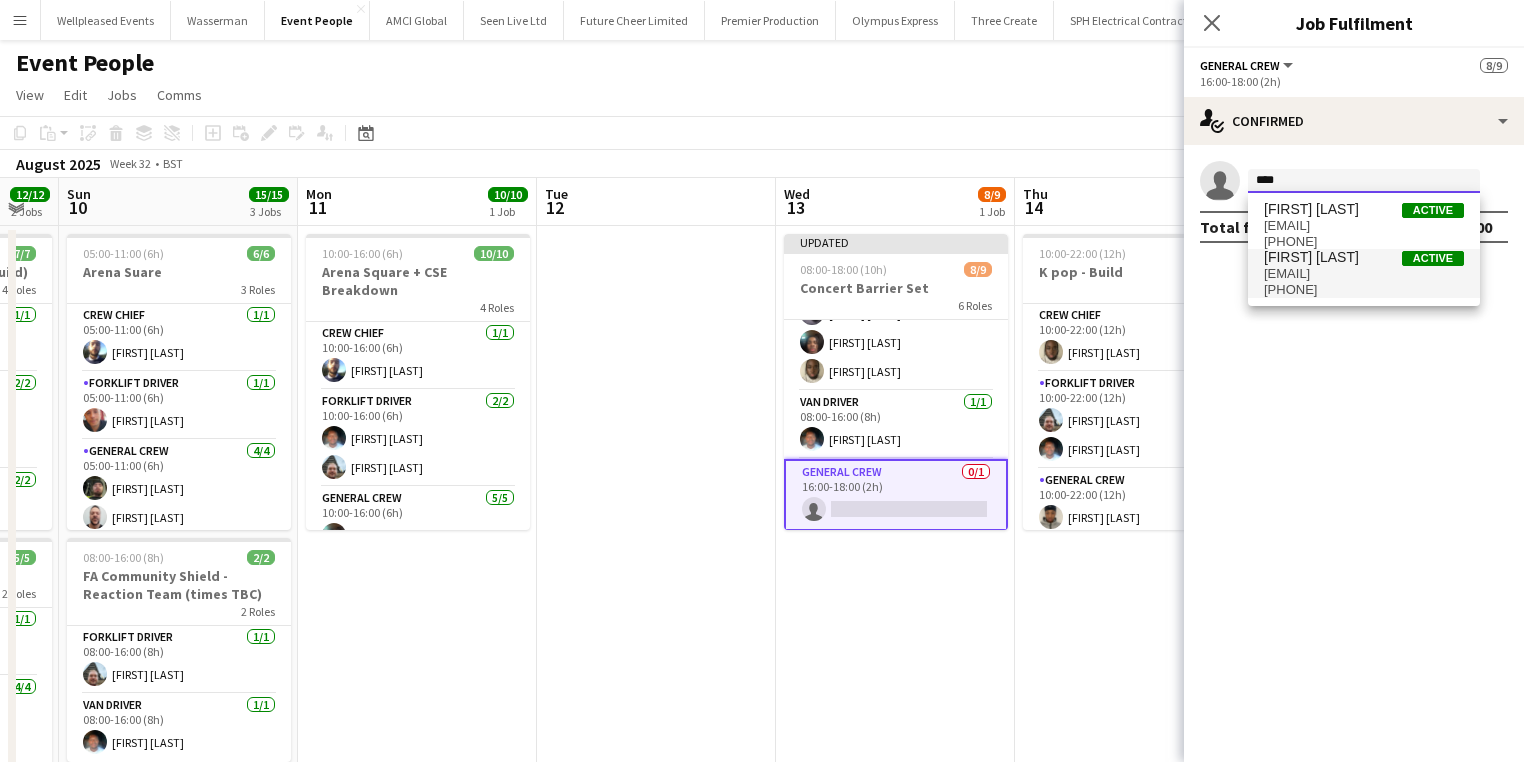 type on "****" 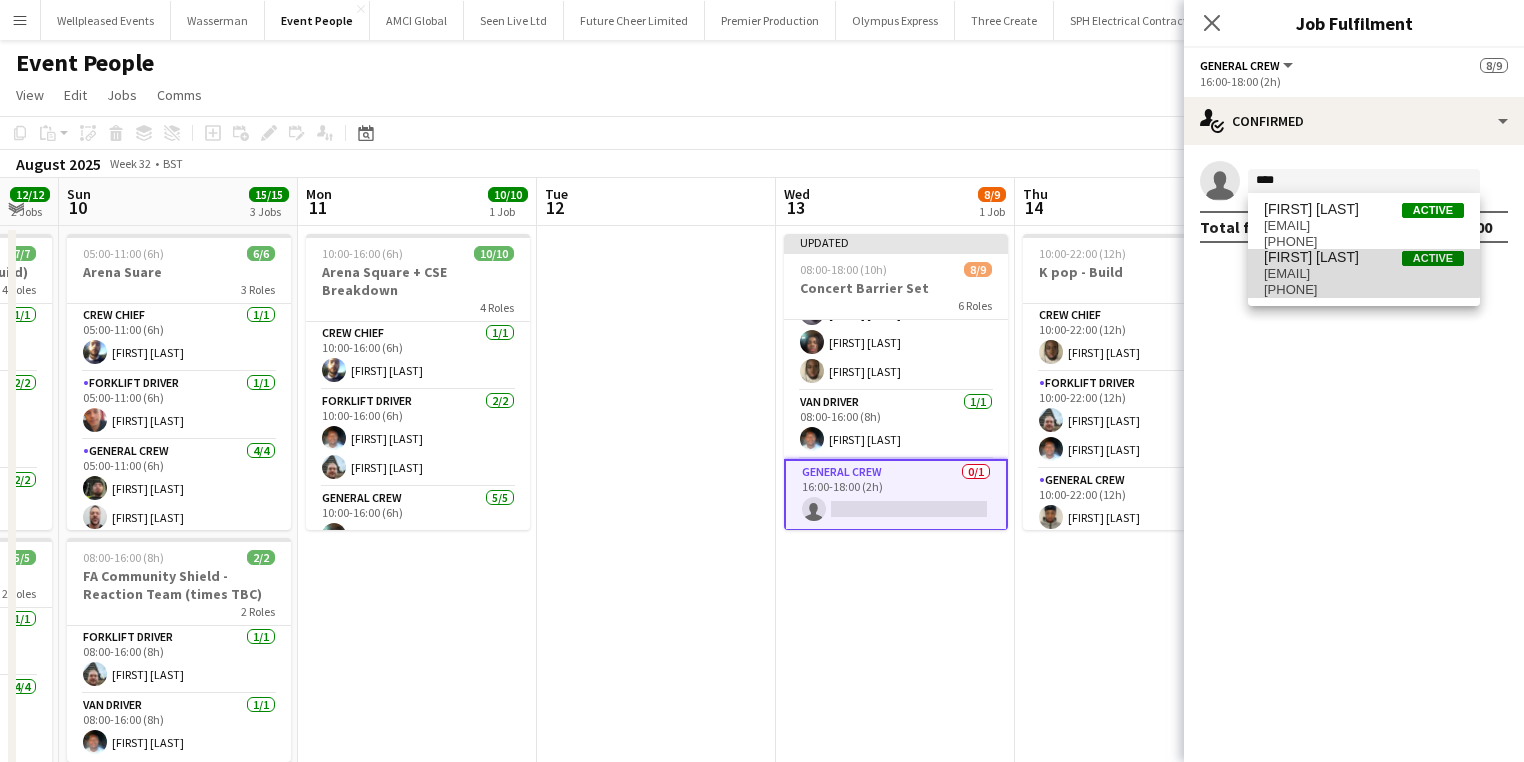 click on "stefansimpson-soye@hotmail.co.uk" at bounding box center (1364, 274) 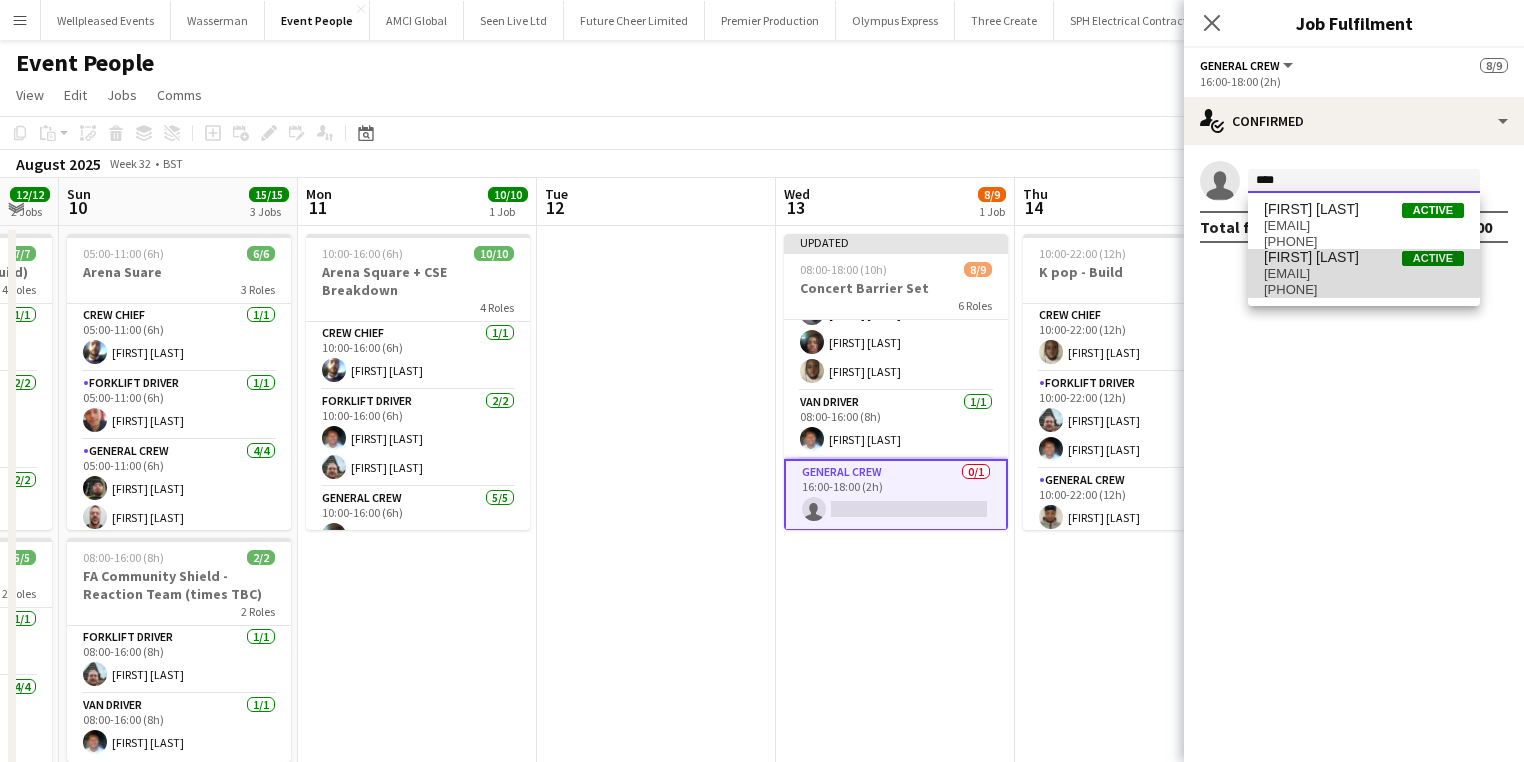 type 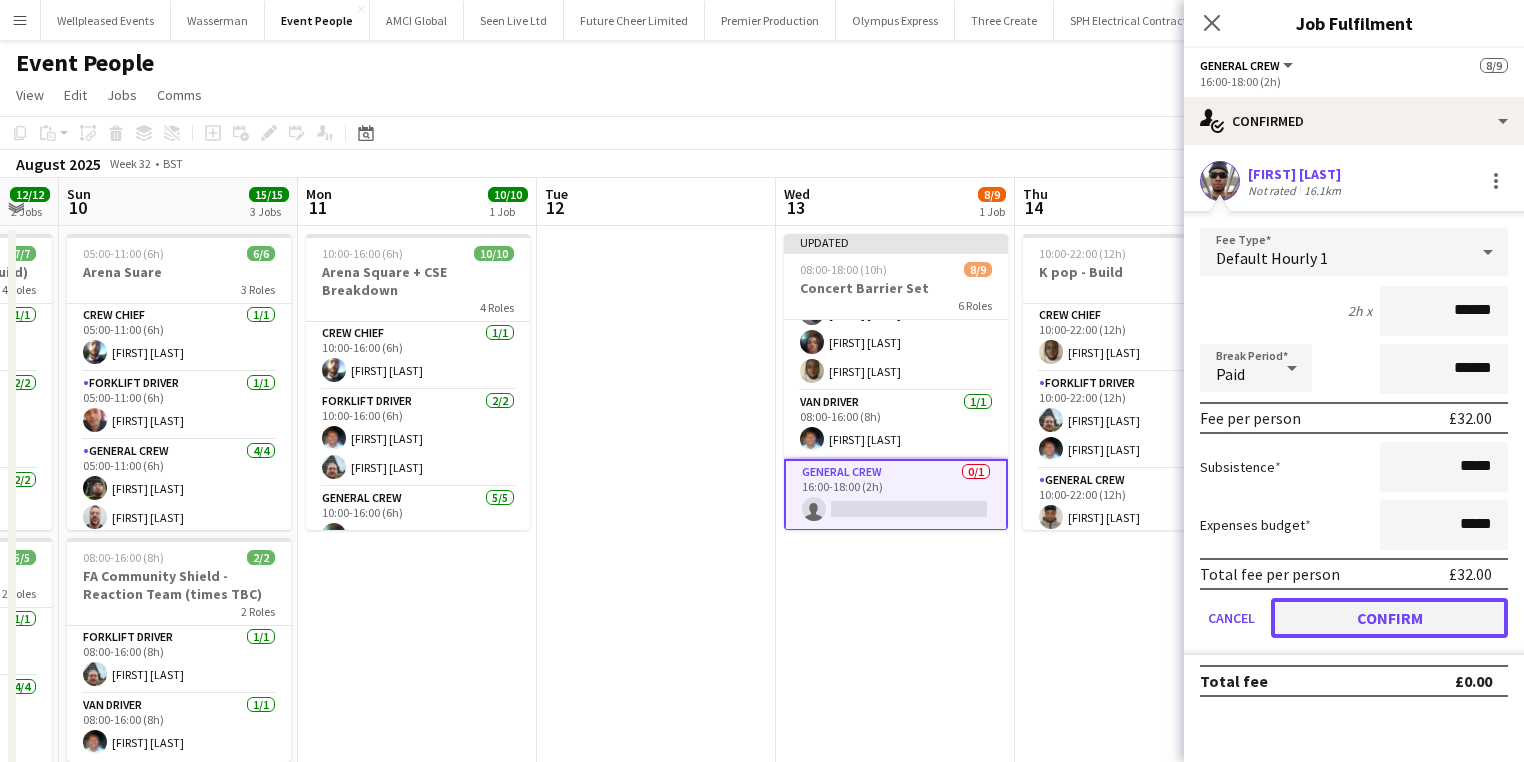 click on "Confirm" at bounding box center [1389, 618] 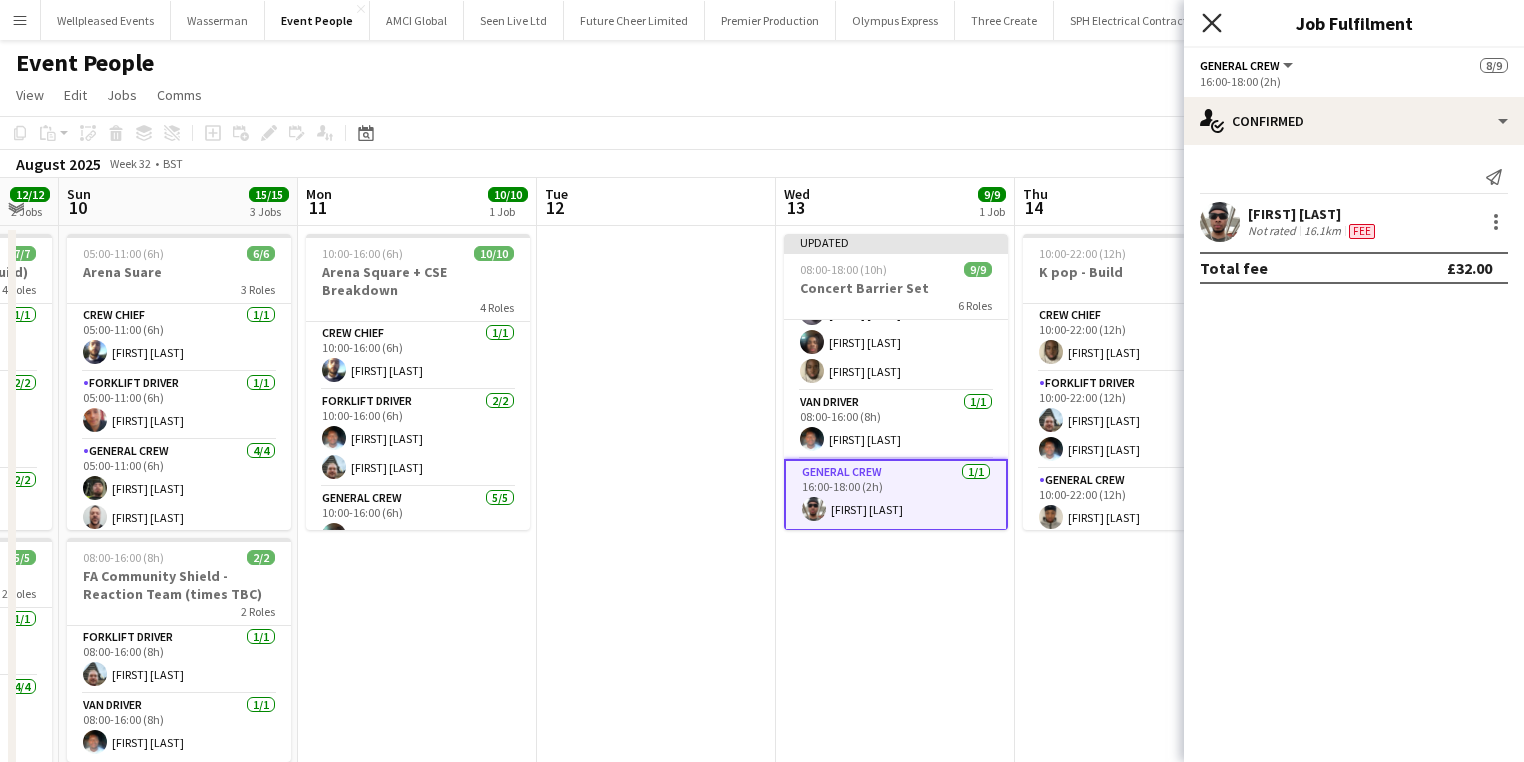 click on "Close pop-in" 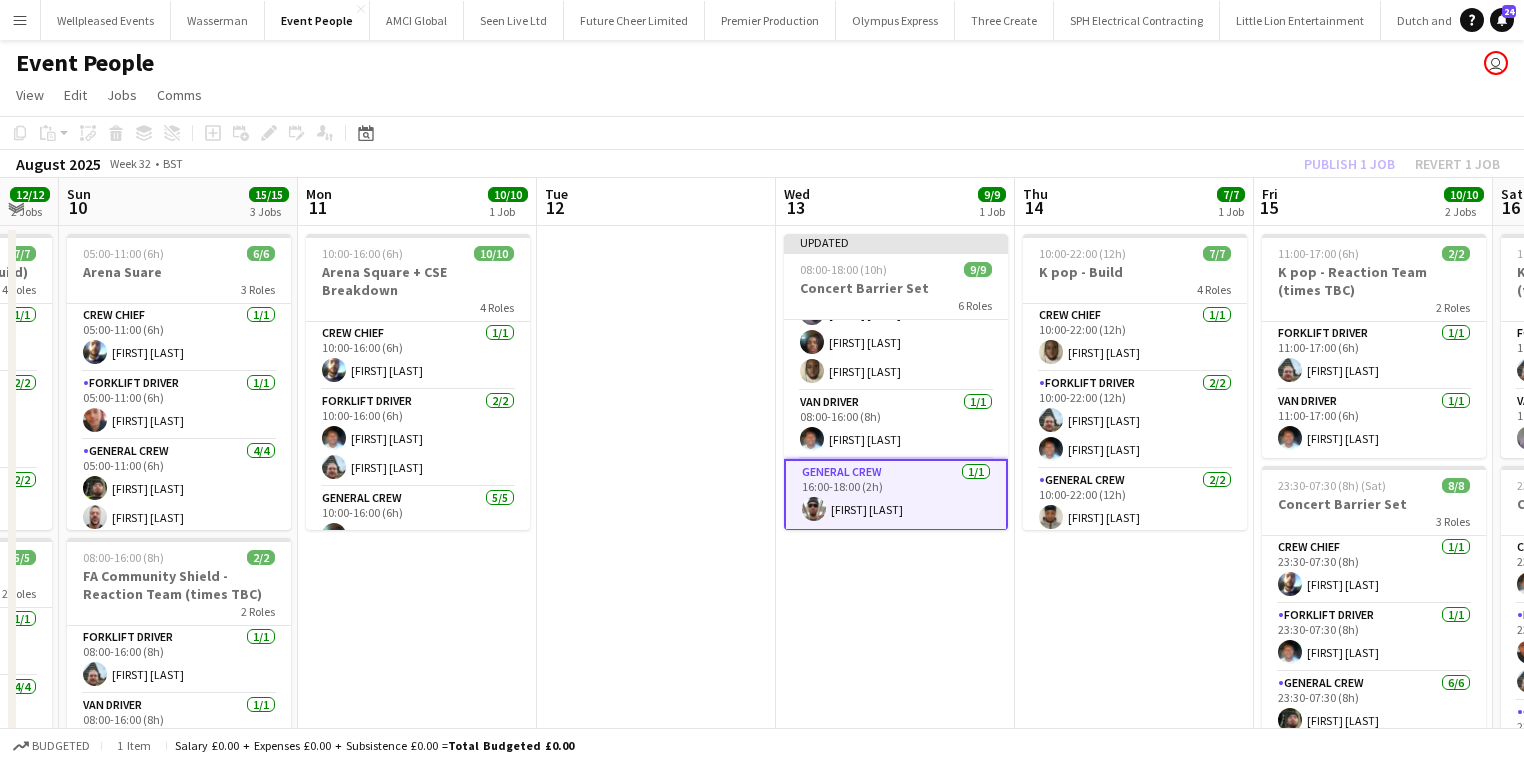 click on "Publish 1 job   Revert 1 job" 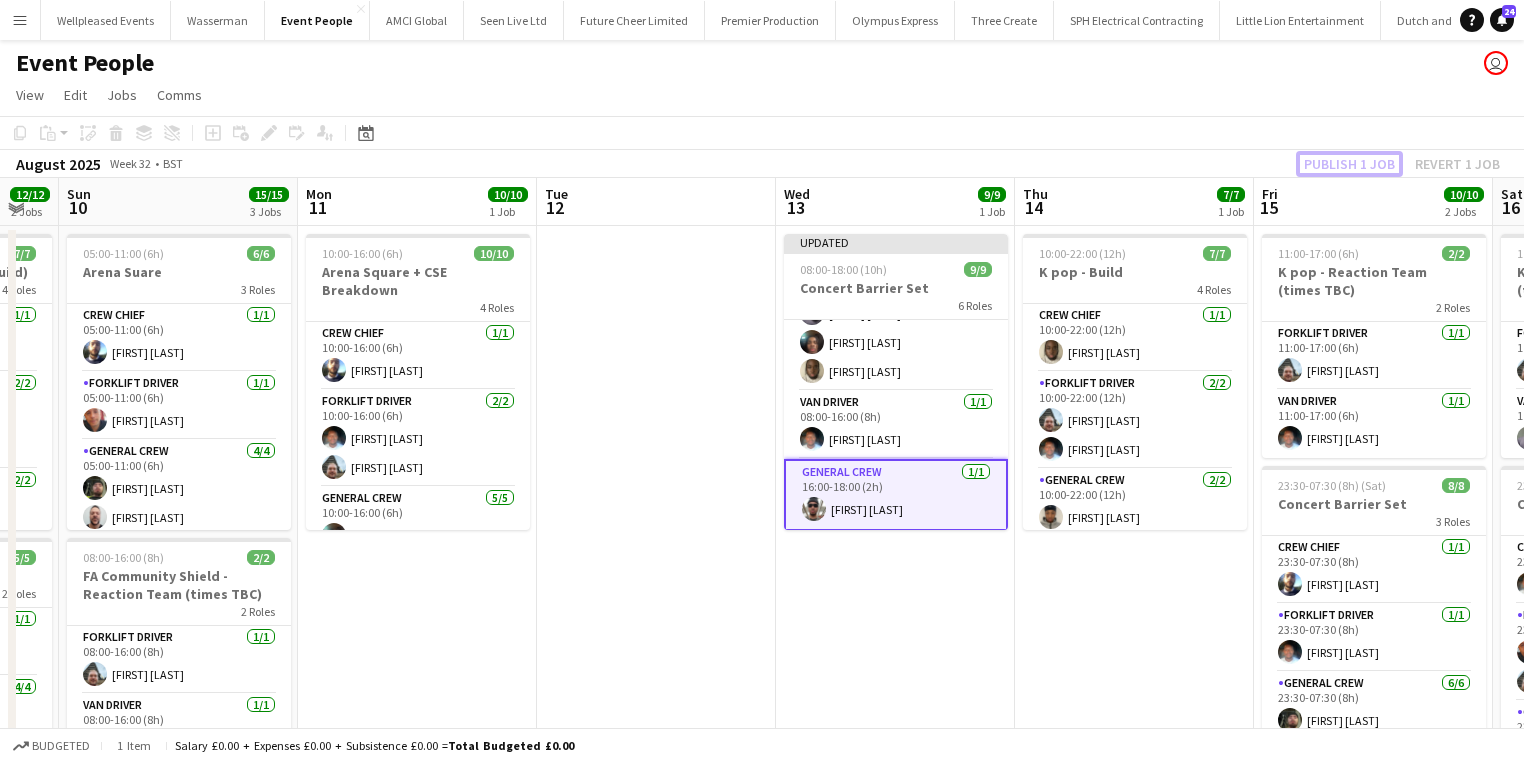 scroll, scrollTop: 284, scrollLeft: 0, axis: vertical 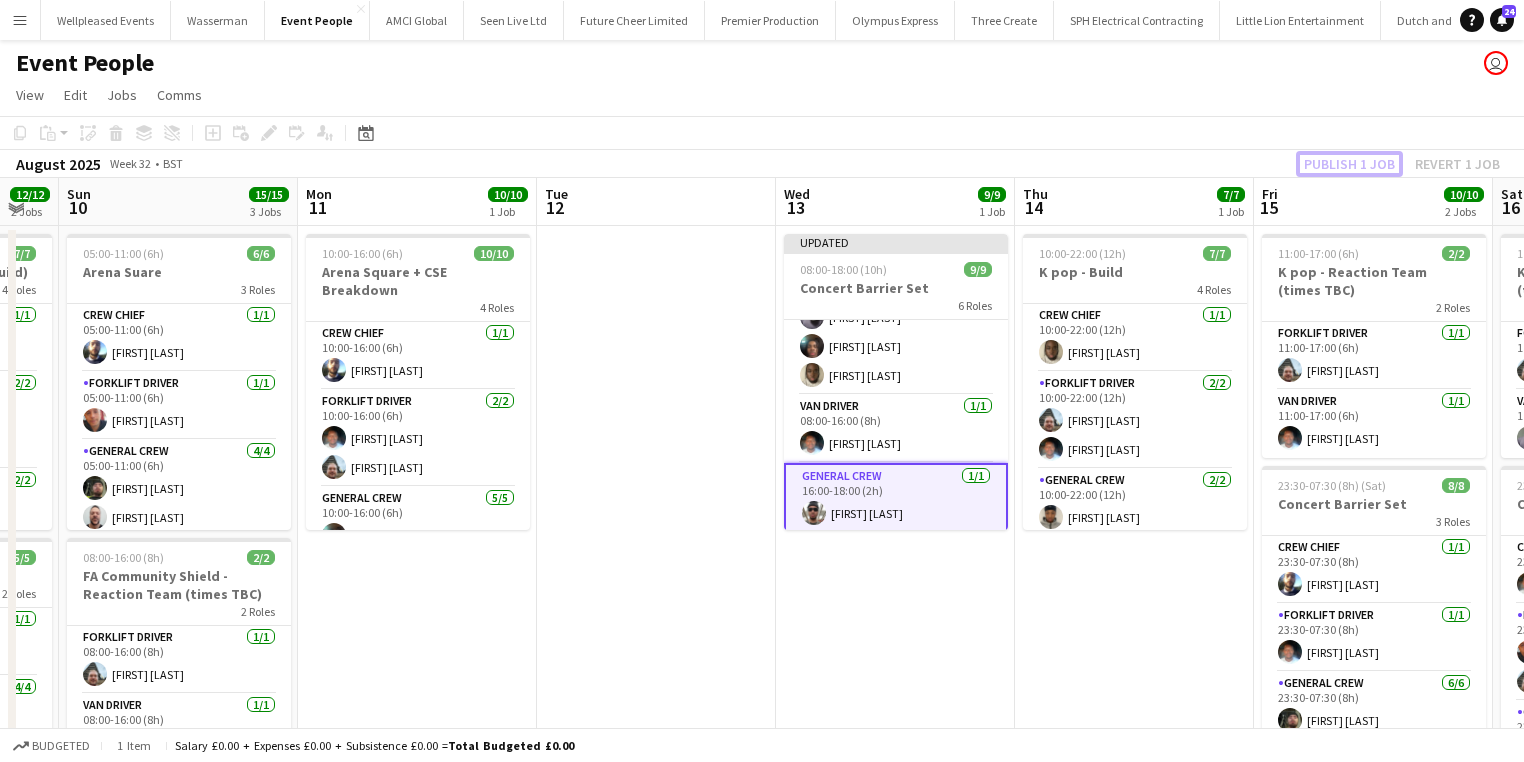 click on "Publish 1 job" 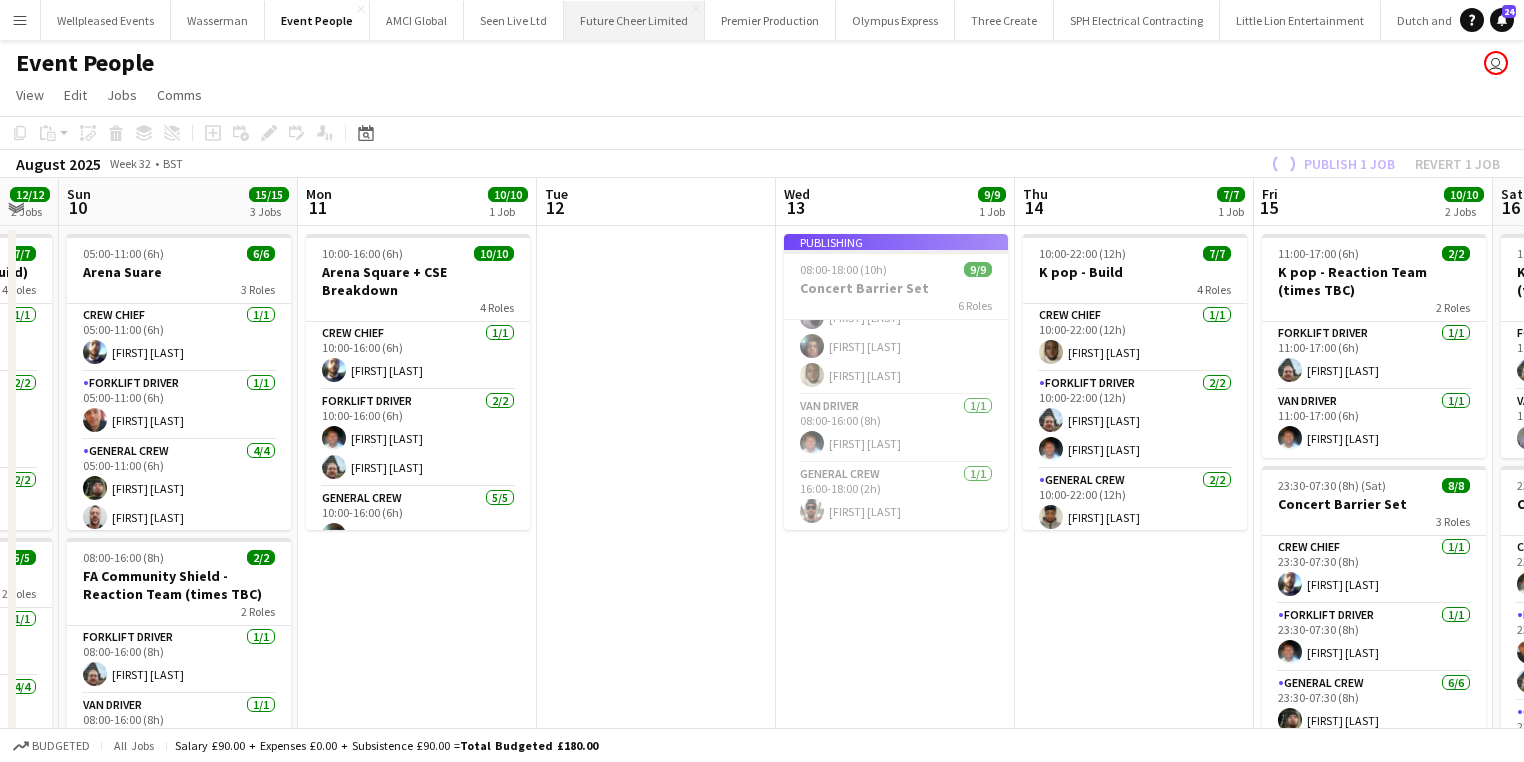 scroll, scrollTop: 268, scrollLeft: 0, axis: vertical 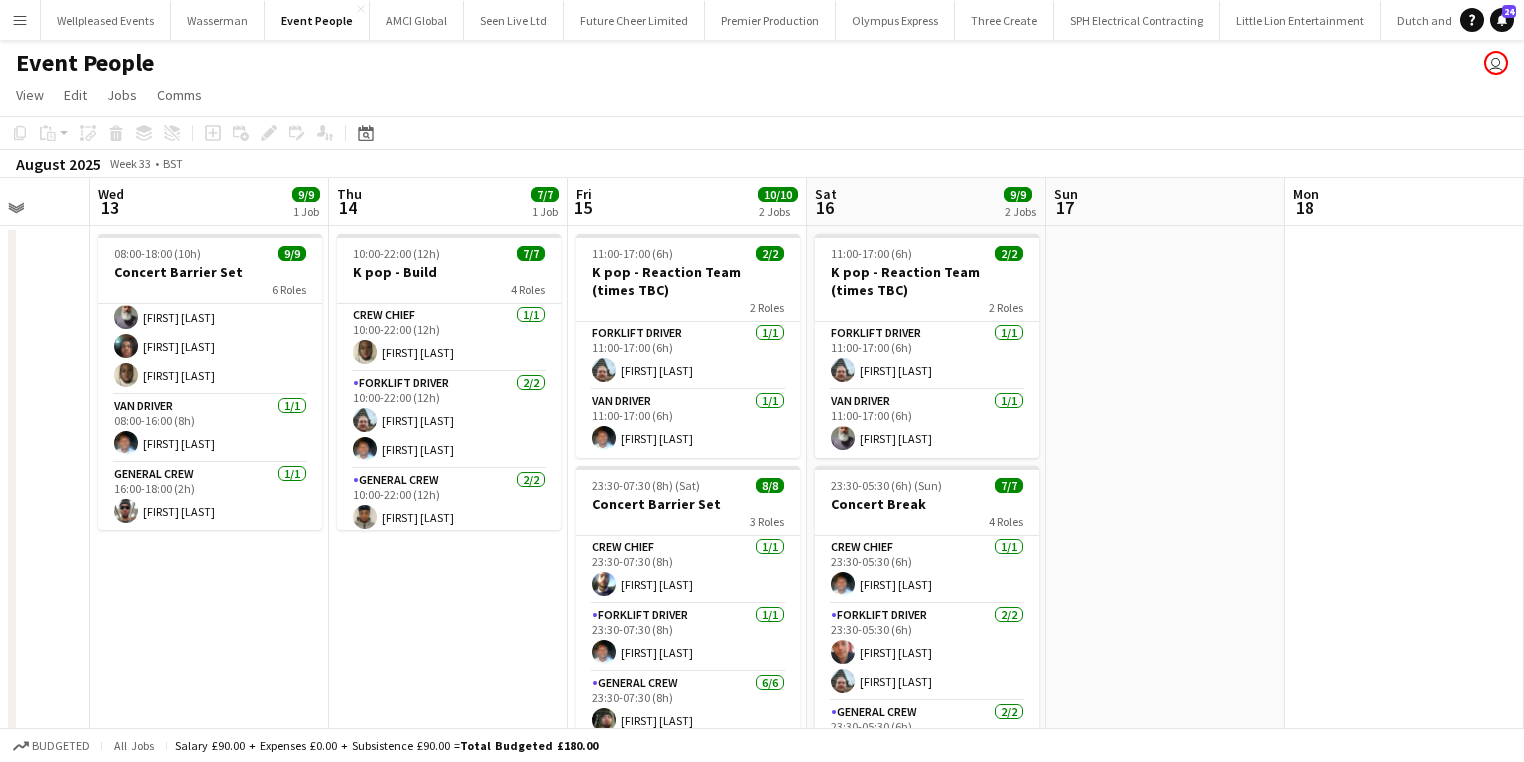drag, startPoint x: 1142, startPoint y: 604, endPoint x: 426, endPoint y: 588, distance: 716.1788 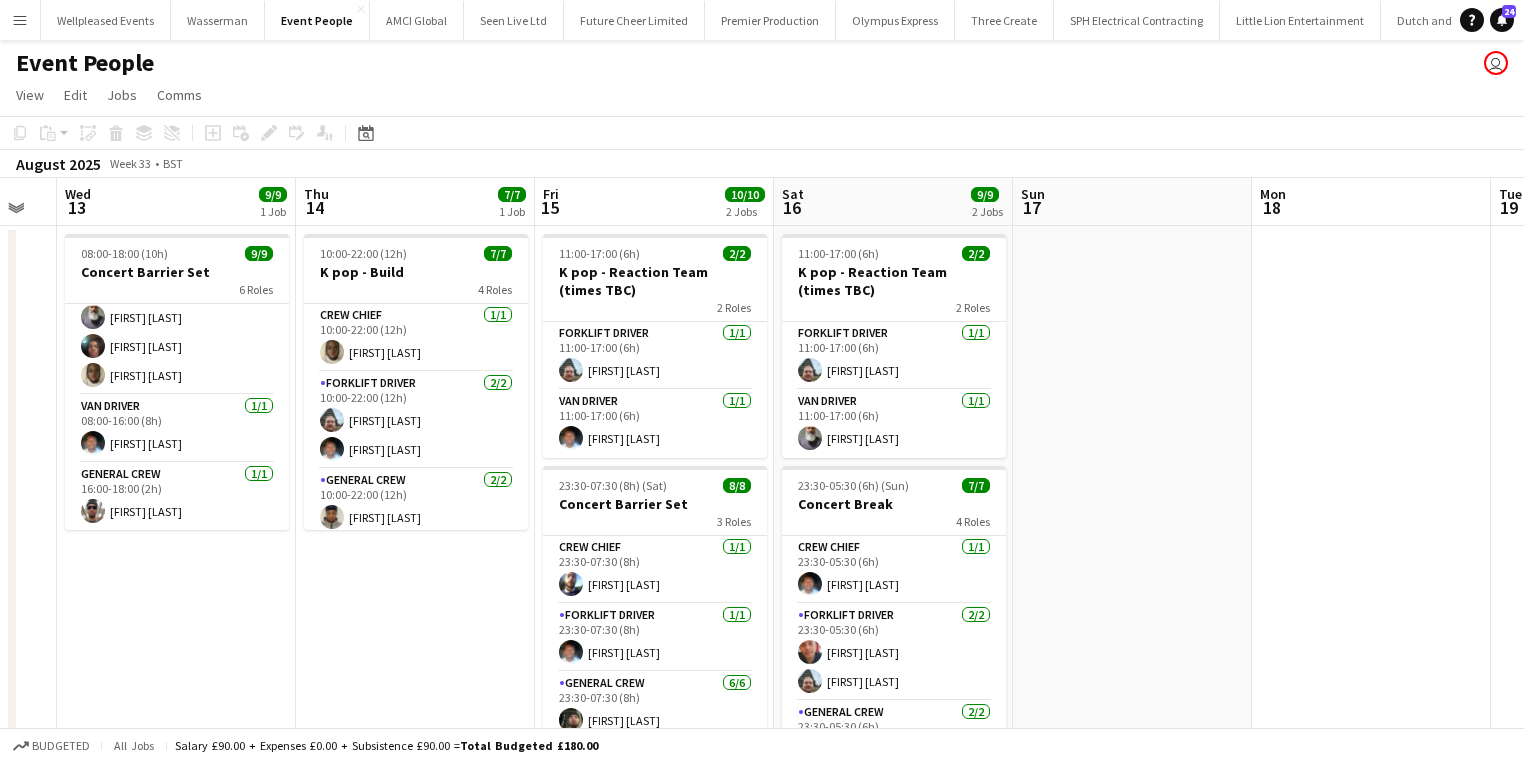 drag, startPoint x: 1176, startPoint y: 564, endPoint x: 0, endPoint y: 560, distance: 1176.0068 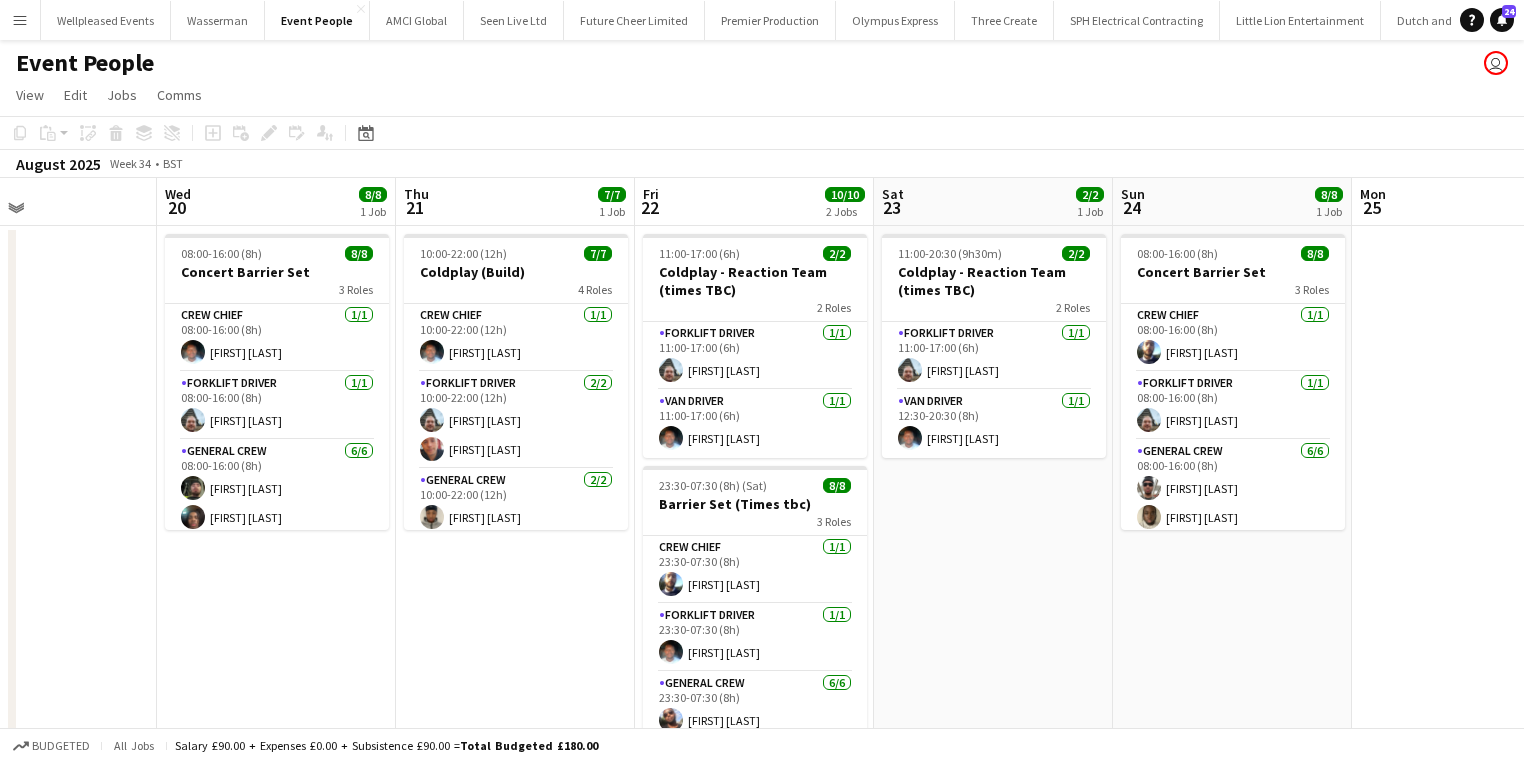 drag, startPoint x: 1299, startPoint y: 543, endPoint x: 445, endPoint y: 543, distance: 854 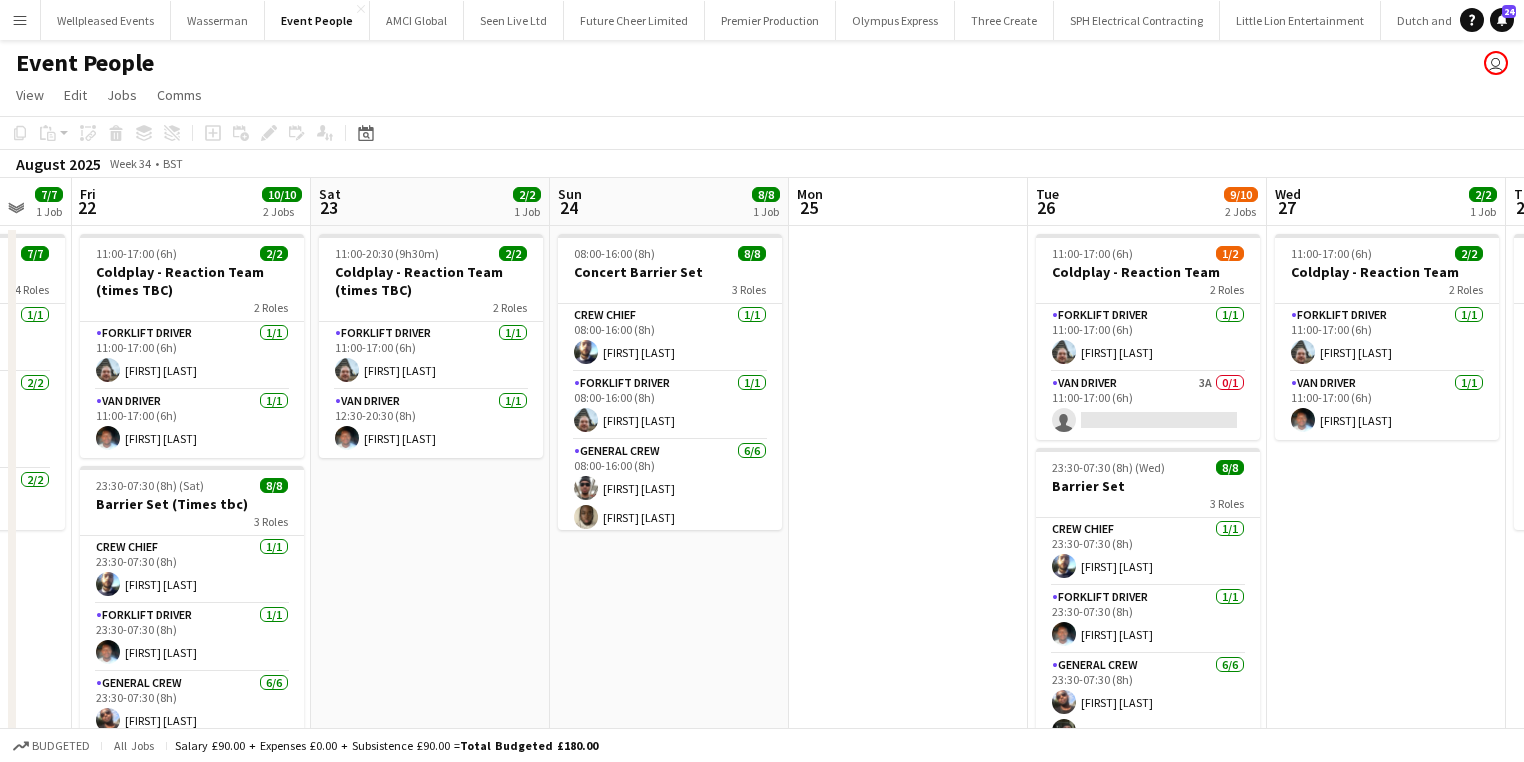 scroll, scrollTop: 0, scrollLeft: 748, axis: horizontal 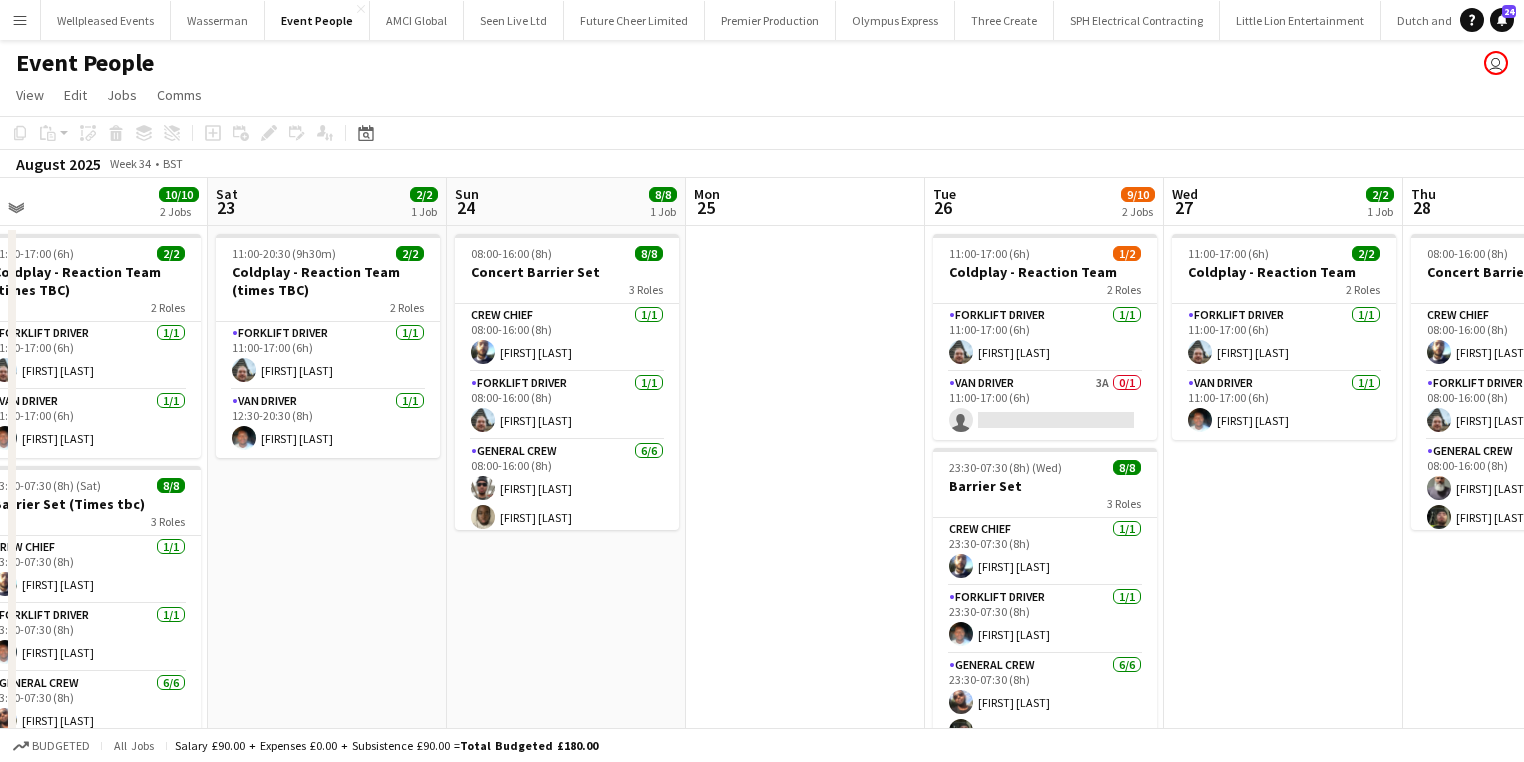drag, startPoint x: 759, startPoint y: 555, endPoint x: 631, endPoint y: 555, distance: 128 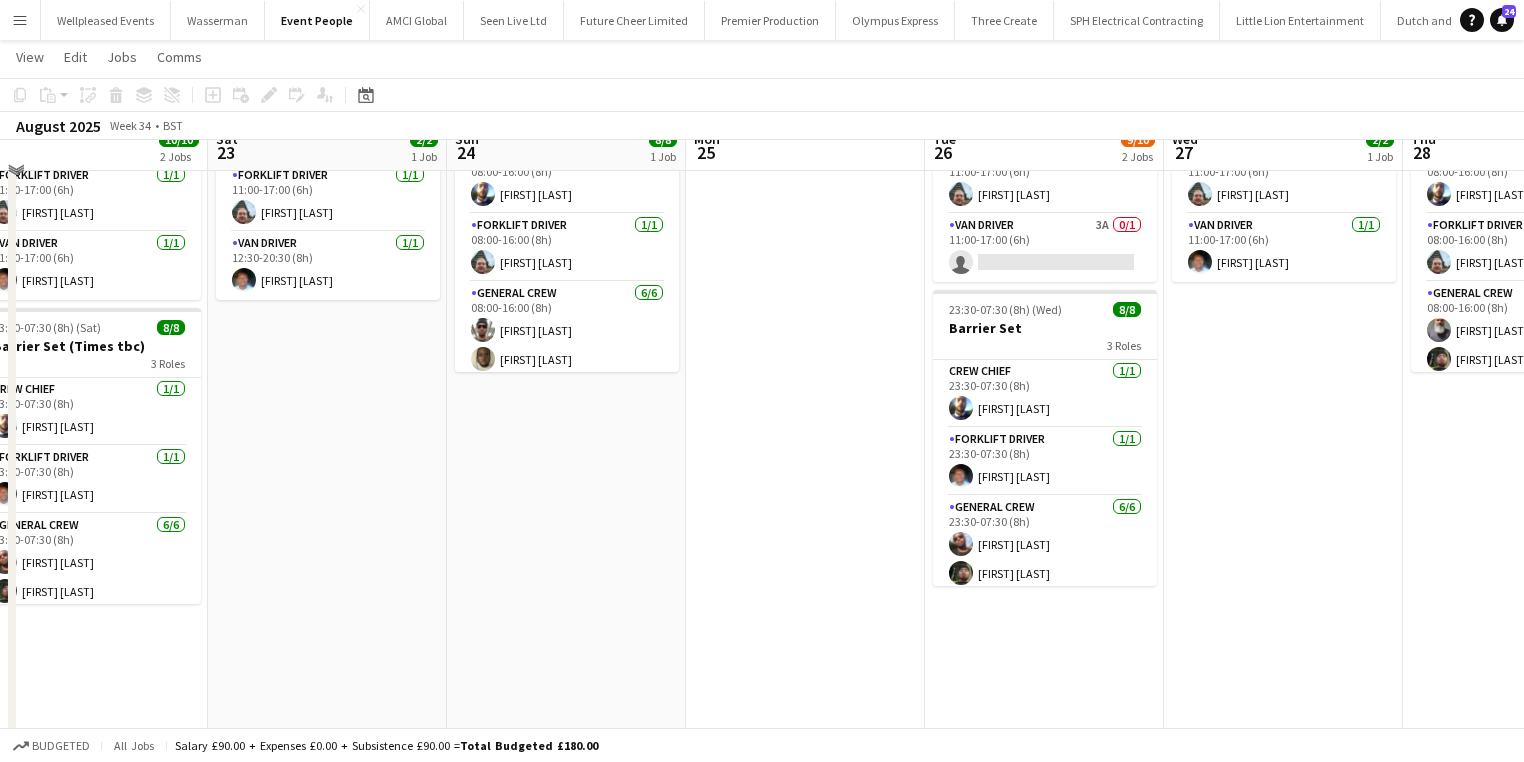 scroll, scrollTop: 160, scrollLeft: 0, axis: vertical 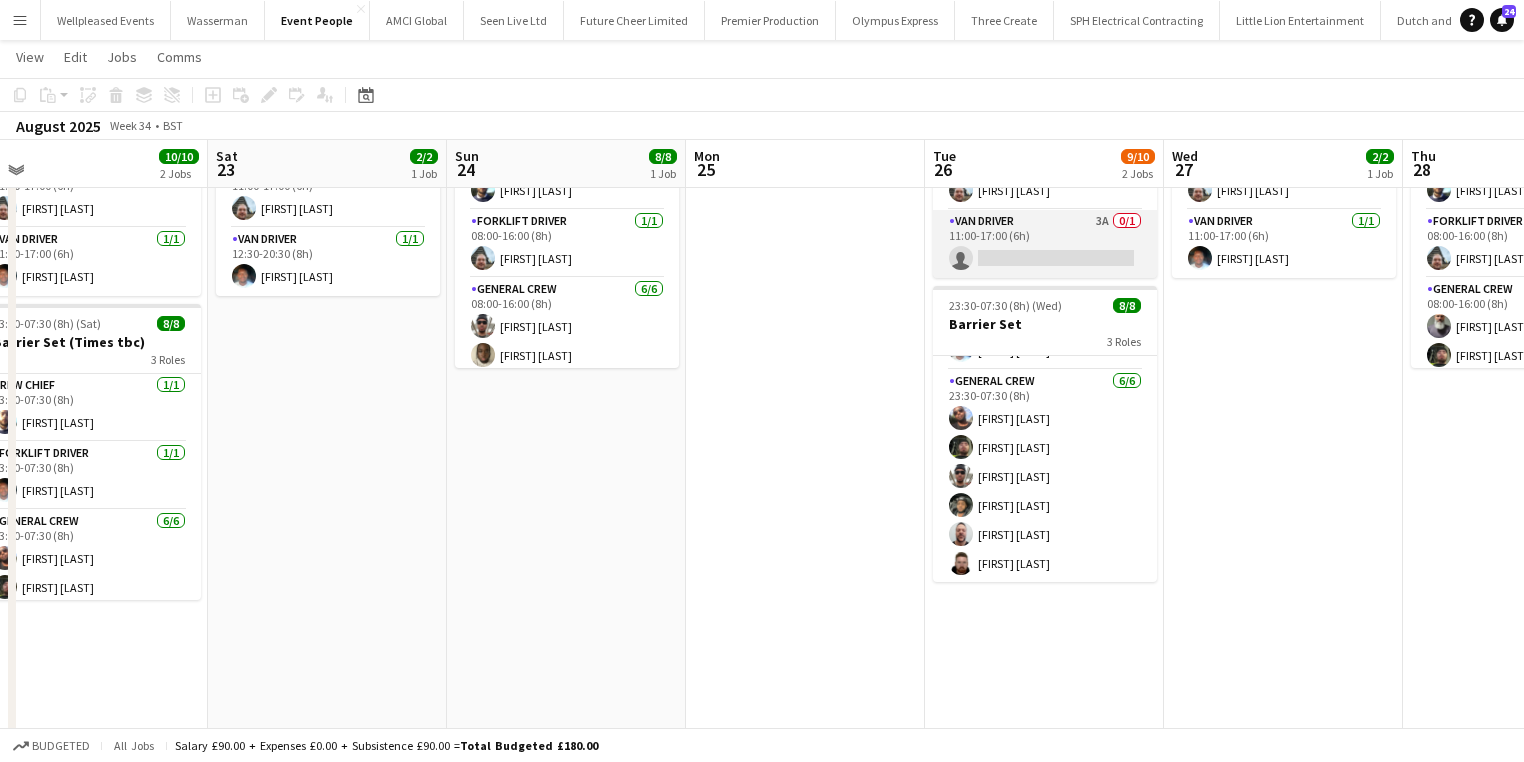 click on "Van Driver   3A   0/1   11:00-17:00 (6h)
single-neutral-actions" at bounding box center (1045, 244) 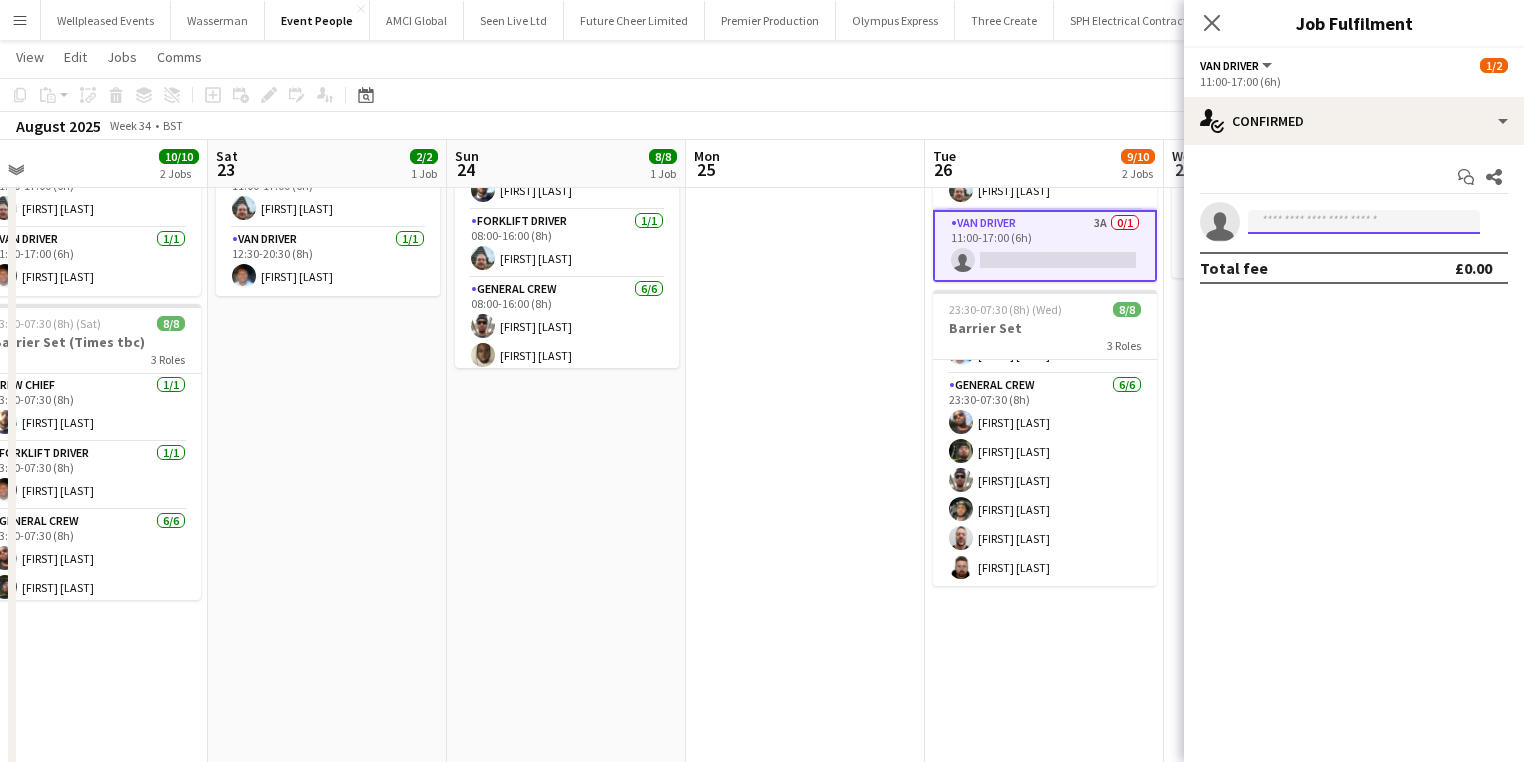 click at bounding box center [1364, 222] 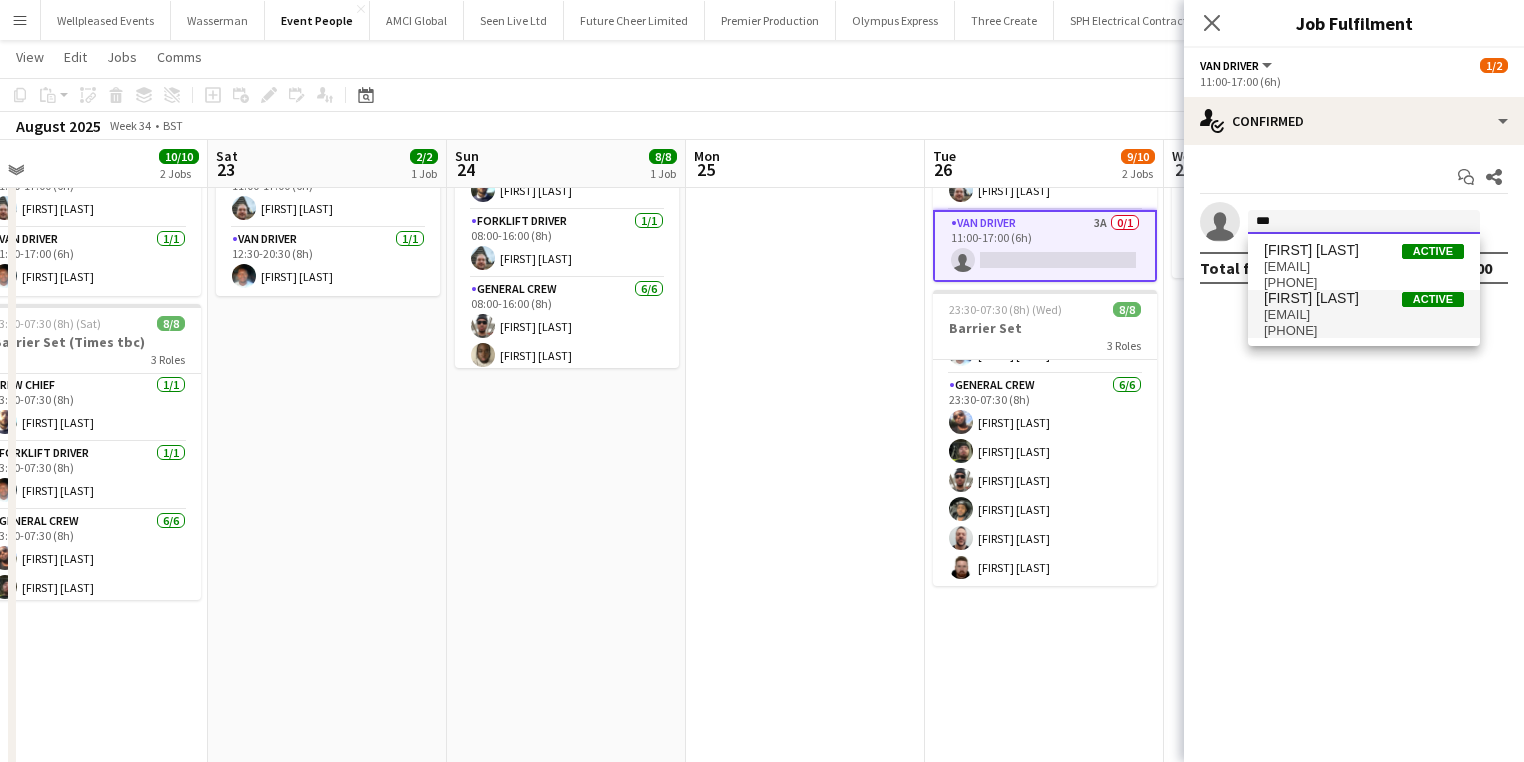 type on "***" 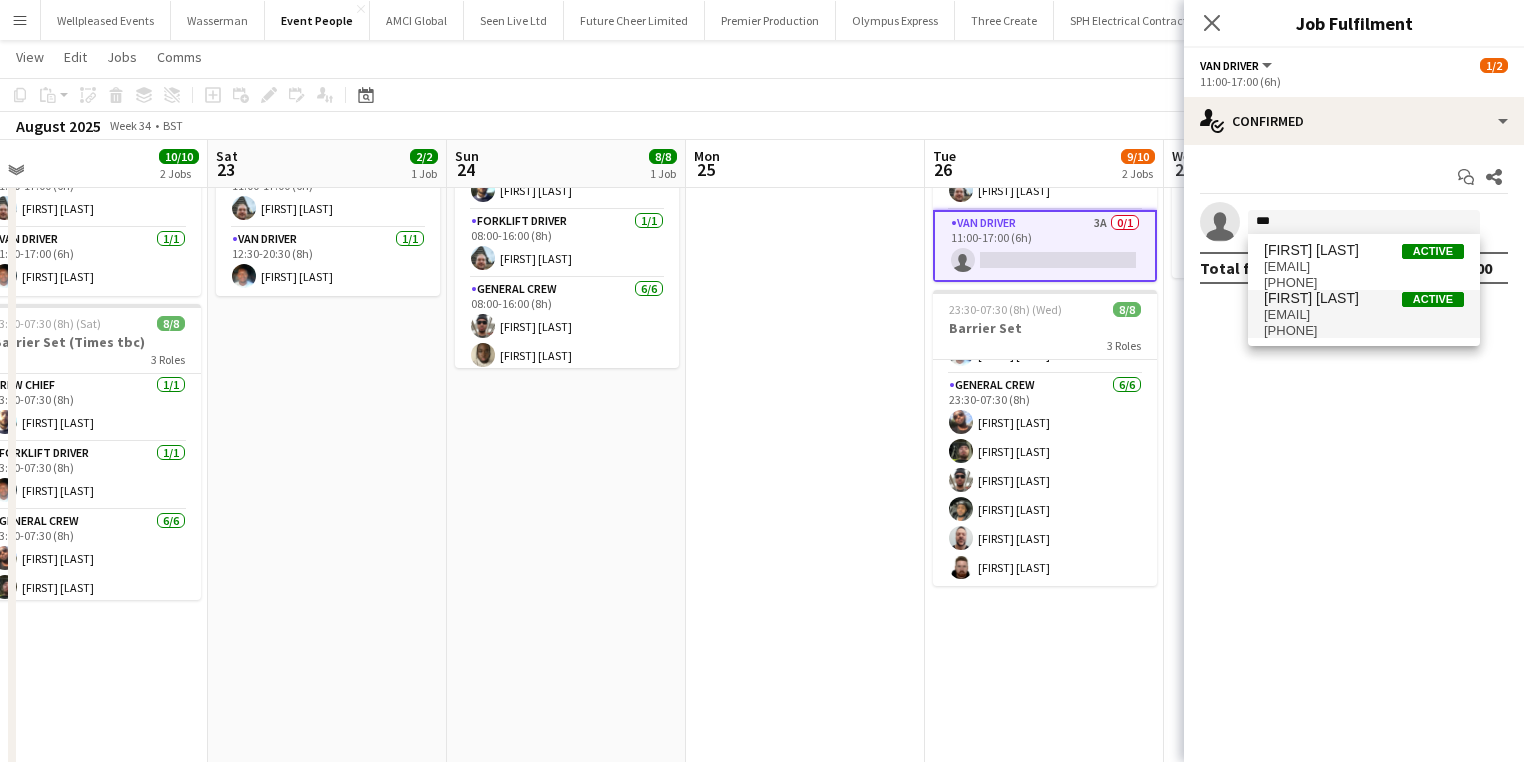 click on "amaridanethomas@gmail.com" at bounding box center [1364, 315] 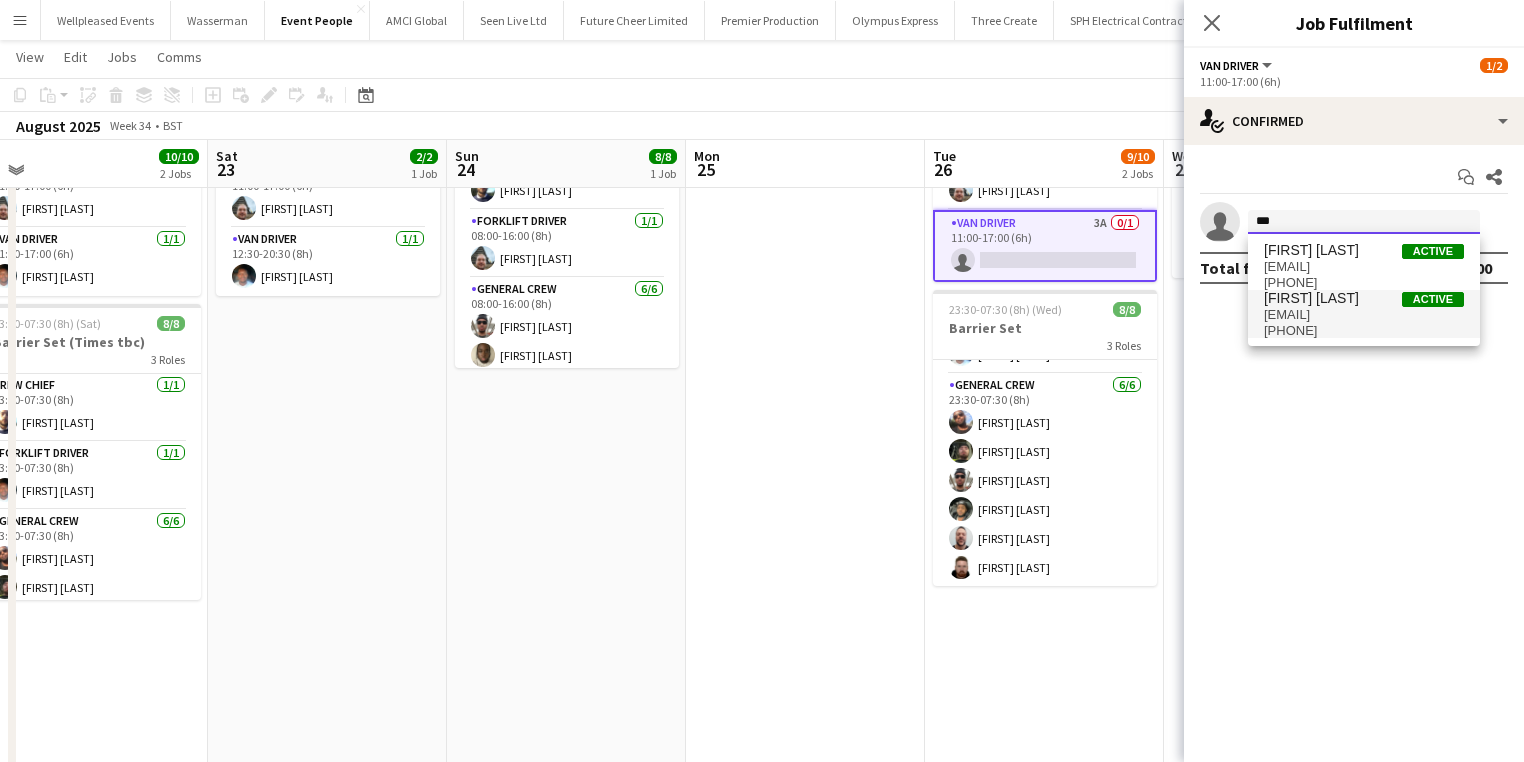 type 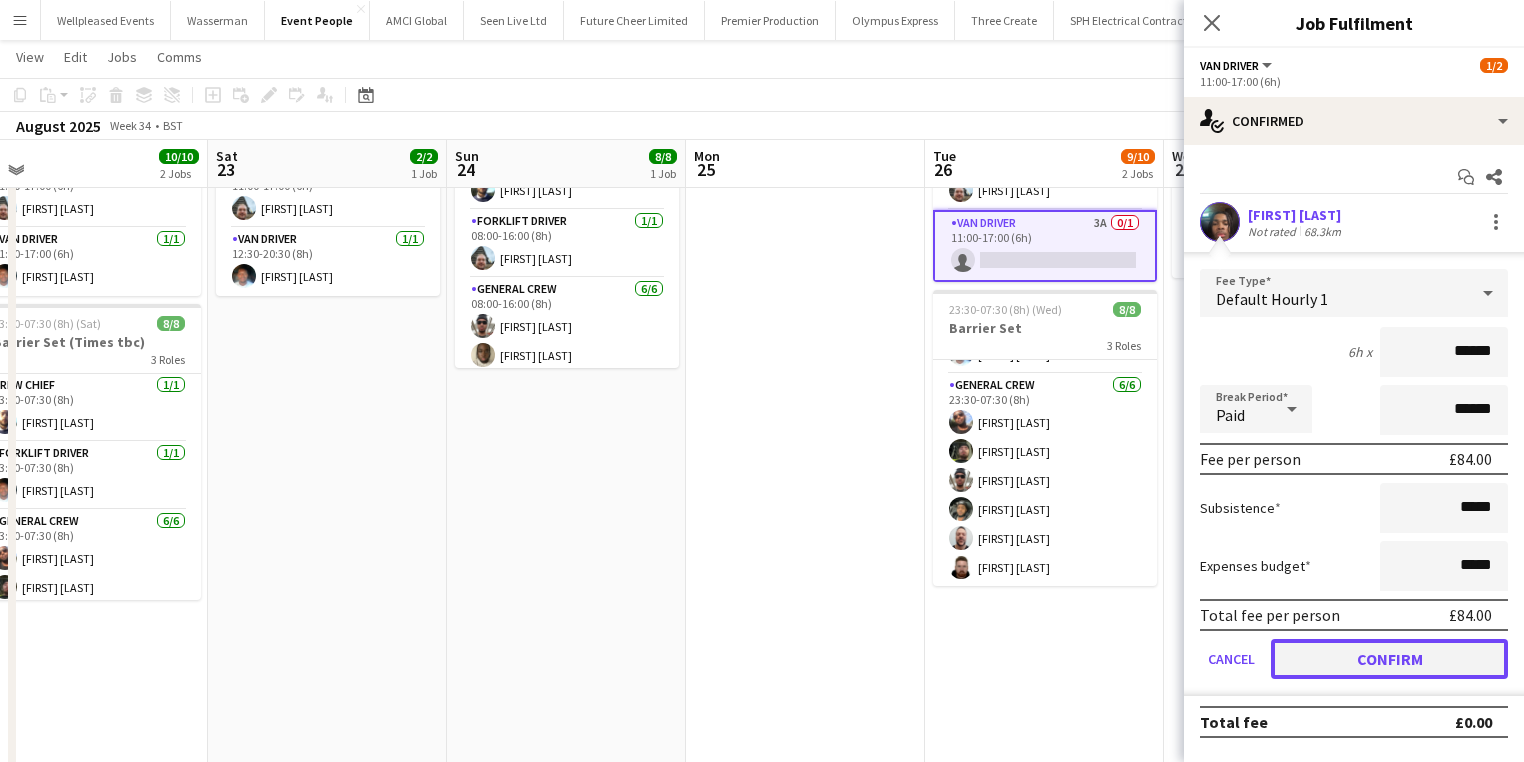 click on "Confirm" at bounding box center [1389, 659] 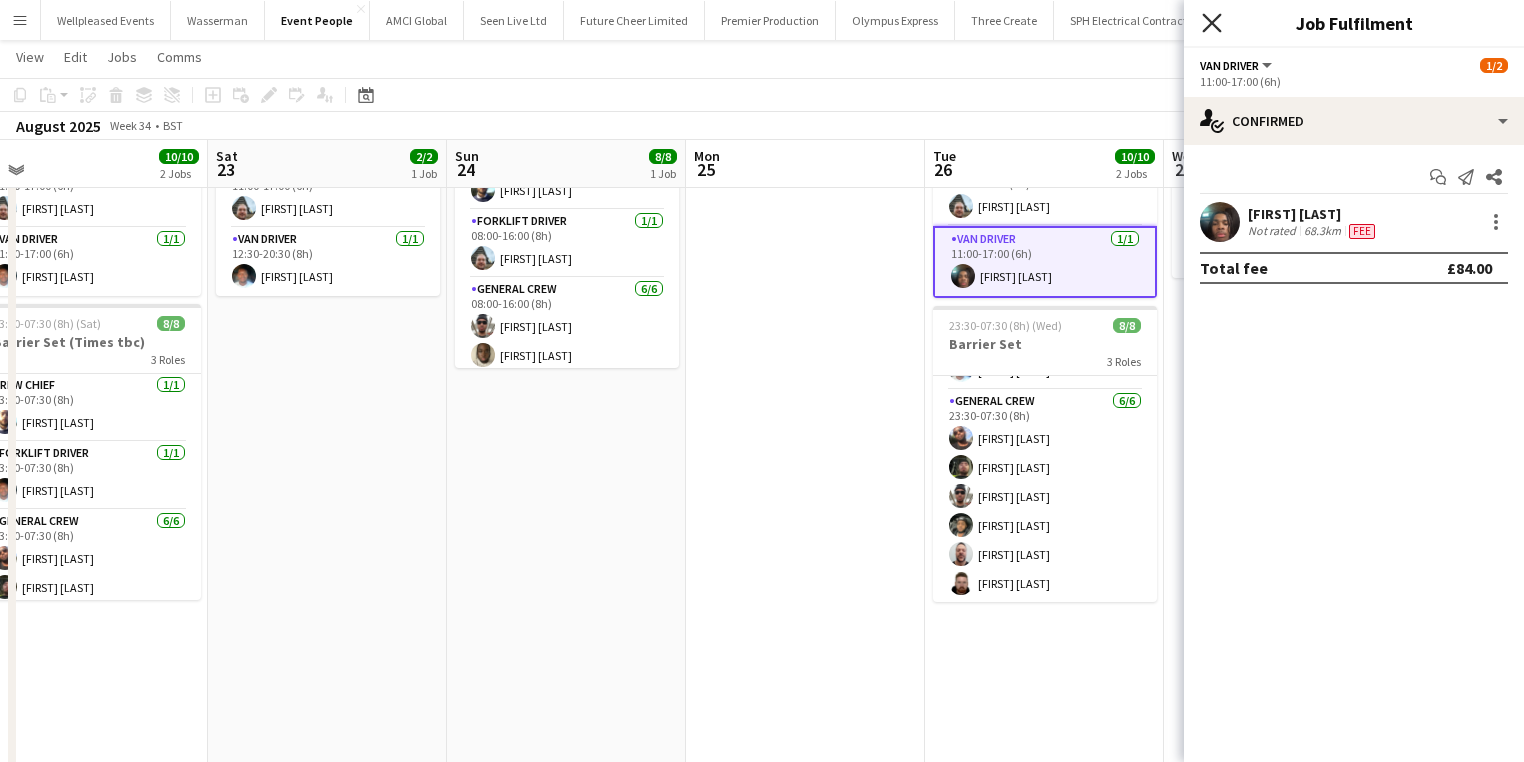 click 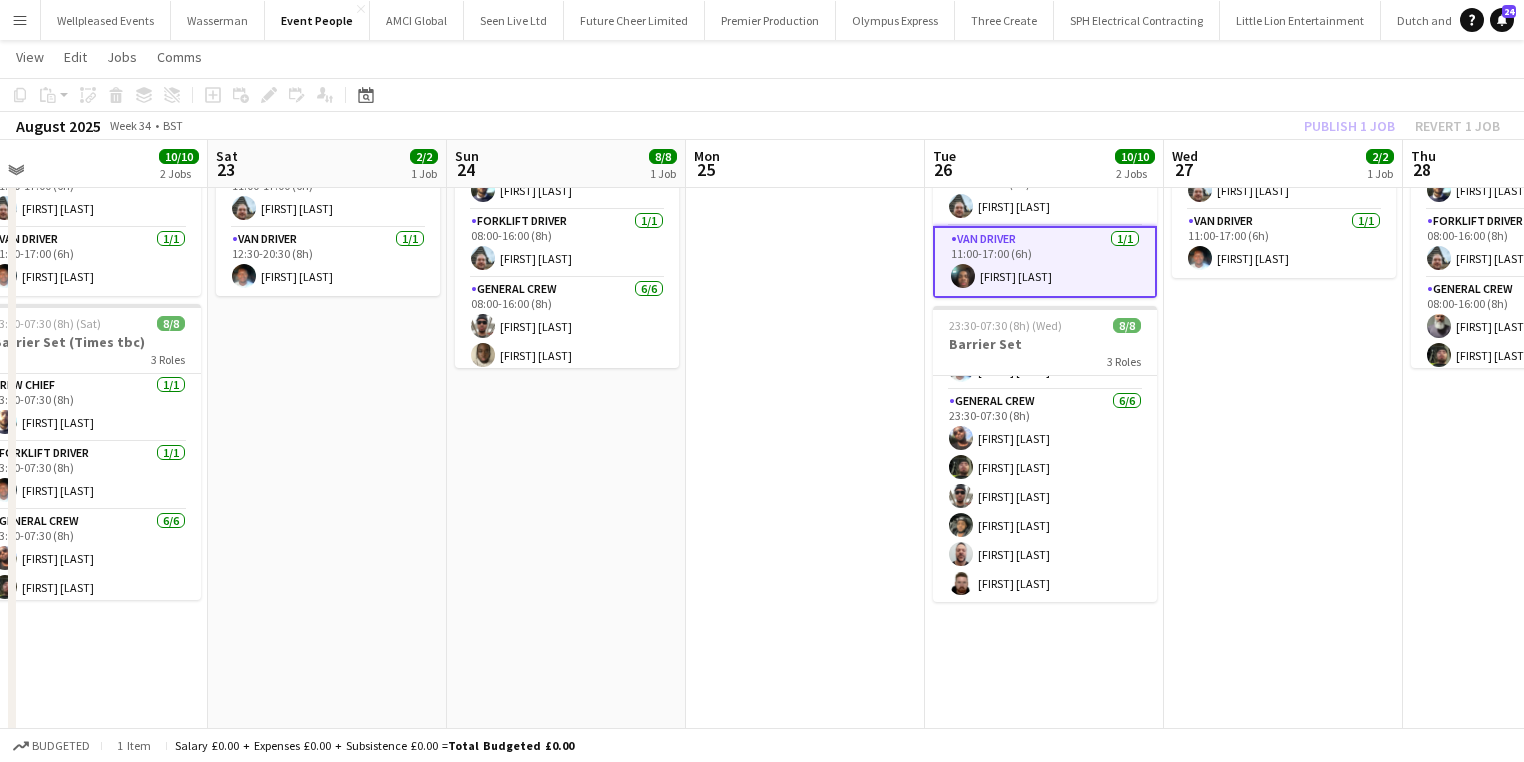 click on "Publish 1 job   Revert 1 job" 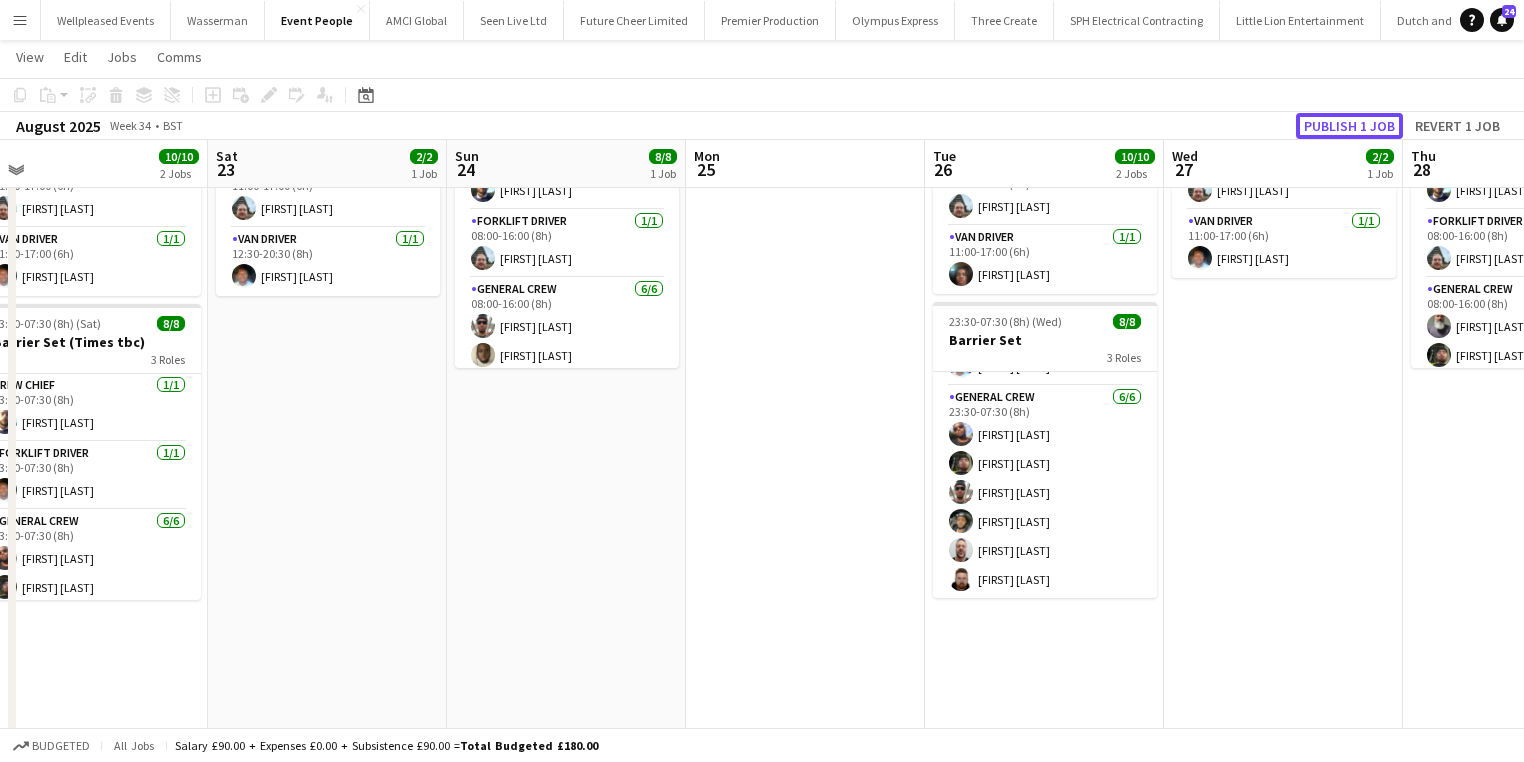 click on "Publish 1 job" 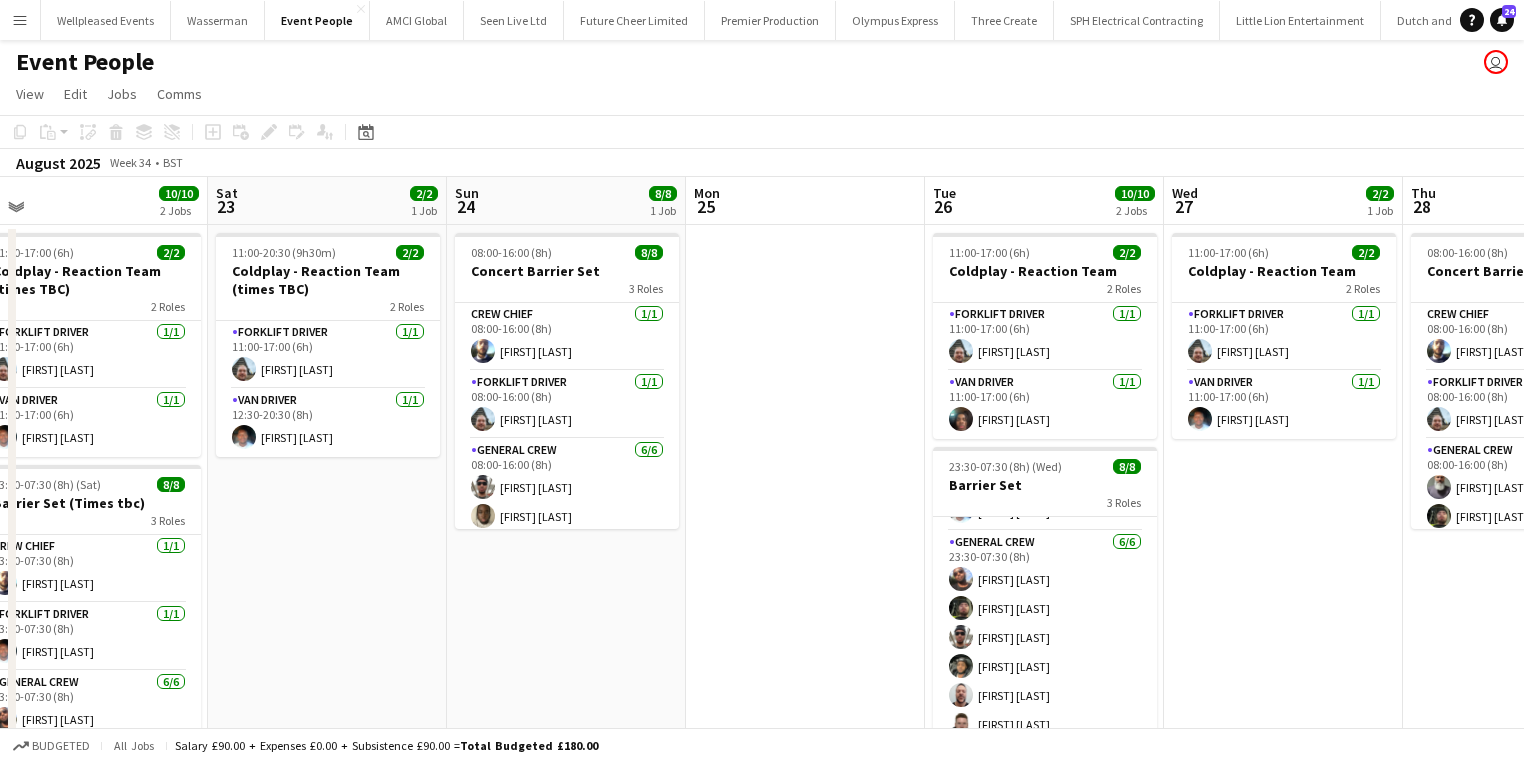 scroll, scrollTop: 0, scrollLeft: 0, axis: both 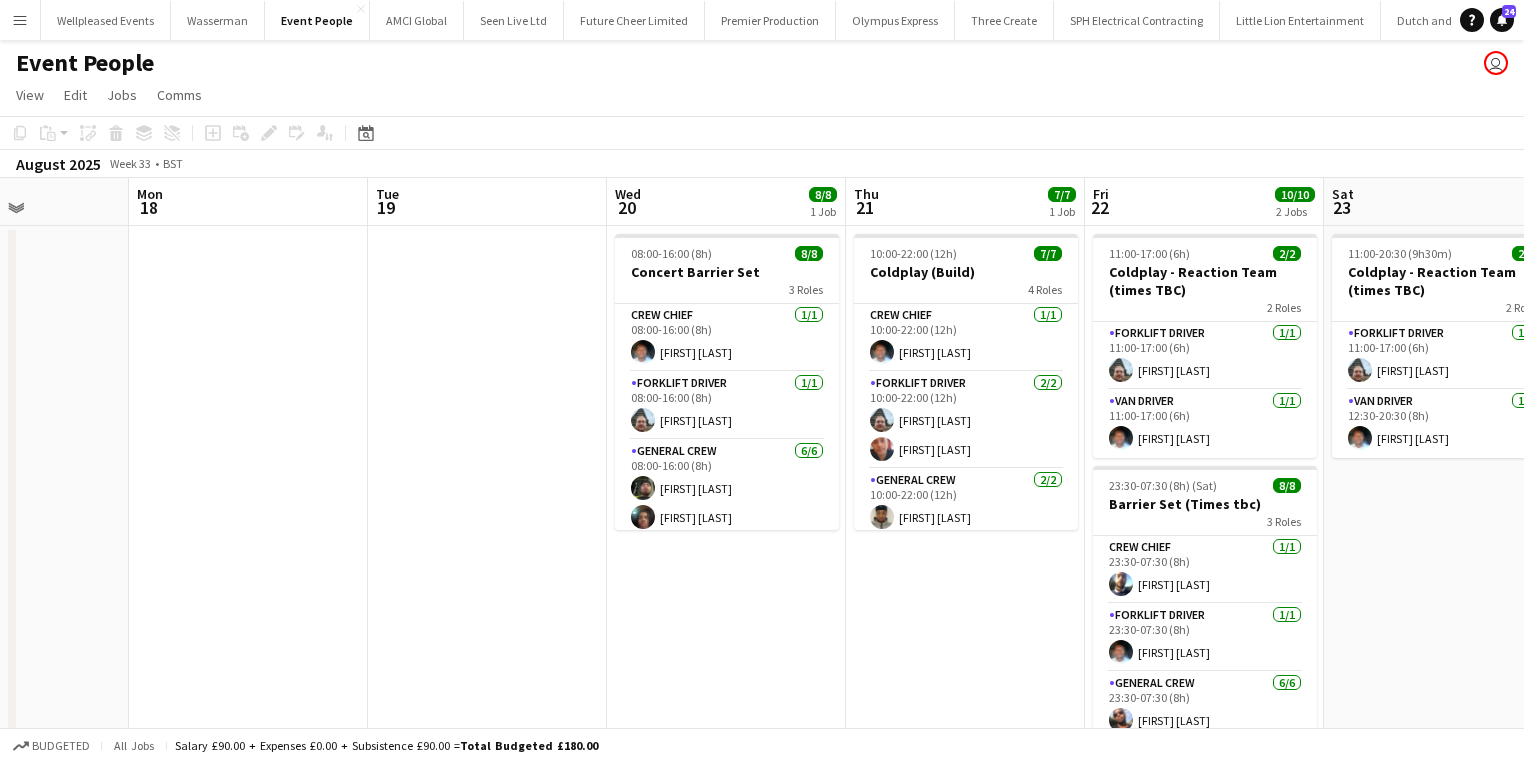 drag, startPoint x: 371, startPoint y: 562, endPoint x: 1639, endPoint y: 500, distance: 1269.5149 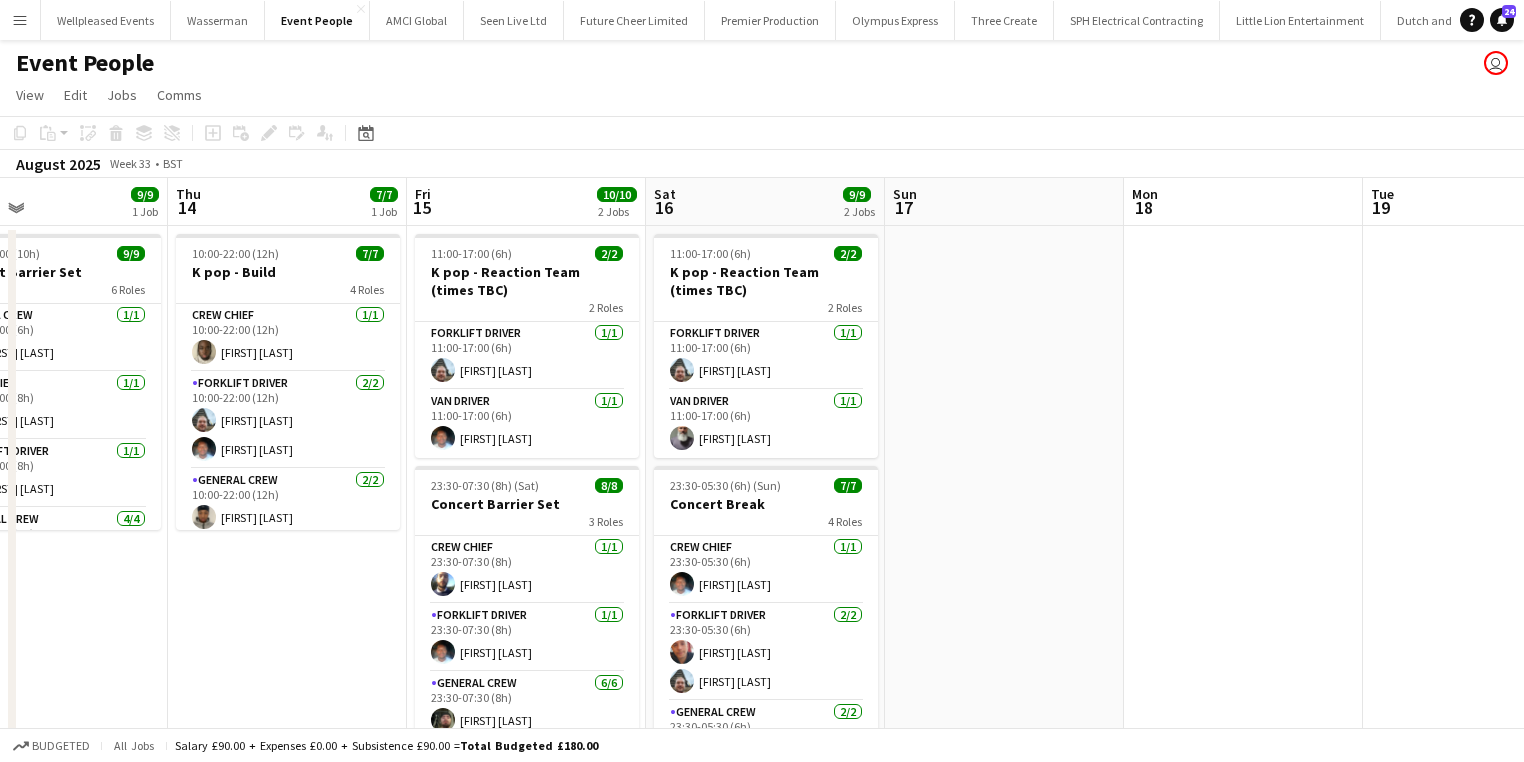 drag, startPoint x: 1381, startPoint y: 584, endPoint x: 1445, endPoint y: 581, distance: 64.070274 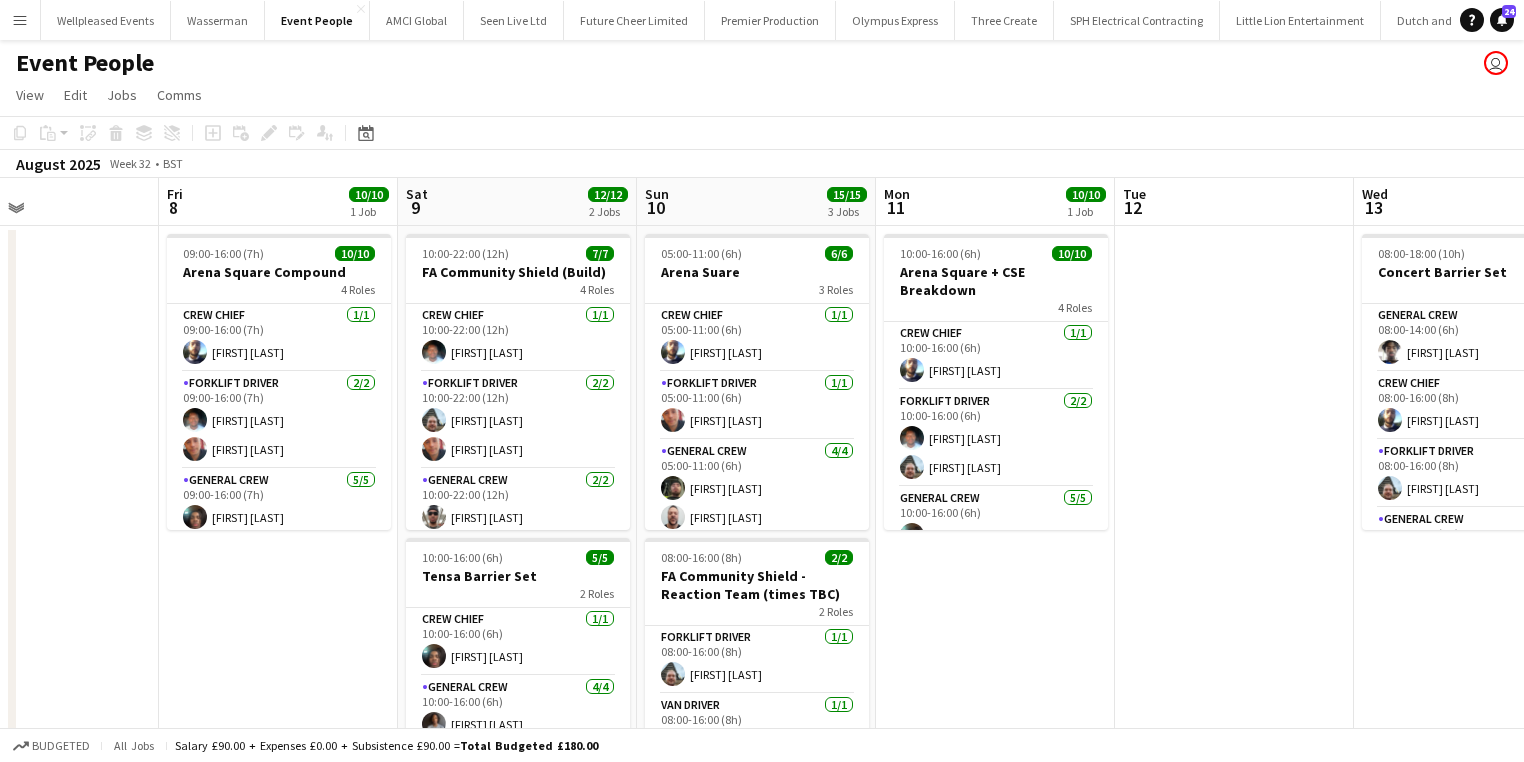 drag, startPoint x: 1071, startPoint y: 652, endPoint x: 1232, endPoint y: 643, distance: 161.25136 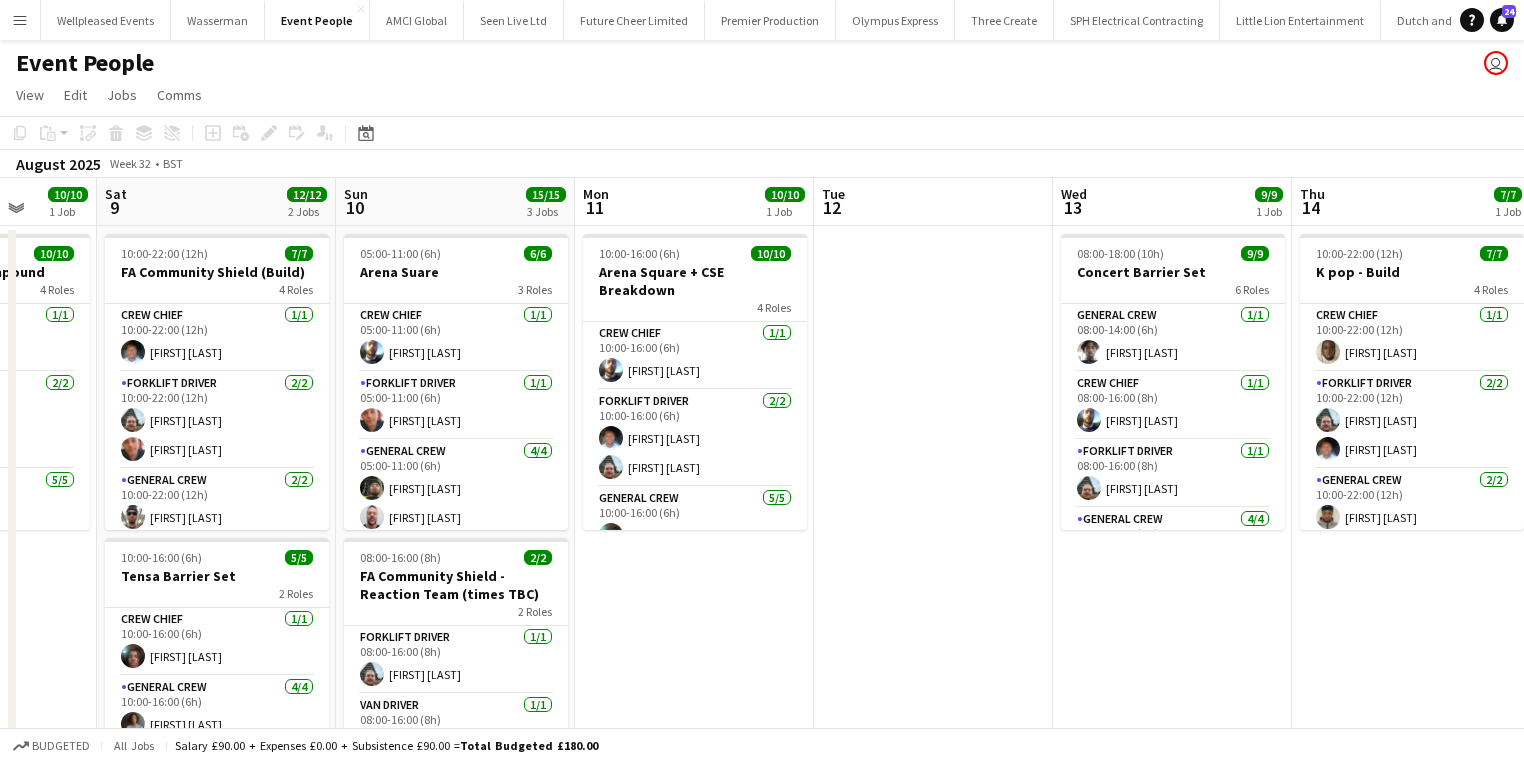 drag, startPoint x: 984, startPoint y: 672, endPoint x: 1252, endPoint y: 652, distance: 268.74524 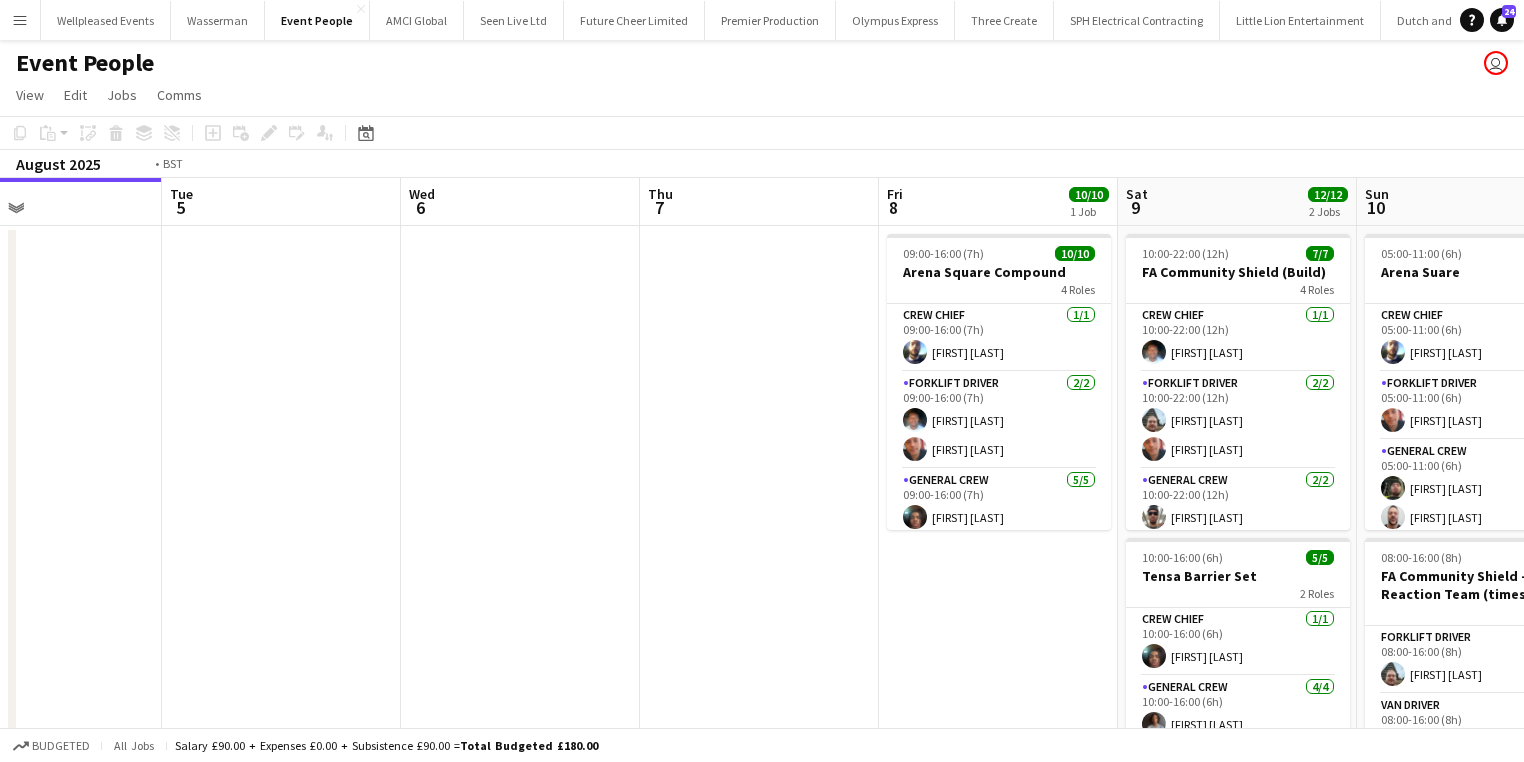 scroll, scrollTop: 0, scrollLeft: 530, axis: horizontal 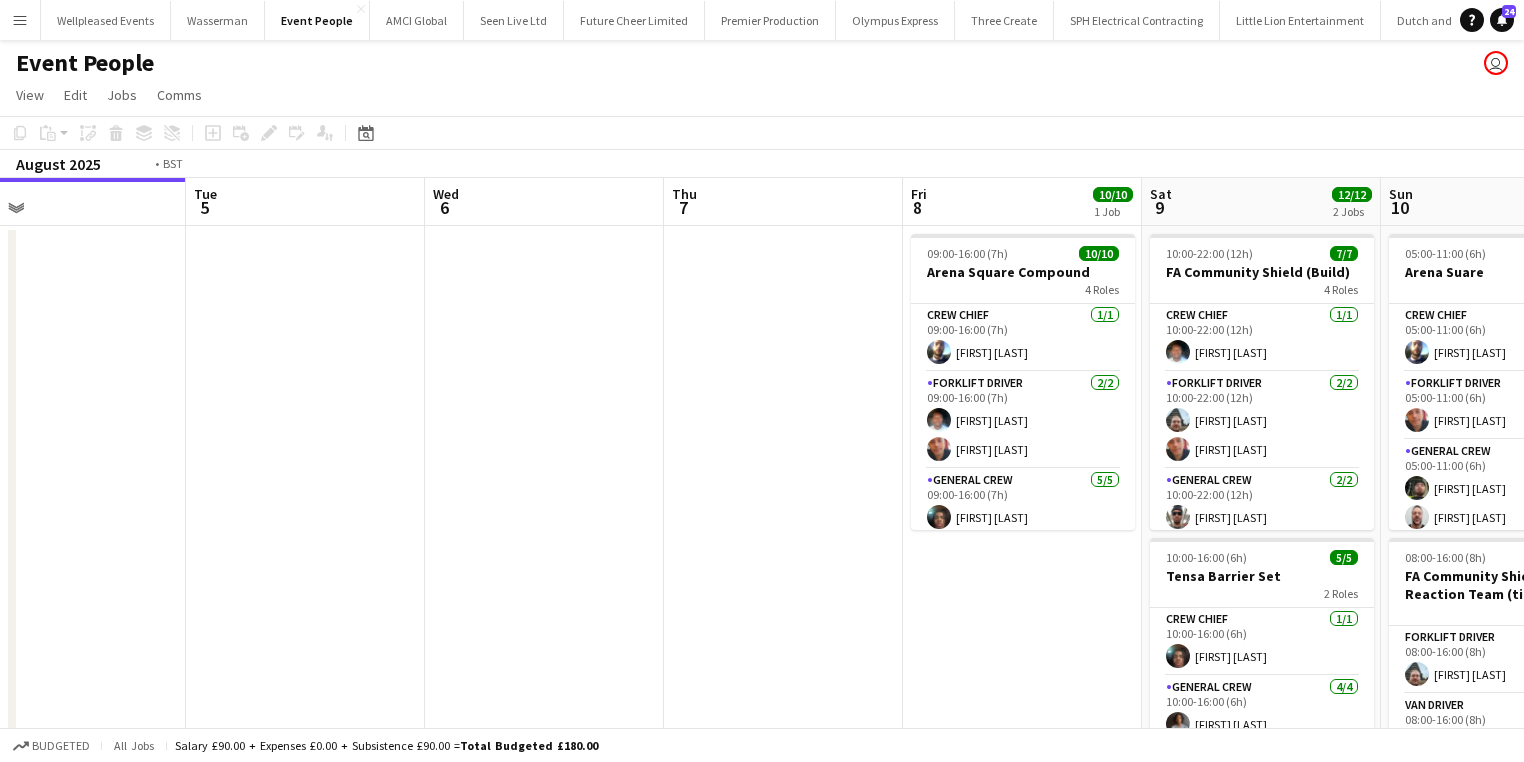 drag, startPoint x: 588, startPoint y: 695, endPoint x: 1064, endPoint y: 685, distance: 476.10504 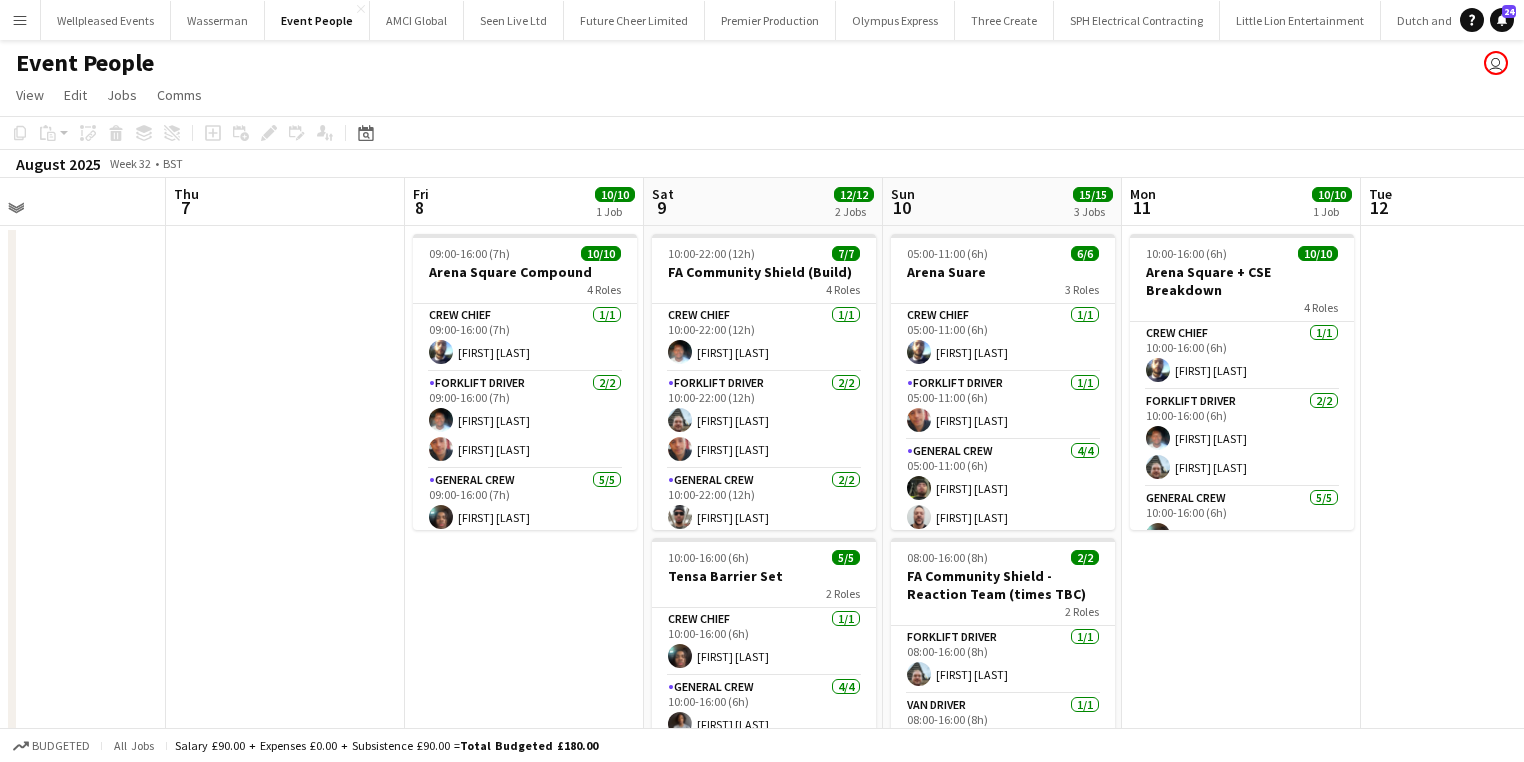 drag, startPoint x: 1136, startPoint y: 625, endPoint x: 0, endPoint y: 621, distance: 1136.0071 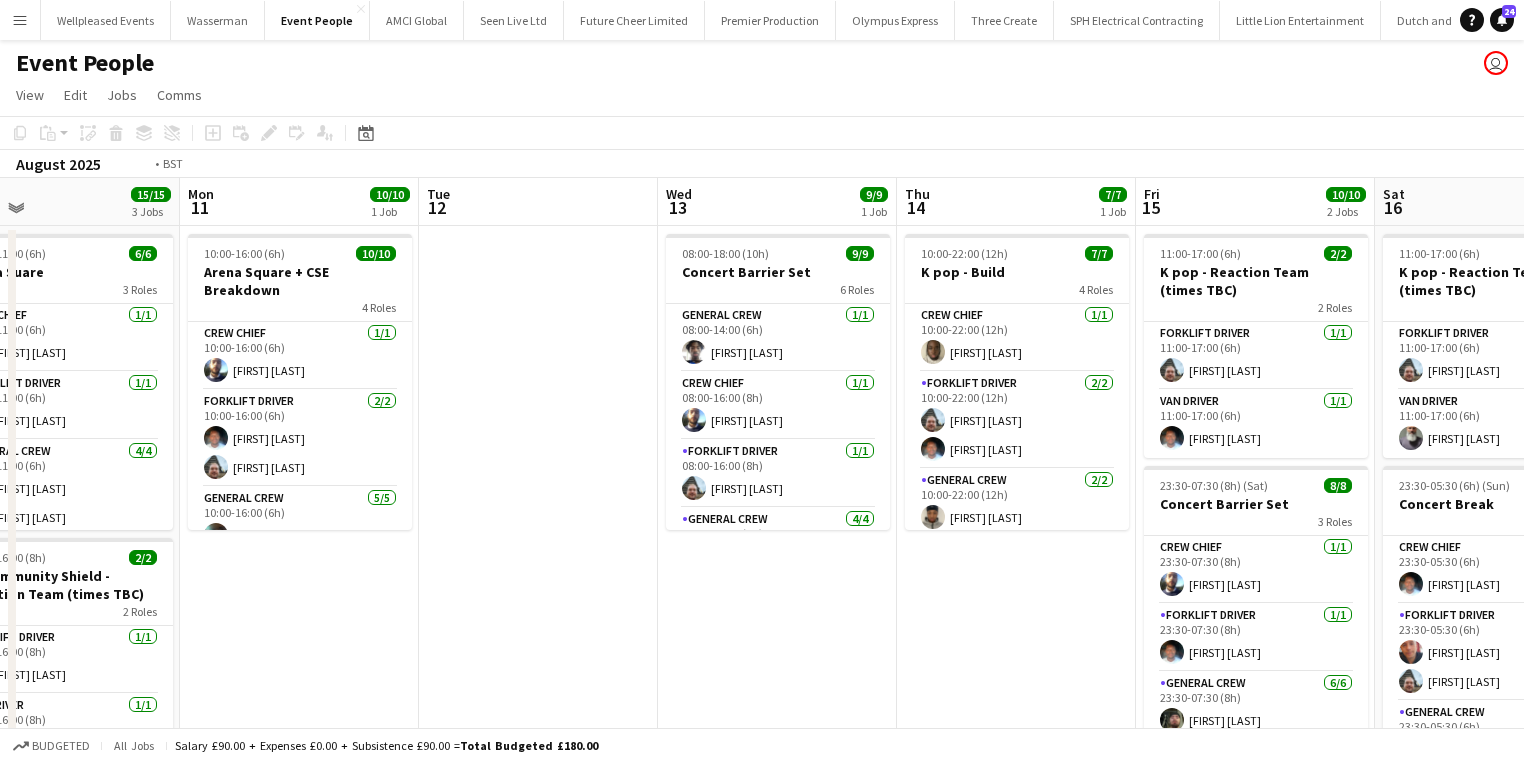drag, startPoint x: 937, startPoint y: 569, endPoint x: 0, endPoint y: 581, distance: 937.07684 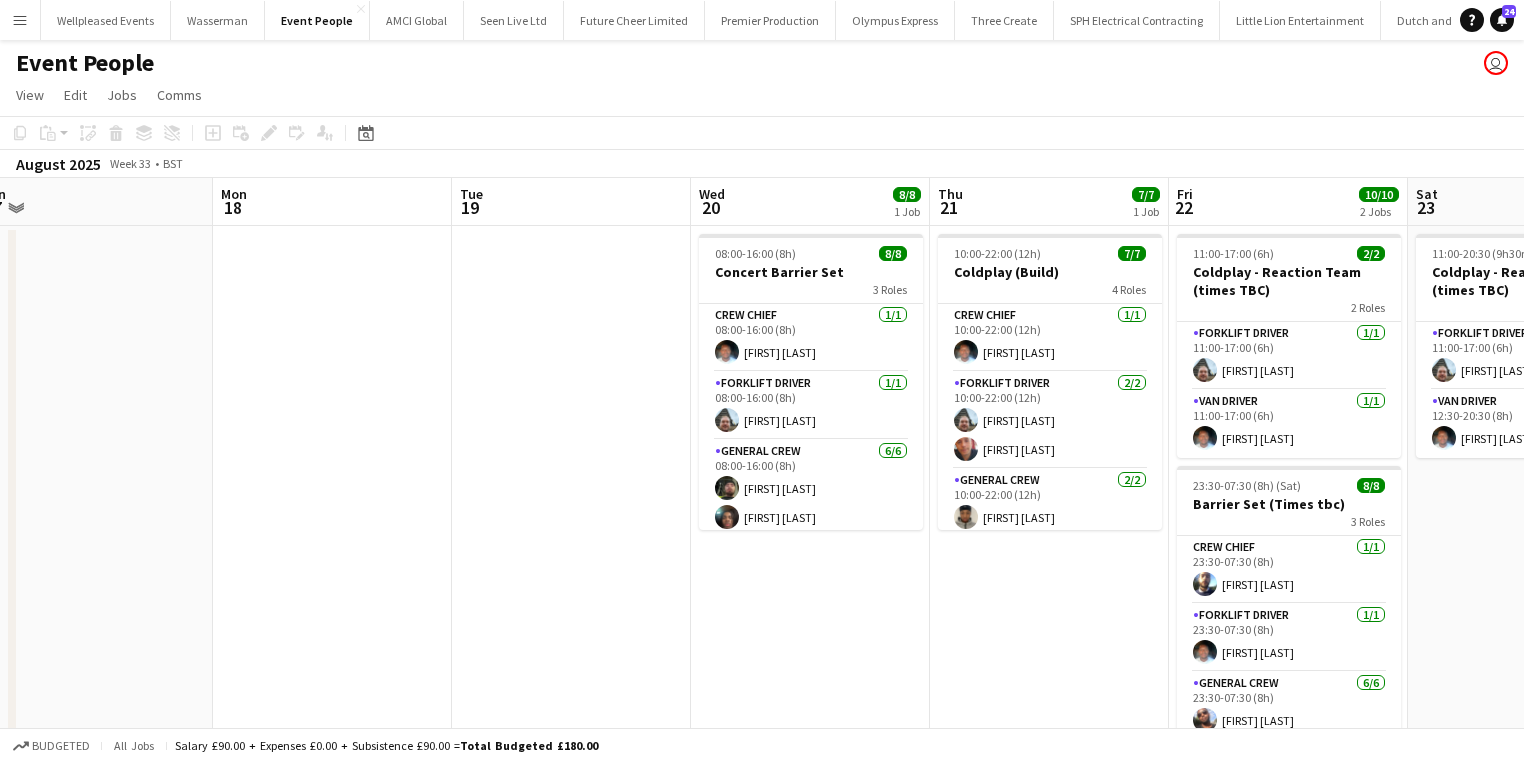drag, startPoint x: 428, startPoint y: 538, endPoint x: 0, endPoint y: 534, distance: 428.01868 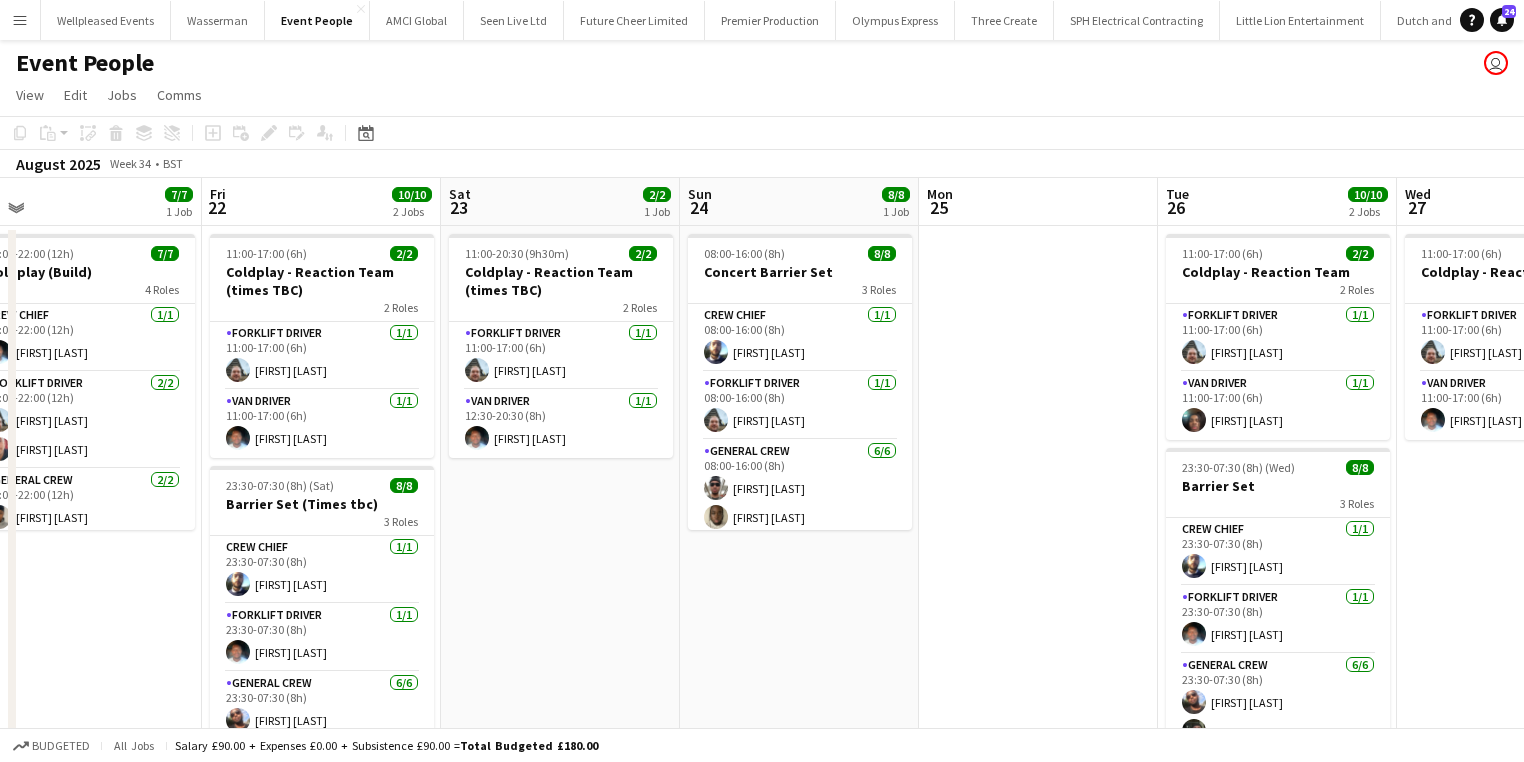 drag, startPoint x: 1125, startPoint y: 542, endPoint x: 196, endPoint y: 542, distance: 929 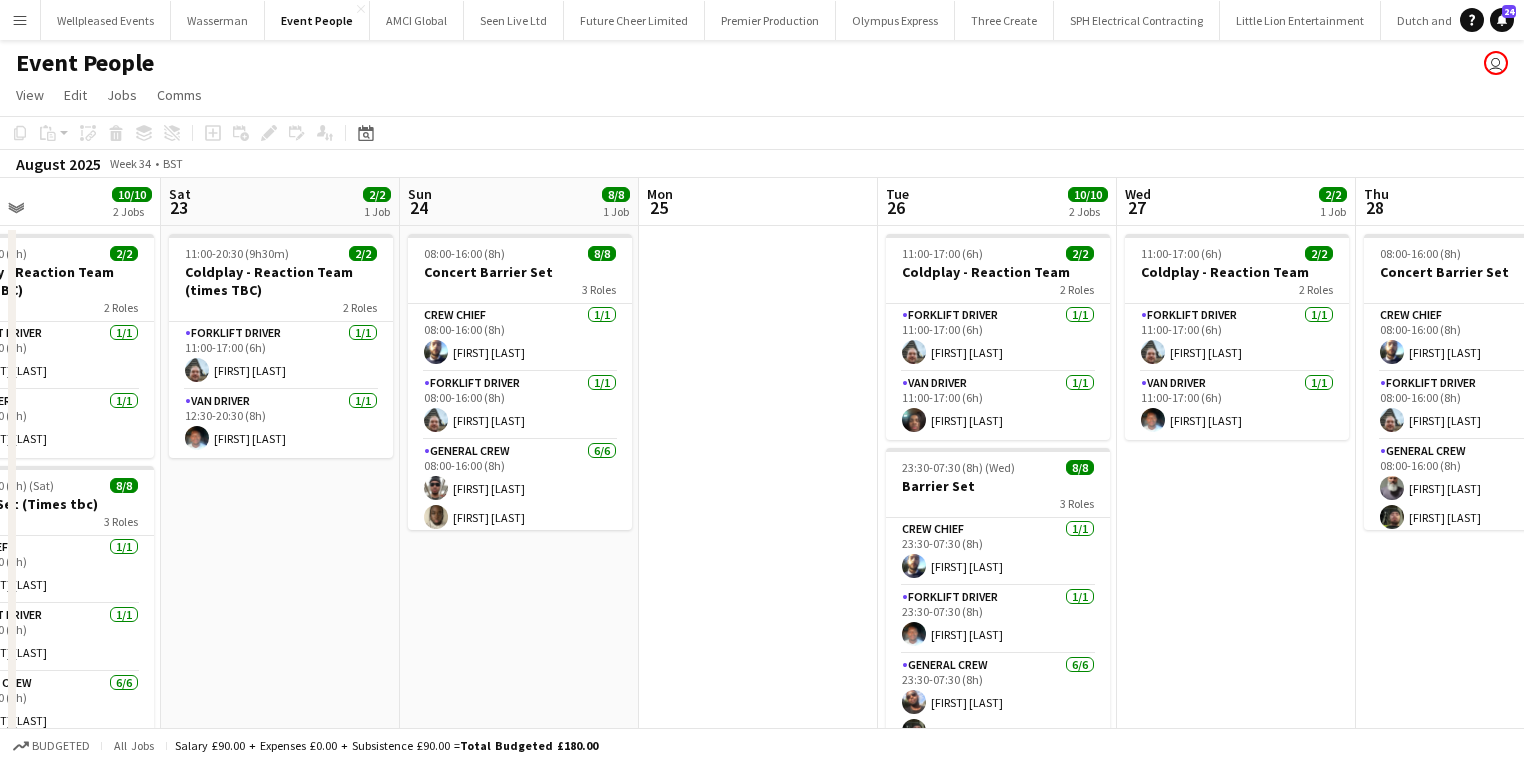 scroll, scrollTop: 0, scrollLeft: 804, axis: horizontal 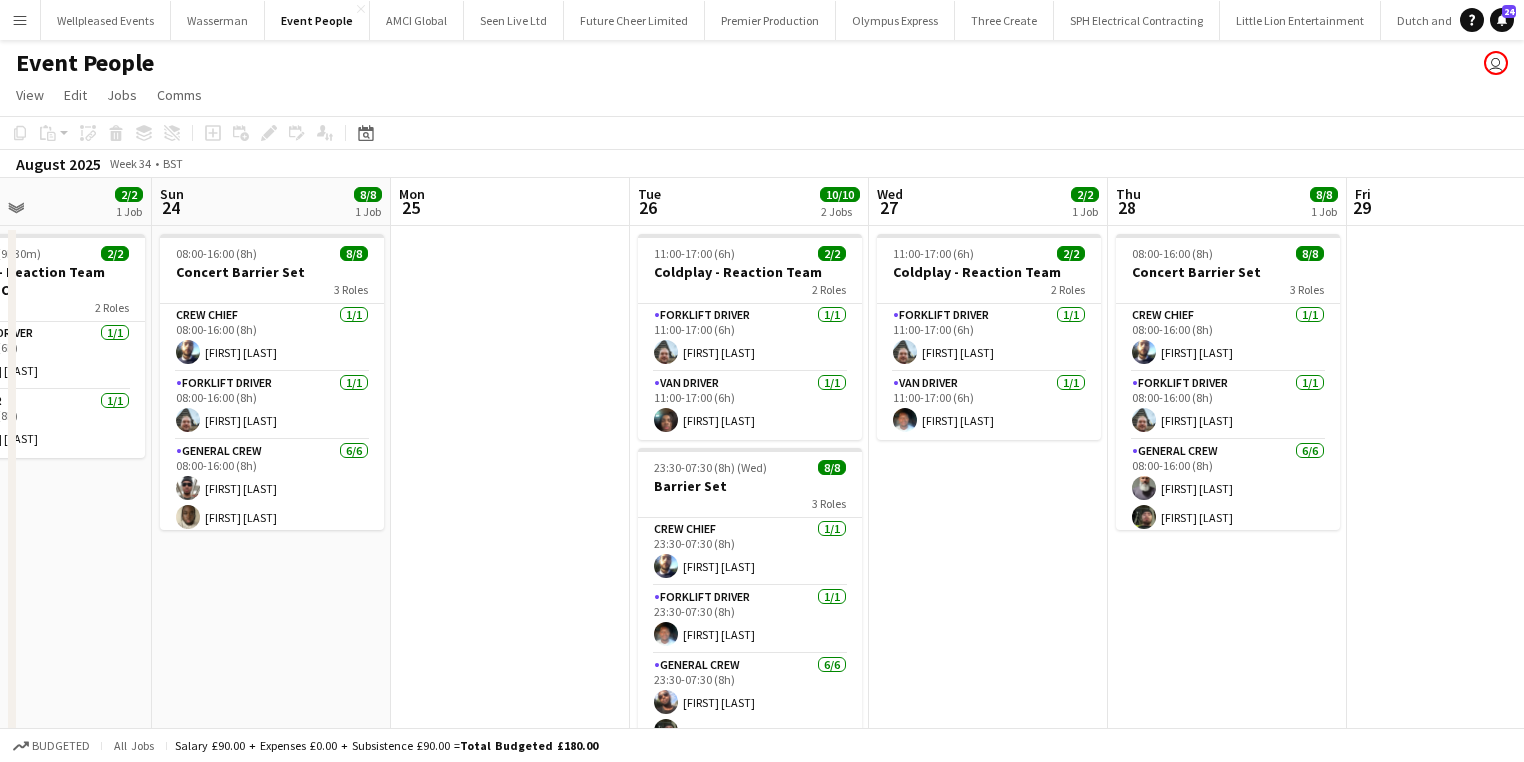 drag, startPoint x: 944, startPoint y: 496, endPoint x: 420, endPoint y: 525, distance: 524.8019 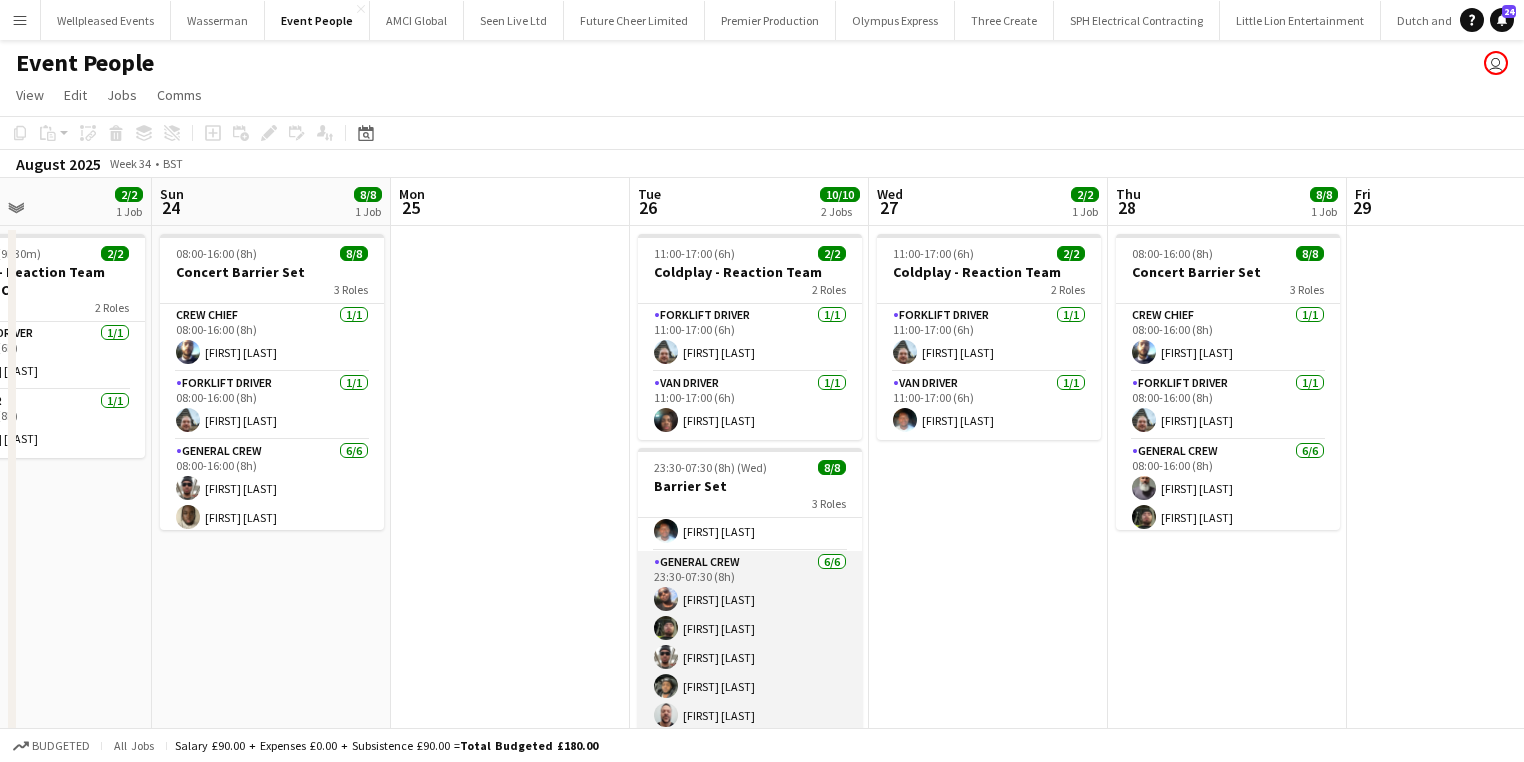scroll, scrollTop: 122, scrollLeft: 0, axis: vertical 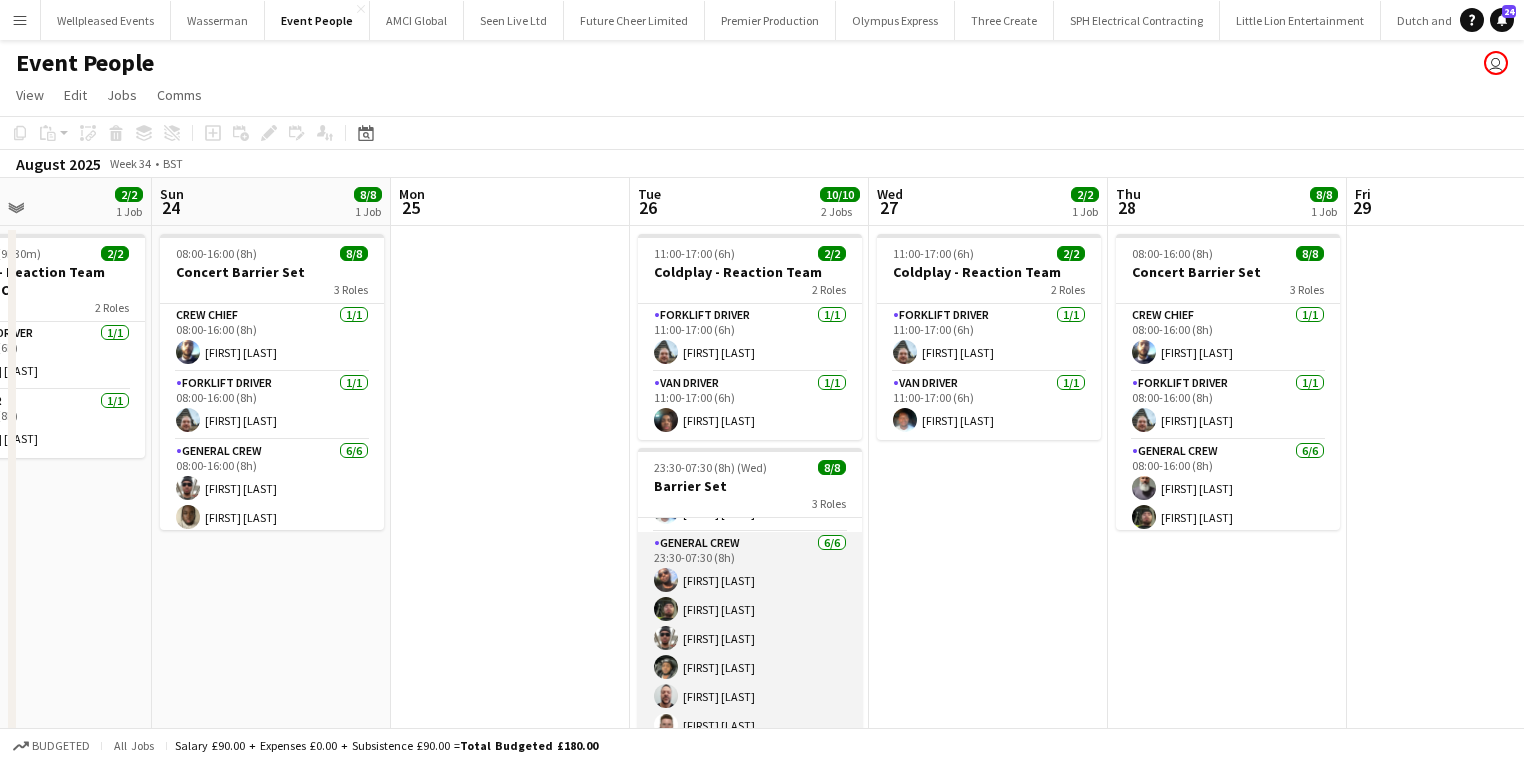 click on "General Crew   6/6   23:30-07:30 (8h)
David Ryan Kane O’Neill Stefan Simpson-Soye Kairo Solomon Lionel Joseph Craig Barrett" at bounding box center [750, 638] 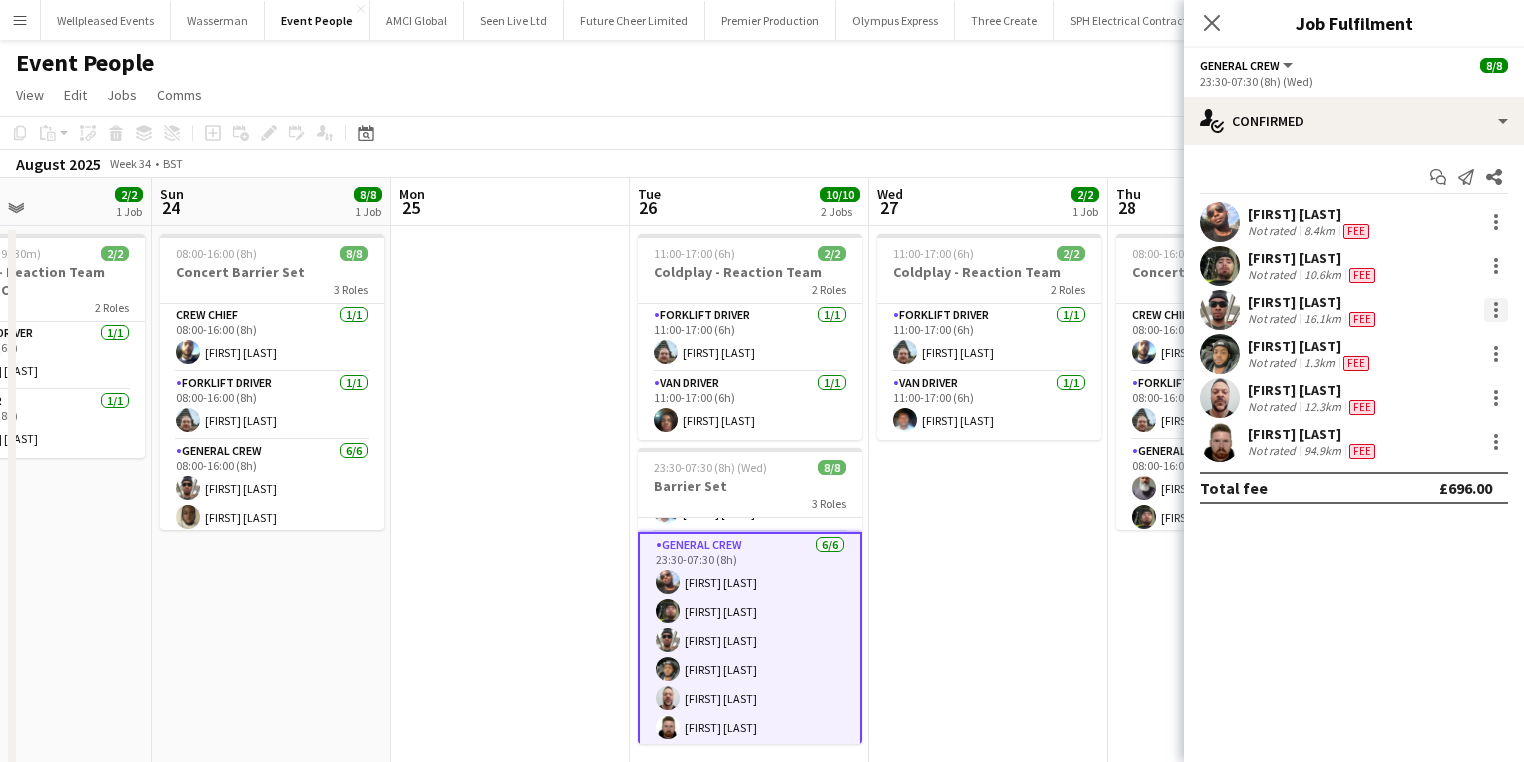 click at bounding box center [1496, 310] 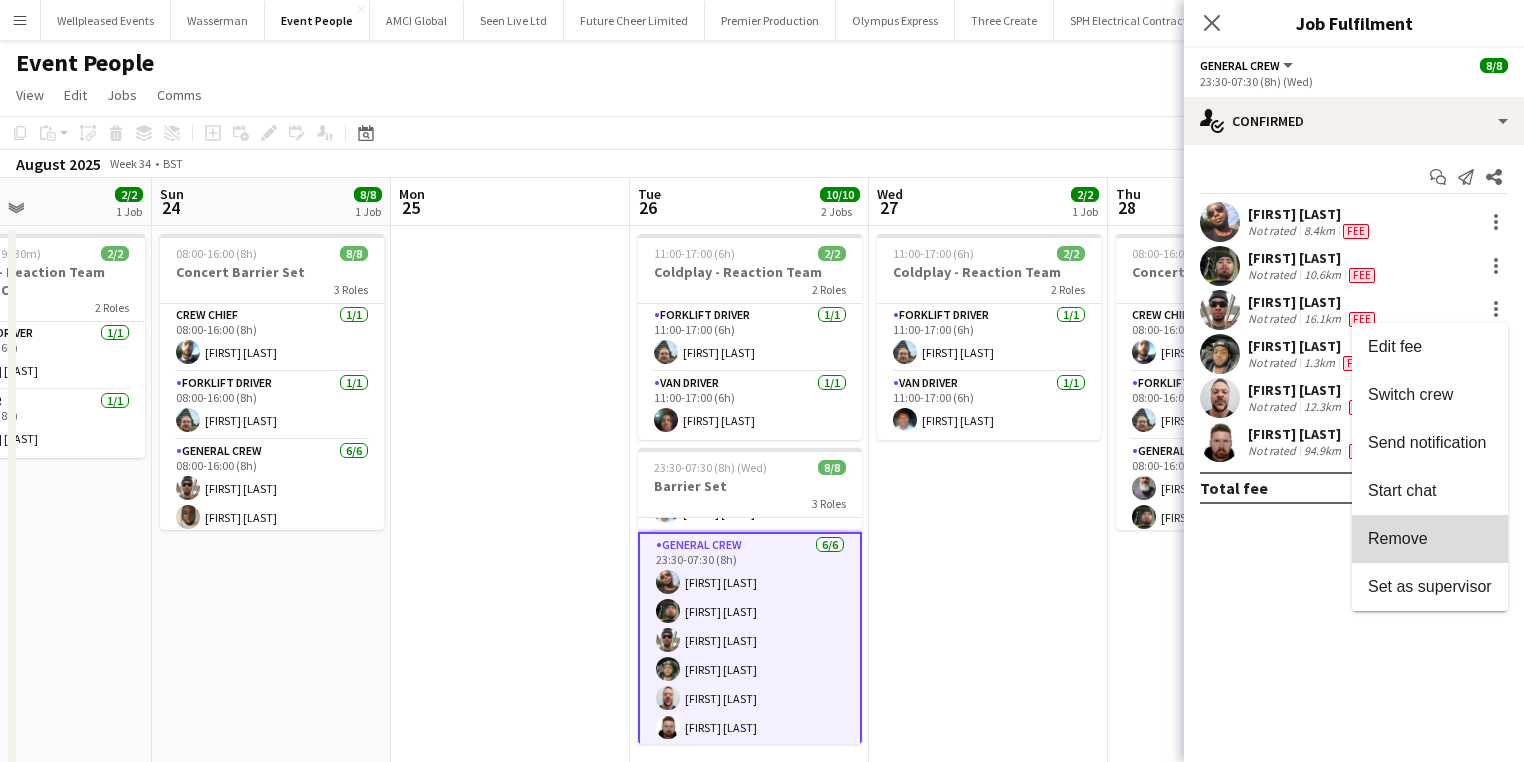 click on "Remove" at bounding box center [1430, 539] 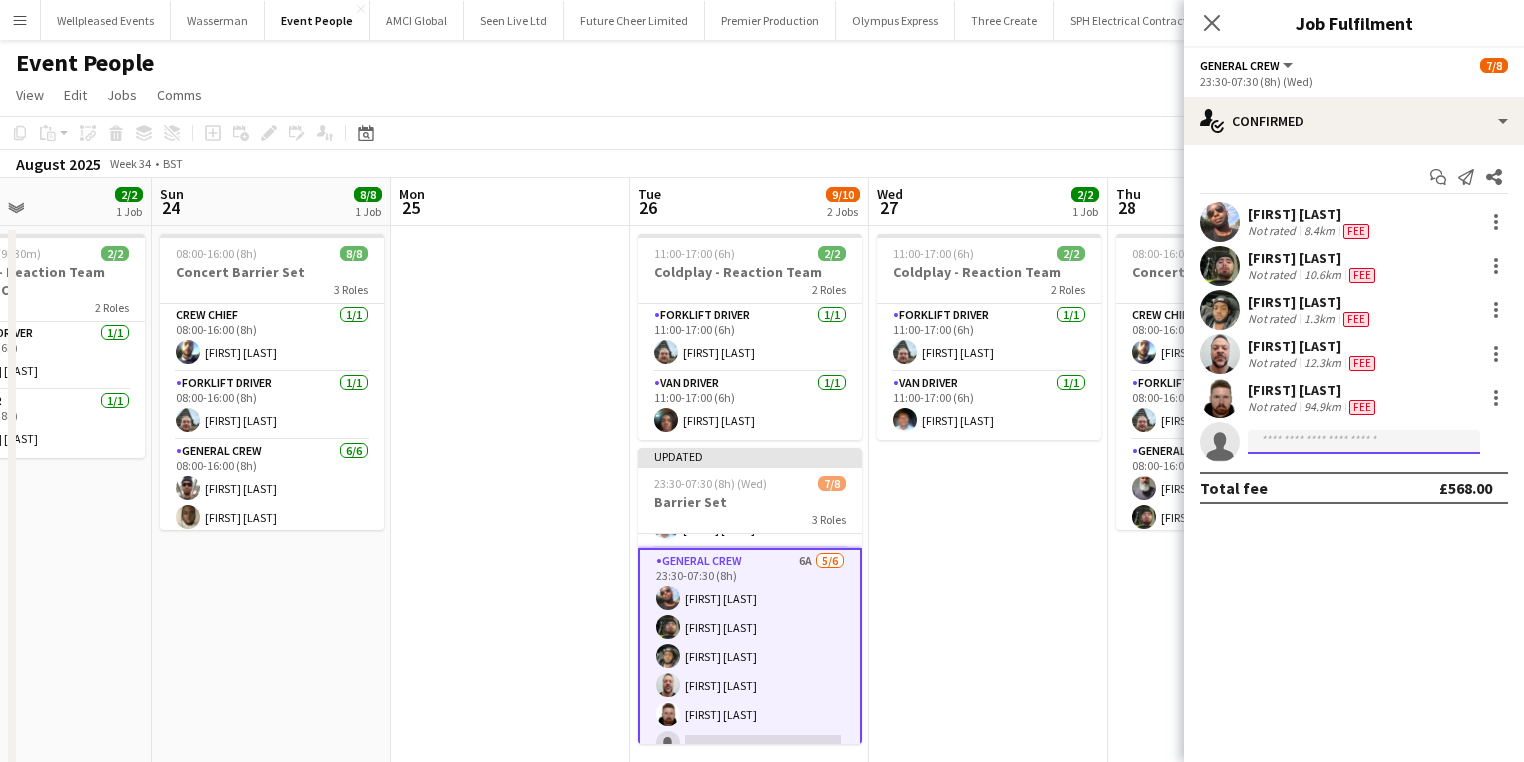click 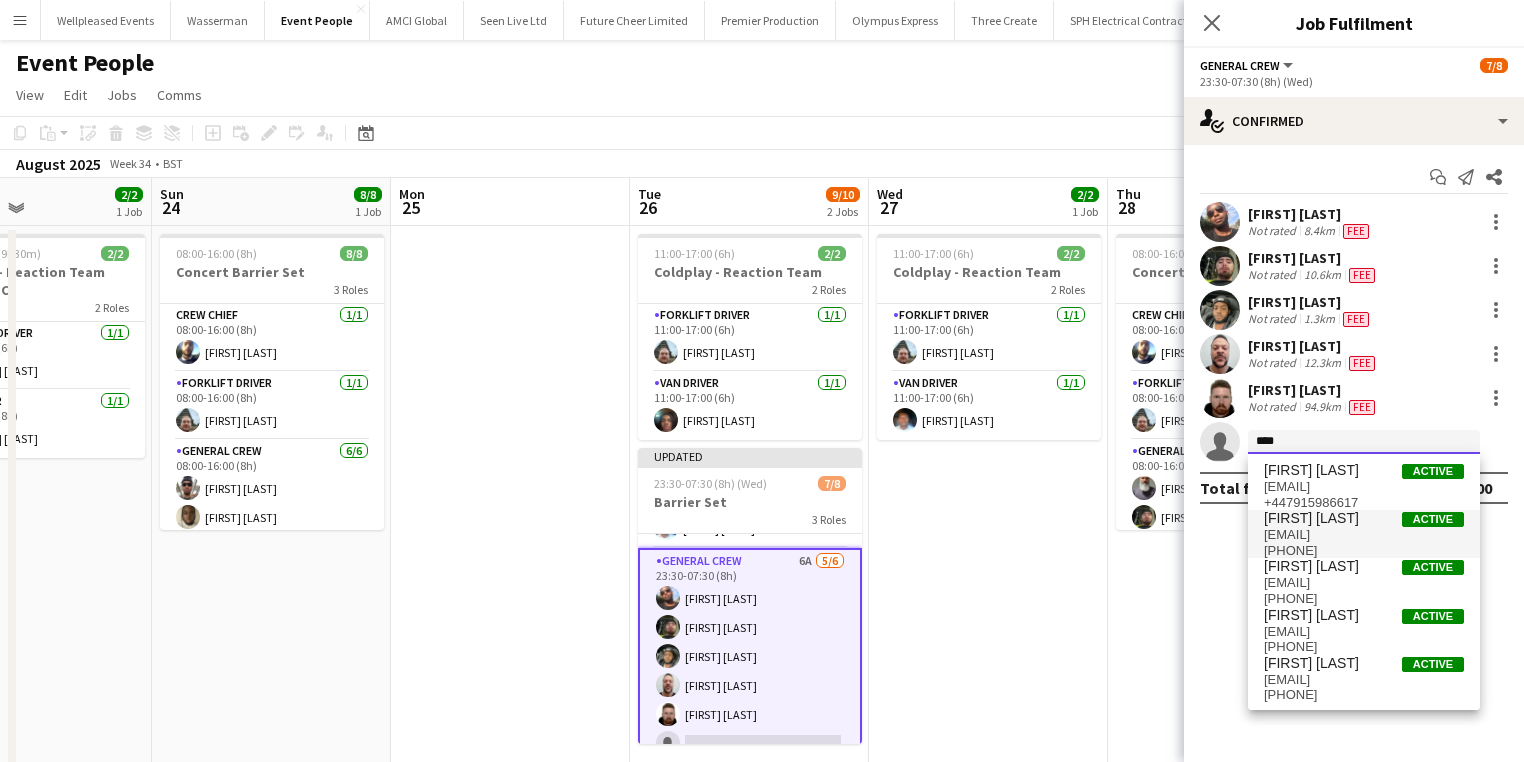 type on "****" 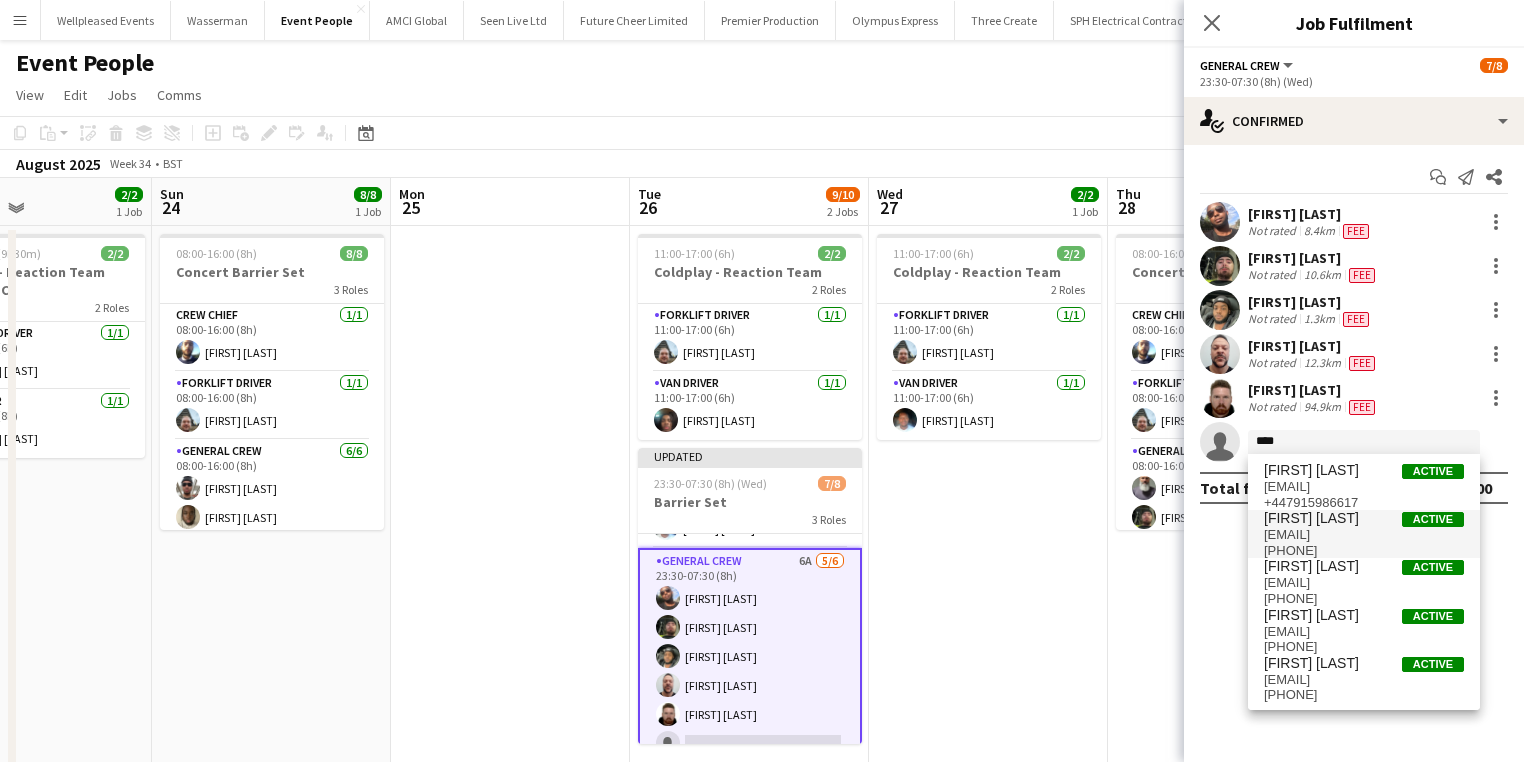 click on "+4407415238493" at bounding box center [1364, 551] 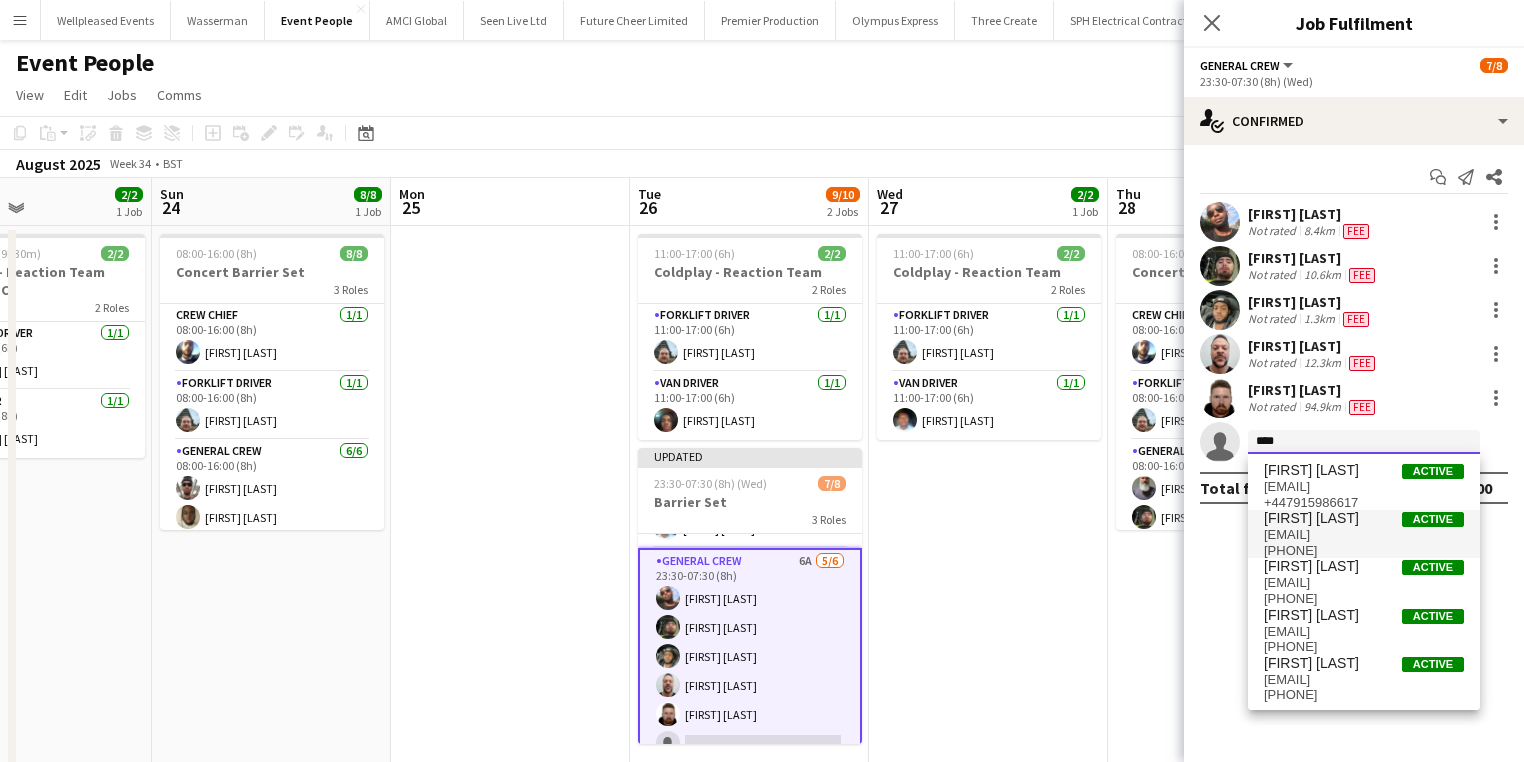 type 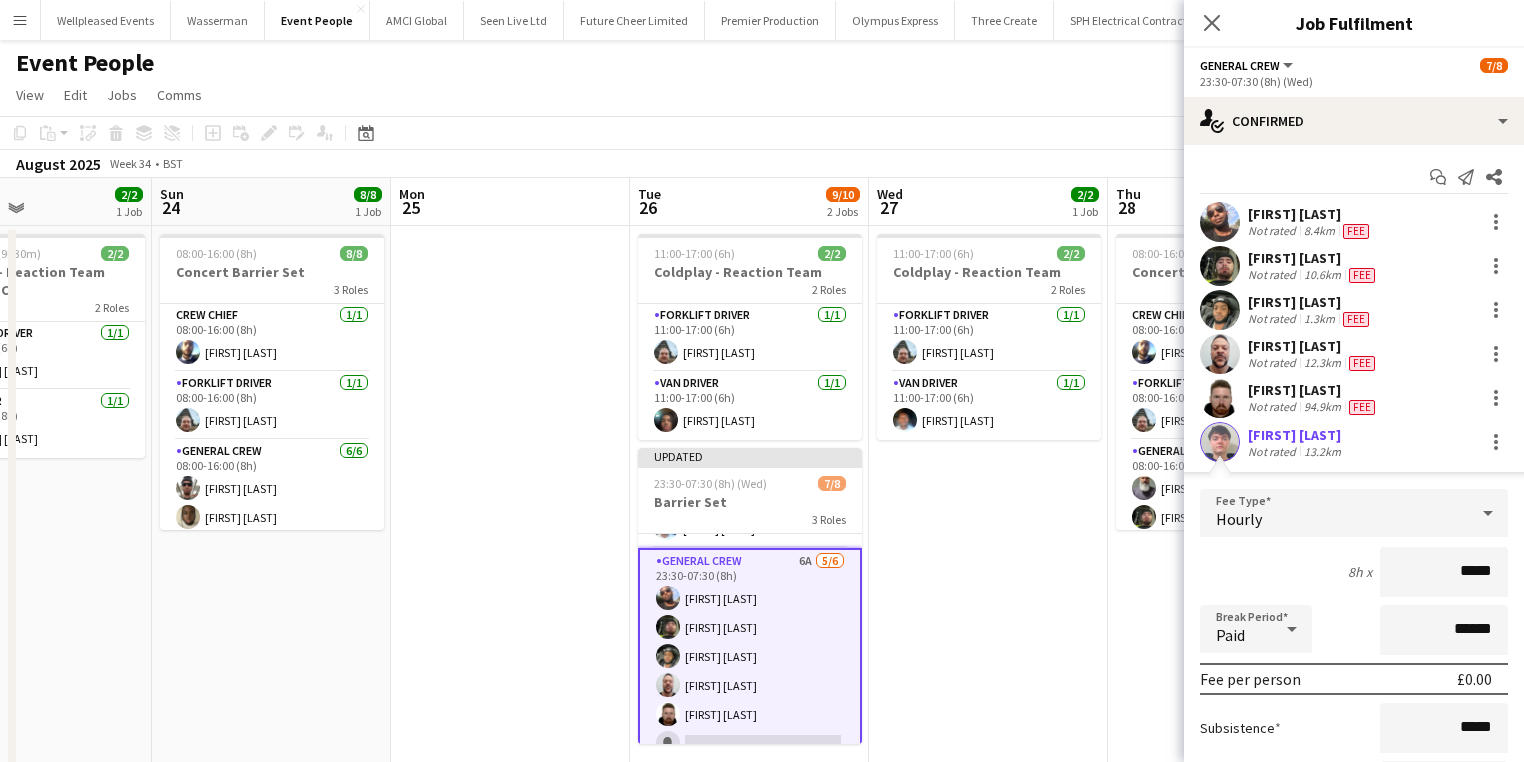 drag, startPoint x: 1410, startPoint y: 558, endPoint x: 1708, endPoint y: 579, distance: 298.739 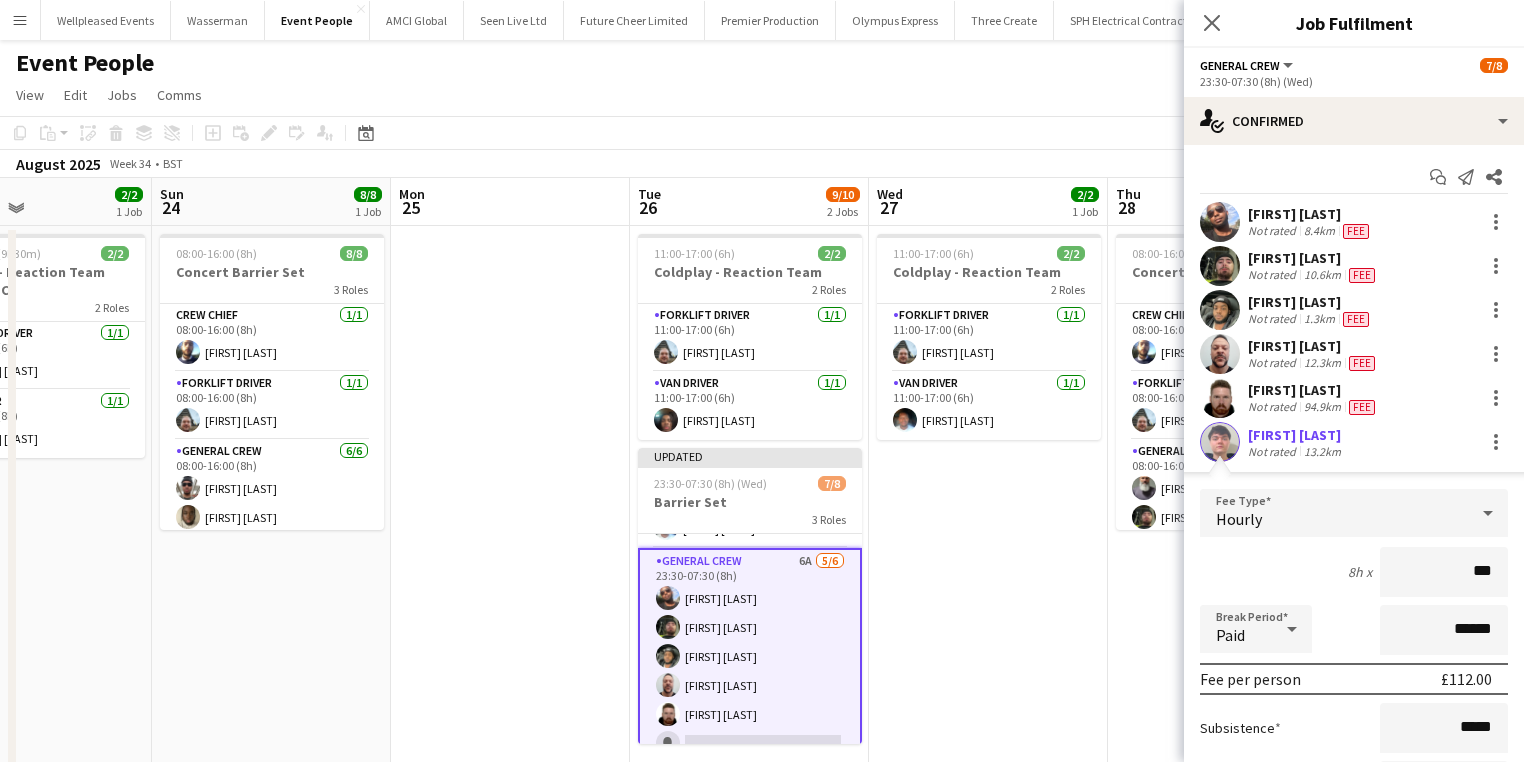 type on "***" 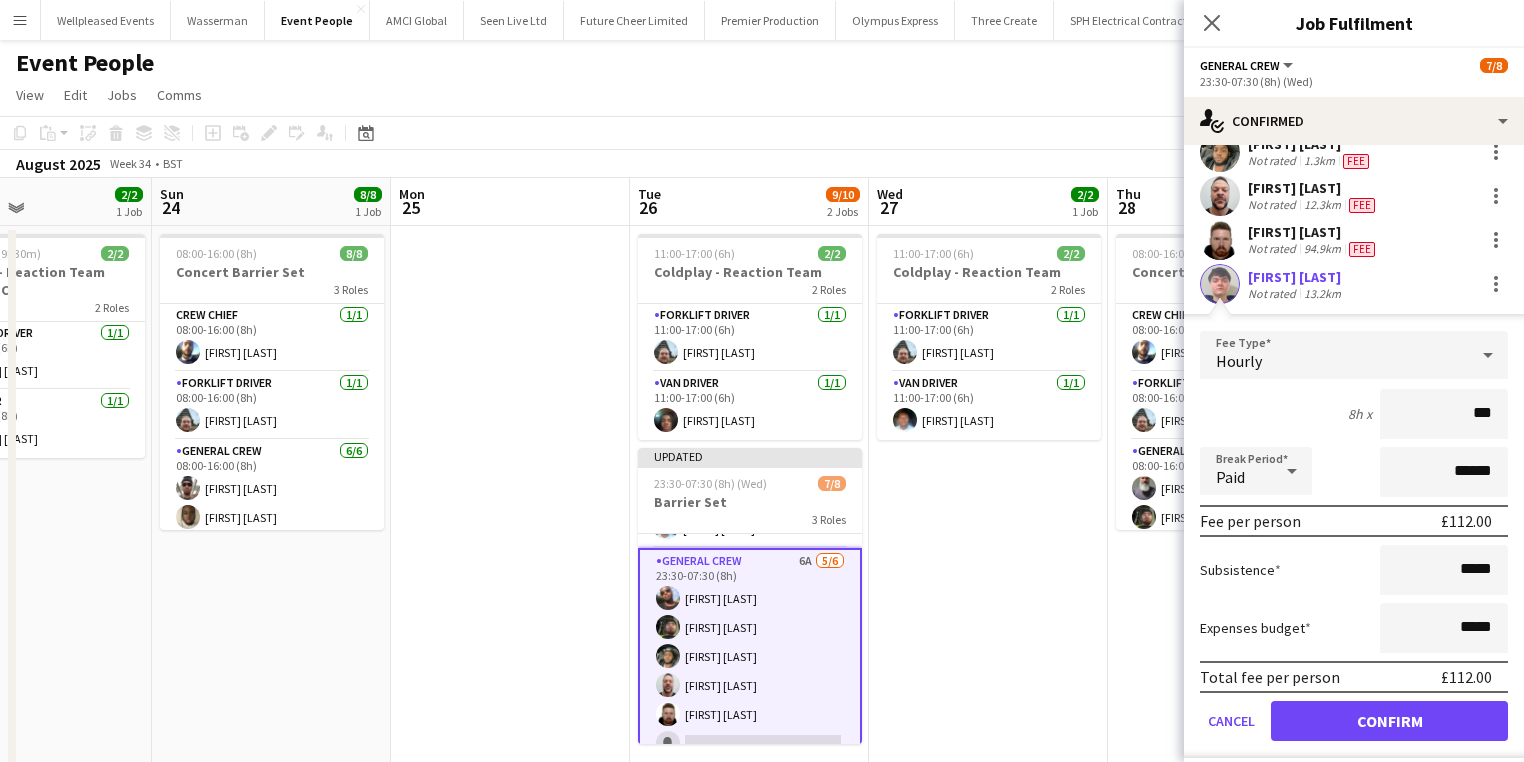 scroll, scrollTop: 160, scrollLeft: 0, axis: vertical 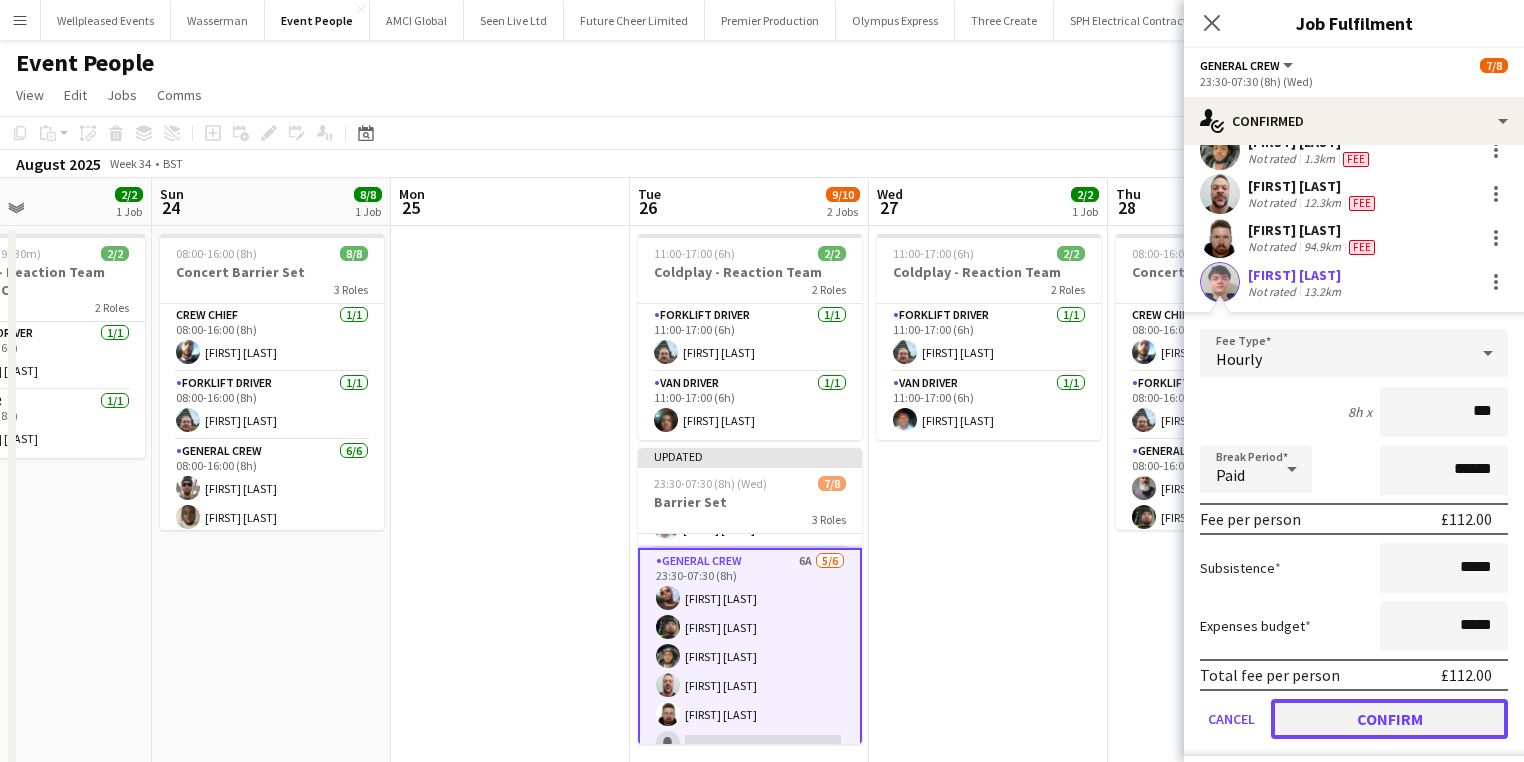 click on "Confirm" at bounding box center [1389, 719] 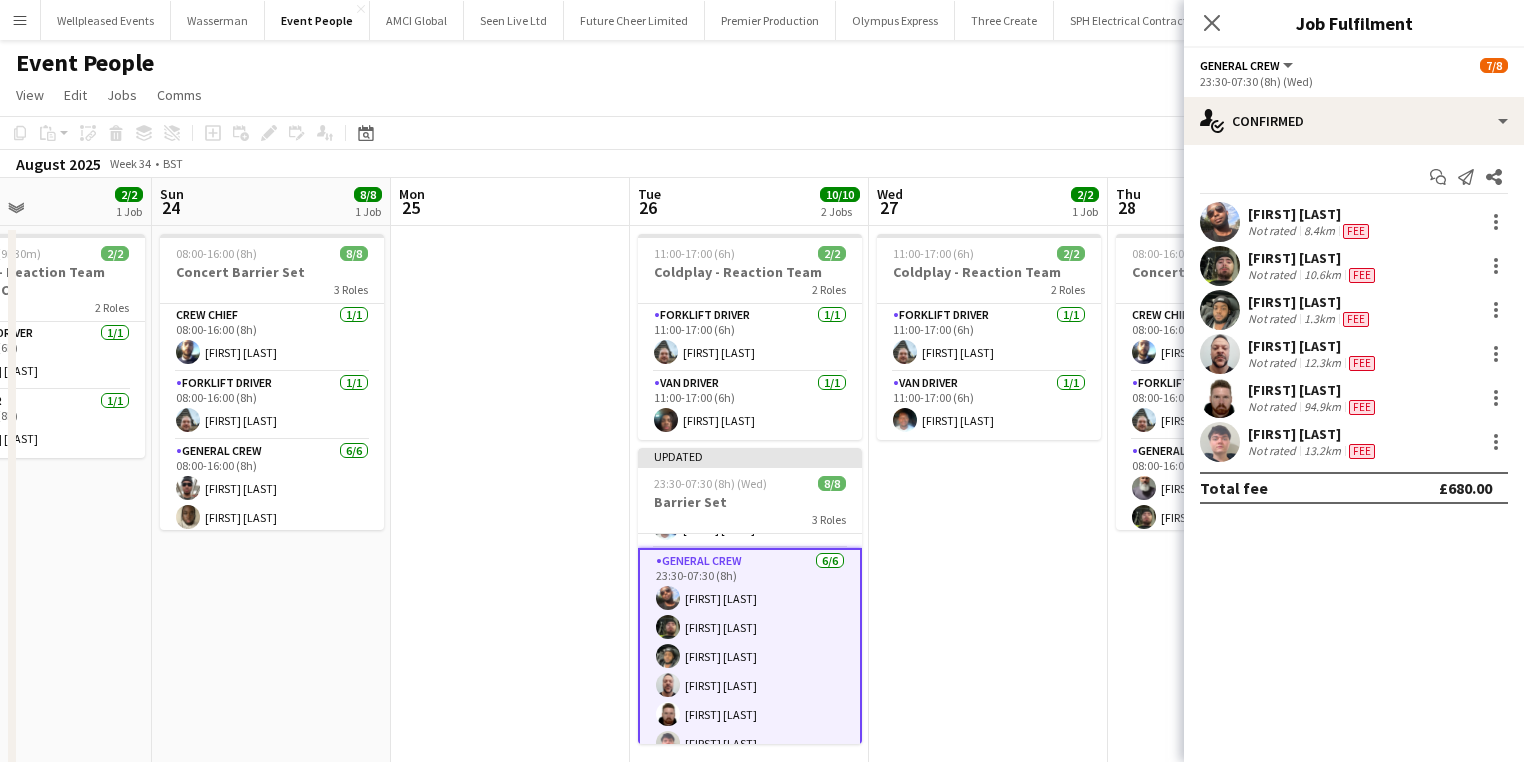 scroll, scrollTop: 0, scrollLeft: 0, axis: both 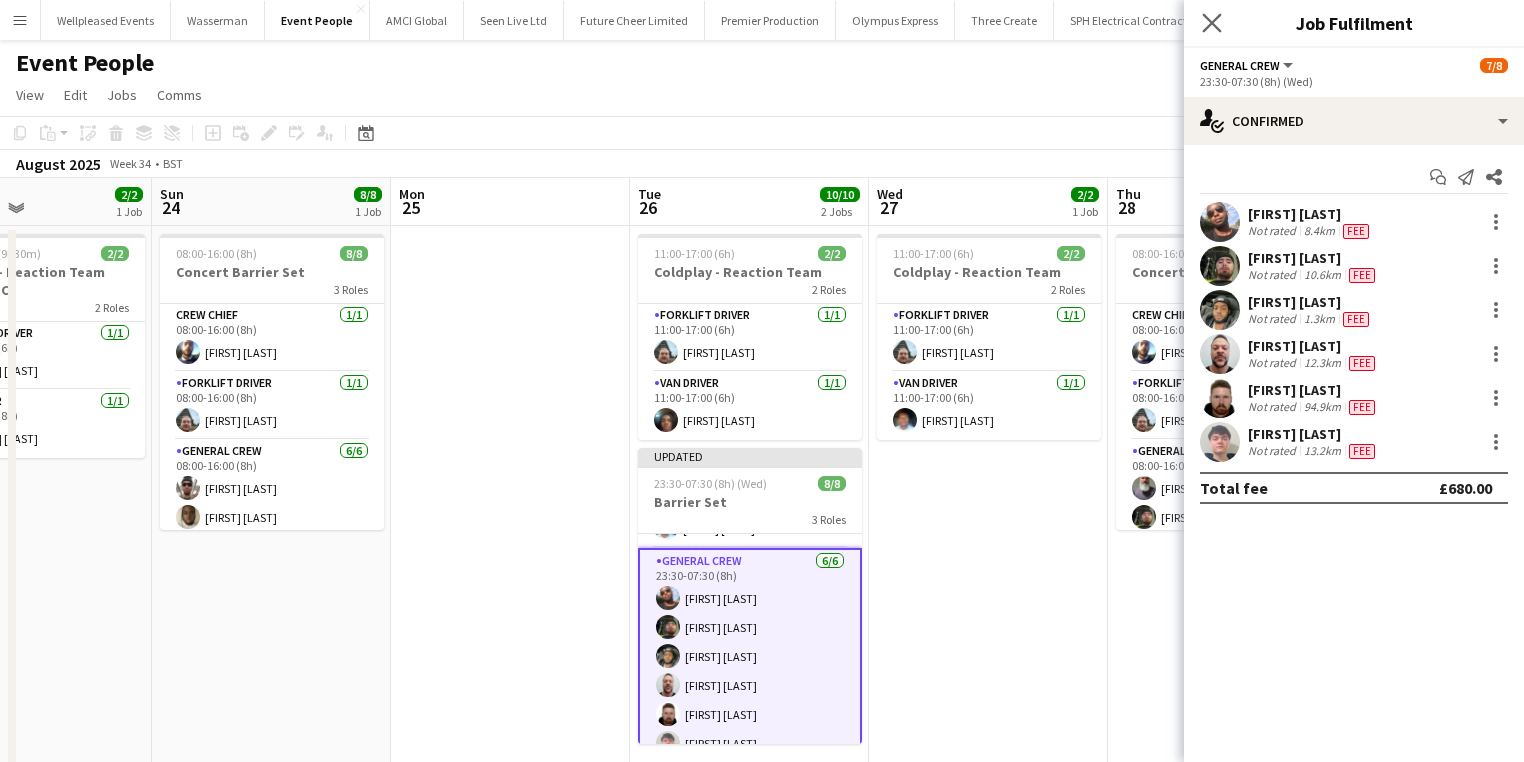 click on "Close pop-in" 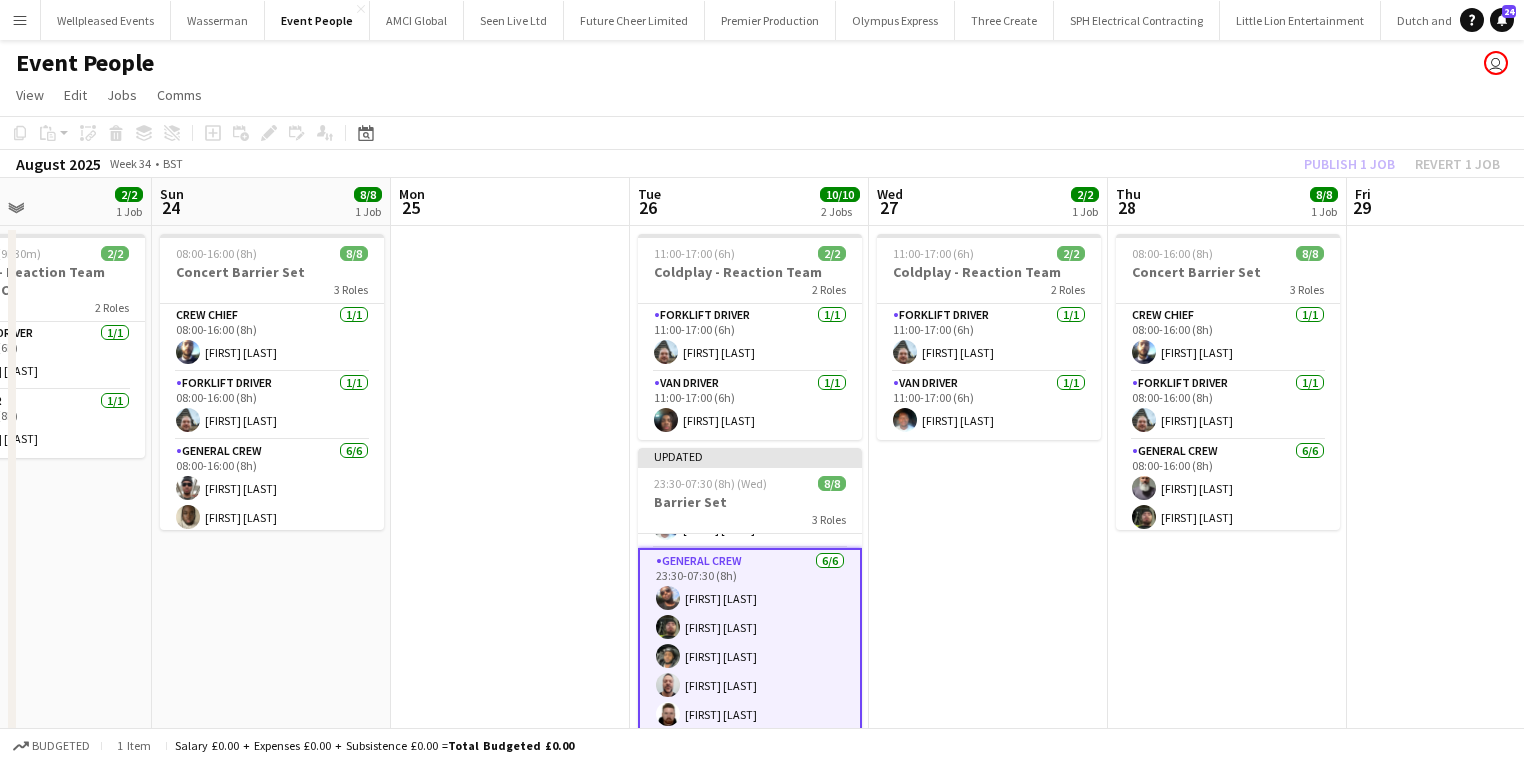 click on "Publish 1 job   Revert 1 job" 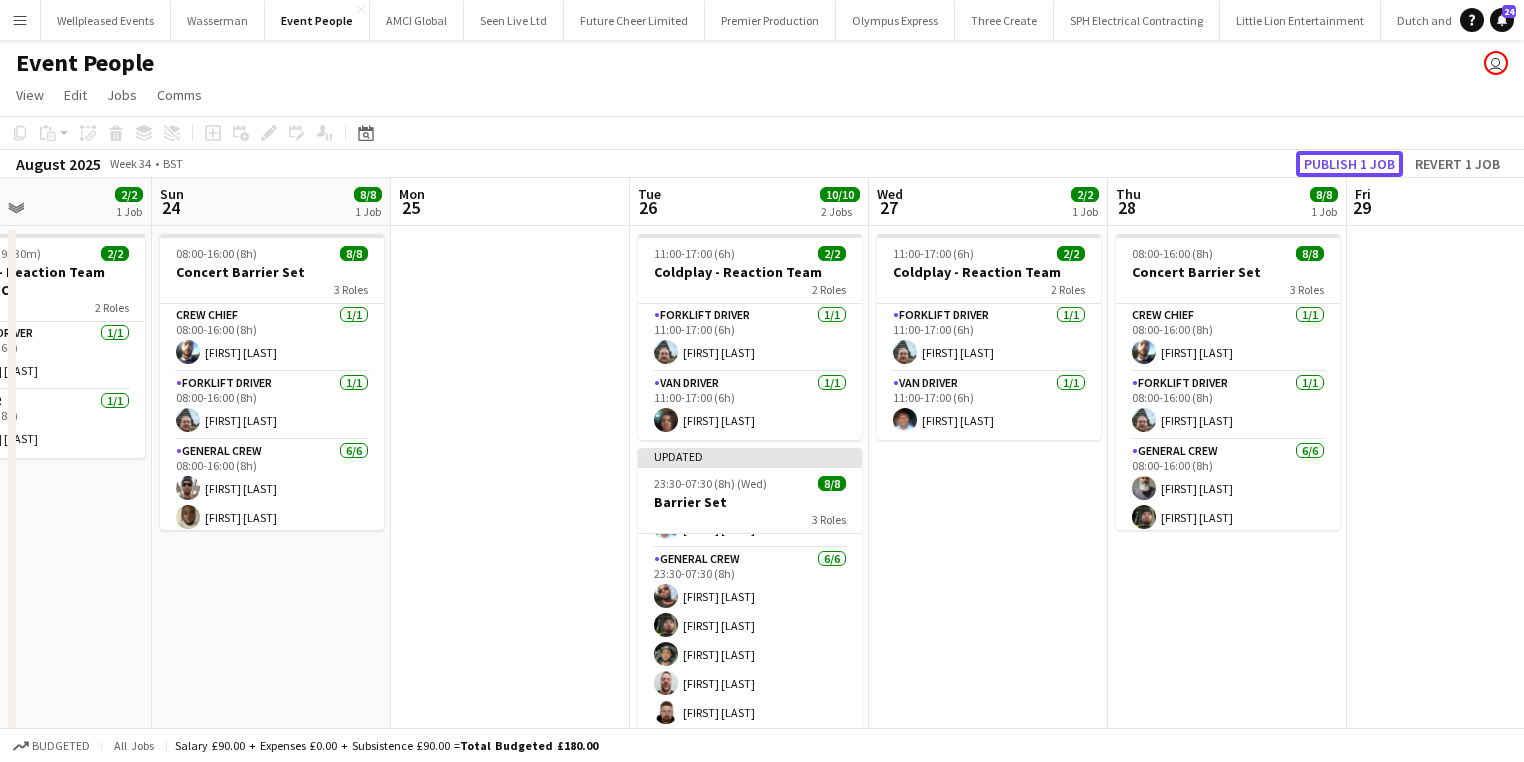 click on "Publish 1 job" 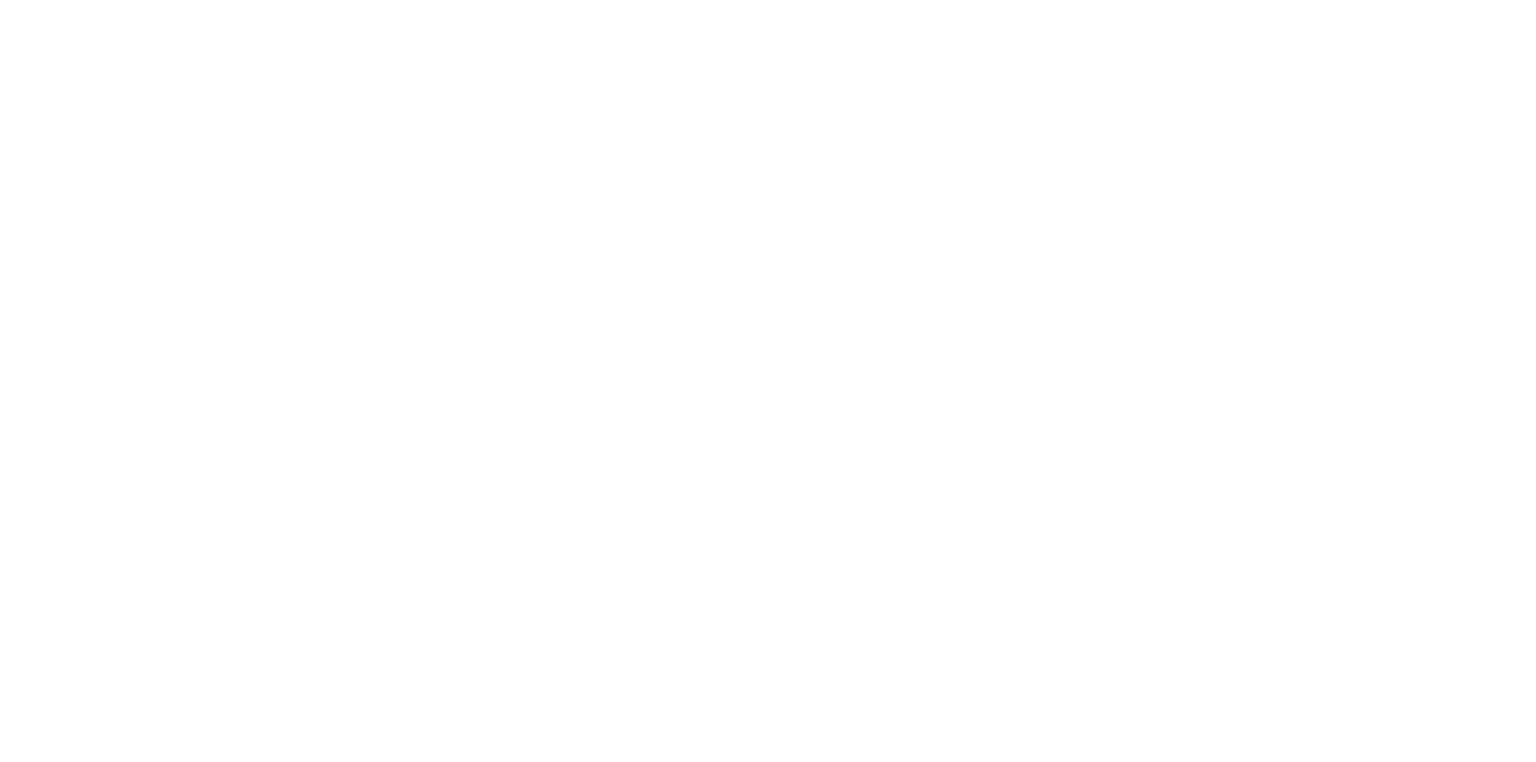 scroll, scrollTop: 0, scrollLeft: 0, axis: both 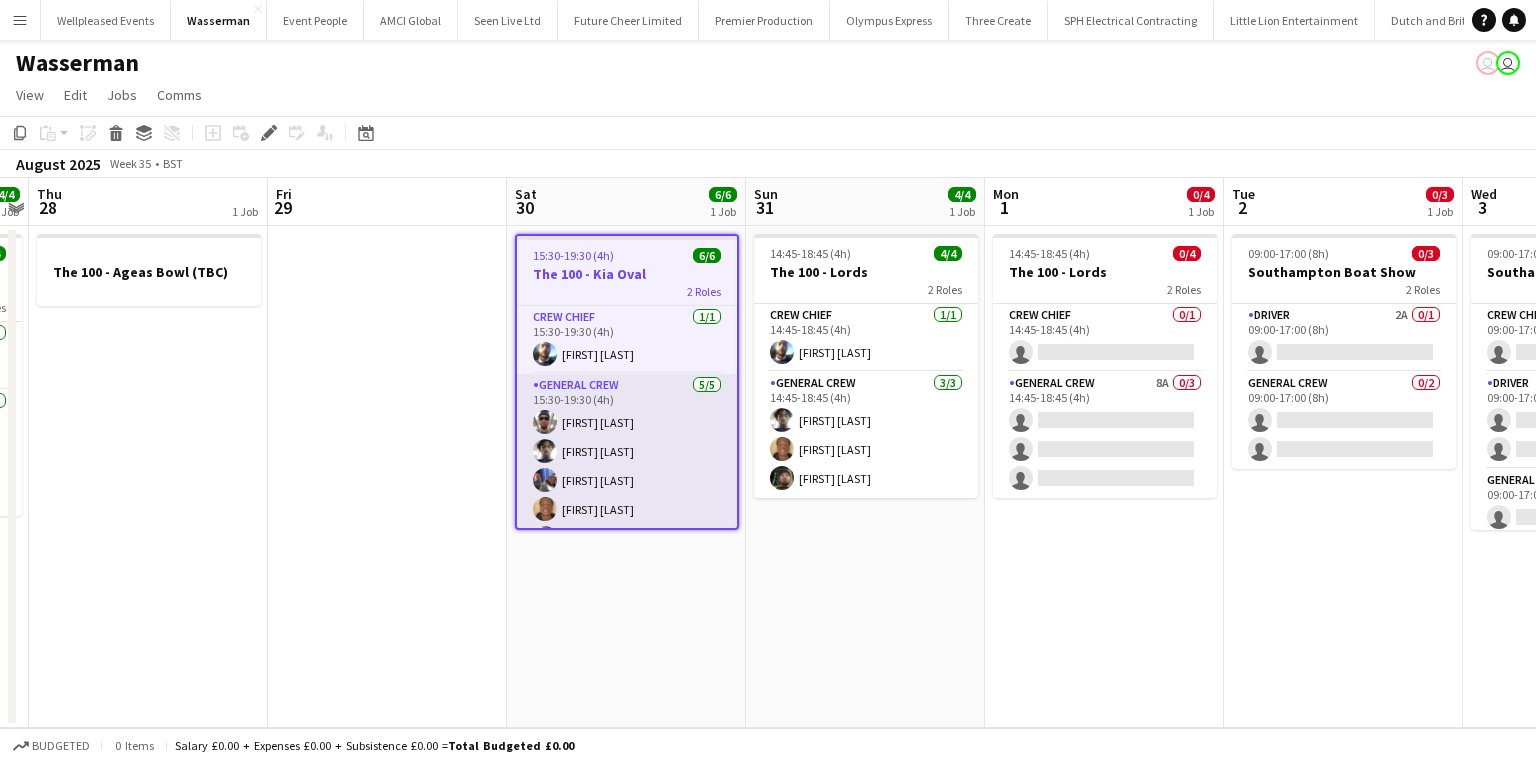 click on "General Crew   5/5   15:30-19:30 (4h)
Stefan Simpson-Soye Tayeeb Alabi Taoreed Alabi Javier Sánchez James Granger" at bounding box center [627, 466] 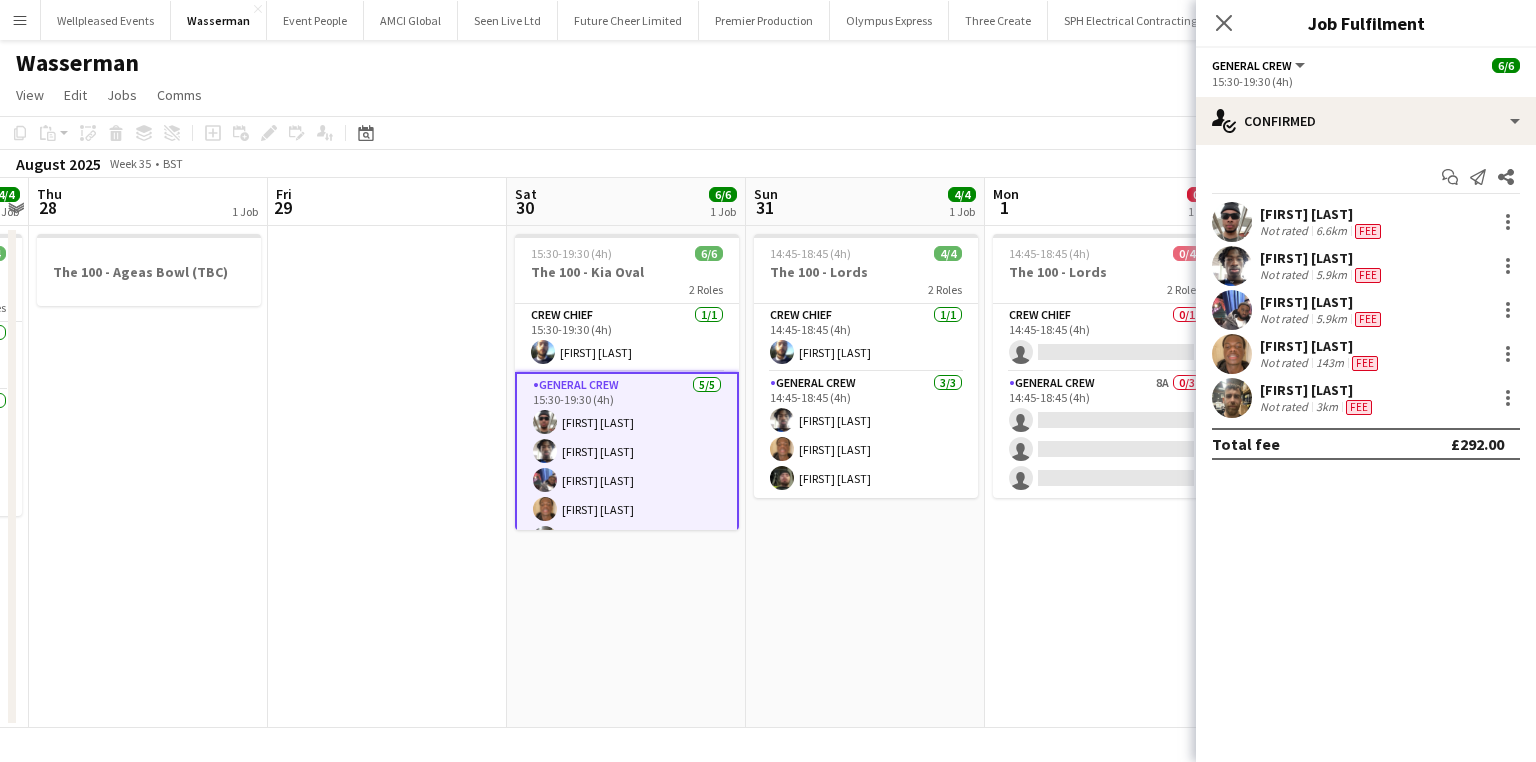 click on "General Crew   5/5   15:30-19:30 (4h)
Stefan Simpson-Soye Tayeeb Alabi Taoreed Alabi Javier Sánchez James Granger" at bounding box center (627, 466) 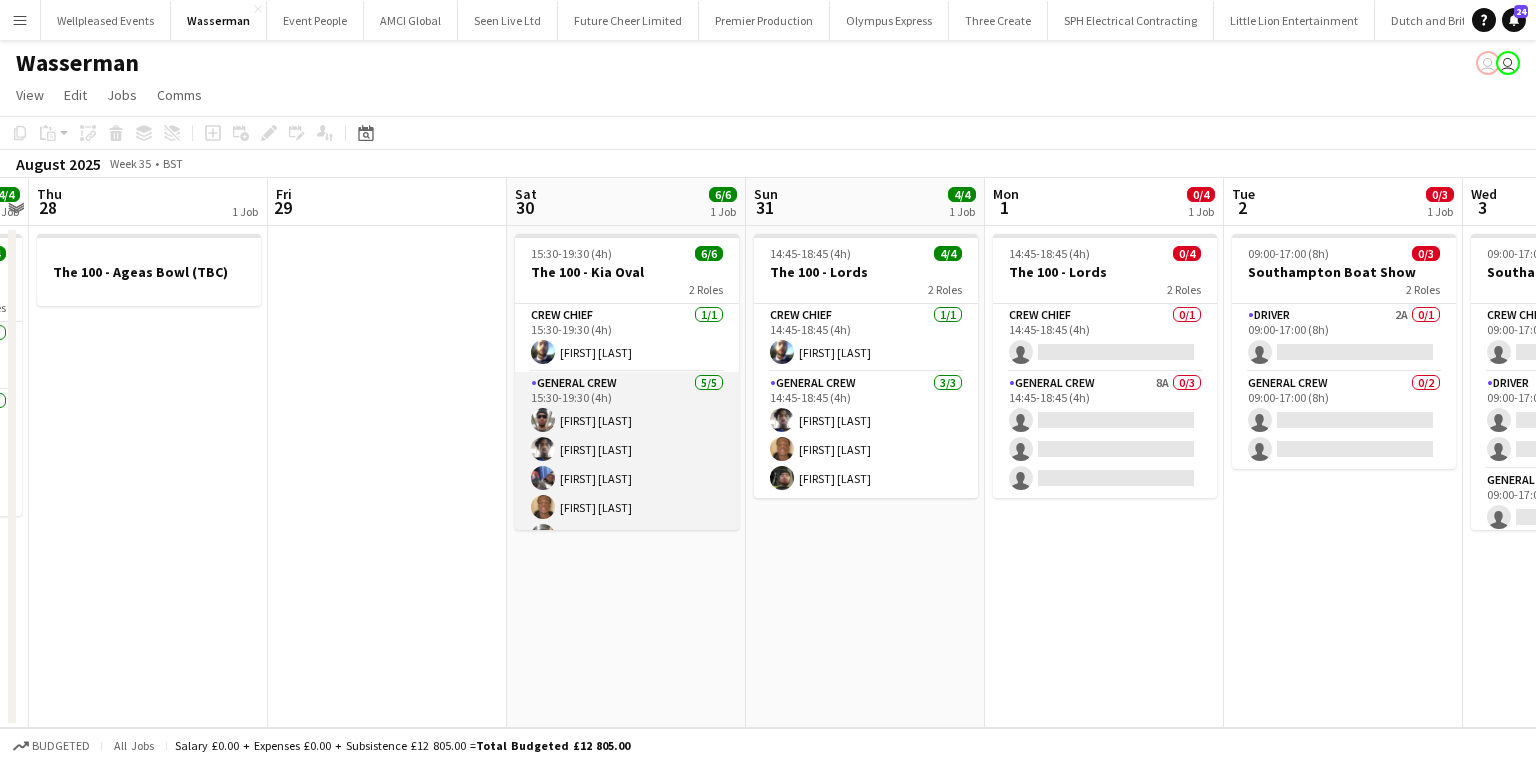 click on "General Crew   5/5   15:30-19:30 (4h)
Stefan Simpson-Soye Tayeeb Alabi Taoreed Alabi Javier Sánchez James Granger" at bounding box center [627, 464] 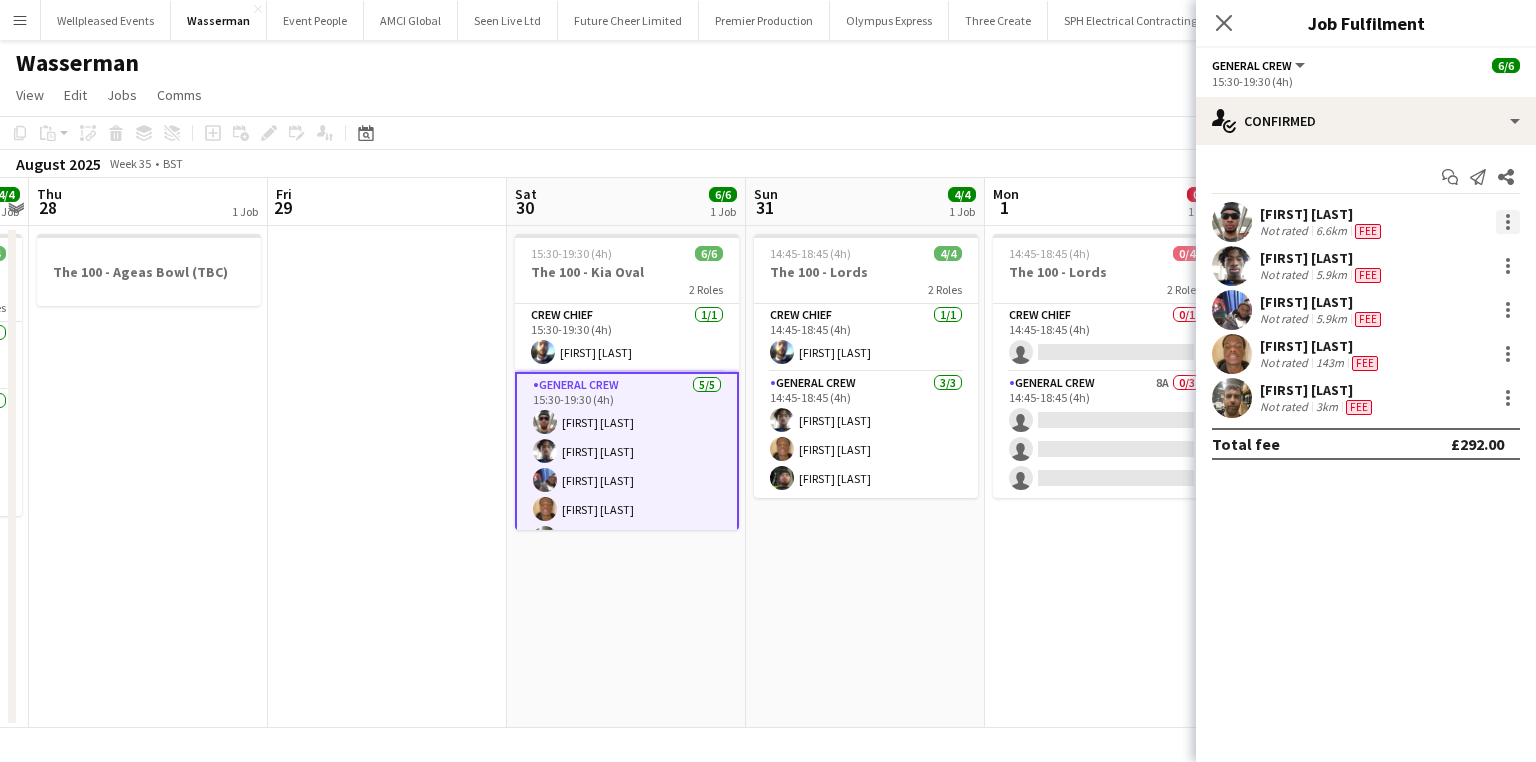 click at bounding box center [1508, 222] 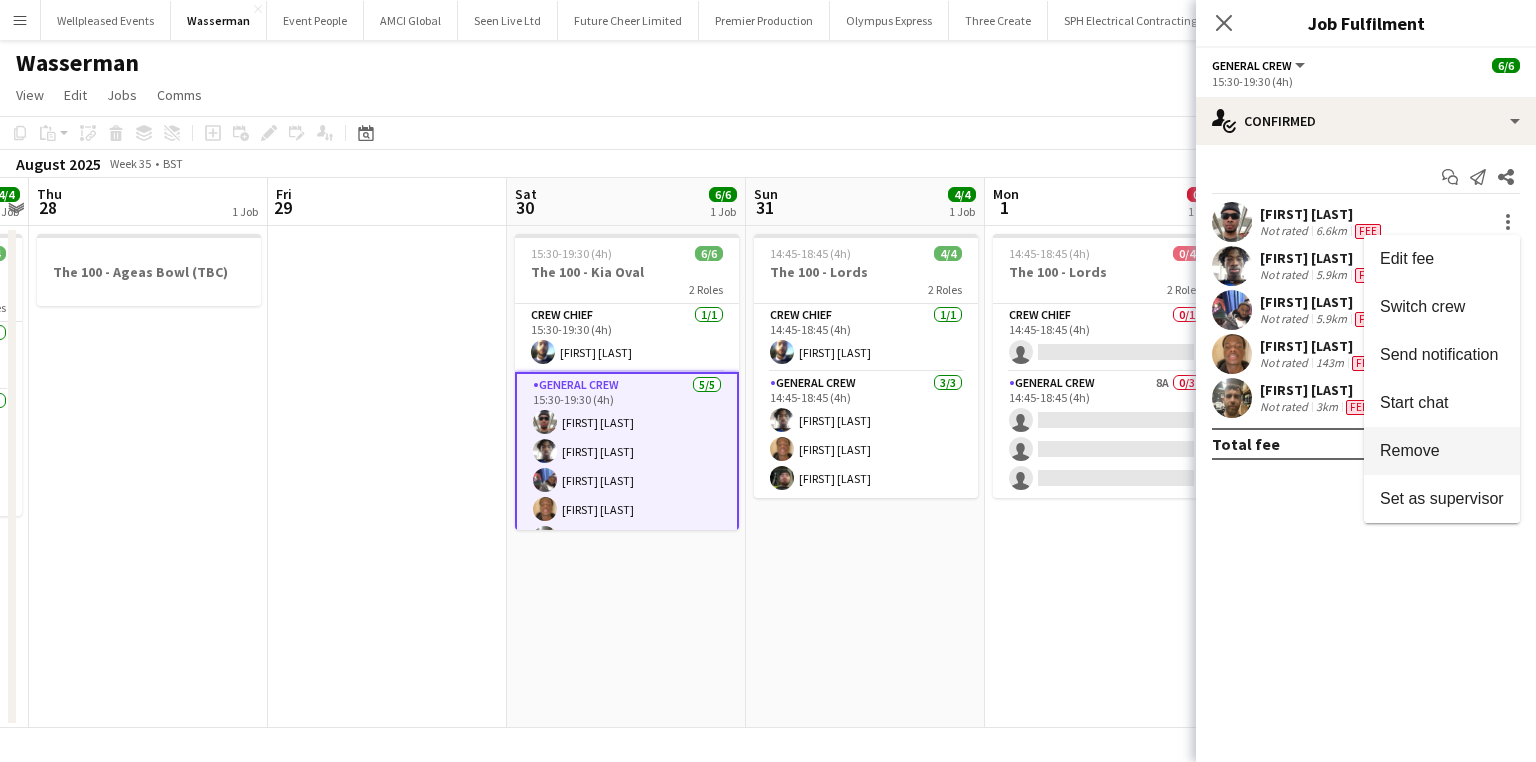 click on "Remove" at bounding box center [1410, 450] 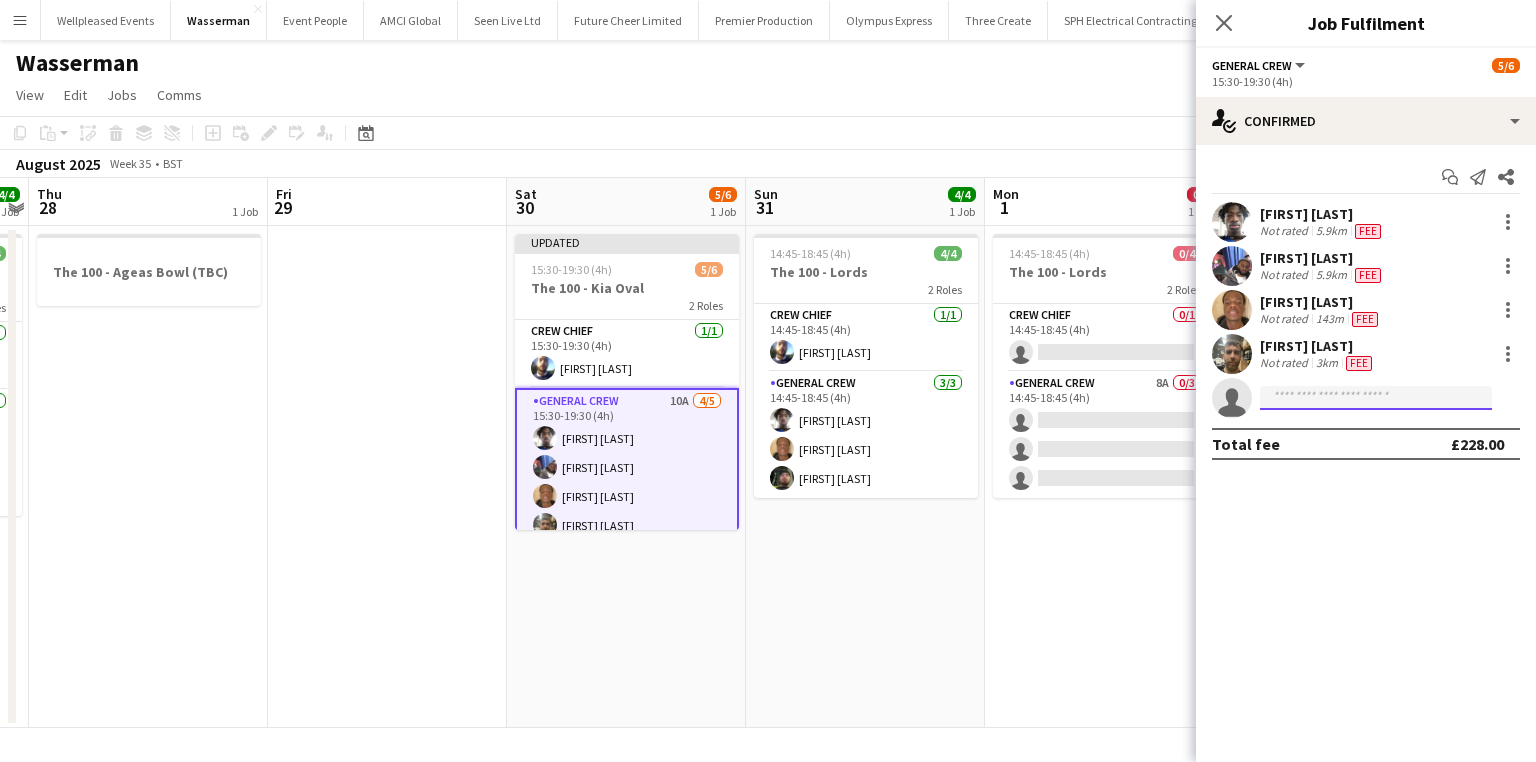 click 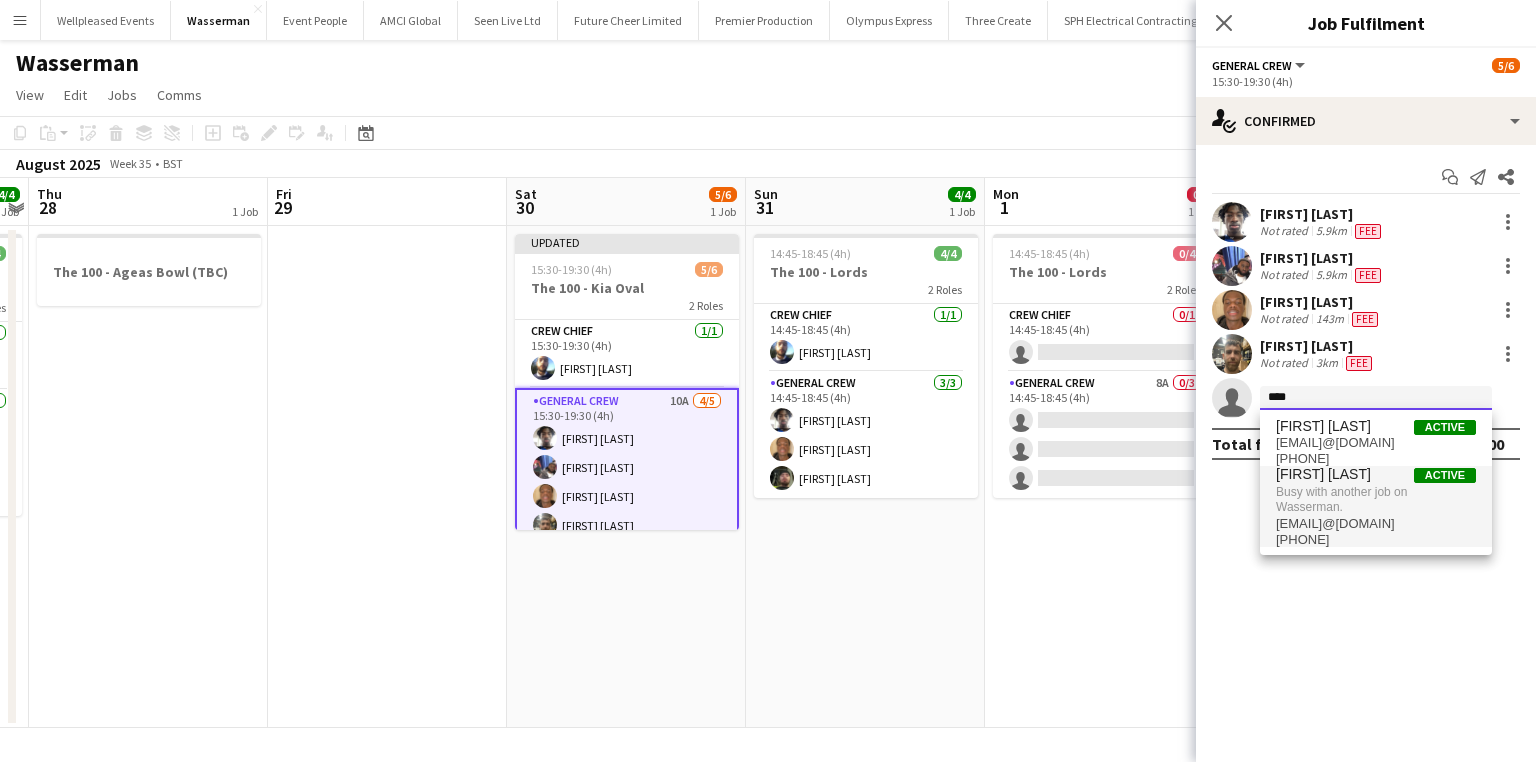 type on "****" 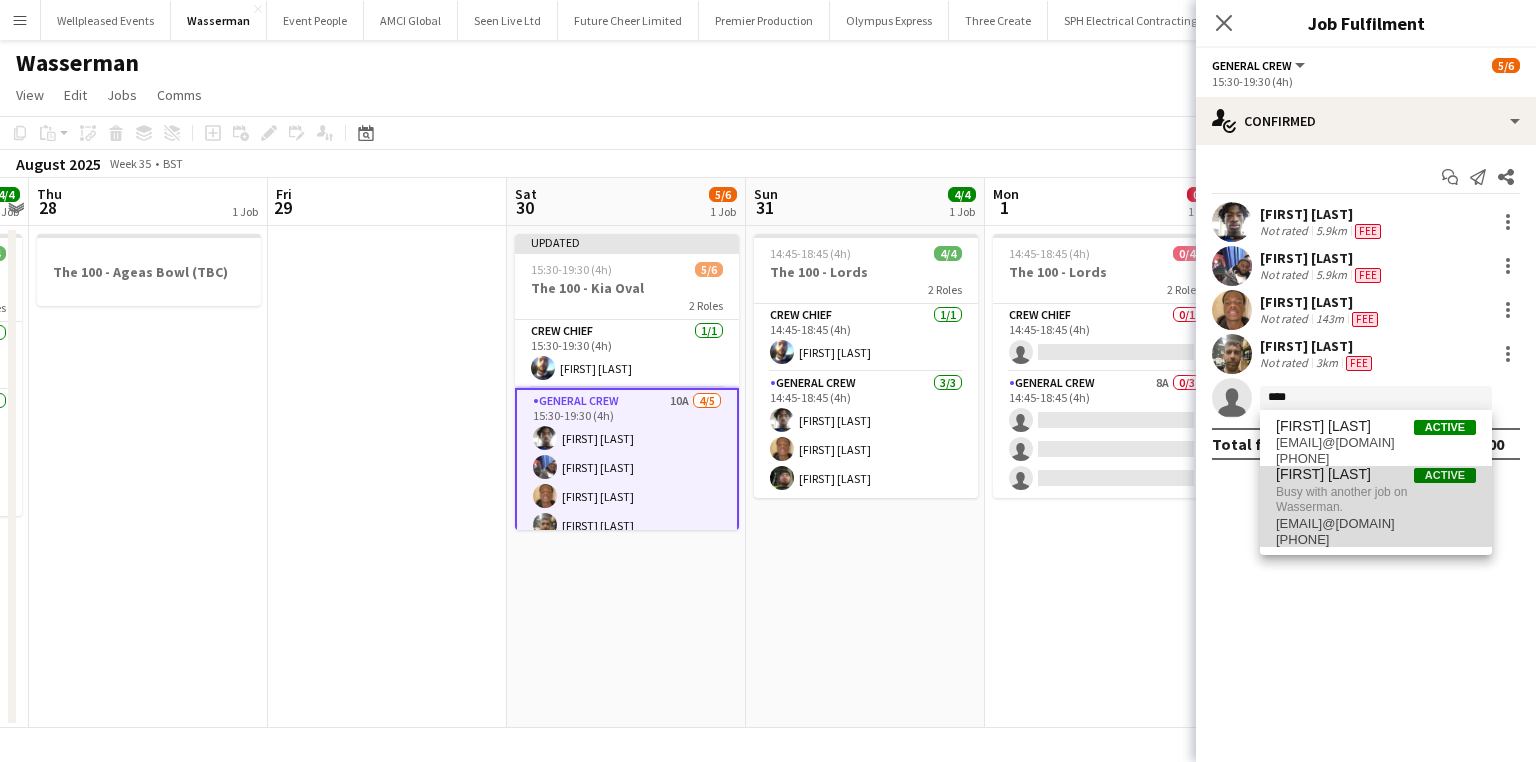 click on "[FIRST] [LAST]" at bounding box center (1323, 474) 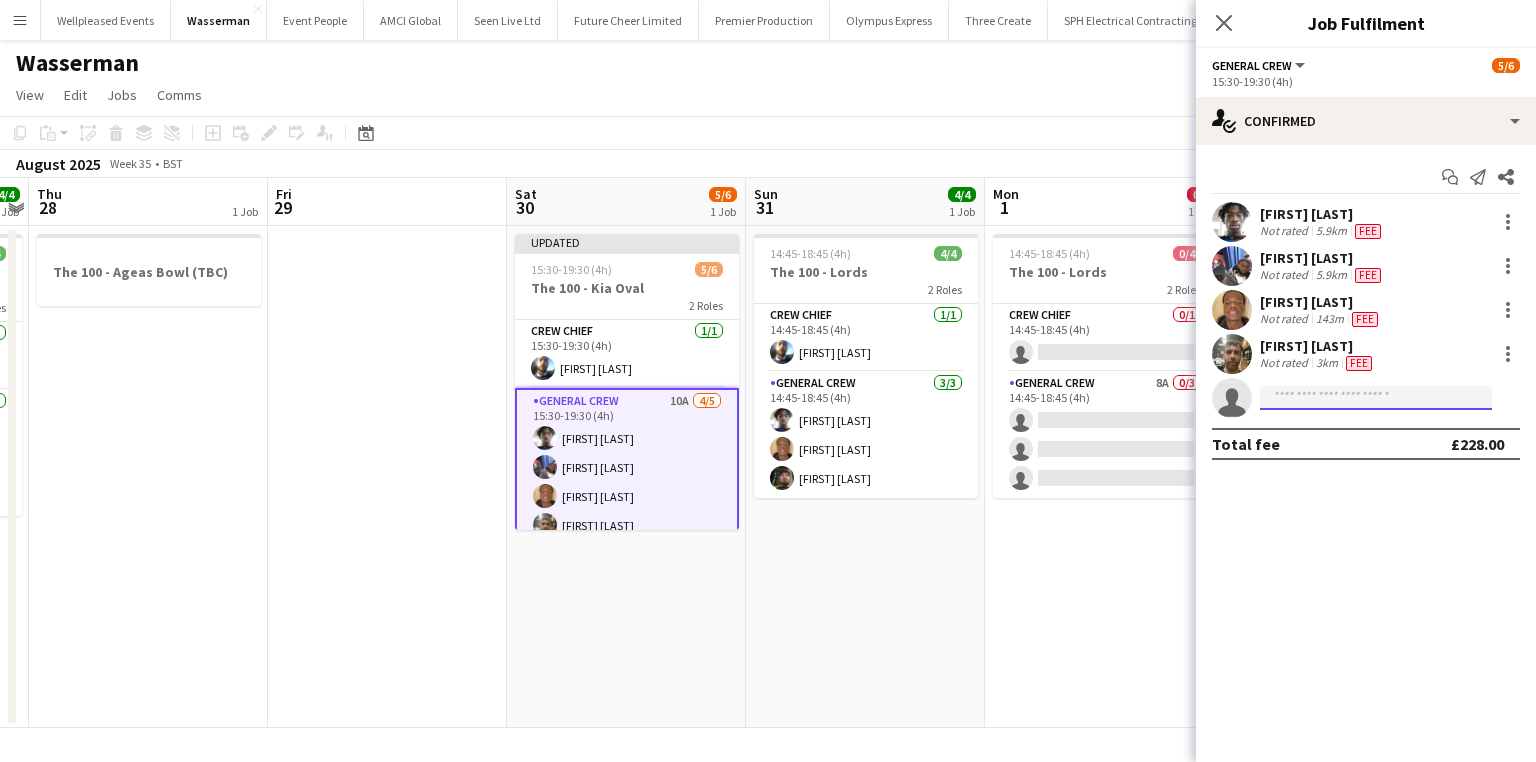 click 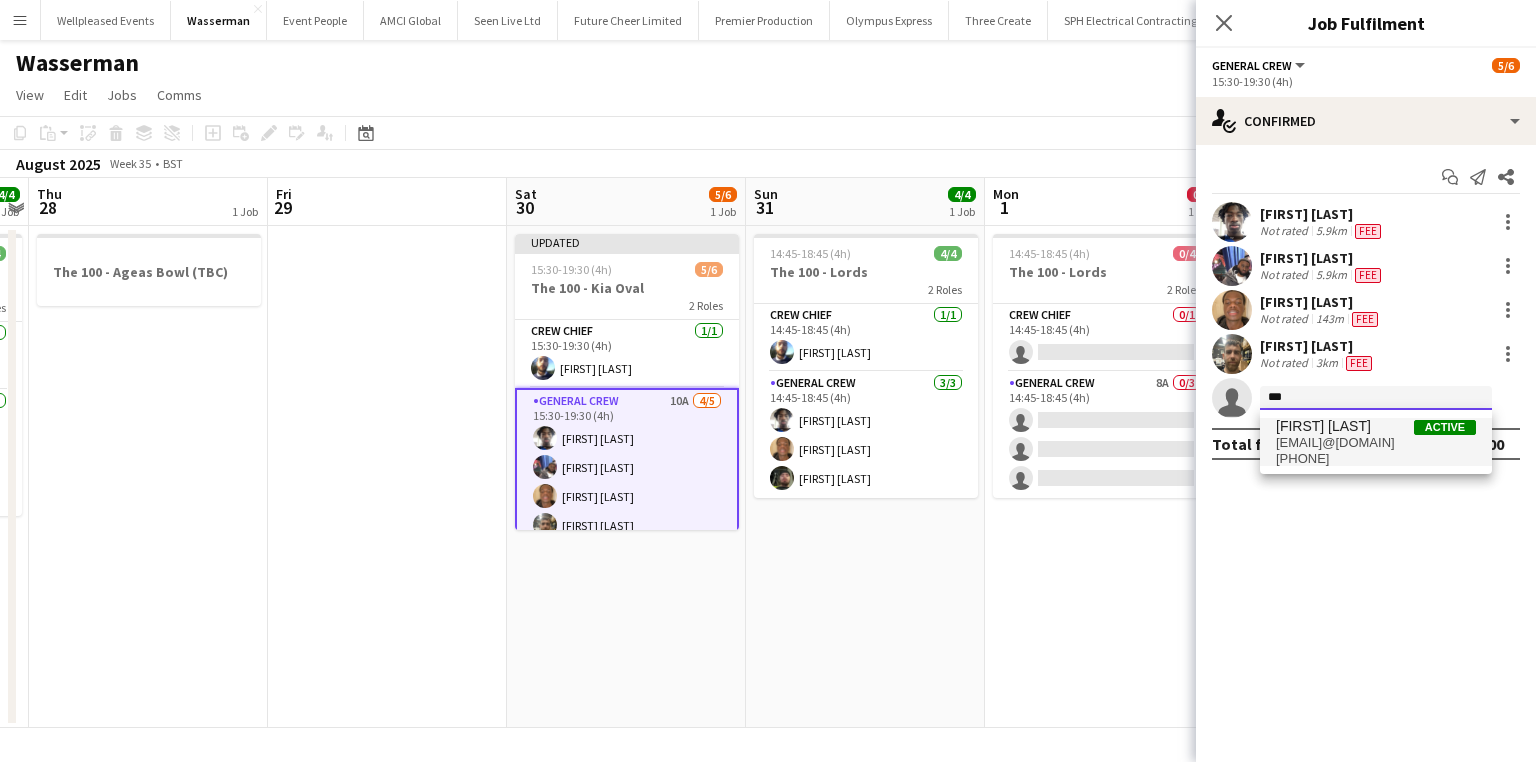 type on "***" 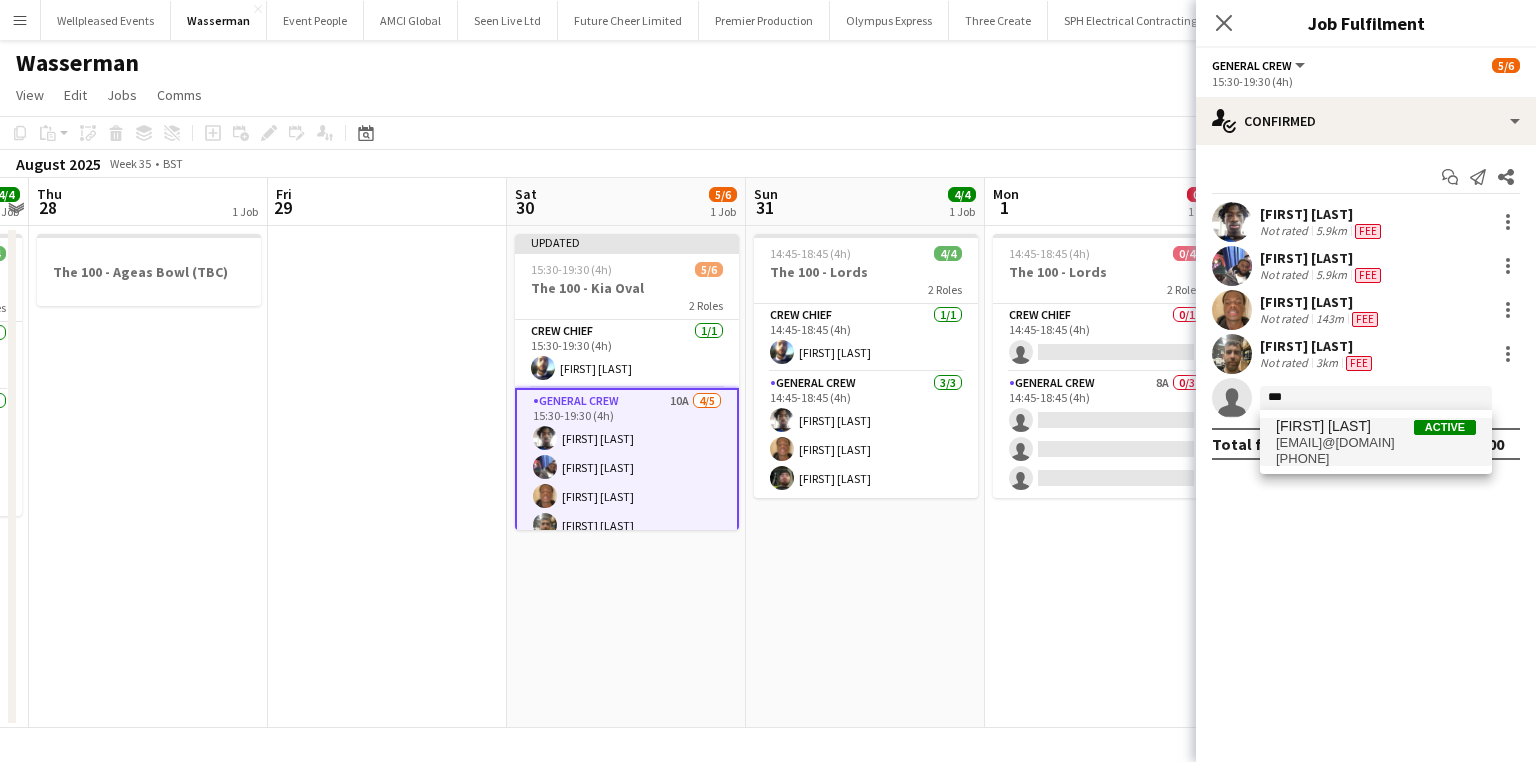 click on "Kane O’Neill  Active" at bounding box center [1376, 426] 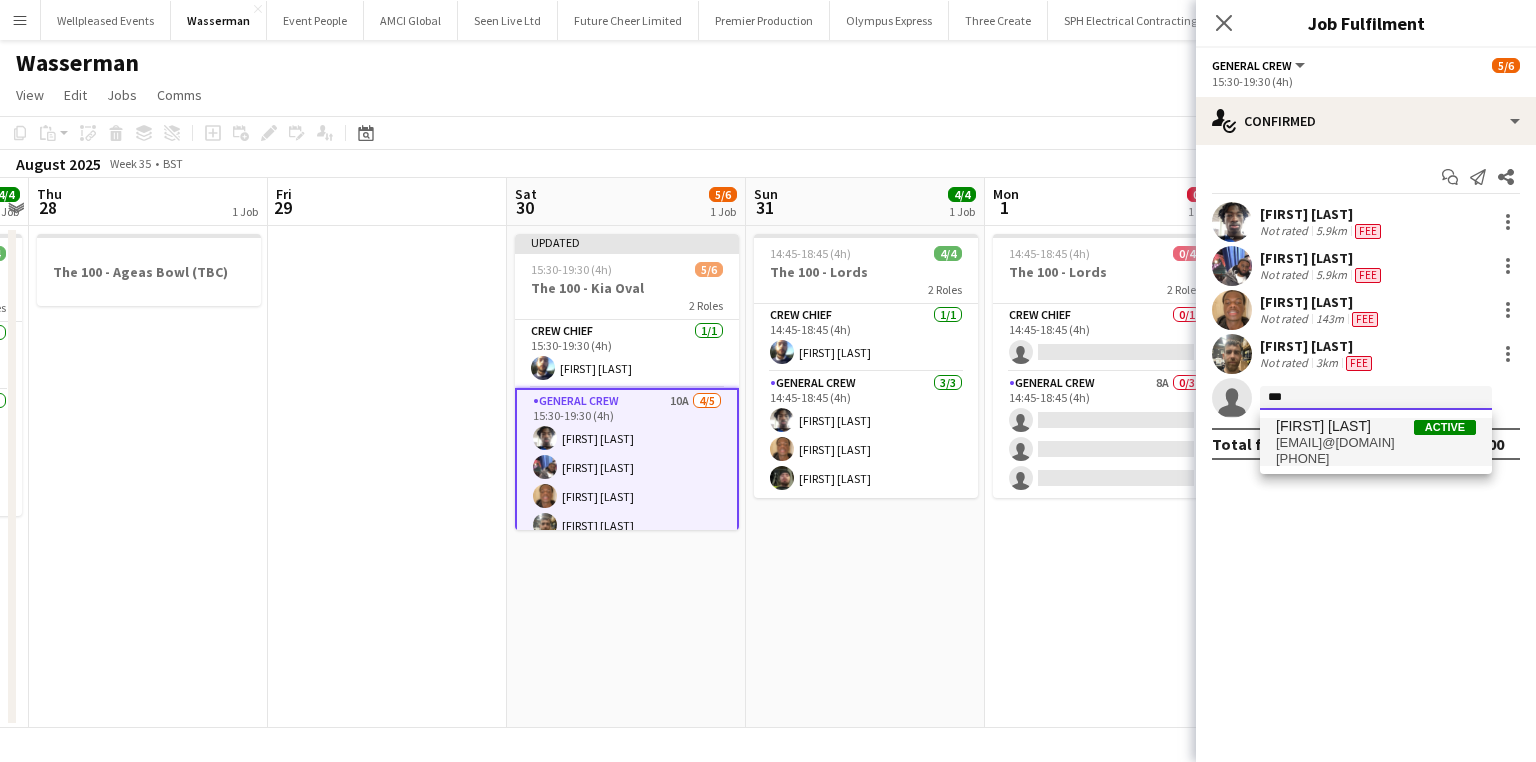 type 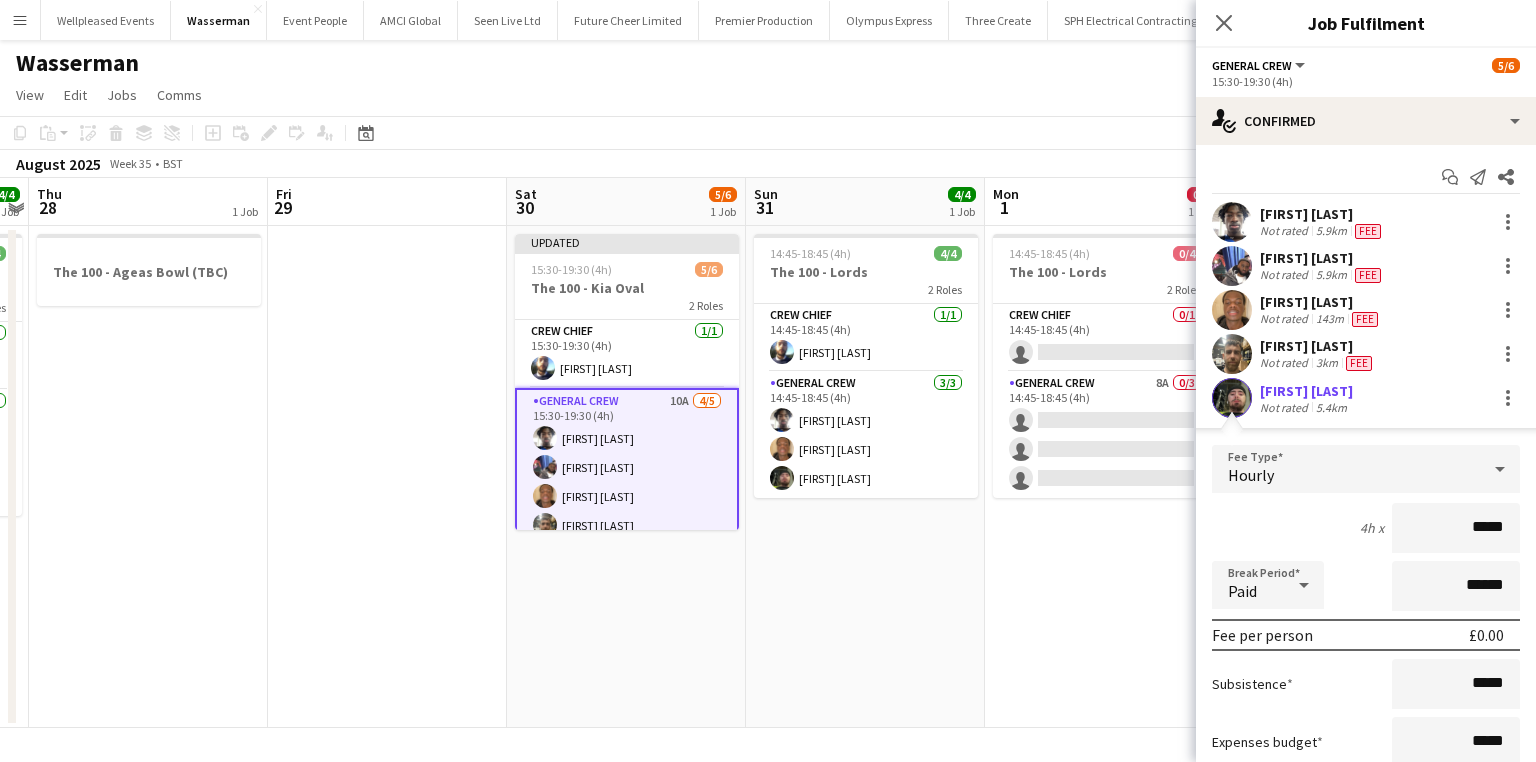 drag, startPoint x: 1428, startPoint y: 512, endPoint x: 1727, endPoint y: 516, distance: 299.02676 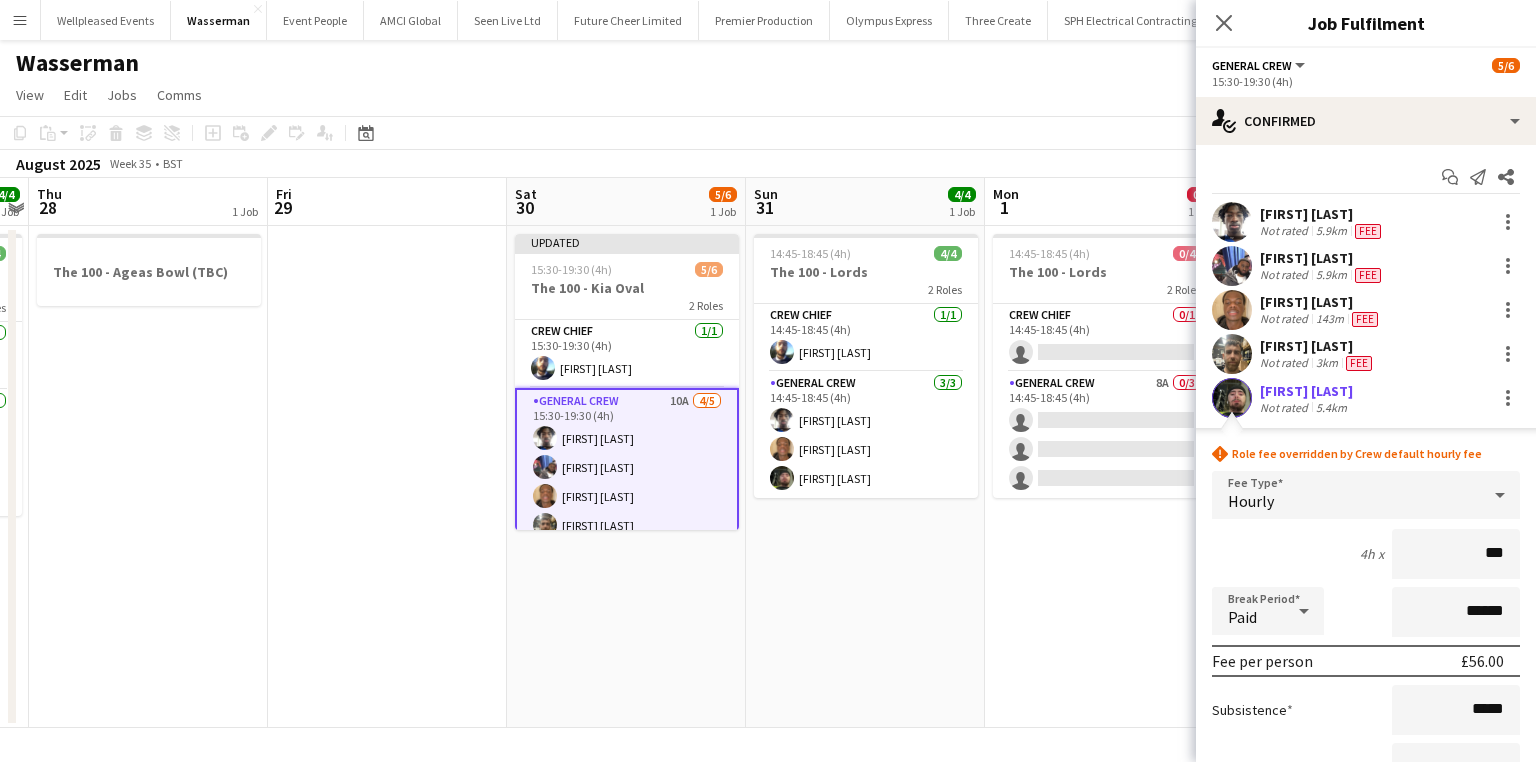 type on "***" 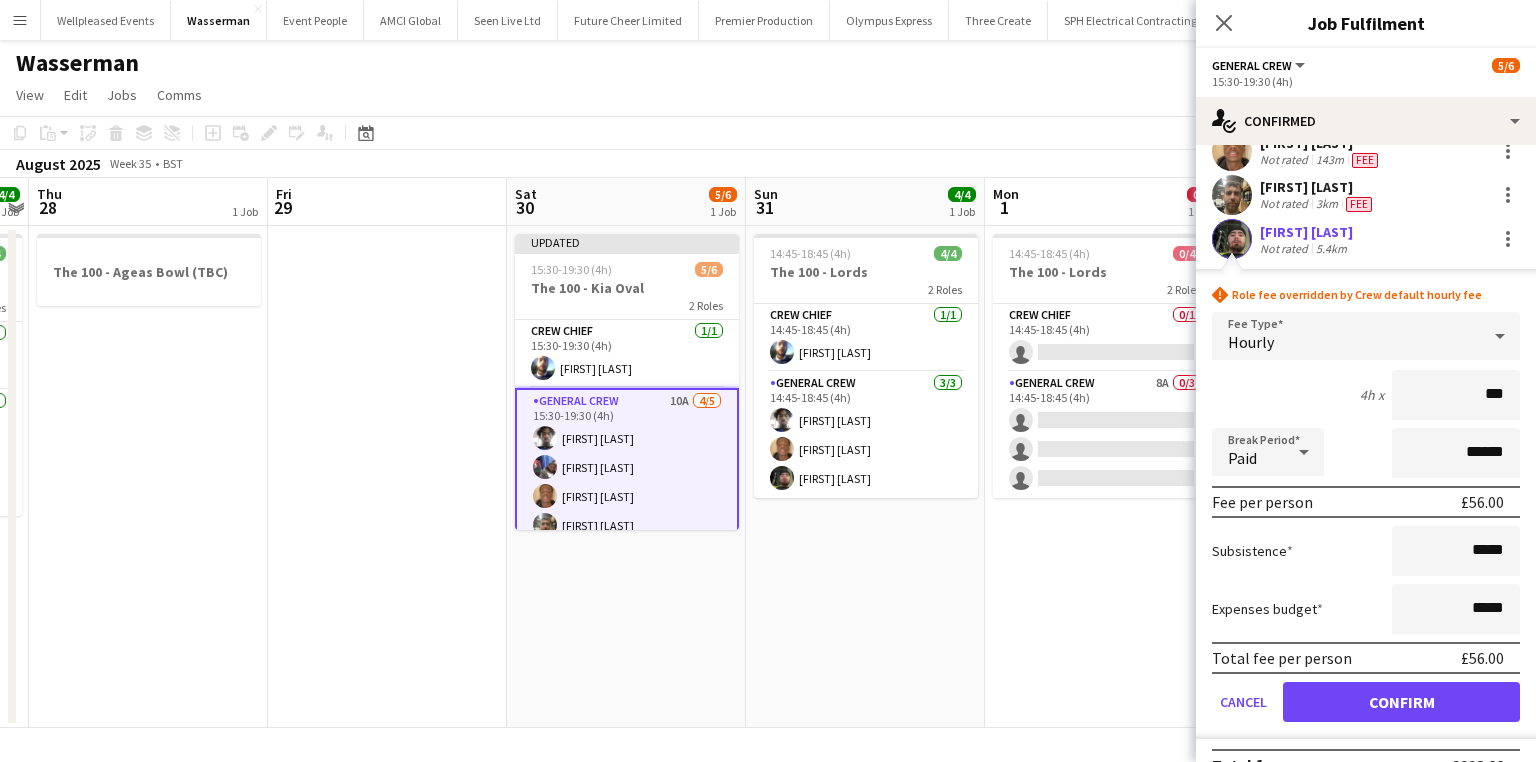 scroll, scrollTop: 191, scrollLeft: 0, axis: vertical 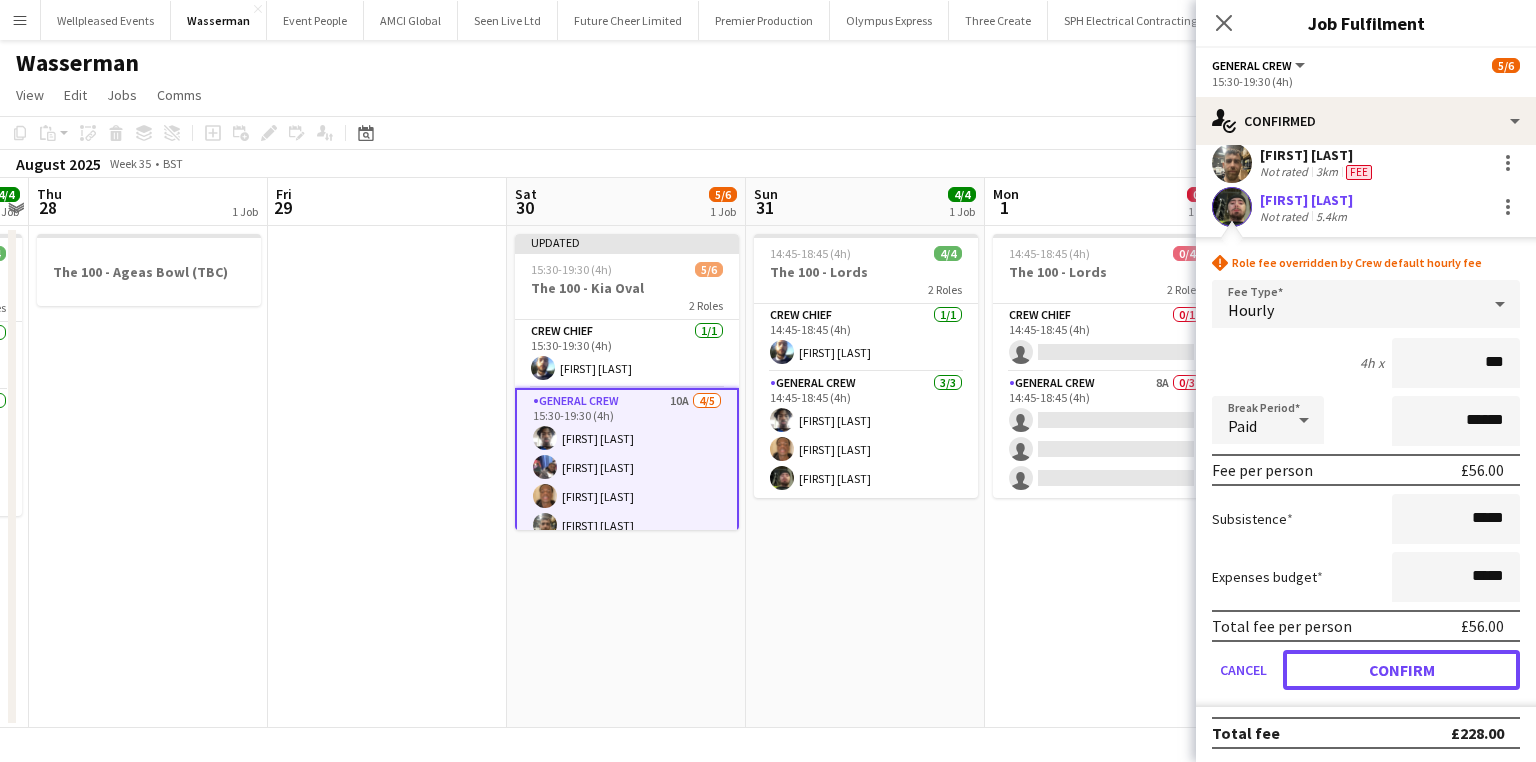 click on "Confirm" at bounding box center [1401, 670] 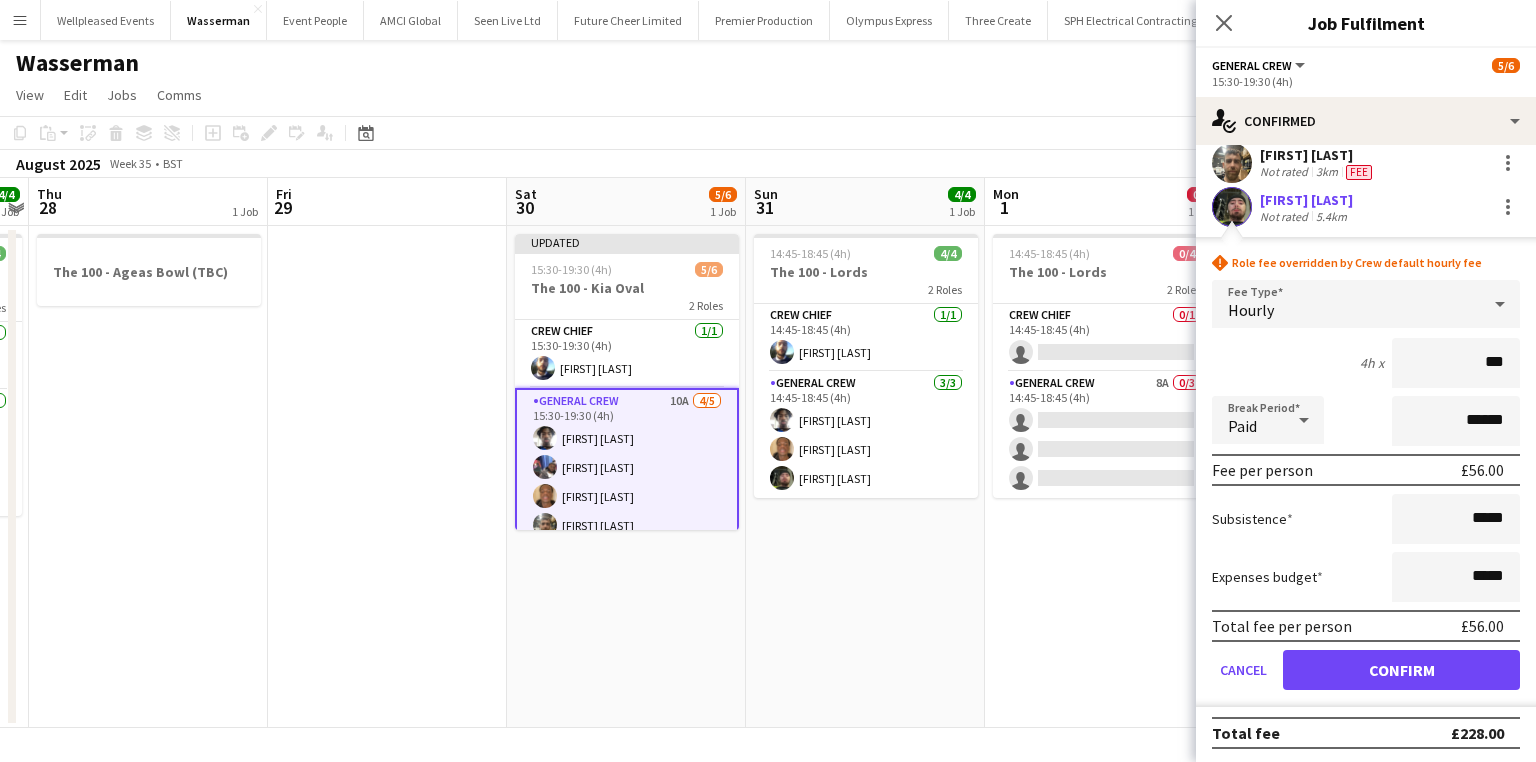scroll, scrollTop: 0, scrollLeft: 0, axis: both 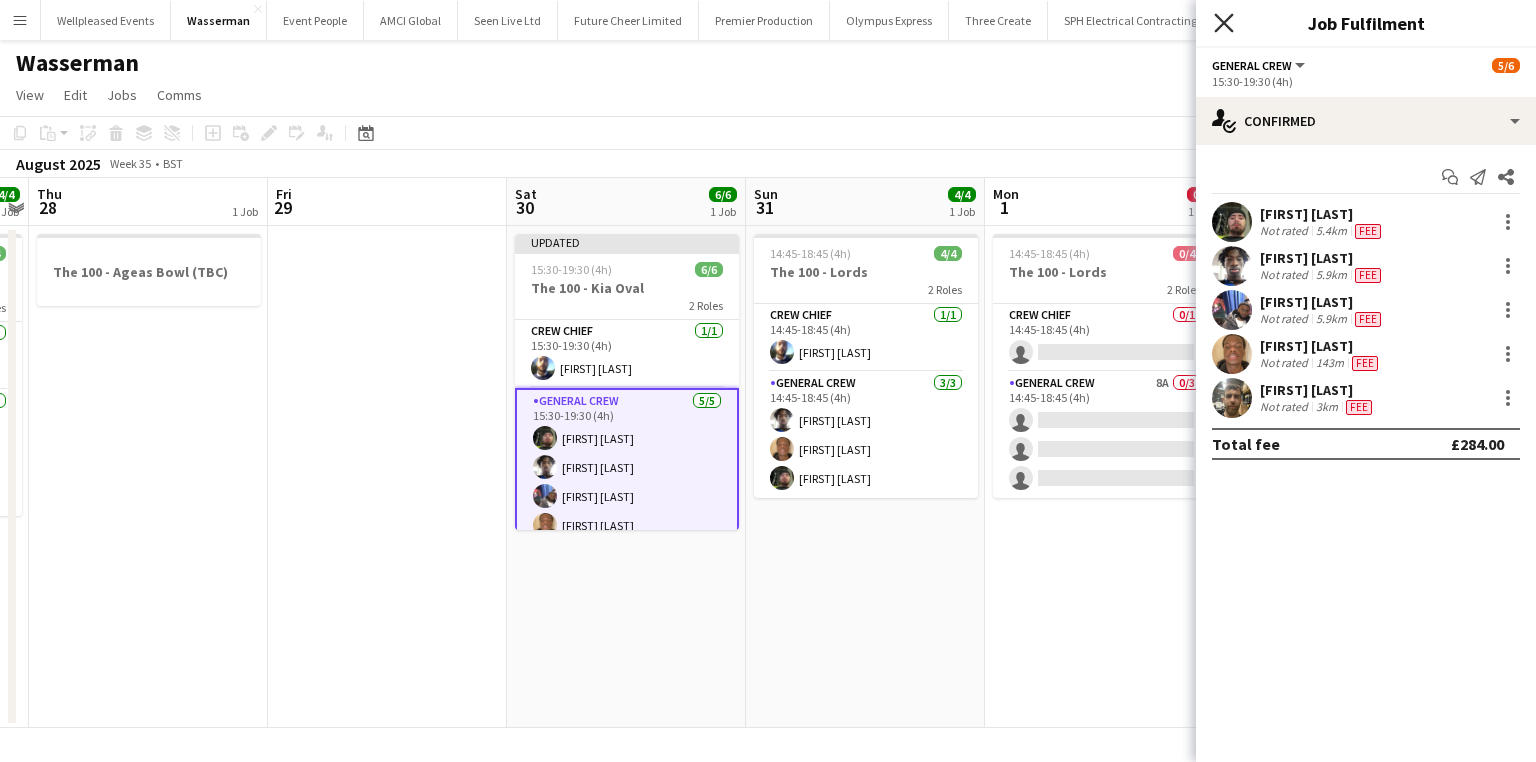 click 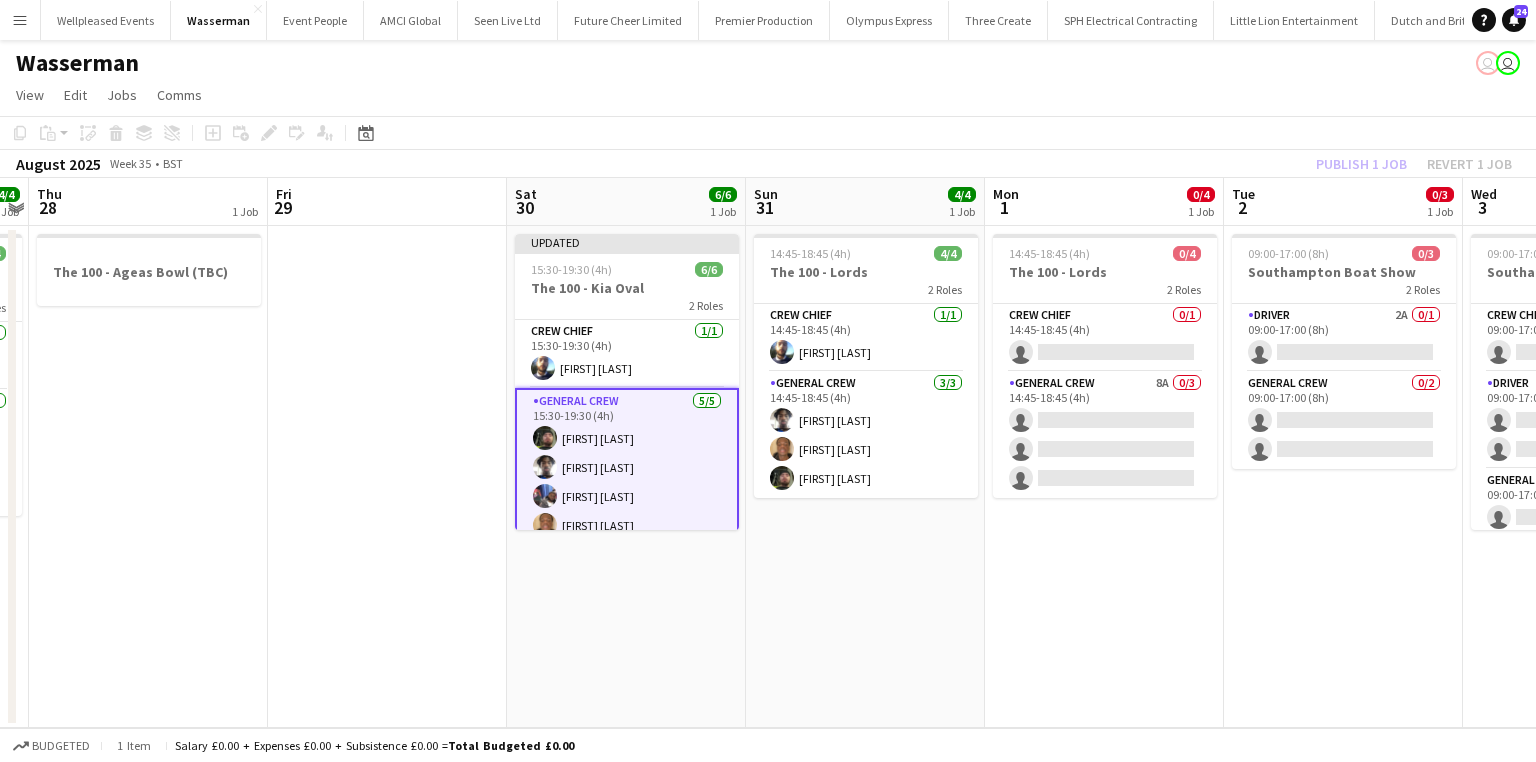 click on "Copy
Paste
Paste   Ctrl+V Paste with crew  Ctrl+Shift+V
Paste linked Job
Delete
Group
Ungroup
Add job
Add linked Job
Edit
Edit linked Job
Applicants
Date picker
AUG 2025 AUG 2025 Monday M Tuesday T Wednesday W Thursday T Friday F Saturday S Sunday S  AUG   1   2   3   4   5   6   7   8   9   10   11   12   13   14   15   16   17   18   19   20   21   22   23   24   25   26   27   28   29   30   31
Comparison range
Comparison range
Today" 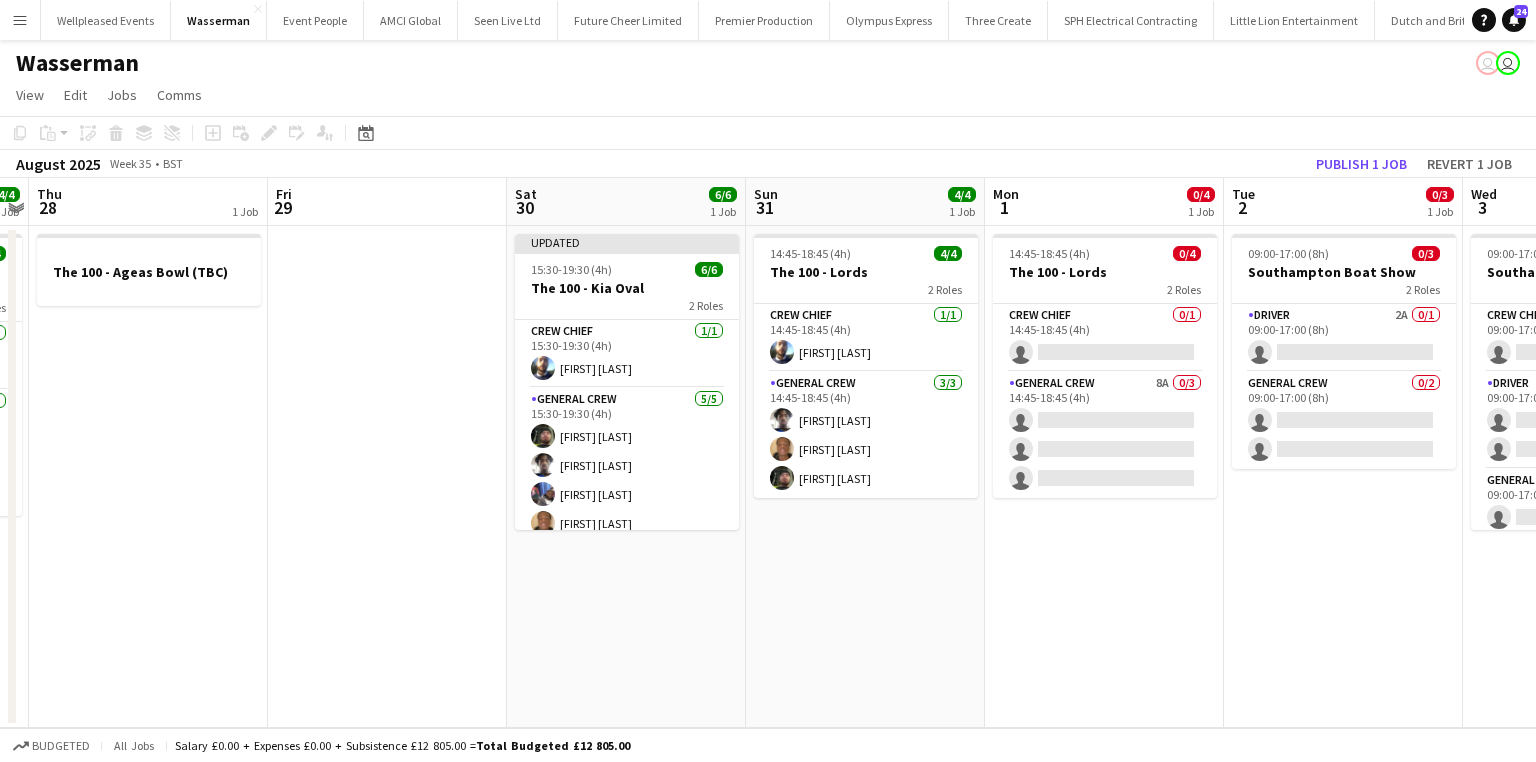 click on "Copy
Paste
Paste   Ctrl+V Paste with crew  Ctrl+Shift+V
Paste linked Job
Delete
Group
Ungroup
Add job
Add linked Job
Edit
Edit linked Job
Applicants
Date picker
AUG 2025 AUG 2025 Monday M Tuesday T Wednesday W Thursday T Friday F Saturday S Sunday S  AUG   1   2   3   4   5   6   7   8   9   10   11   12   13   14   15   16   17   18   19   20   21   22   23   24   25   26   27   28   29   30   31
Comparison range
Comparison range
Today" 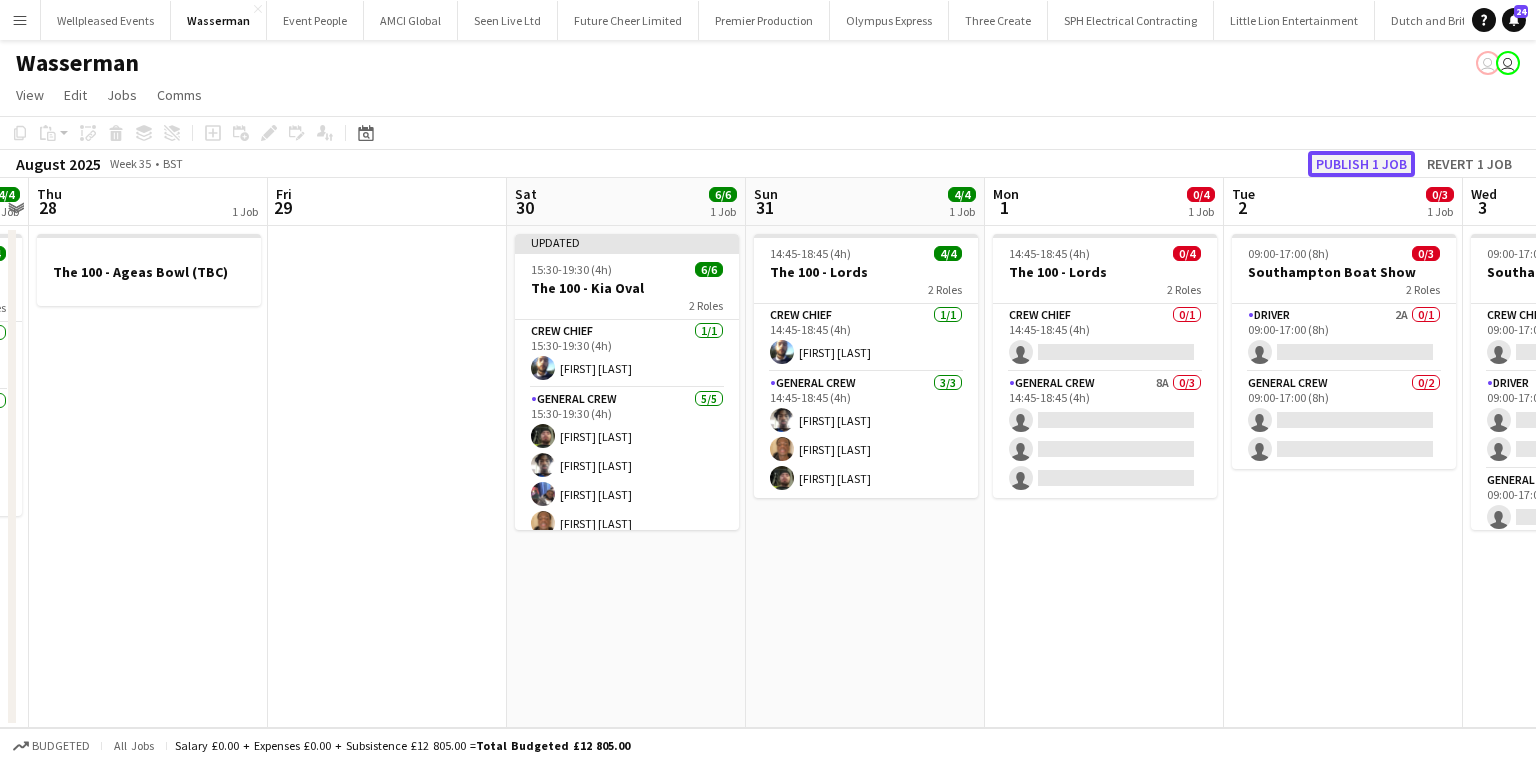 click on "Publish 1 job" 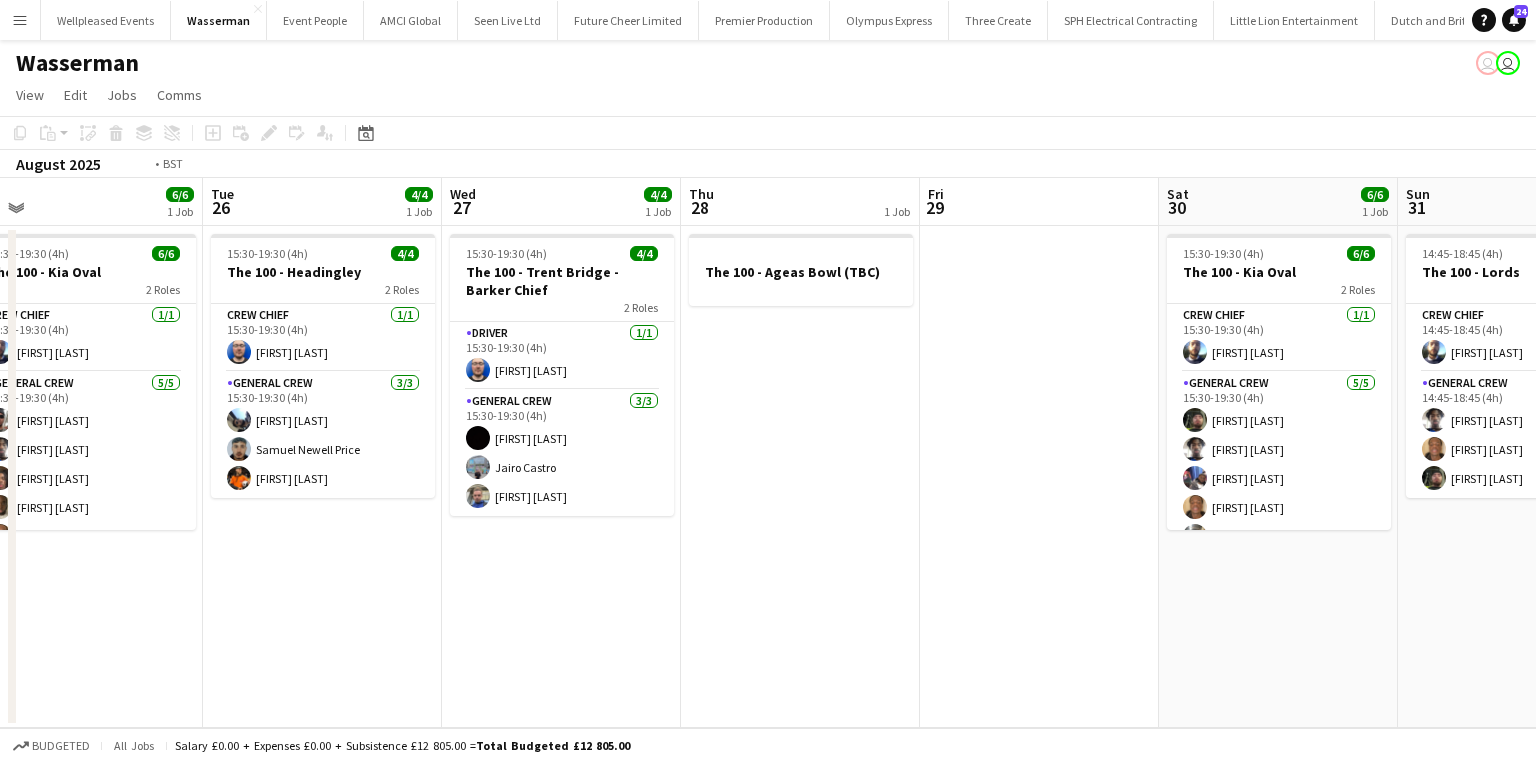 drag, startPoint x: 248, startPoint y: 525, endPoint x: 979, endPoint y: 500, distance: 731.42737 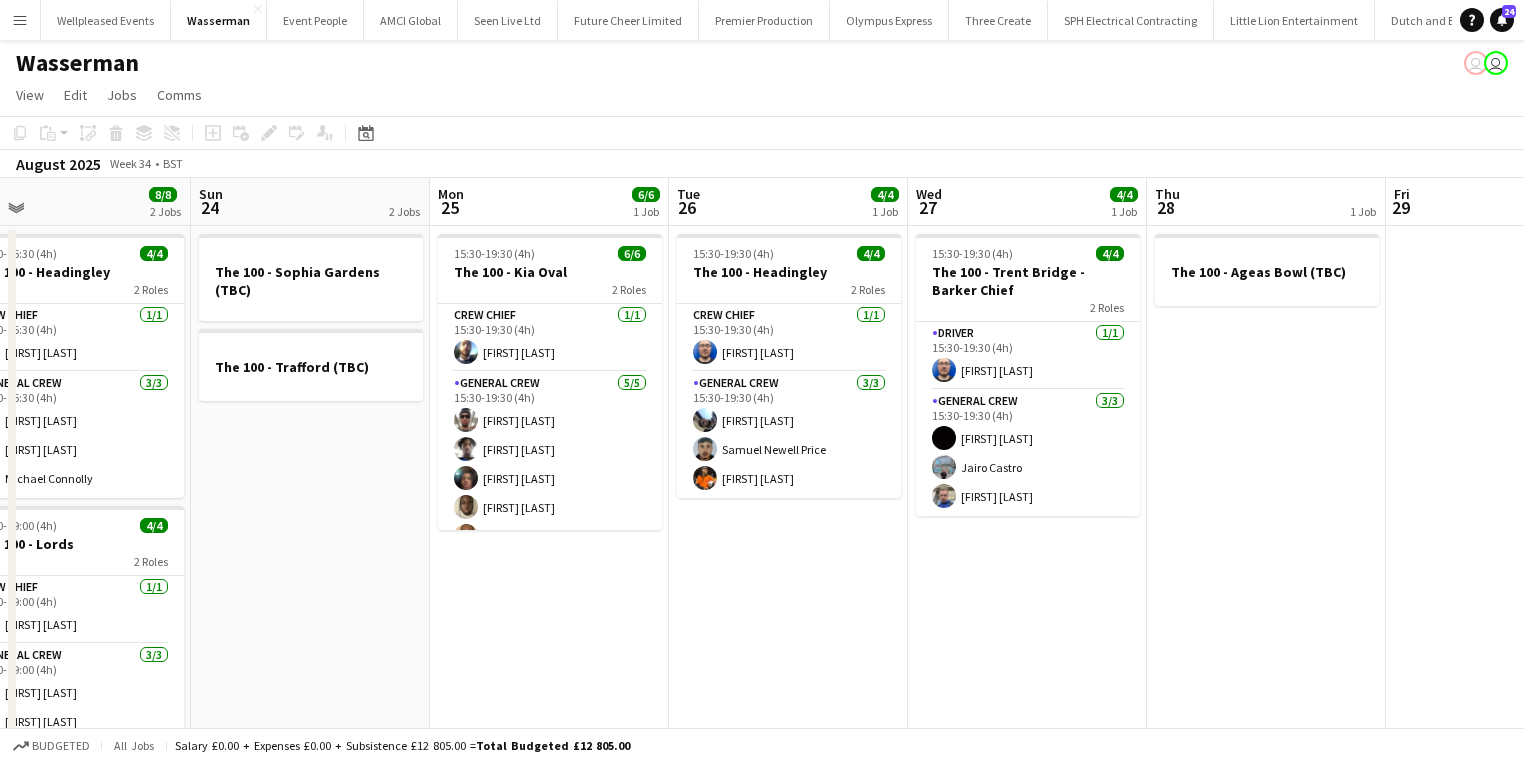 drag, startPoint x: 848, startPoint y: 648, endPoint x: 1169, endPoint y: 633, distance: 321.35028 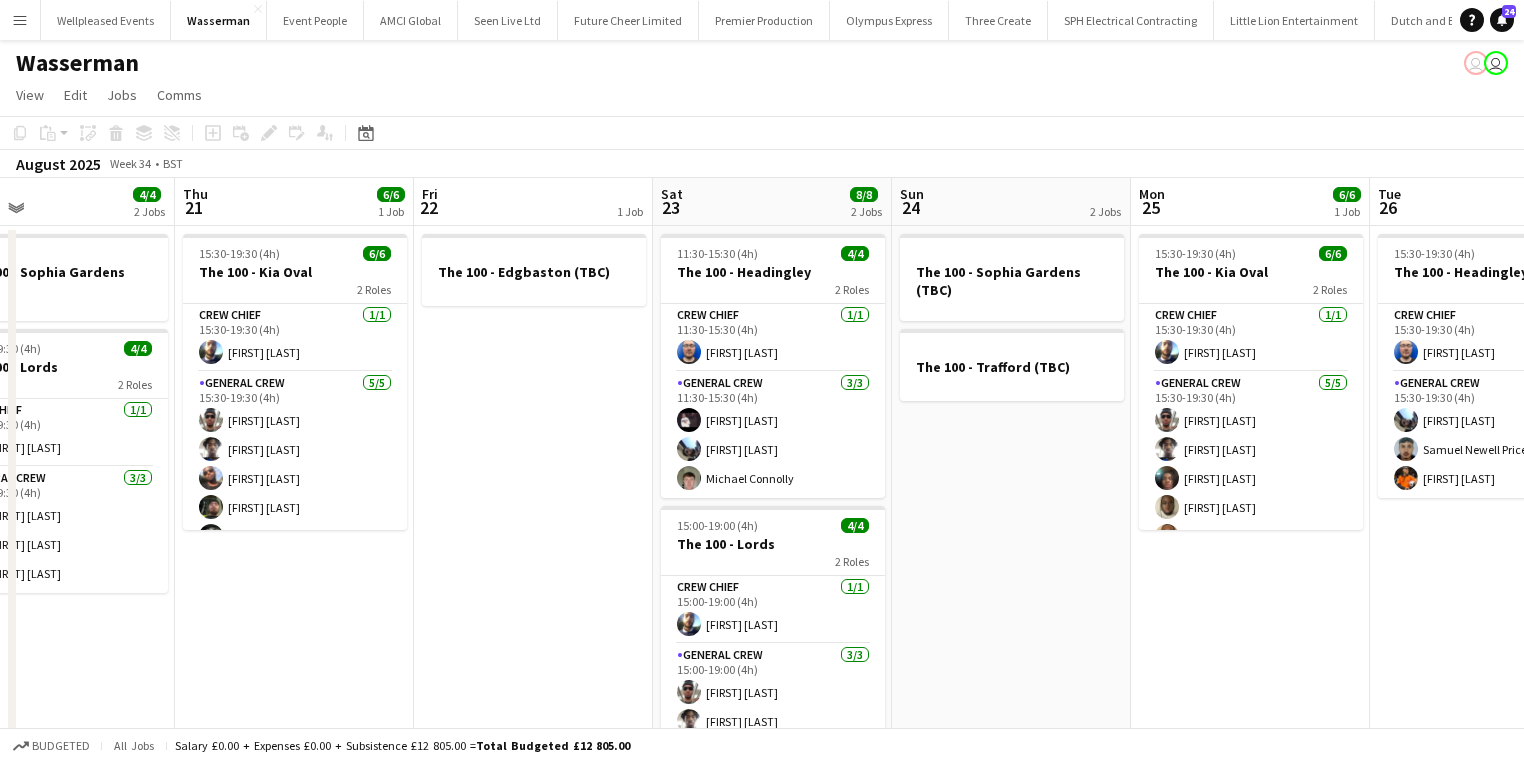 drag, startPoint x: 452, startPoint y: 680, endPoint x: 949, endPoint y: 573, distance: 508.38763 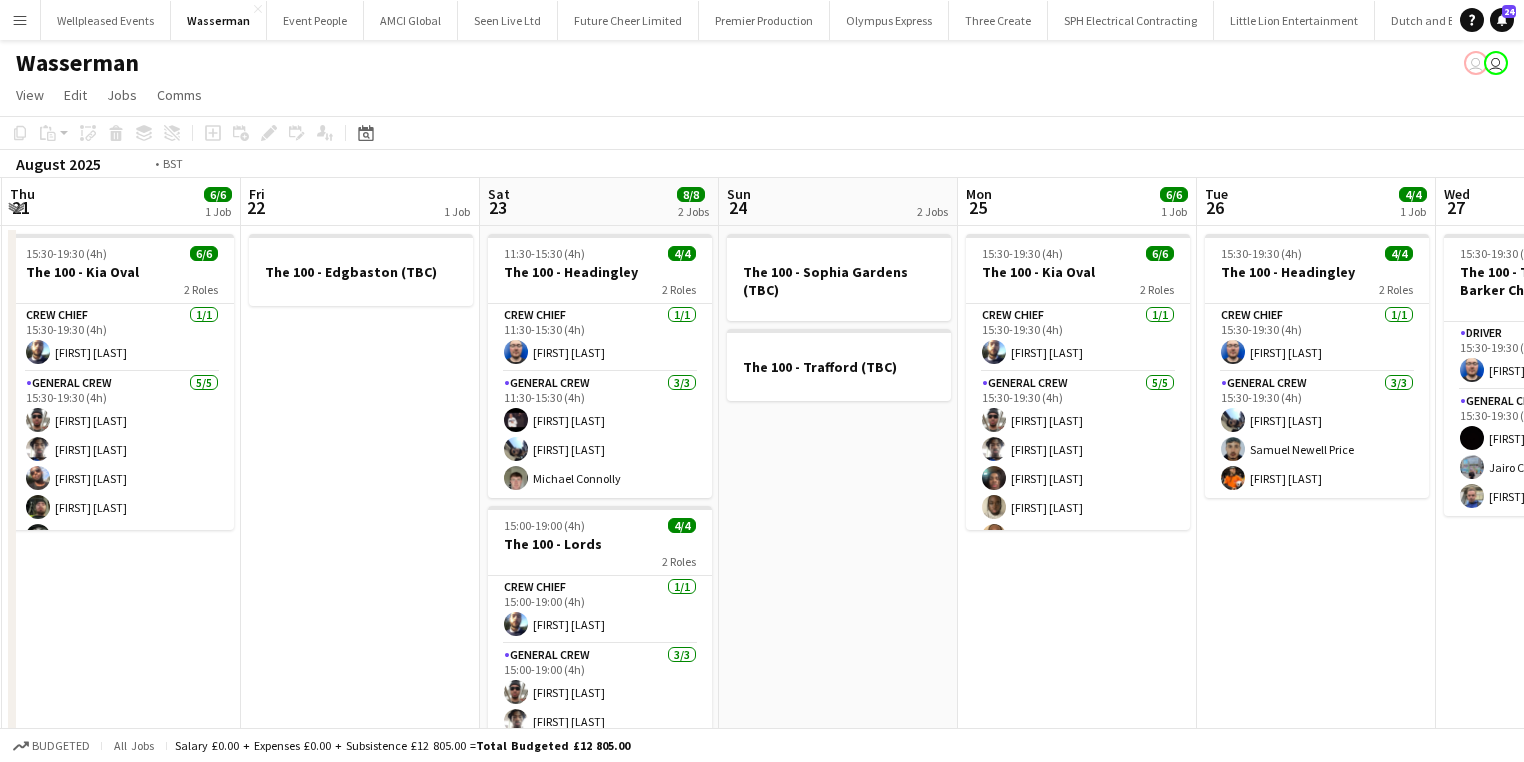 drag, startPoint x: 400, startPoint y: 620, endPoint x: 1488, endPoint y: 583, distance: 1088.6289 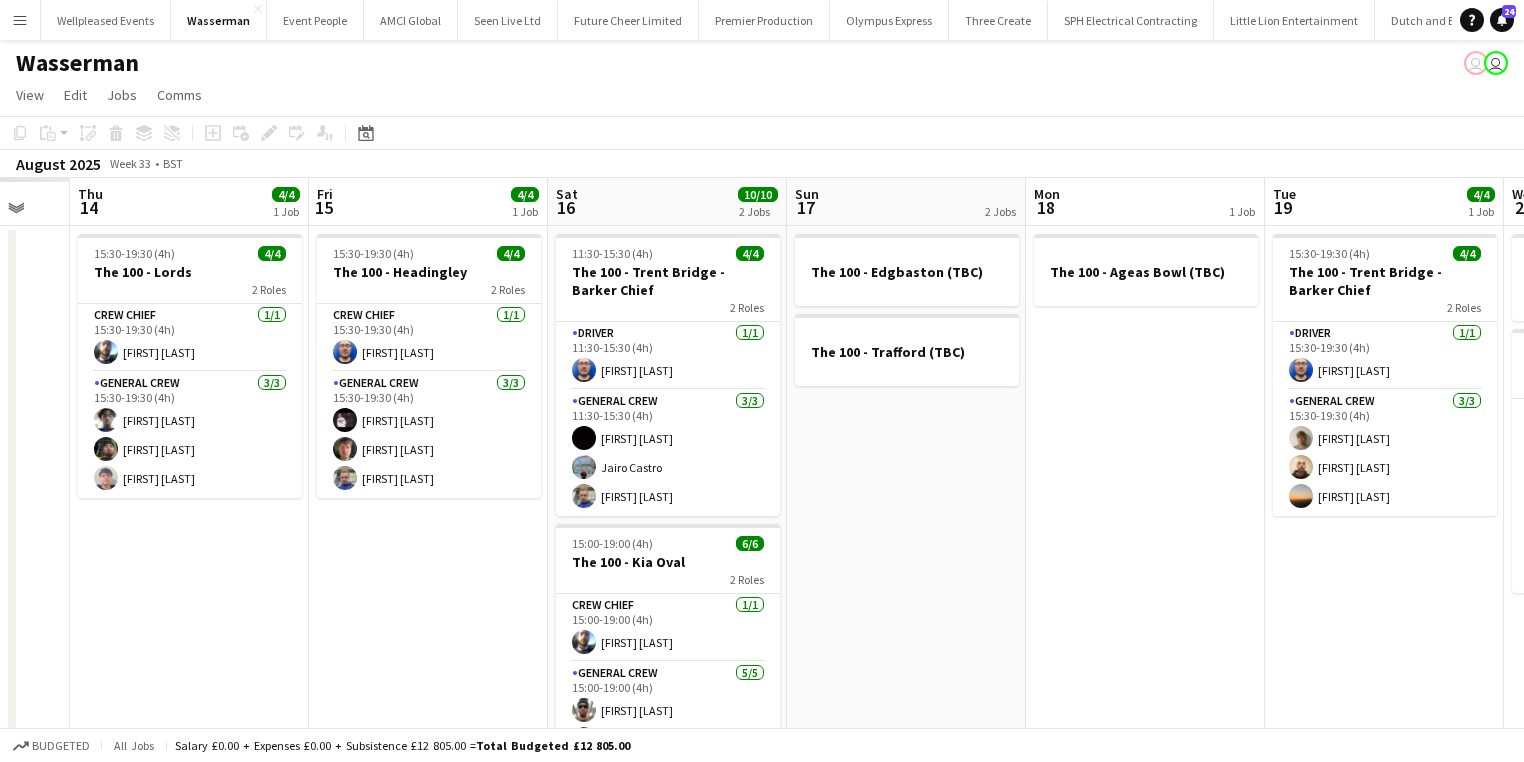 drag, startPoint x: 404, startPoint y: 670, endPoint x: 1158, endPoint y: 536, distance: 765.8146 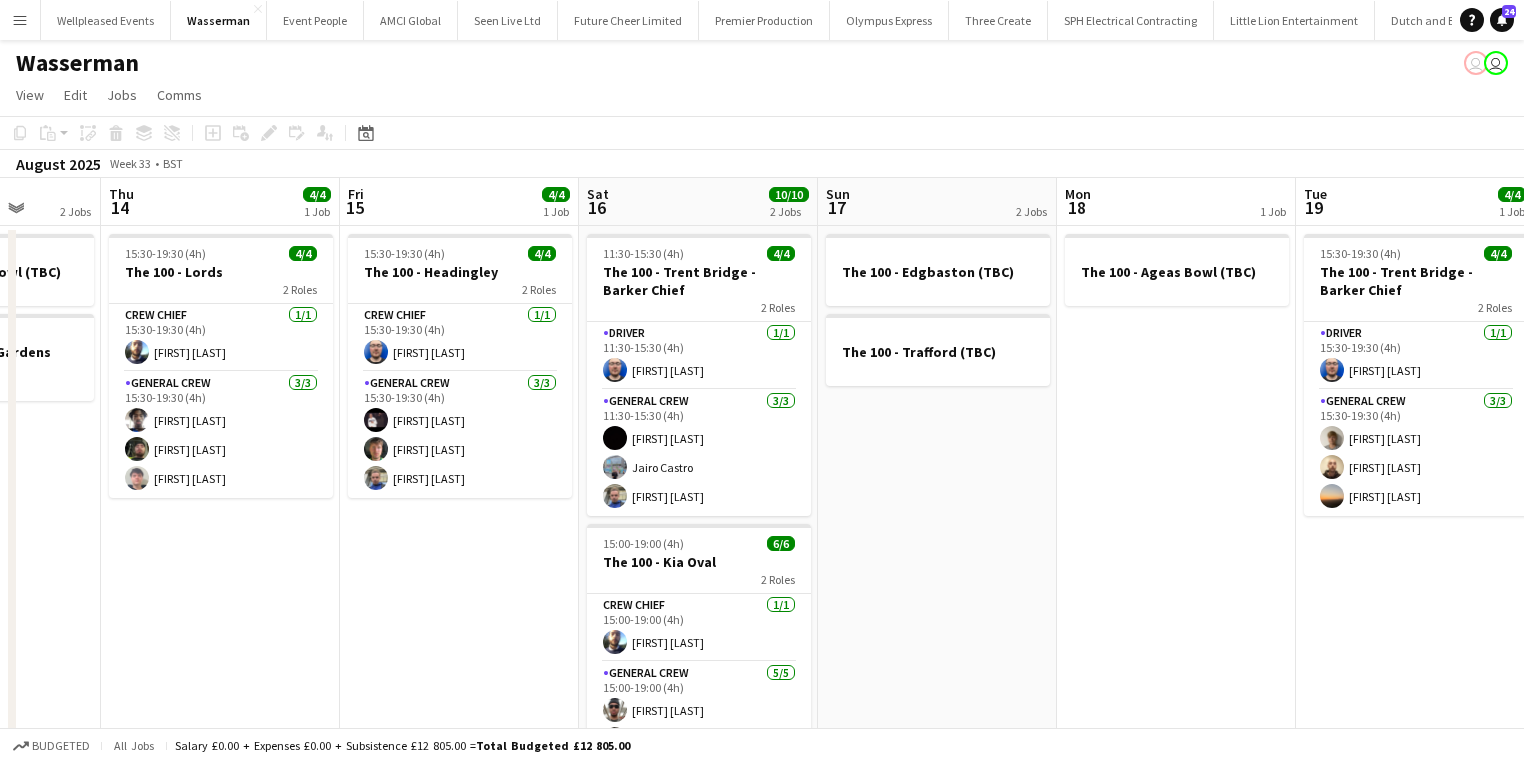 scroll, scrollTop: 0, scrollLeft: 500, axis: horizontal 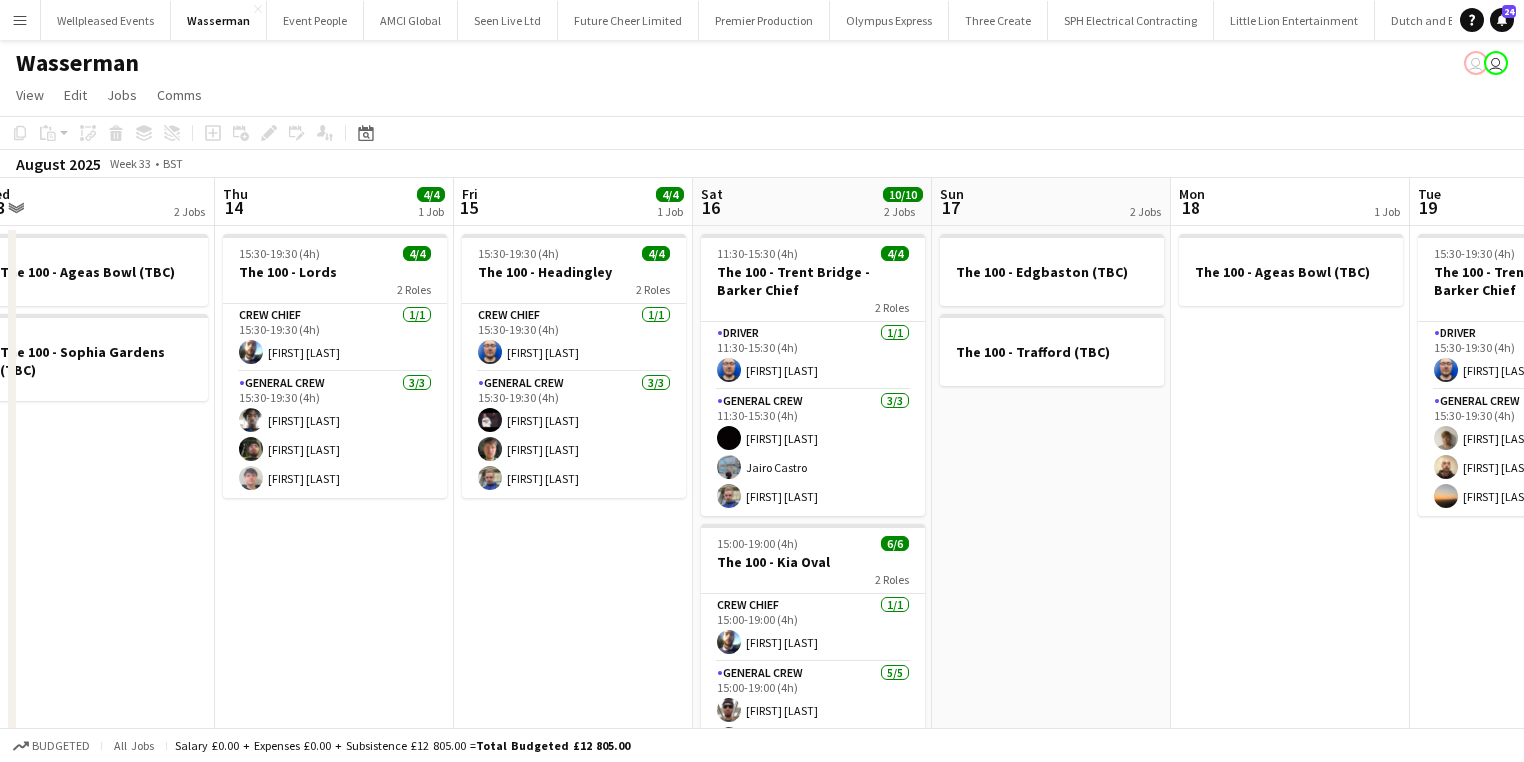 drag, startPoint x: 357, startPoint y: 616, endPoint x: 503, endPoint y: 596, distance: 147.3635 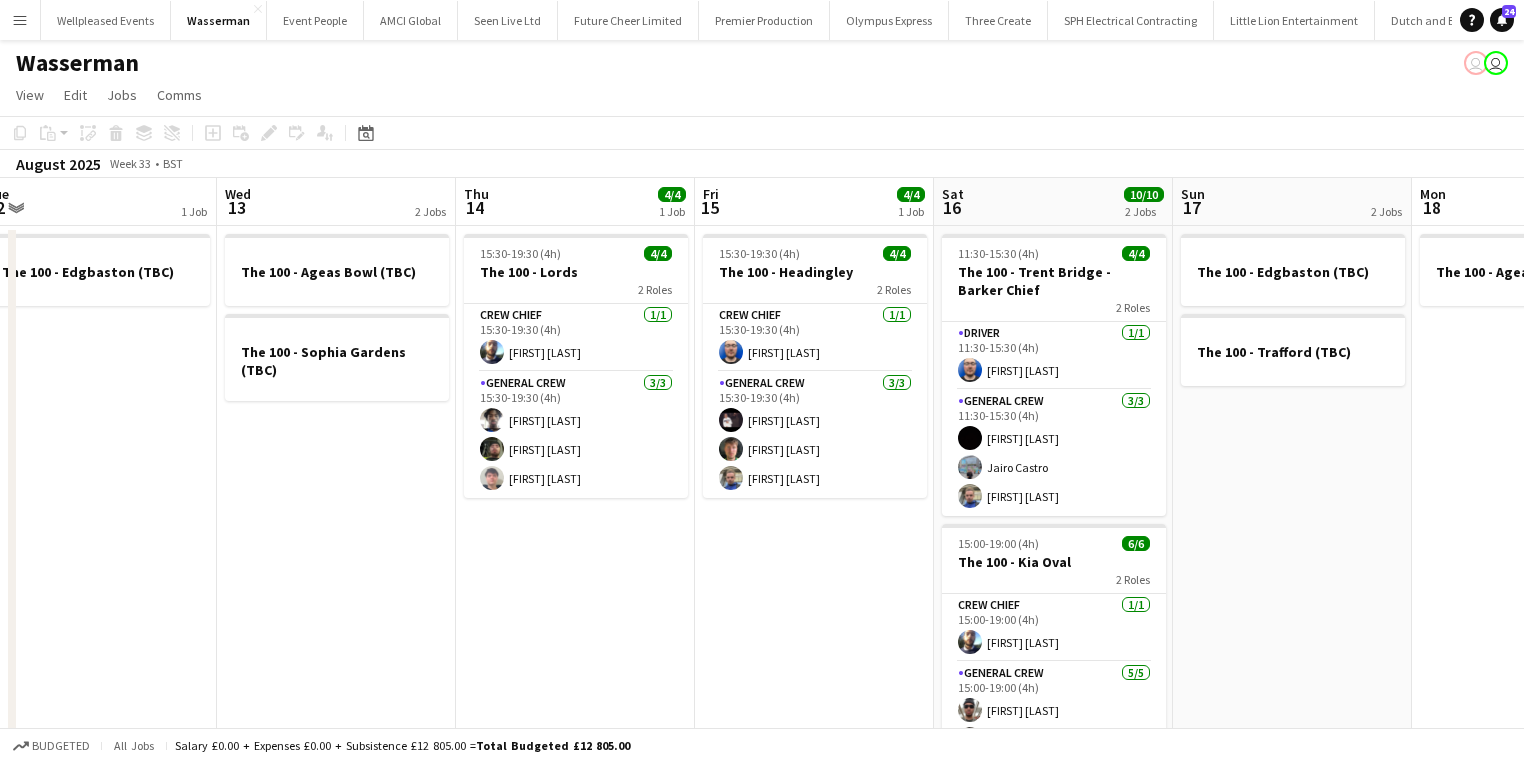 click on "The 100 - Ageas Bowl (TBC)      The 100 - Sophia Gardens (TBC)" at bounding box center [336, 544] 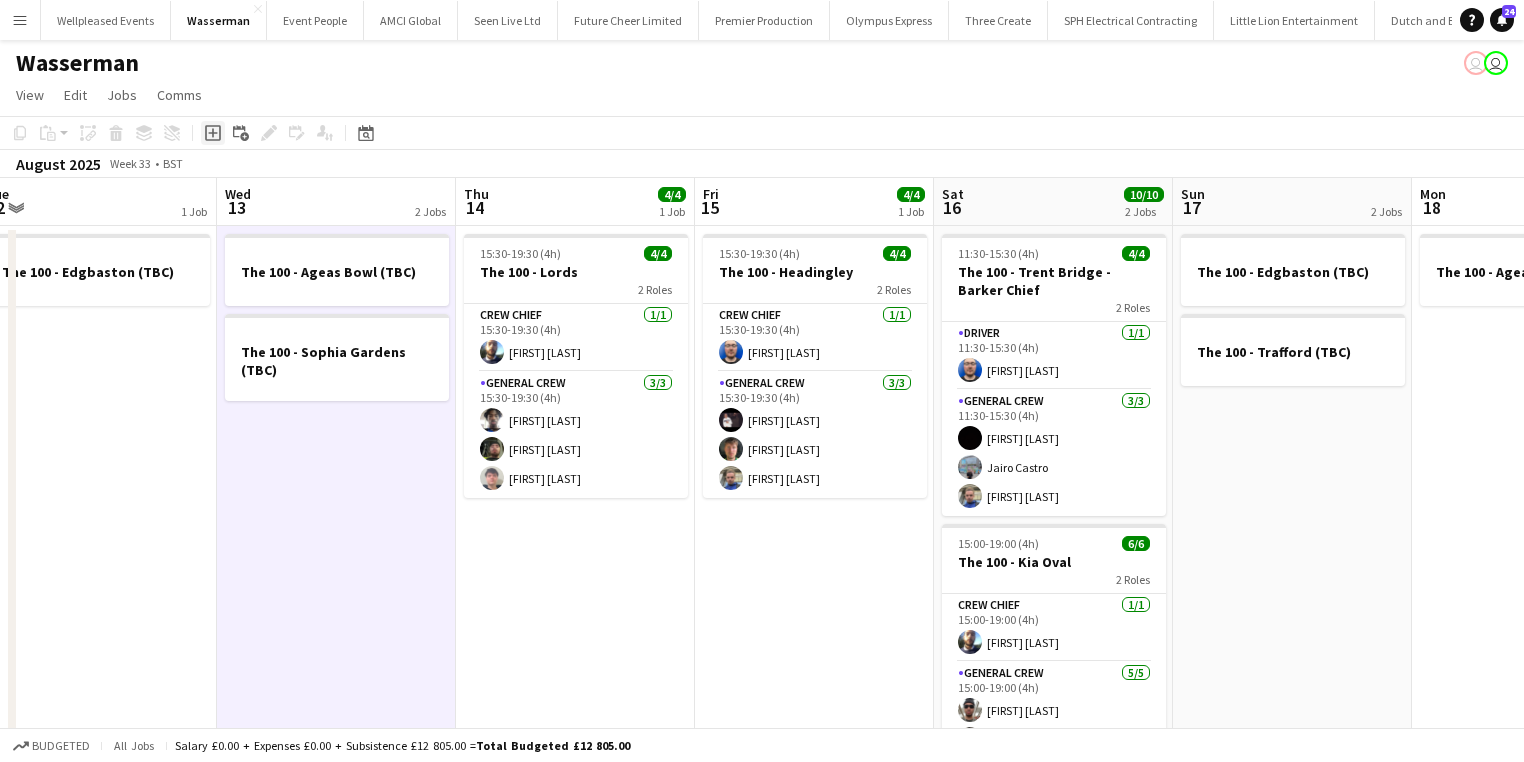 click 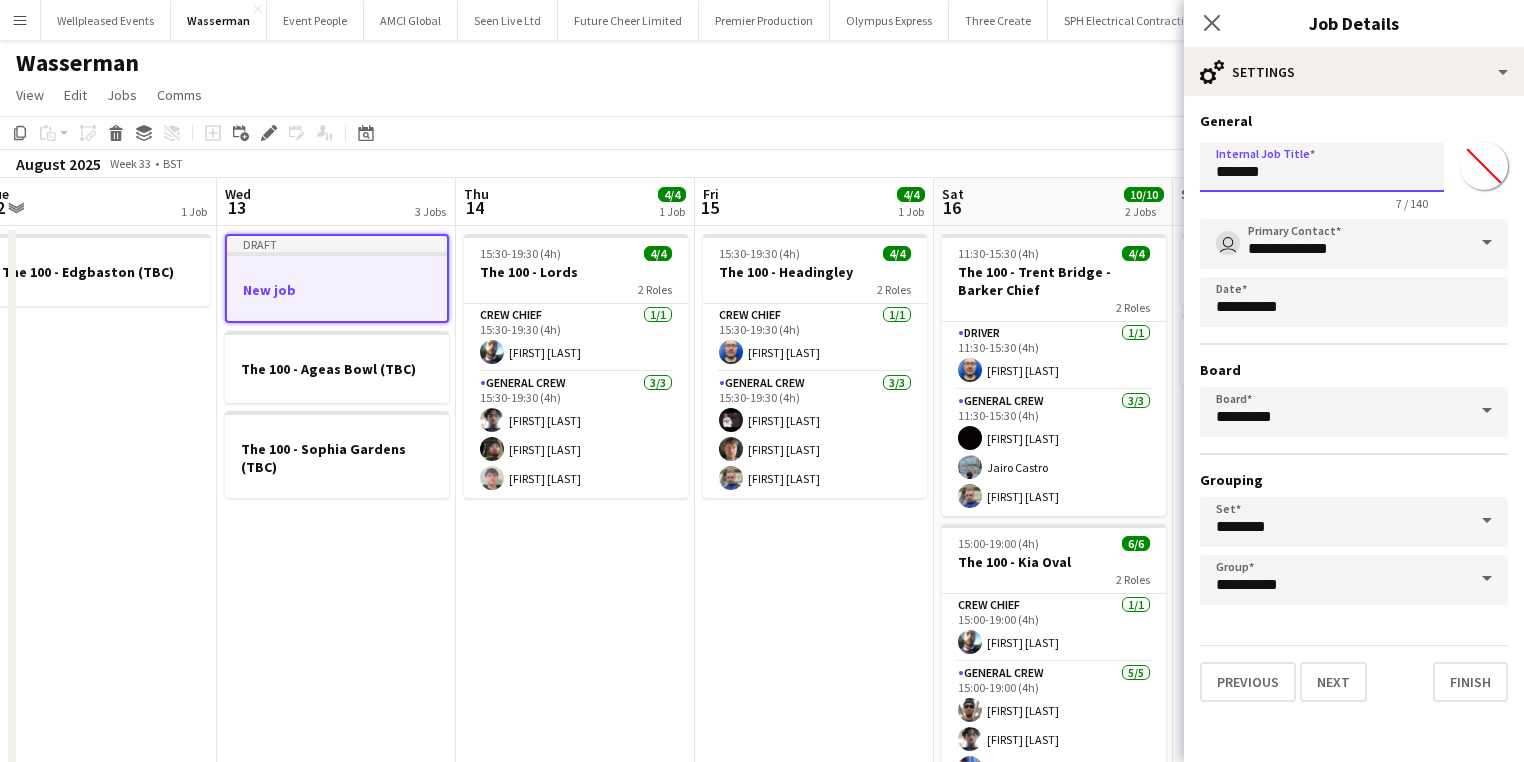 drag, startPoint x: 1311, startPoint y: 178, endPoint x: 1150, endPoint y: 177, distance: 161.00311 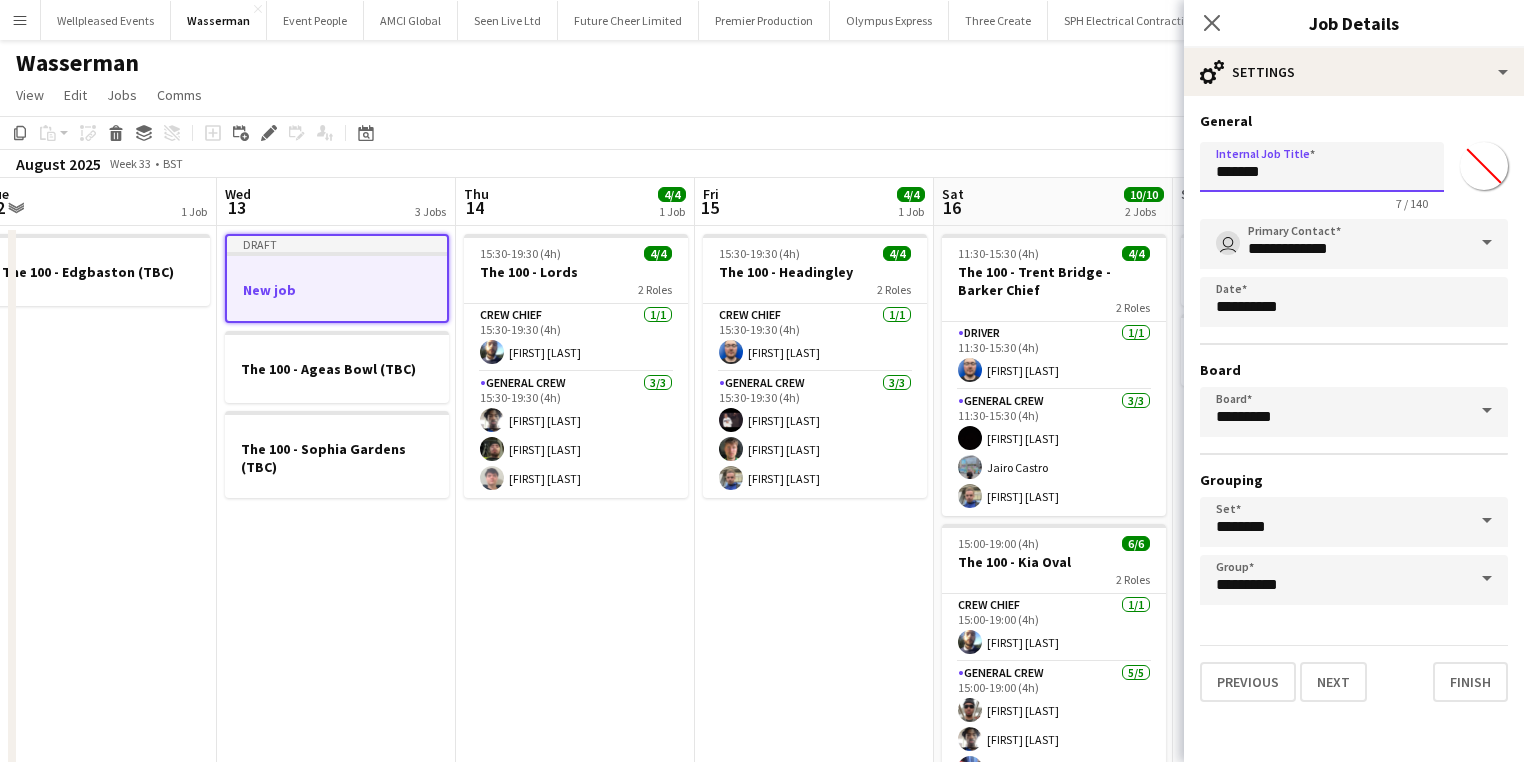 click on "Menu
Boards
Boards   Boards   All jobs   Status
Workforce
Workforce   My Workforce   Recruiting
Comms
Comms
Pay
Pay   Approvals   Payments   Reports
Platform Settings
Platform Settings   App settings   Your settings   Profiles
Training Academy
Training Academy
Knowledge Base
Knowledge Base
Product Updates
Product Updates   Log Out   Privacy   Wellpleased Events
Close
Wasserman
Close
Event People
Close
AMCI Global
Close
Seen Live Ltd
Close
Future Cheer Limited
Close
Premier Production
Close
Olympus Express
Close
Three Create" at bounding box center [762, 448] 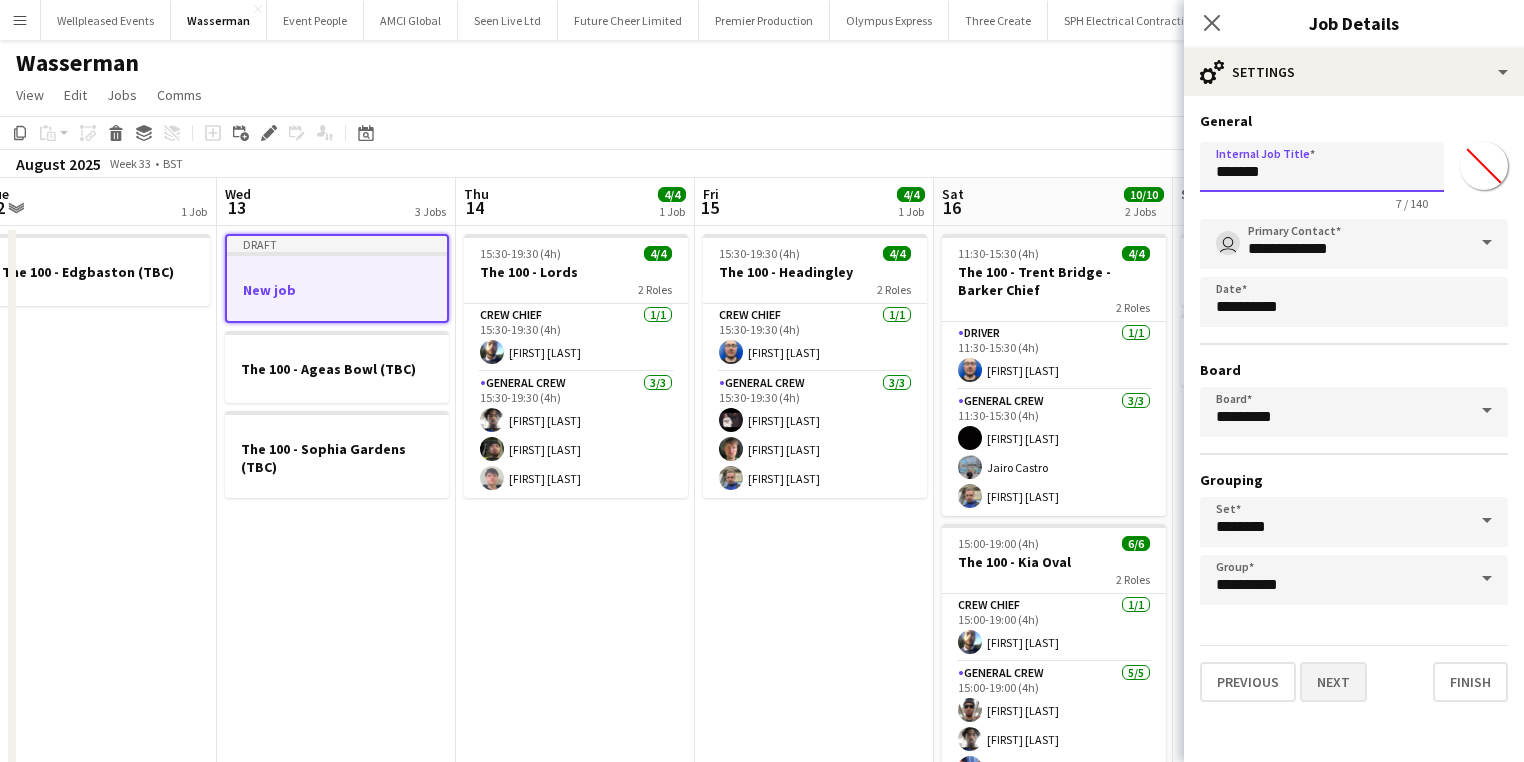 type on "*******" 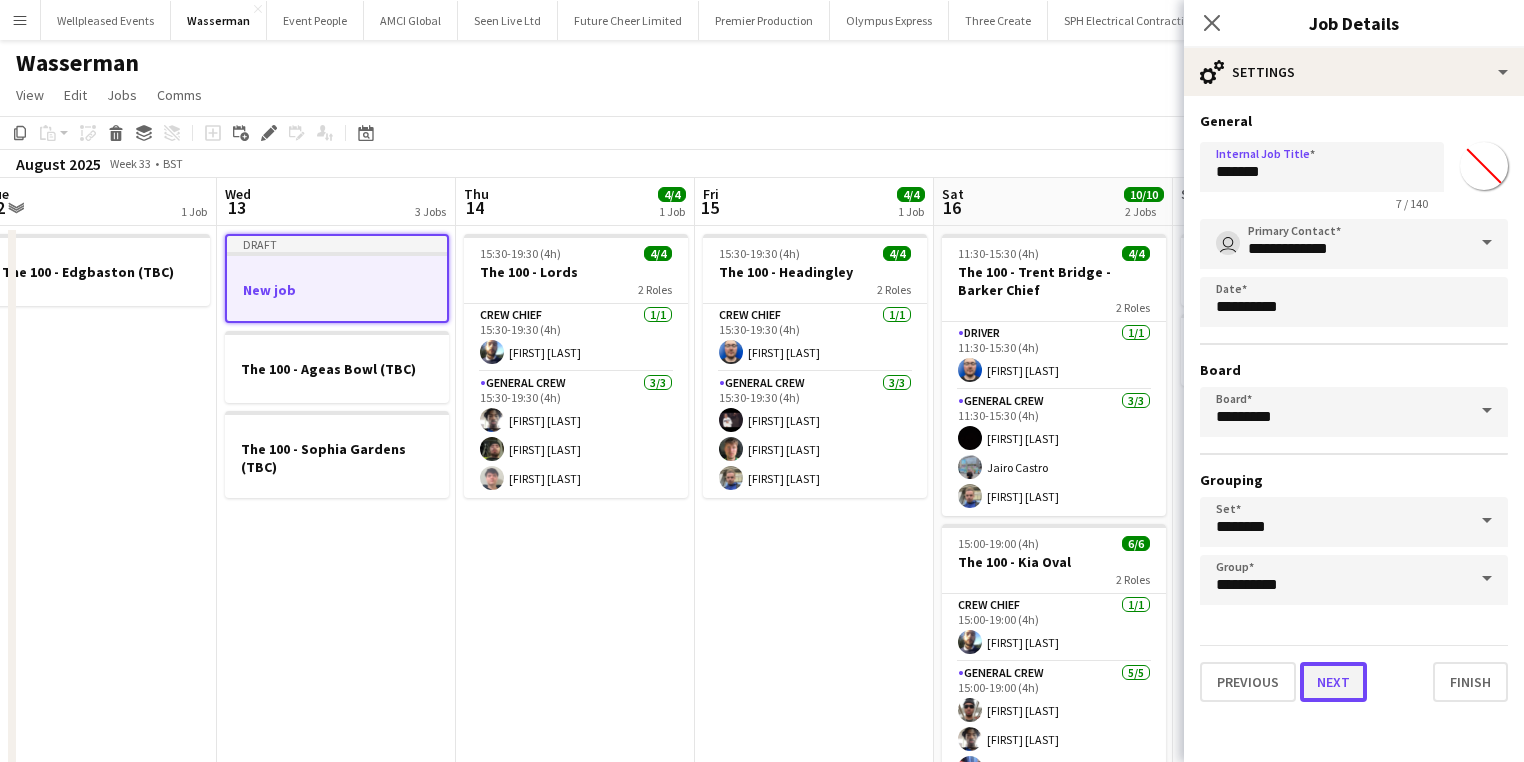 click on "Next" at bounding box center (1333, 682) 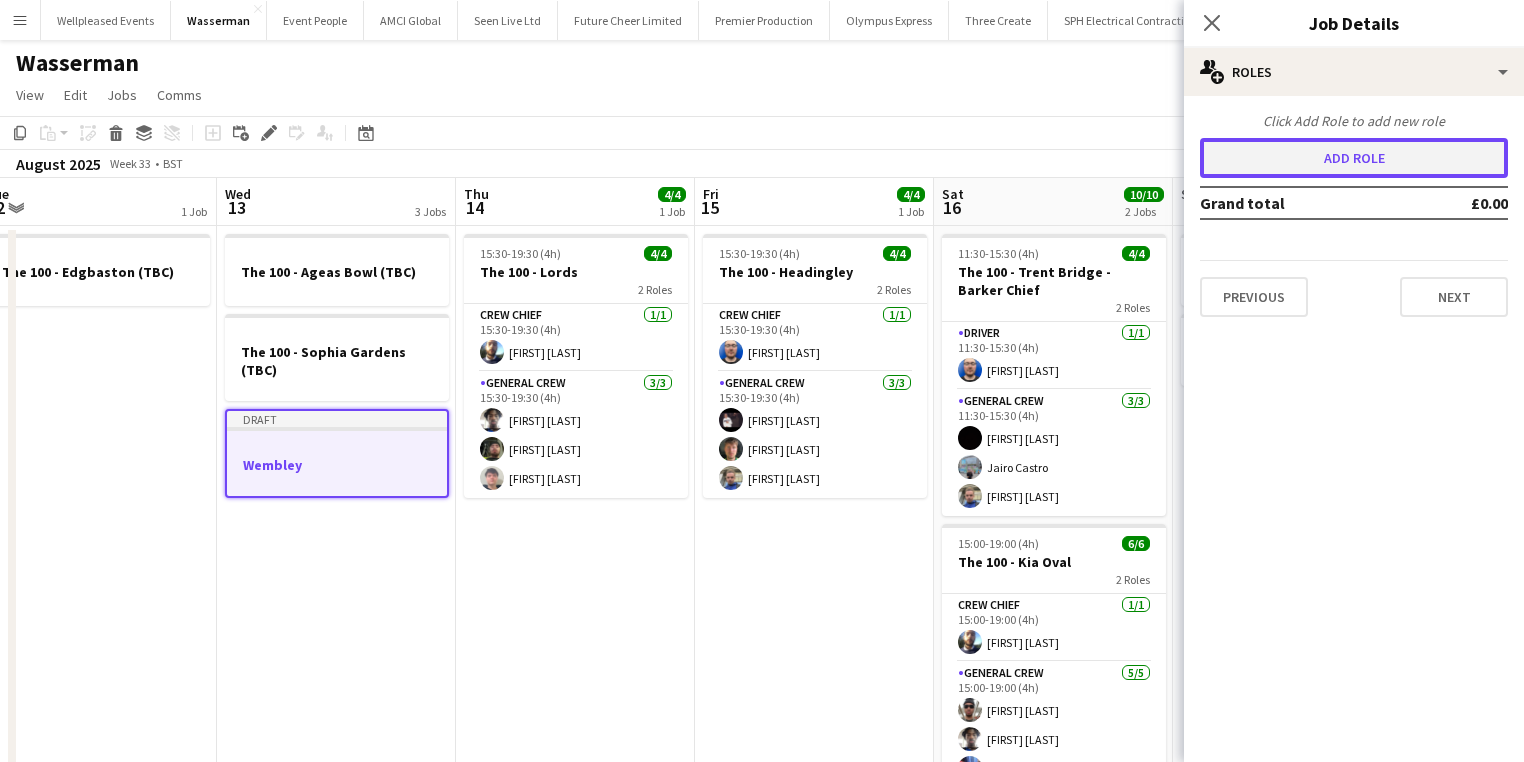 click on "Add role" at bounding box center (1354, 158) 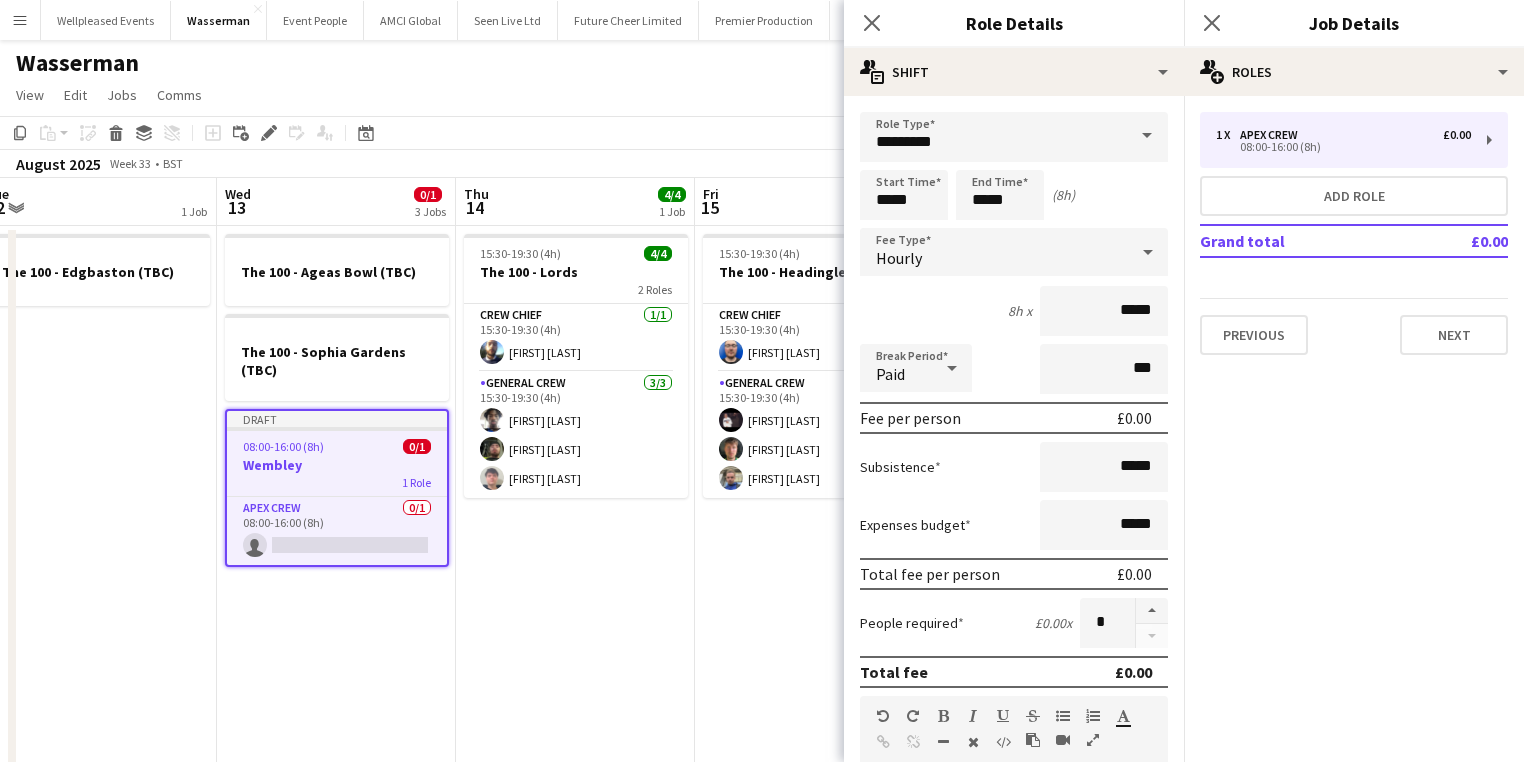 click at bounding box center [1147, 136] 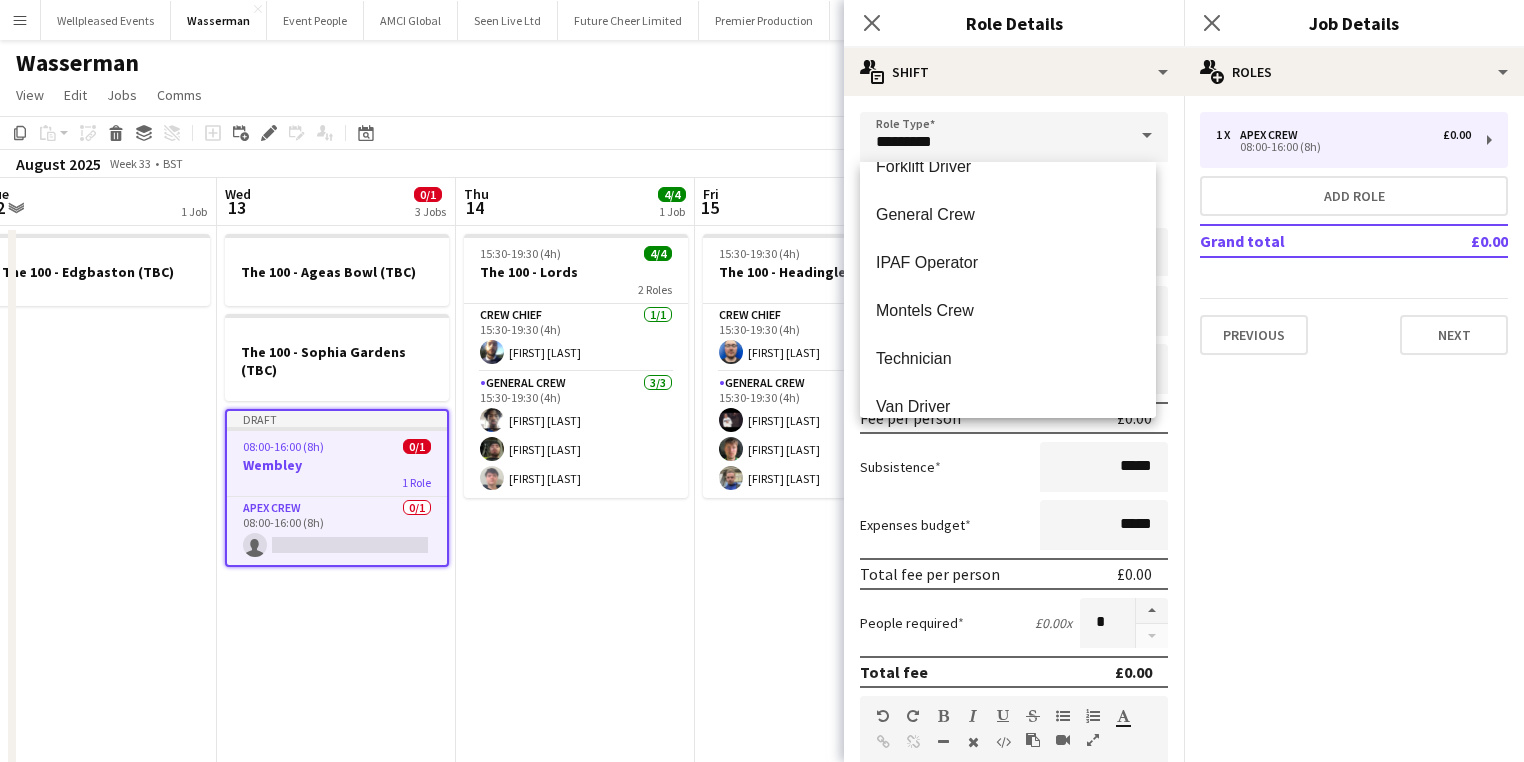 scroll, scrollTop: 320, scrollLeft: 0, axis: vertical 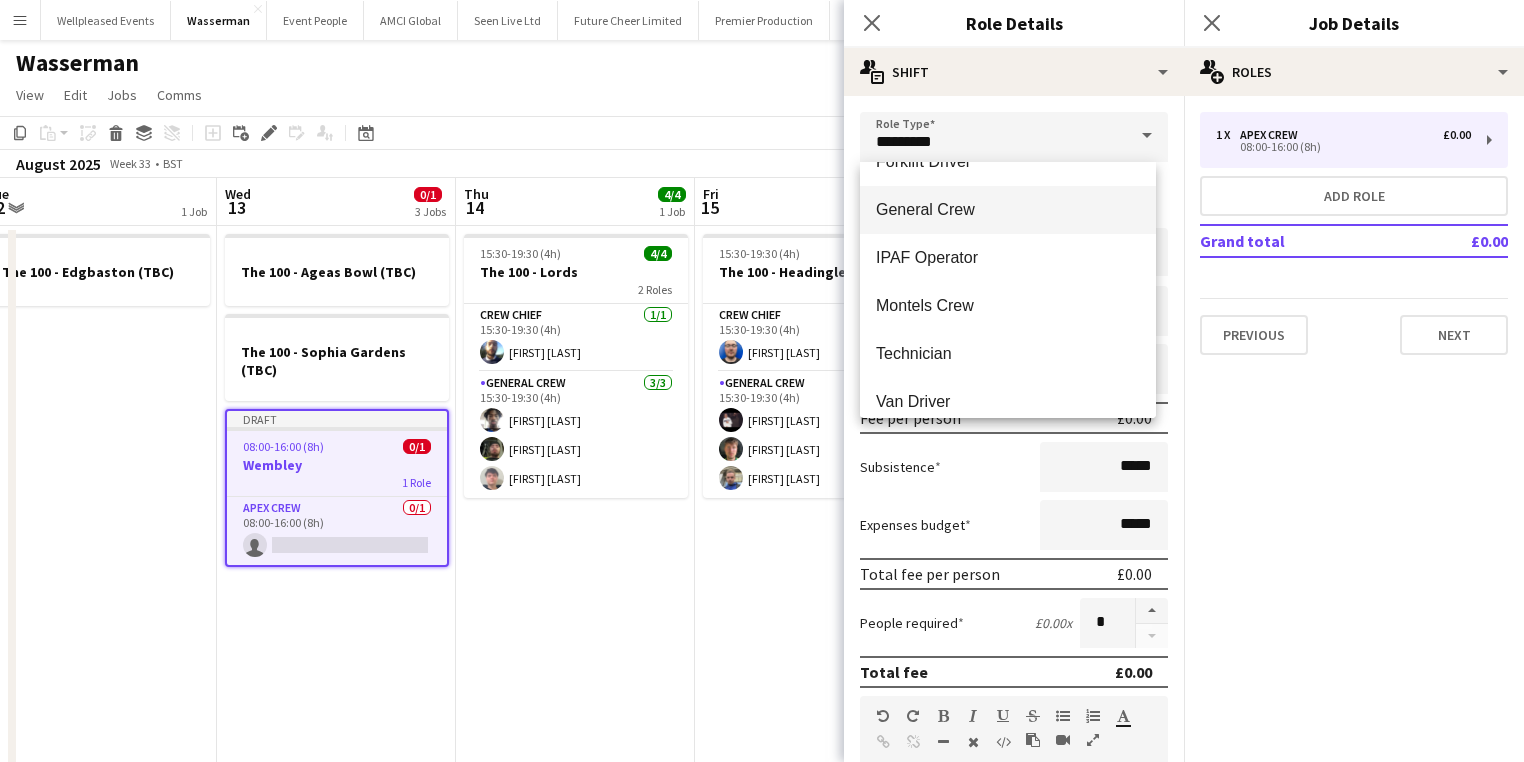 click on "General Crew" at bounding box center [1008, 210] 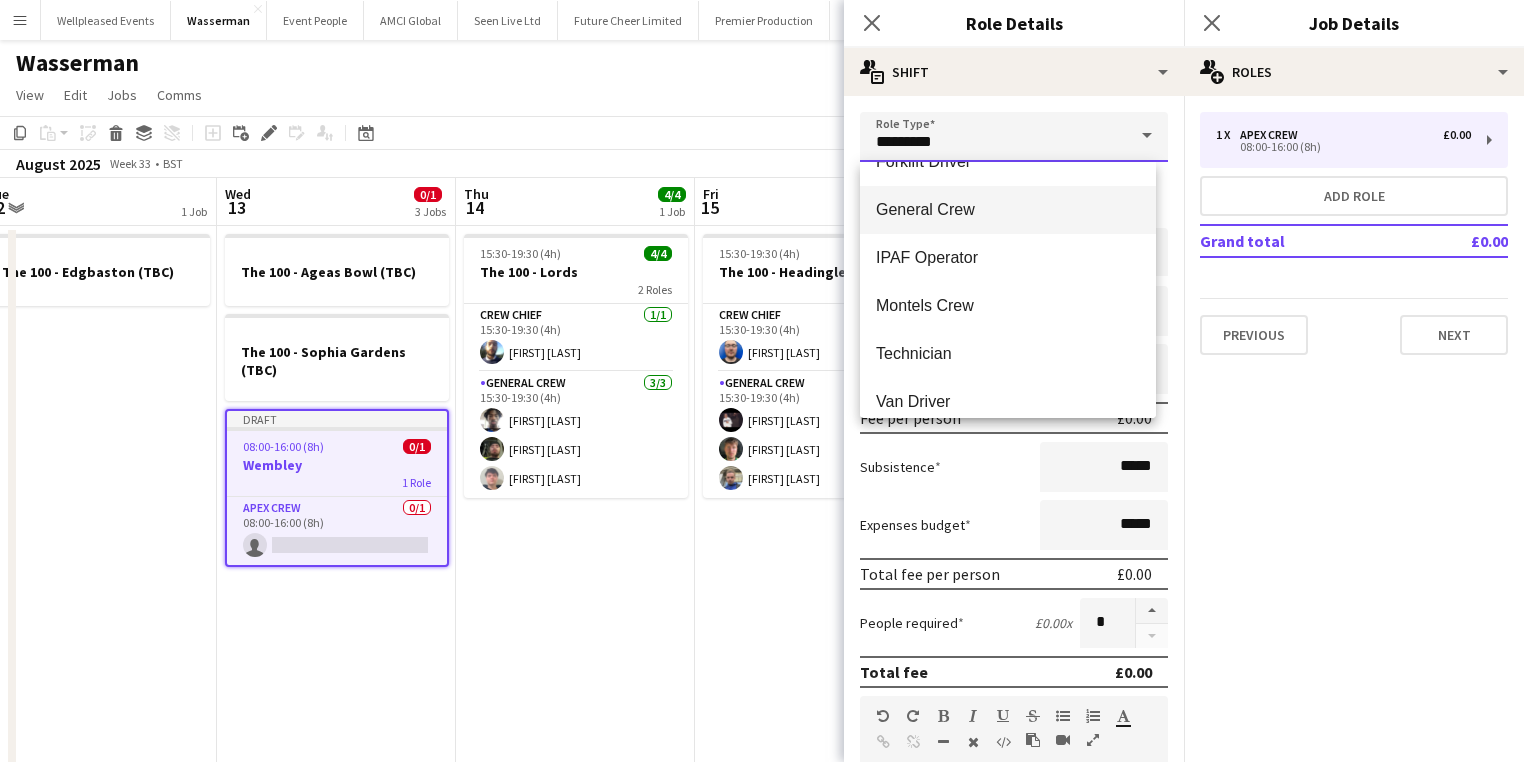 type on "**********" 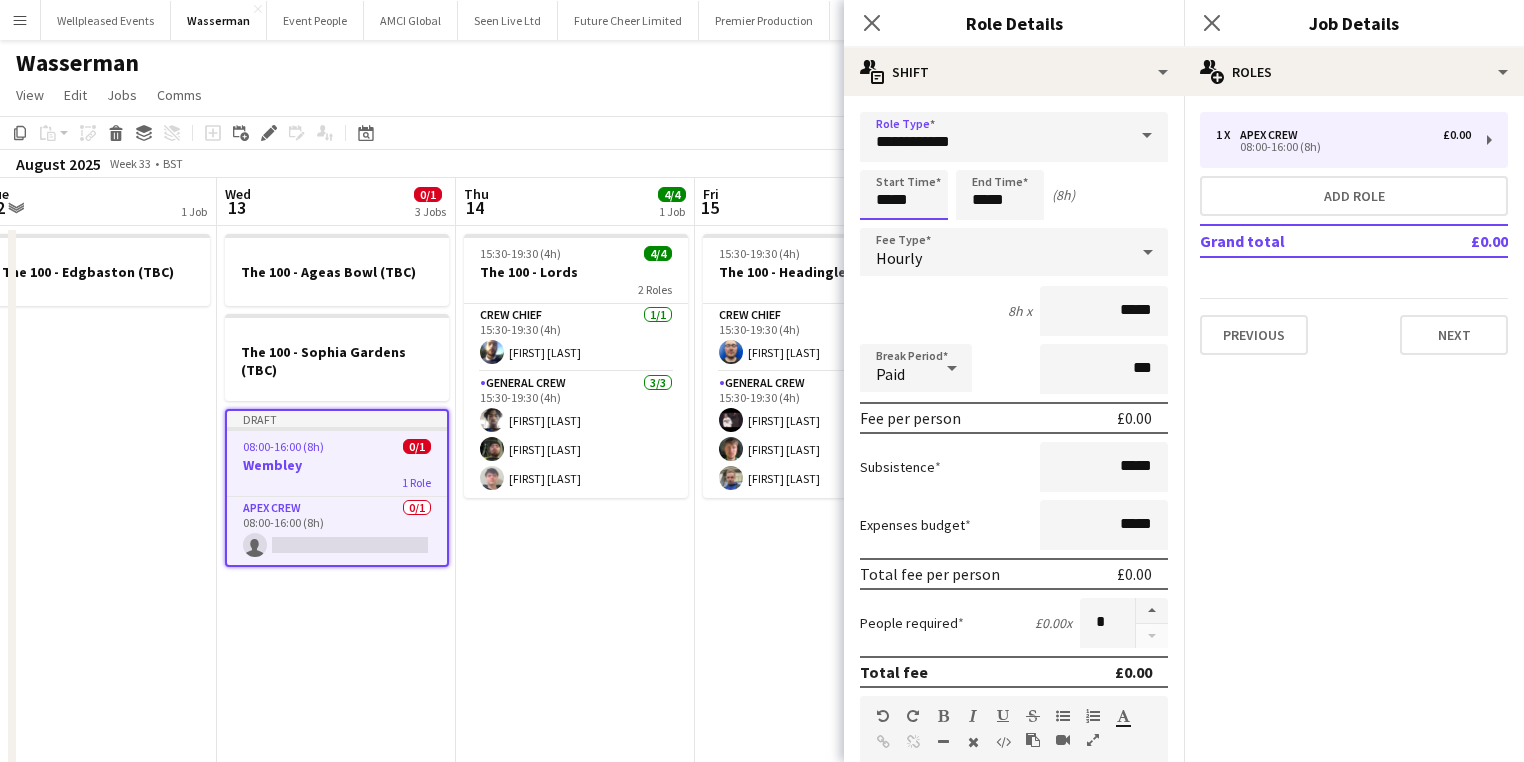 click on "*****" at bounding box center (904, 195) 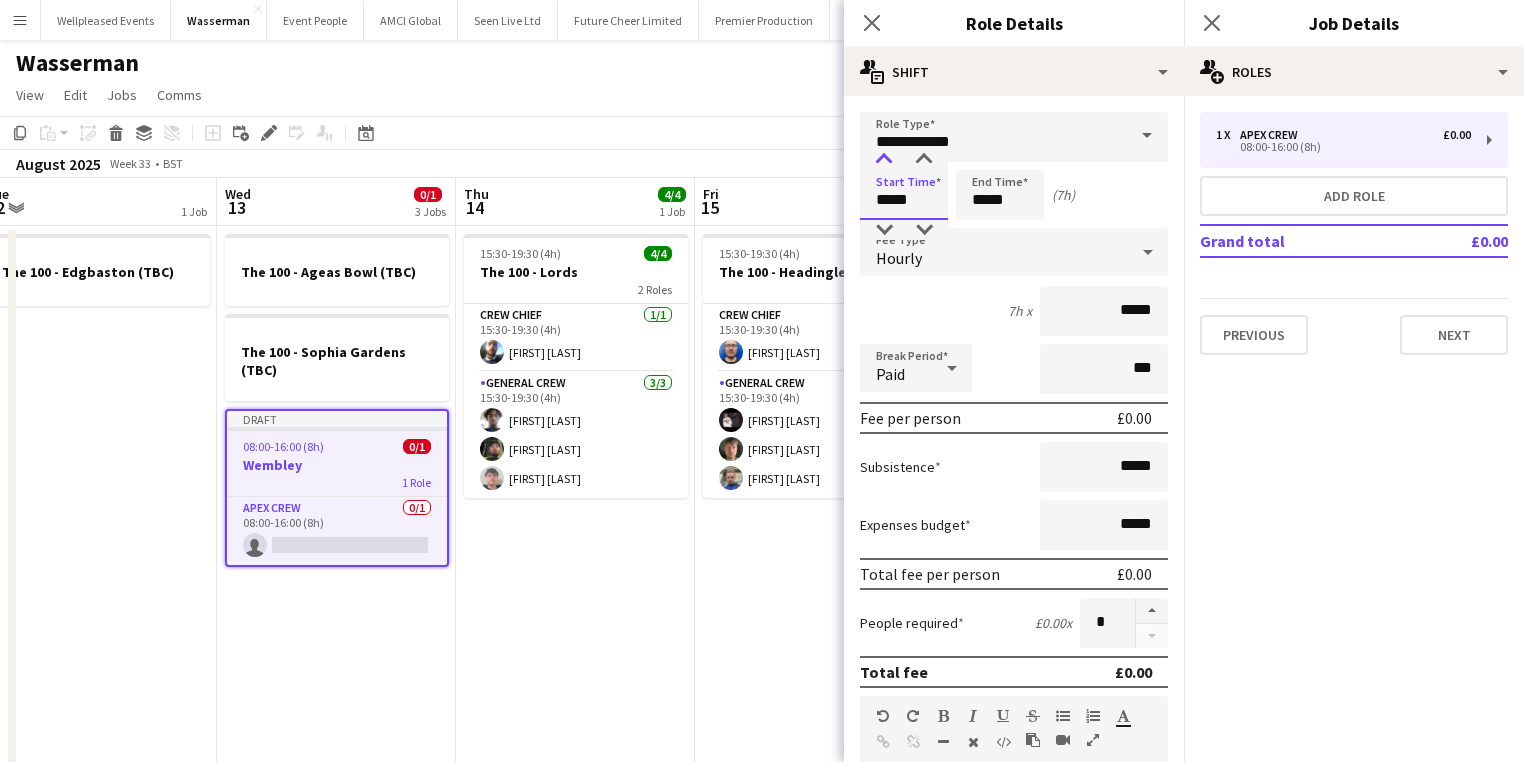 click at bounding box center (884, 160) 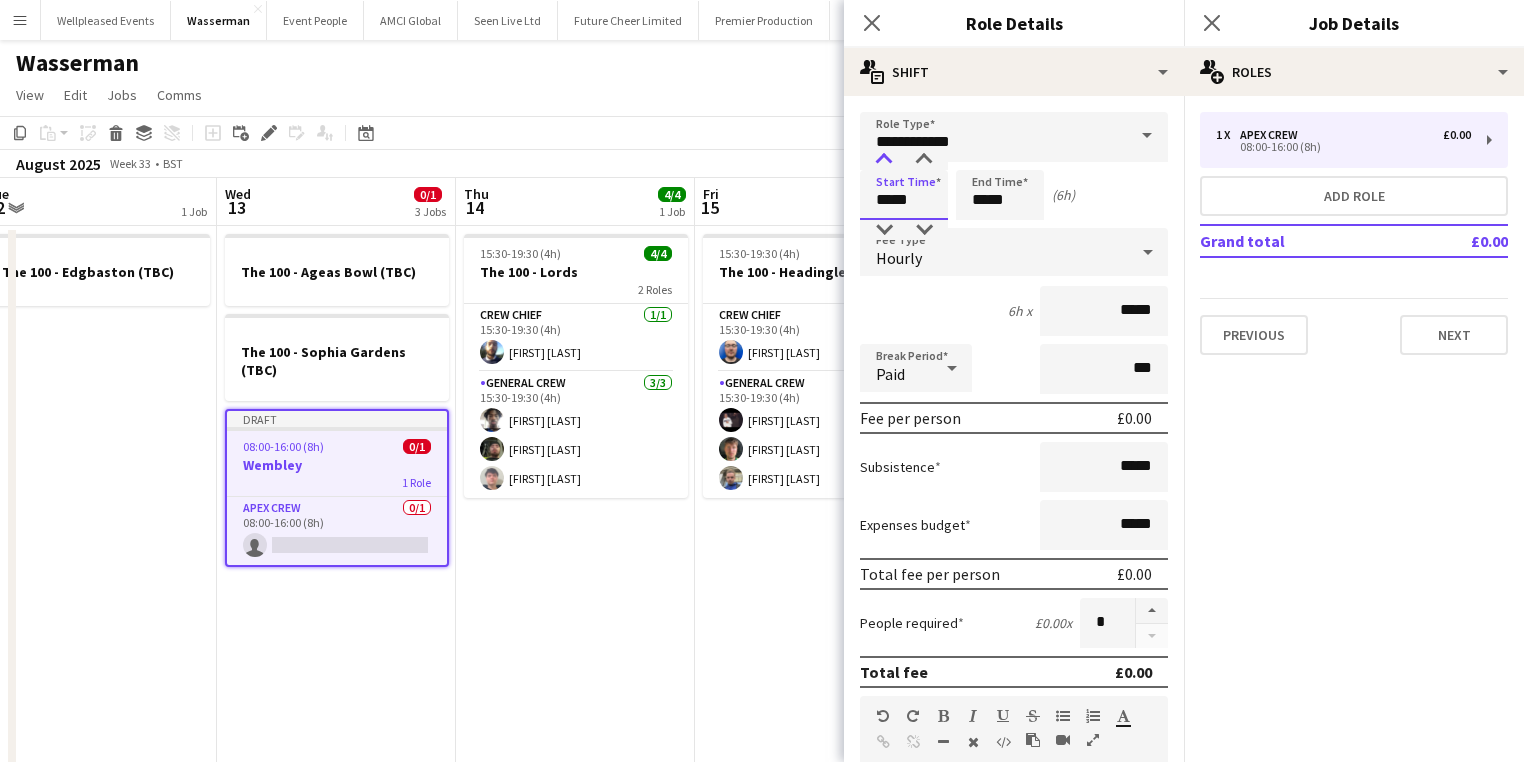click at bounding box center (884, 160) 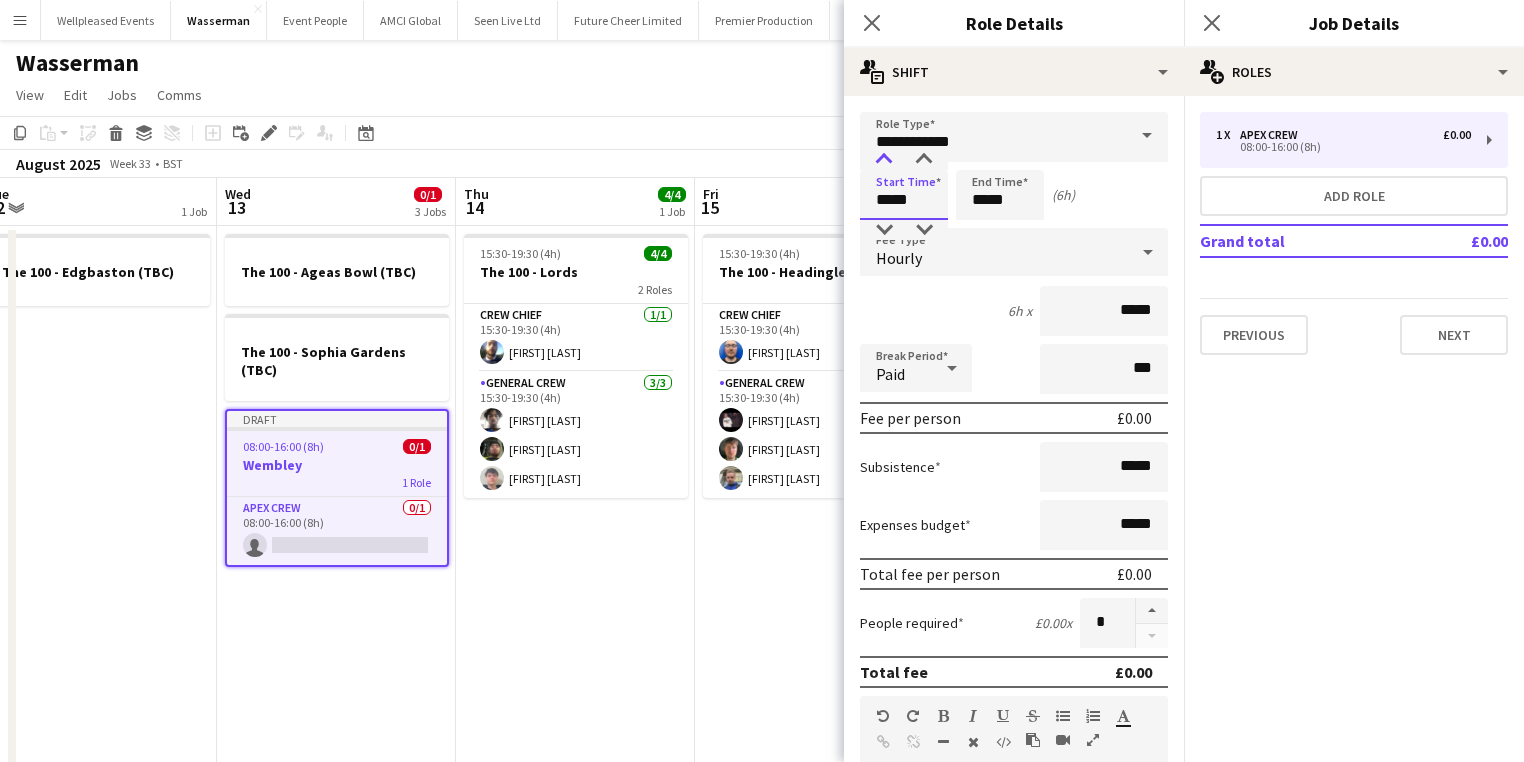 click at bounding box center [884, 160] 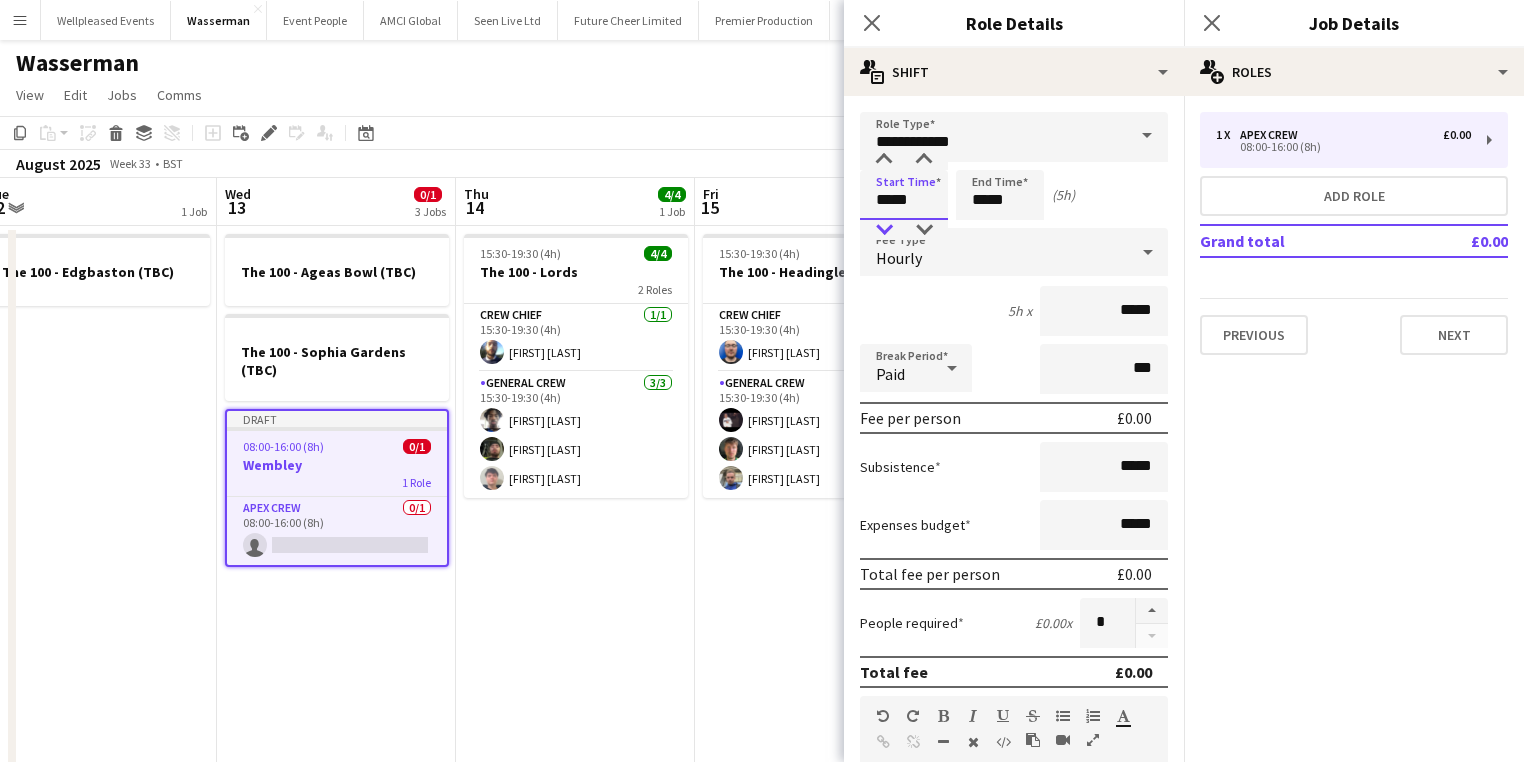 type on "*****" 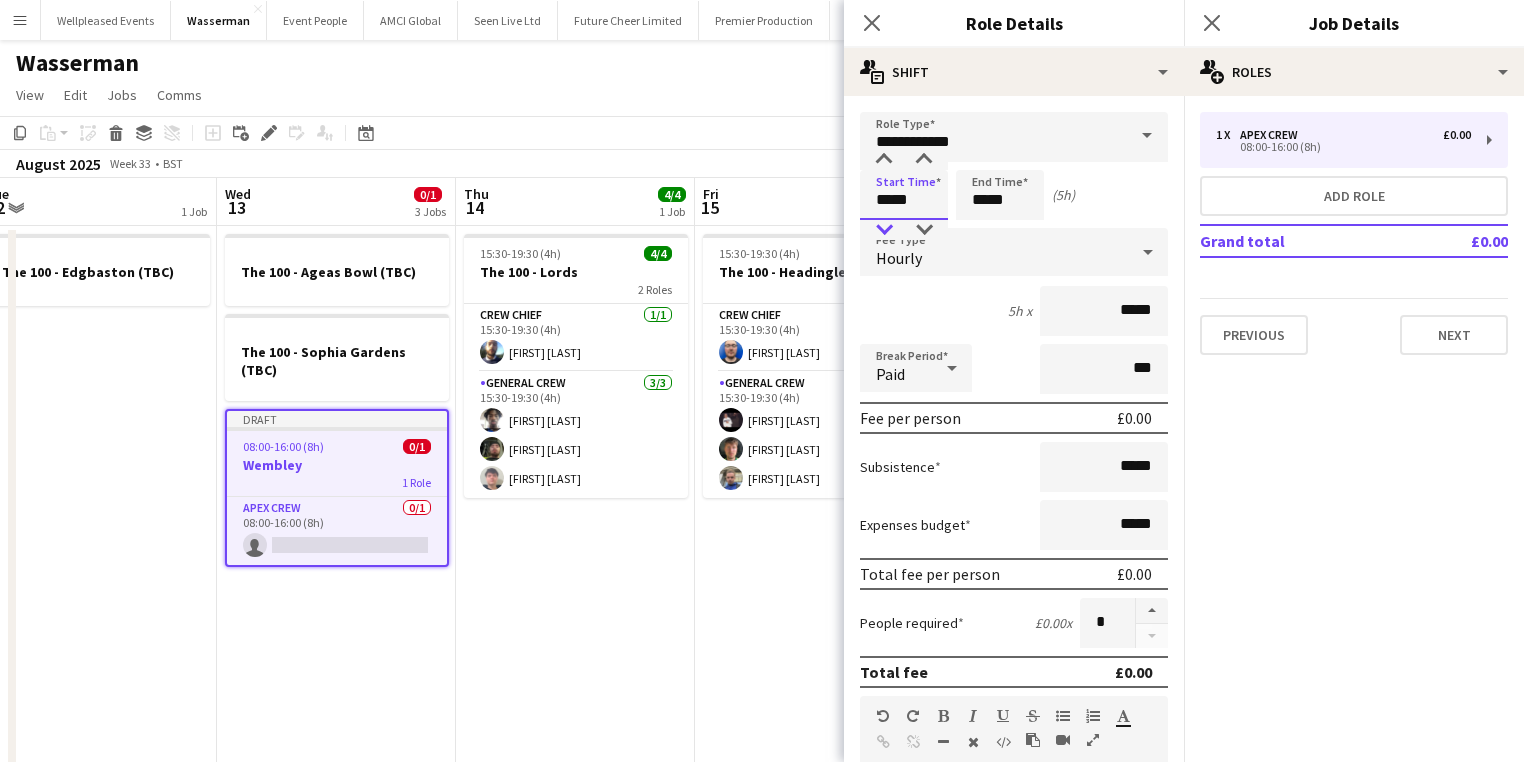 click at bounding box center [884, 230] 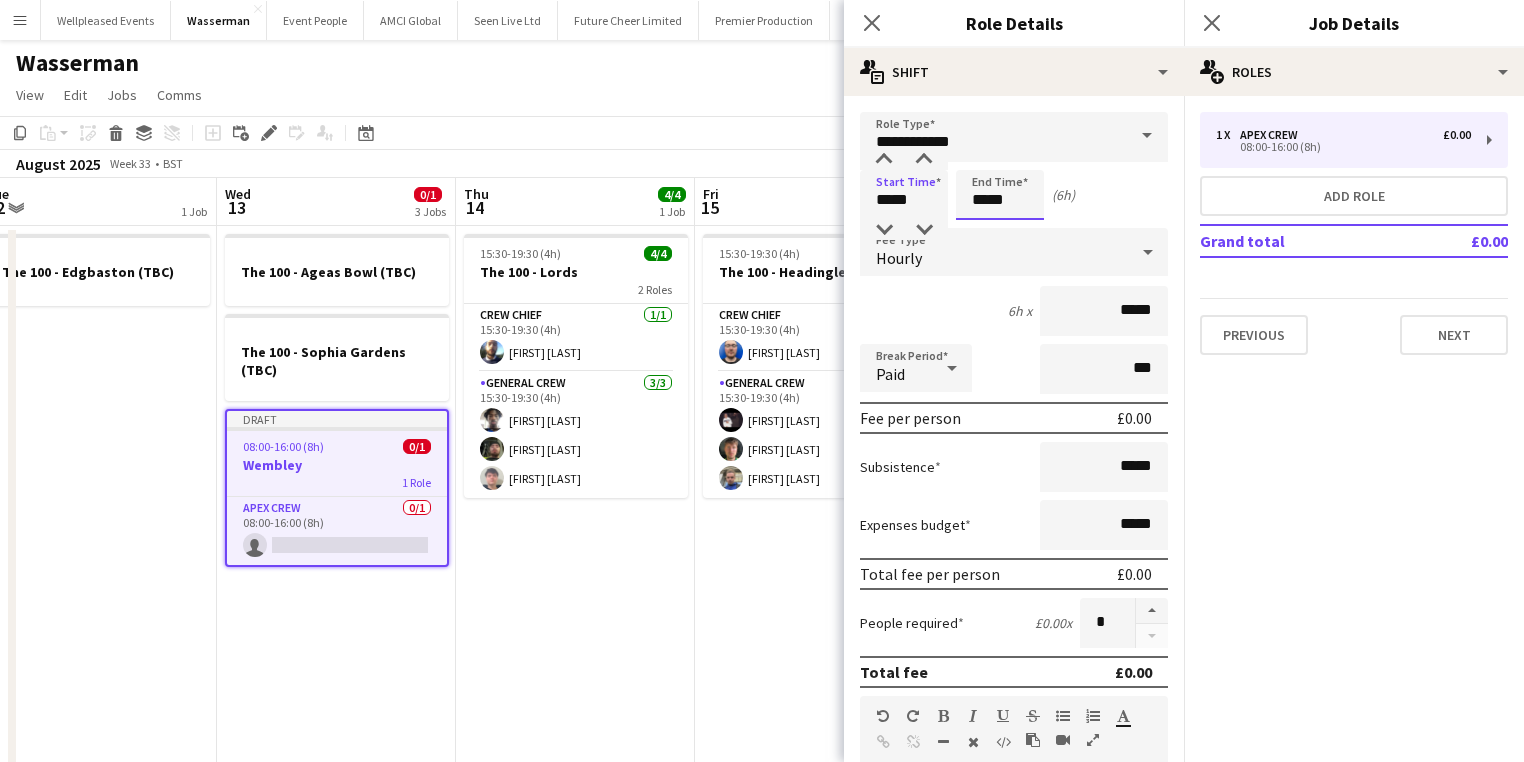 click on "*****" at bounding box center [1000, 195] 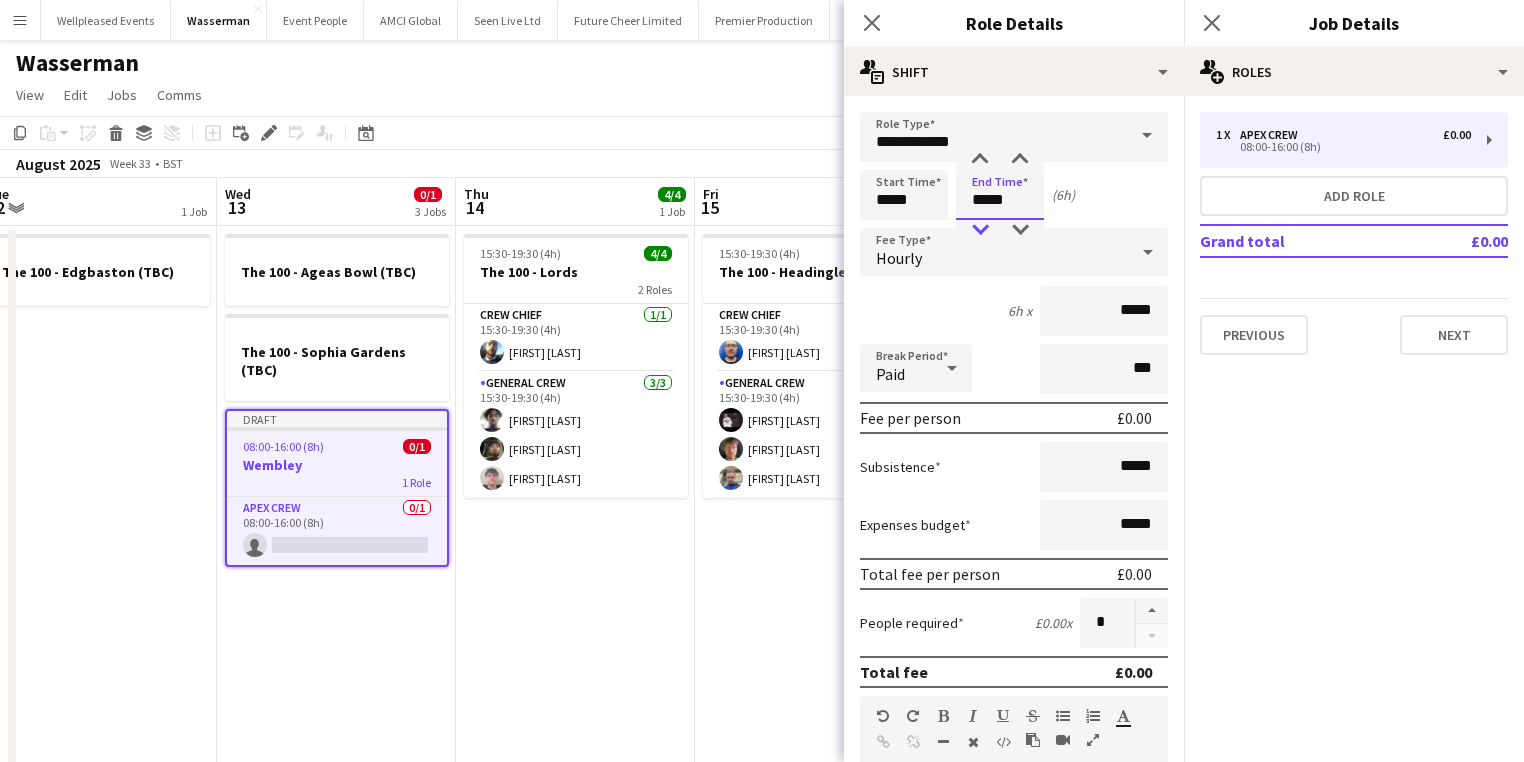 click at bounding box center [980, 230] 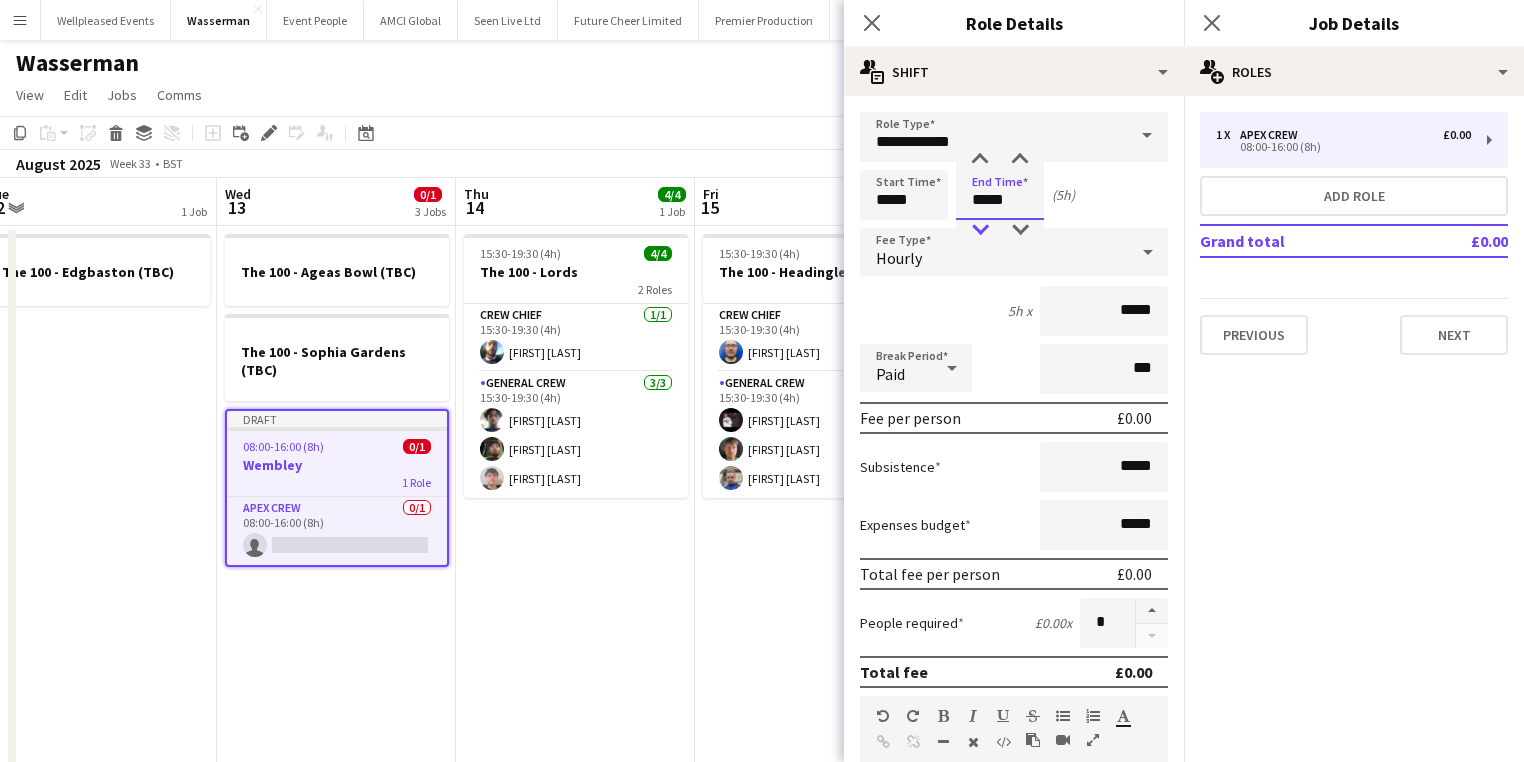 type on "*****" 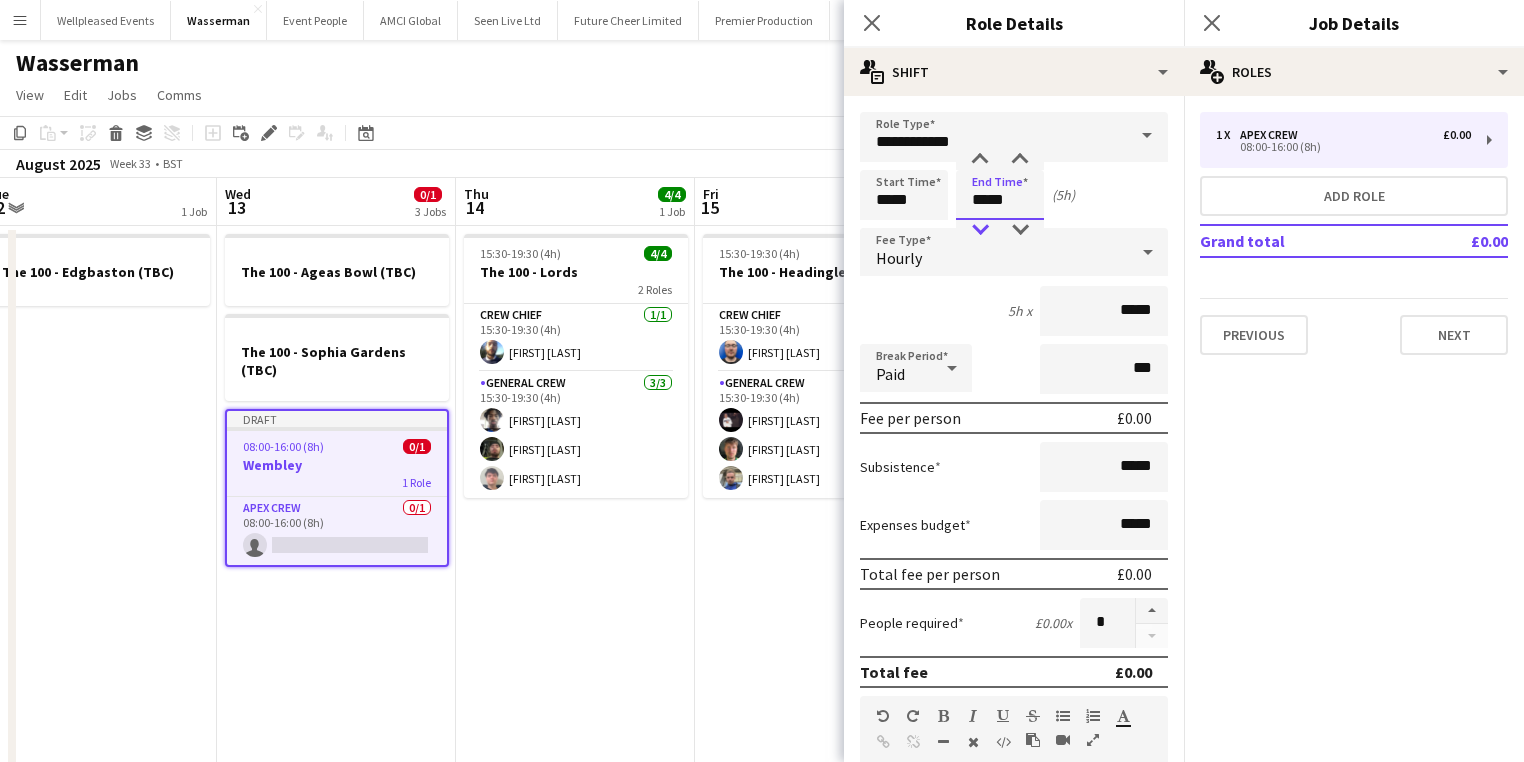 click at bounding box center [980, 230] 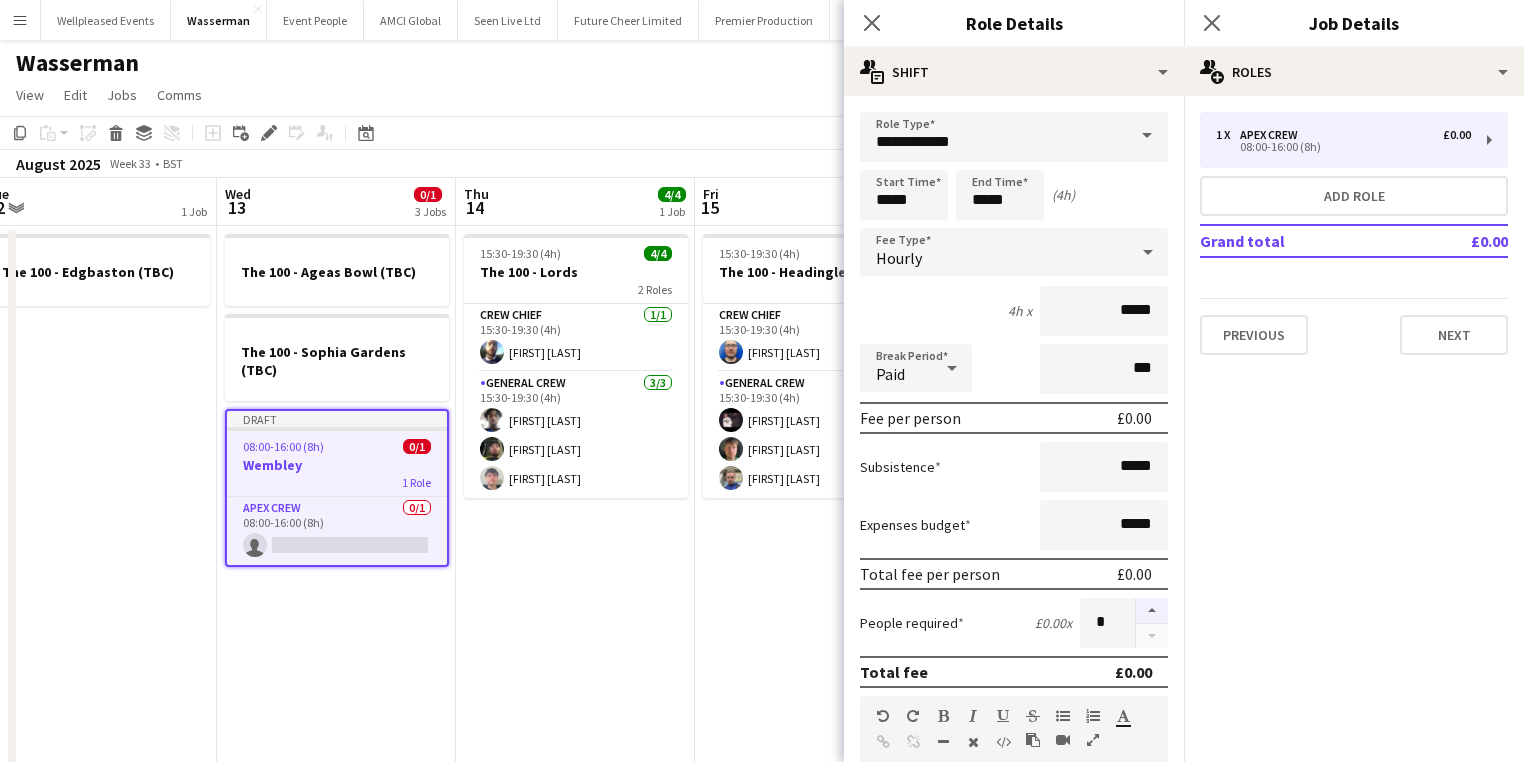 click at bounding box center [1152, 611] 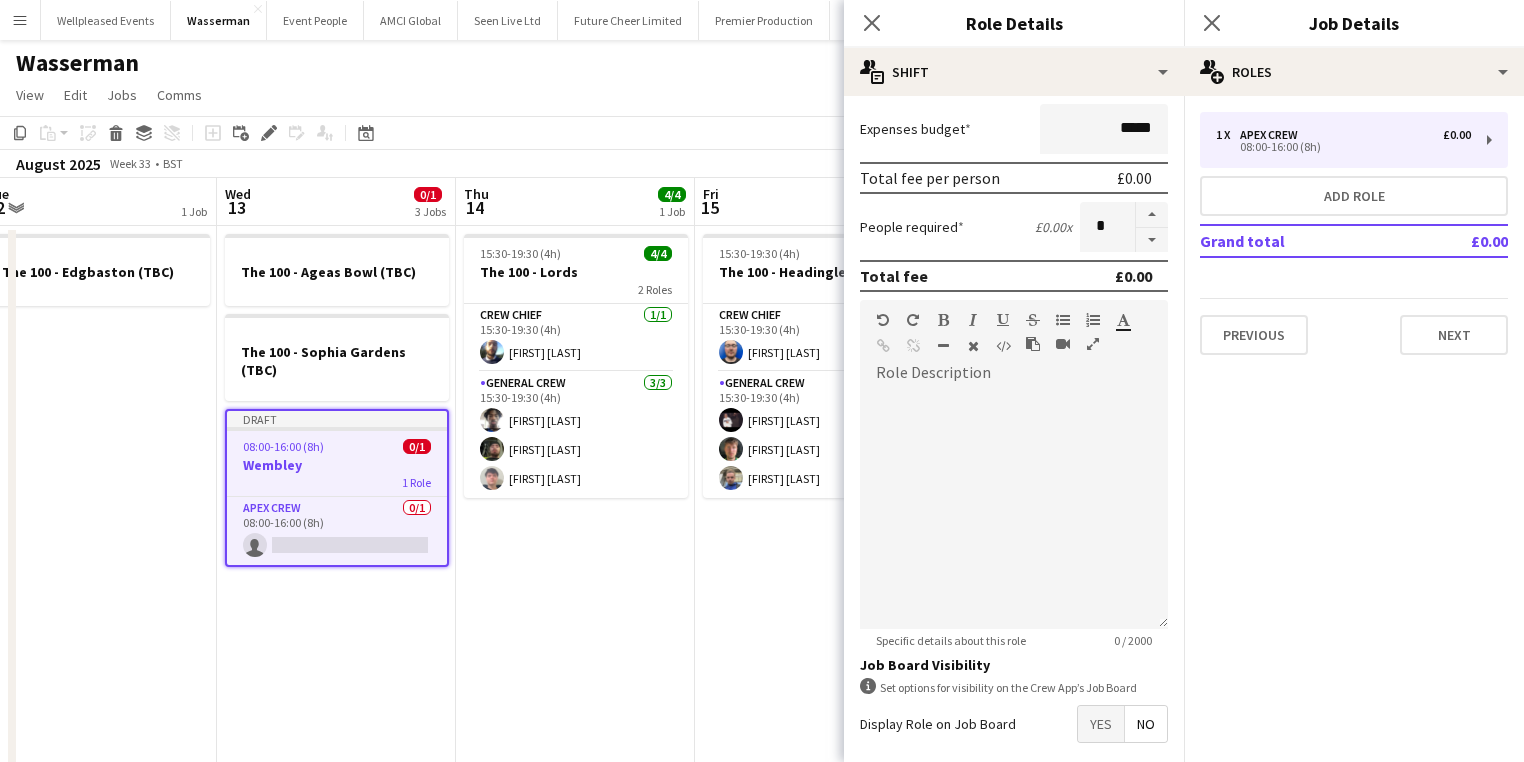 scroll, scrollTop: 400, scrollLeft: 0, axis: vertical 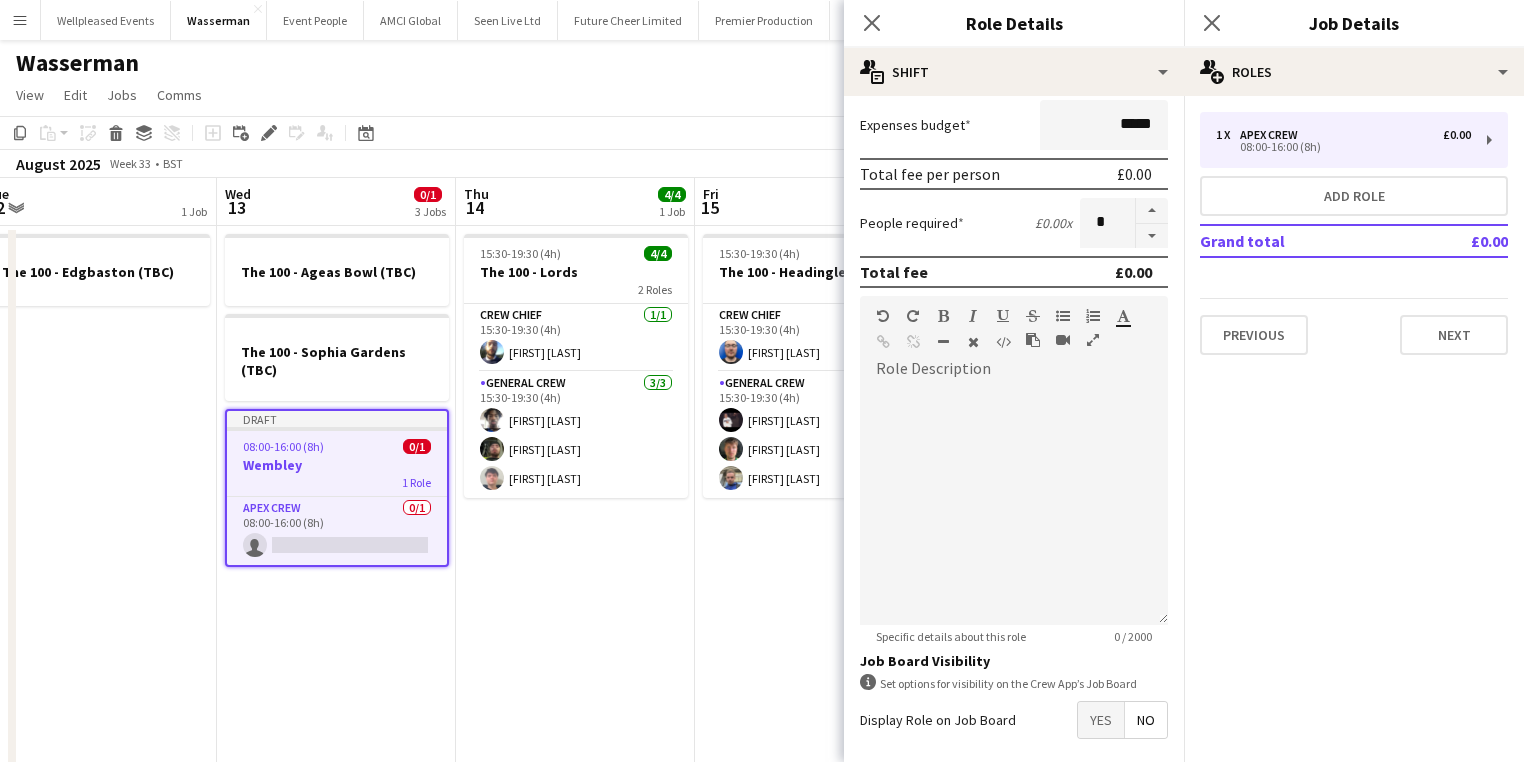 click on "Yes" at bounding box center (1101, 720) 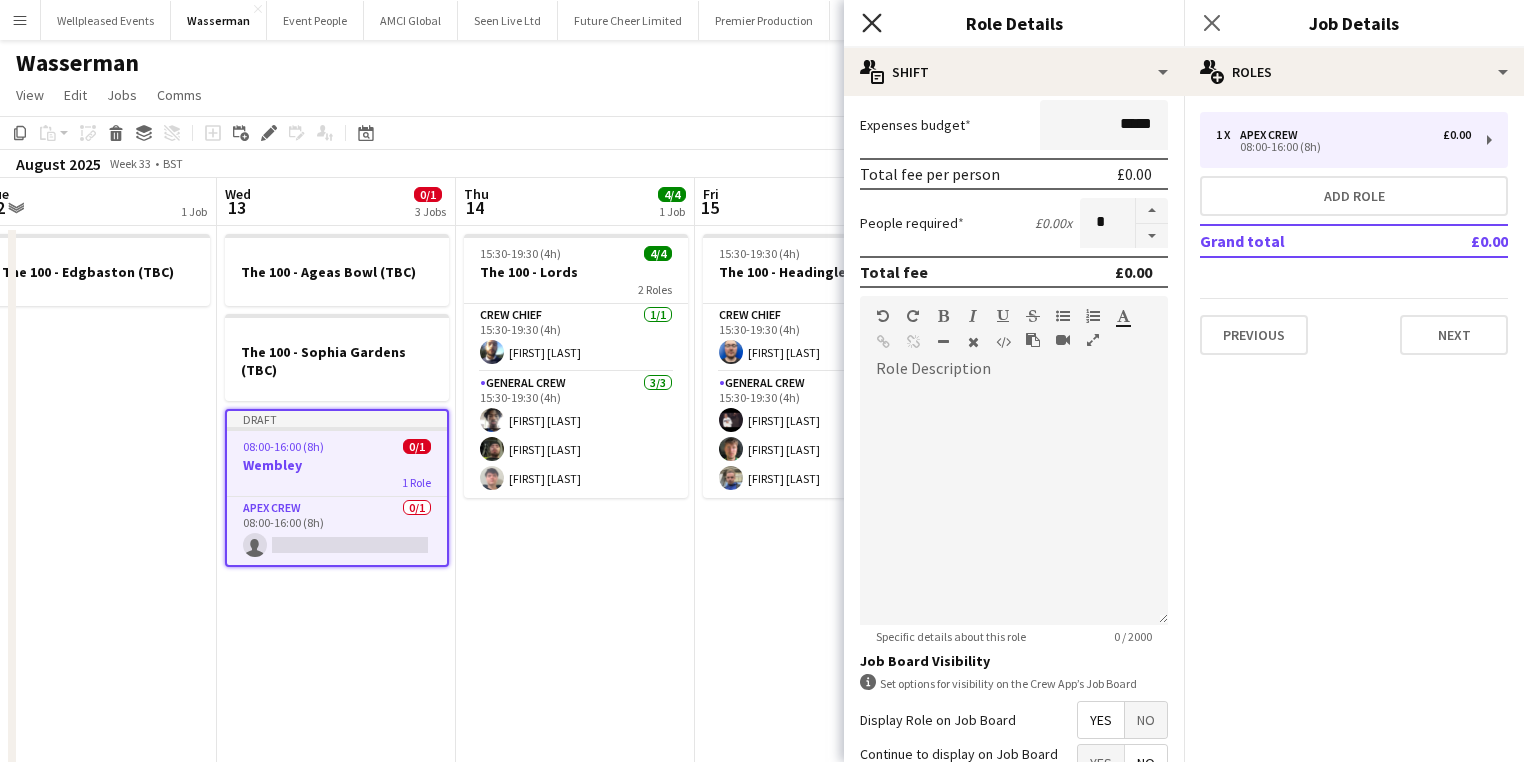 click on "Close pop-in" 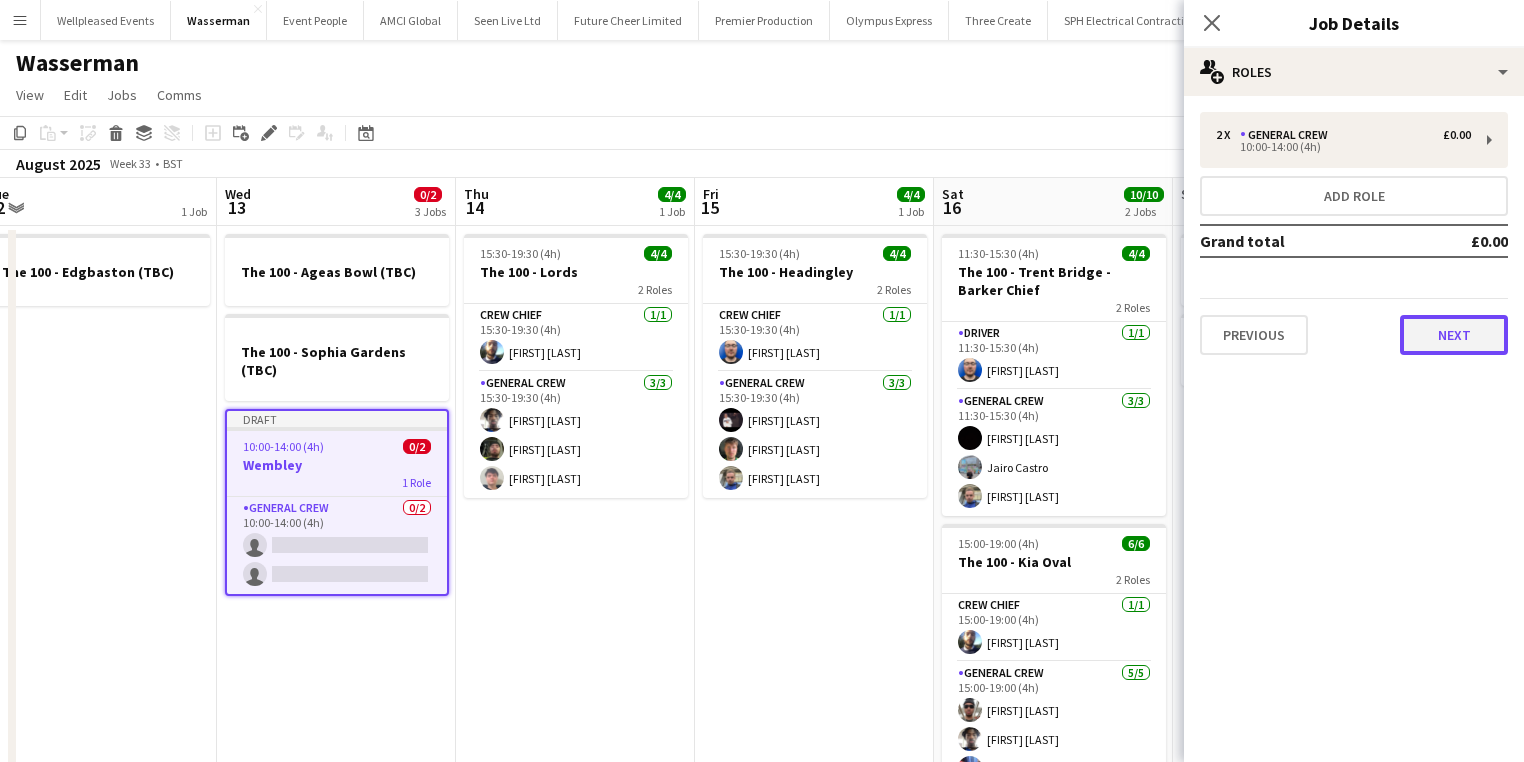click on "Next" at bounding box center [1454, 335] 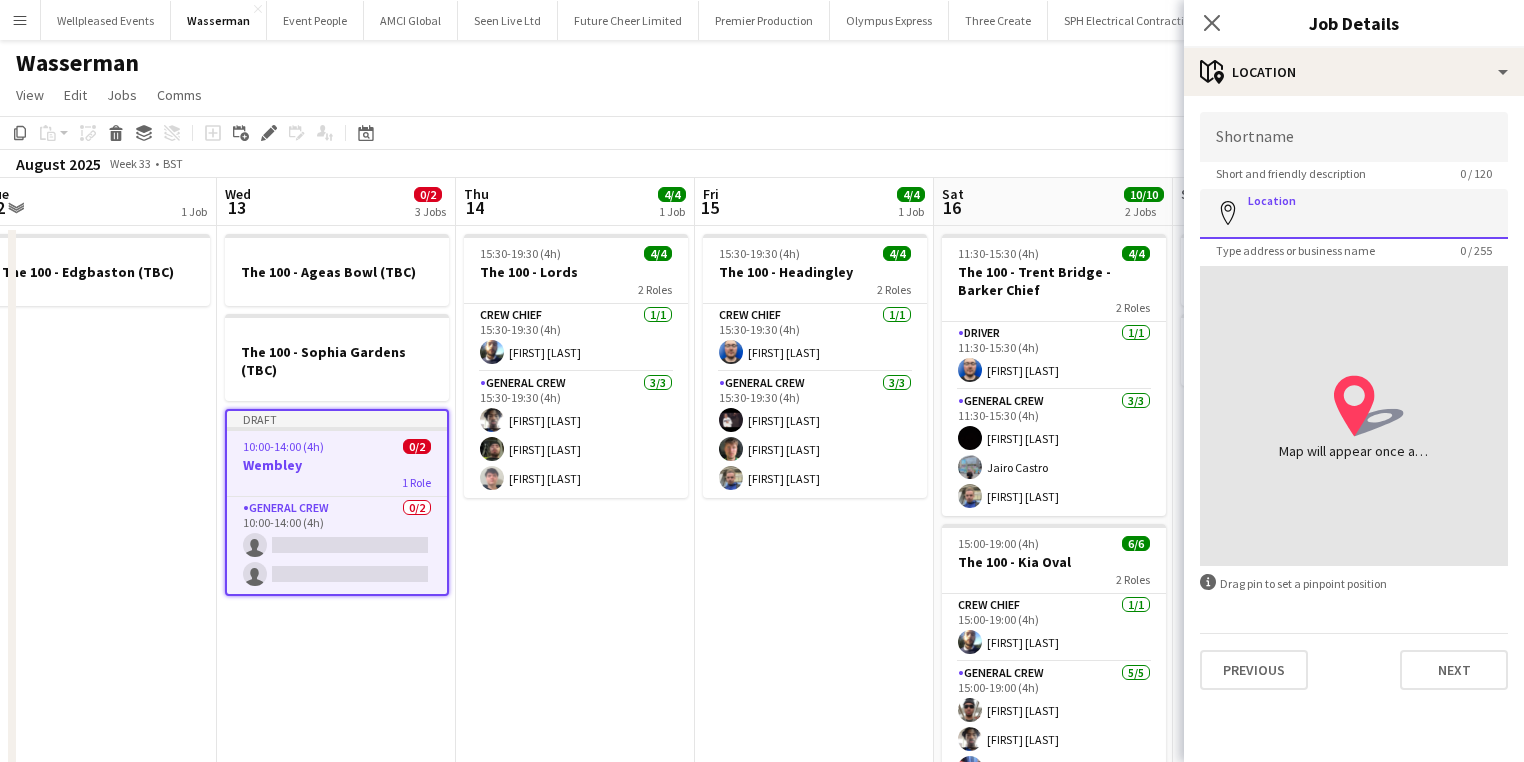 click on "Location" at bounding box center (1354, 214) 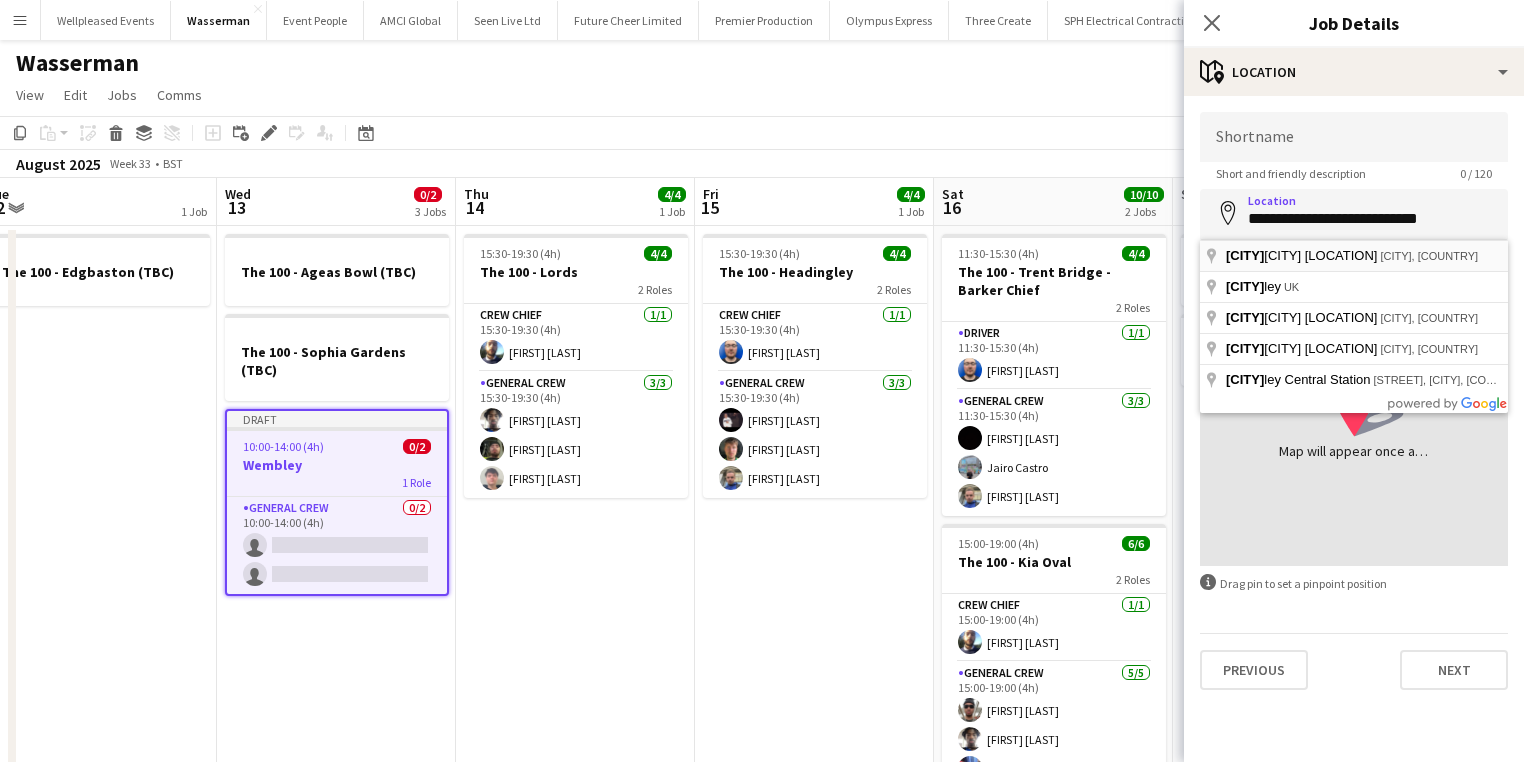 type on "**********" 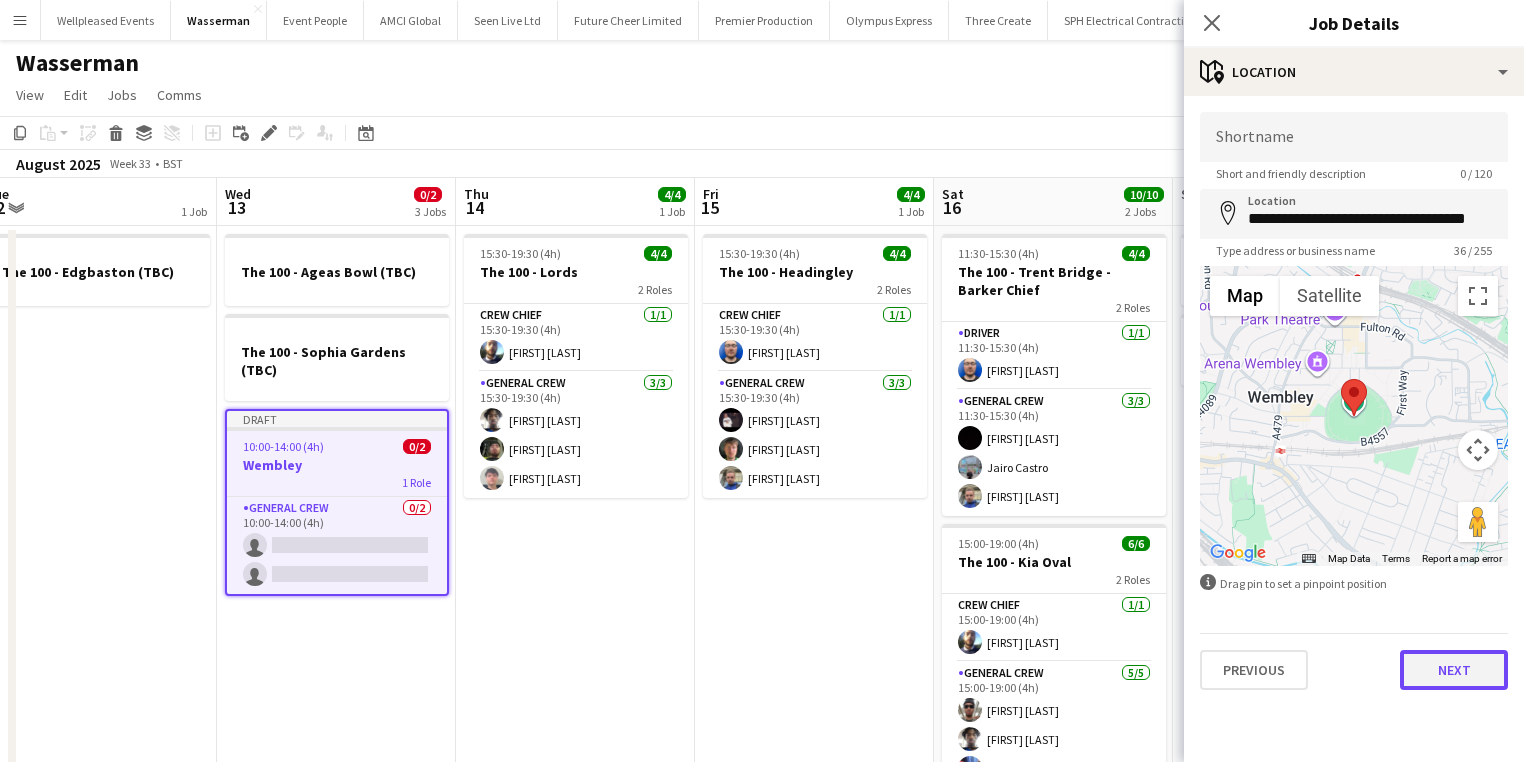 click on "Next" at bounding box center (1454, 670) 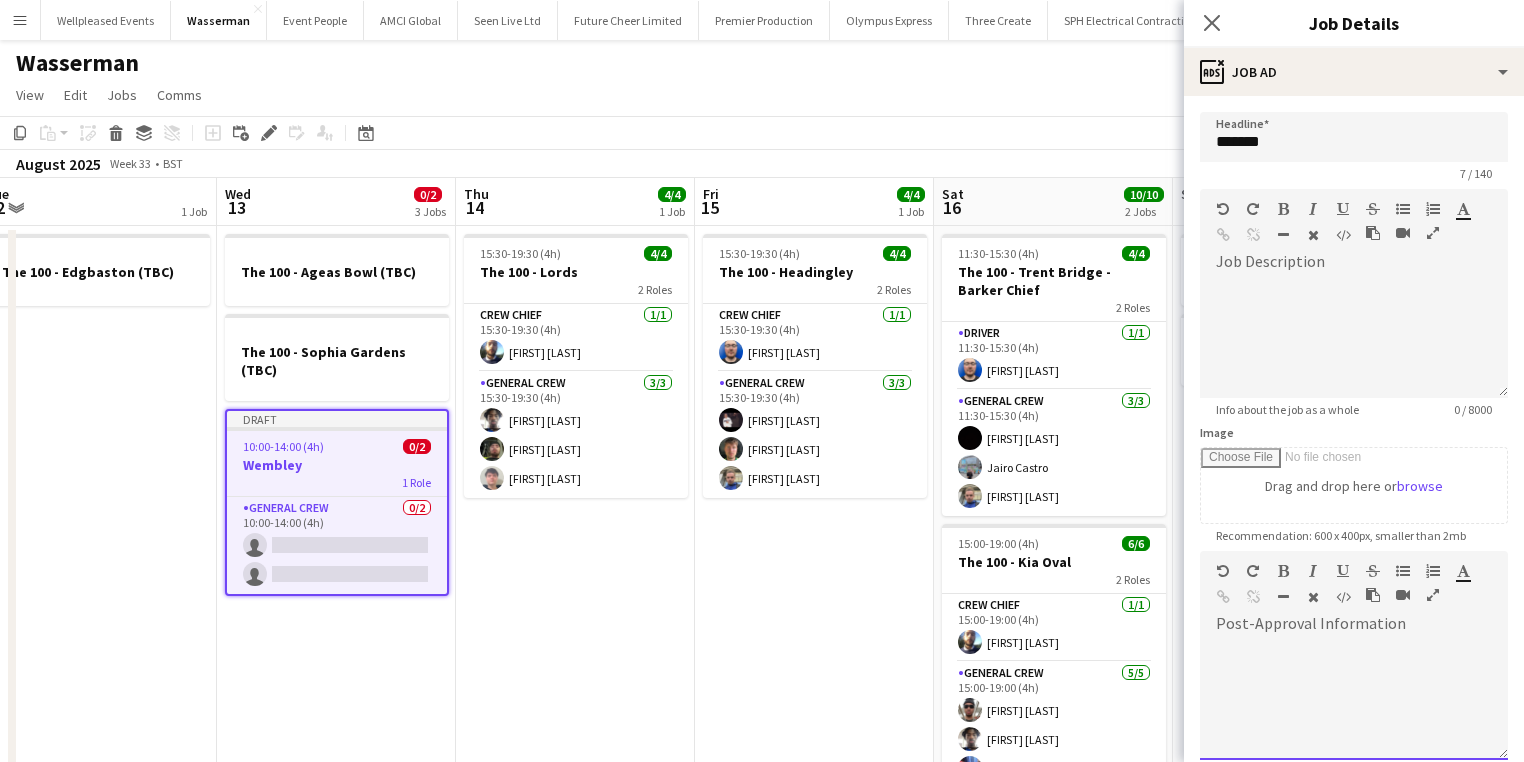 click at bounding box center [1354, 700] 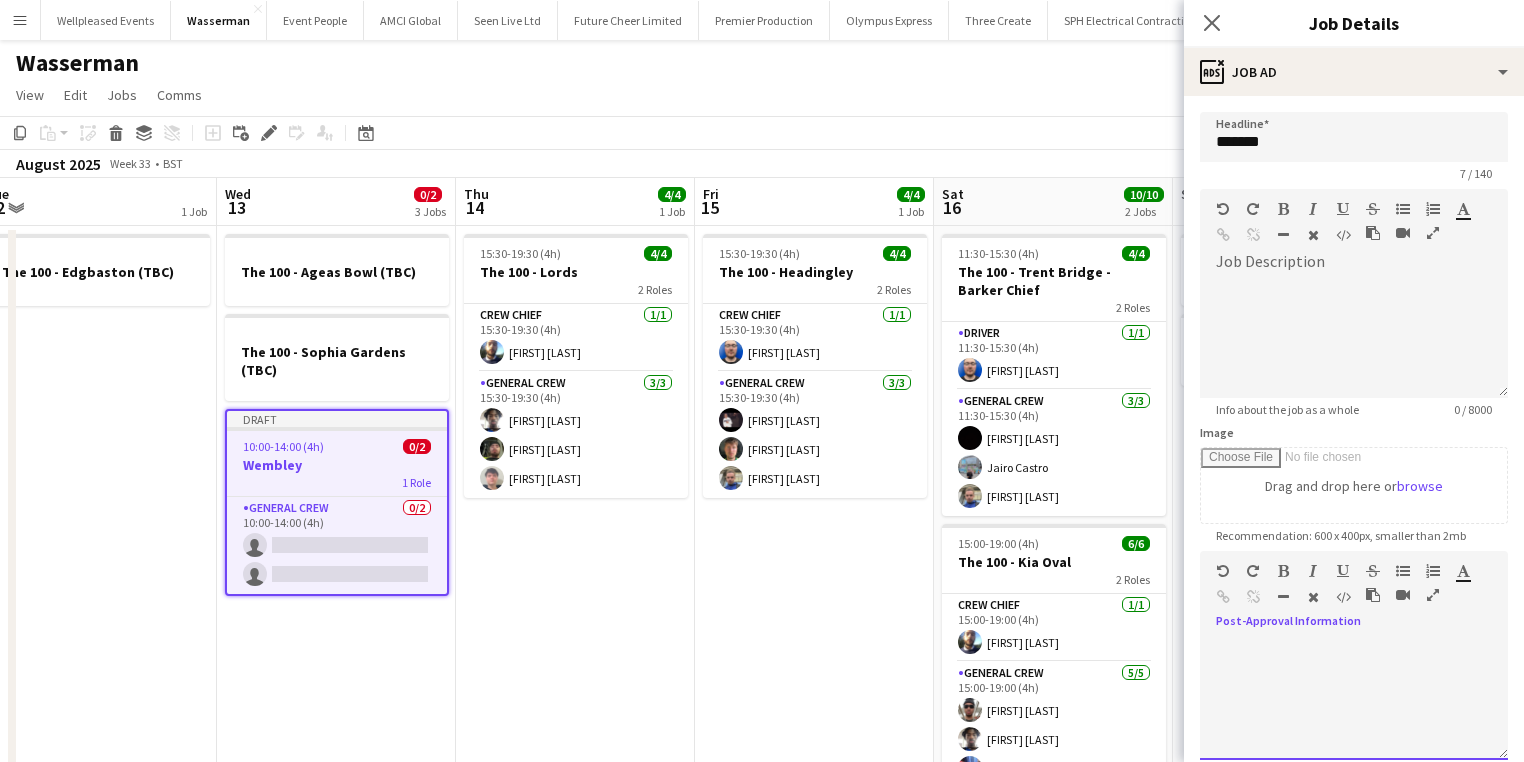 type 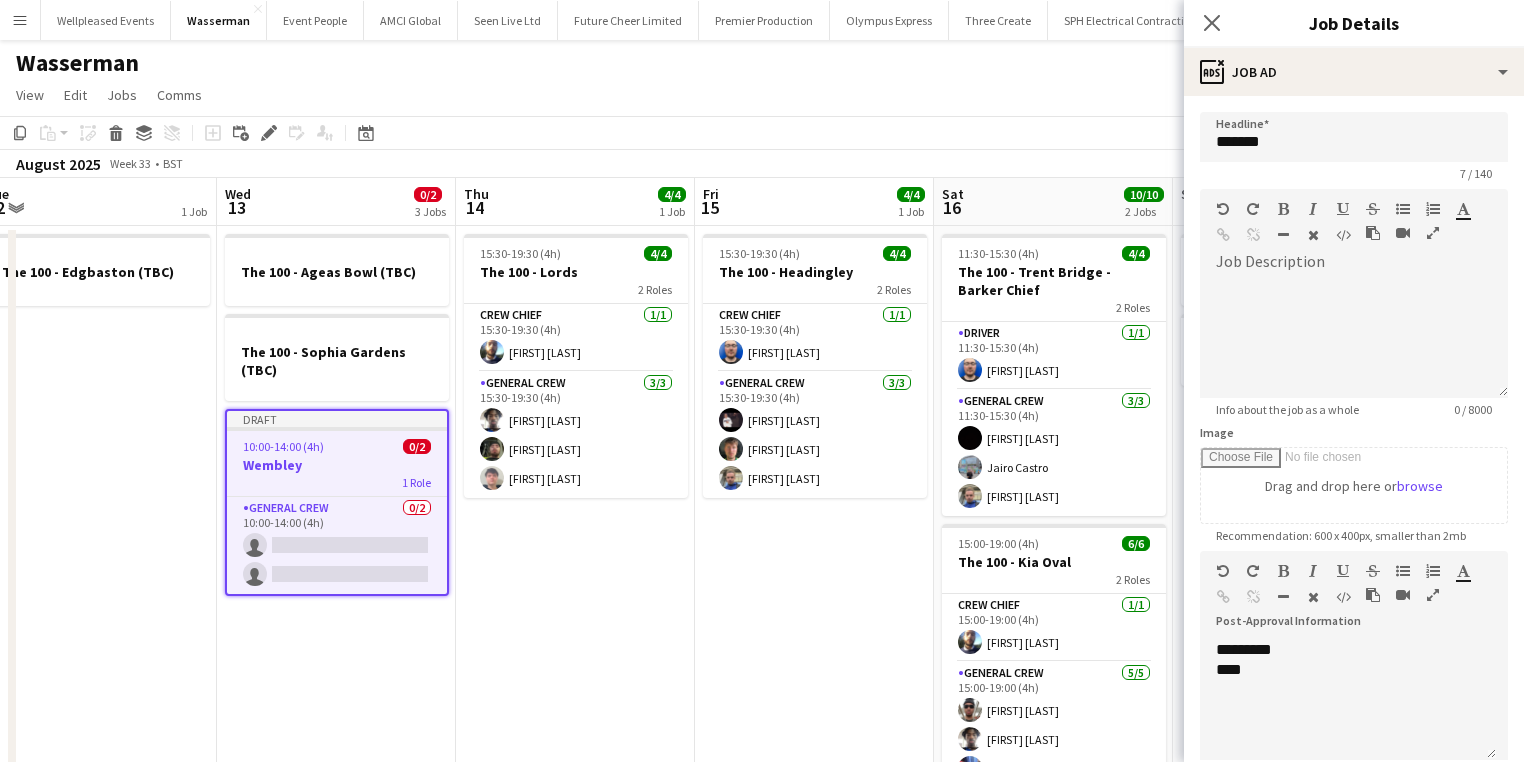 click on "Close pop-in" 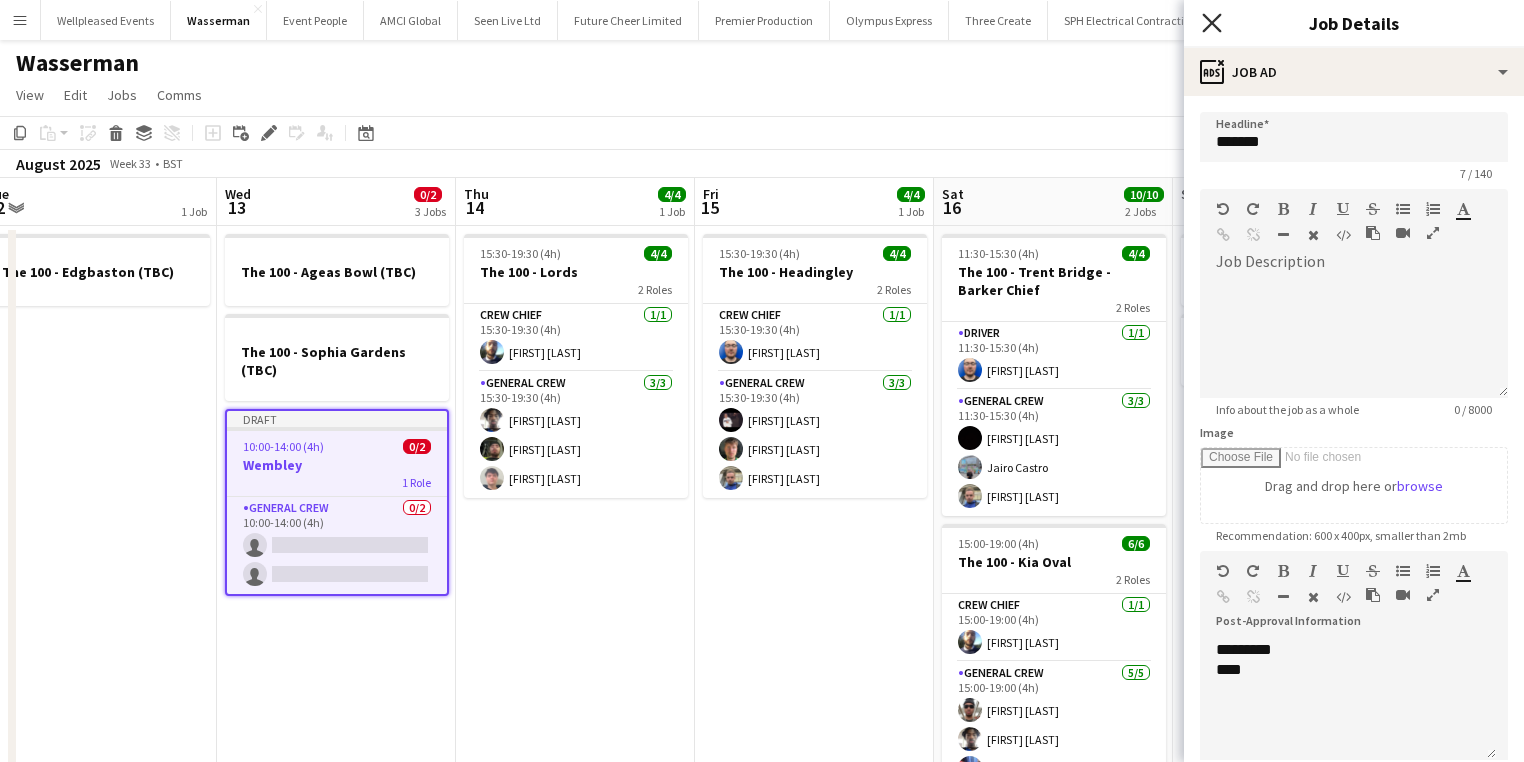 click 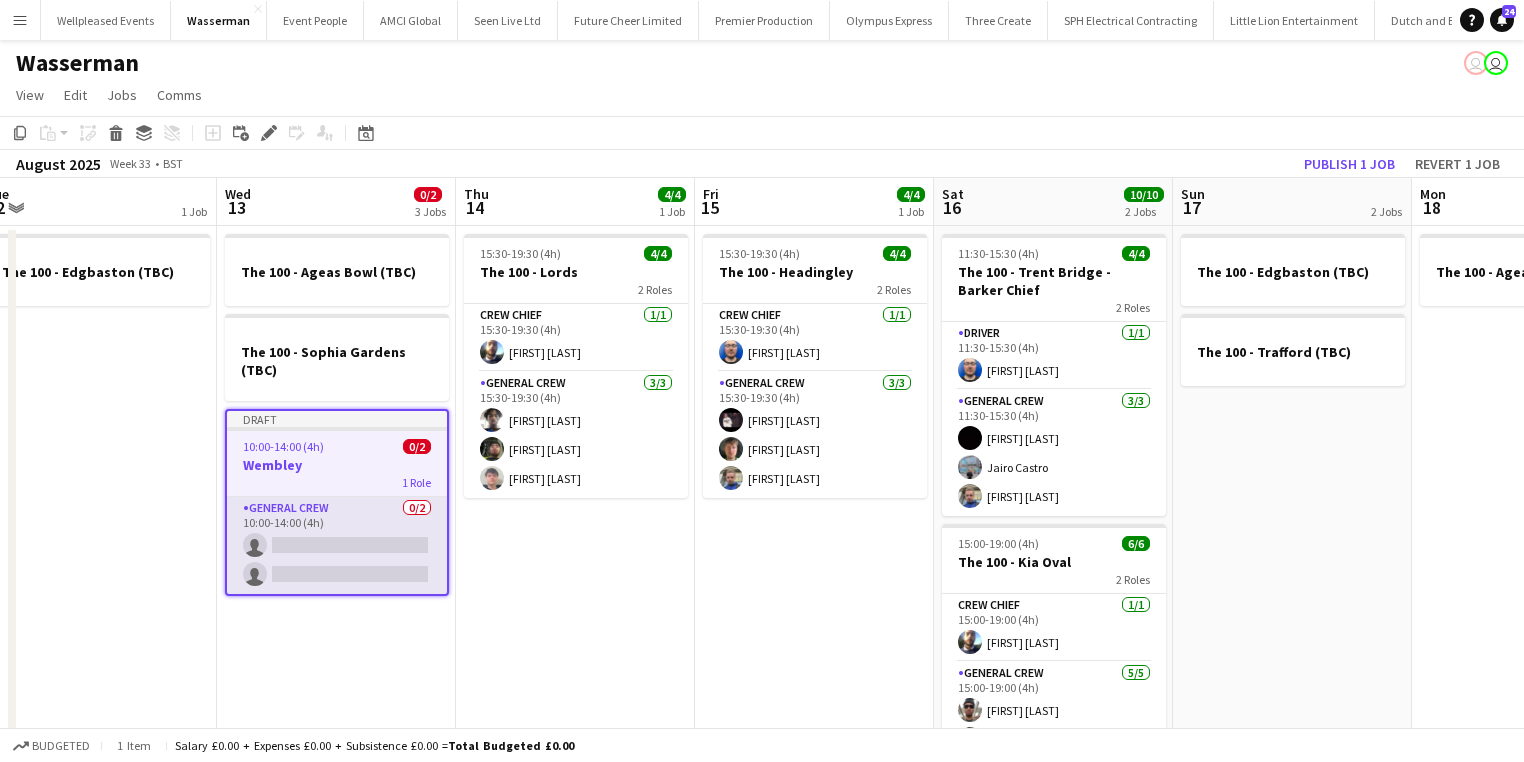 click on "General Crew   0/2   10:00-14:00 (4h)
single-neutral-actions
single-neutral-actions" at bounding box center (337, 545) 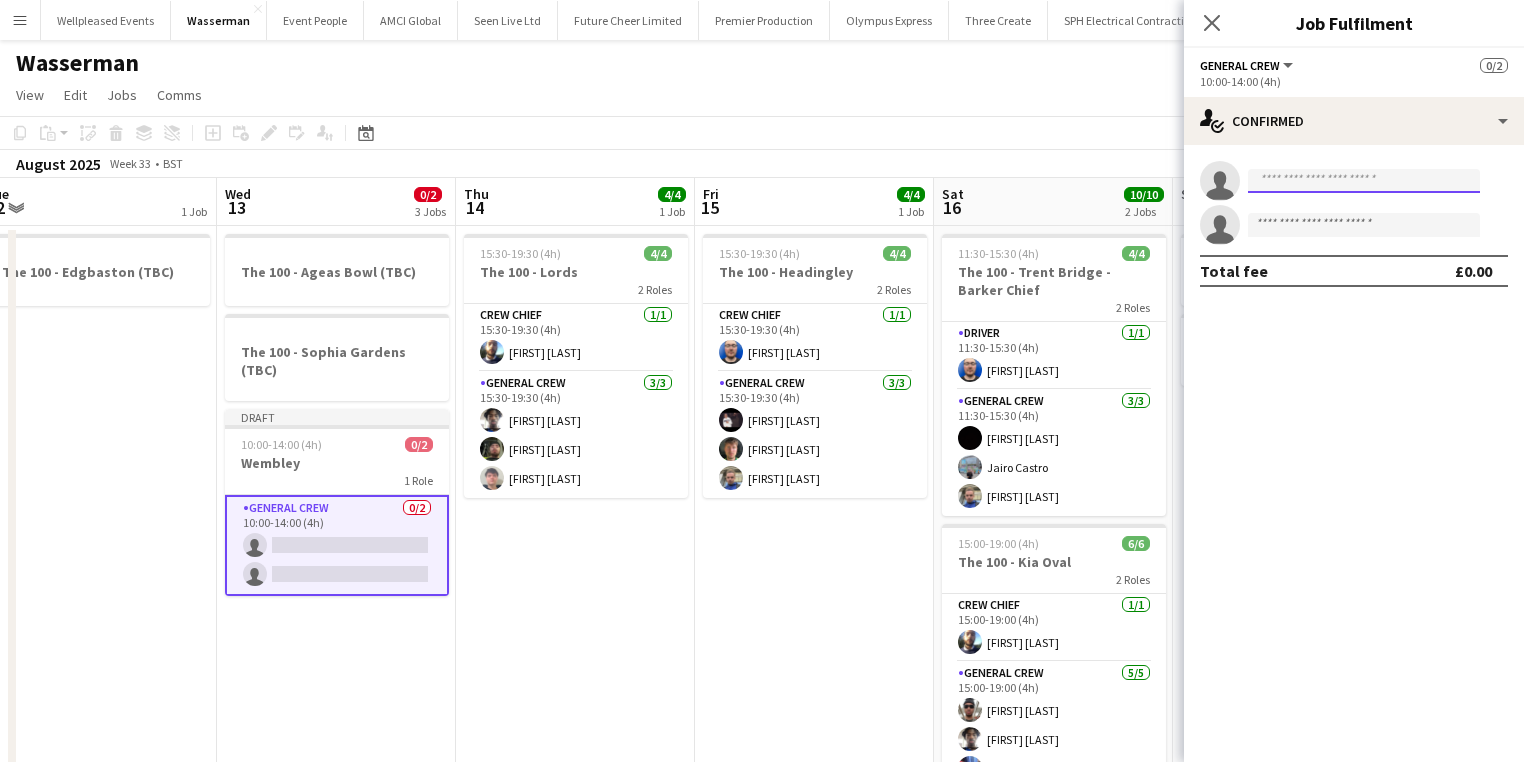 click at bounding box center [1364, 181] 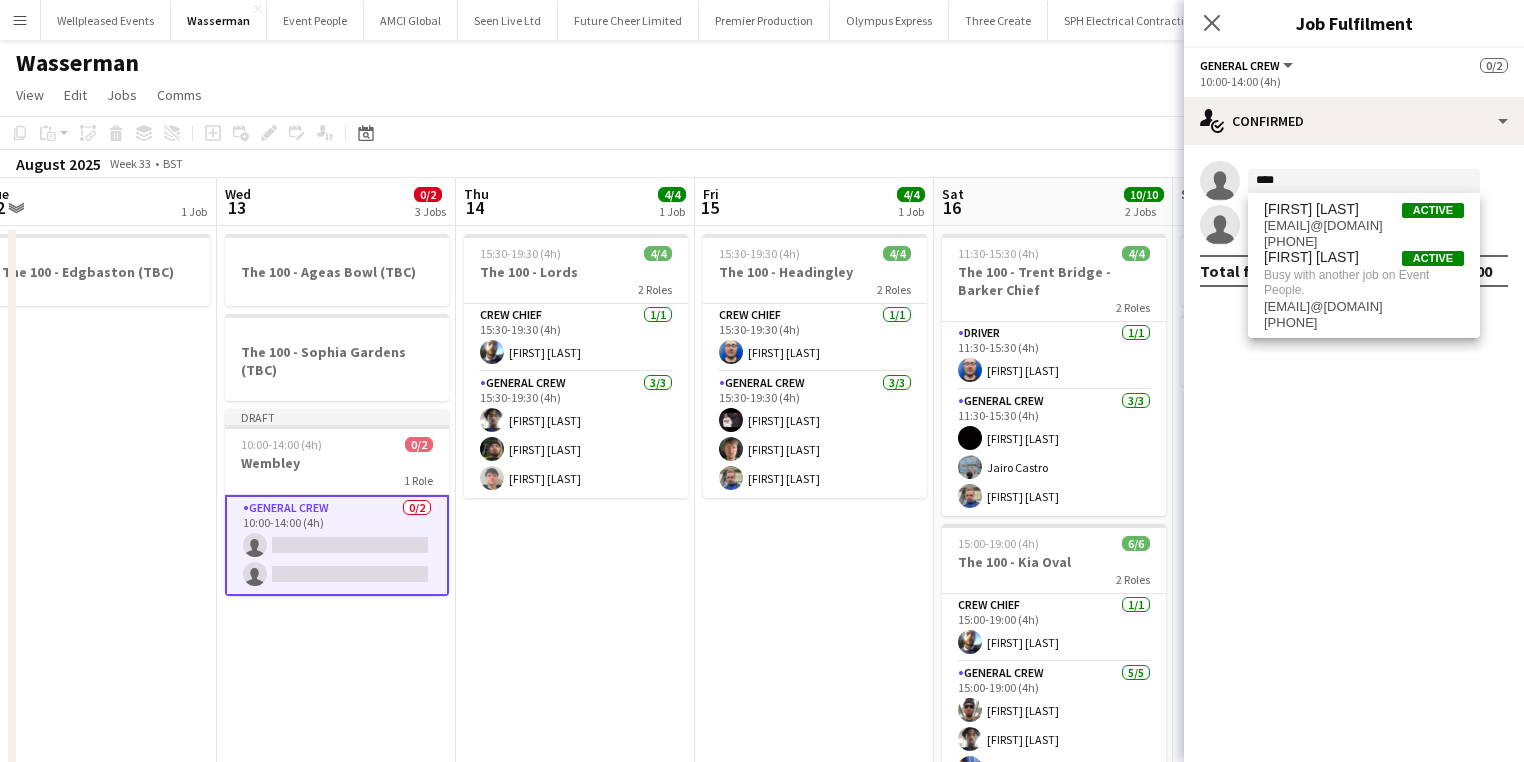 click on "check
Confirmed
single-neutral-actions
****
single-neutral-actions
Total fee   £0.00" 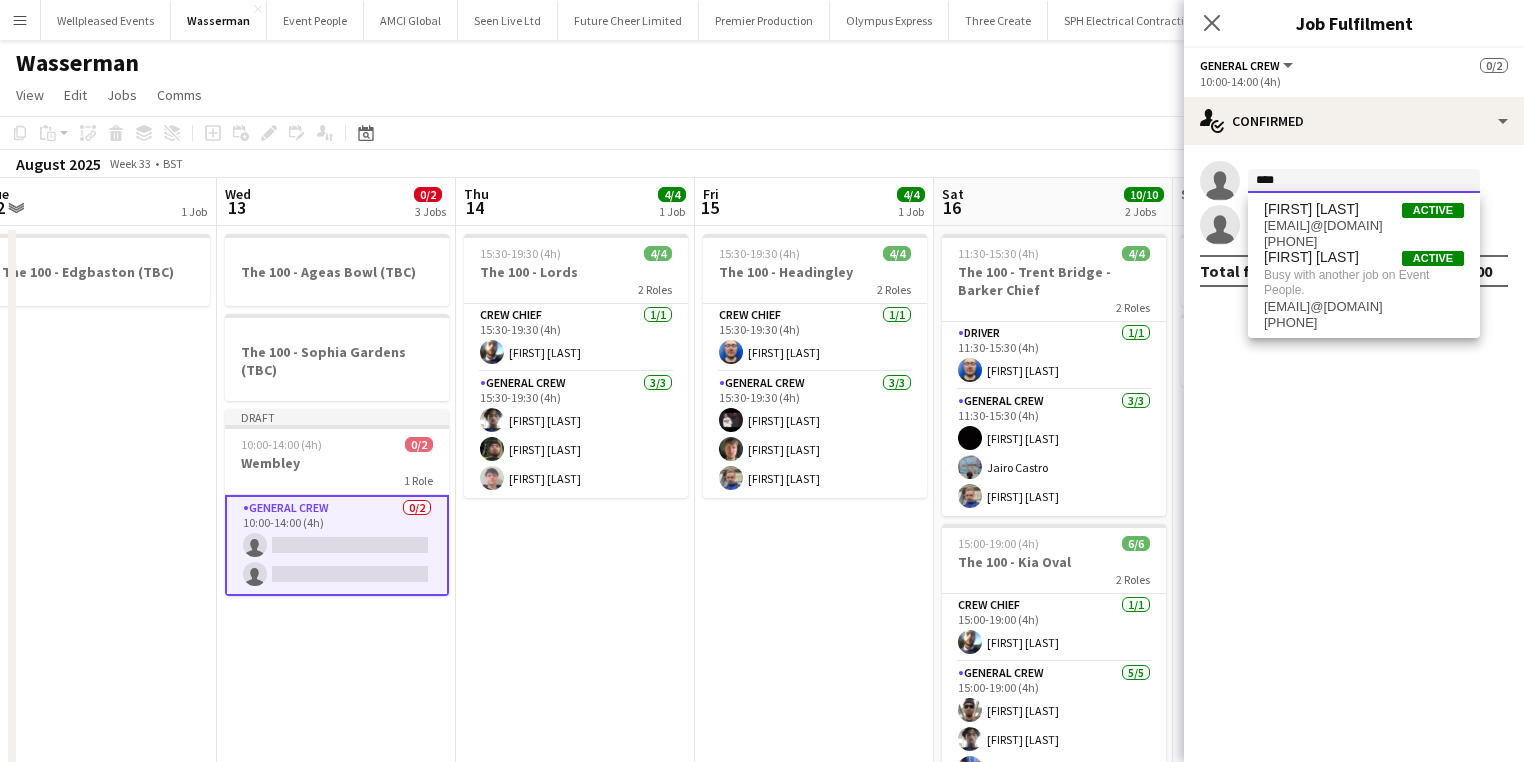 click on "Menu
Boards
Boards   Boards   All jobs   Status
Workforce
Workforce   My Workforce   Recruiting
Comms
Comms
Pay
Pay   Approvals   Payments   Reports
Platform Settings
Platform Settings   App settings   Your settings   Profiles
Training Academy
Training Academy
Knowledge Base
Knowledge Base
Product Updates
Product Updates   Log Out   Privacy   Wellpleased Events
Close
Wasserman
Close
Event People
Close
AMCI Global
Close
Seen Live Ltd
Close
Future Cheer Limited
Close
Premier Production
Close
Olympus Express
Close
Three Create" at bounding box center (762, 448) 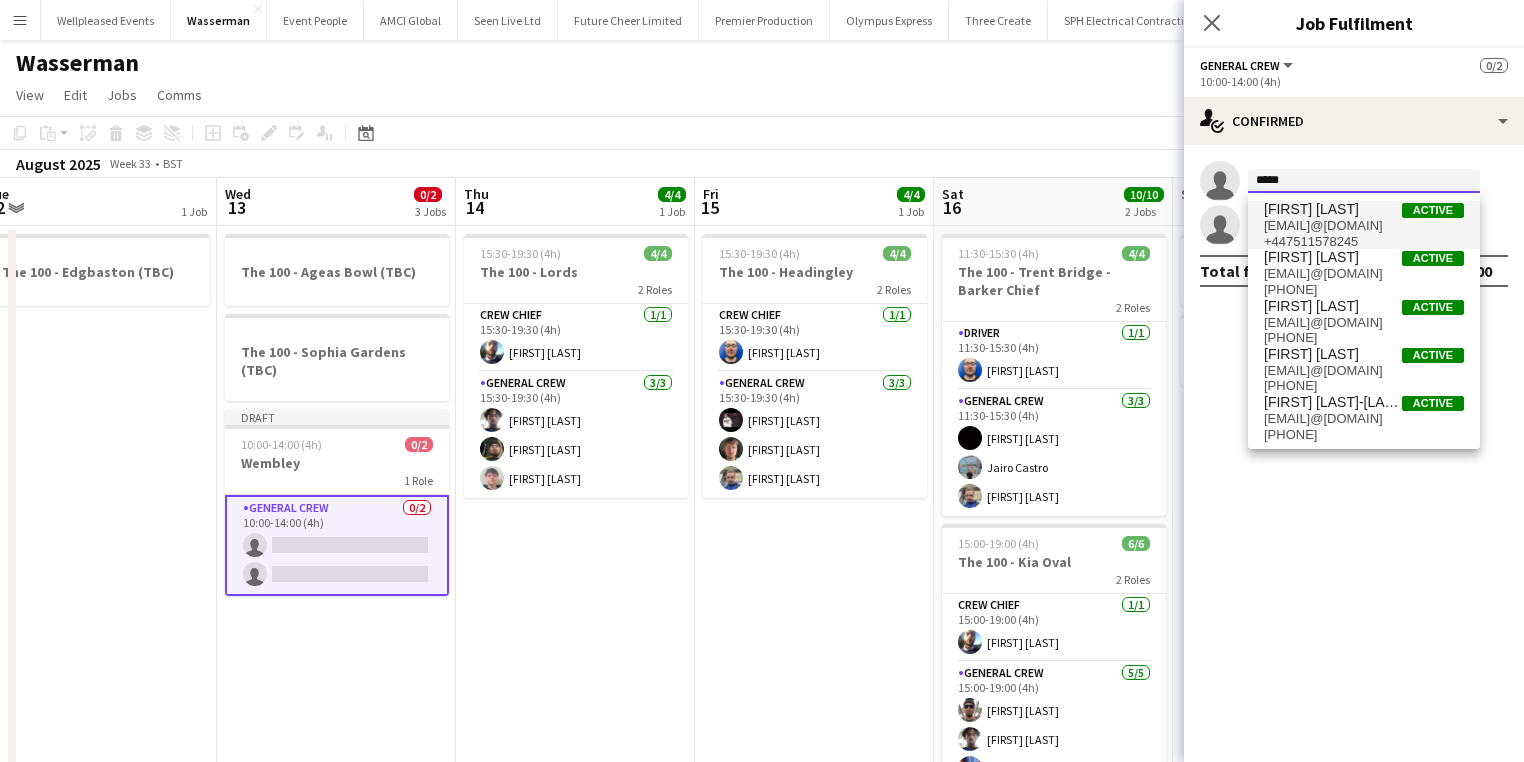 type on "*****" 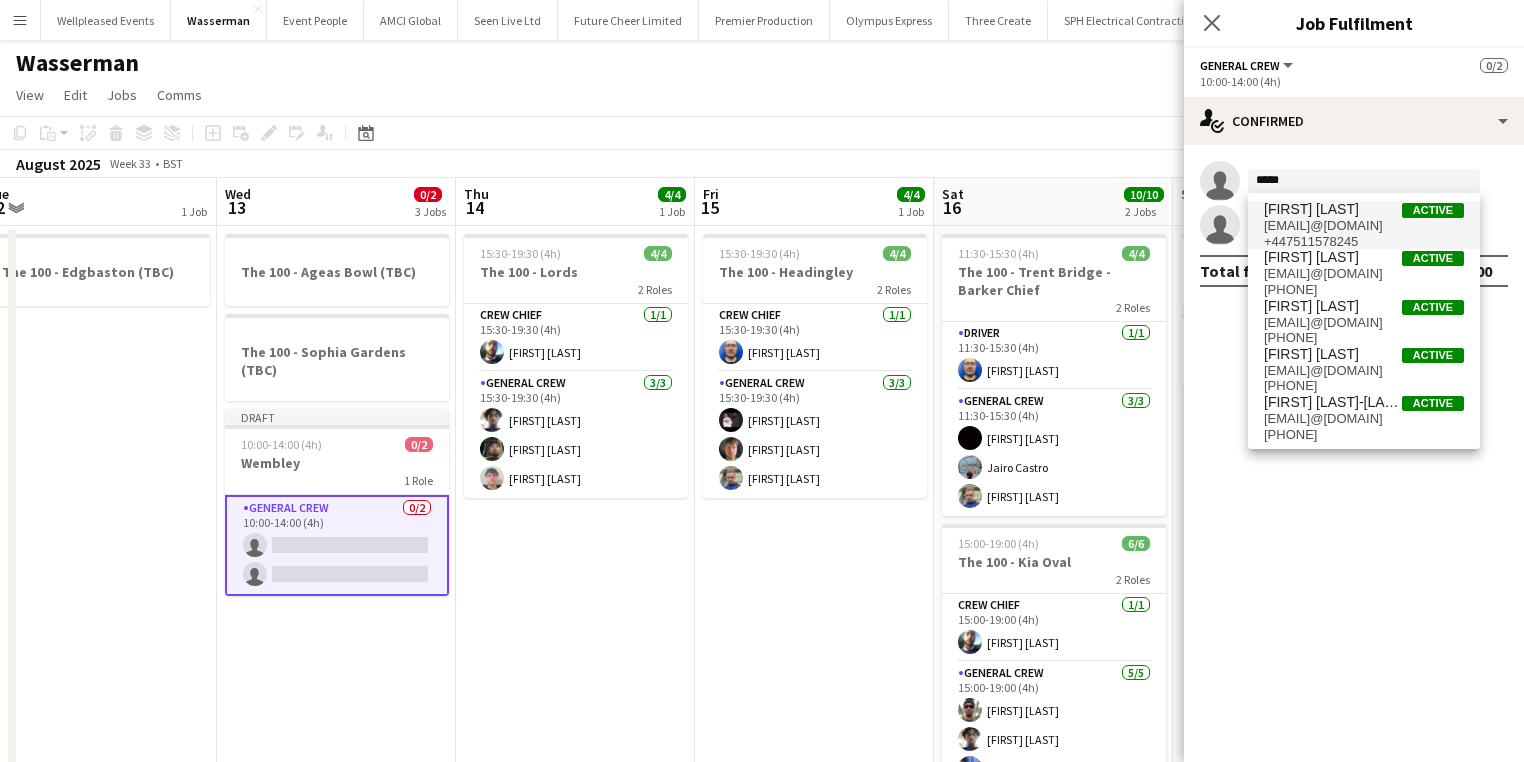 click on "James Granger" at bounding box center (1311, 209) 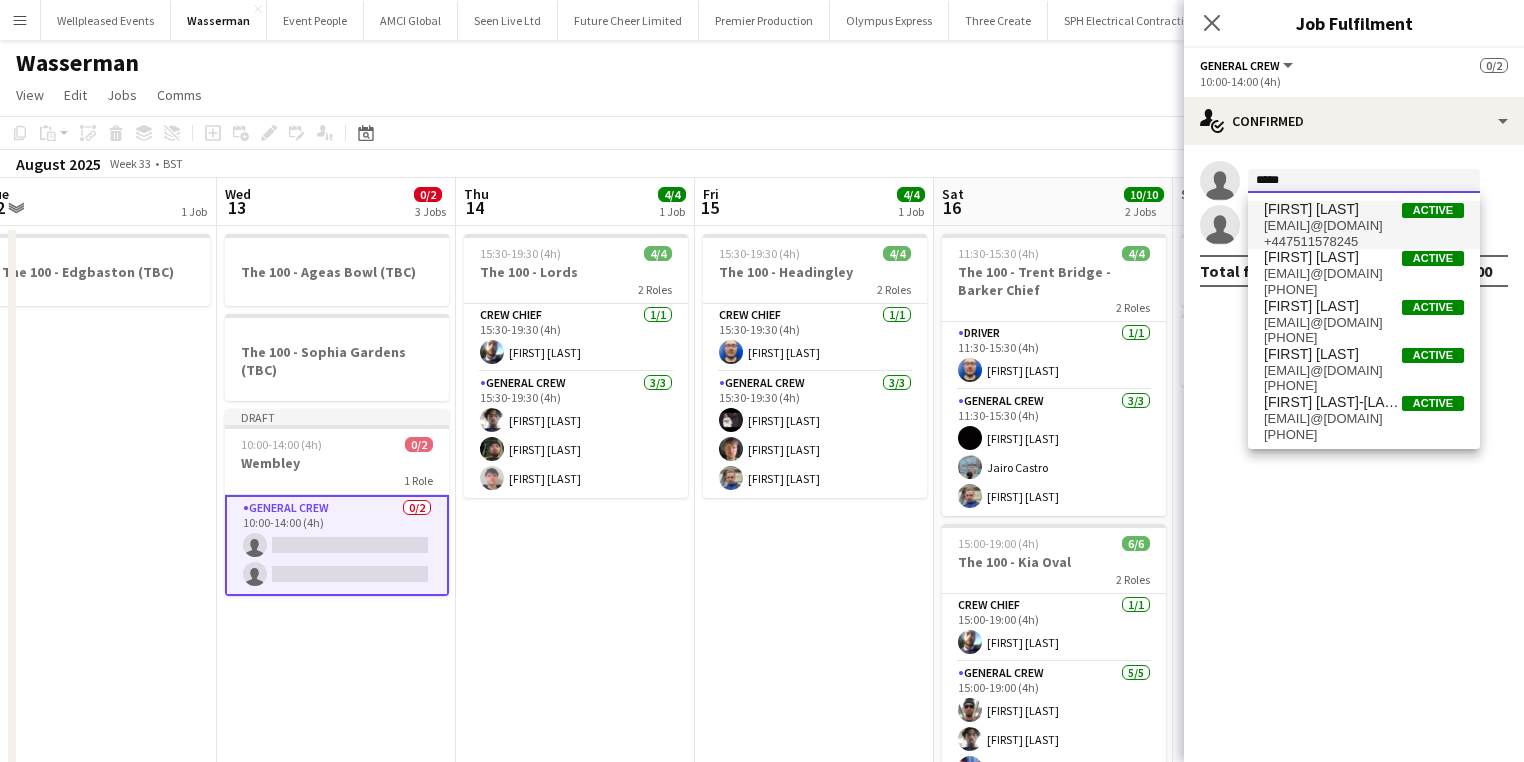 type 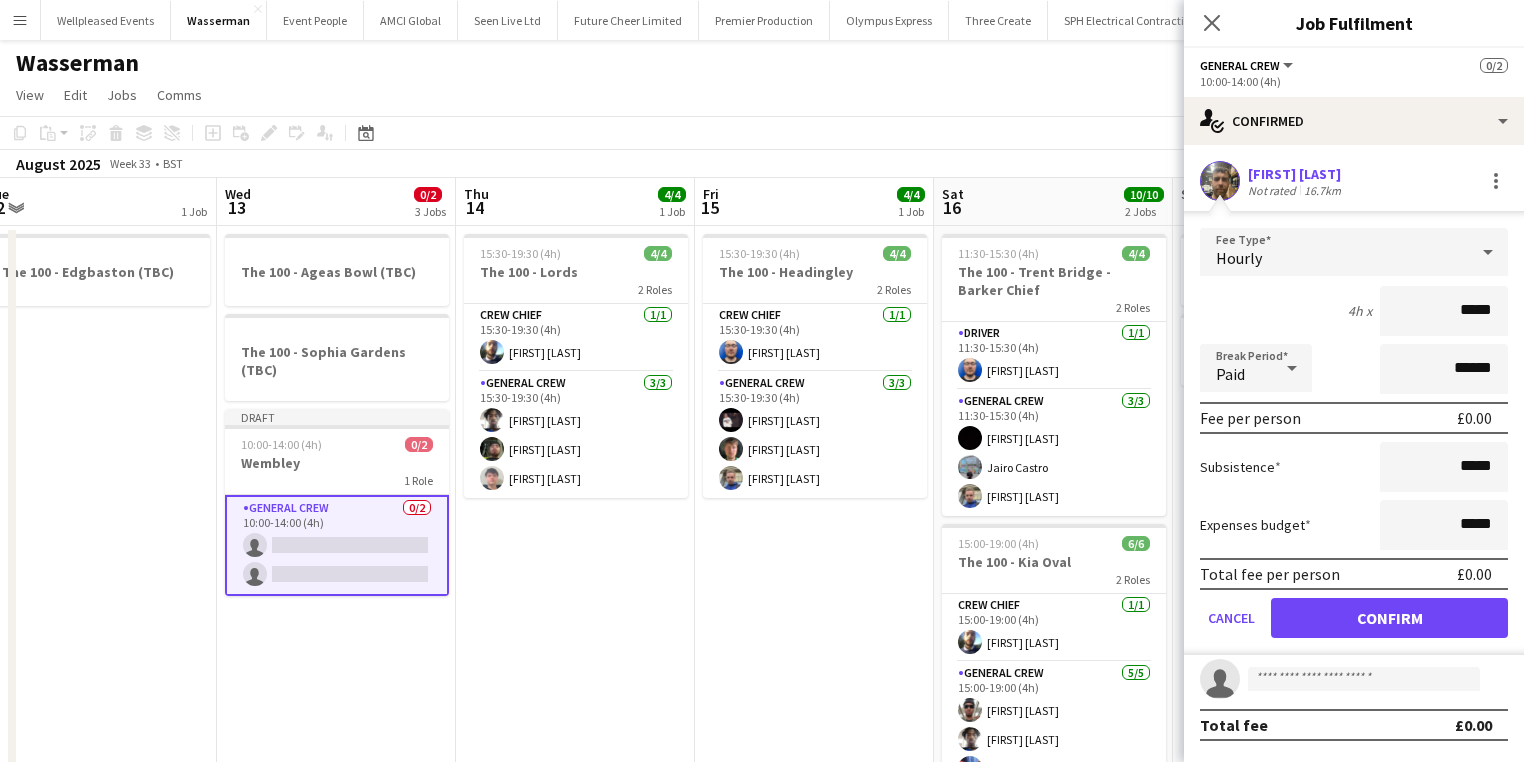 drag, startPoint x: 1454, startPoint y: 308, endPoint x: 1696, endPoint y: 310, distance: 242.00827 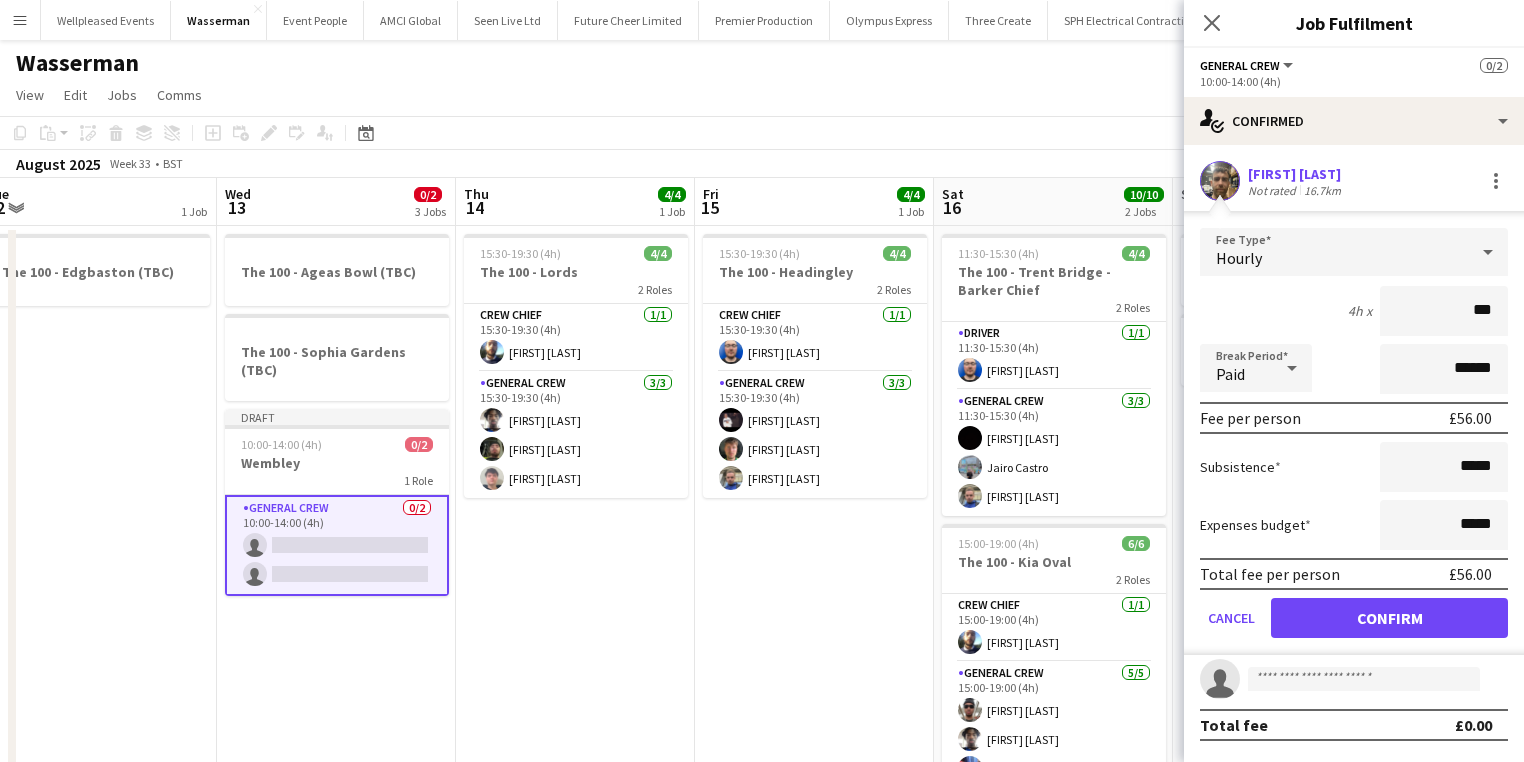 type on "***" 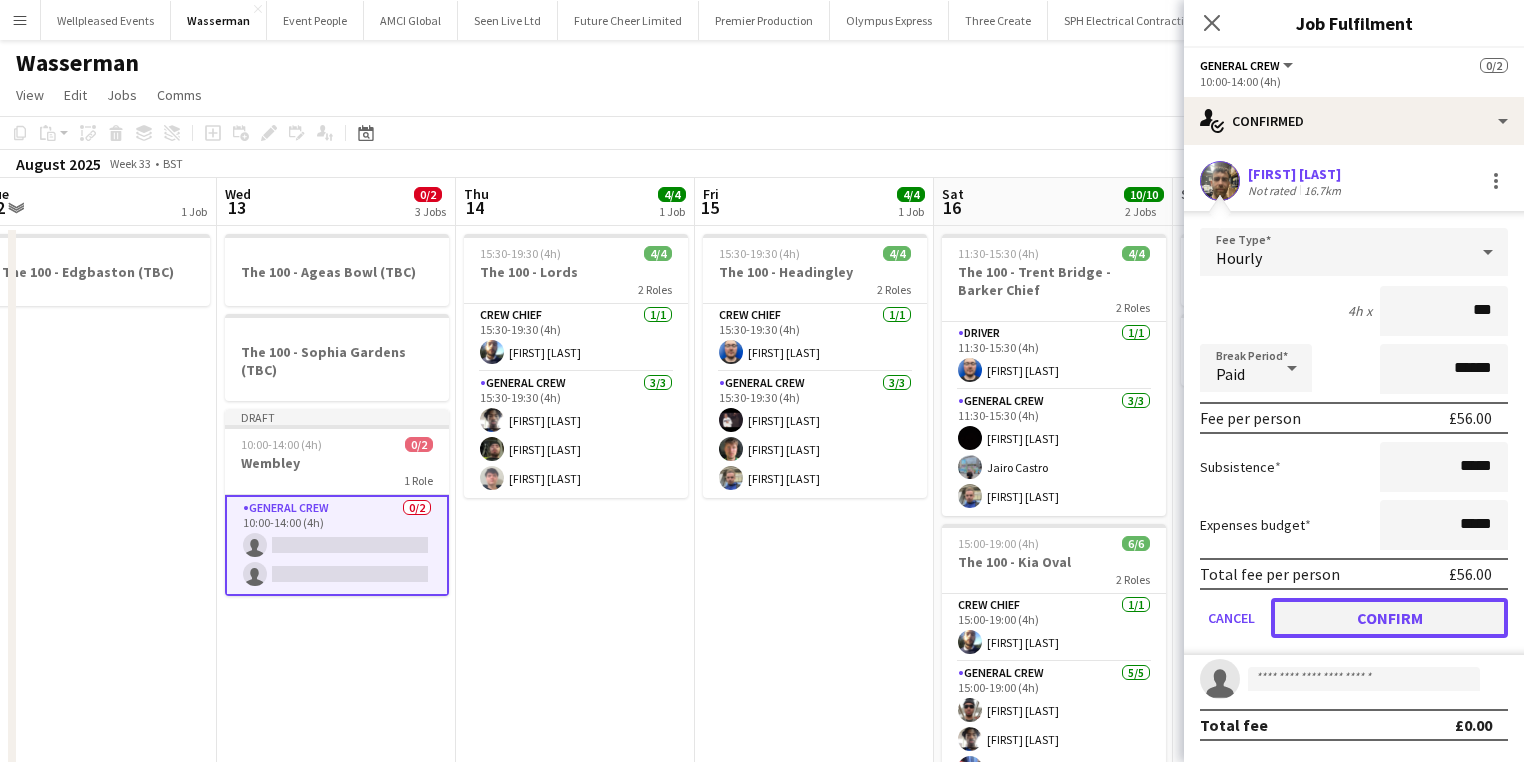 click on "Confirm" at bounding box center [1389, 618] 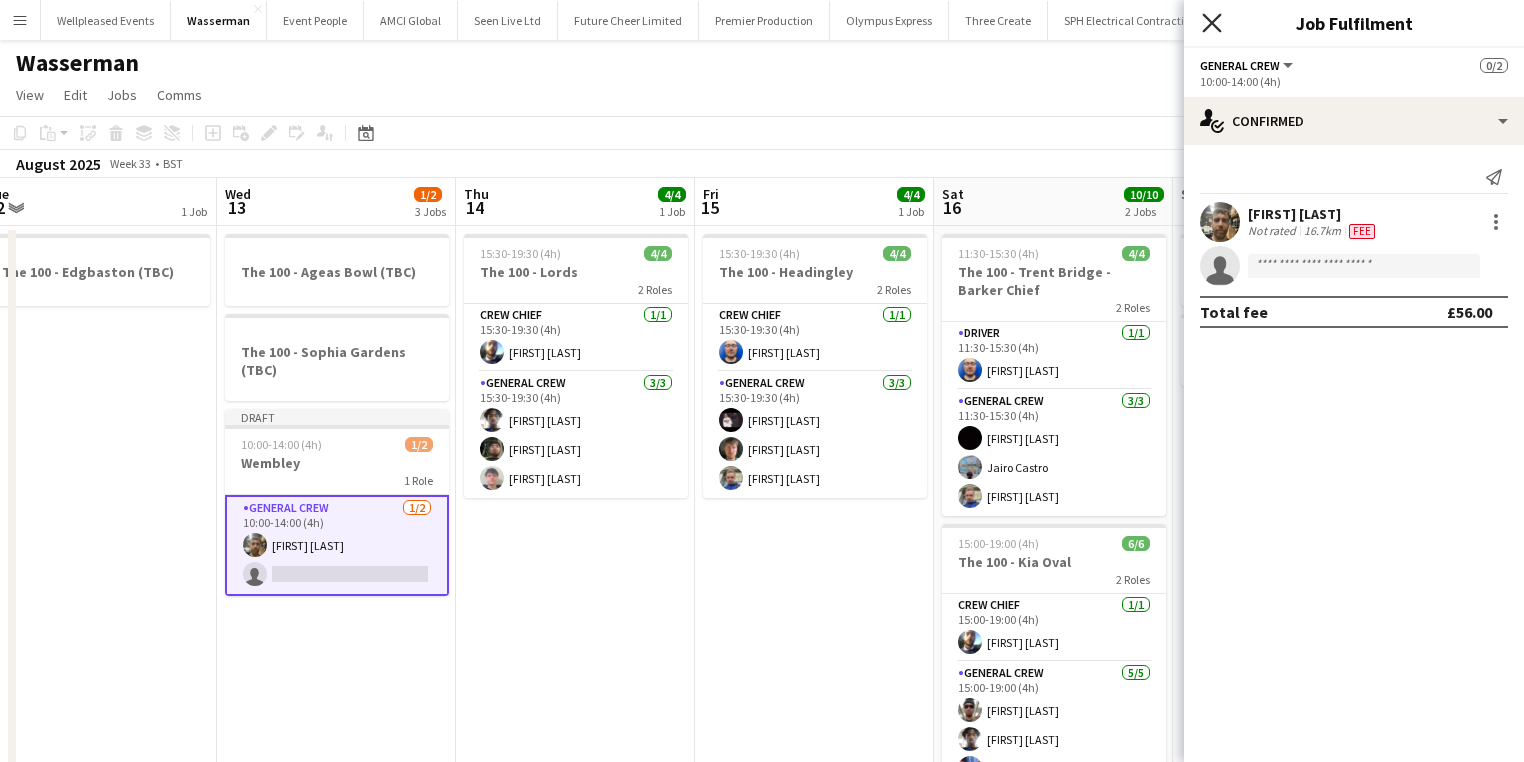 click on "Close pop-in" 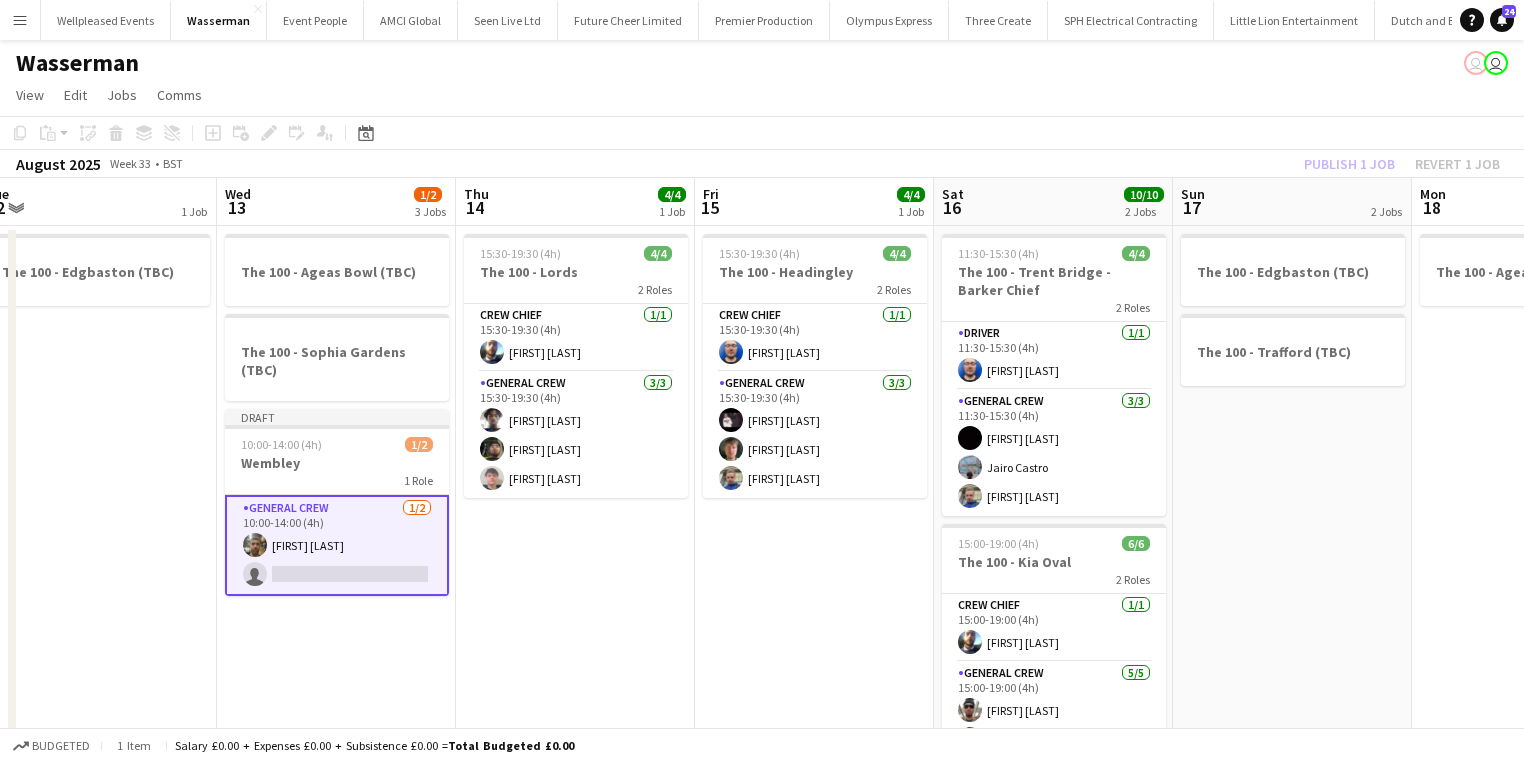 click on "General Crew   1/2   10:00-14:00 (4h)
James Granger
single-neutral-actions" at bounding box center [337, 545] 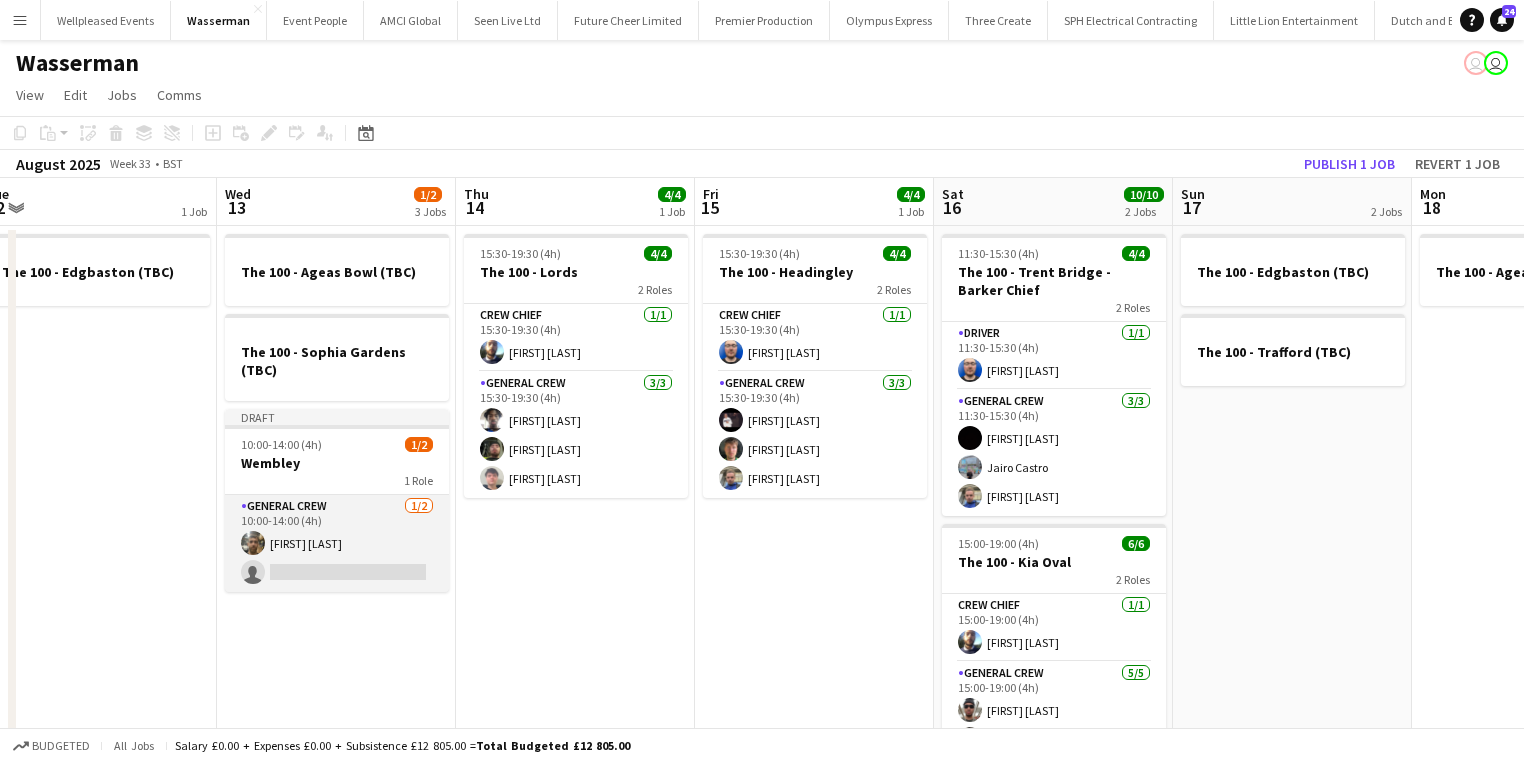 click on "General Crew   1/2   10:00-14:00 (4h)
James Granger
single-neutral-actions" at bounding box center (337, 543) 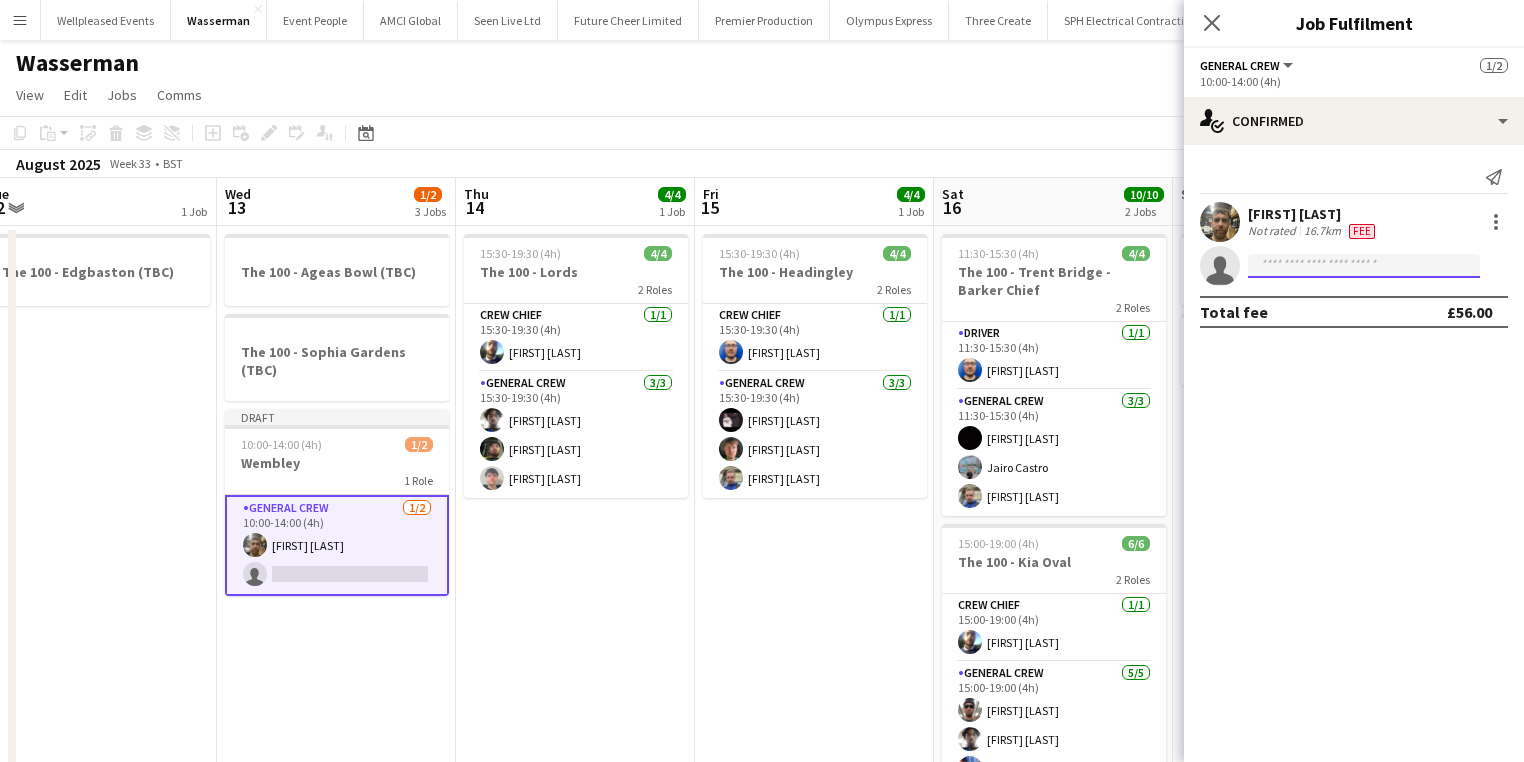 click 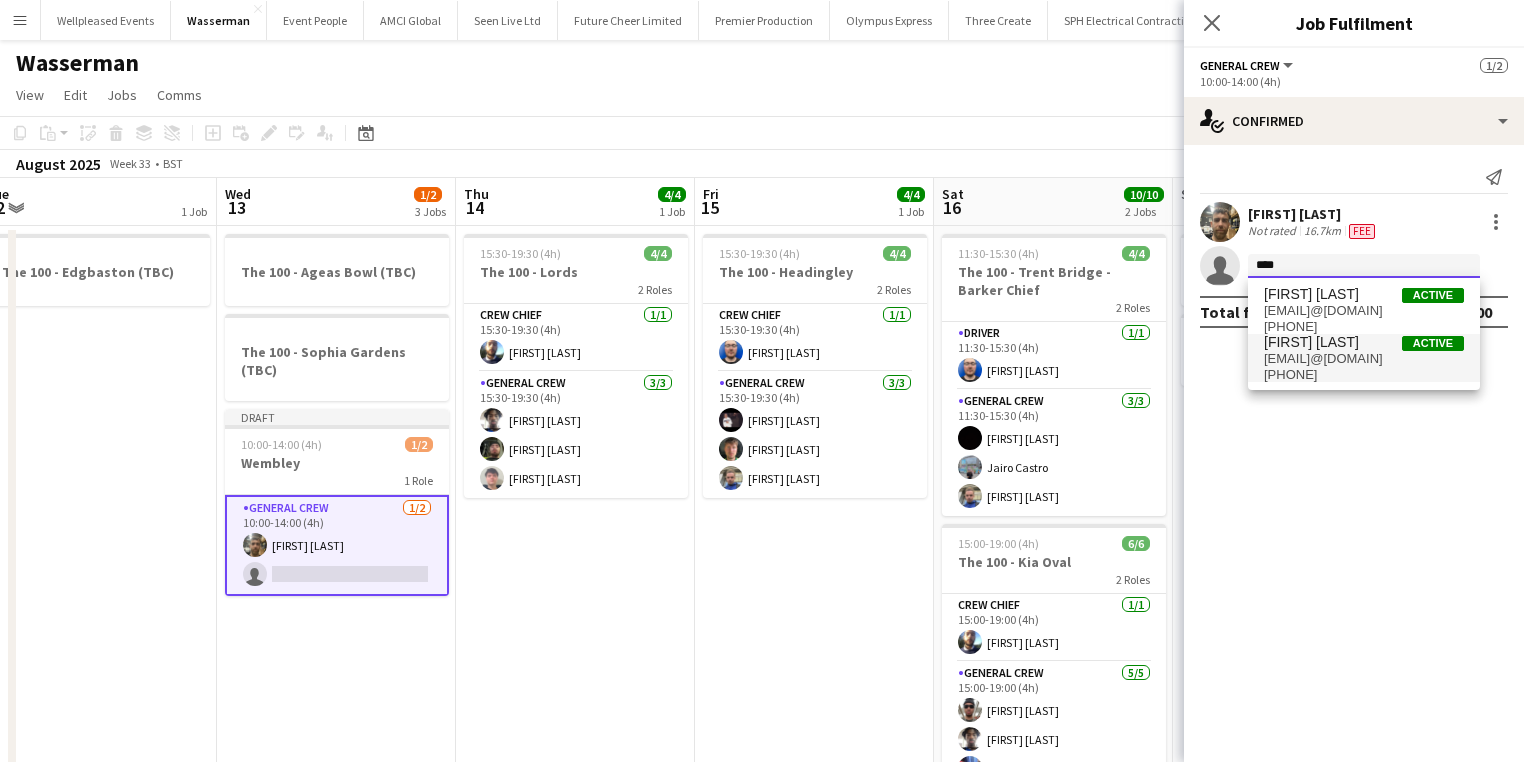 type on "****" 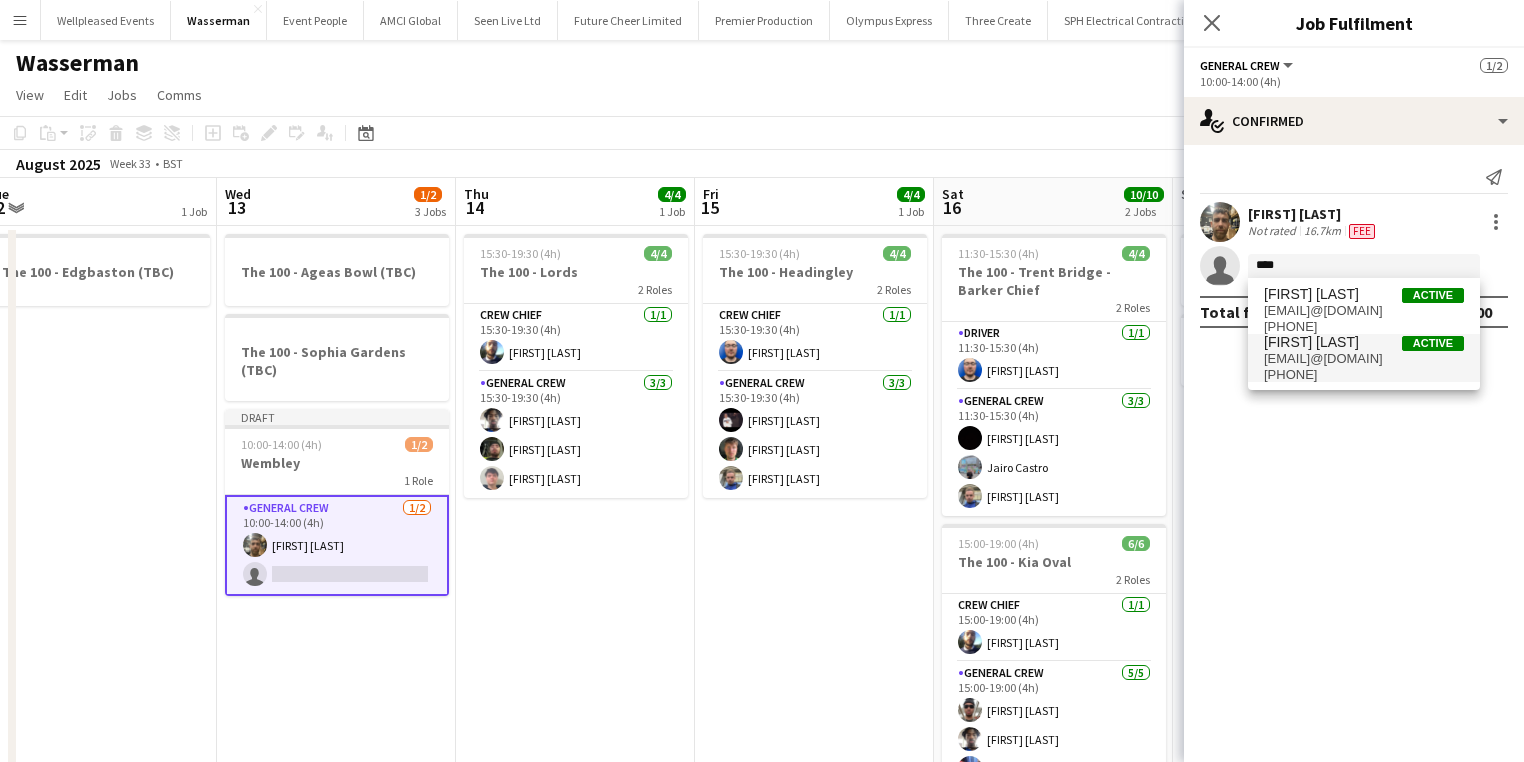 click on "stefansimpson-soye@hotmail.co.uk" at bounding box center (1364, 359) 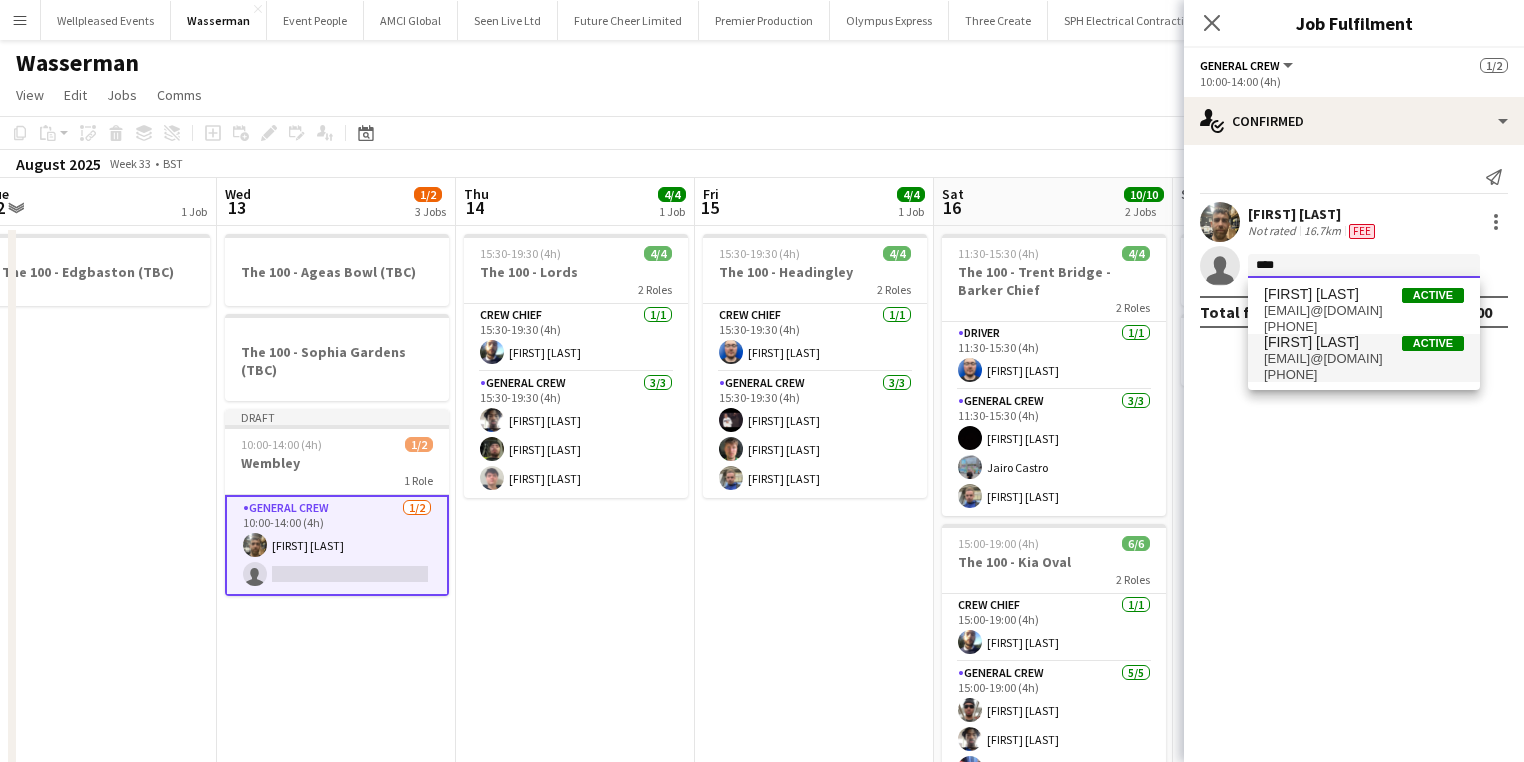 type 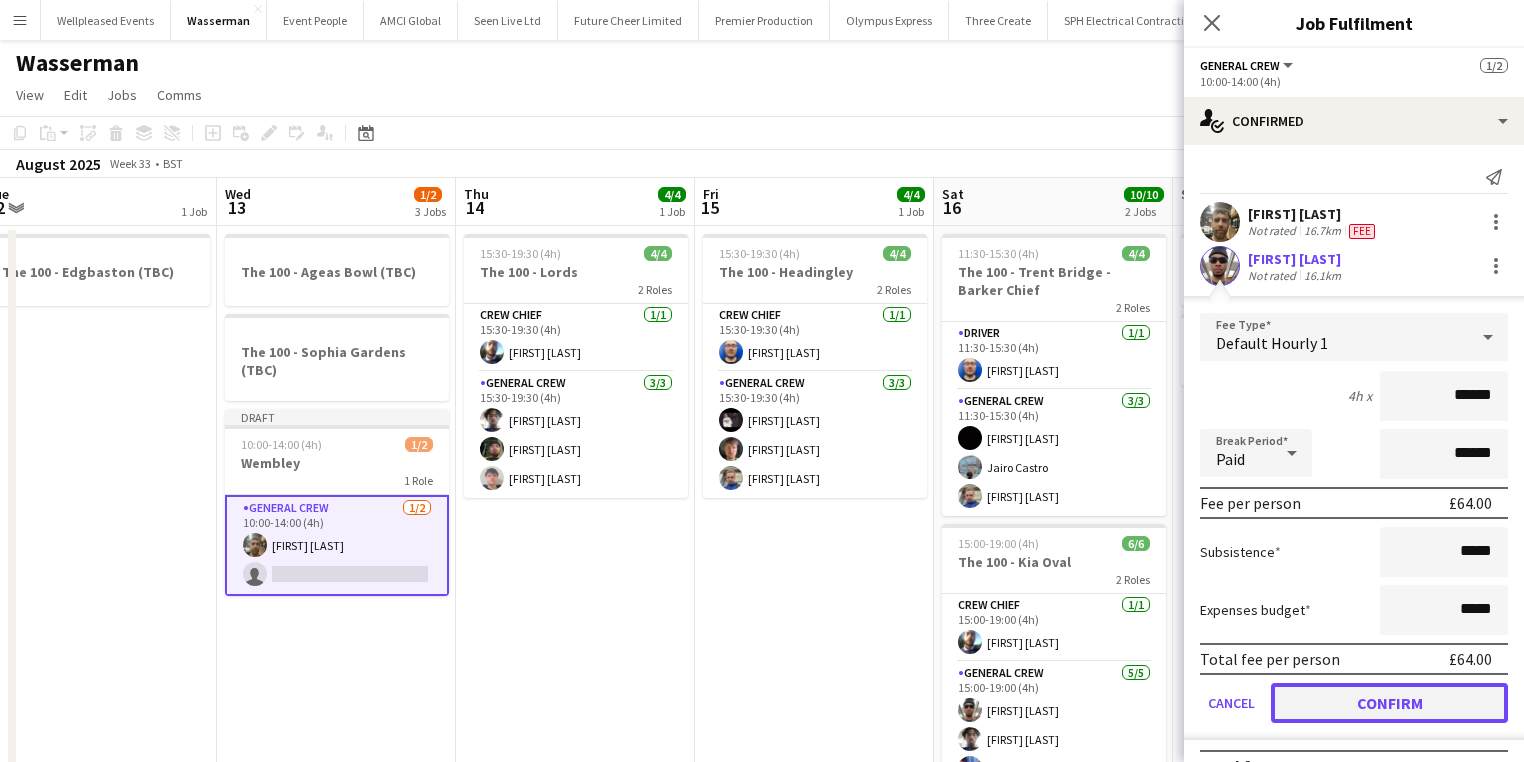 click on "Confirm" at bounding box center (1389, 703) 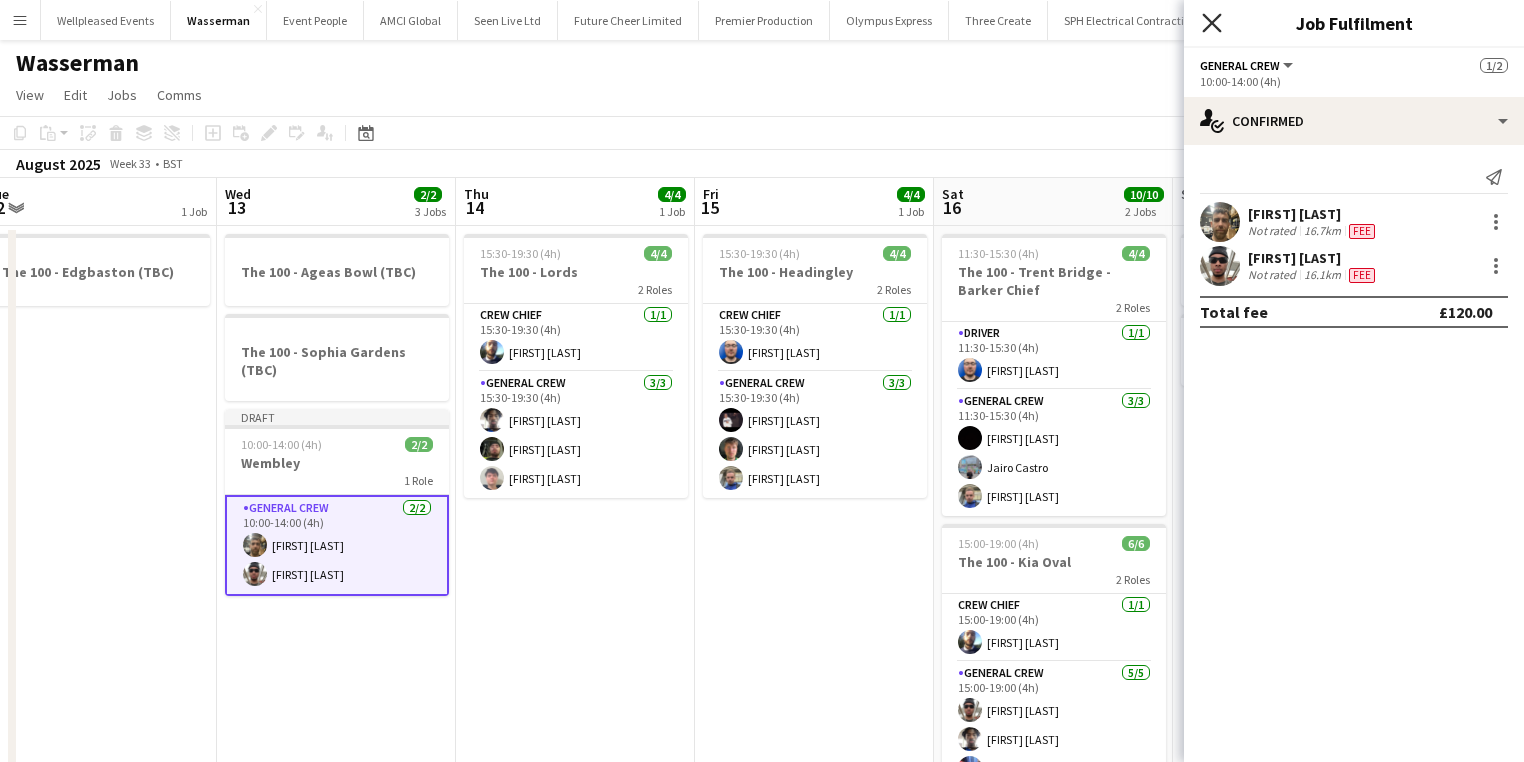 click on "Close pop-in" 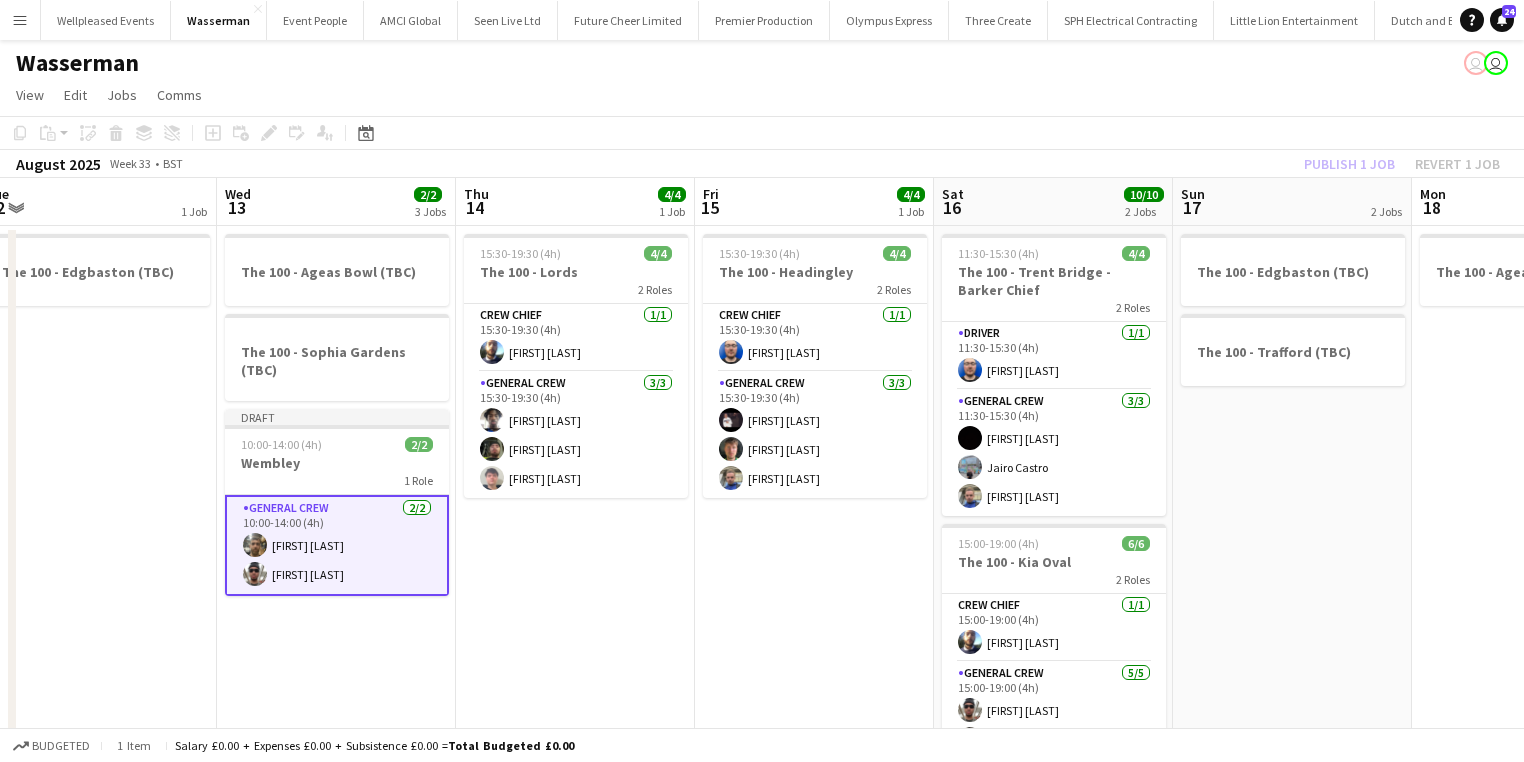 click on "Publish 1 job   Revert 1 job" 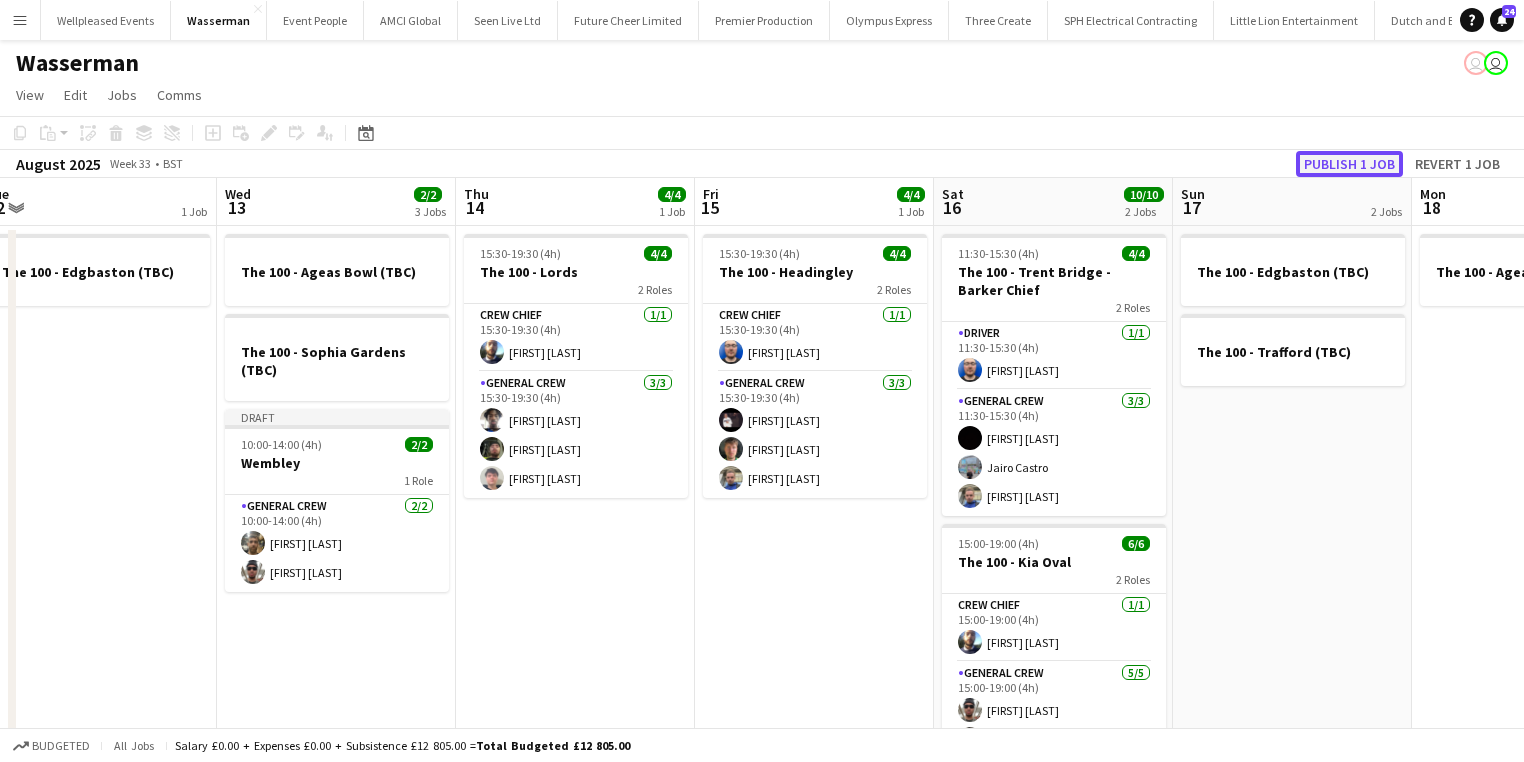 click on "Publish 1 job" 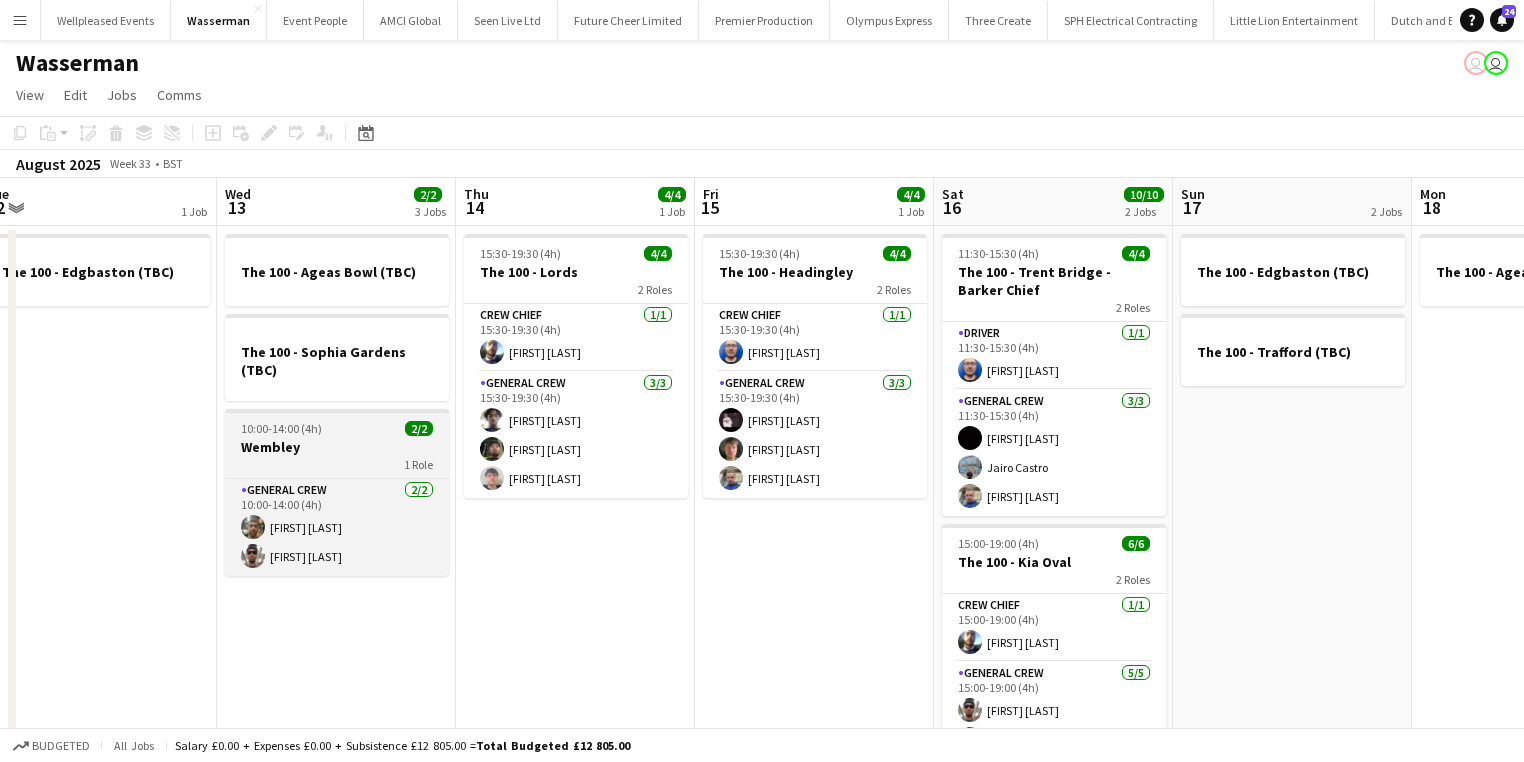 click on "10:00-14:00 (4h)    2/2" at bounding box center (337, 428) 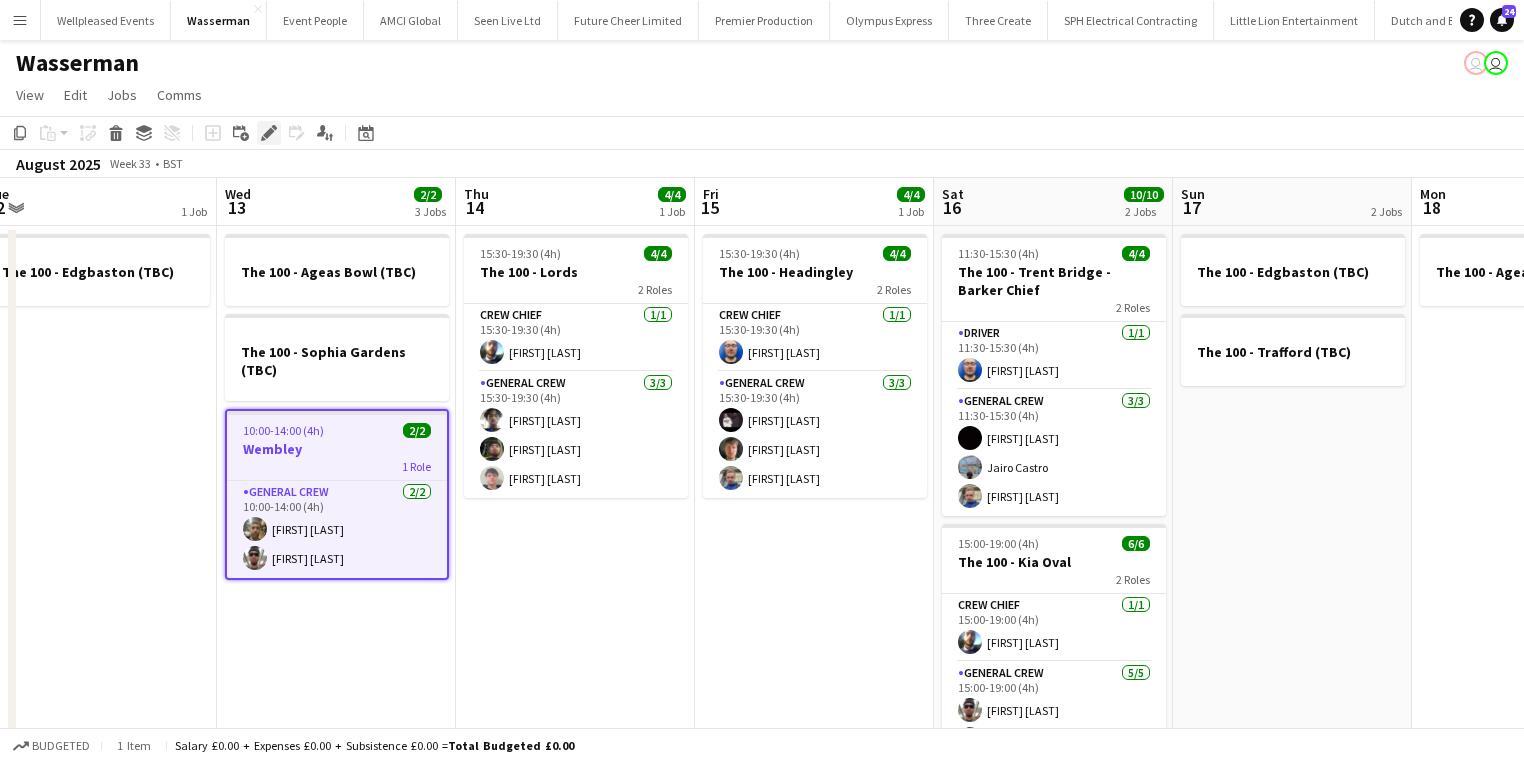 click on "Edit" at bounding box center [269, 133] 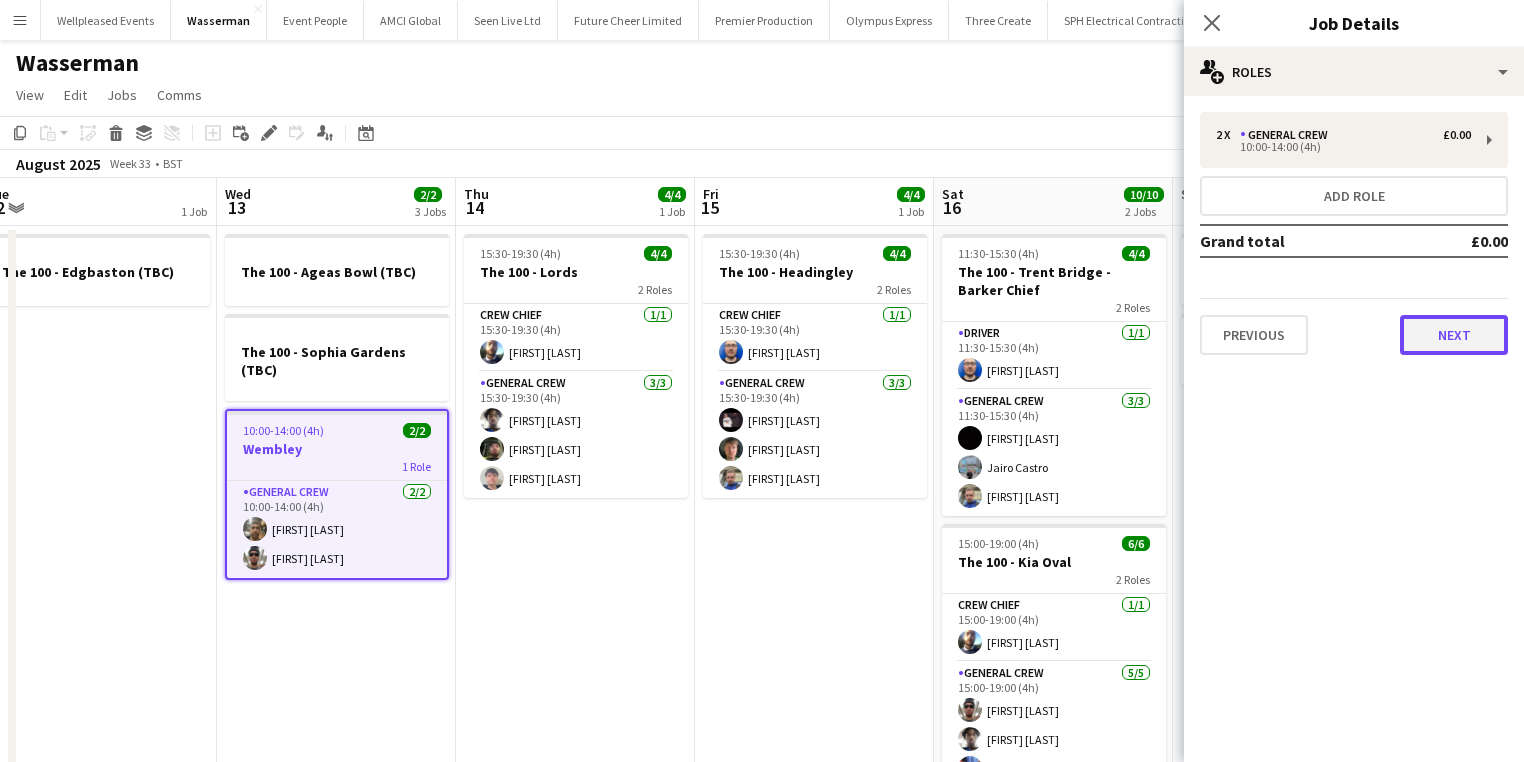click on "Next" at bounding box center [1454, 335] 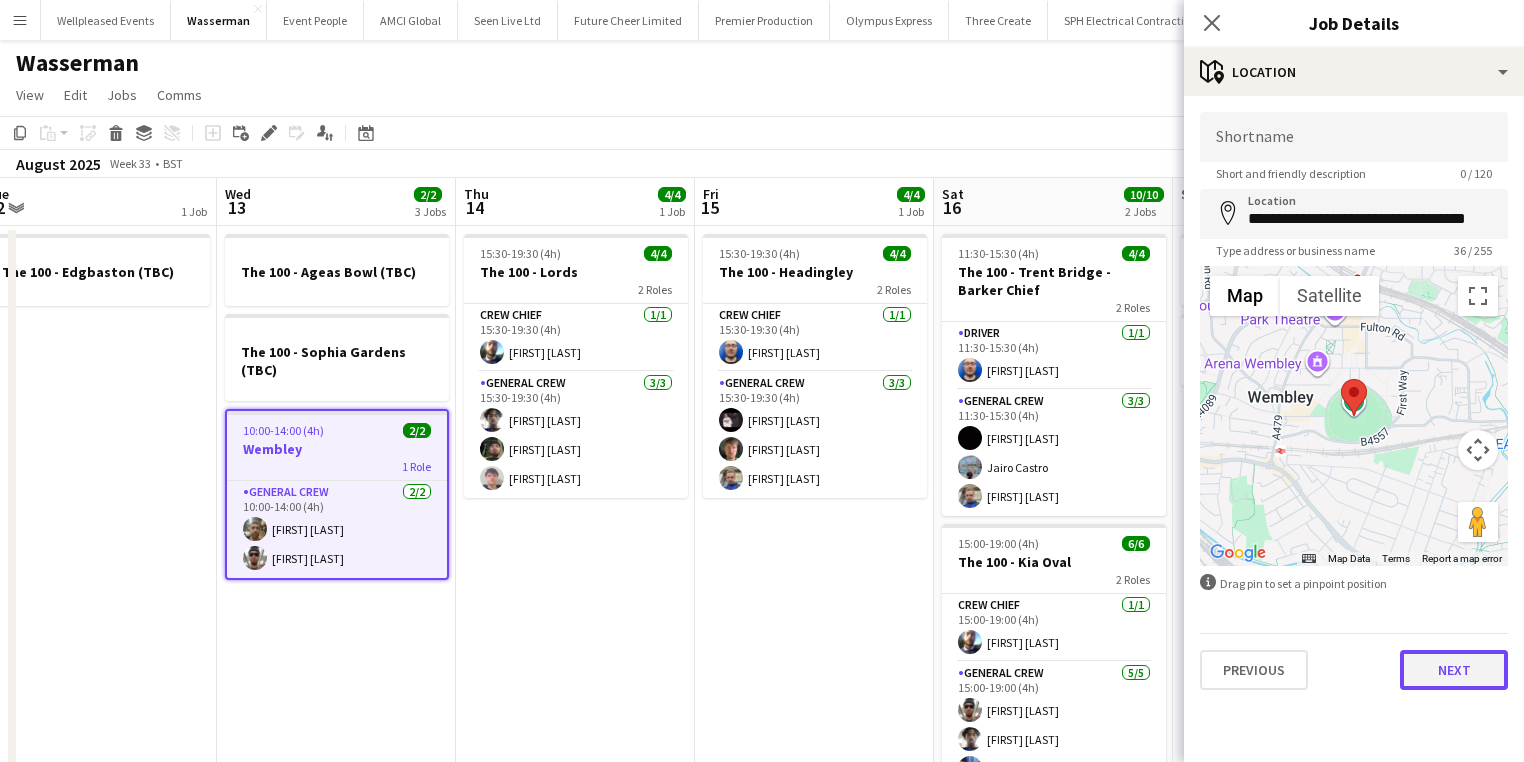 click on "Next" at bounding box center [1454, 670] 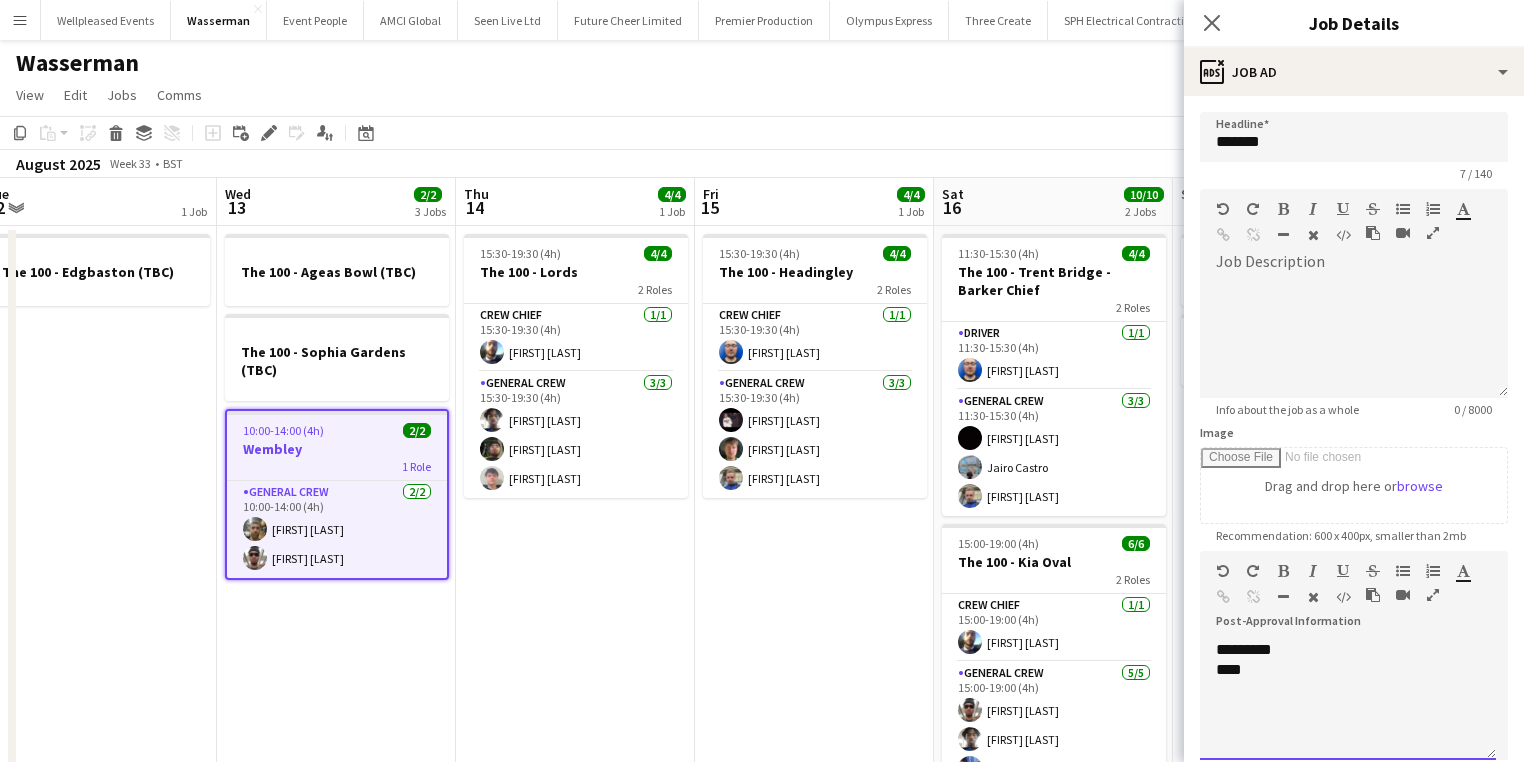 click on "****" at bounding box center [1348, 670] 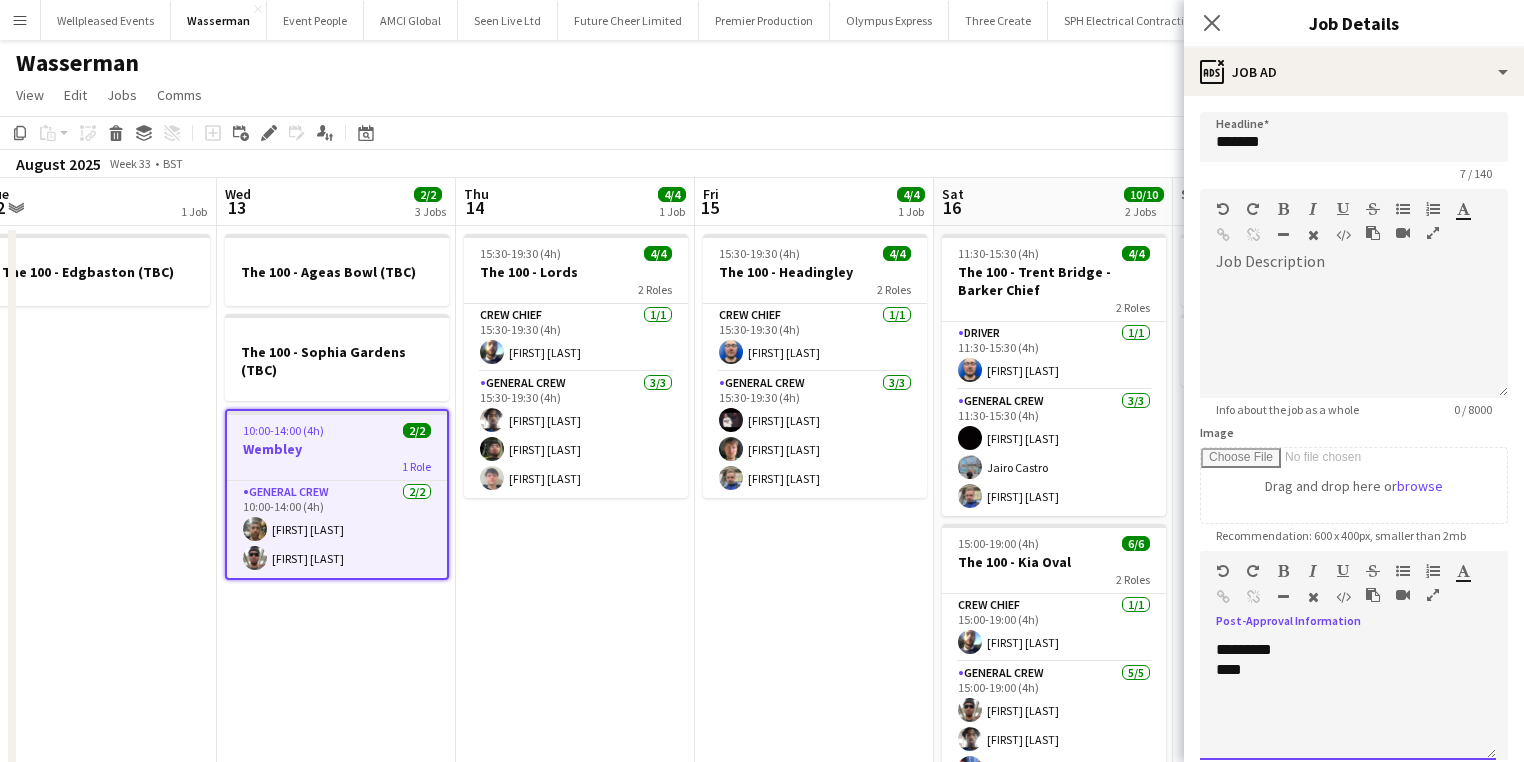 type 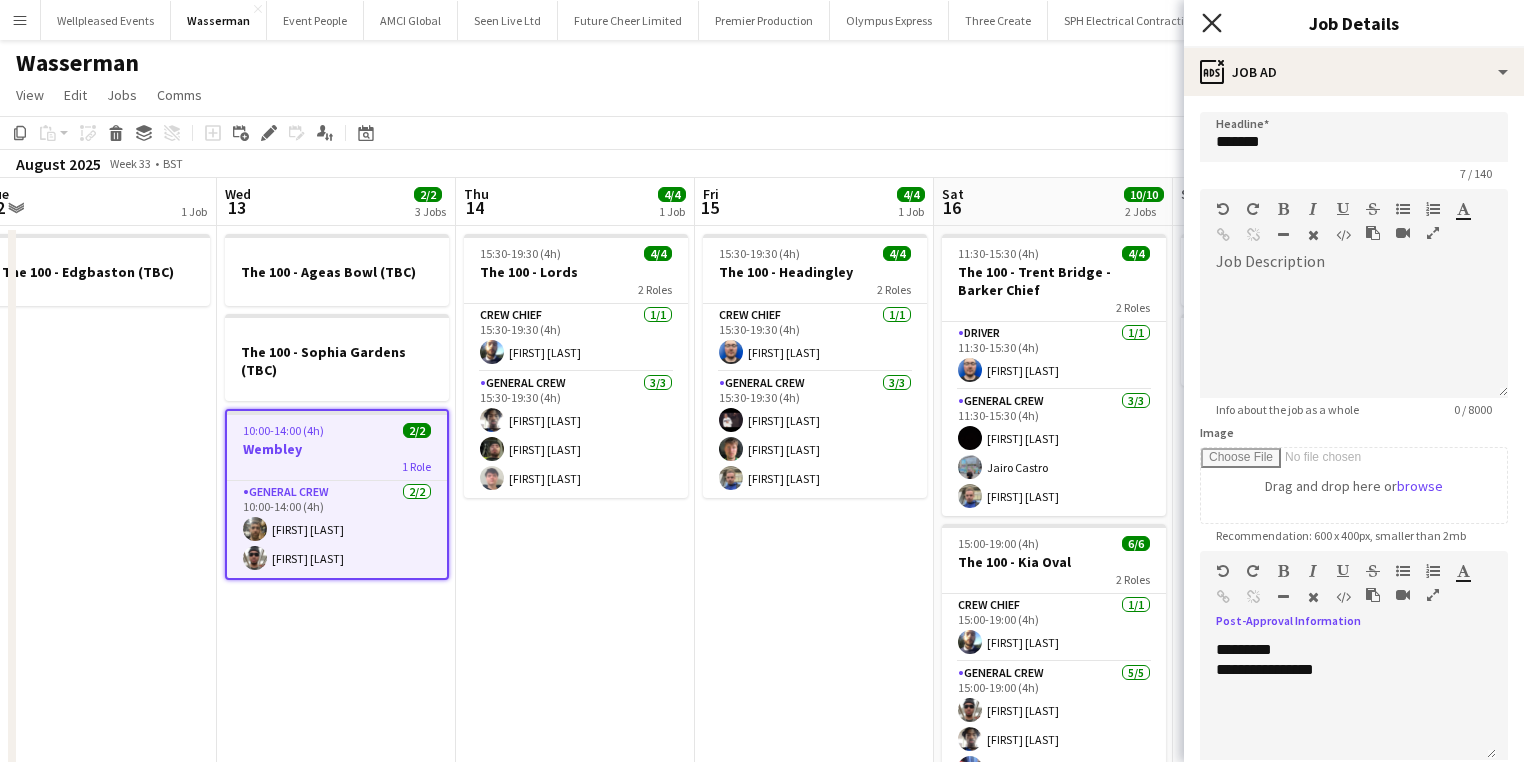 click 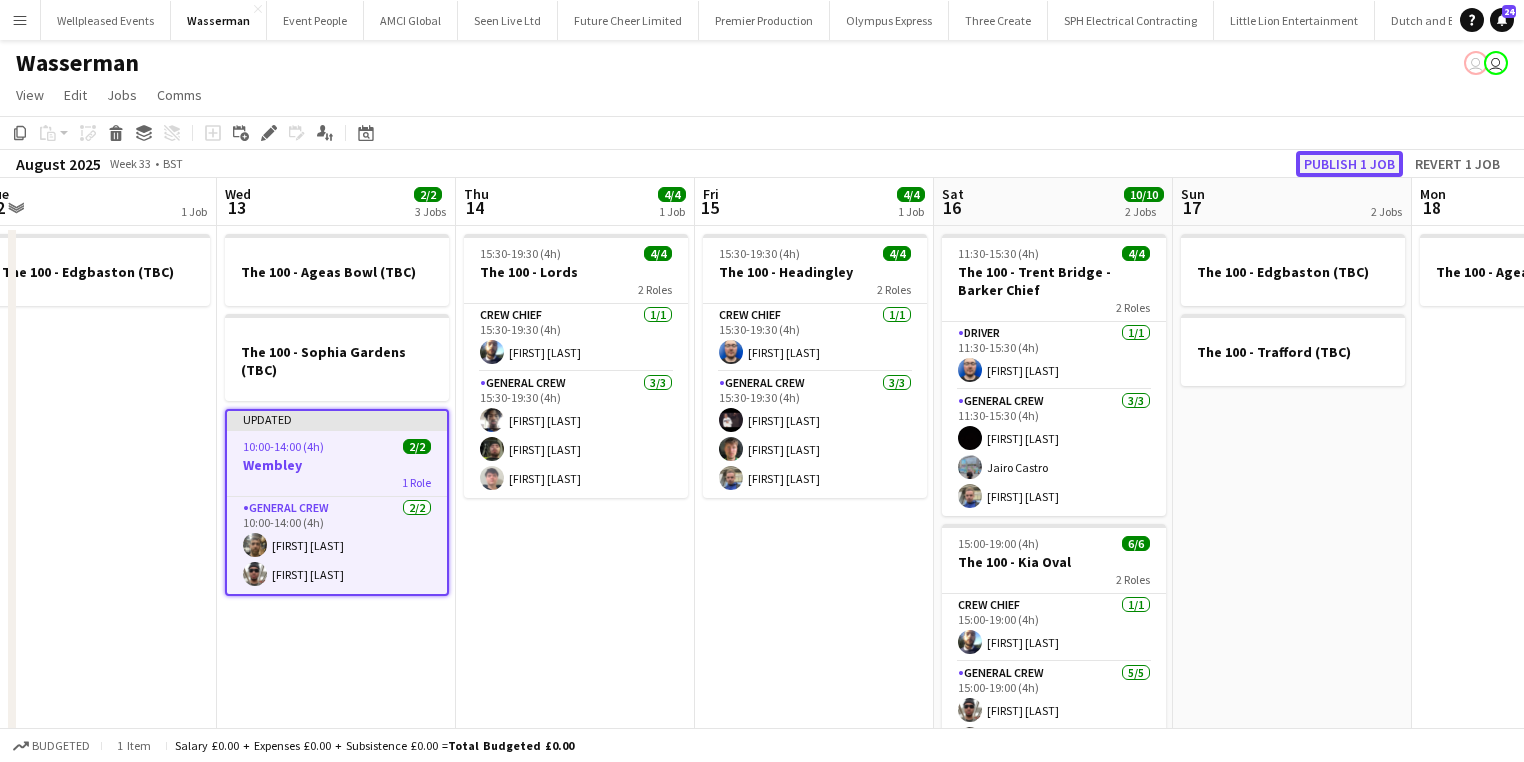 click on "Publish 1 job" 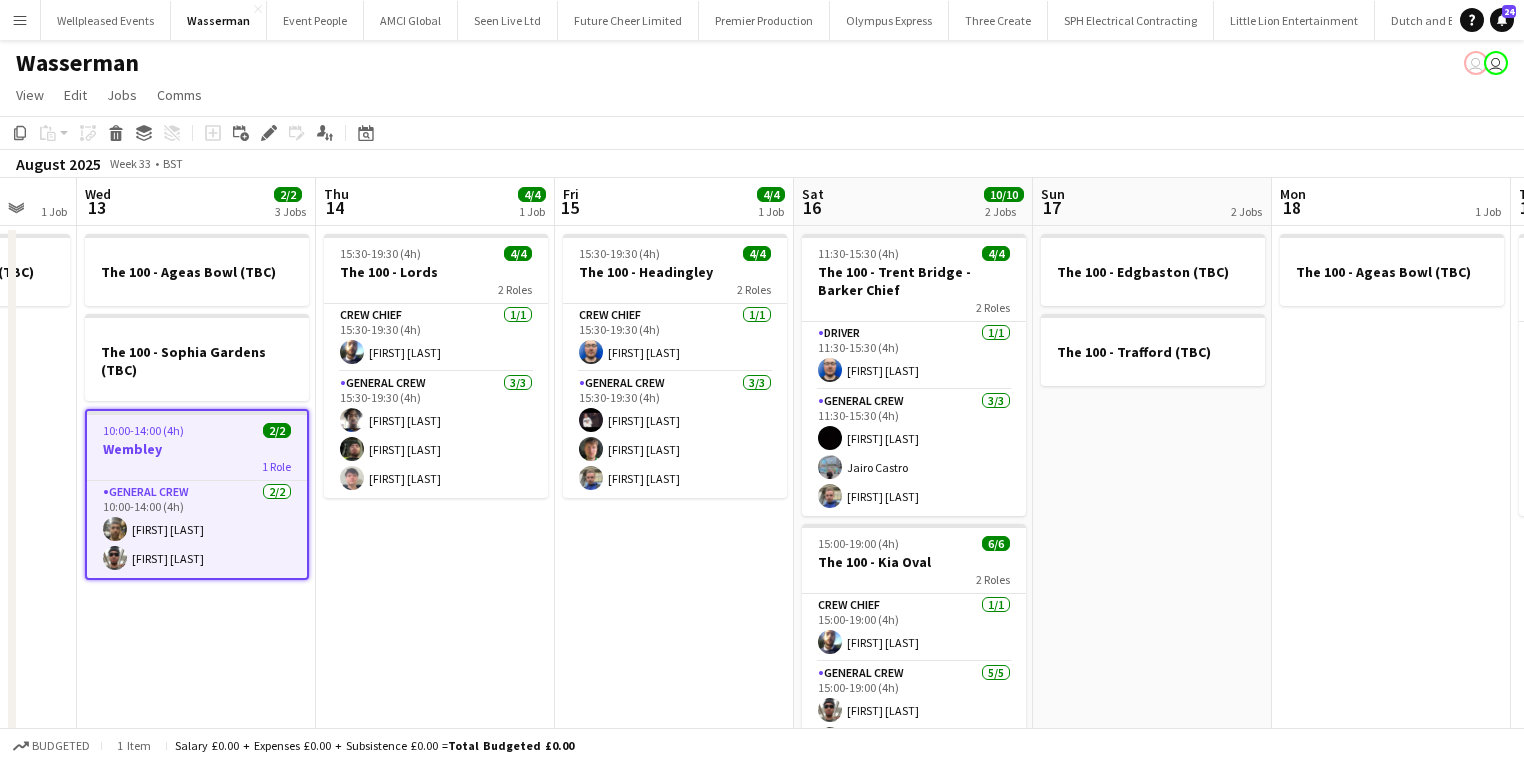 drag, startPoint x: 342, startPoint y: 559, endPoint x: 106, endPoint y: 554, distance: 236.05296 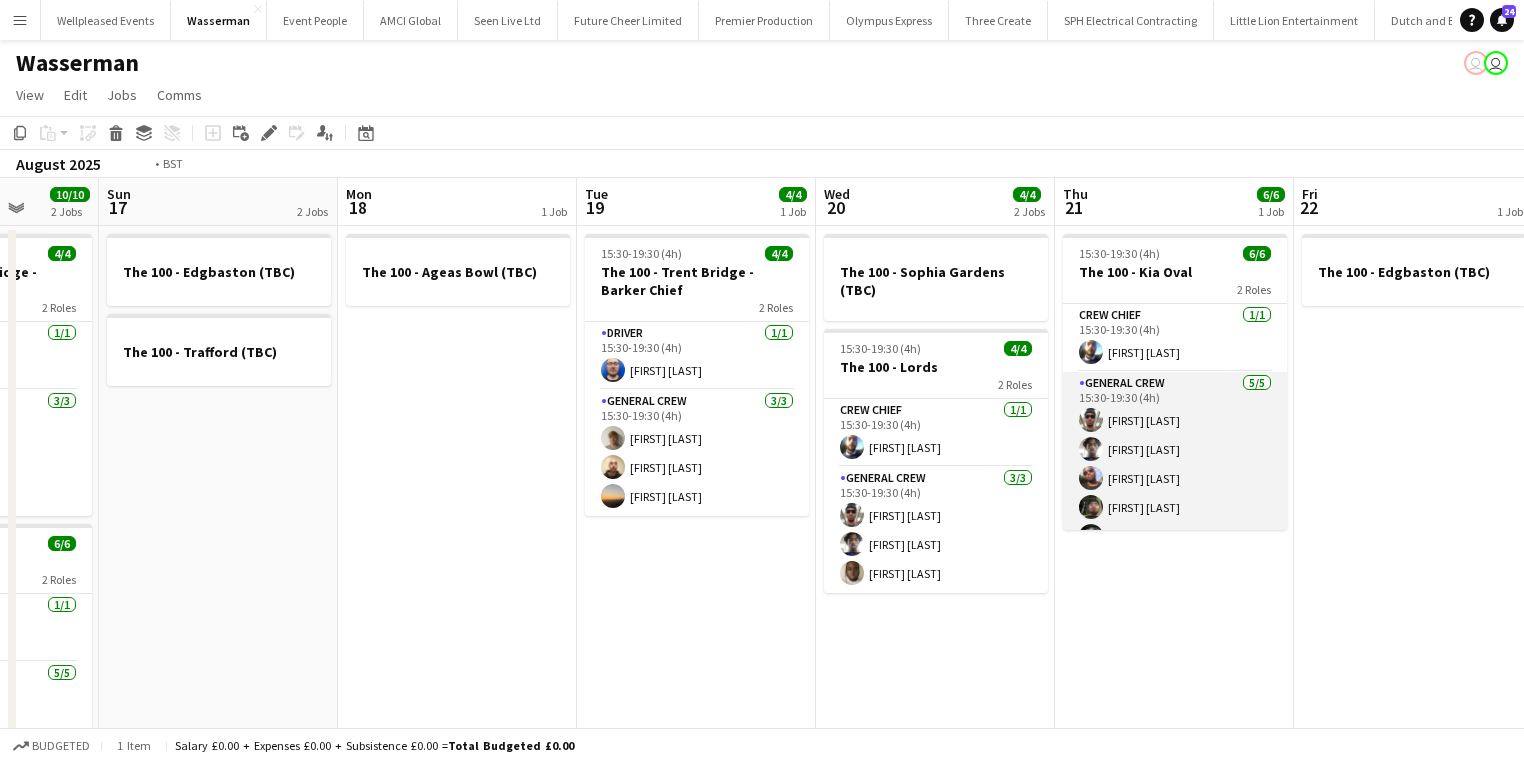 drag, startPoint x: 232, startPoint y: 513, endPoint x: 185, endPoint y: 499, distance: 49.0408 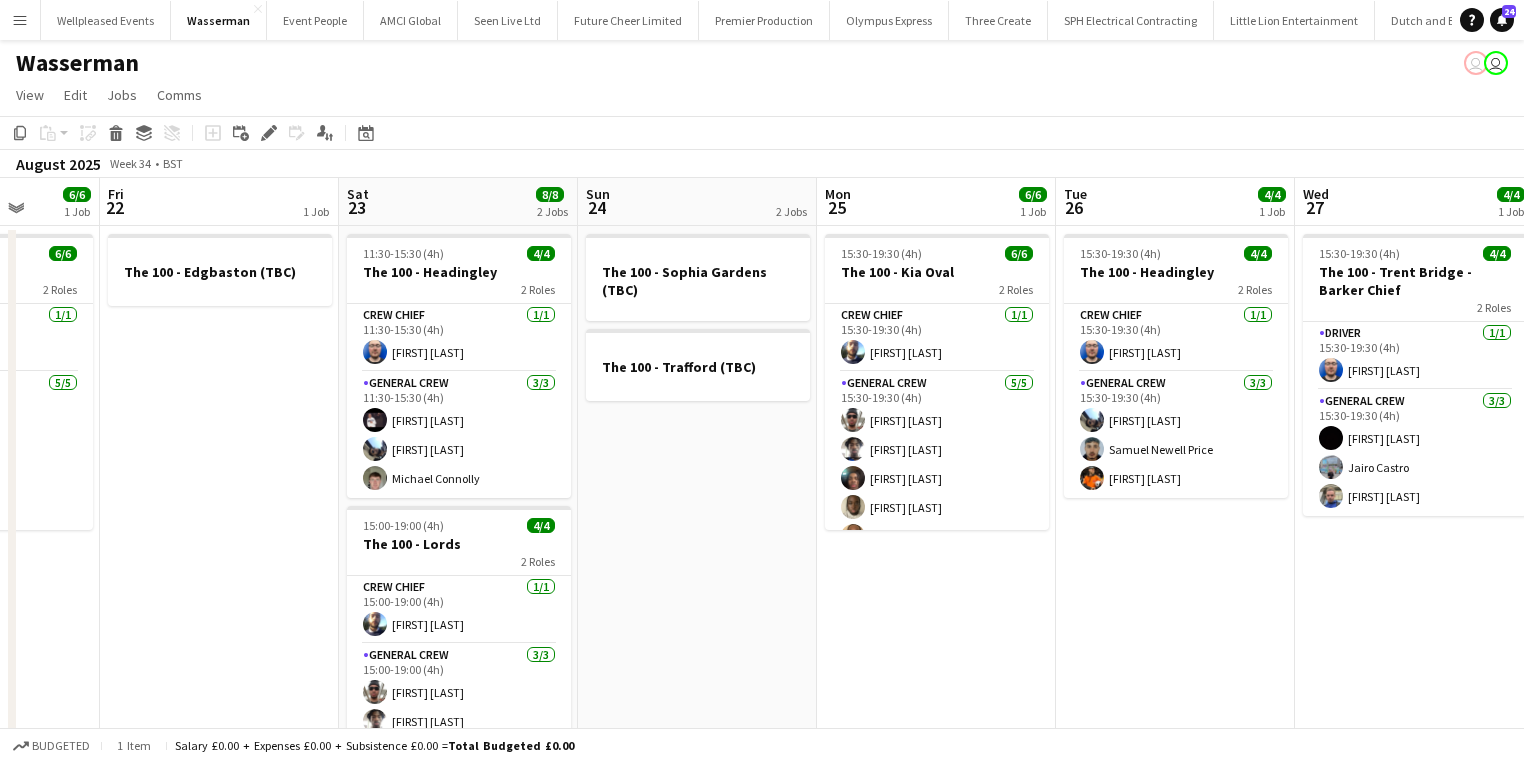 drag, startPoint x: 480, startPoint y: 494, endPoint x: 141, endPoint y: 489, distance: 339.03687 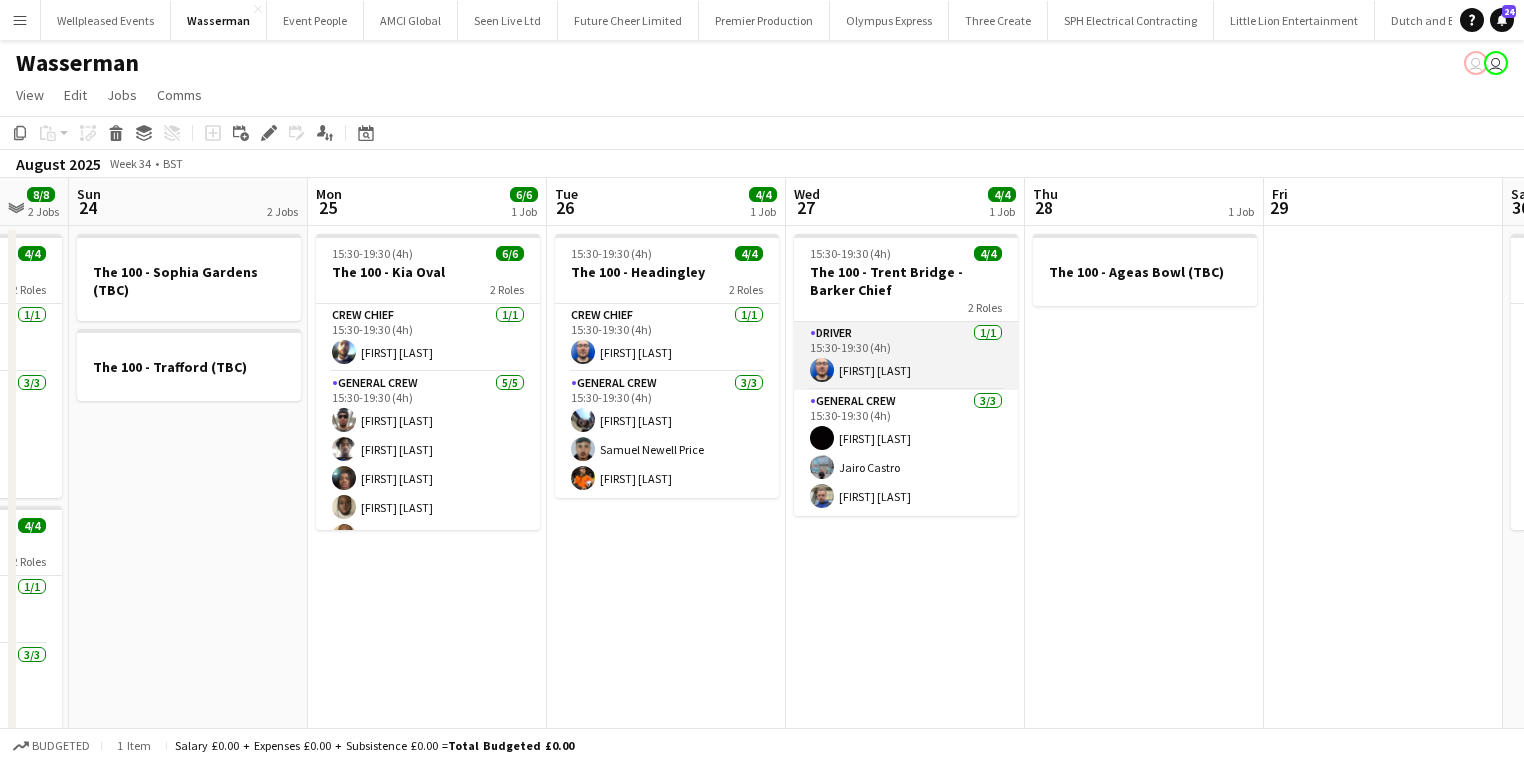 click on "Driver   1/1   15:30-19:30 (4h)
Thomas Barker" at bounding box center [906, 356] 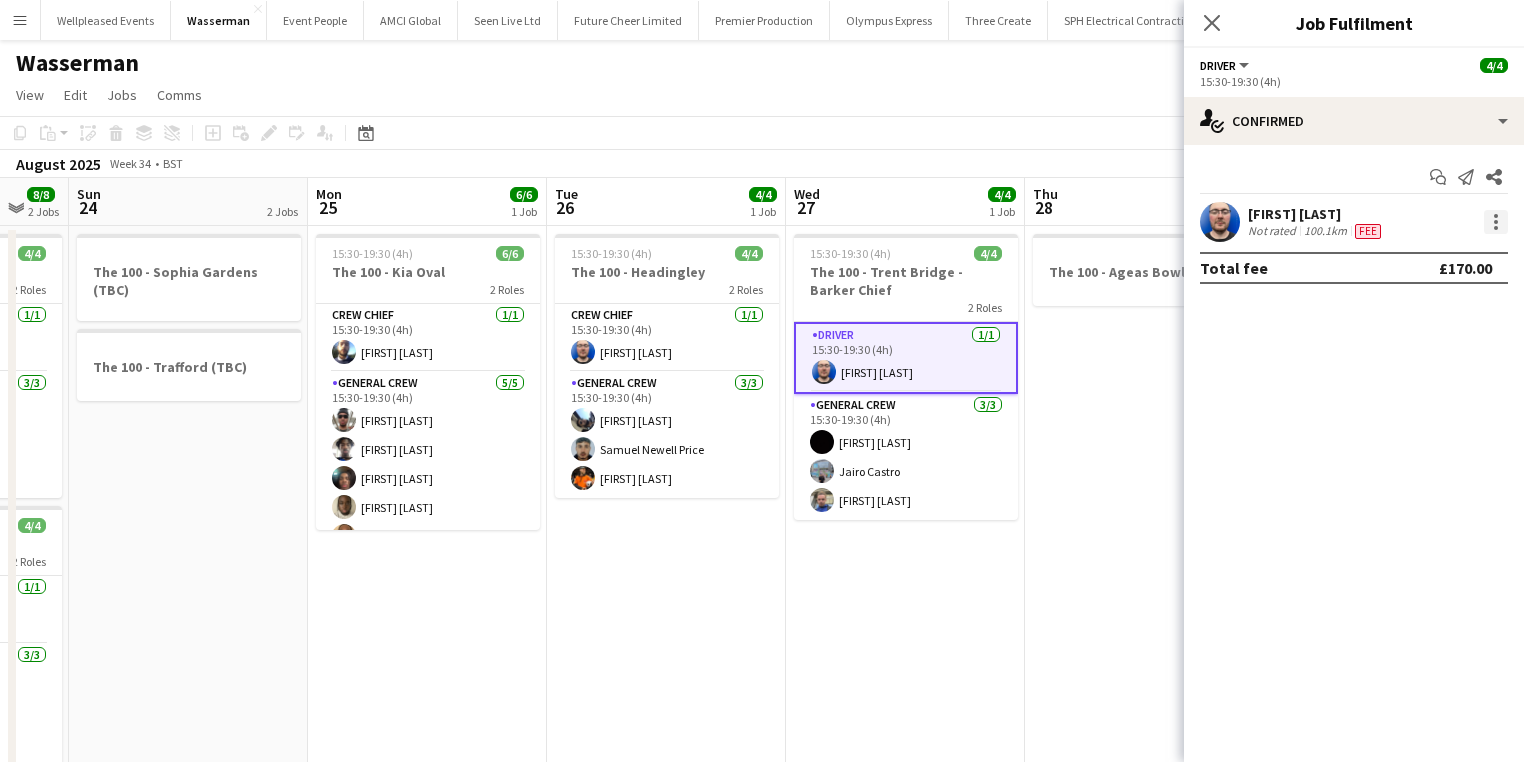 click at bounding box center [1496, 222] 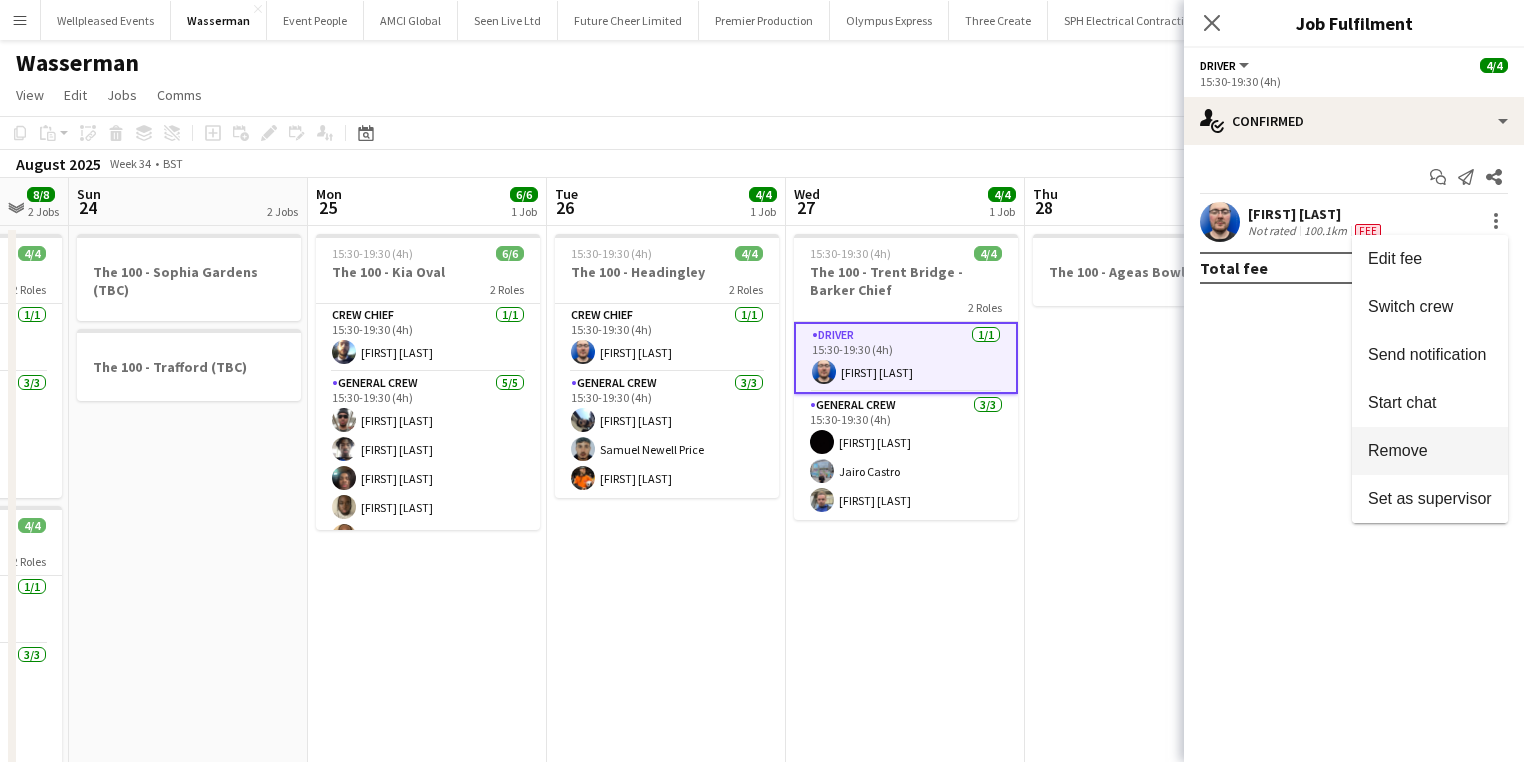 click on "Remove" at bounding box center [1430, 451] 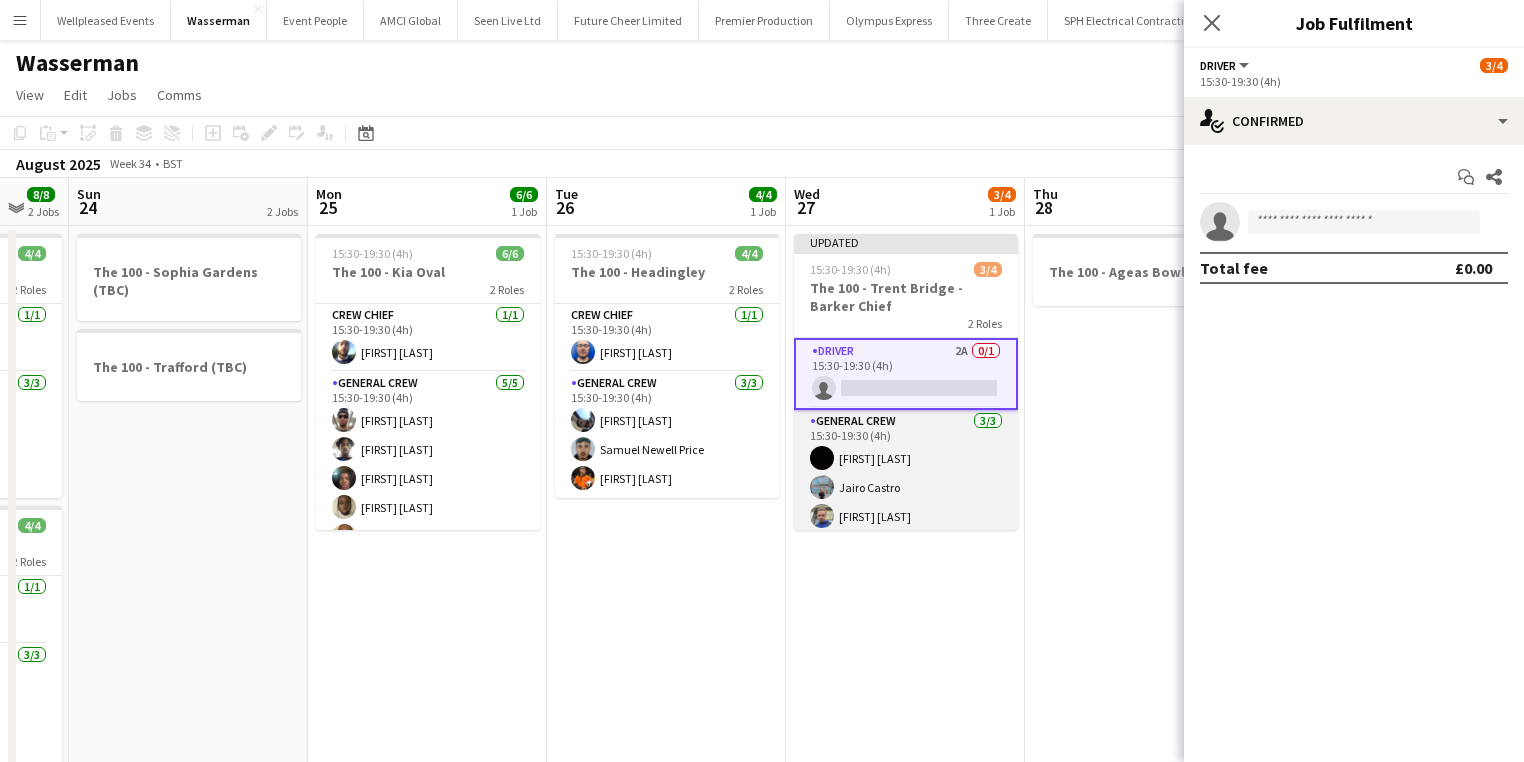 click on "General Crew   3/3   15:30-19:30 (4h)
Joseph Bennett Jairo Castro Sullivan Elliott" at bounding box center (906, 473) 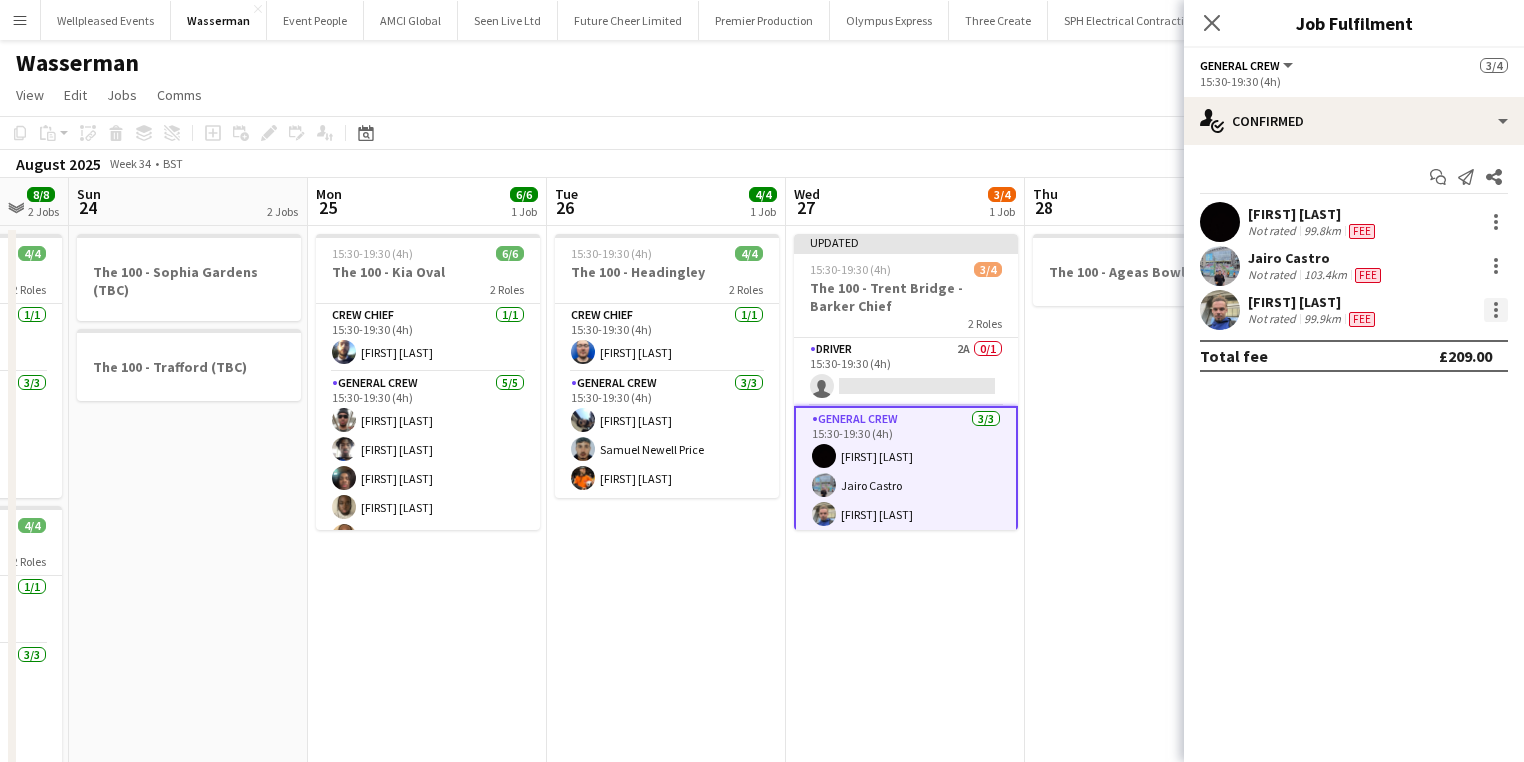 click at bounding box center [1496, 310] 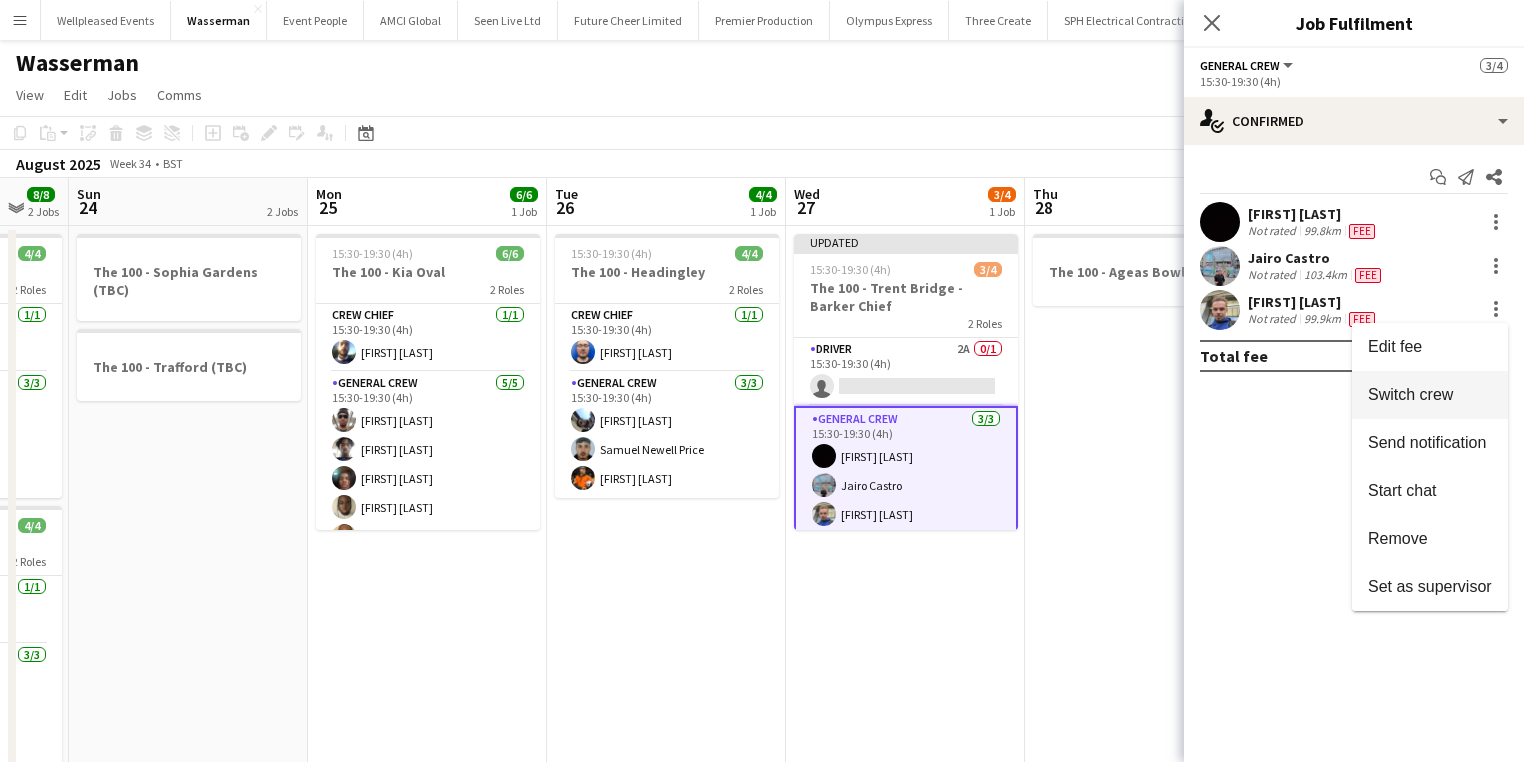 drag, startPoint x: 1457, startPoint y: 391, endPoint x: 852, endPoint y: 371, distance: 605.3305 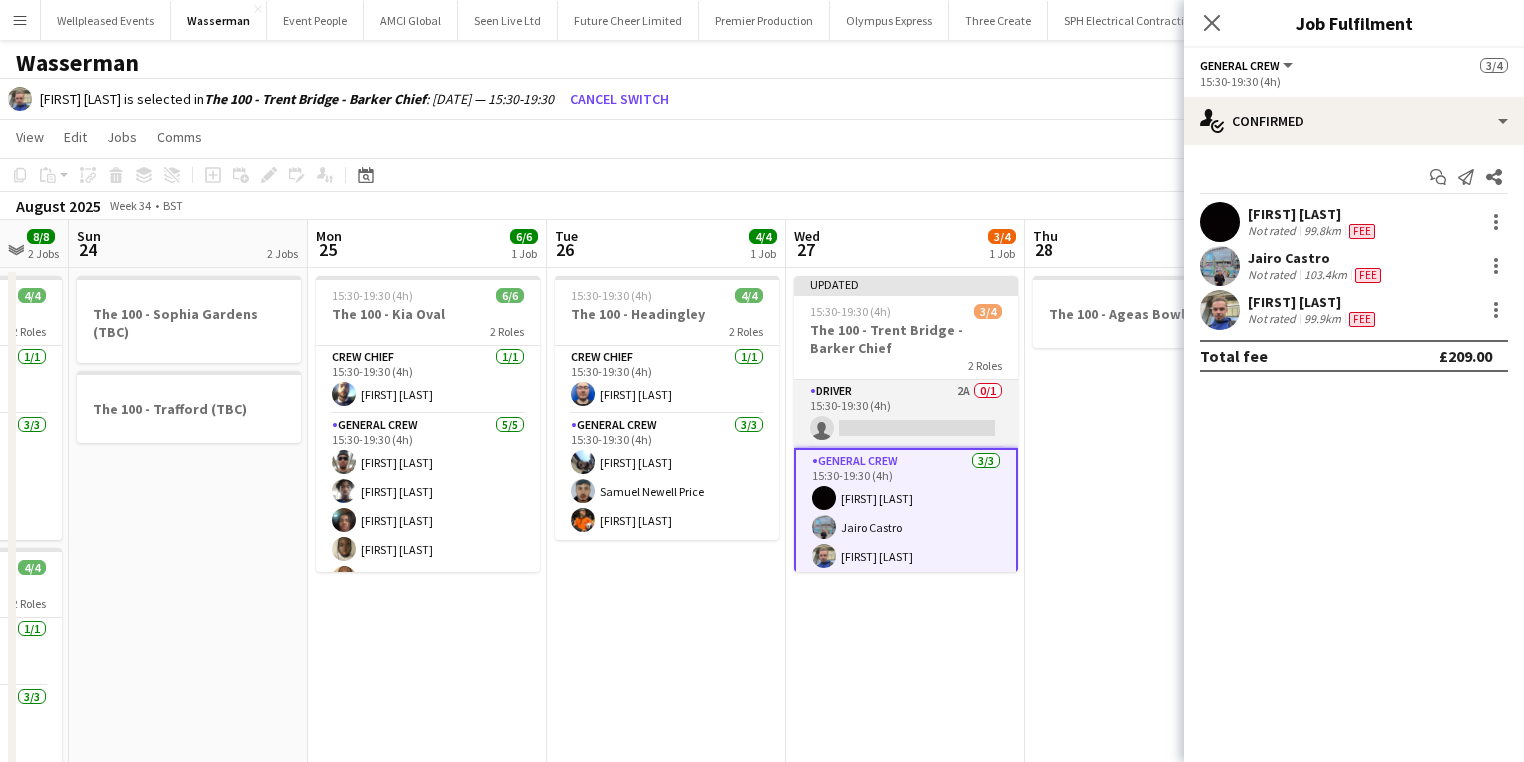 click on "Driver   2A   0/1   15:30-19:30 (4h)
single-neutral-actions" at bounding box center [906, 414] 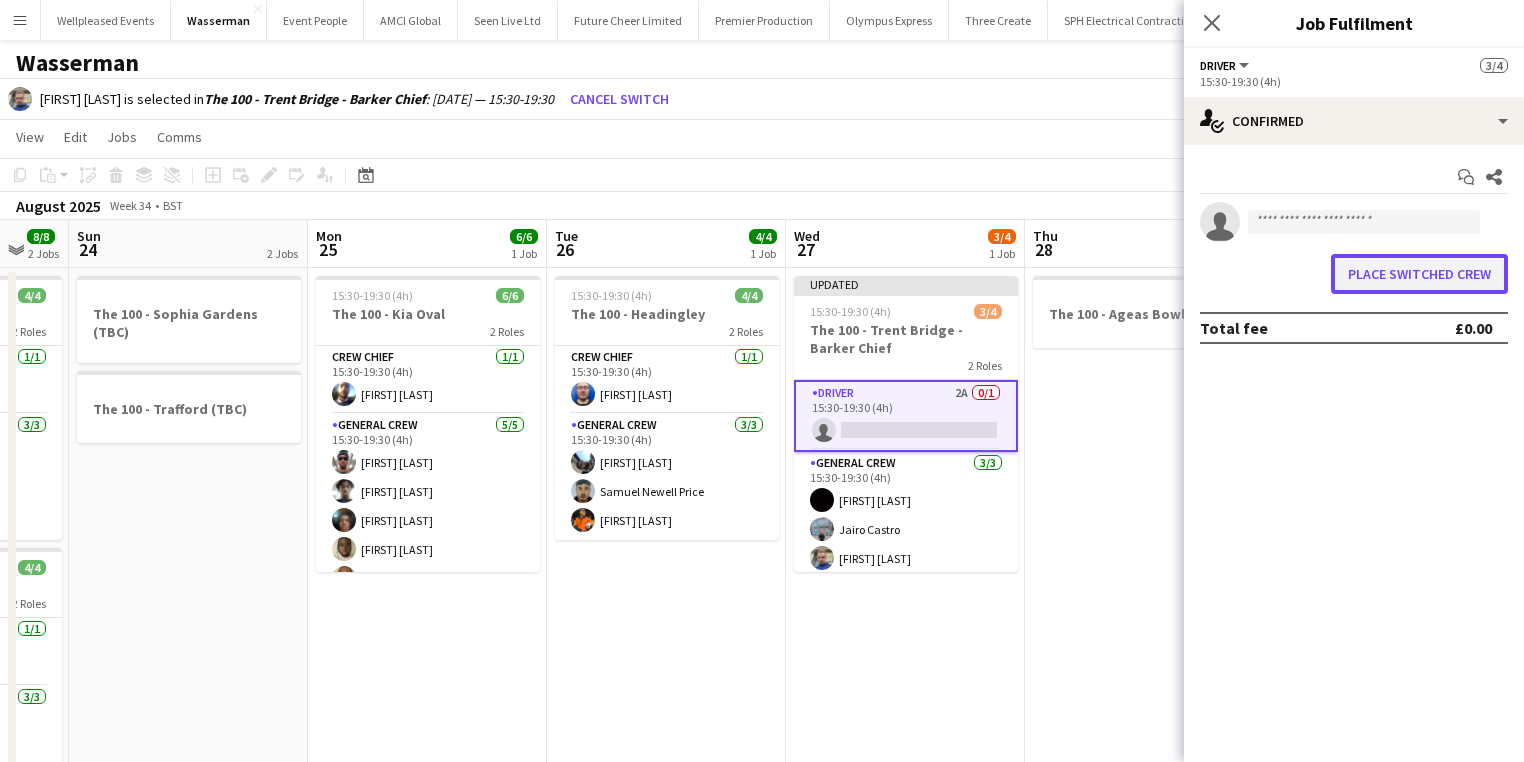 click on "Place switched crew" at bounding box center (1419, 274) 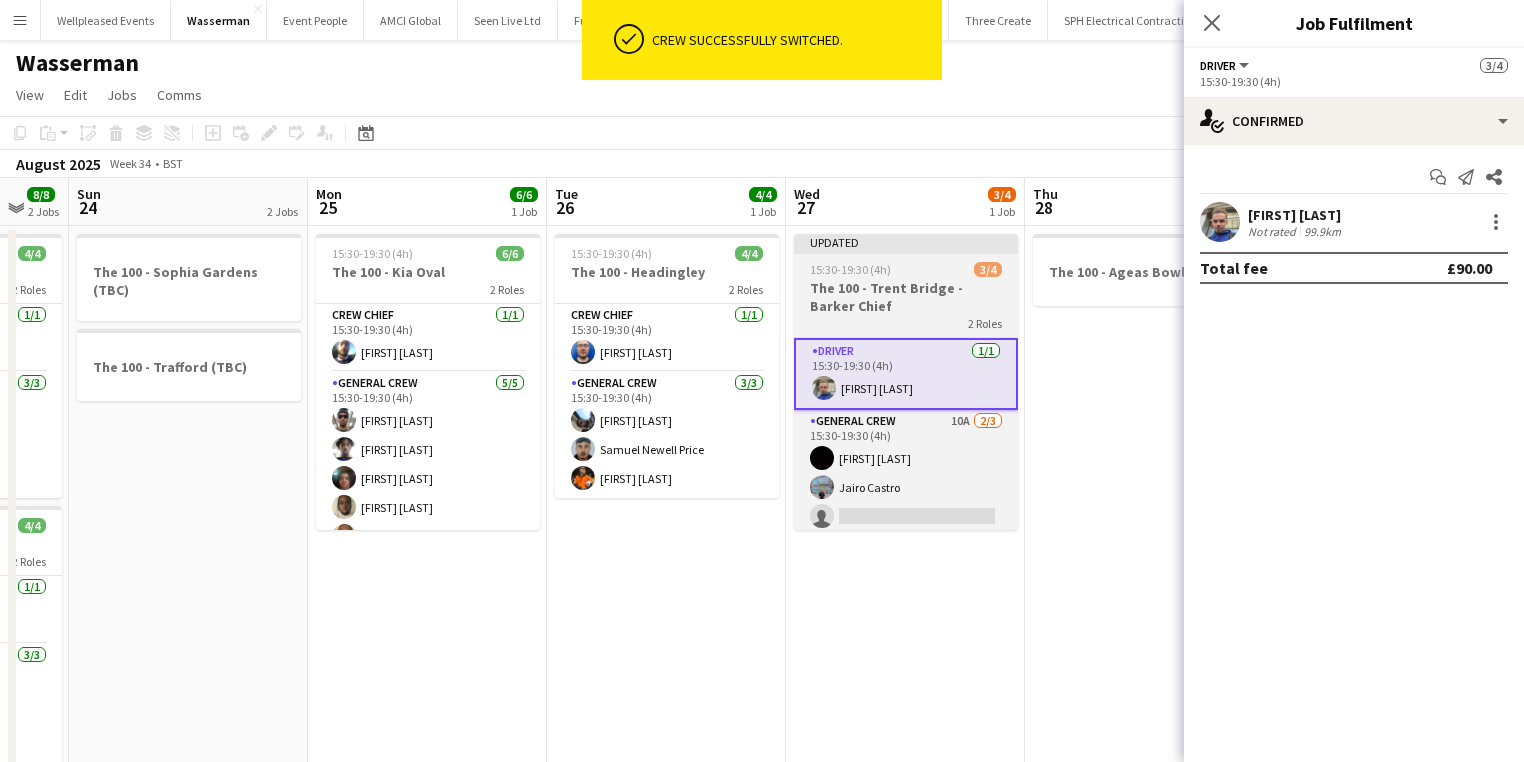 click on "The 100 - Trent Bridge - Barker Chief" at bounding box center (906, 297) 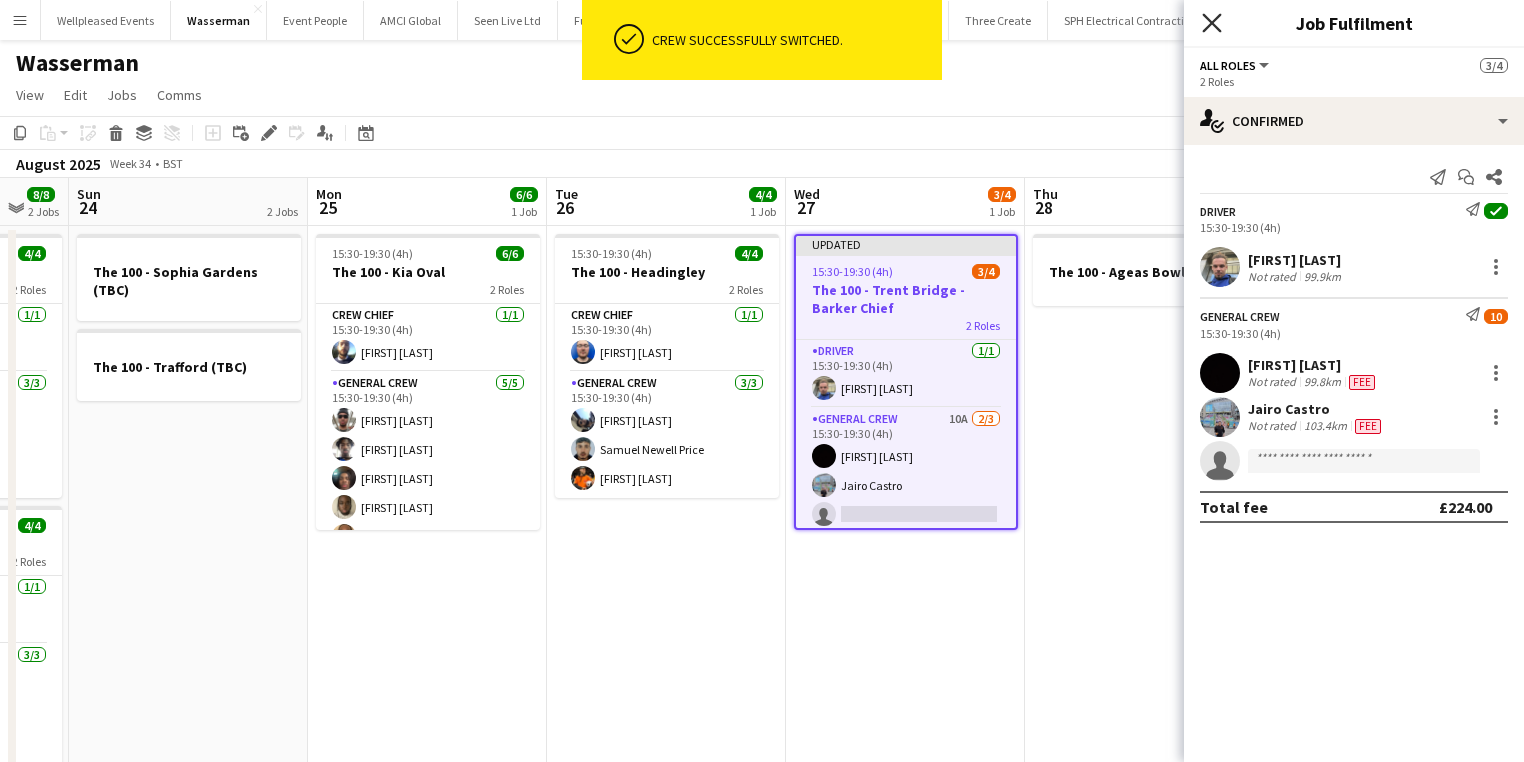drag, startPoint x: 1213, startPoint y: 16, endPoint x: 998, endPoint y: 236, distance: 307.61176 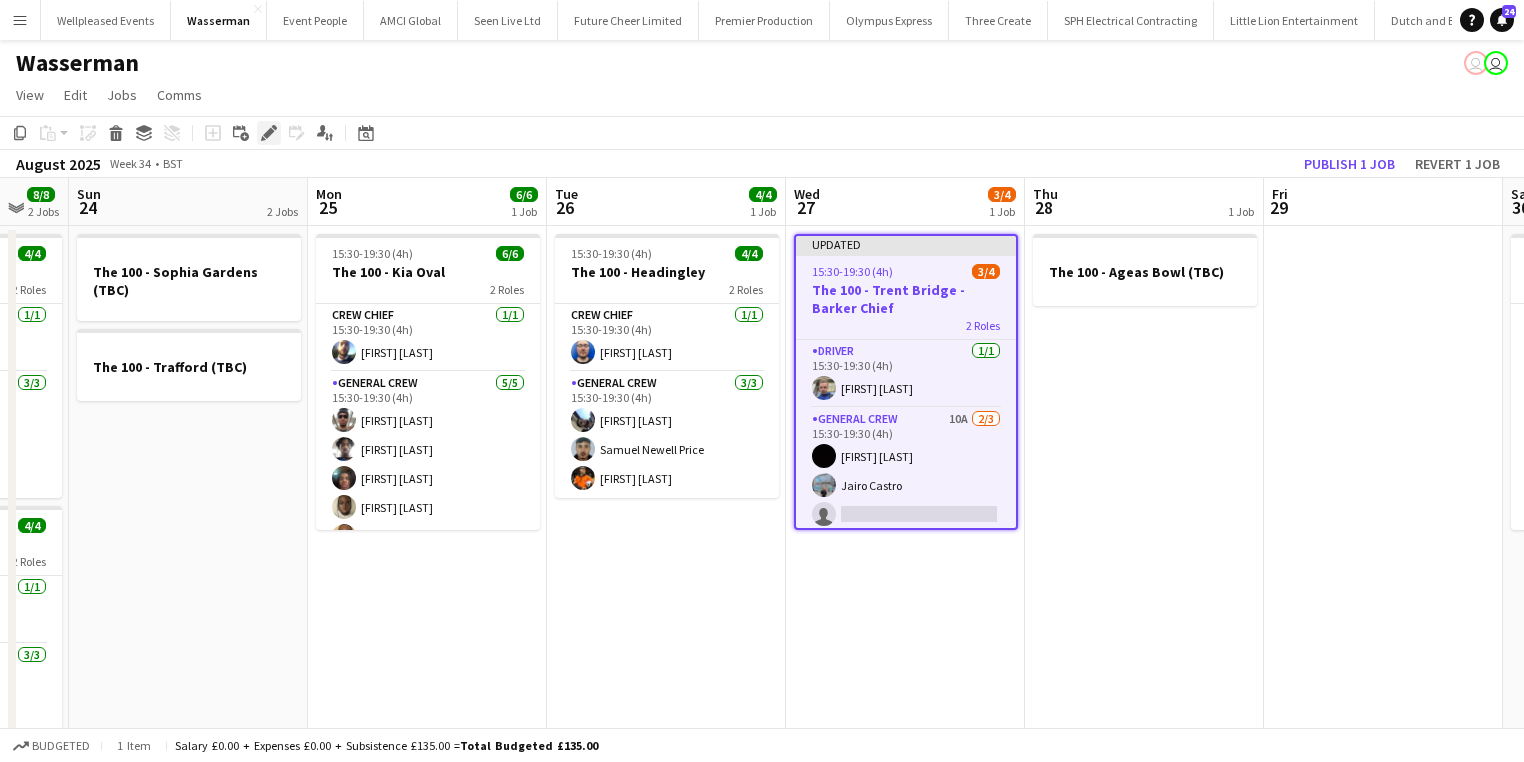 click 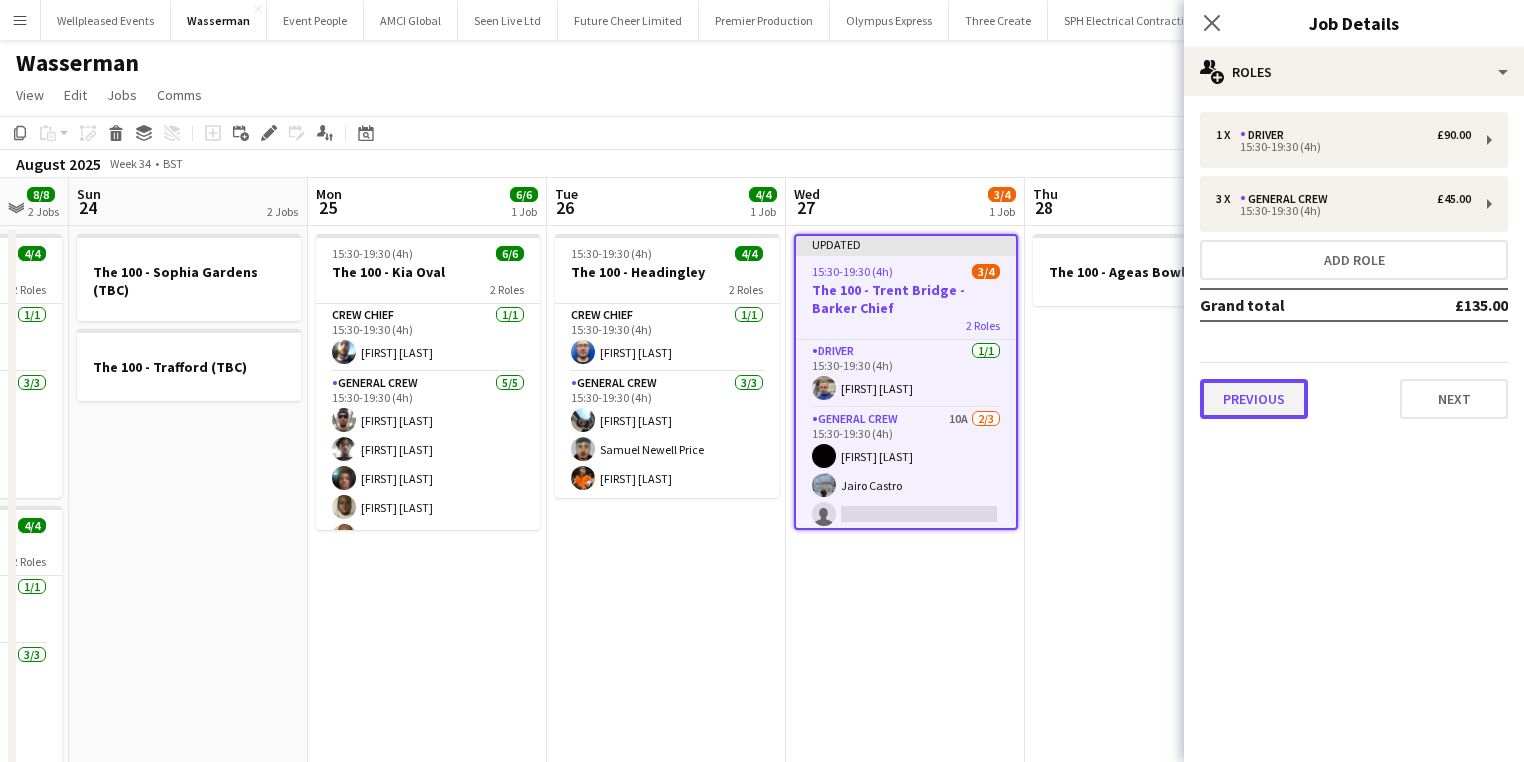 click on "Previous" at bounding box center (1254, 399) 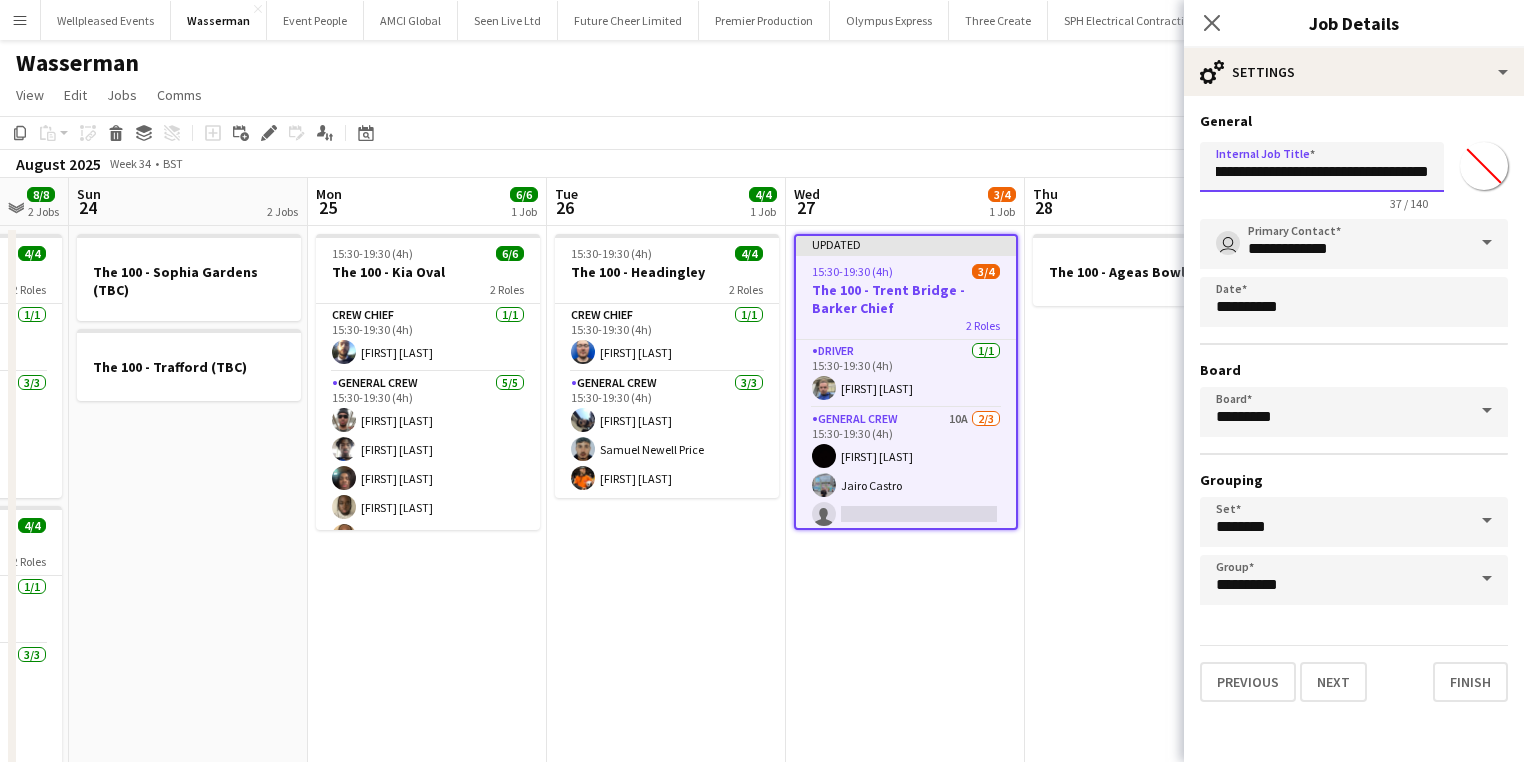 scroll, scrollTop: 0, scrollLeft: 27, axis: horizontal 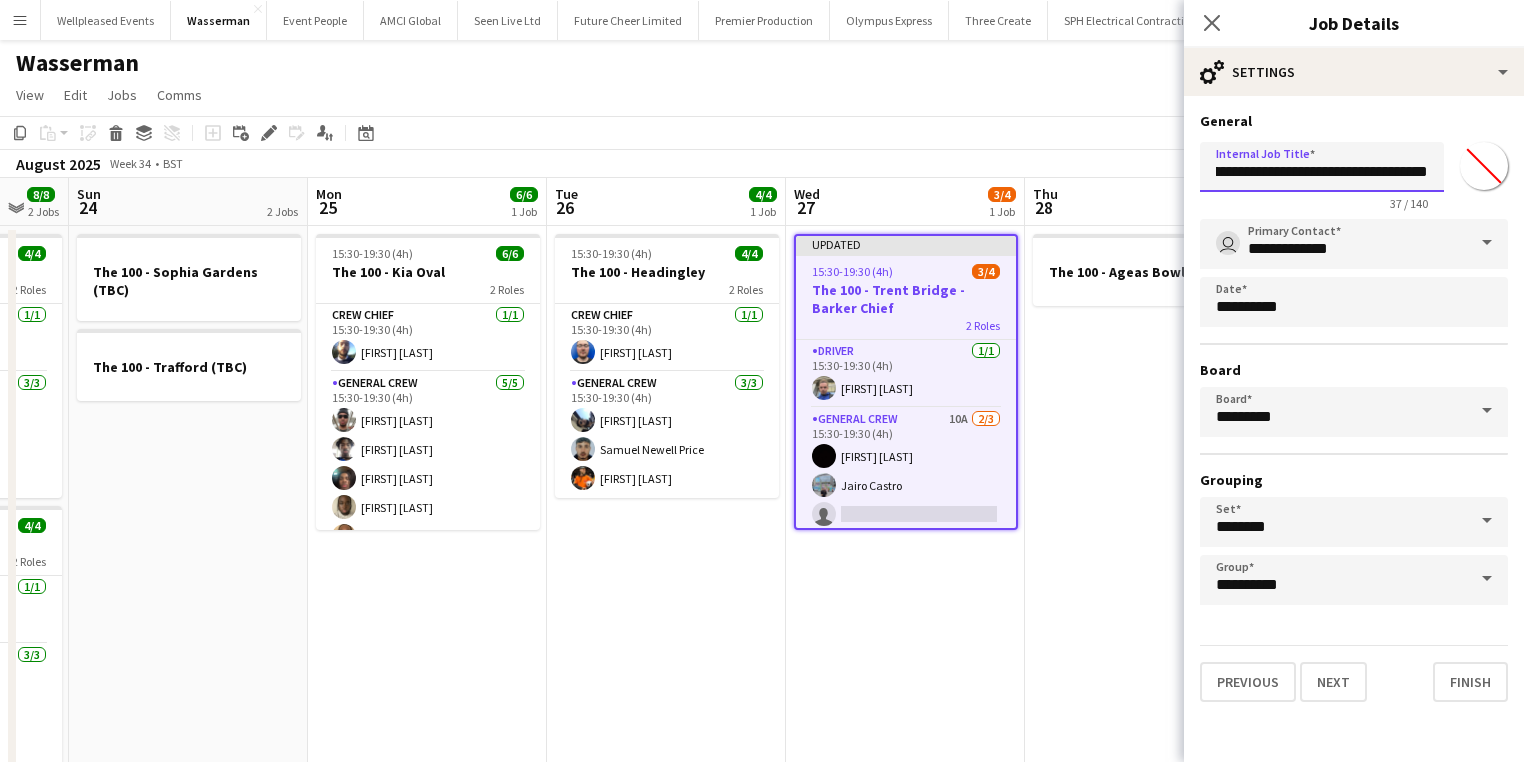 drag, startPoint x: 1371, startPoint y: 168, endPoint x: 1413, endPoint y: 171, distance: 42.107006 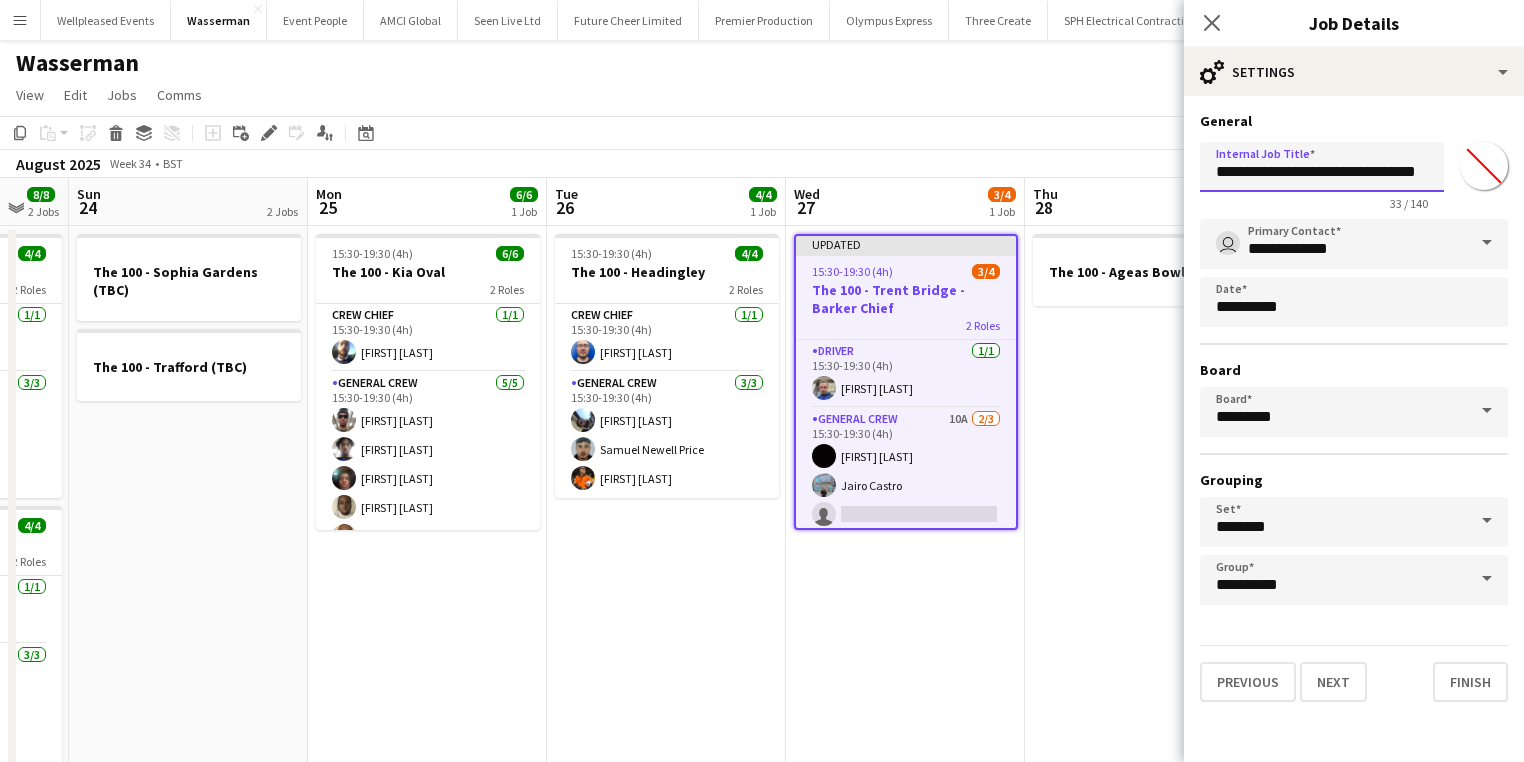 scroll, scrollTop: 0, scrollLeft: 0, axis: both 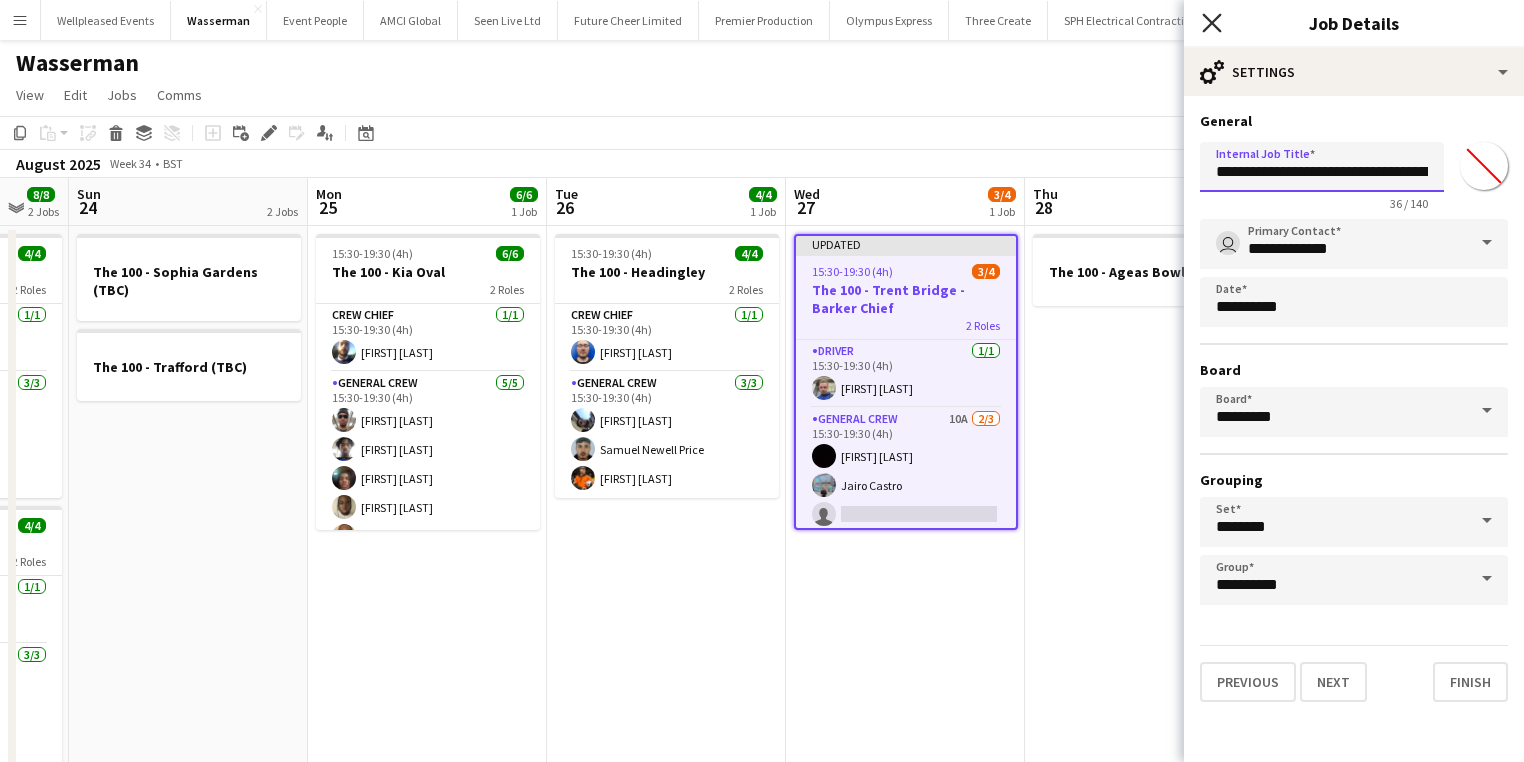 type on "**********" 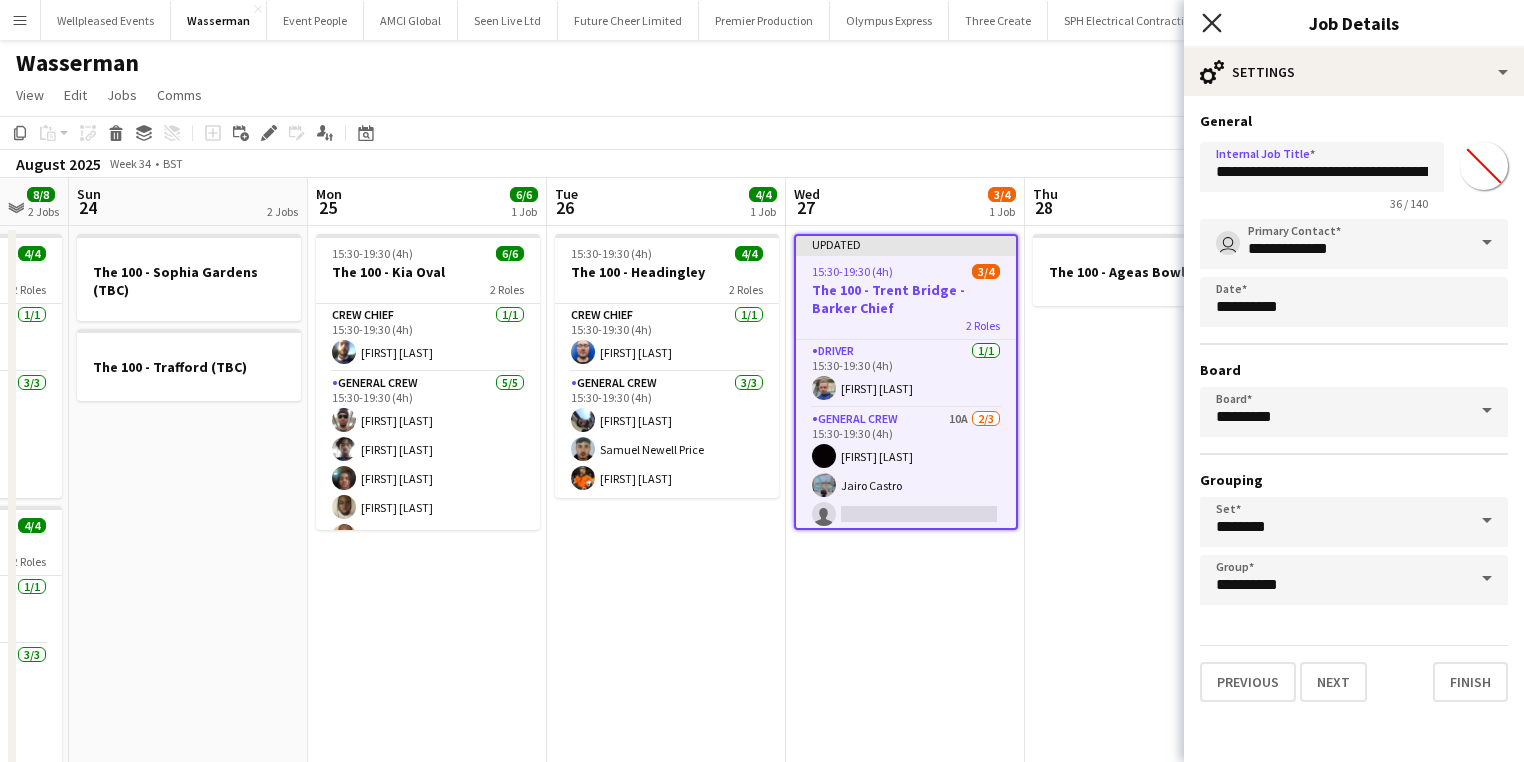 click on "Close pop-in" 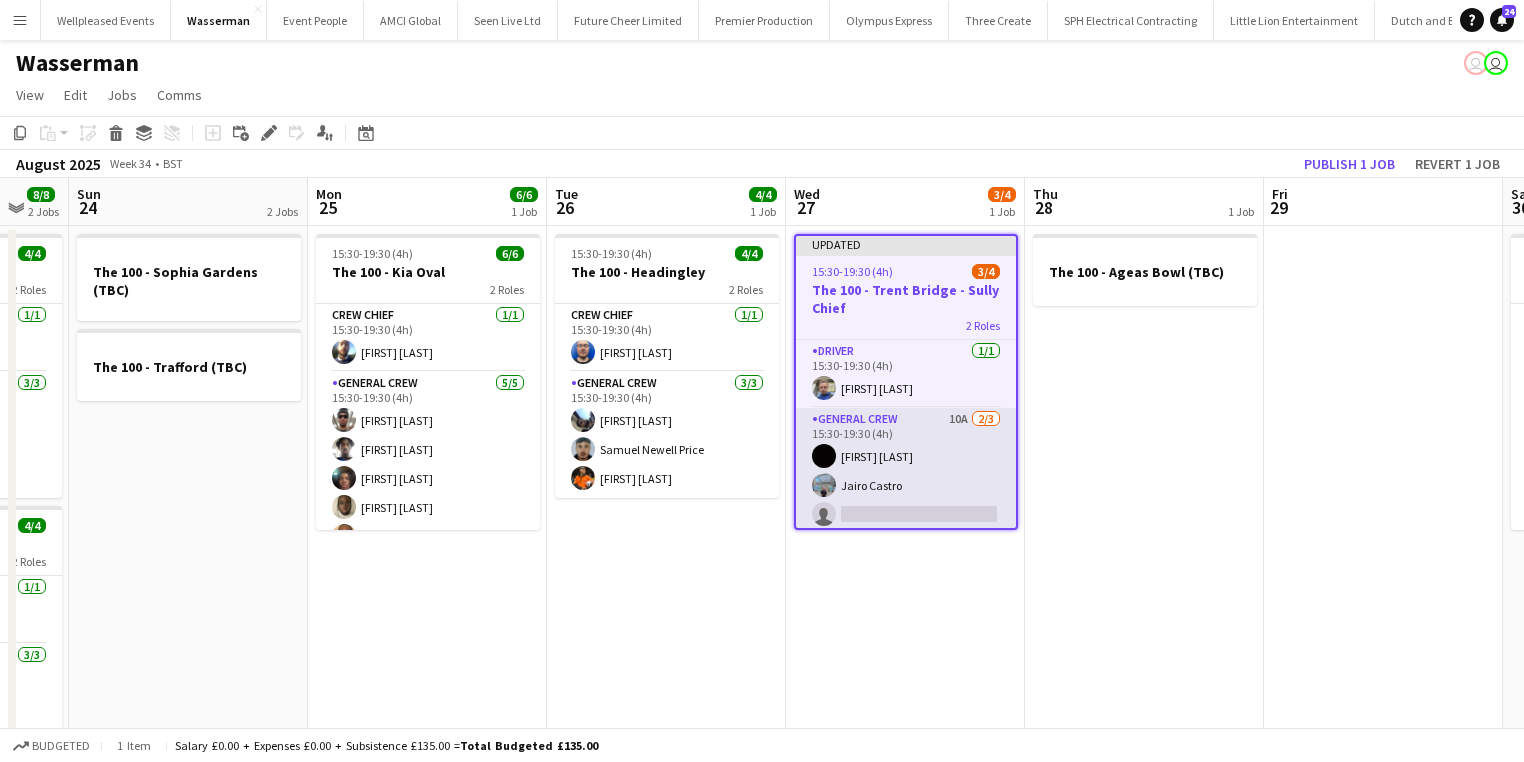 click on "General Crew   10A   2/3   15:30-19:30 (4h)
Joseph Bennett Jairo Castro
single-neutral-actions" at bounding box center [906, 471] 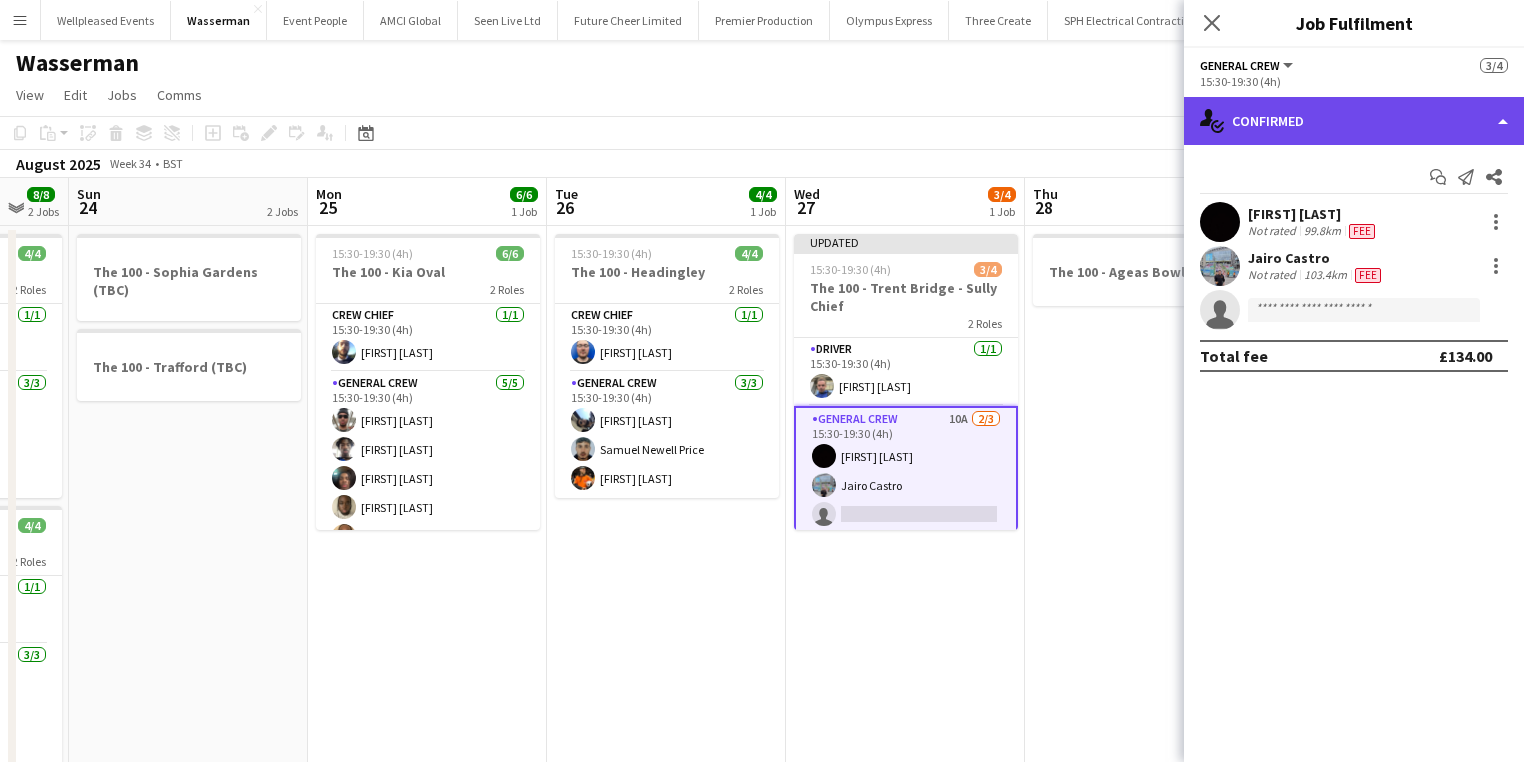 click on "single-neutral-actions-check-2
Confirmed" 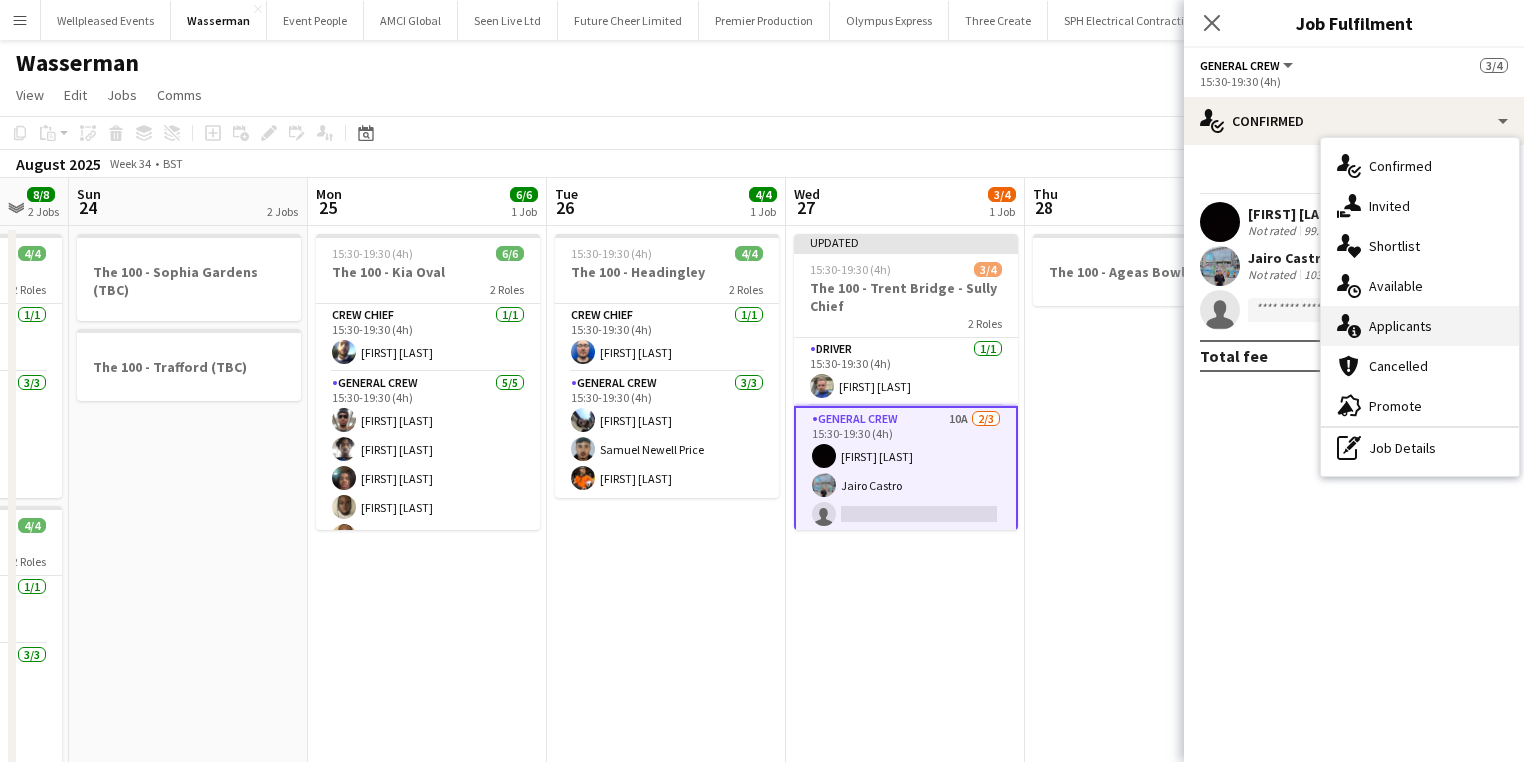 click on "single-neutral-actions-information
Applicants" at bounding box center [1420, 326] 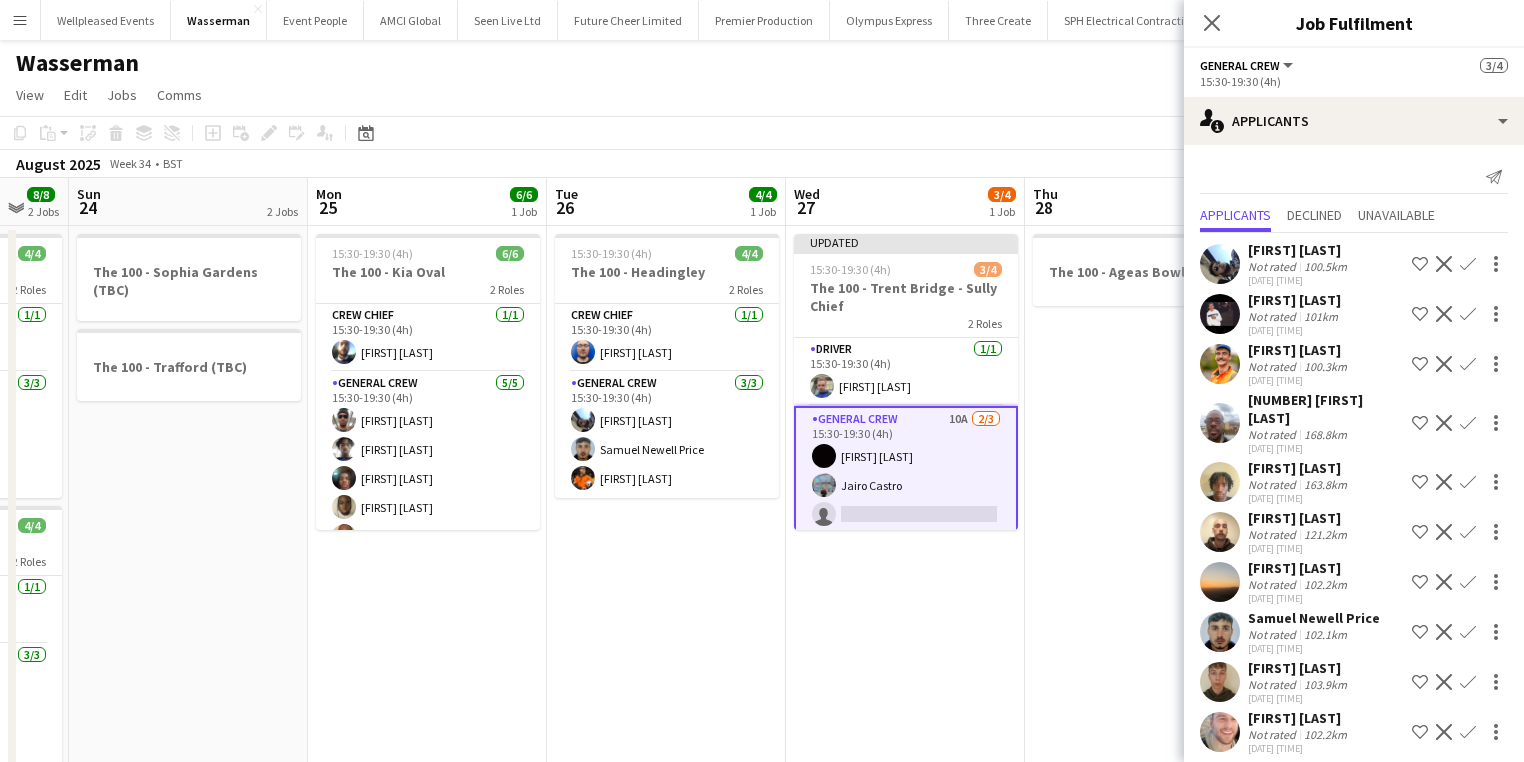 click on "Confirm" at bounding box center [1468, 582] 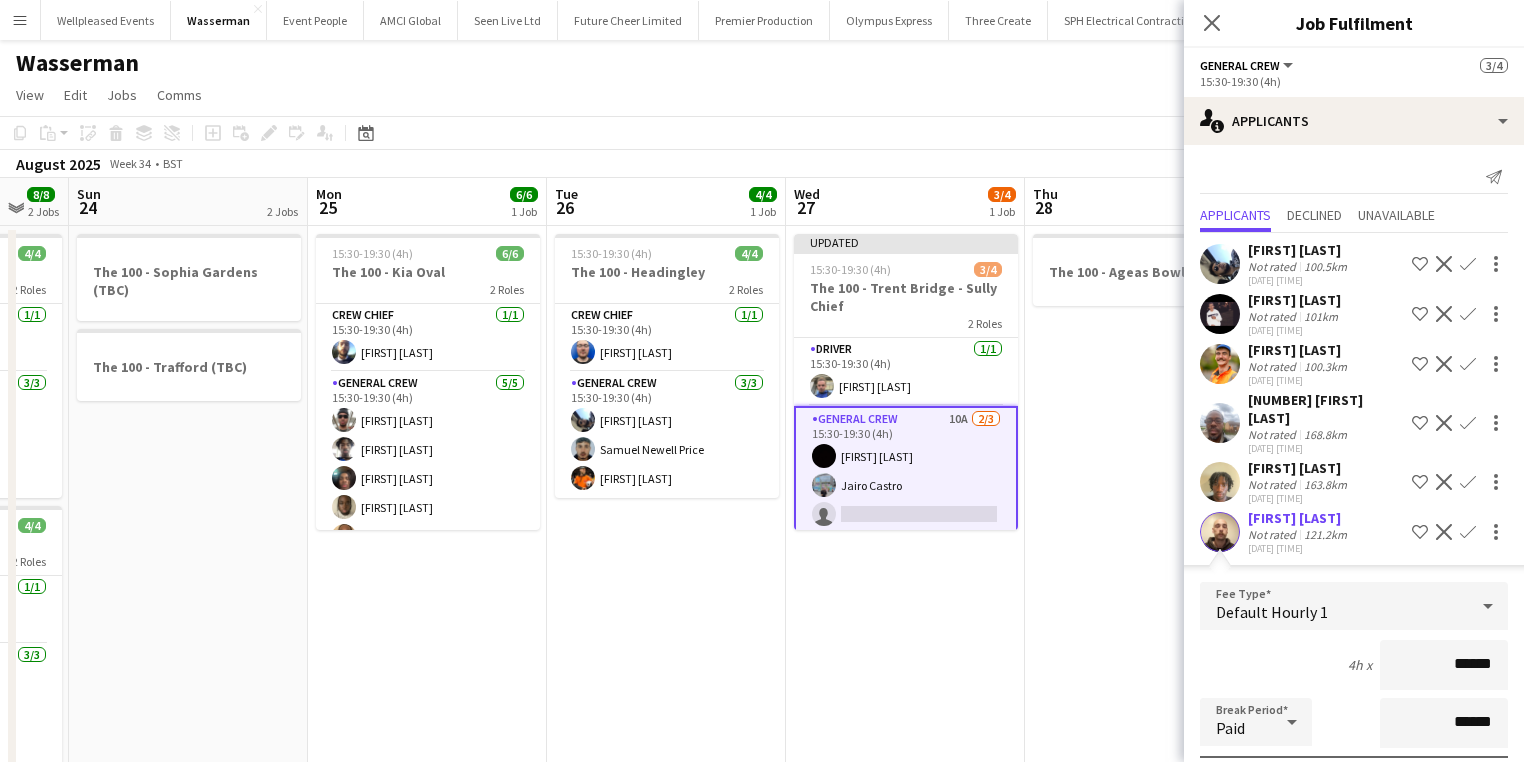 drag, startPoint x: 1418, startPoint y: 649, endPoint x: 1569, endPoint y: 660, distance: 151.40013 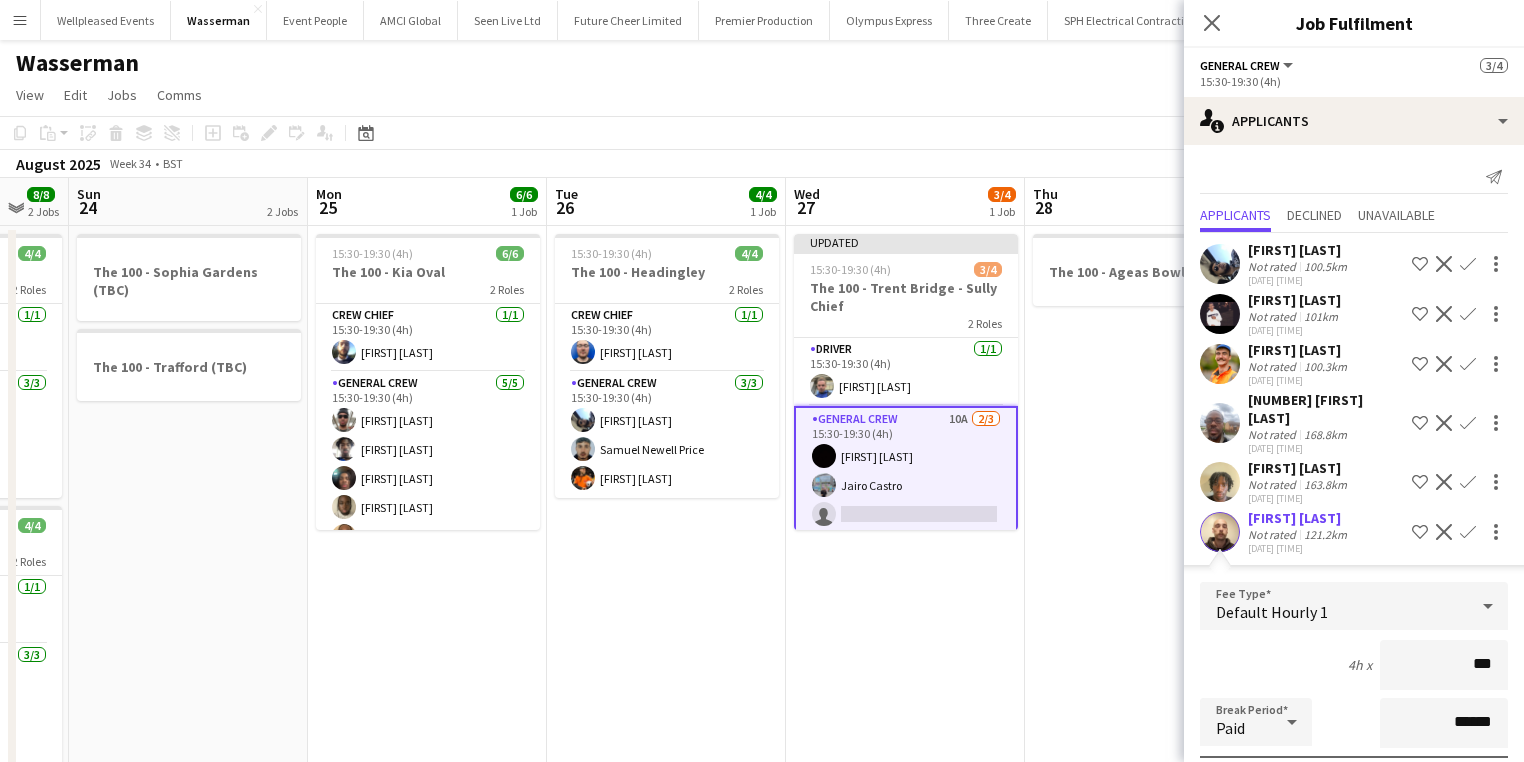 type on "***" 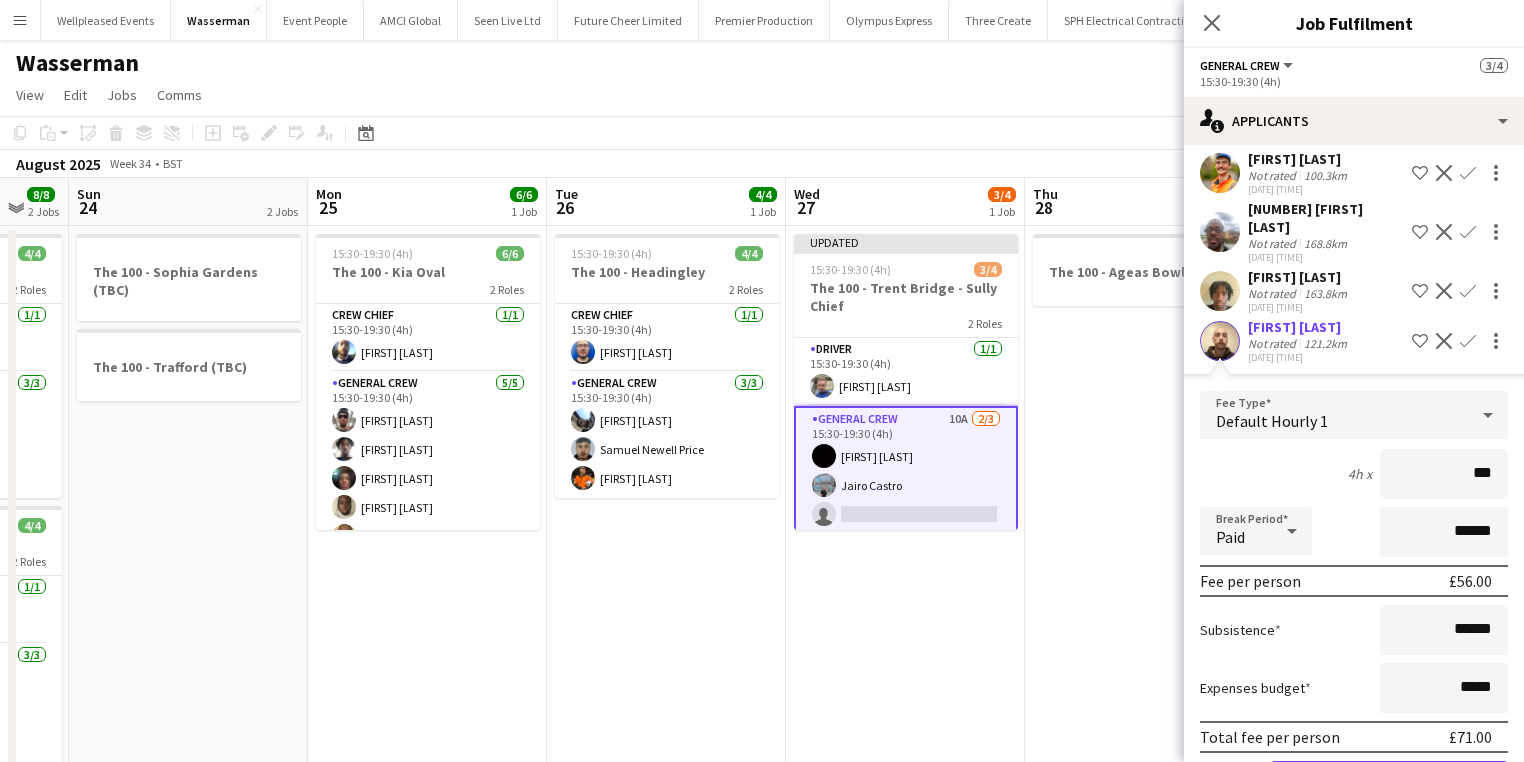 scroll, scrollTop: 240, scrollLeft: 0, axis: vertical 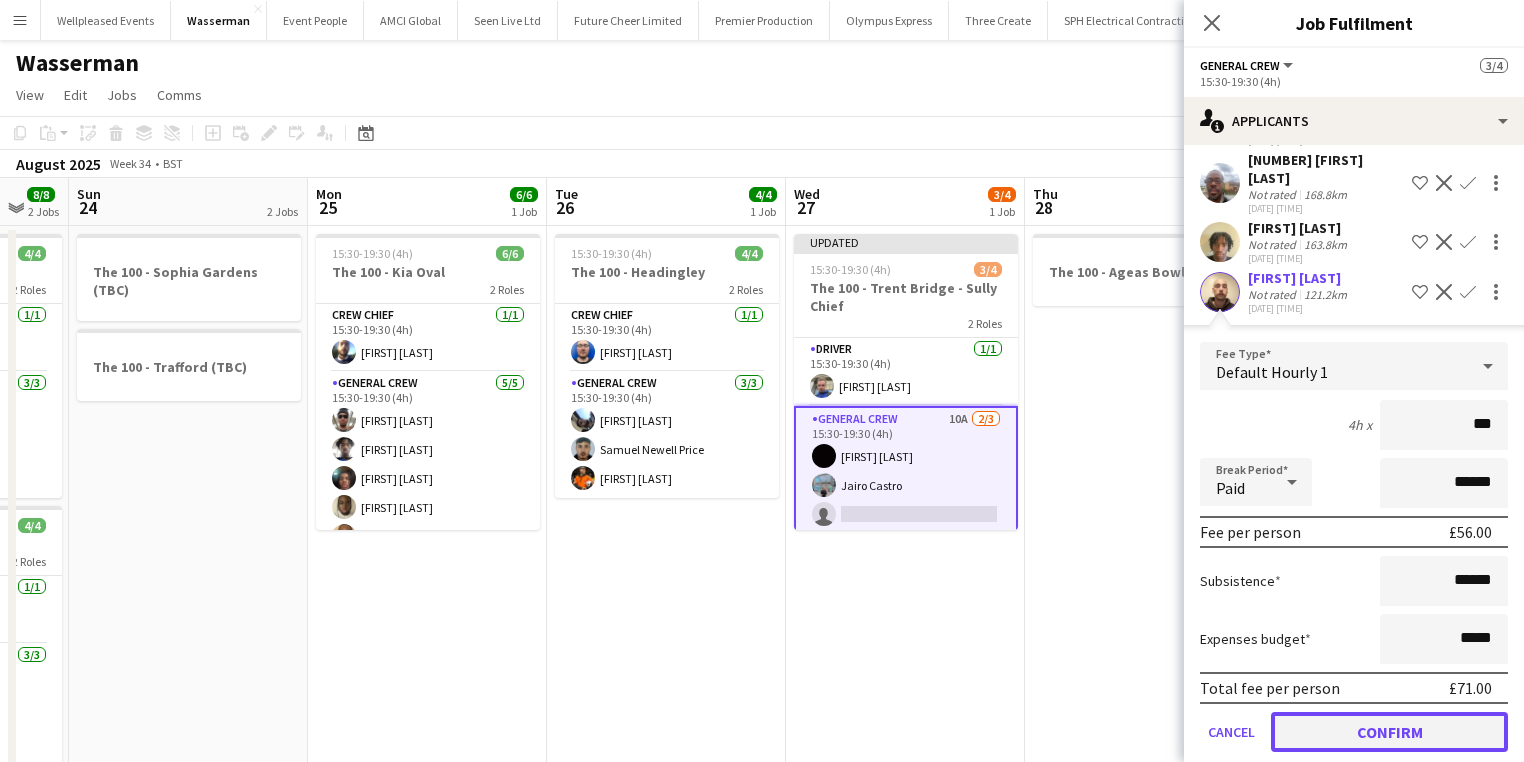 click on "Confirm" 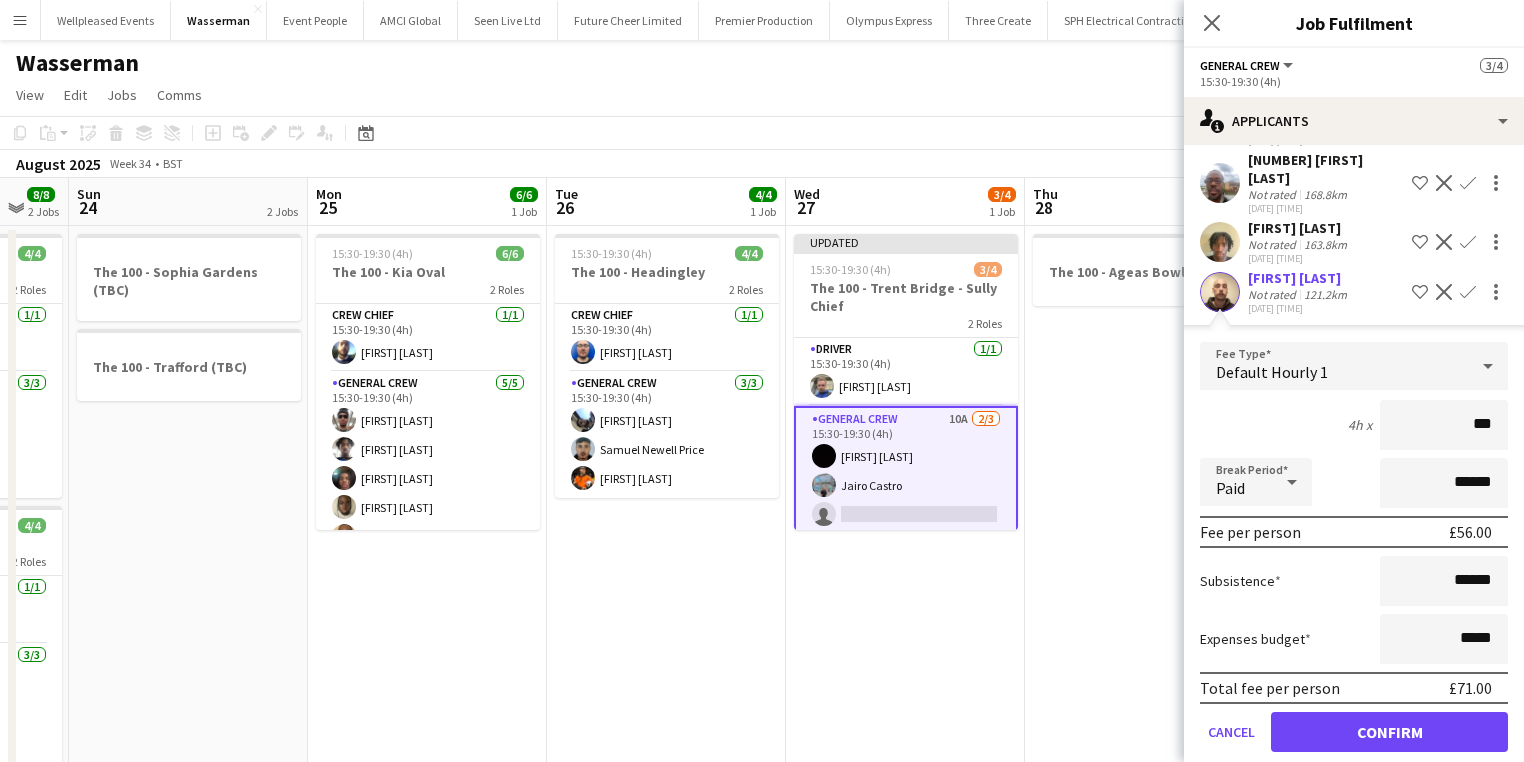 scroll, scrollTop: 0, scrollLeft: 0, axis: both 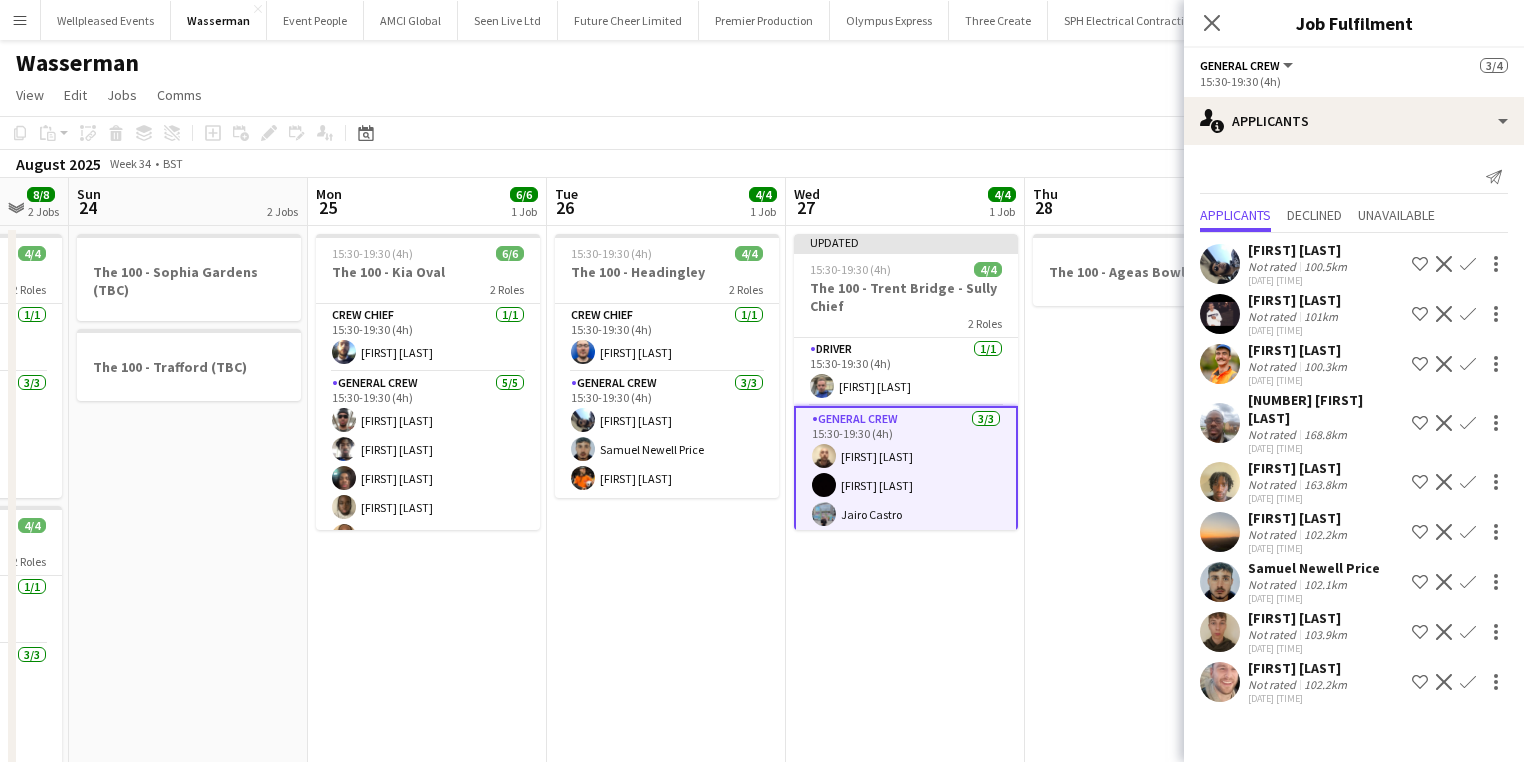 click on "Close pop-in" 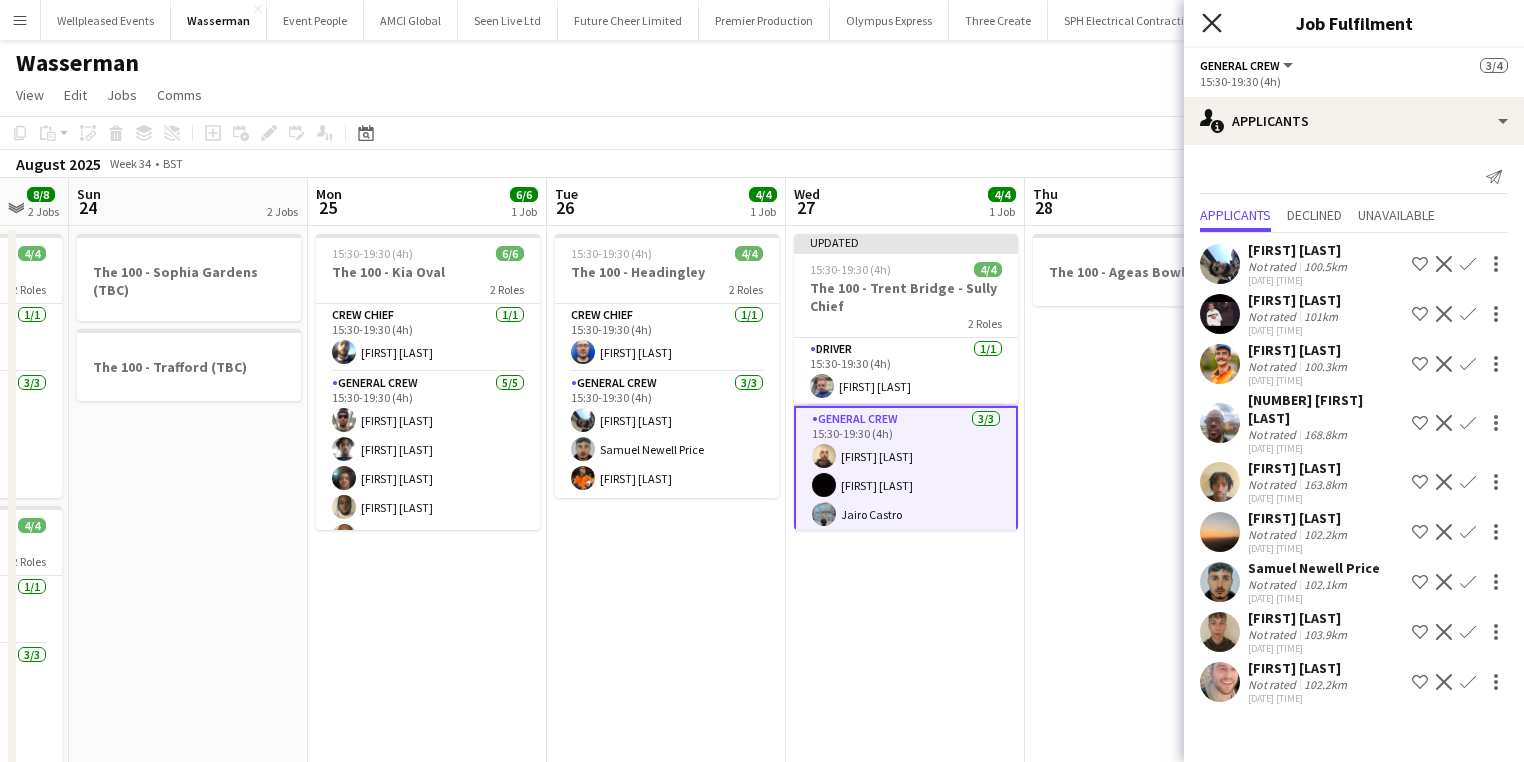 click 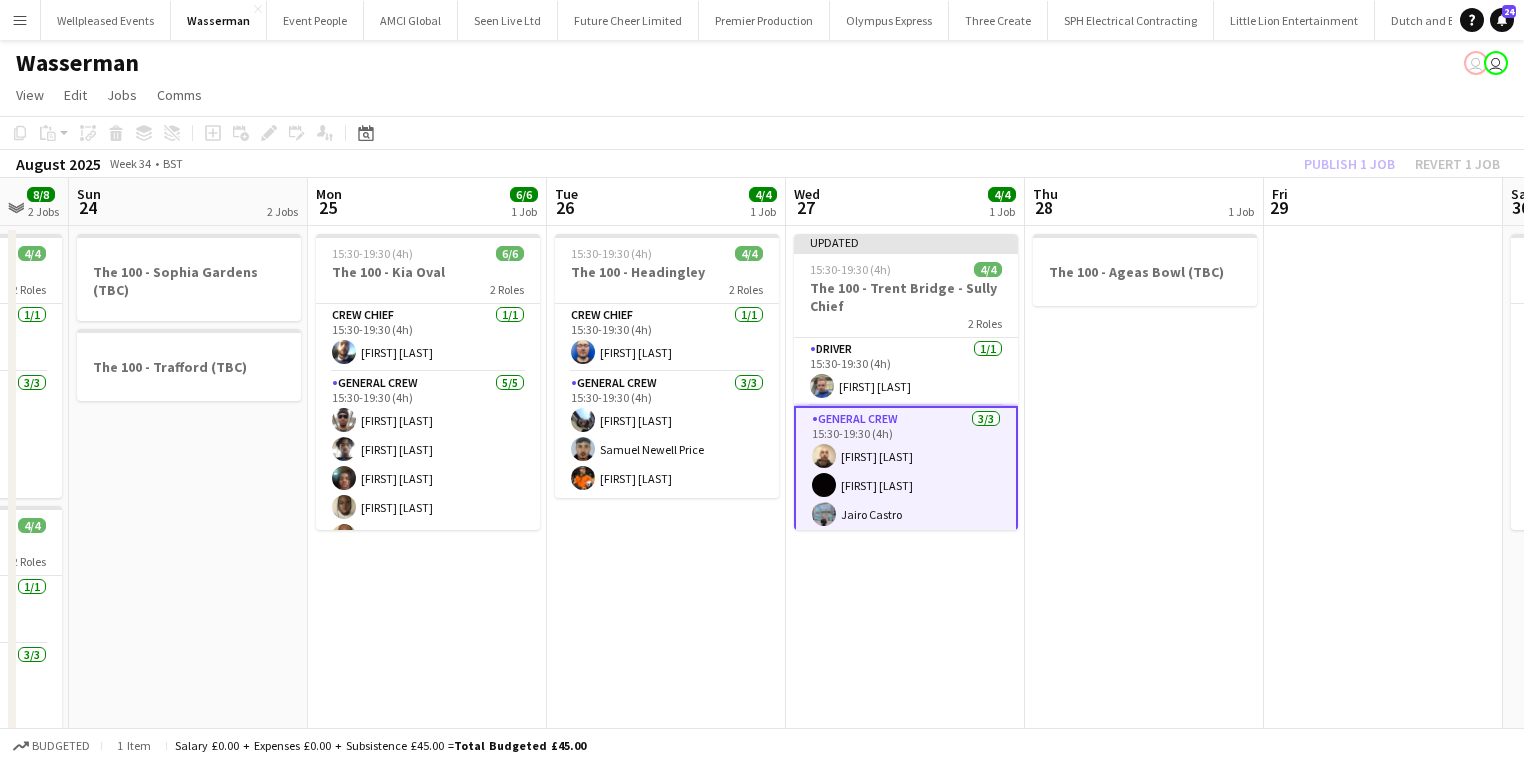 click on "Publish 1 job   Revert 1 job" 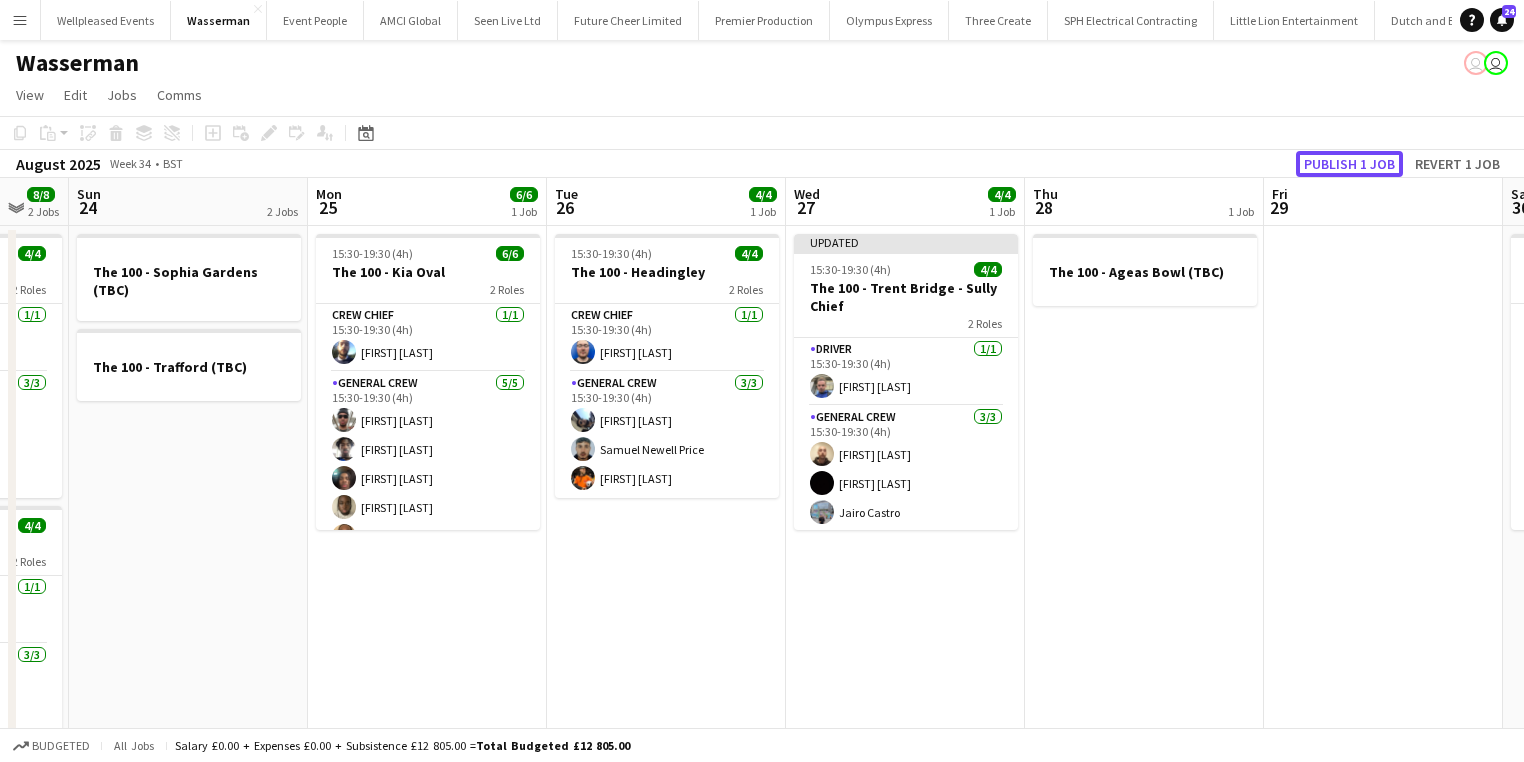 click on "Publish 1 job" 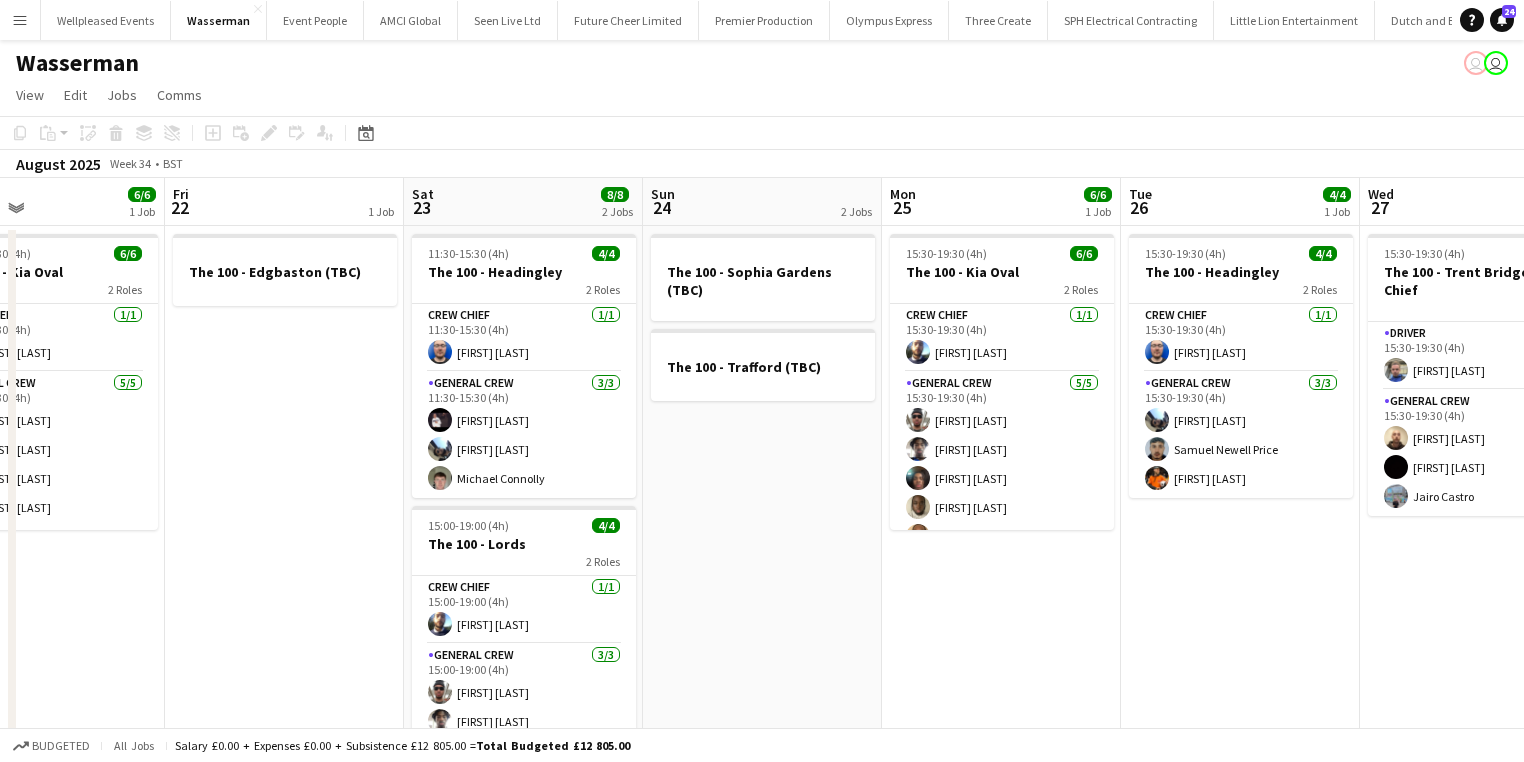drag, startPoint x: 387, startPoint y: 620, endPoint x: 1046, endPoint y: 478, distance: 674.12537 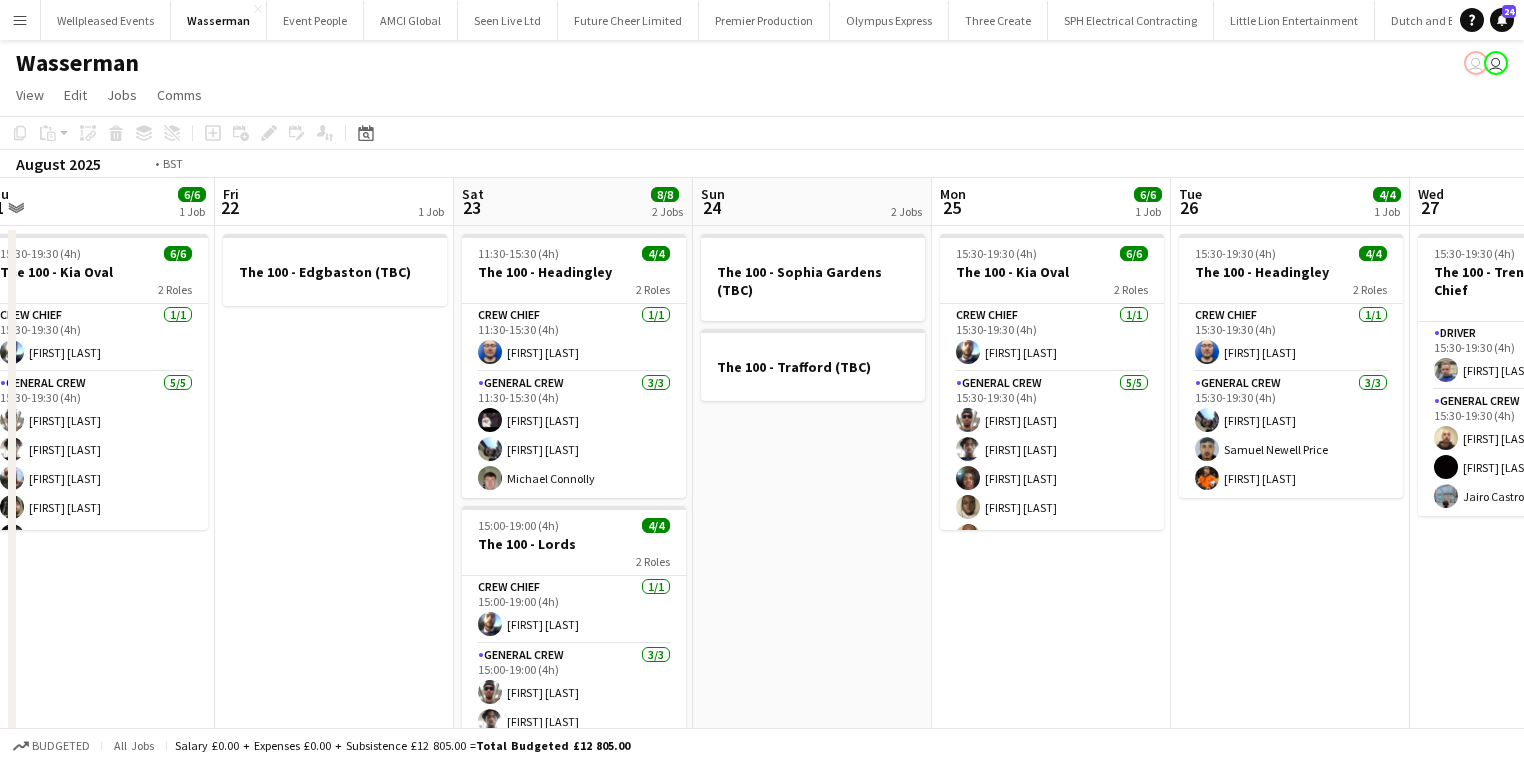 click on "Tue   19   4/4   1 Job   Wed   20   4/4   2 Jobs   Thu   21   6/6   1 Job   Fri   22   1 Job   Sat   23   8/8   2 Jobs   Sun   24   2 Jobs   Mon   25   6/6   1 Job   Tue   26   4/4   1 Job   Wed   27   4/4   1 Job   Thu   28   1 Job   Fri   29   Sat   30   6/6   1 Job      15:30-19:30 (4h)    4/4   The 100 - Trent Bridge - Barker Chief   2 Roles   Driver   1/1   15:30-19:30 (4h)
Thomas Barker  General Crew   3/3   15:30-19:30 (4h)
Joe Cotterill Jason Mawer Ewan Miller     The 100 - Sophia Gardens (TBC)      15:30-19:30 (4h)    4/4   The 100 - Lords    2 Roles   Crew Chief   1/1   15:30-19:30 (4h)
Ben Scott  General Crew   3/3   15:30-19:30 (4h)
Stefan Simpson-Soye Tayeeb Alabi David Simbizi     15:30-19:30 (4h)    6/6   The 100 - Kia Oval    2 Roles   Crew Chief   1/1   15:30-19:30 (4h)
Ben Scott  General Crew   5/5   15:30-19:30 (4h)
Stefan Simpson-Soye Tayeeb Alabi David Ryan Kane O’Neill Kairo Solomon     The 100 - Edgbaston (TBC)      11:30-15:30 (4h)    4/4   The 100 - Headingley   2 Roles" at bounding box center (762, 520) 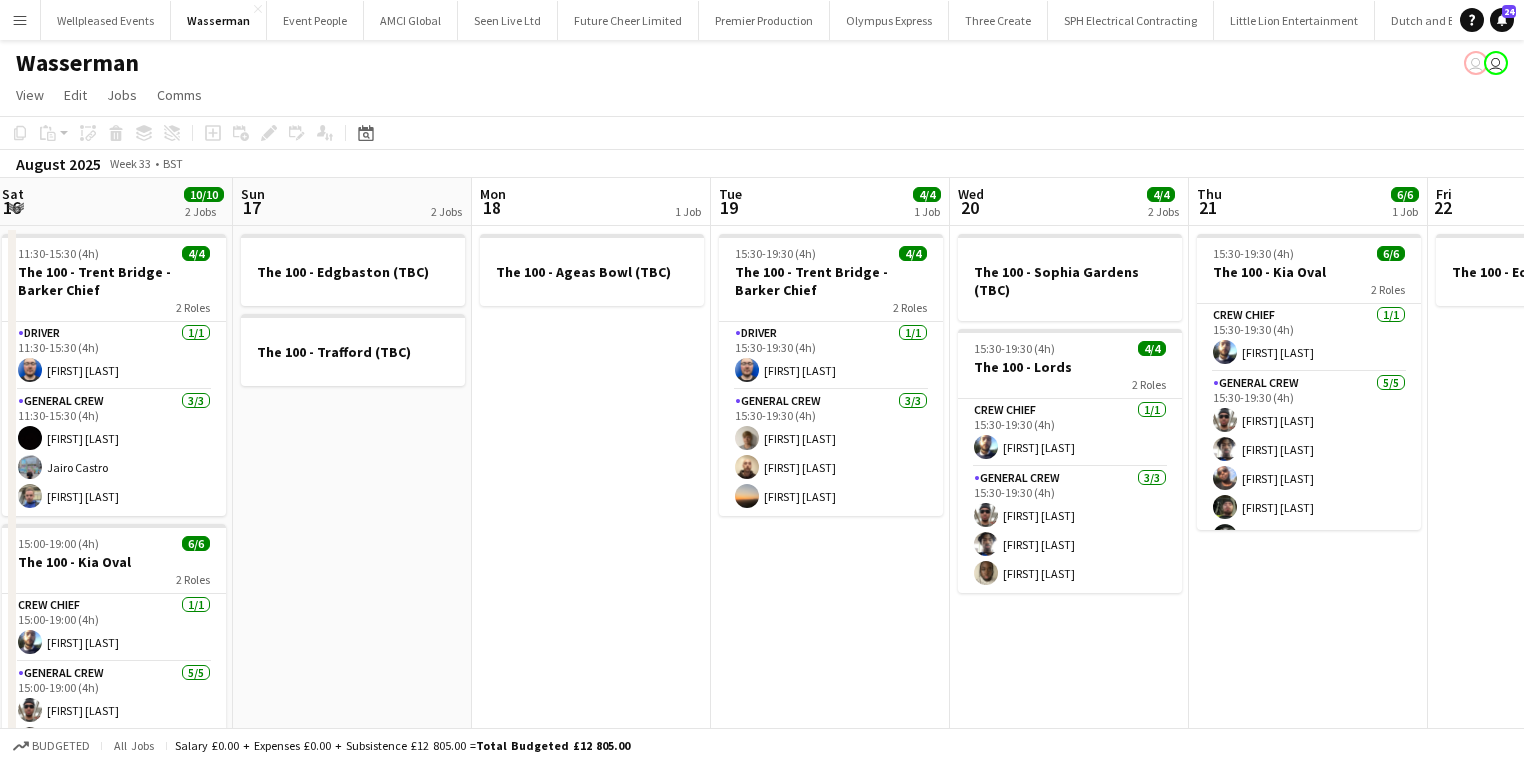 drag, startPoint x: 618, startPoint y: 649, endPoint x: 712, endPoint y: 637, distance: 94.76286 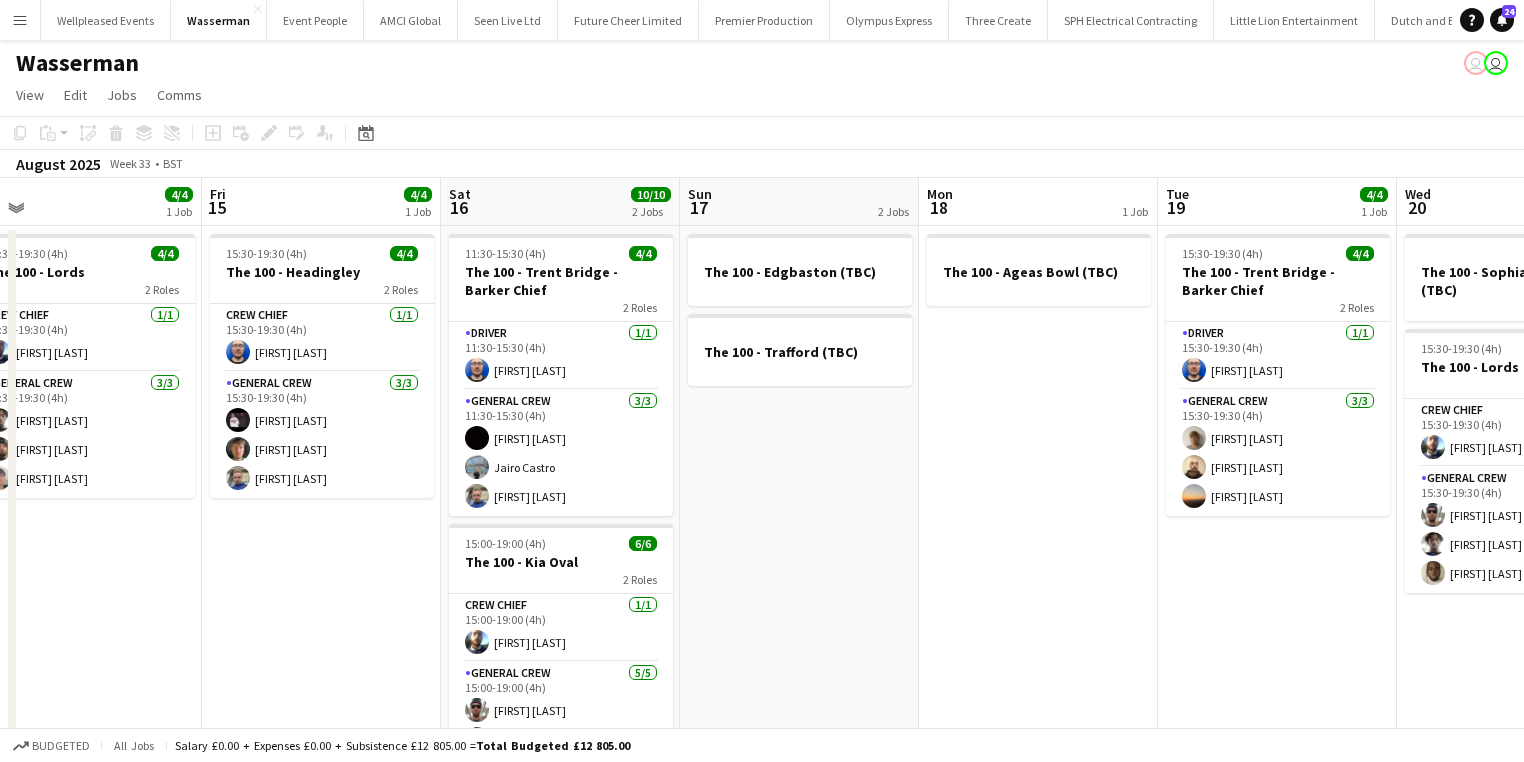 drag, startPoint x: 593, startPoint y: 593, endPoint x: 797, endPoint y: 589, distance: 204.03922 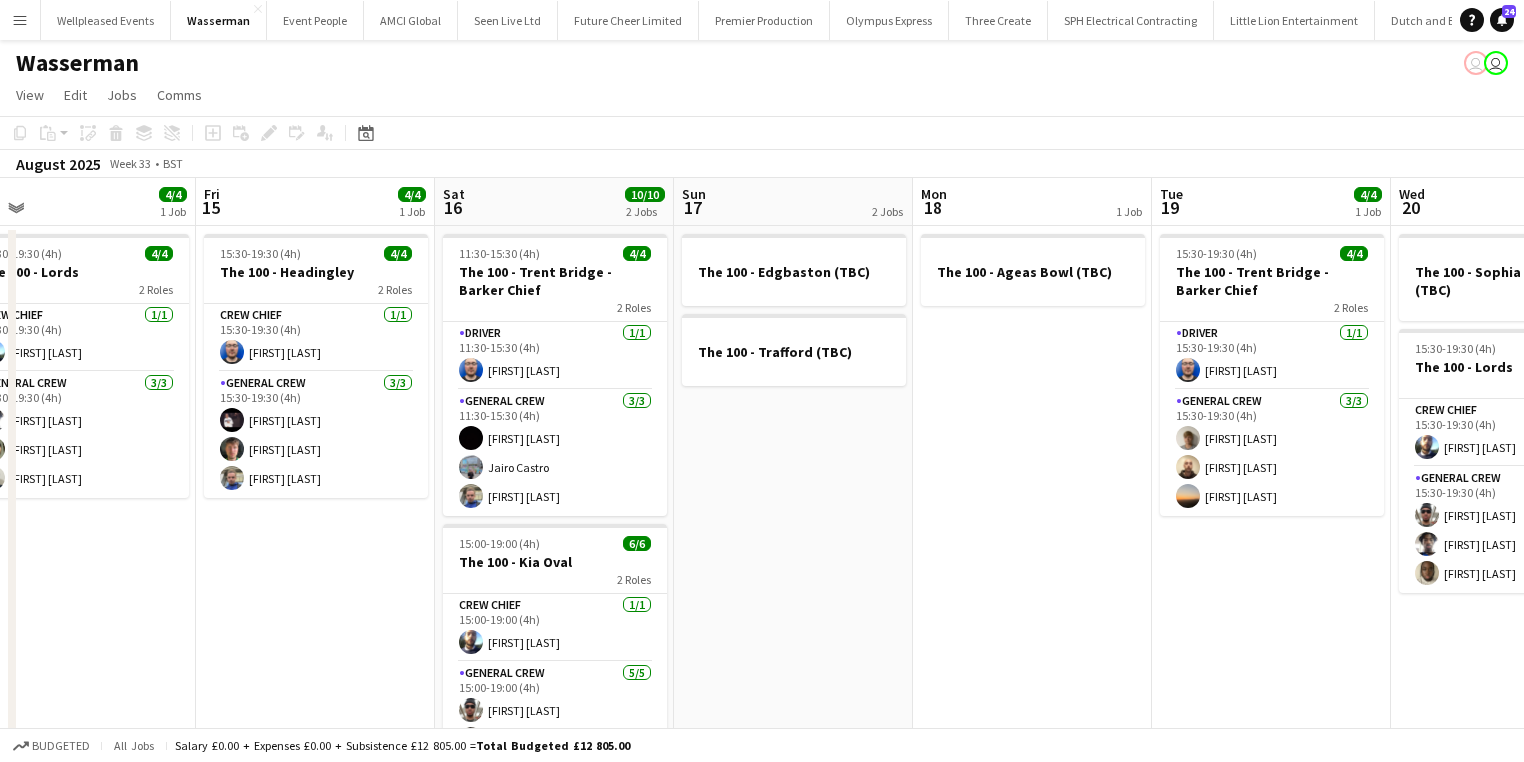 scroll, scrollTop: 0, scrollLeft: 509, axis: horizontal 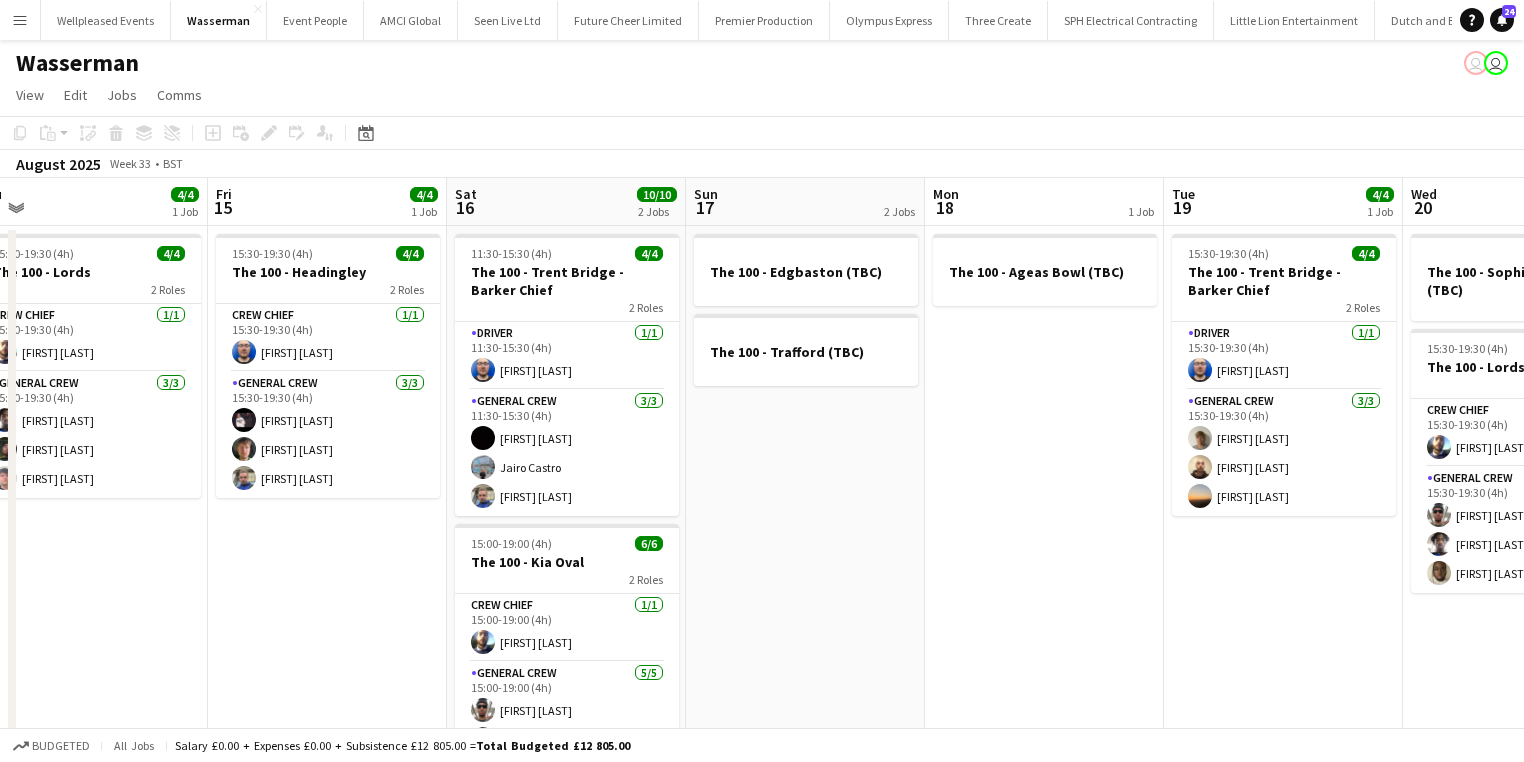 drag, startPoint x: 237, startPoint y: 576, endPoint x: 482, endPoint y: 548, distance: 246.5948 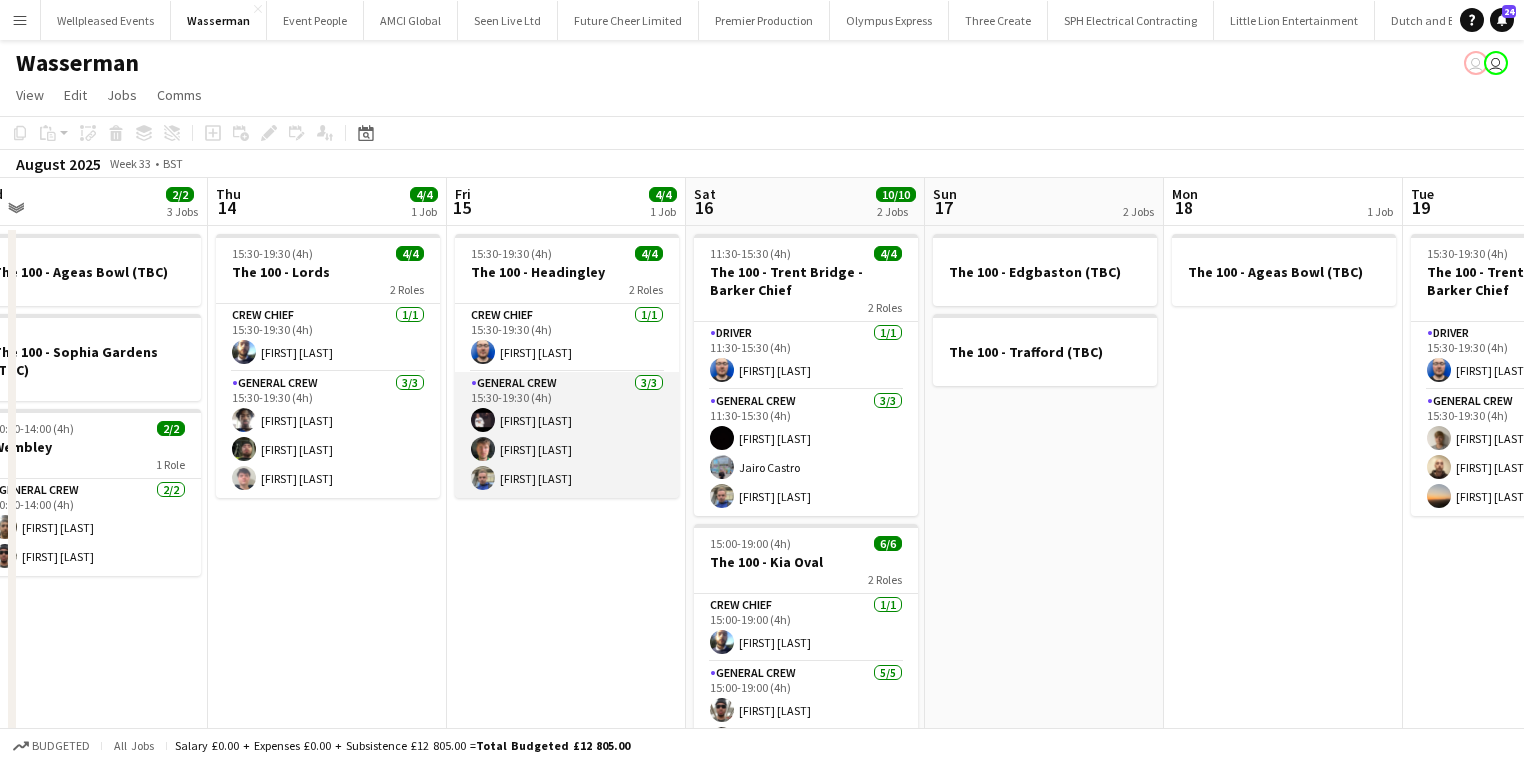 click on "General Crew   3/3   15:30-19:30 (4h)
Antonio Aiken Harry Walkden Sullivan Elliott" at bounding box center [567, 435] 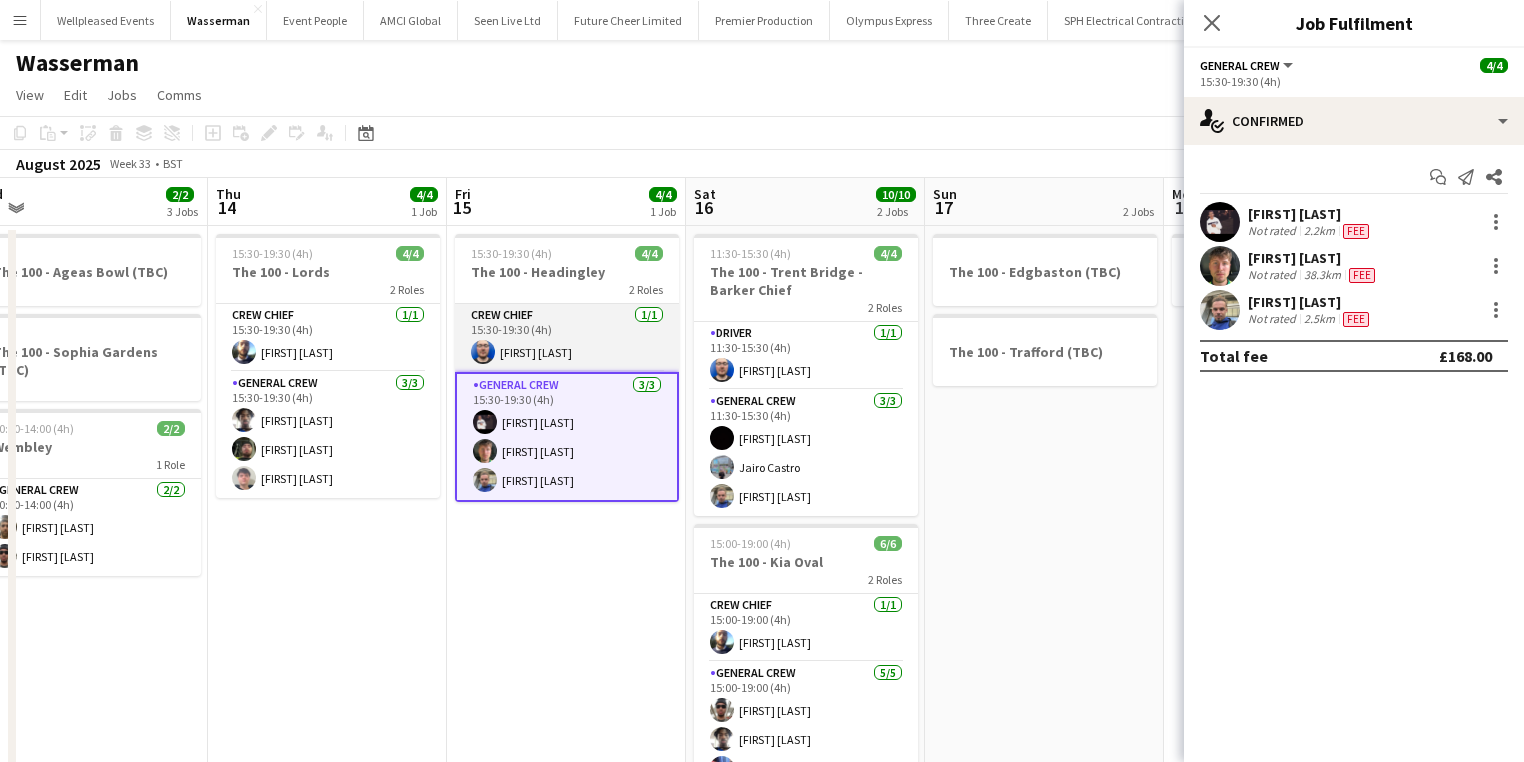 click on "Crew Chief   1/1   15:30-19:30 (4h)
Thomas Barker" at bounding box center [567, 338] 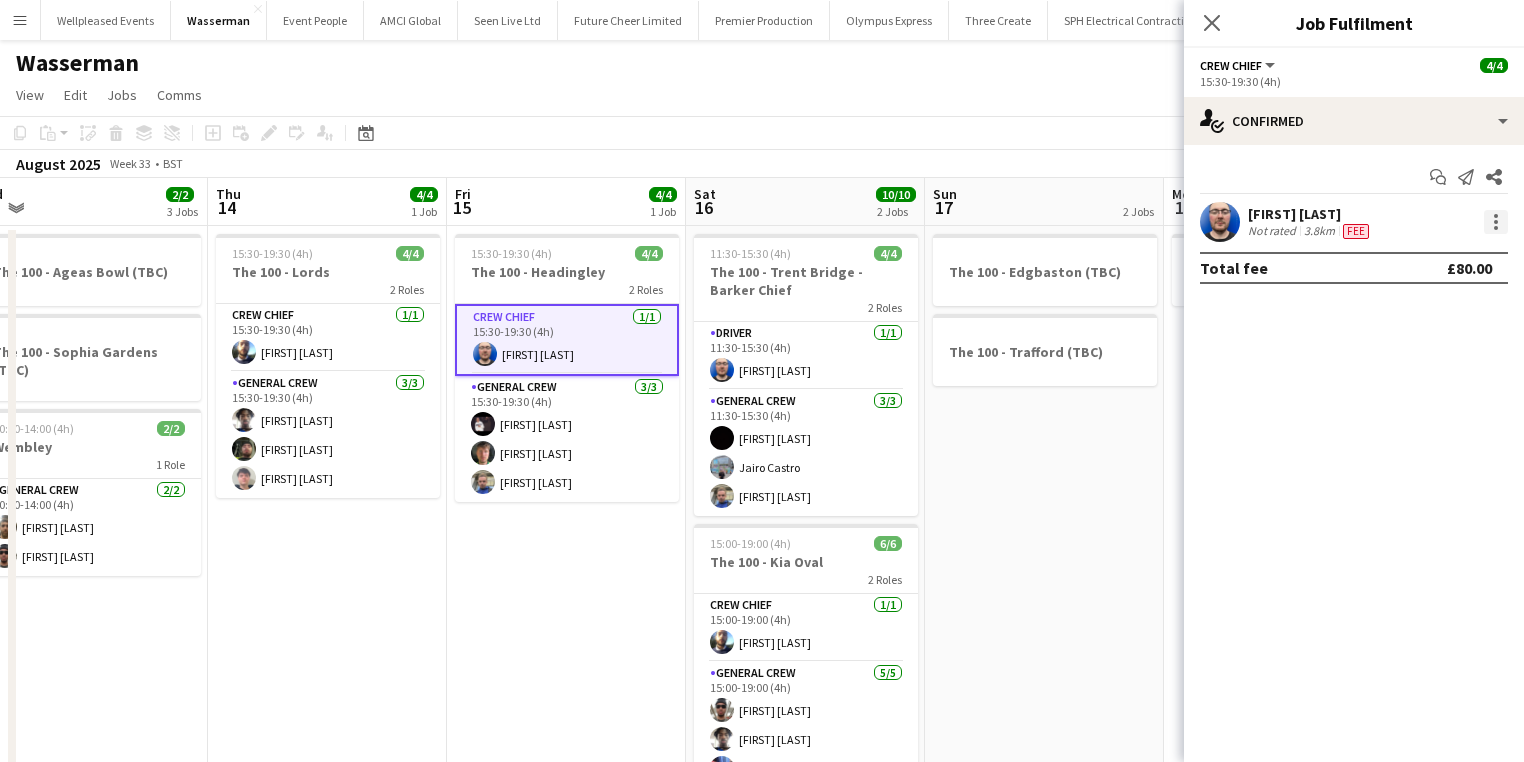 click at bounding box center [1496, 222] 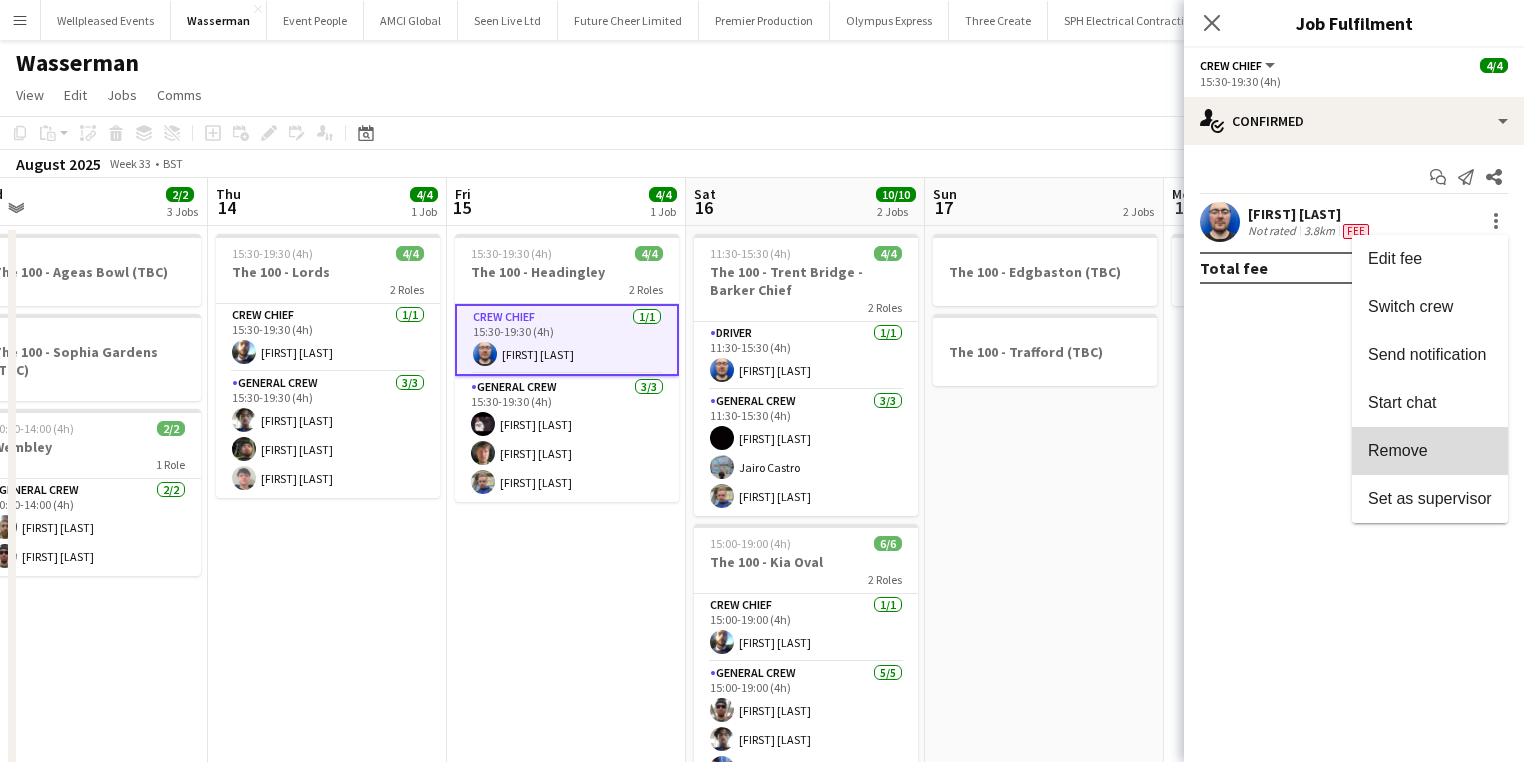 click on "Remove" at bounding box center [1430, 451] 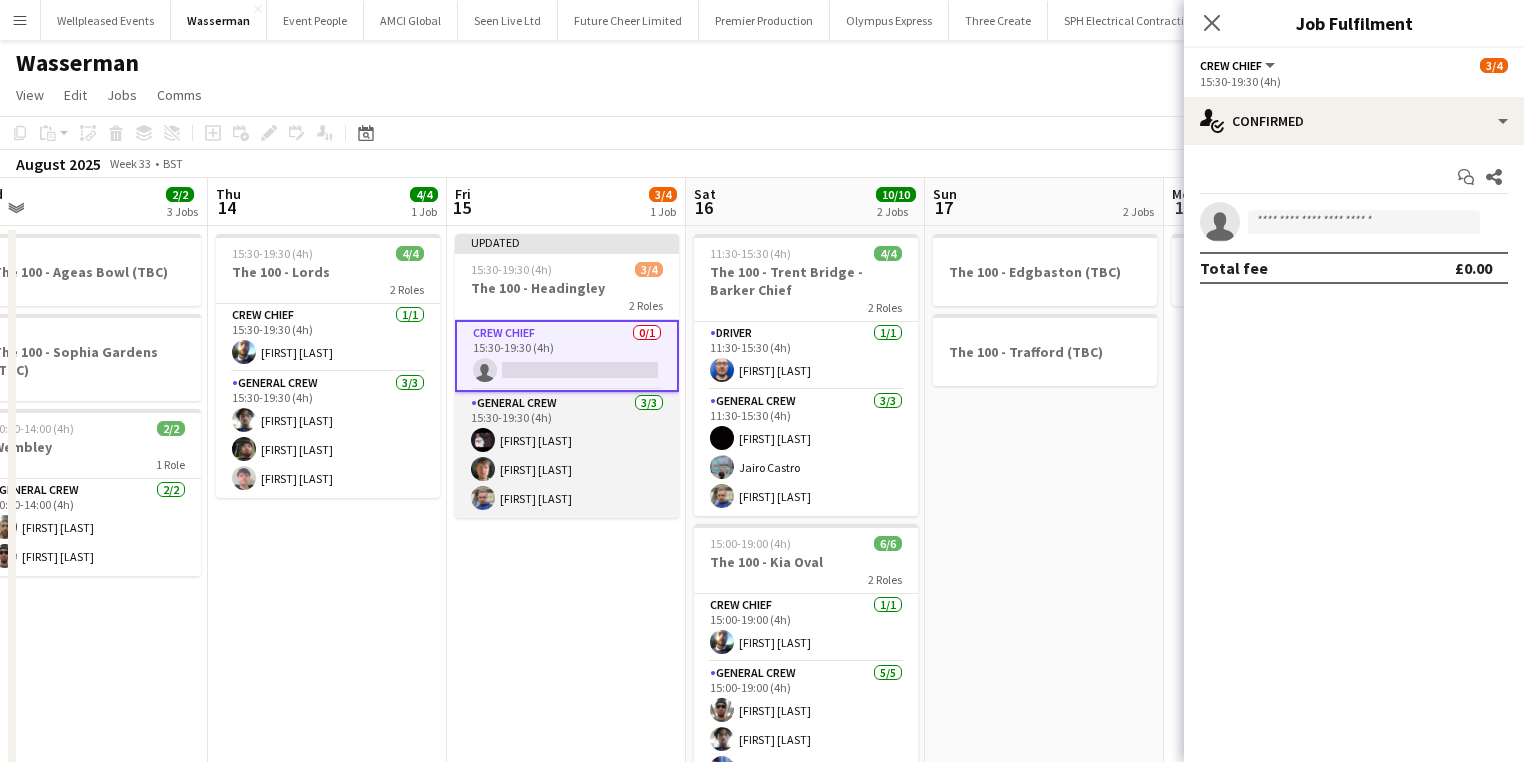 click on "General Crew   3/3   15:30-19:30 (4h)
Antonio Aiken Harry Walkden Sullivan Elliott" at bounding box center [567, 455] 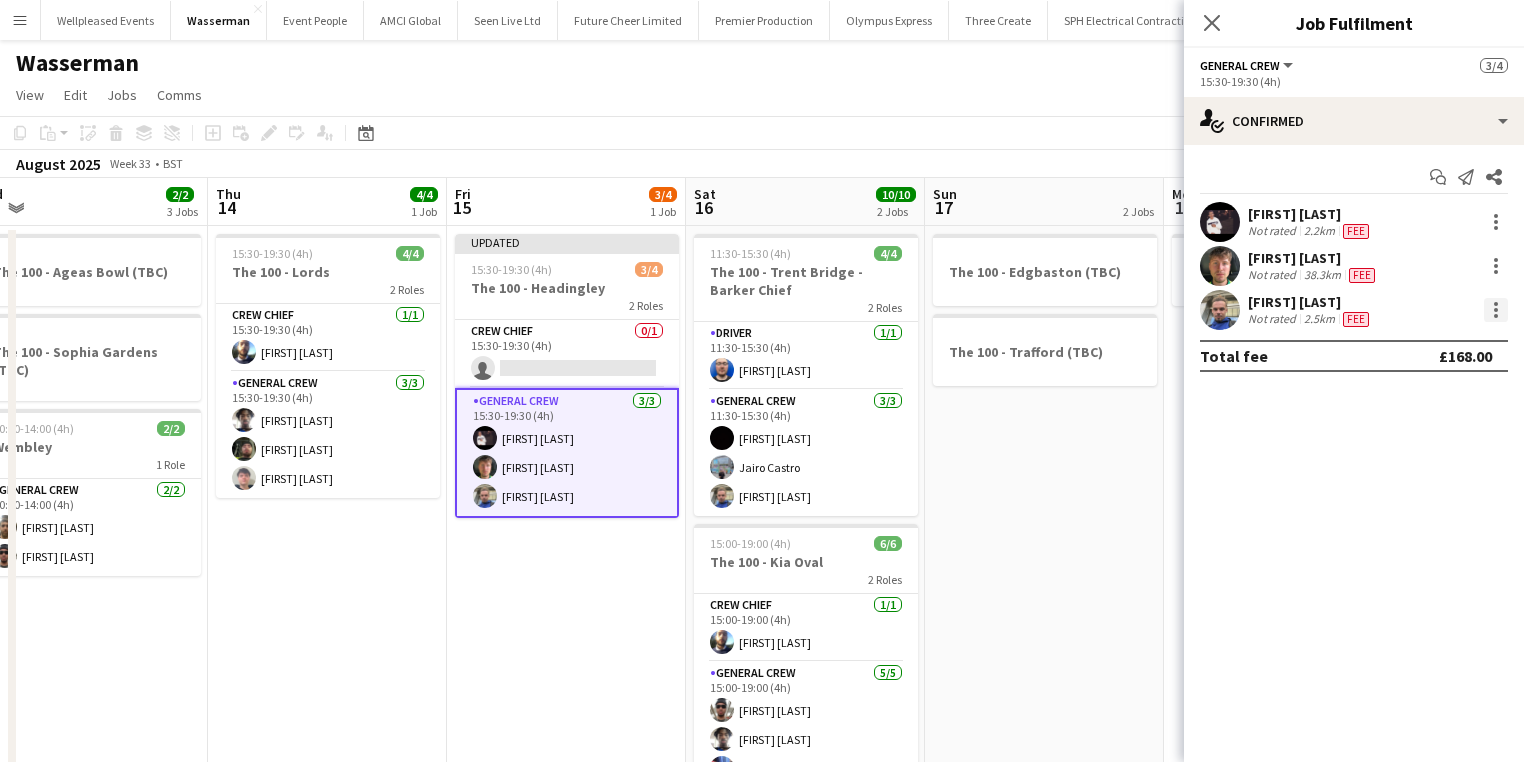 click at bounding box center [1496, 310] 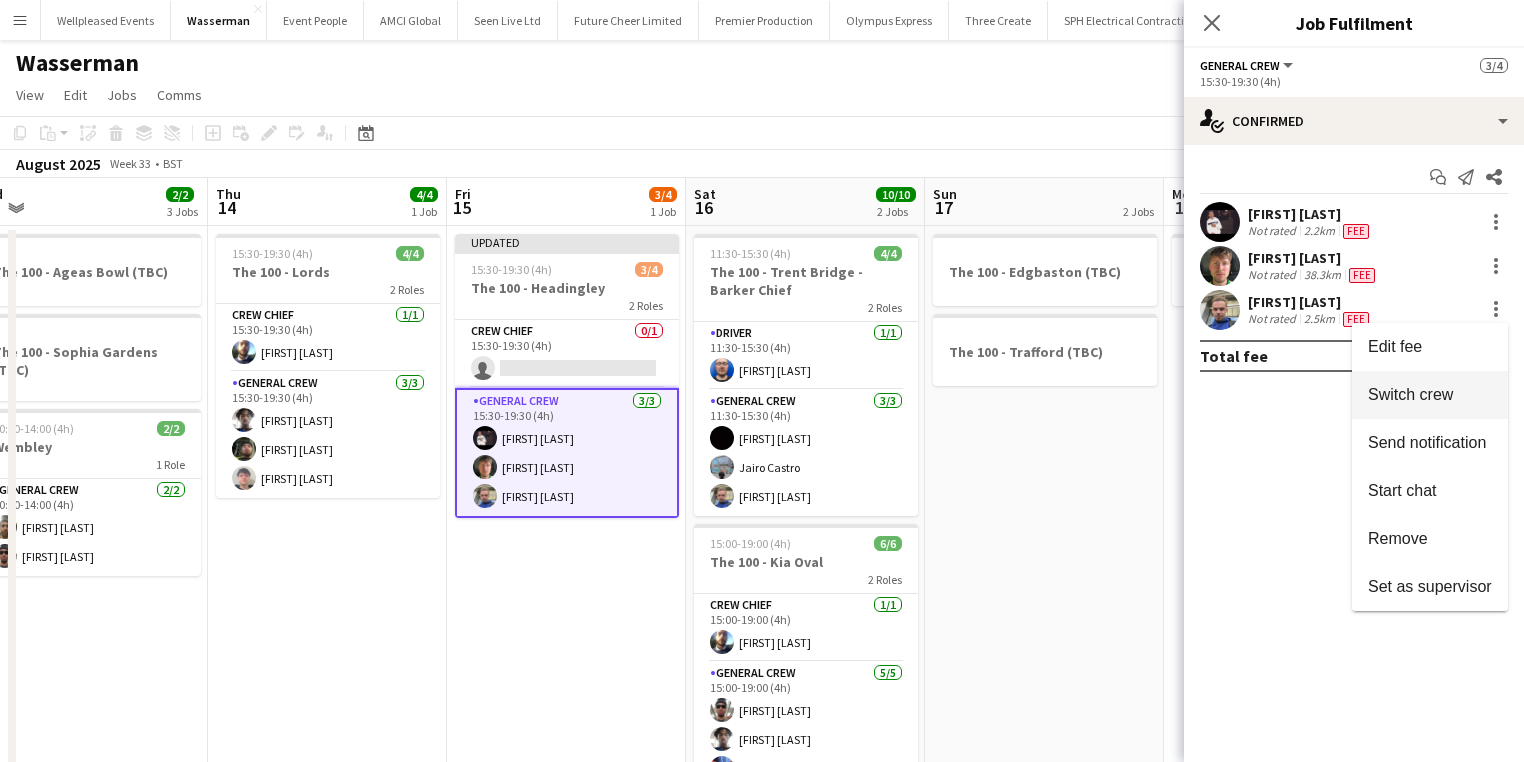 click on "Switch crew" at bounding box center [1410, 394] 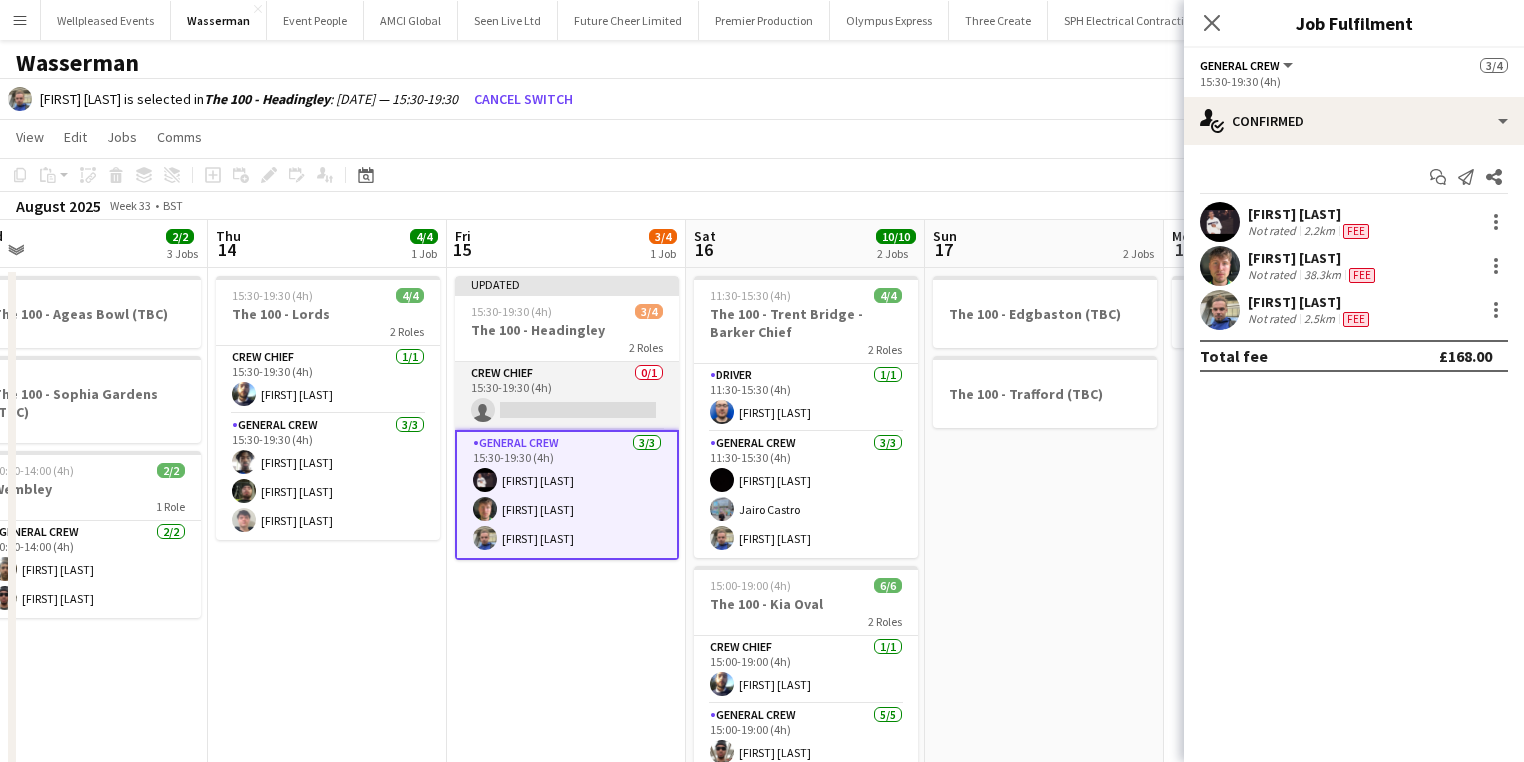 click on "Crew Chief   0/1   15:30-19:30 (4h)
single-neutral-actions" at bounding box center (567, 396) 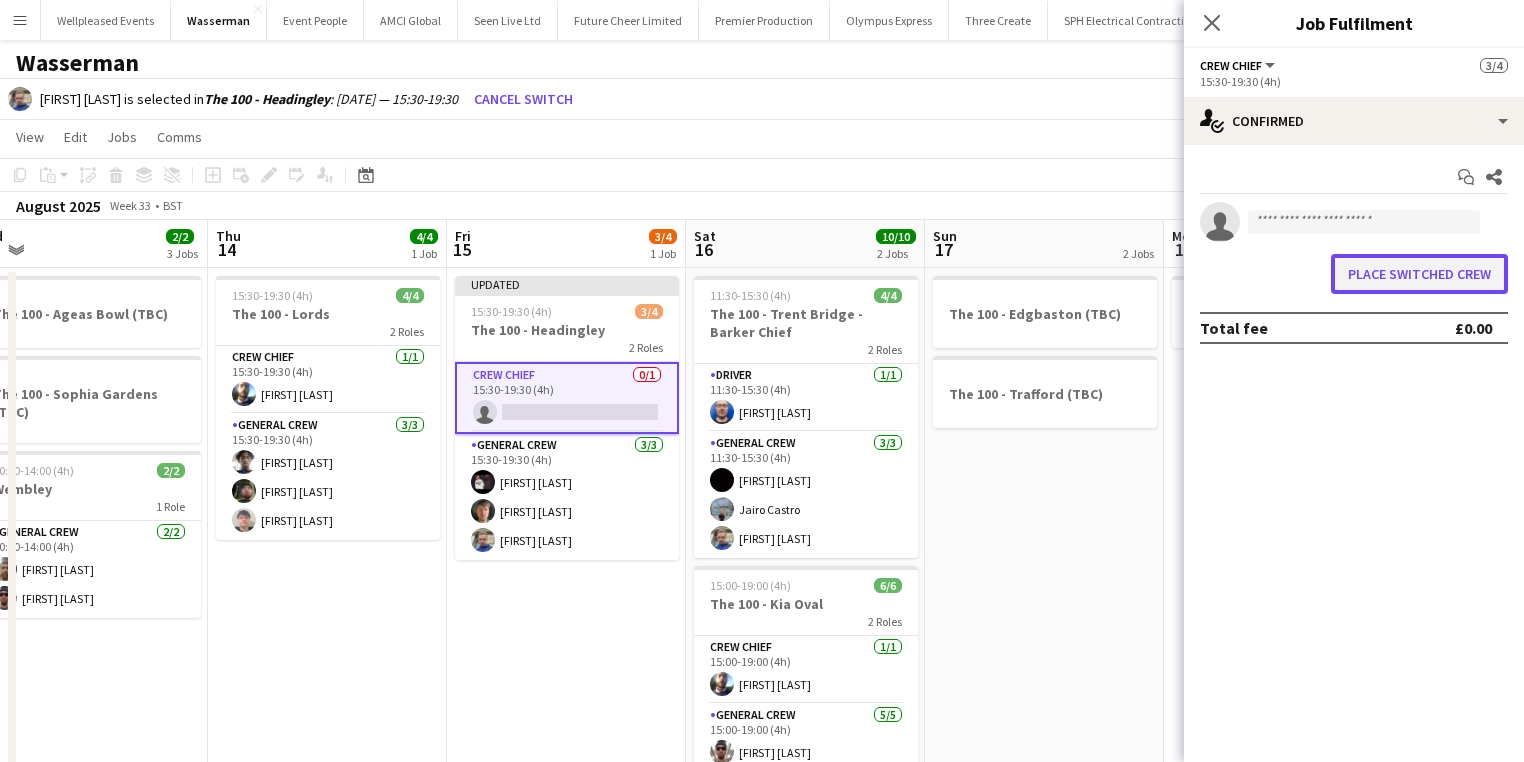click on "Place switched crew" at bounding box center (1419, 274) 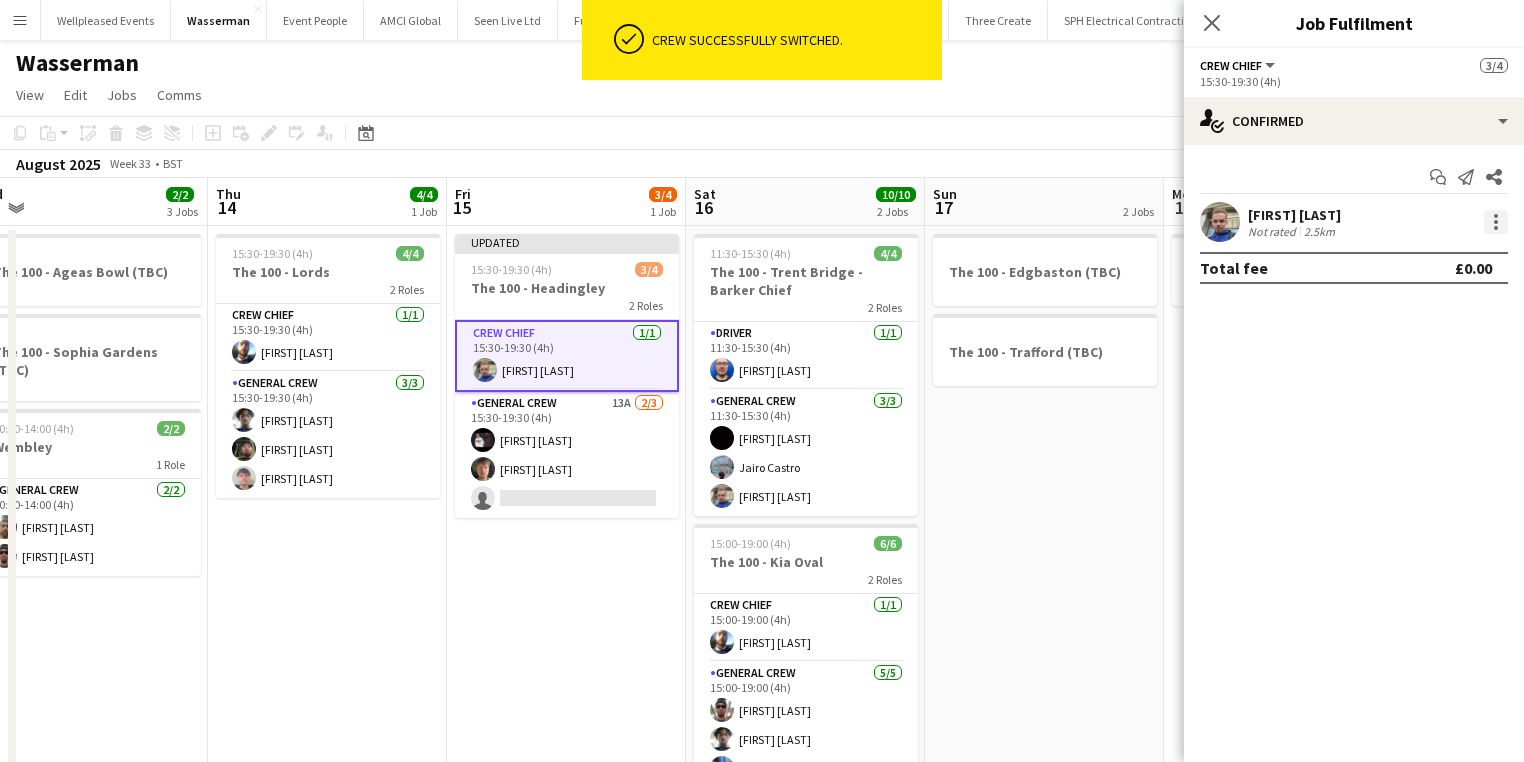 click at bounding box center (1496, 228) 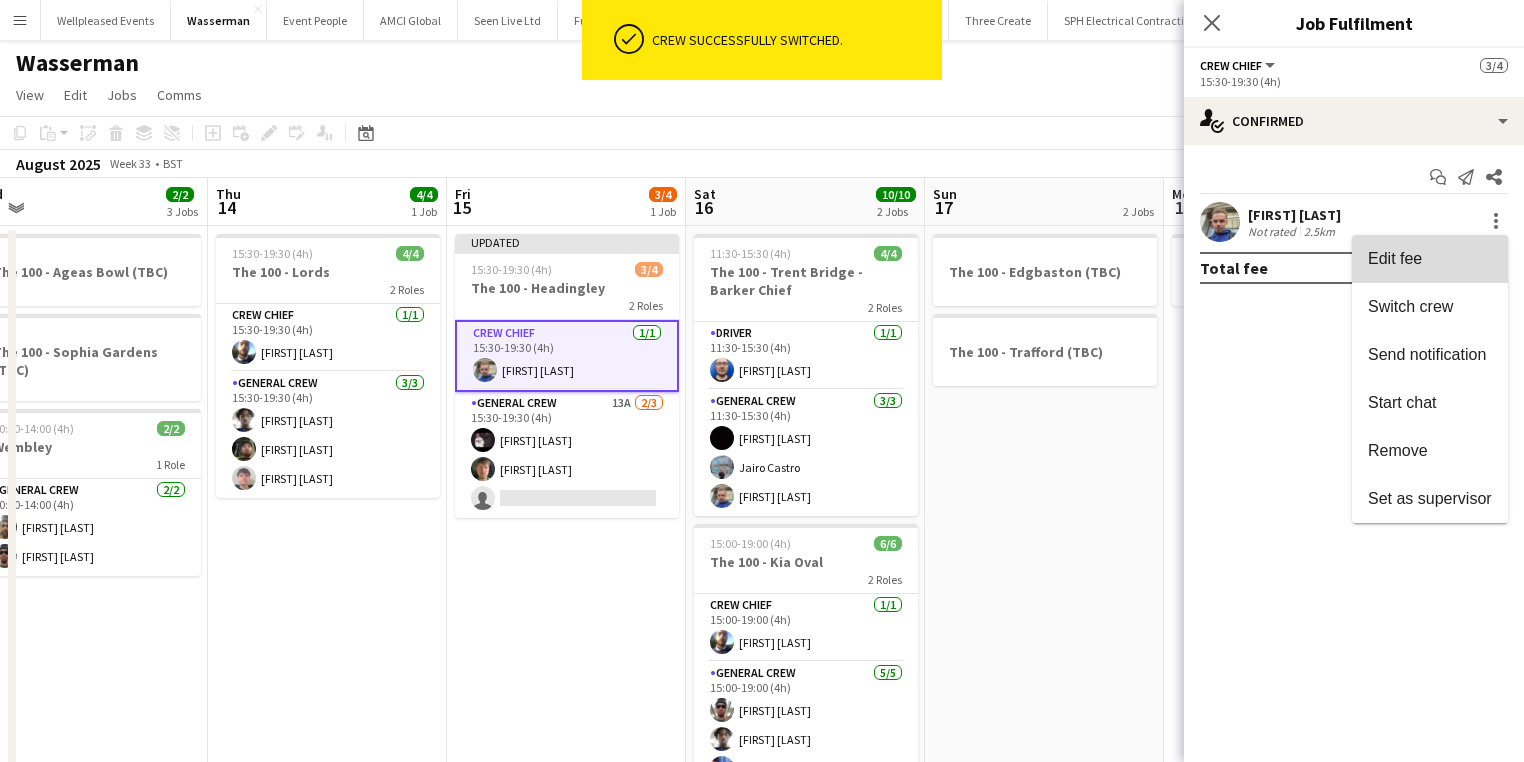 click on "Edit fee" at bounding box center [1430, 259] 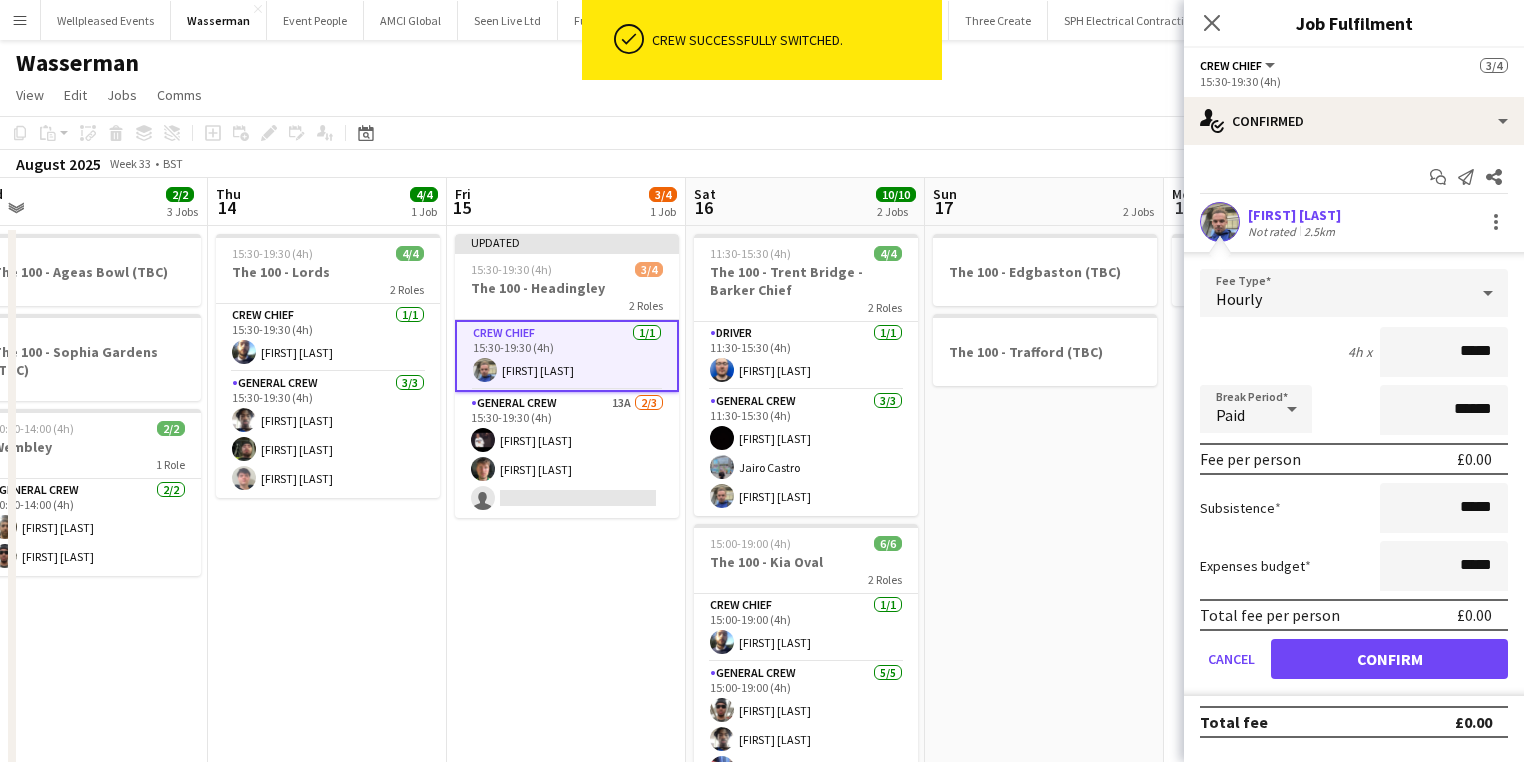 drag, startPoint x: 1408, startPoint y: 360, endPoint x: 1568, endPoint y: 360, distance: 160 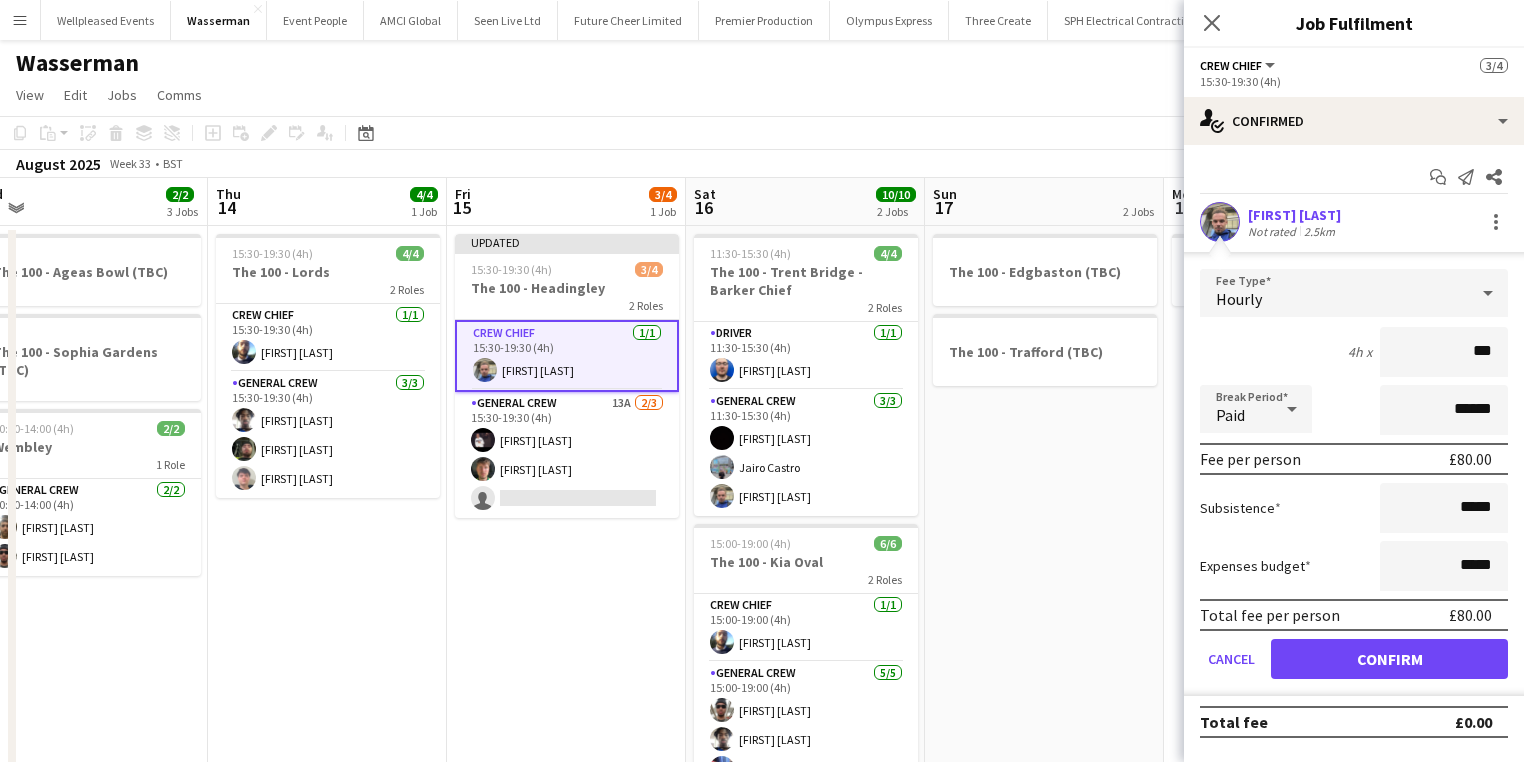 type on "***" 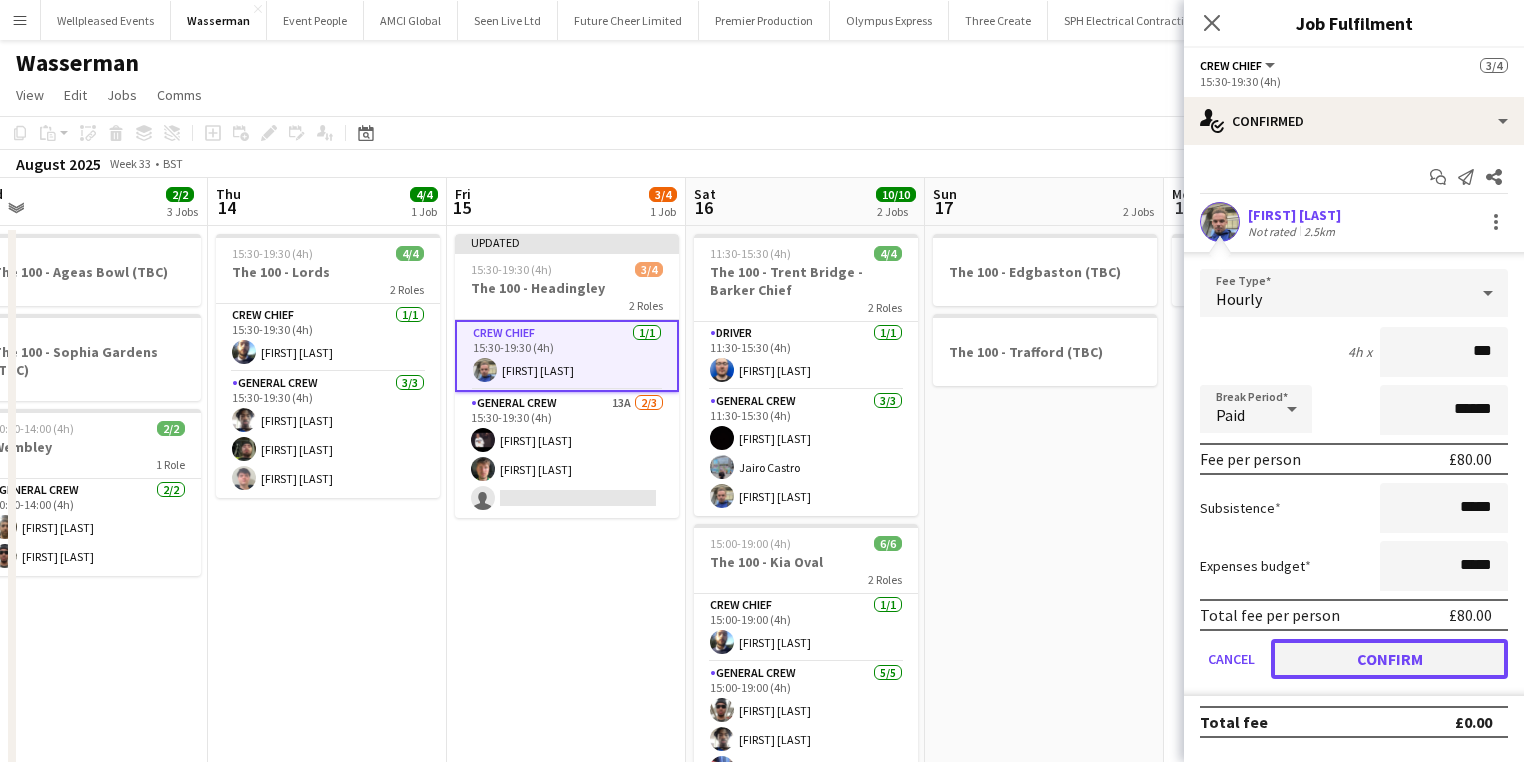 click on "Confirm" at bounding box center [1389, 659] 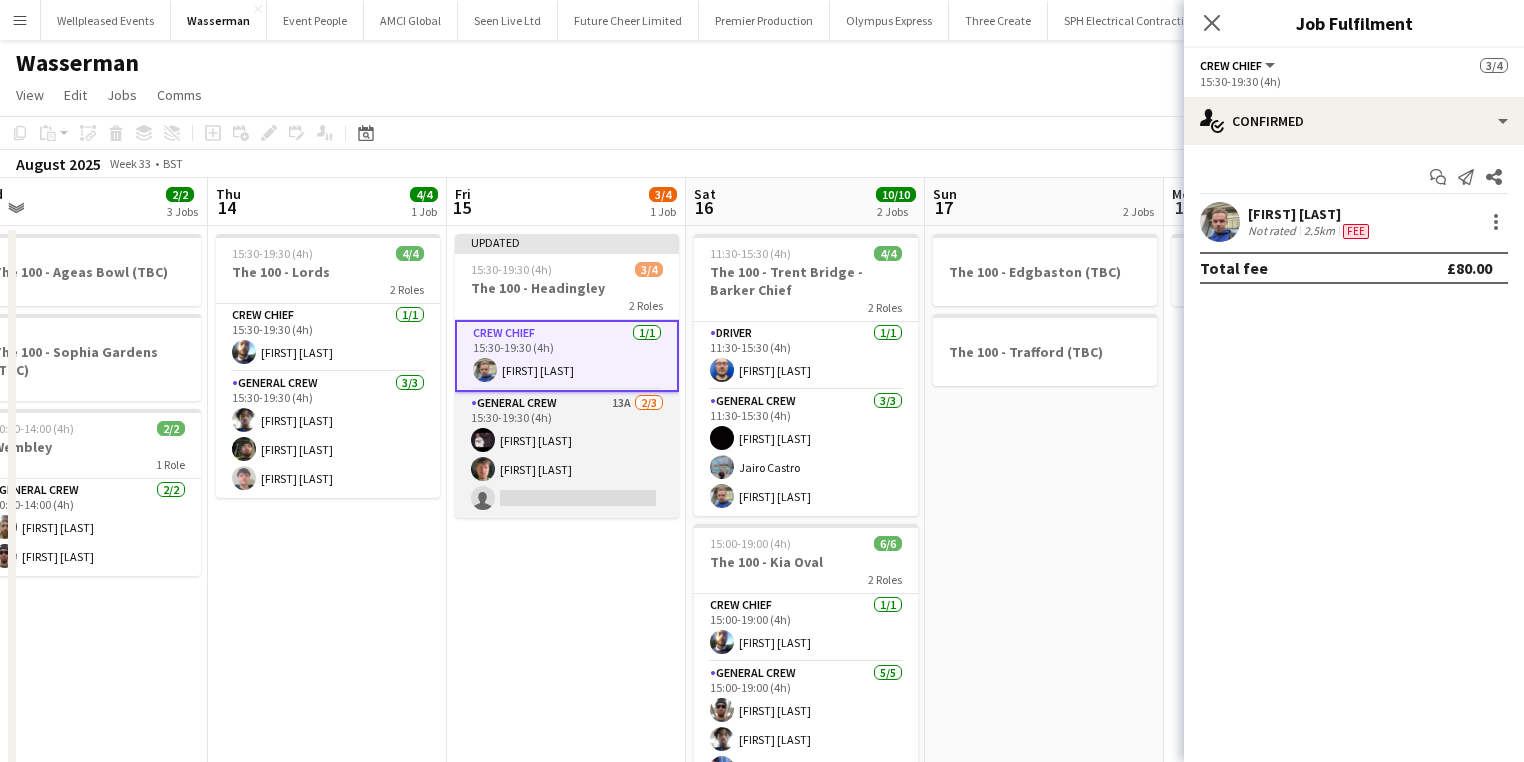 click on "General Crew   13A   2/3   15:30-19:30 (4h)
Antonio Aiken Harry Walkden
single-neutral-actions" at bounding box center (567, 455) 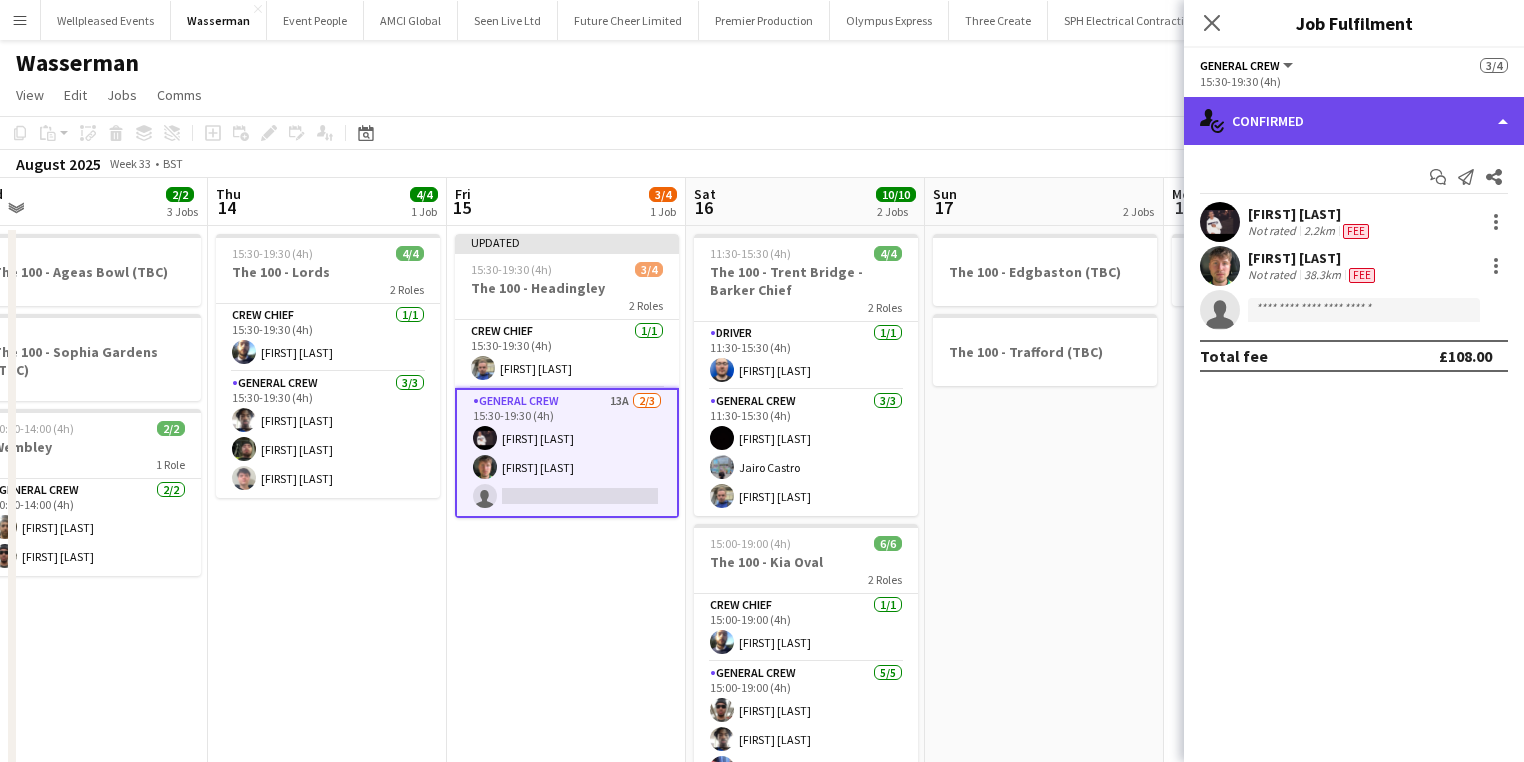 click on "single-neutral-actions-check-2
Confirmed" 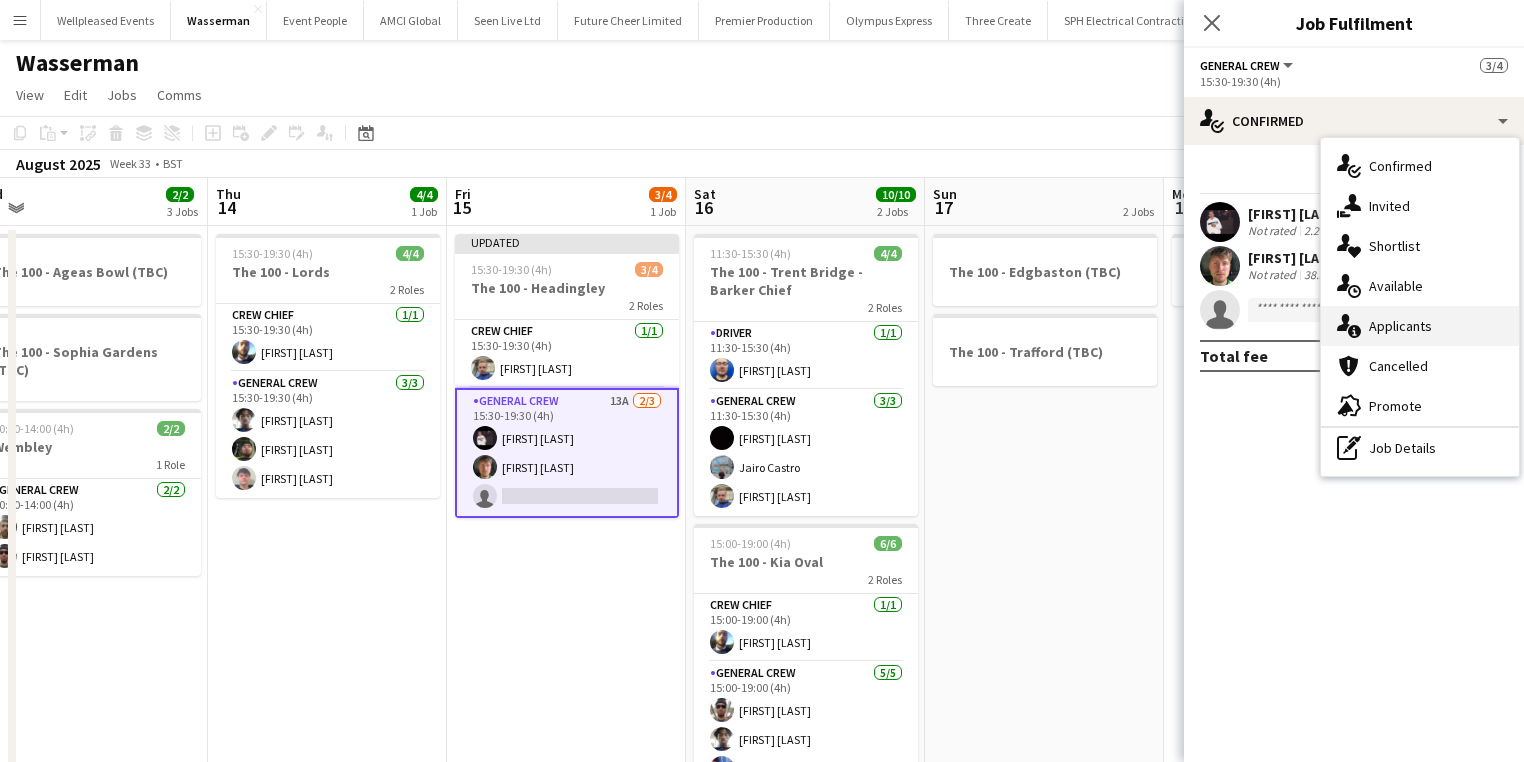 click on "single-neutral-actions-information
Applicants" at bounding box center [1420, 326] 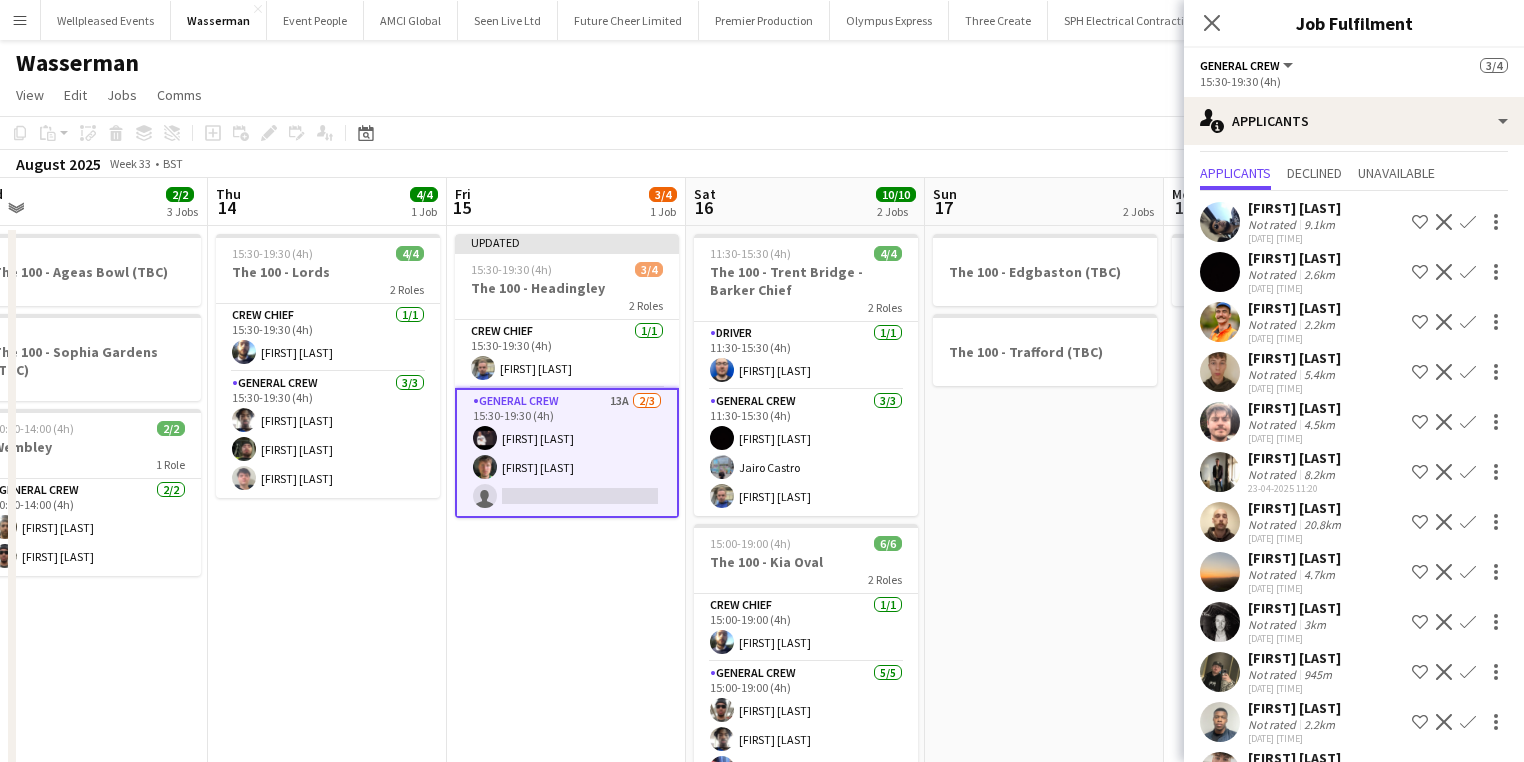 scroll, scrollTop: 80, scrollLeft: 0, axis: vertical 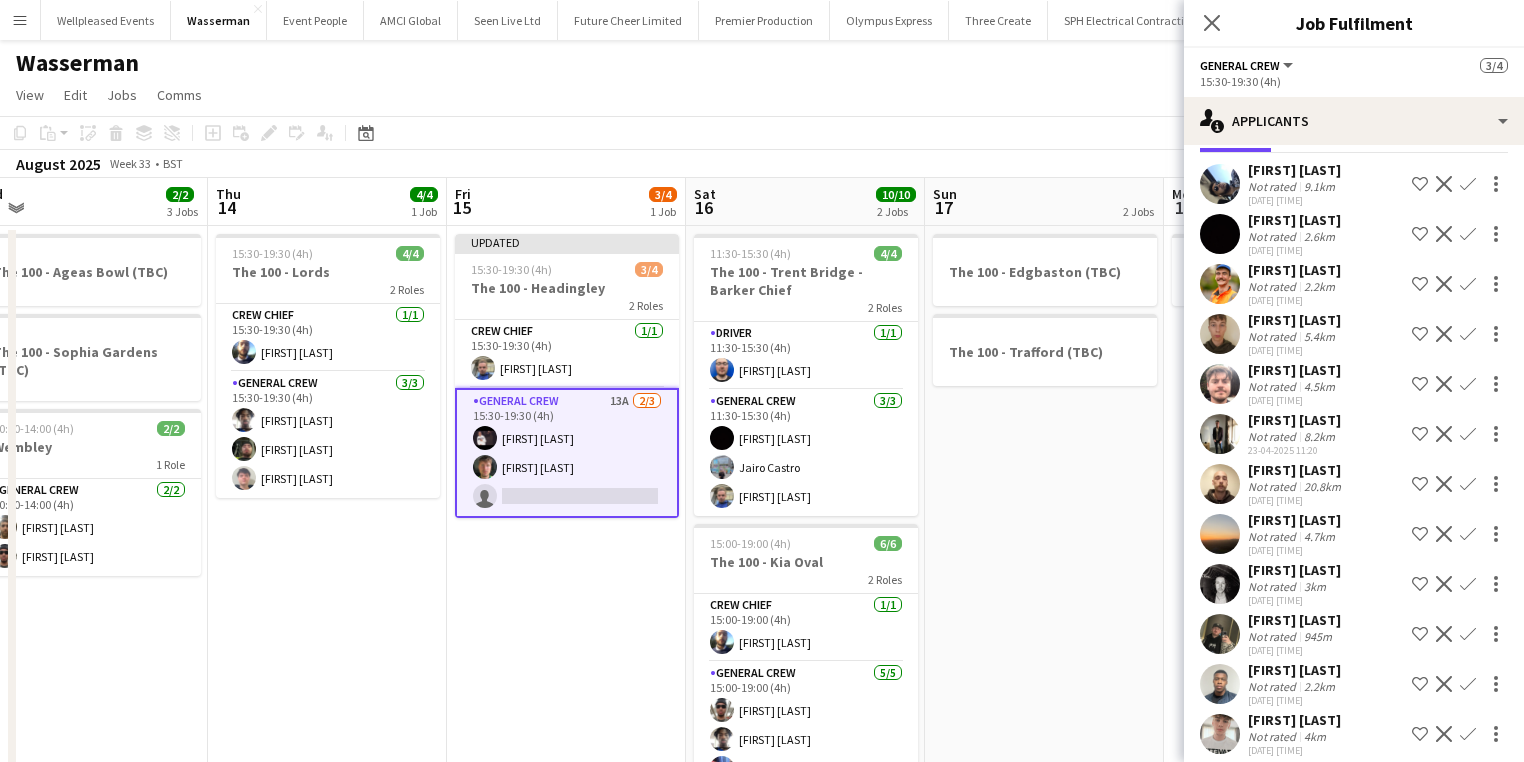 click on "Confirm" at bounding box center (1468, 484) 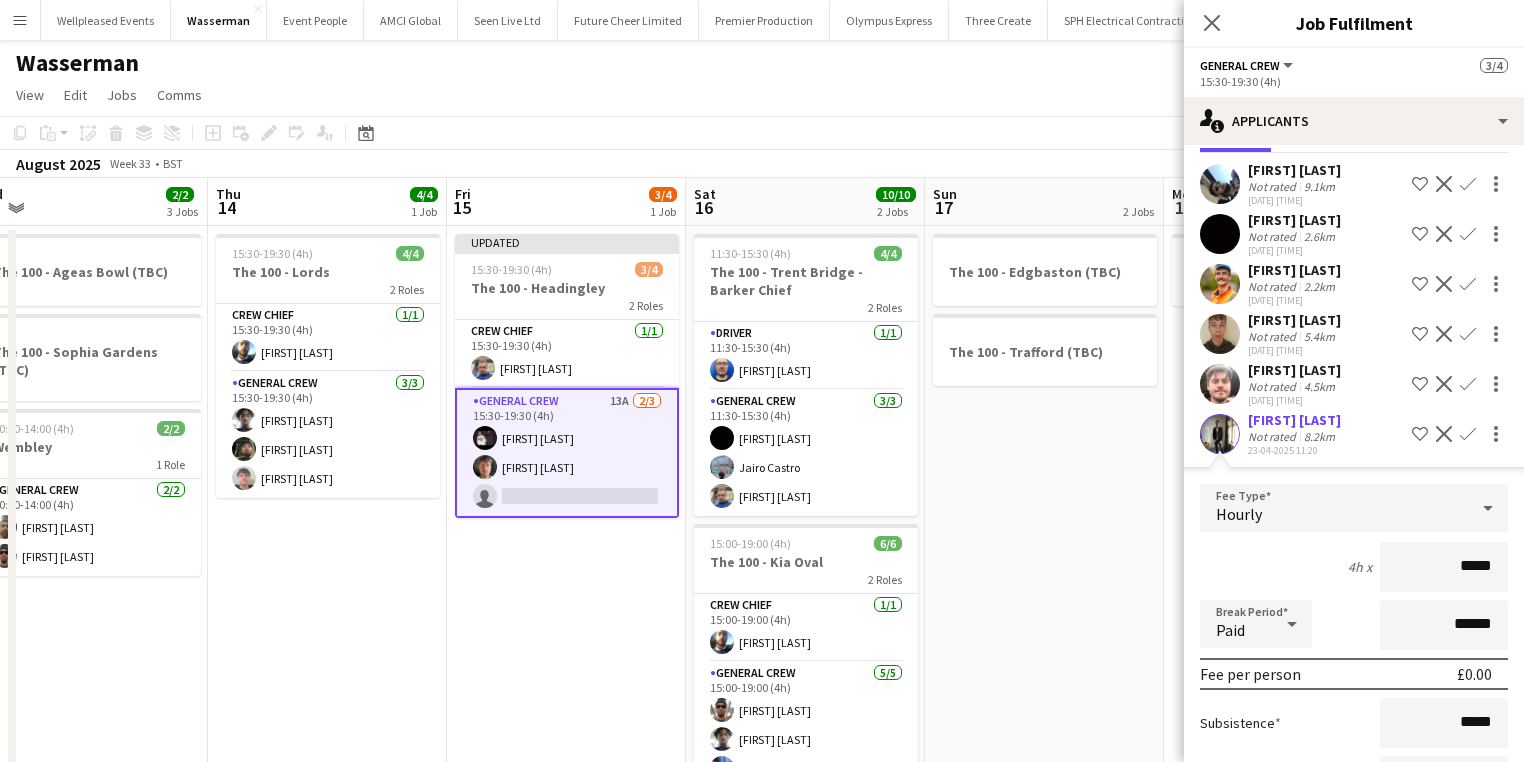 drag, startPoint x: 1422, startPoint y: 560, endPoint x: 1555, endPoint y: 565, distance: 133.09395 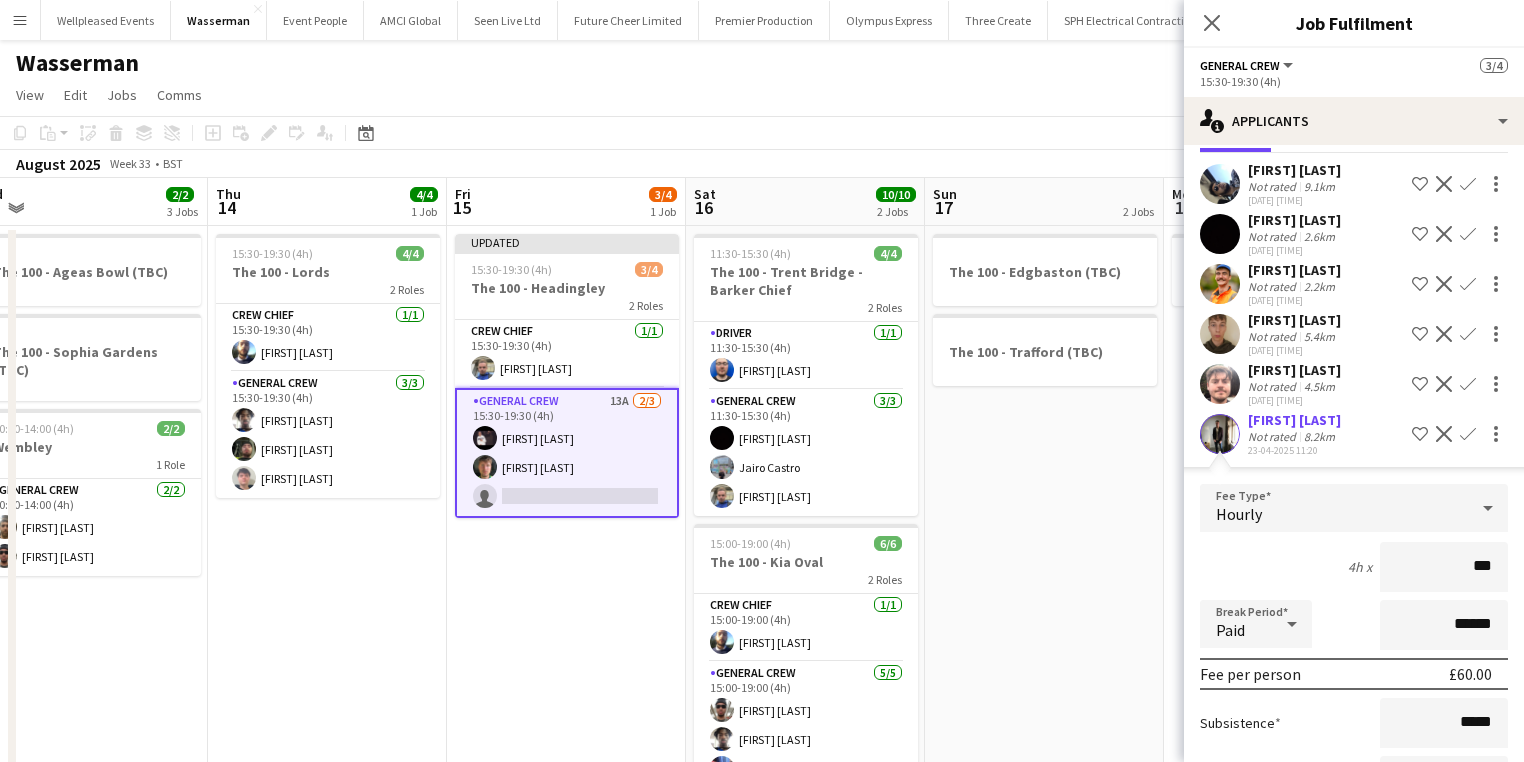 type on "***" 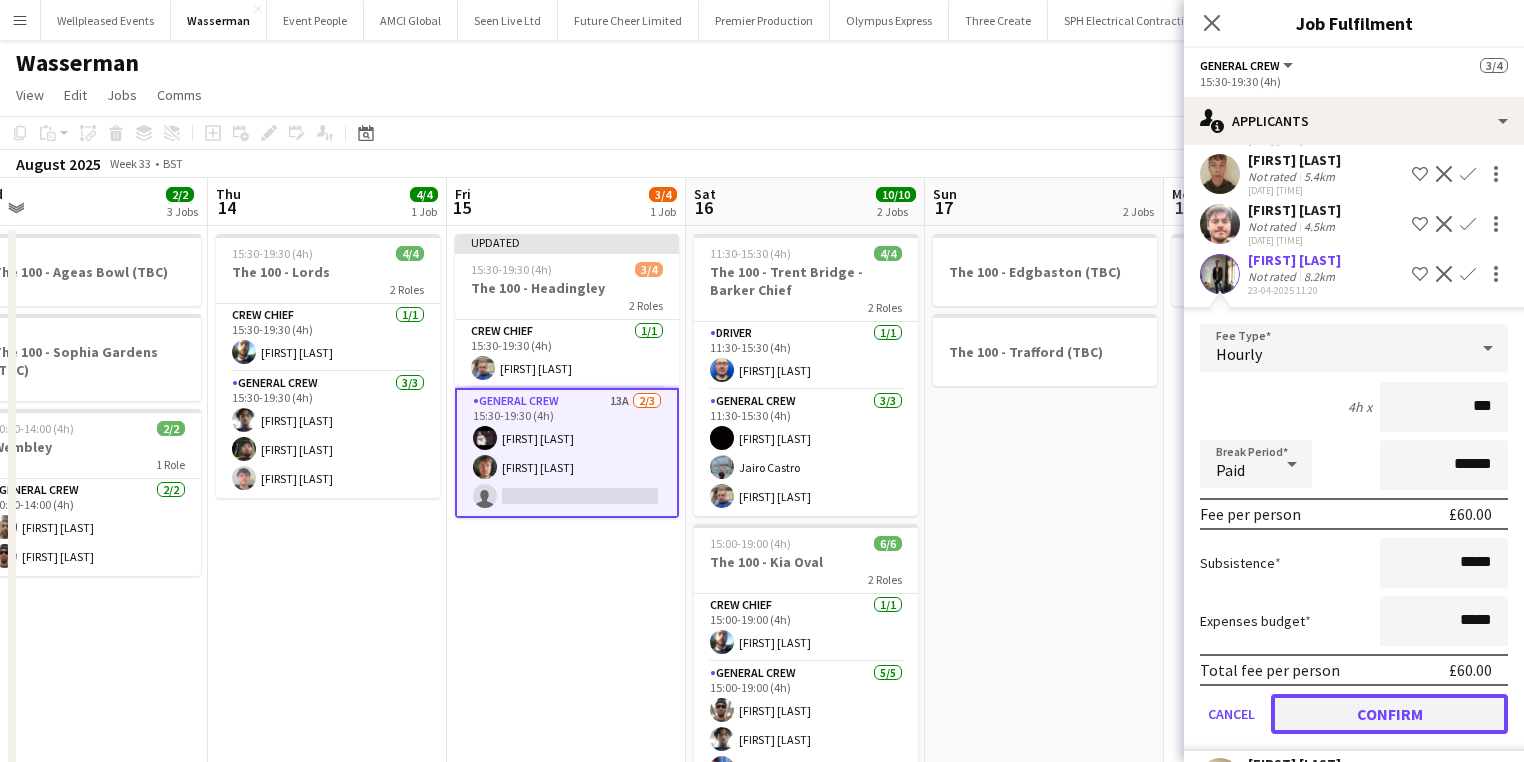 click on "Confirm" 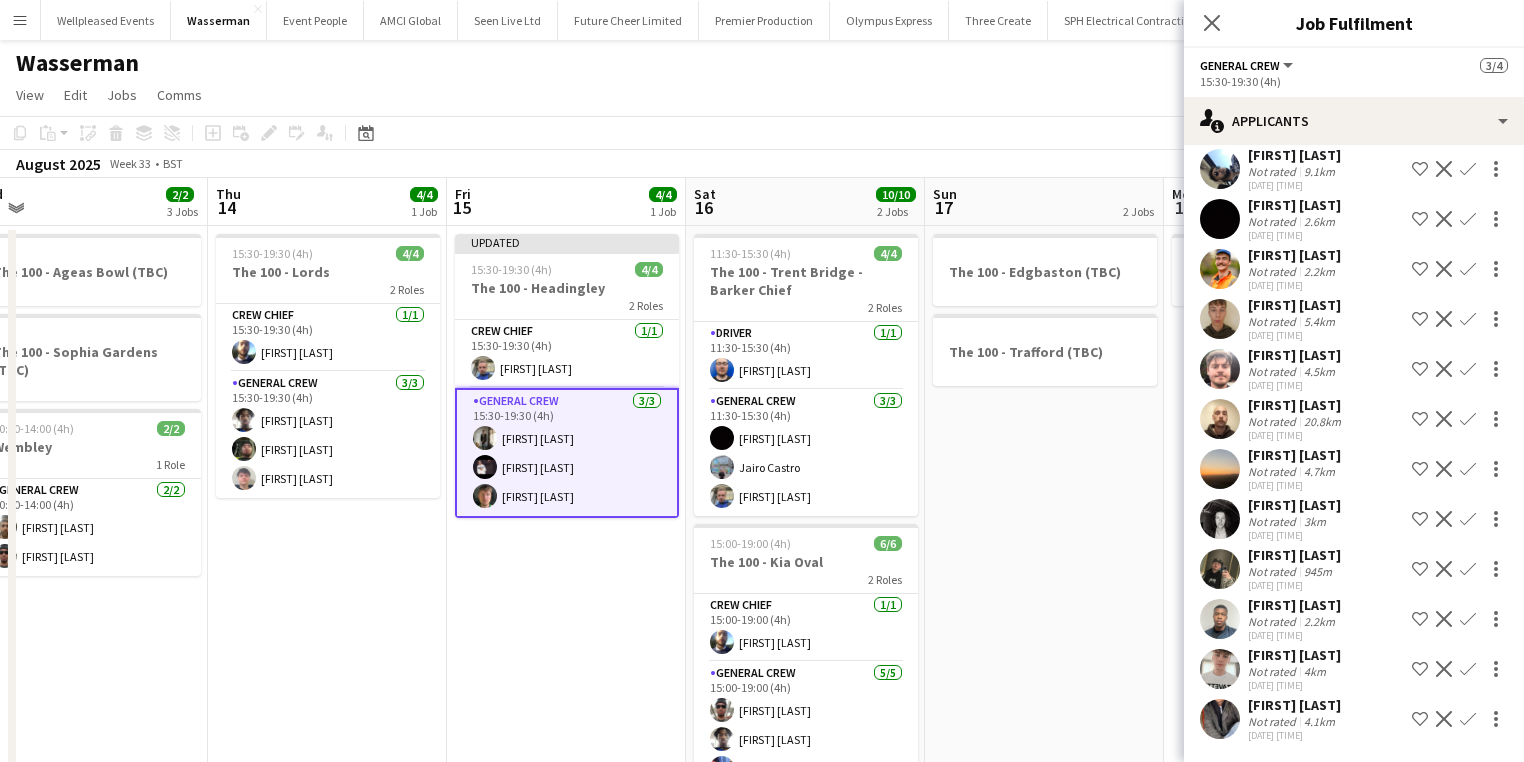 scroll, scrollTop: 94, scrollLeft: 0, axis: vertical 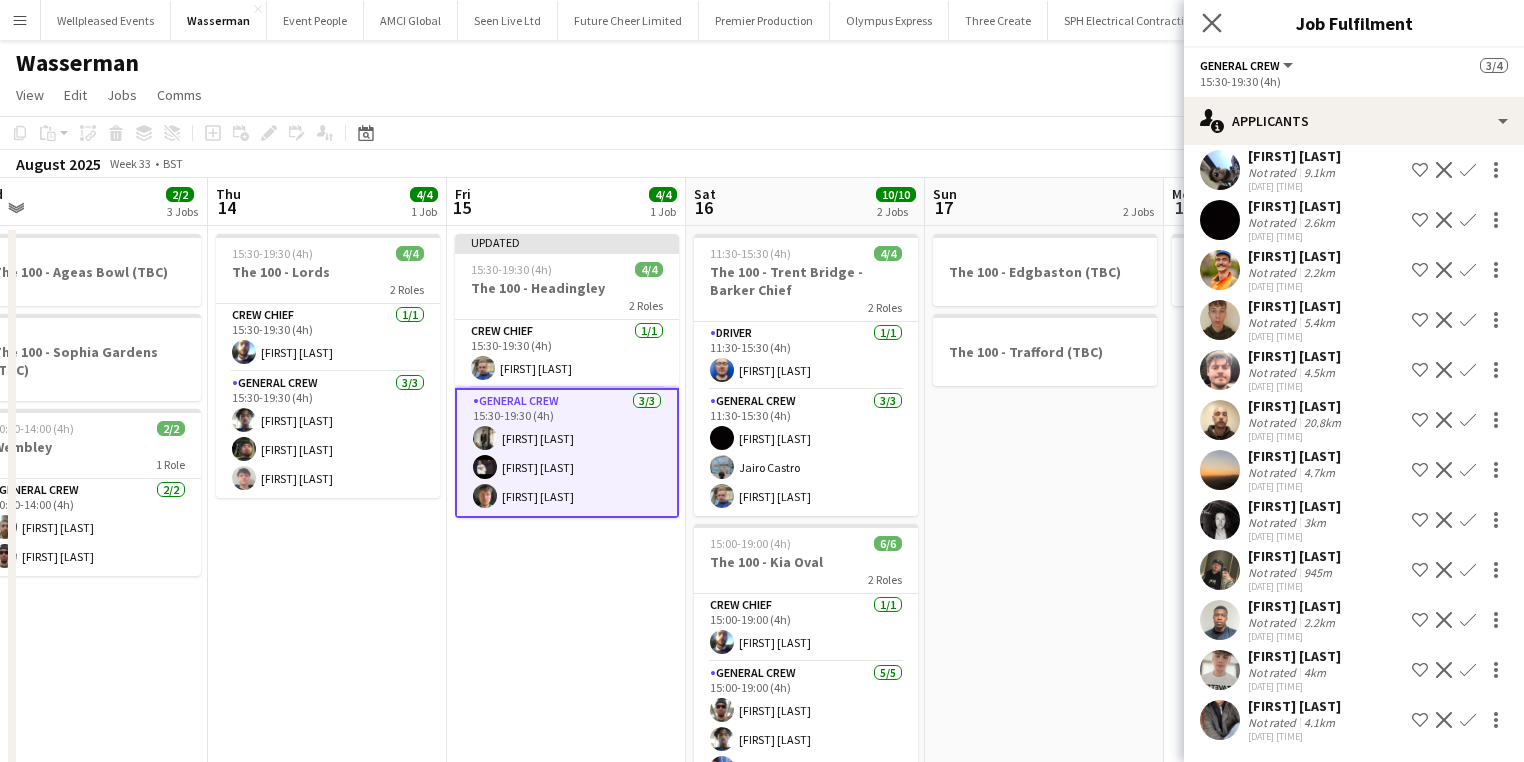 click on "Close pop-in" 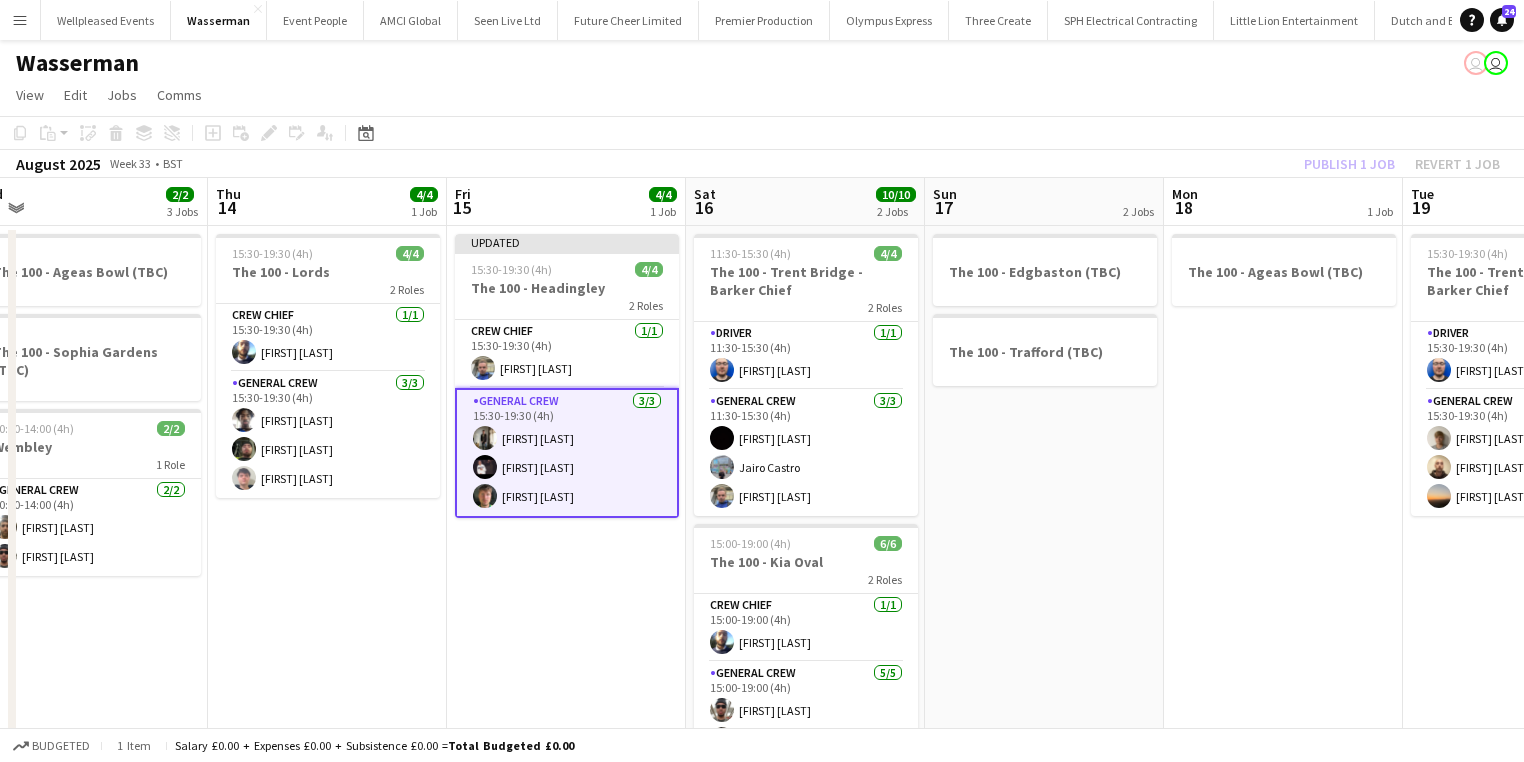 click on "Copy
Paste
Paste   Ctrl+V Paste with crew  Ctrl+Shift+V
Paste linked Job
Delete
Group
Ungroup
Add job
Add linked Job
Edit
Edit linked Job
Applicants
Date picker
AUG 2025 AUG 2025 Monday M Tuesday T Wednesday W Thursday T Friday F Saturday S Sunday S  AUG   1   2   3   4   5   6   7   8   9   10   11   12   13   14   15   16   17   18   19   20   21   22   23   24   25   26   27   28   29   30   31
Comparison range
Comparison range
Today" 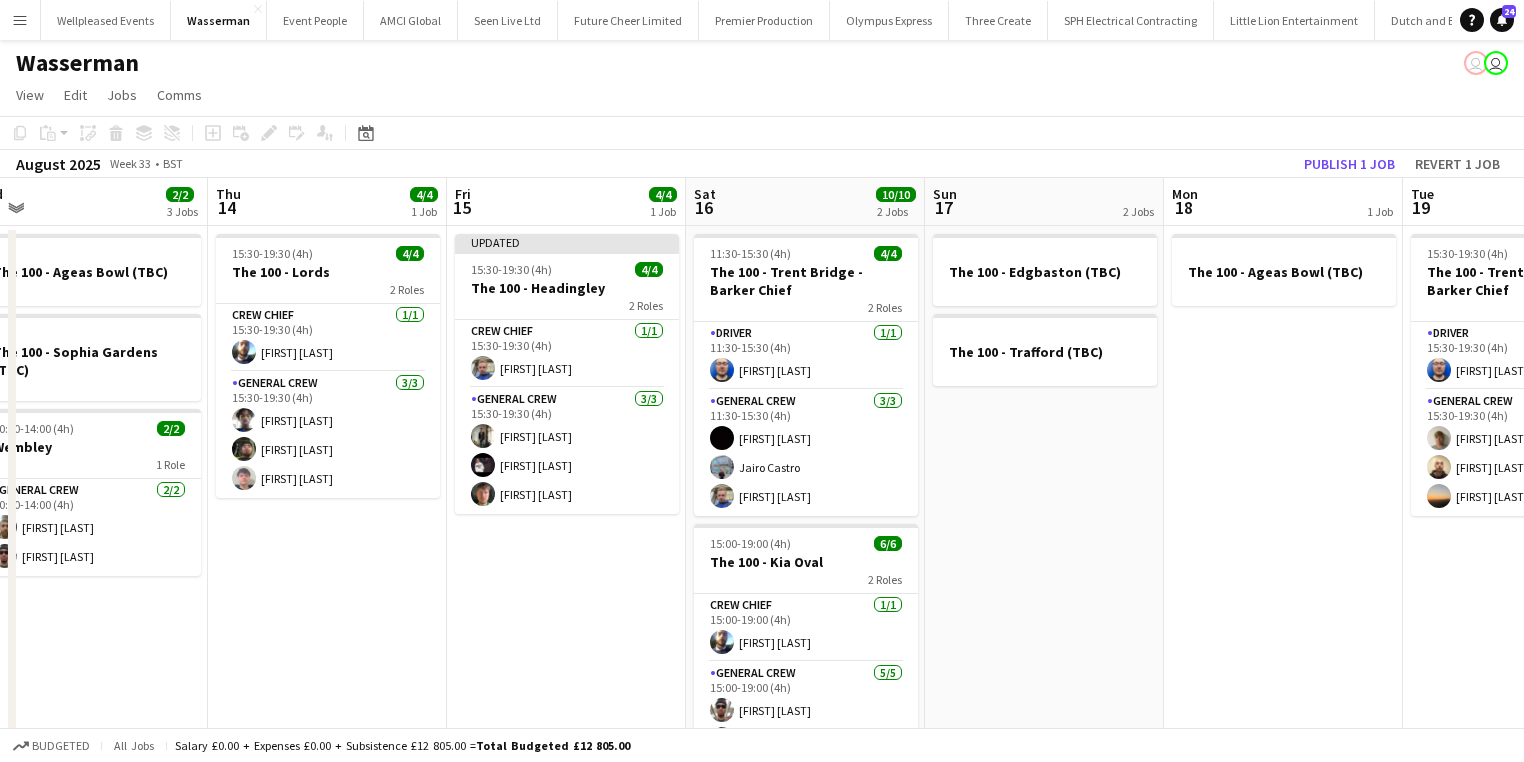 click on "Copy
Paste
Paste   Ctrl+V Paste with crew  Ctrl+Shift+V
Paste linked Job
Delete
Group
Ungroup
Add job
Add linked Job
Edit
Edit linked Job
Applicants
Date picker
AUG 2025 AUG 2025 Monday M Tuesday T Wednesday W Thursday T Friday F Saturday S Sunday S  AUG   1   2   3   4   5   6   7   8   9   10   11   12   13   14   15   16   17   18   19   20   21   22   23   24   25   26   27   28   29   30   31
Comparison range
Comparison range
Today" 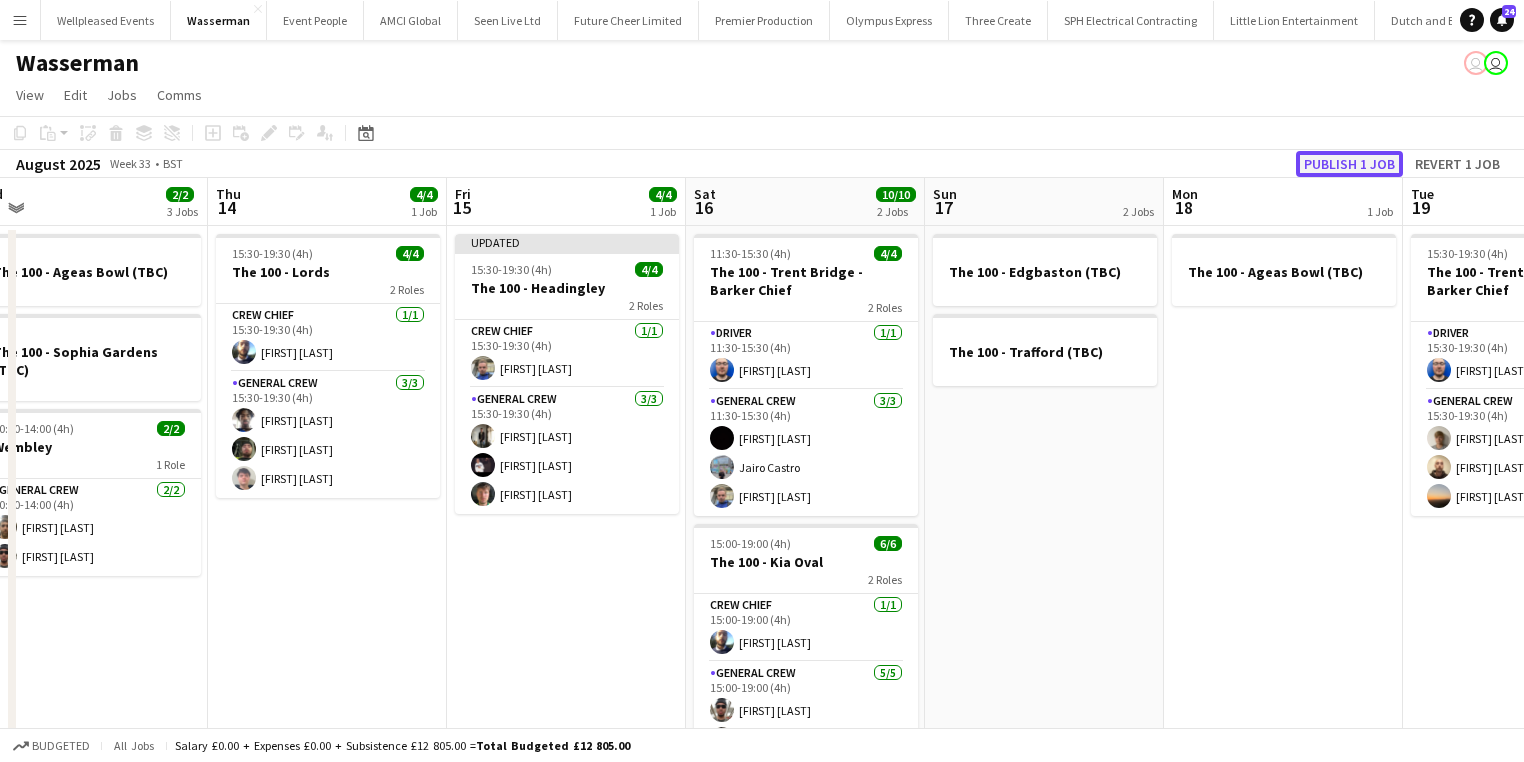 click on "Publish 1 job" 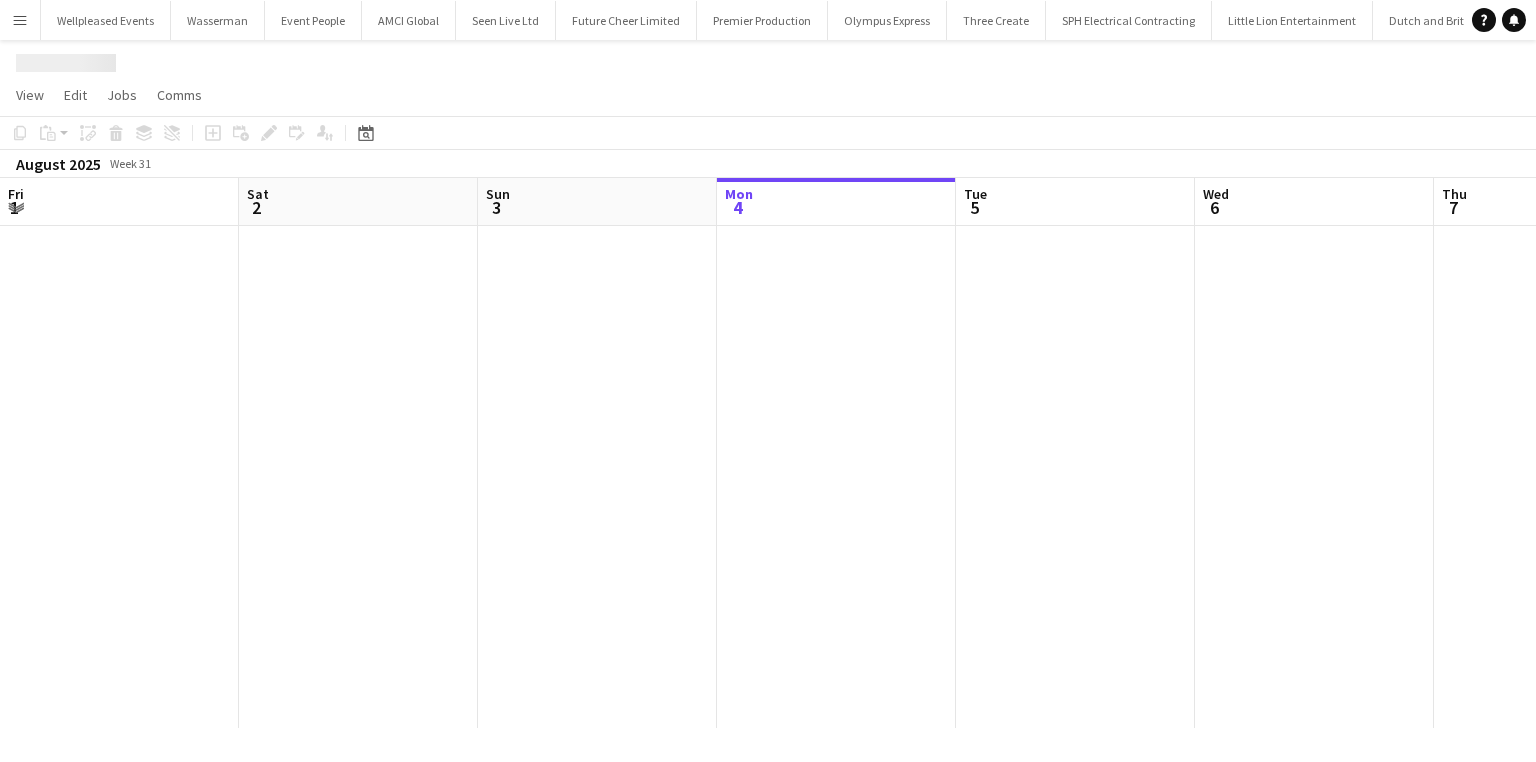 scroll, scrollTop: 0, scrollLeft: 0, axis: both 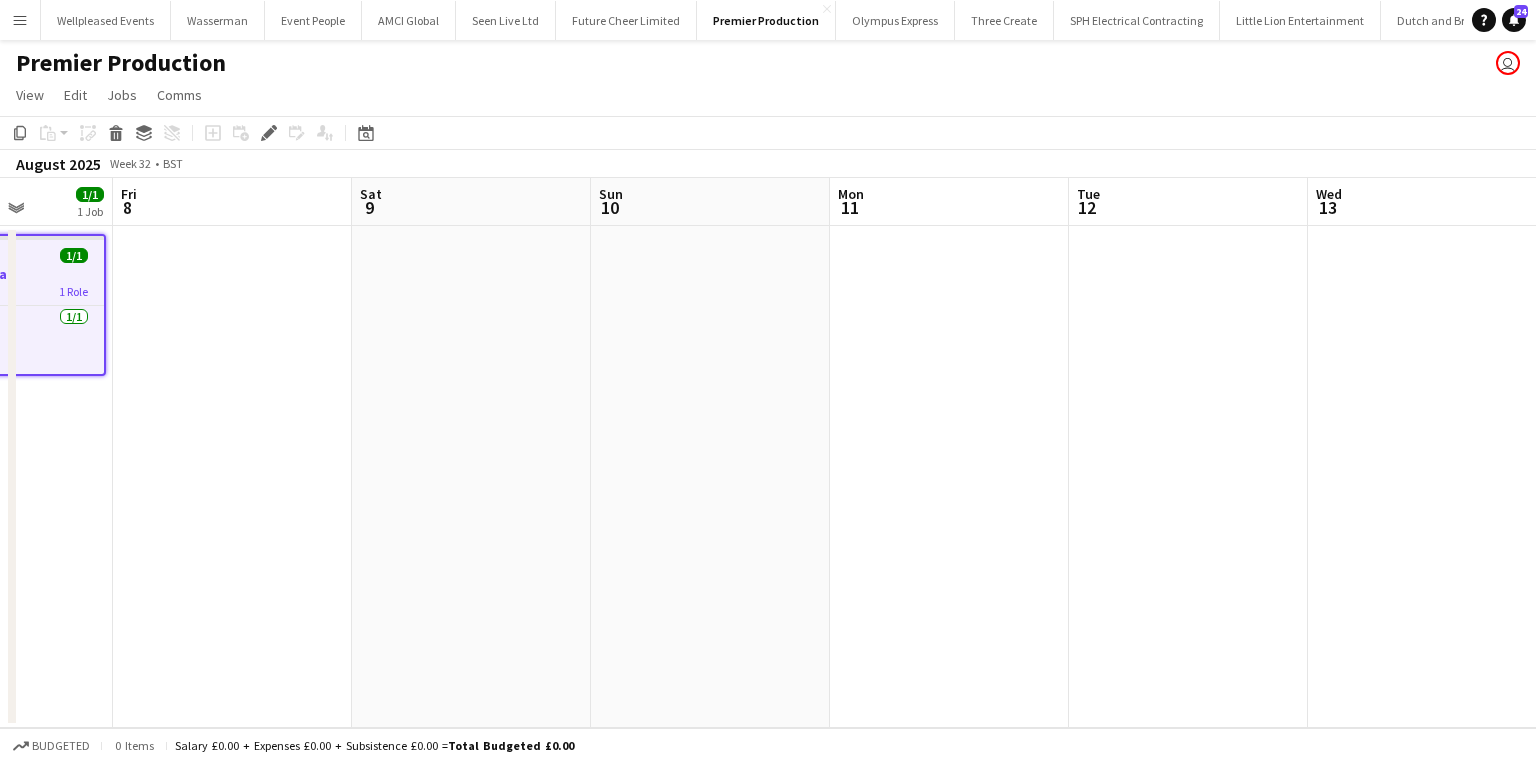 drag, startPoint x: 550, startPoint y: 522, endPoint x: 241, endPoint y: 522, distance: 309 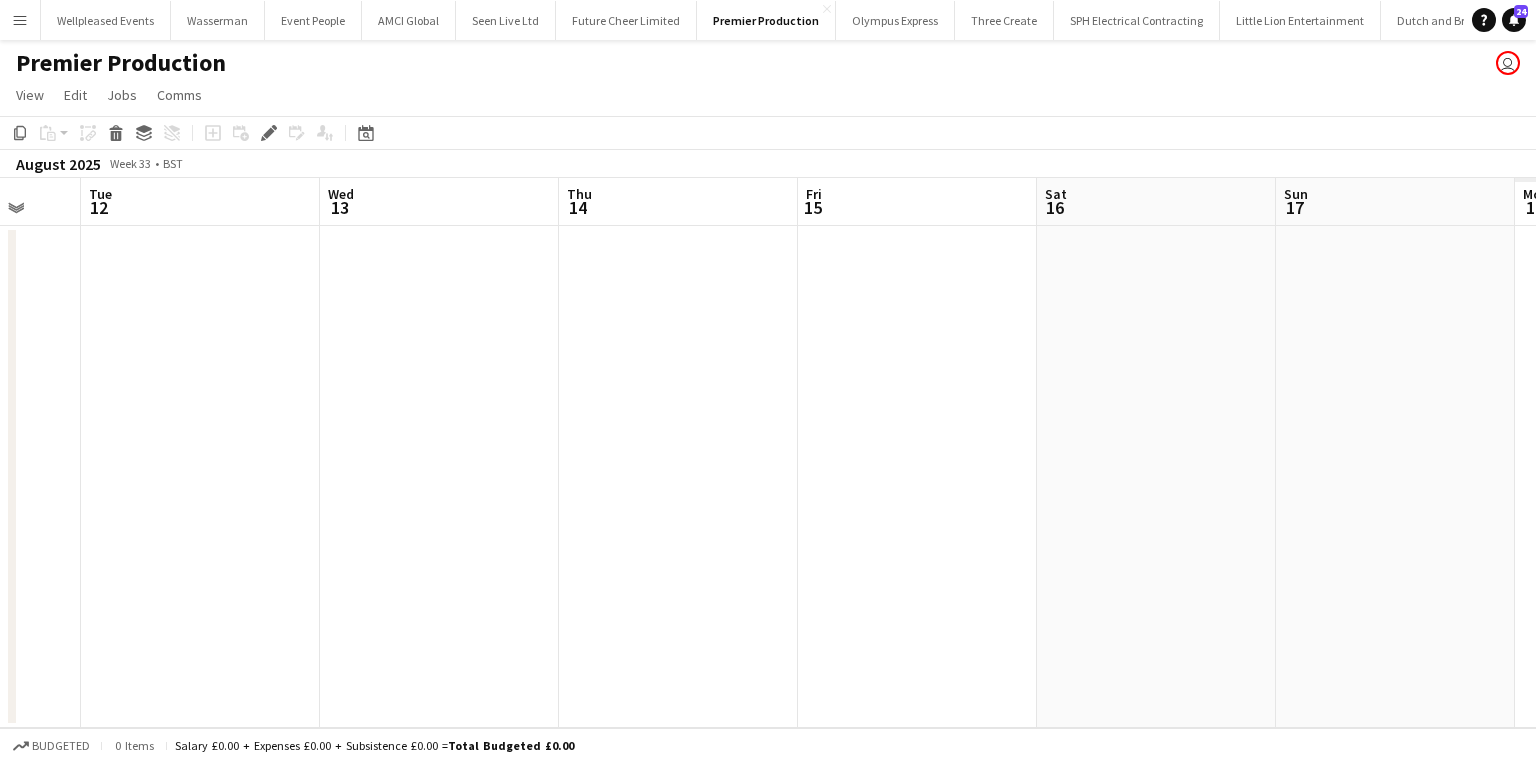 drag, startPoint x: 415, startPoint y: 519, endPoint x: 282, endPoint y: 511, distance: 133.24039 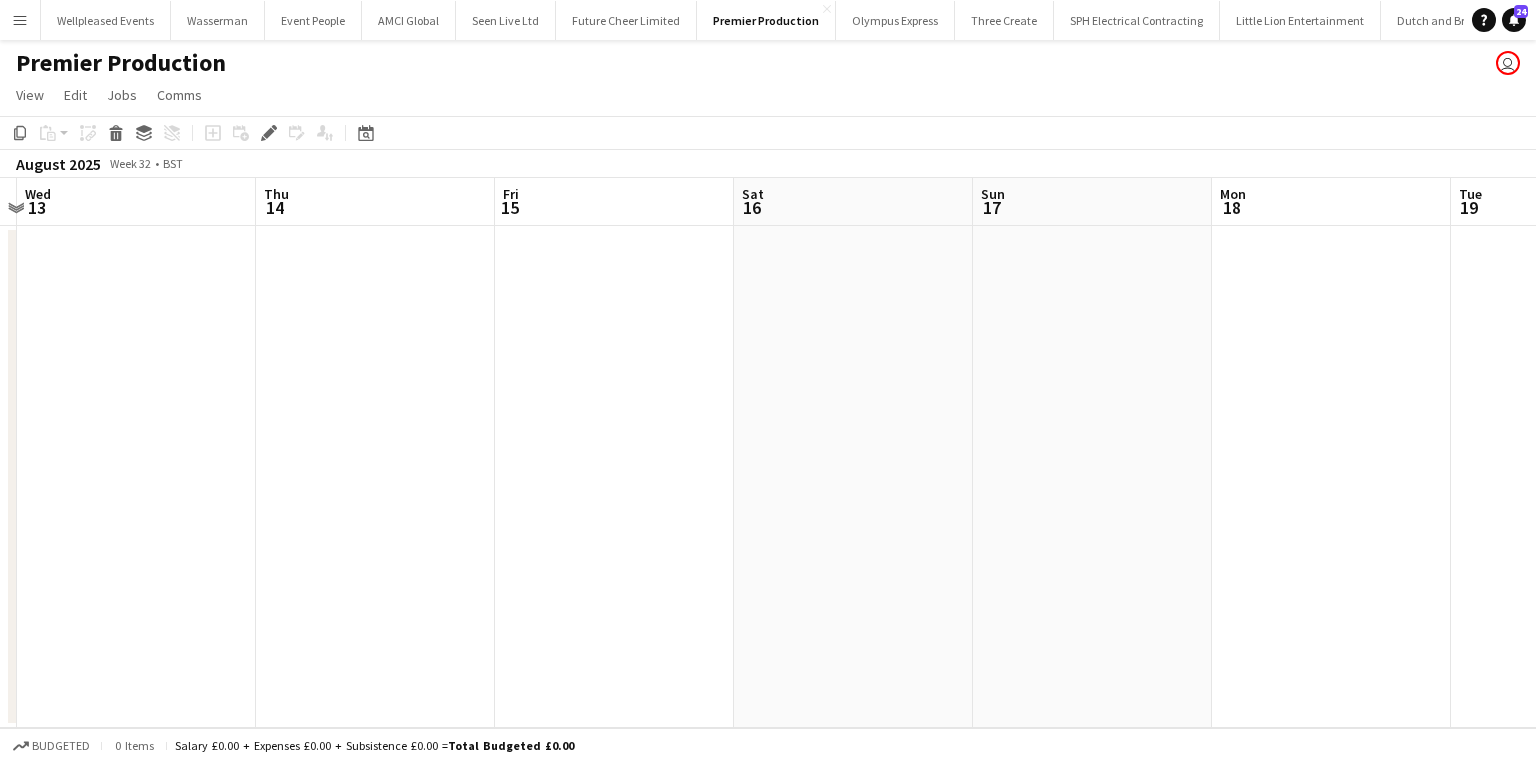 drag, startPoint x: 372, startPoint y: 521, endPoint x: 327, endPoint y: 521, distance: 45 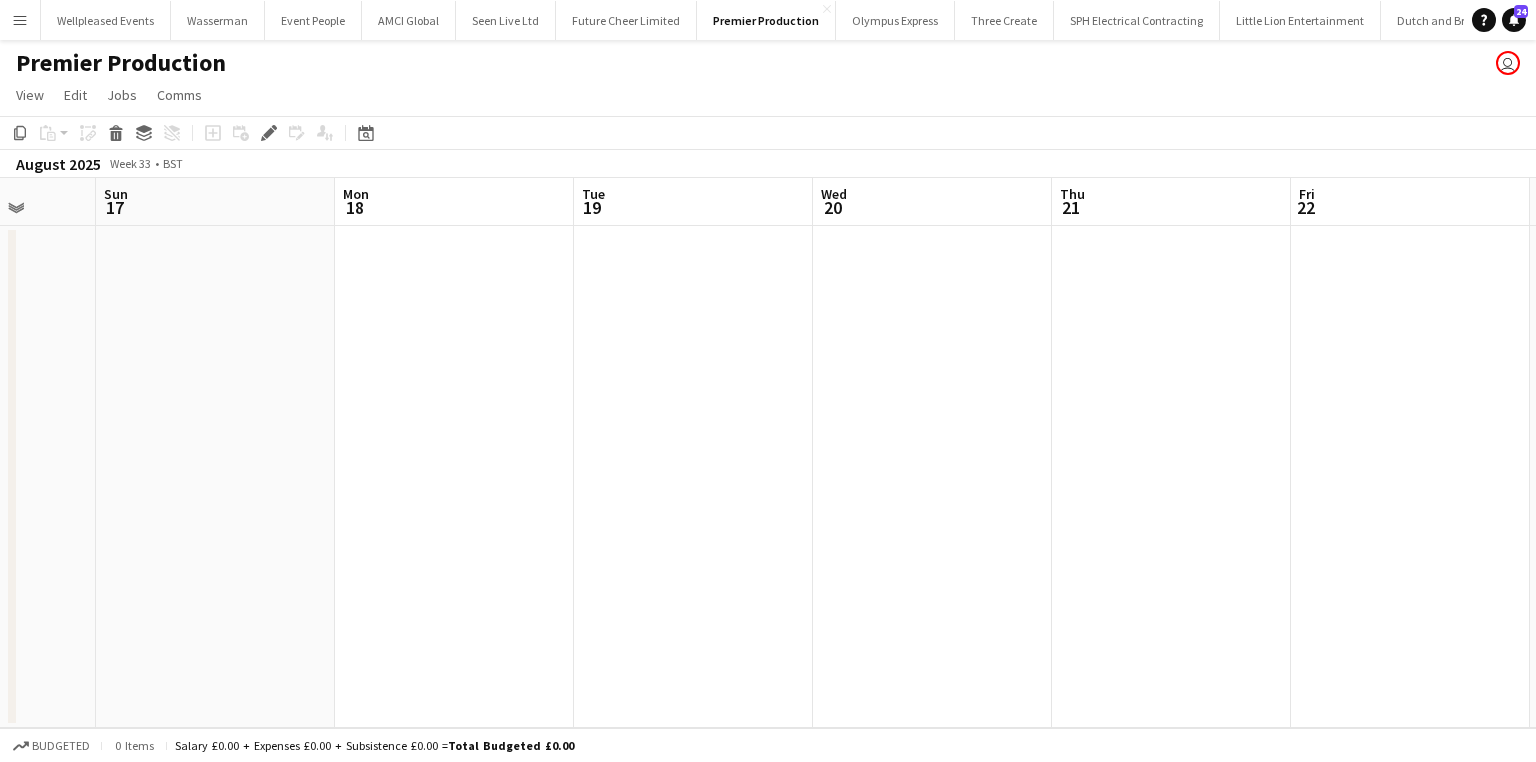 drag, startPoint x: 1074, startPoint y: 500, endPoint x: 486, endPoint y: 500, distance: 588 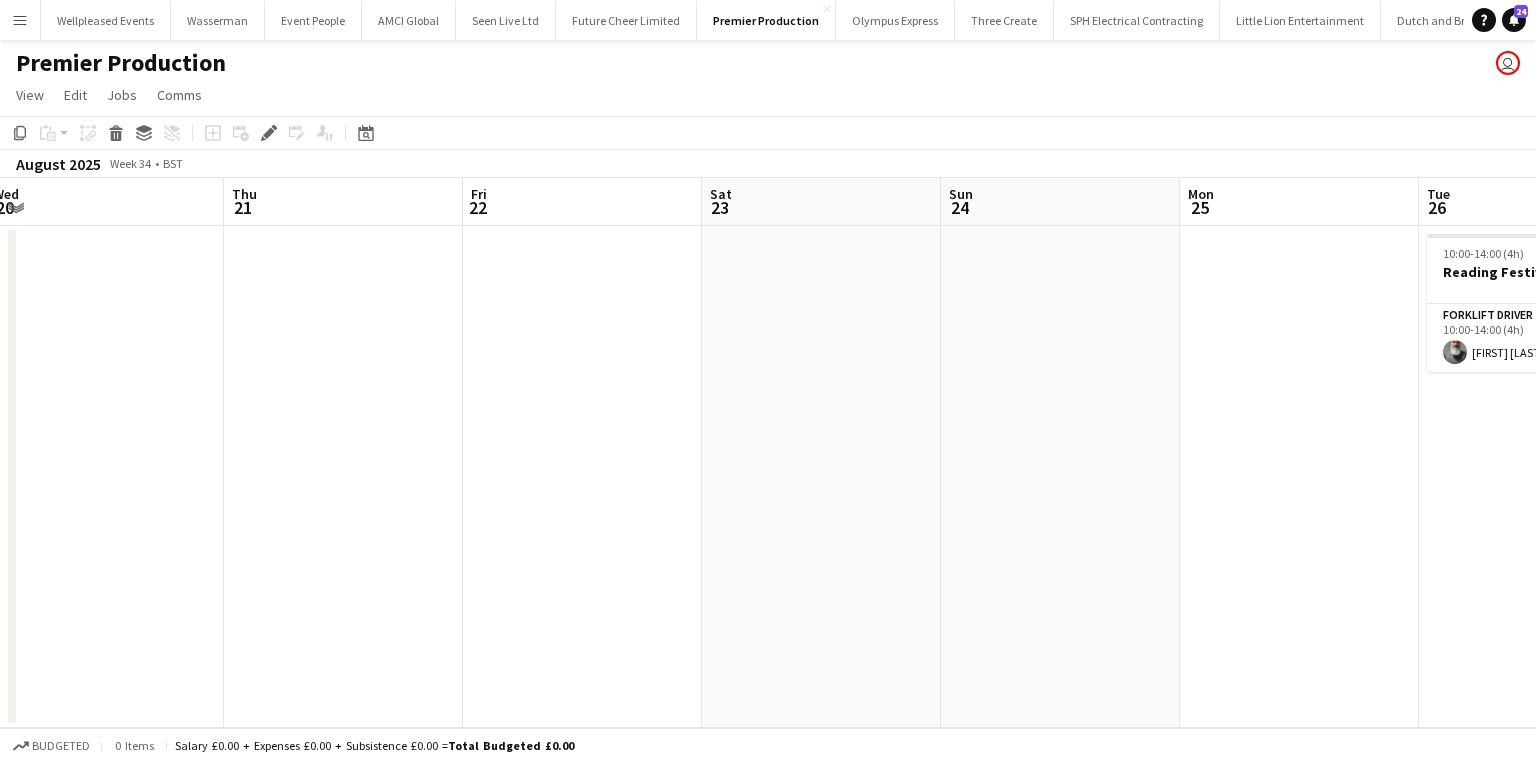 click on "Sun   17   Mon   18   Tue   19   Wed   20   Thu   21   Fri   22   Sat   23   Sun   24   Mon   25   Tue   26   1/1   1 Job   Wed   27   Thu   28      10:00-14:00 (4h)    1/1   Reading Festival   1 Role   Forklift Driver   1/1   10:00-14:00 (4h)
Edvardas Draskinis" at bounding box center (768, 453) 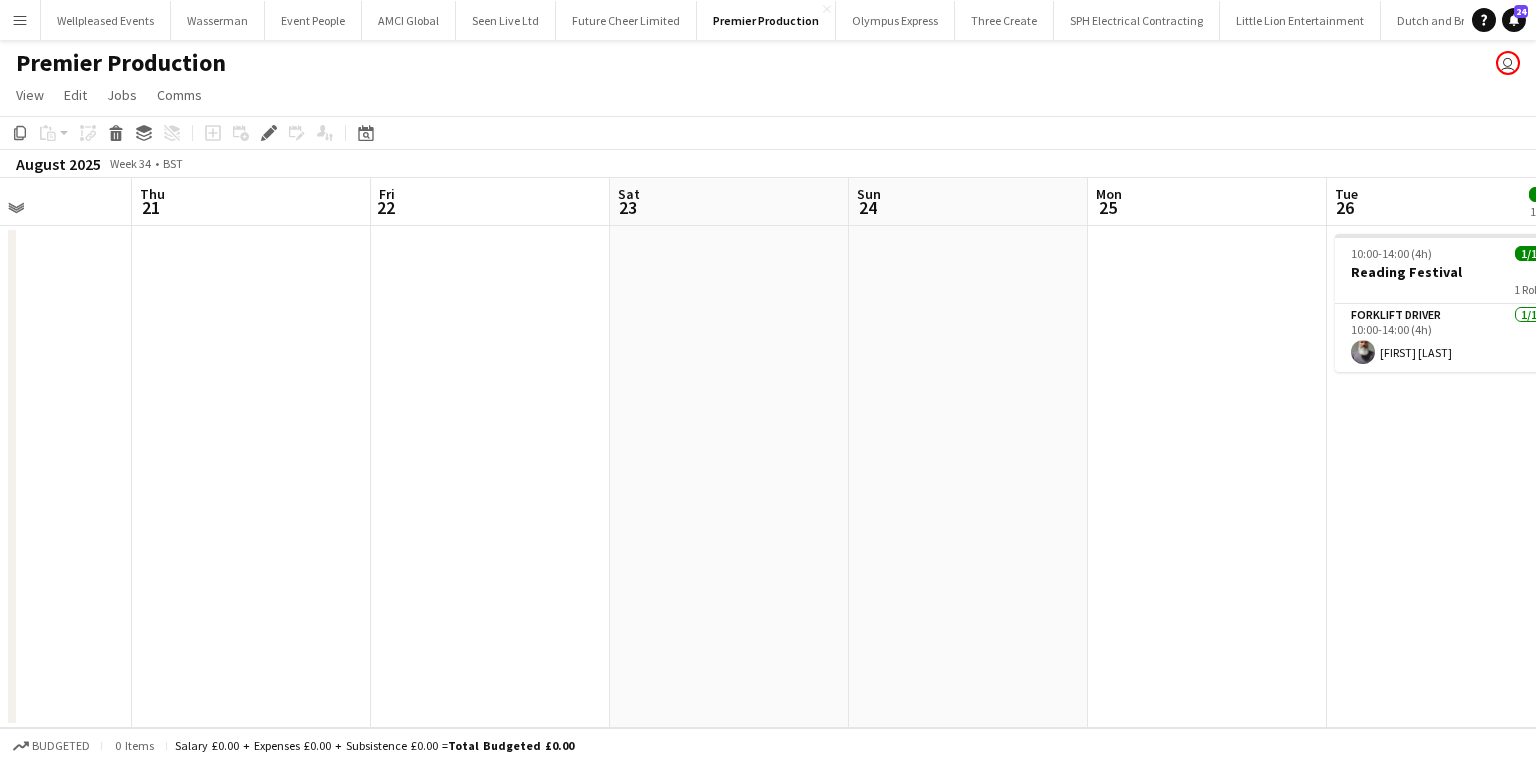drag, startPoint x: 982, startPoint y: 488, endPoint x: 812, endPoint y: 484, distance: 170.04706 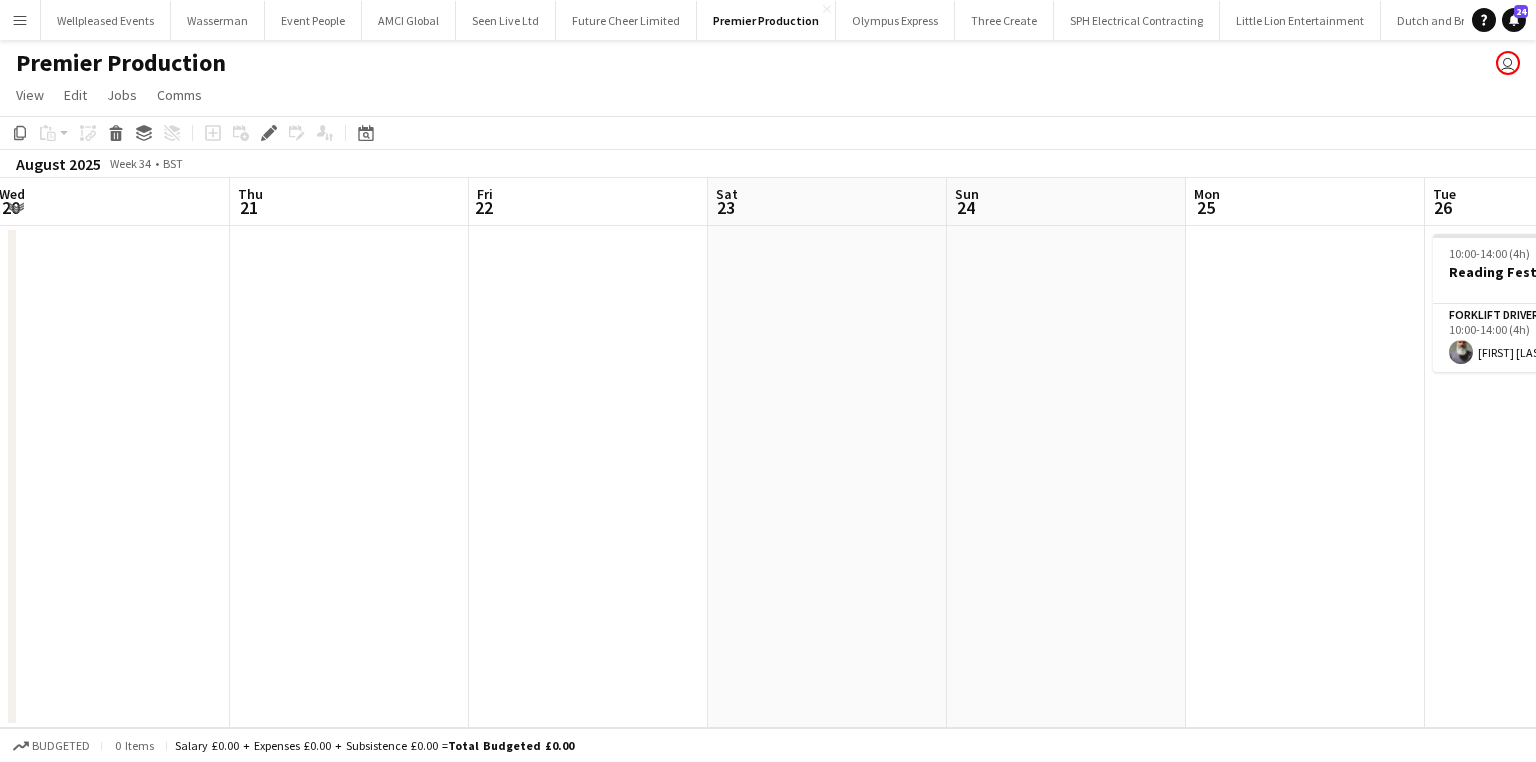 drag, startPoint x: 632, startPoint y: 486, endPoint x: 1218, endPoint y: 477, distance: 586.0691 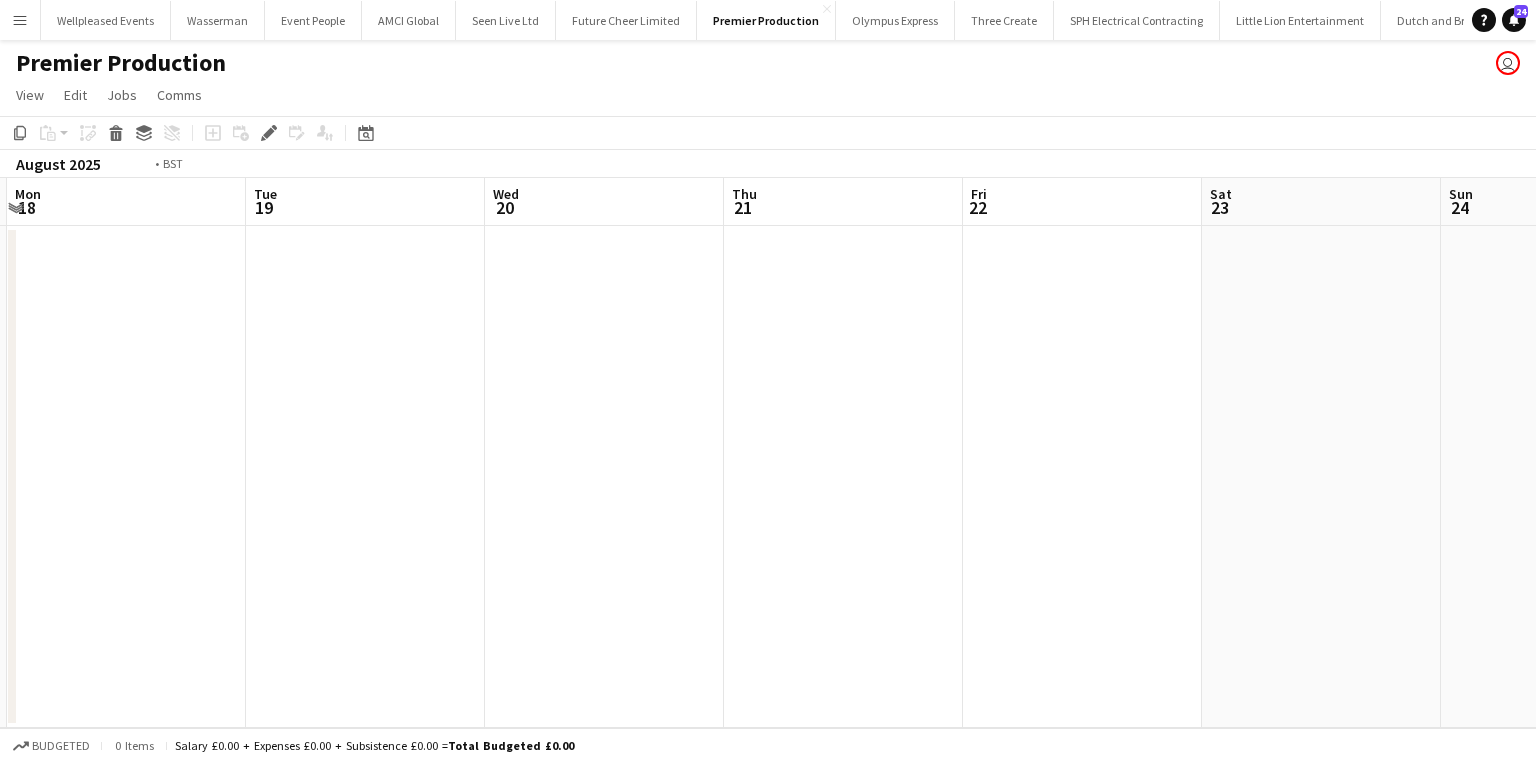 drag, startPoint x: 630, startPoint y: 520, endPoint x: 1055, endPoint y: 492, distance: 425.92136 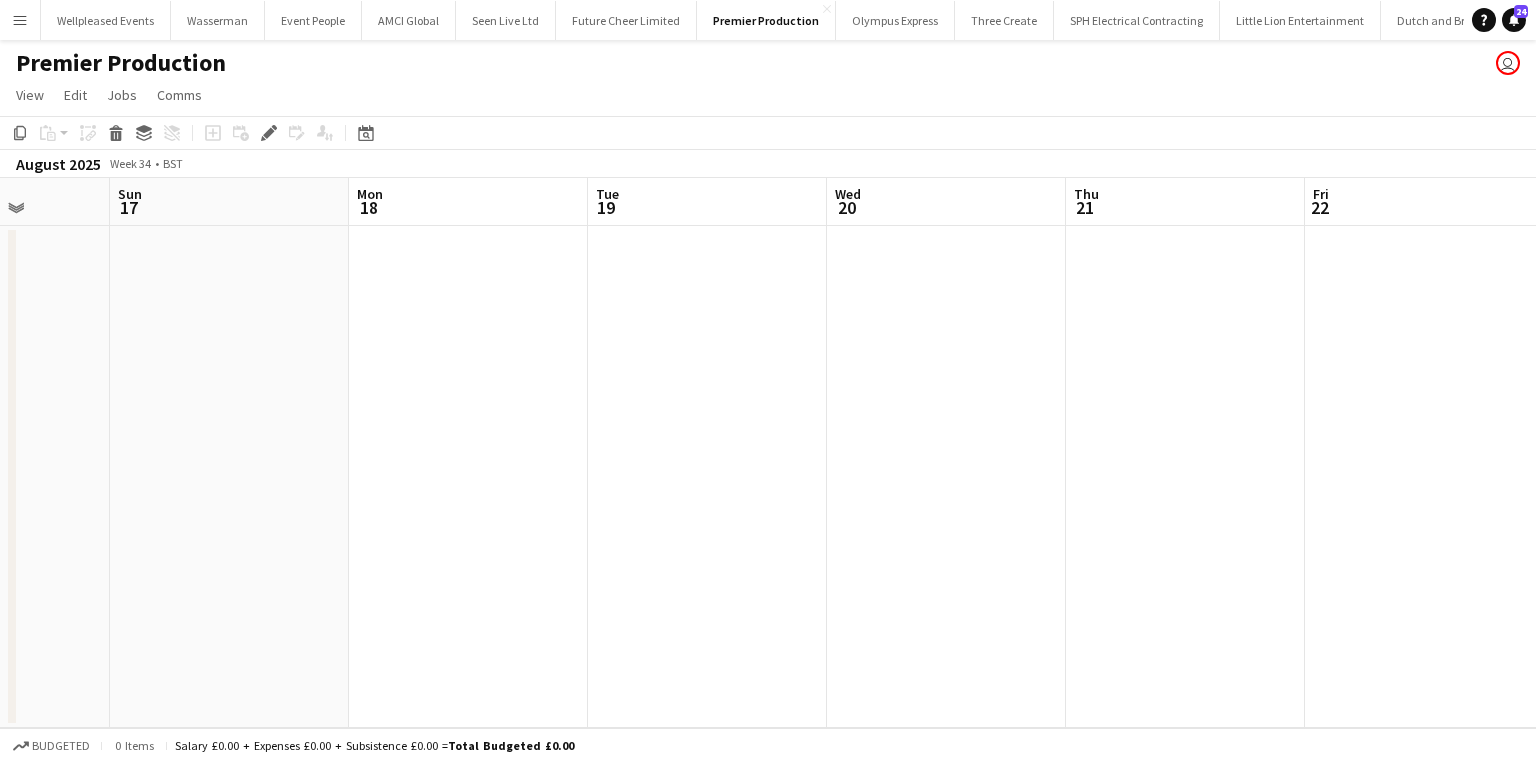 drag, startPoint x: 500, startPoint y: 521, endPoint x: 1080, endPoint y: 464, distance: 582.7941 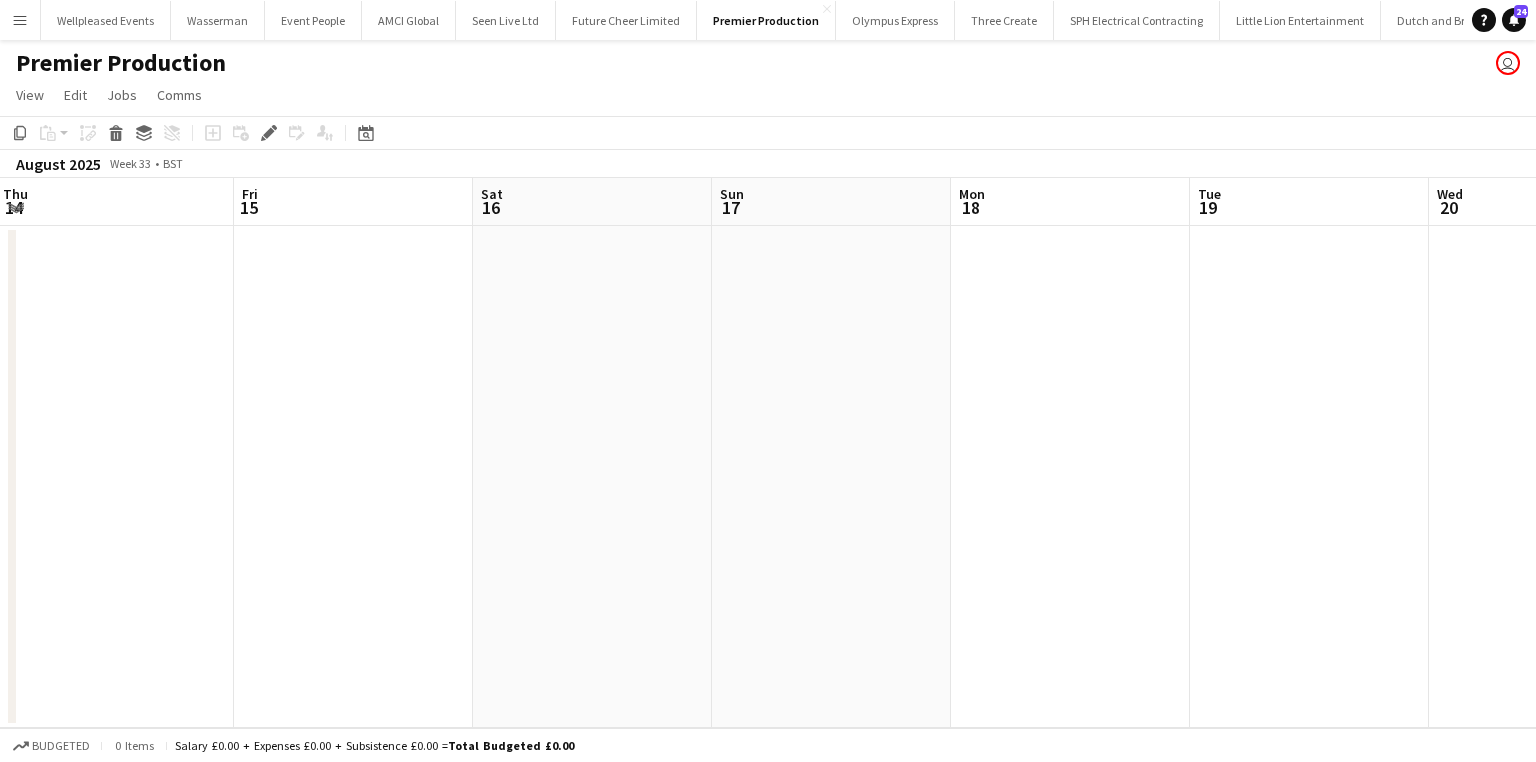 click on "Tue   12   Wed   13   Thu   14   Fri   15   Sat   16   Sun   17   Mon   18   Tue   19   Wed   20   Thu   21   Fri   22   Sat   23" at bounding box center (768, 453) 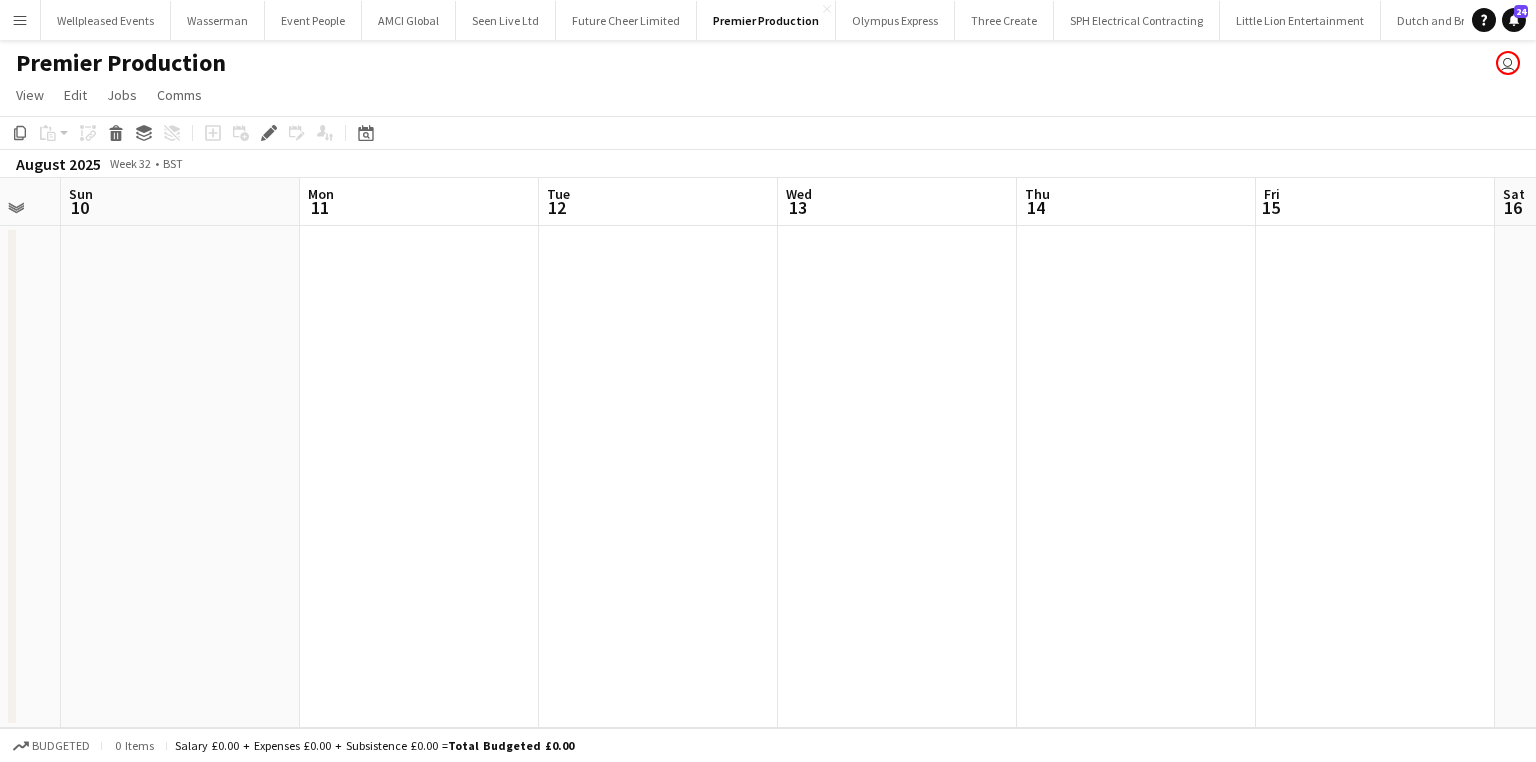 drag, startPoint x: 436, startPoint y: 481, endPoint x: 958, endPoint y: 440, distance: 523.60767 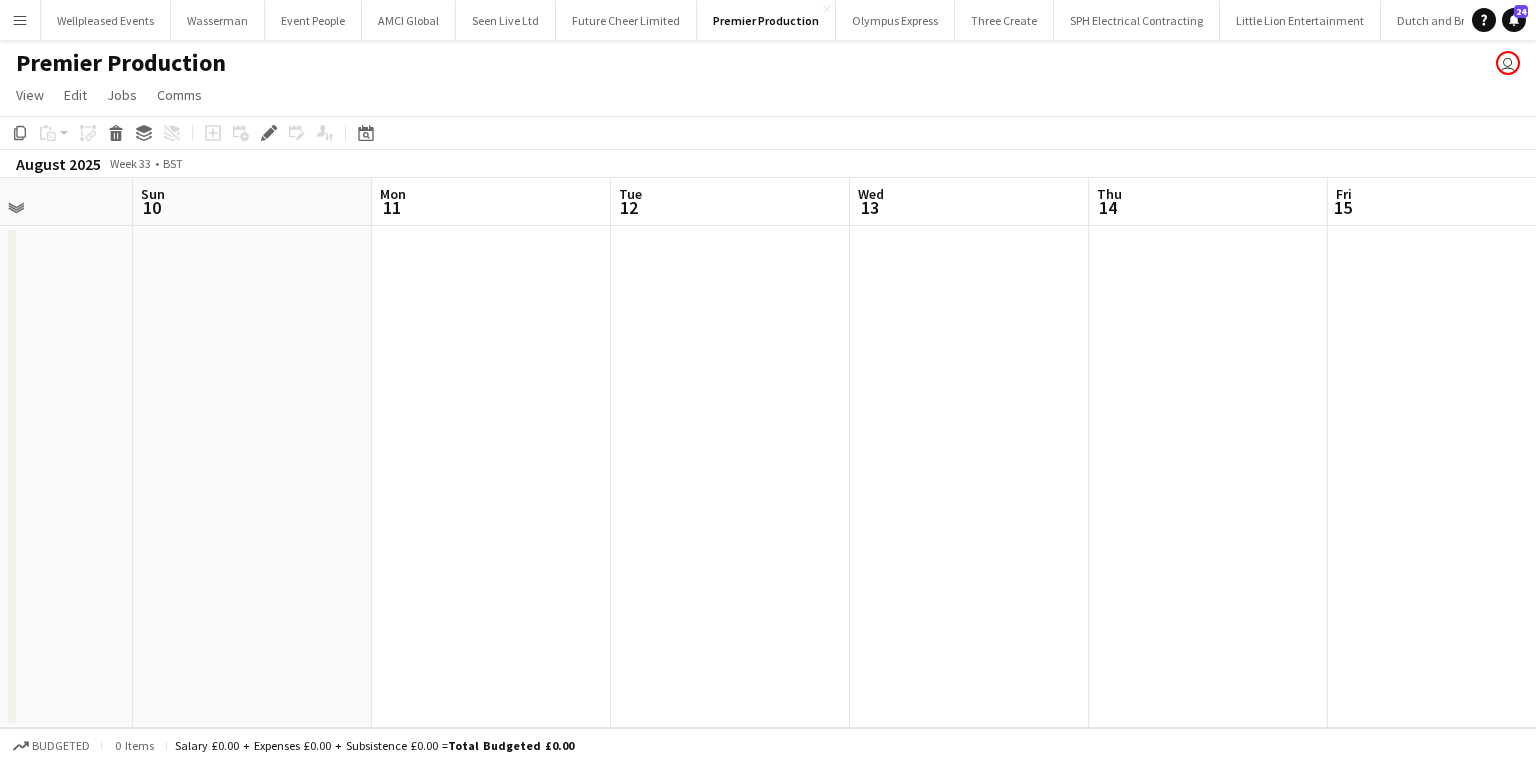 drag, startPoint x: 156, startPoint y: 484, endPoint x: 1278, endPoint y: 478, distance: 1122.016 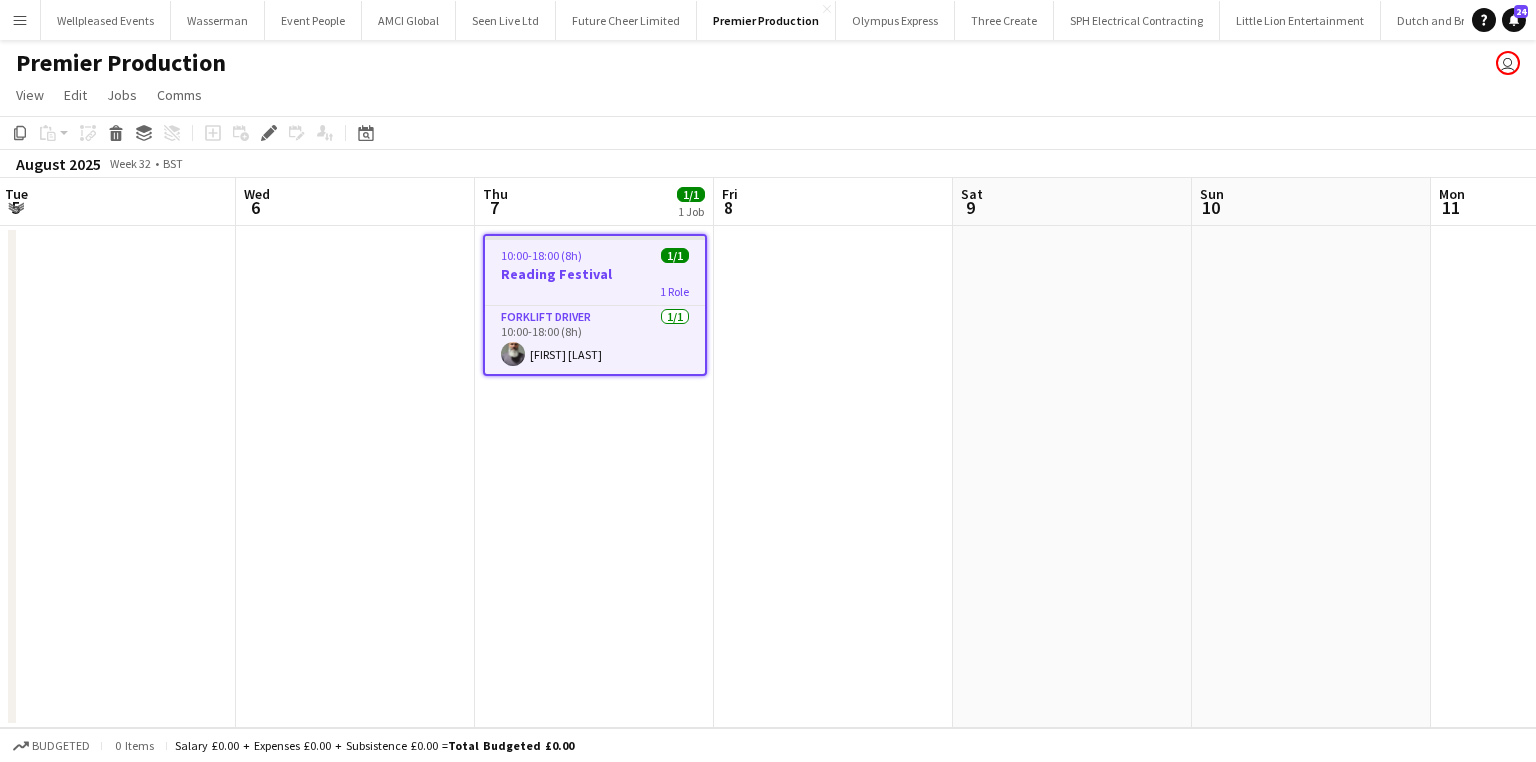 click on "Reading Festival" at bounding box center [595, 274] 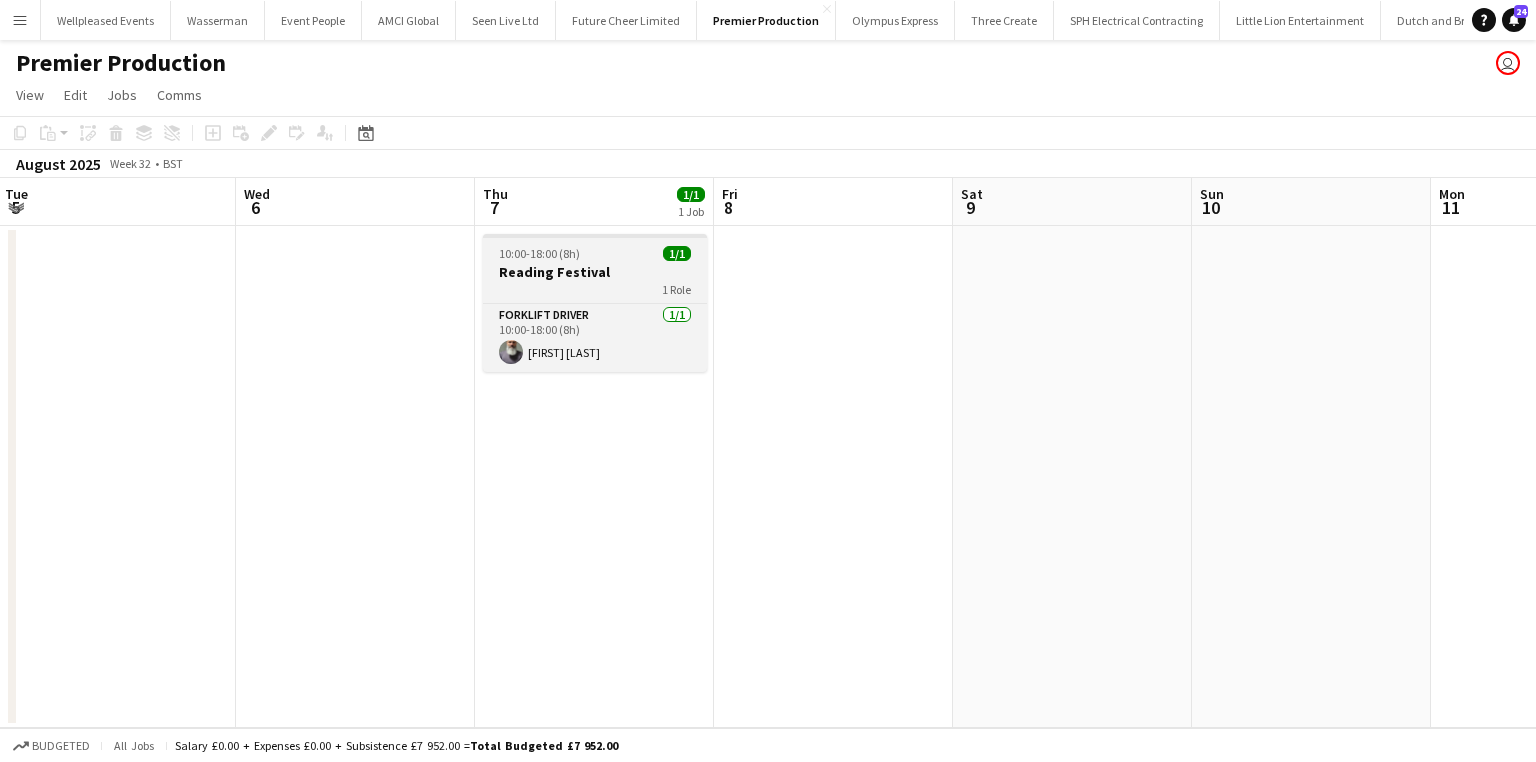 click on "1 Role" at bounding box center (595, 289) 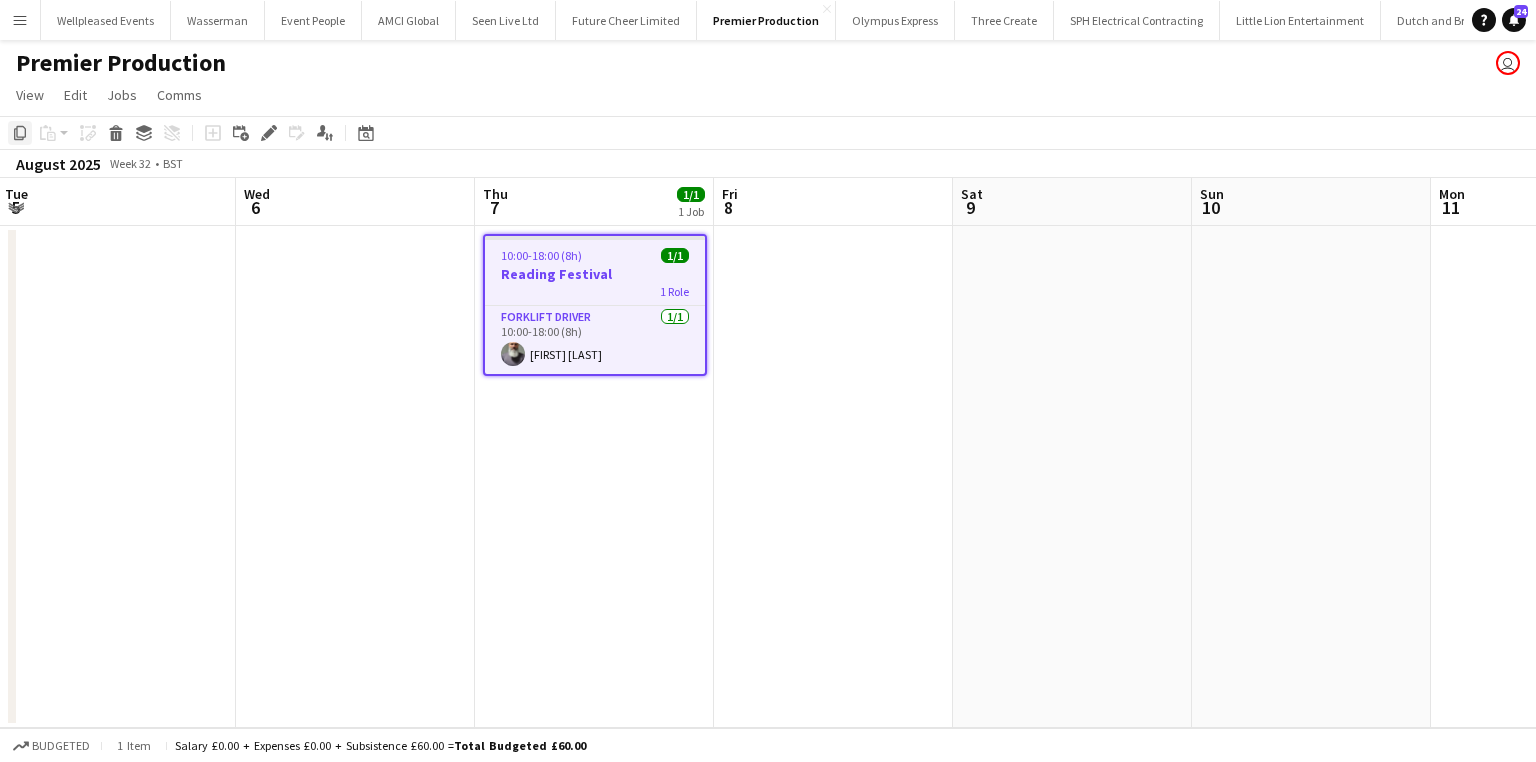 click on "Copy" at bounding box center (20, 133) 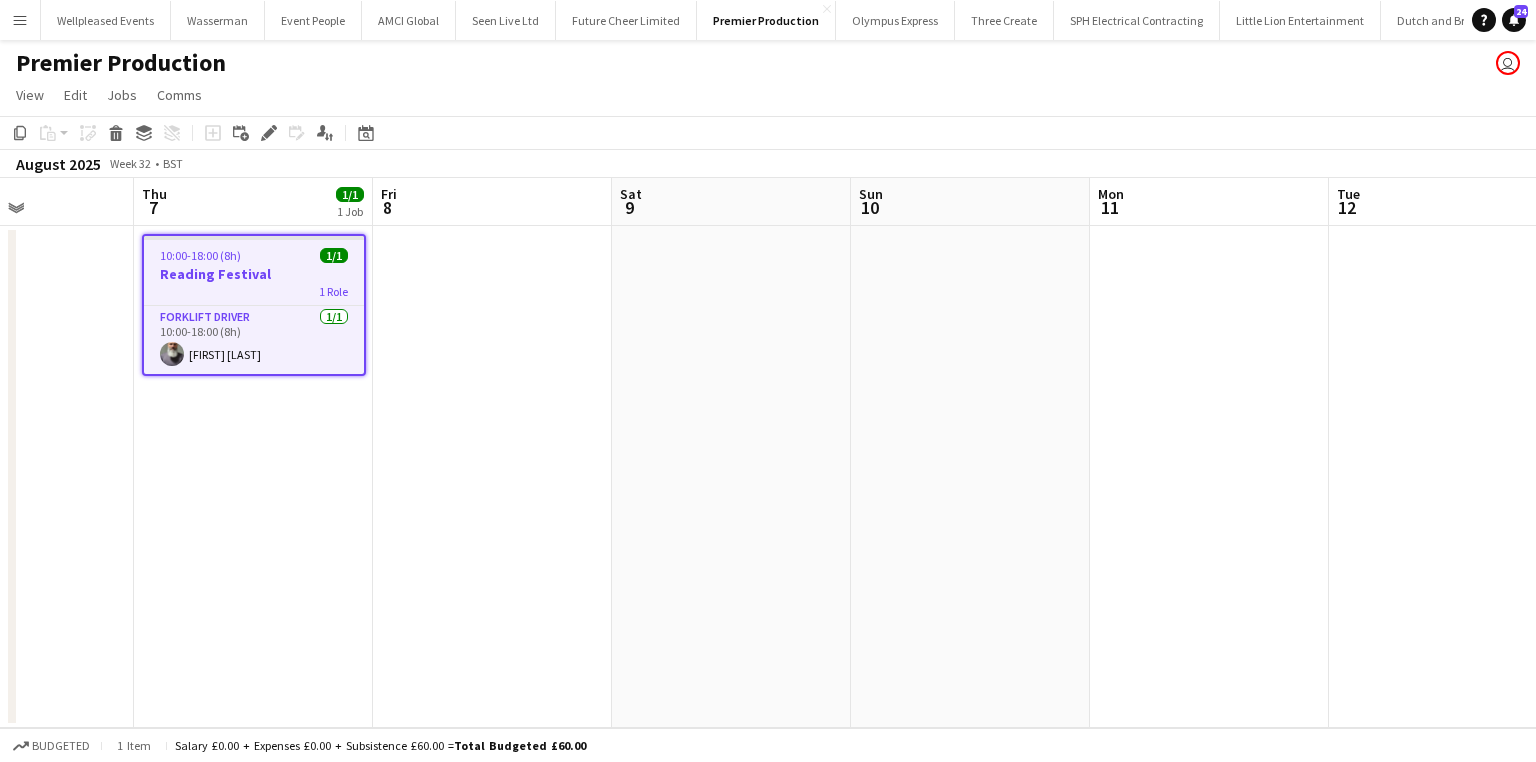 drag, startPoint x: 1200, startPoint y: 489, endPoint x: 883, endPoint y: 480, distance: 317.12775 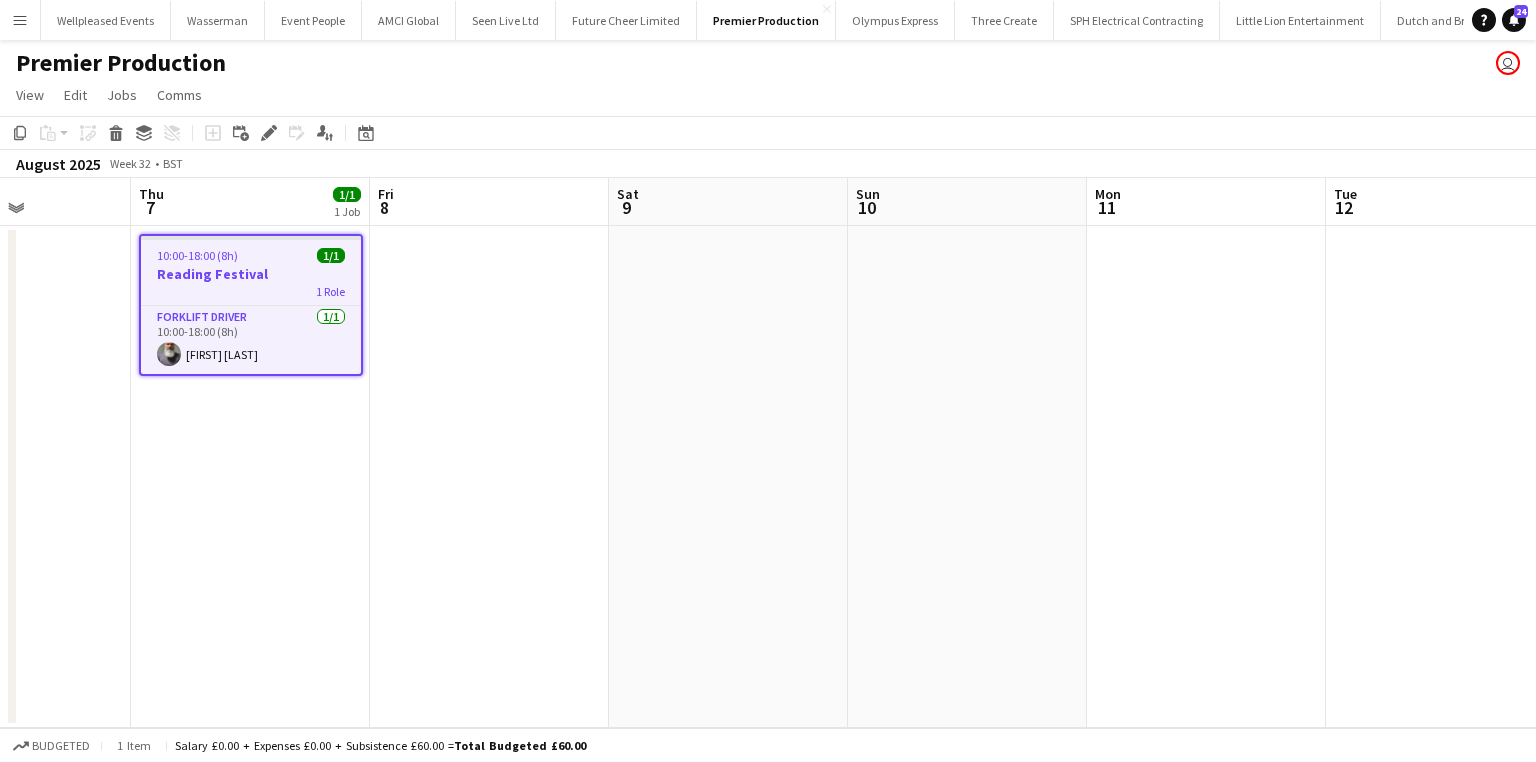 drag, startPoint x: 1279, startPoint y: 416, endPoint x: 1028, endPoint y: 419, distance: 251.01793 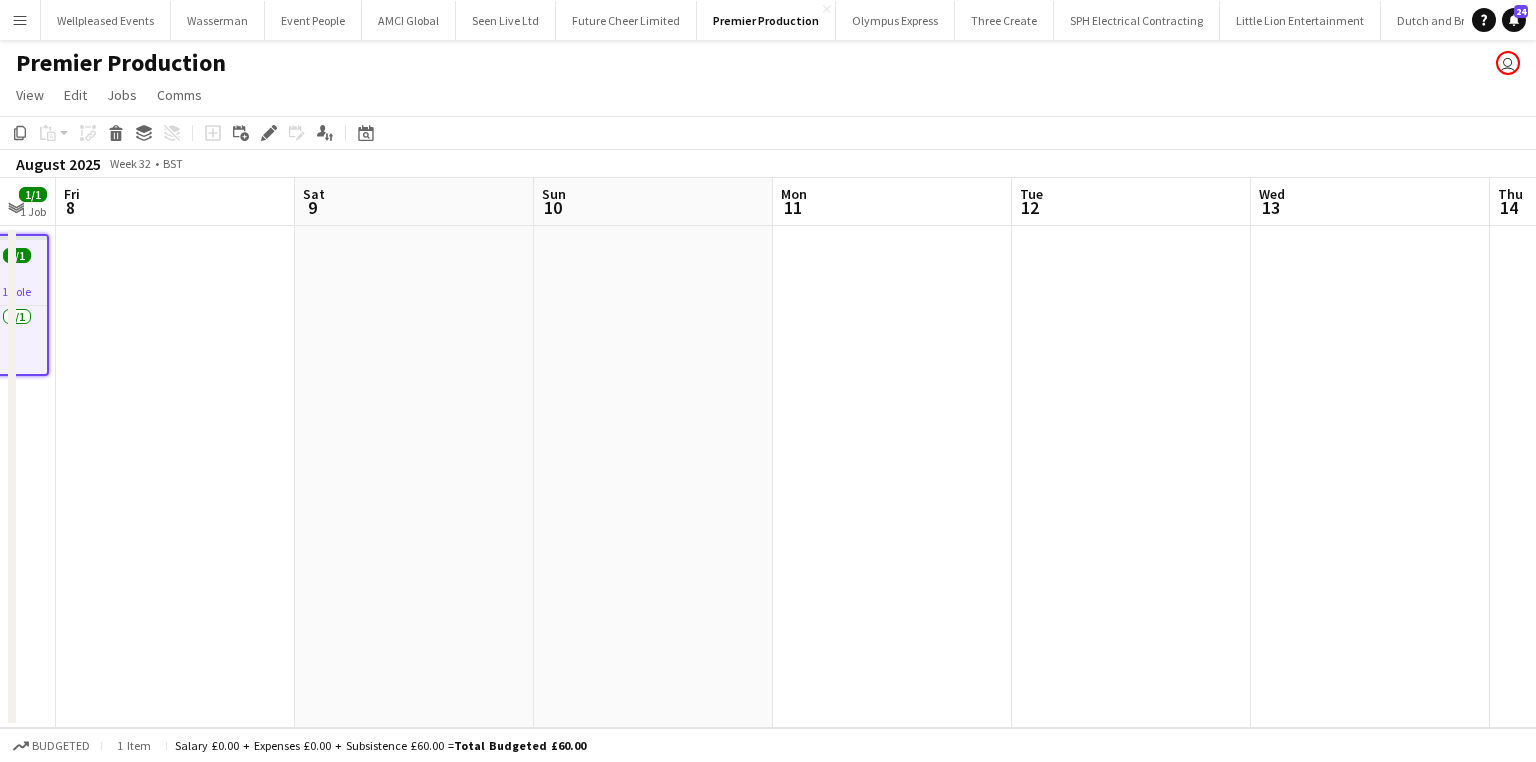 click at bounding box center [1370, 477] 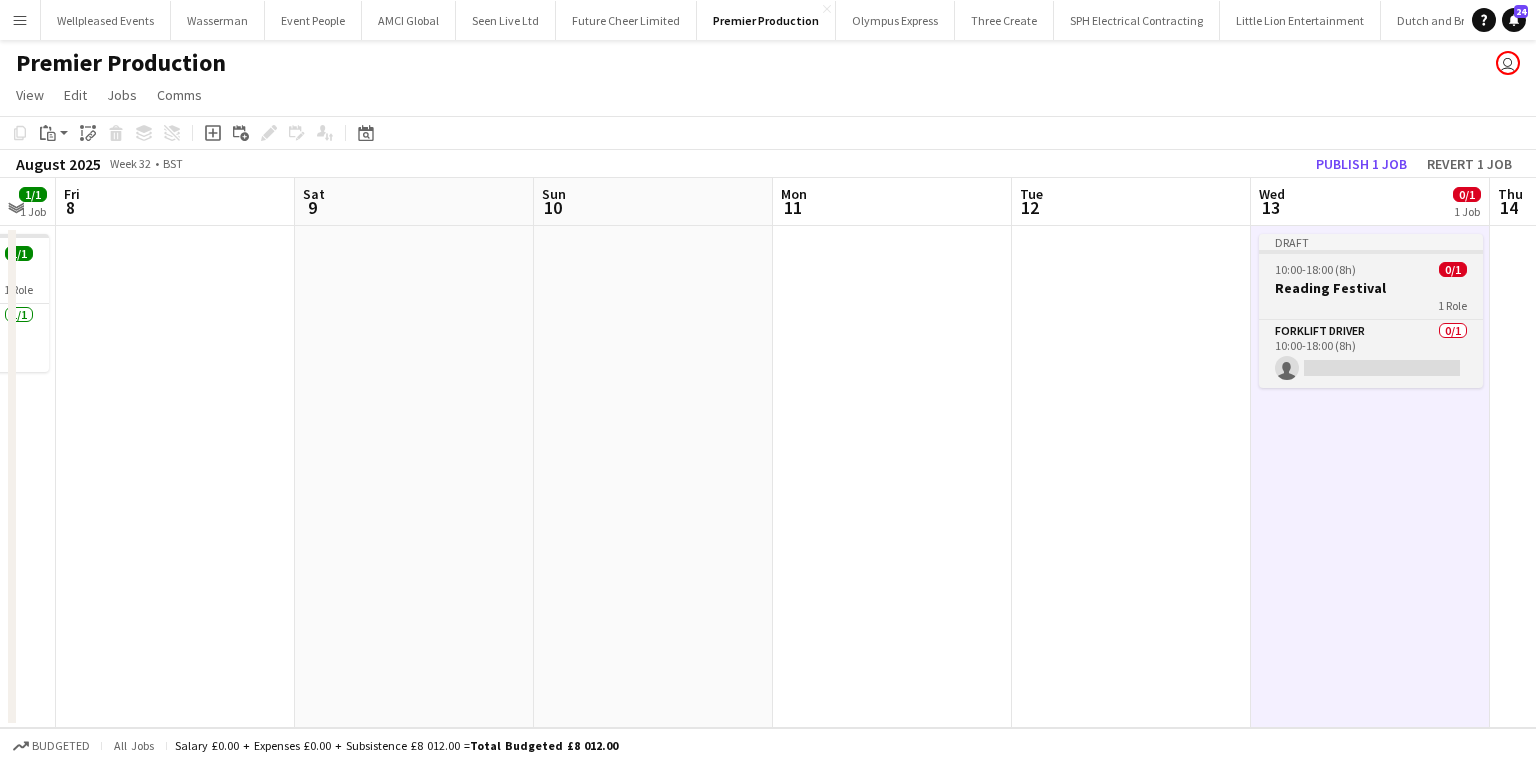click on "10:00-18:00 (8h)" at bounding box center (1315, 269) 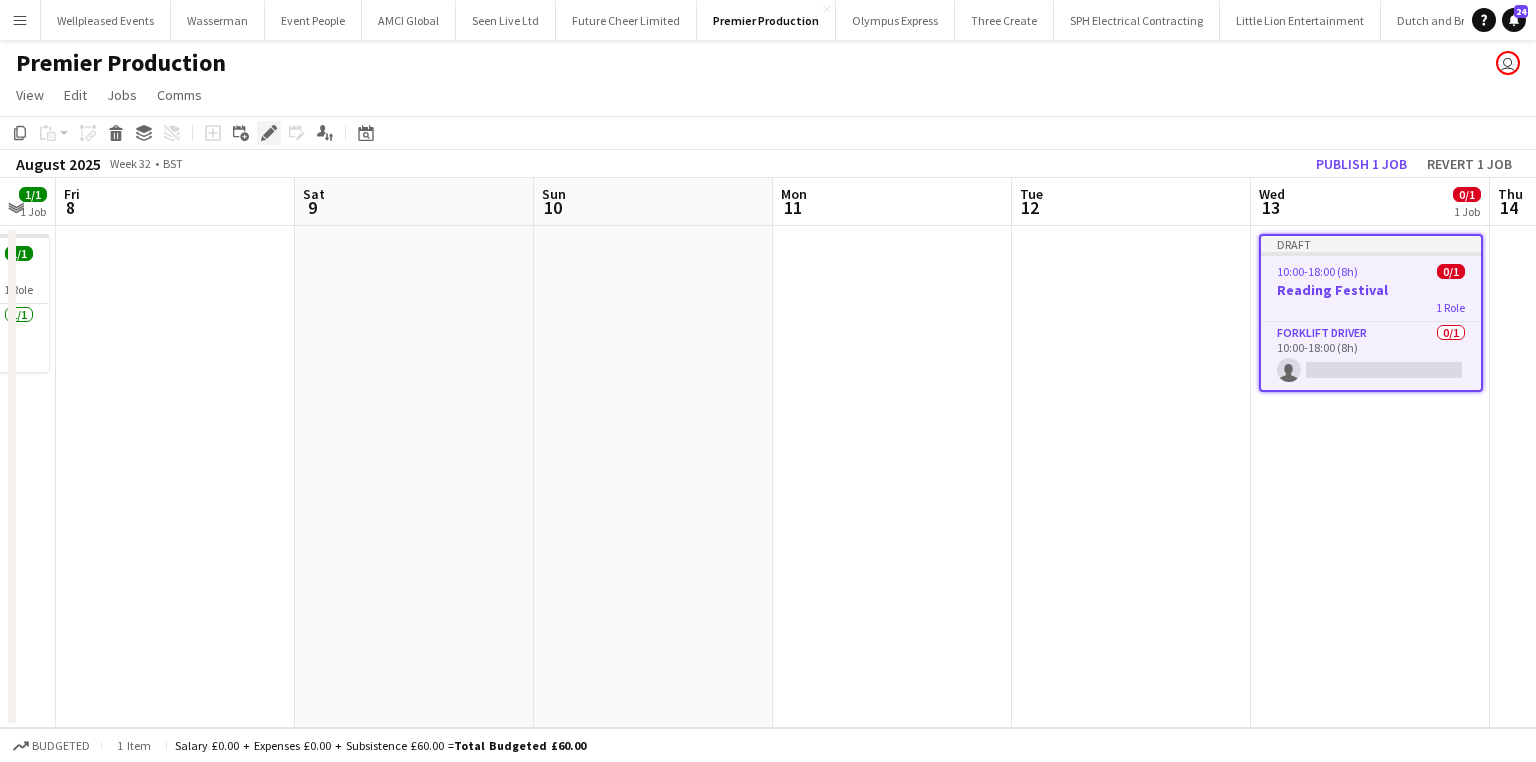 click on "Edit" at bounding box center (269, 133) 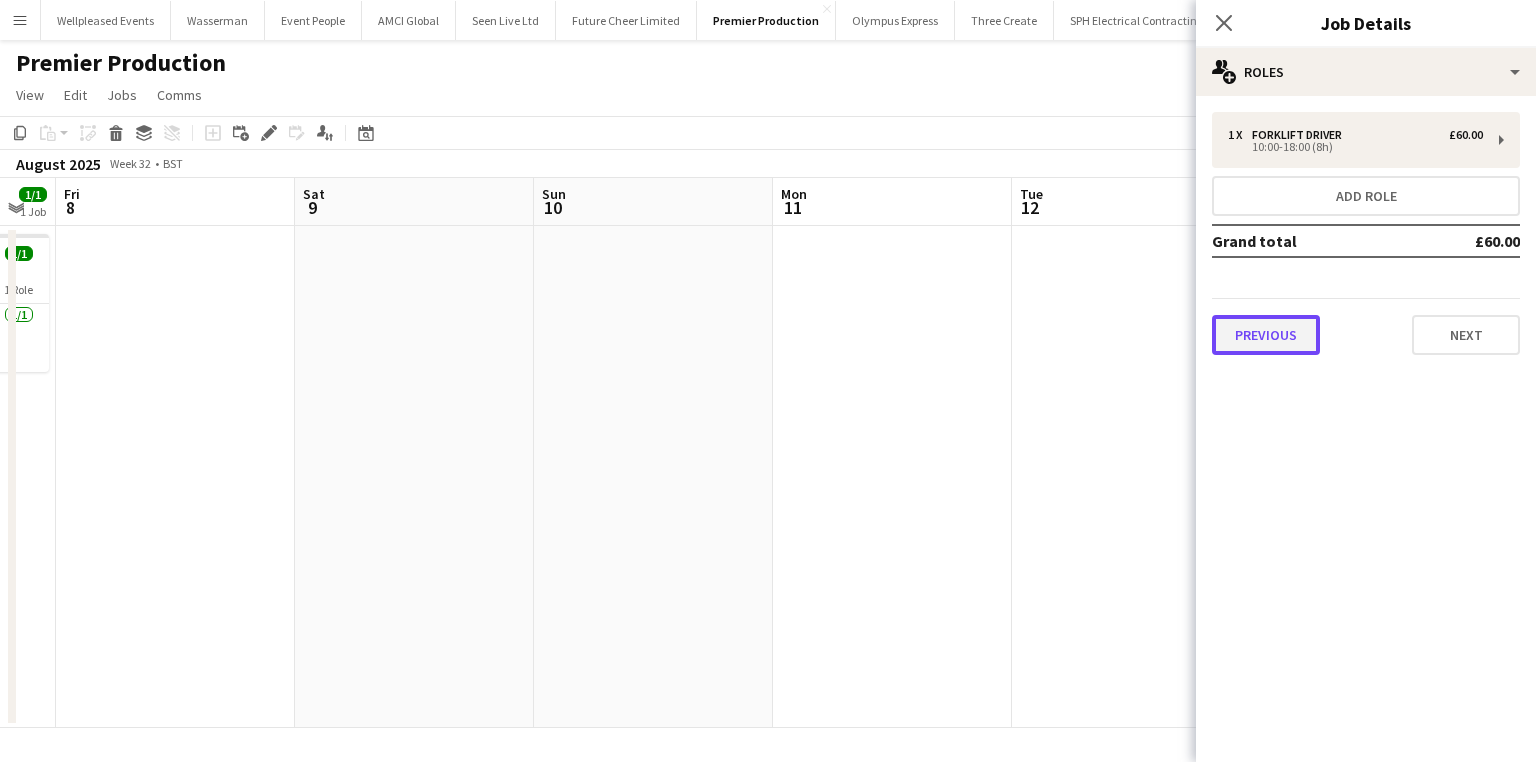 click on "Previous" at bounding box center [1266, 335] 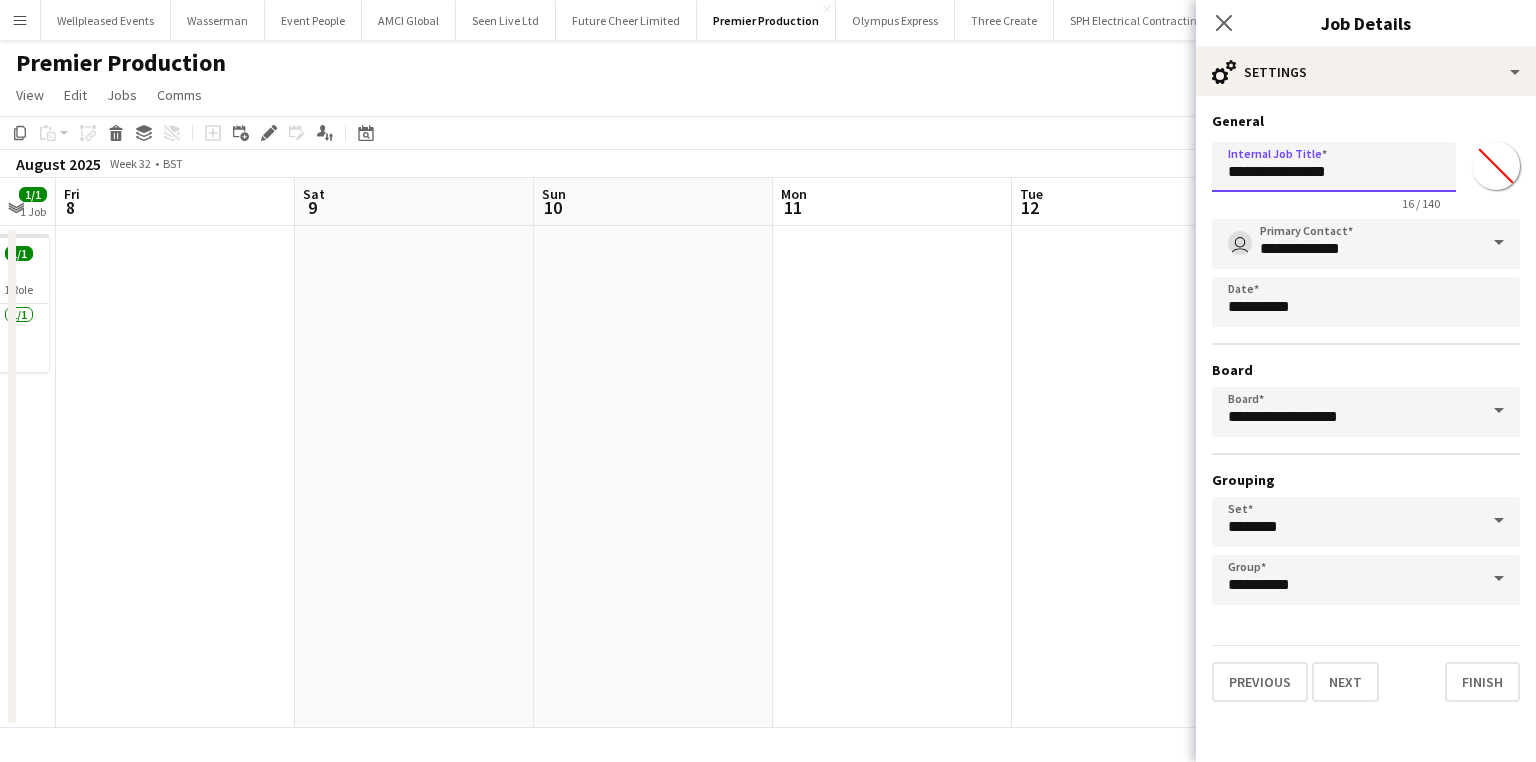drag, startPoint x: 1280, startPoint y: 173, endPoint x: 1125, endPoint y: 174, distance: 155.00322 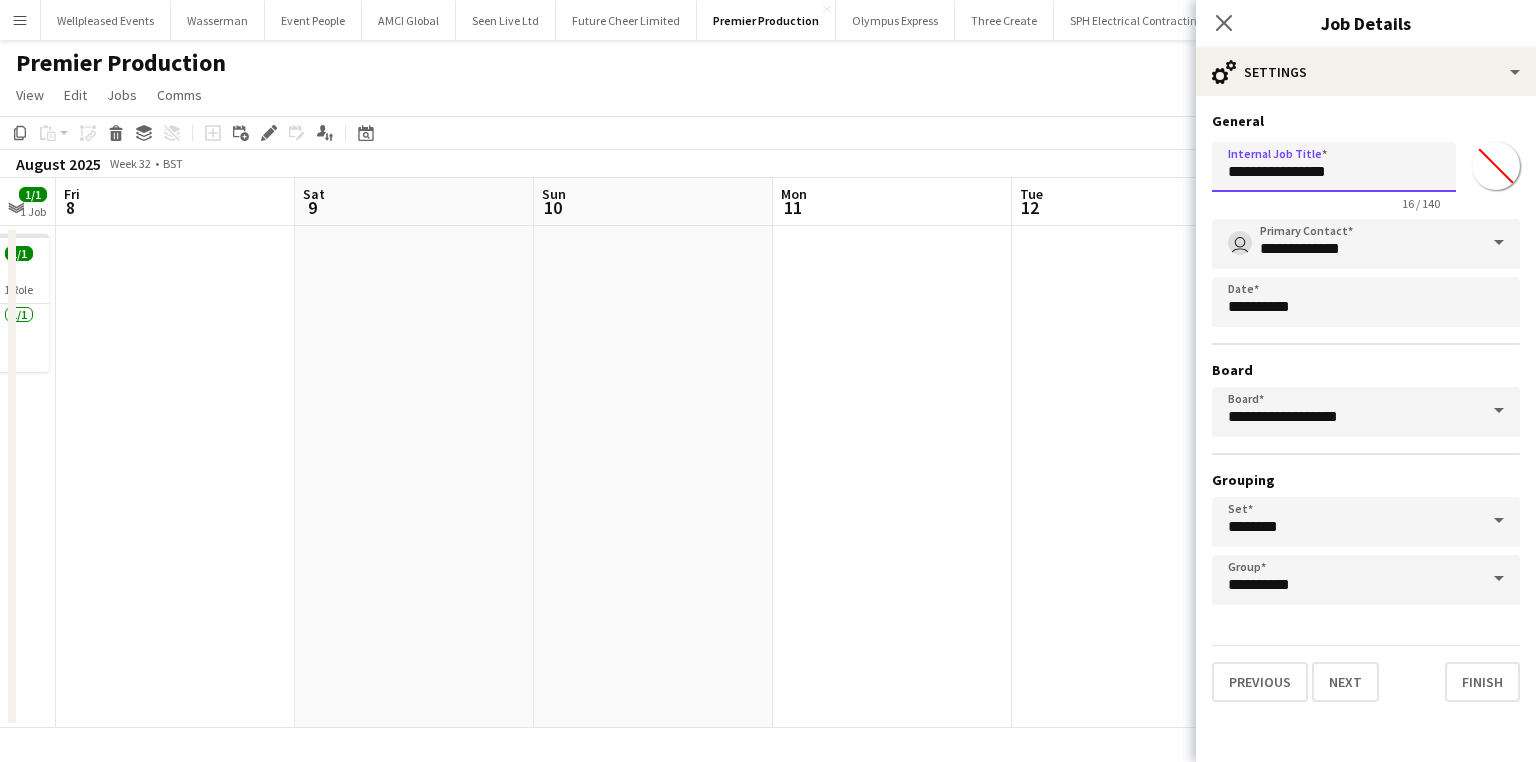 click on "Menu
Boards
Boards   Boards   All jobs   Status
Workforce
Workforce   My Workforce   Recruiting
Comms
Comms
Pay
Pay   Approvals   Payments   Reports
Platform Settings
Platform Settings   App settings   Your settings   Profiles
Training Academy
Training Academy
Knowledge Base
Knowledge Base
Product Updates
Product Updates   Log Out   Privacy   Wellpleased Events
Close
Wasserman
Close
Event People
Close
AMCI Global
Close
Seen Live Ltd
Close
Future Cheer Limited
Close
Premier Production
Close
Olympus Express
Close
Three Create" at bounding box center (768, 381) 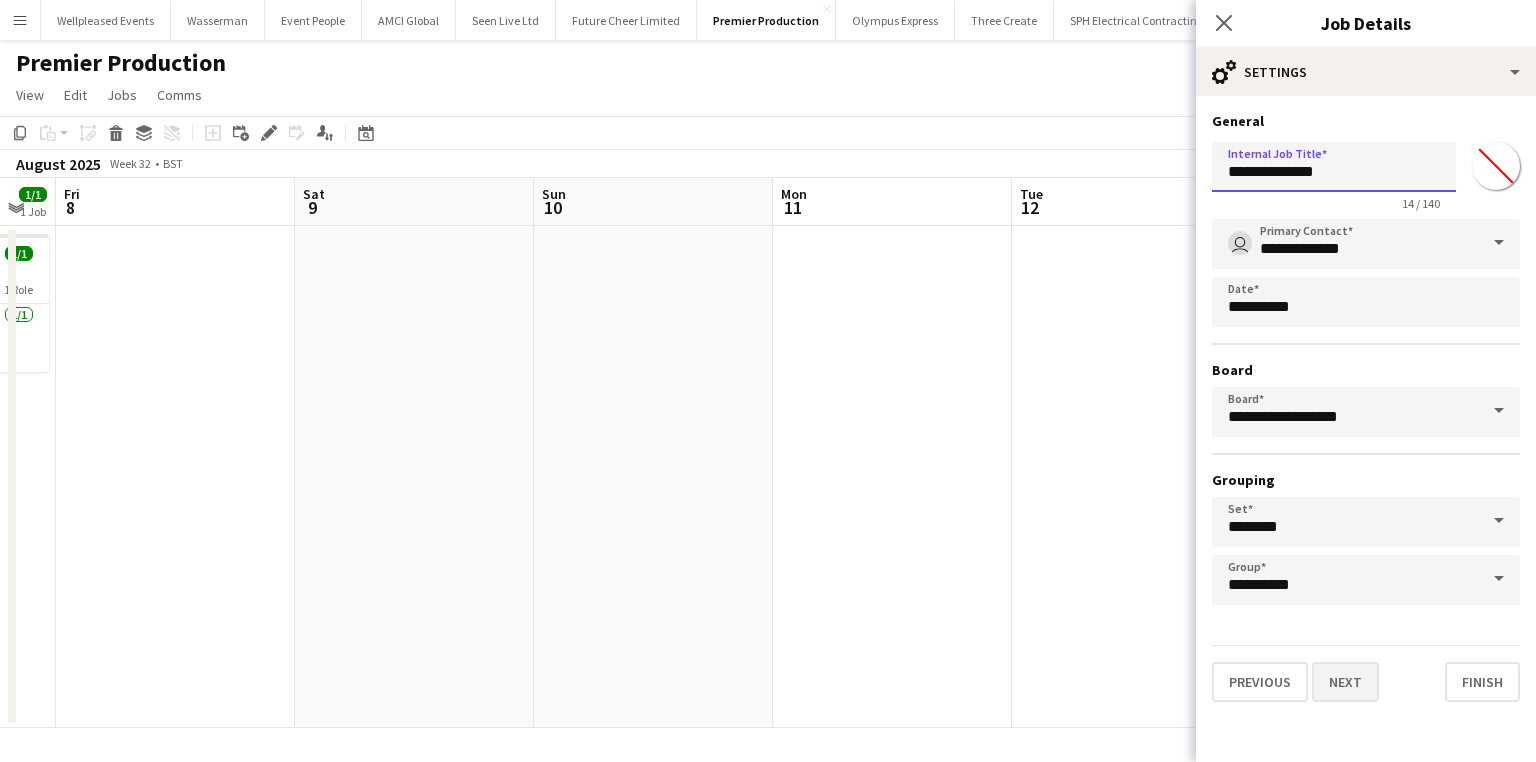 type on "**********" 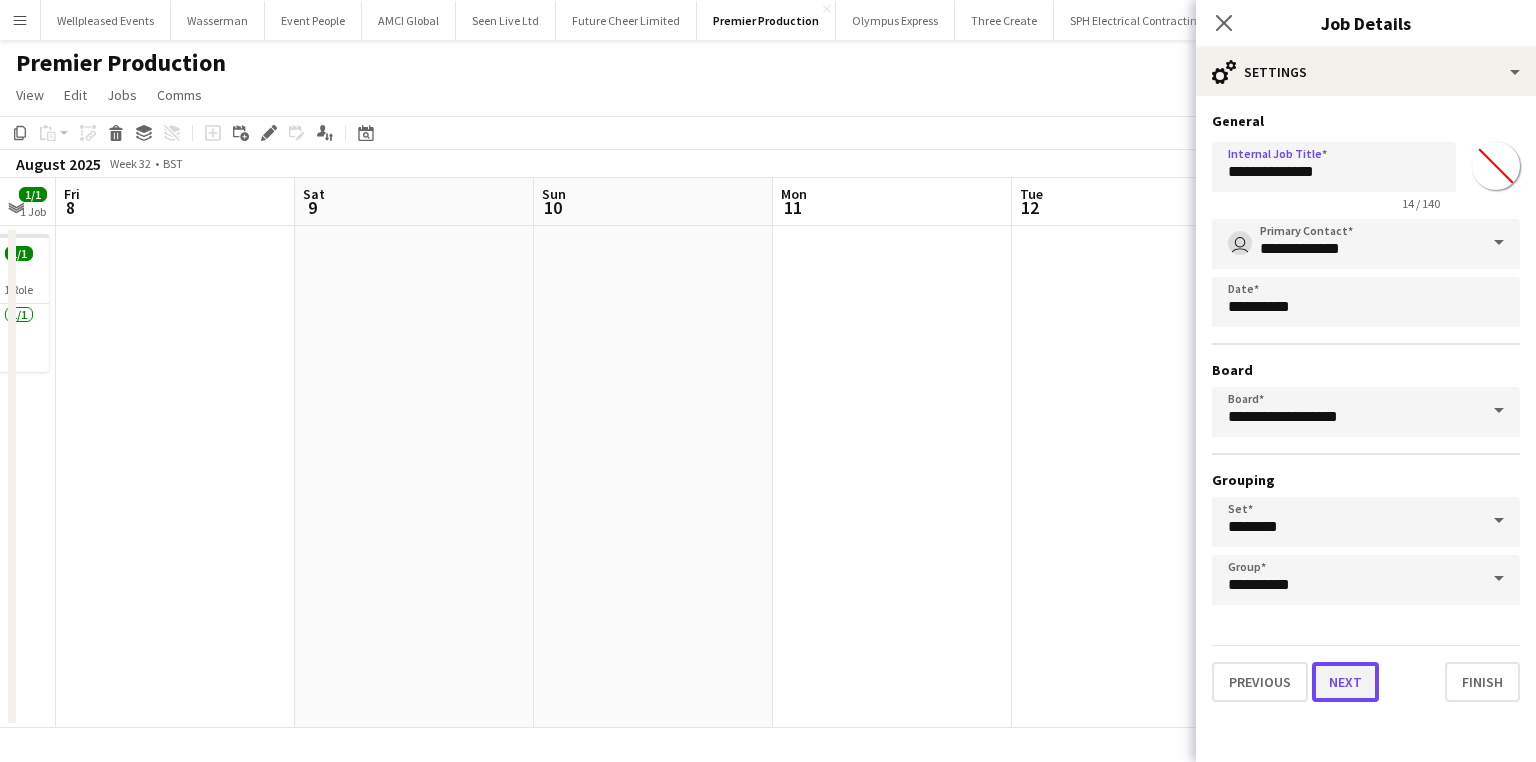 click on "Next" at bounding box center [1345, 682] 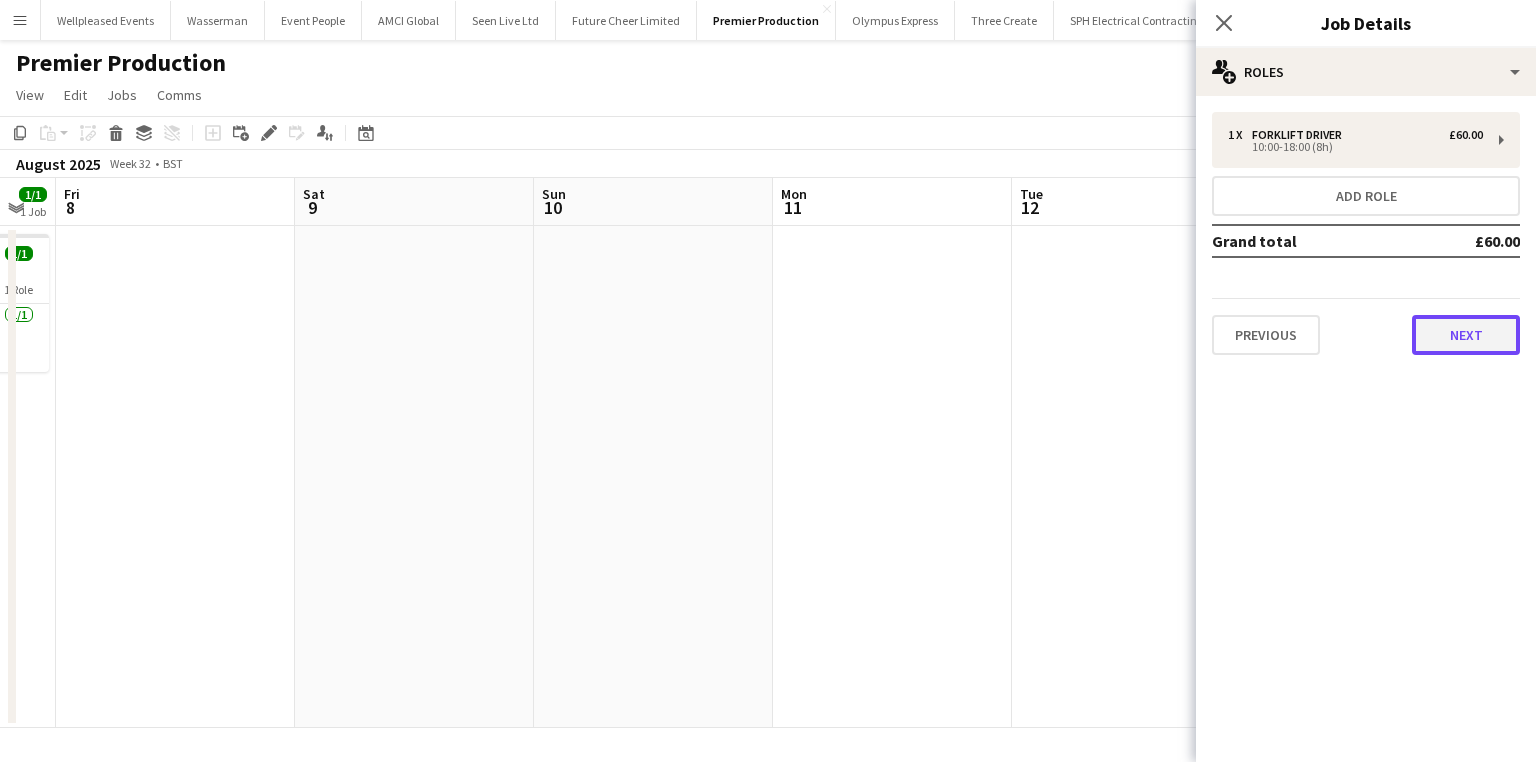 click on "Next" at bounding box center (1466, 335) 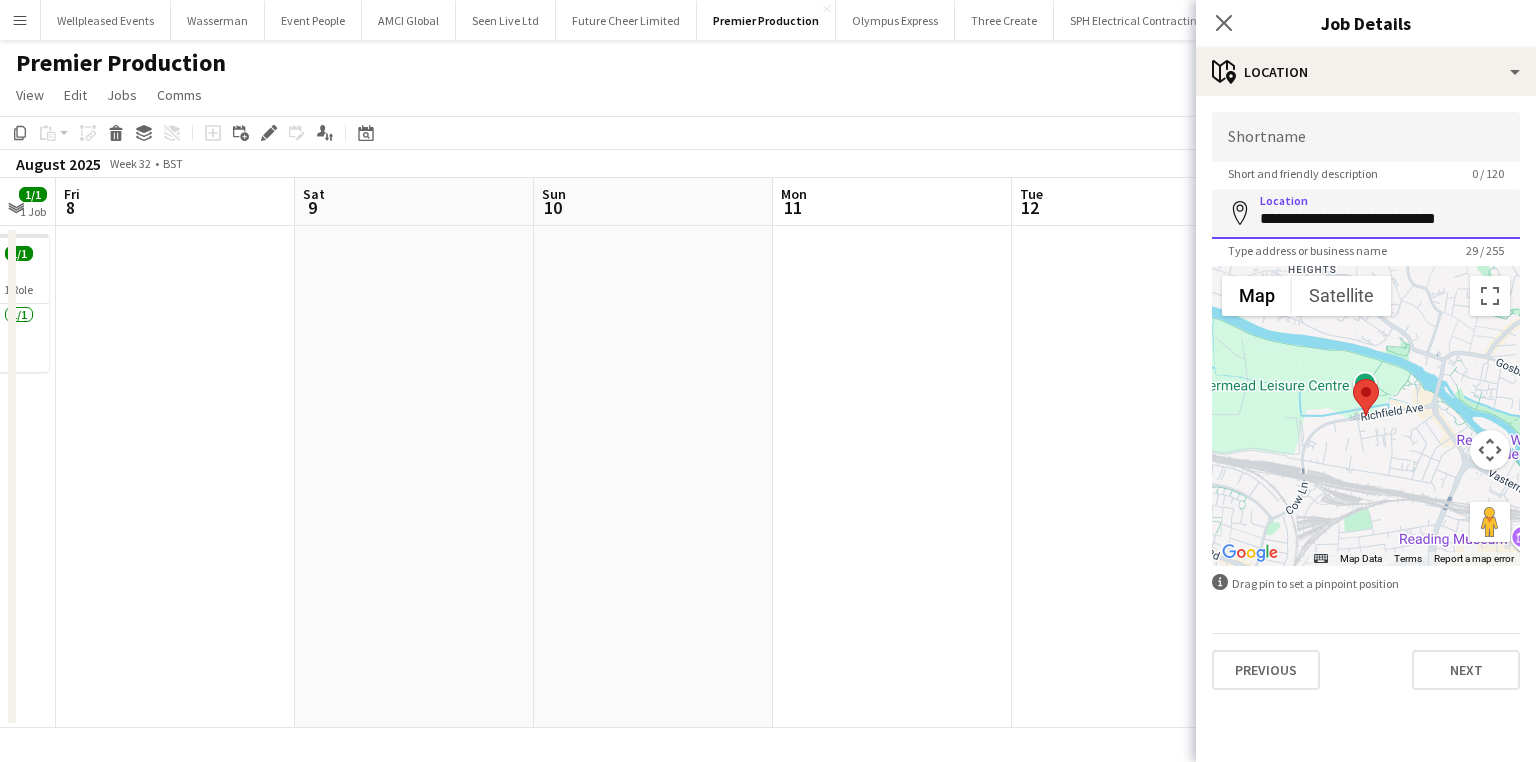 drag, startPoint x: 1499, startPoint y: 212, endPoint x: 1169, endPoint y: 216, distance: 330.02423 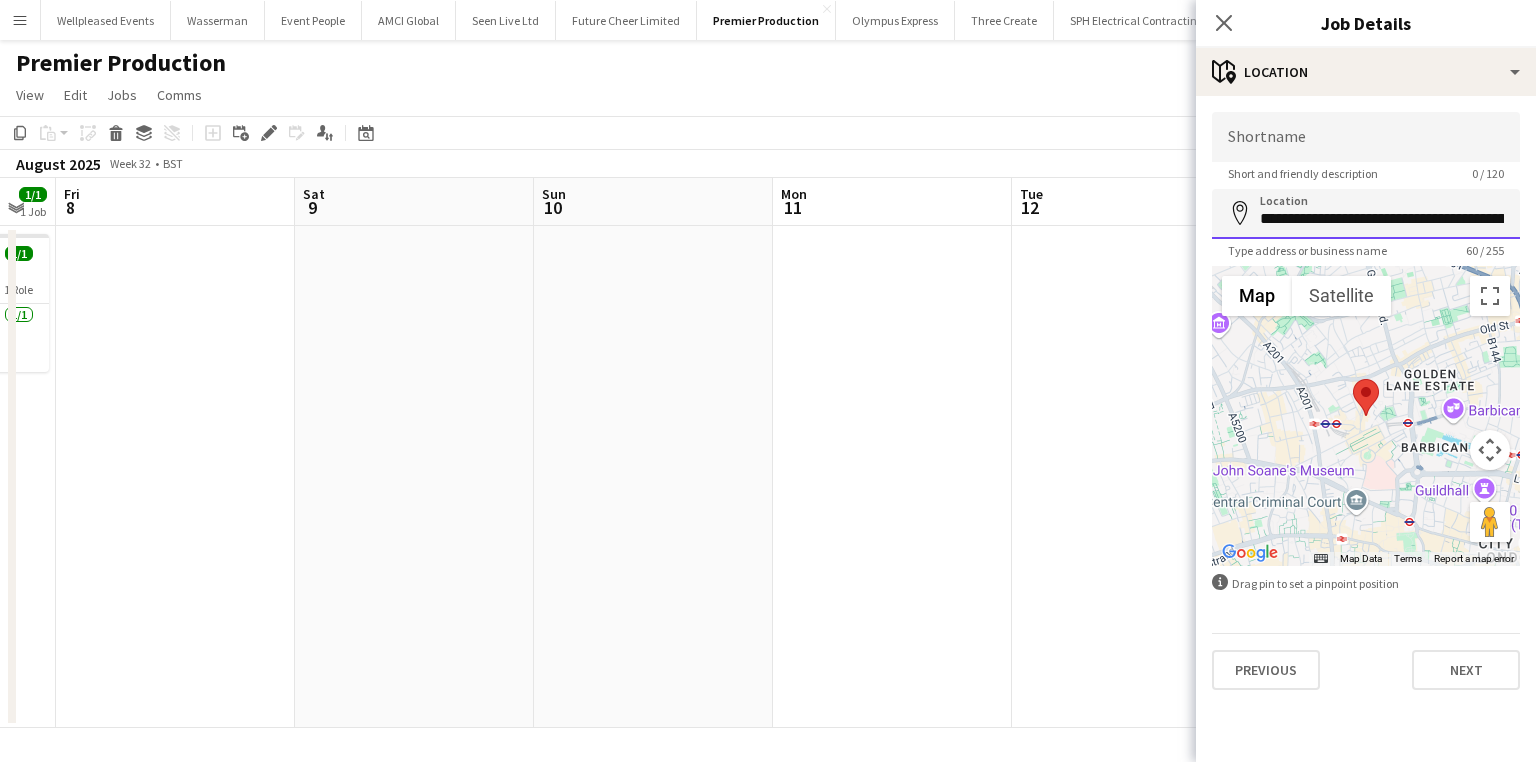click on "**********" at bounding box center (1366, 214) 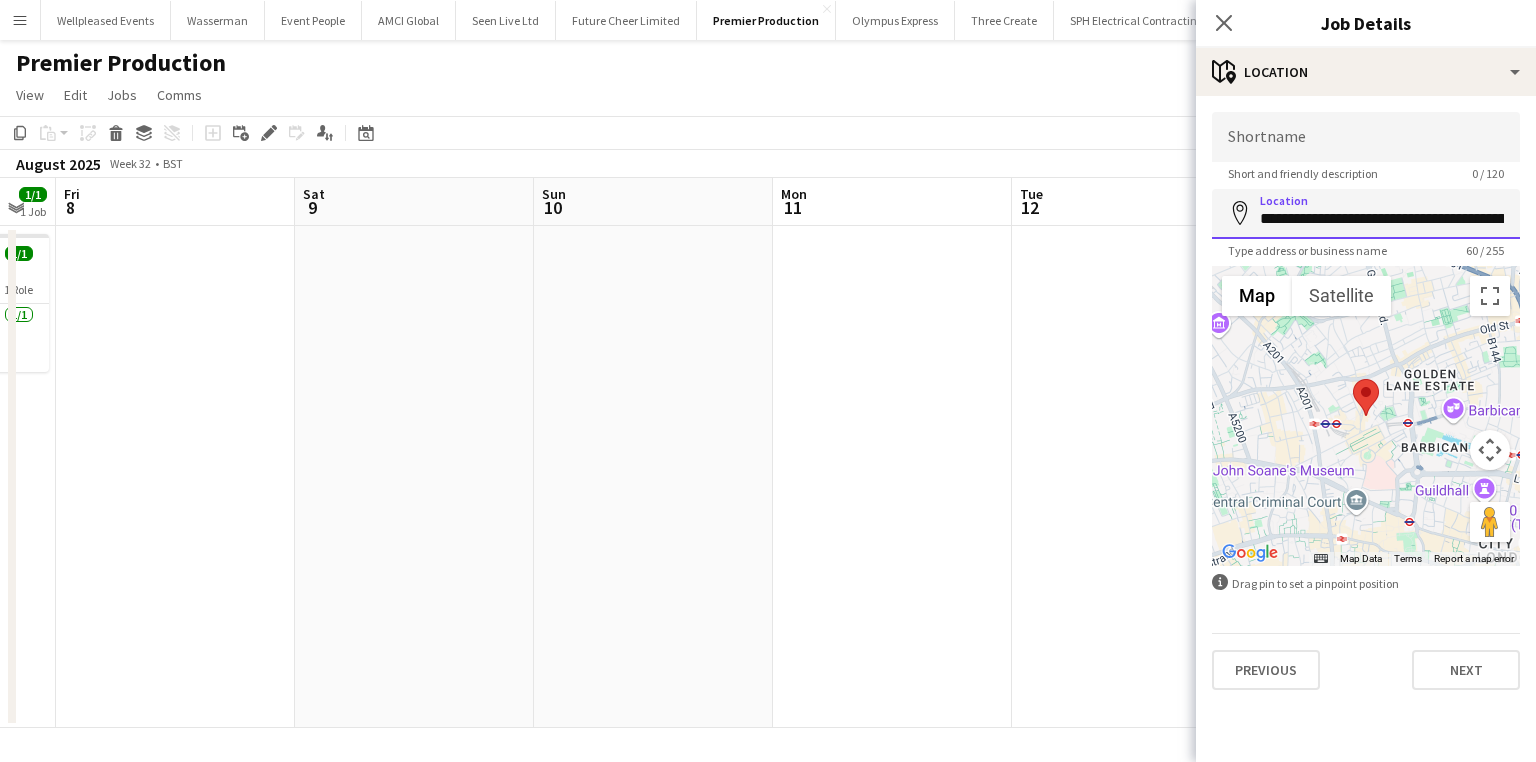 click on "**********" at bounding box center [1366, 214] 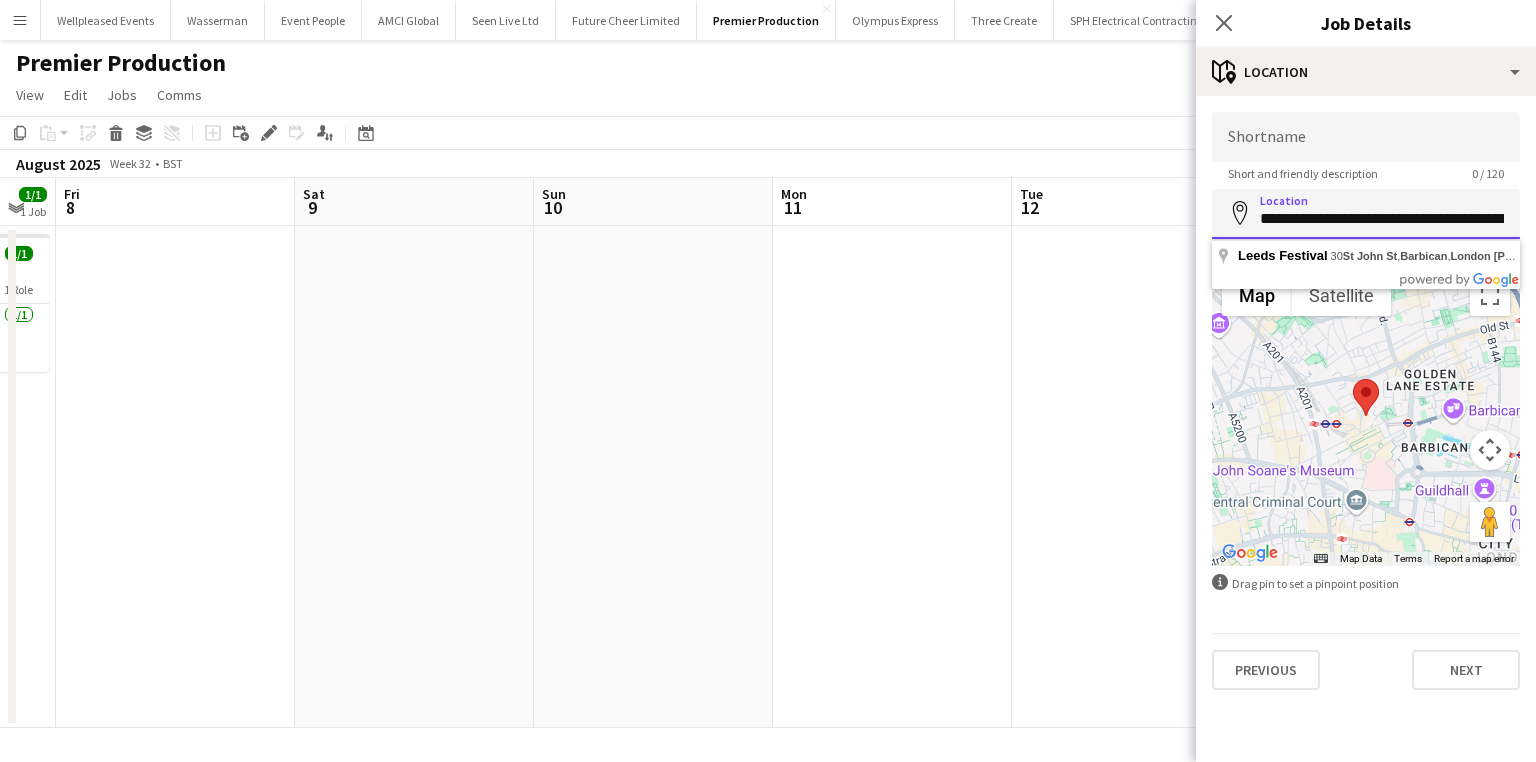 click on "**********" at bounding box center [1366, 214] 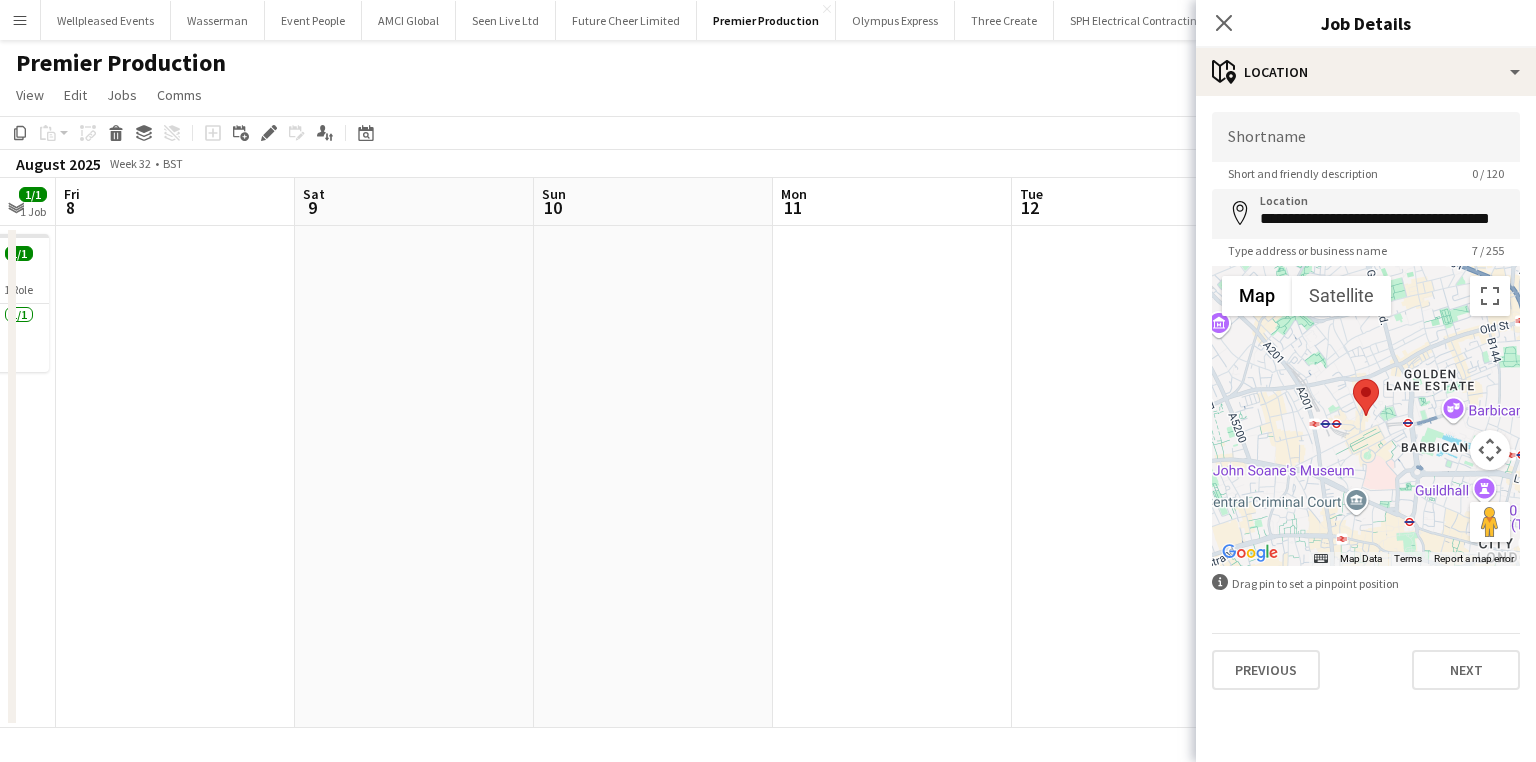 type on "**********" 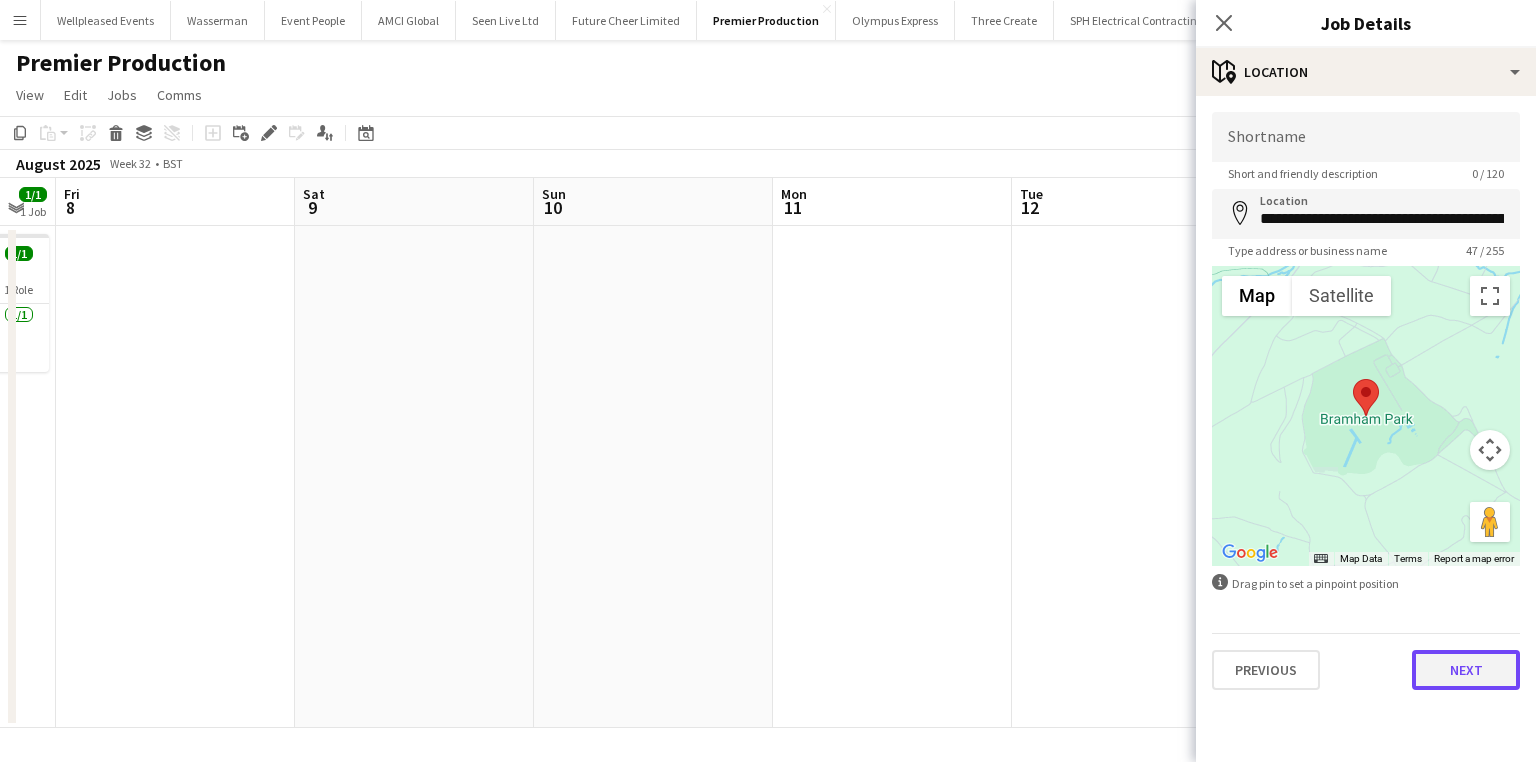 click on "Next" at bounding box center (1466, 670) 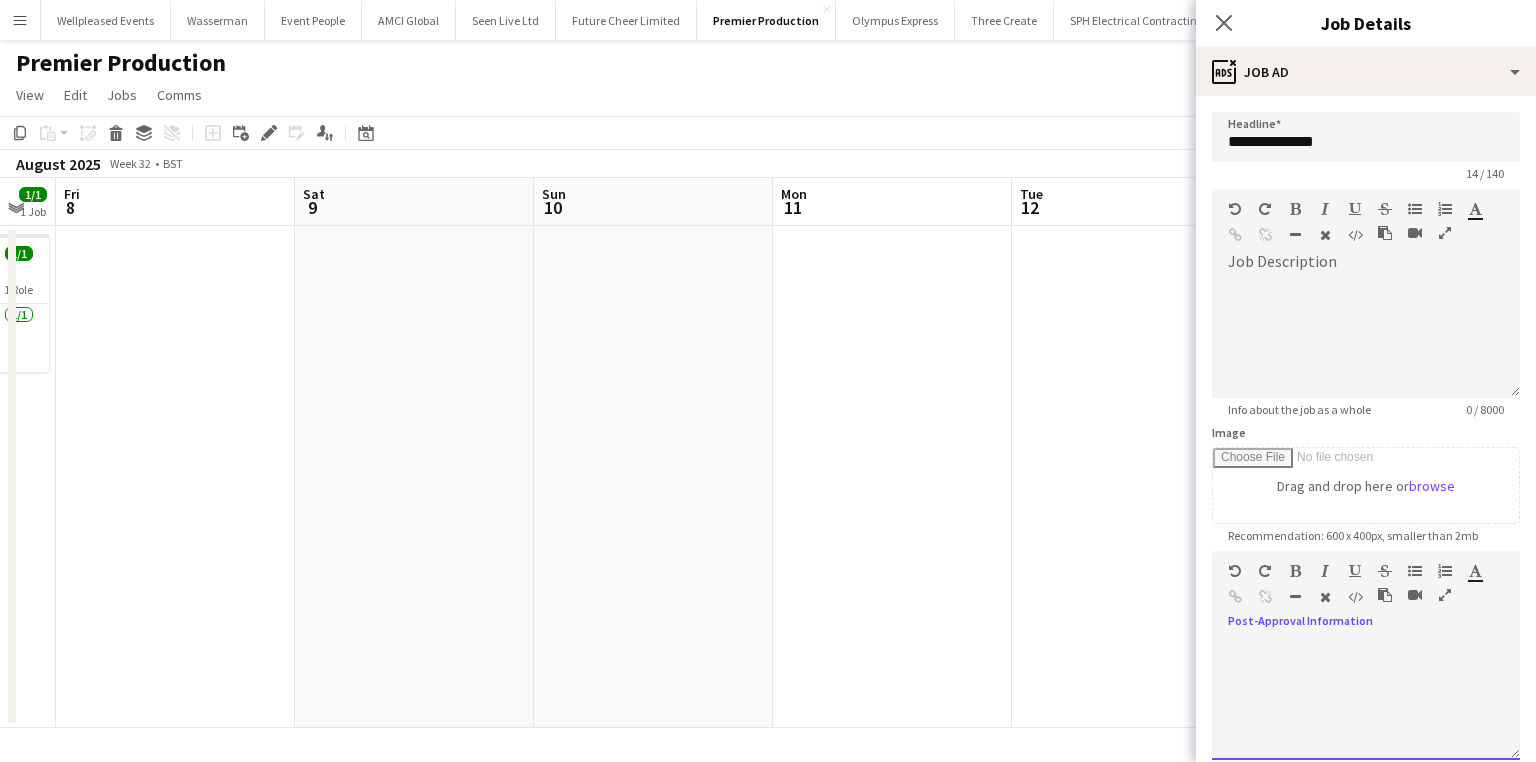 click at bounding box center [1366, 700] 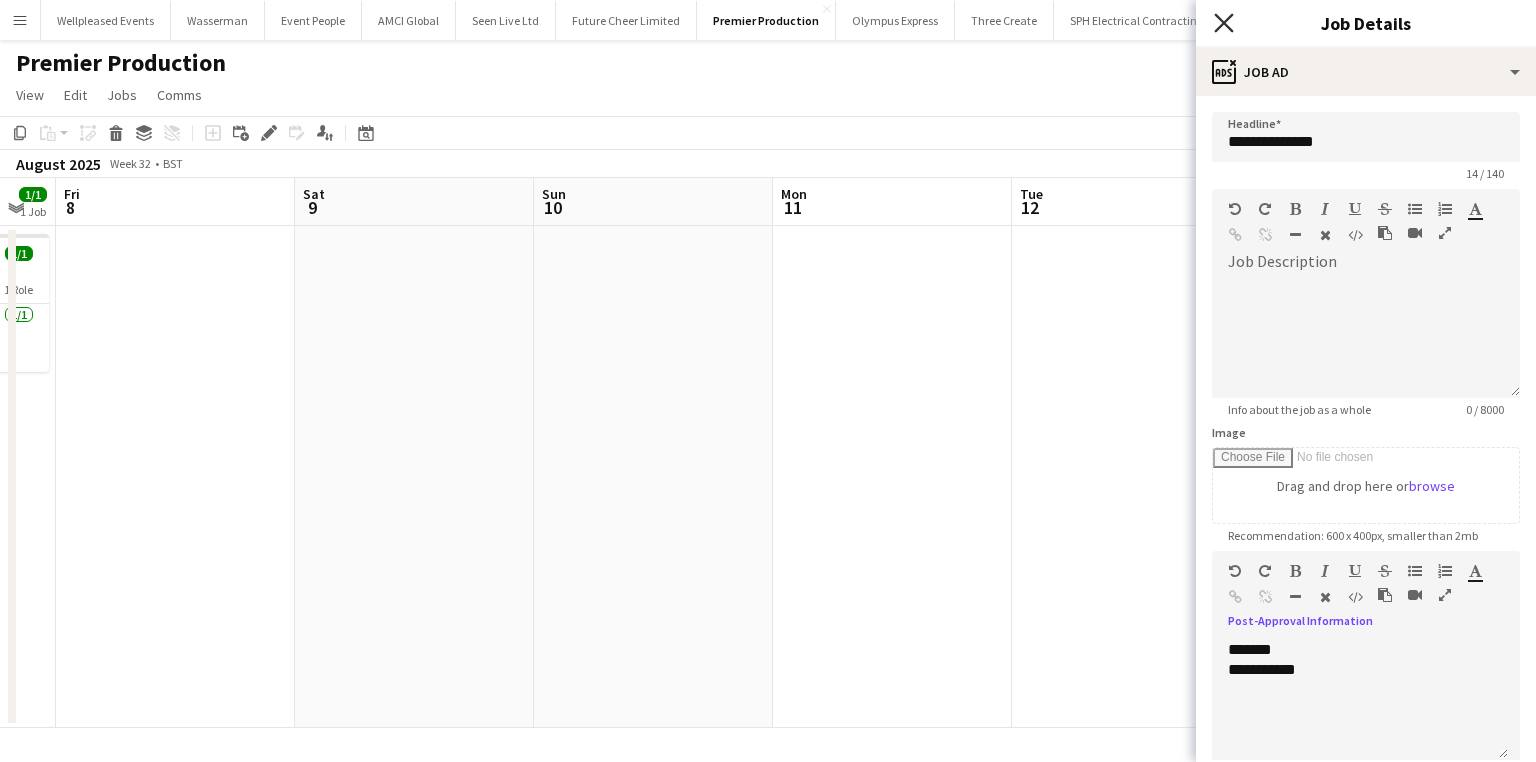 click on "Close pop-in" 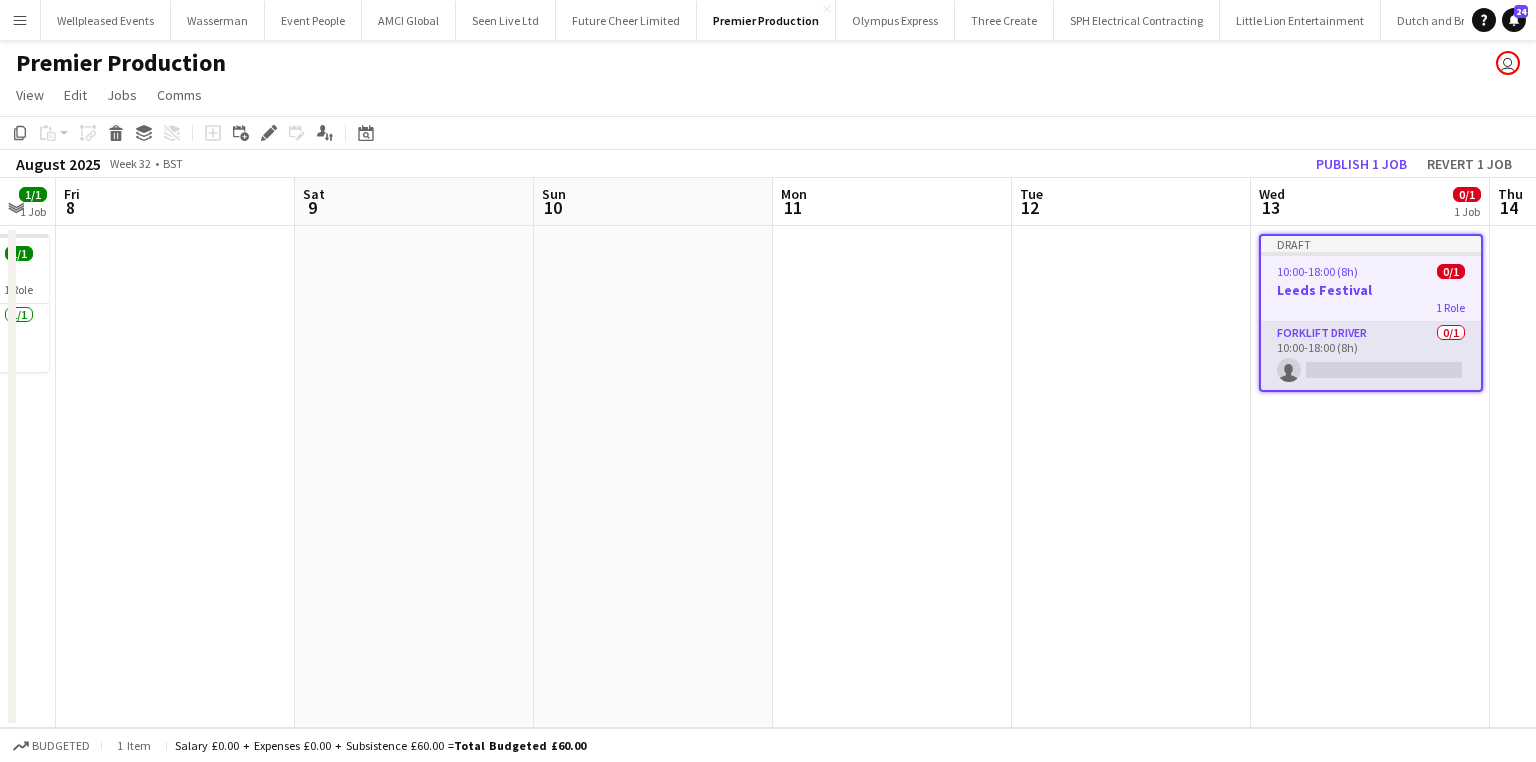 click on "Forklift Driver   0/1   10:00-18:00 (8h)
single-neutral-actions" at bounding box center [1371, 356] 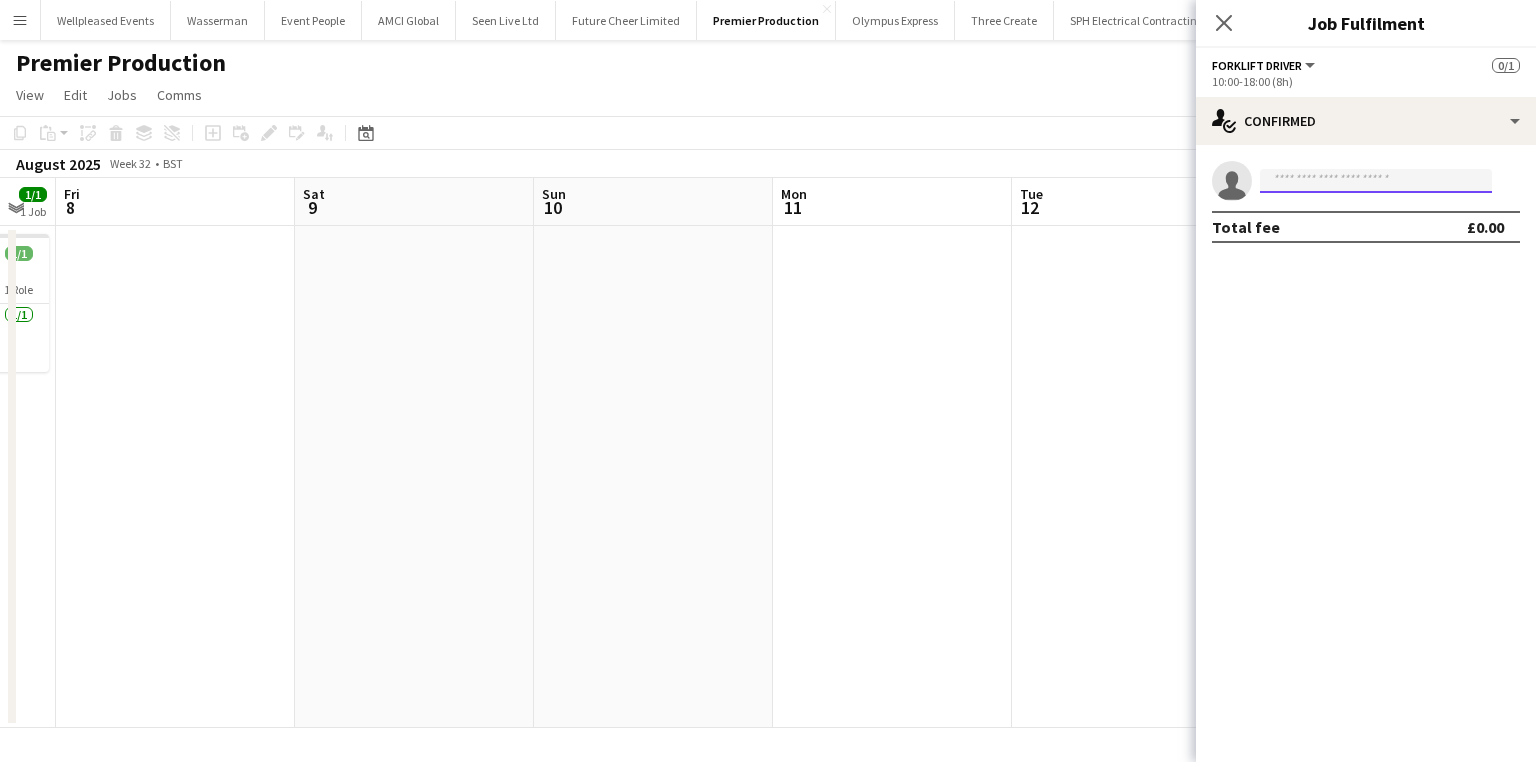 click at bounding box center [1376, 181] 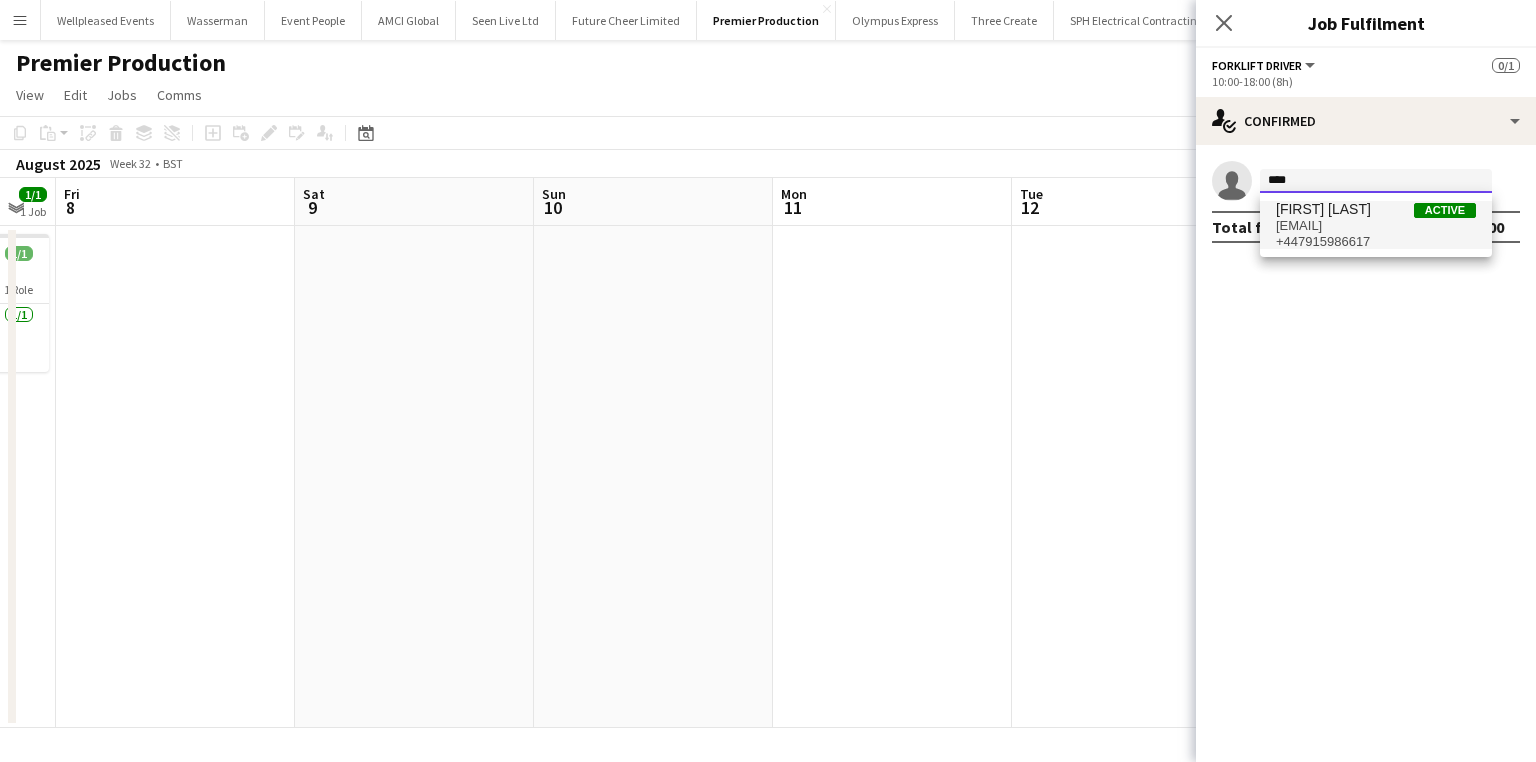 type on "****" 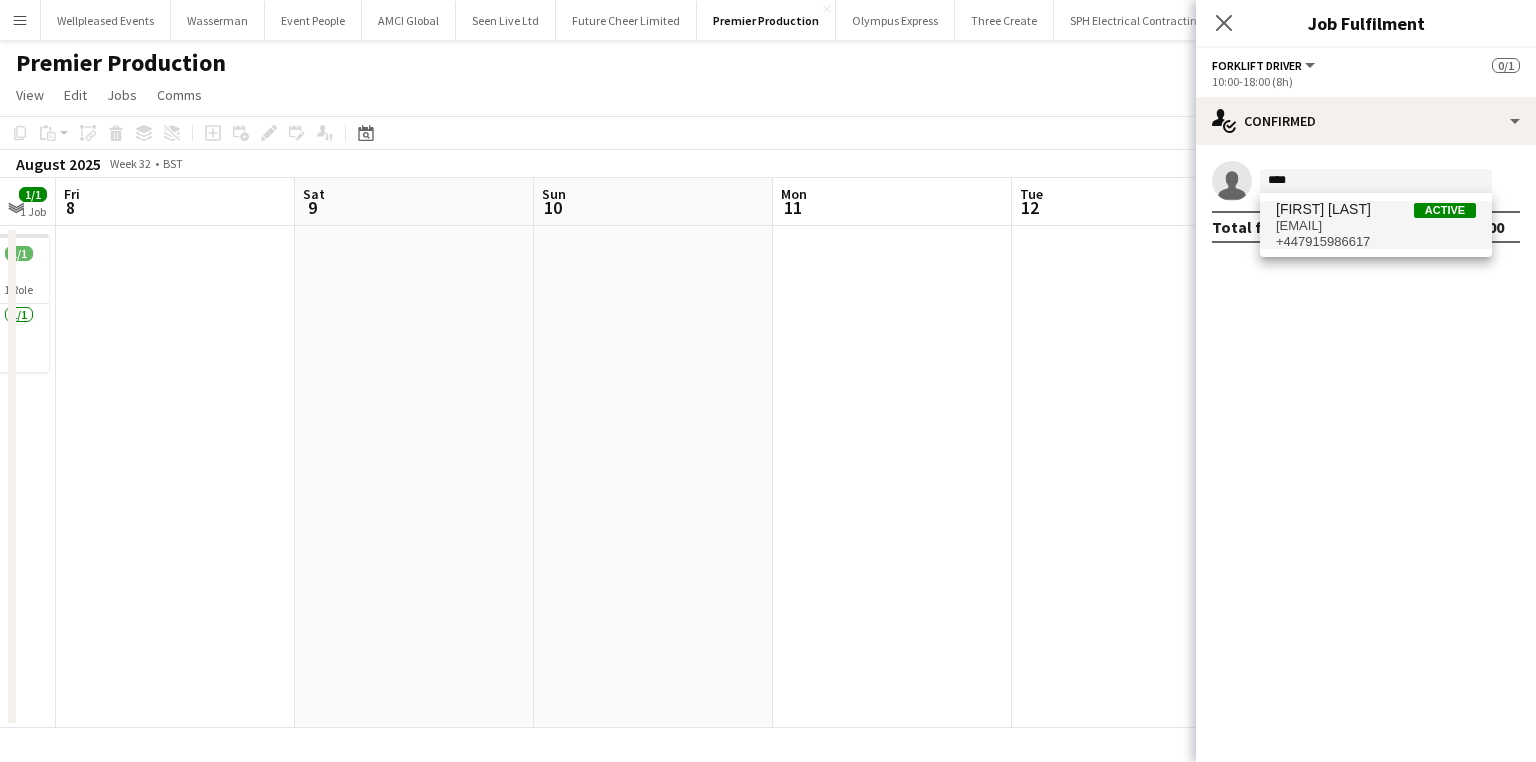 click on "thomasmb01@hotmail.co.uk" at bounding box center [1376, 226] 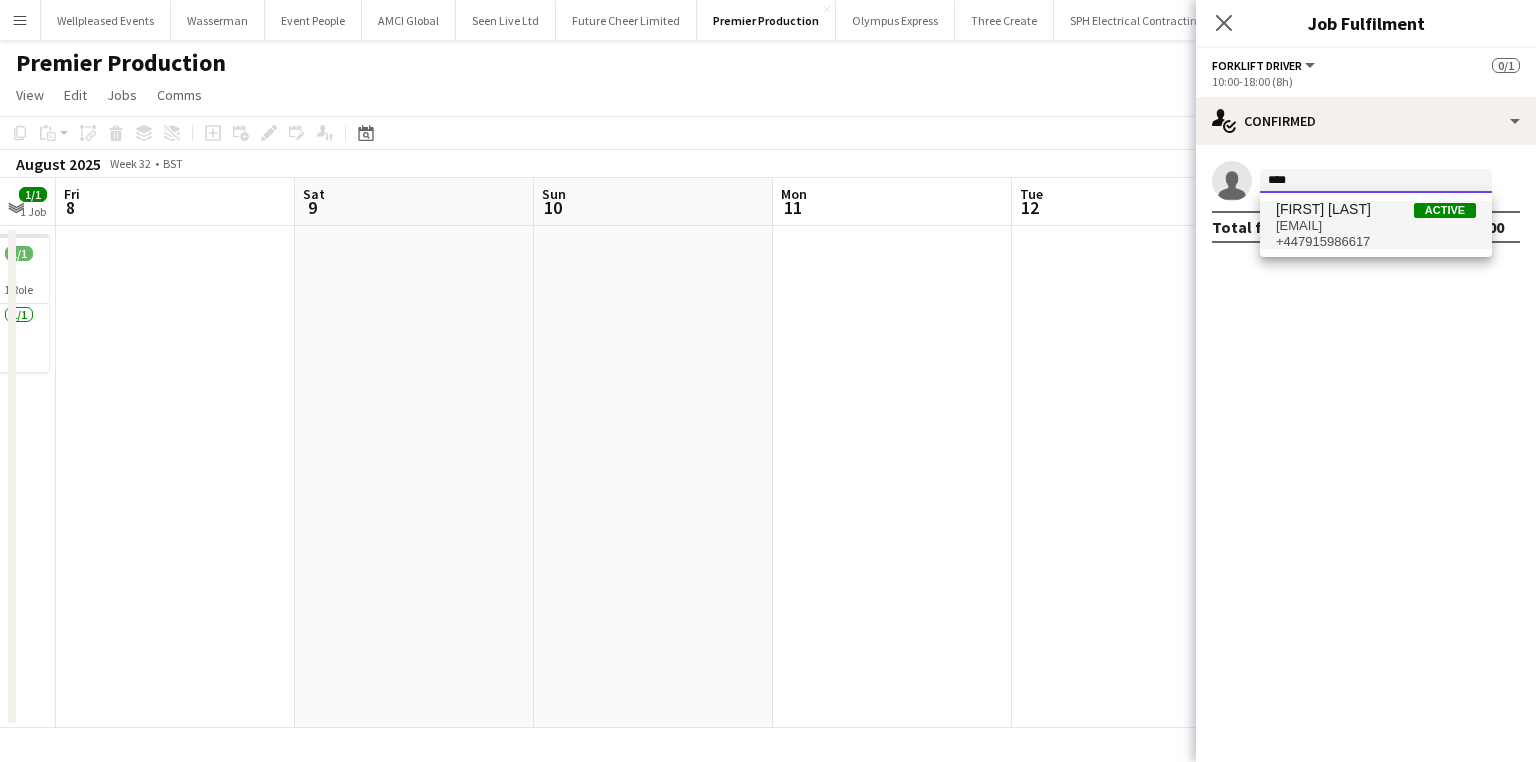 type 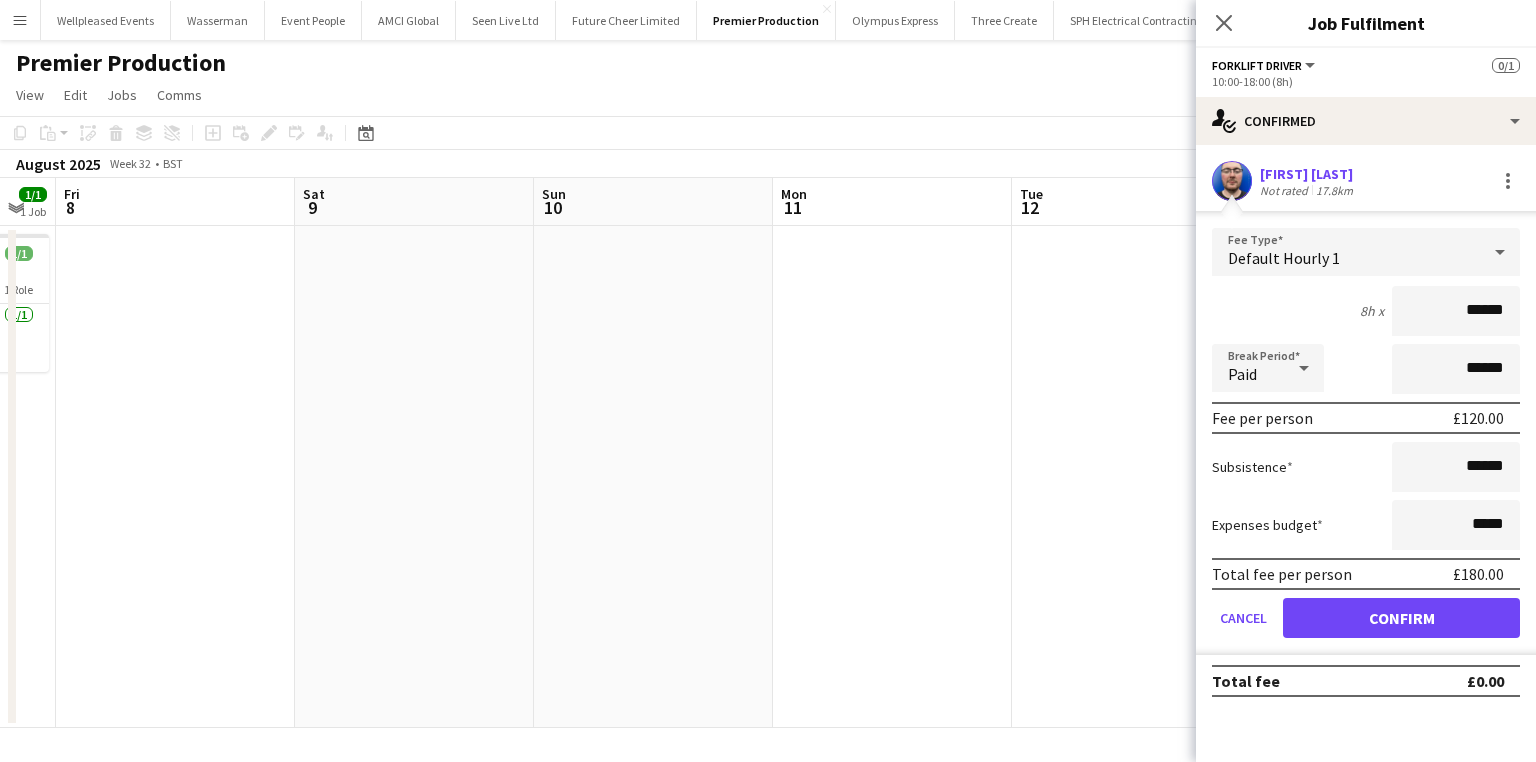 drag, startPoint x: 1411, startPoint y: 295, endPoint x: 1534, endPoint y: 309, distance: 123.79418 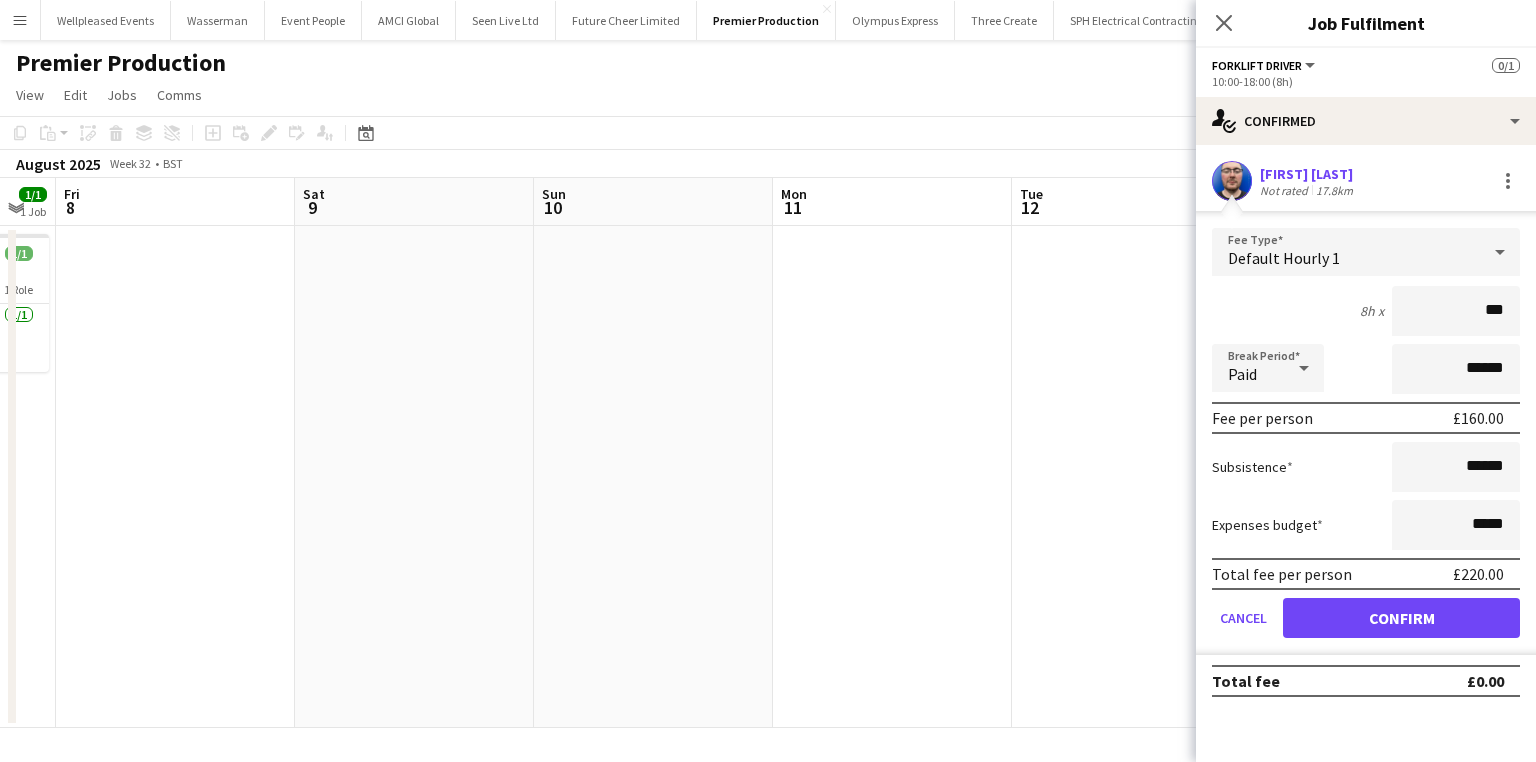 type on "***" 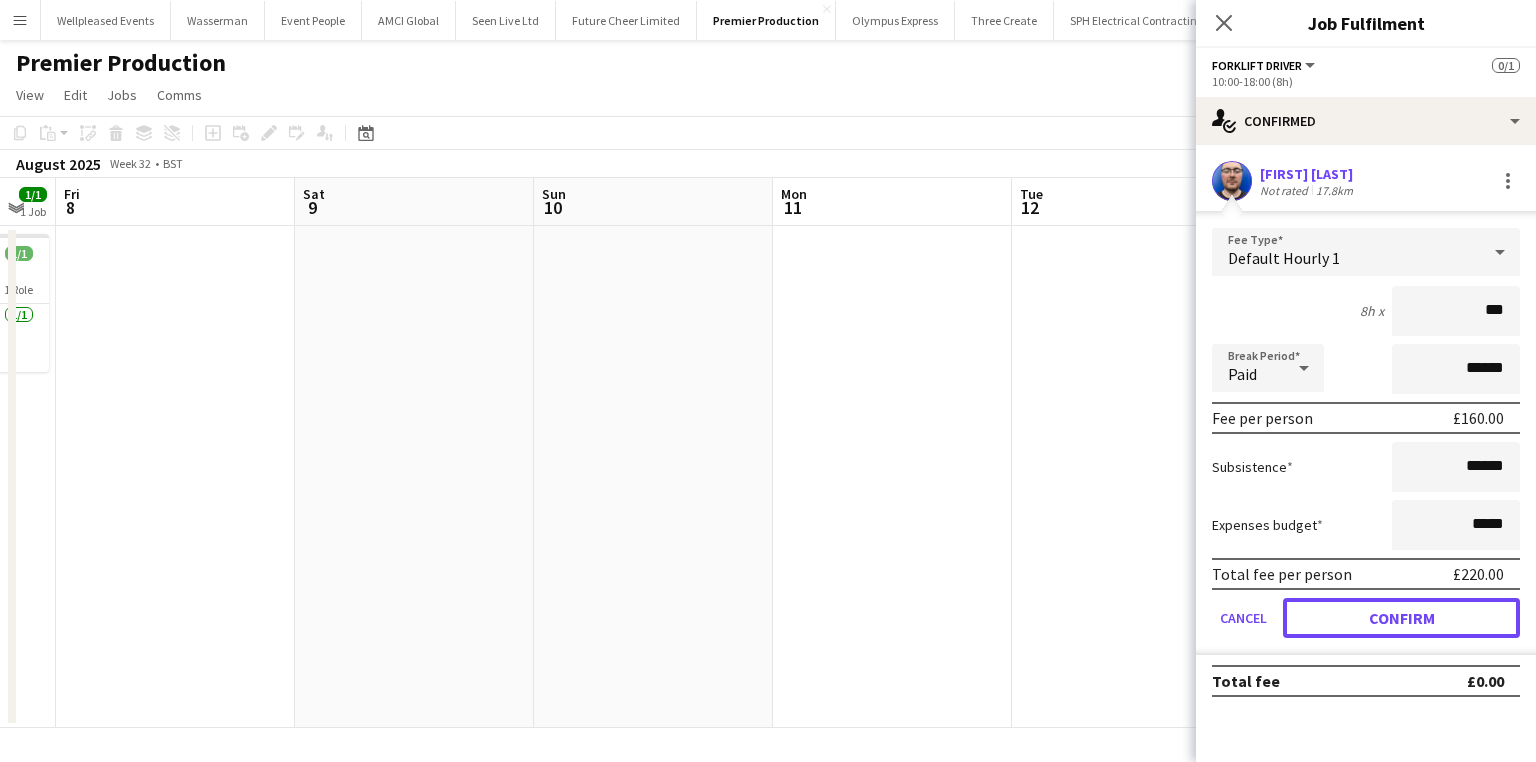 click on "Confirm" at bounding box center (1401, 618) 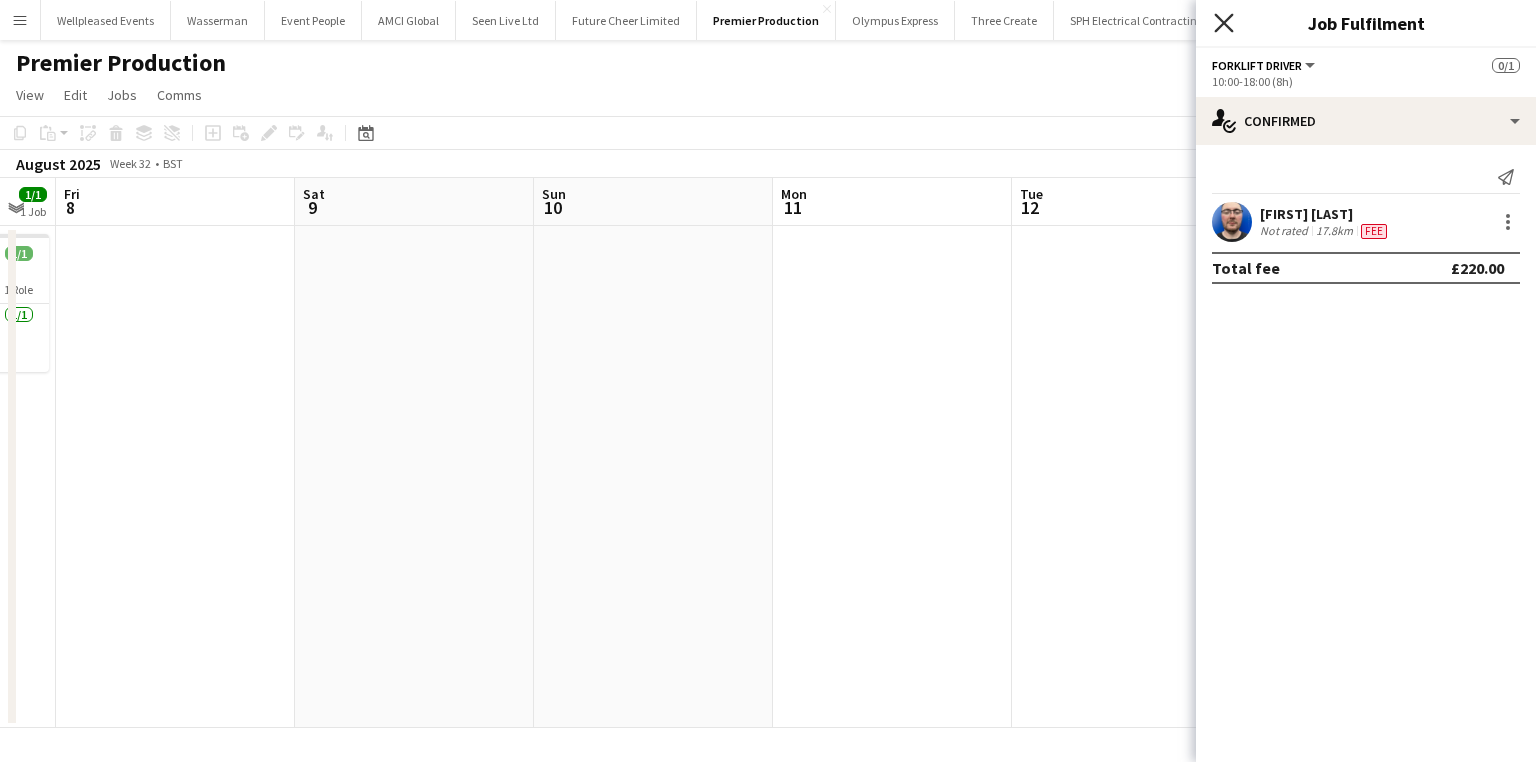 click 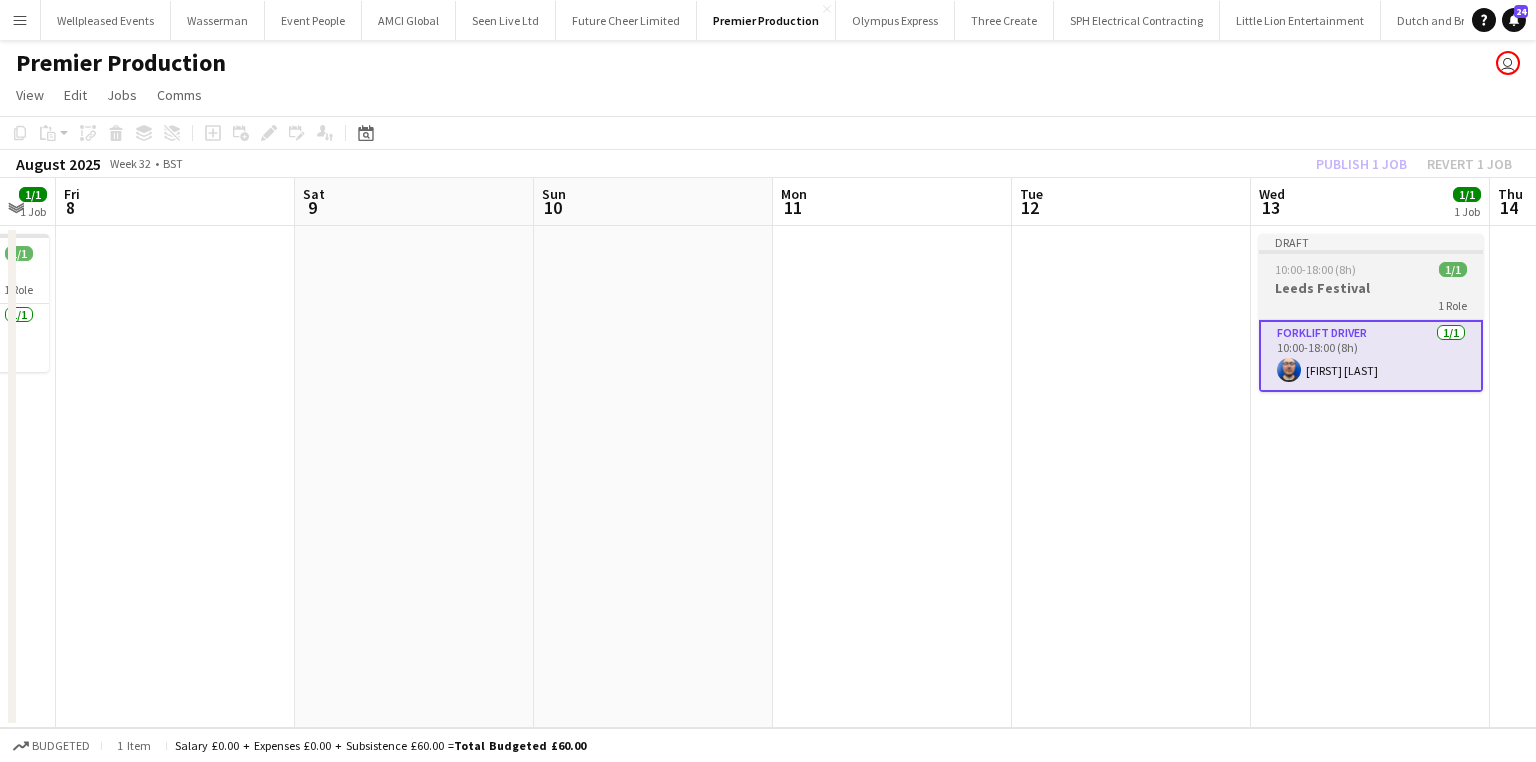 click on "1 Role" at bounding box center [1371, 305] 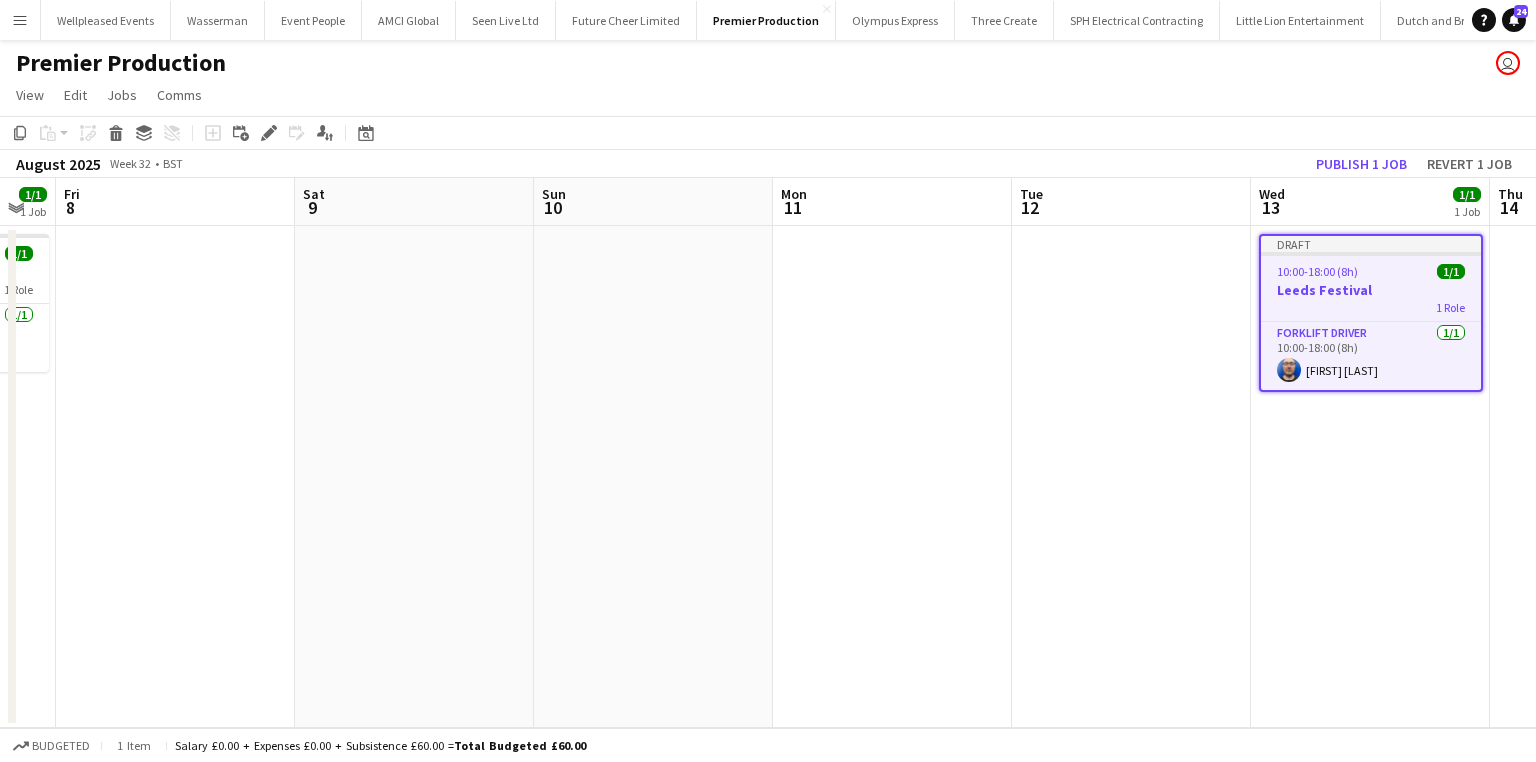 drag, startPoint x: 9, startPoint y: 125, endPoint x: 228, endPoint y: 199, distance: 231.16444 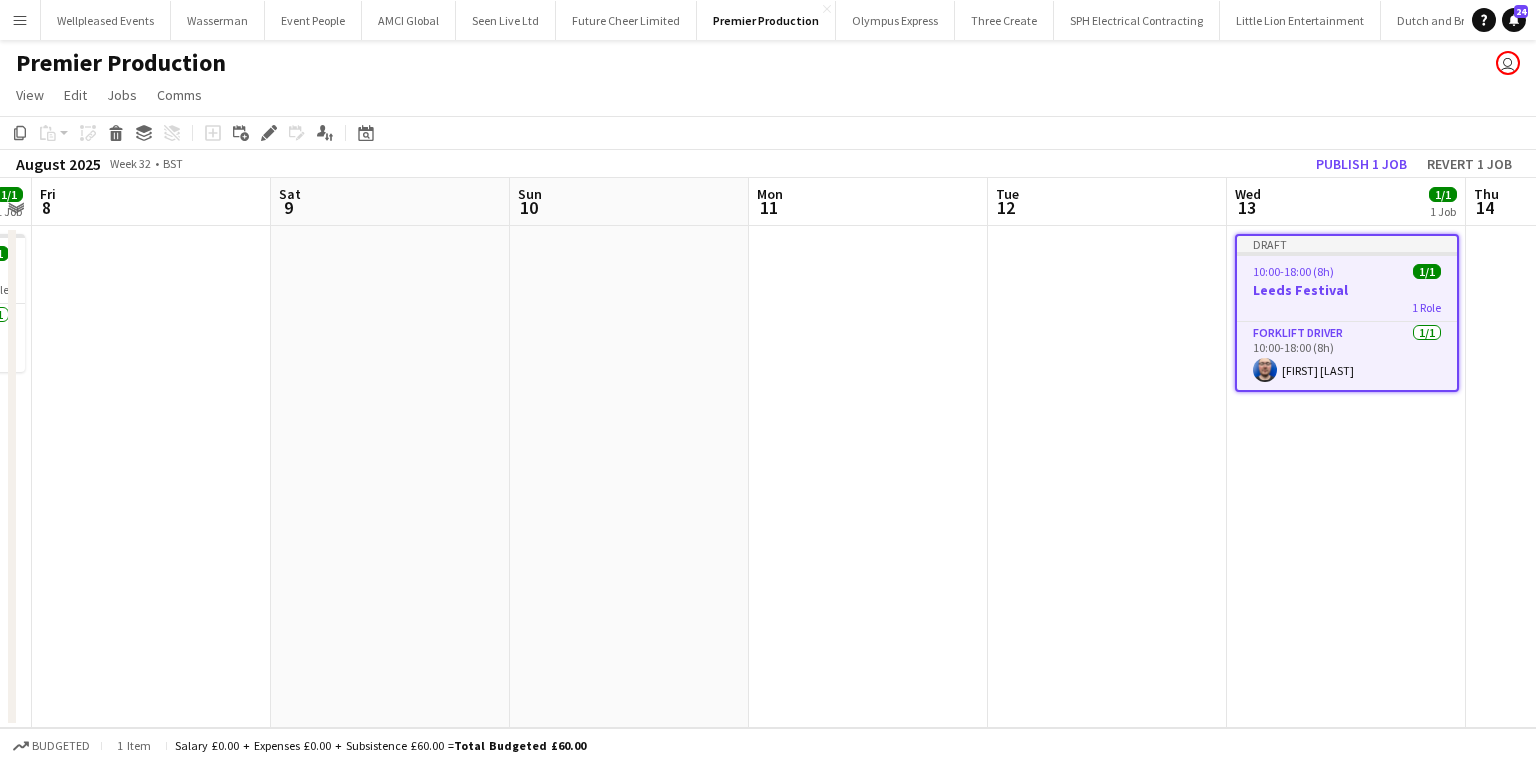 drag, startPoint x: 1157, startPoint y: 488, endPoint x: 477, endPoint y: 488, distance: 680 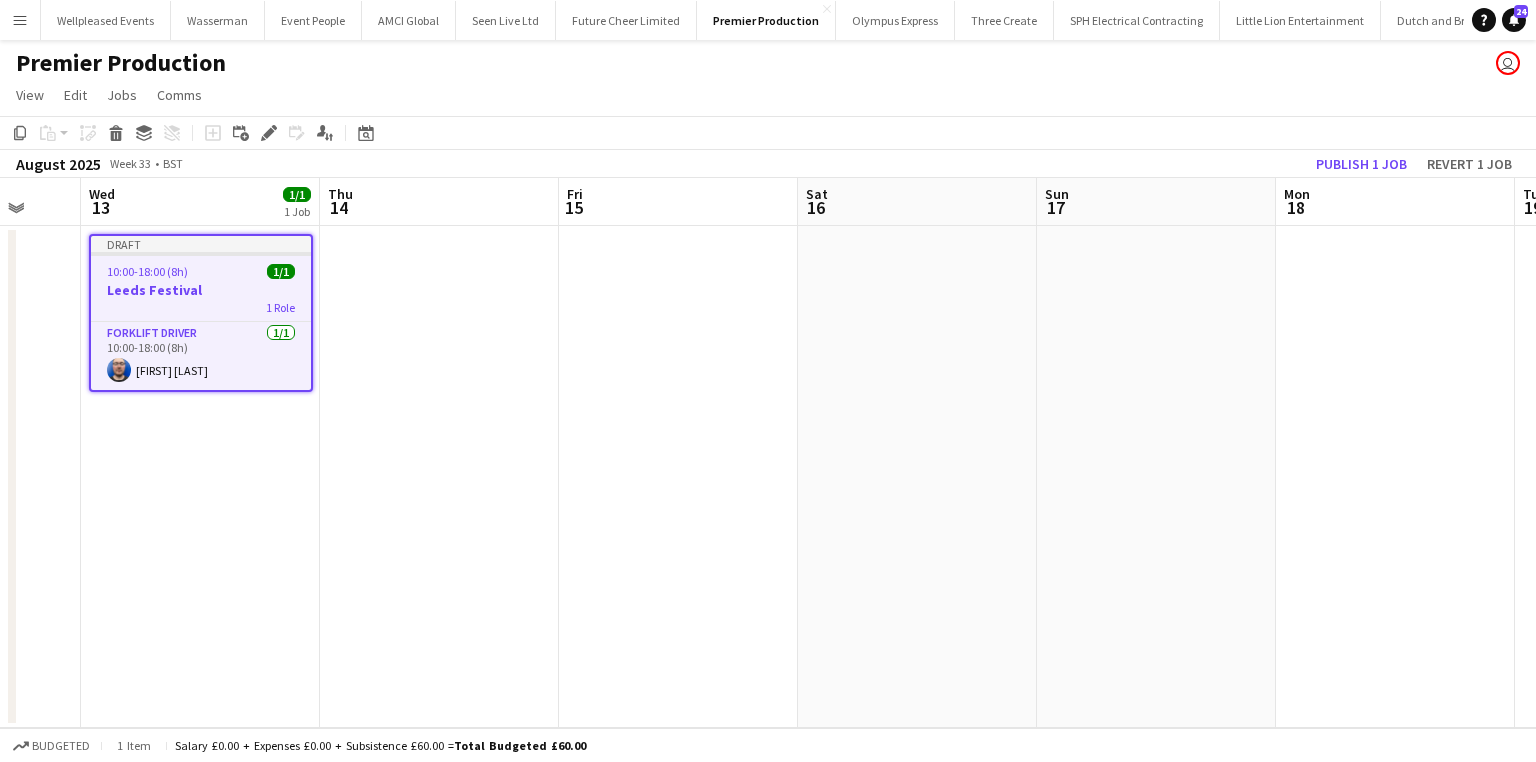 scroll, scrollTop: 0, scrollLeft: 748, axis: horizontal 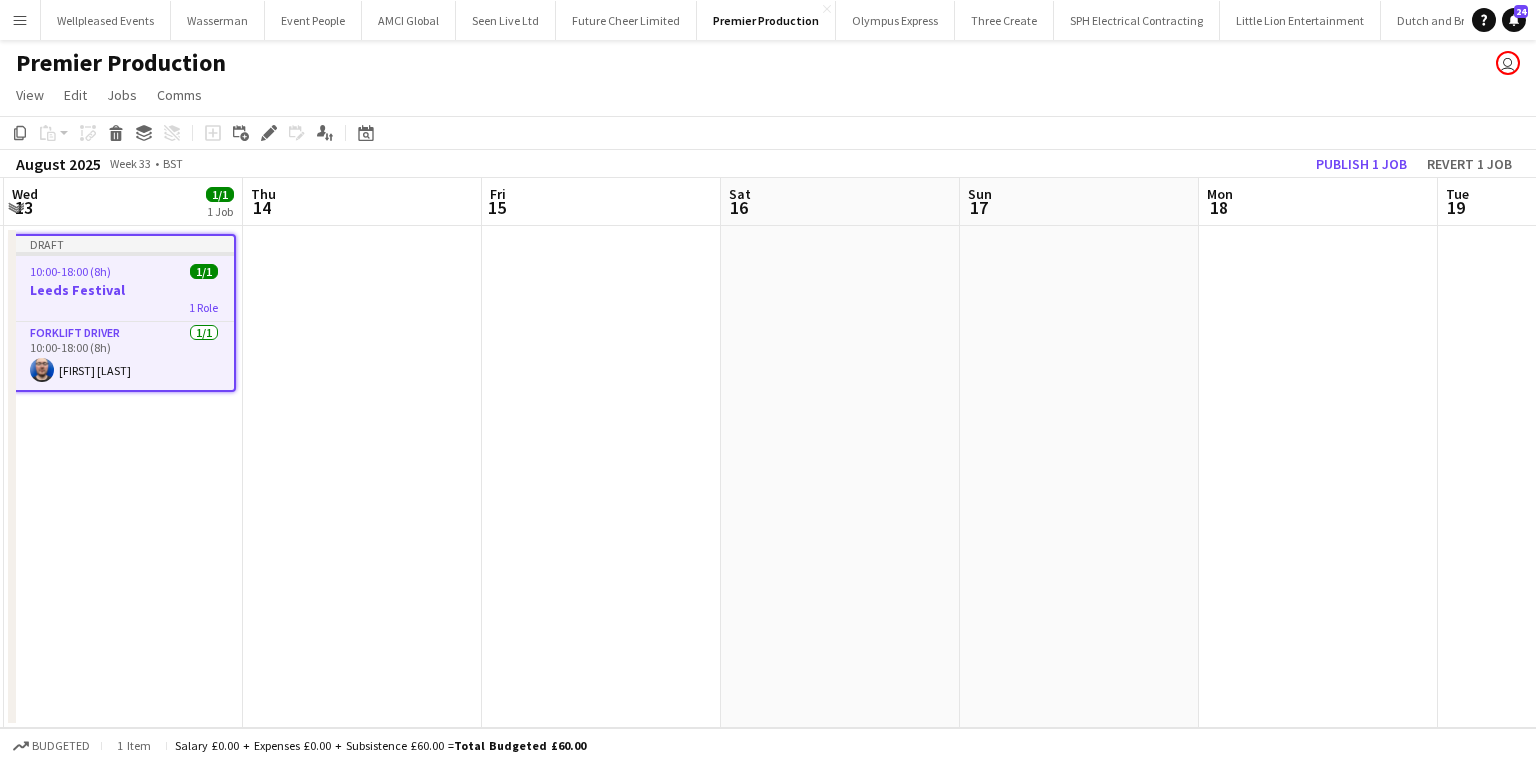 drag, startPoint x: 850, startPoint y: 485, endPoint x: 640, endPoint y: 484, distance: 210.00238 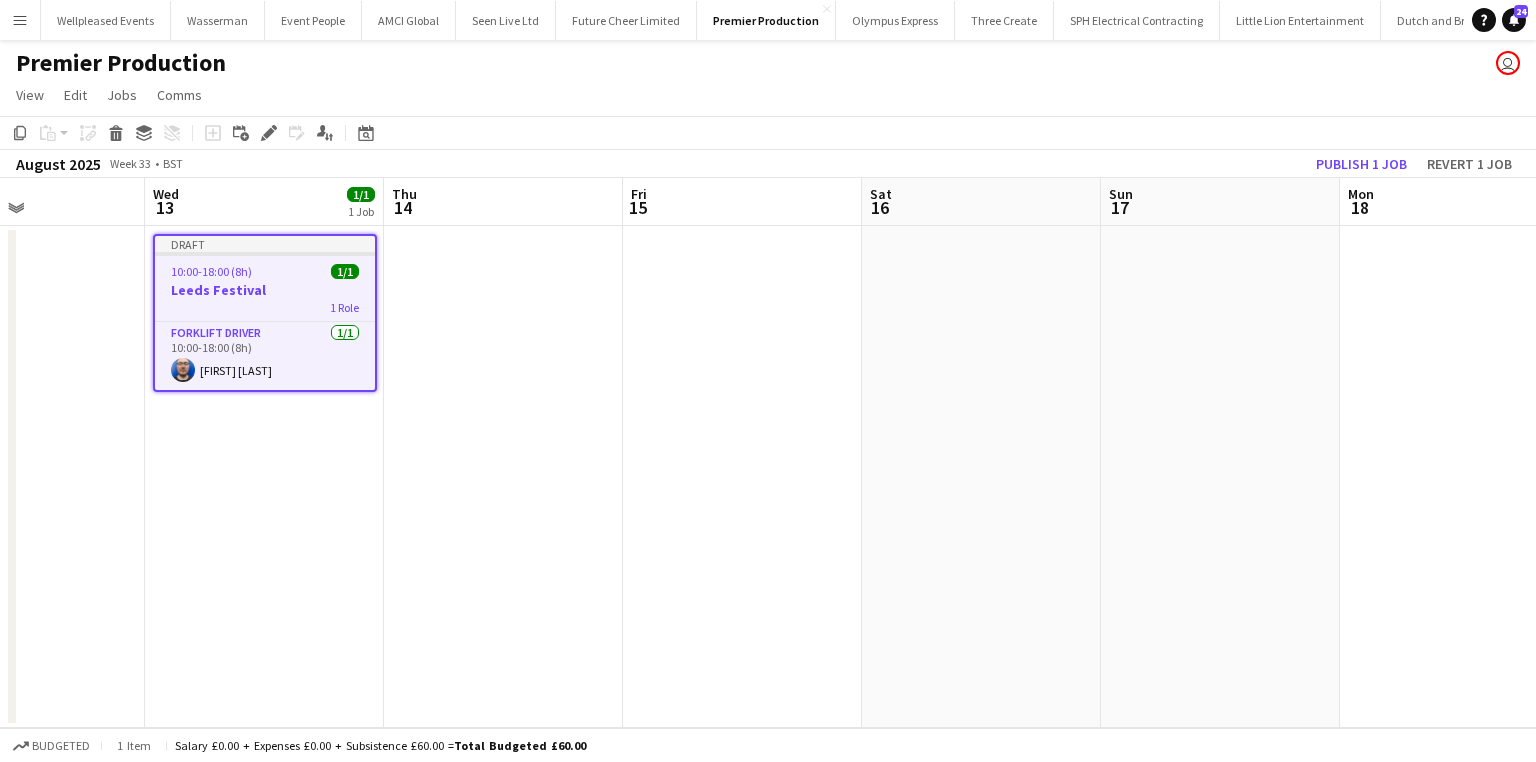 drag, startPoint x: 1286, startPoint y: 484, endPoint x: 713, endPoint y: 480, distance: 573.014 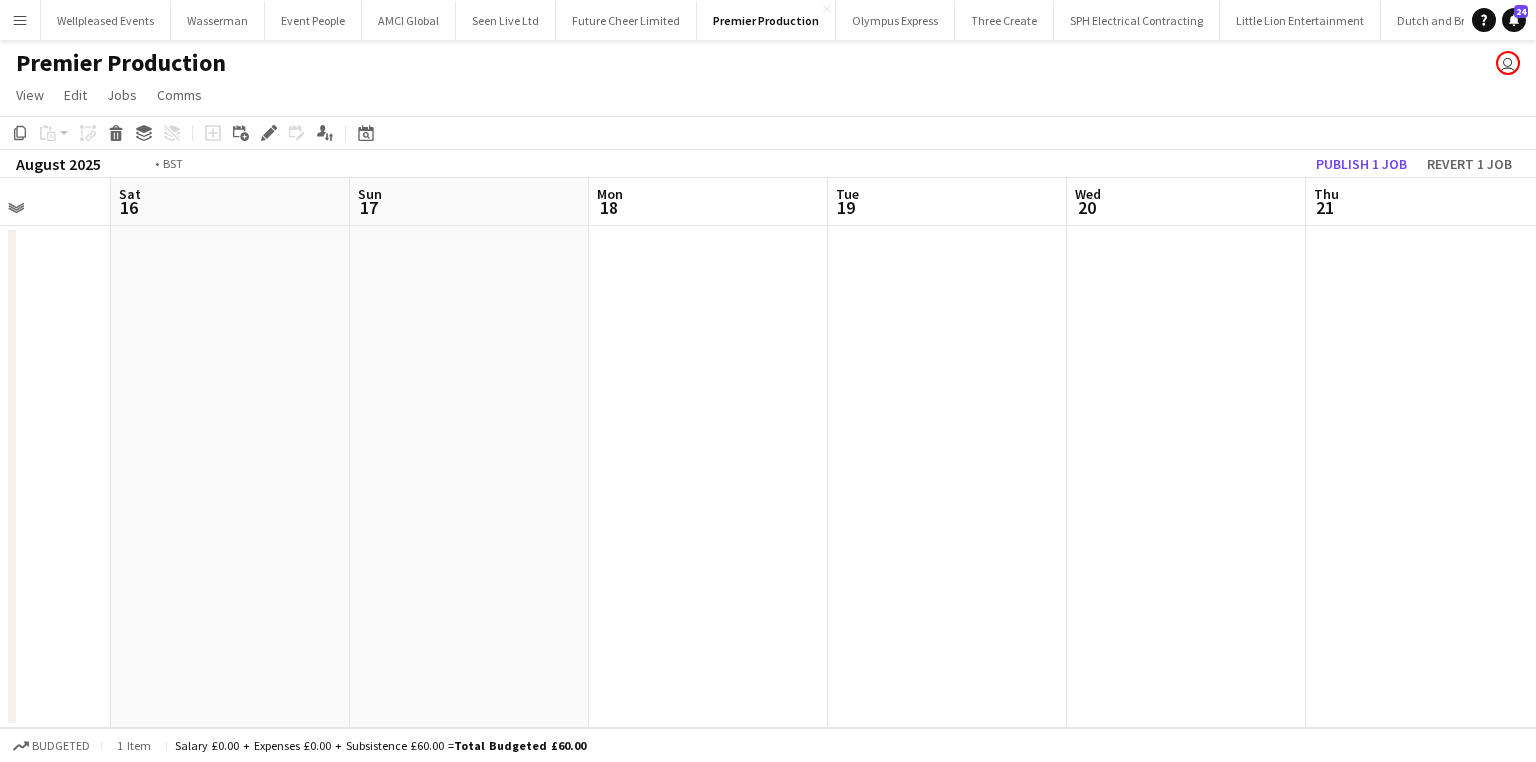 drag, startPoint x: 1202, startPoint y: 472, endPoint x: 293, endPoint y: 486, distance: 909.1078 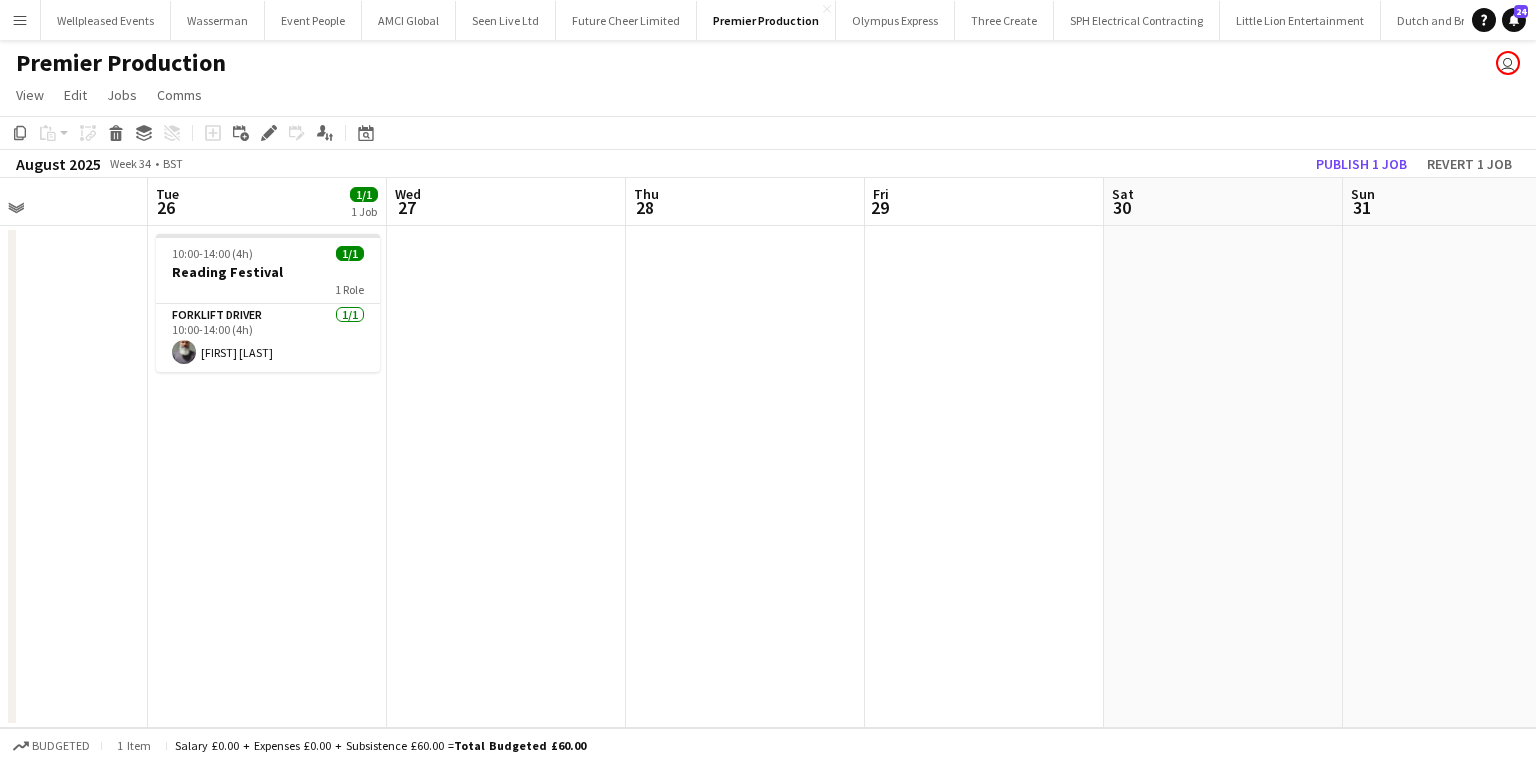 scroll, scrollTop: 0, scrollLeft: 509, axis: horizontal 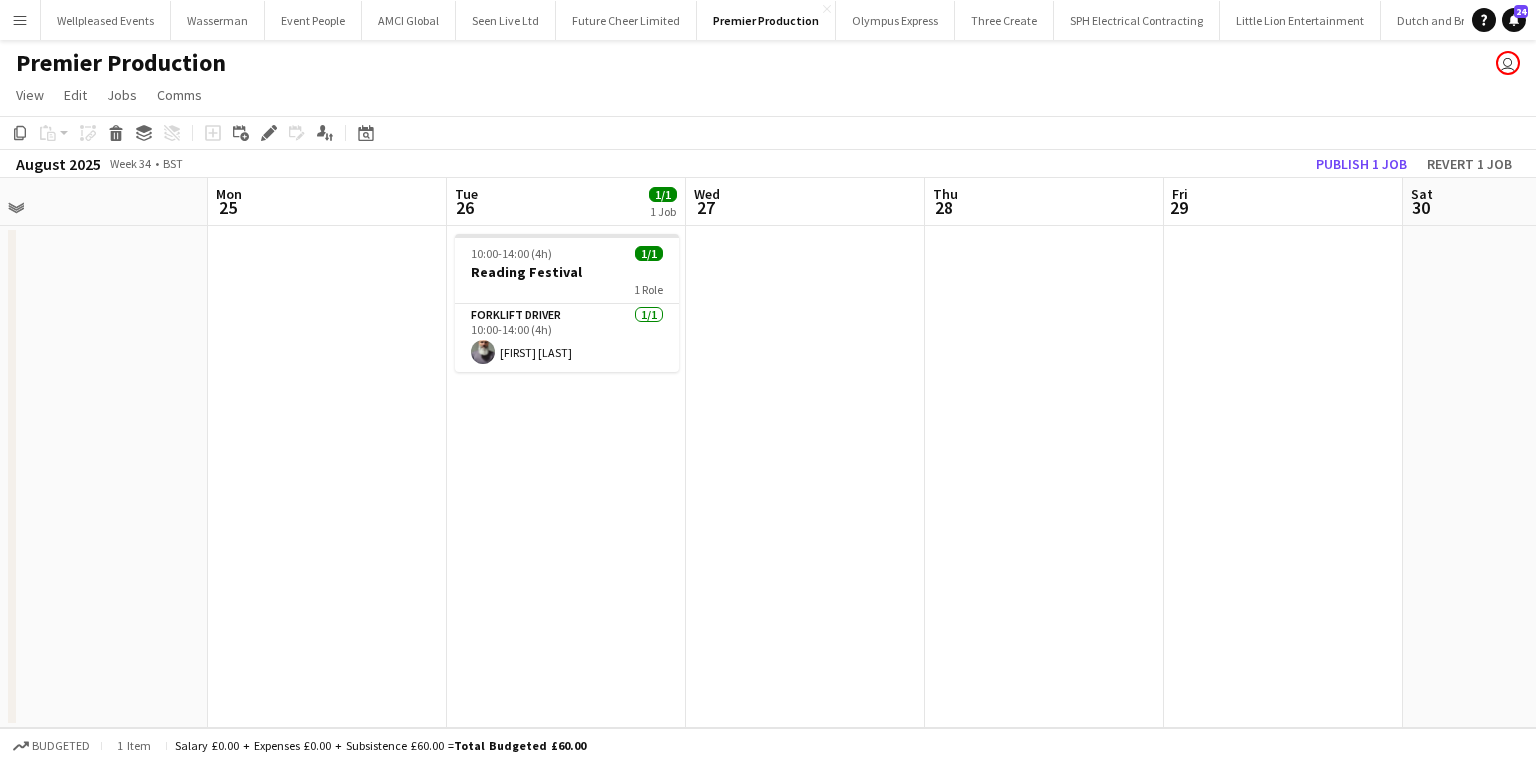 drag, startPoint x: 1266, startPoint y: 440, endPoint x: 284, endPoint y: 451, distance: 982.0616 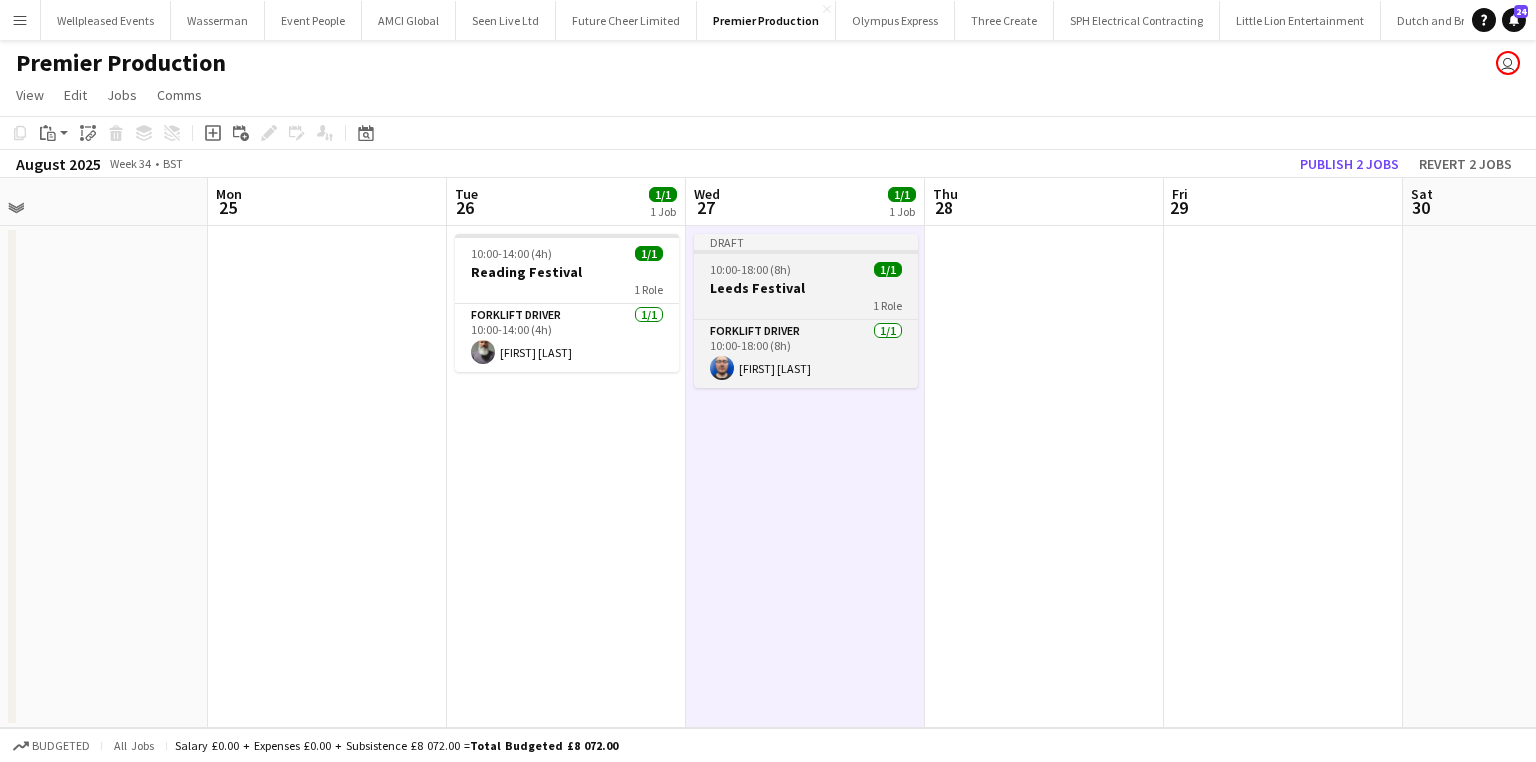 click on "Leeds Festival" at bounding box center [806, 288] 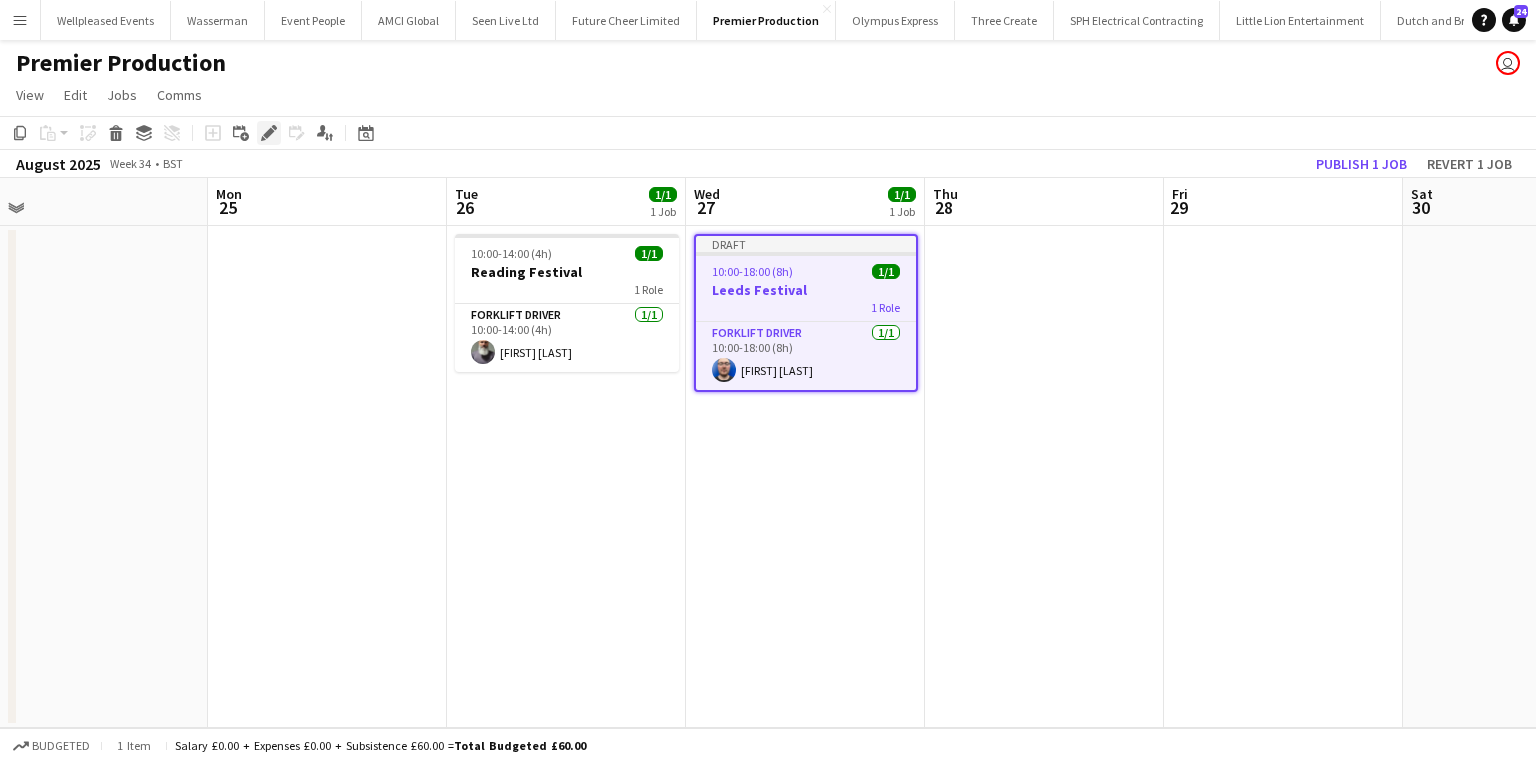click on "Edit" 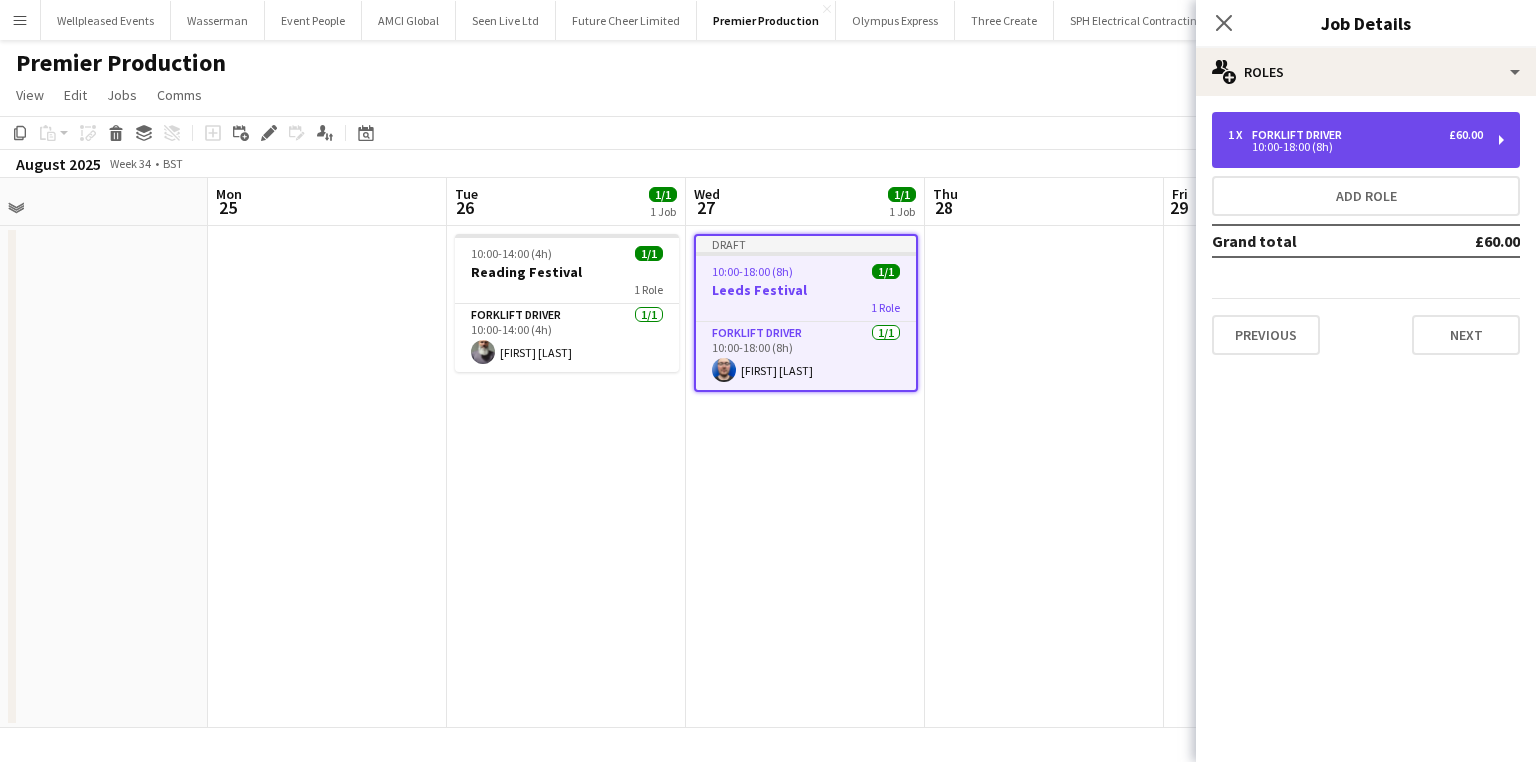 click on "10:00-18:00 (8h)" at bounding box center (1355, 147) 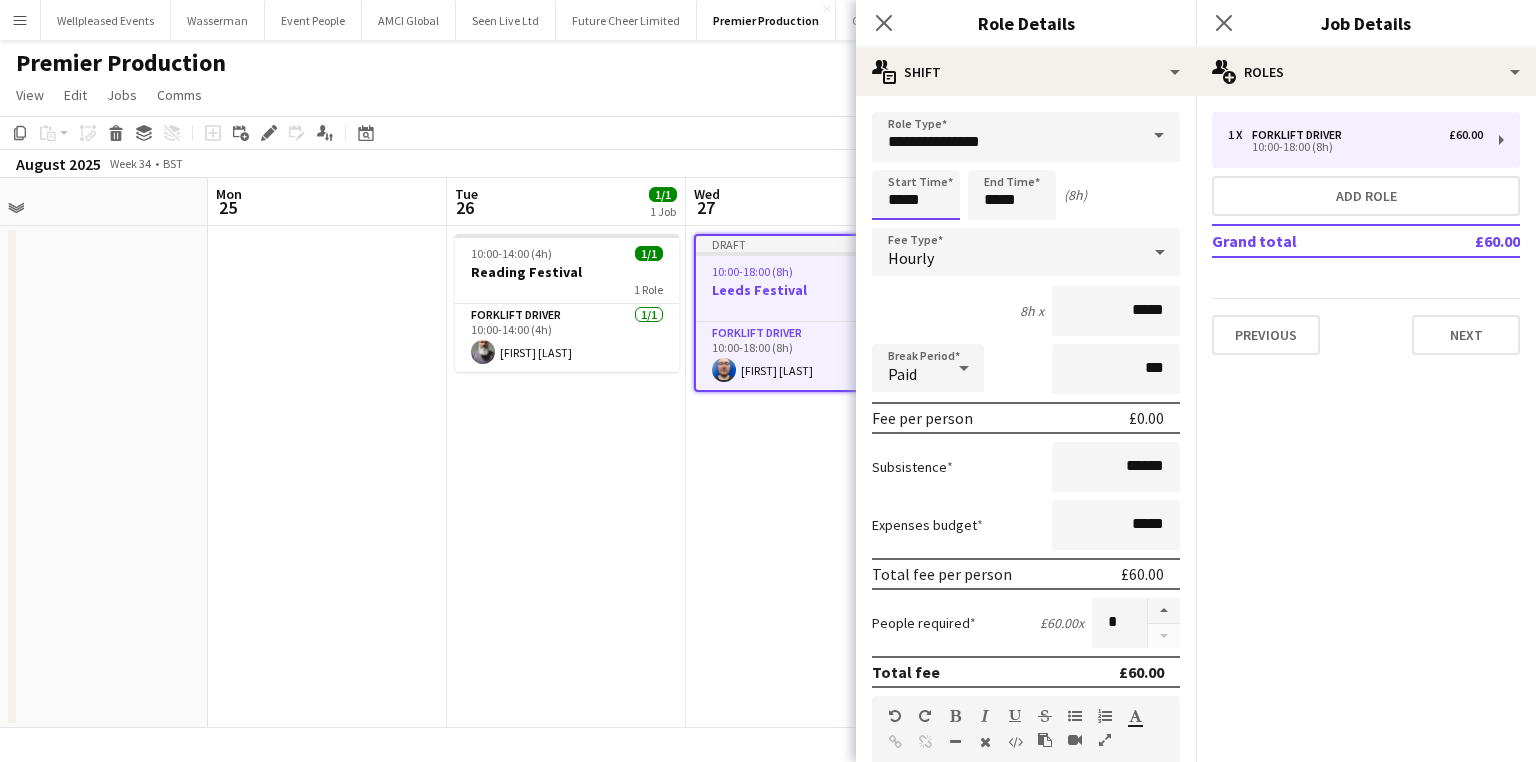 click on "*****" at bounding box center [916, 195] 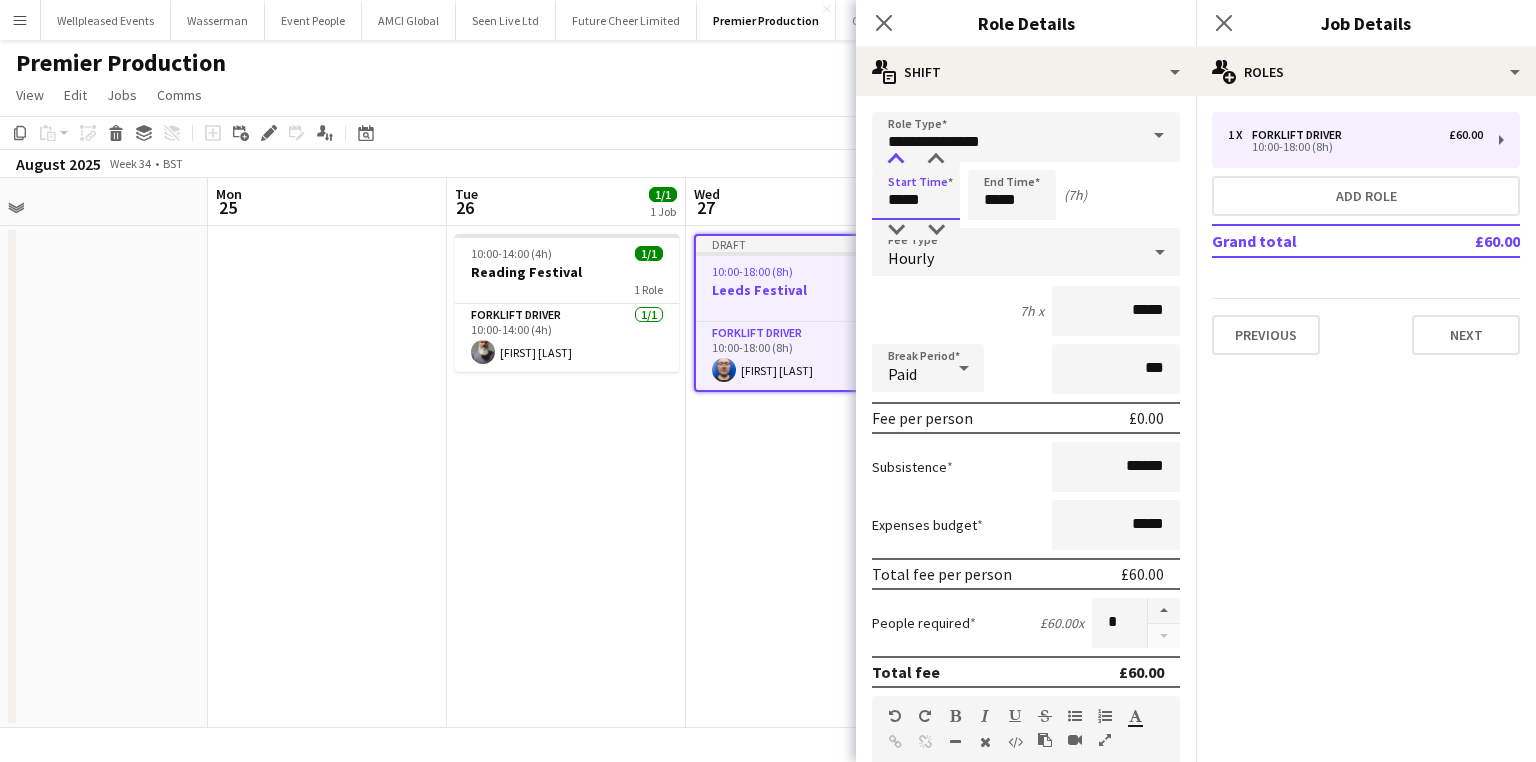 click at bounding box center [896, 160] 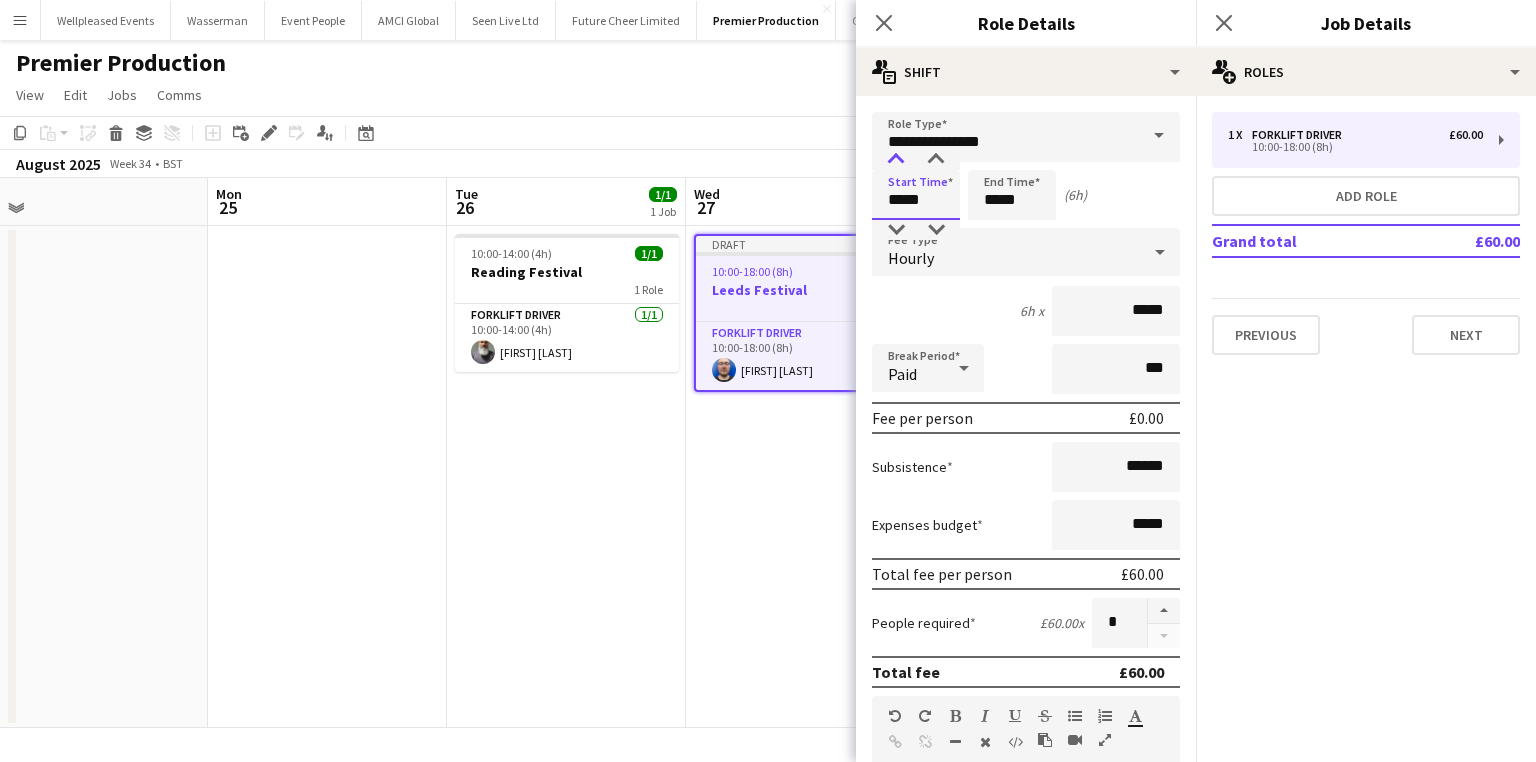 click at bounding box center [896, 160] 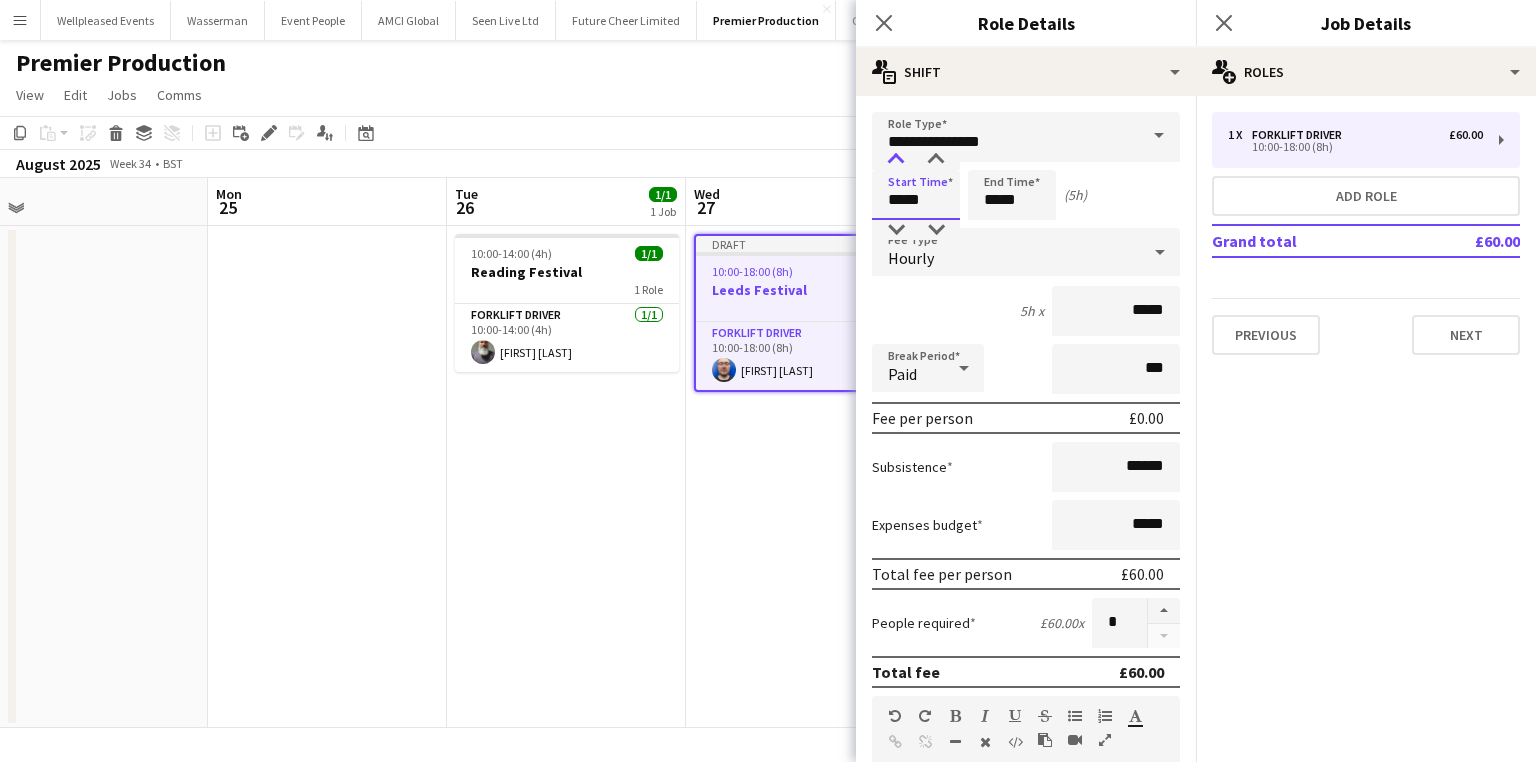 type on "*****" 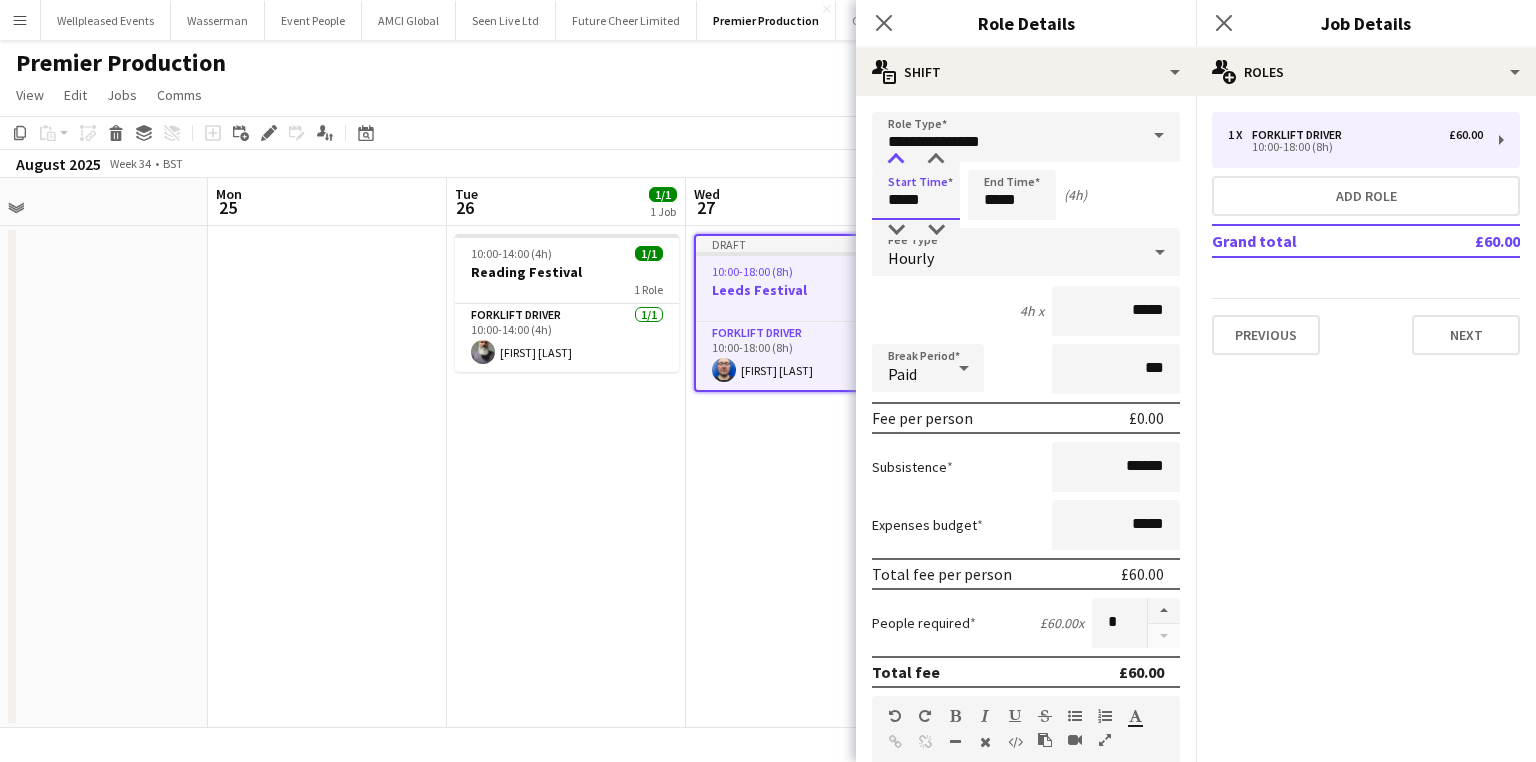 click at bounding box center (896, 160) 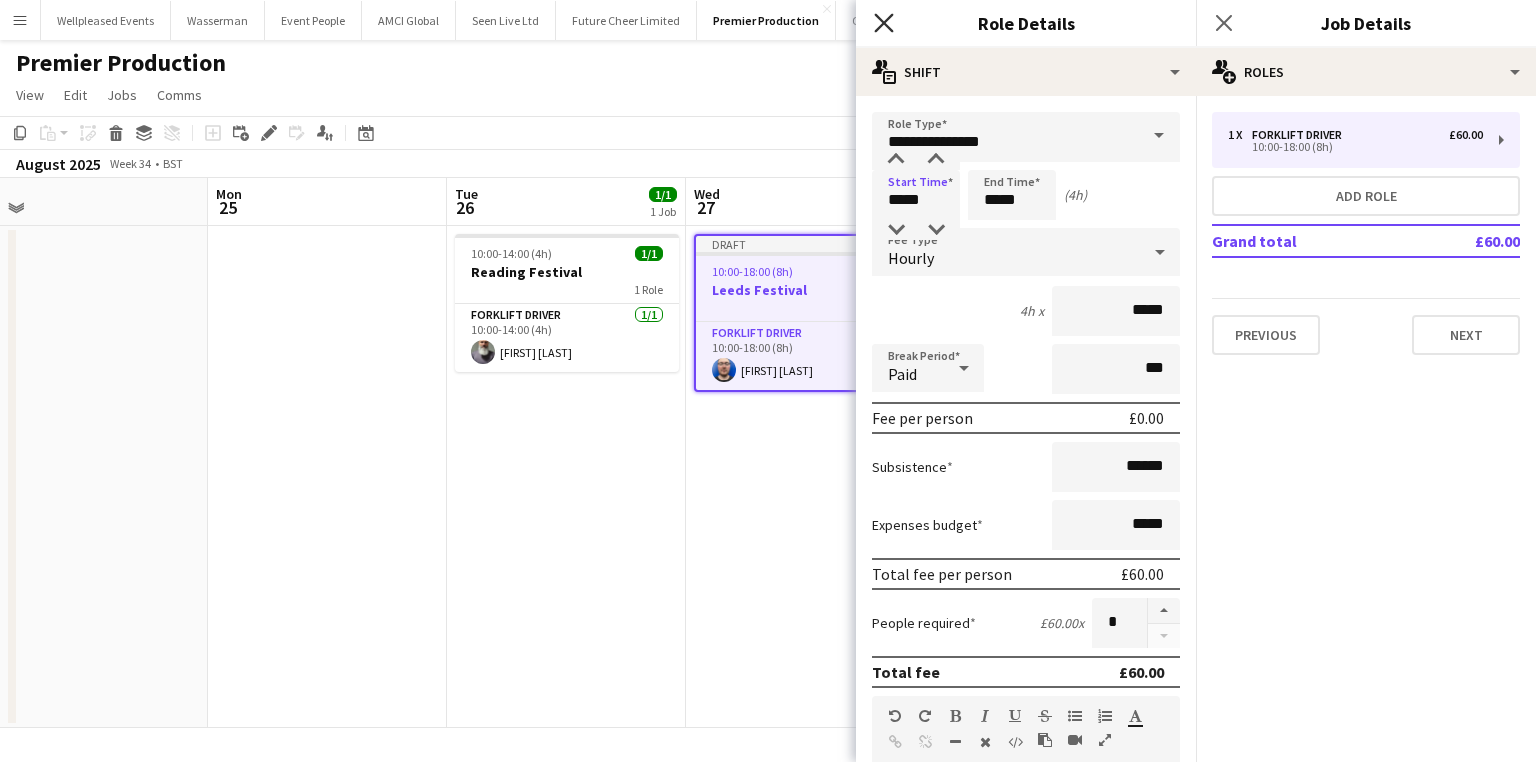 click on "Close pop-in" 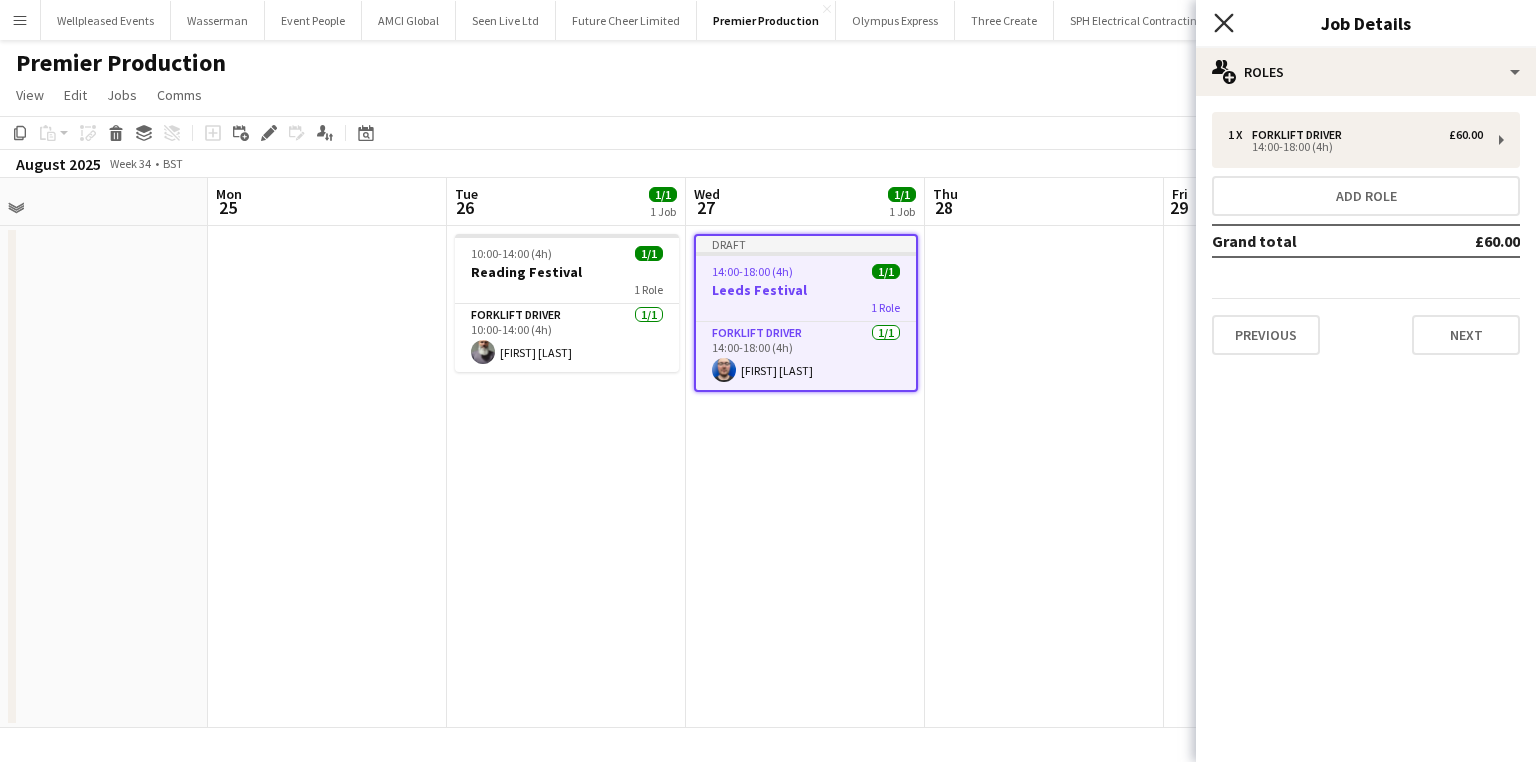 click on "Close pop-in" 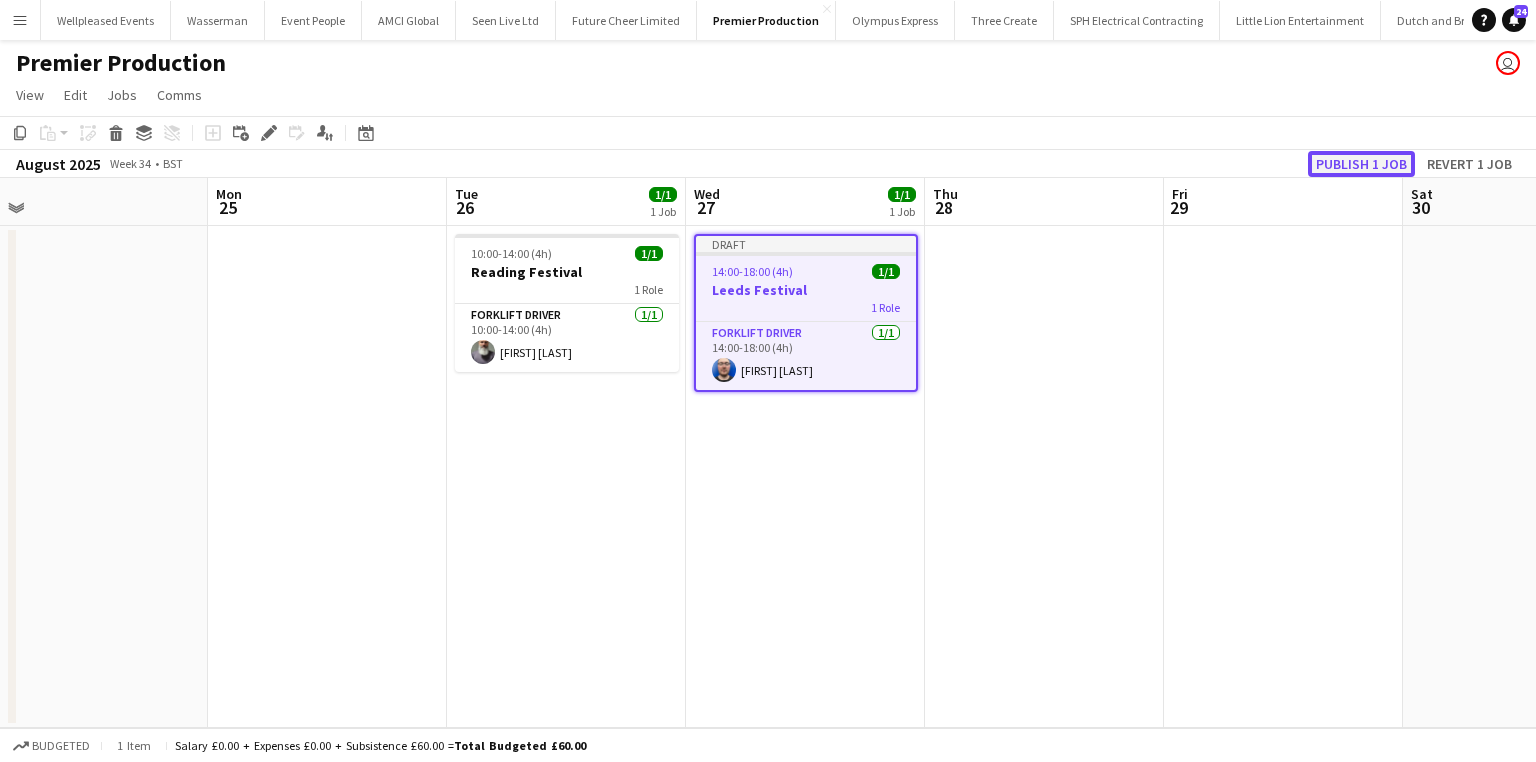click on "Publish 1 job" 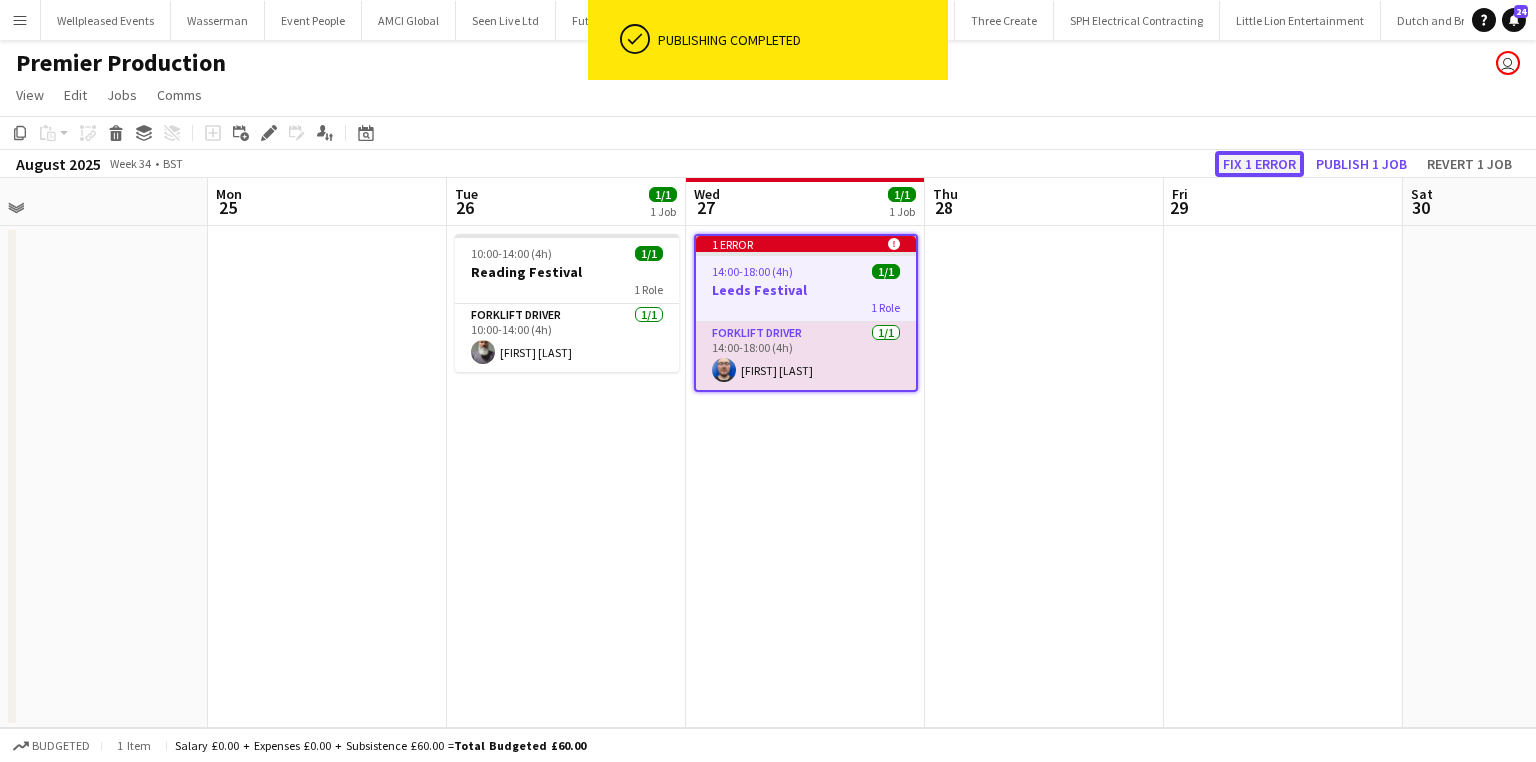 click on "Fix 1 error" 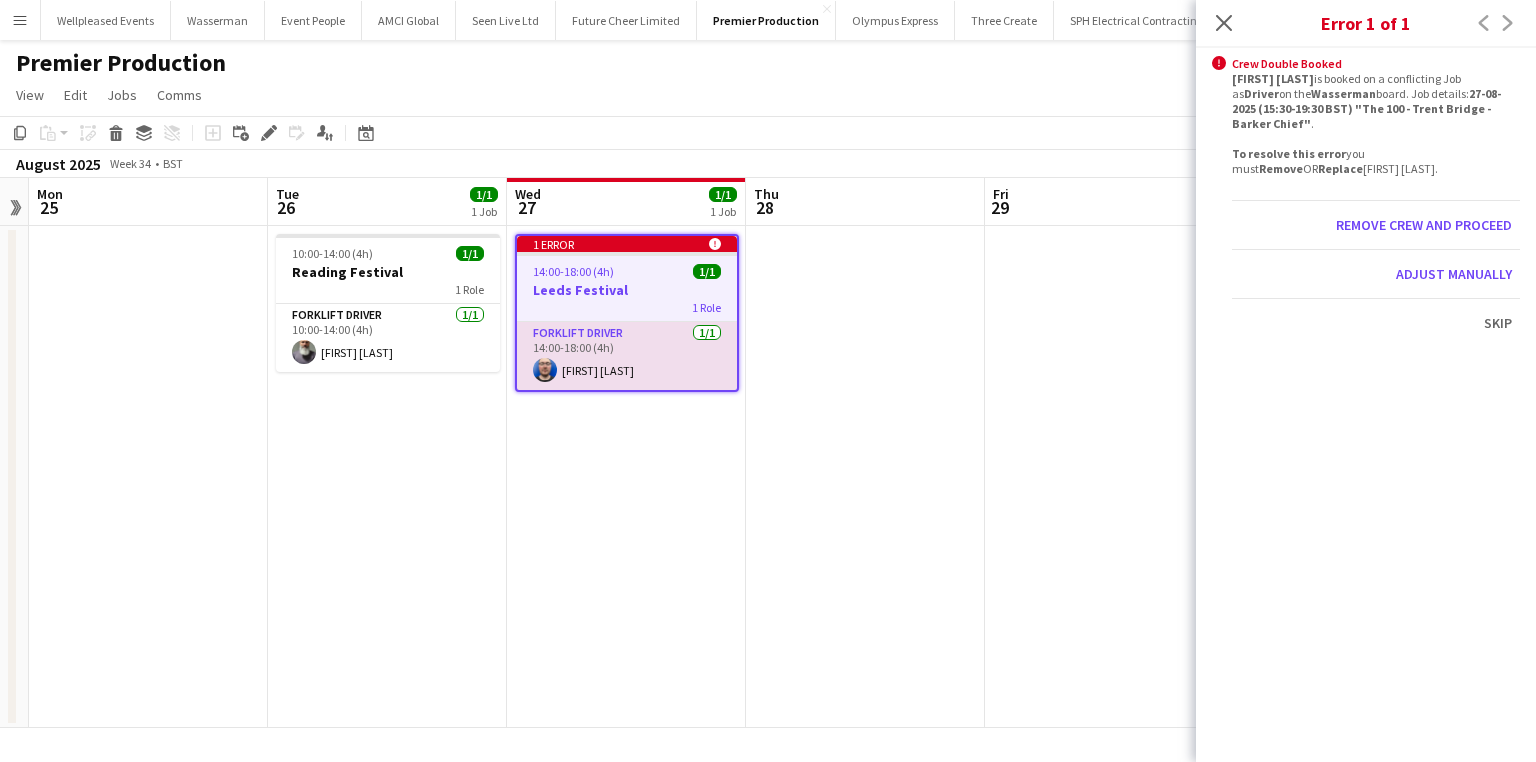 click on "1 error
alert-circle
14:00-18:00 (4h)    1/1   Leeds Festival   1 Role   Forklift Driver   1/1   14:00-18:00 (4h)
Thomas Barker" at bounding box center [626, 477] 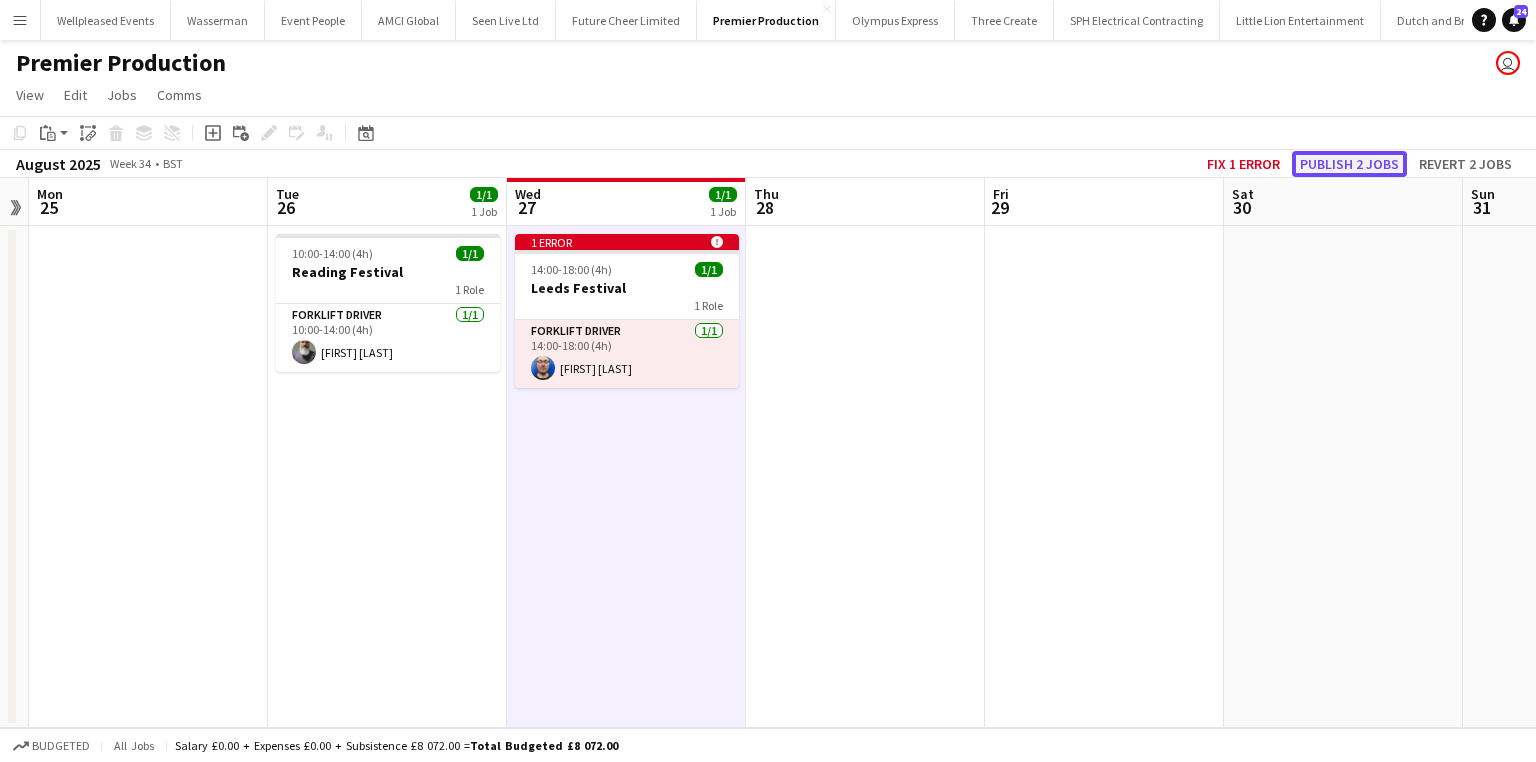 click on "Publish 2 jobs" 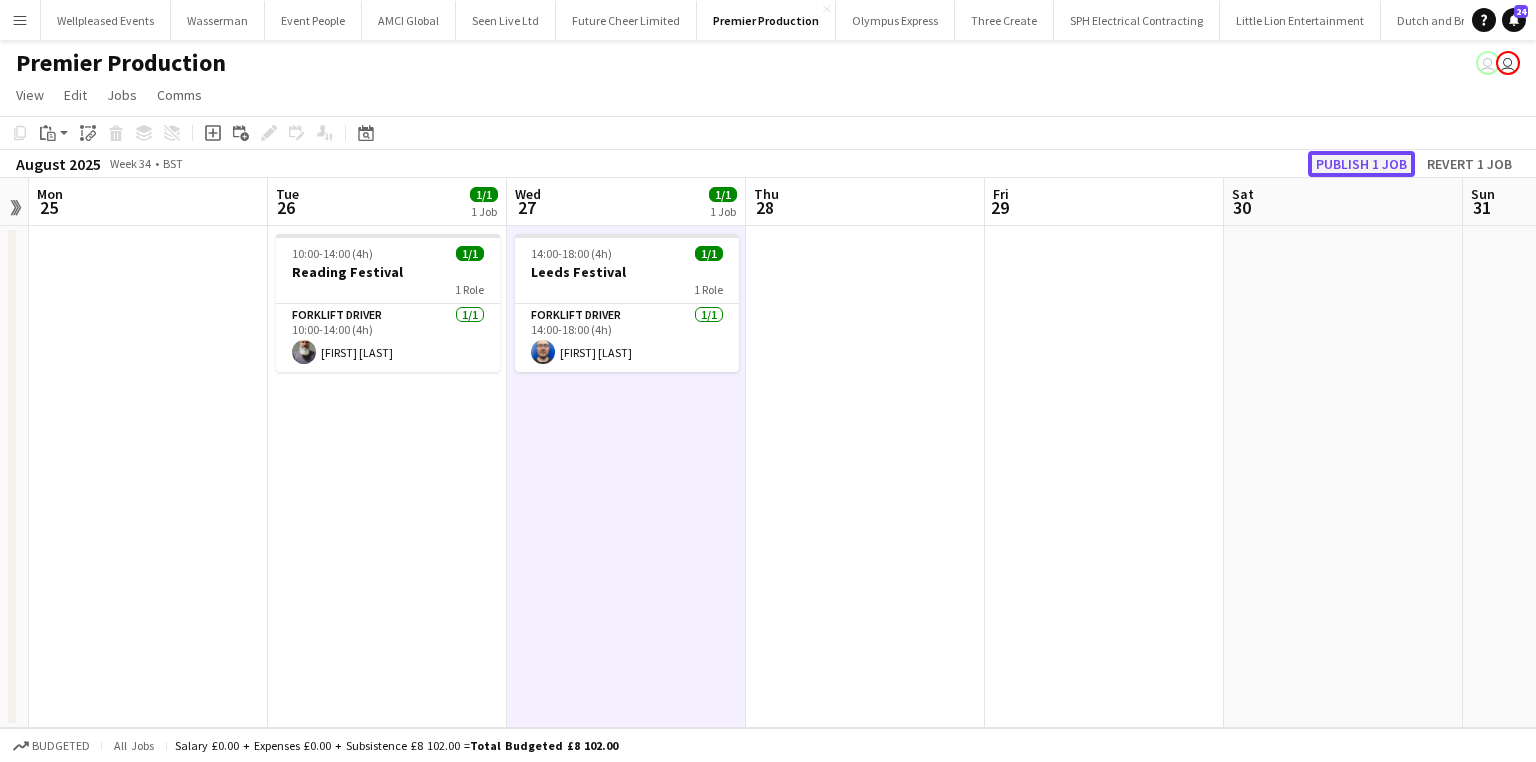 click on "Publish 1 job" 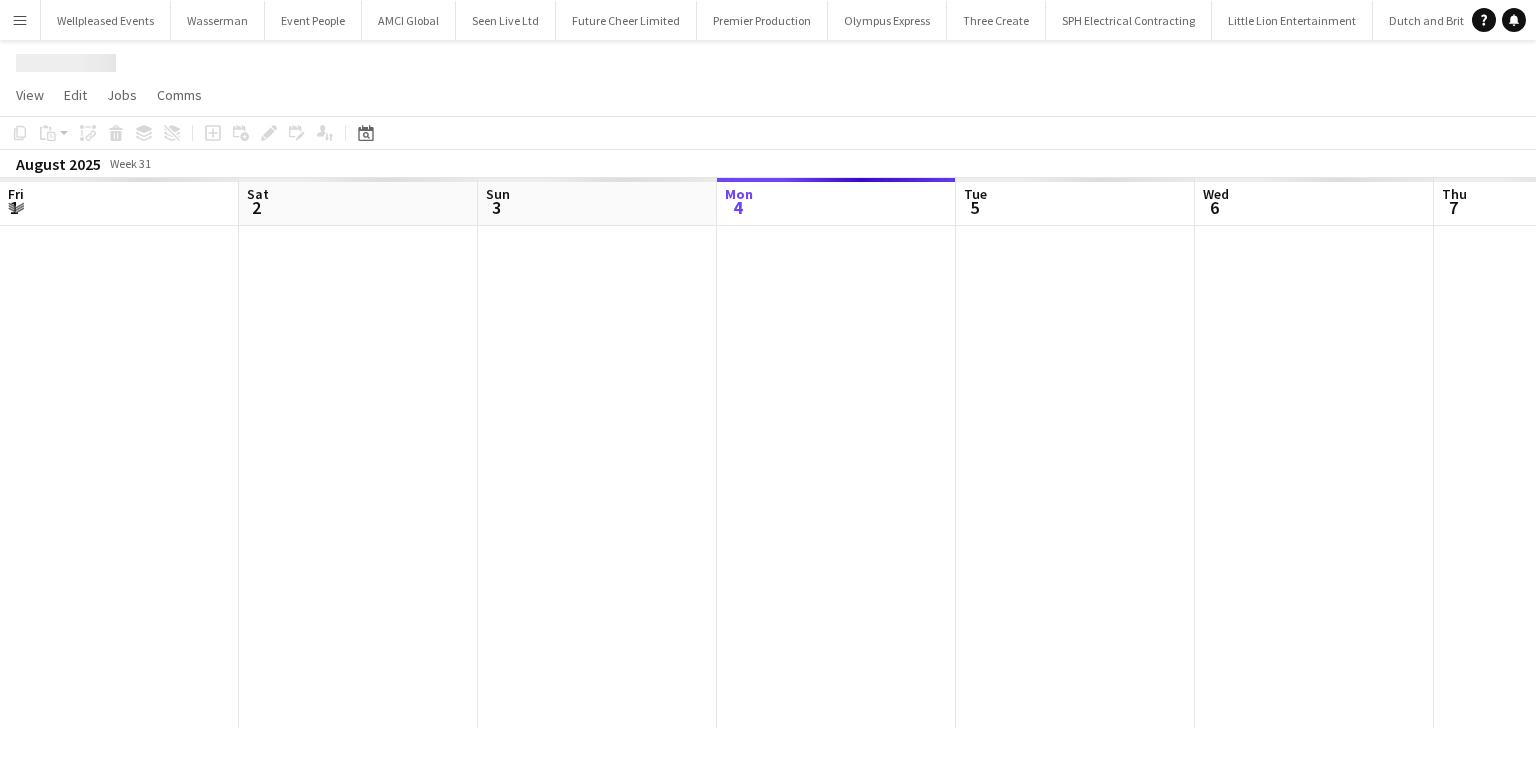 scroll, scrollTop: 0, scrollLeft: 0, axis: both 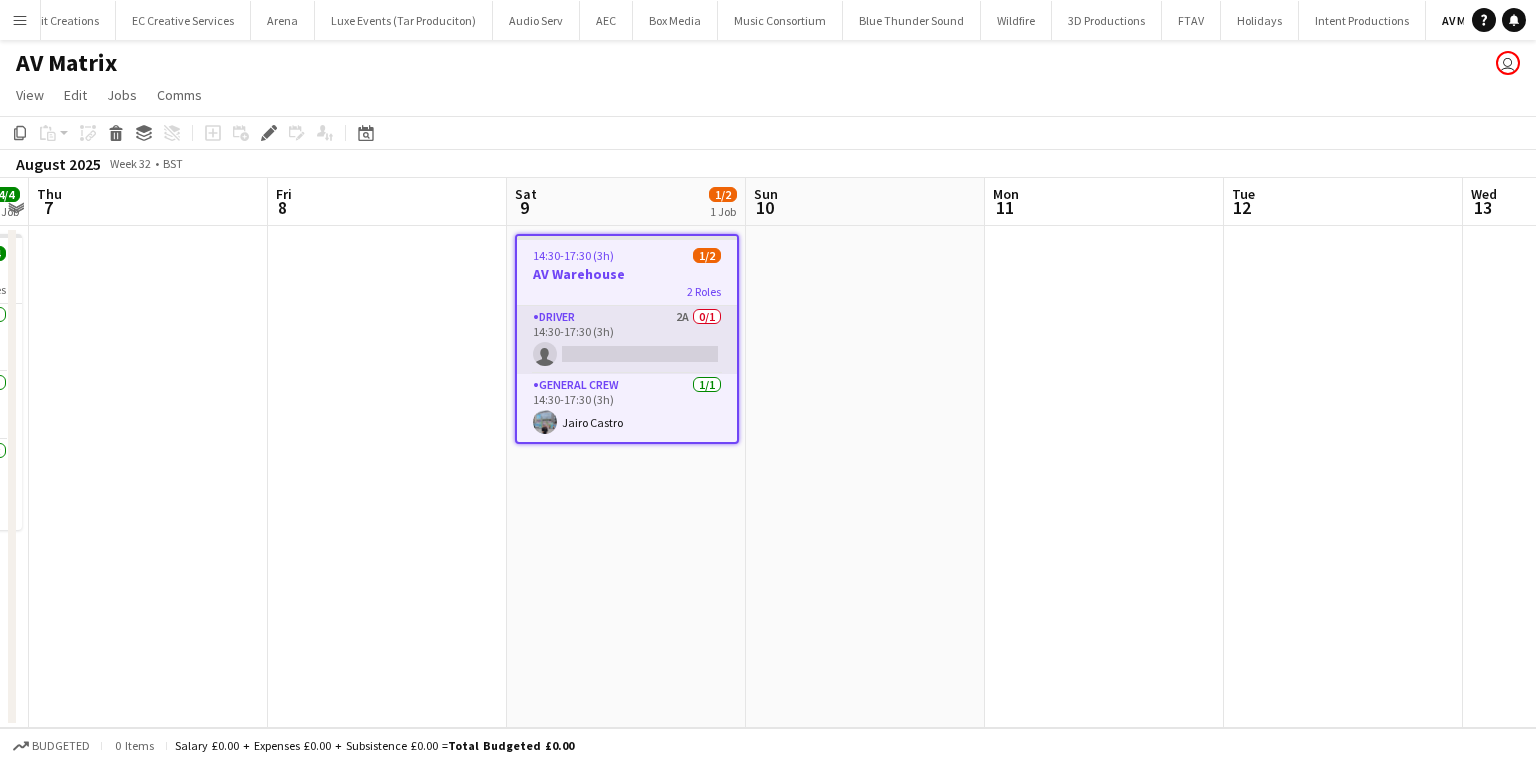 click on "Driver   2A   0/1   [TIME]-[TIME] ([DURATION])
single-neutral-actions" at bounding box center (627, 340) 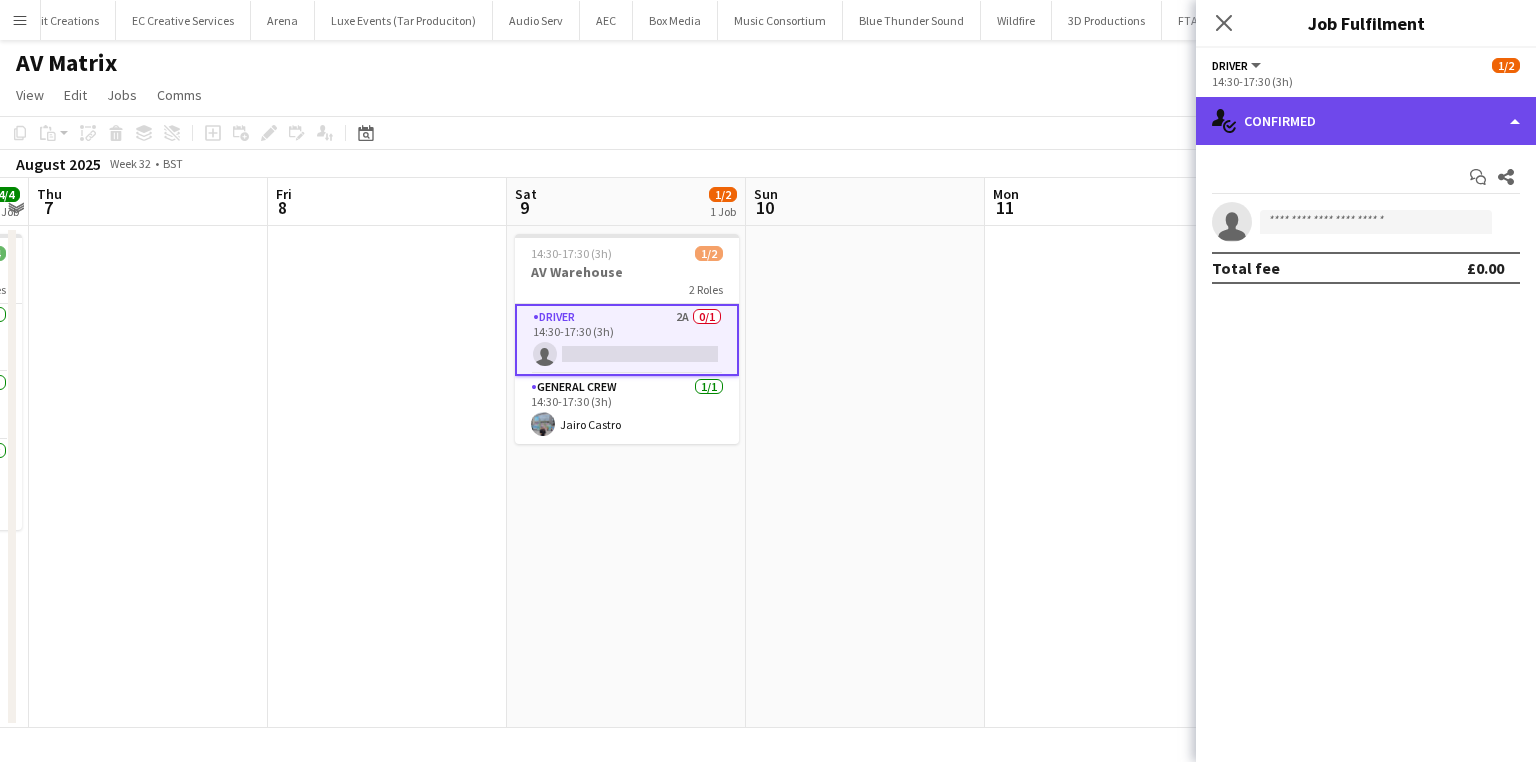 click on "single-neutral-actions-check-2
Confirmed" 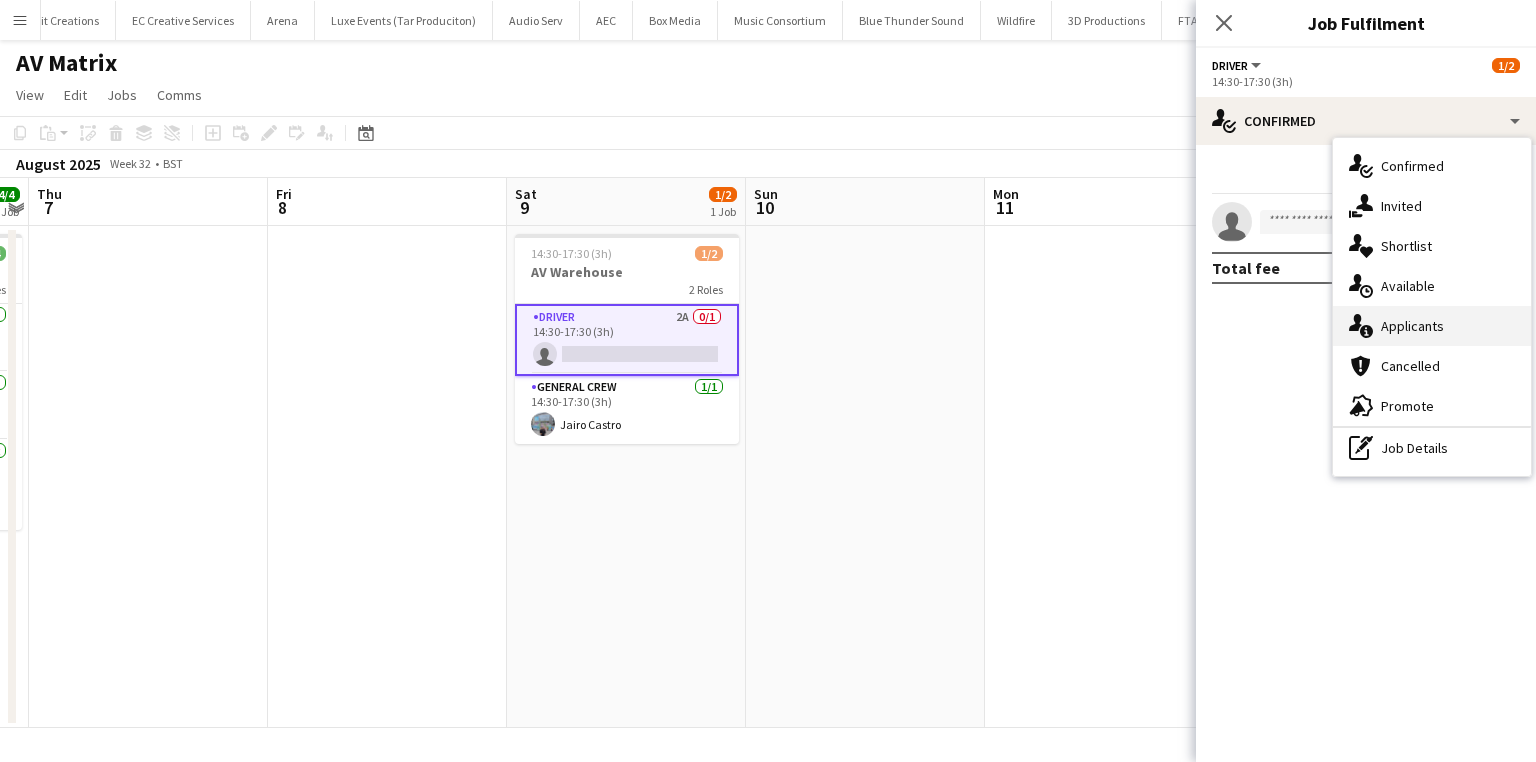 click on "single-neutral-actions-information
Applicants" at bounding box center [1432, 326] 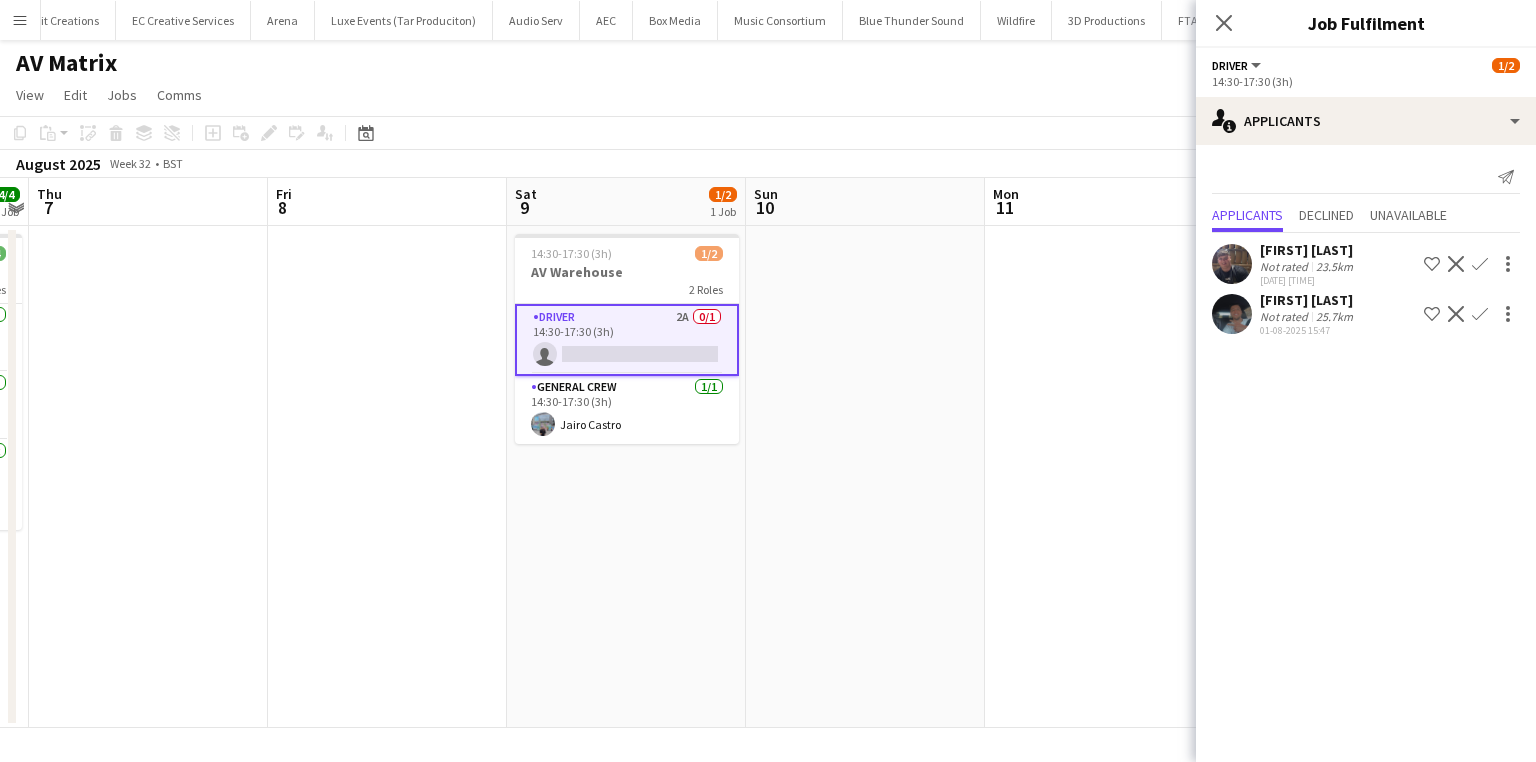 click on "Confirm" at bounding box center (1480, 314) 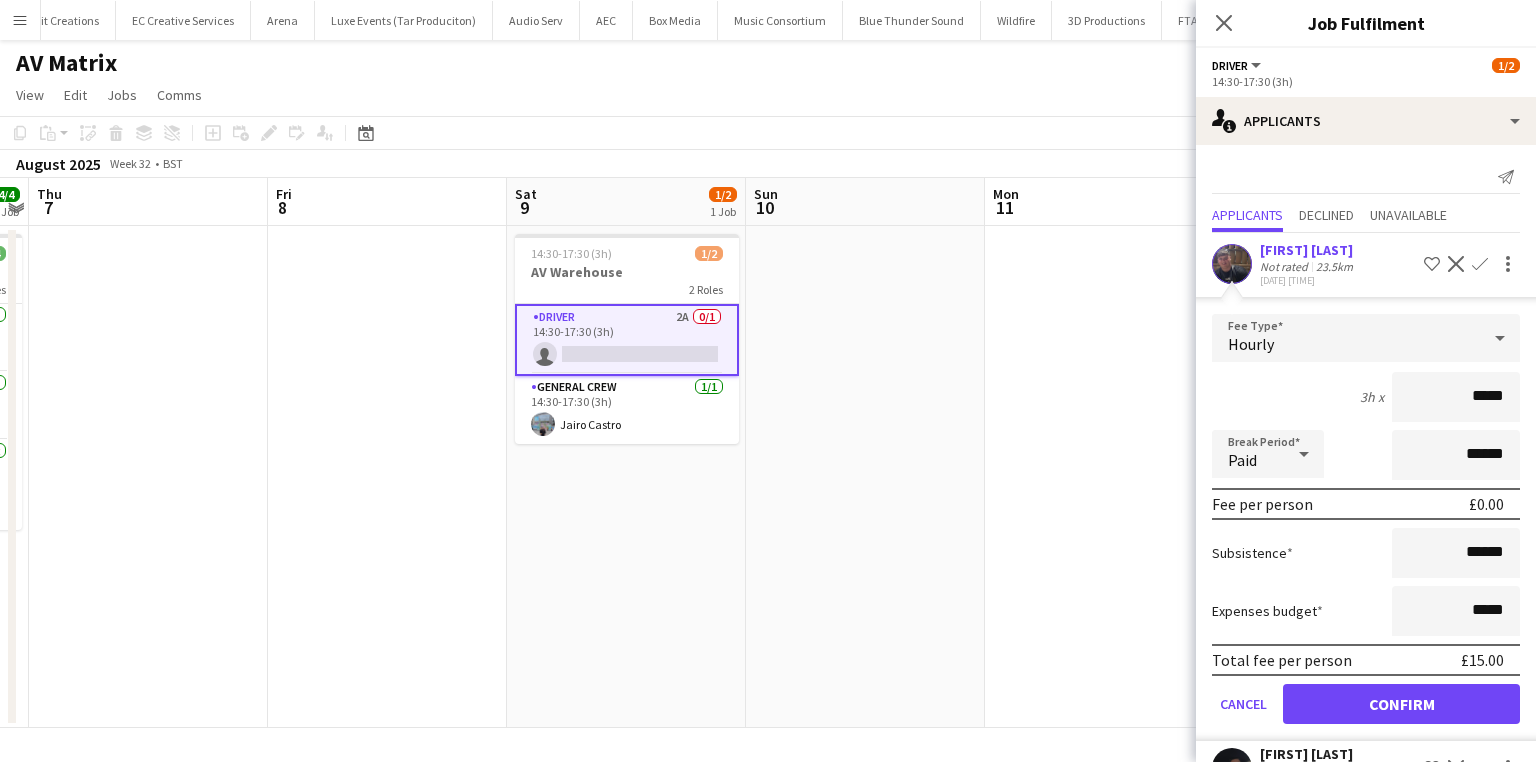 drag, startPoint x: 1433, startPoint y: 399, endPoint x: 1564, endPoint y: 394, distance: 131.09538 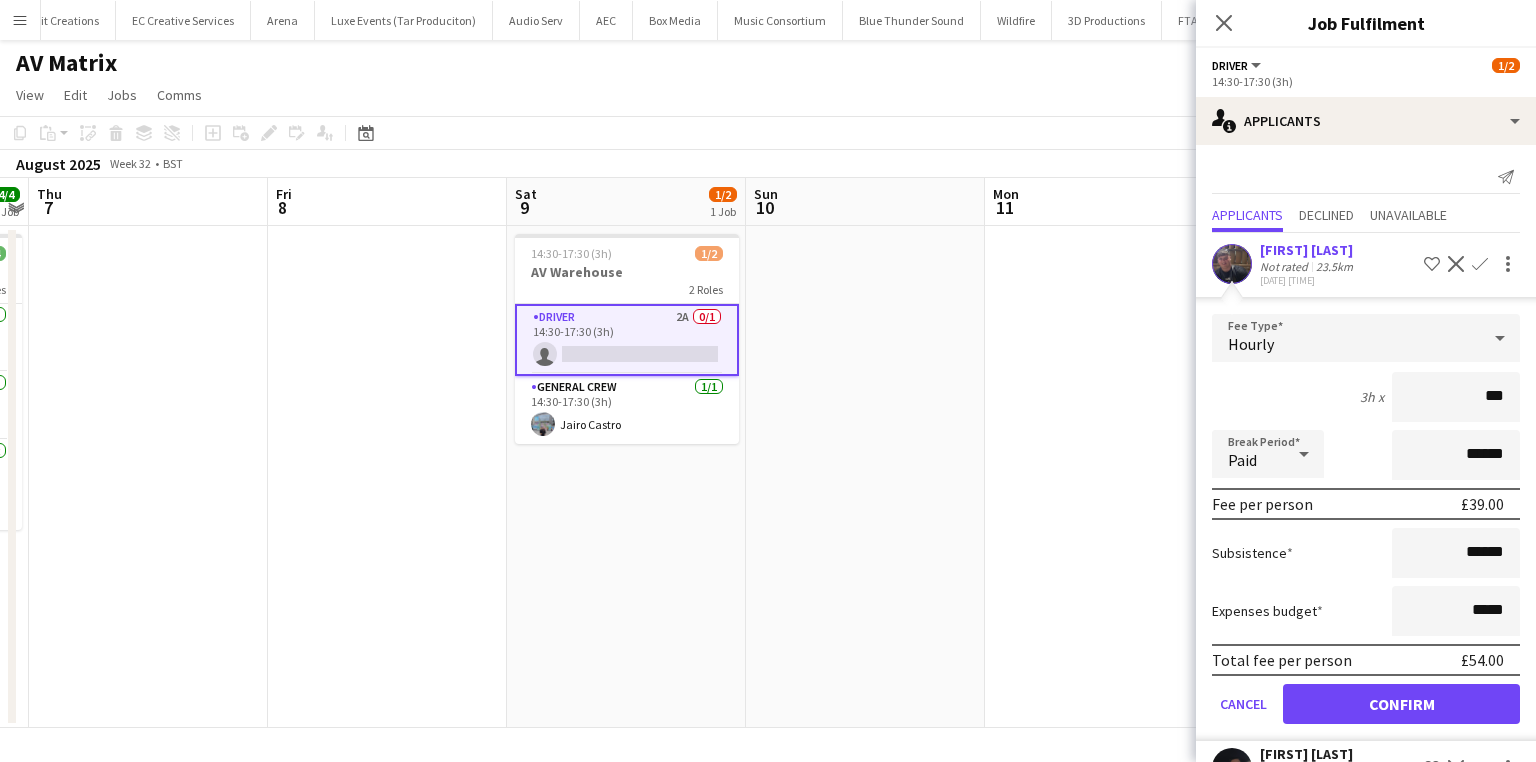 type on "***" 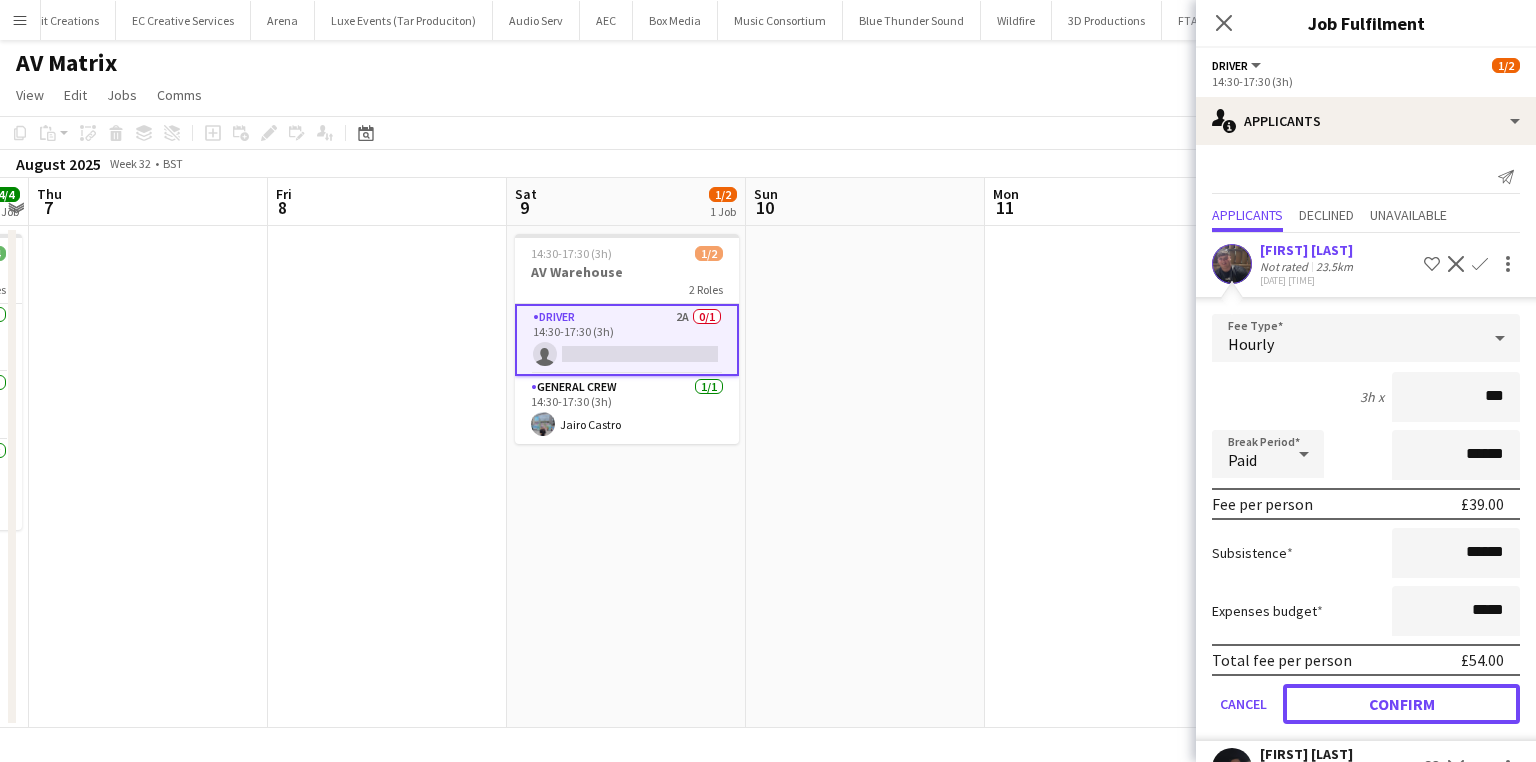 drag, startPoint x: 1386, startPoint y: 697, endPoint x: 891, endPoint y: 605, distance: 503.4769 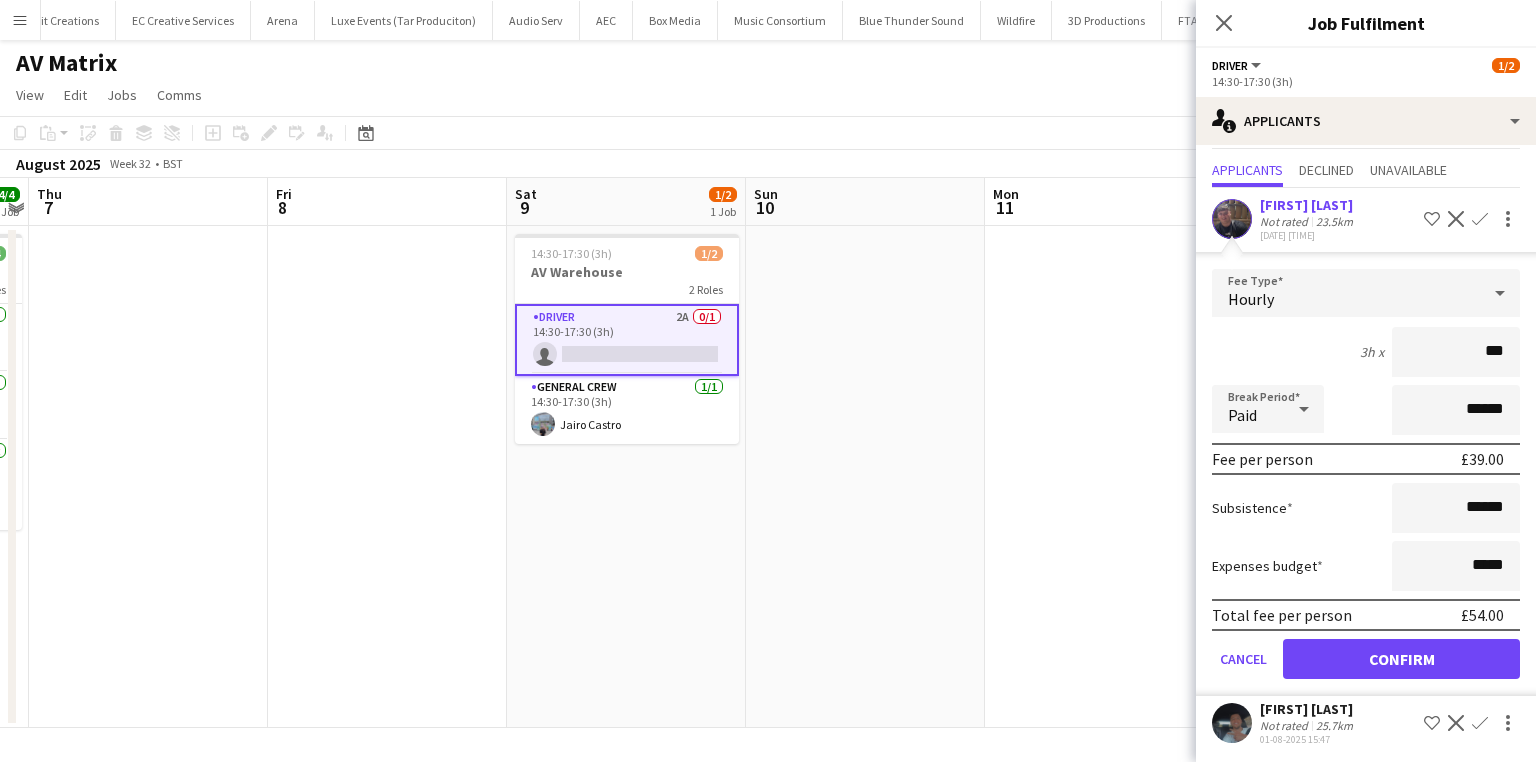 click on "Confirm" 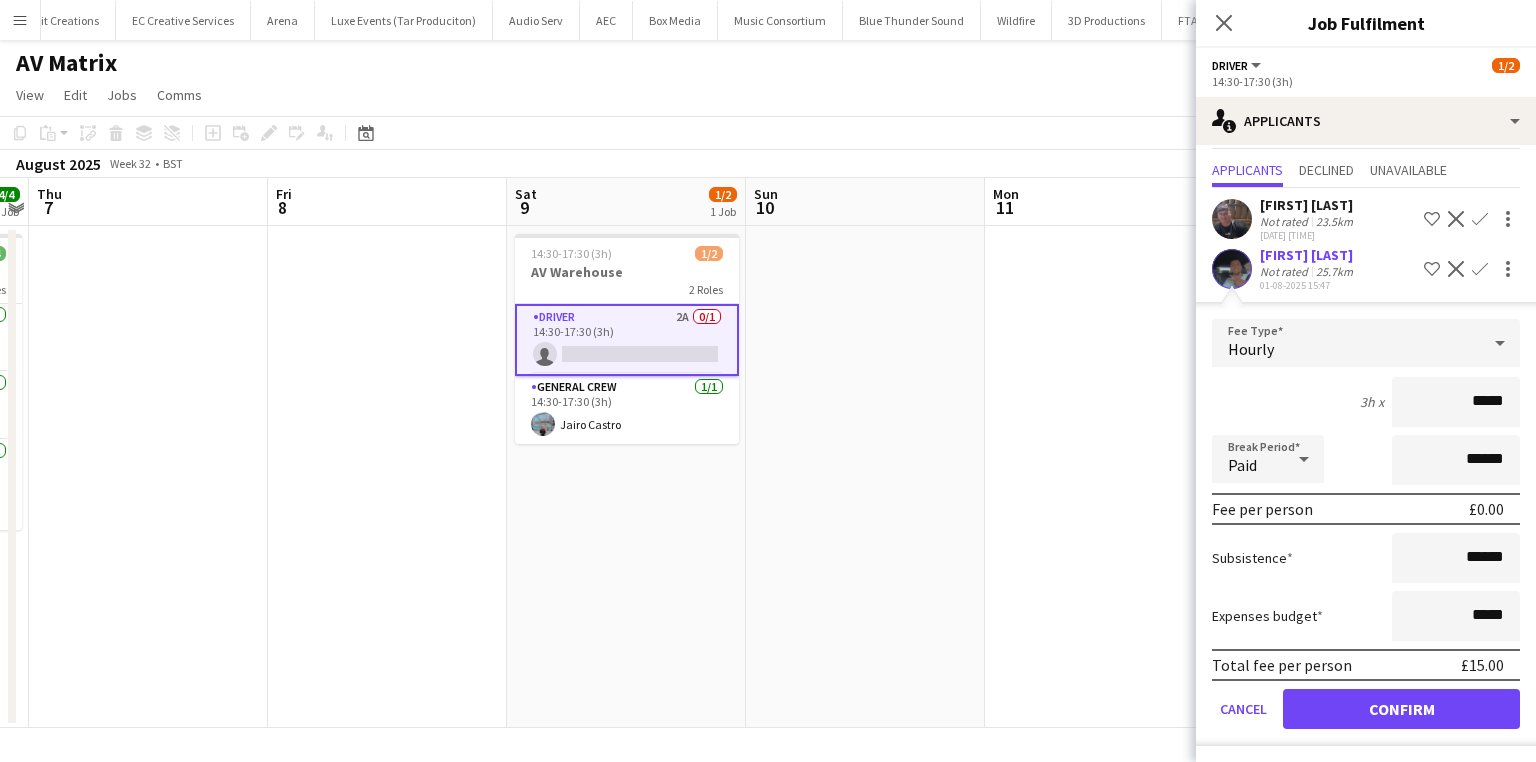 scroll, scrollTop: 45, scrollLeft: 0, axis: vertical 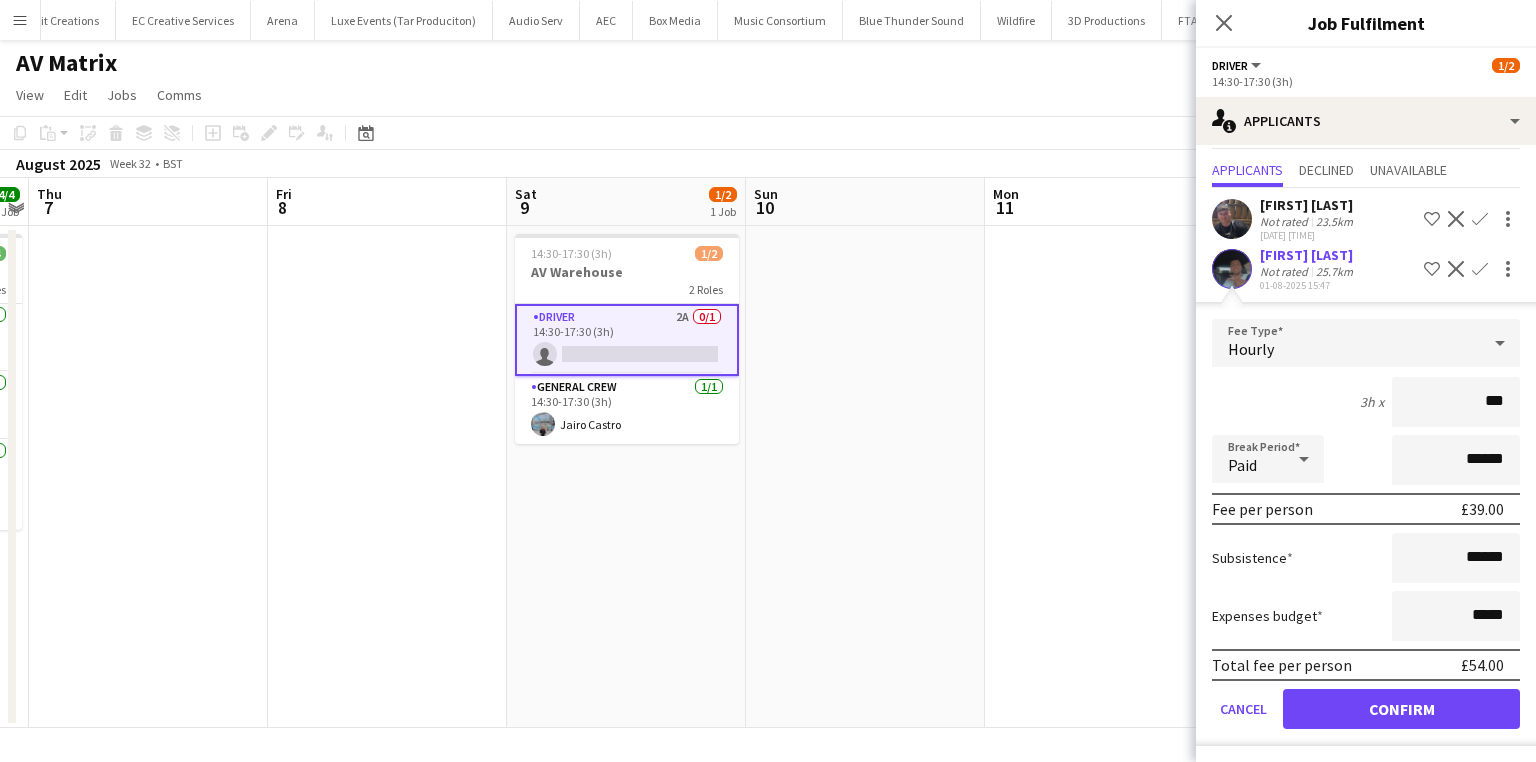type on "***" 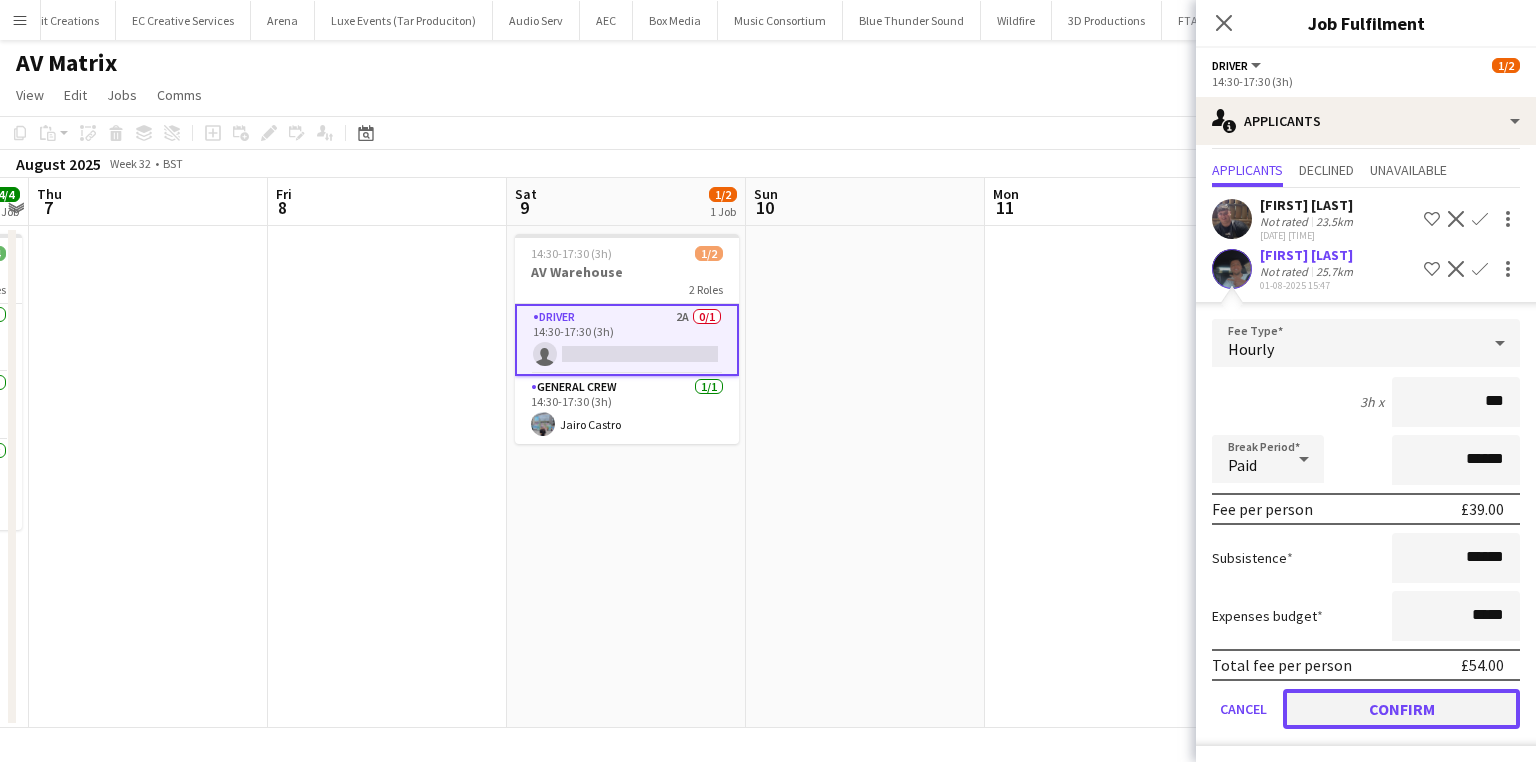click on "Confirm" 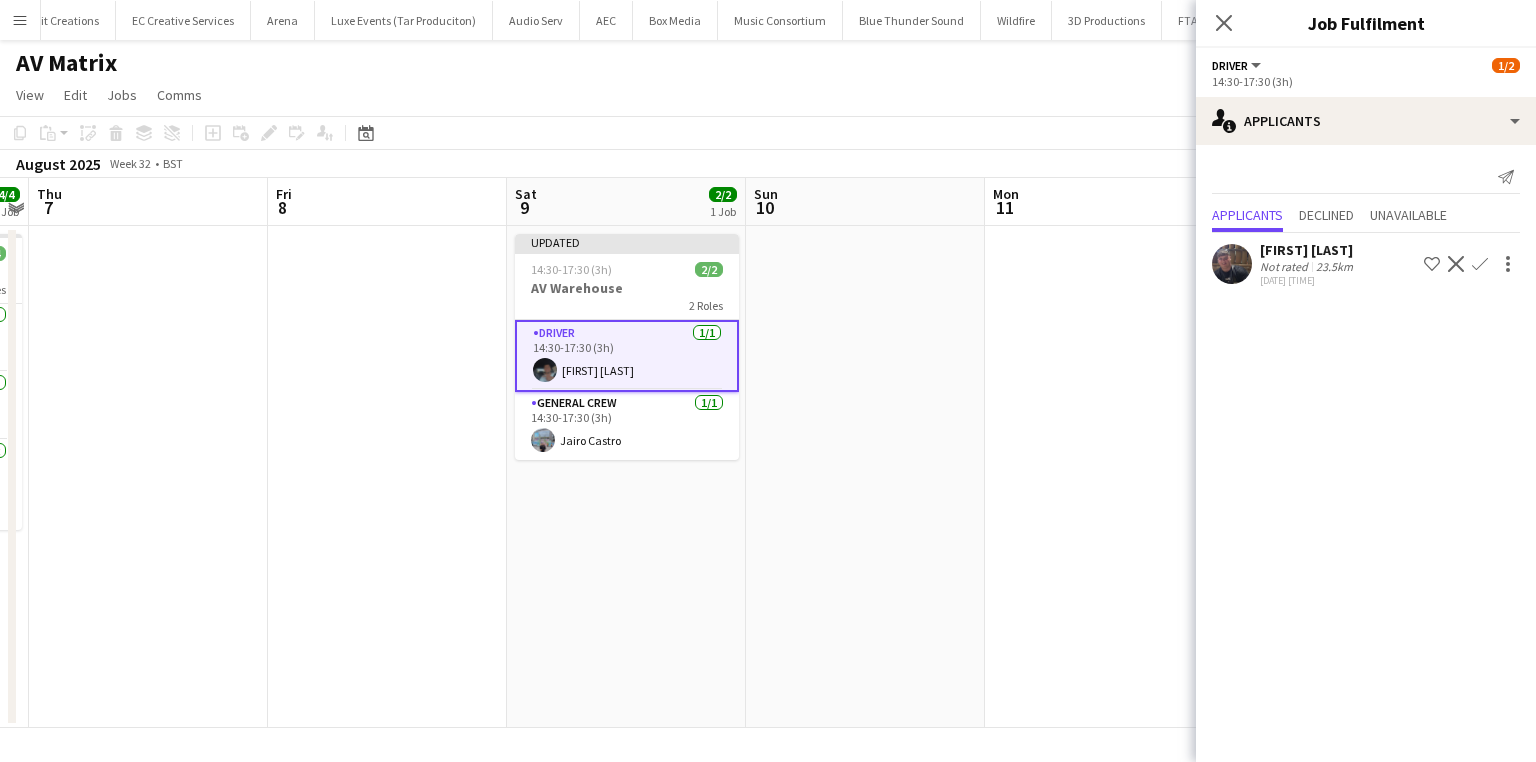 scroll, scrollTop: 0, scrollLeft: 0, axis: both 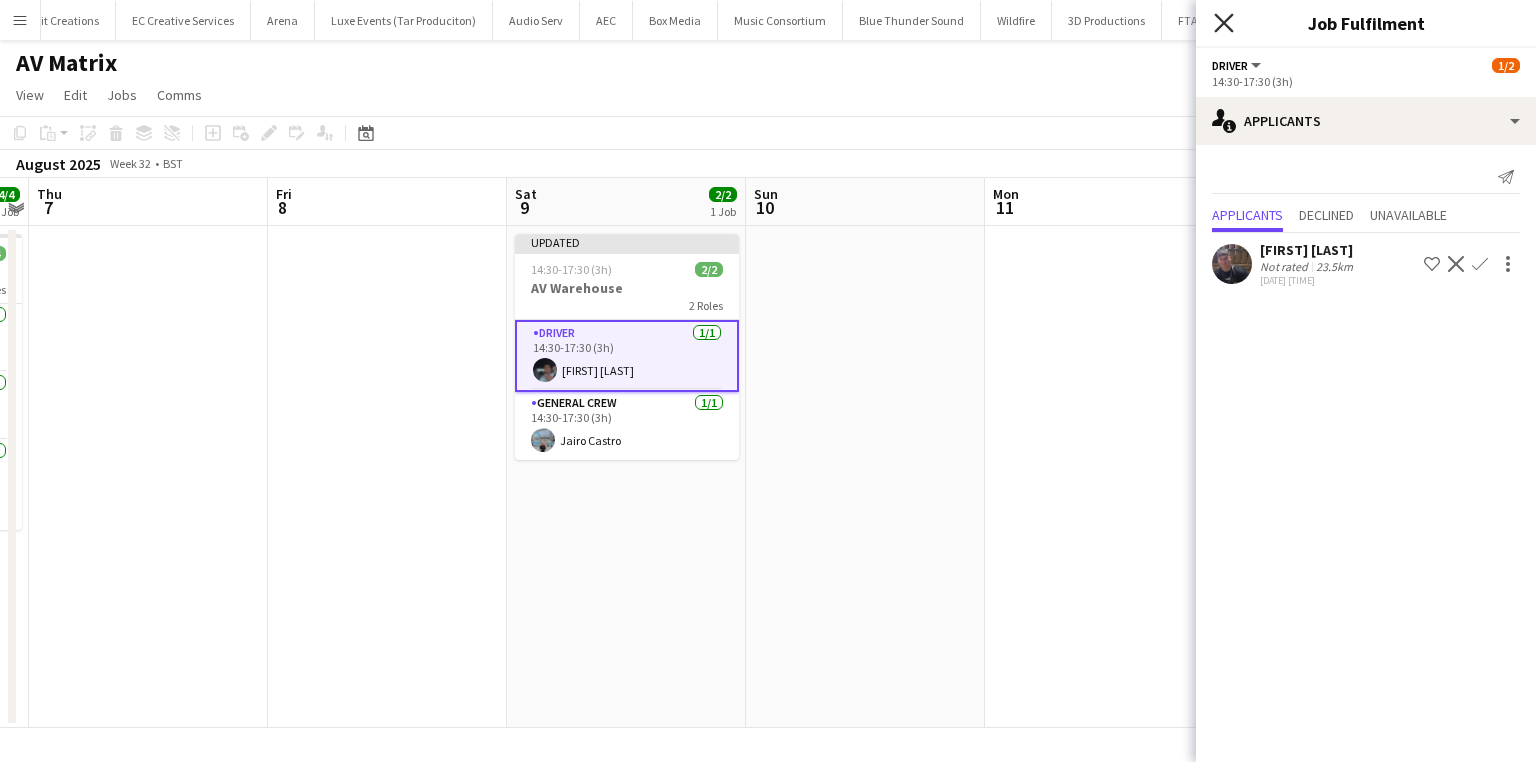 click on "Close pop-in" 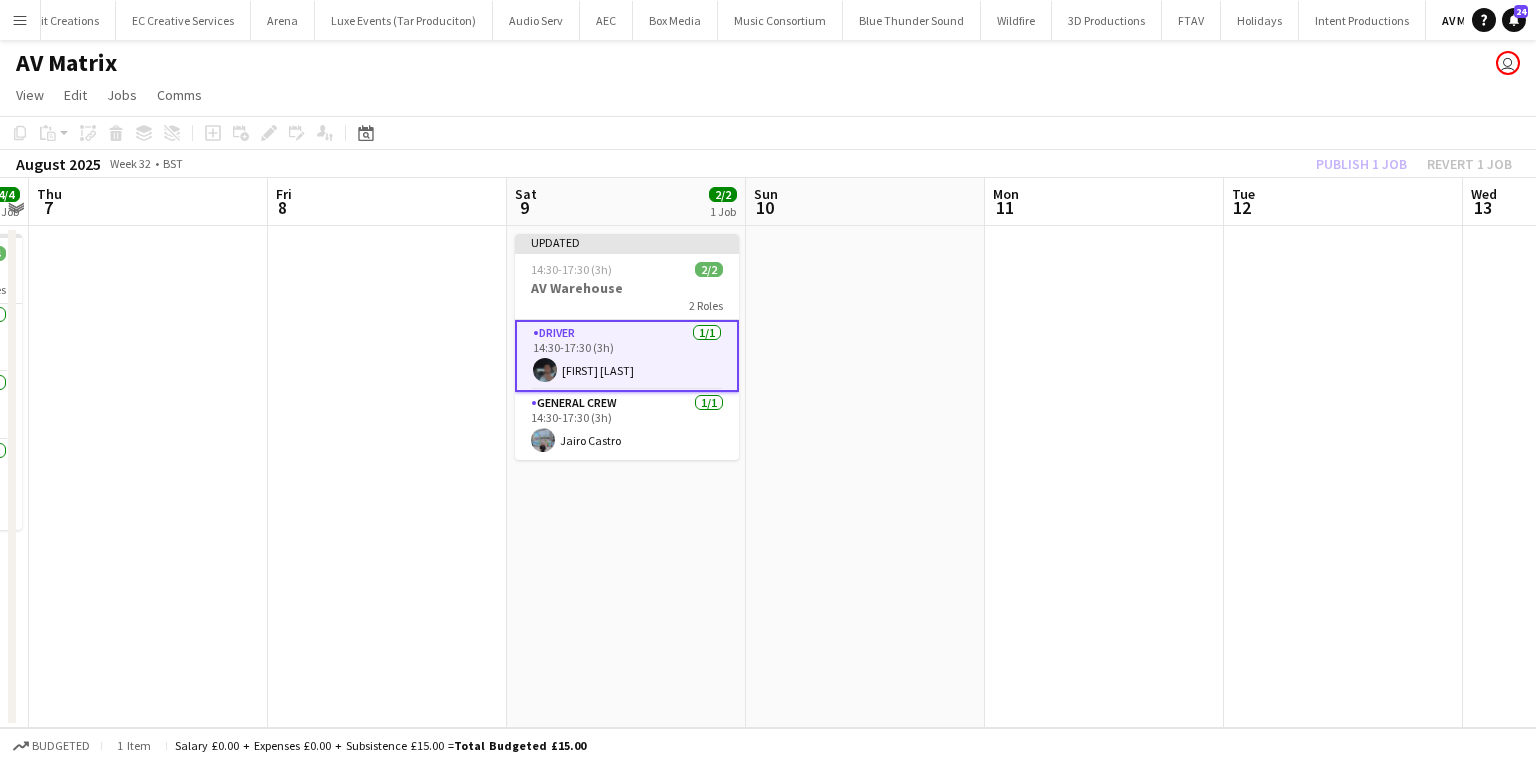 click on "Publish 1 job   Revert 1 job" 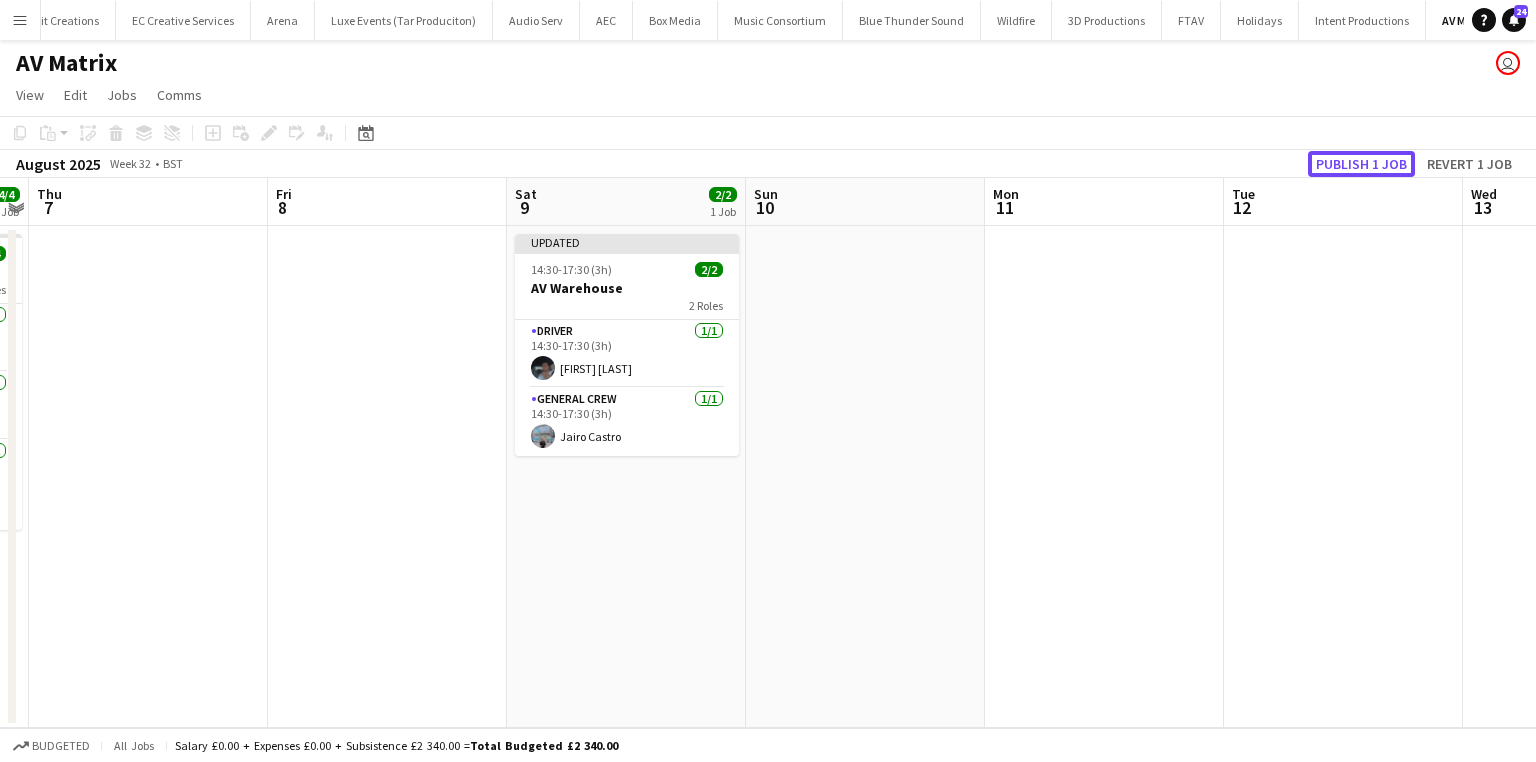 click on "Publish 1 job" 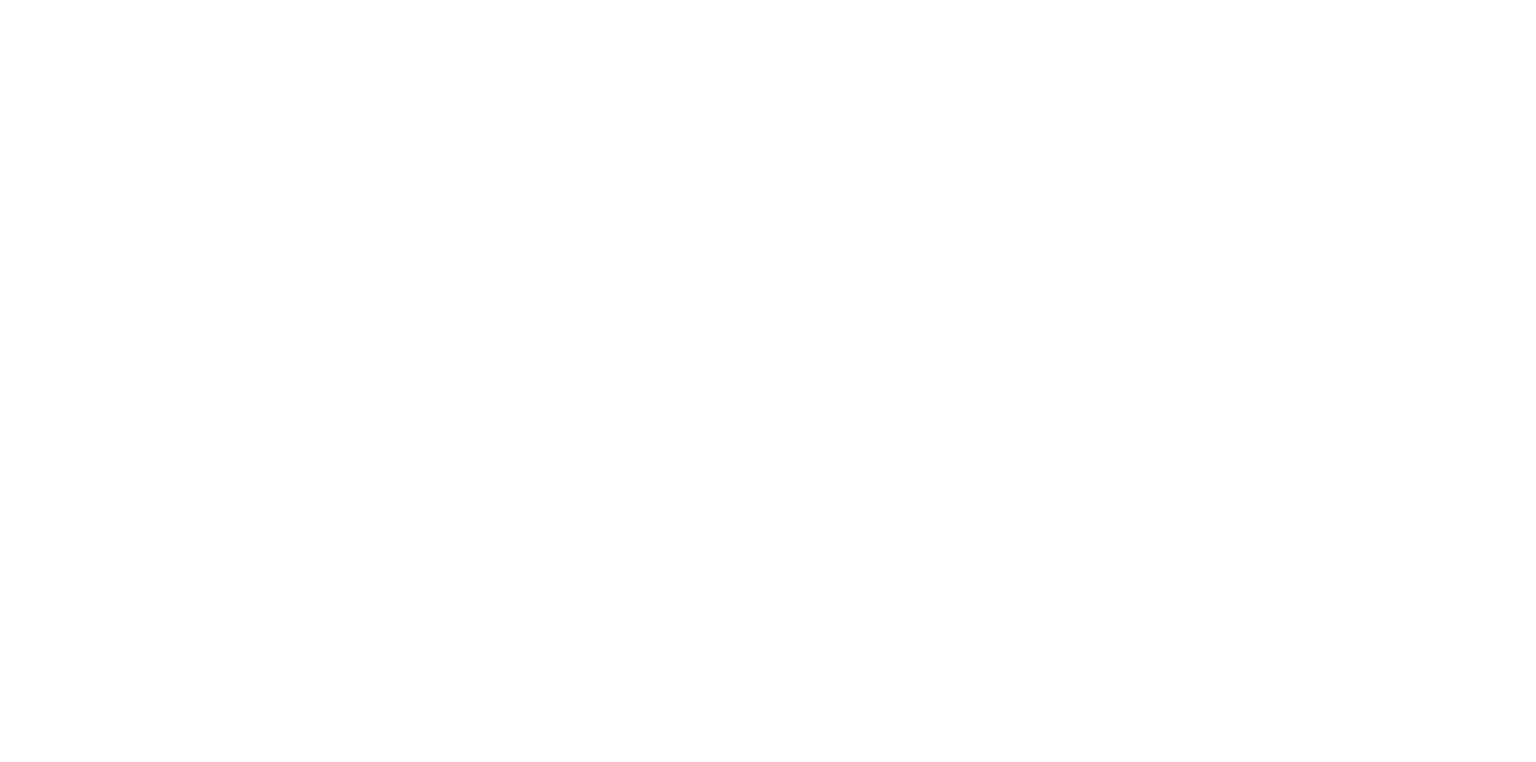 scroll, scrollTop: 0, scrollLeft: 0, axis: both 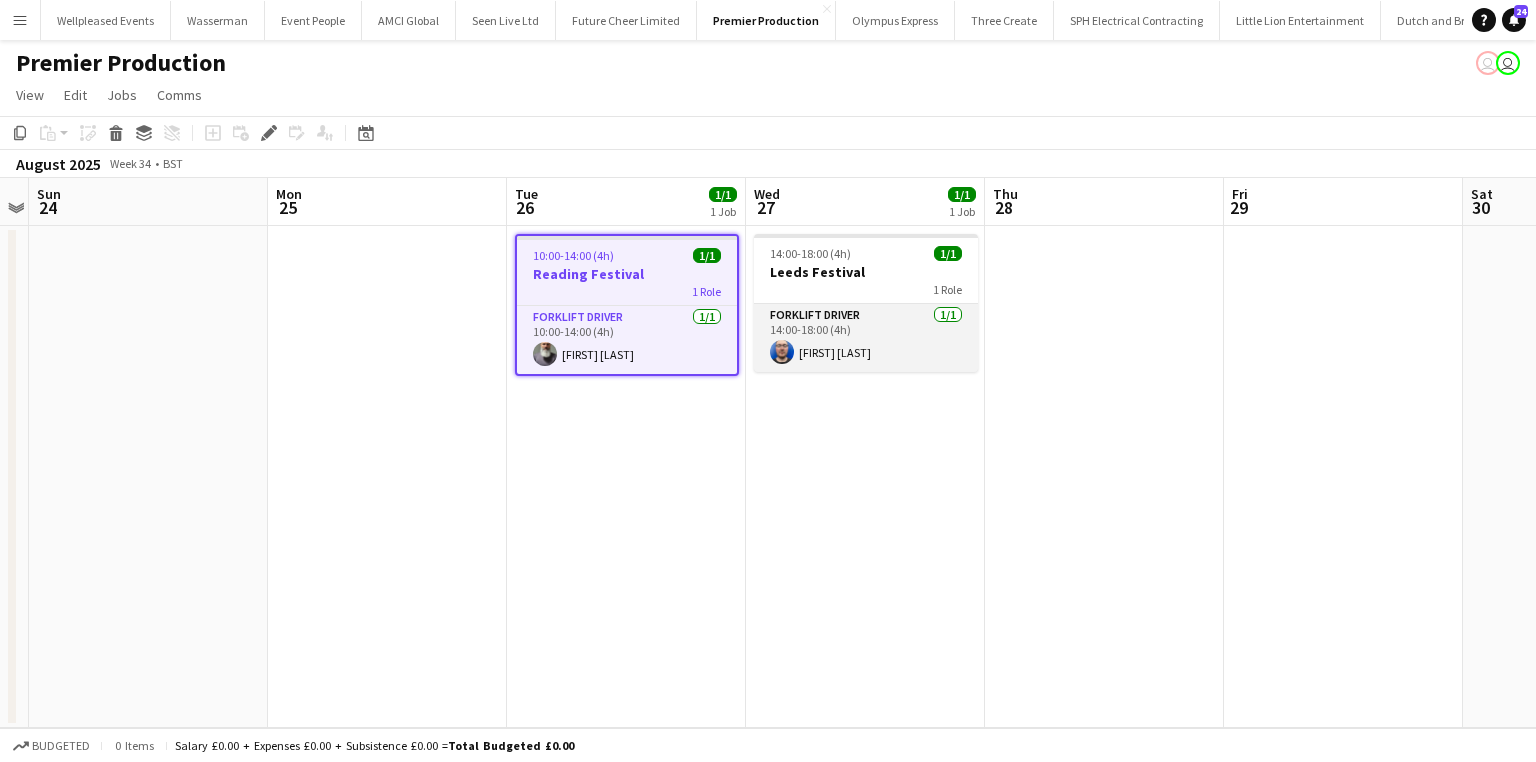 click on "Forklift Driver   1/1   14:00-18:00 (4h)
[FIRST] [LAST]" at bounding box center [866, 338] 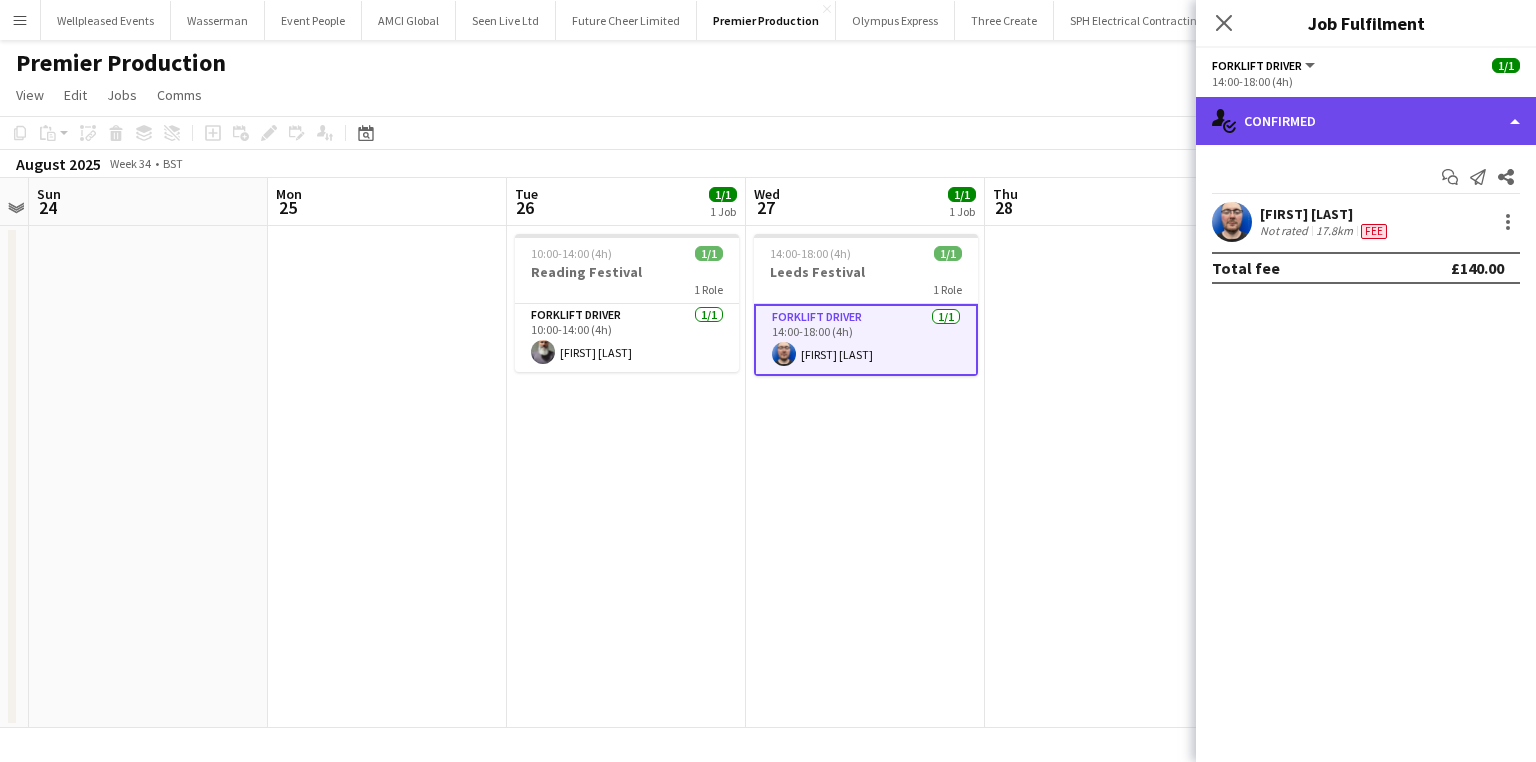 click on "single-neutral-actions-check-2
Confirmed" 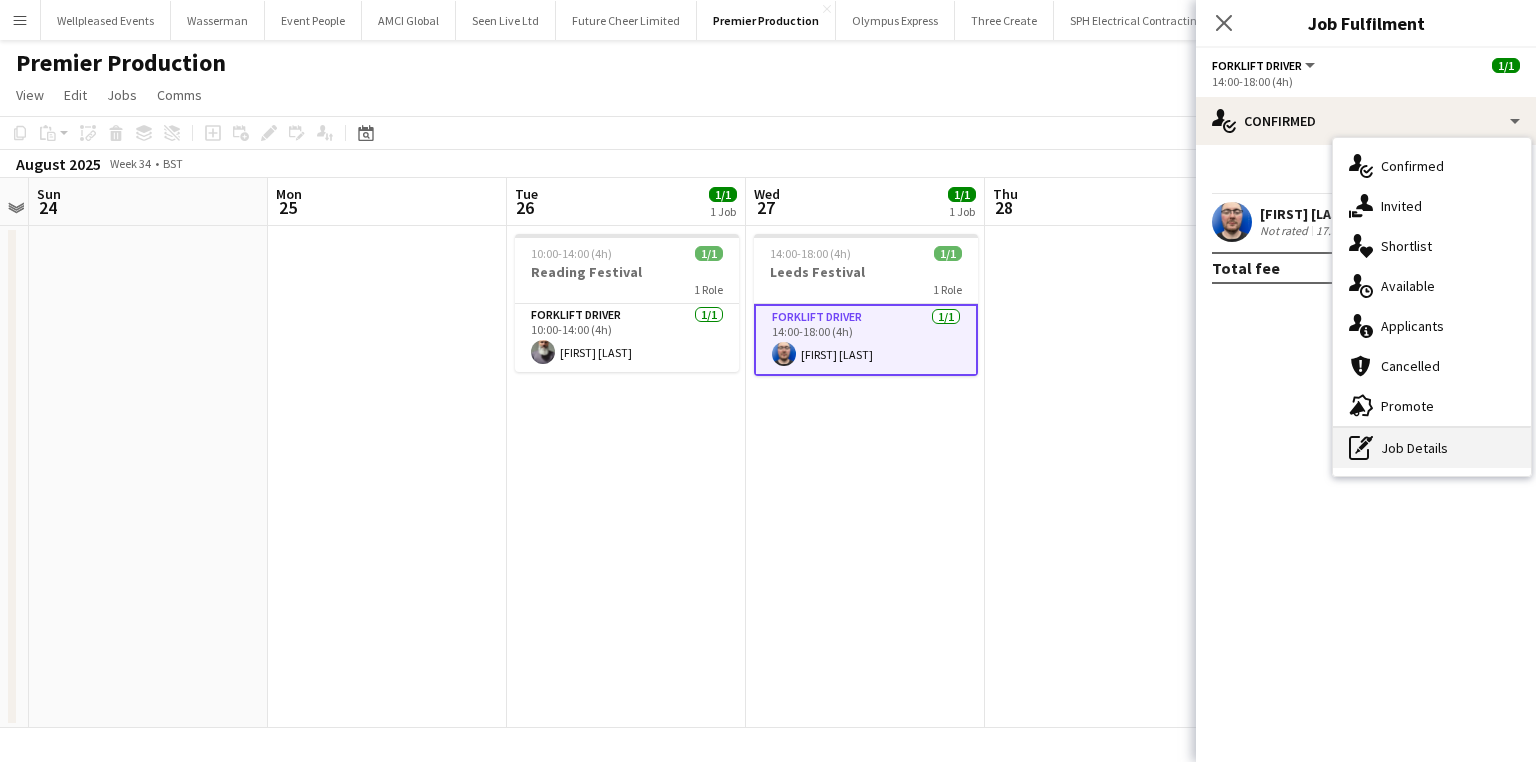 click on "pen-write
Job Details" at bounding box center (1432, 448) 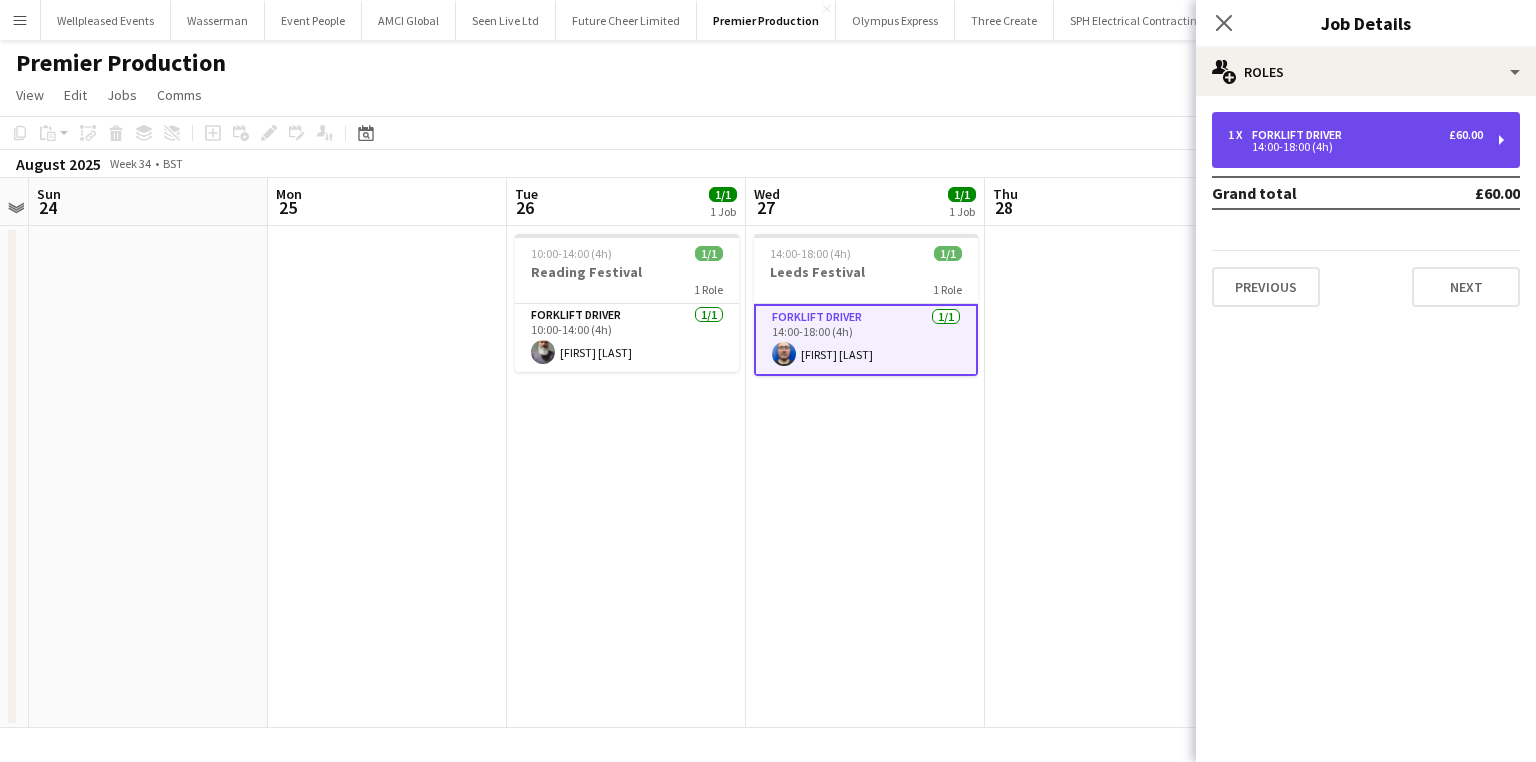 click on "14:00-18:00 (4h)" at bounding box center [1355, 147] 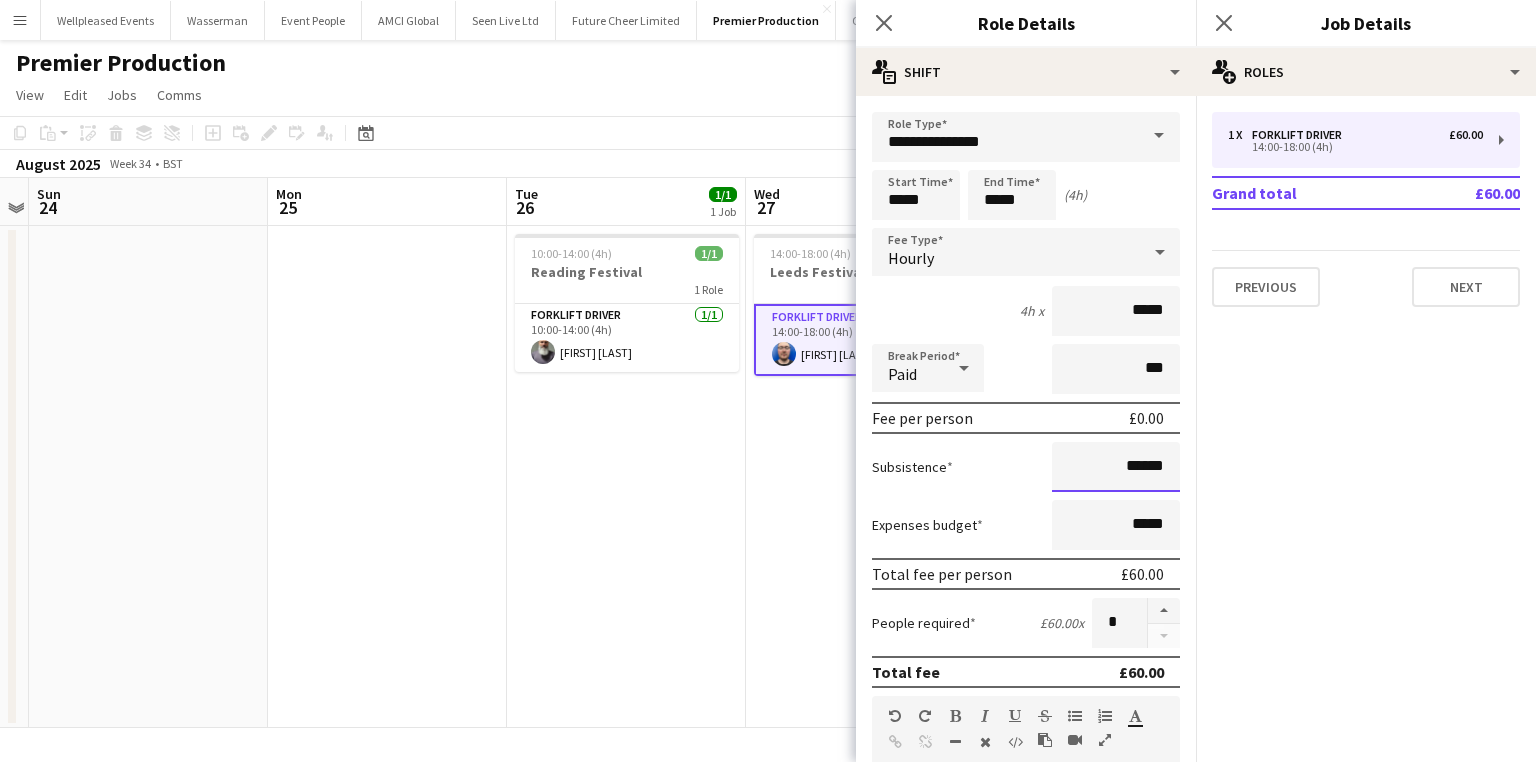 drag, startPoint x: 1056, startPoint y: 466, endPoint x: 1264, endPoint y: 465, distance: 208.00241 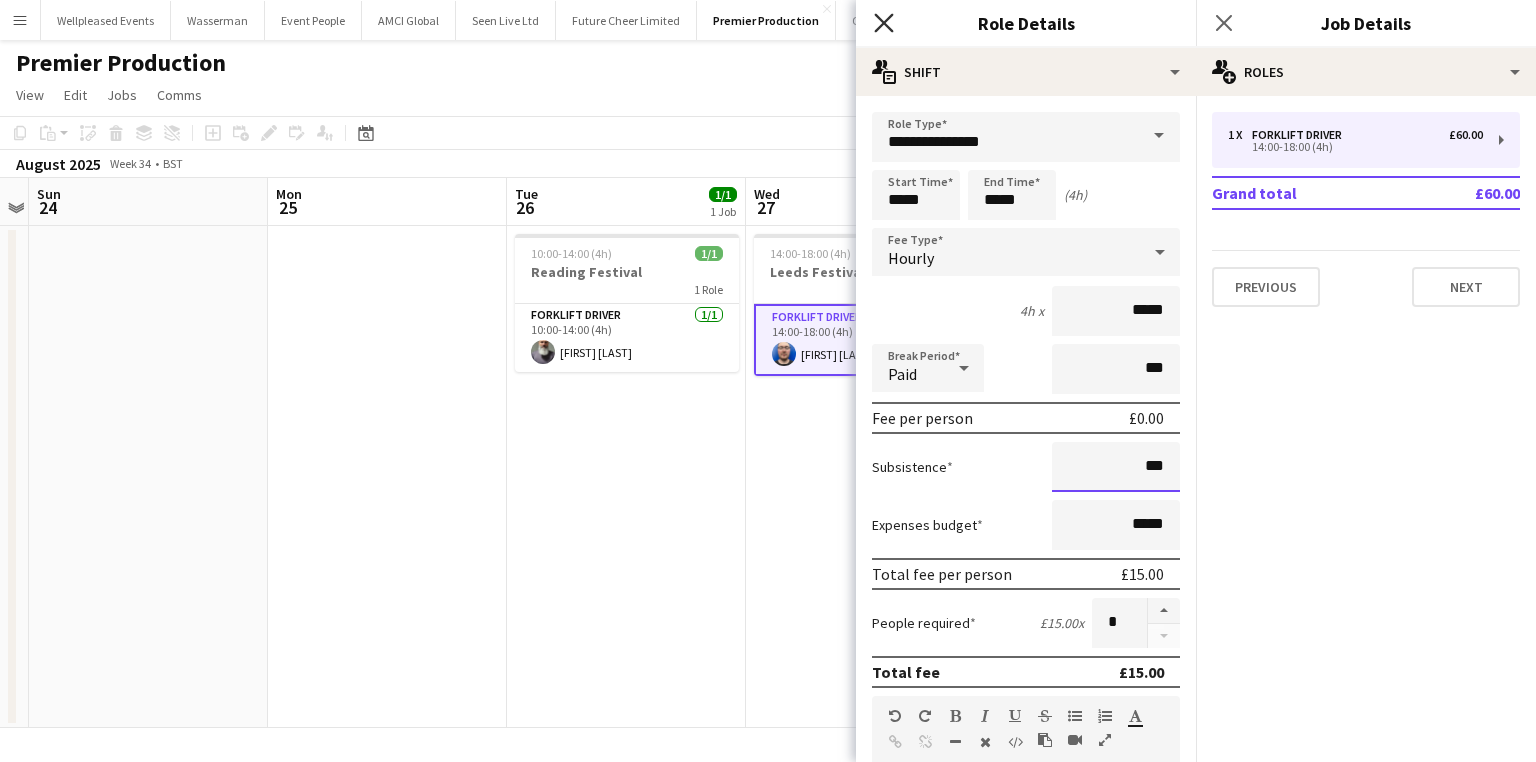 type on "***" 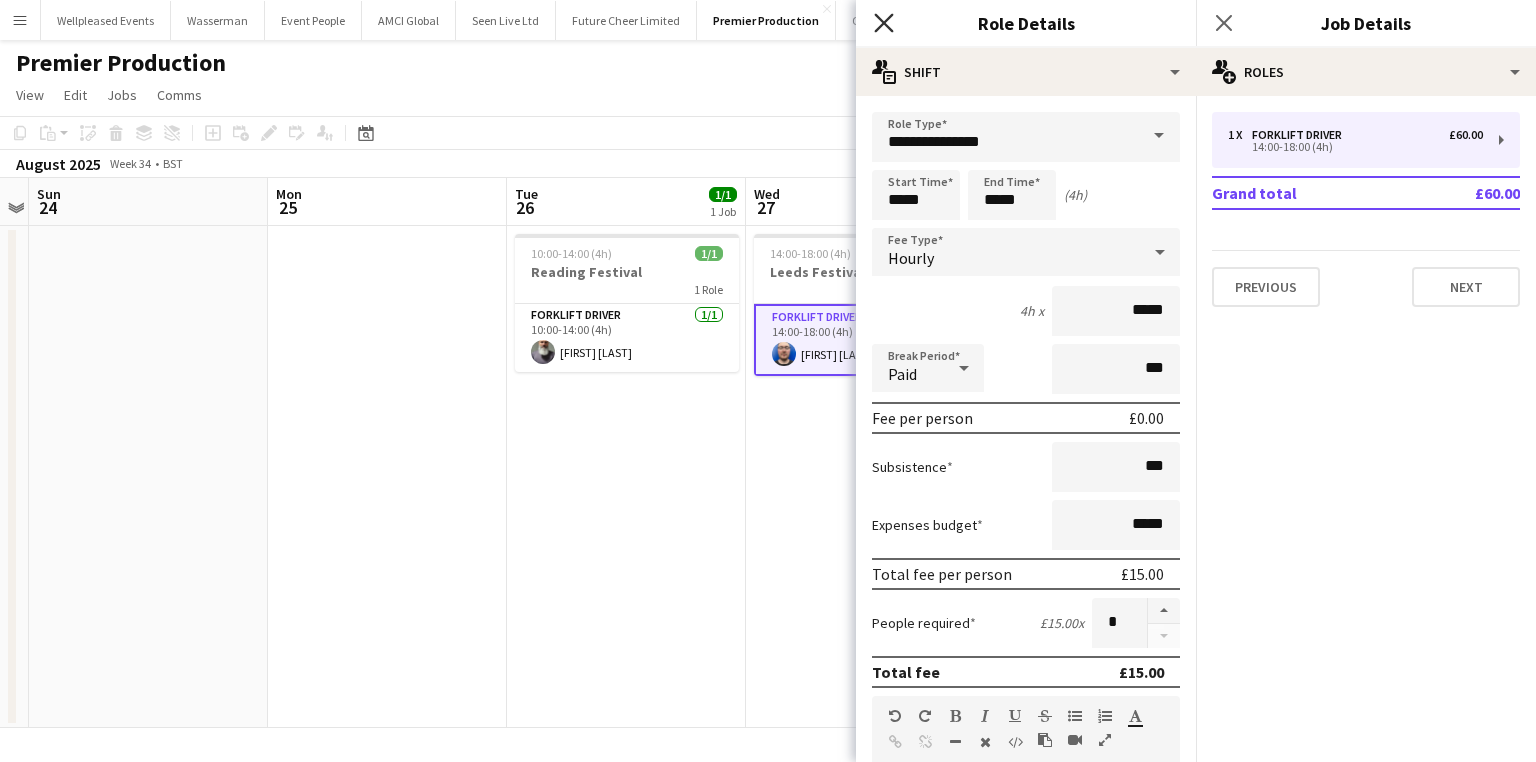 click 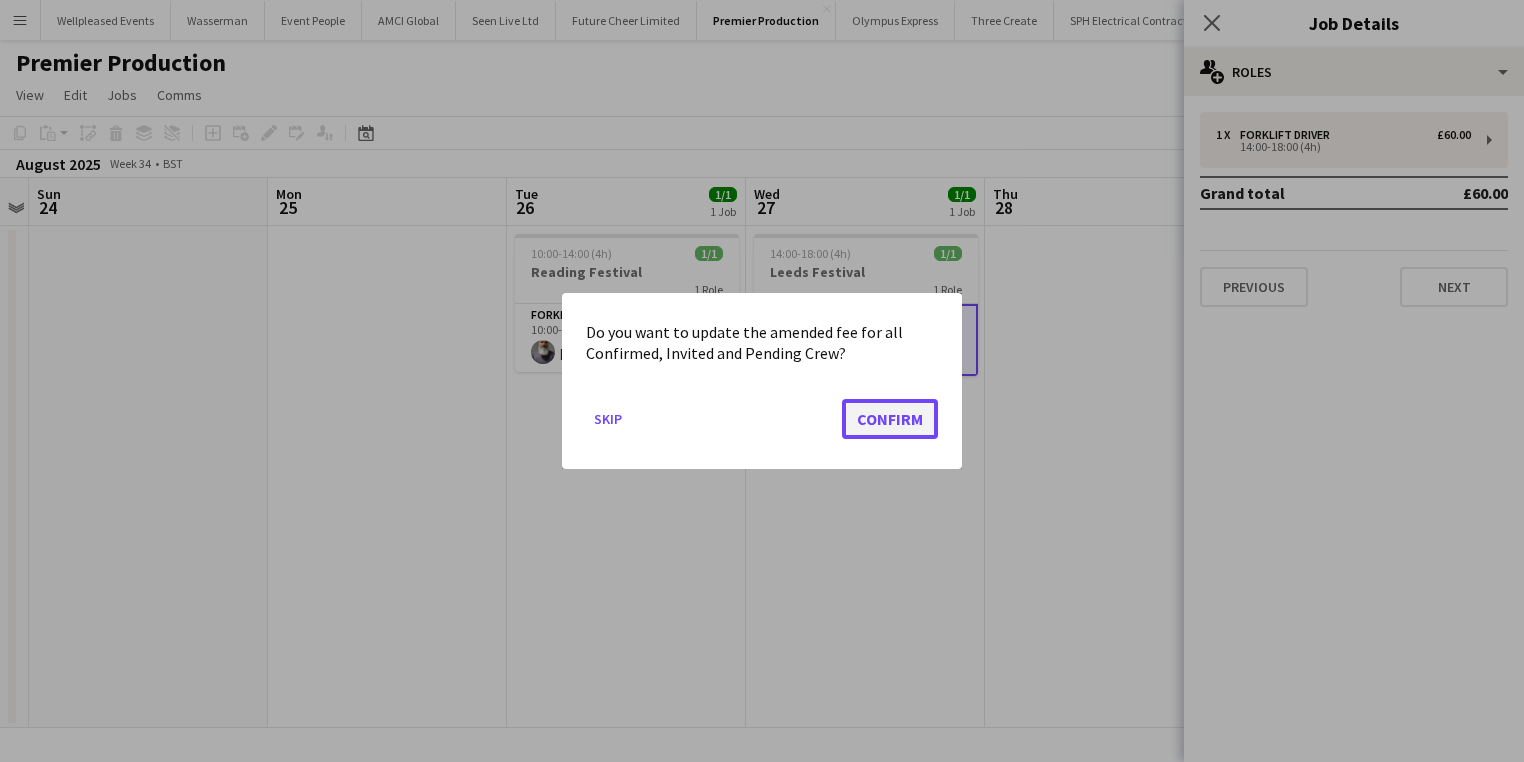 click on "Confirm" 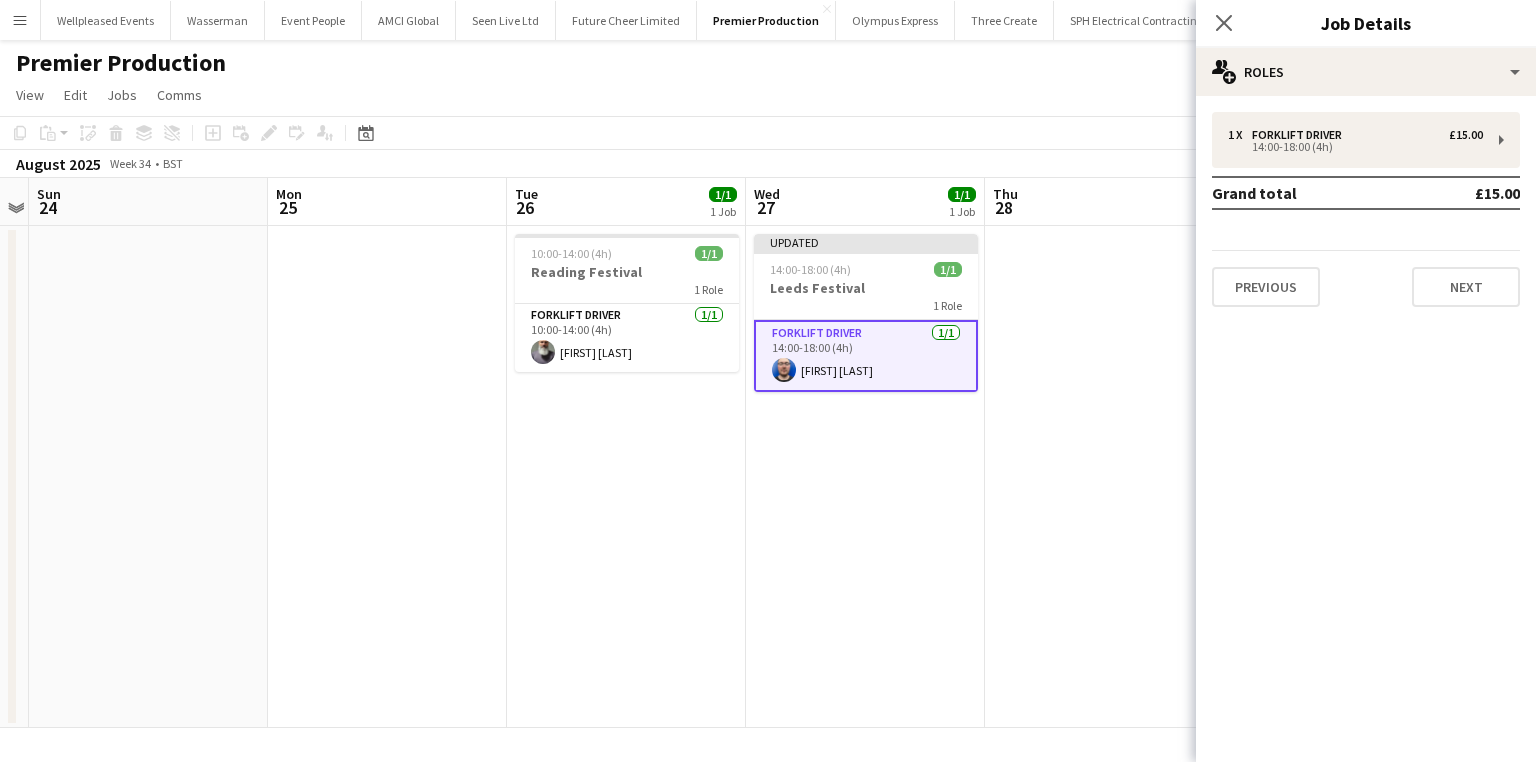 click at bounding box center [1104, 477] 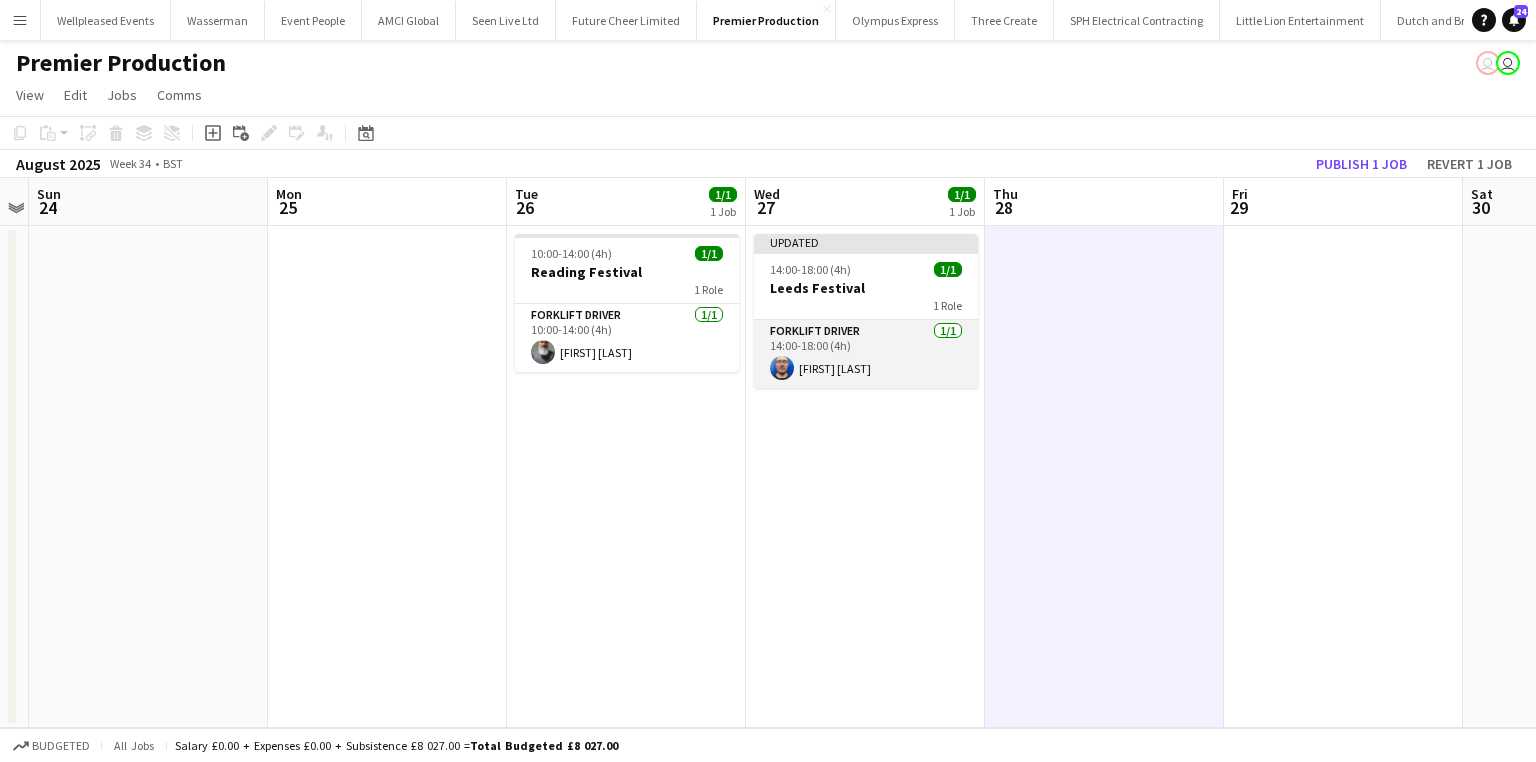 click on "Forklift Driver   1/1   14:00-18:00 (4h)
[FIRST] [LAST]" at bounding box center [866, 354] 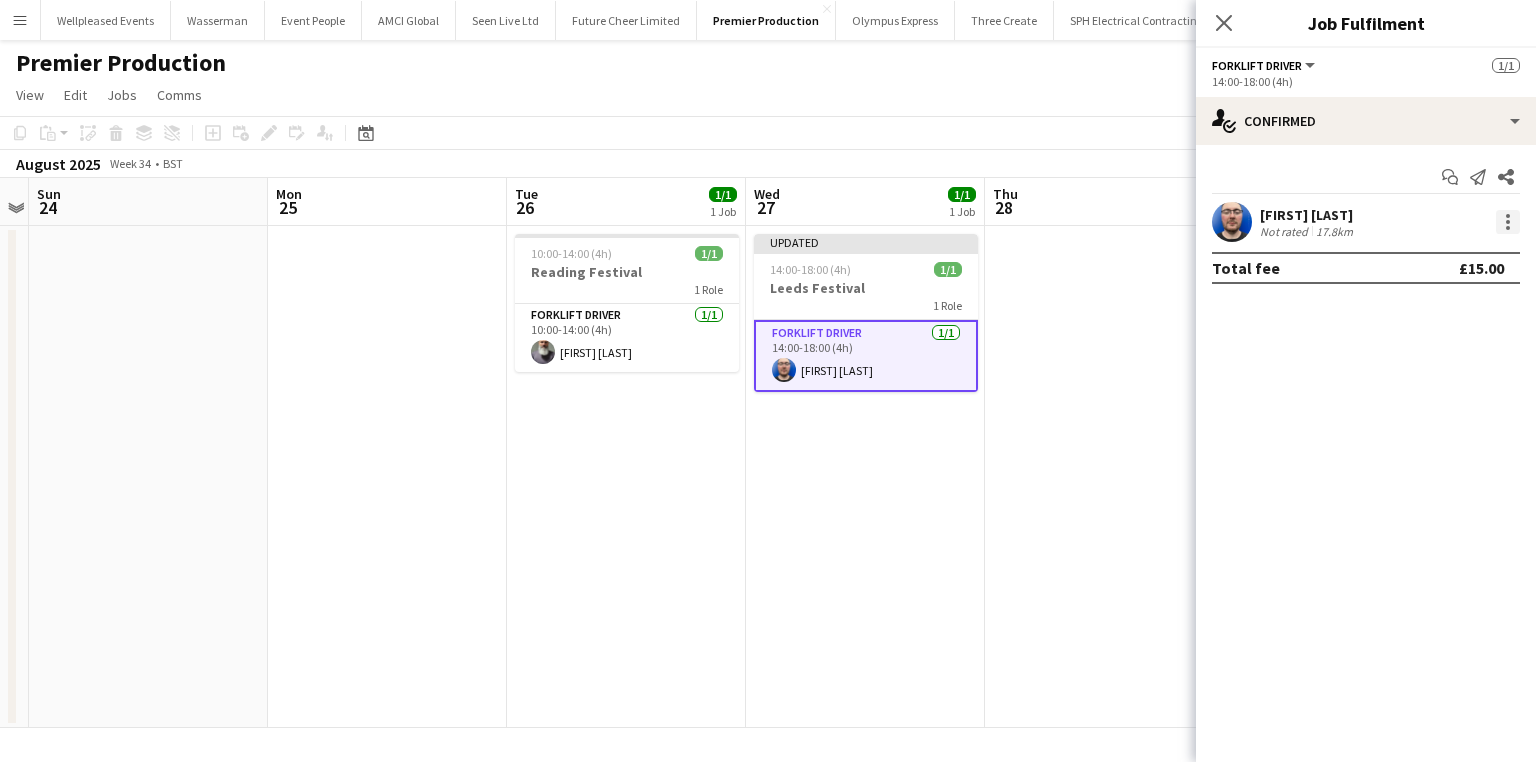 click at bounding box center [1508, 216] 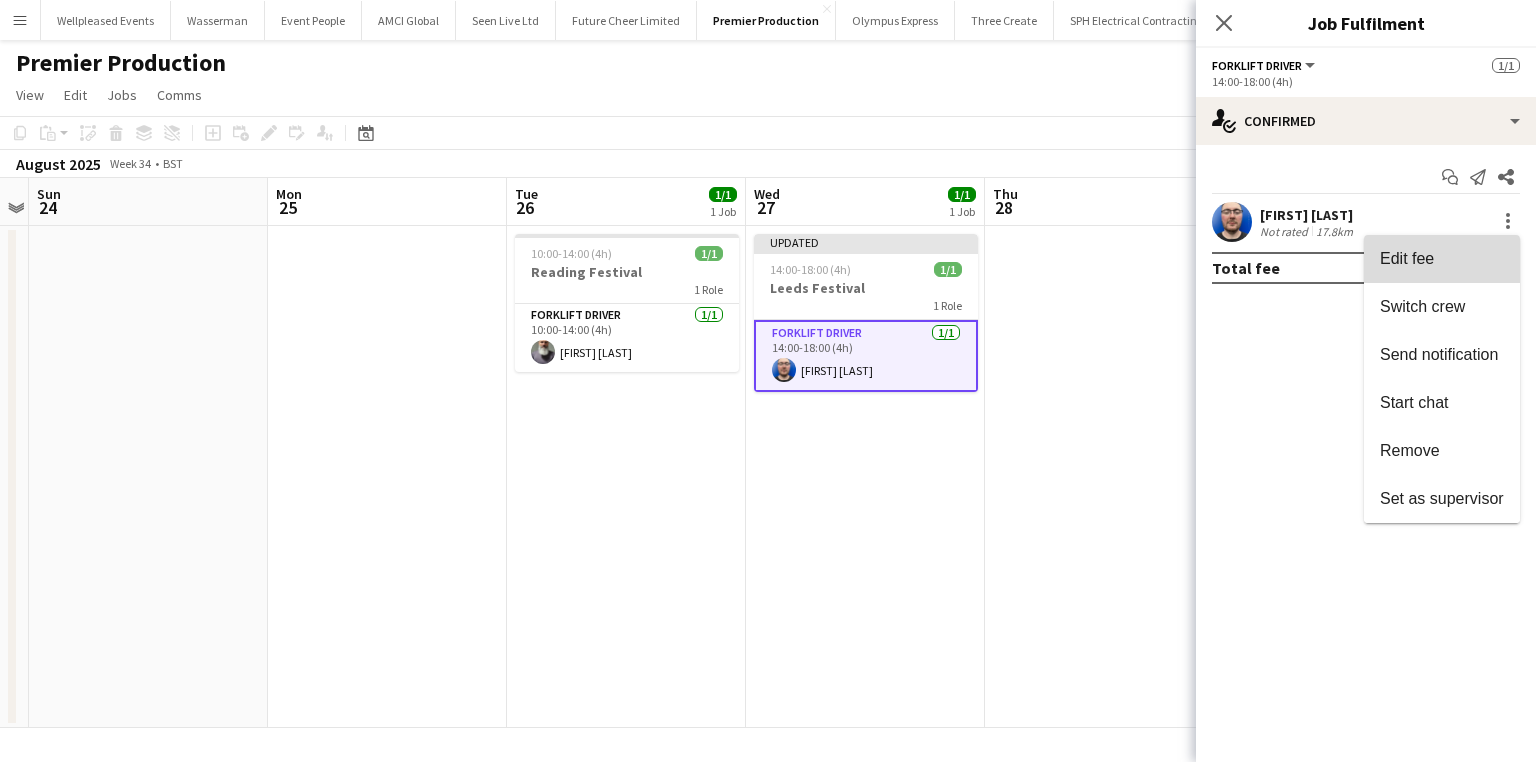 click on "Edit fee" at bounding box center (1442, 259) 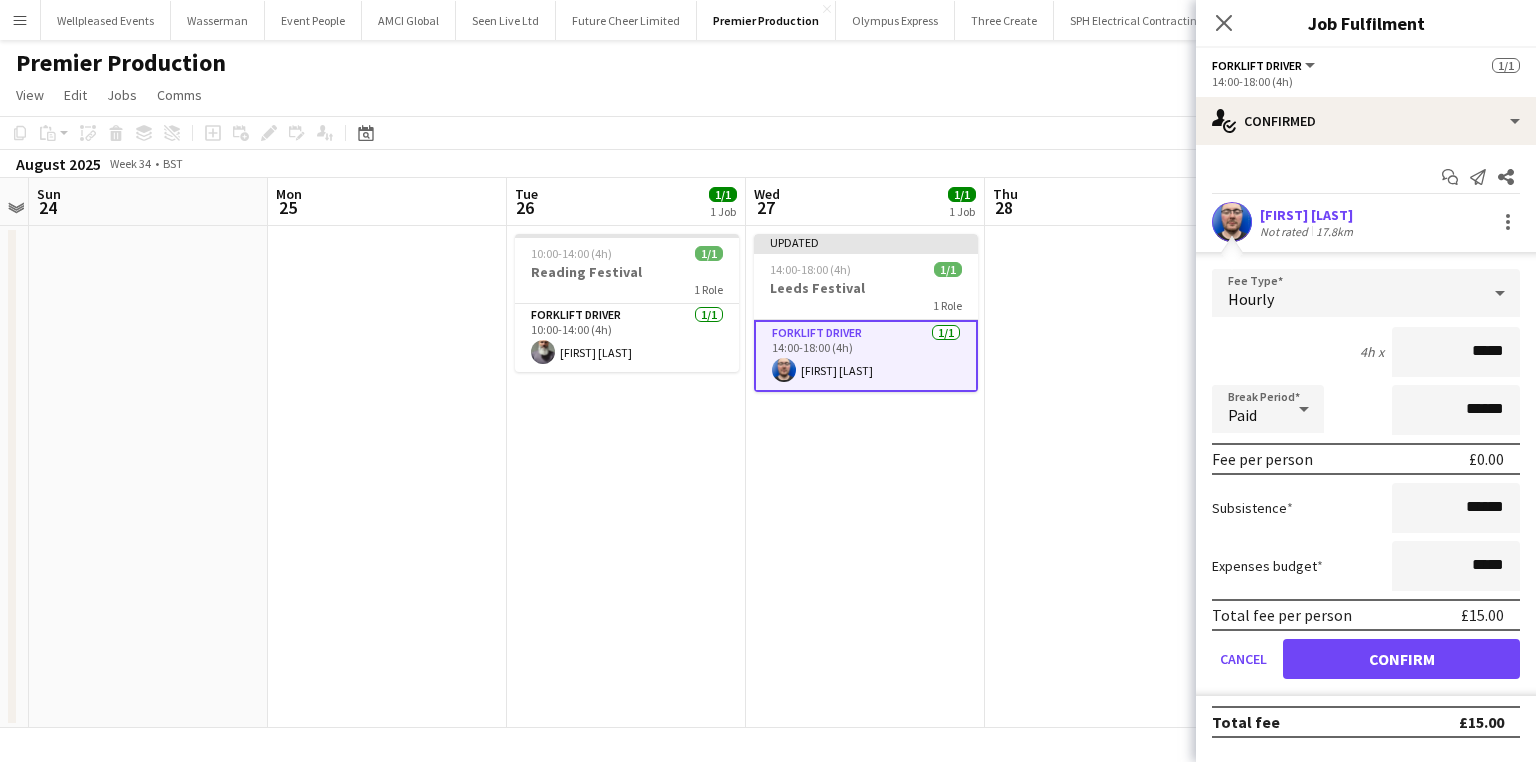 drag, startPoint x: 1448, startPoint y: 352, endPoint x: 1563, endPoint y: 349, distance: 115.03912 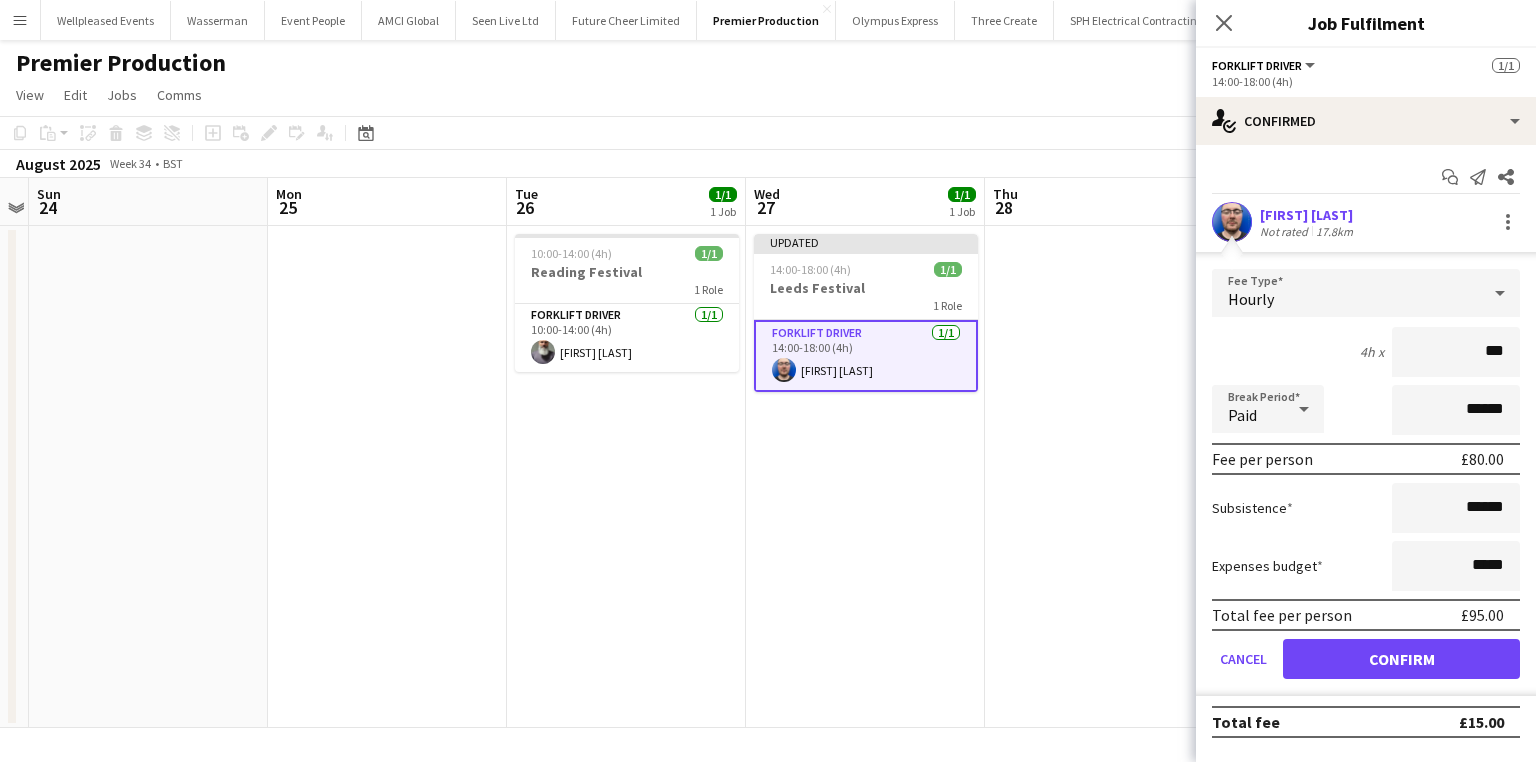 type on "***" 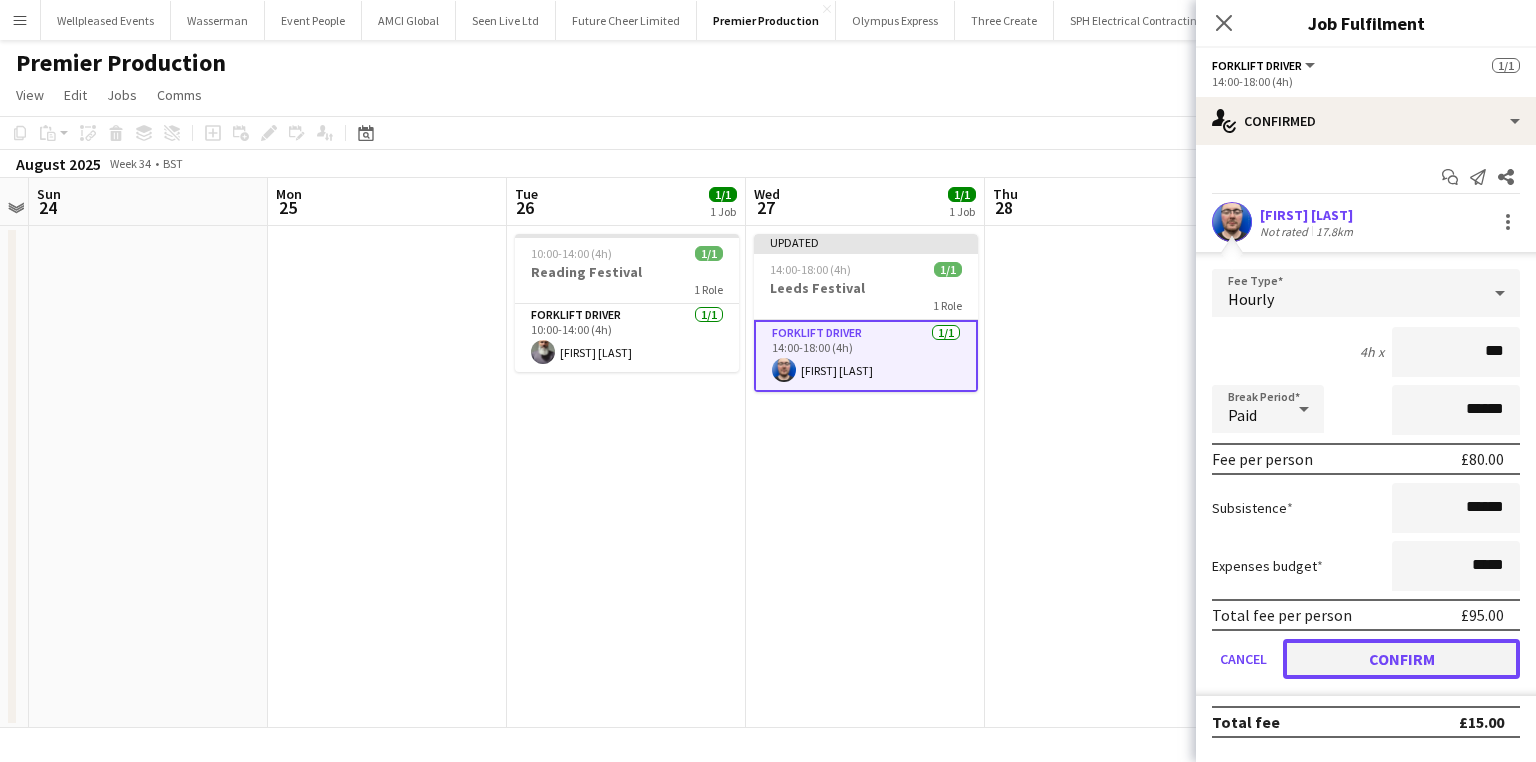 click on "Confirm" at bounding box center [1401, 659] 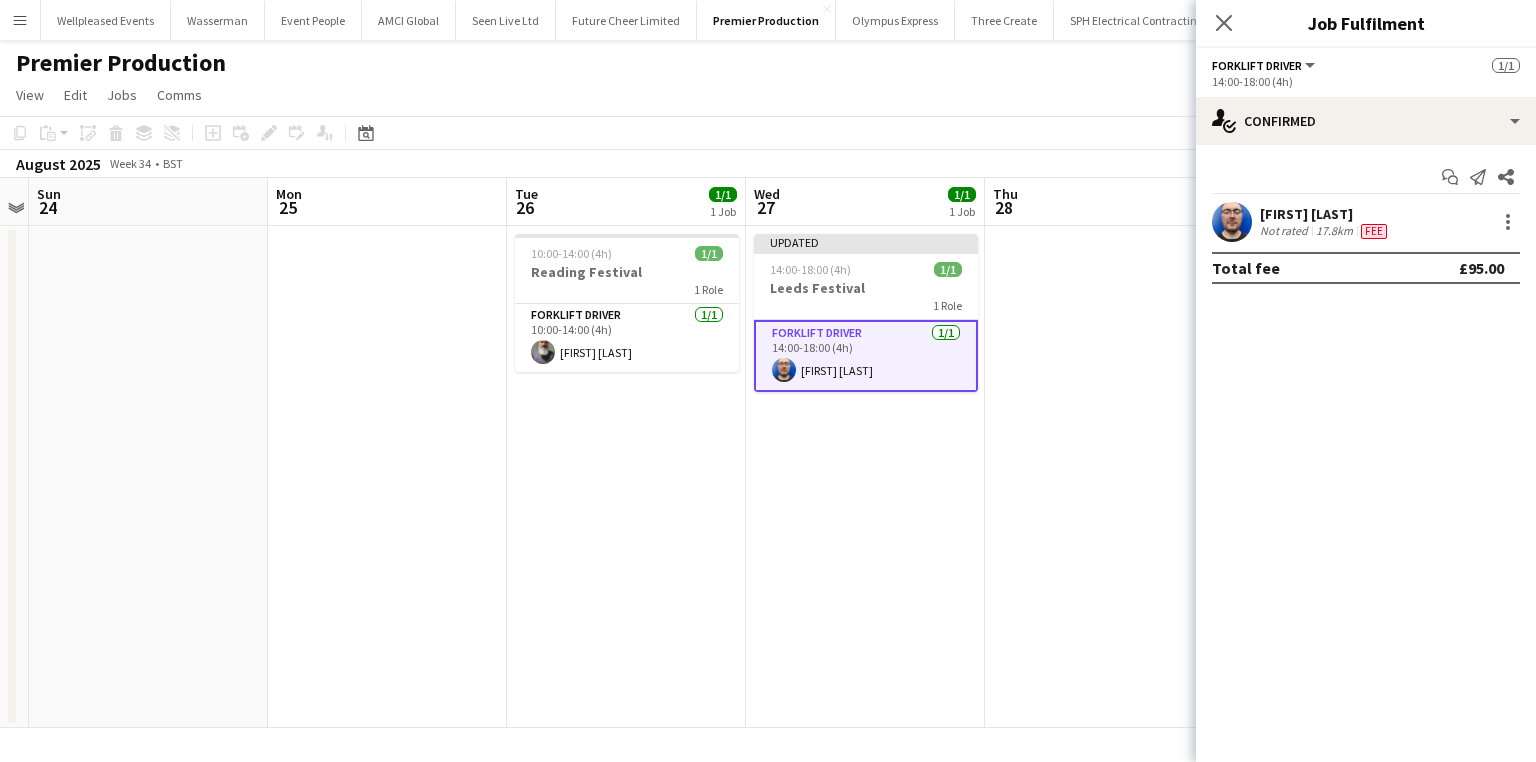 drag, startPoint x: 1222, startPoint y: 16, endPoint x: 1012, endPoint y: 283, distance: 339.68958 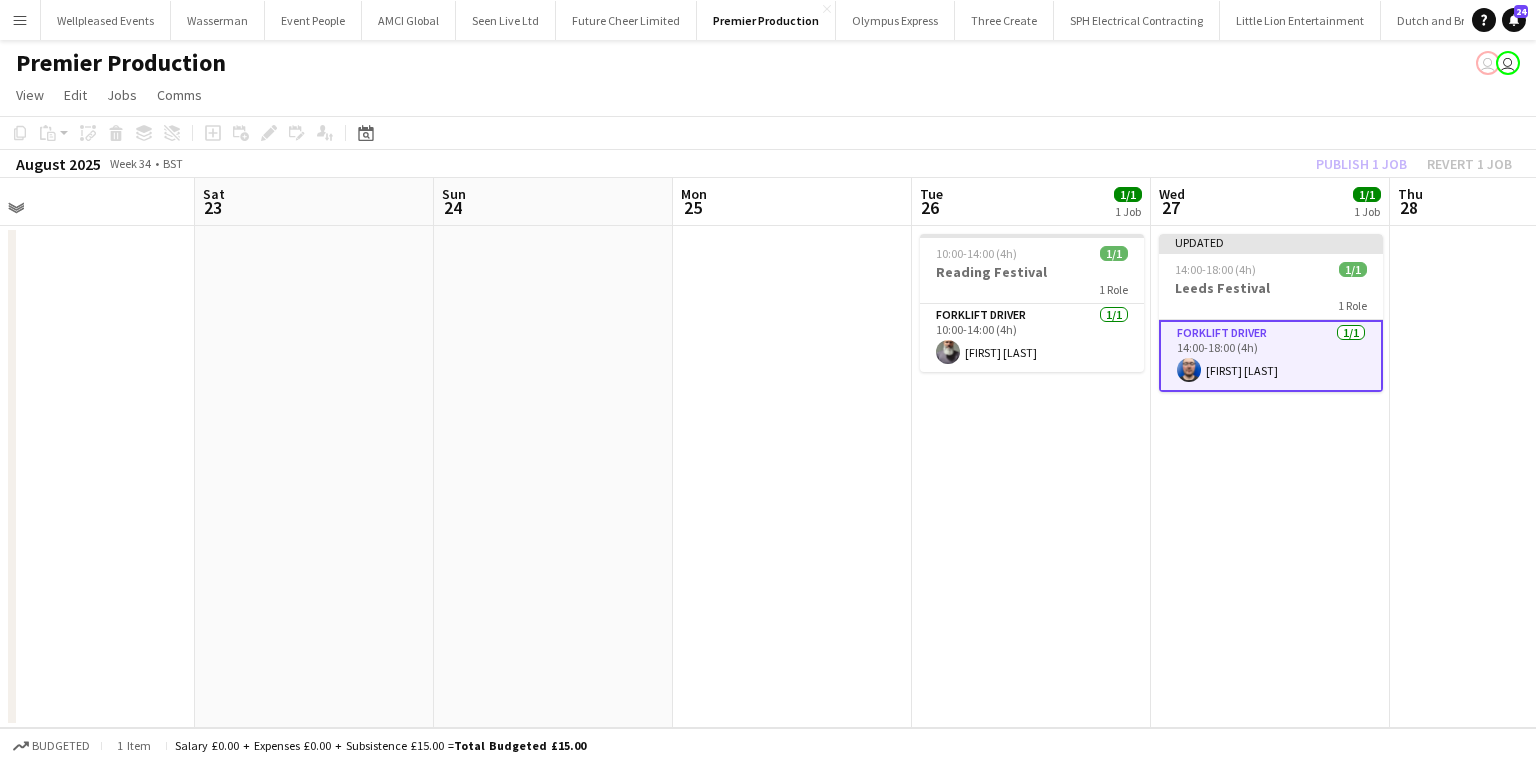 drag, startPoint x: 896, startPoint y: 498, endPoint x: 1002, endPoint y: 516, distance: 107.51744 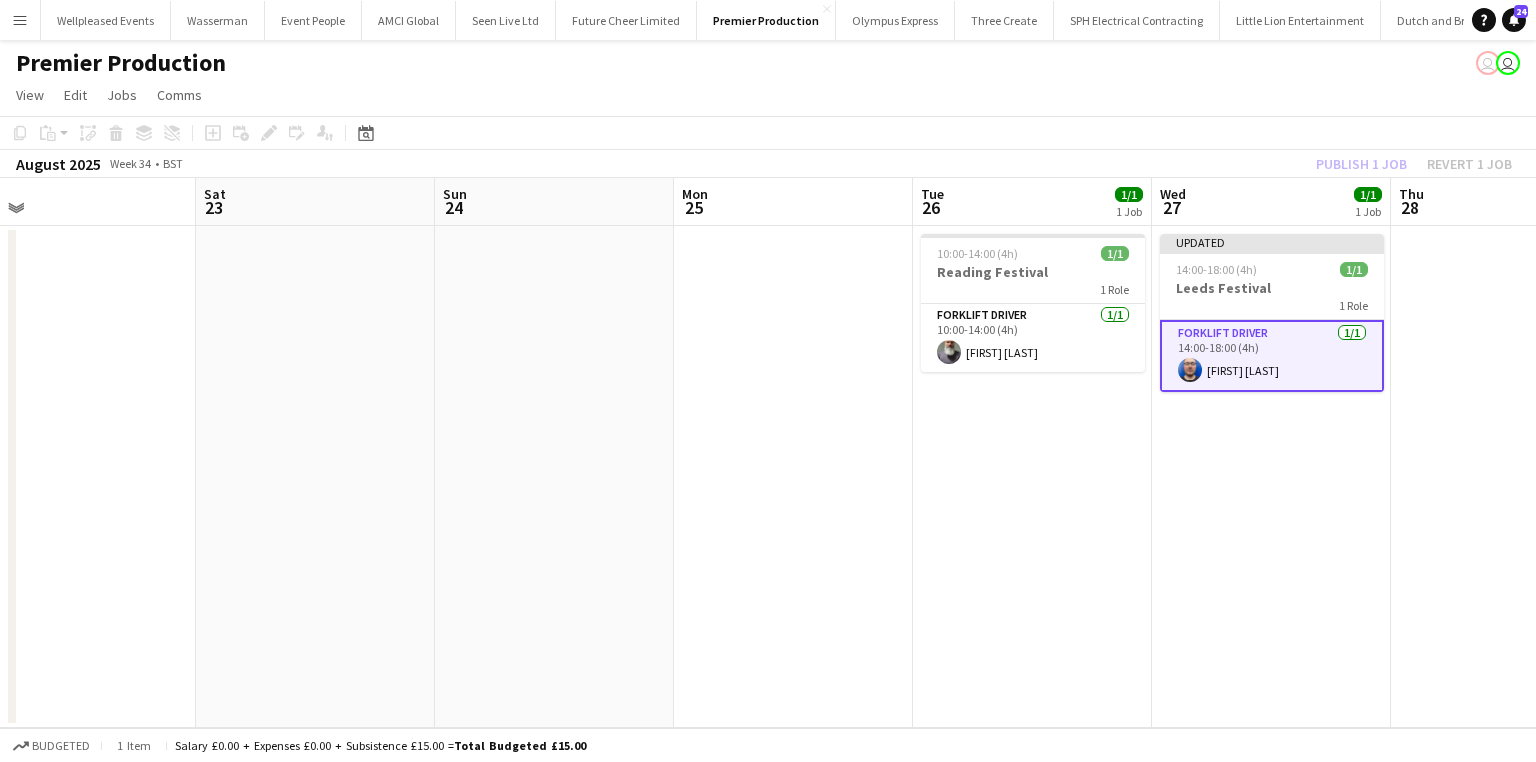 click on "Wed   20   Thu   21   Fri   22   Sat   23   Sun   24   Mon   25   Tue   26   1/1   1 Job   Wed   27   1/1   1 Job   Thu   28   Fri   29   Sat   30   Sun   31      10:00-14:00 (4h)    1/1   Reading Festival   1 Role   Forklift Driver   1/1   10:00-14:00 (4h)
[FIRST] [LAST]  Updated   14:00-18:00 (4h)    1/1   Leeds Festival   1 Role   Forklift Driver   1/1   14:00-18:00 (4h)
[FIRST] [LAST]" at bounding box center [768, 453] 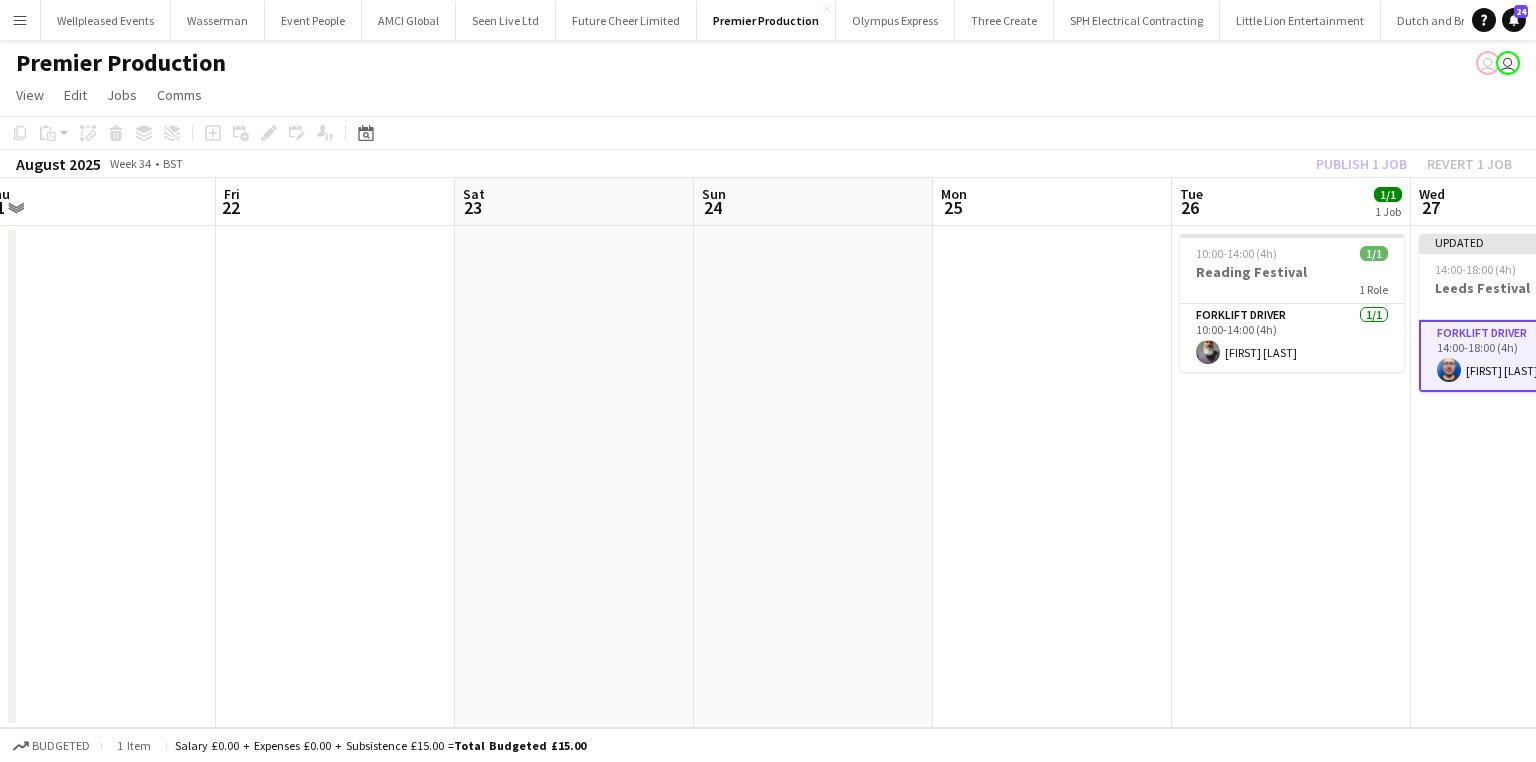 drag, startPoint x: 472, startPoint y: 548, endPoint x: 1047, endPoint y: 522, distance: 575.5875 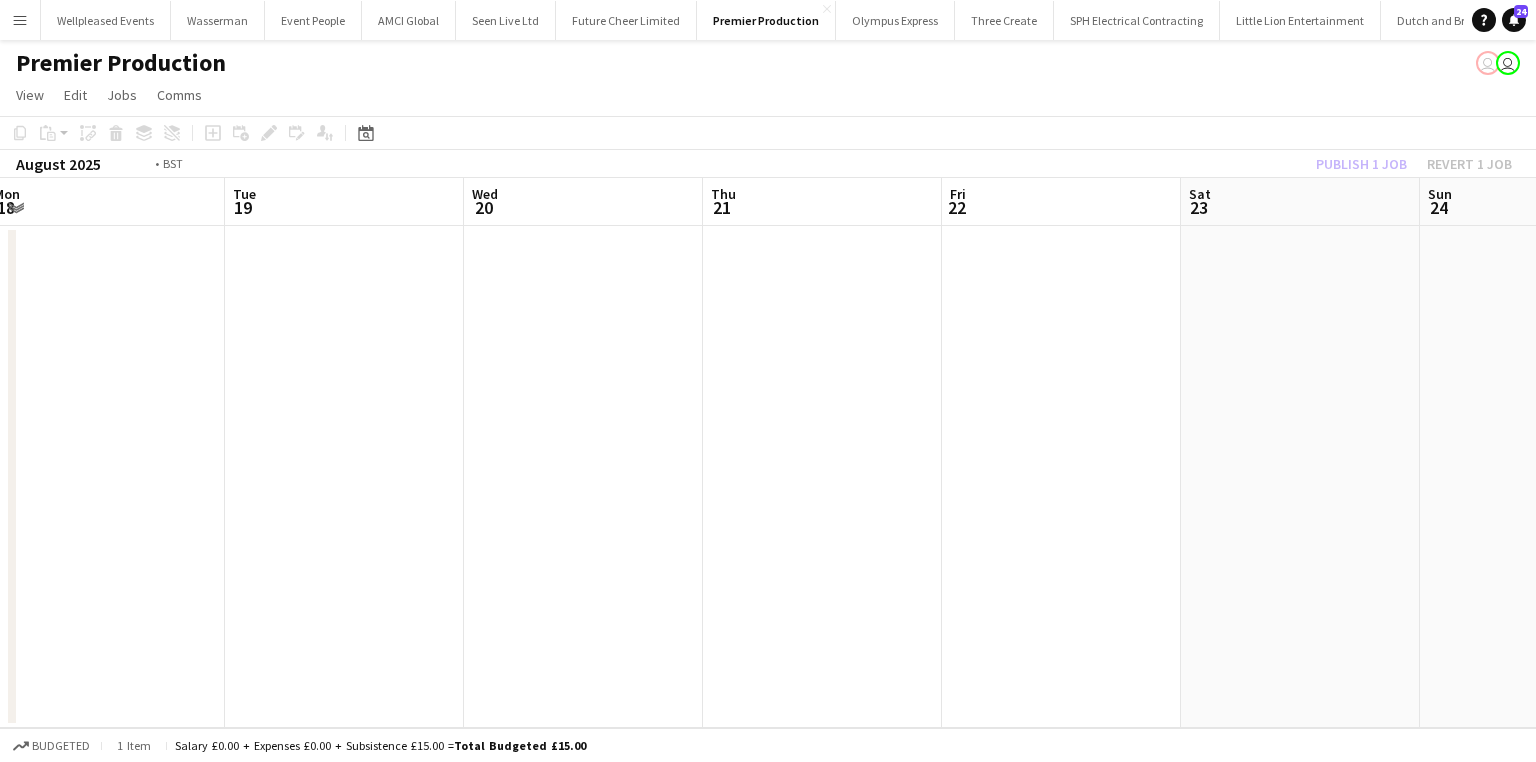 drag, startPoint x: 473, startPoint y: 542, endPoint x: 1149, endPoint y: 456, distance: 681.4485 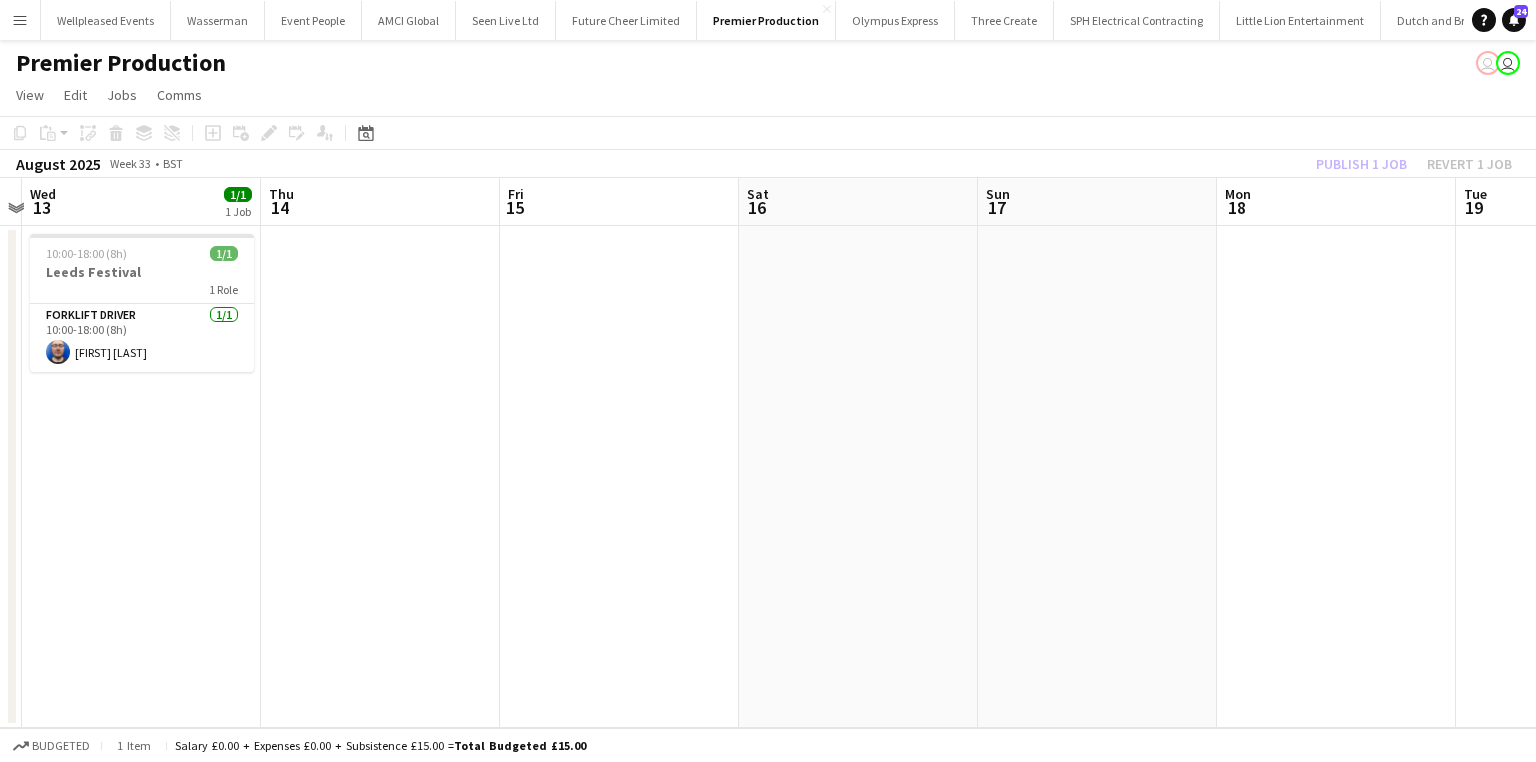 drag, startPoint x: 386, startPoint y: 539, endPoint x: 1036, endPoint y: 488, distance: 651.9977 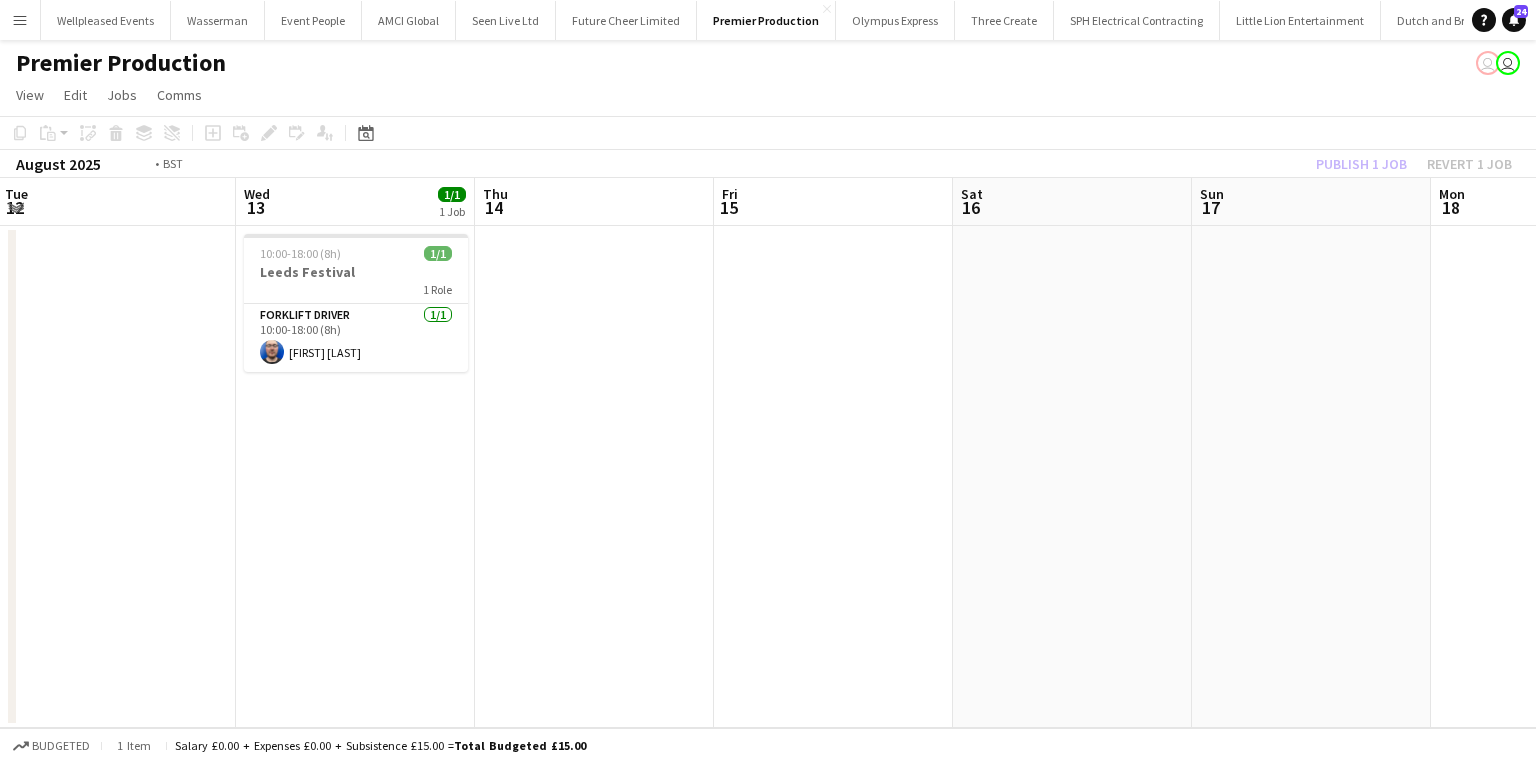 scroll, scrollTop: 0, scrollLeft: 469, axis: horizontal 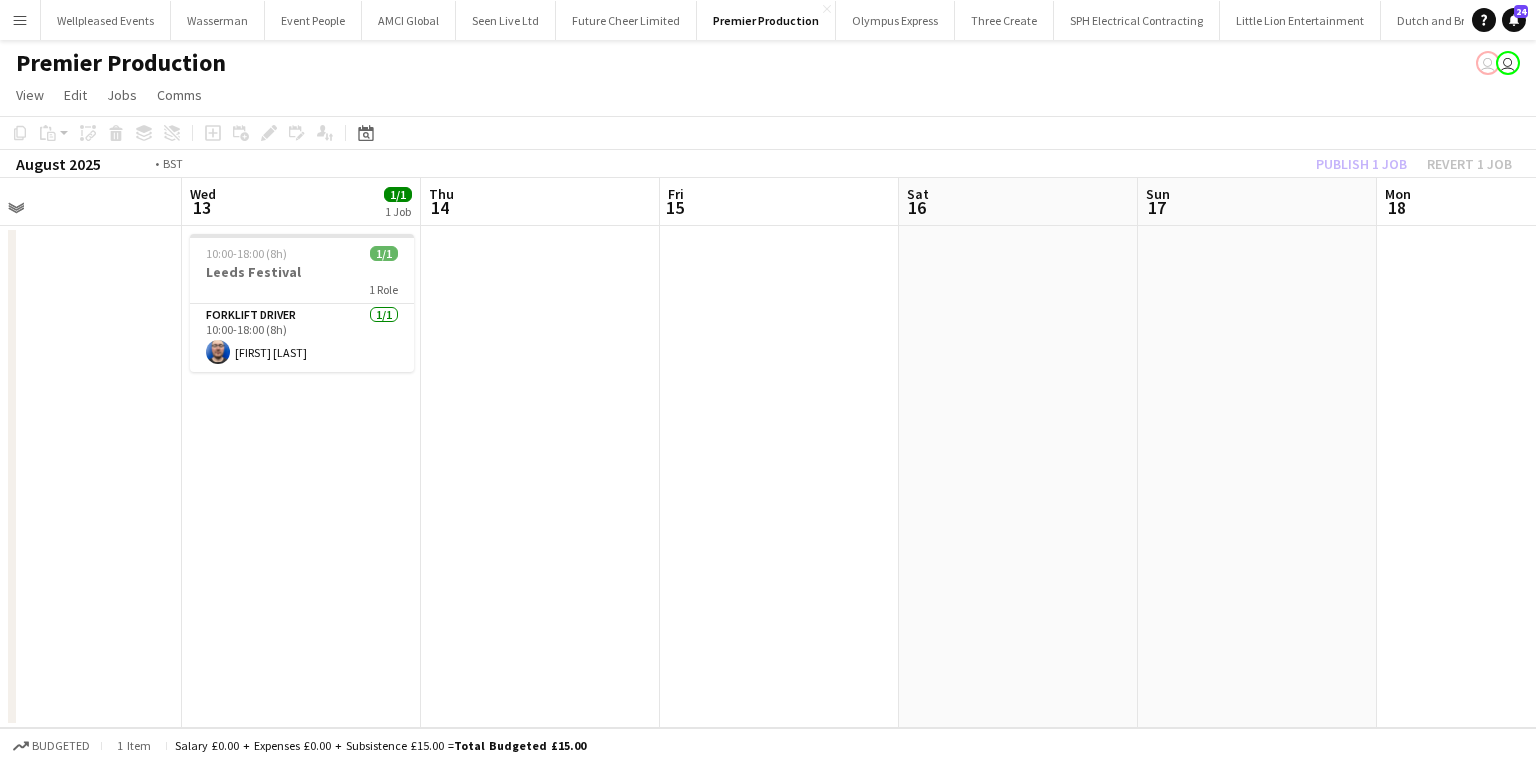 drag, startPoint x: 196, startPoint y: 563, endPoint x: 646, endPoint y: 519, distance: 452.146 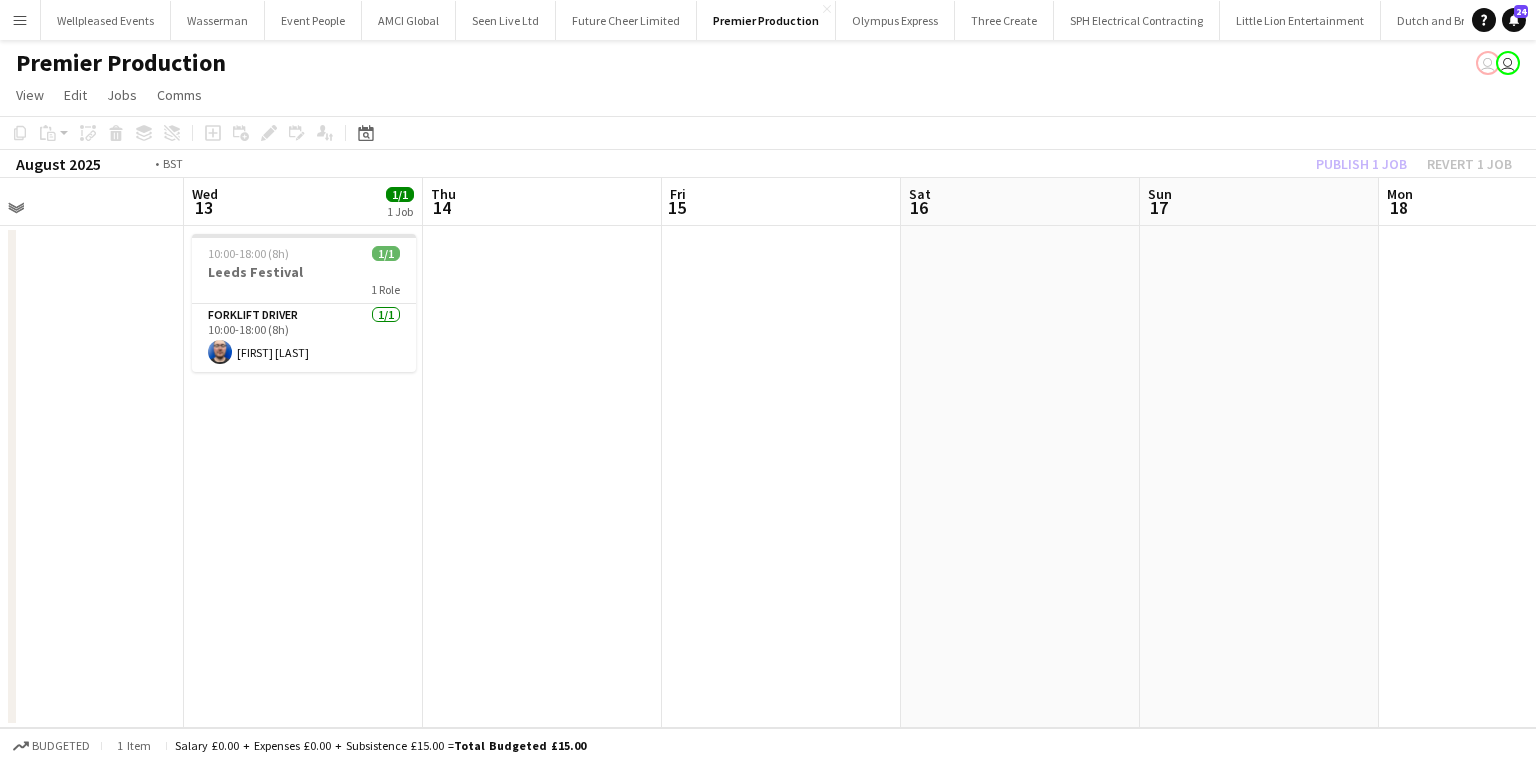 click on "Sun   10   Mon   11   Tue   12   Wed   13   1/1   1 Job   Thu   14   Fri   15   Sat   16   Sun   17   Mon   18   Tue   19   Wed   20   Thu   21      10:00-18:00 (8h)    1/1   Leeds Festival   1 Role   Forklift Driver   1/1   10:00-18:00 (8h)
[FIRST] [LAST]" at bounding box center (768, 453) 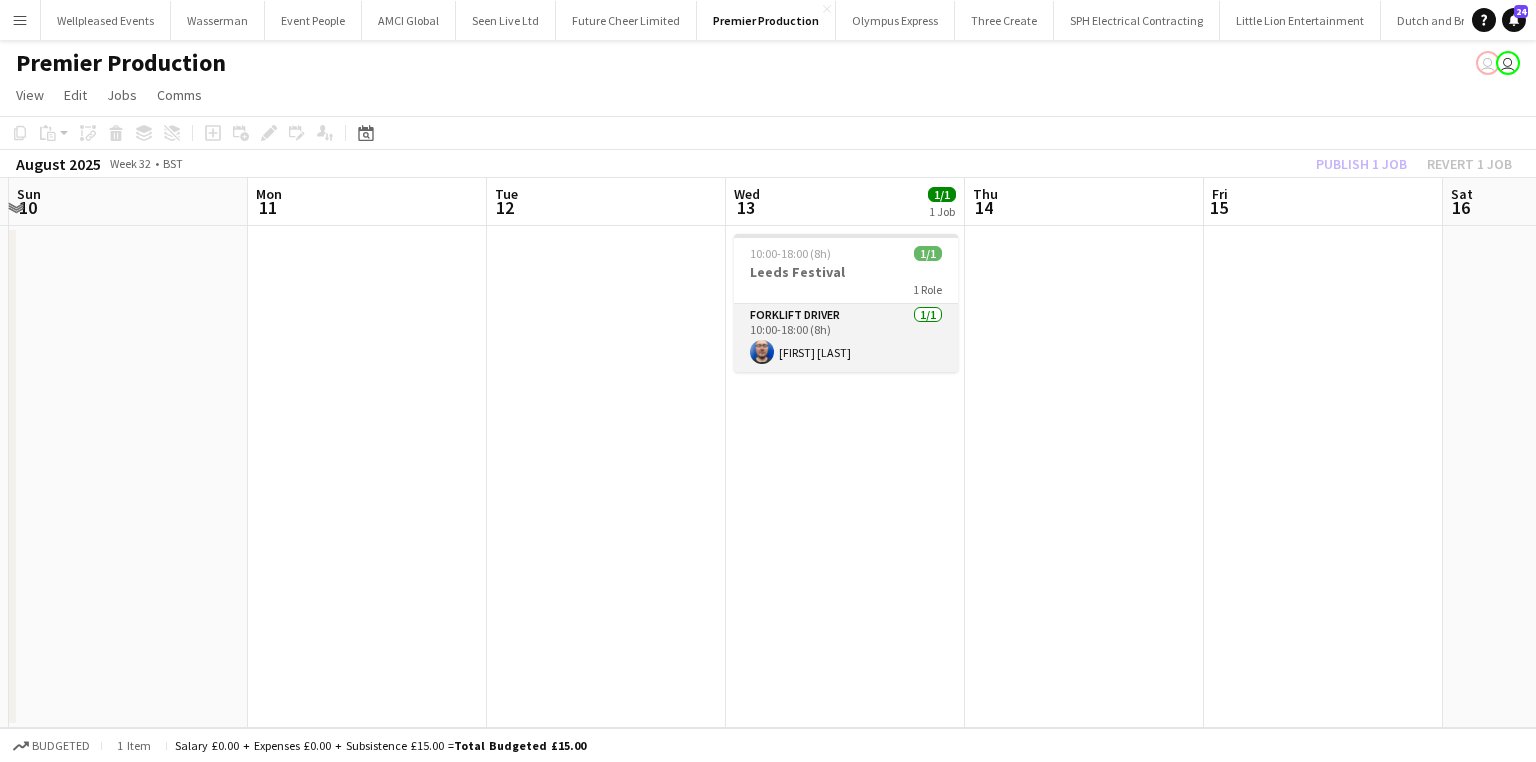 click on "Forklift Driver   1/1   10:00-18:00 (8h)
[FIRST] [LAST]" at bounding box center [846, 338] 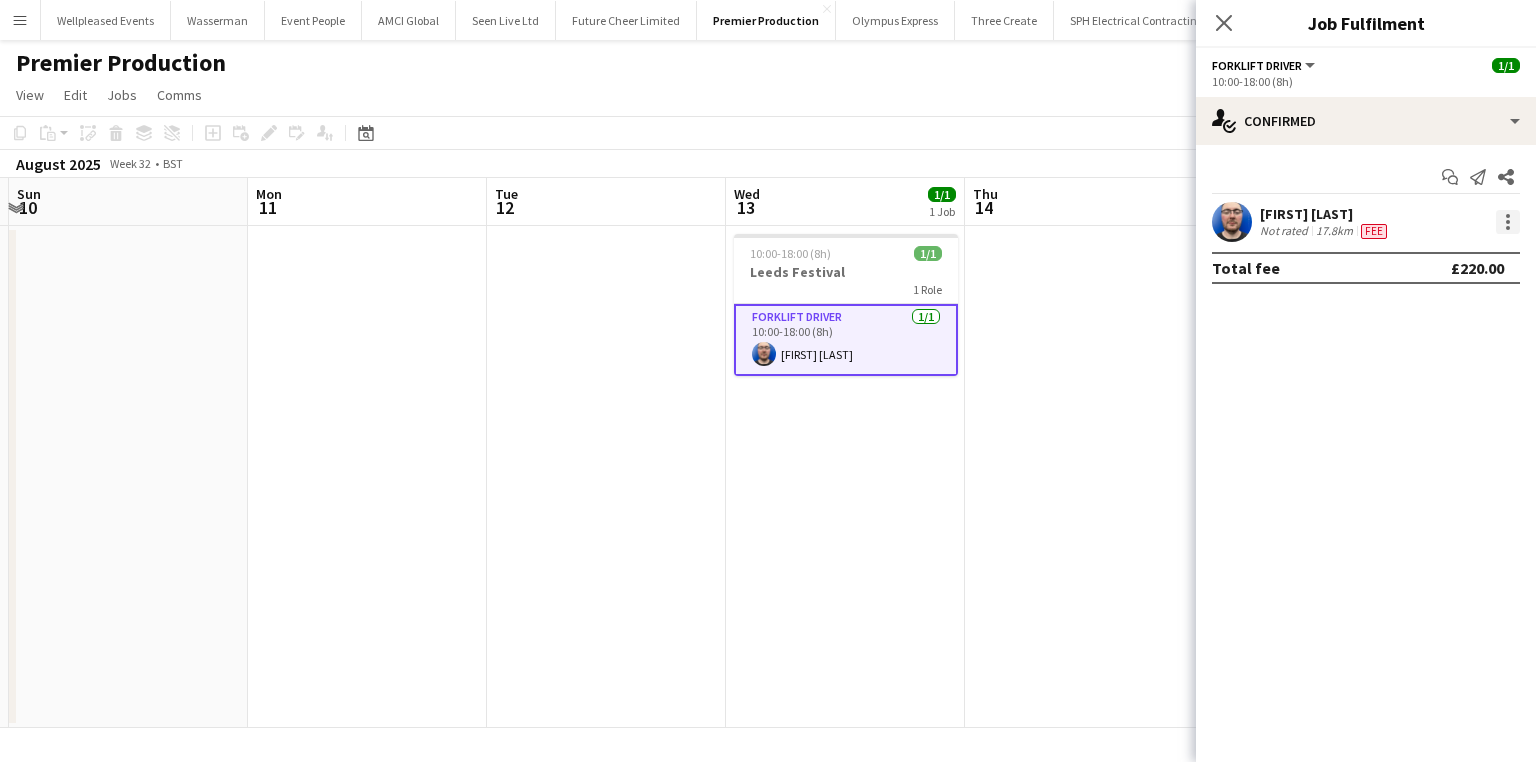 click at bounding box center [1508, 222] 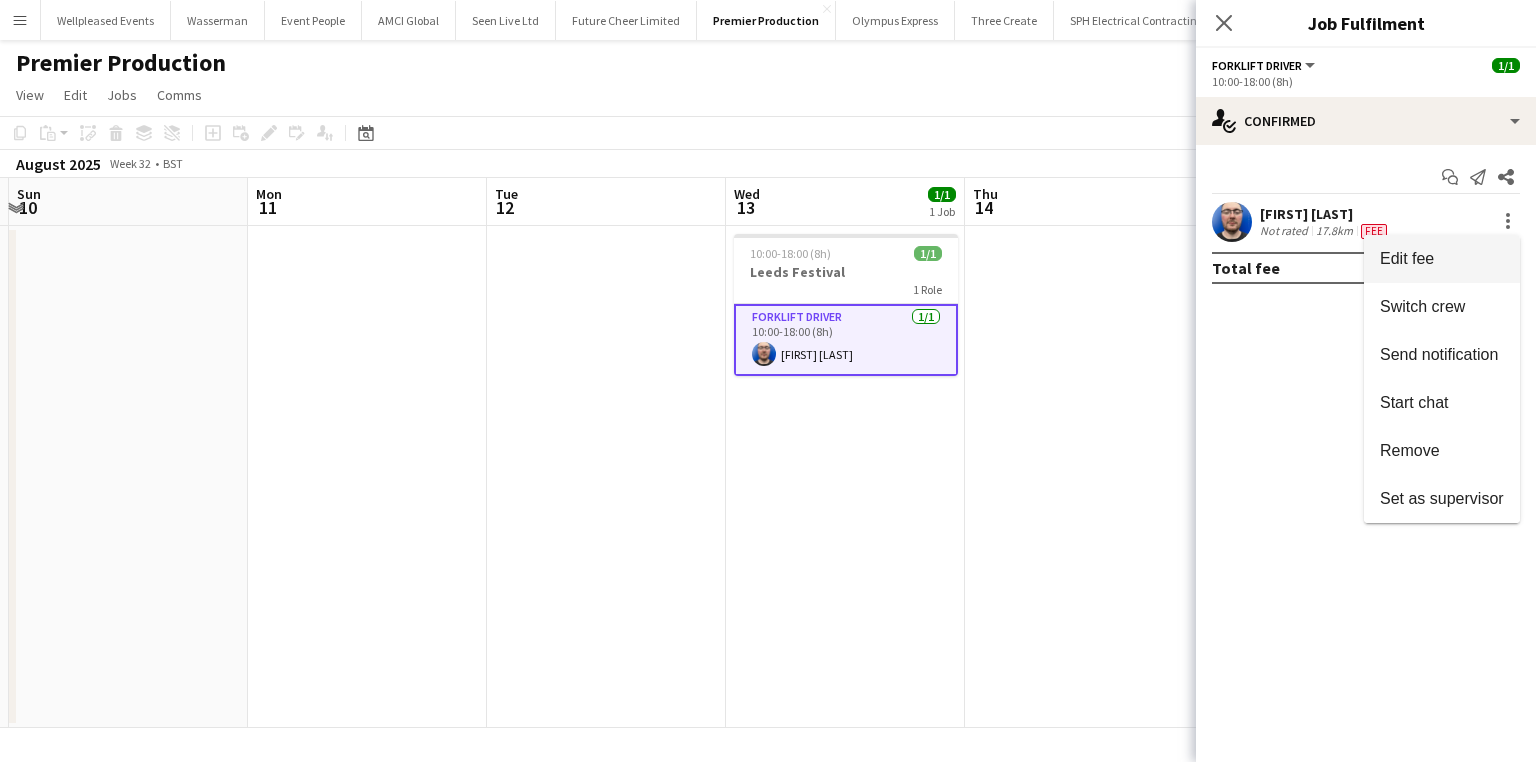 click on "Edit fee" at bounding box center [1442, 259] 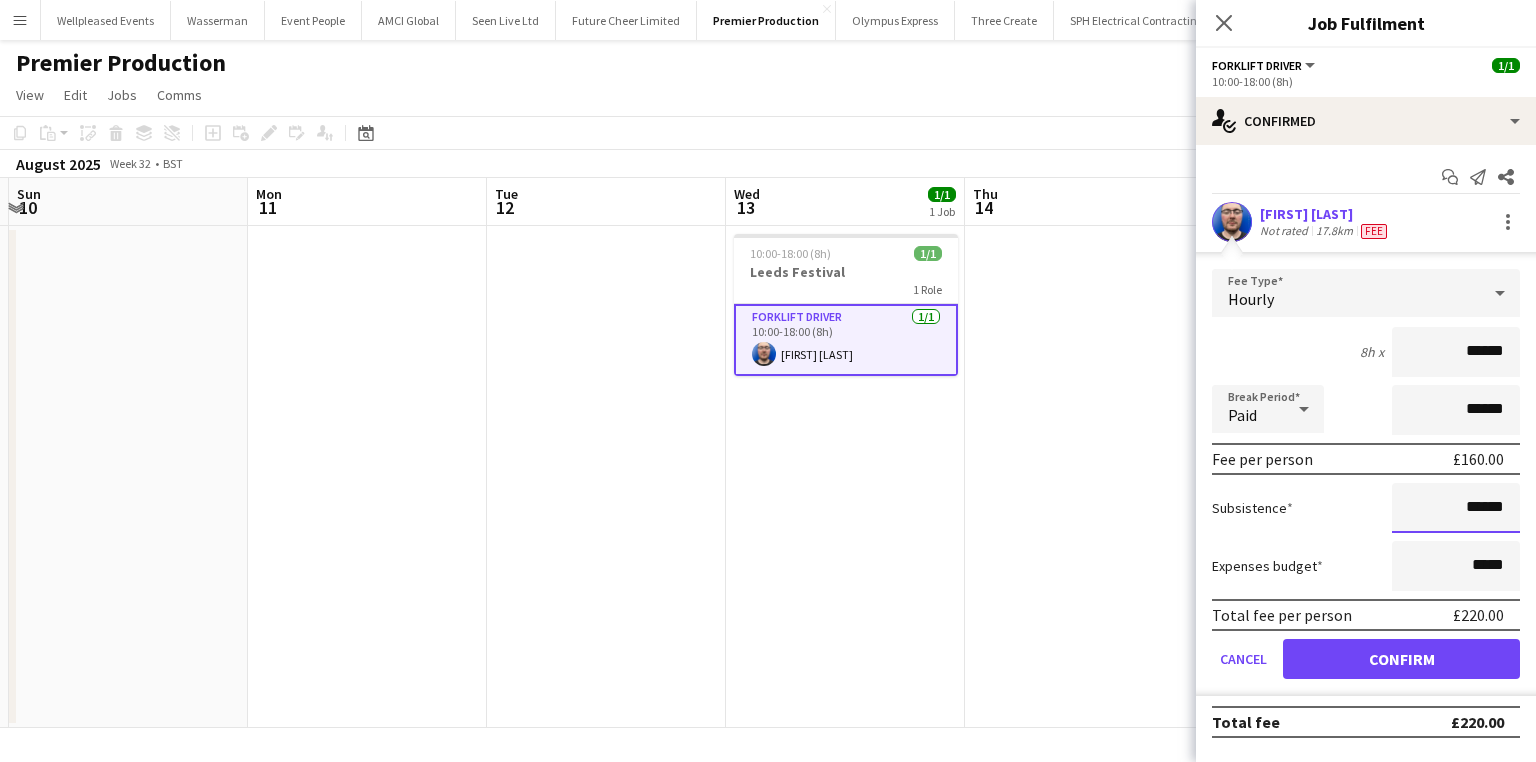 drag, startPoint x: 1448, startPoint y: 499, endPoint x: 1531, endPoint y: 499, distance: 83 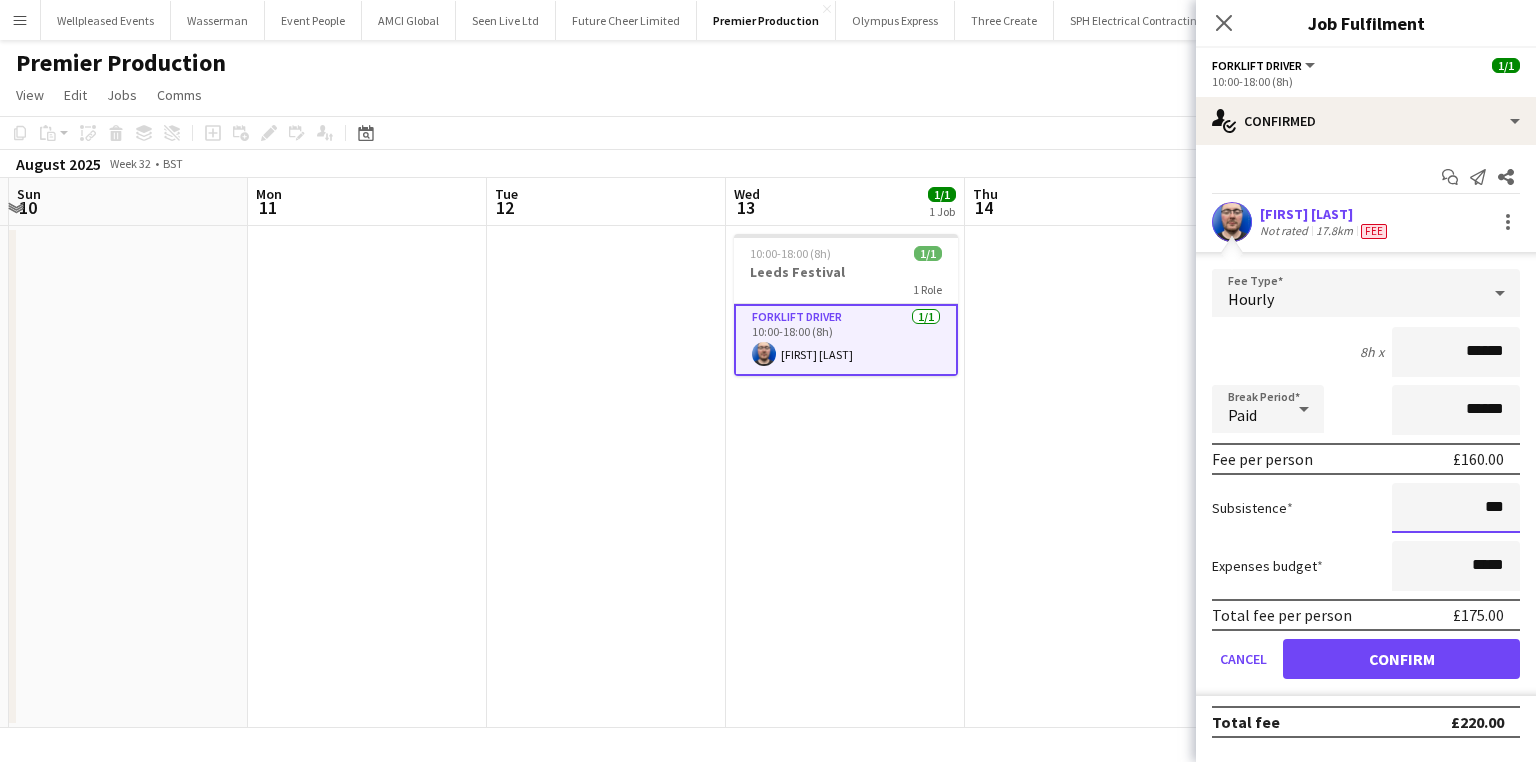 type on "***" 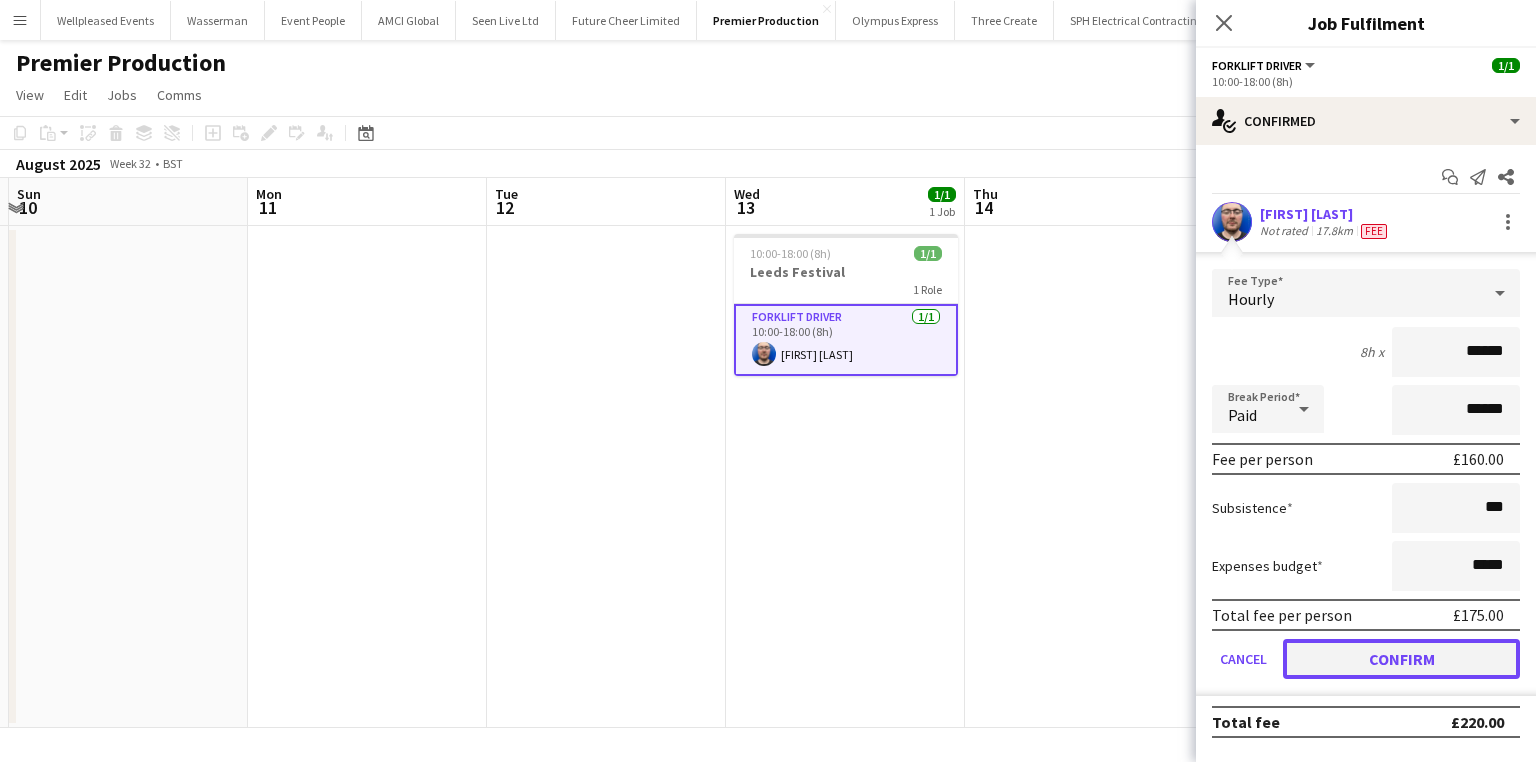 click on "Confirm" at bounding box center (1401, 659) 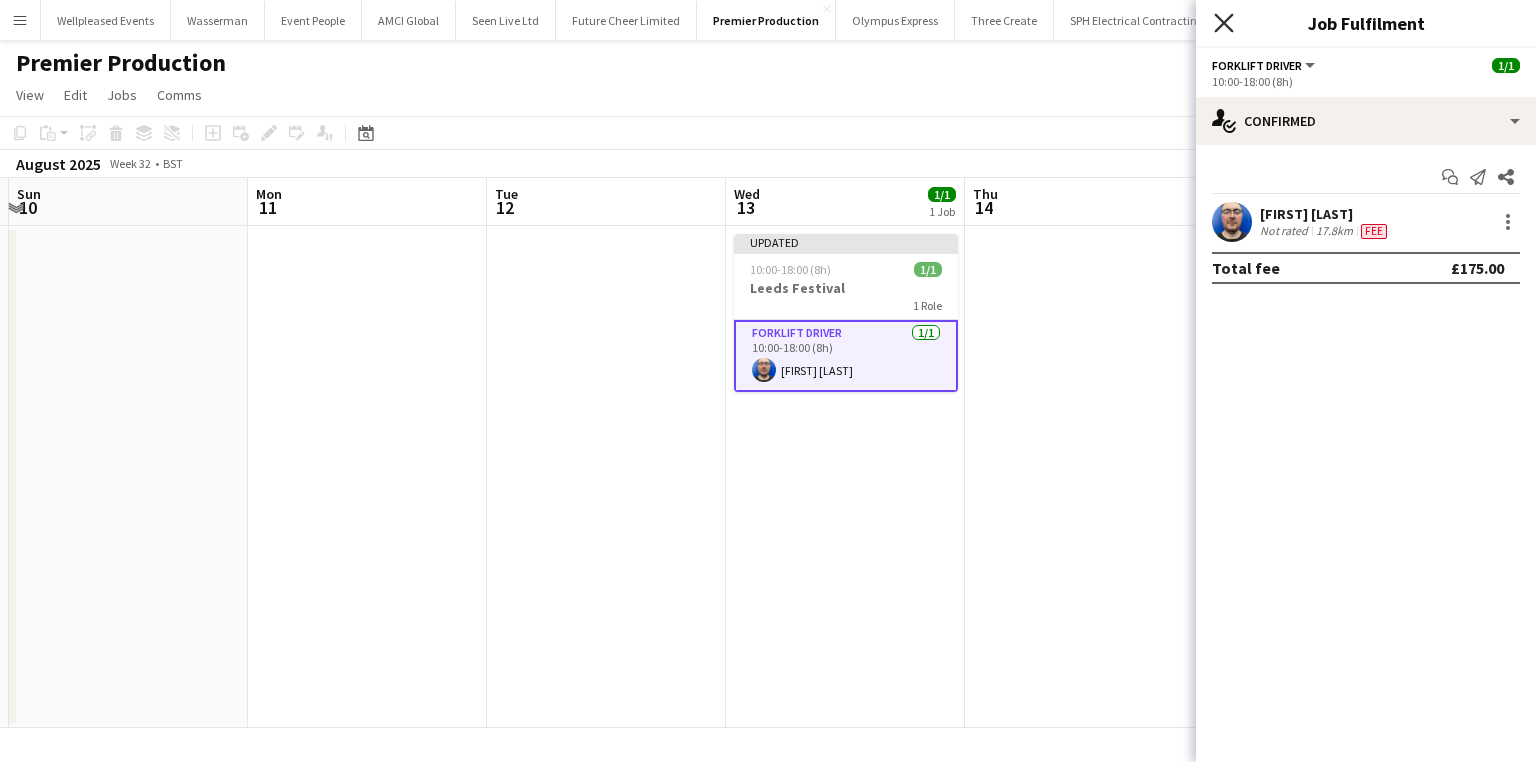 click 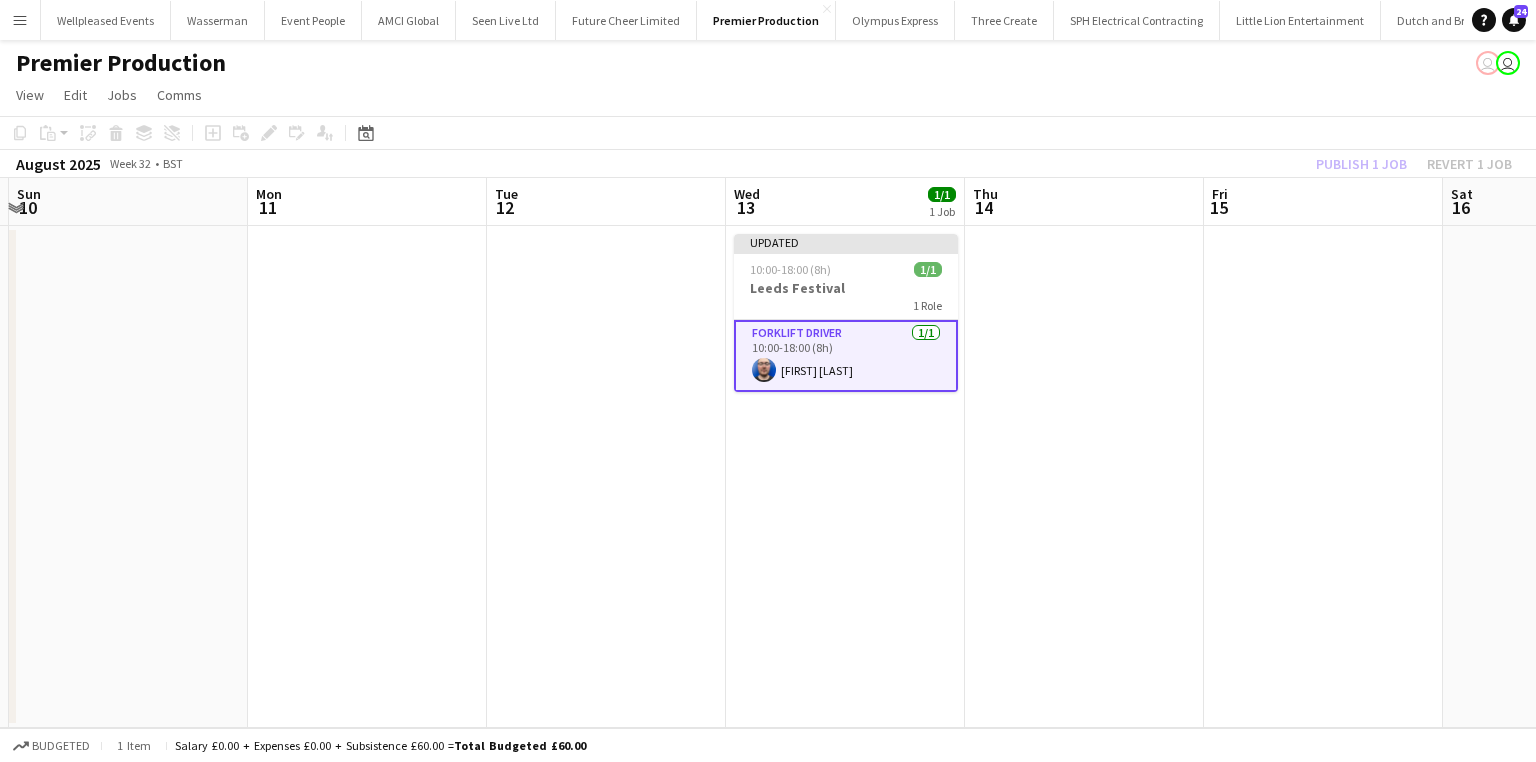 click on "Publish 1 job   Revert 1 job" 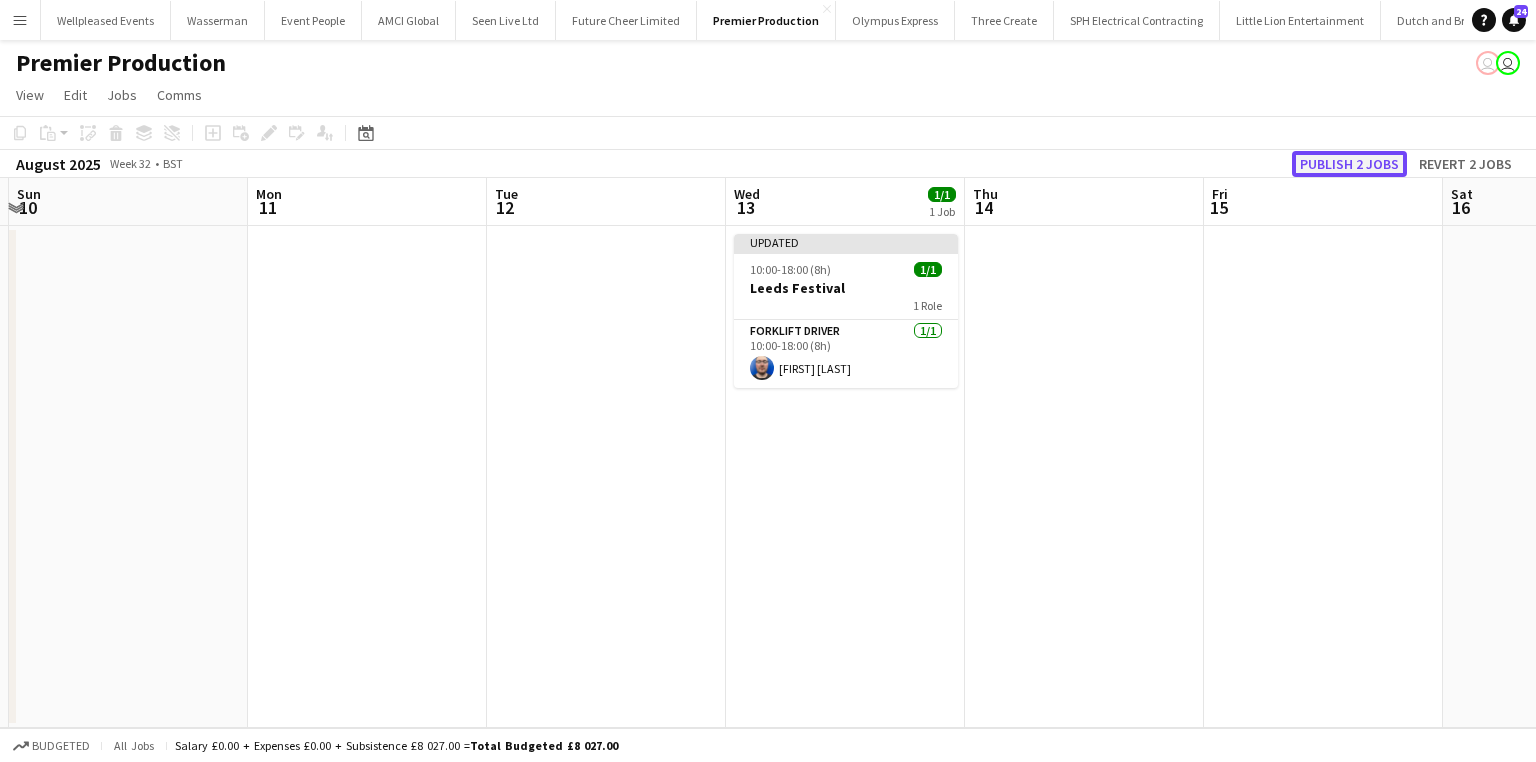 click on "Publish 2 jobs" 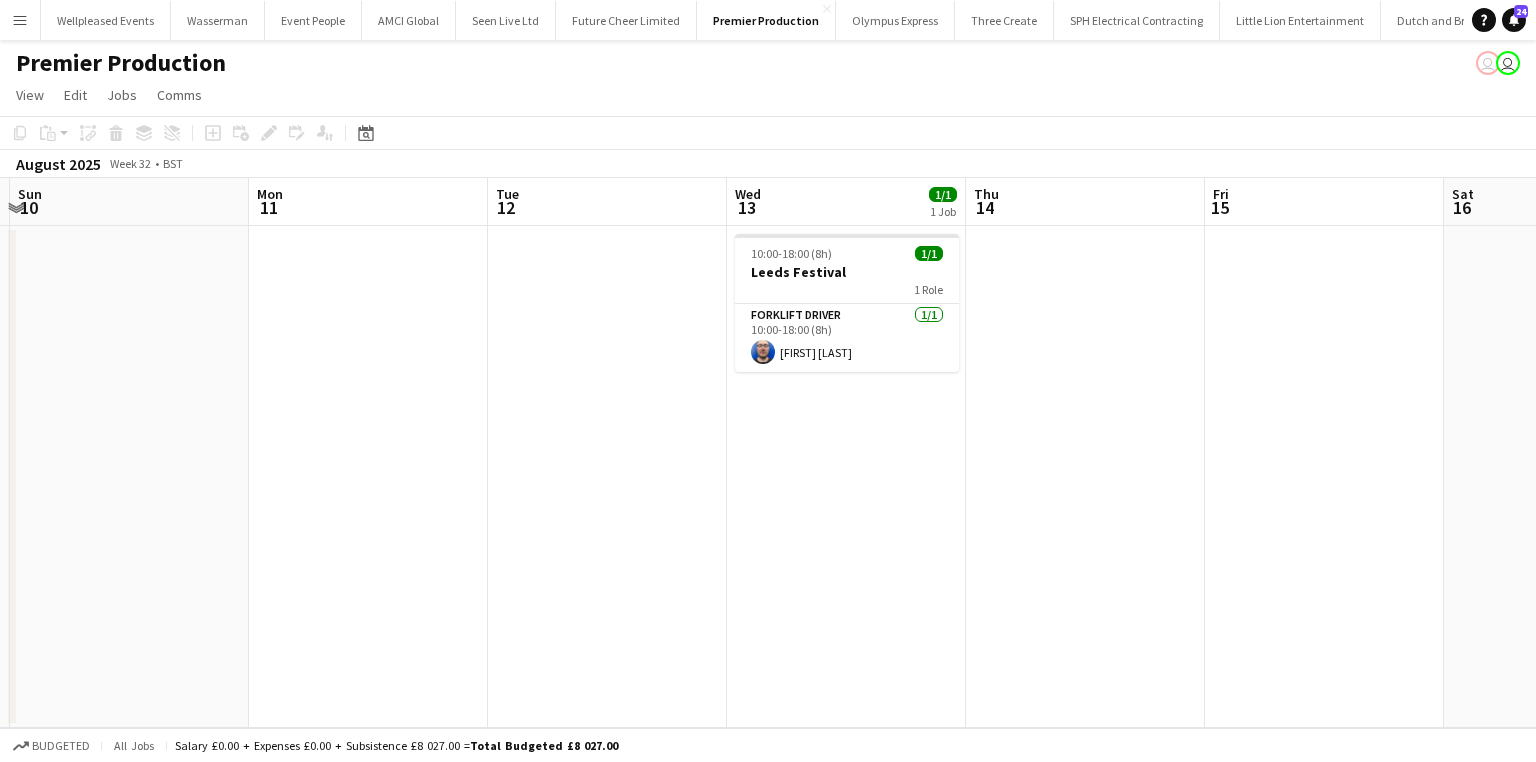 click on "10:00-18:00 (8h)    1/1   Leeds Festival   1 Role   Forklift Driver   1/1   10:00-18:00 (8h)
[FIRST] [LAST]" at bounding box center [846, 477] 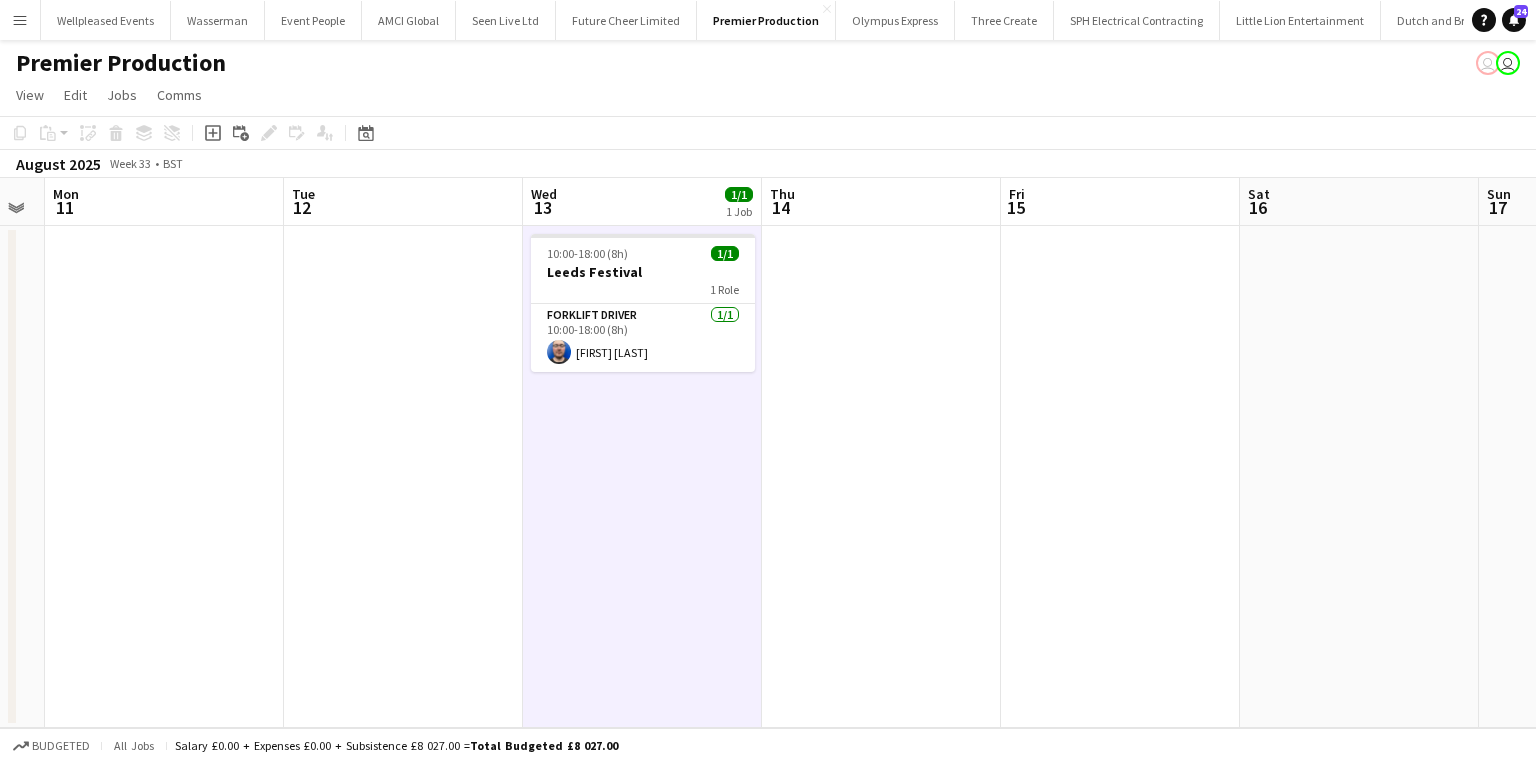 scroll, scrollTop: 0, scrollLeft: 719, axis: horizontal 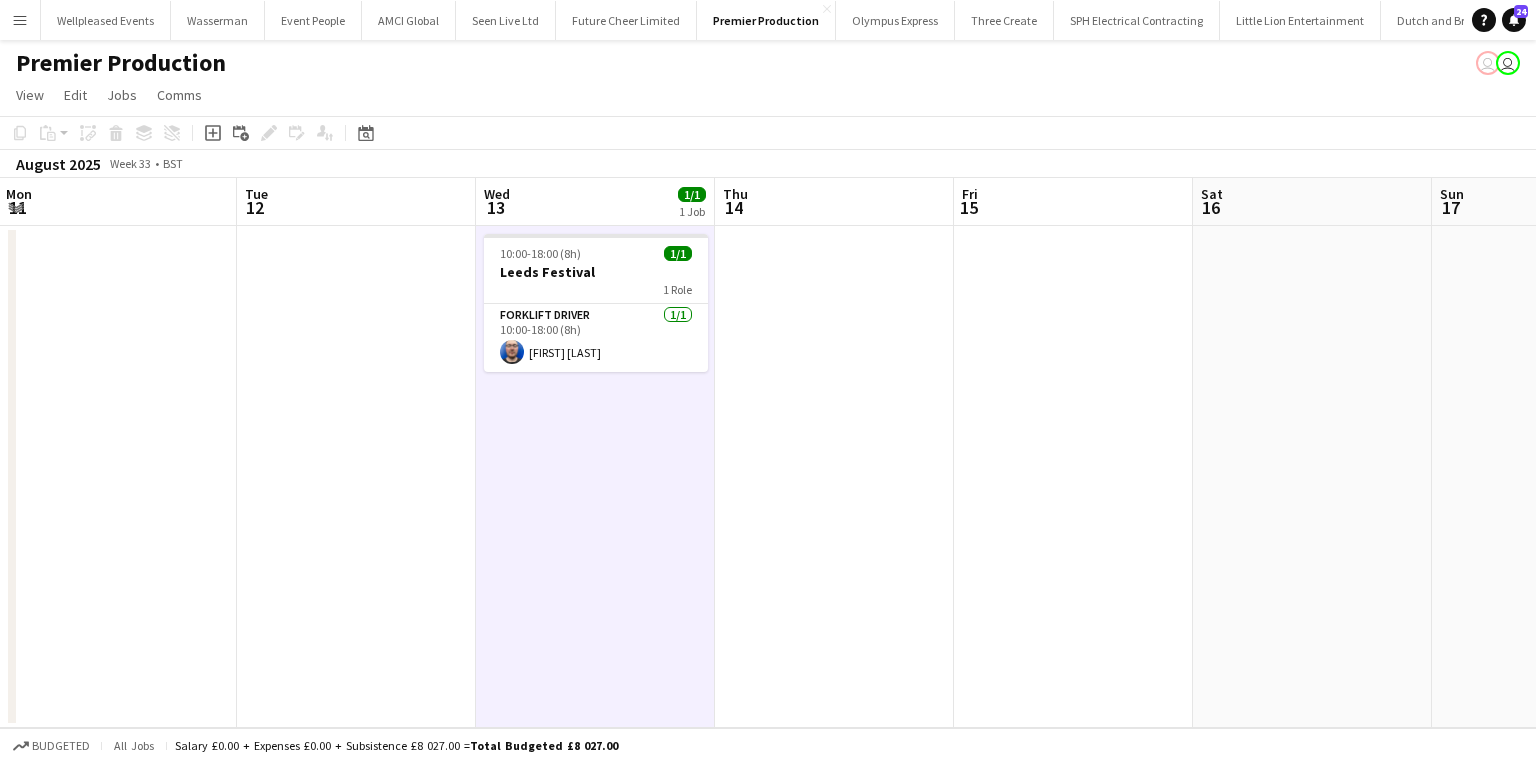 drag, startPoint x: 920, startPoint y: 484, endPoint x: 900, endPoint y: 484, distance: 20 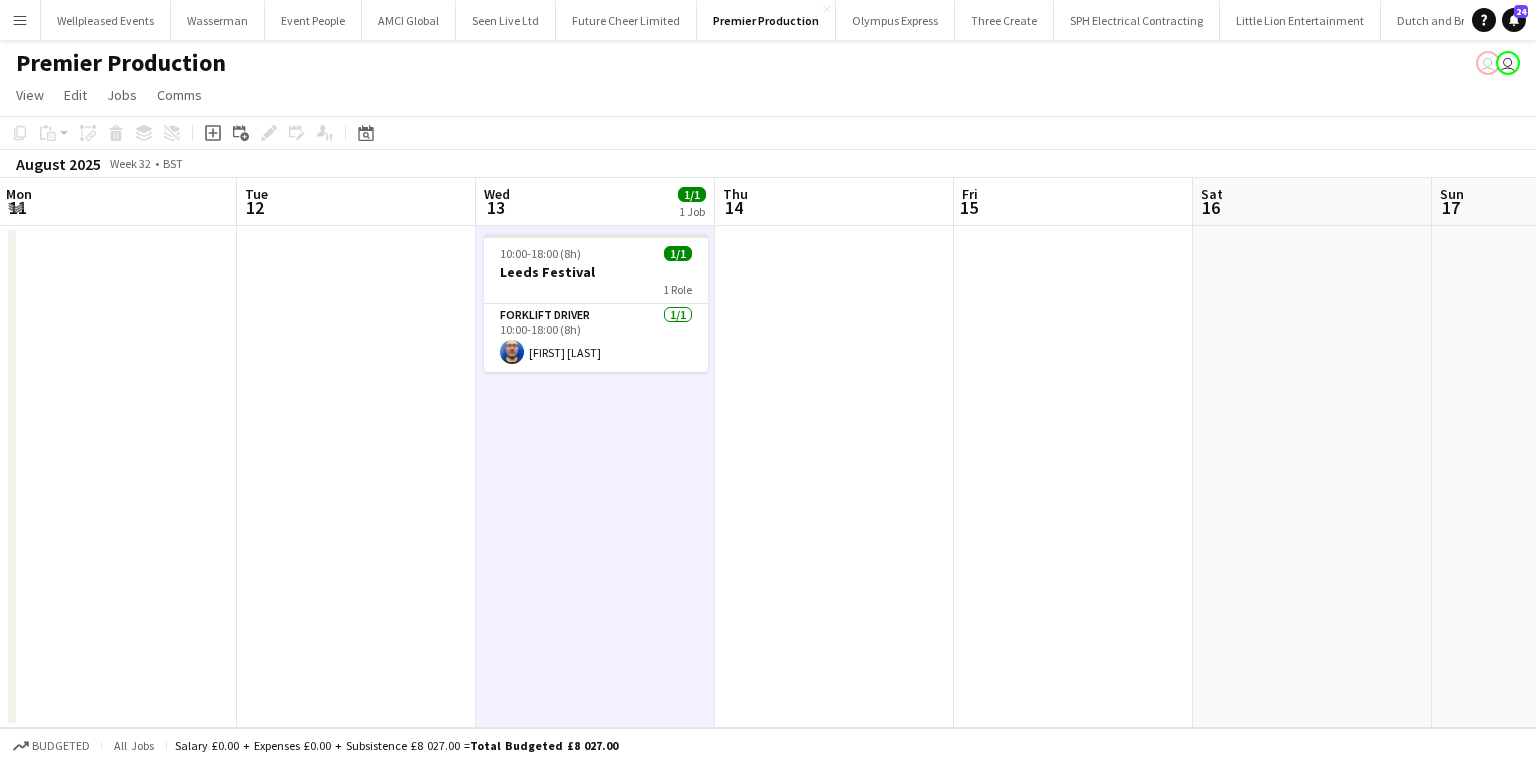 click at bounding box center [1073, 477] 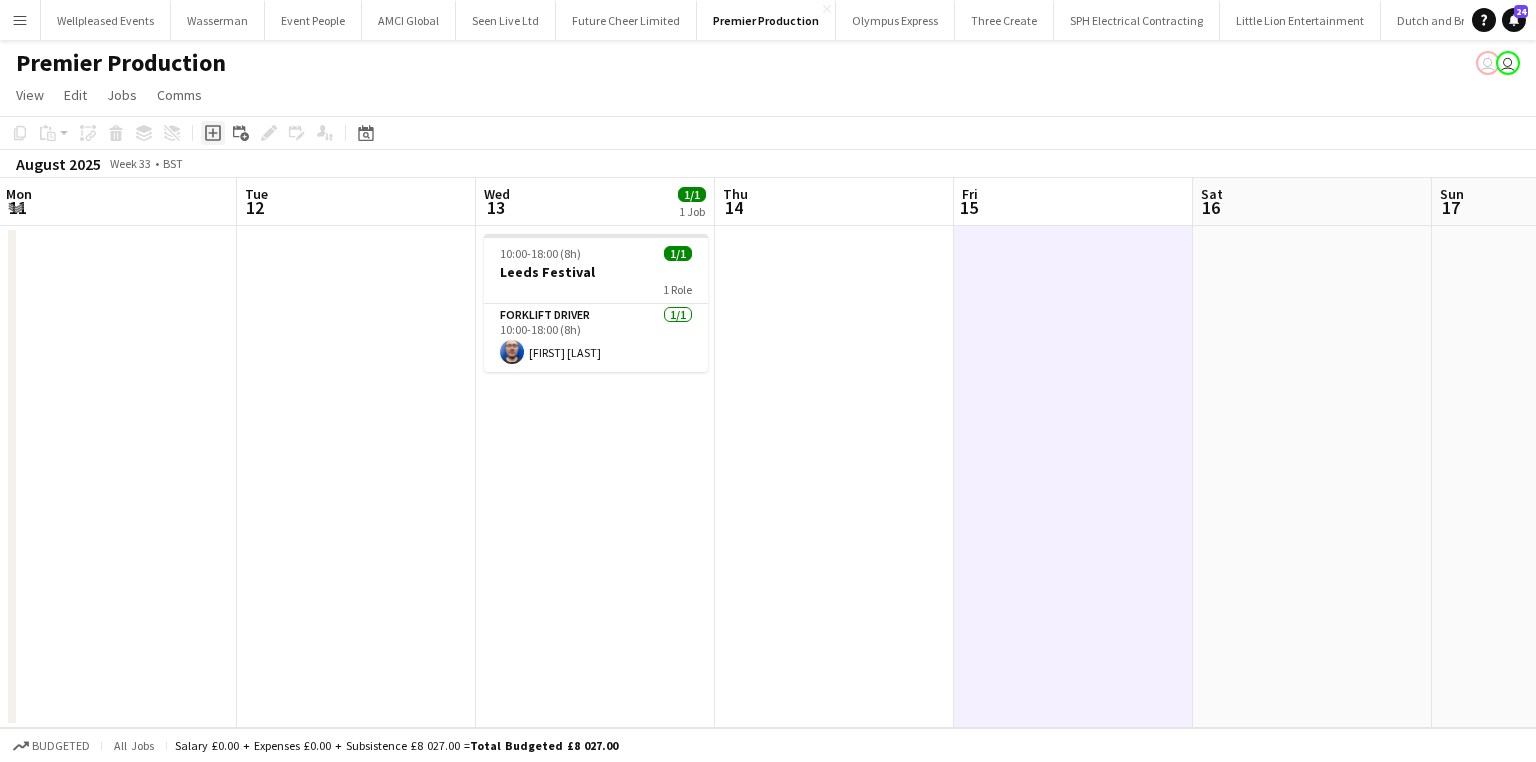 click on "Add job" at bounding box center (213, 133) 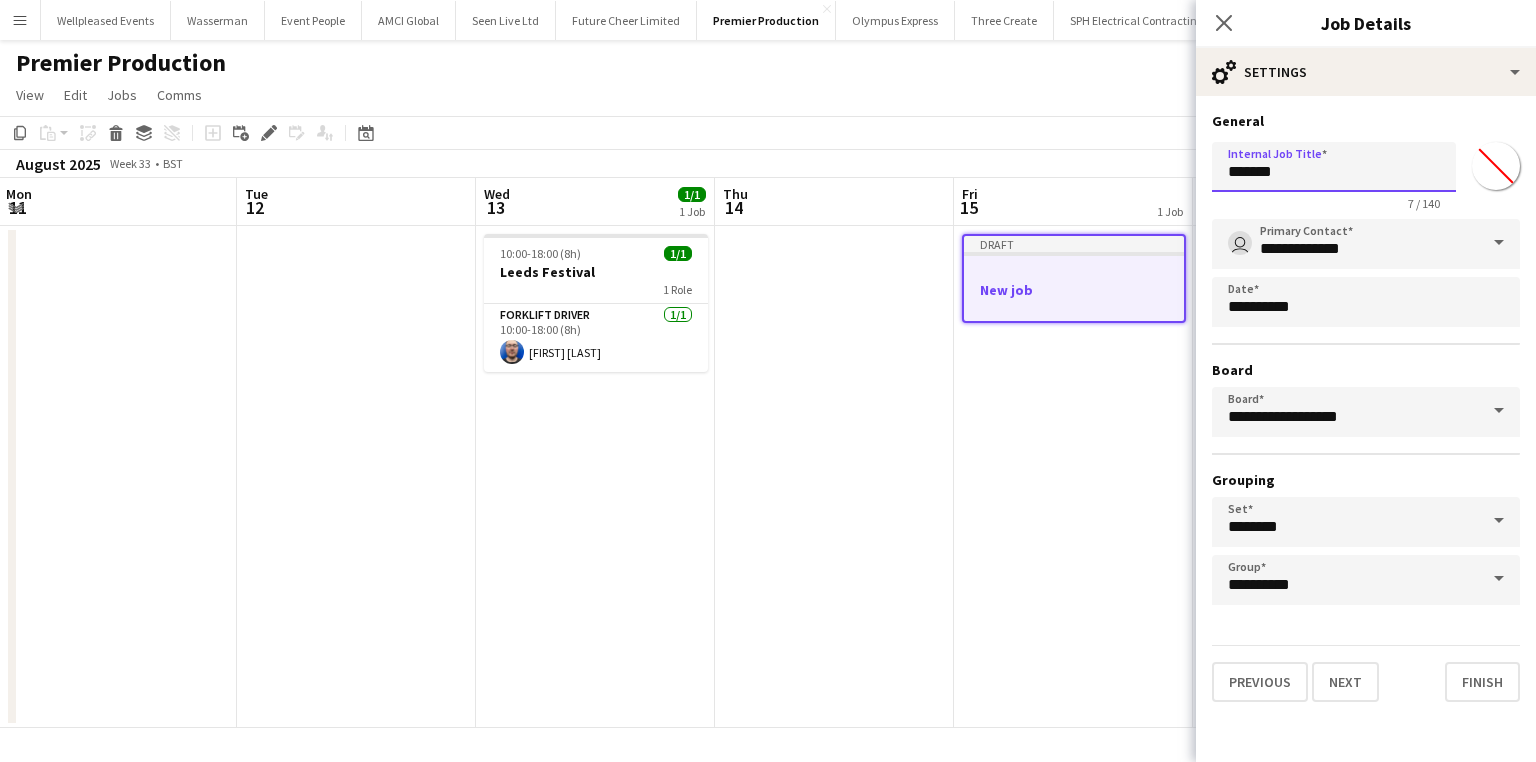 drag, startPoint x: 1326, startPoint y: 182, endPoint x: 1043, endPoint y: 194, distance: 283.2543 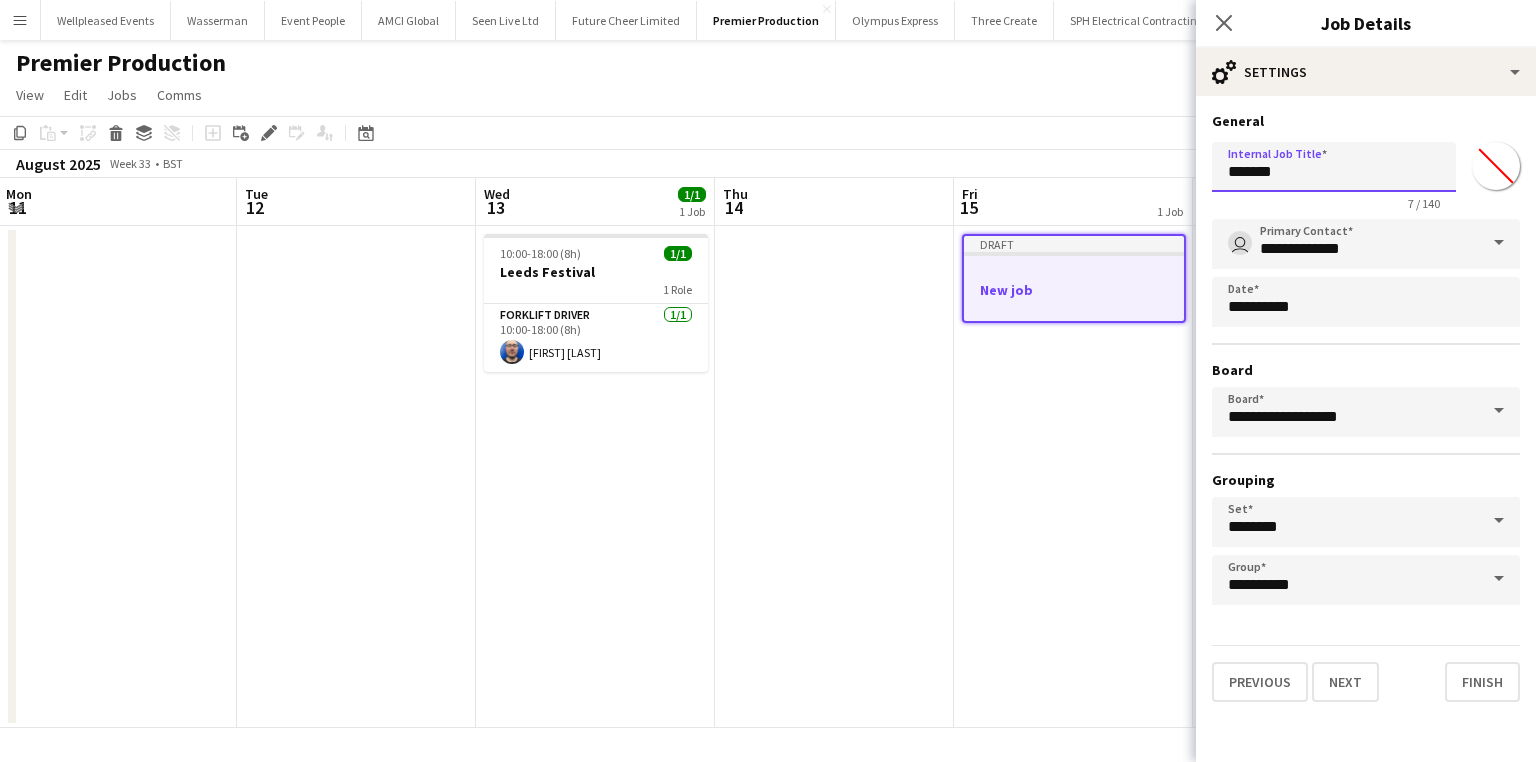 click on "Menu
Boards
Boards   Boards   All jobs   Status
Workforce
Workforce   My Workforce   Recruiting
Comms
Comms
Pay
Pay   Approvals   Payments   Reports
Platform Settings
Platform Settings   App settings   Your settings   Profiles
Training Academy
Training Academy
Knowledge Base
Knowledge Base
Product Updates
Product Updates   Log Out   Privacy   Wellpleased Events
Close
Wasserman
Close
Event People
Close
AMCI Global
Close
Seen Live Ltd
Close
Future Cheer Limited
Close
Premier Production
Close
Olympus Express
Close
Three Create" at bounding box center [768, 381] 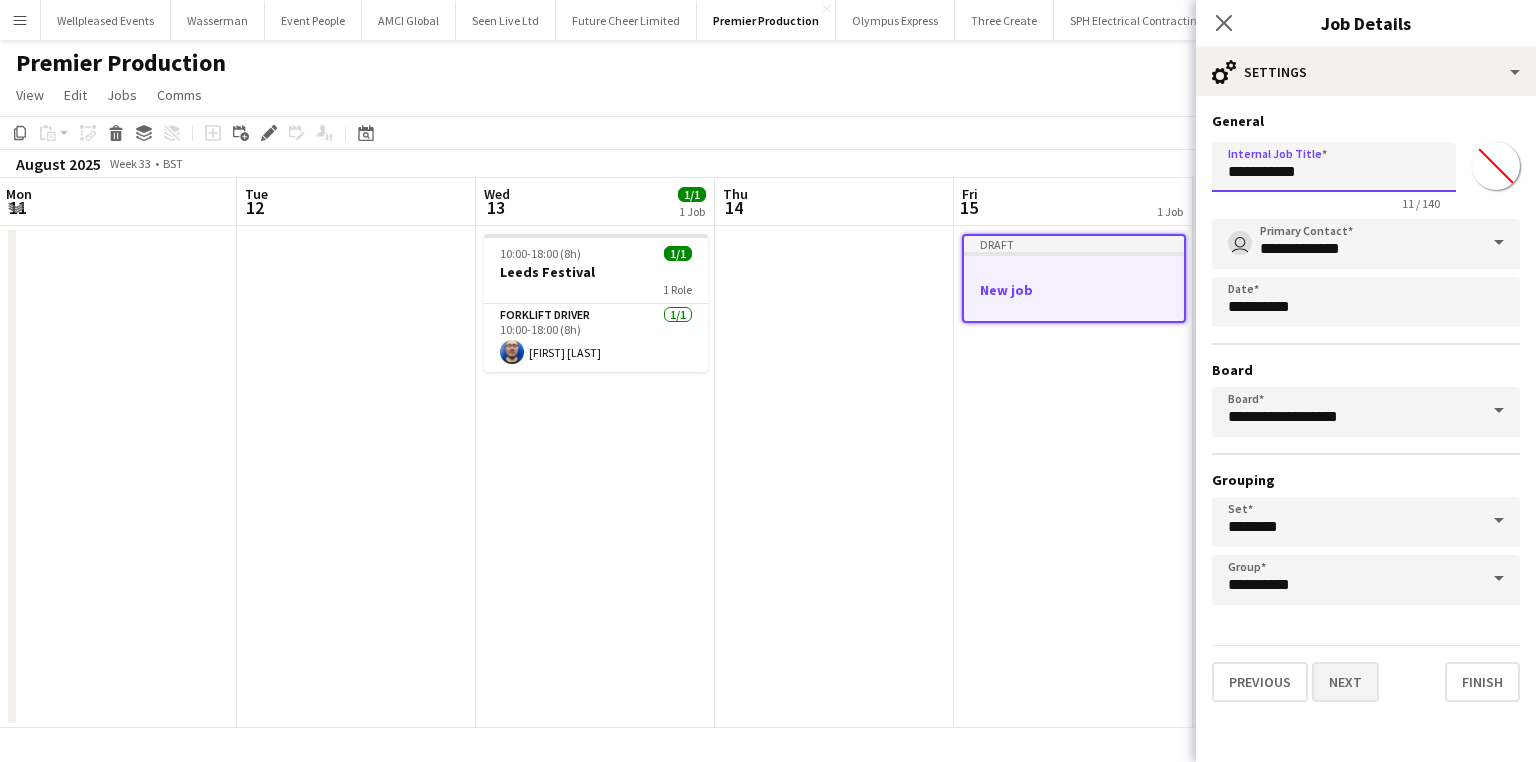 type on "**********" 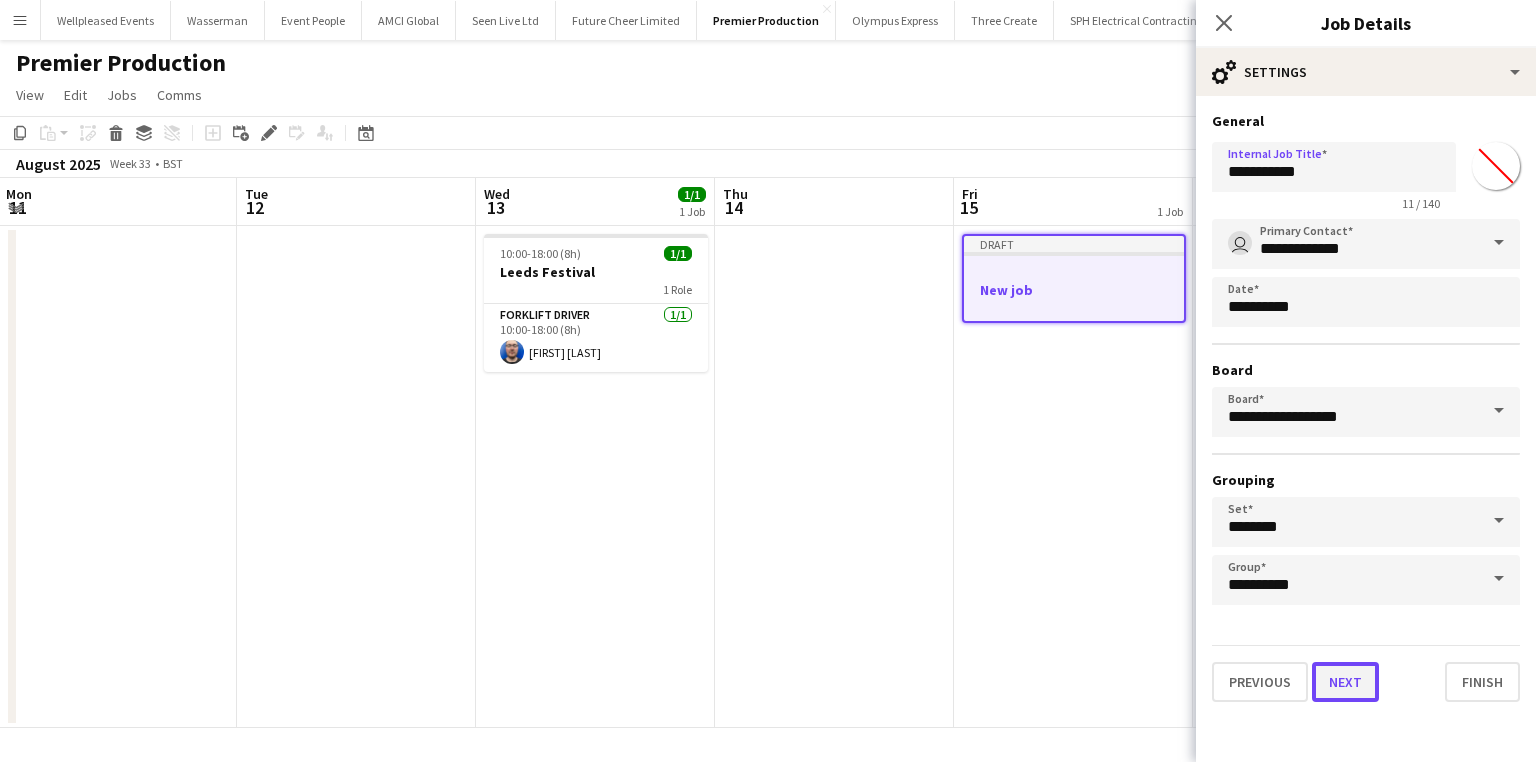 click on "Next" at bounding box center [1345, 682] 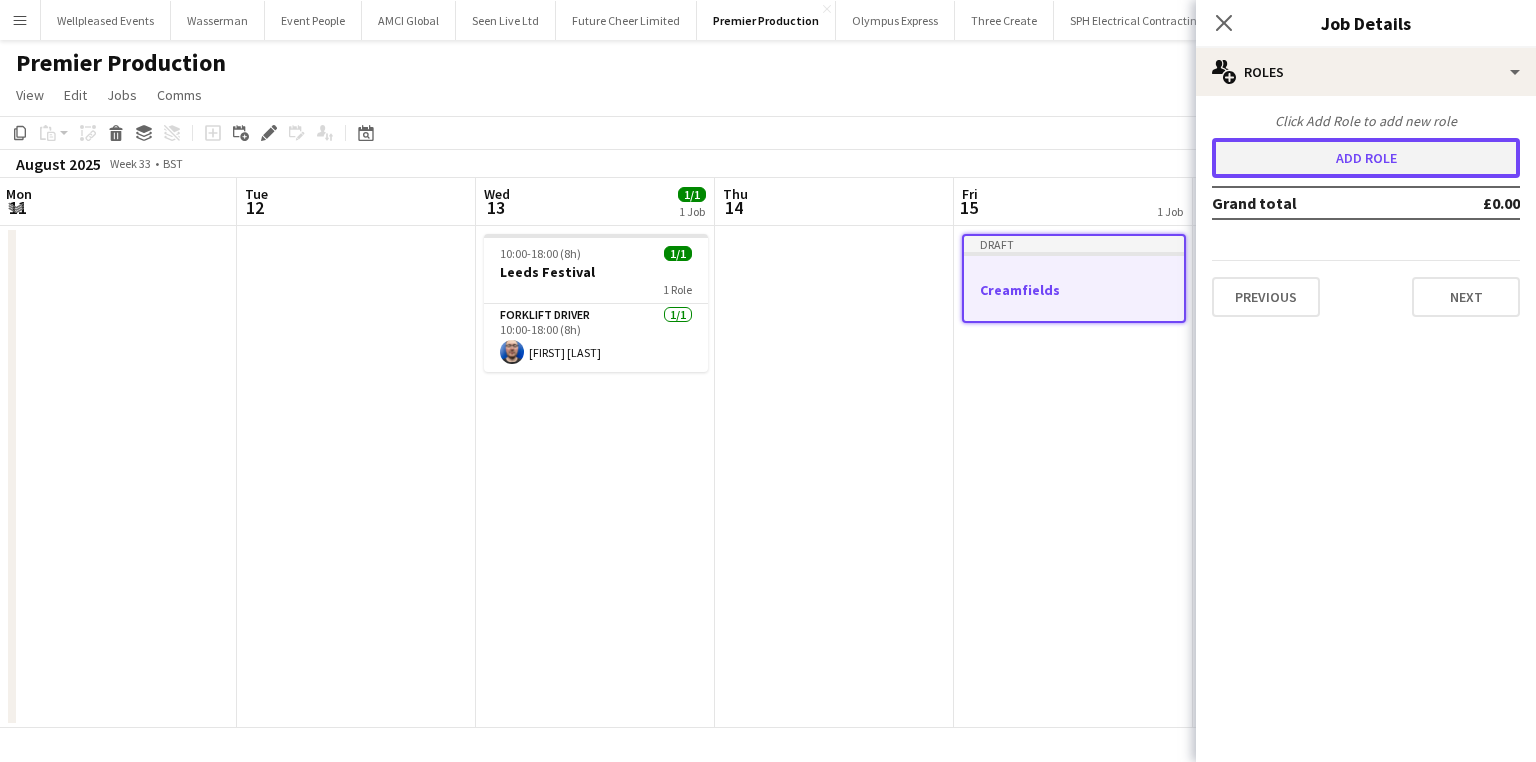 click on "Add role" at bounding box center [1366, 158] 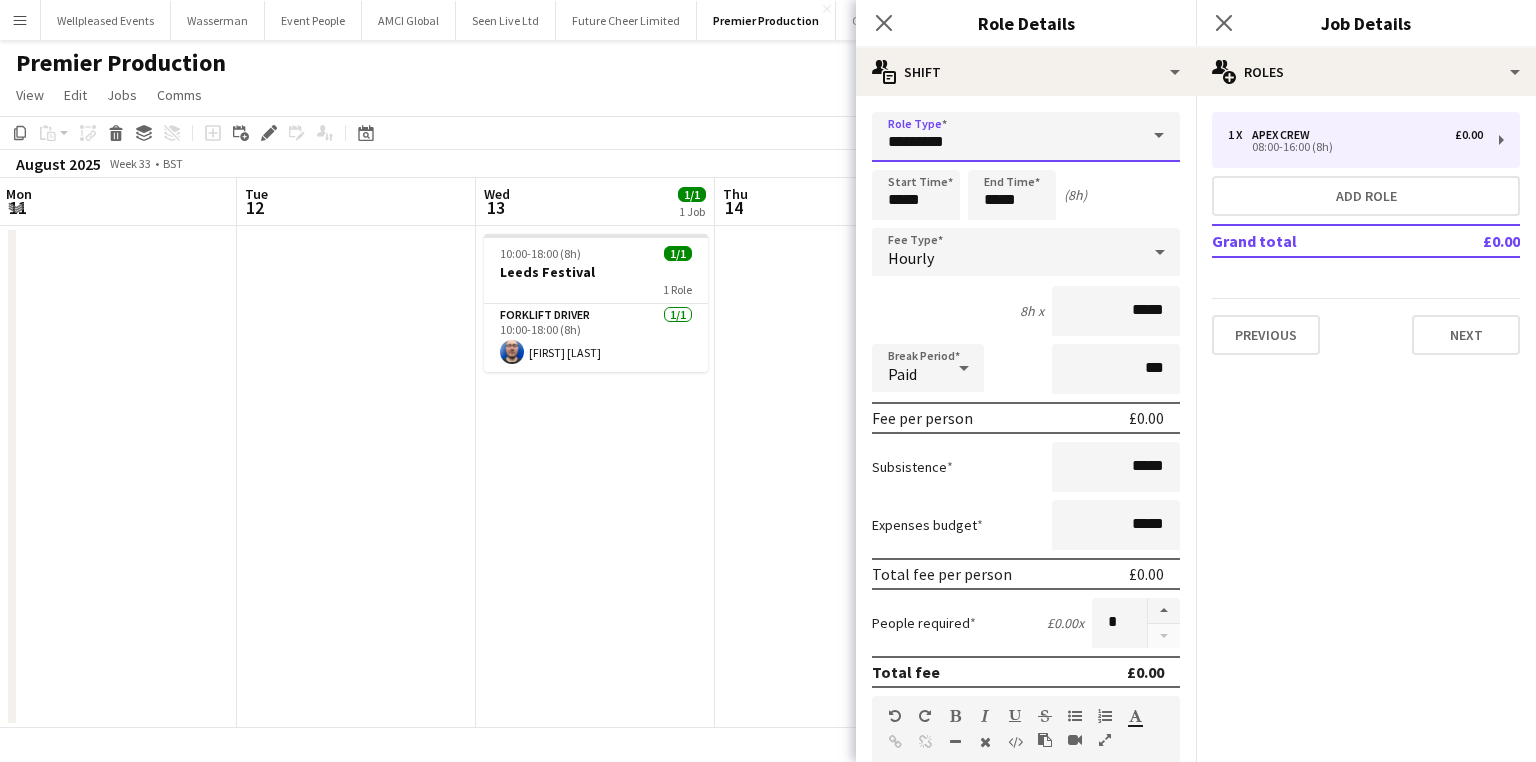 click on "*********" at bounding box center (1026, 137) 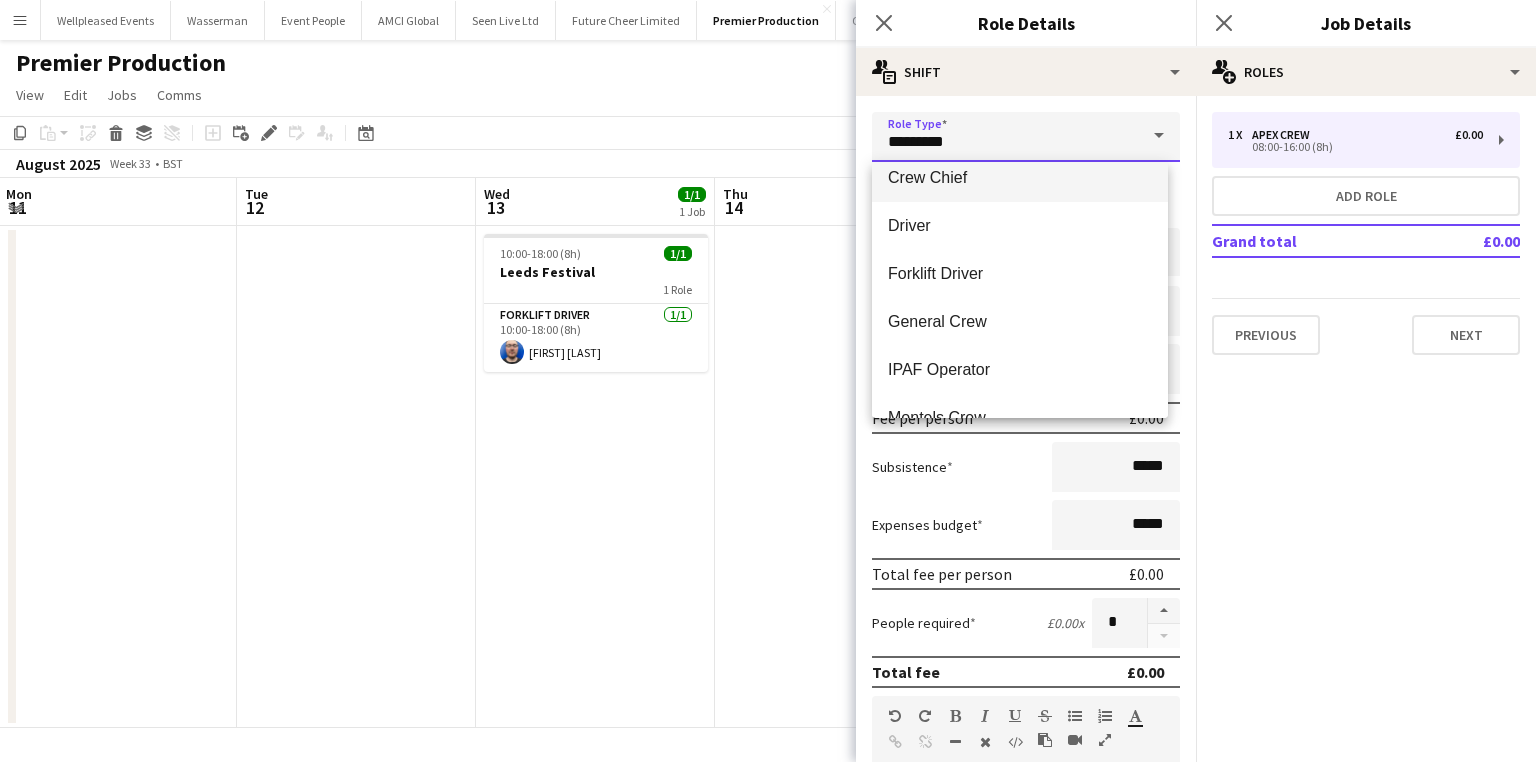 scroll, scrollTop: 240, scrollLeft: 0, axis: vertical 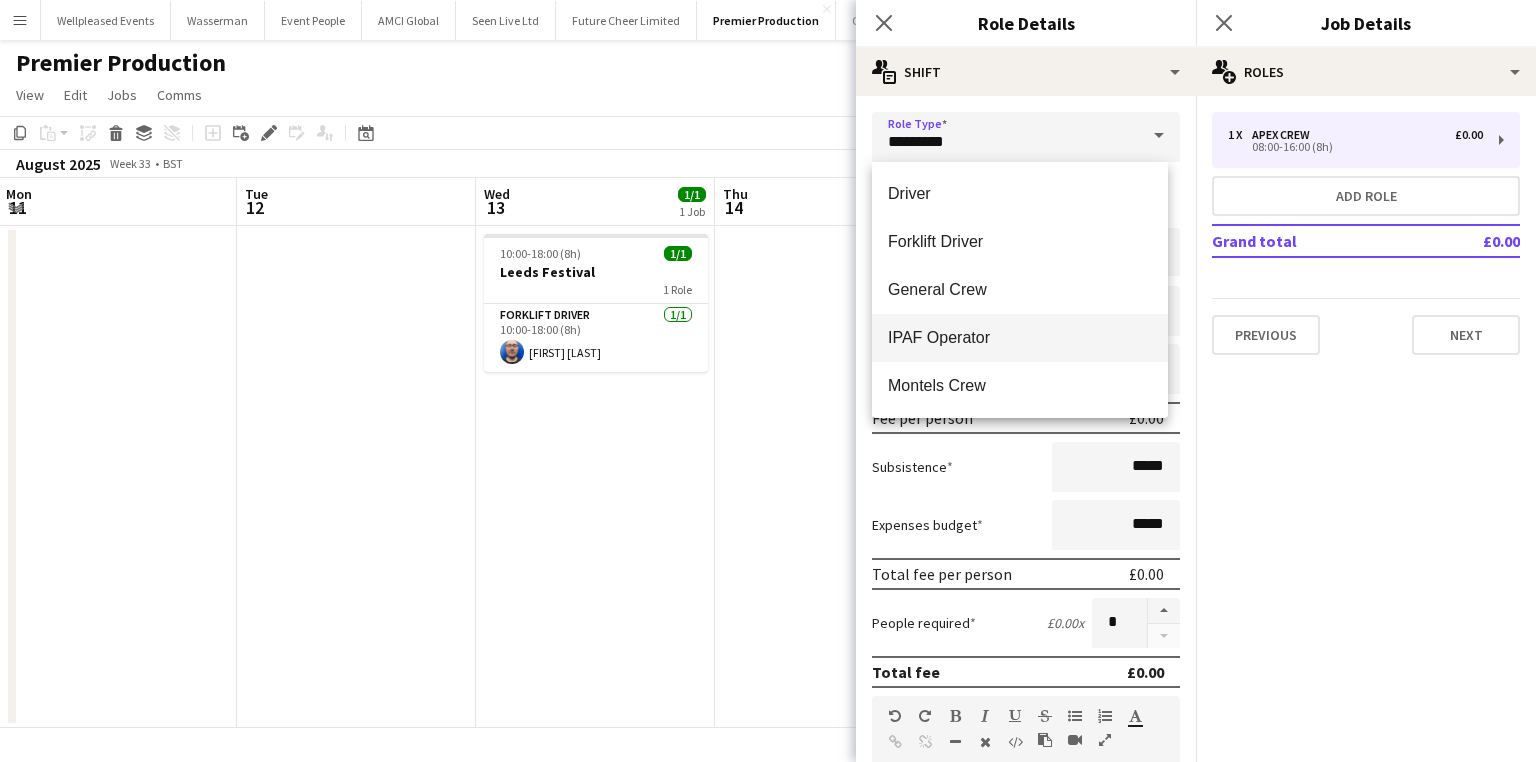 click on "IPAF Operator" at bounding box center (1020, 337) 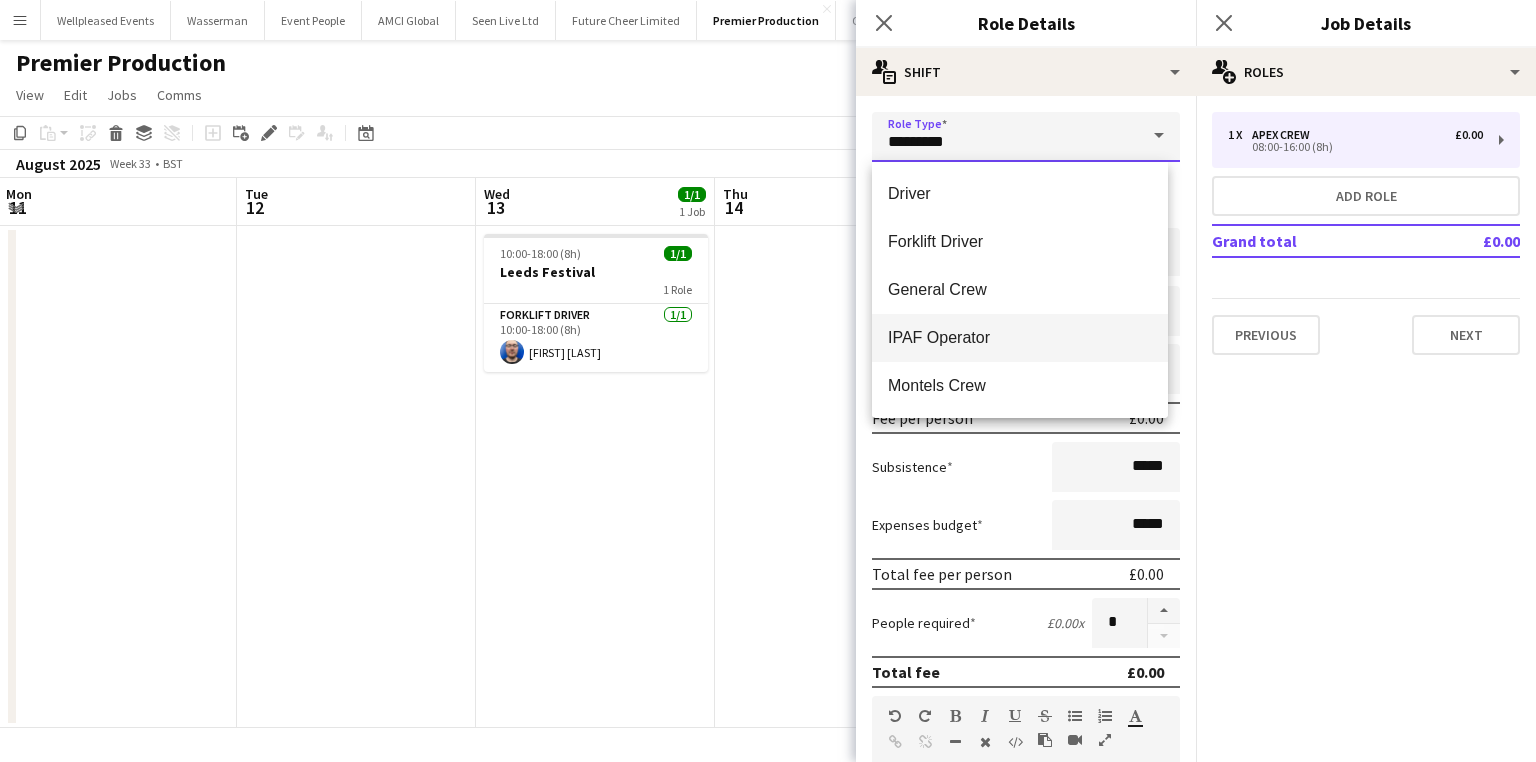 type on "**********" 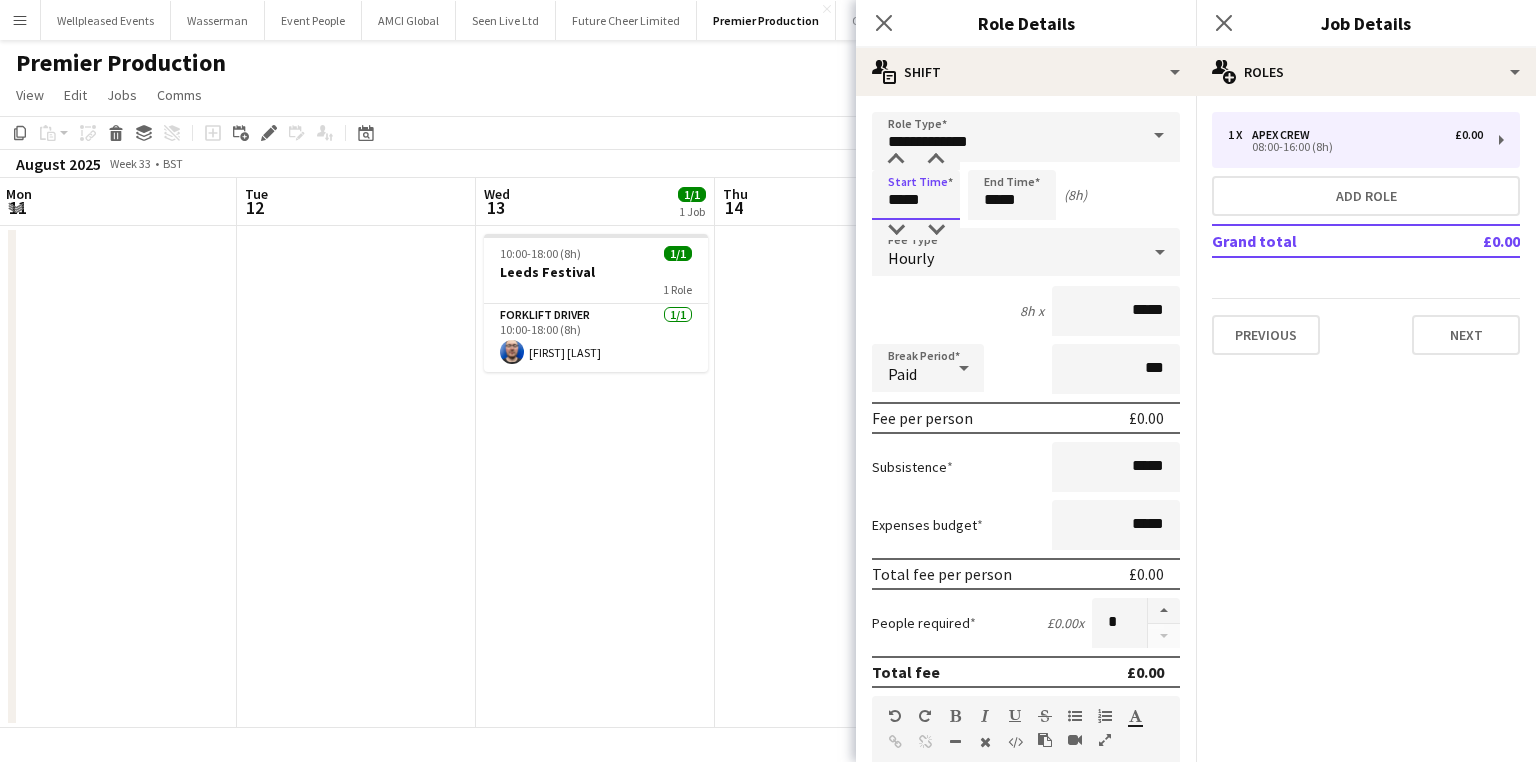click on "*****" at bounding box center [916, 195] 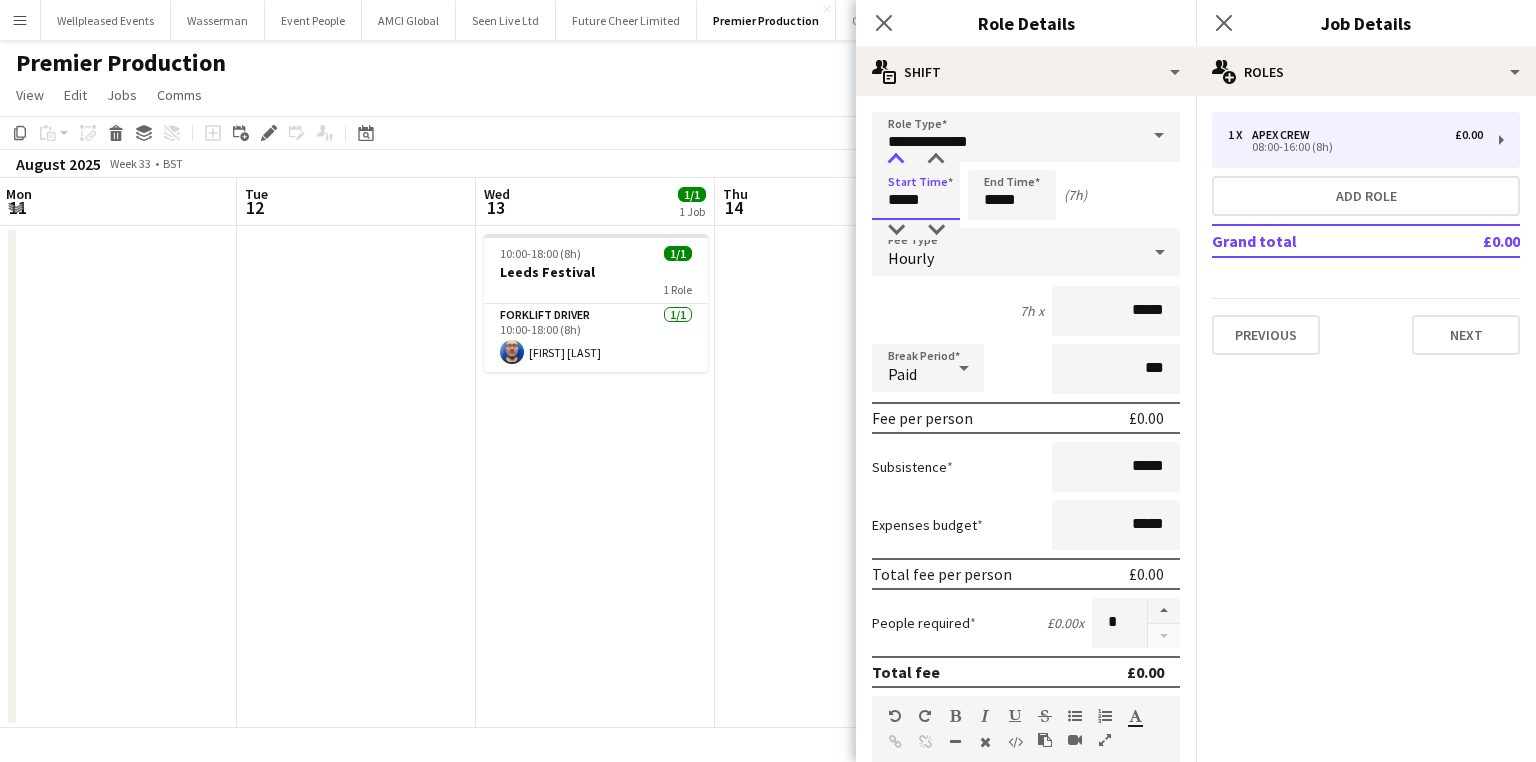 click at bounding box center (896, 160) 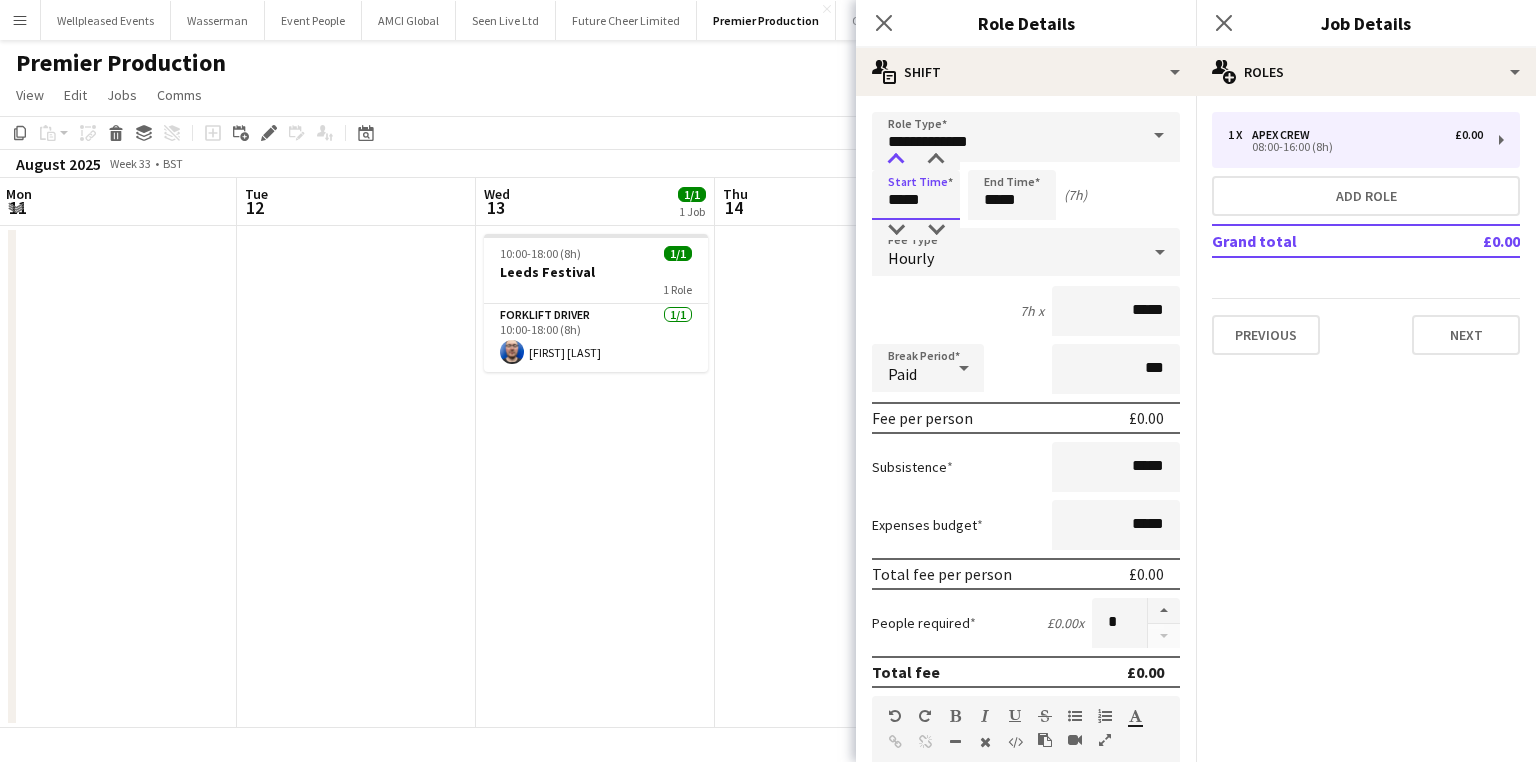 type on "*****" 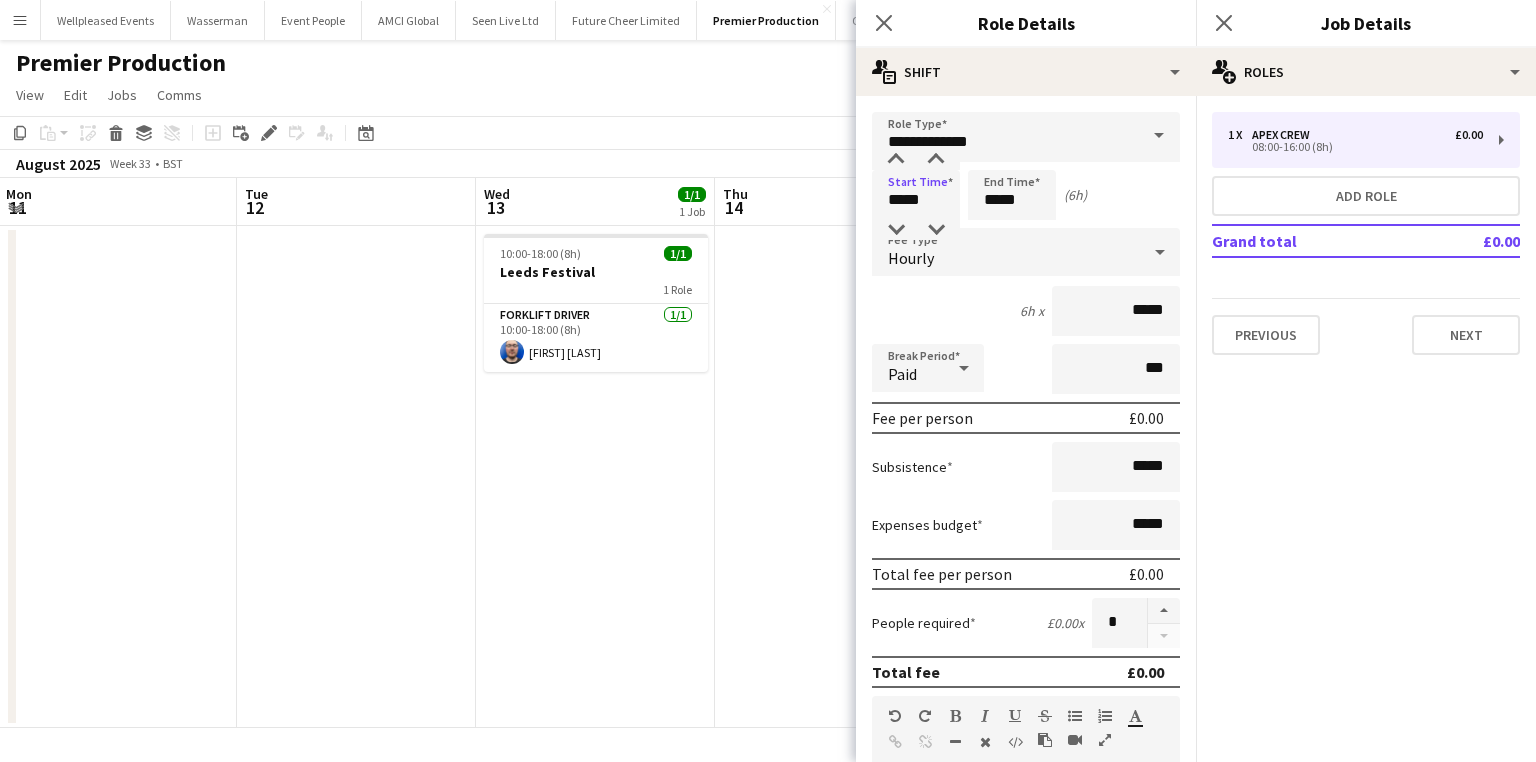 click on "**********" at bounding box center [1026, 682] 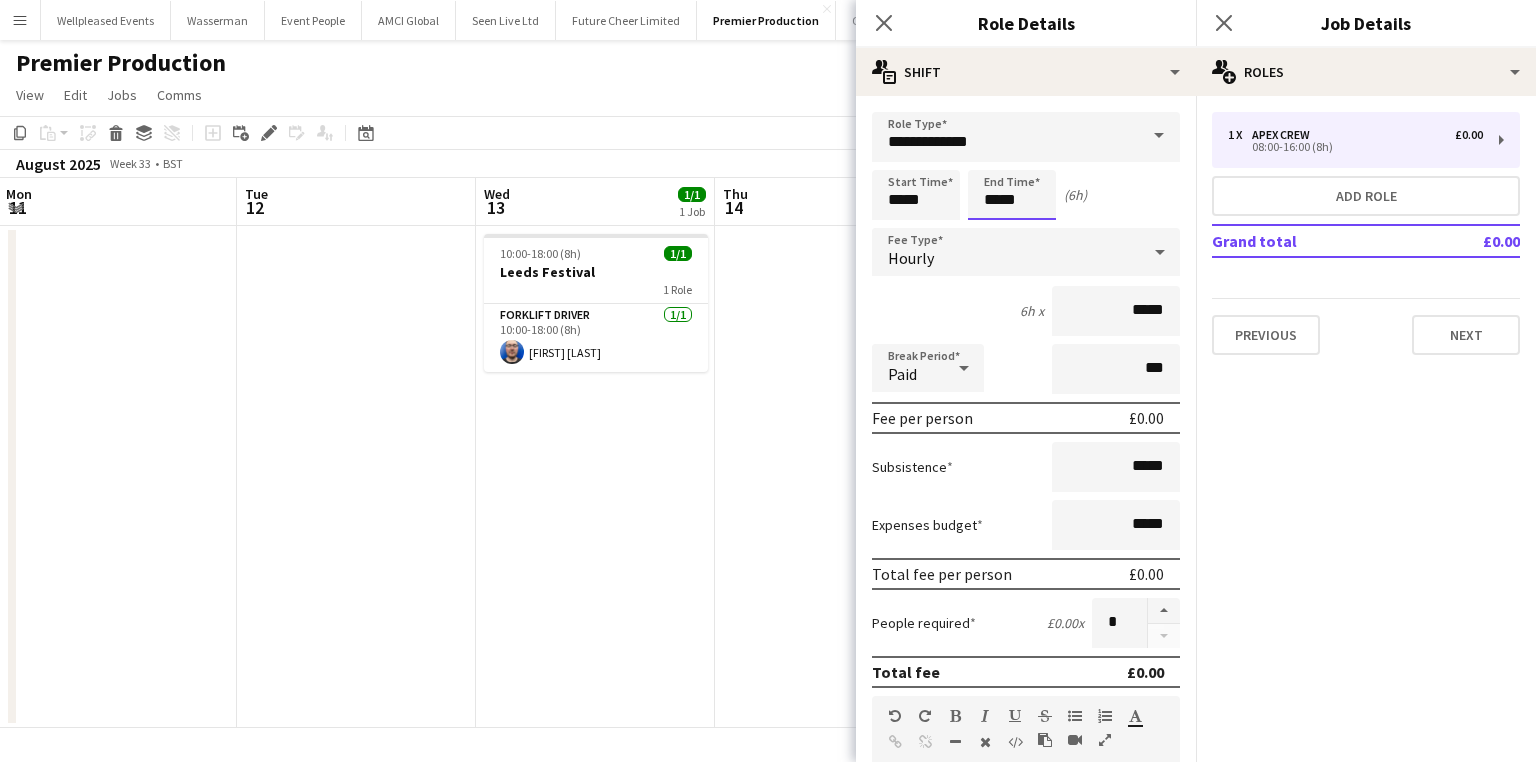 click on "*****" at bounding box center [1012, 195] 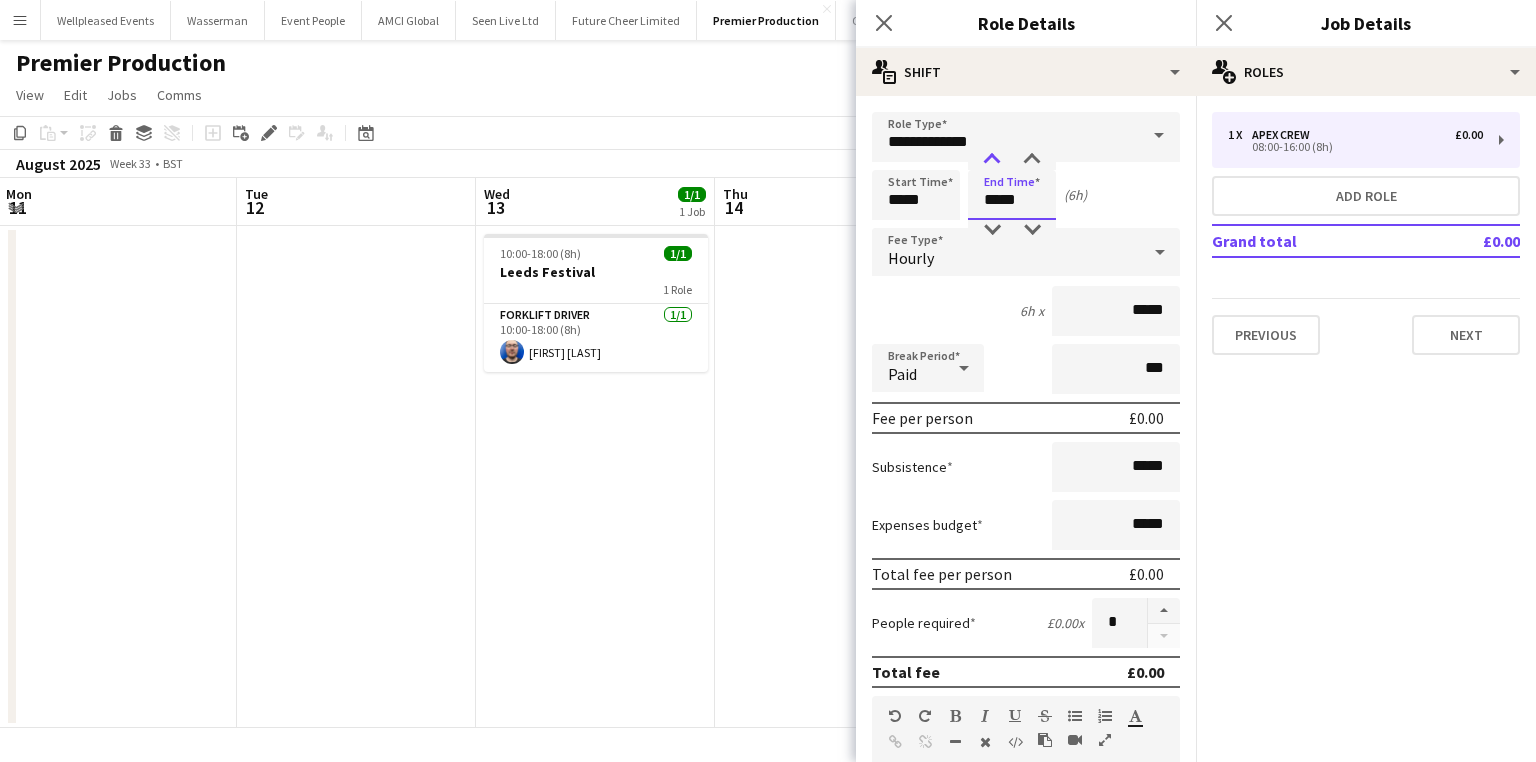 click at bounding box center [992, 160] 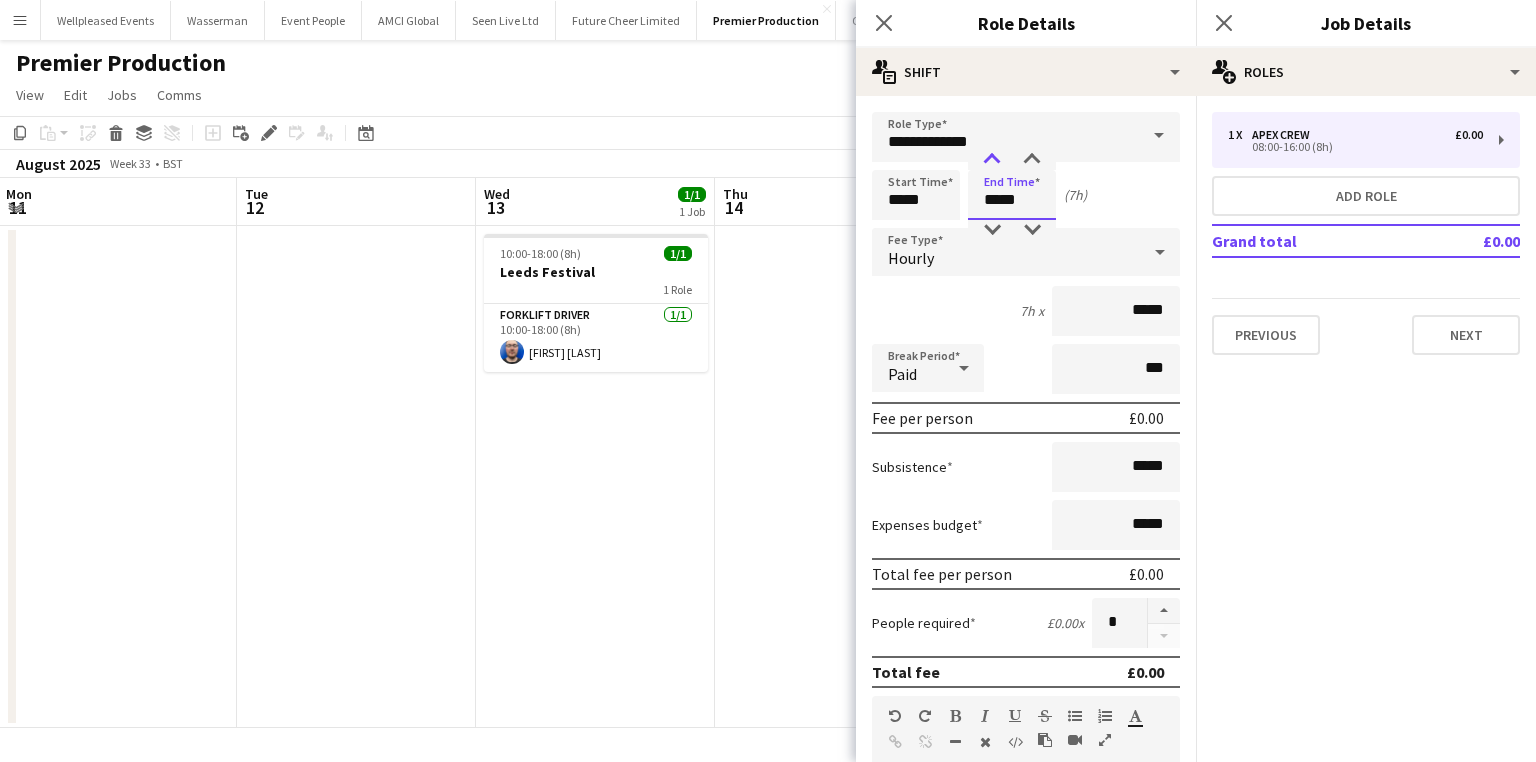 type on "*****" 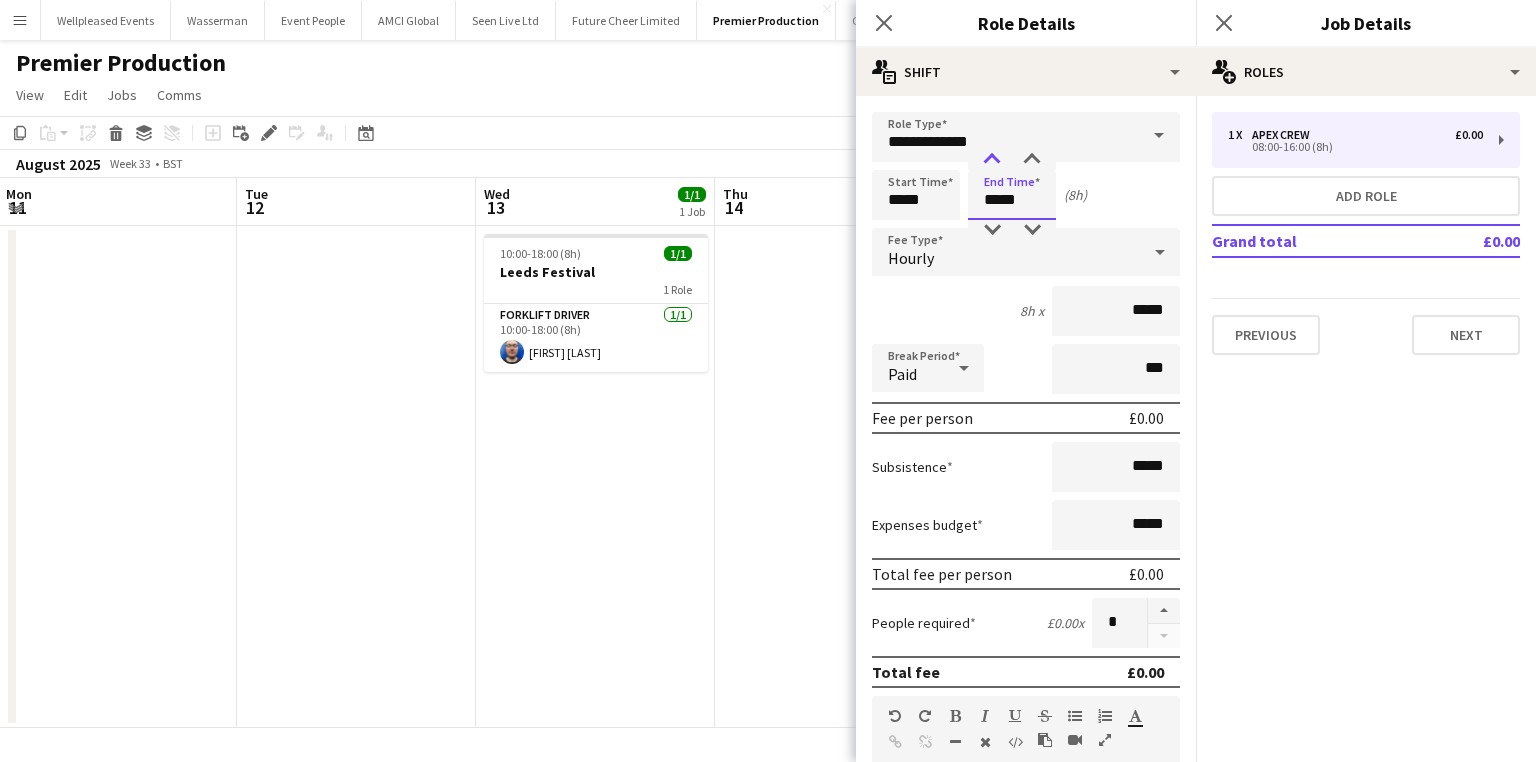 click at bounding box center (992, 160) 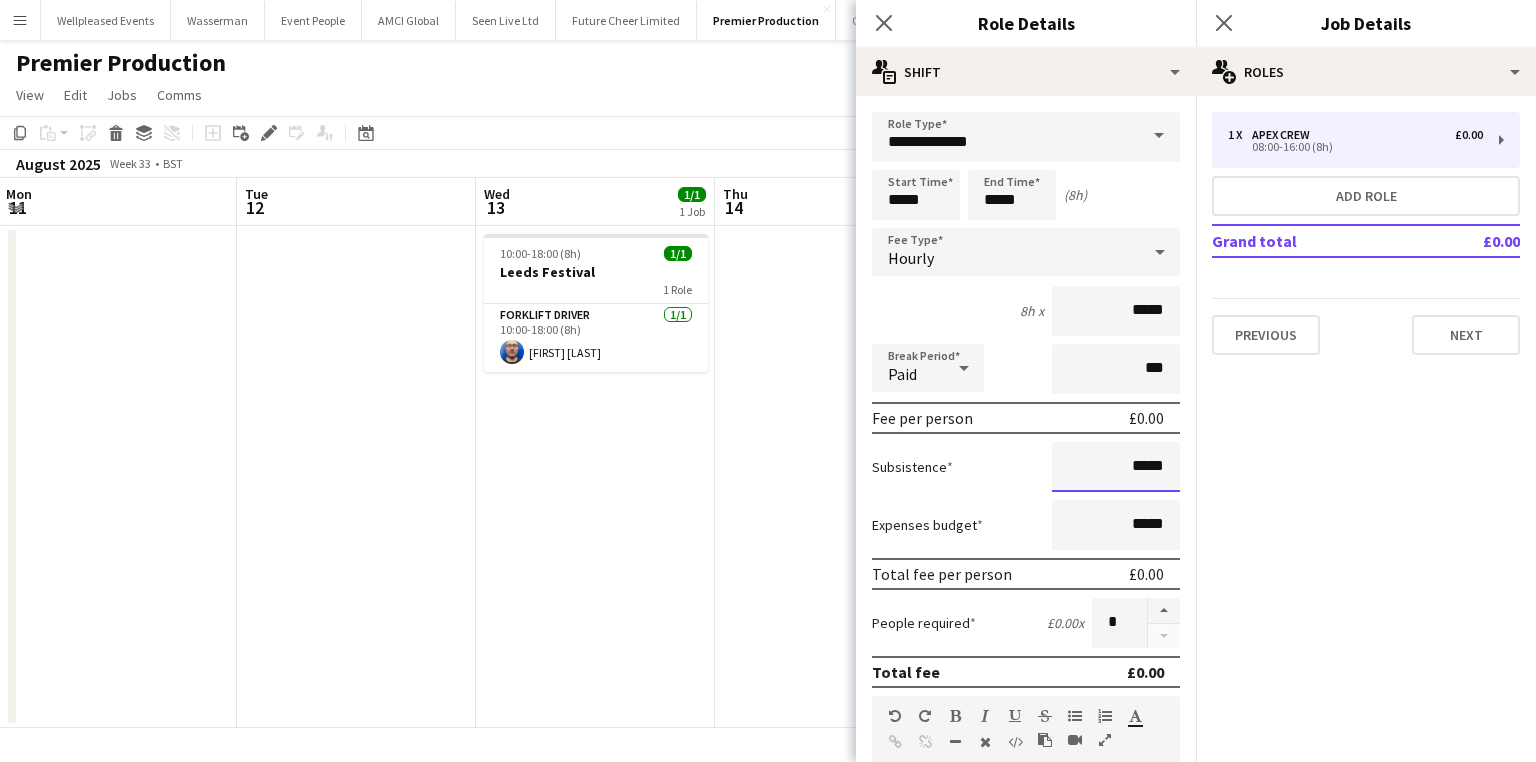 drag, startPoint x: 1089, startPoint y: 461, endPoint x: 1174, endPoint y: 461, distance: 85 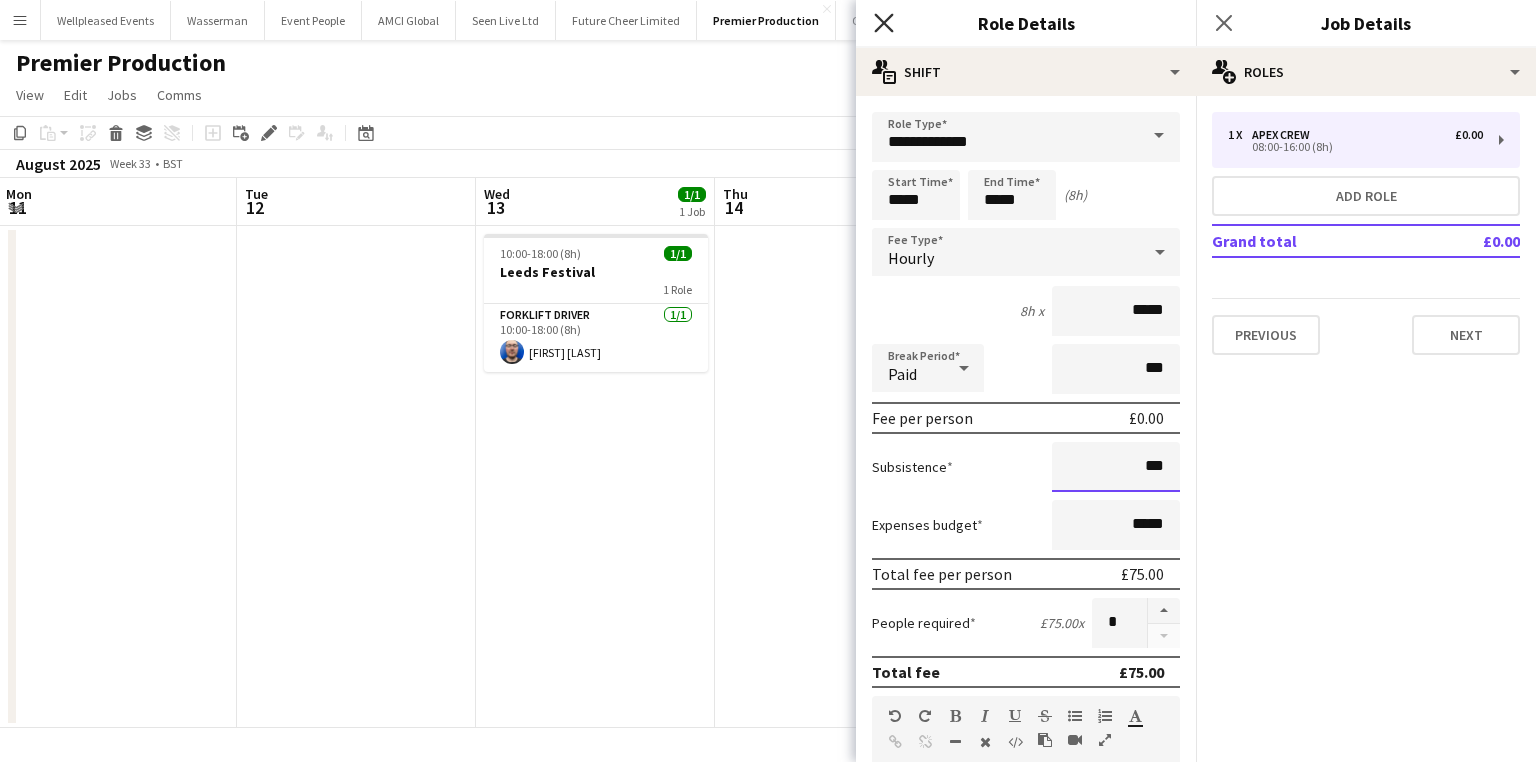 type on "***" 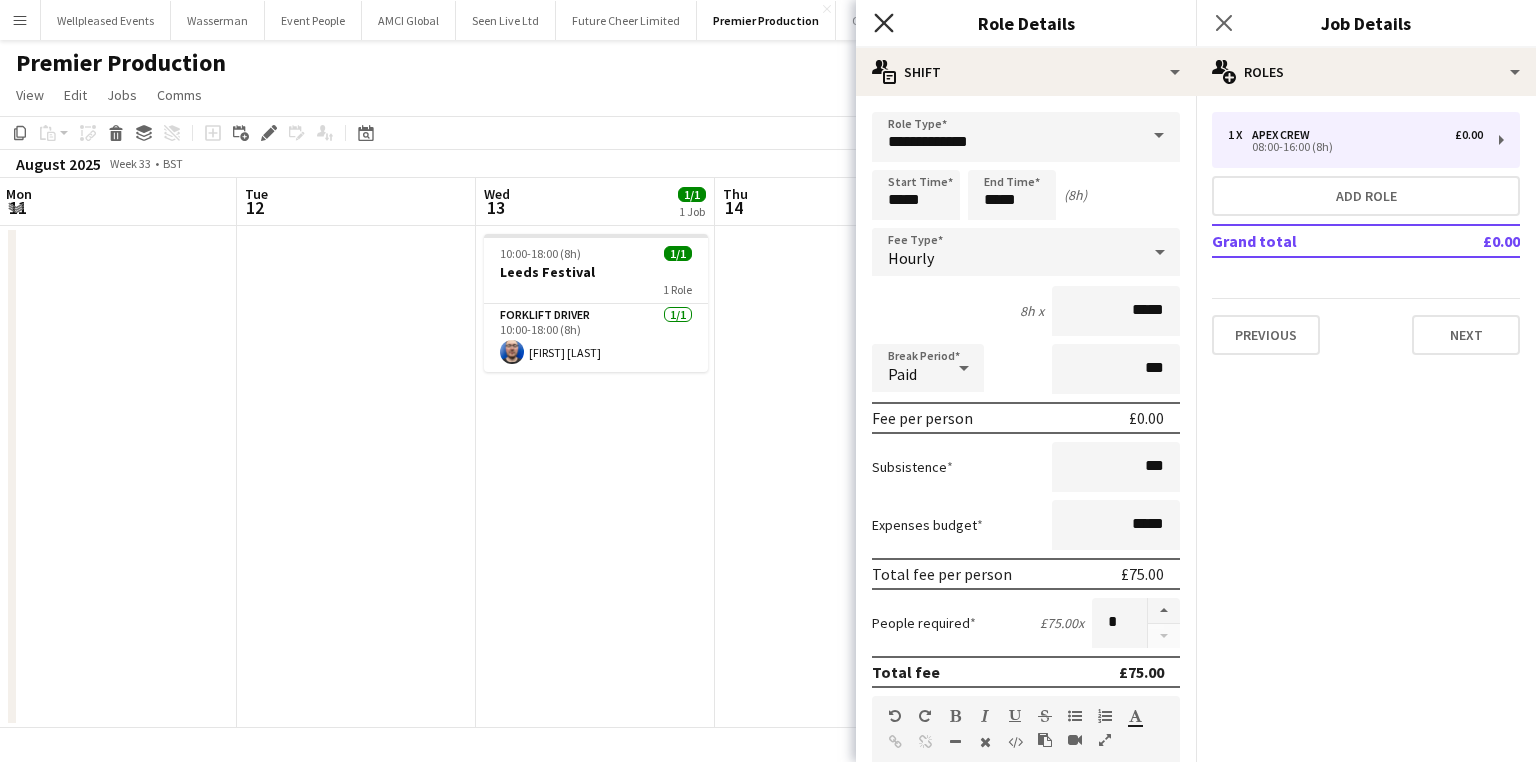 click on "Close pop-in" 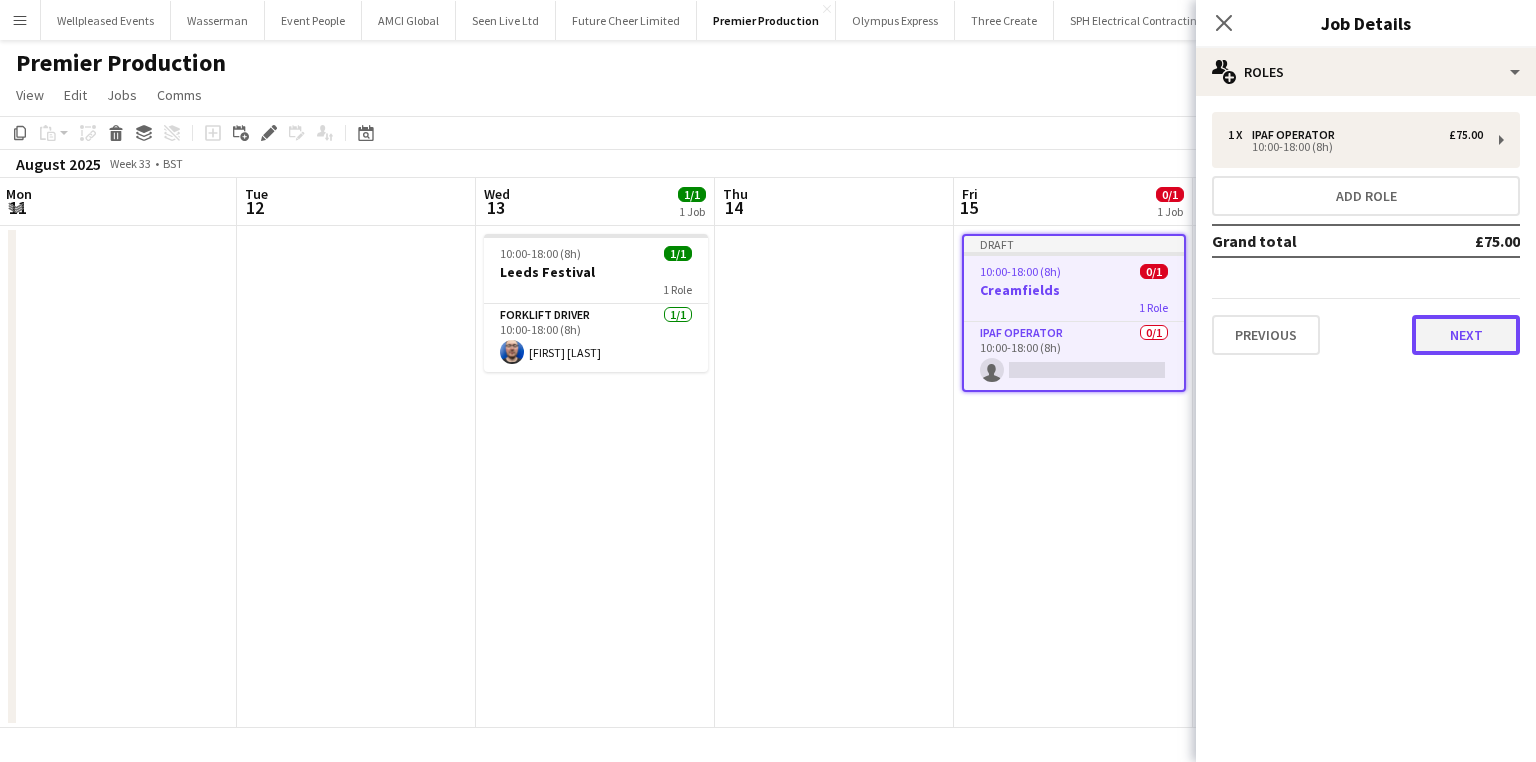 click on "Next" at bounding box center [1466, 335] 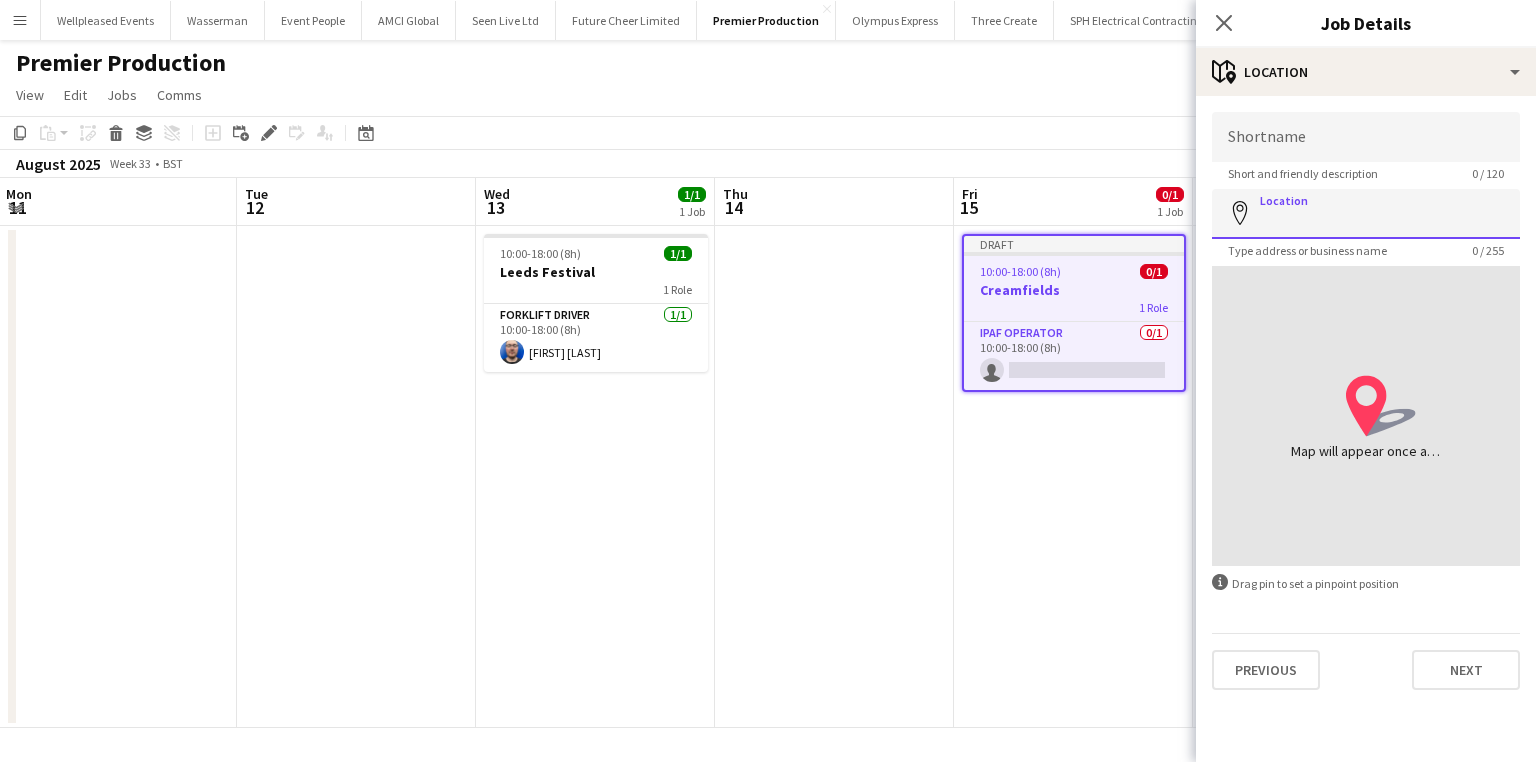 click on "Location" at bounding box center (1366, 214) 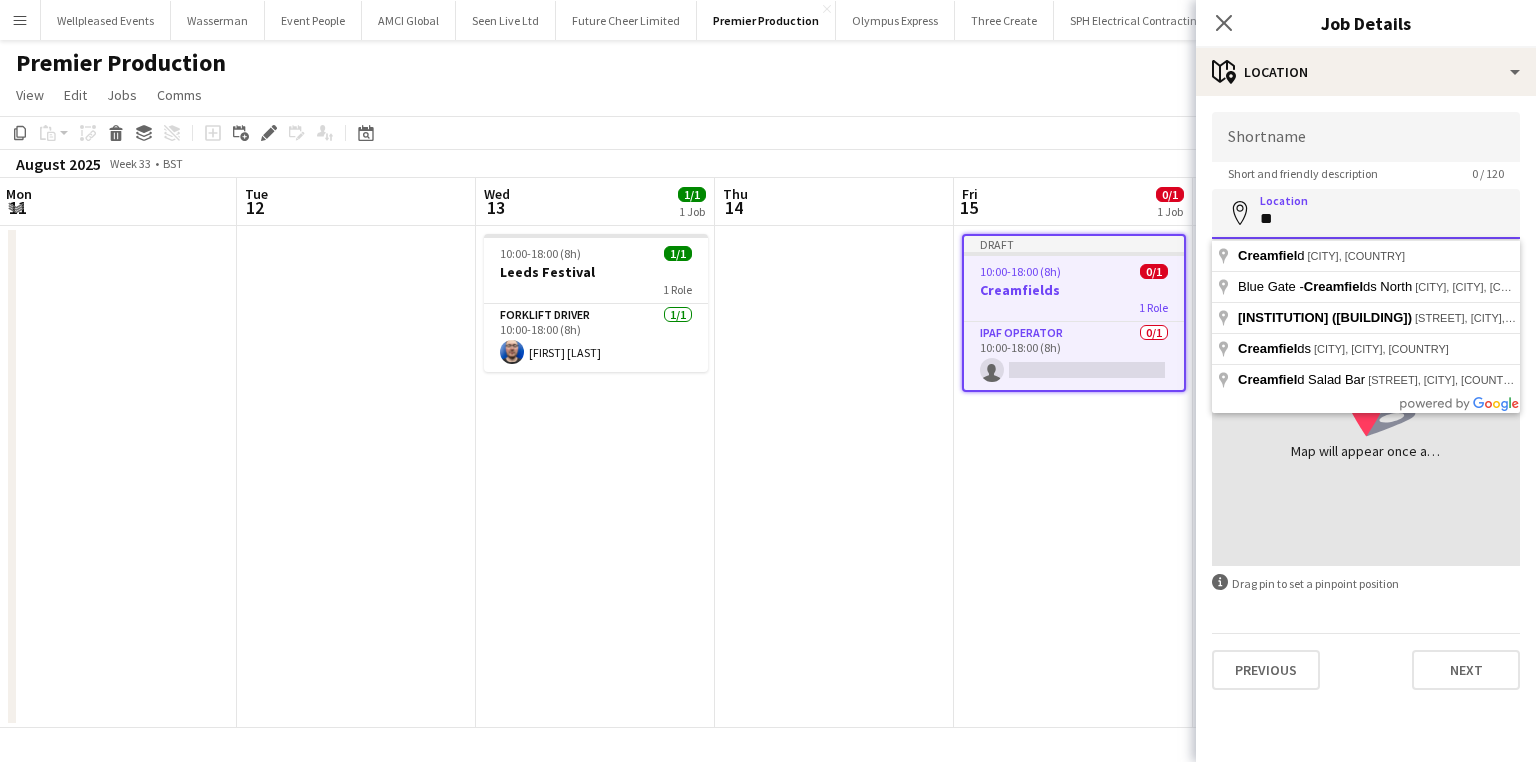 type on "*" 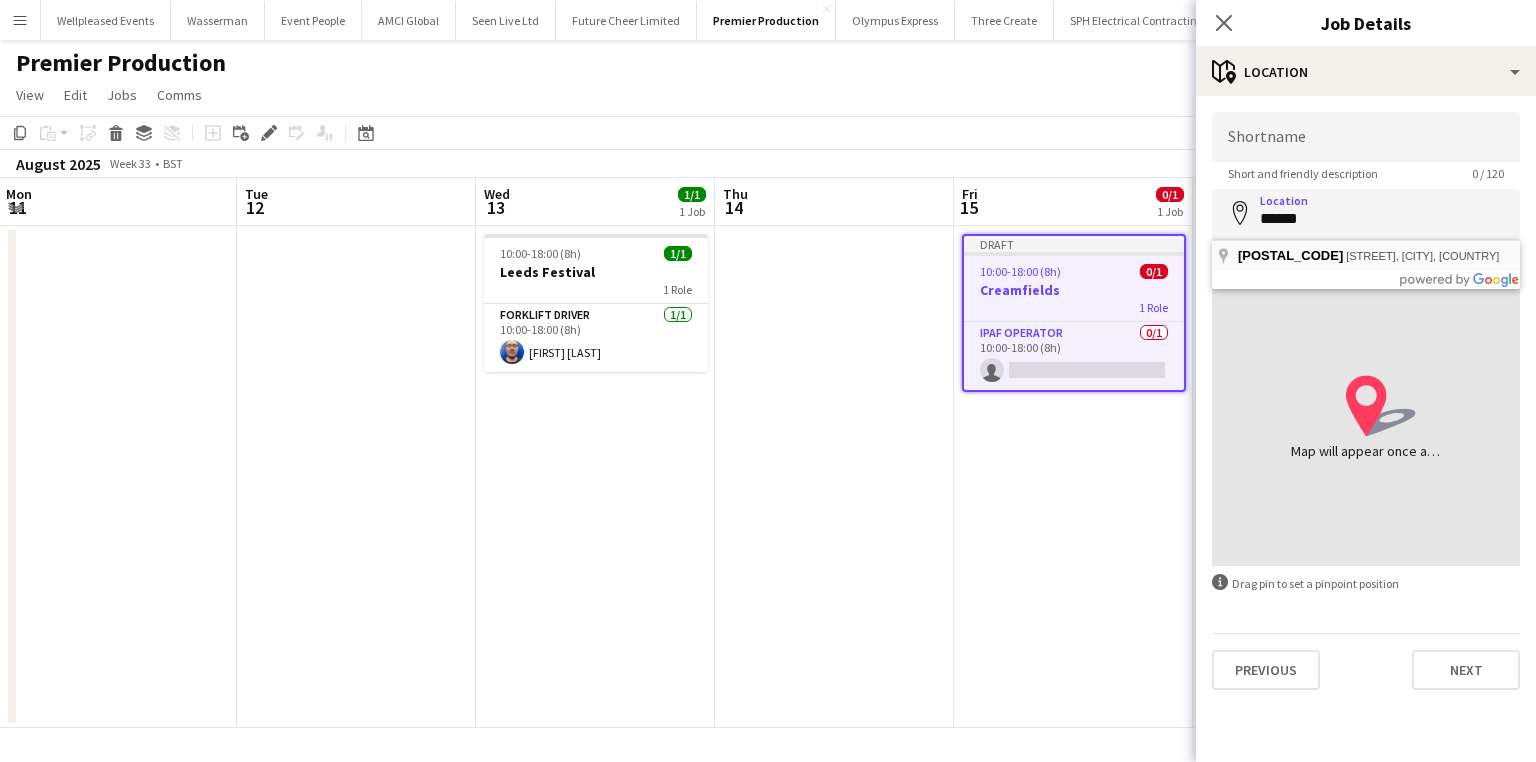 type on "**********" 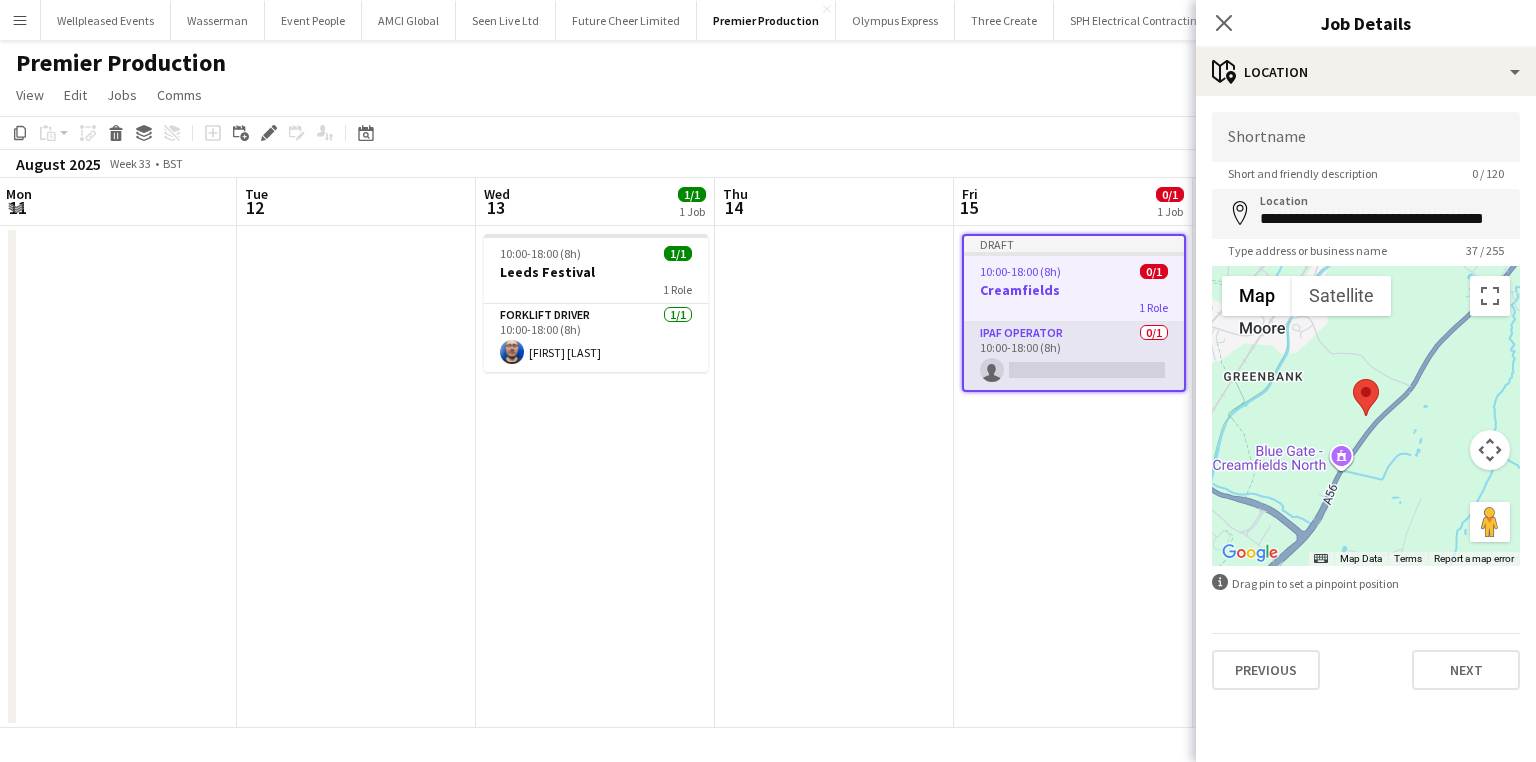 click on "IPAF Operator   0/1   10:00-18:00 (8h)
single-neutral-actions" at bounding box center (1074, 356) 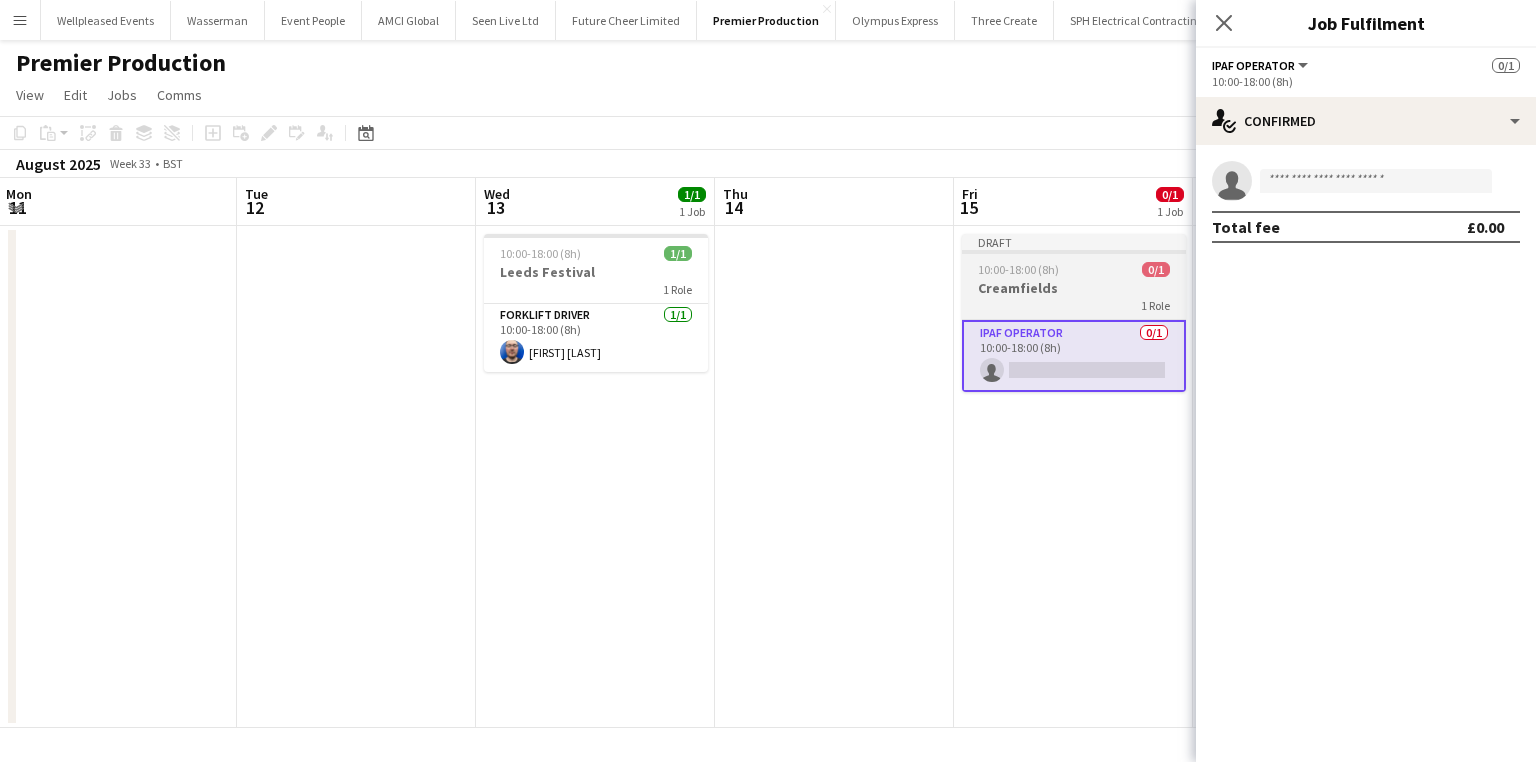click on "Creamfields" at bounding box center (1074, 288) 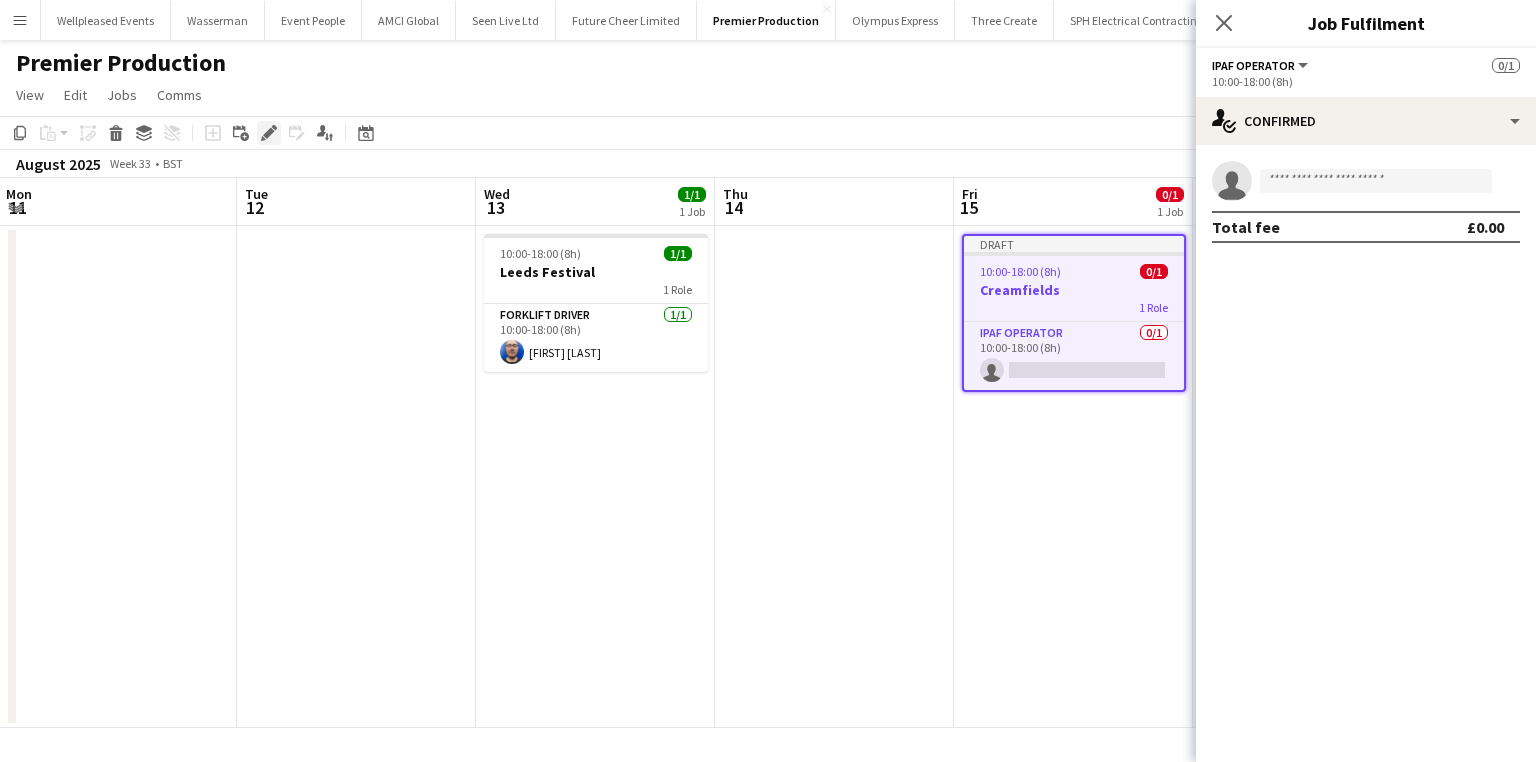 drag, startPoint x: 264, startPoint y: 124, endPoint x: 278, endPoint y: 124, distance: 14 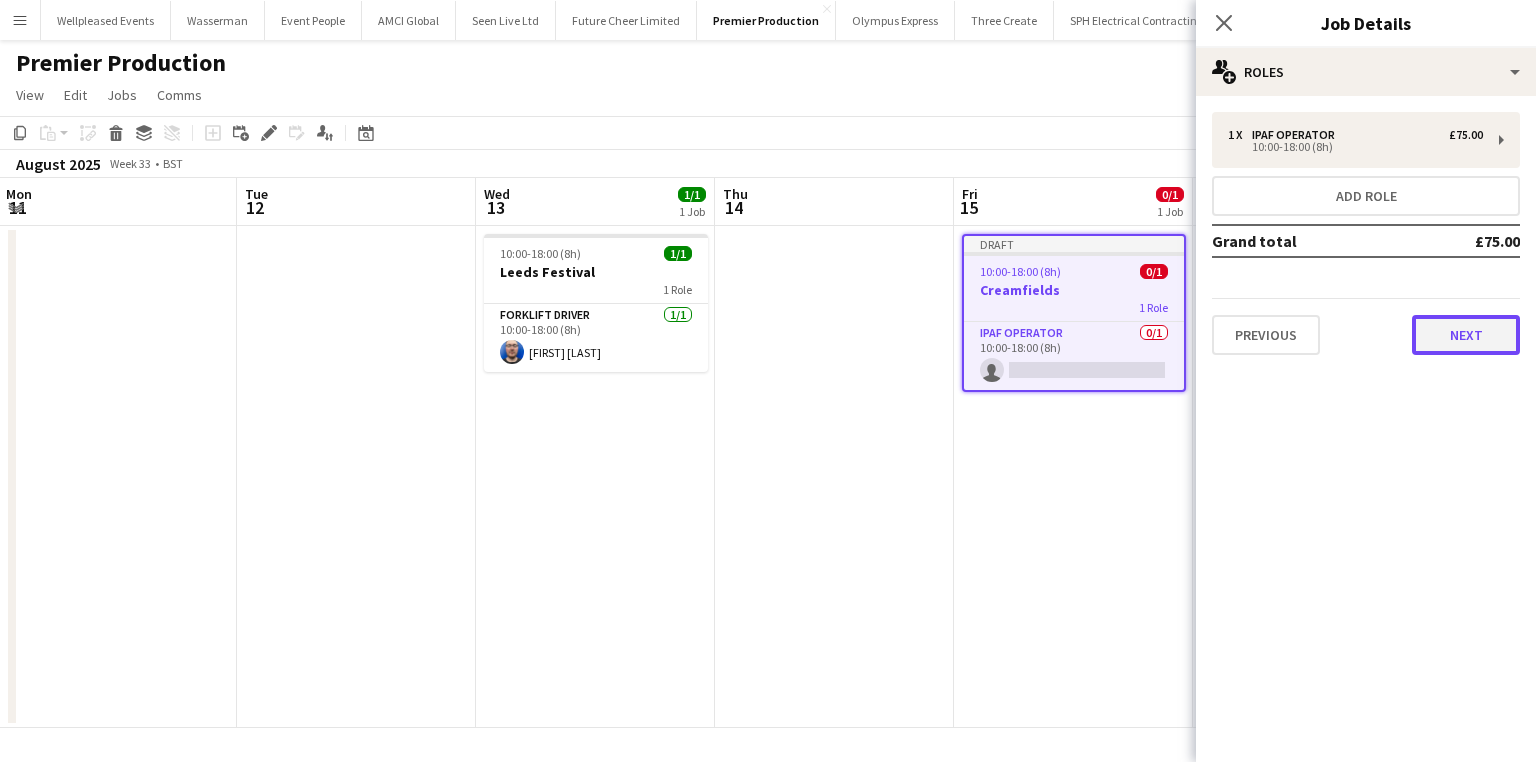 click on "Next" at bounding box center (1466, 335) 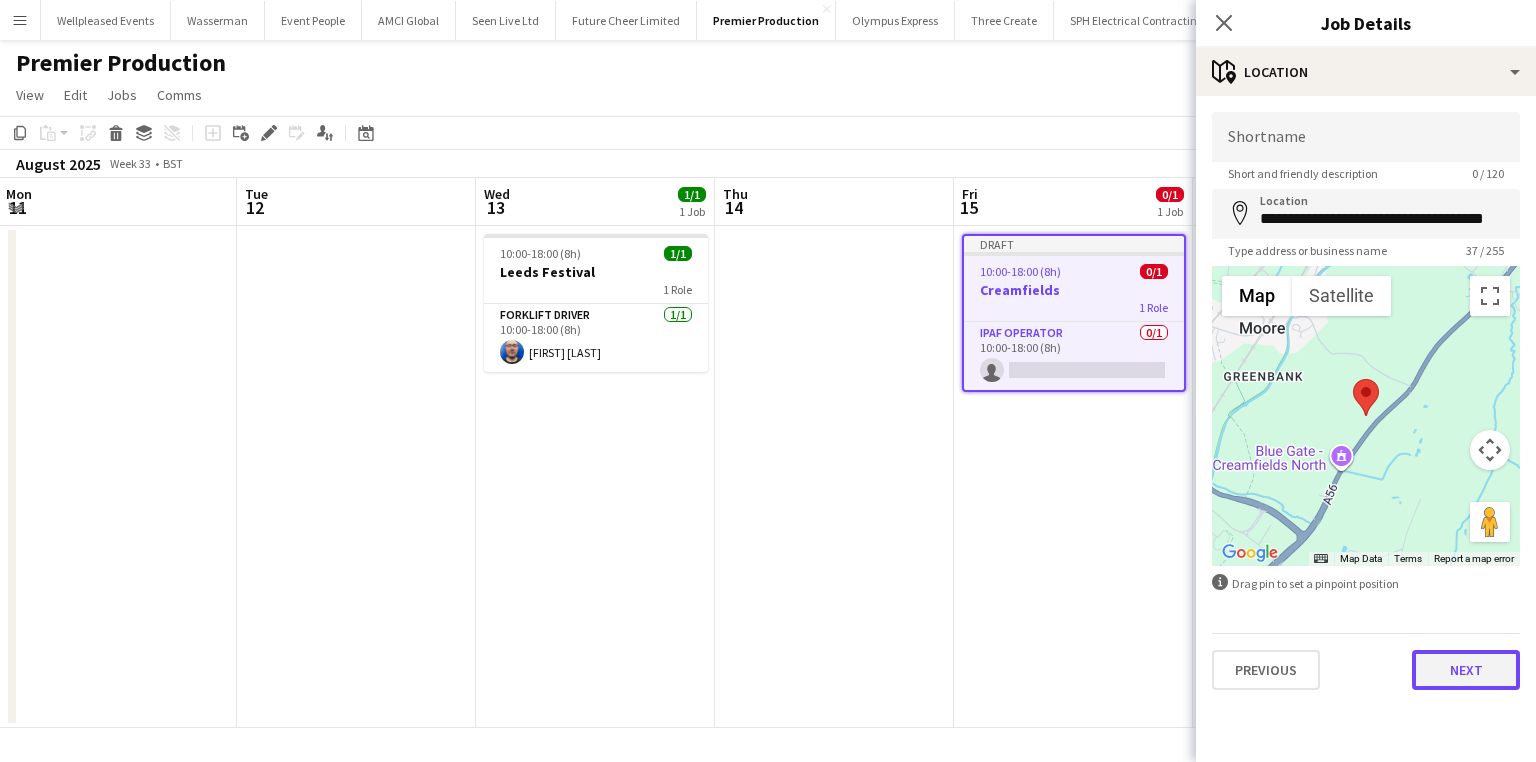 click on "Next" at bounding box center [1466, 670] 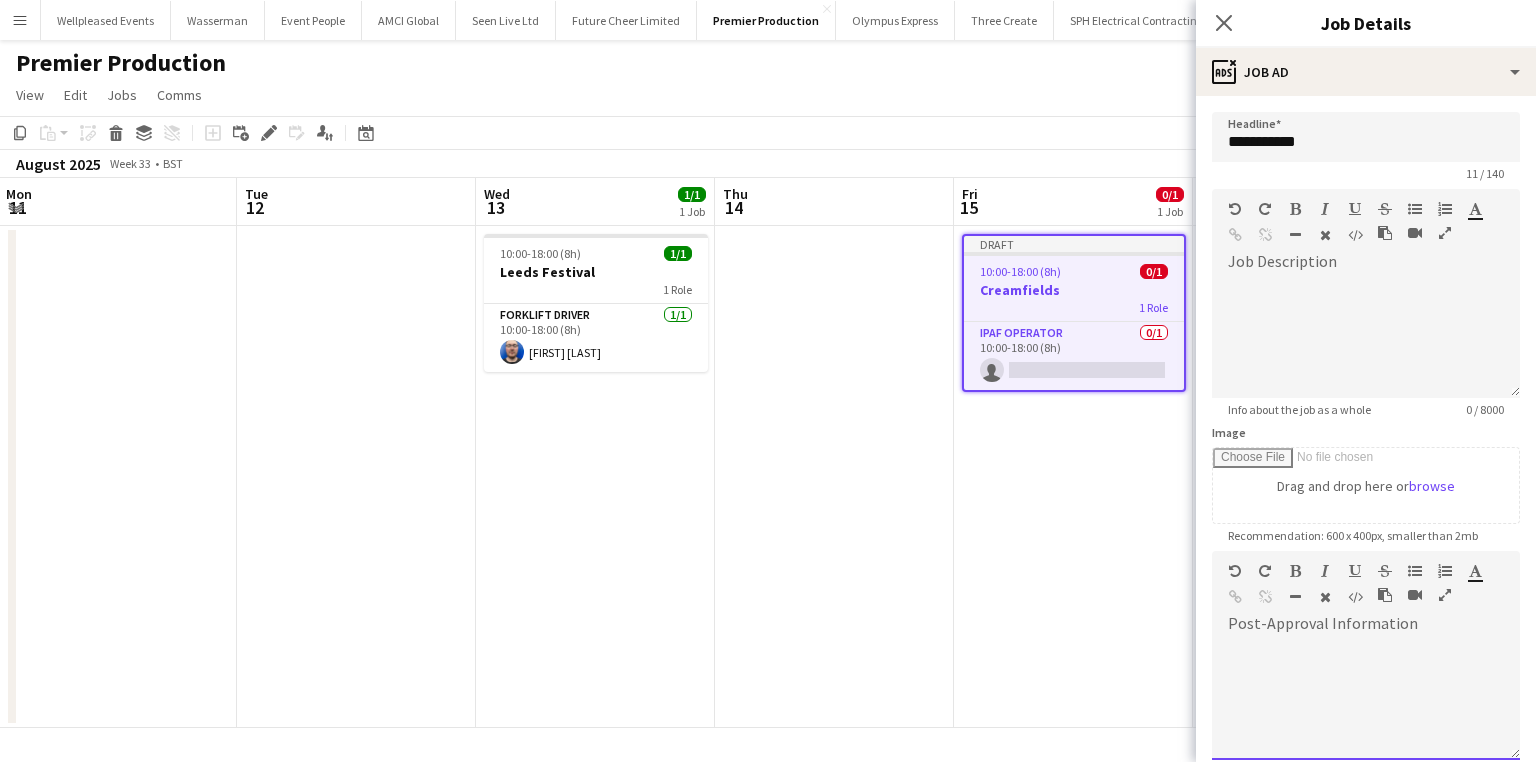 click at bounding box center [1366, 700] 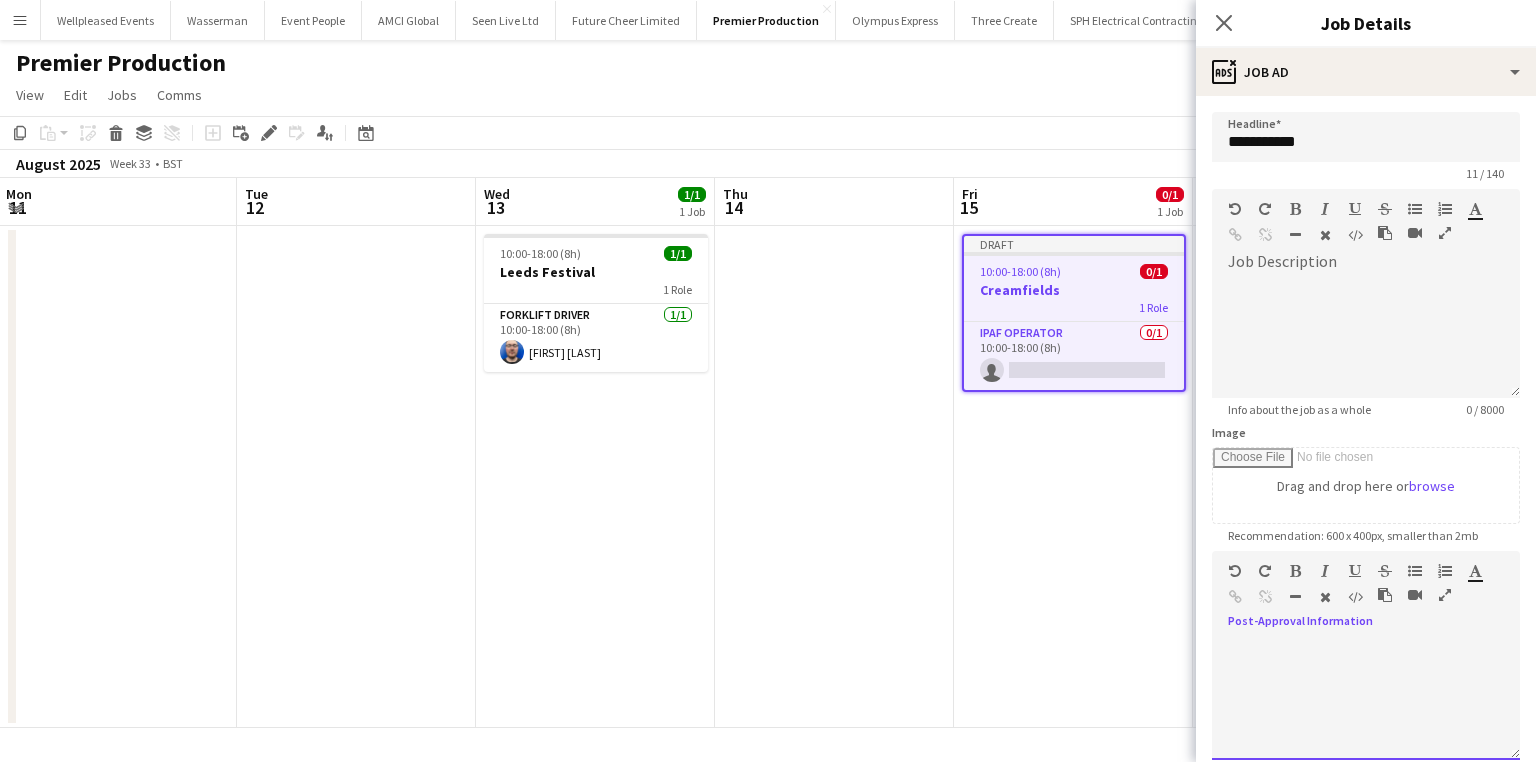 type 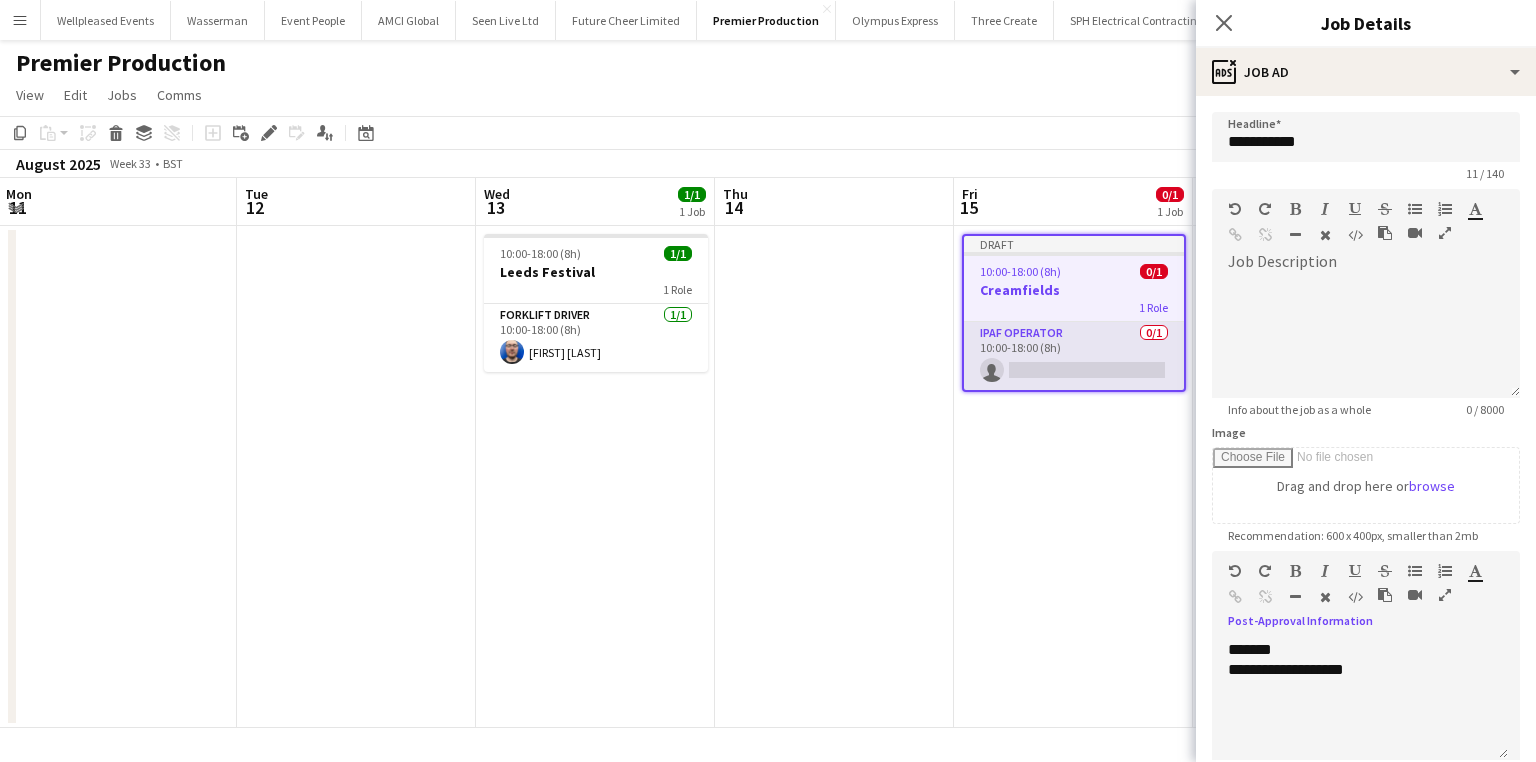 click on "IPAF Operator   0/1   10:00-18:00 (8h)
single-neutral-actions" at bounding box center [1074, 356] 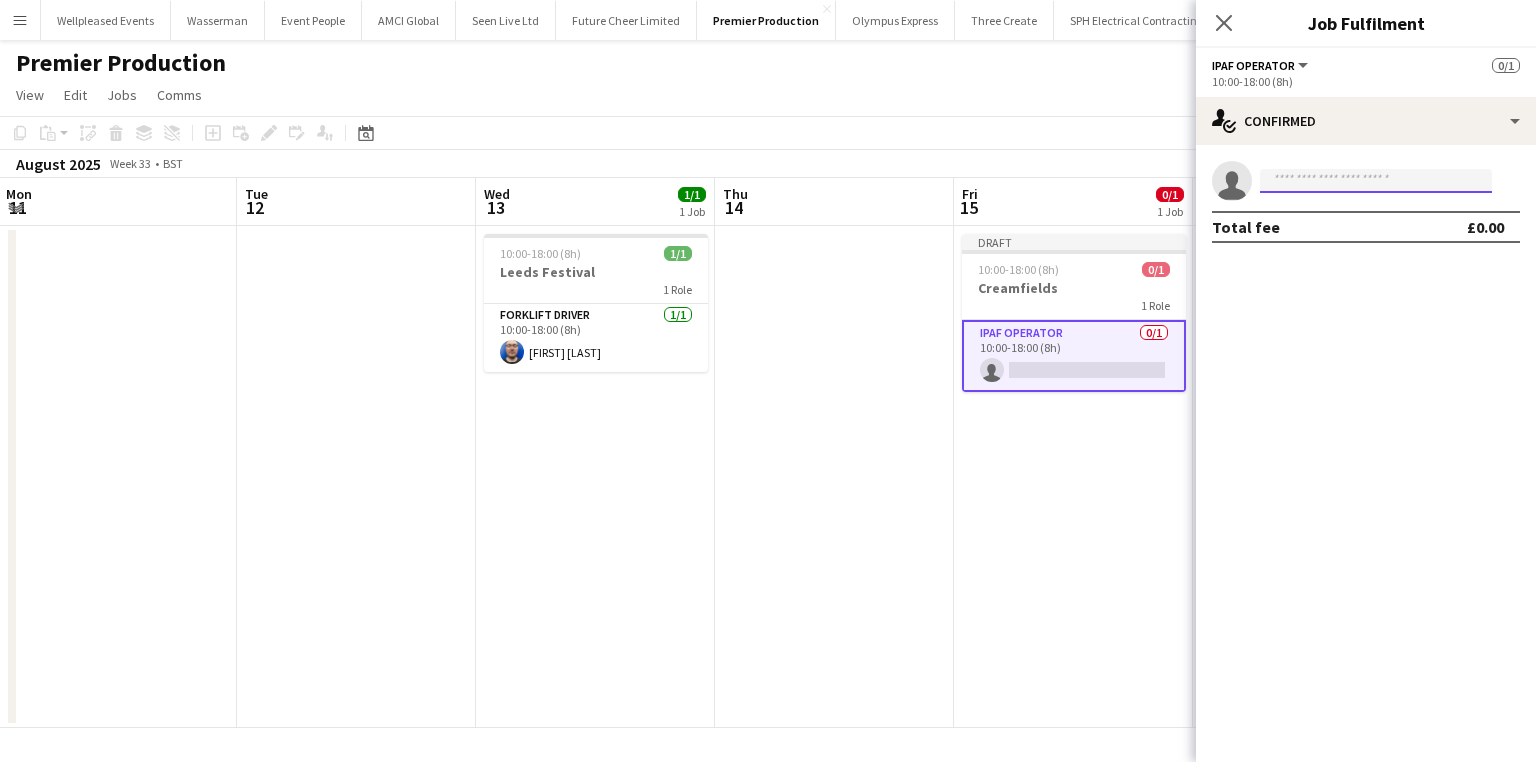 click at bounding box center (1376, 181) 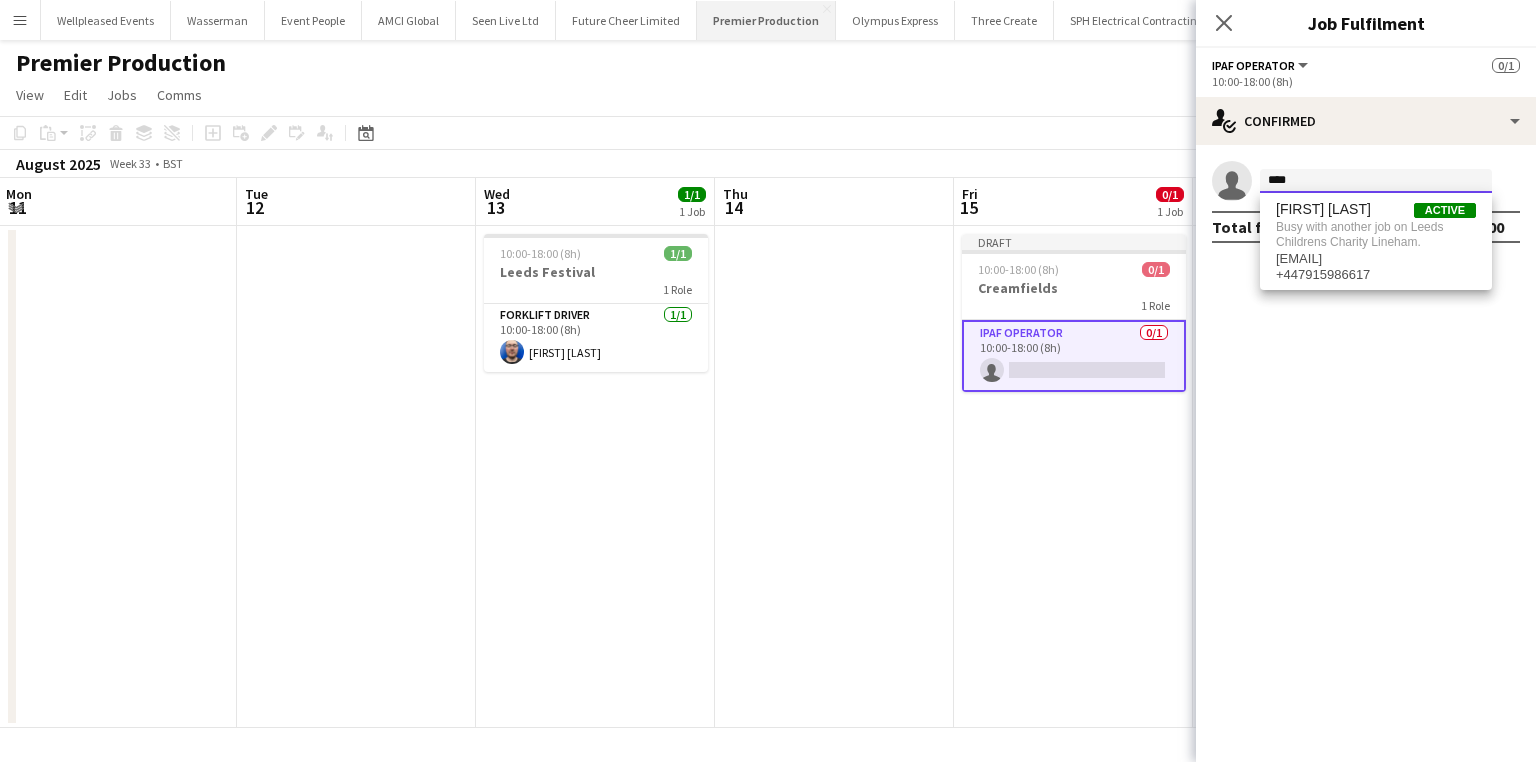 type on "****" 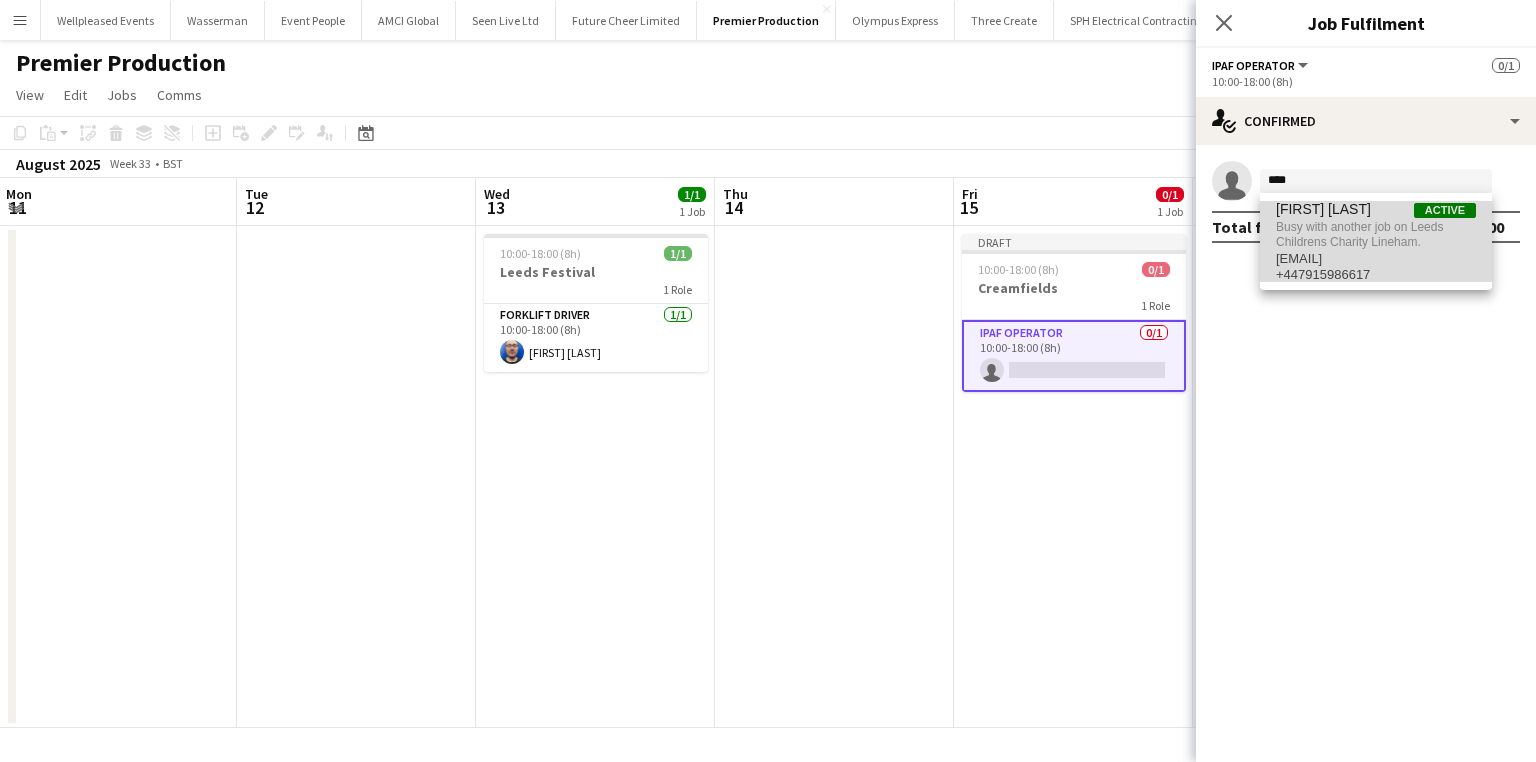 click on "[FIRST] [LAST]" at bounding box center (1323, 209) 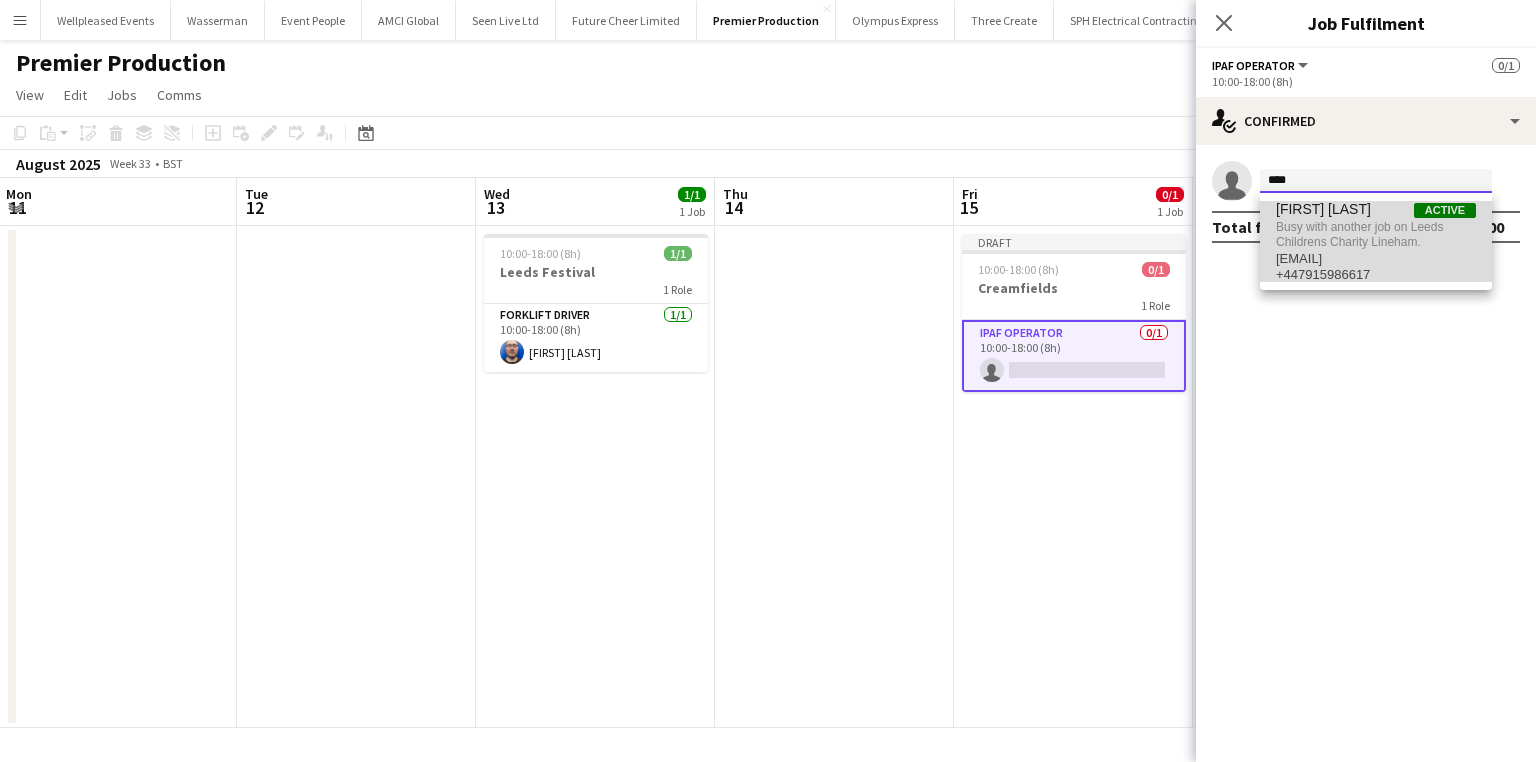 type 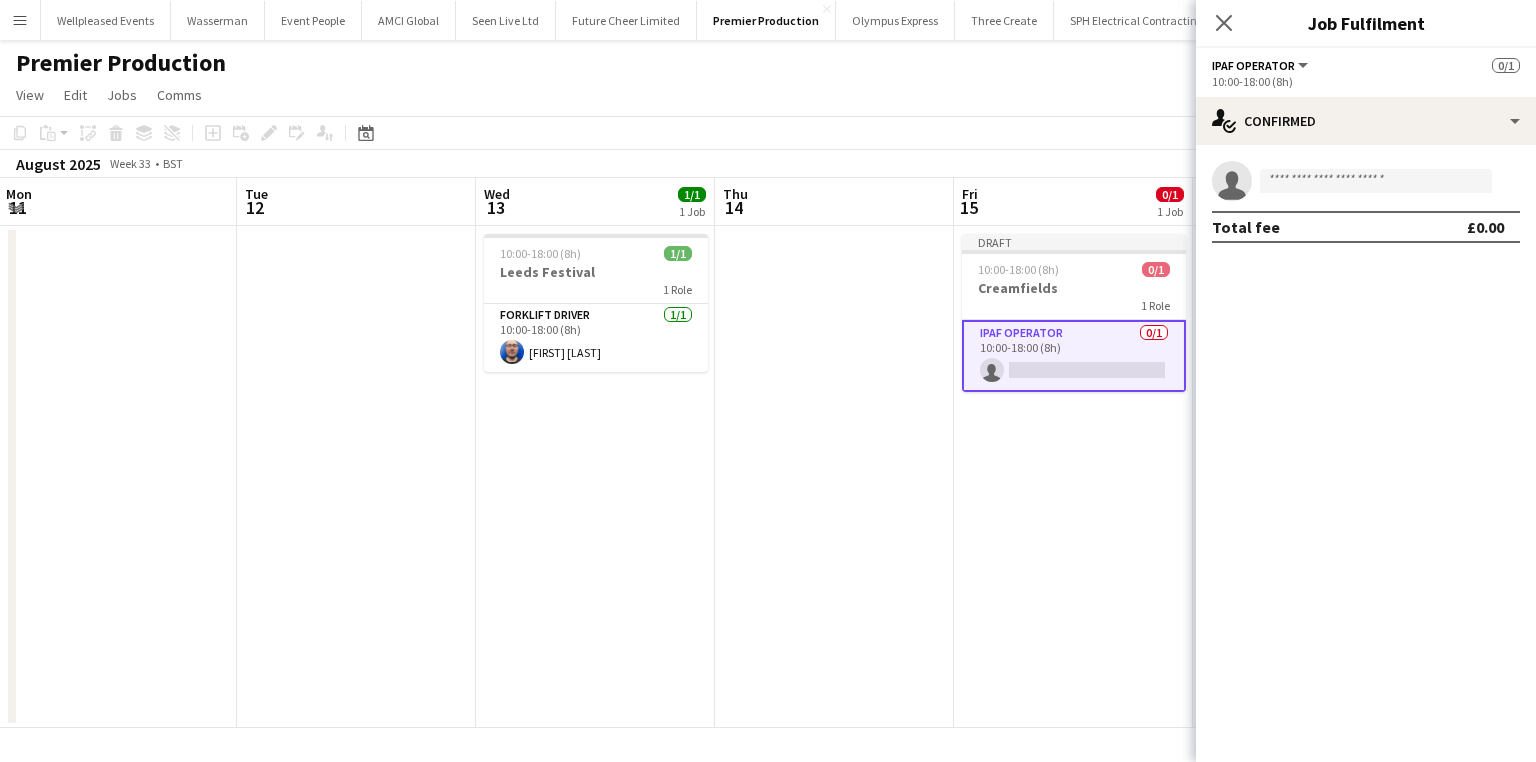 click on "IPAF Operator   0/1   10:00-18:00 (8h)
single-neutral-actions" at bounding box center [1074, 356] 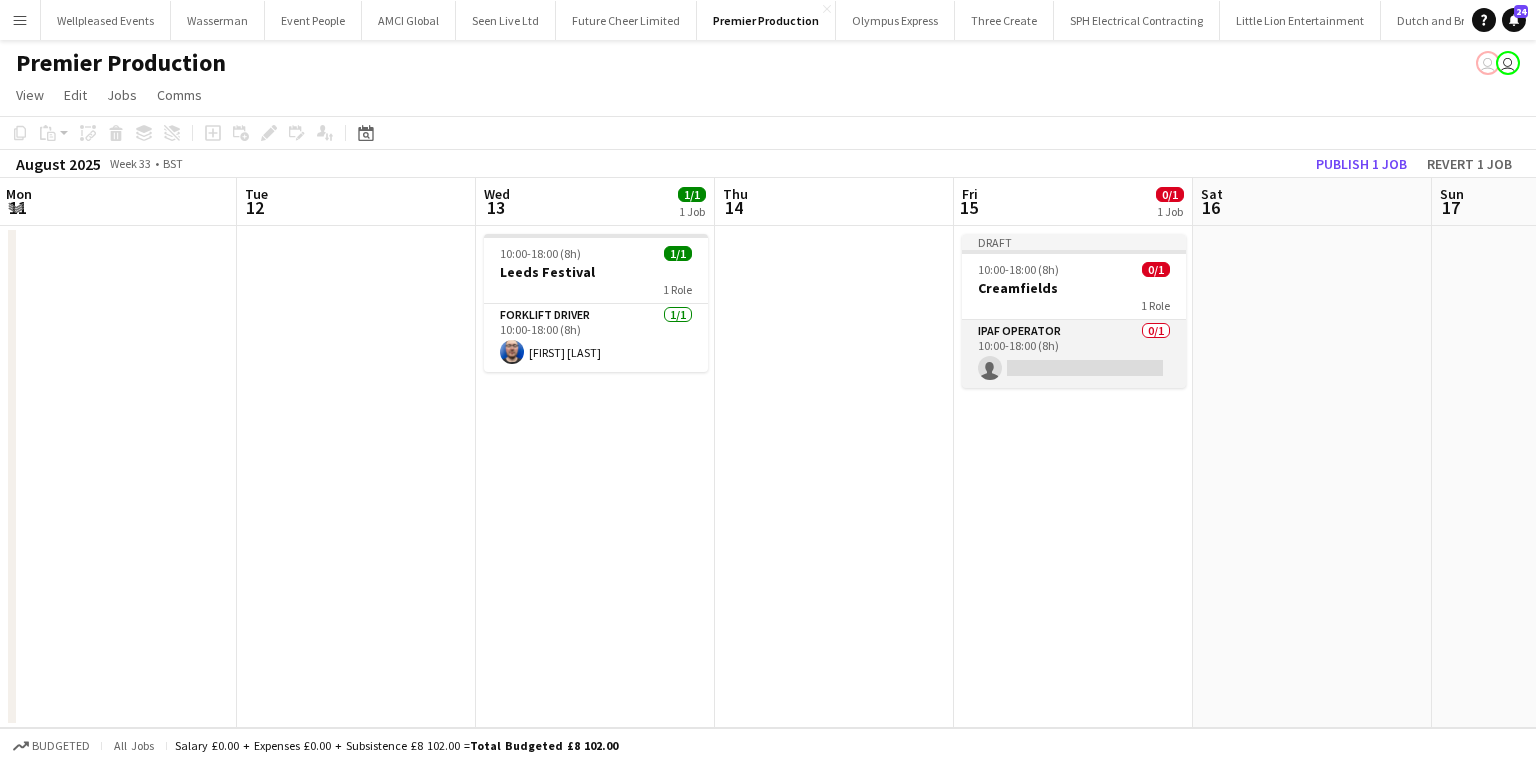 click on "IPAF Operator   0/1   10:00-18:00 (8h)
single-neutral-actions" at bounding box center [1074, 354] 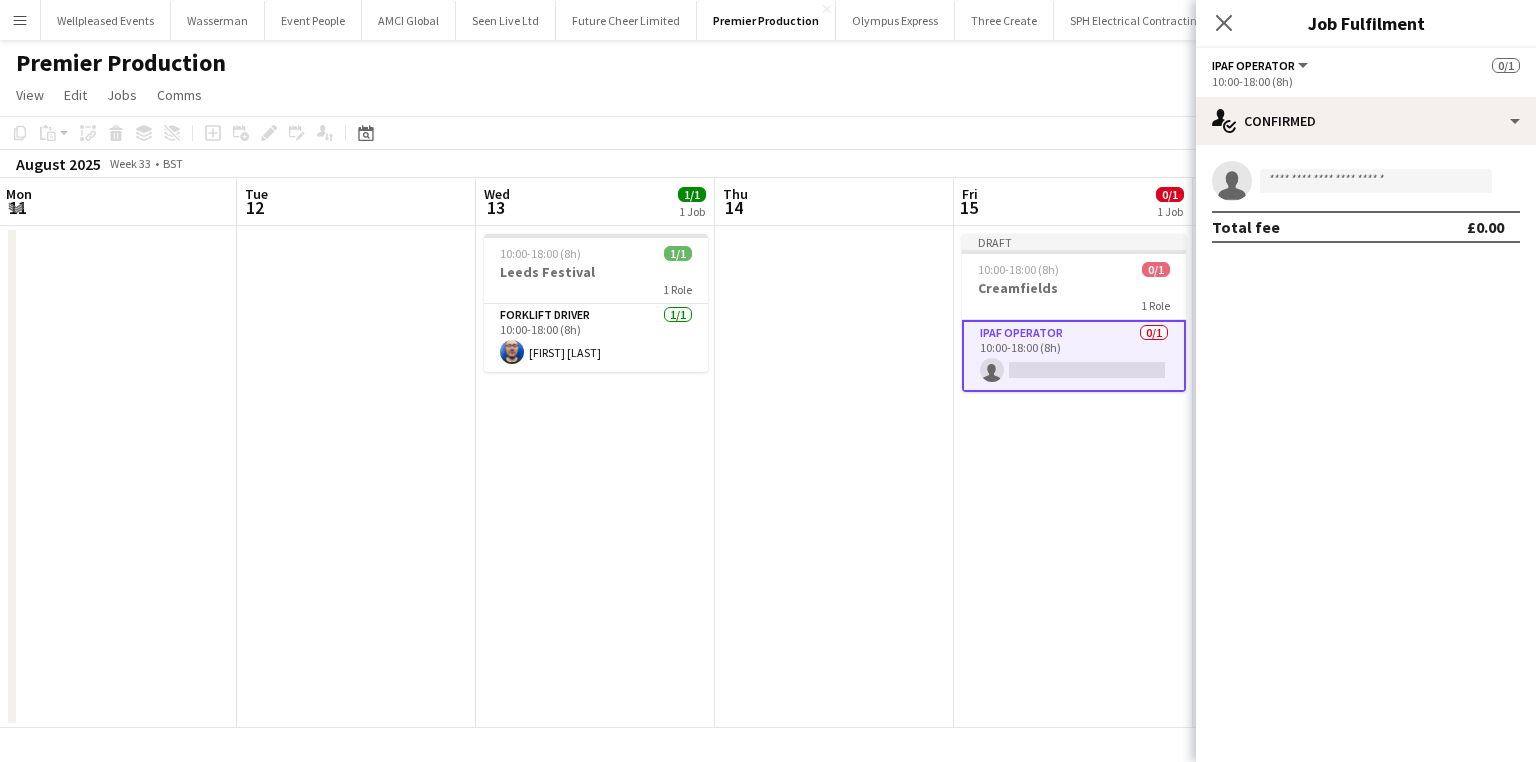 scroll, scrollTop: 0, scrollLeft: 718, axis: horizontal 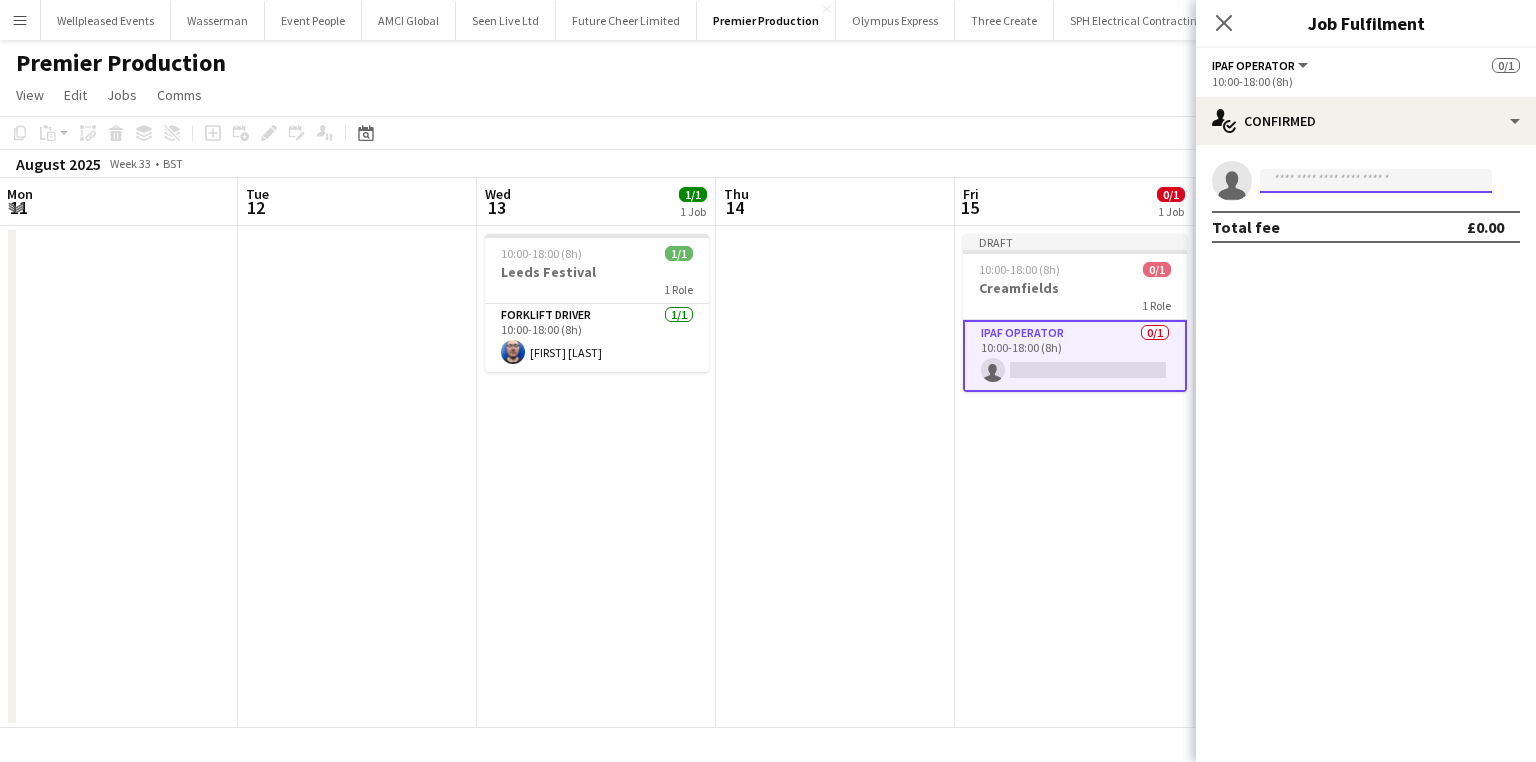 click at bounding box center [1376, 181] 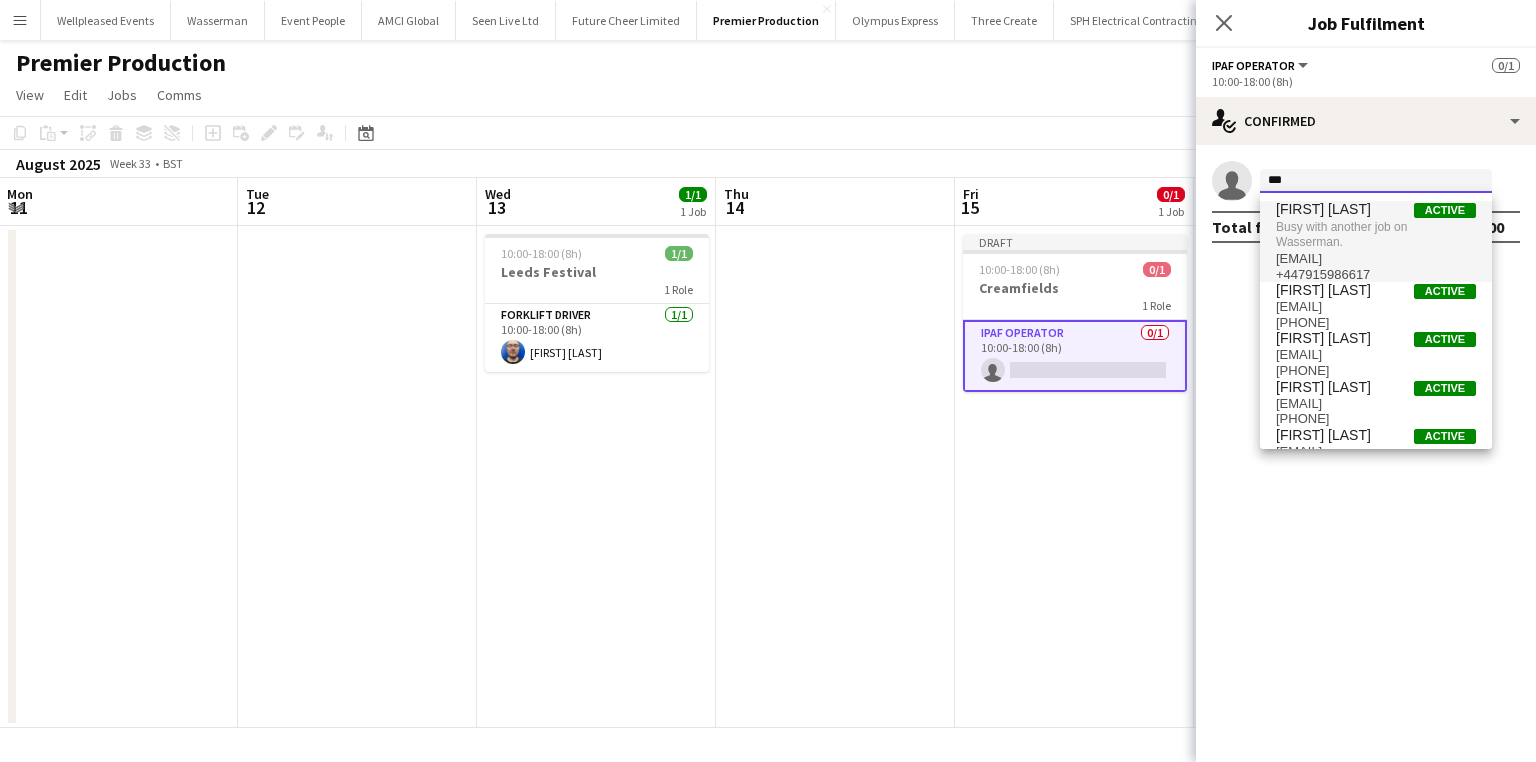 type on "***" 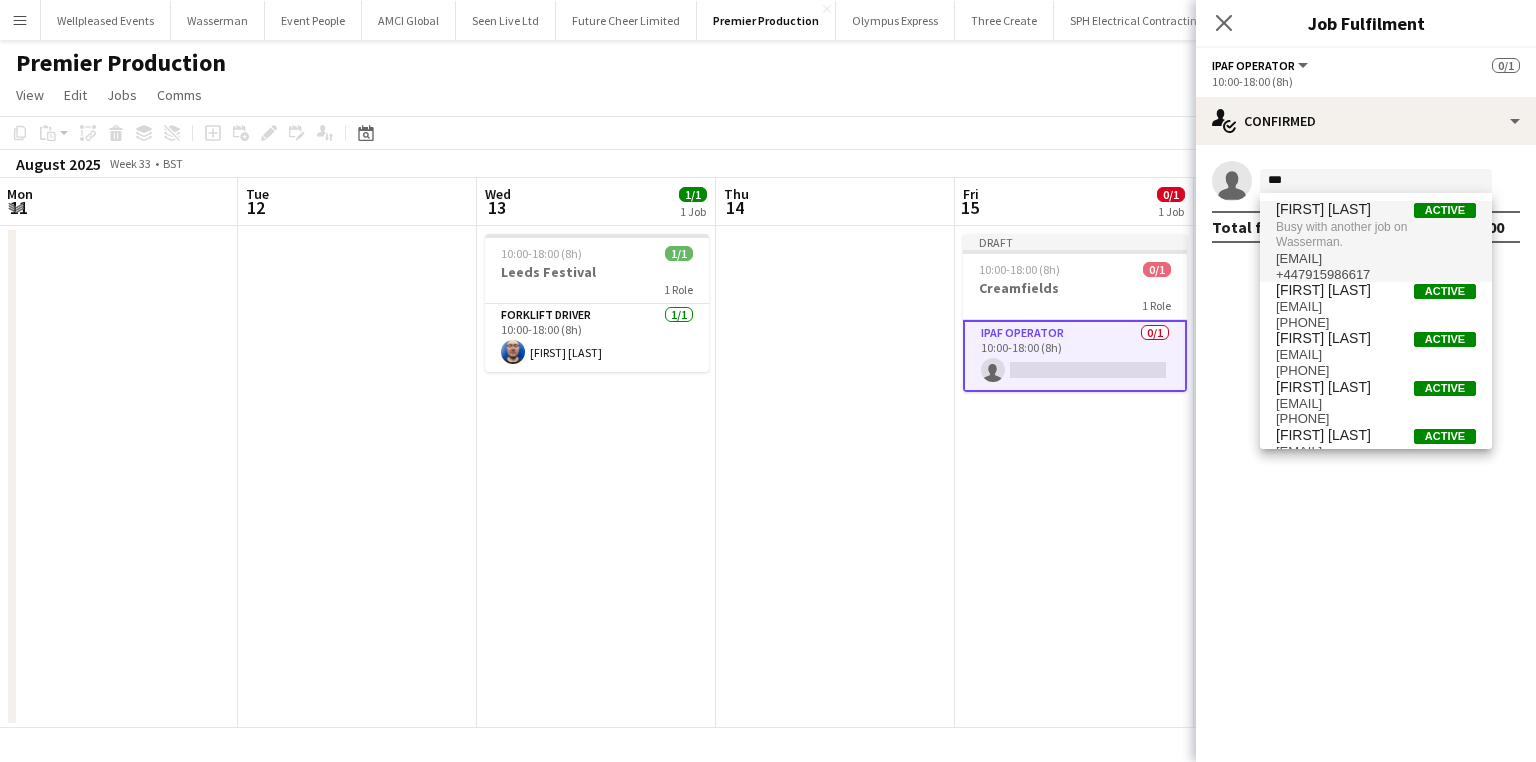 click on "Busy with another job on Wasserman." at bounding box center (1376, 234) 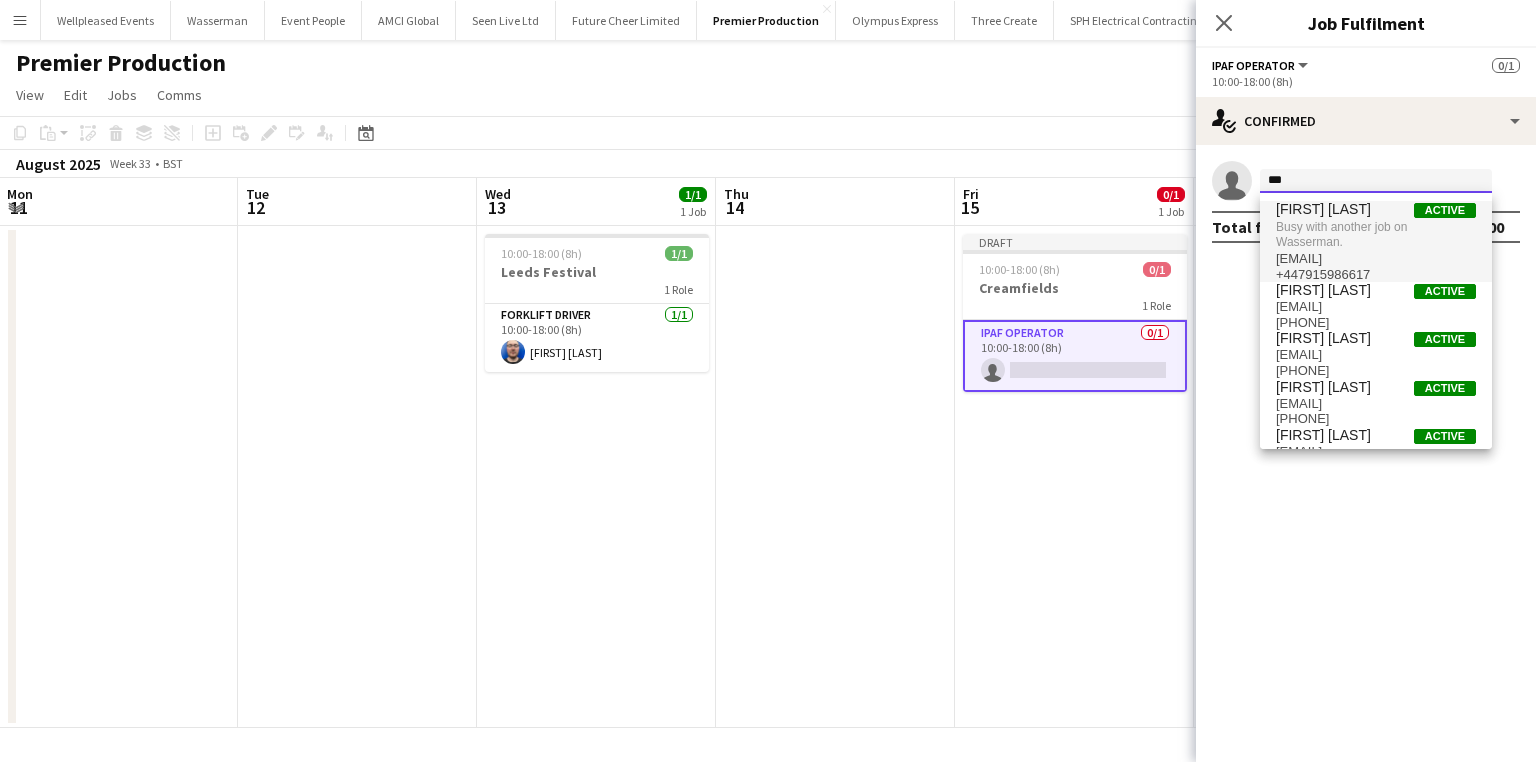 type 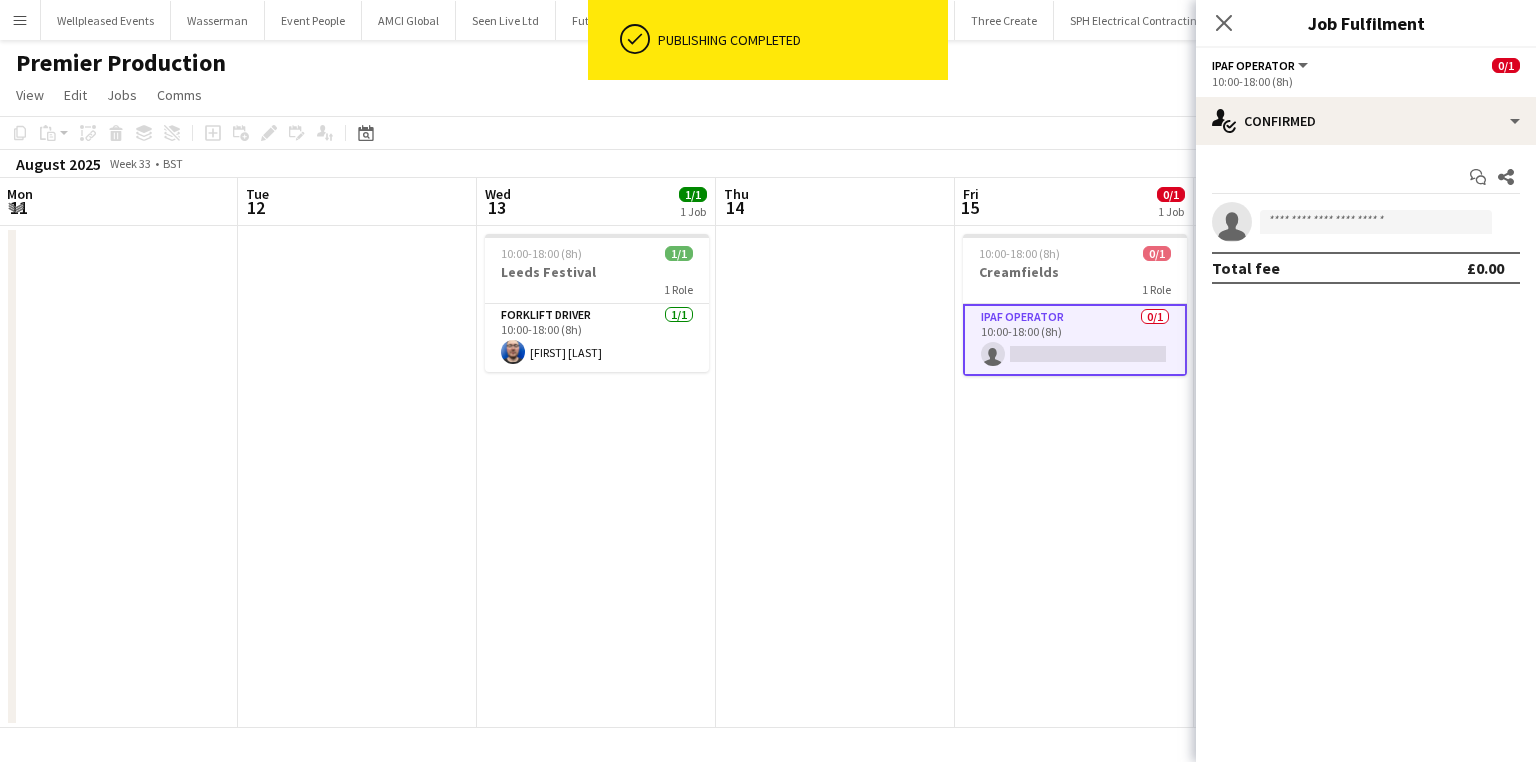 click at bounding box center [835, 477] 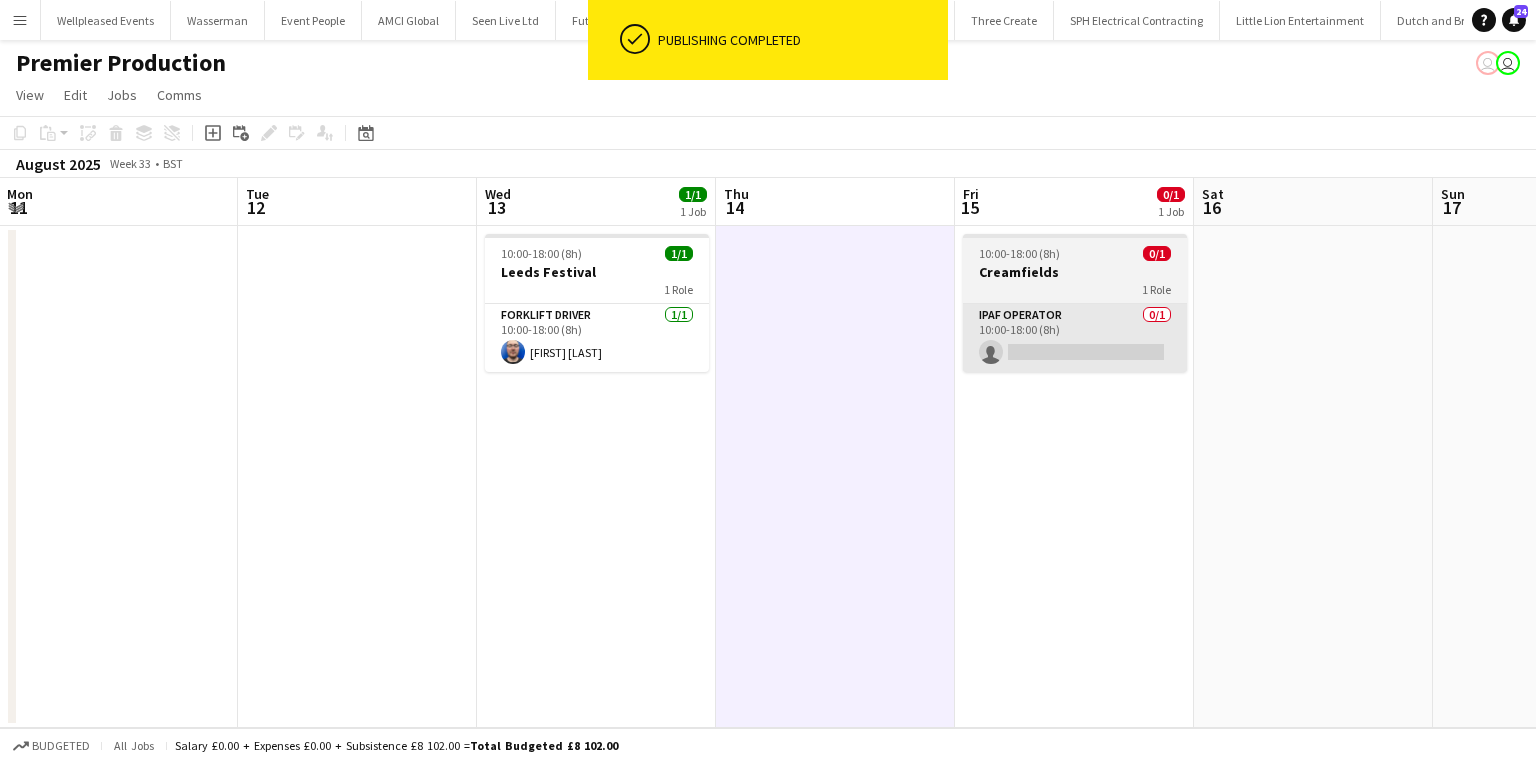 click on "IPAF Operator   0/1   10:00-18:00 (8h)
single-neutral-actions" at bounding box center [1075, 338] 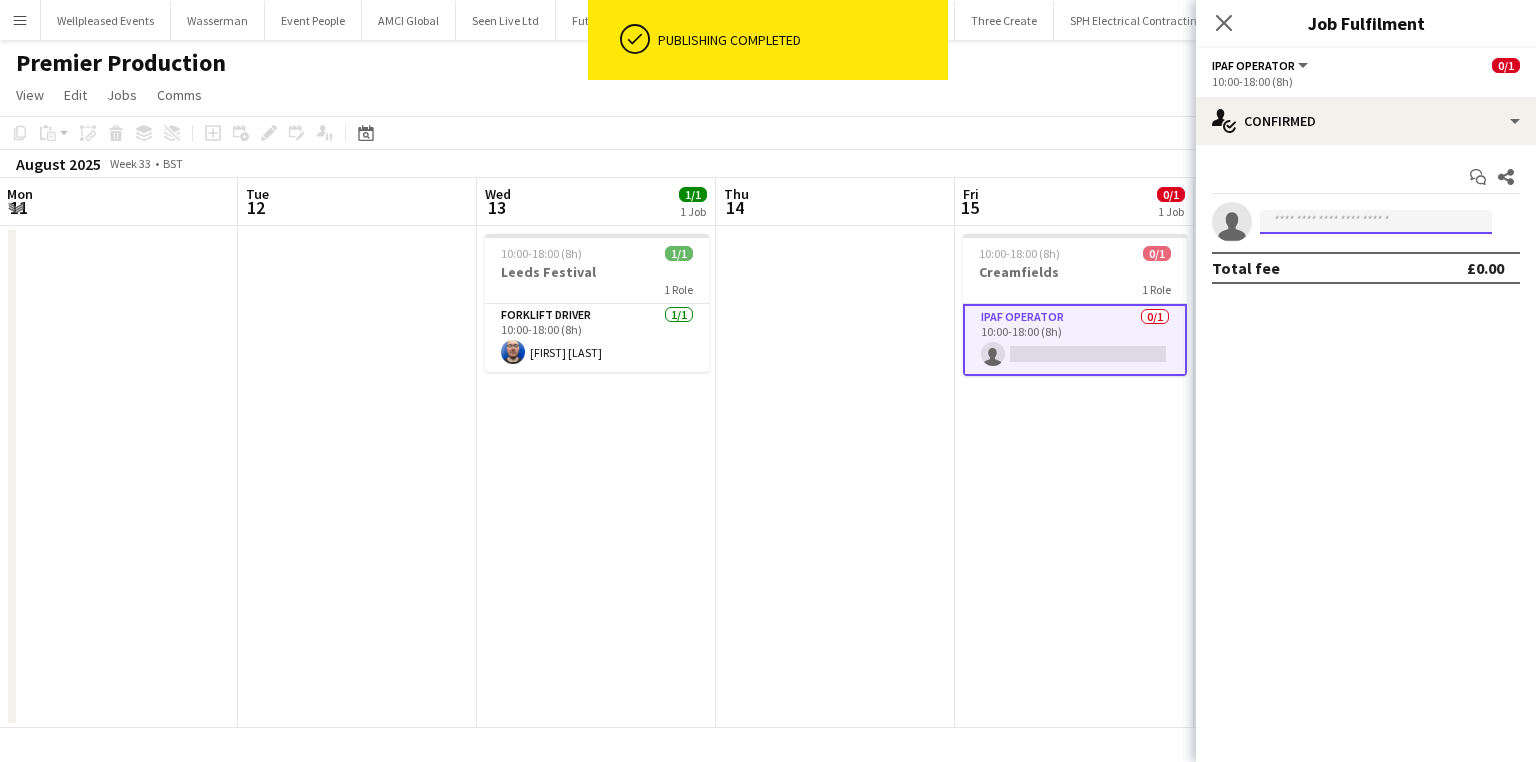 click at bounding box center (1376, 222) 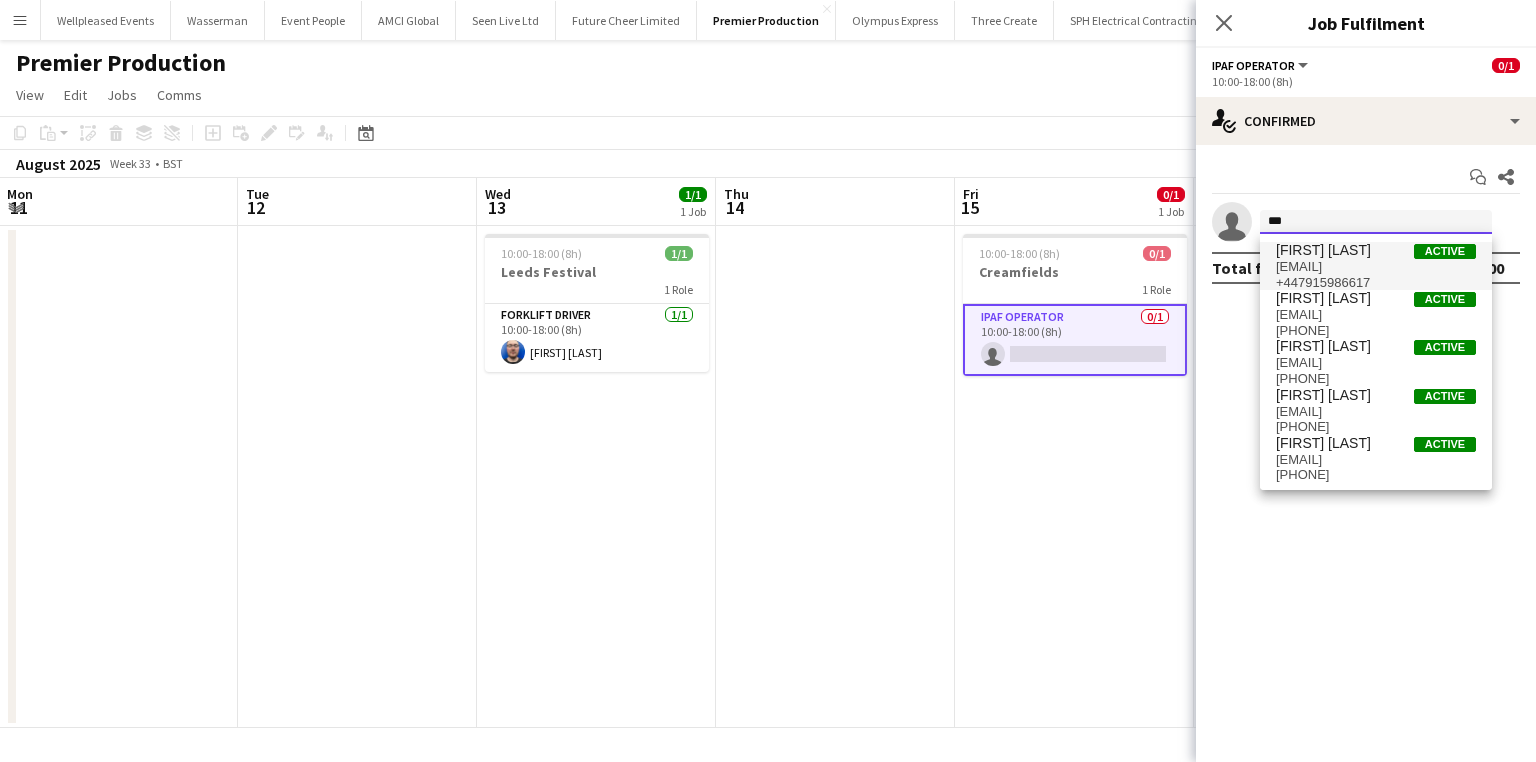 type on "***" 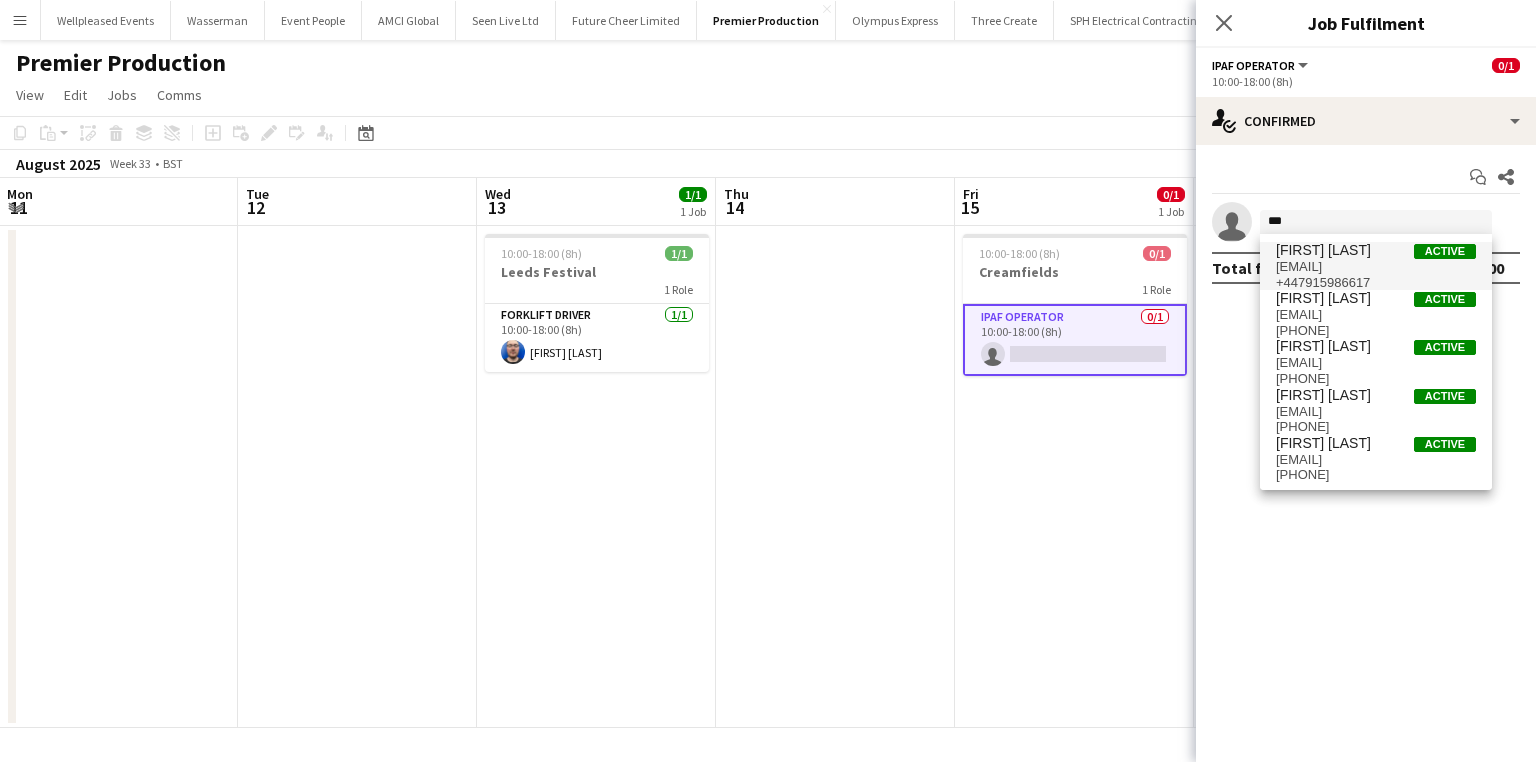 click on "[EMAIL]" at bounding box center (1376, 267) 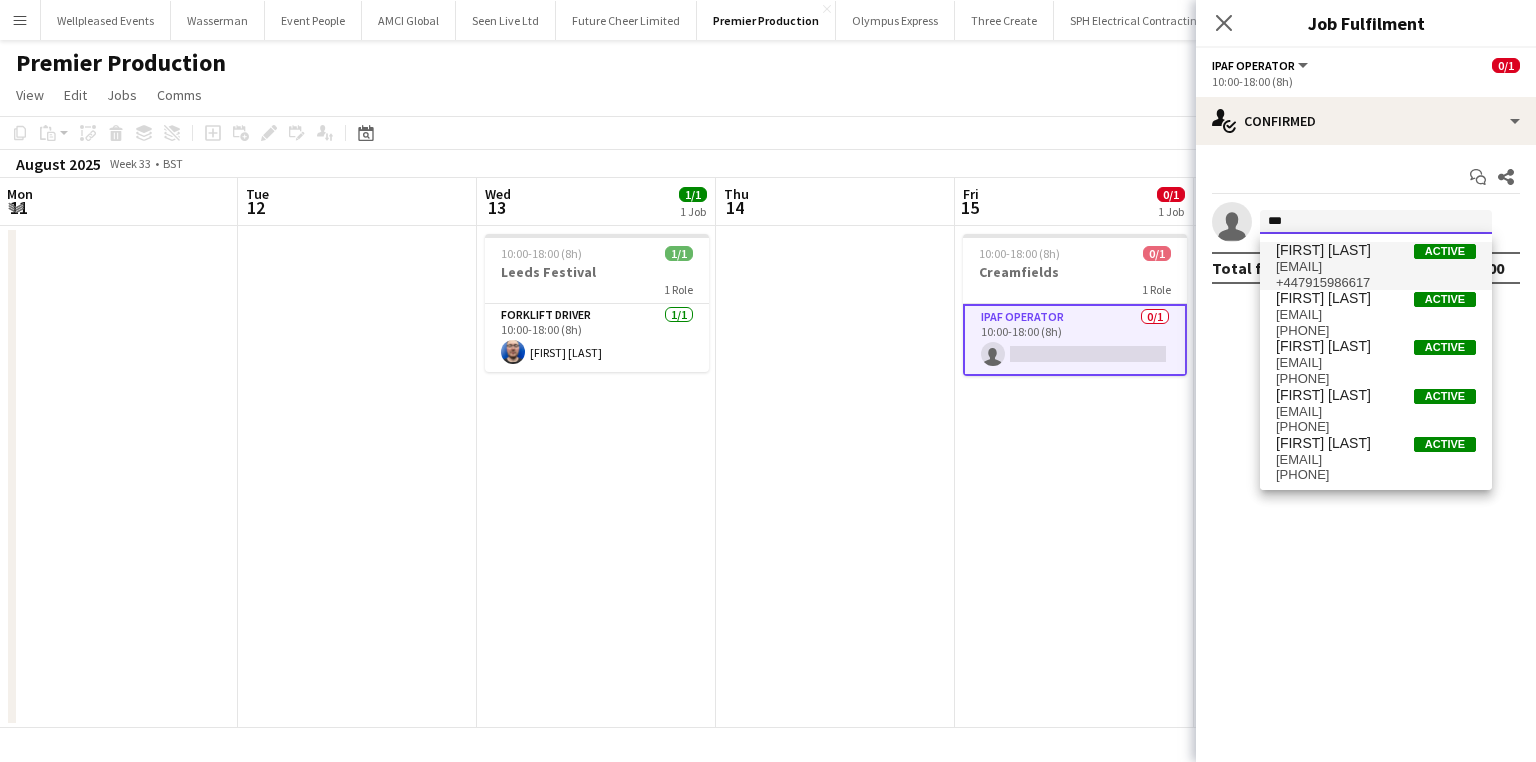 type 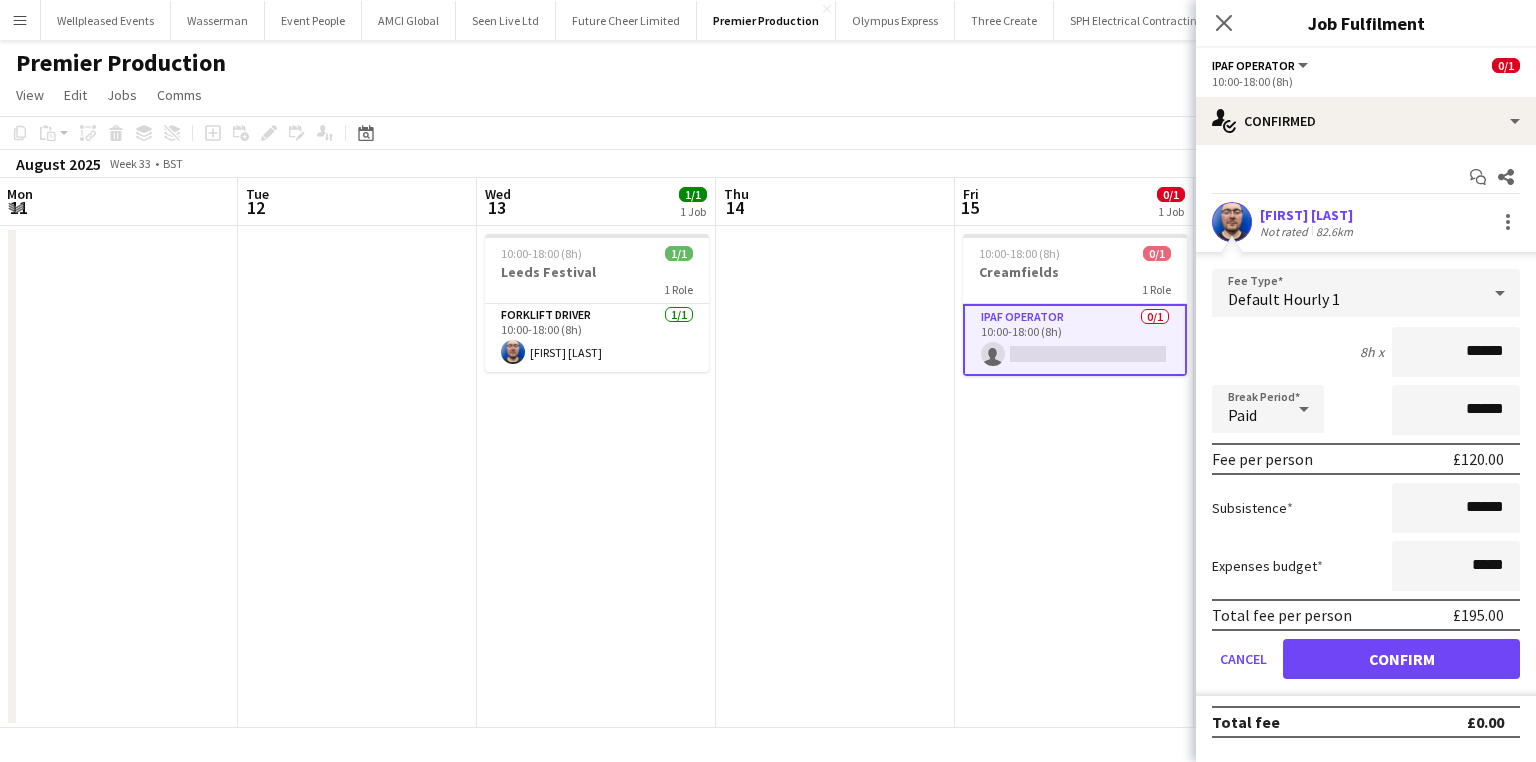 drag, startPoint x: 1452, startPoint y: 350, endPoint x: 1680, endPoint y: 351, distance: 228.0022 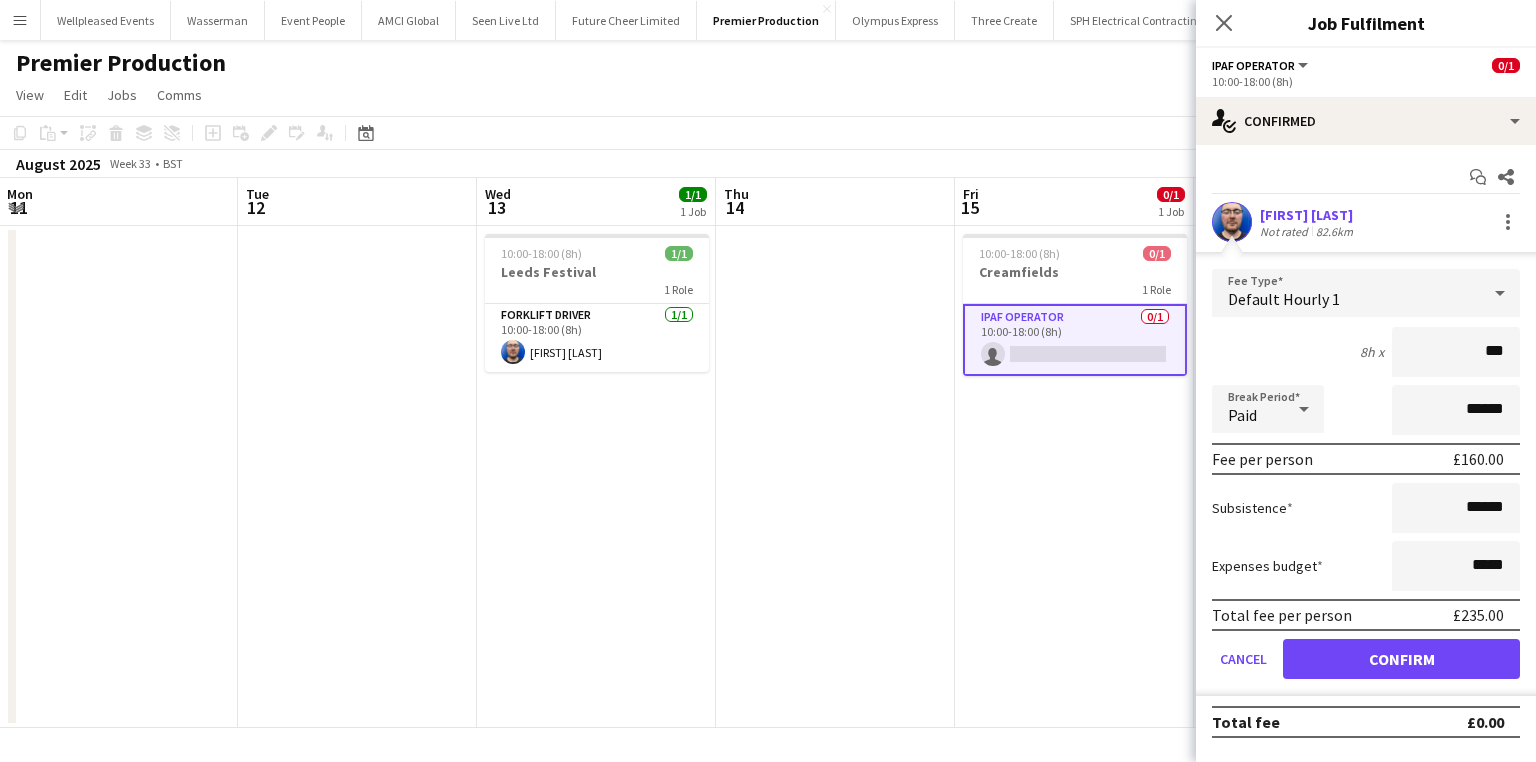 type on "***" 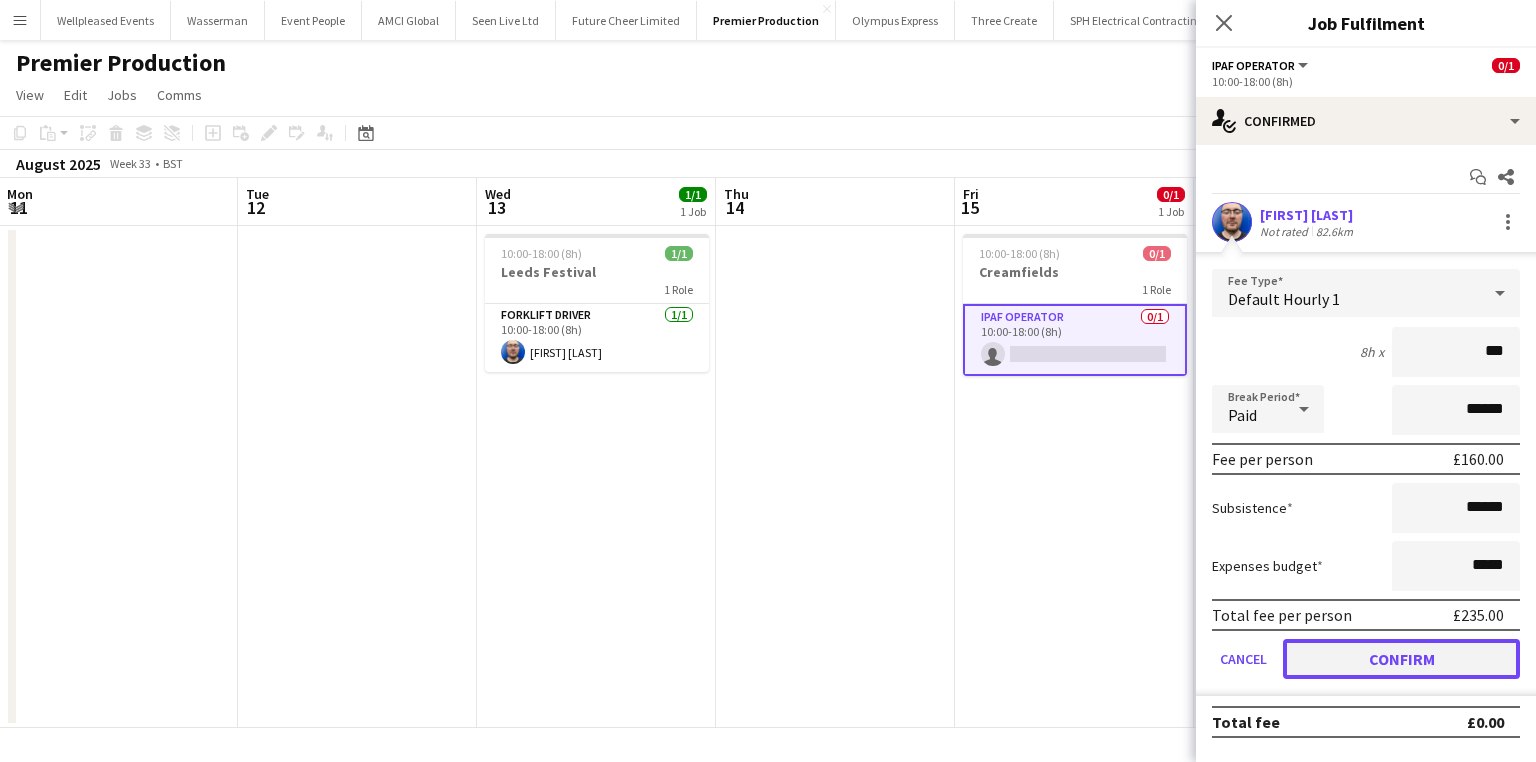 click on "Confirm" at bounding box center [1401, 659] 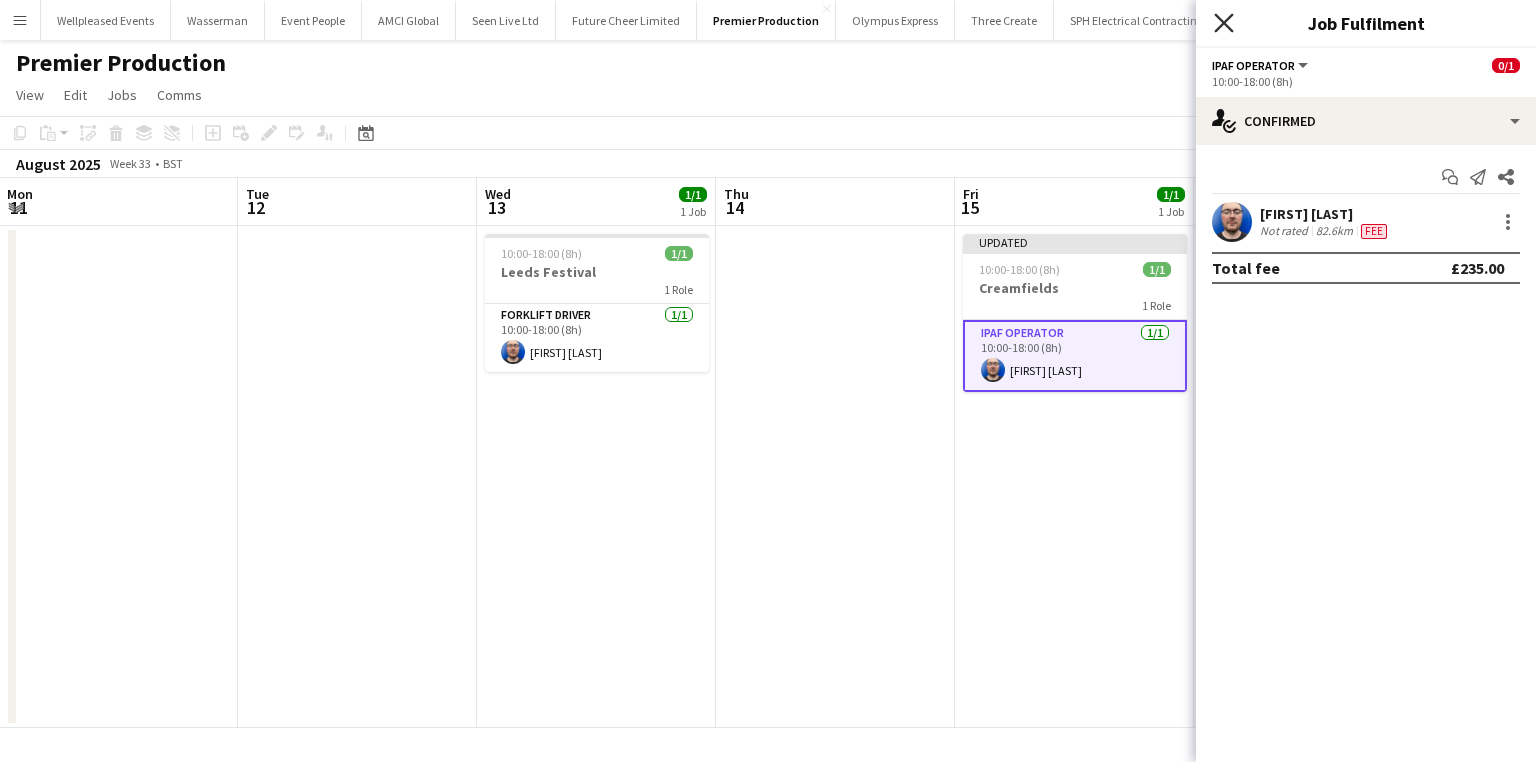 click 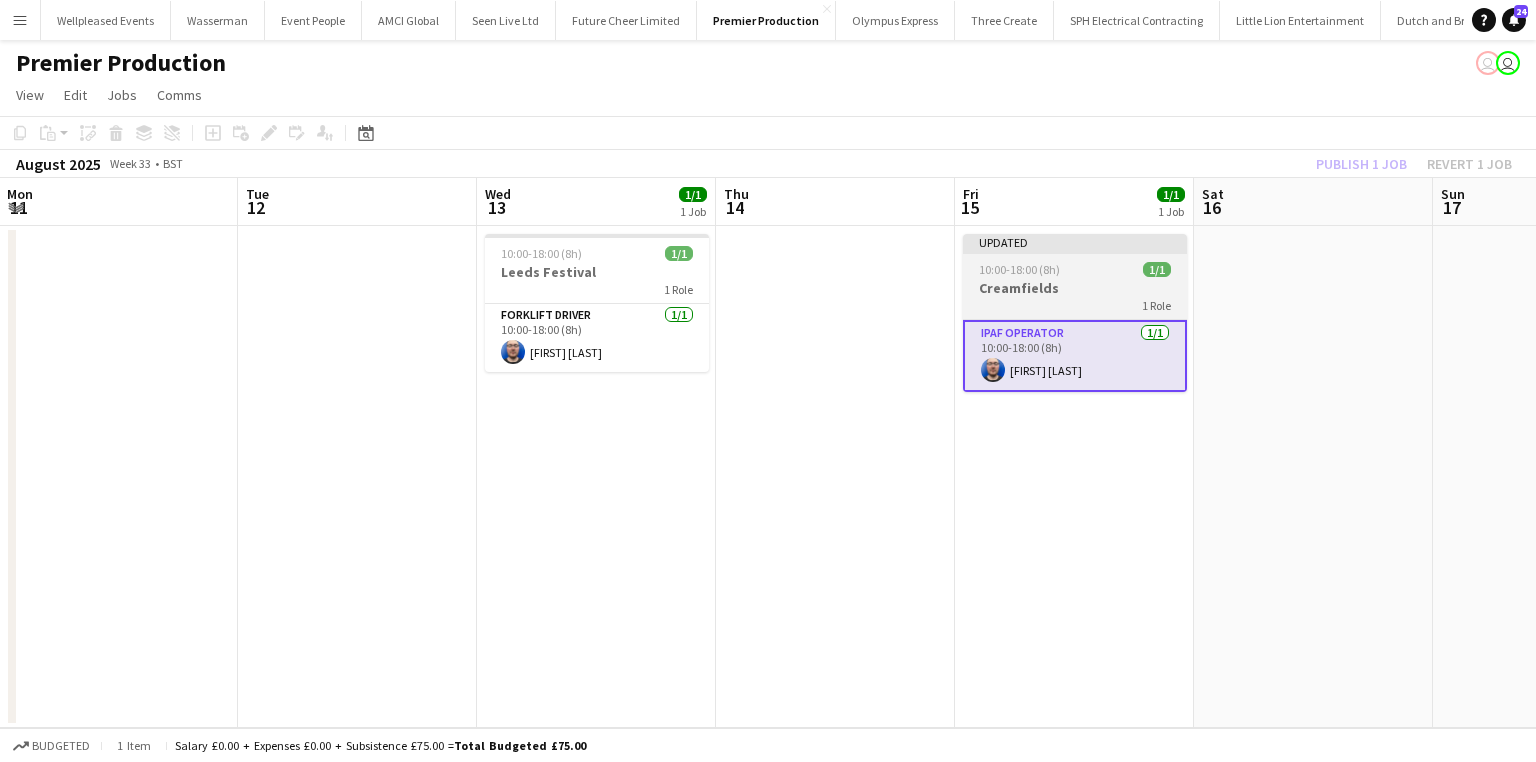 click on "Creamfields" at bounding box center [1075, 288] 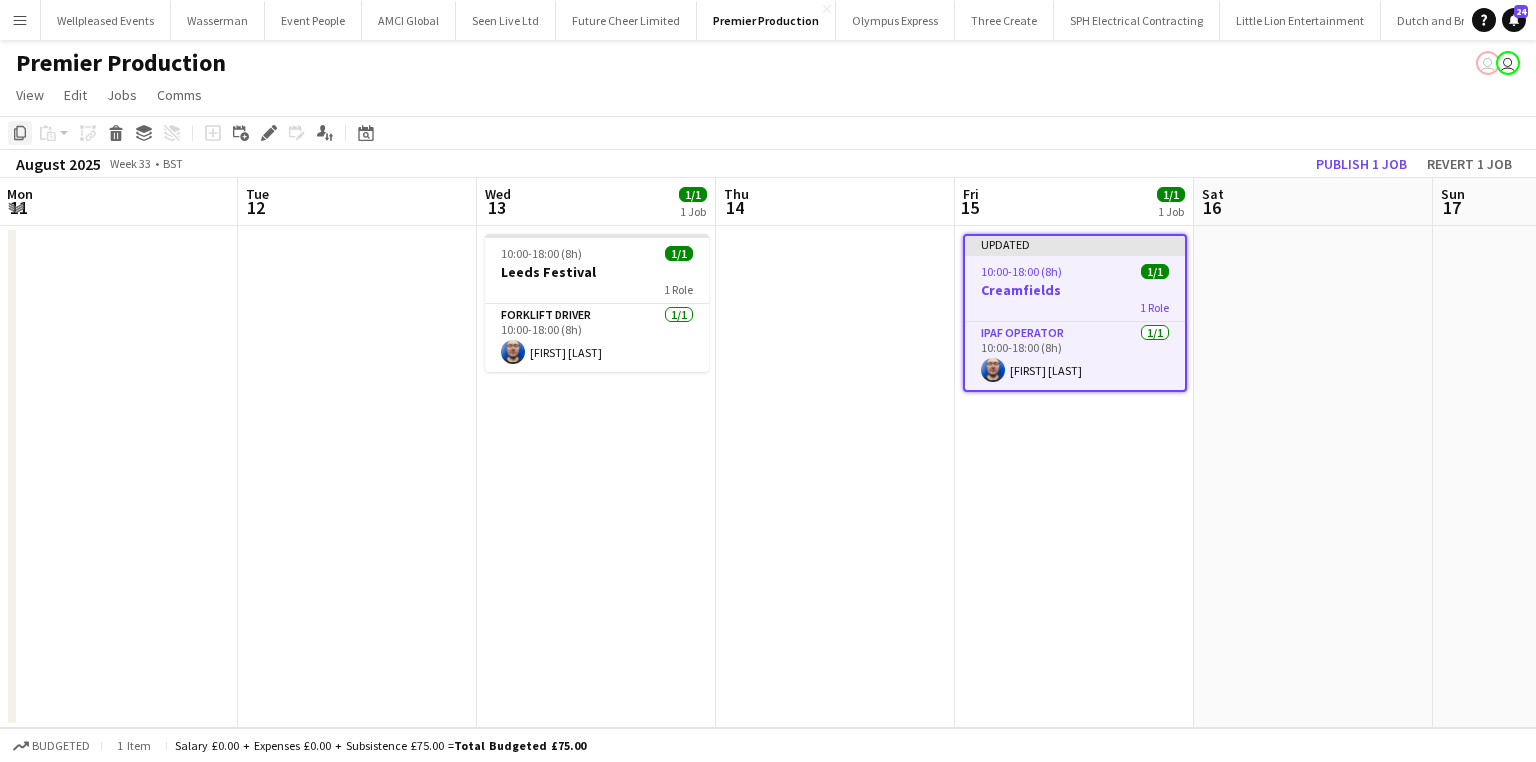 click on "Copy" 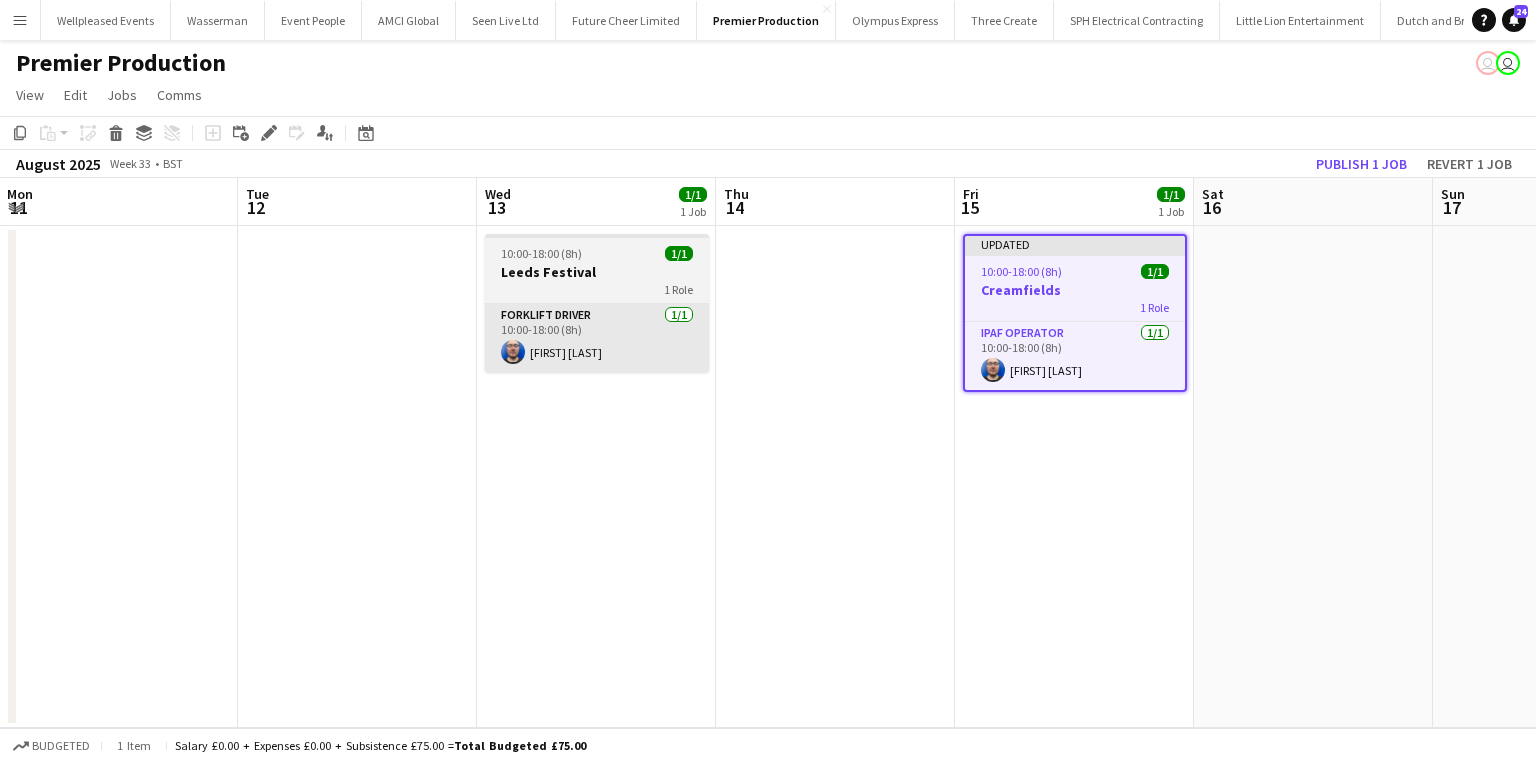 click on "Forklift Driver   1/1   10:00-18:00 (8h)
[FIRST] [LAST]" at bounding box center (597, 338) 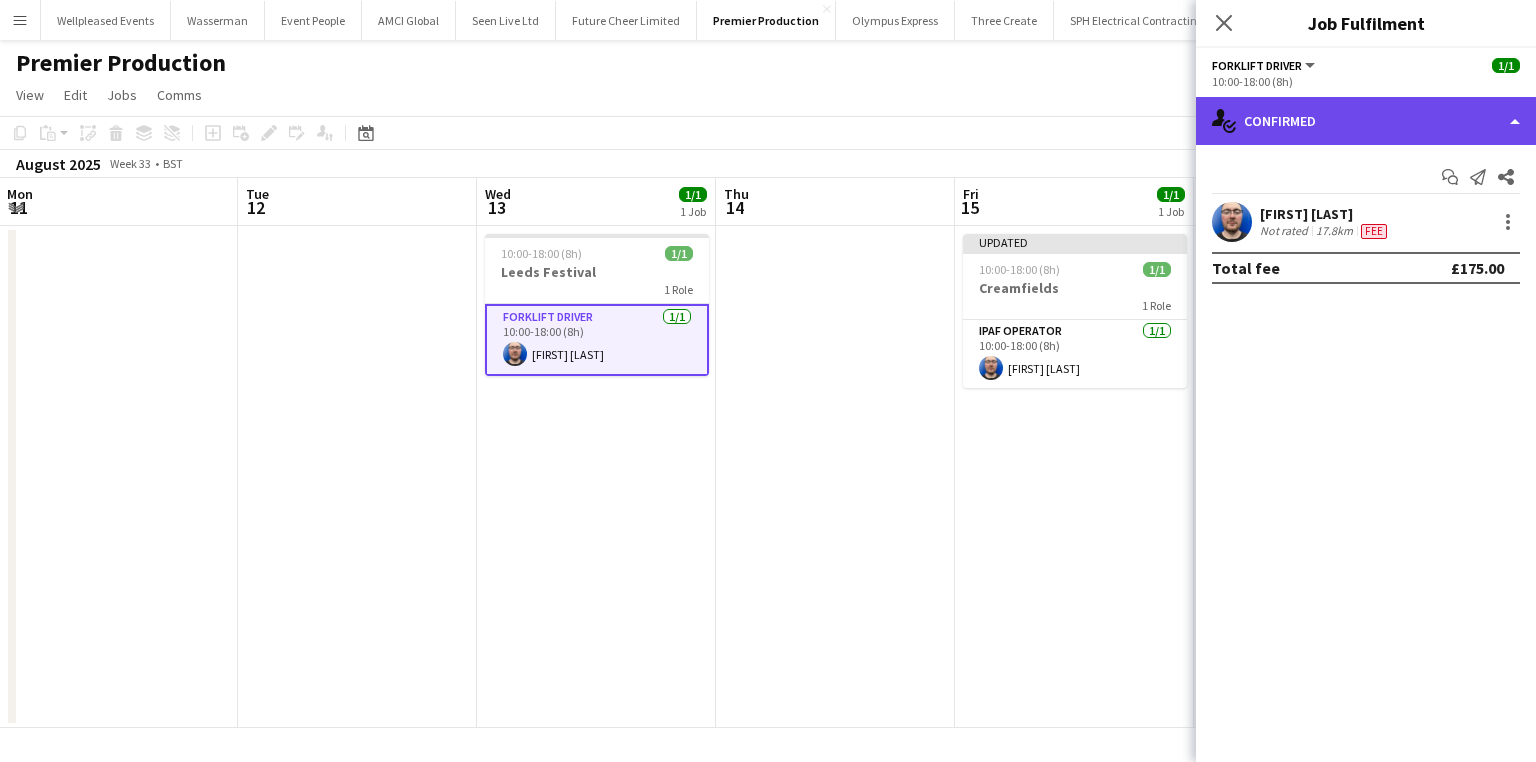 click on "single-neutral-actions-check-2
Confirmed" 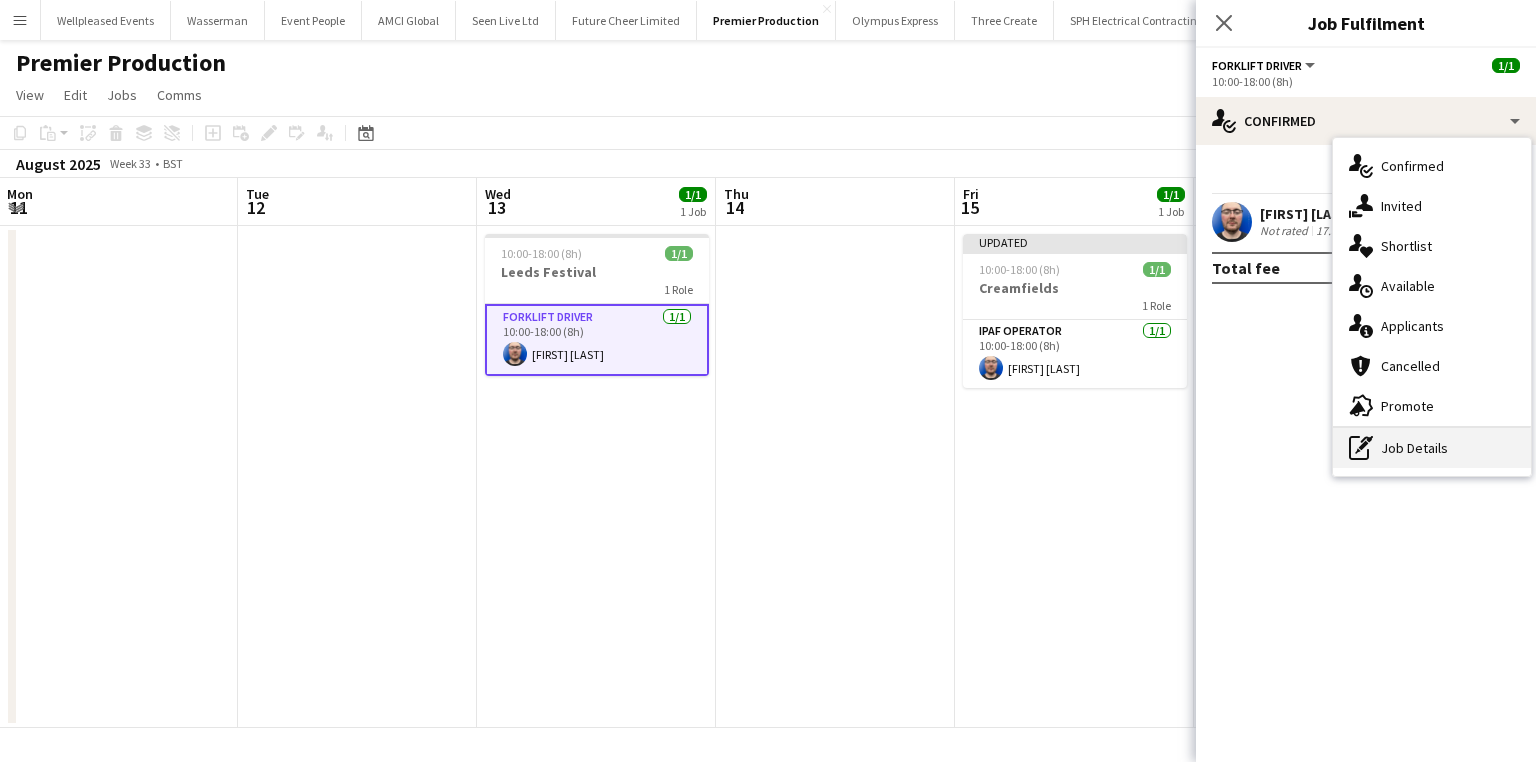 click on "pen-write
Job Details" at bounding box center (1432, 448) 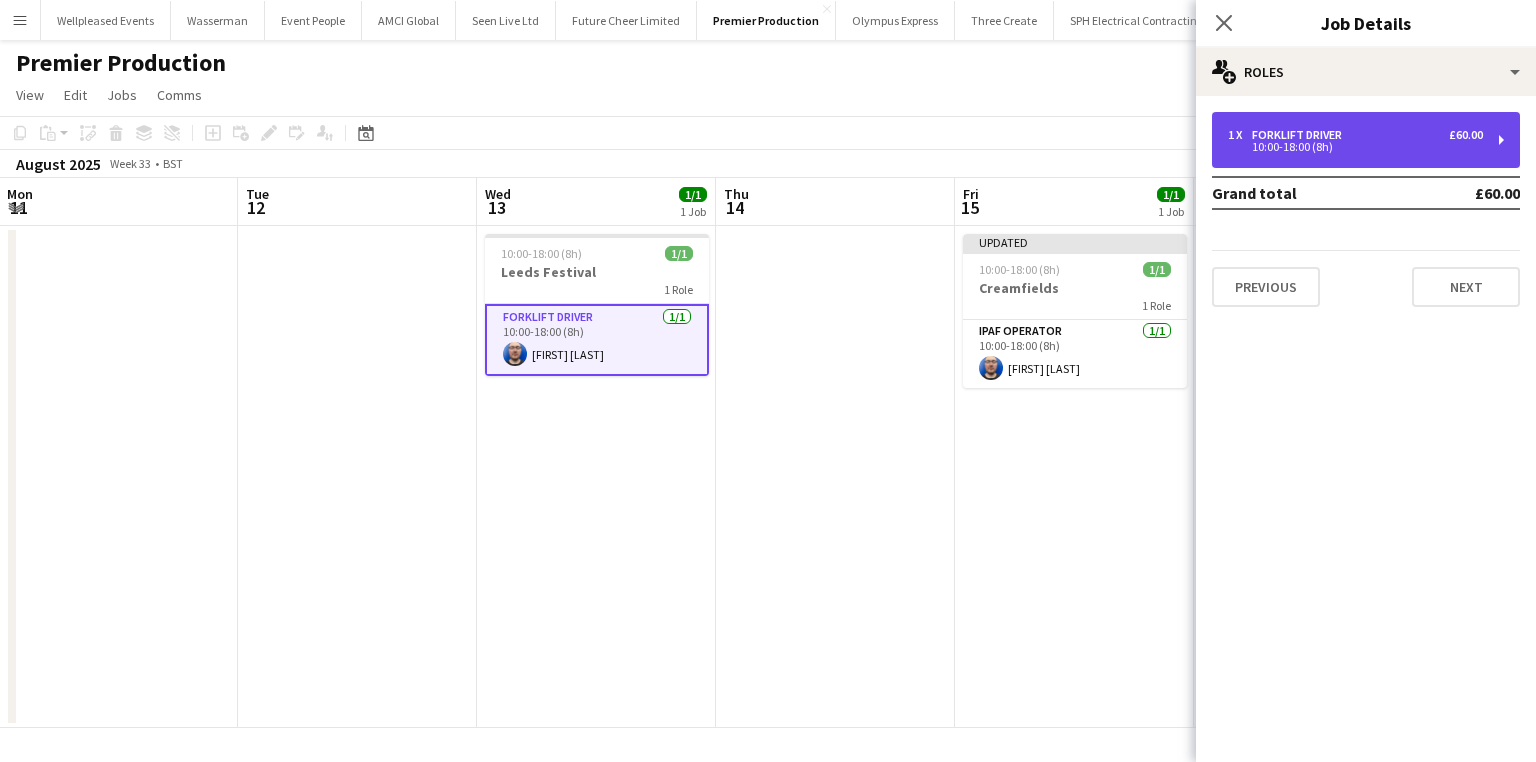 click on "1 x" at bounding box center [1240, 135] 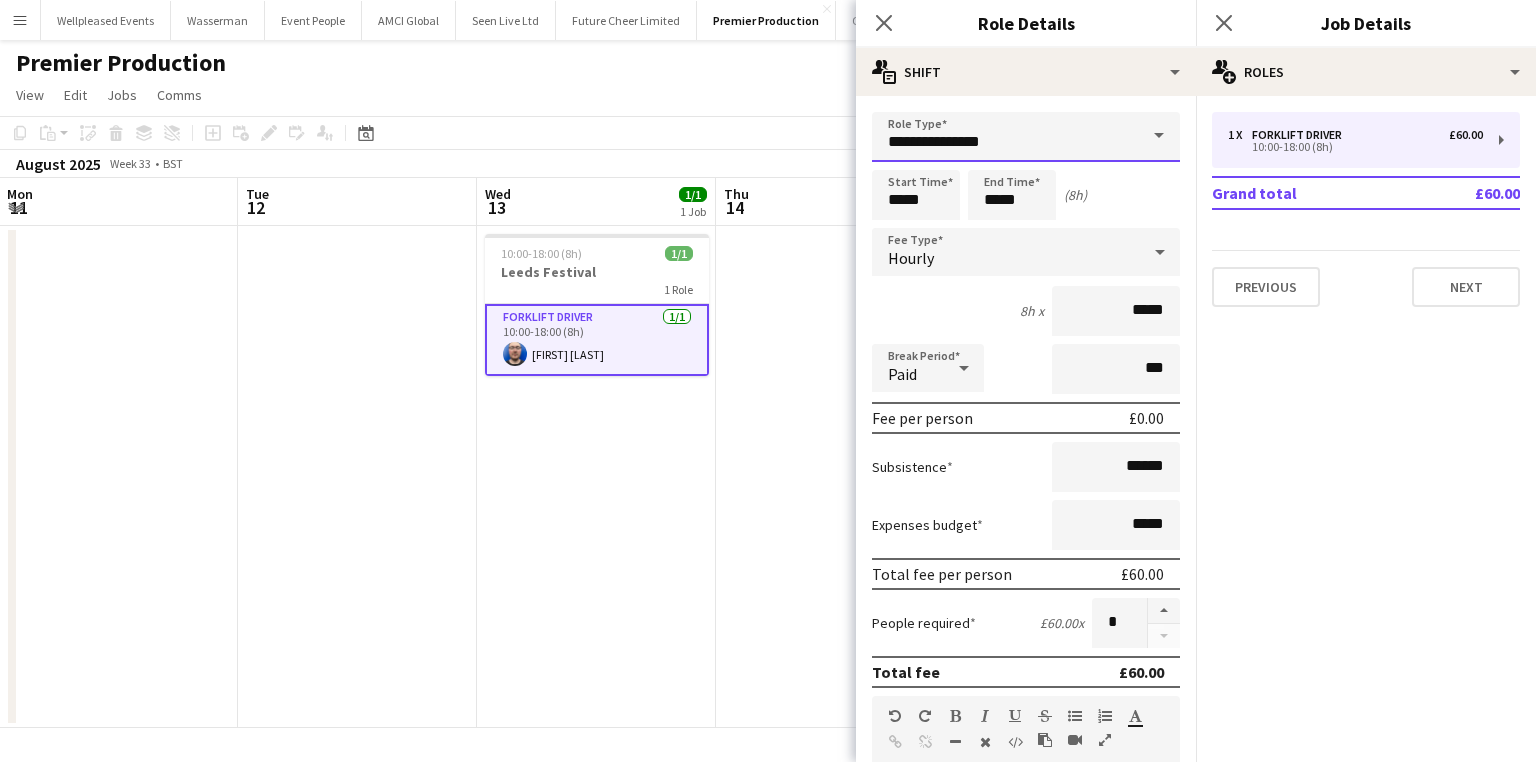 click on "**********" at bounding box center [1026, 137] 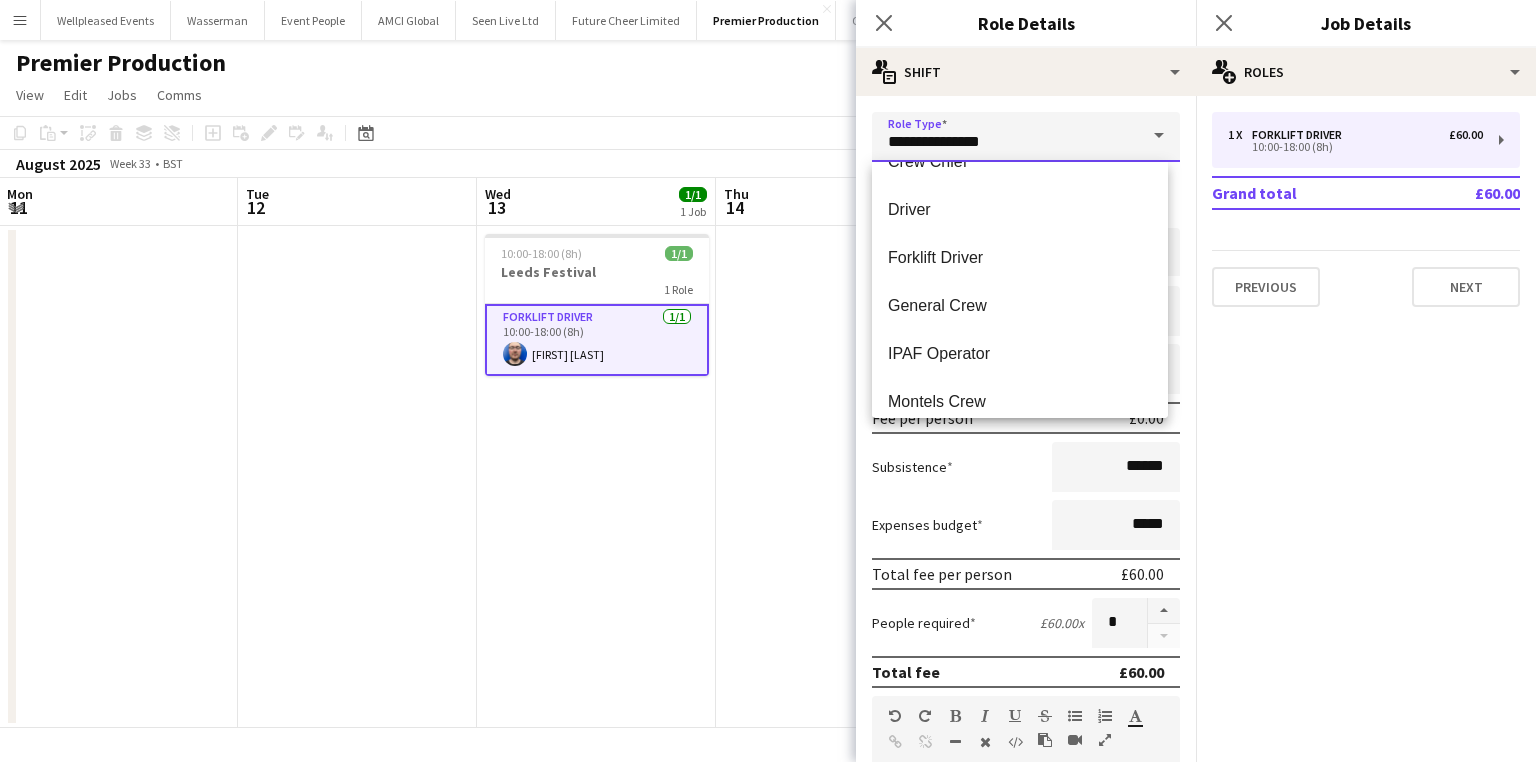 scroll, scrollTop: 240, scrollLeft: 0, axis: vertical 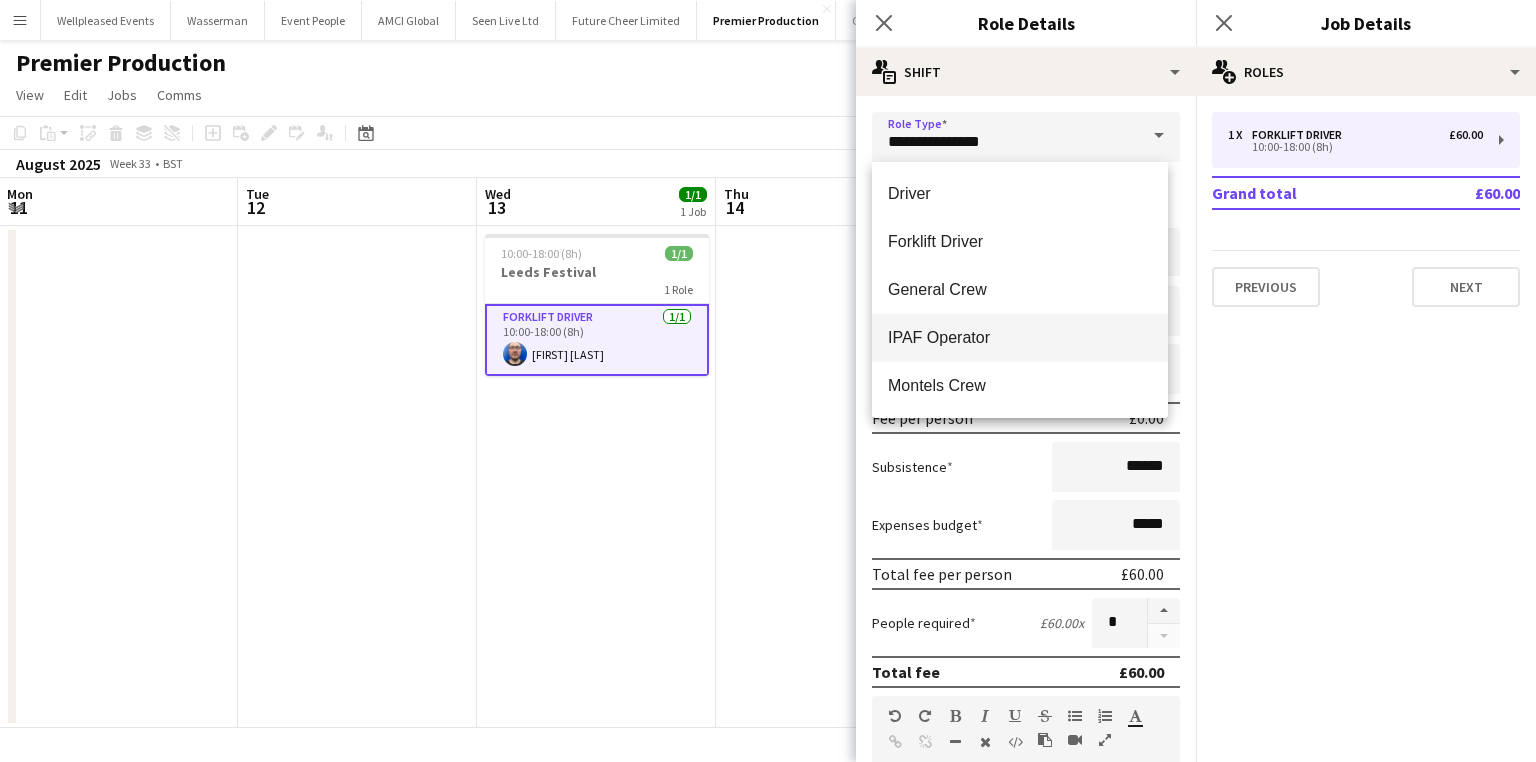 click on "IPAF Operator" at bounding box center (1020, 337) 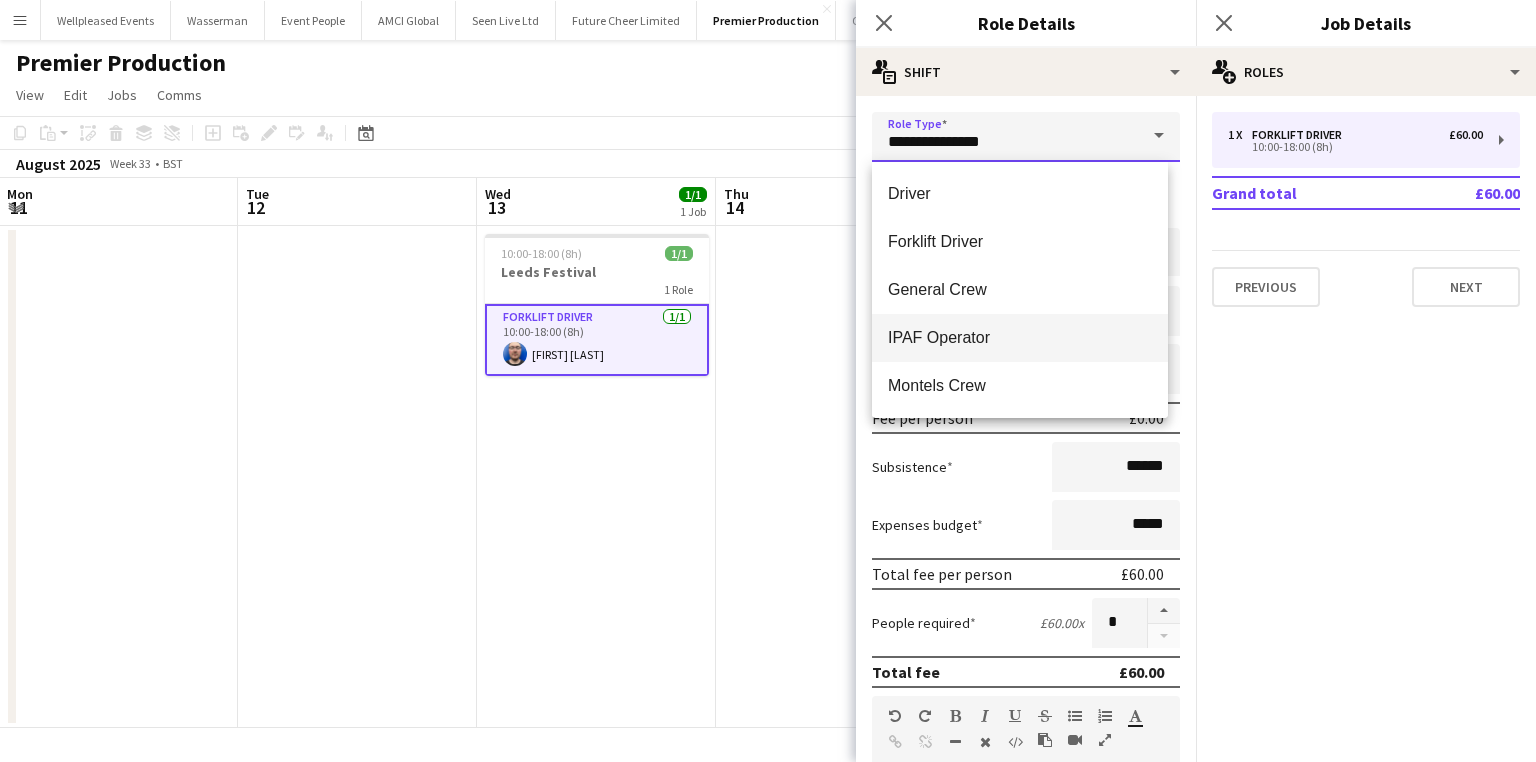 type on "**********" 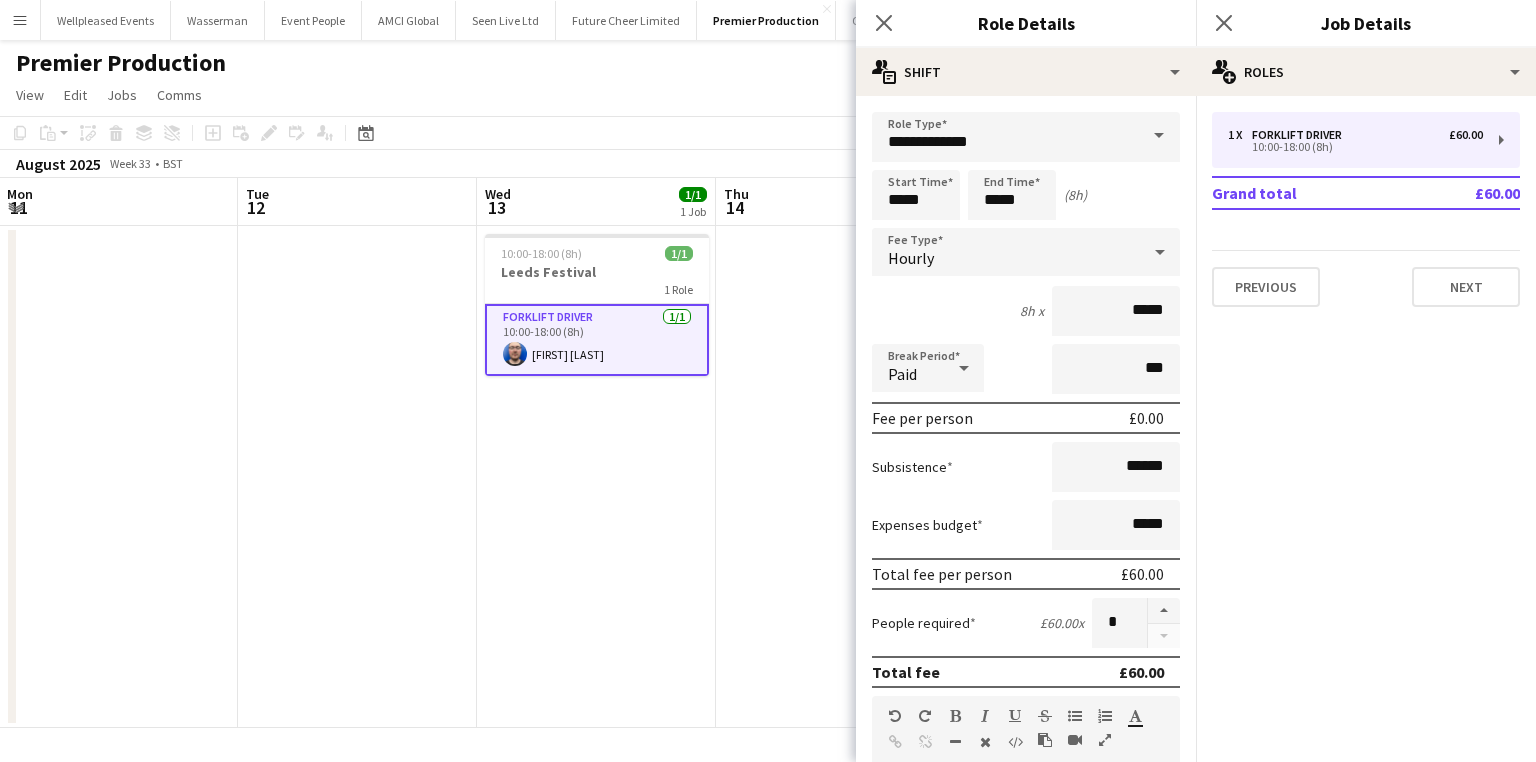 click on "10:00-18:00 (8h)    1/1   Leeds Festival   1 Role   Forklift Driver   1/1   10:00-18:00 (8h)
[FIRST] [LAST]" at bounding box center [596, 477] 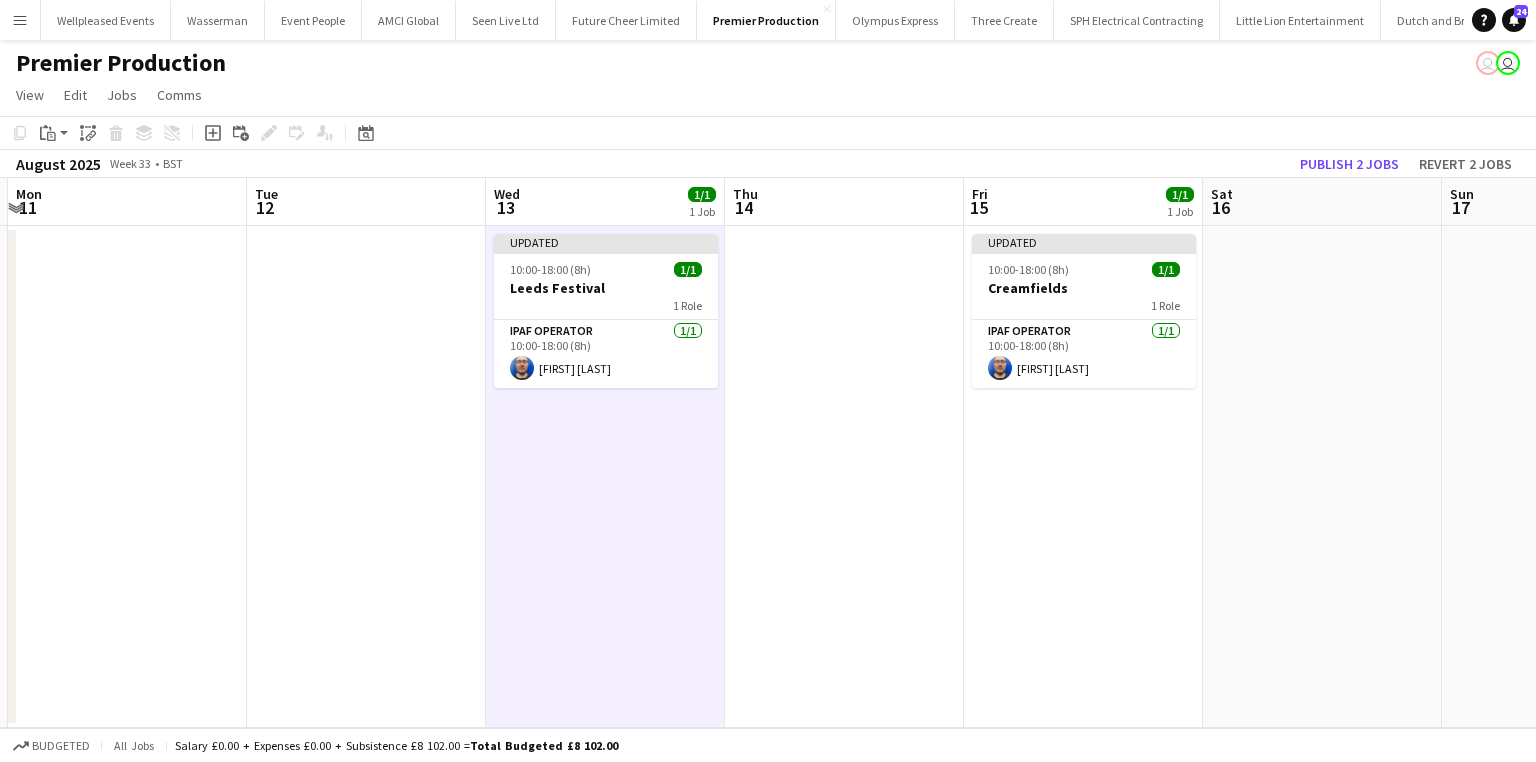 drag, startPoint x: 1156, startPoint y: 520, endPoint x: 687, endPoint y: 510, distance: 469.1066 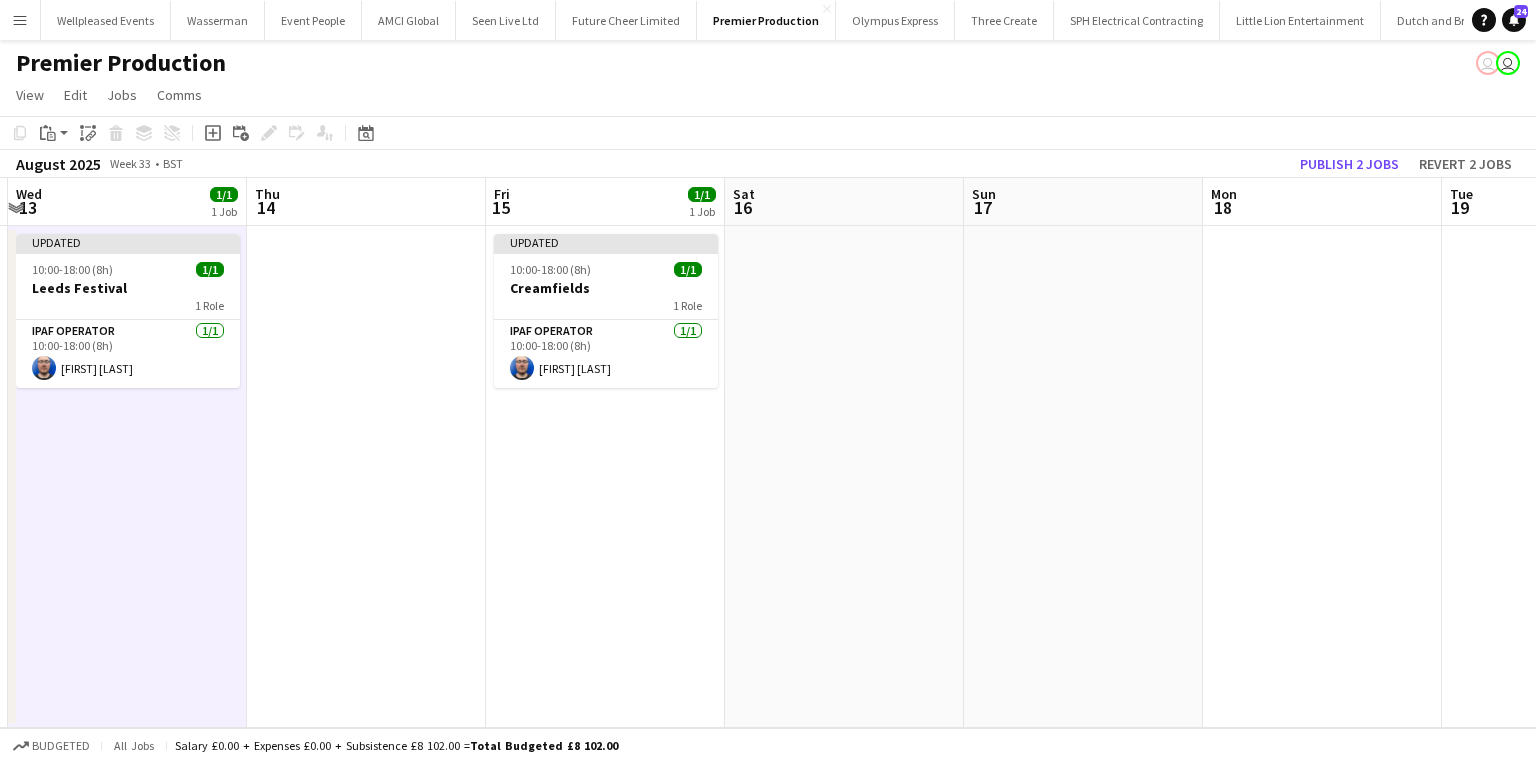 scroll, scrollTop: 0, scrollLeft: 717, axis: horizontal 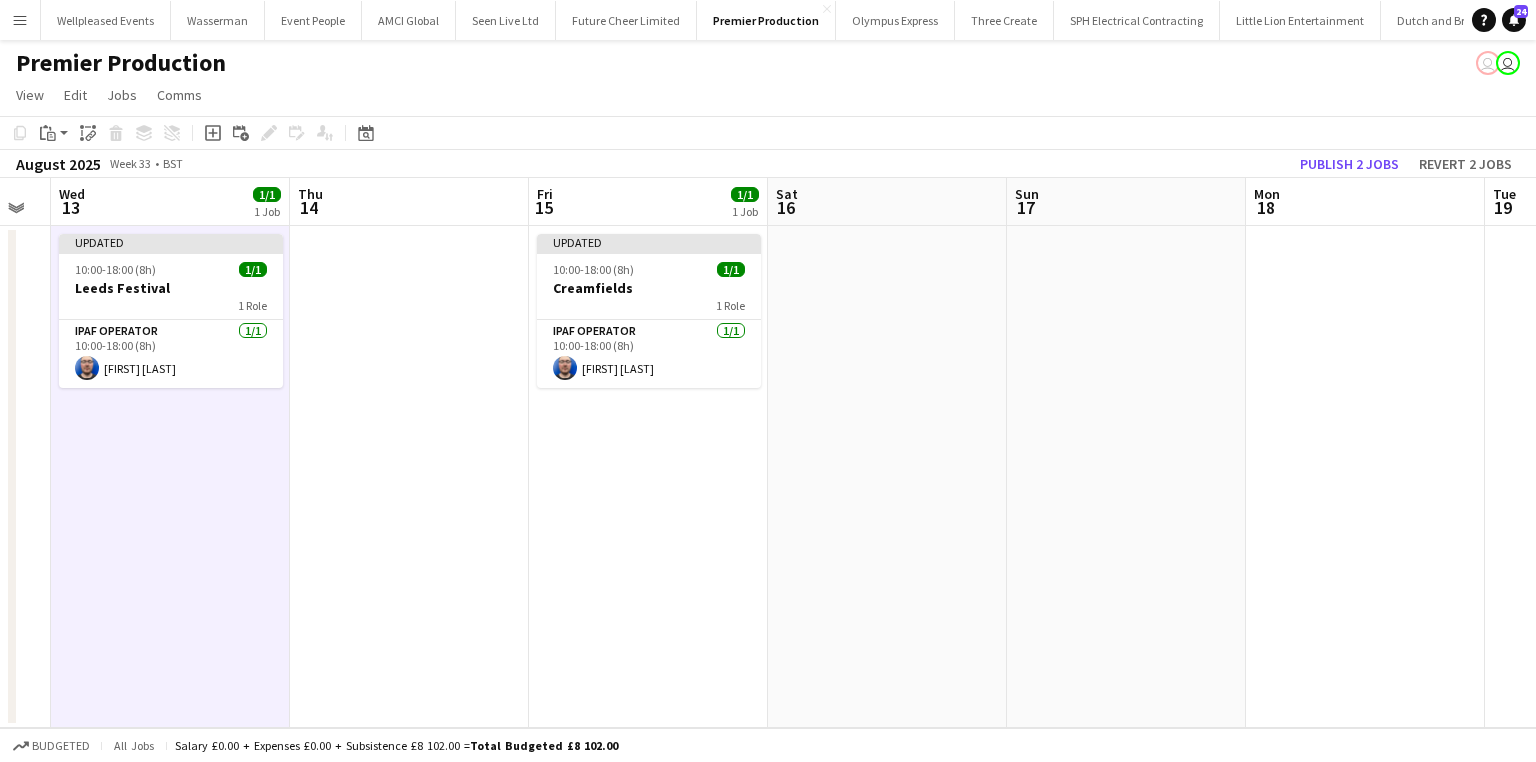 drag, startPoint x: 1056, startPoint y: 503, endPoint x: 629, endPoint y: 496, distance: 427.05737 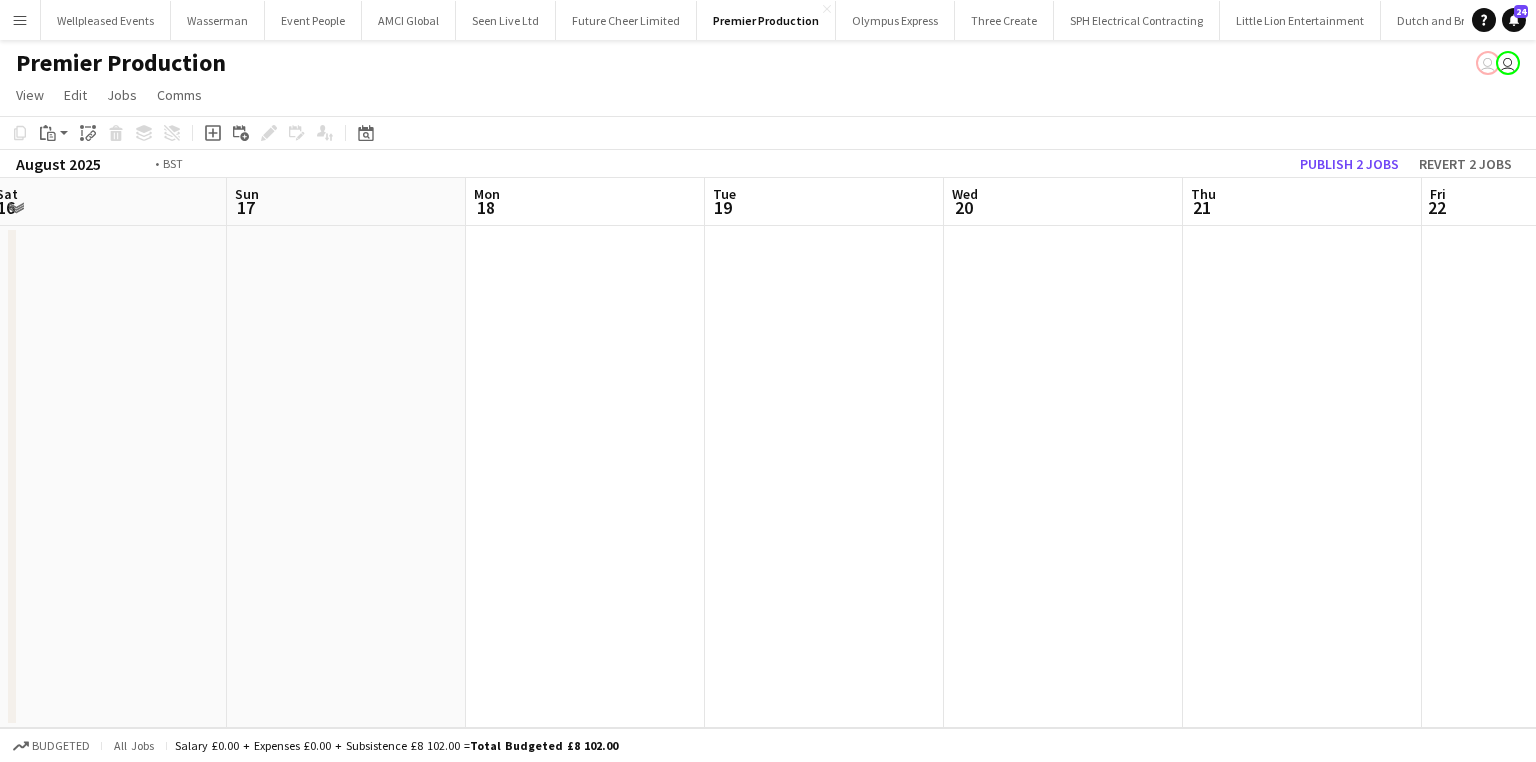 drag, startPoint x: 1356, startPoint y: 486, endPoint x: 579, endPoint y: 505, distance: 777.23224 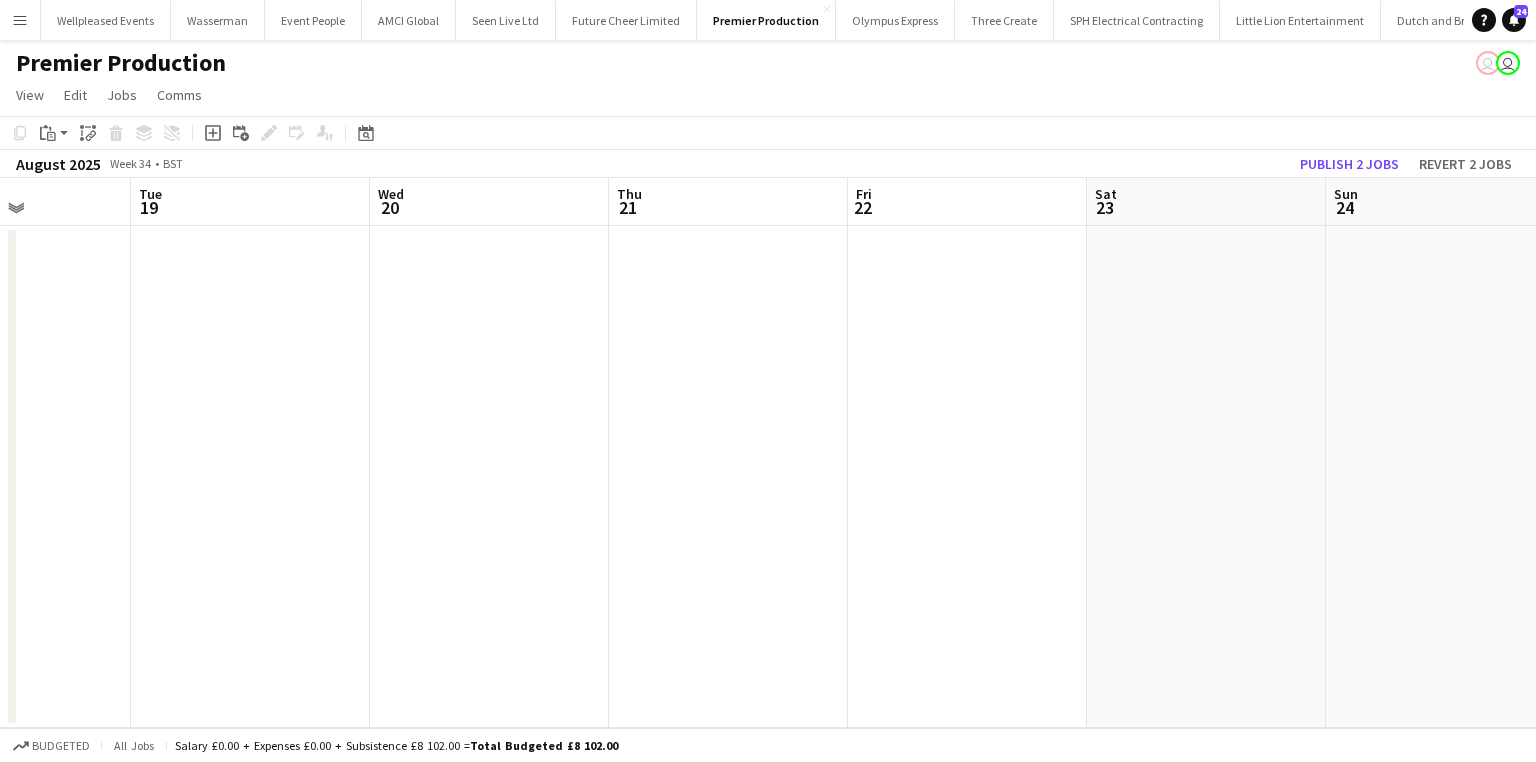drag, startPoint x: 1257, startPoint y: 496, endPoint x: 525, endPoint y: 509, distance: 732.1154 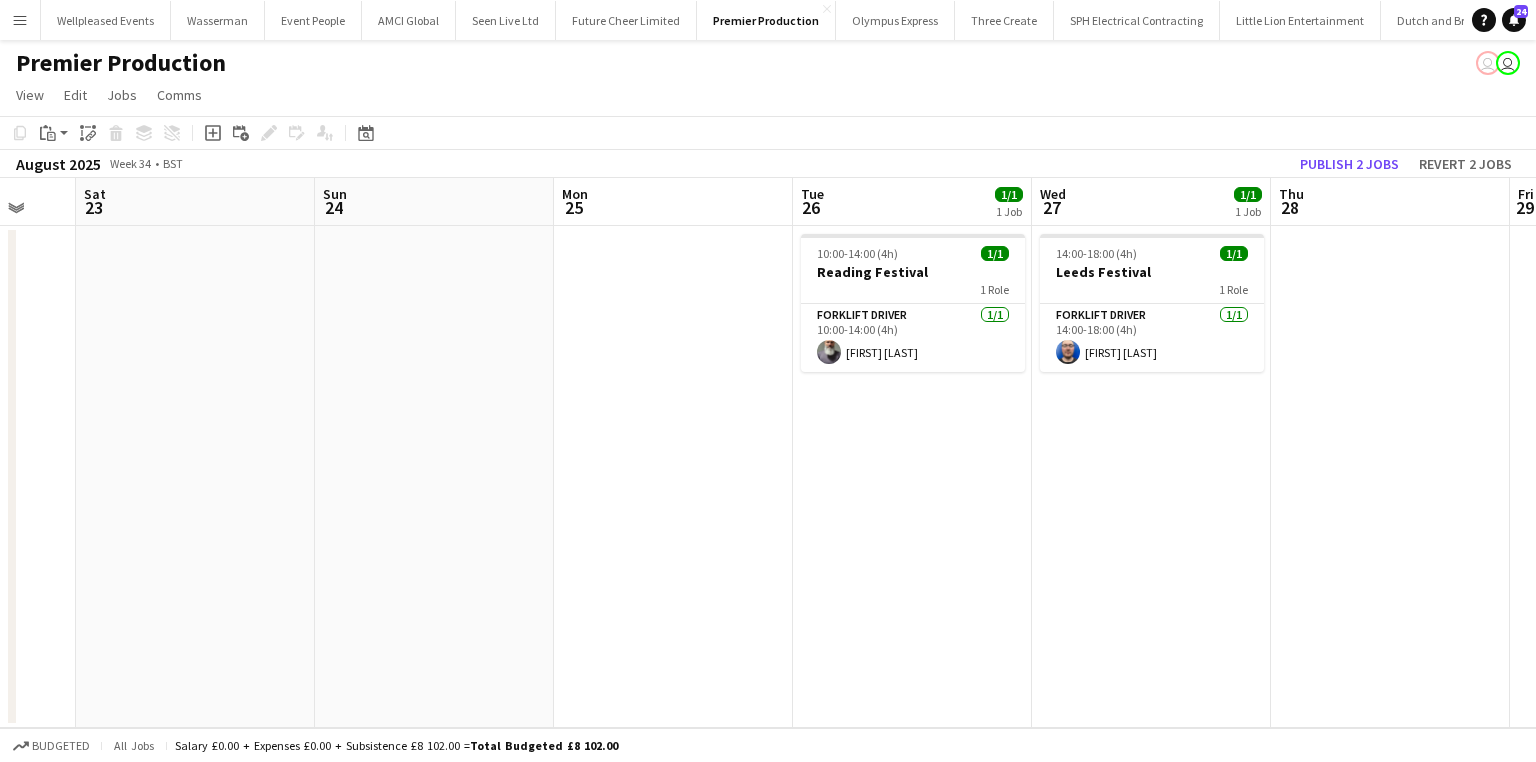 drag, startPoint x: 1138, startPoint y: 495, endPoint x: 805, endPoint y: 496, distance: 333.0015 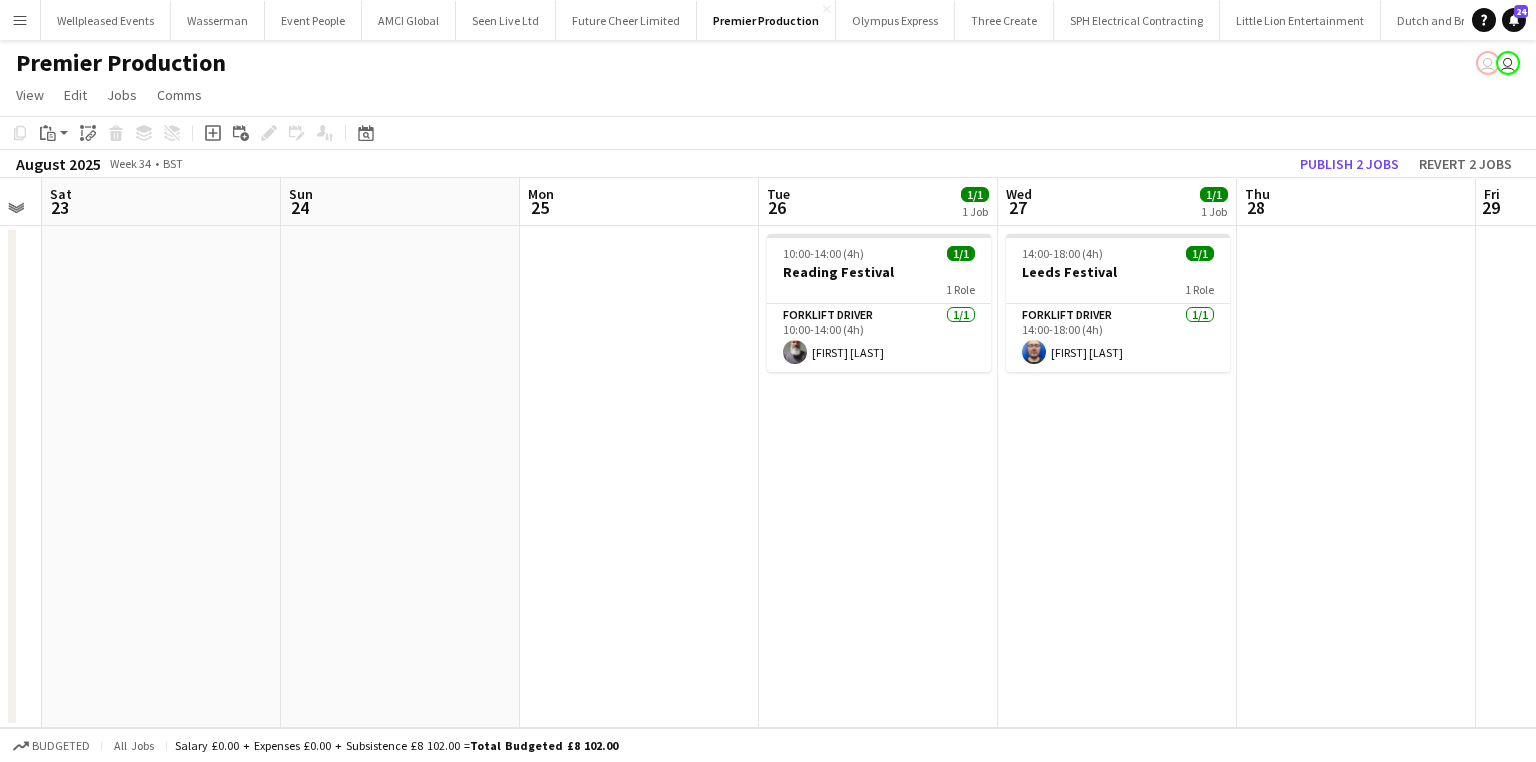 click at bounding box center [1356, 477] 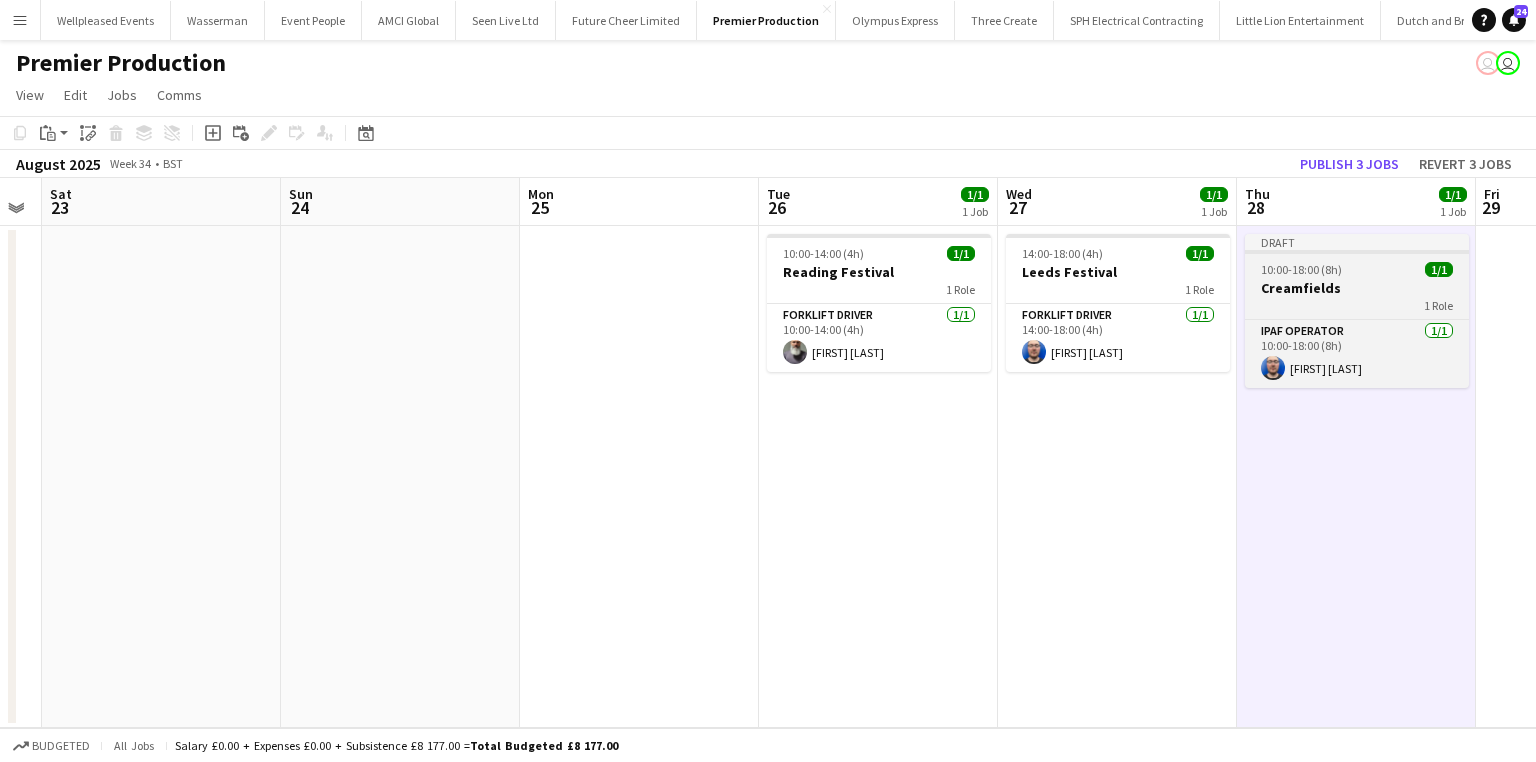 click on "1 Role" at bounding box center [1357, 305] 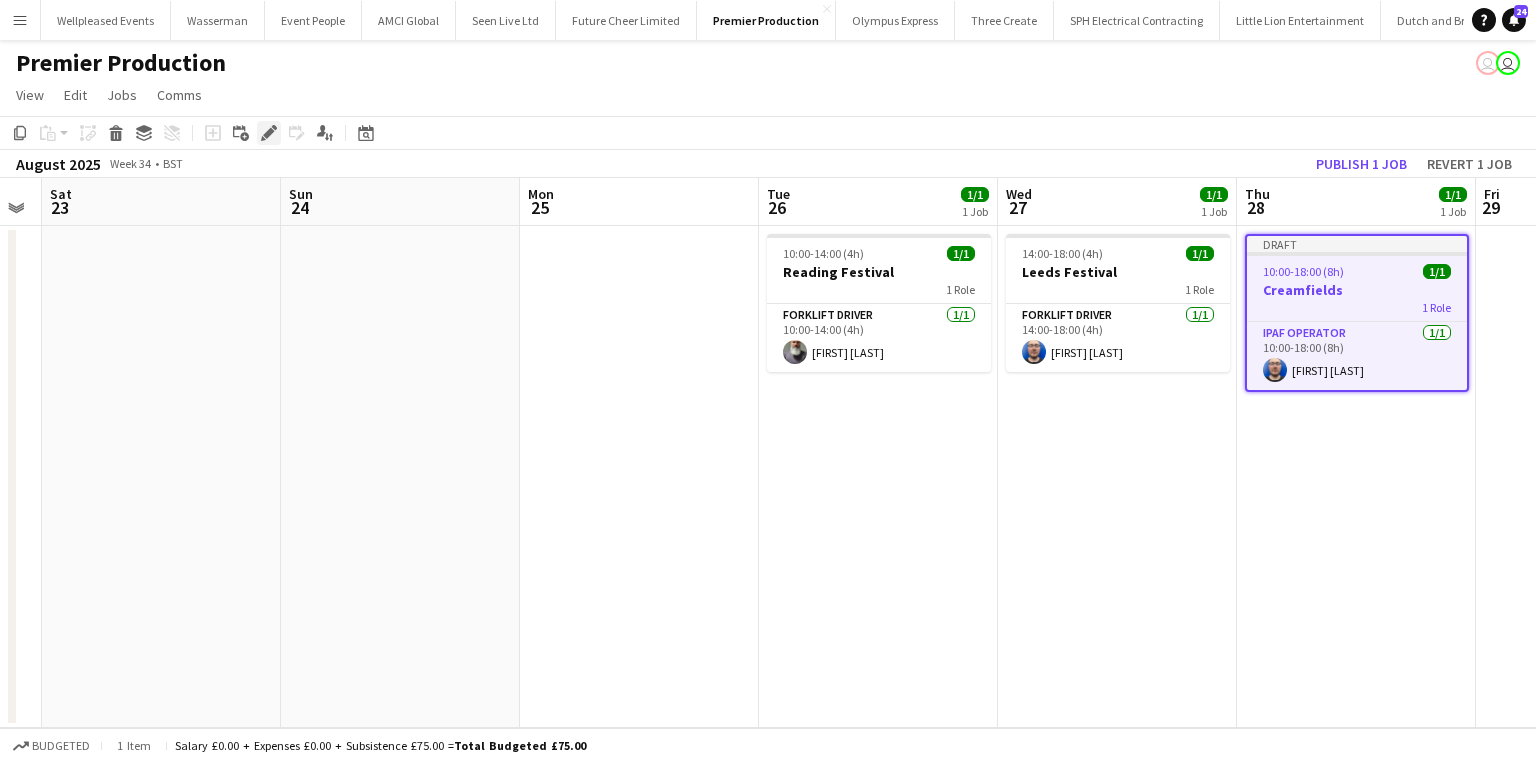 click on "Edit" at bounding box center [269, 133] 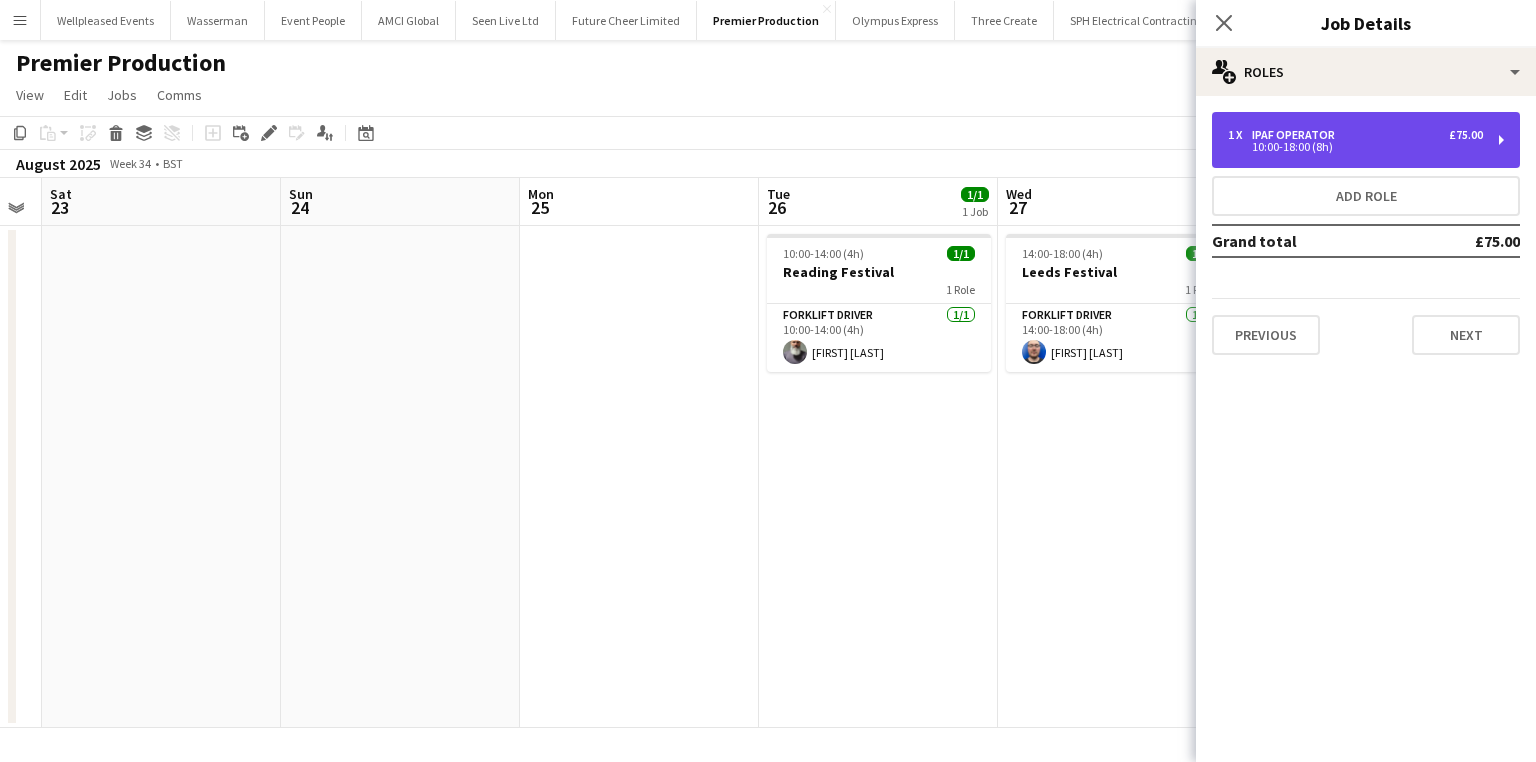 click on "1 x   IPAF Operator   £75.00   10:00-18:00 (8h)" at bounding box center (1366, 140) 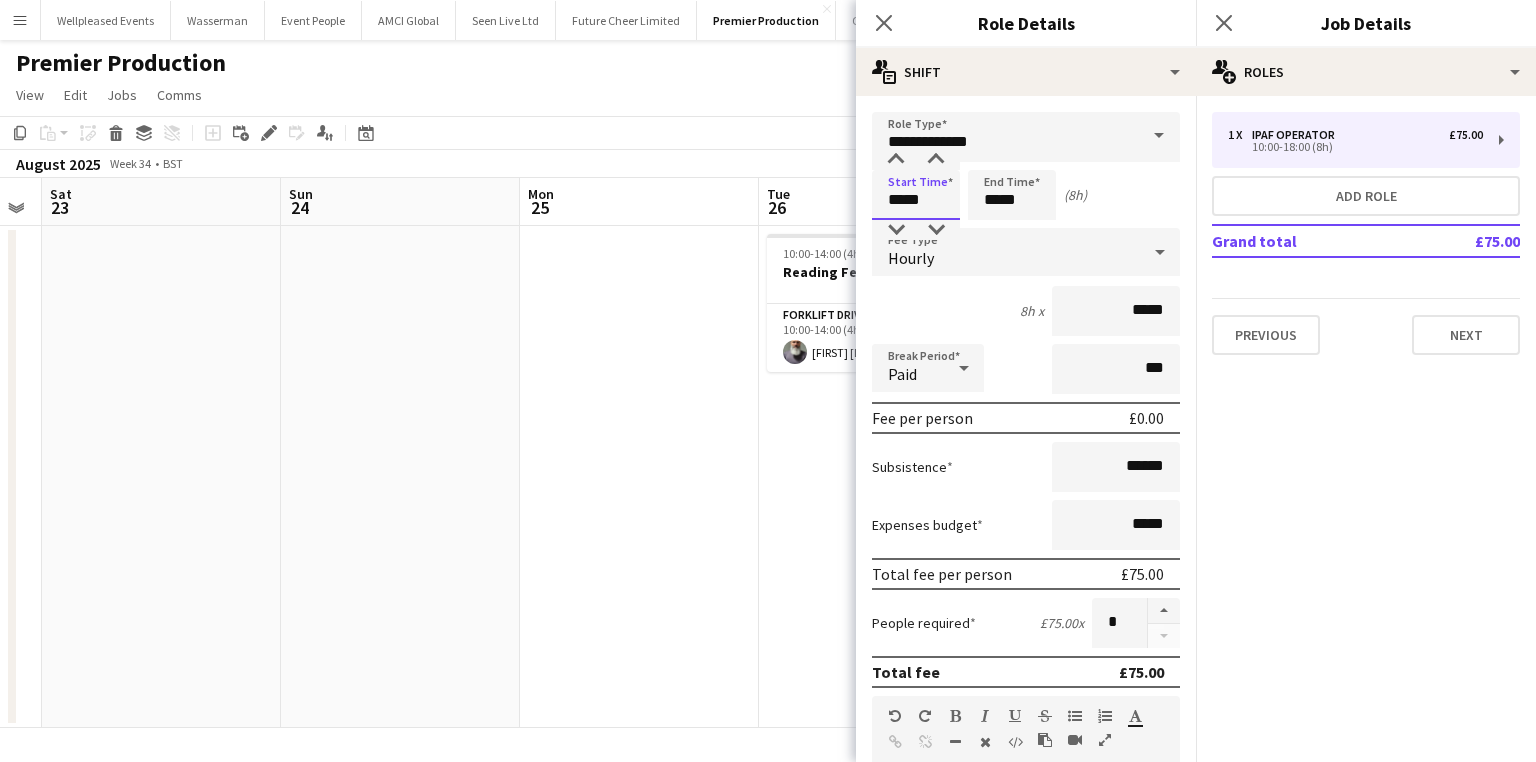 click on "*****" at bounding box center (916, 195) 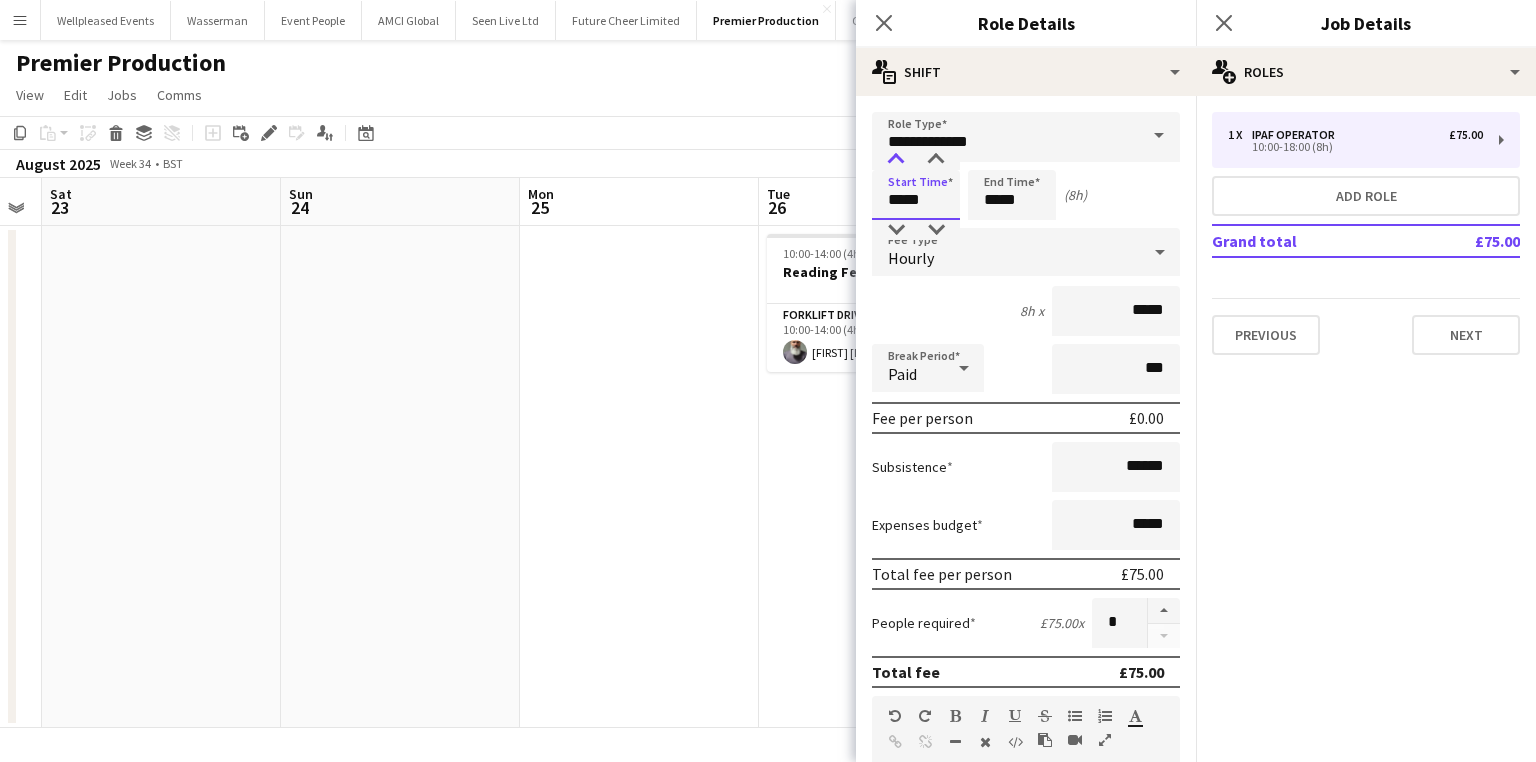 click at bounding box center (896, 160) 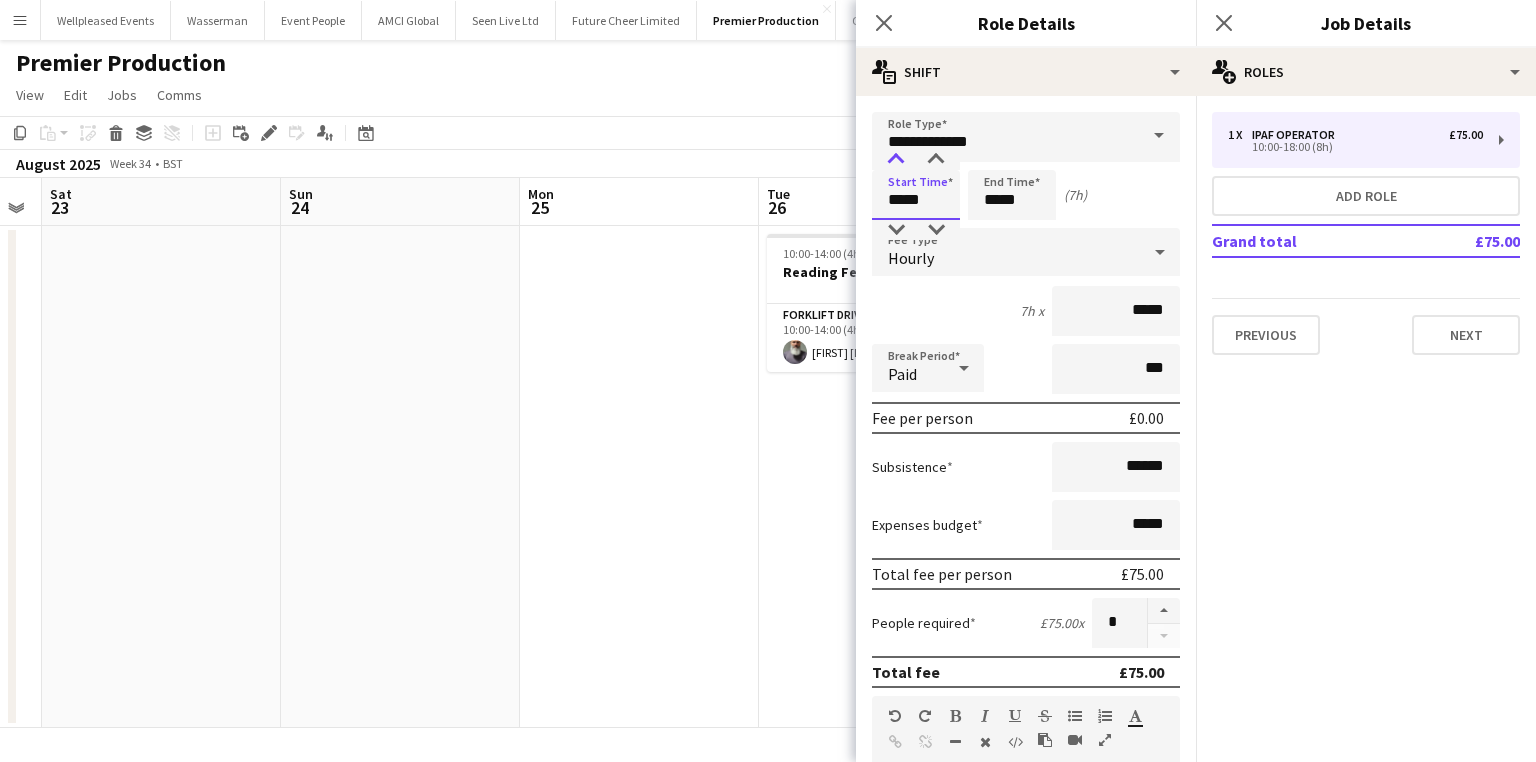 click at bounding box center [896, 160] 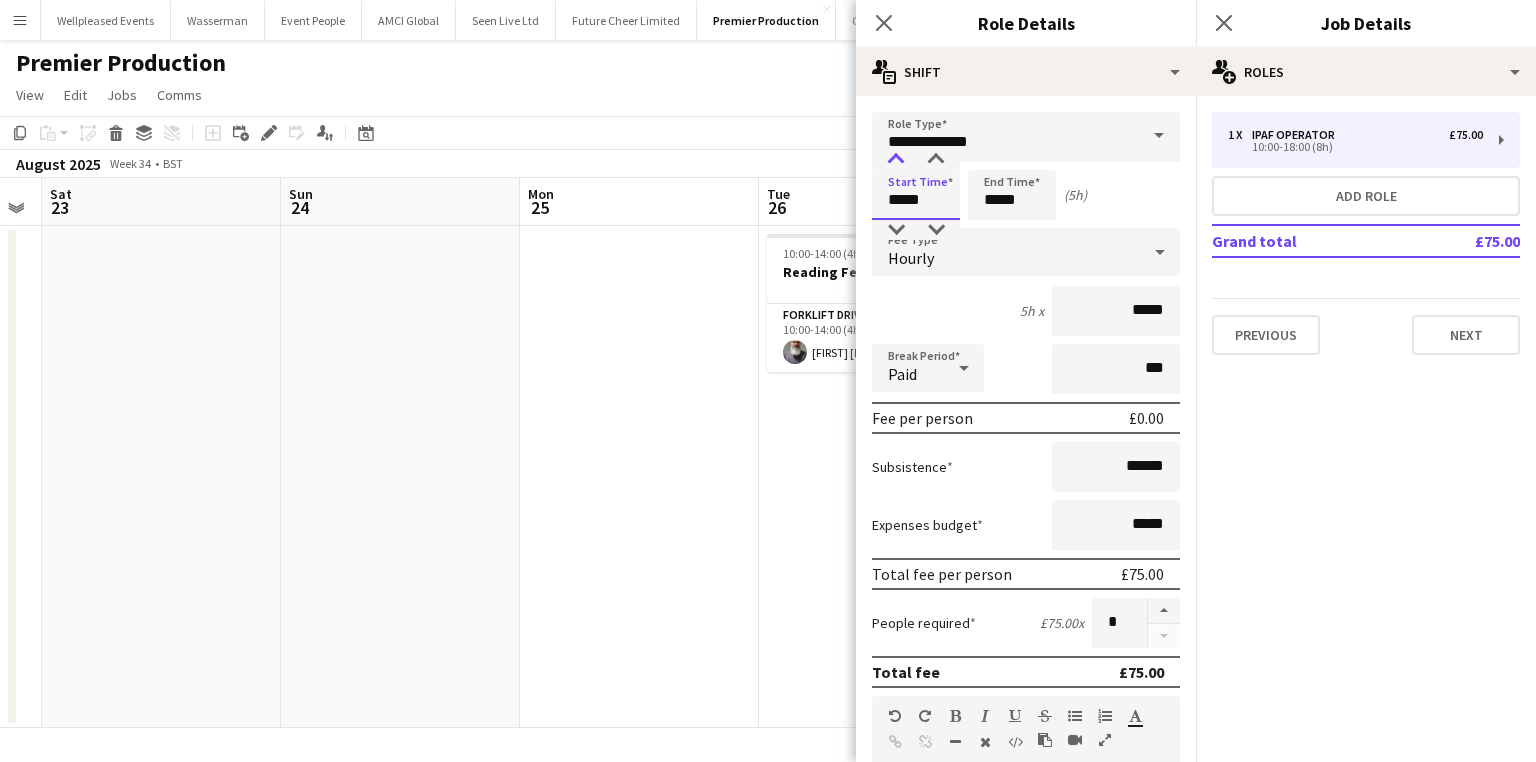click at bounding box center (896, 160) 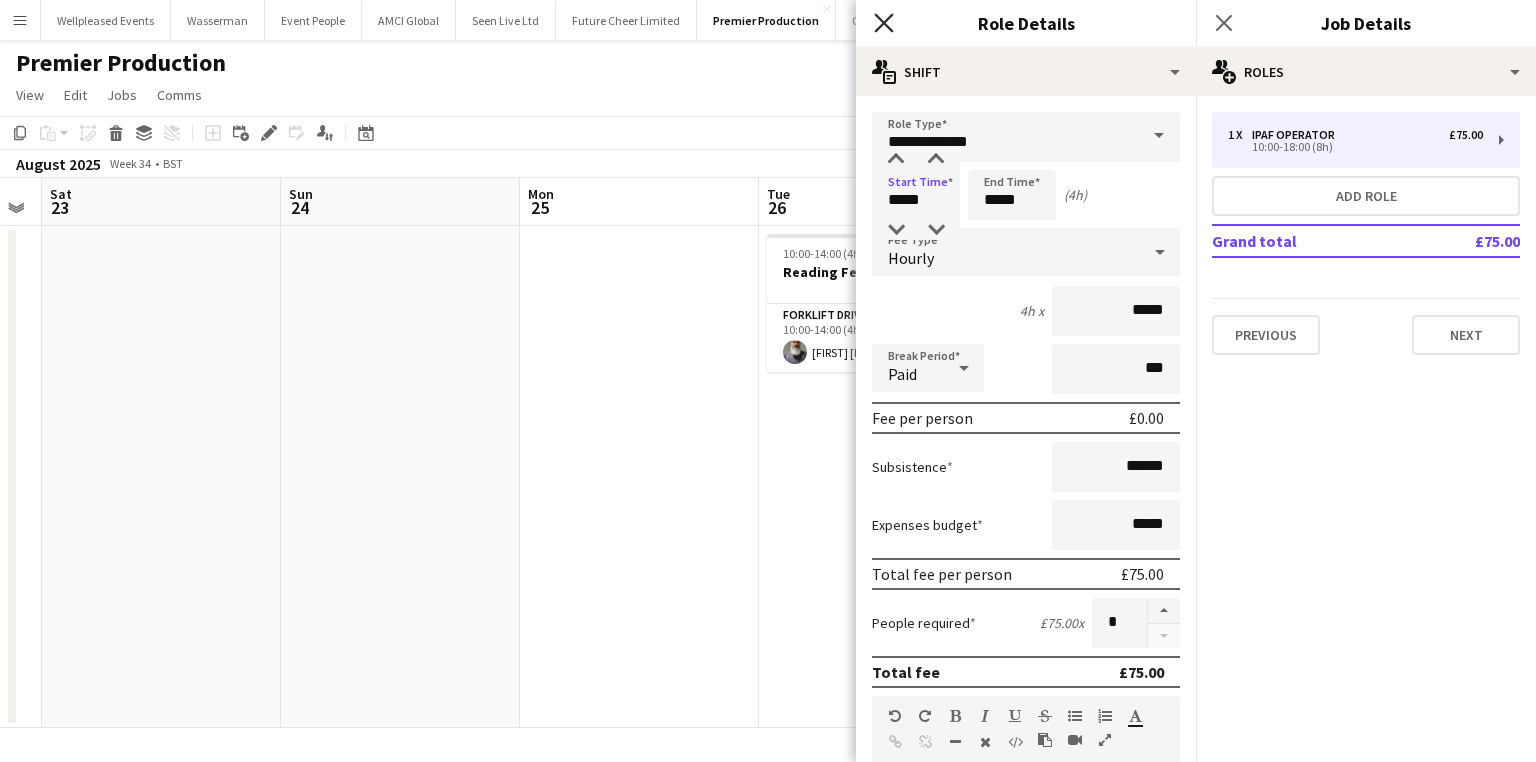 click on "Close pop-in" 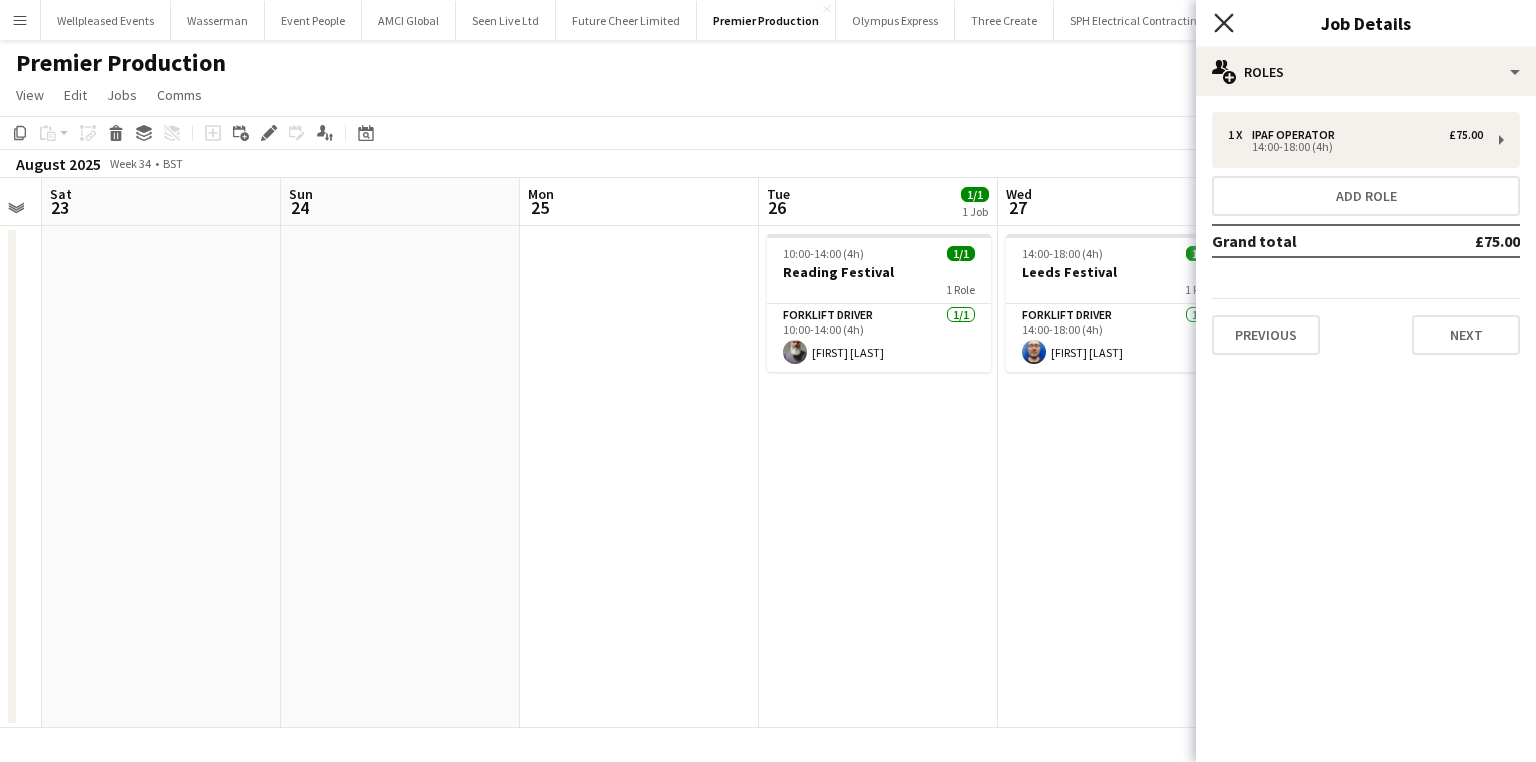 click 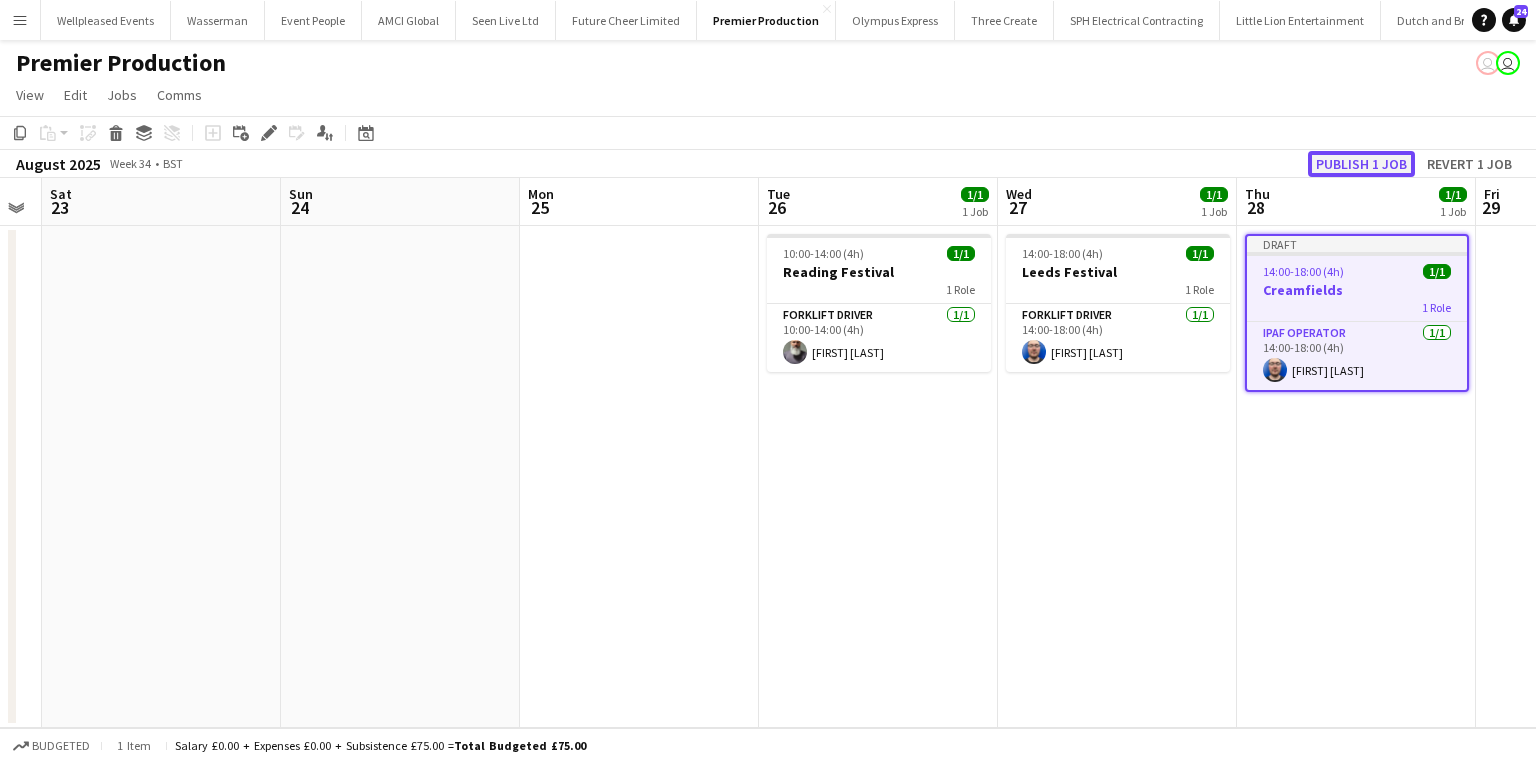 click on "Publish 1 job" 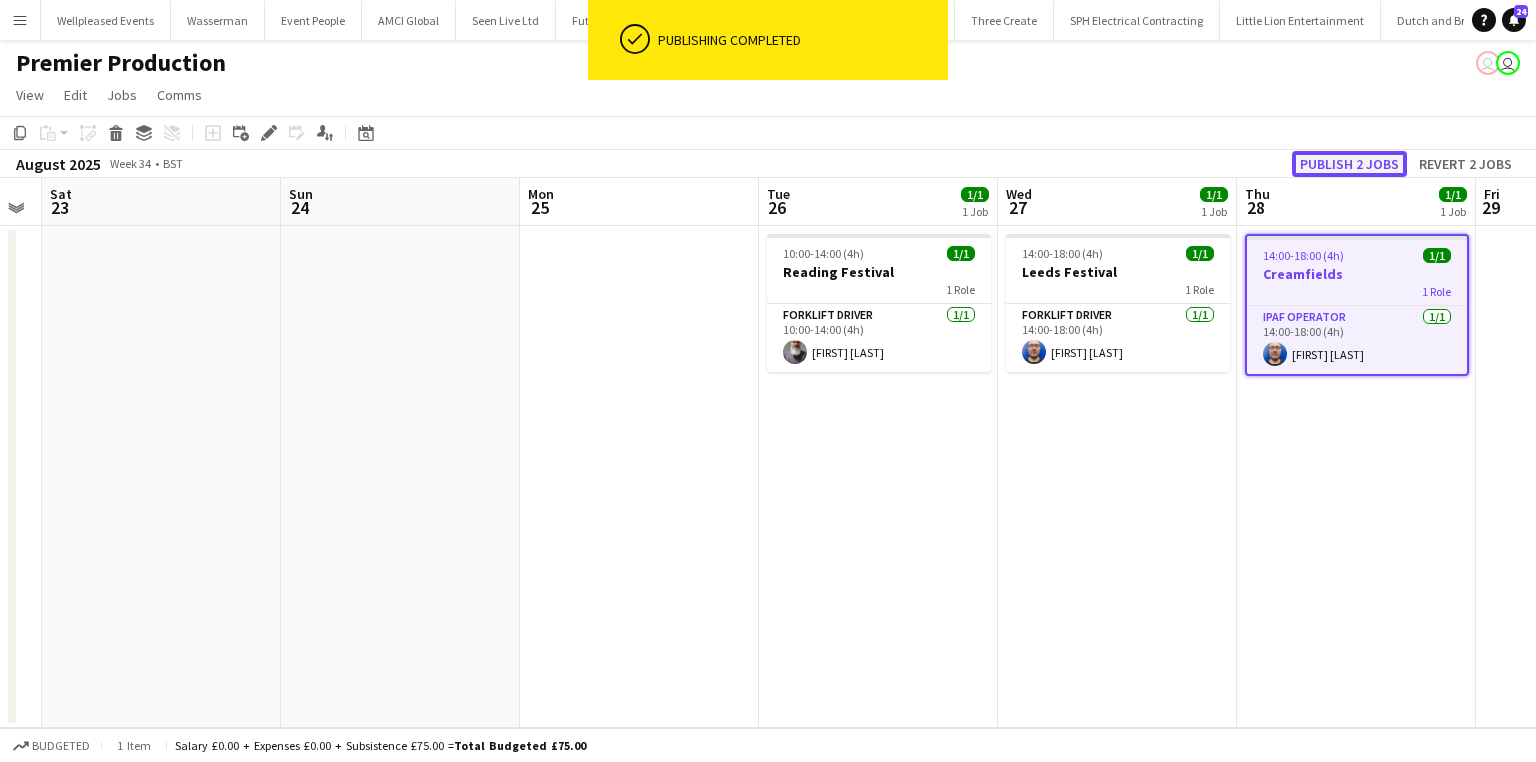 click on "Publish 2 jobs" 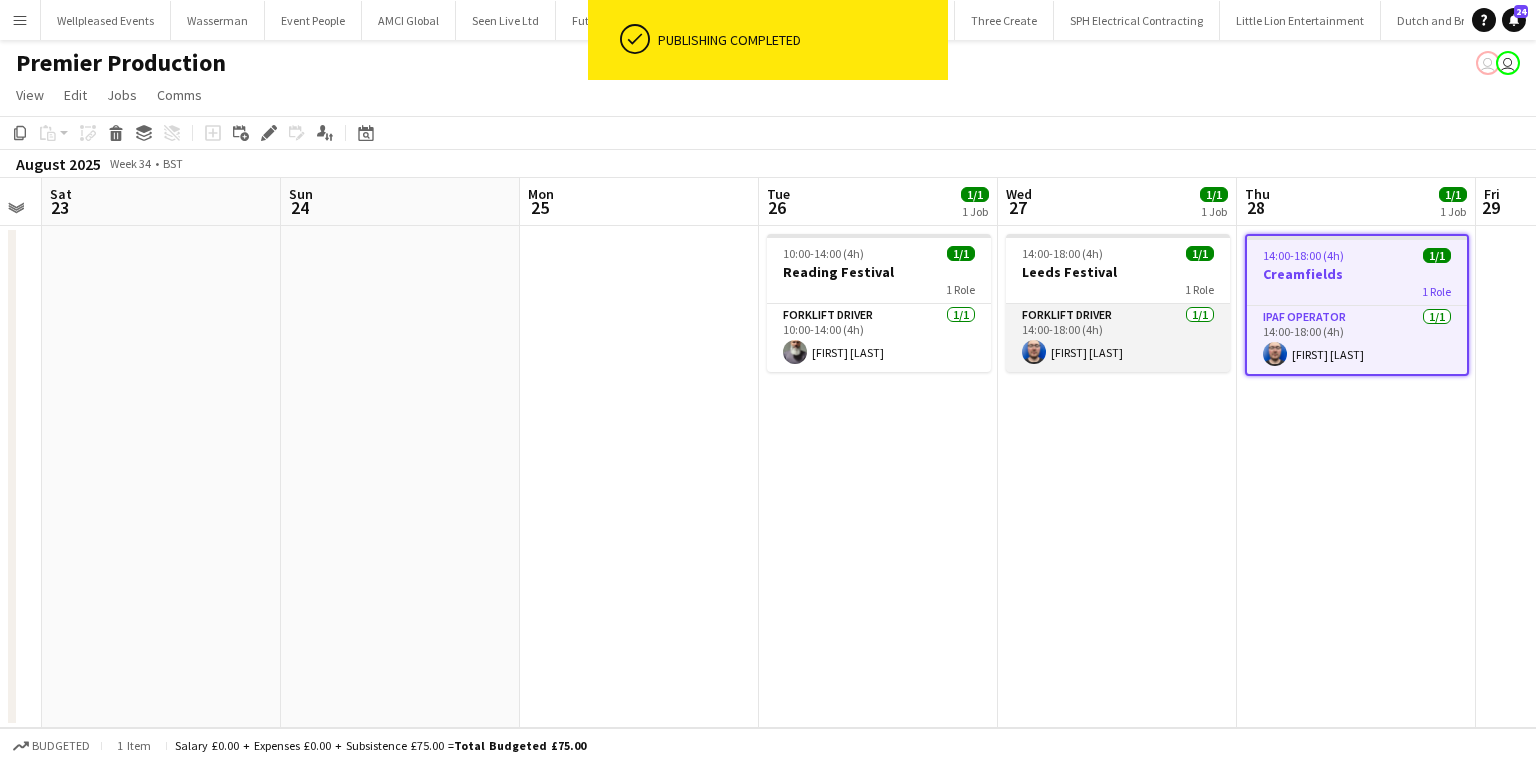 click on "Forklift Driver   1/1   14:00-18:00 (4h)
Thomas Barker" at bounding box center [1118, 338] 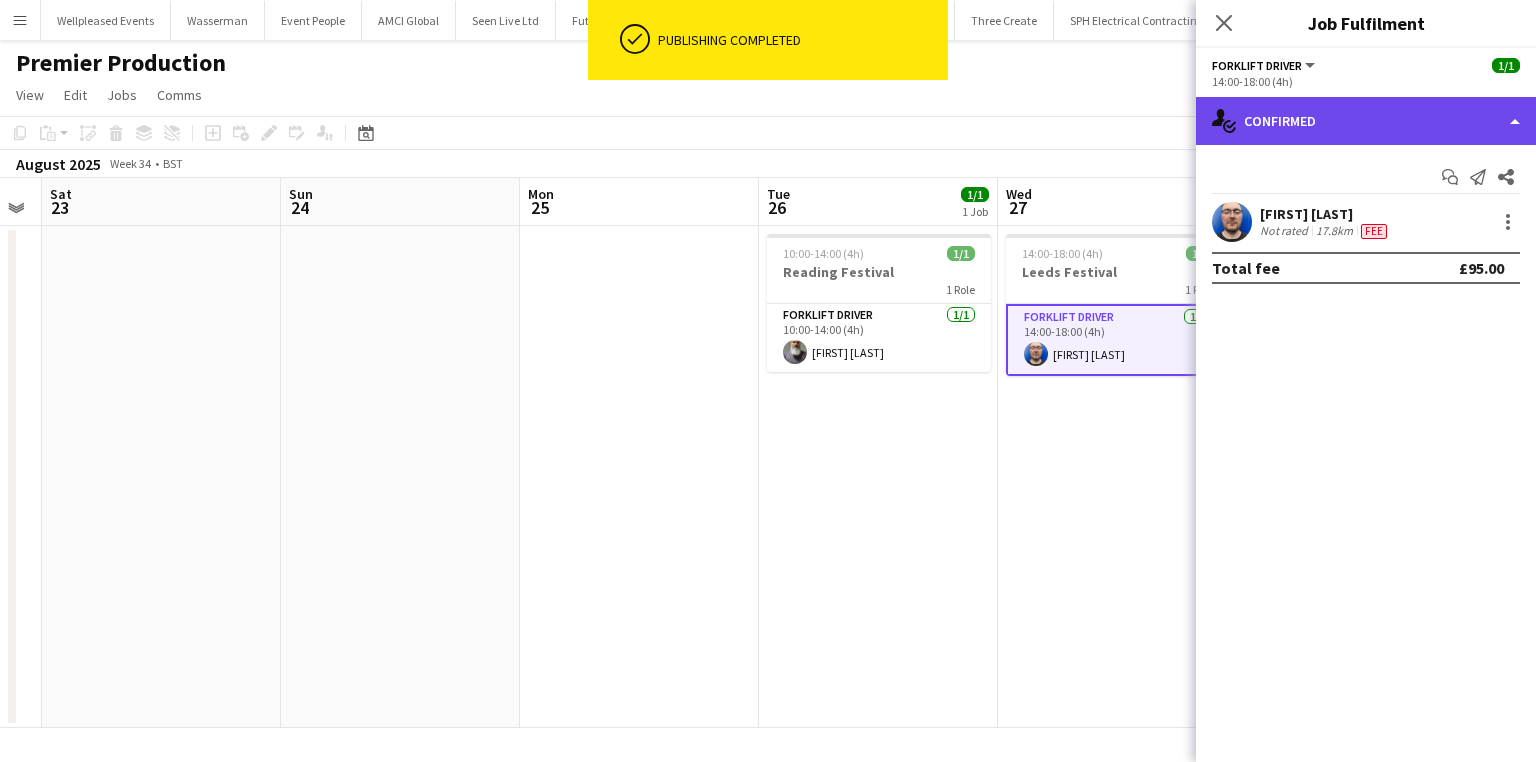 click on "single-neutral-actions-check-2
Confirmed" 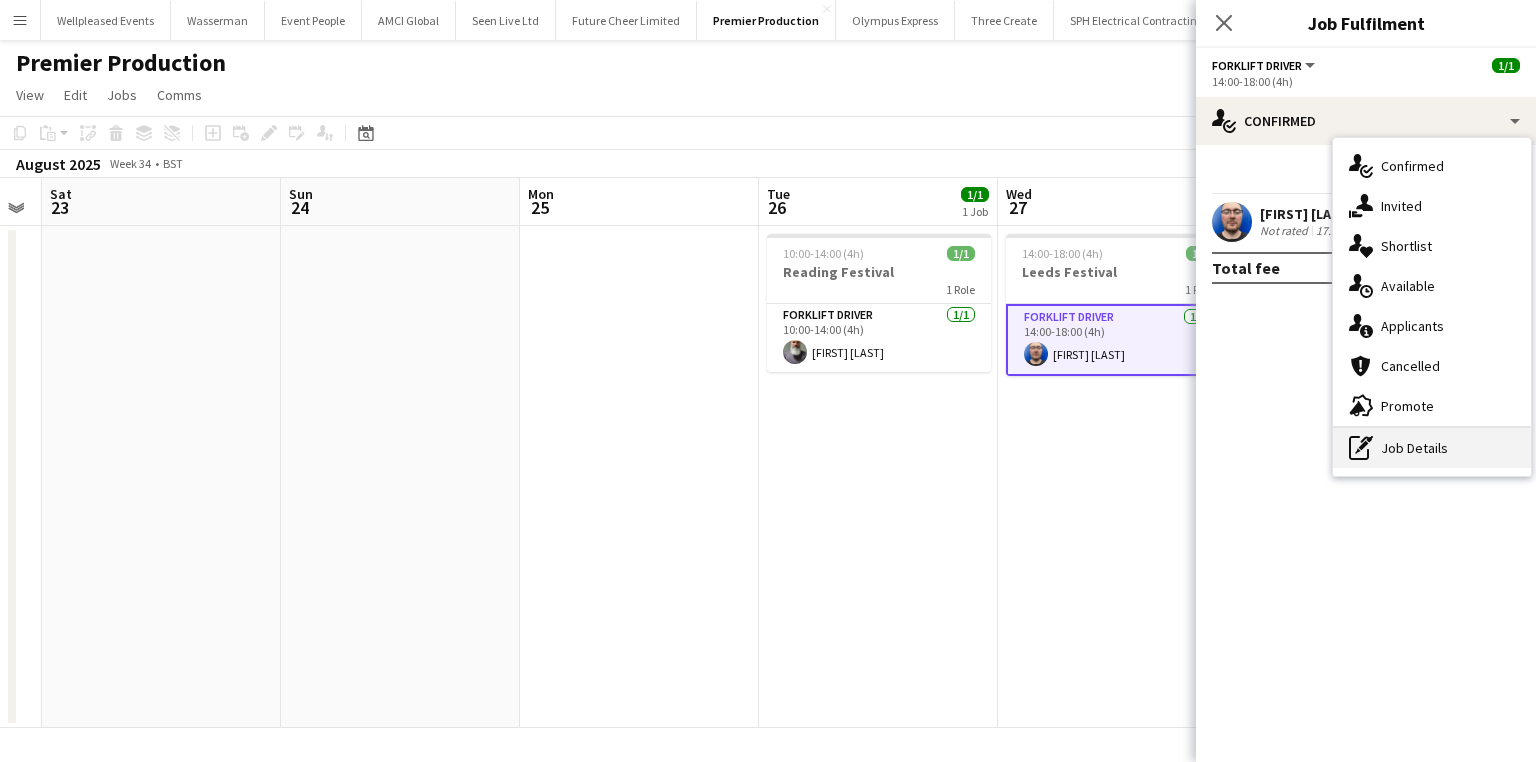 click on "pen-write
Job Details" at bounding box center (1432, 448) 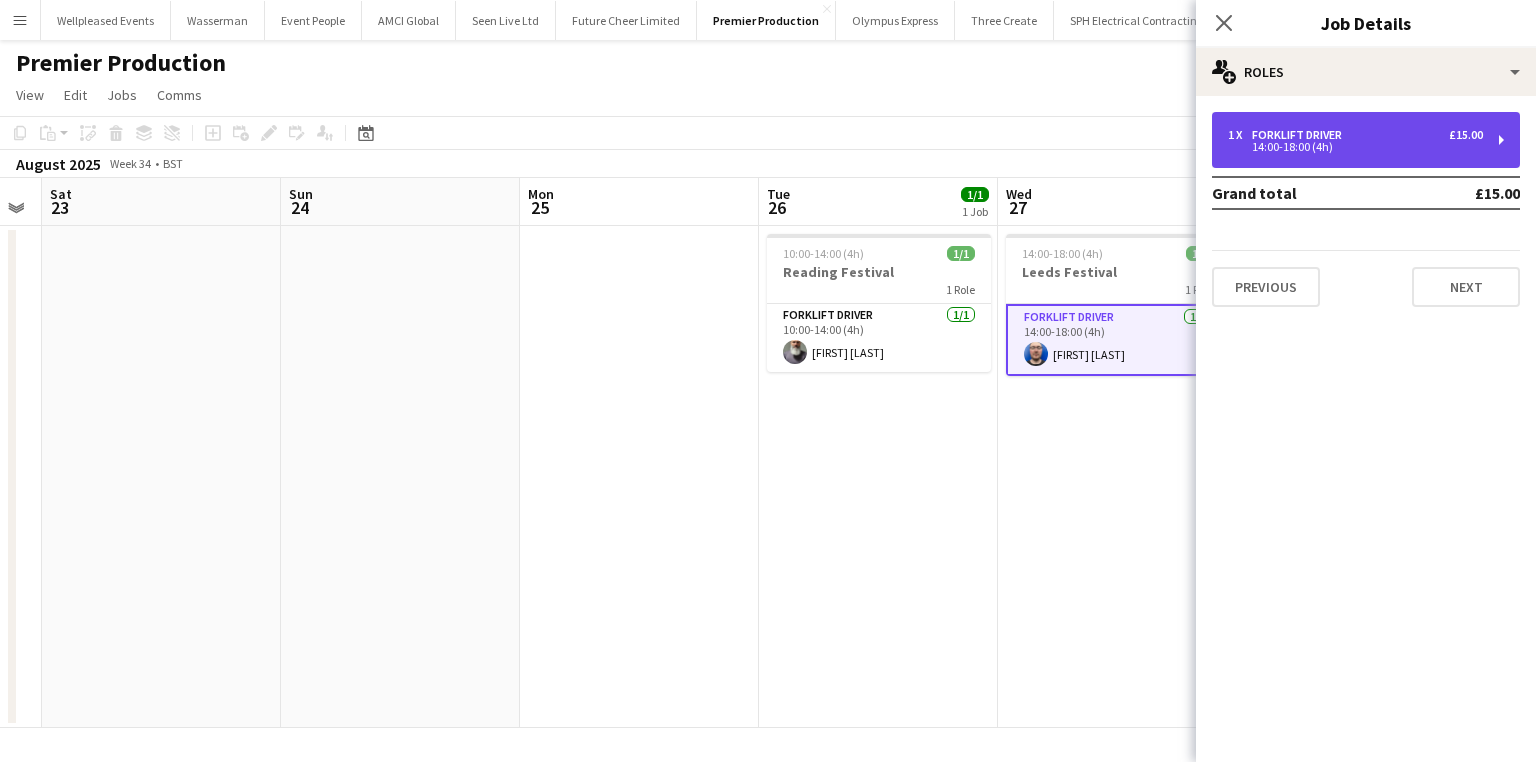 click on "Forklift Driver" at bounding box center (1301, 135) 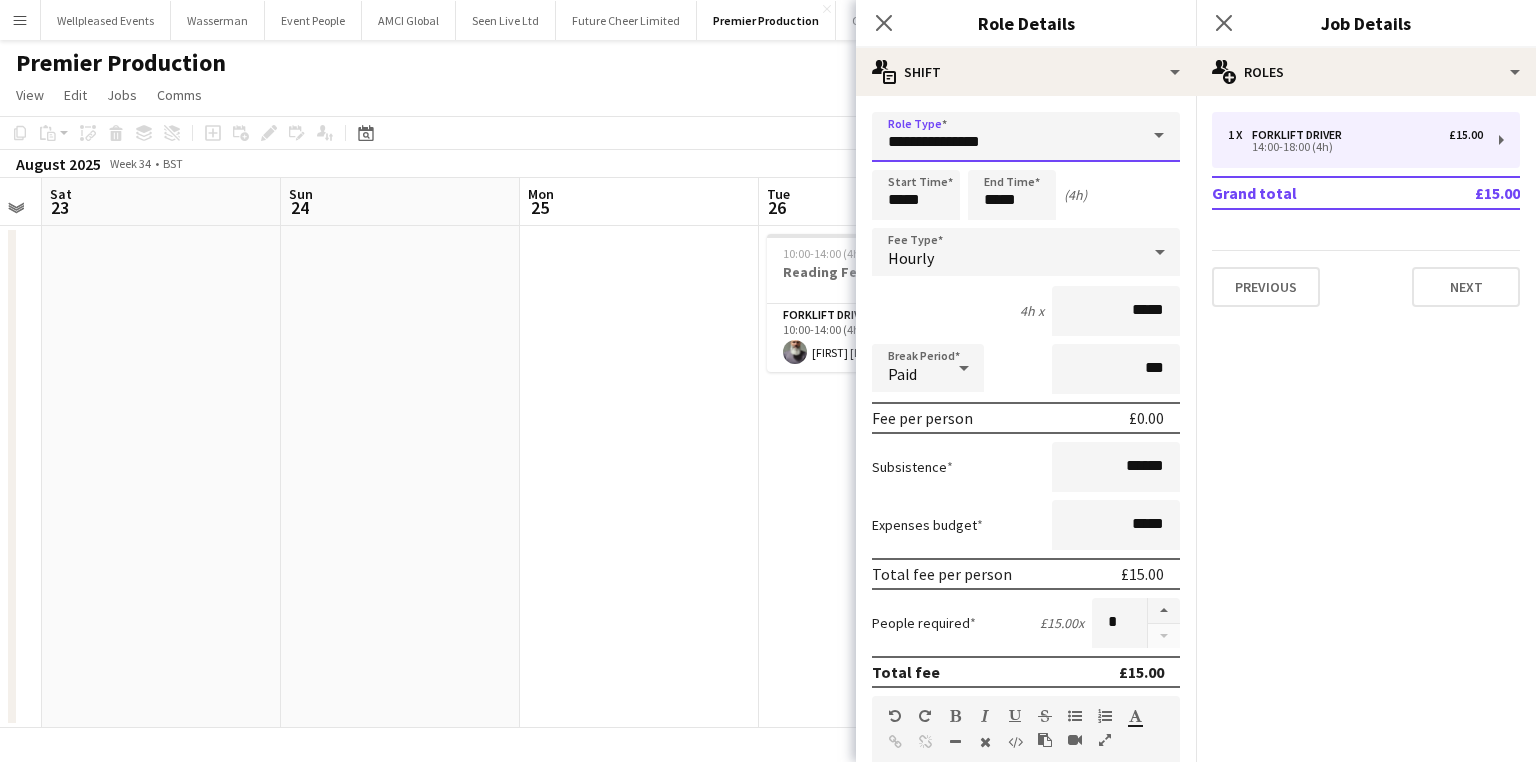 click on "**********" at bounding box center [1026, 137] 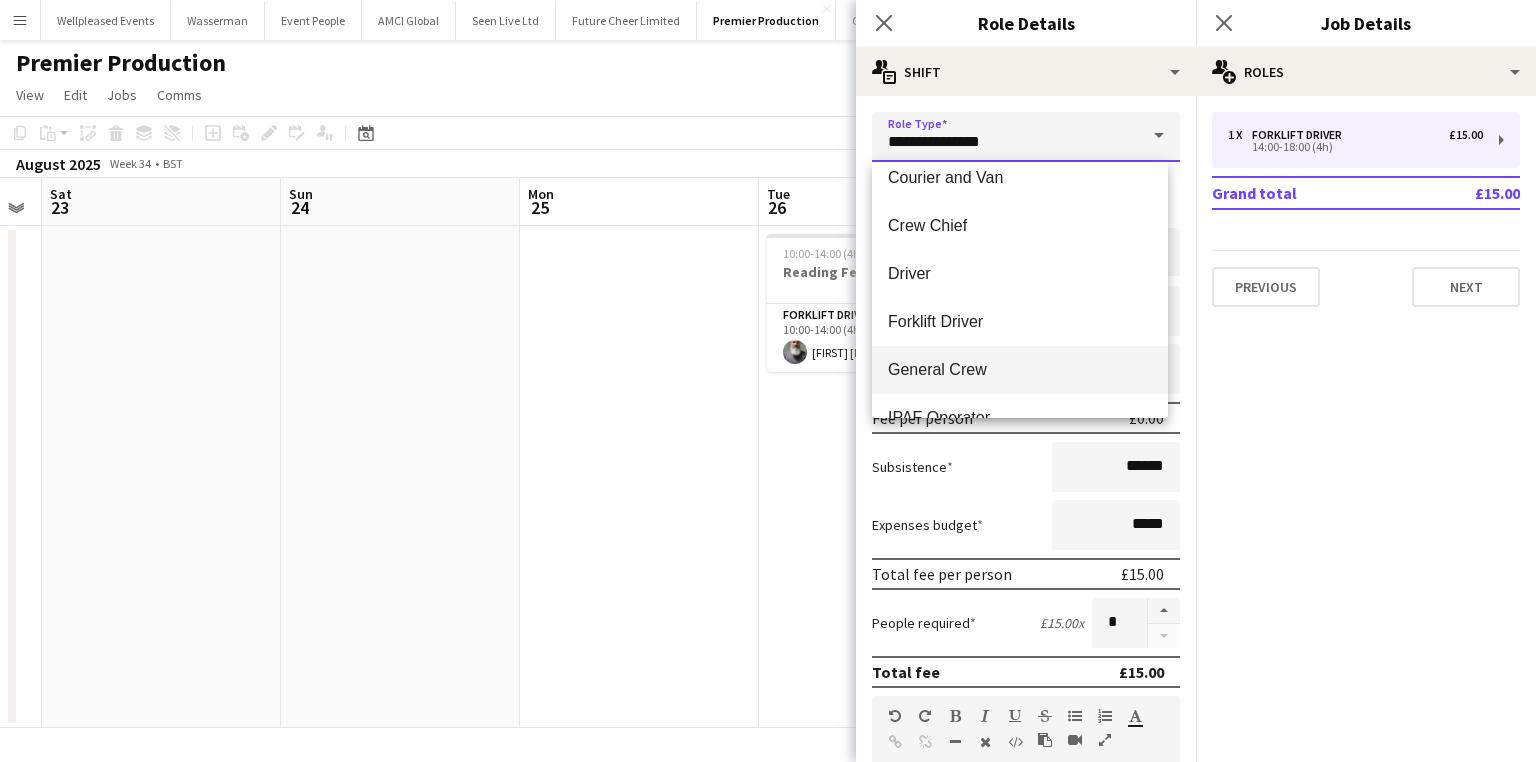 scroll, scrollTop: 384, scrollLeft: 0, axis: vertical 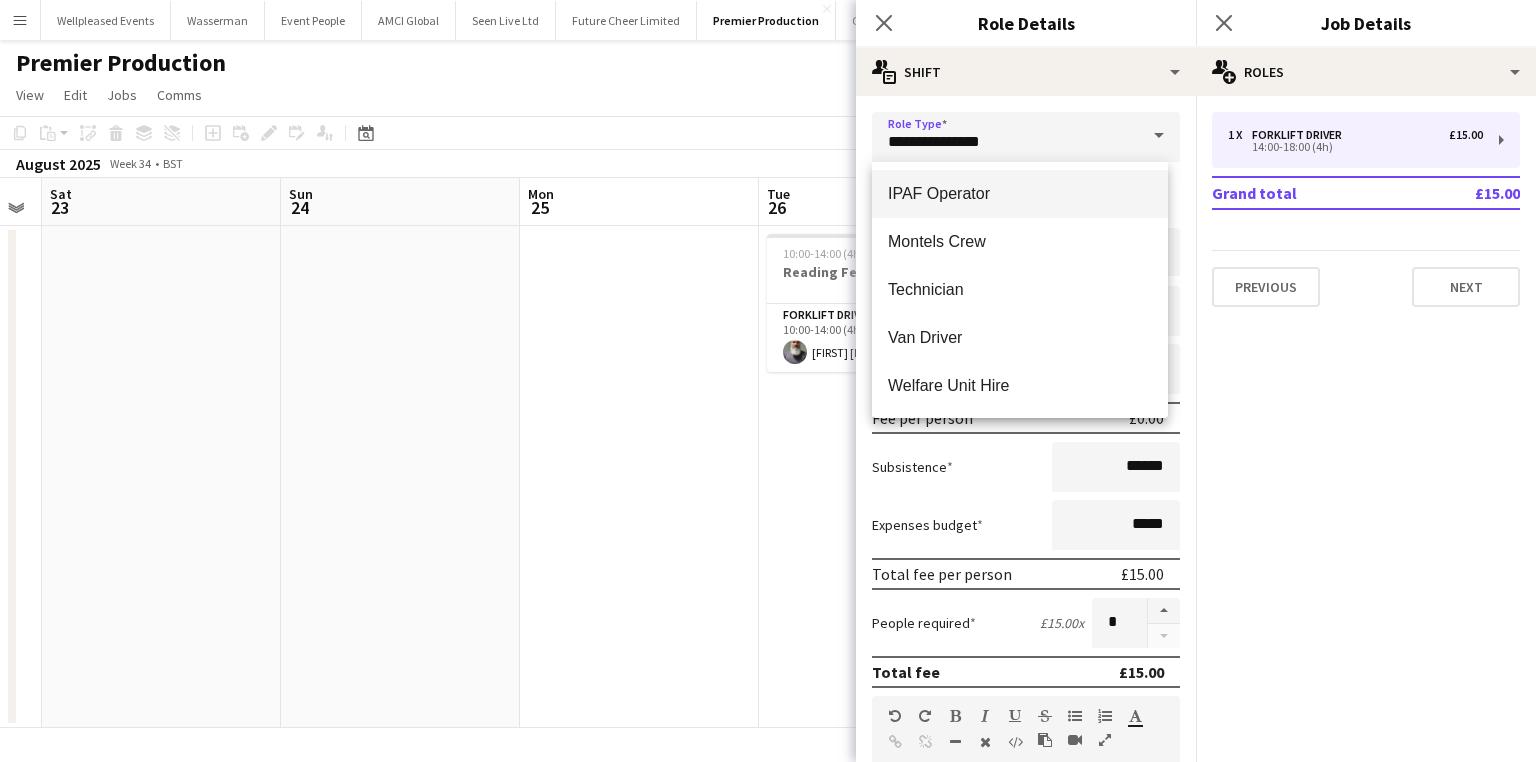 click on "IPAF Operator" at bounding box center [1020, 194] 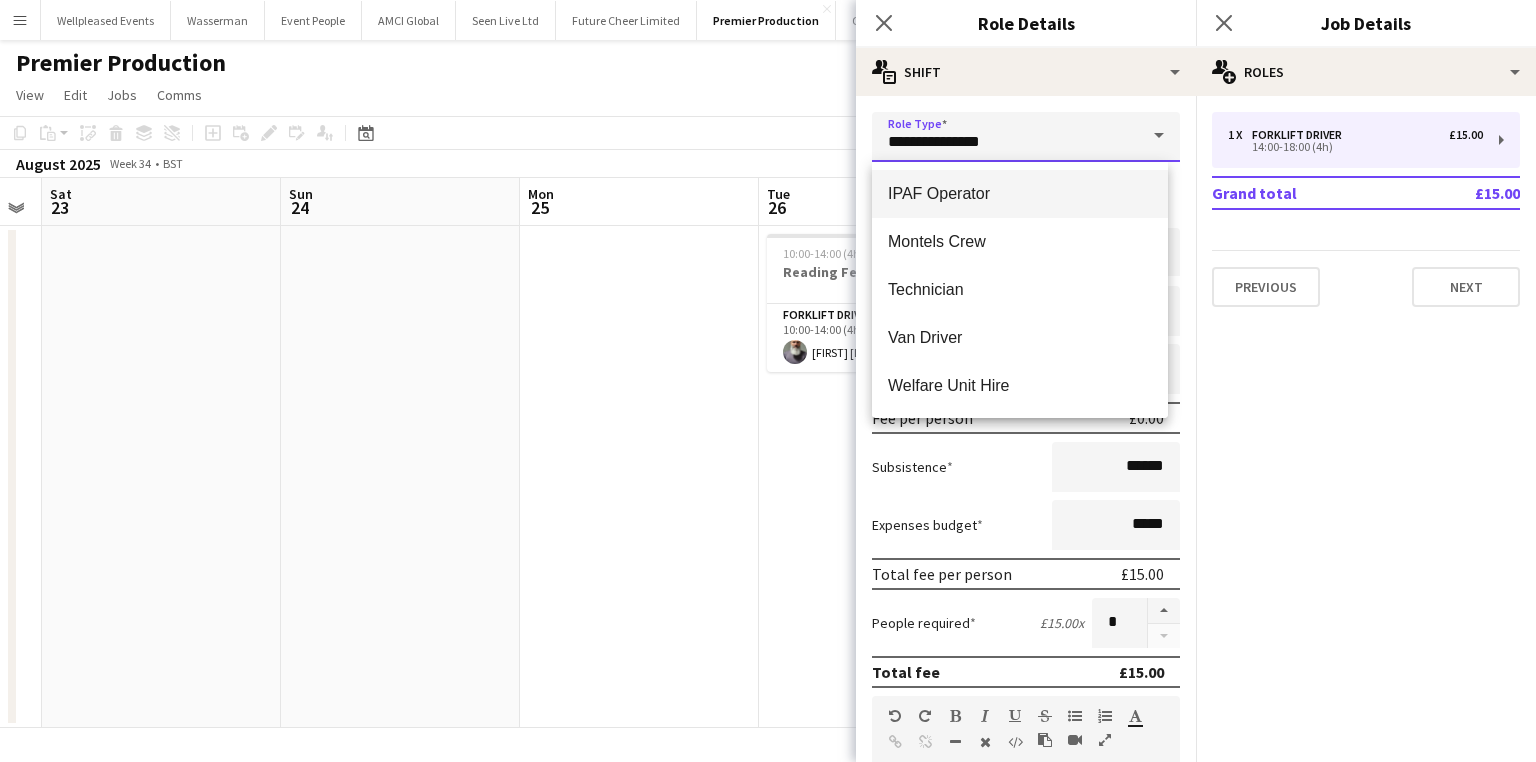 type on "**********" 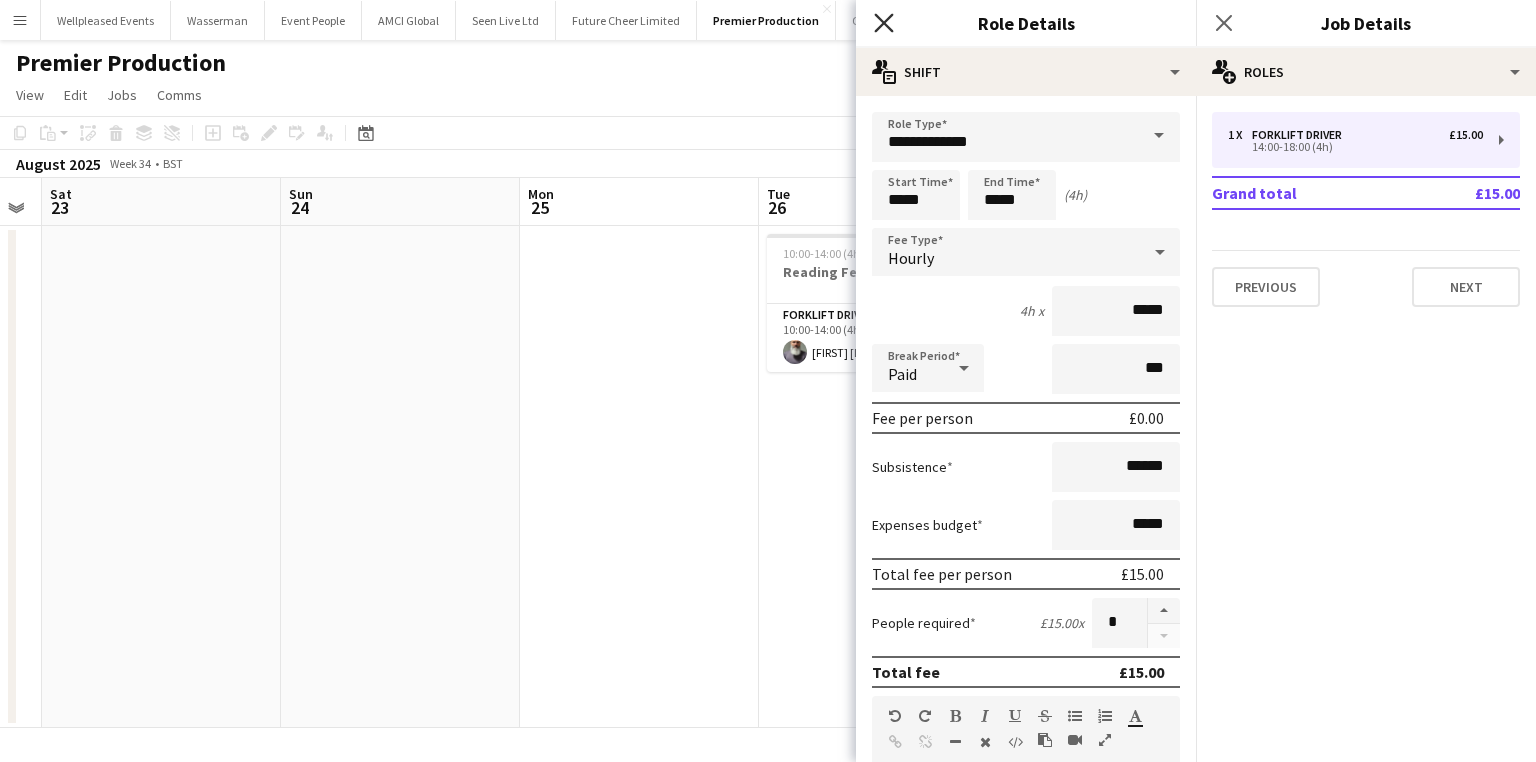 click 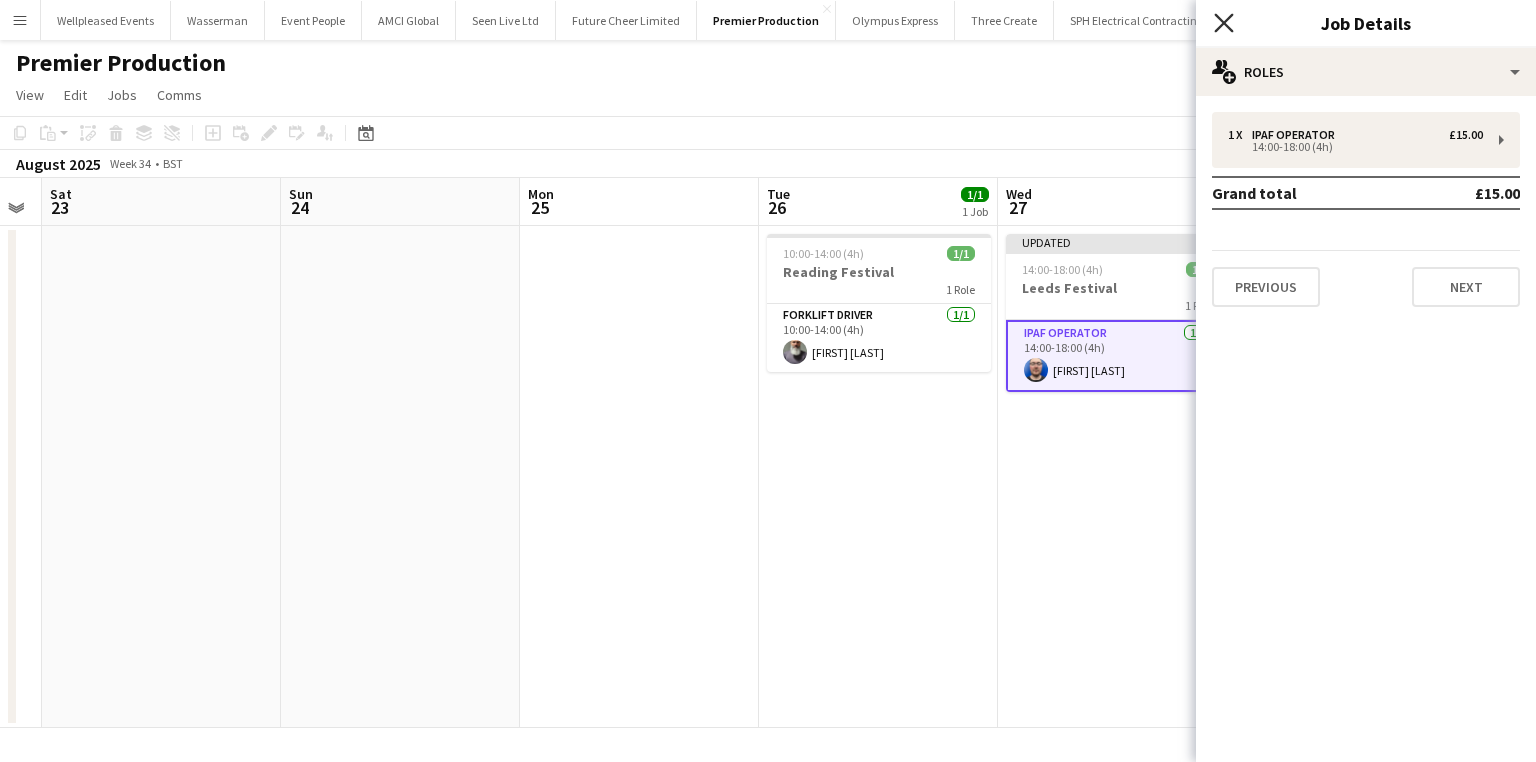 click on "Close pop-in" 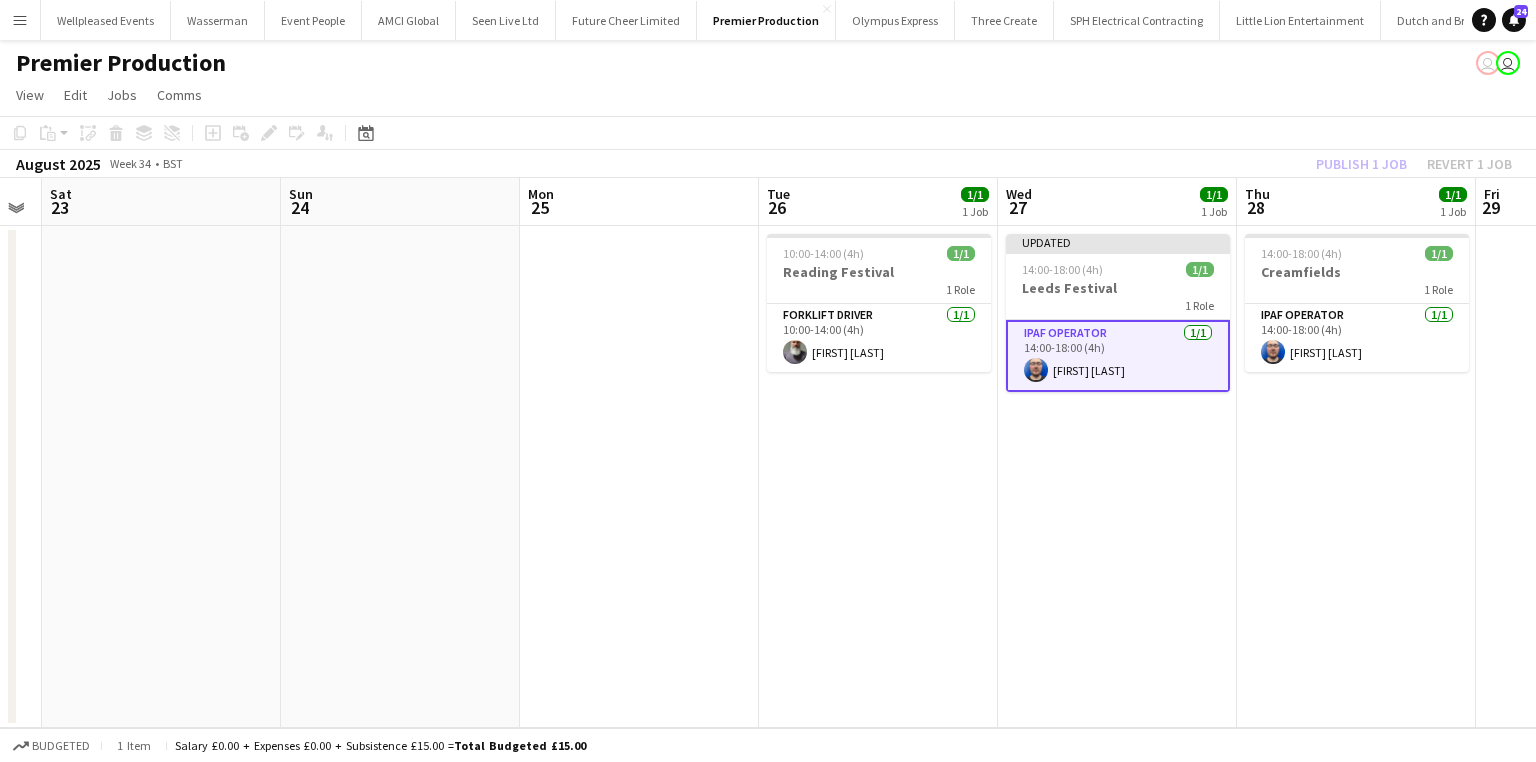 click on "Publish 1 job   Revert 1 job" 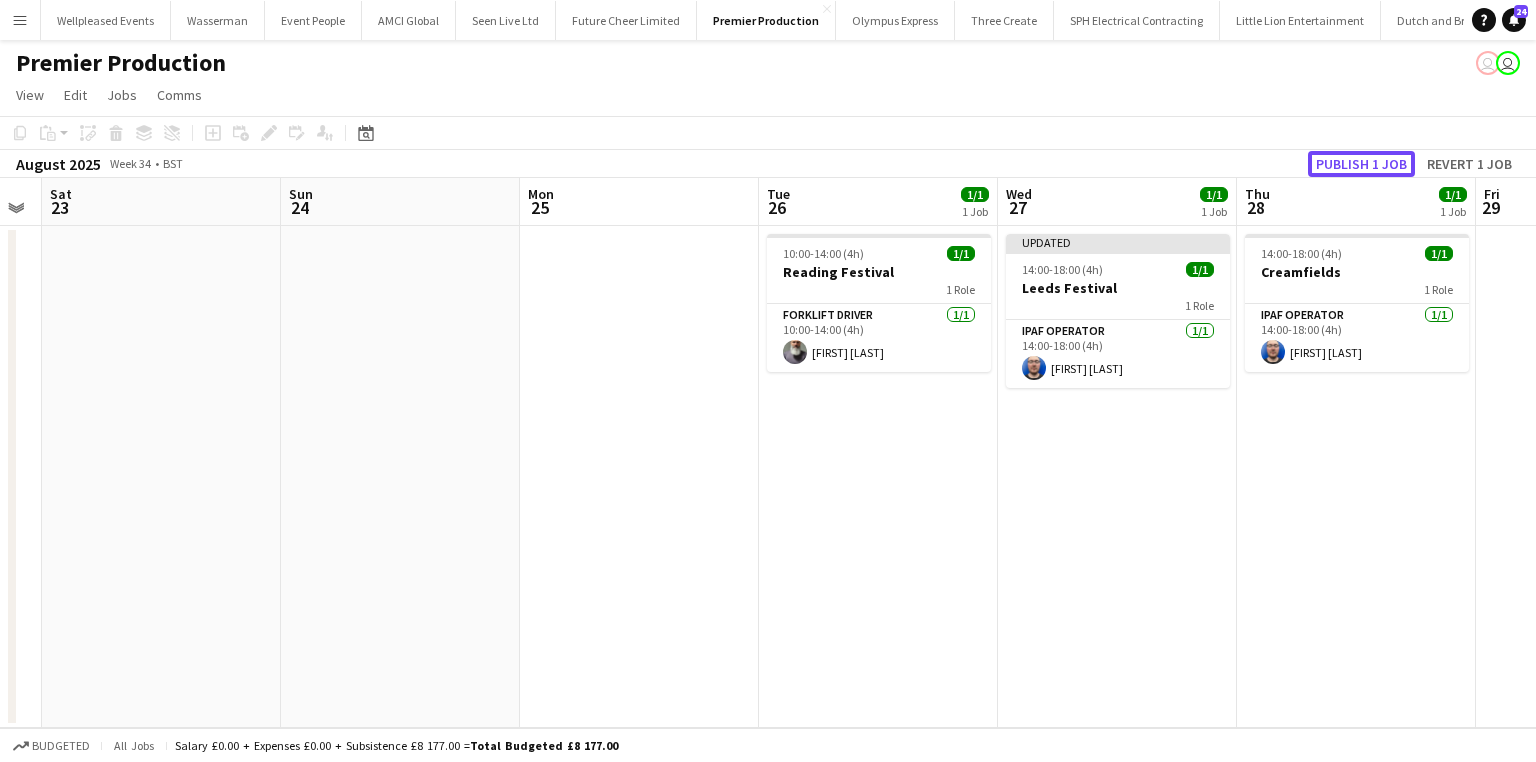 click on "Publish 1 job" 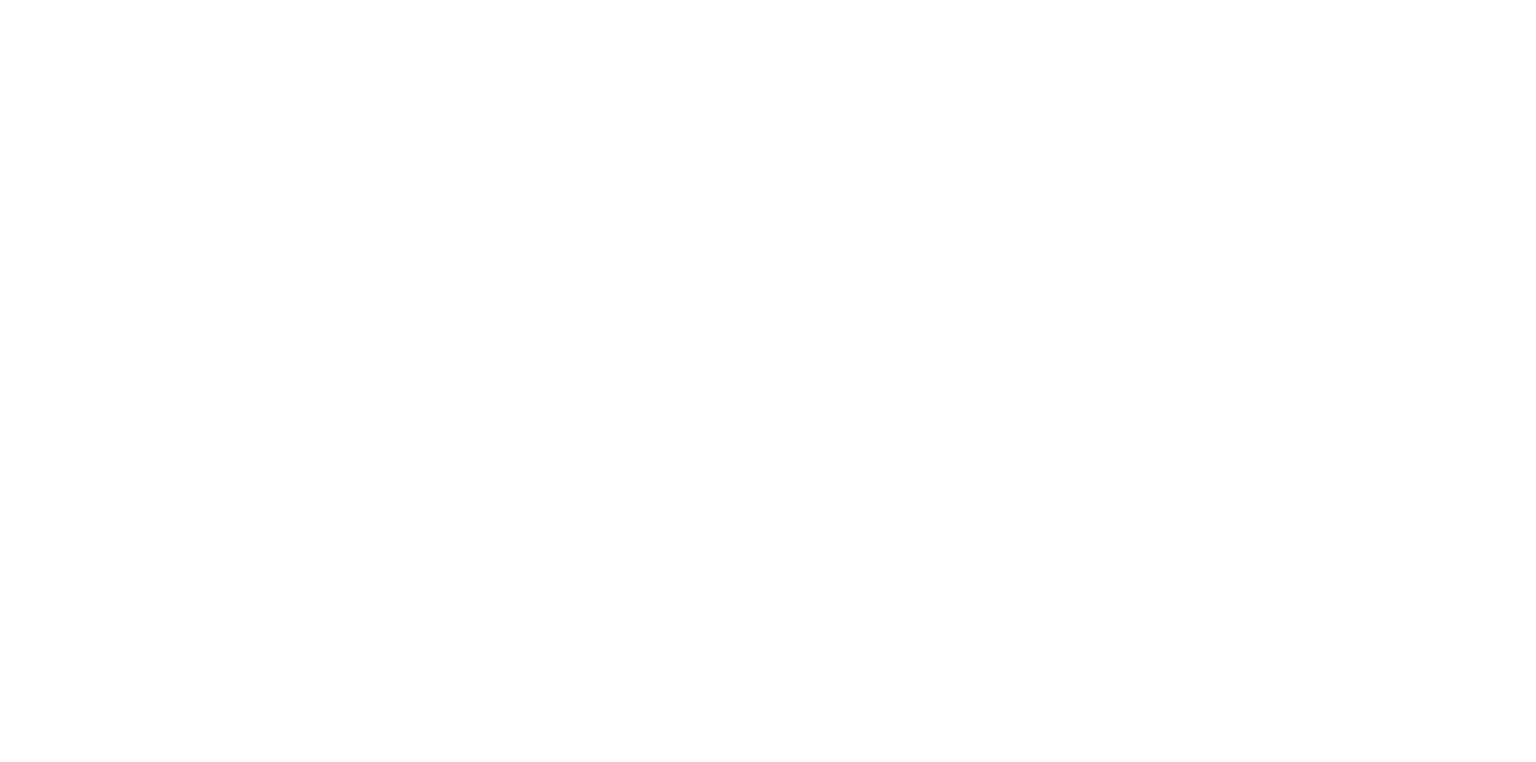 scroll, scrollTop: 0, scrollLeft: 0, axis: both 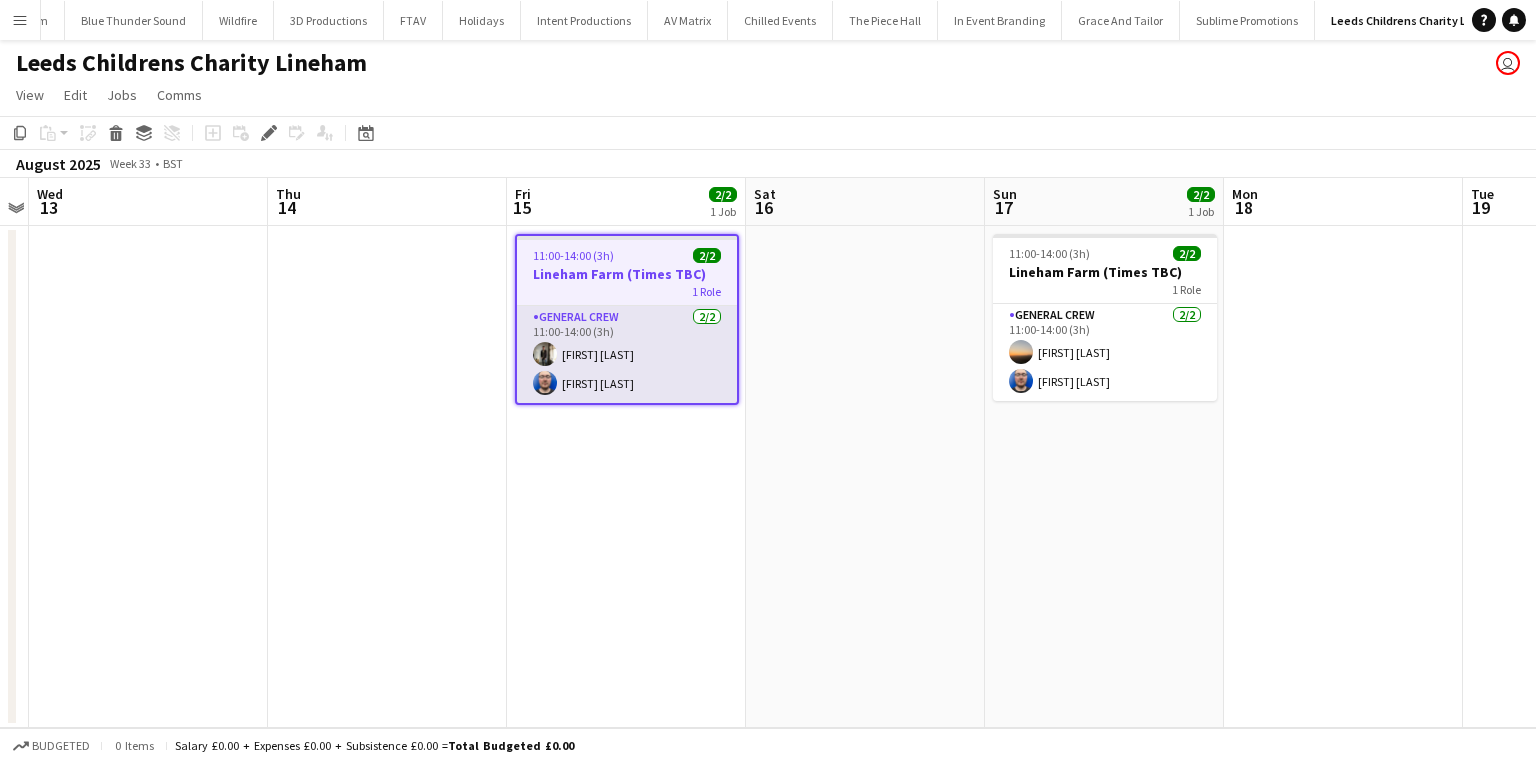 click on "General Crew   2/2   [TIME]-[TIME] ([DURATION])
[FIRST] [LAST] [FIRST] [LAST]" at bounding box center (627, 354) 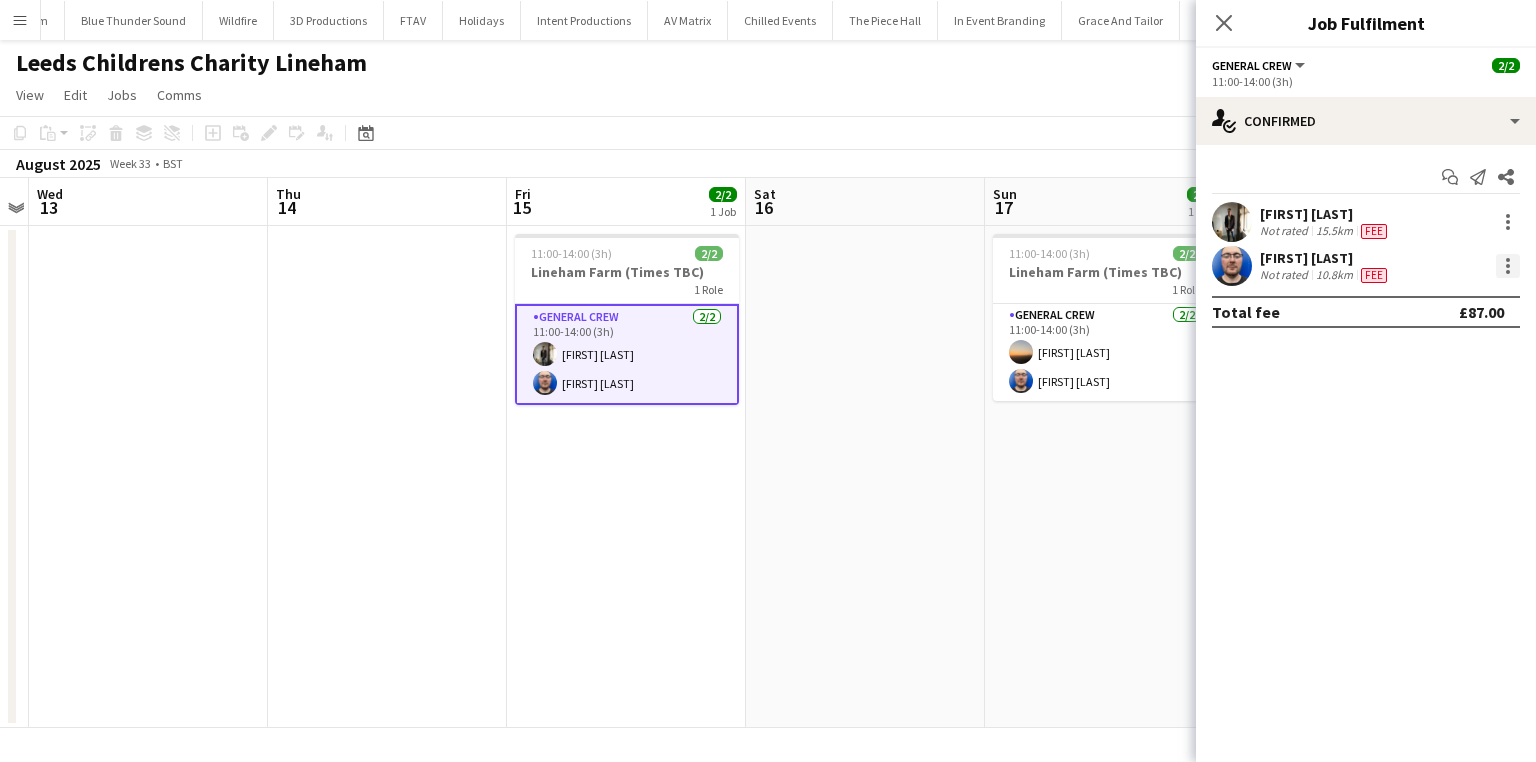click at bounding box center [1508, 266] 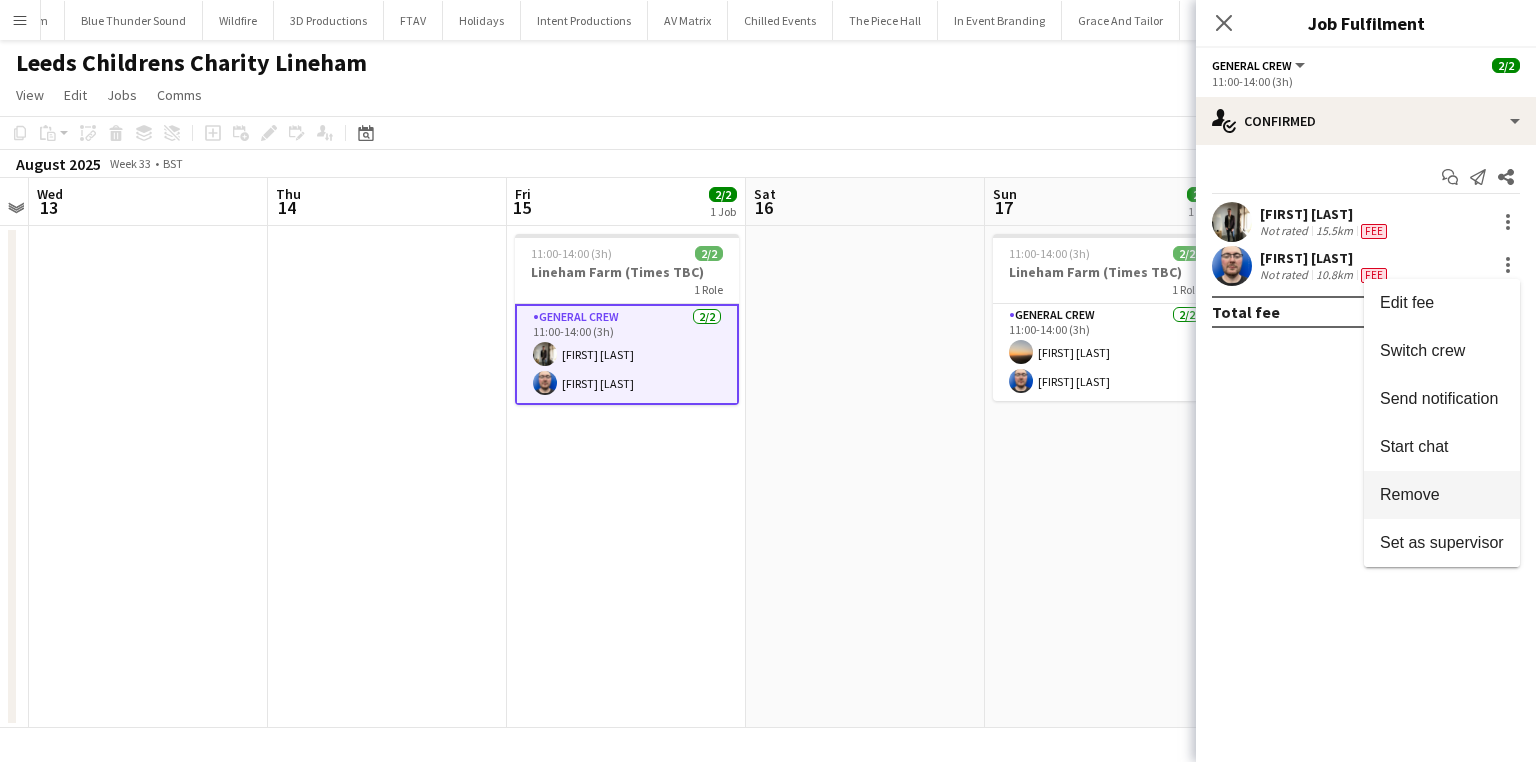 click on "Remove" at bounding box center (1442, 495) 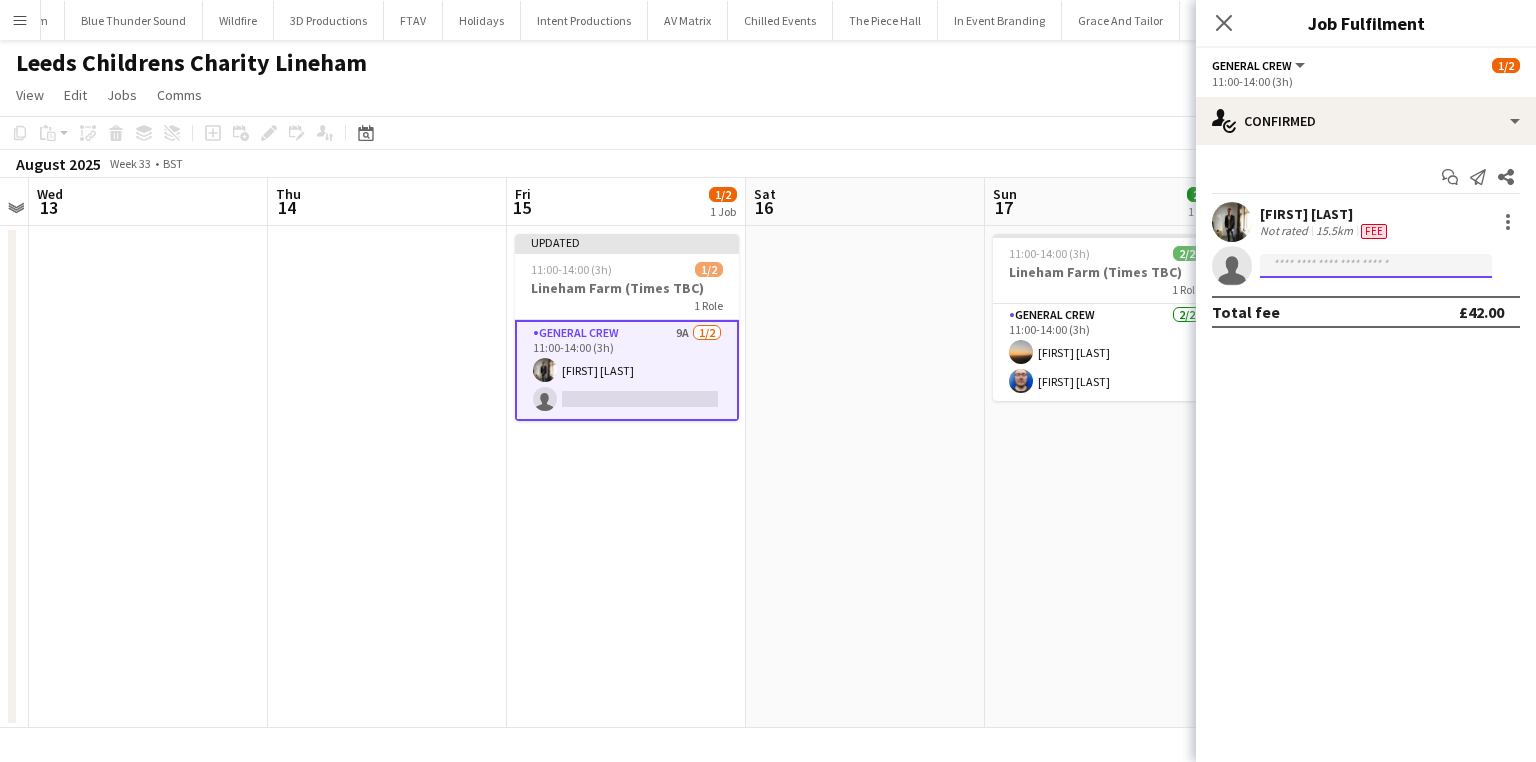 click 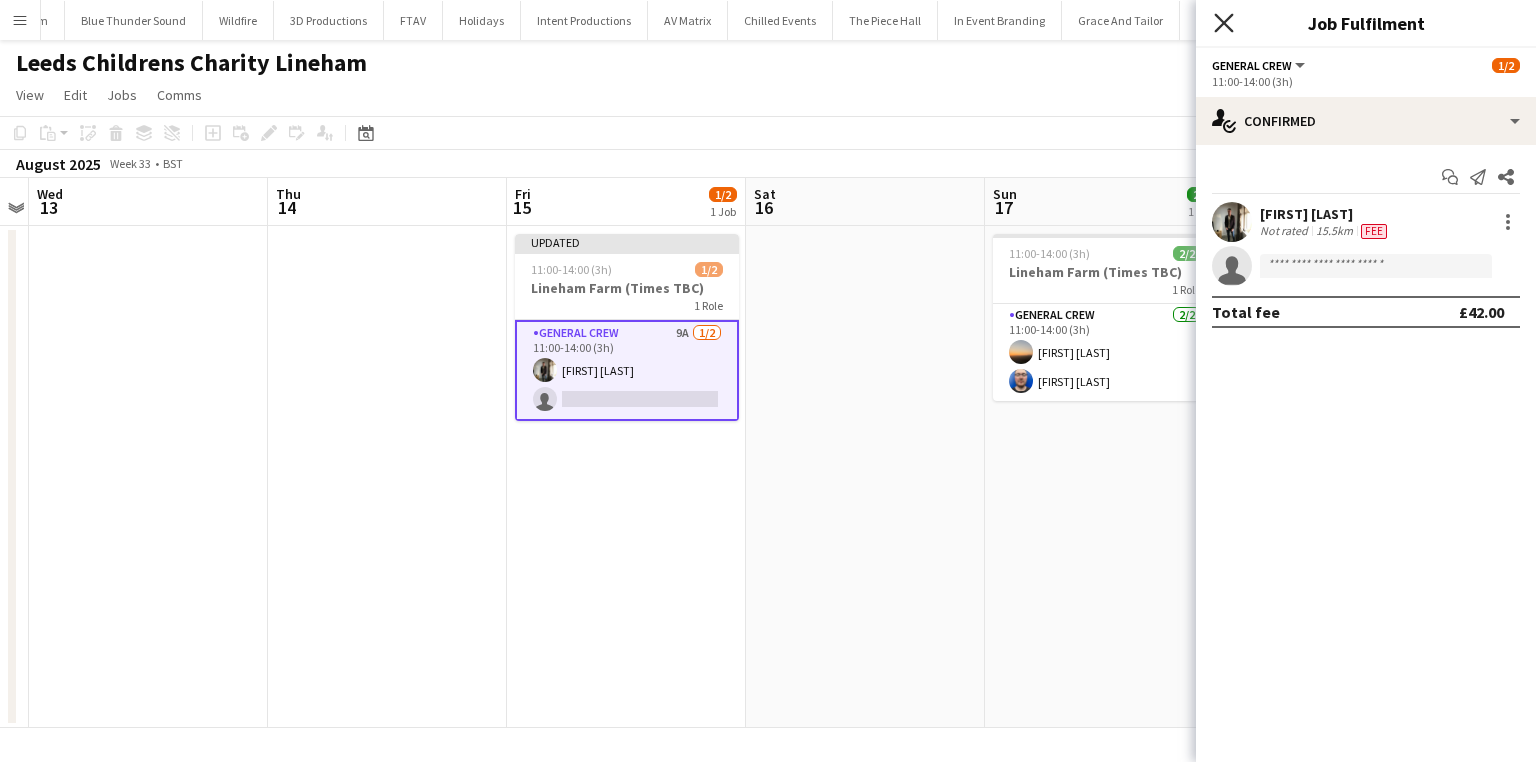 click on "Close pop-in" 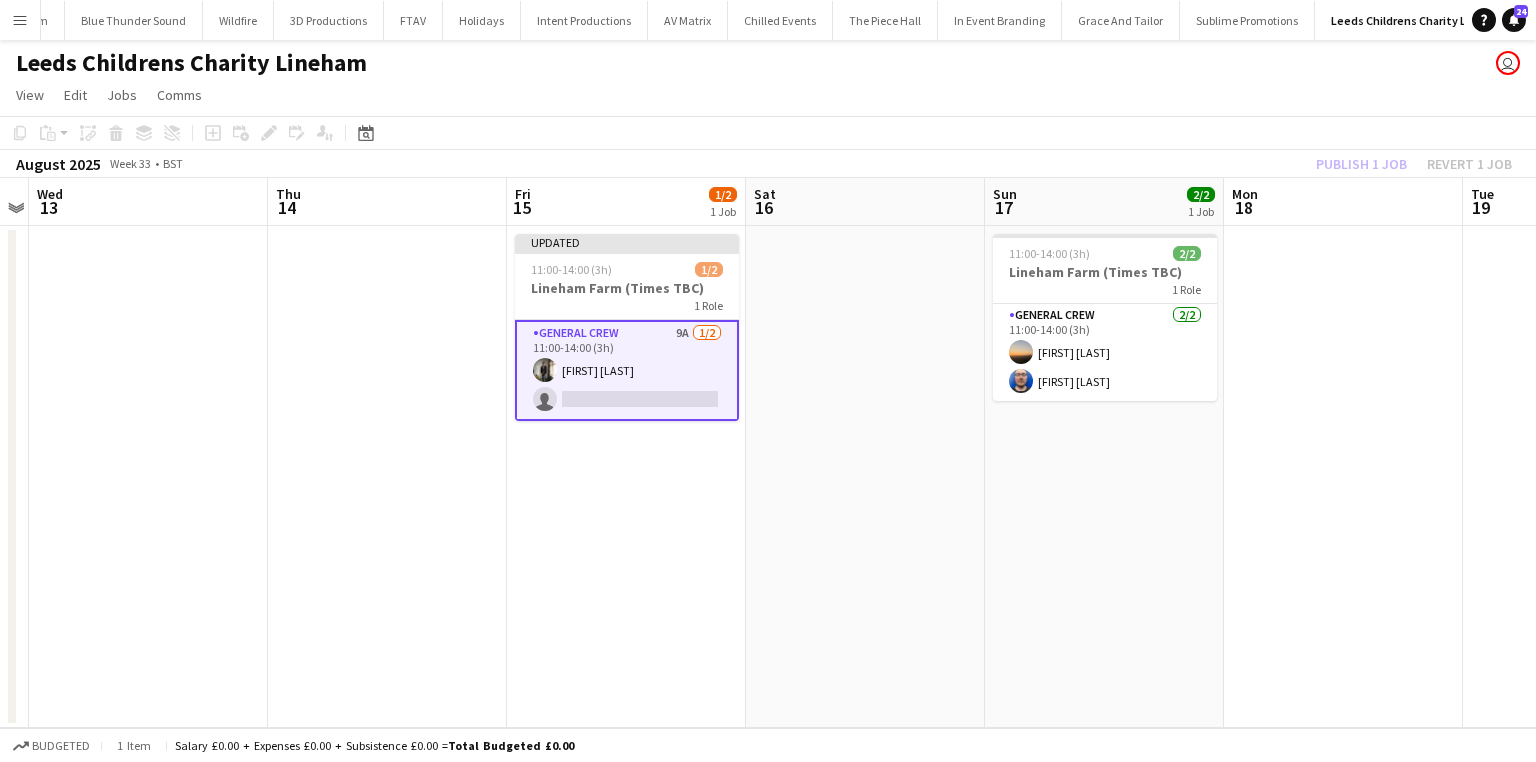 click on "Publish 1 job   Revert 1 job" 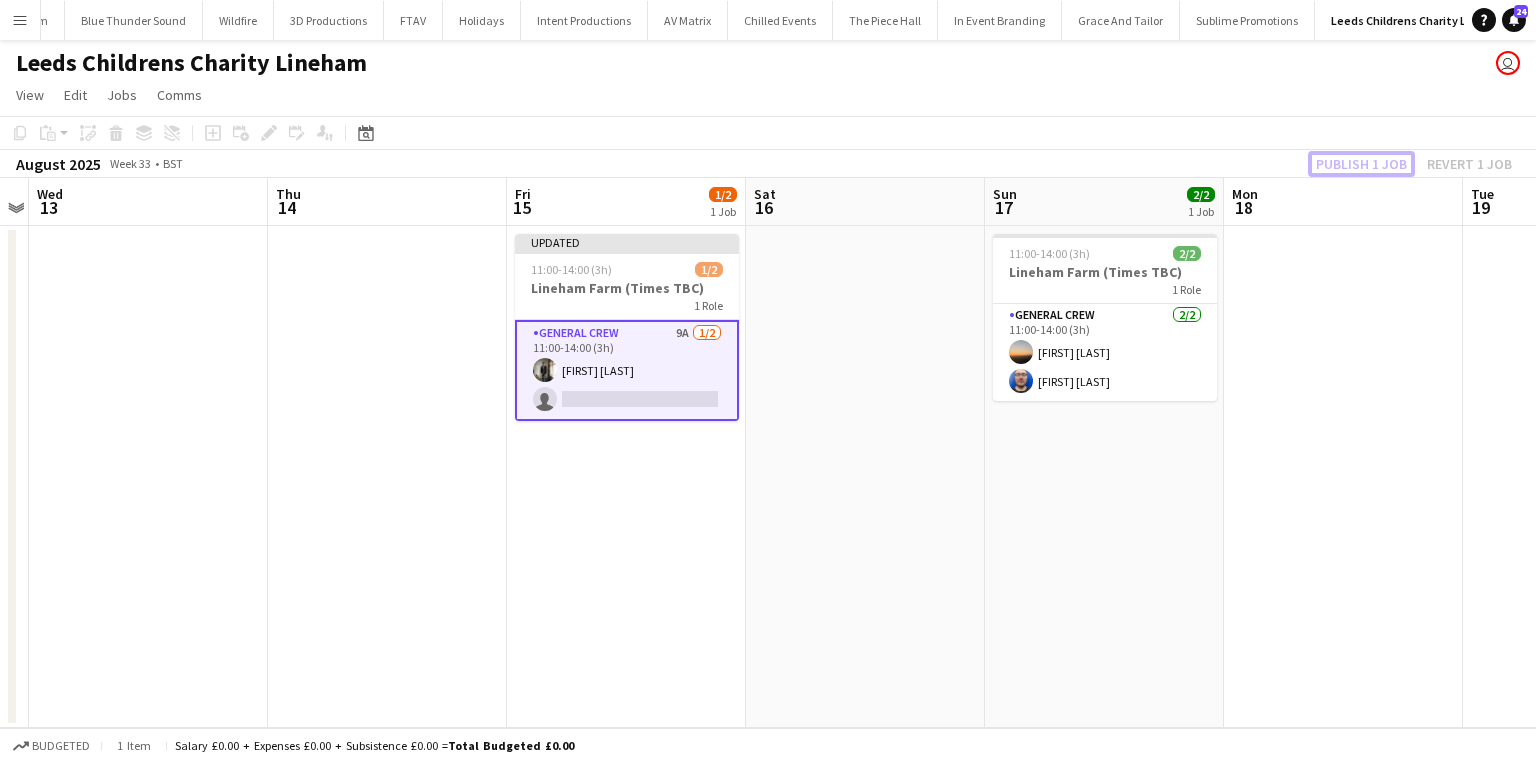 click on "Publish 1 job" 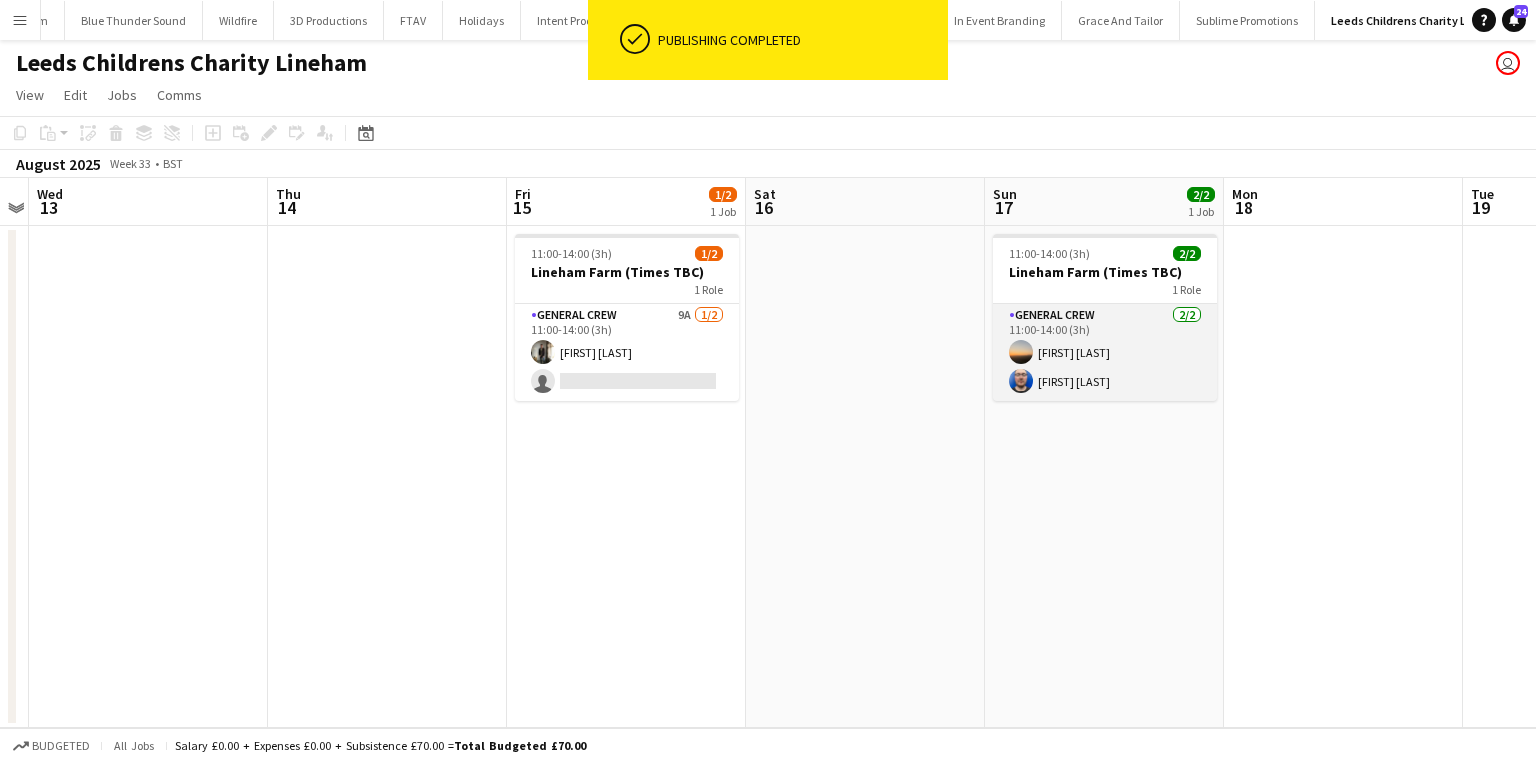 click on "General Crew   2/2   11:00-14:00 (3h)
Ewan Miller Thomas Barker" at bounding box center [1105, 352] 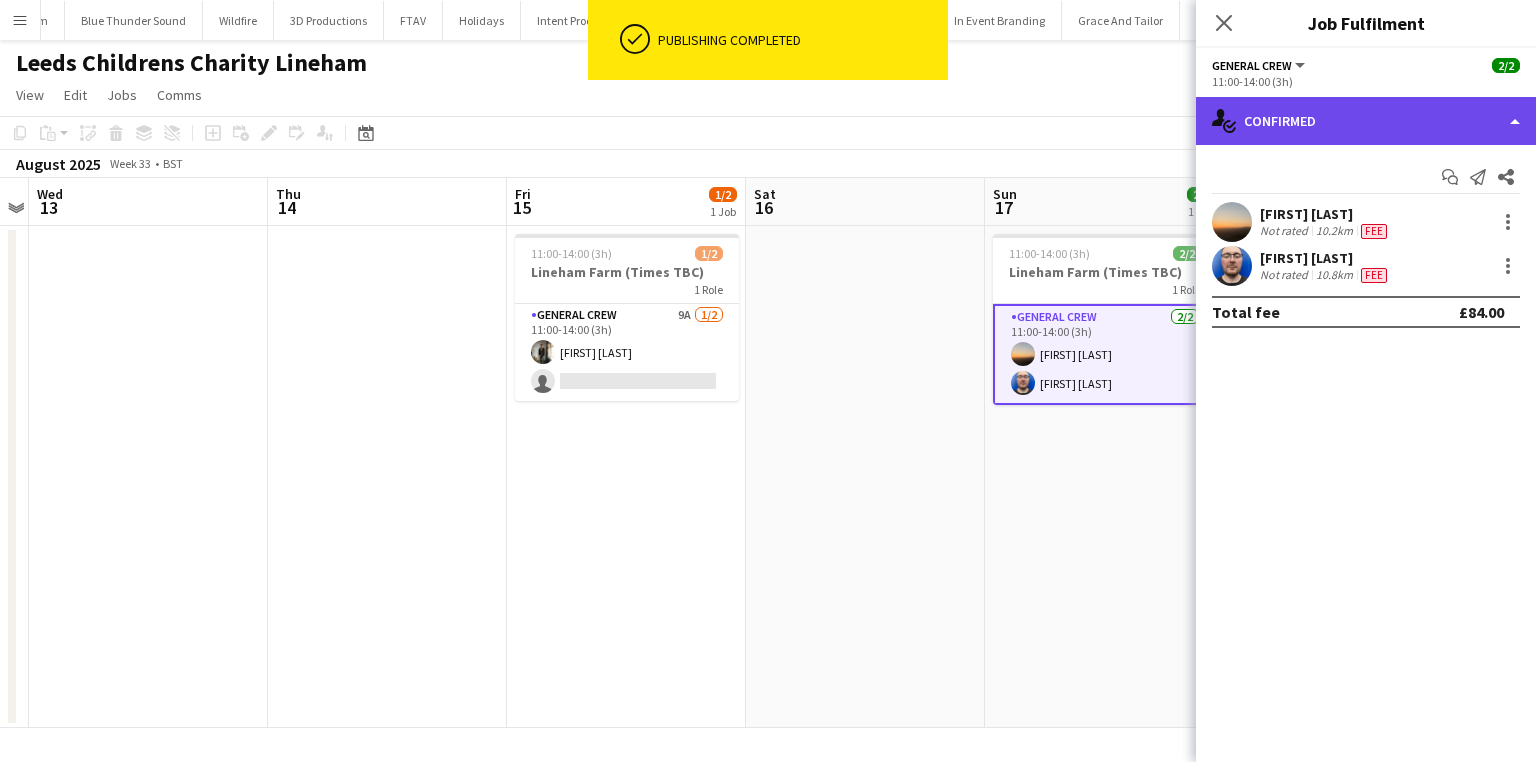 click on "single-neutral-actions-check-2
Confirmed" 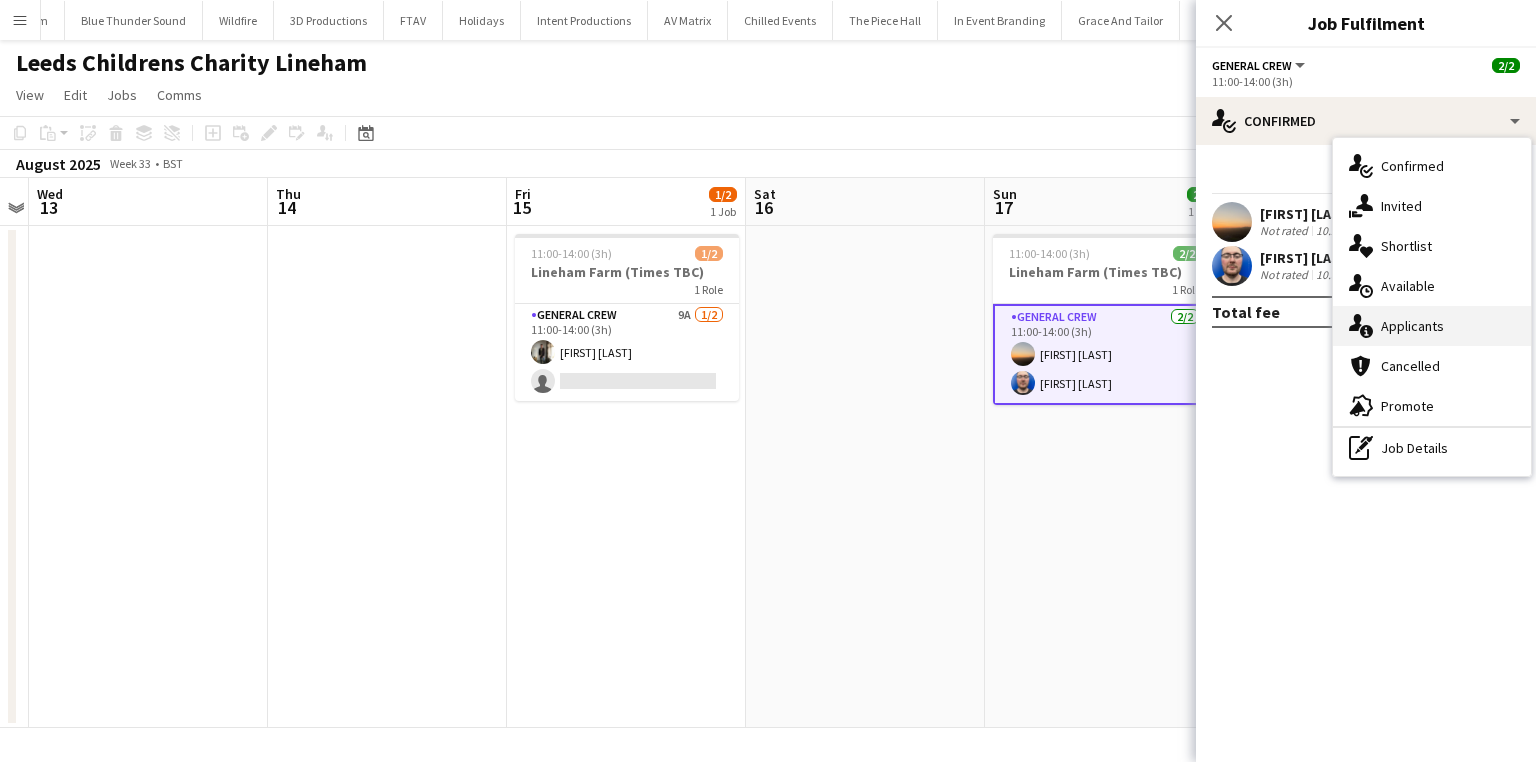 click on "single-neutral-actions-information
Applicants" at bounding box center [1432, 326] 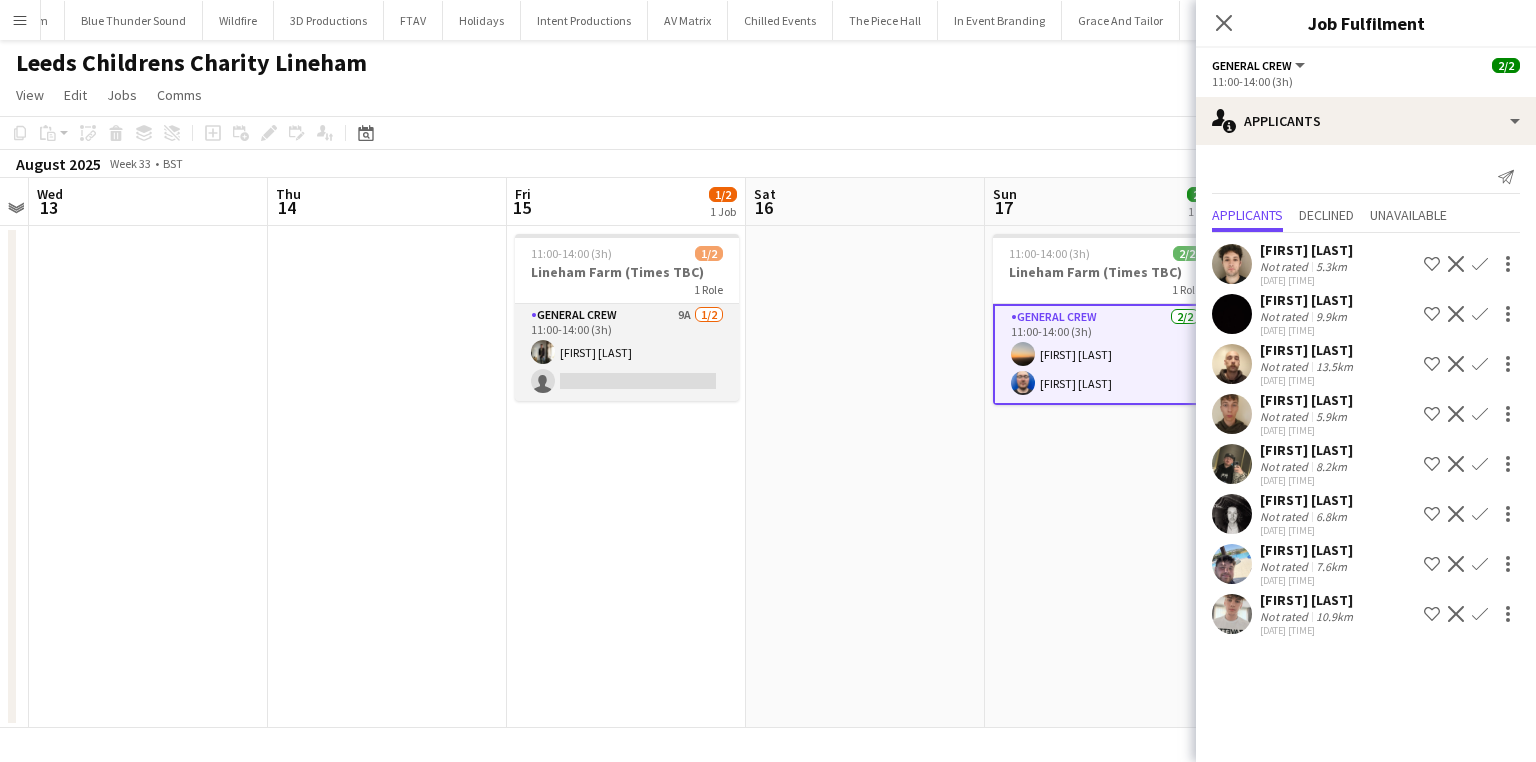 click on "General Crew   9A   1/2   11:00-14:00 (3h)
Kiel Myers
single-neutral-actions" at bounding box center (627, 352) 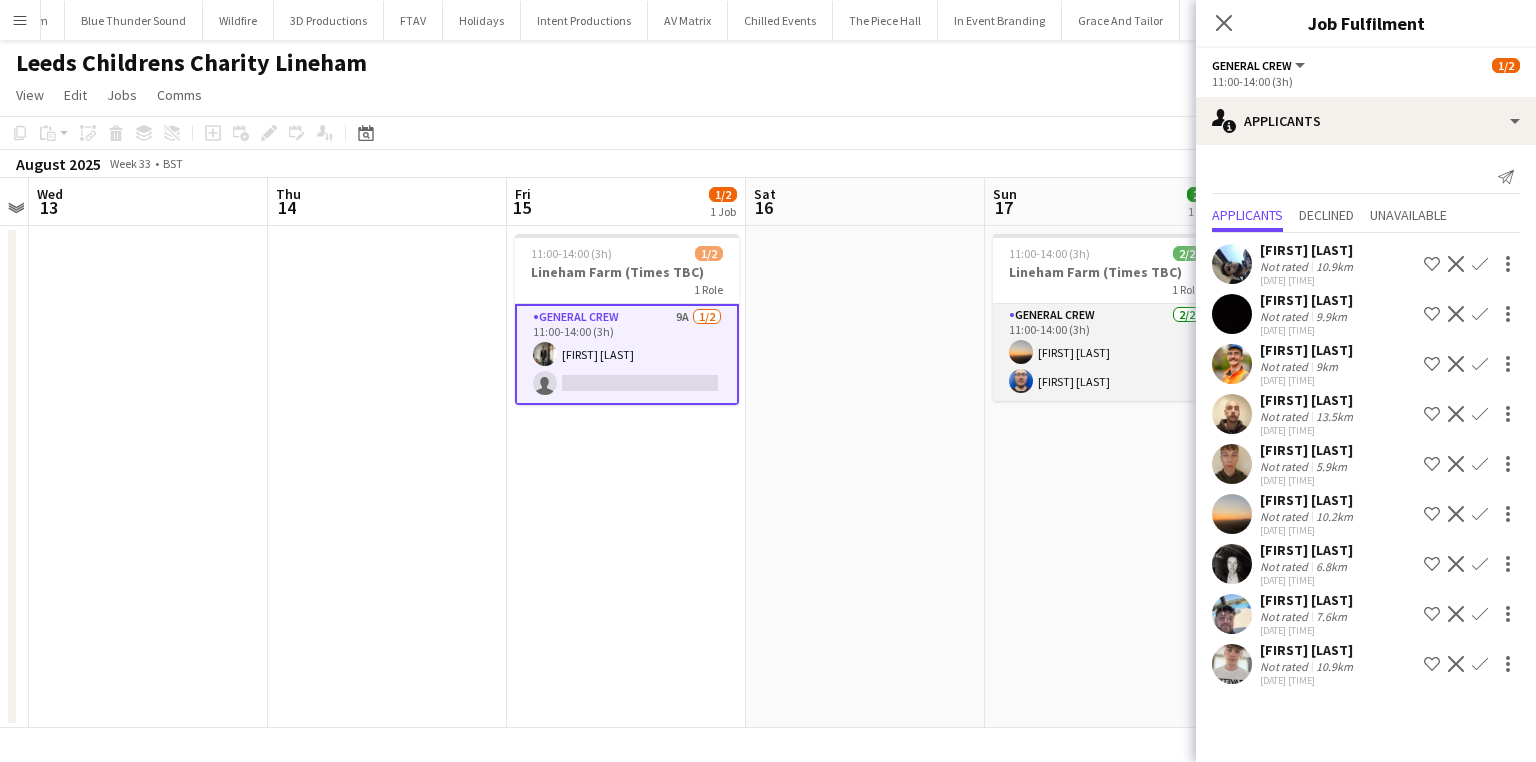 click on "General Crew   2/2   11:00-14:00 (3h)
Ewan Miller Thomas Barker" at bounding box center [1105, 352] 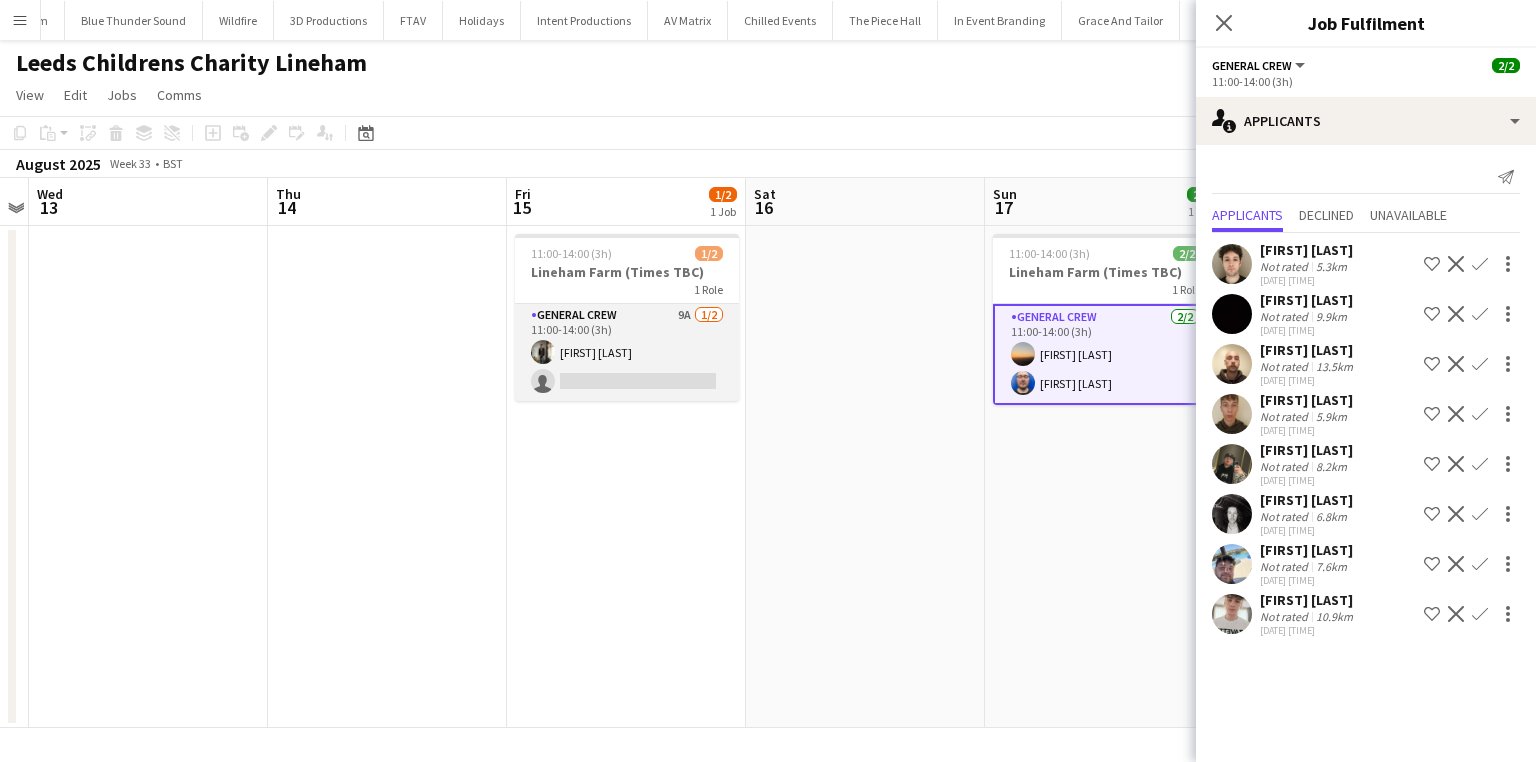 click on "General Crew   9A   1/2   11:00-14:00 (3h)
Kiel Myers
single-neutral-actions" at bounding box center [627, 352] 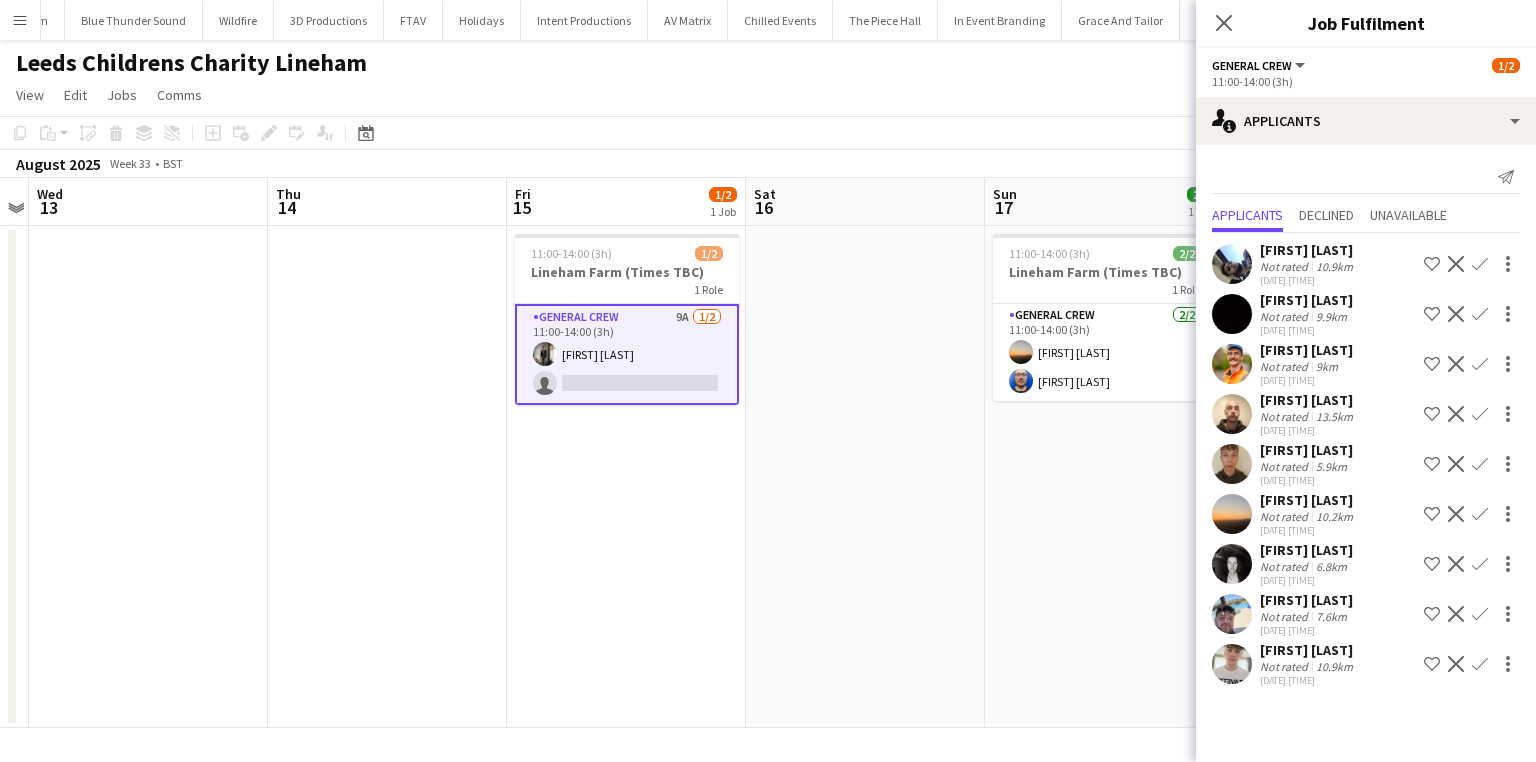 click on "General Crew   9A   1/2   11:00-14:00 (3h)
Kiel Myers
single-neutral-actions" at bounding box center [627, 354] 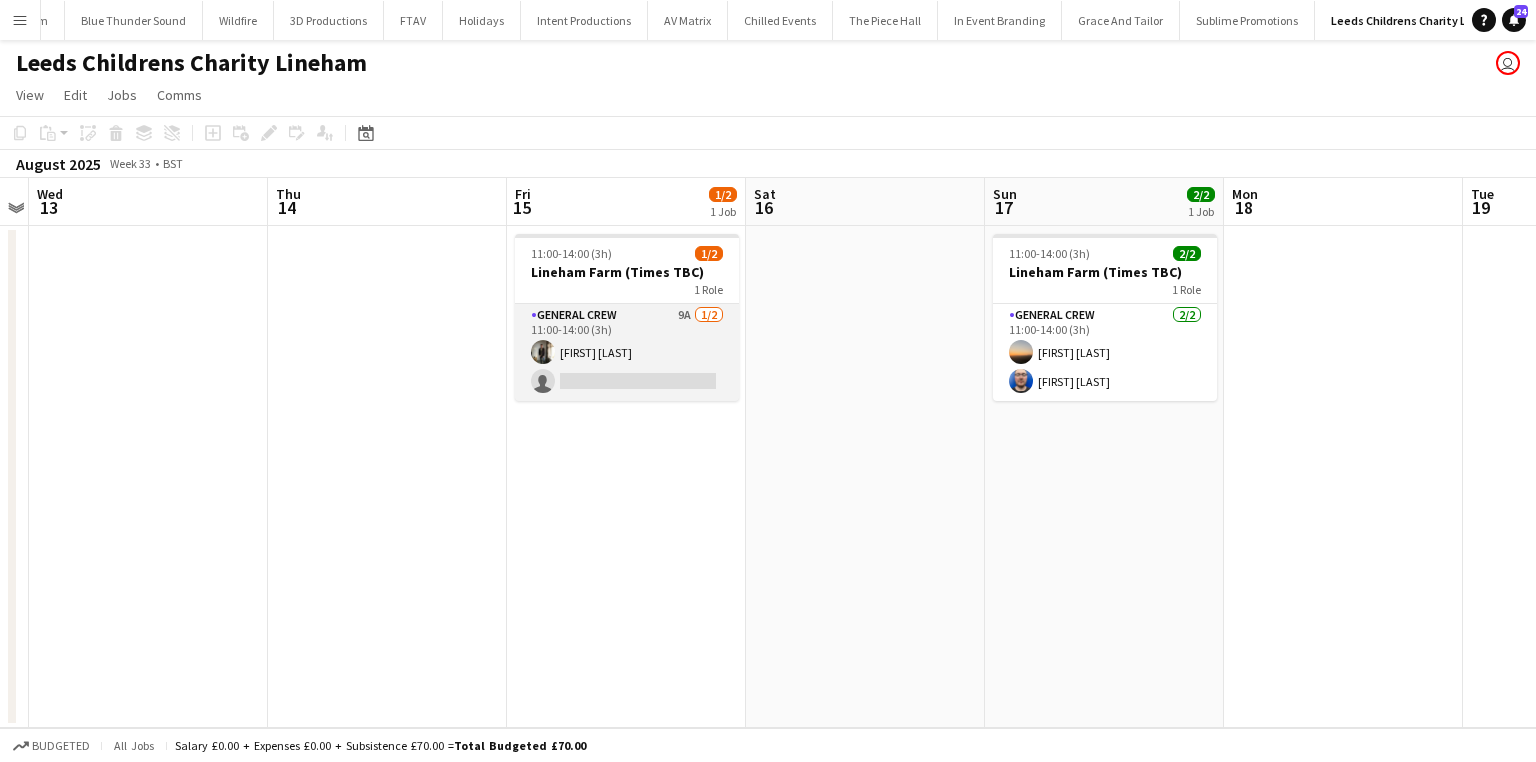 click on "General Crew   9A   1/2   11:00-14:00 (3h)
Kiel Myers
single-neutral-actions" at bounding box center [627, 352] 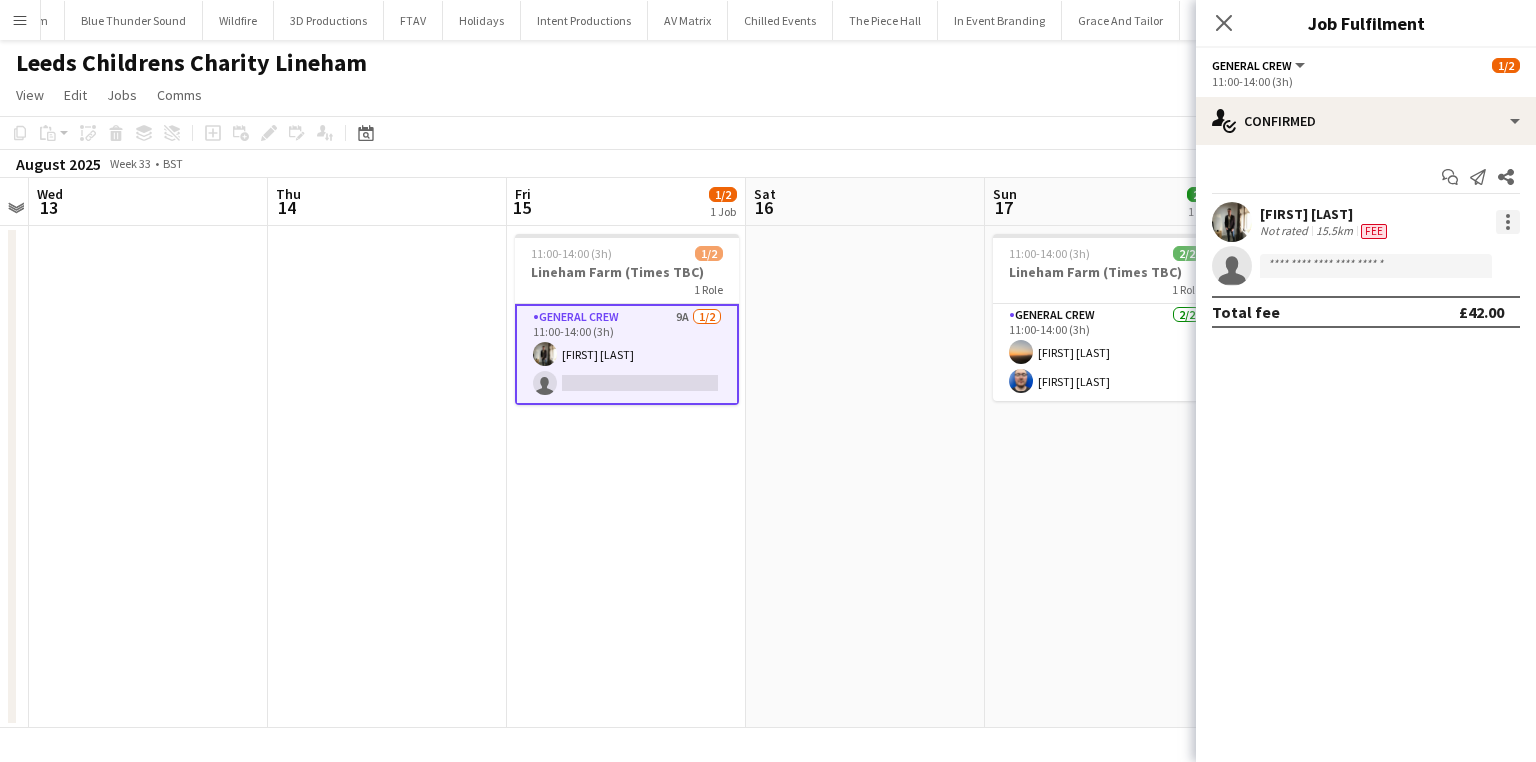 click at bounding box center [1508, 222] 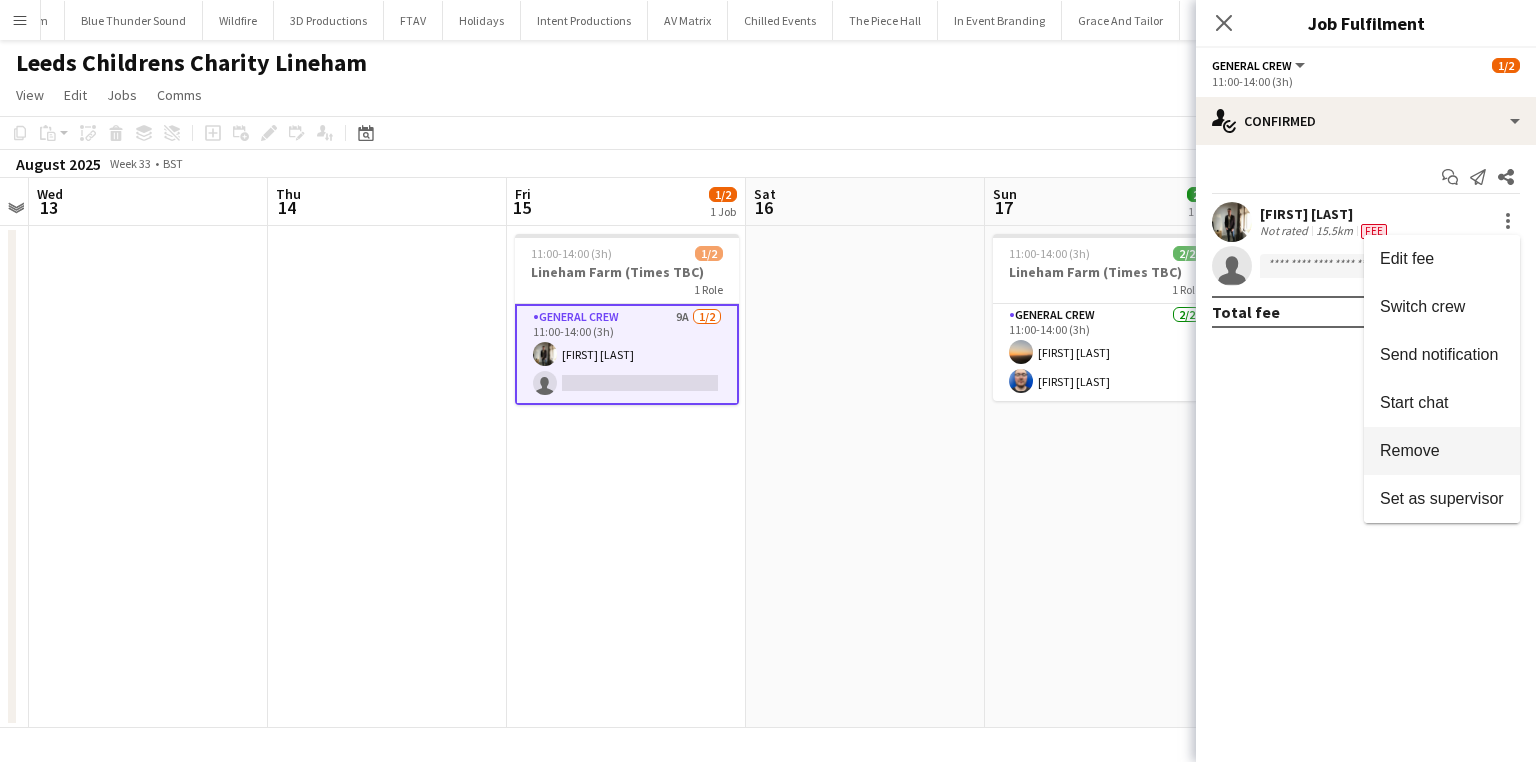 click on "Remove" at bounding box center (1442, 451) 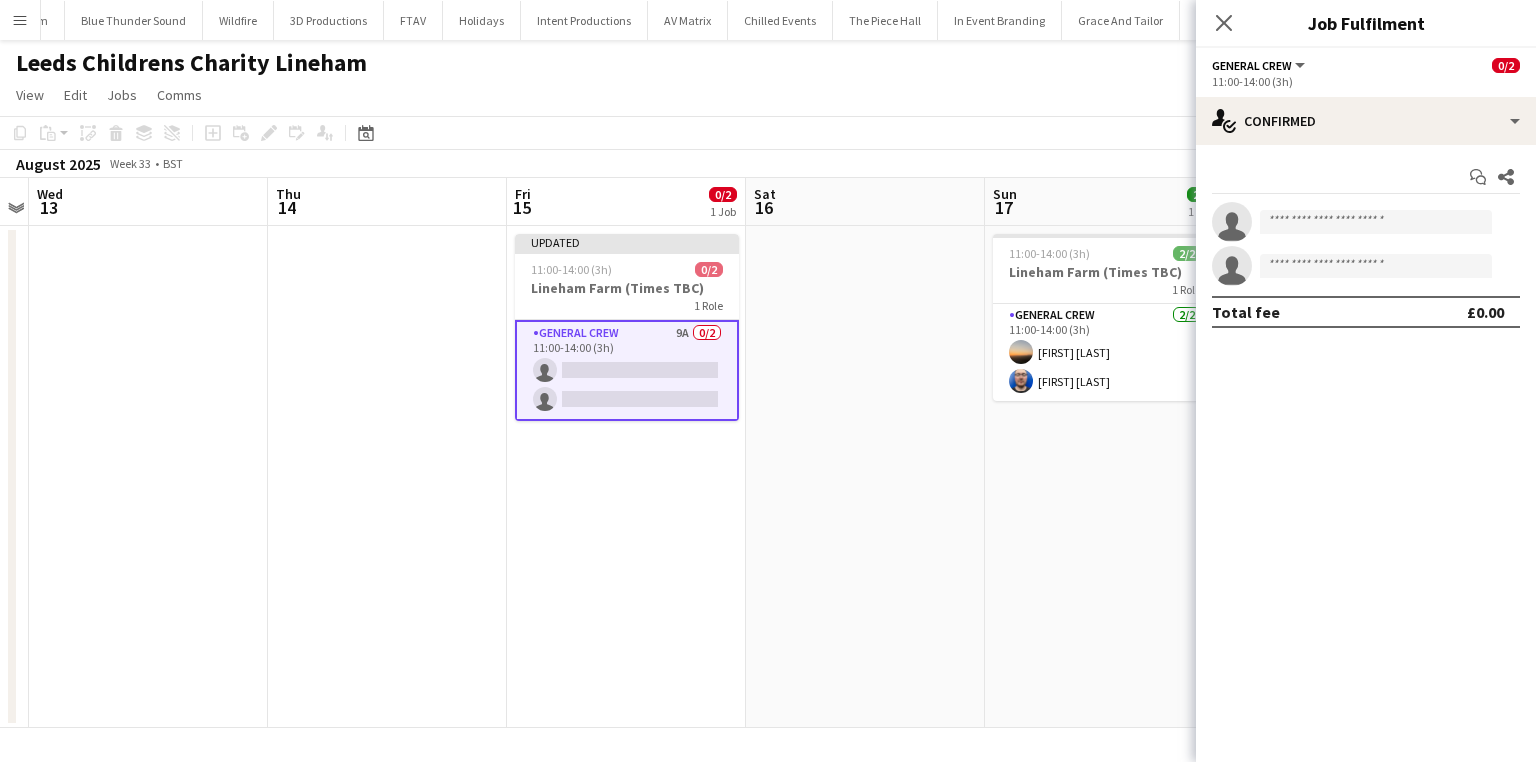 click on "General Crew   9A   0/2   11:00-14:00 (3h)
single-neutral-actions
single-neutral-actions" at bounding box center [627, 370] 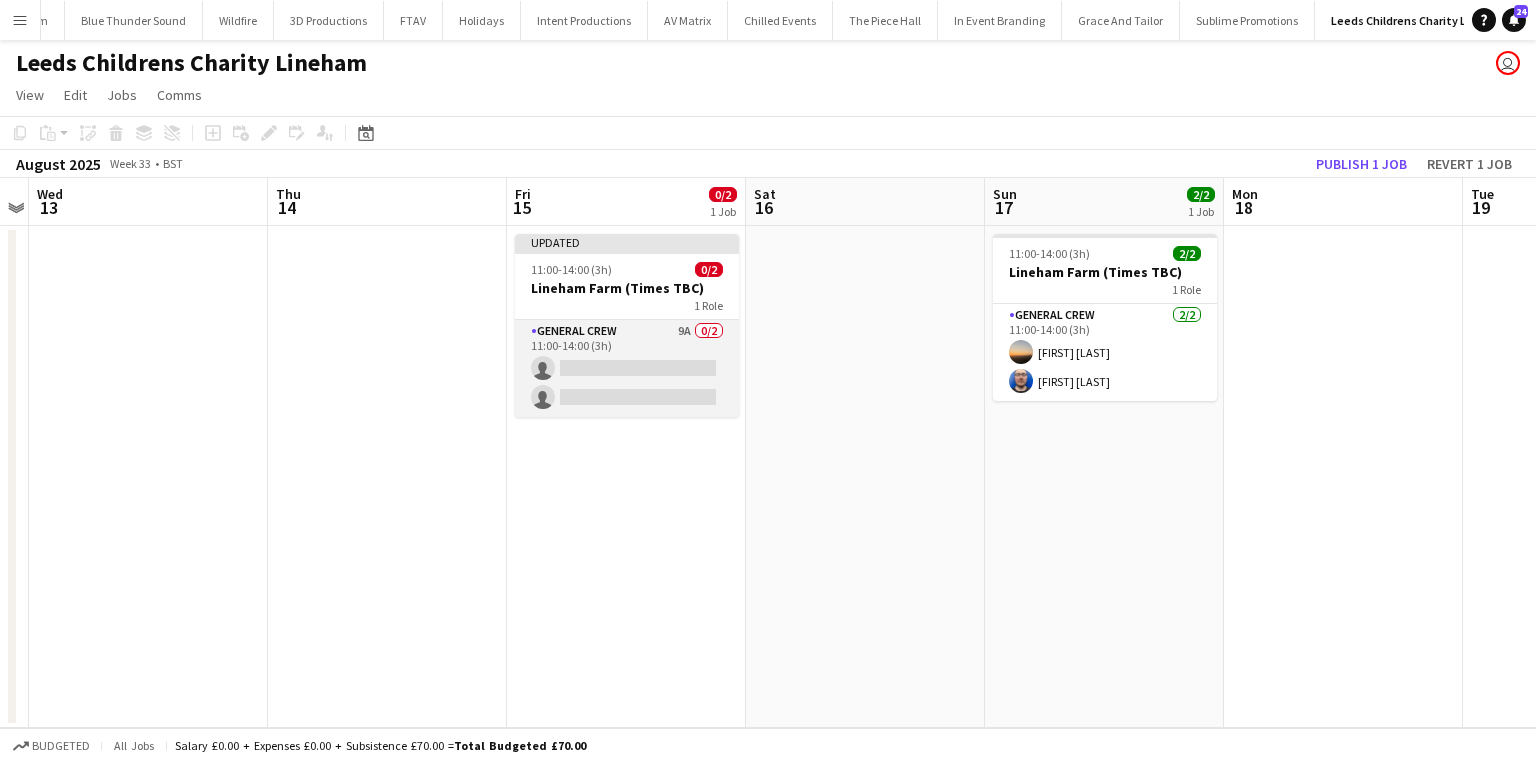 click on "General Crew   9A   0/2   11:00-14:00 (3h)
single-neutral-actions
single-neutral-actions" at bounding box center [627, 368] 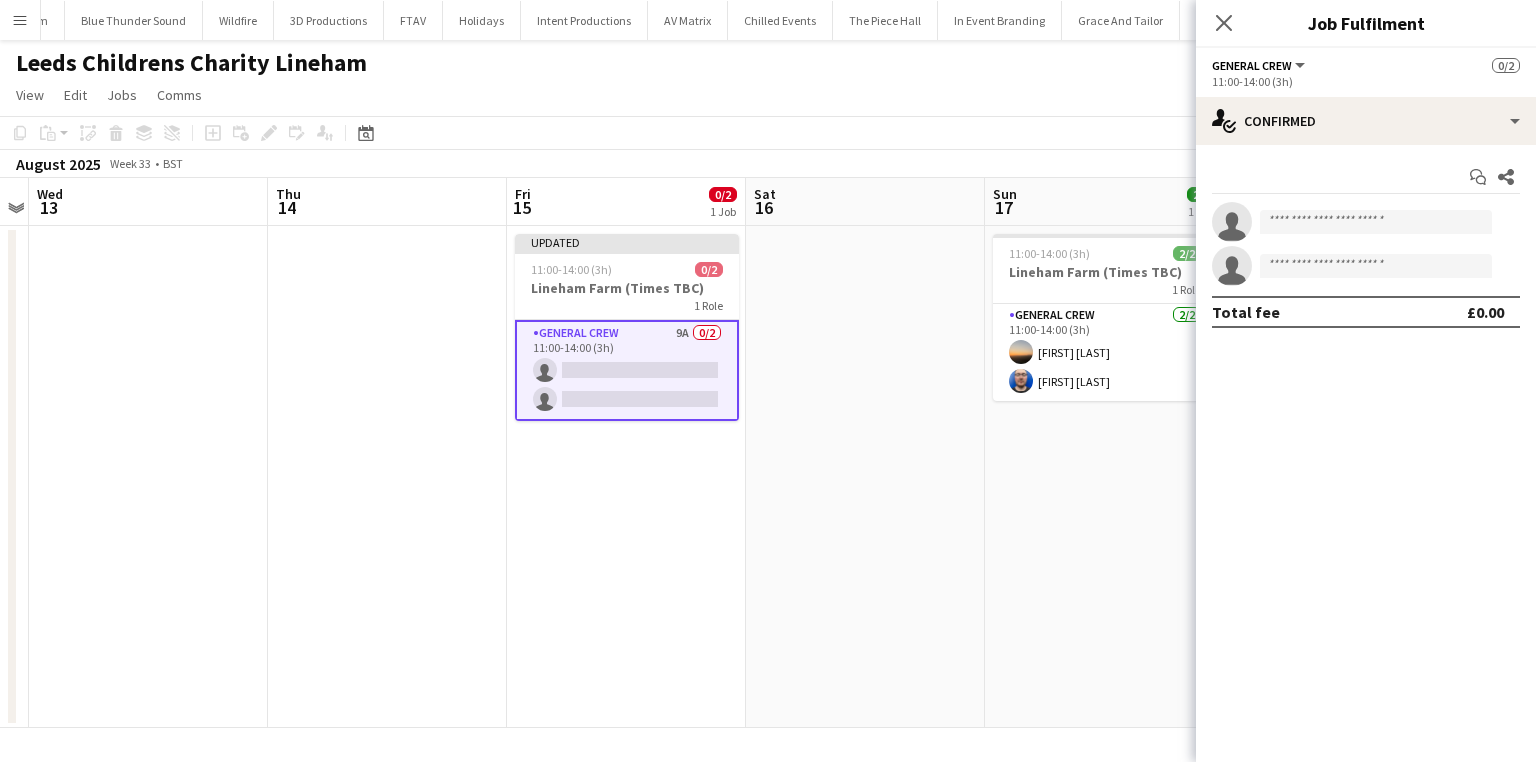 click on "Start chat
Share
single-neutral-actions
single-neutral-actions
Total fee   £0.00" at bounding box center [1366, 244] 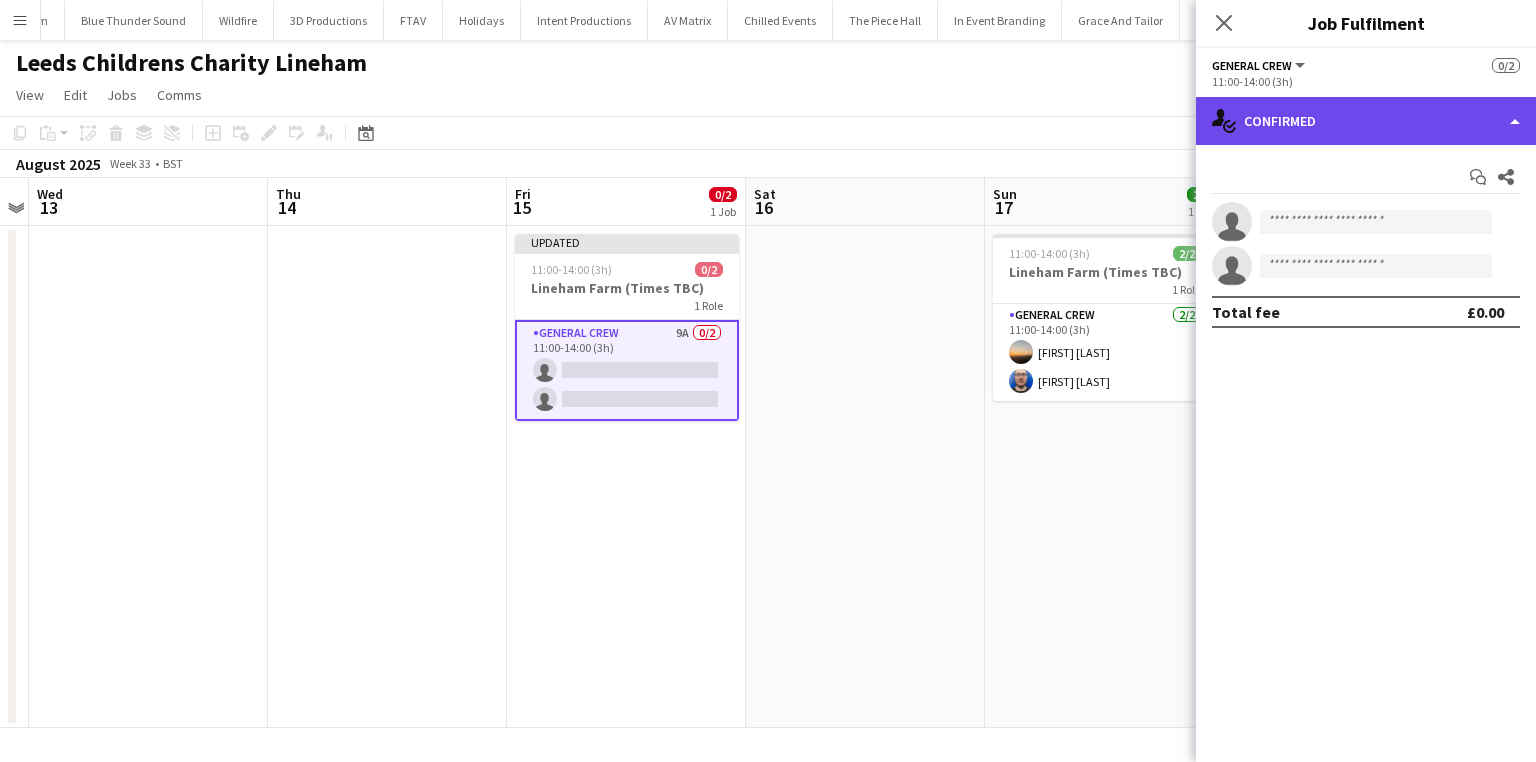 click on "single-neutral-actions-check-2
Confirmed" 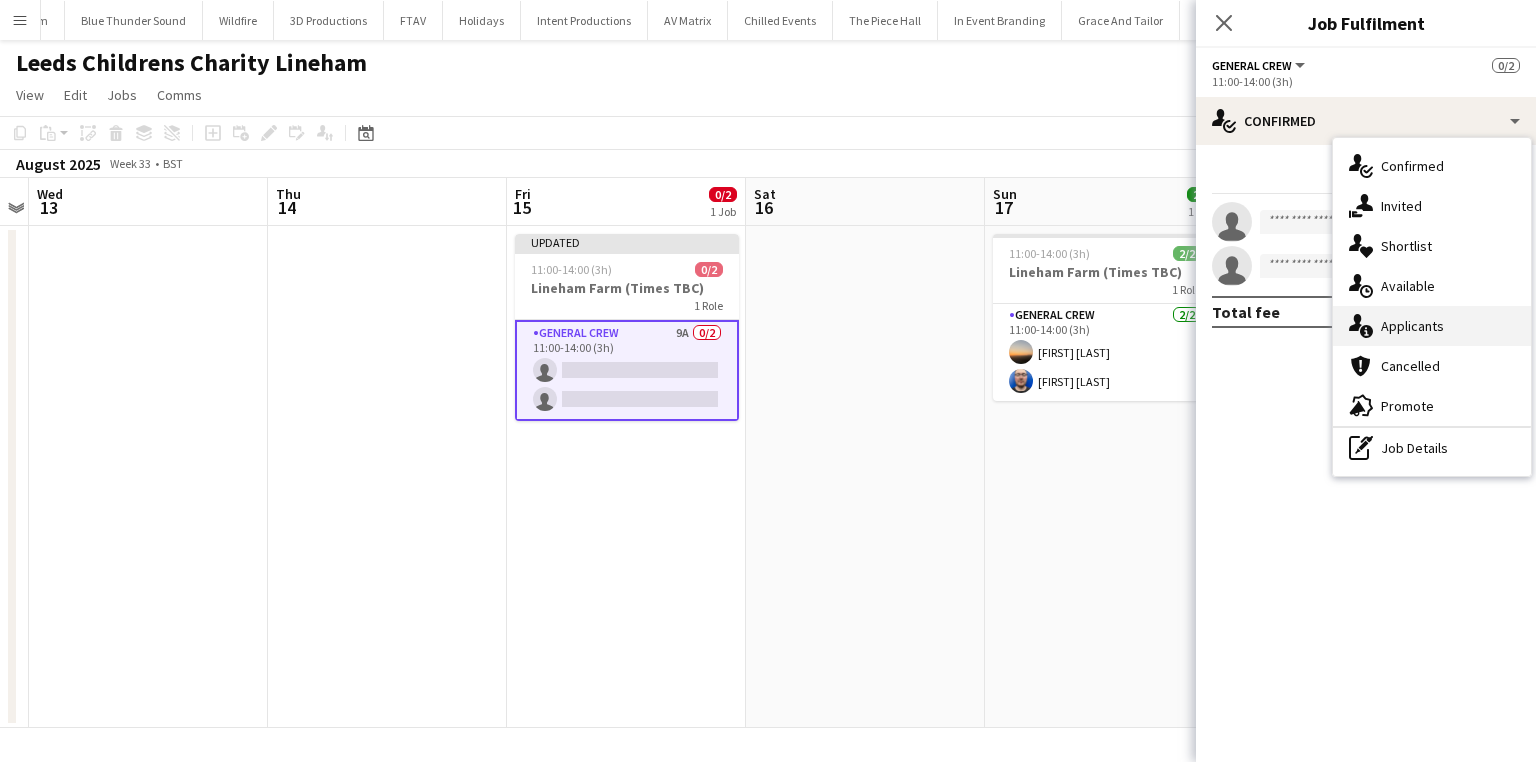 click on "single-neutral-actions-information
Applicants" at bounding box center [1432, 326] 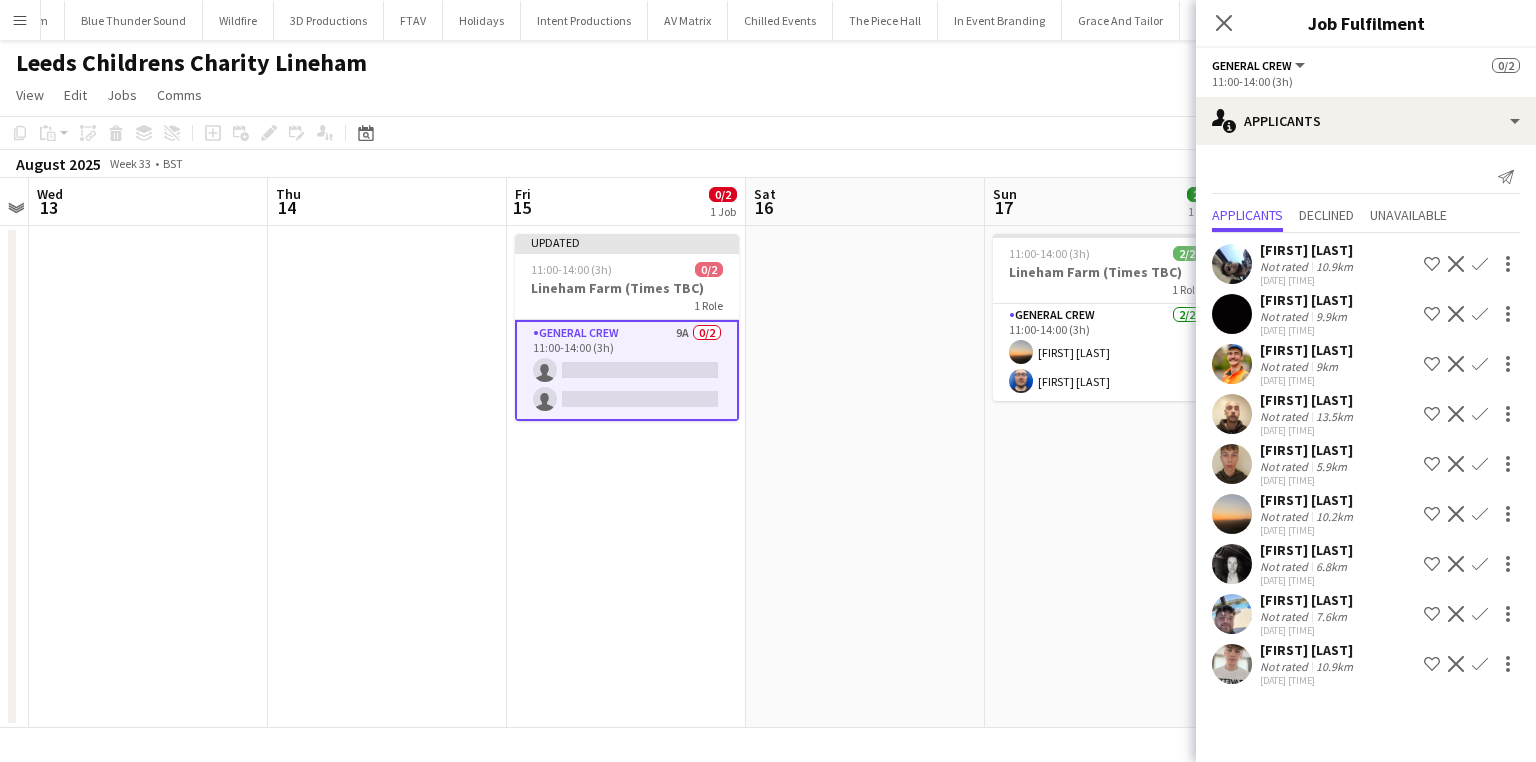 click on "Confirm" at bounding box center [1480, 564] 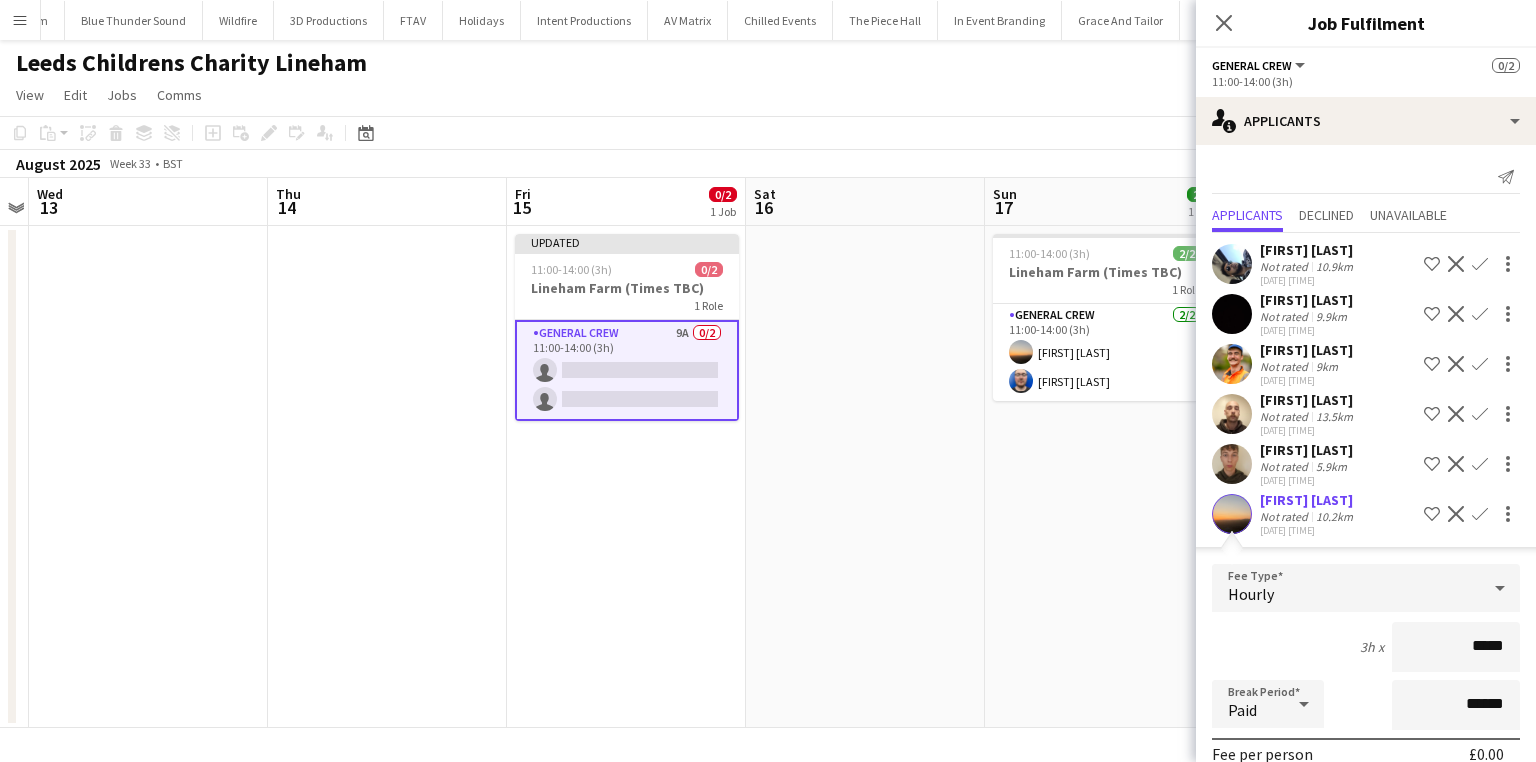 drag, startPoint x: 1431, startPoint y: 631, endPoint x: 1546, endPoint y: 650, distance: 116.559 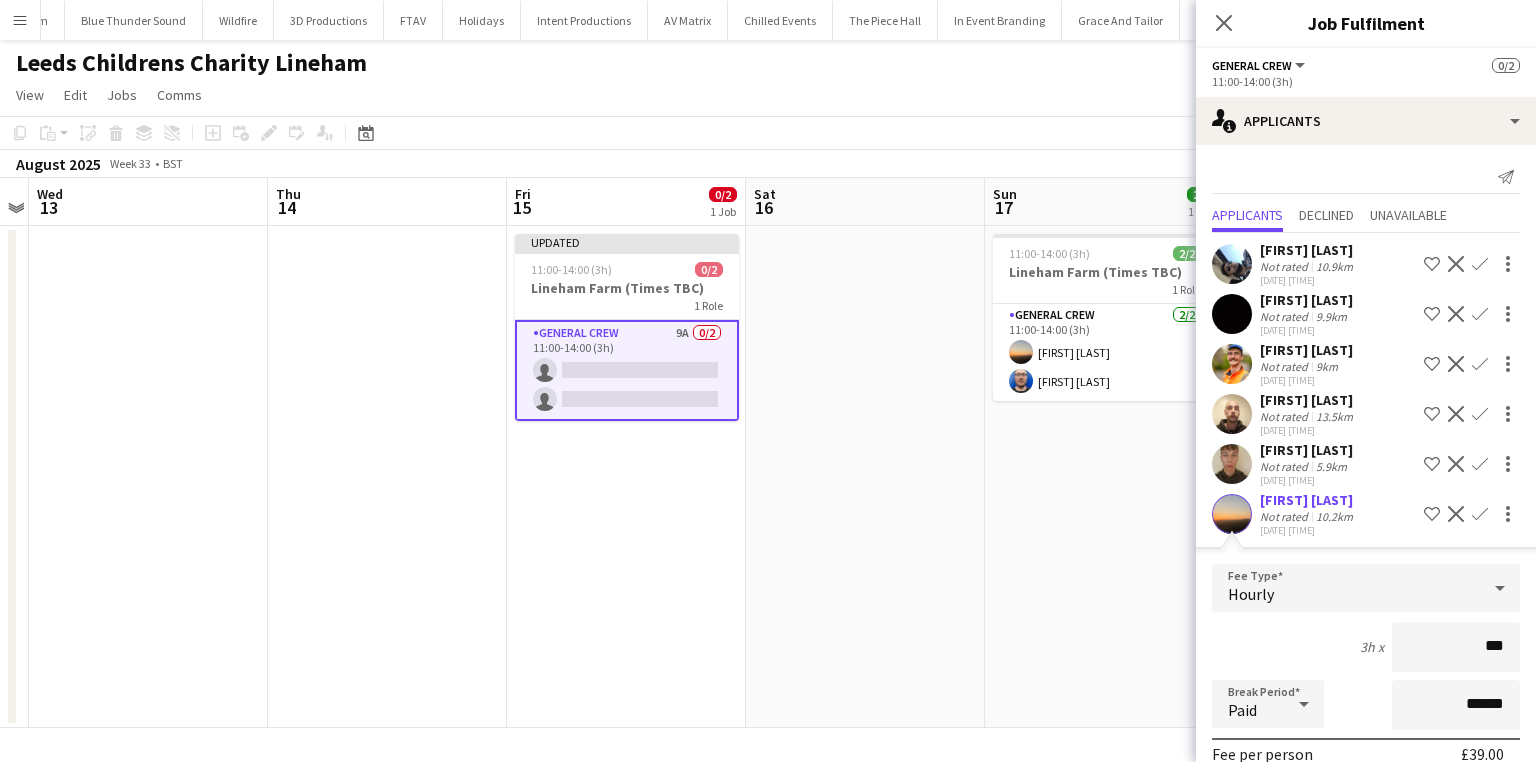 type on "***" 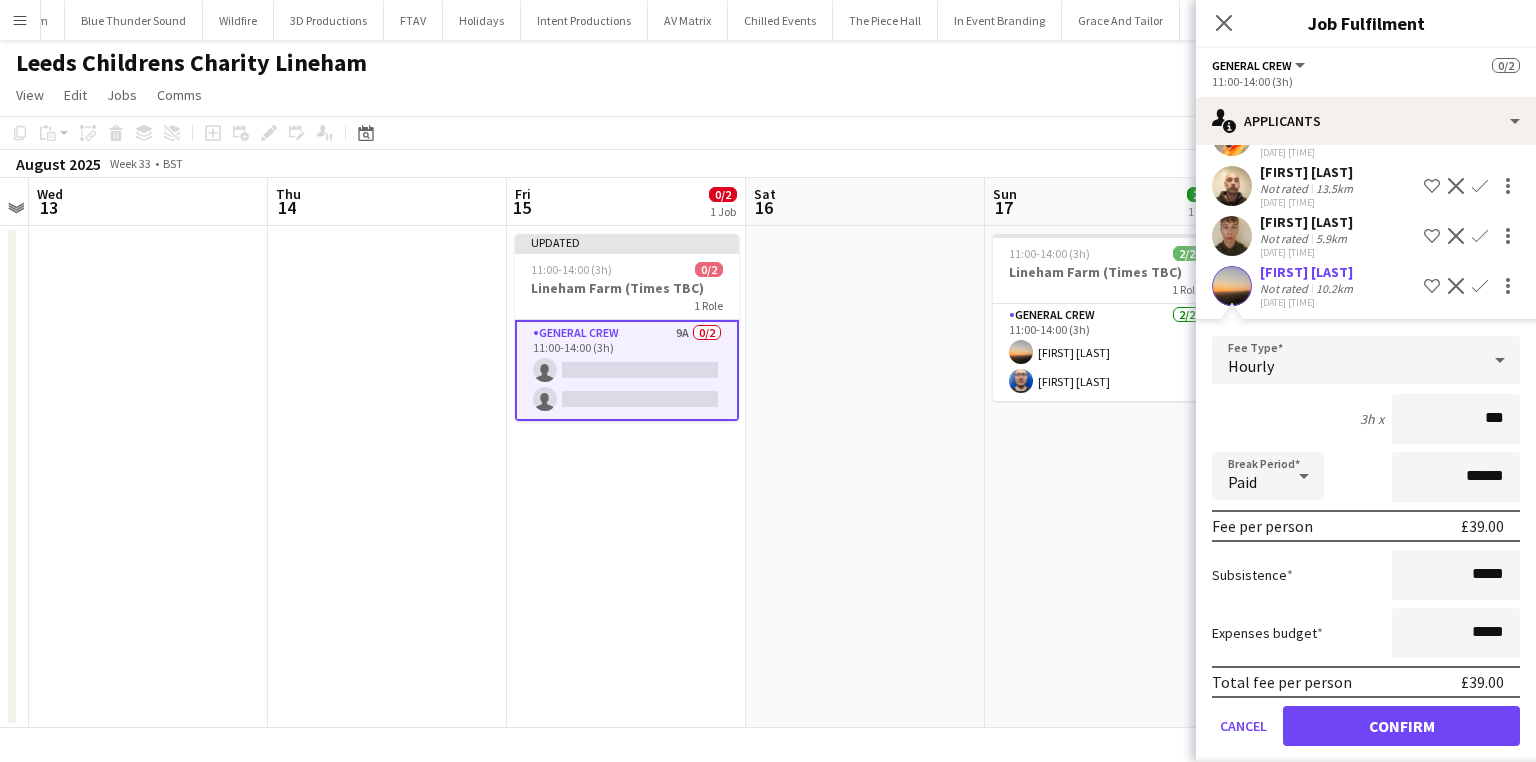 scroll, scrollTop: 240, scrollLeft: 0, axis: vertical 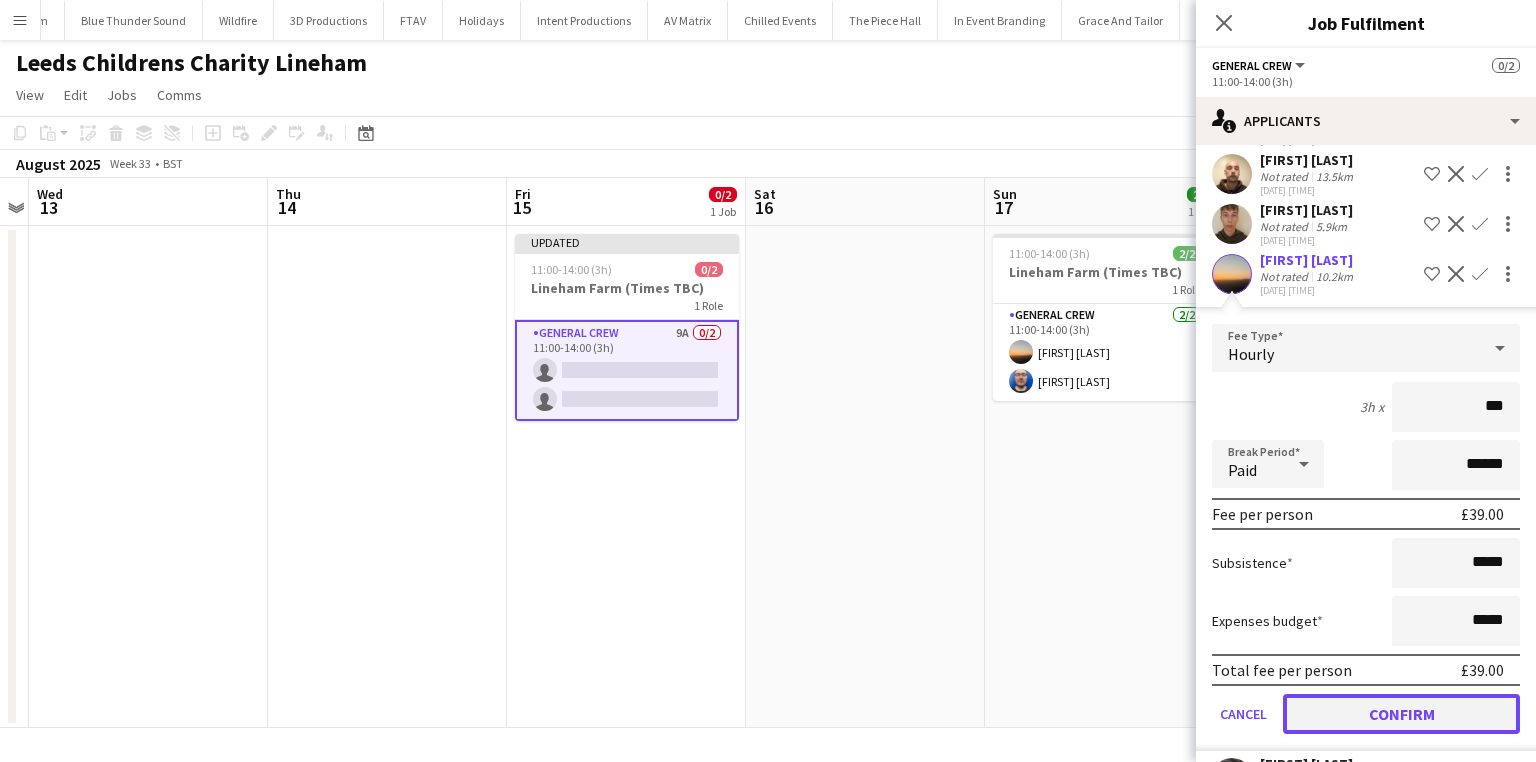 click on "Confirm" 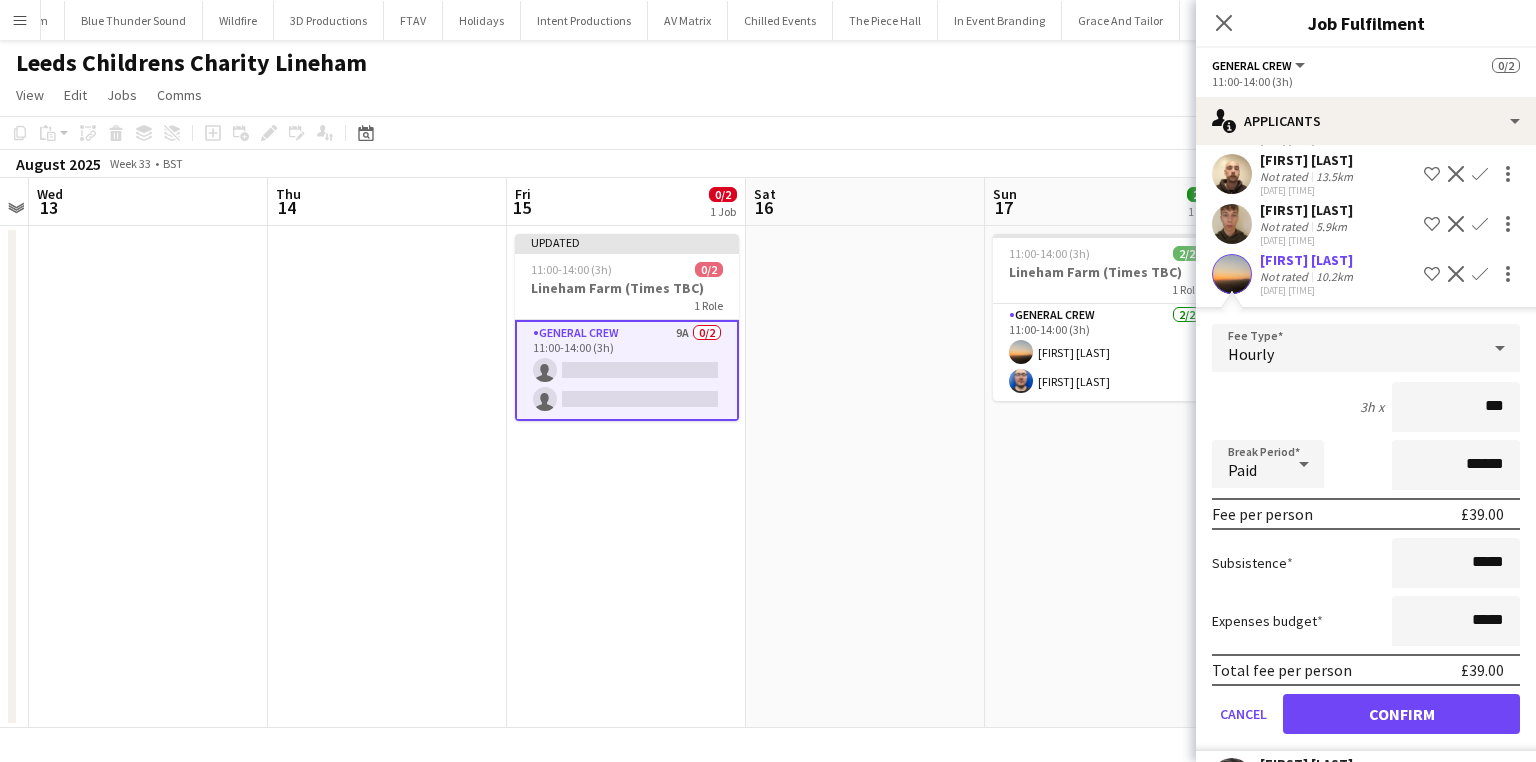 scroll, scrollTop: 0, scrollLeft: 0, axis: both 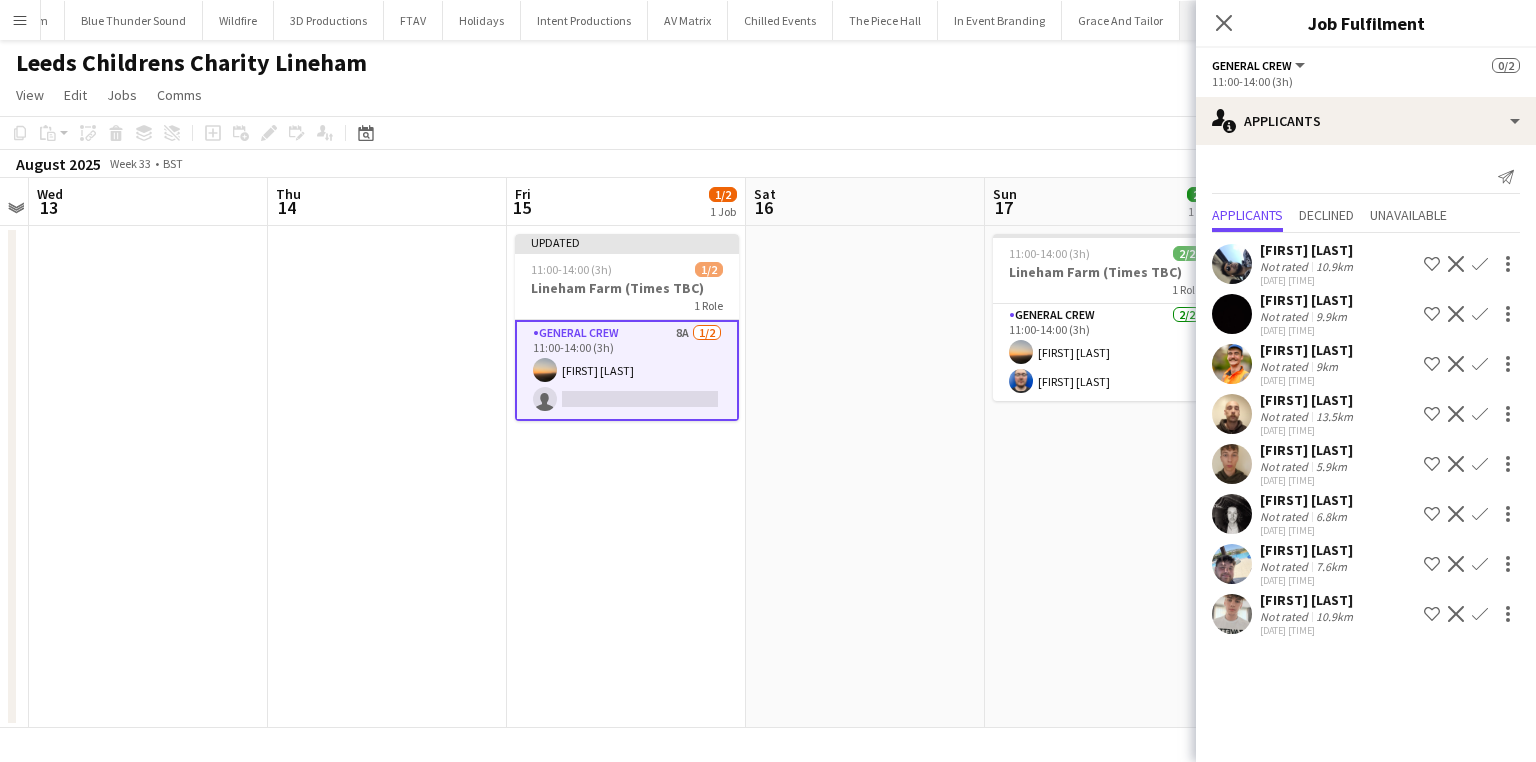 click on "Close pop-in" 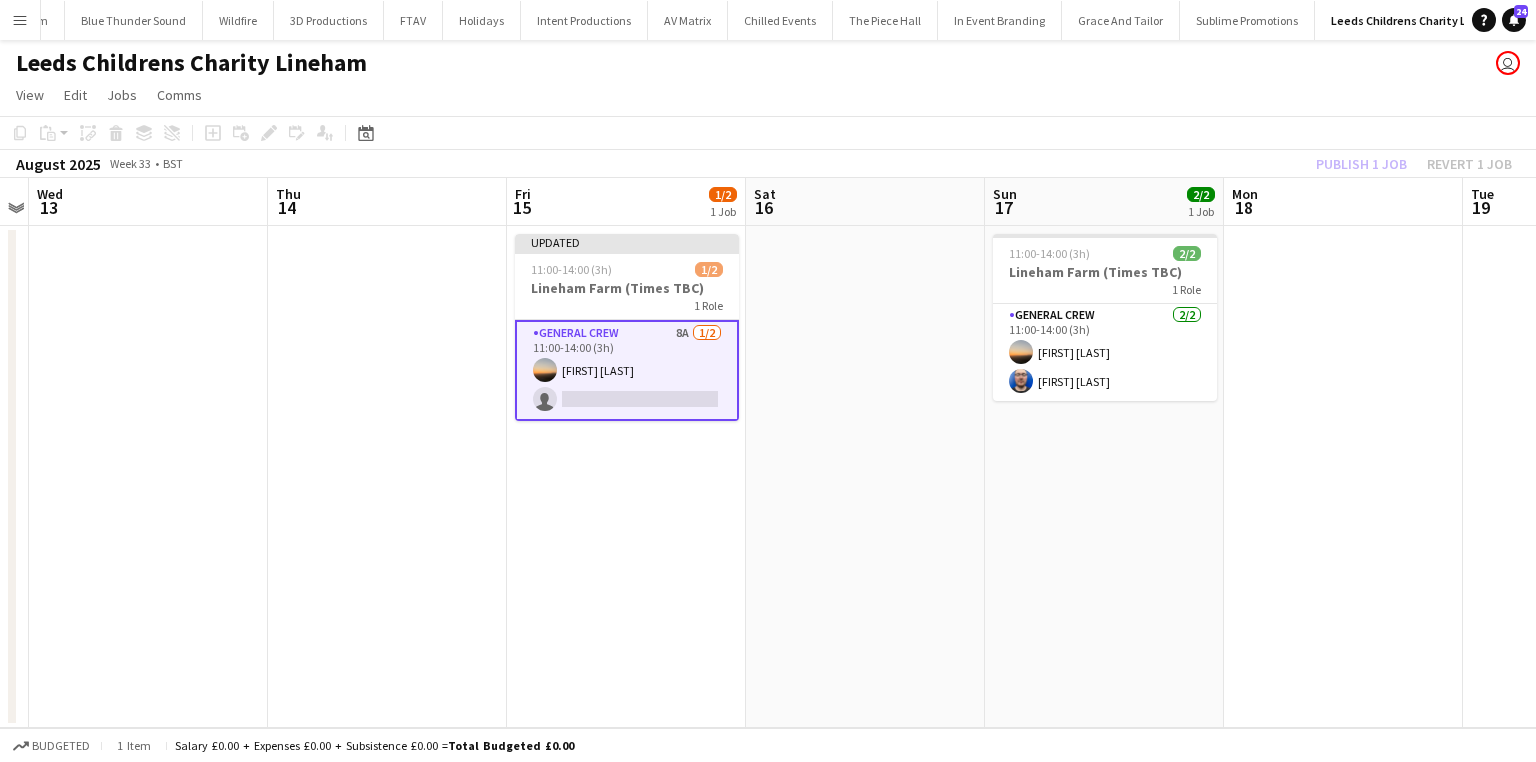 click on "Publish 1 job   Revert 1 job" 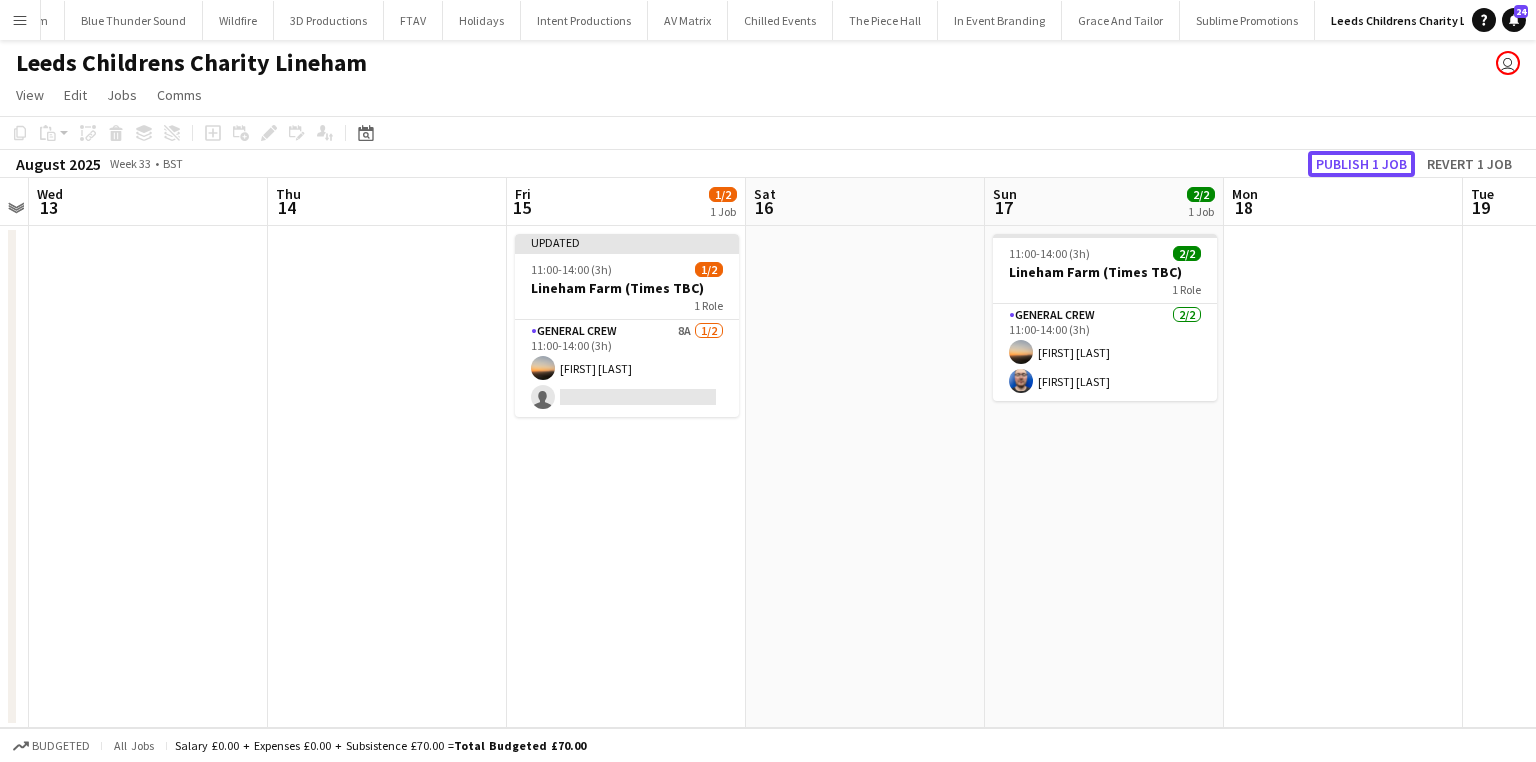 click on "Publish 1 job" 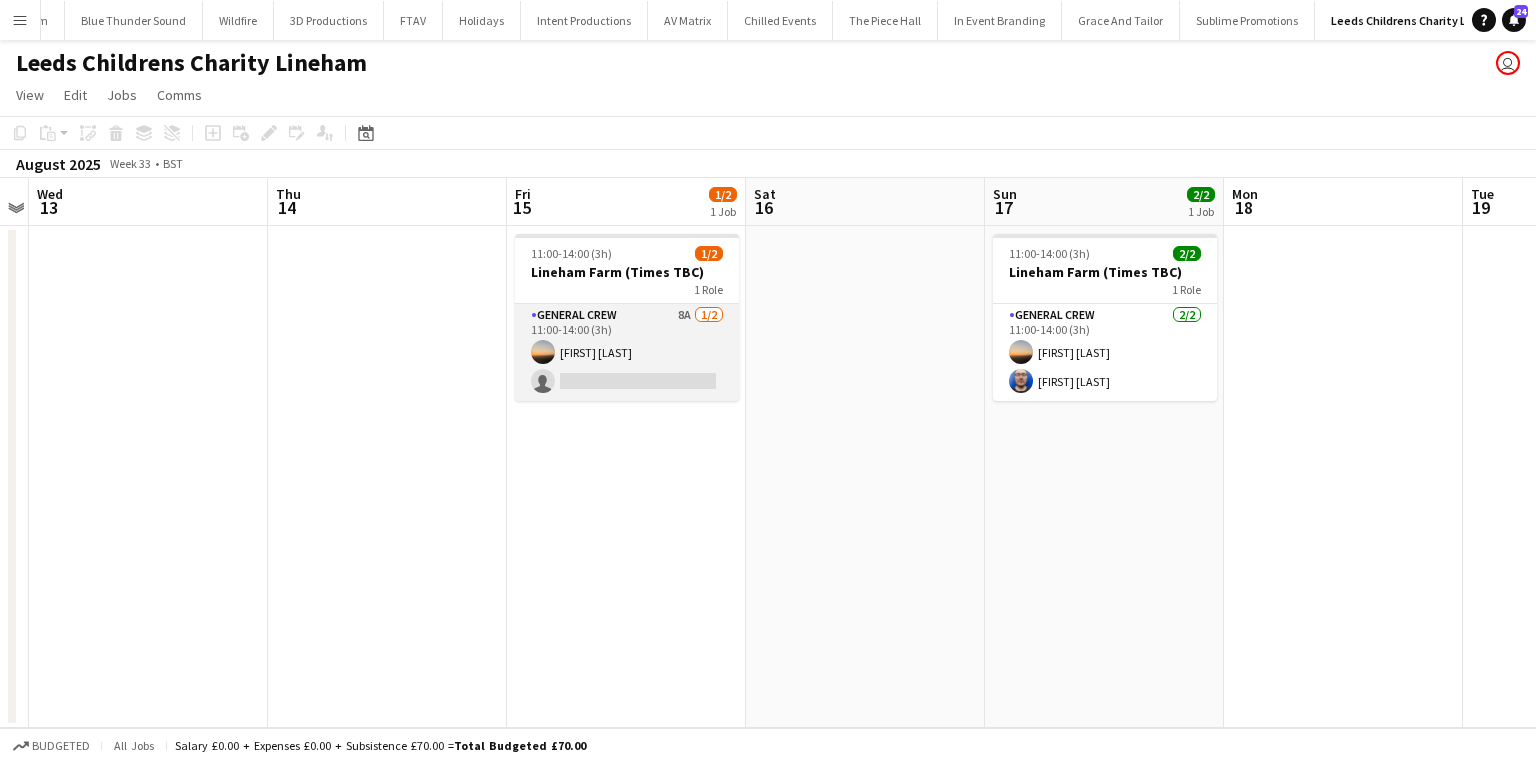 click on "General Crew   8A   1/2   11:00-14:00 (3h)
Ewan Miller
single-neutral-actions" at bounding box center (627, 352) 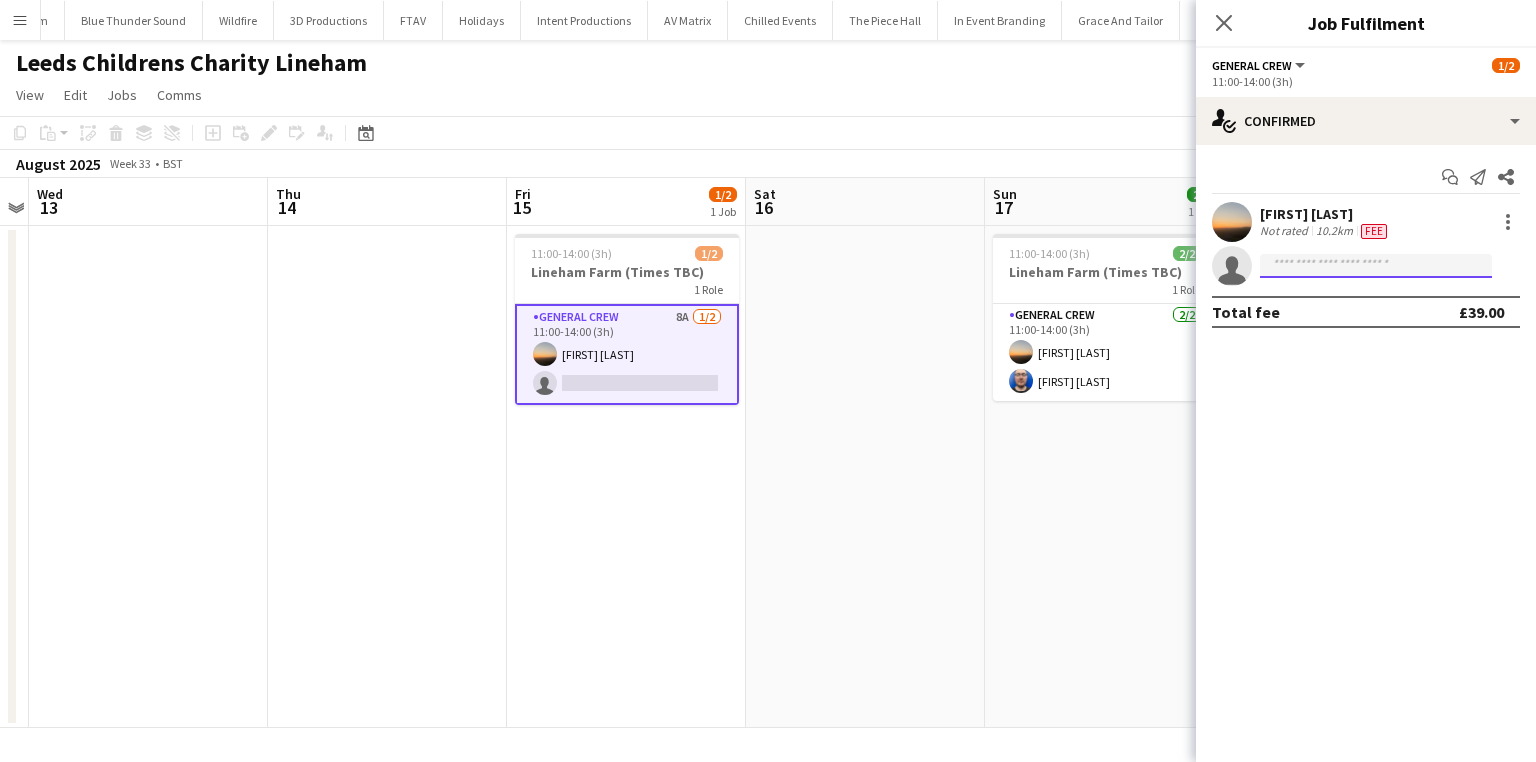 click 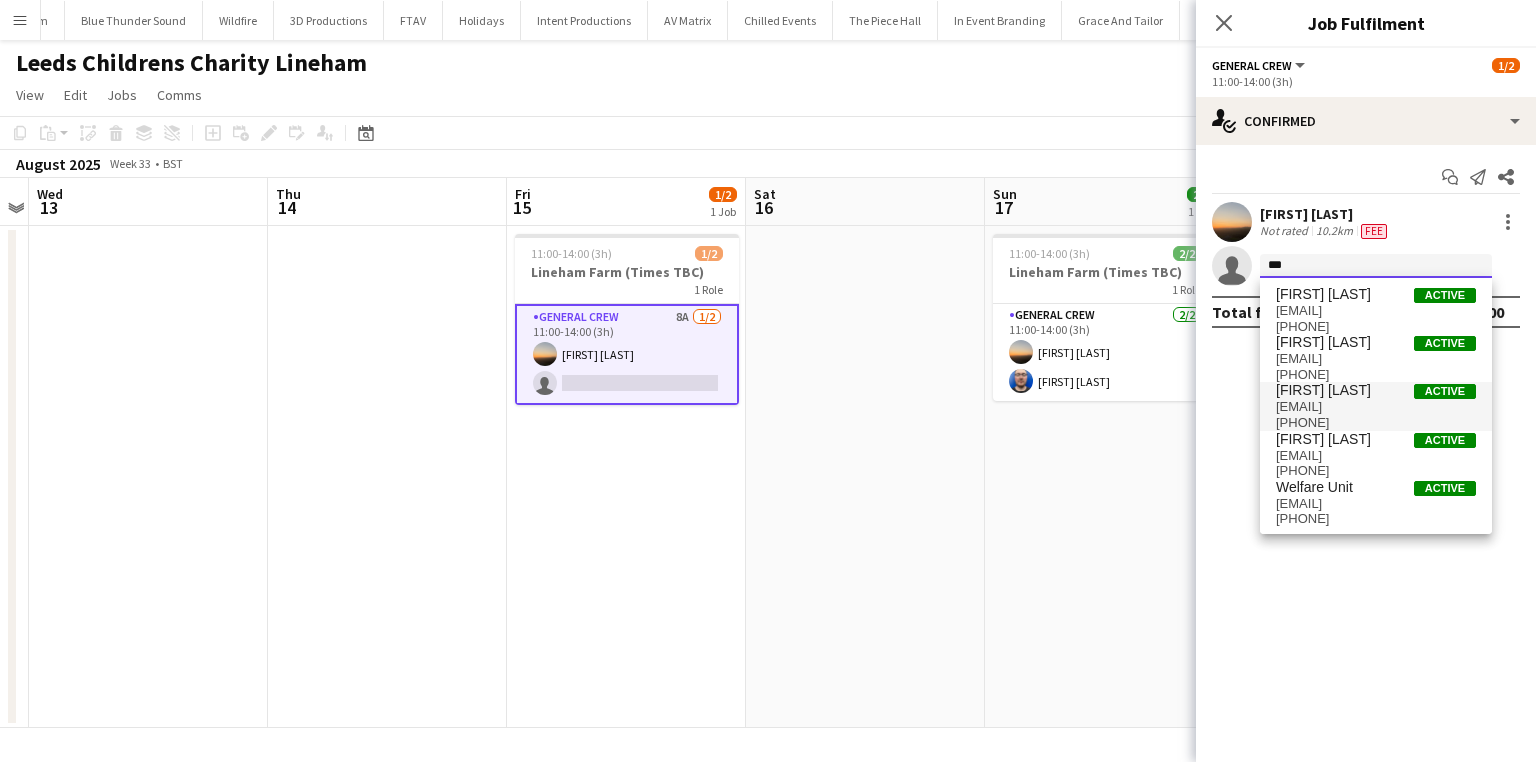 type on "***" 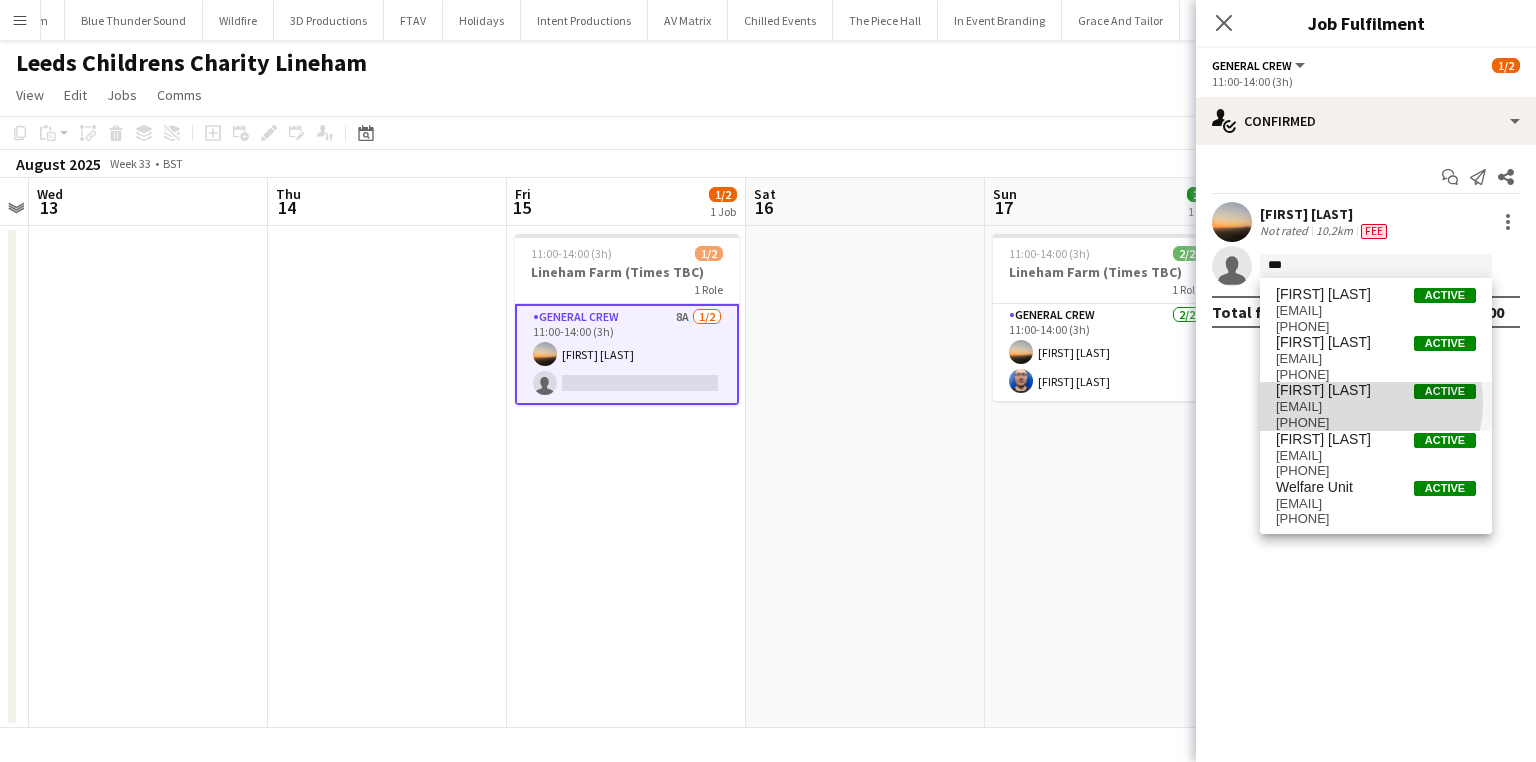 click on "info@olympuscrew.co.uk" at bounding box center [1376, 407] 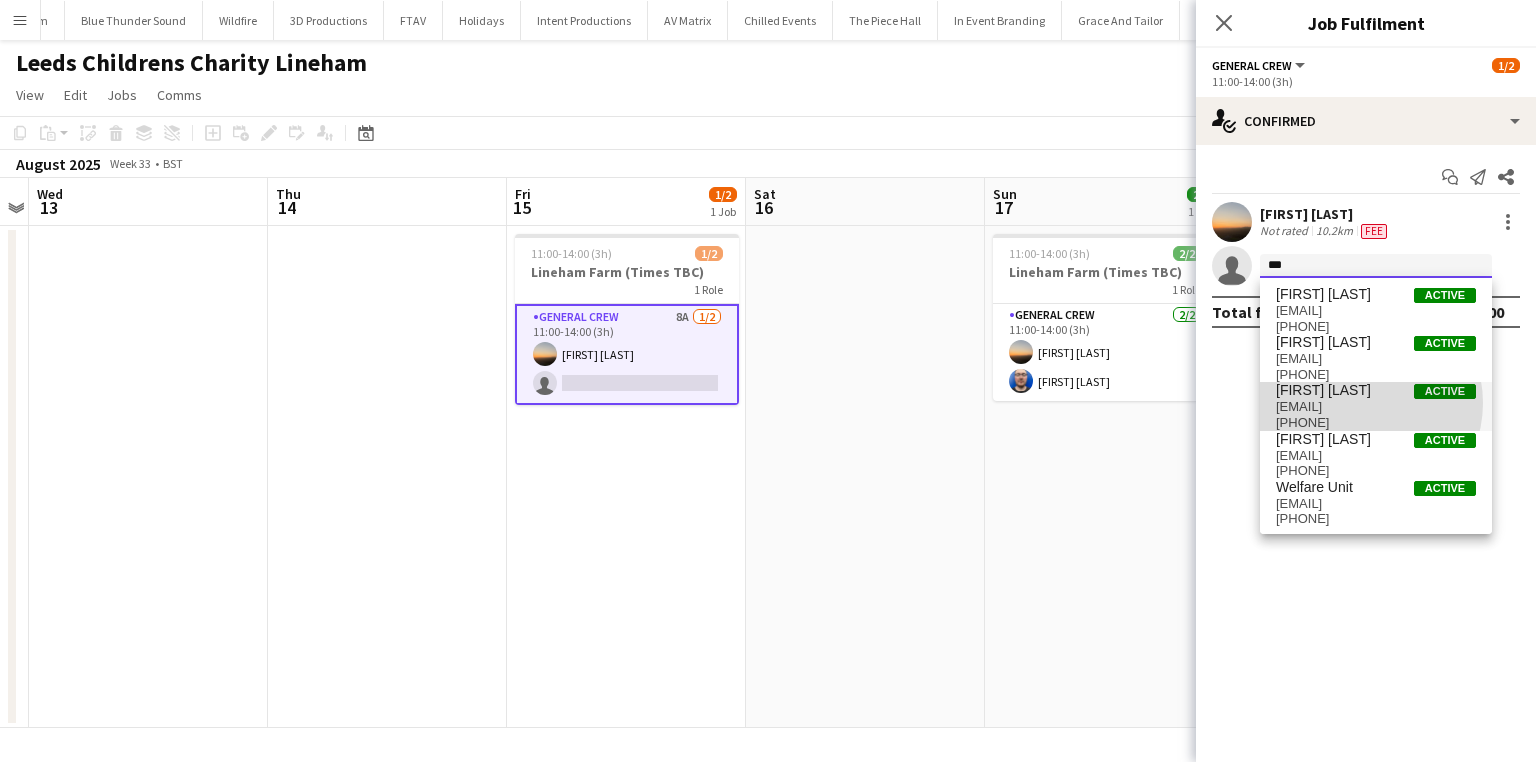 type 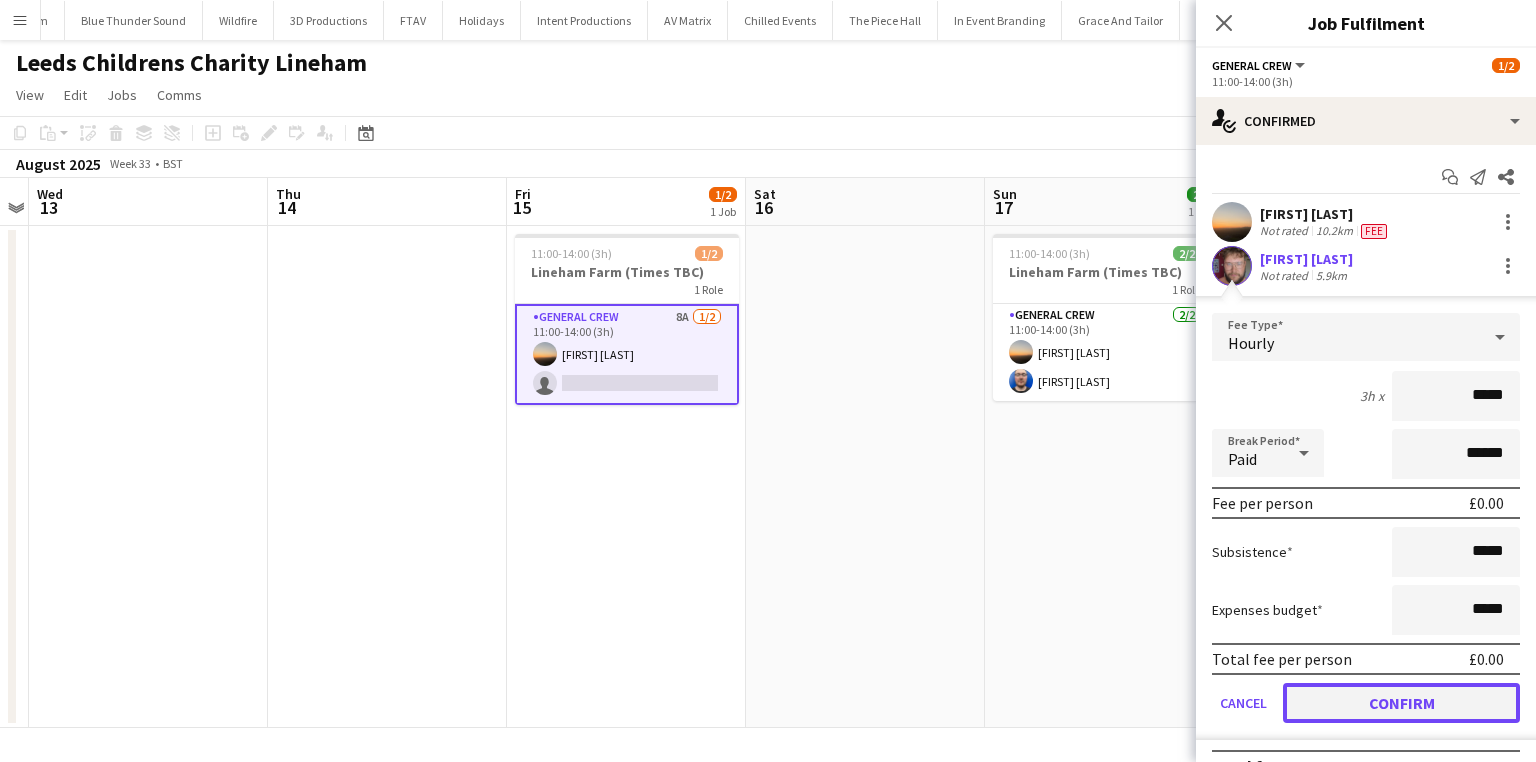 click on "Confirm" at bounding box center (1401, 703) 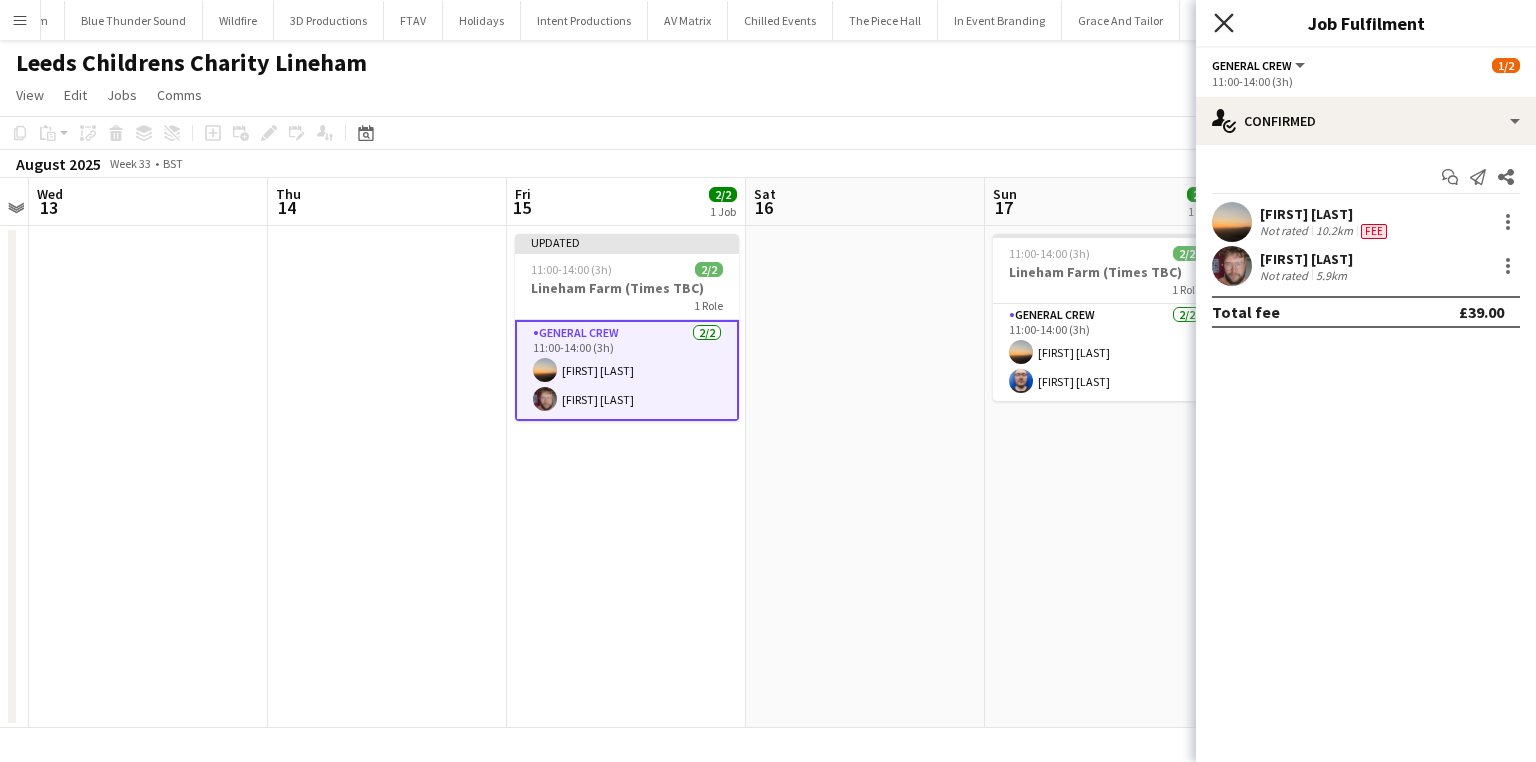click on "Close pop-in" 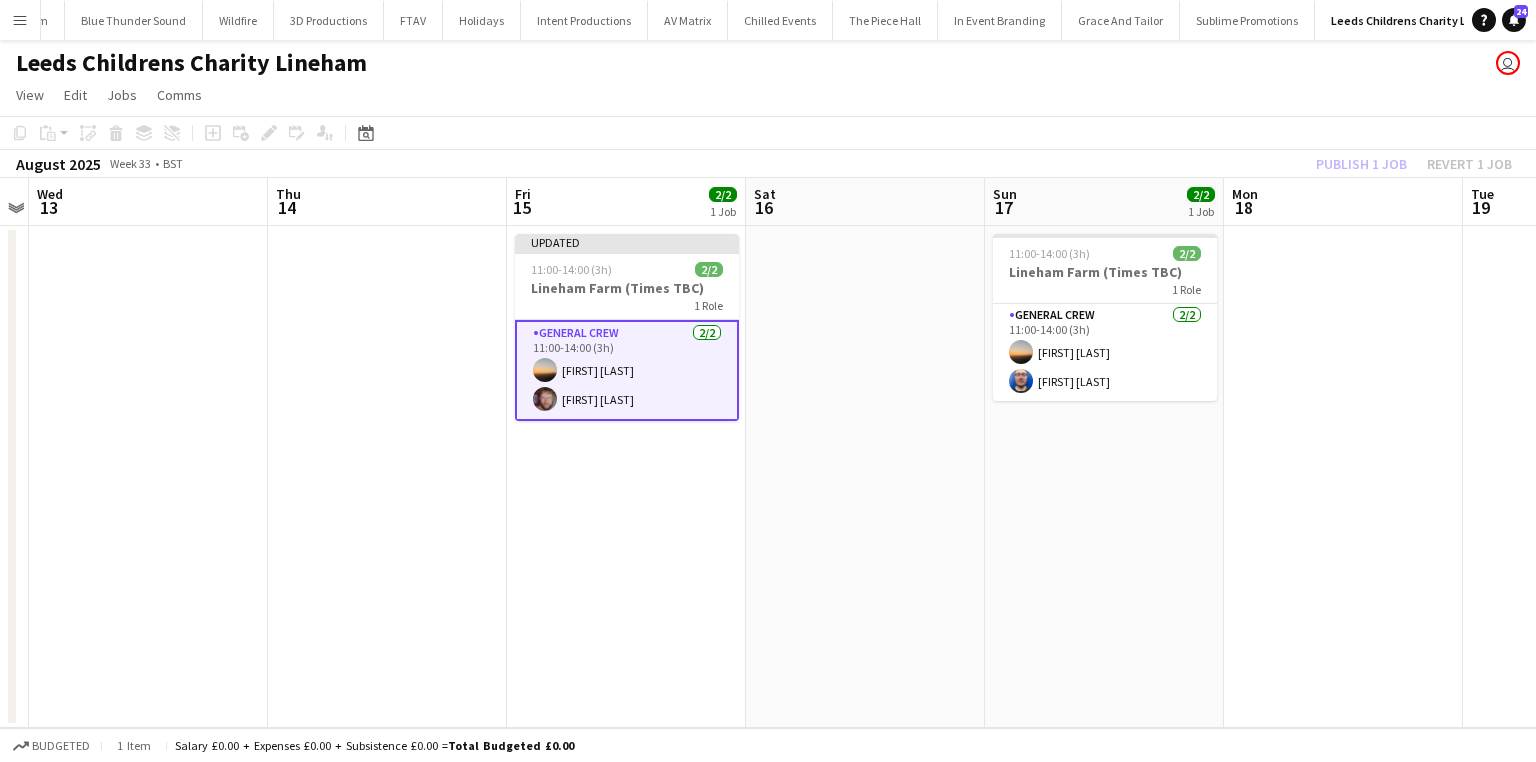 click on "Publish 1 job   Revert 1 job" 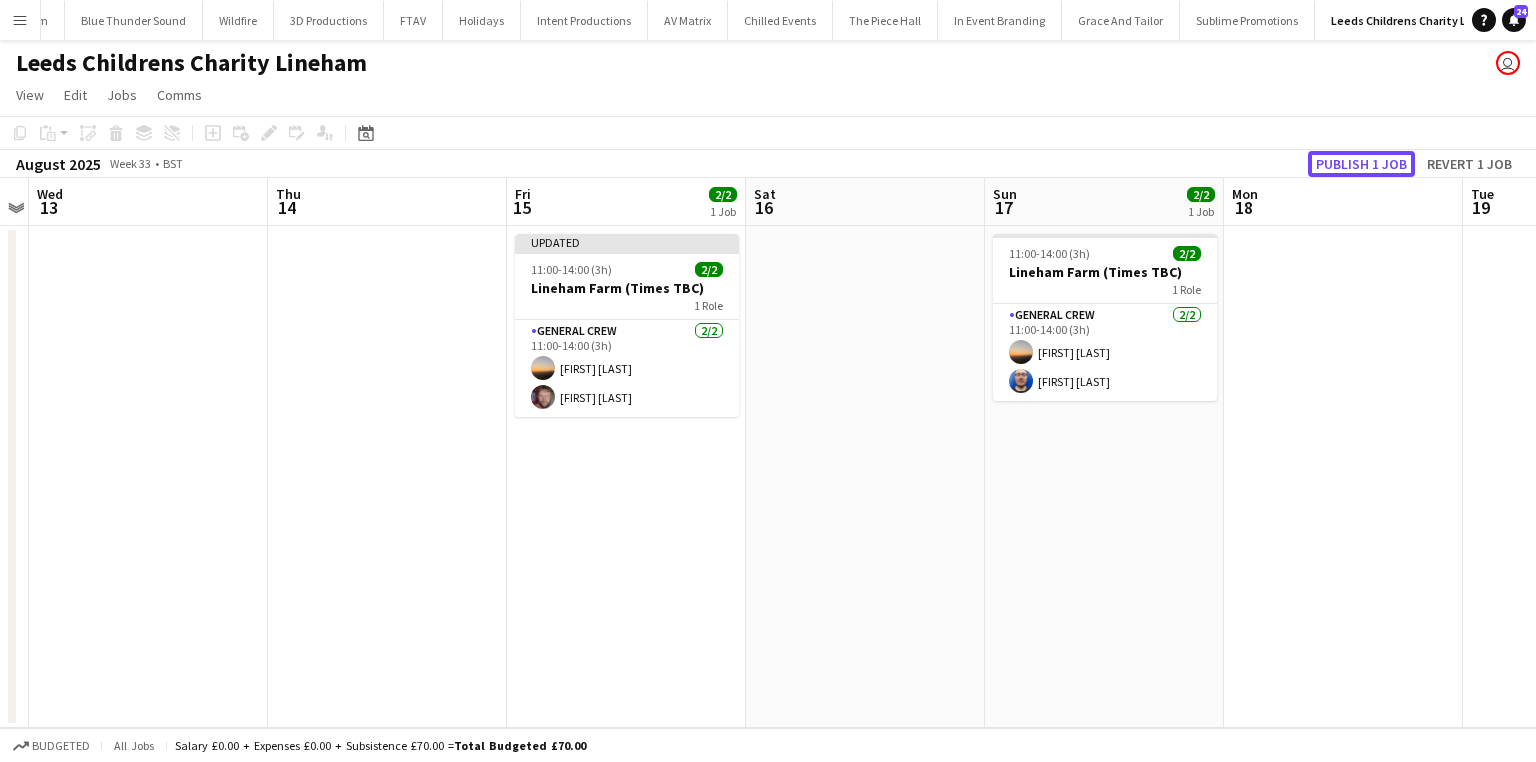 click on "Publish 1 job" 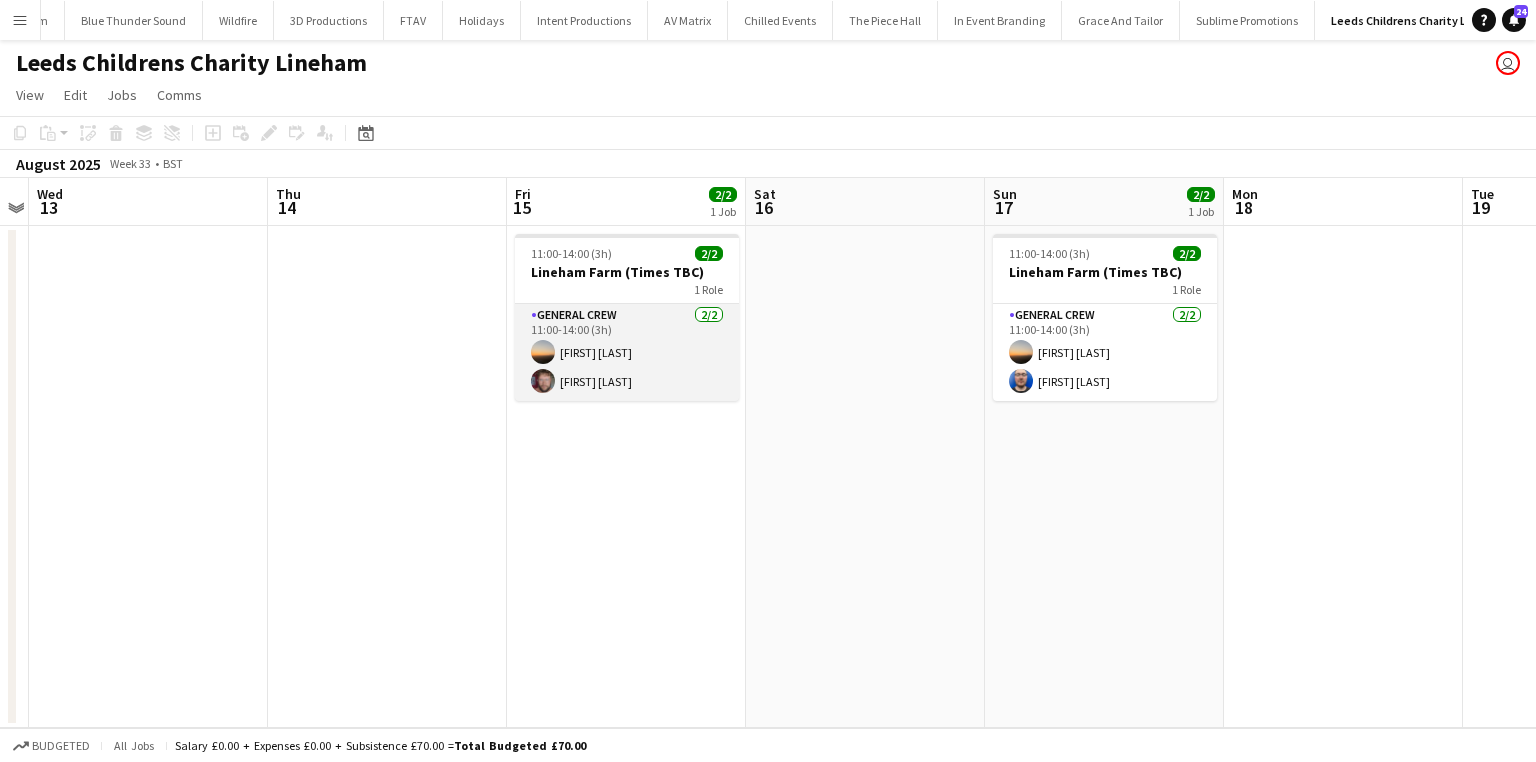 click on "General Crew   2/2   11:00-14:00 (3h)
Ewan Miller Dom Riley" at bounding box center [627, 352] 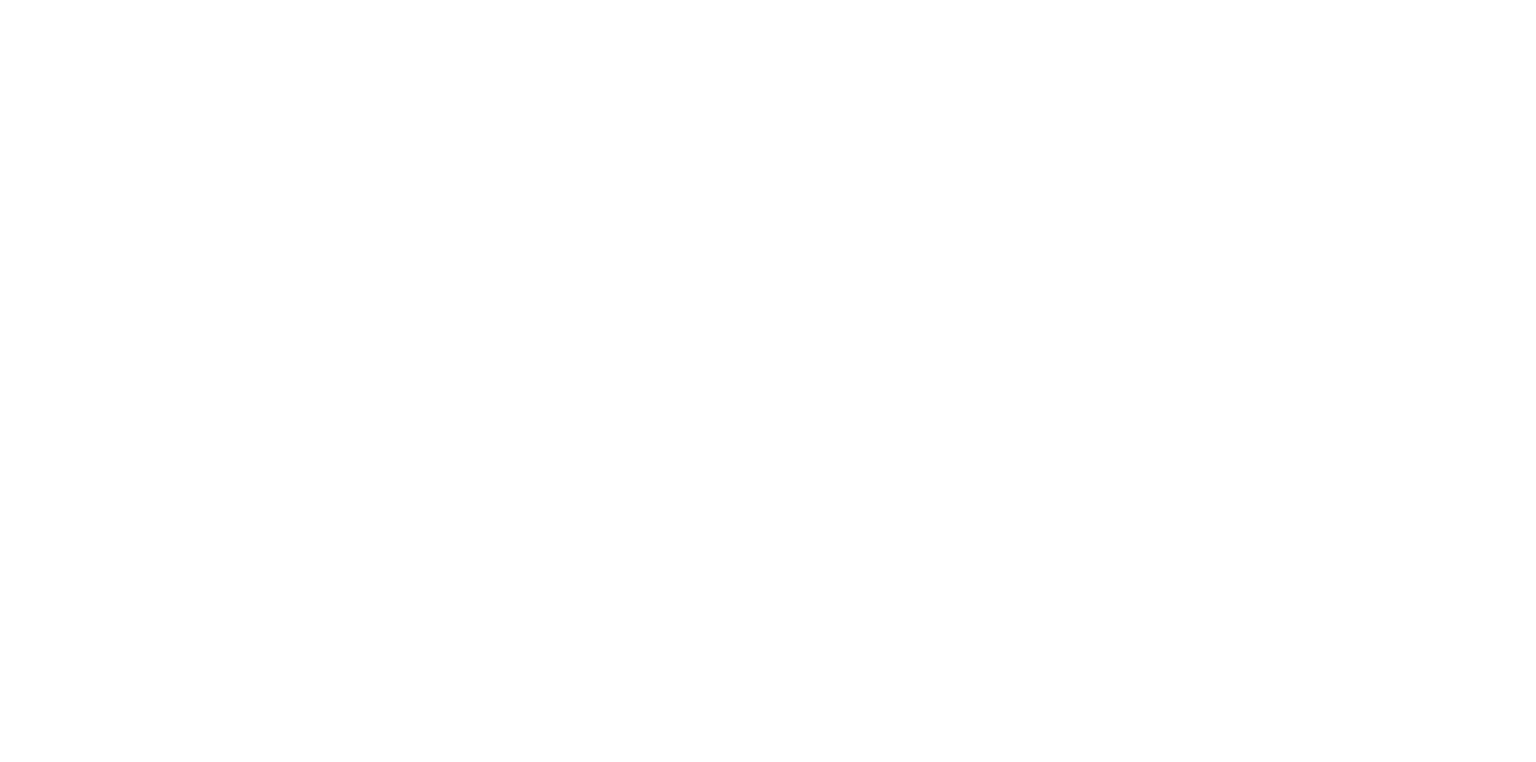 scroll, scrollTop: 0, scrollLeft: 0, axis: both 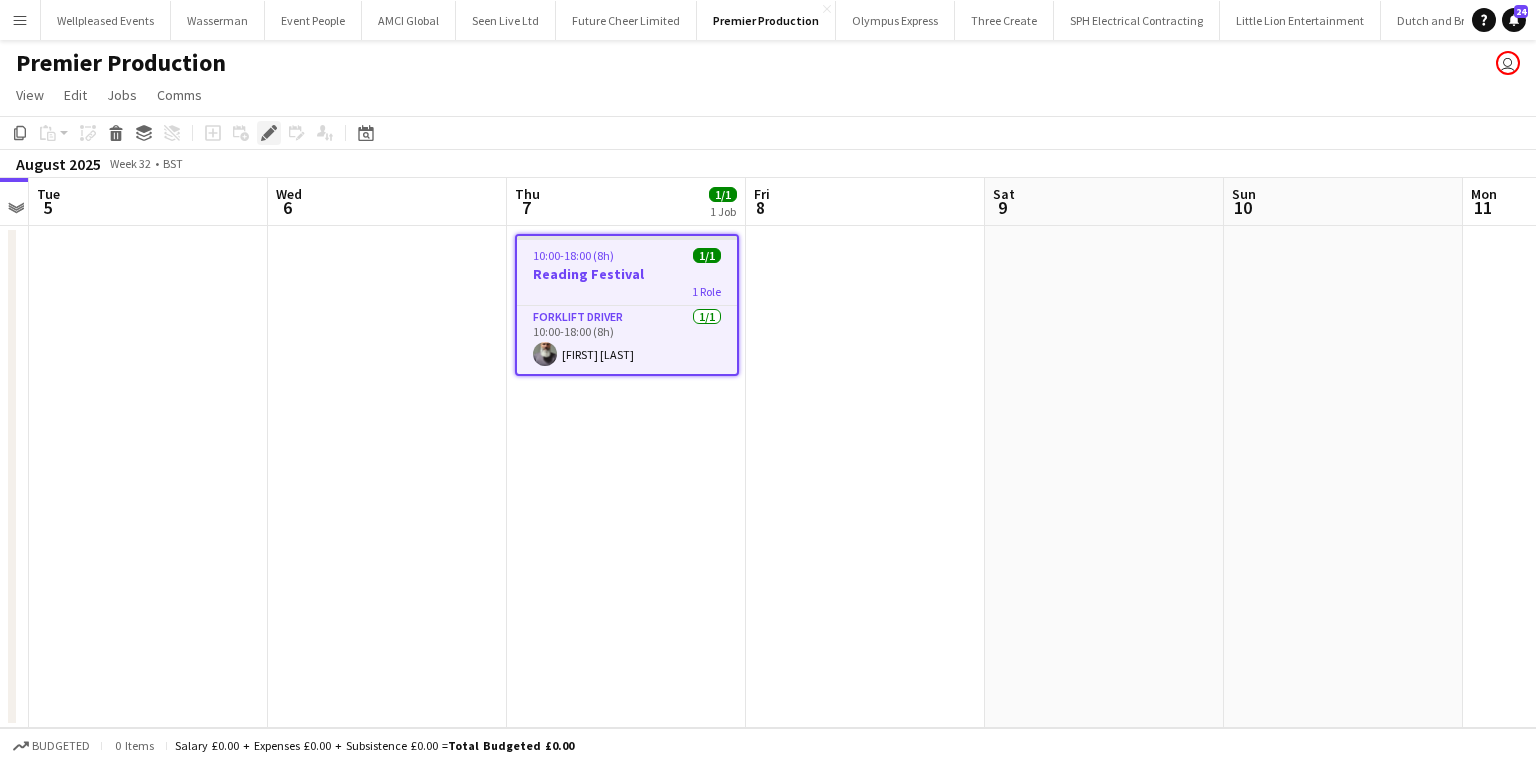 click on "Edit" at bounding box center (269, 133) 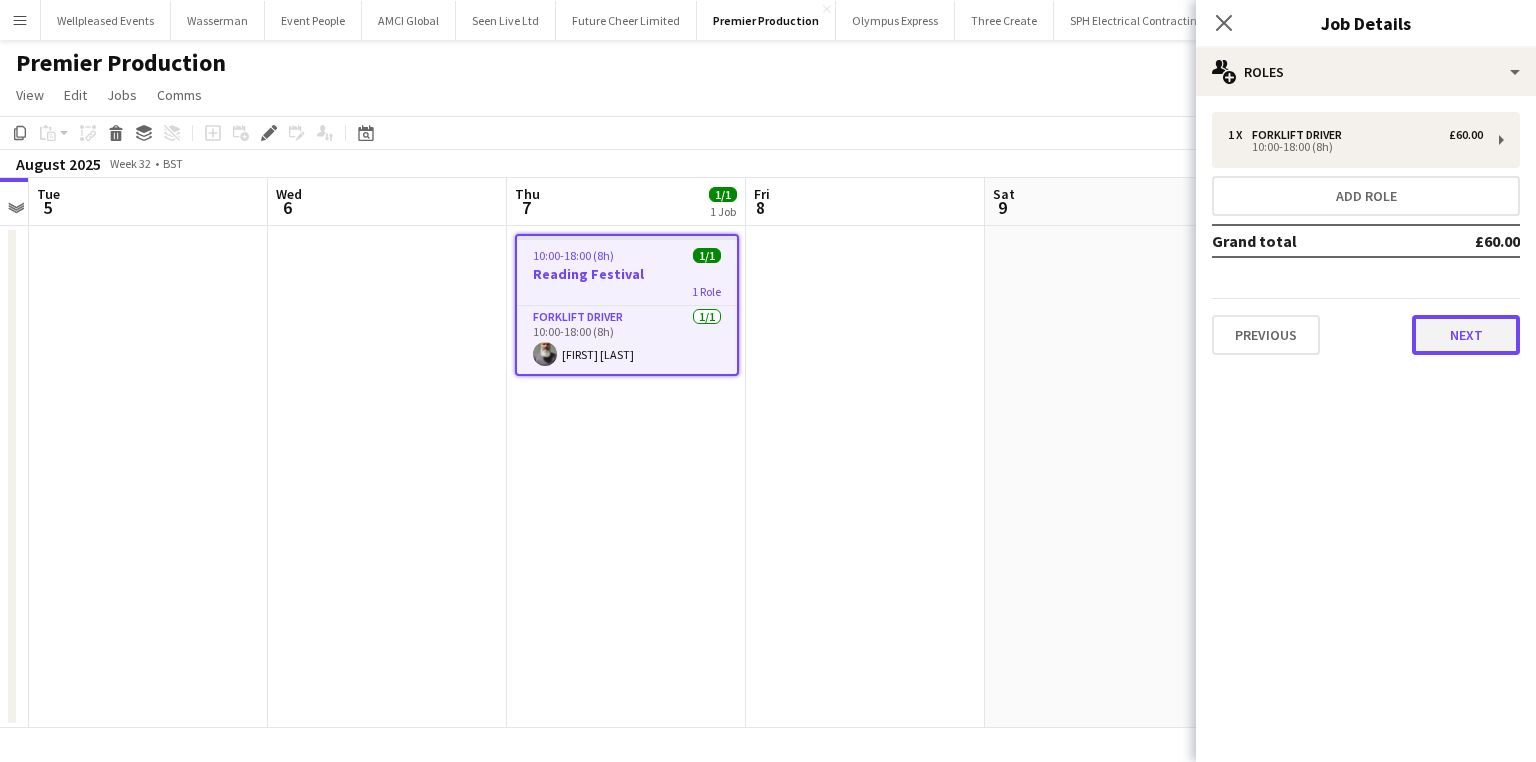 click on "Next" at bounding box center [1466, 335] 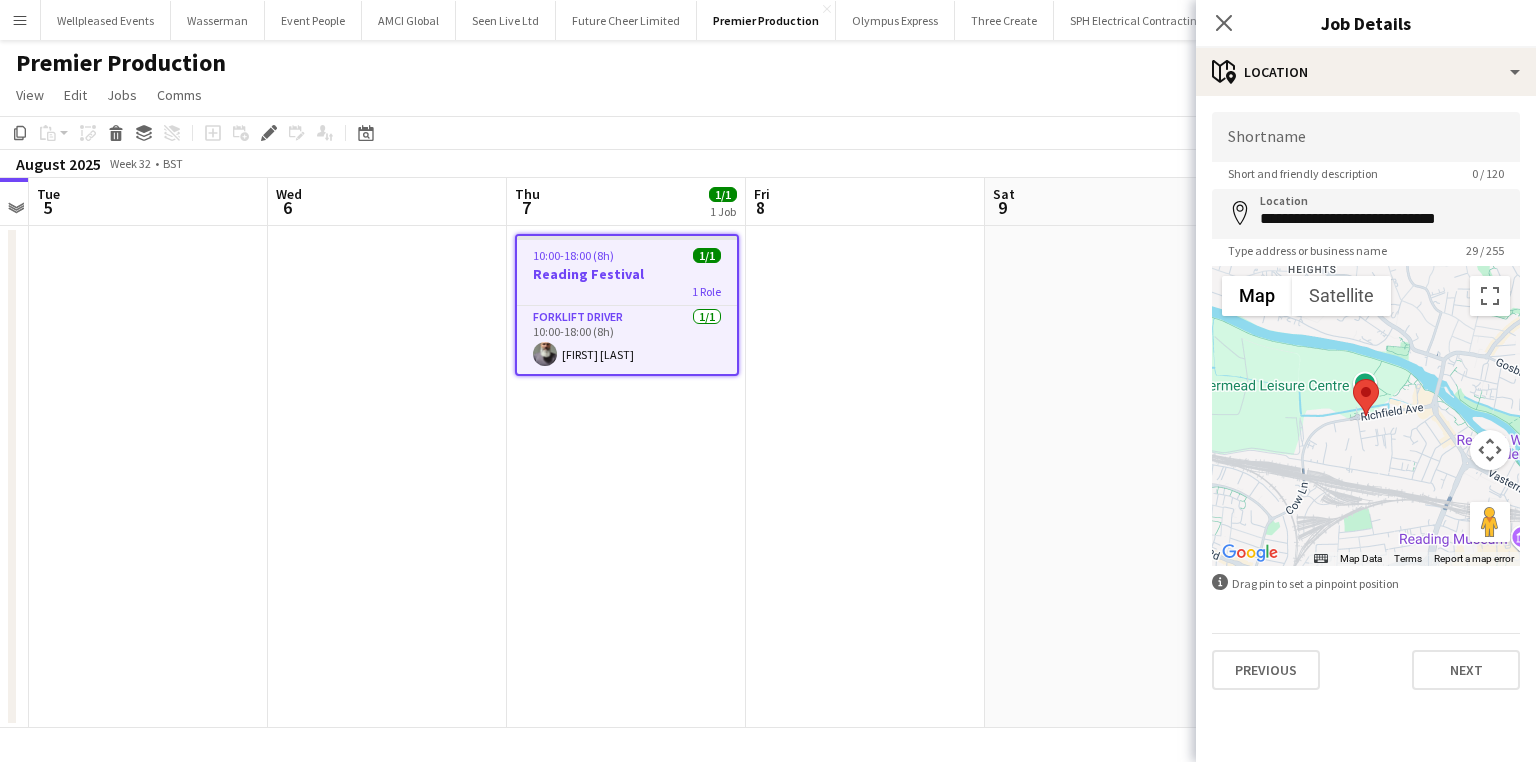 click on "**********" at bounding box center [1366, 401] 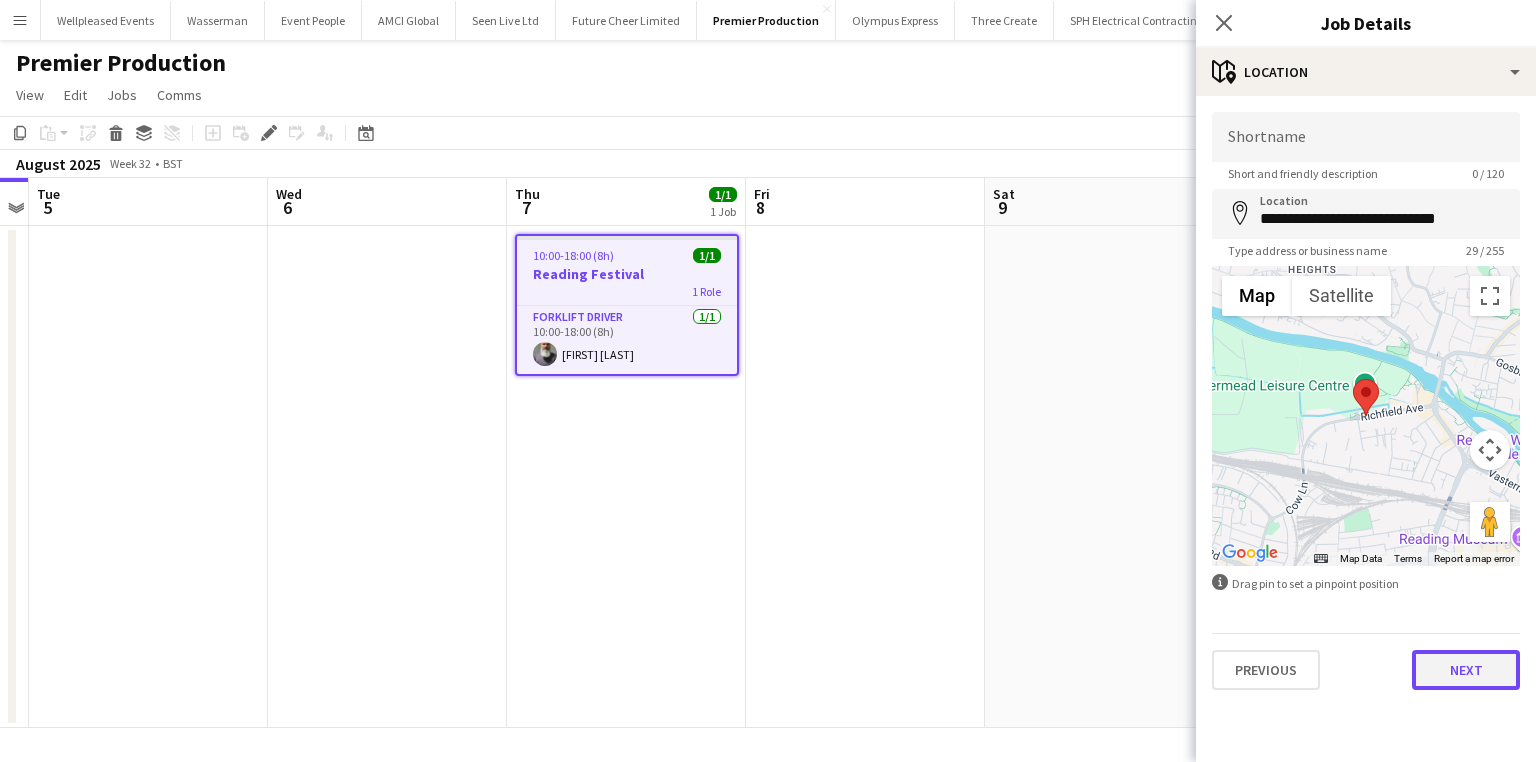 click on "Next" at bounding box center (1466, 670) 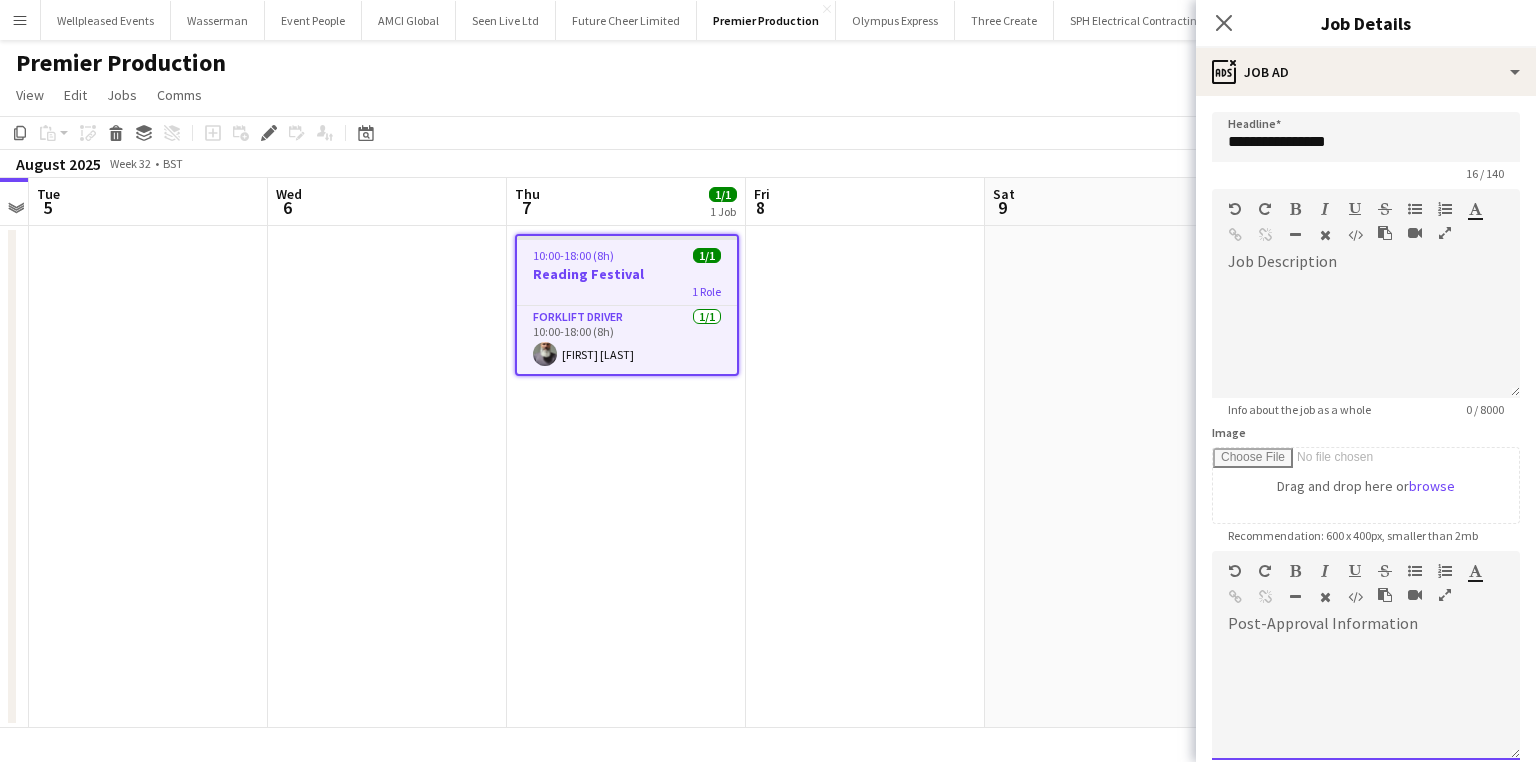 click at bounding box center [1366, 700] 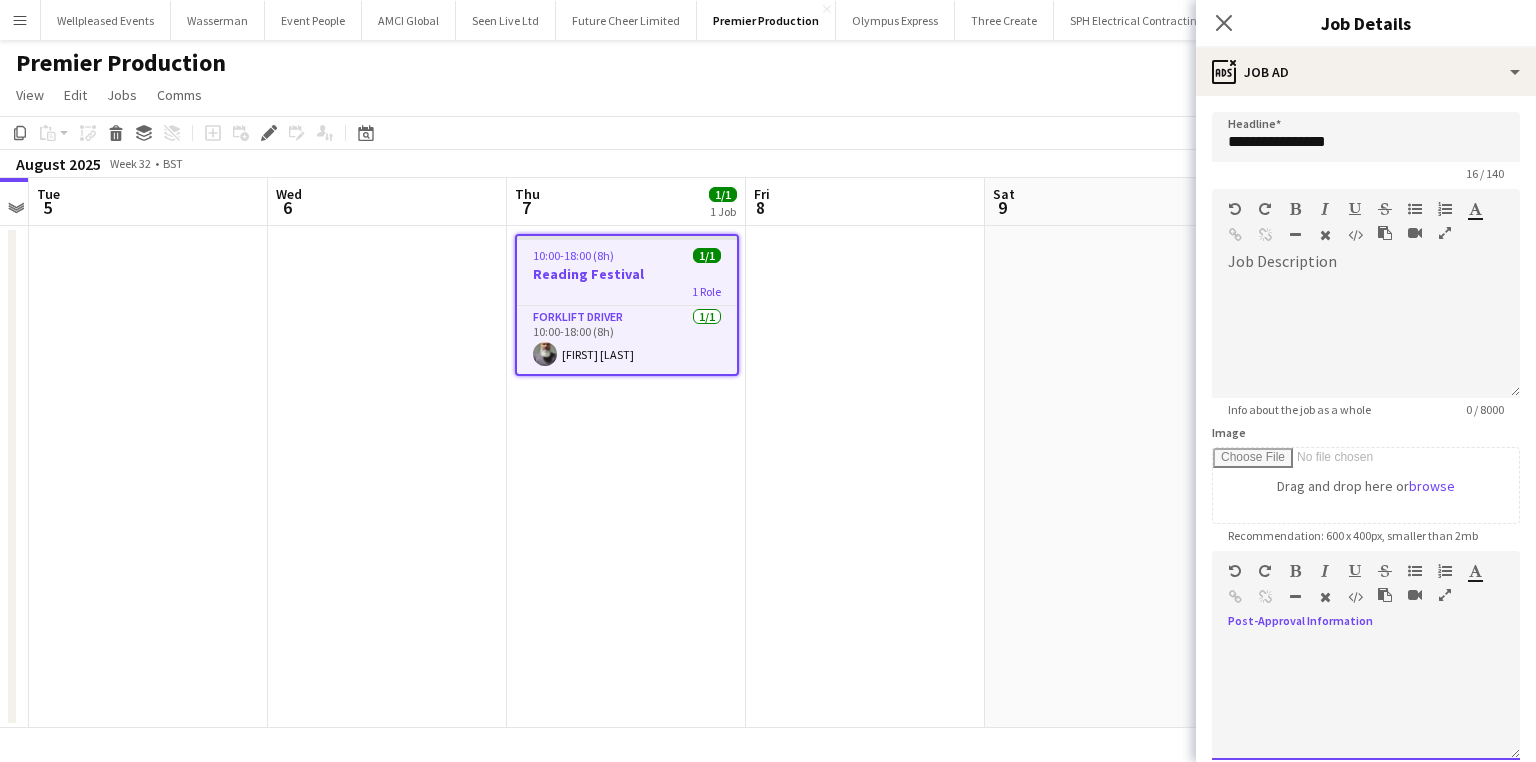 type 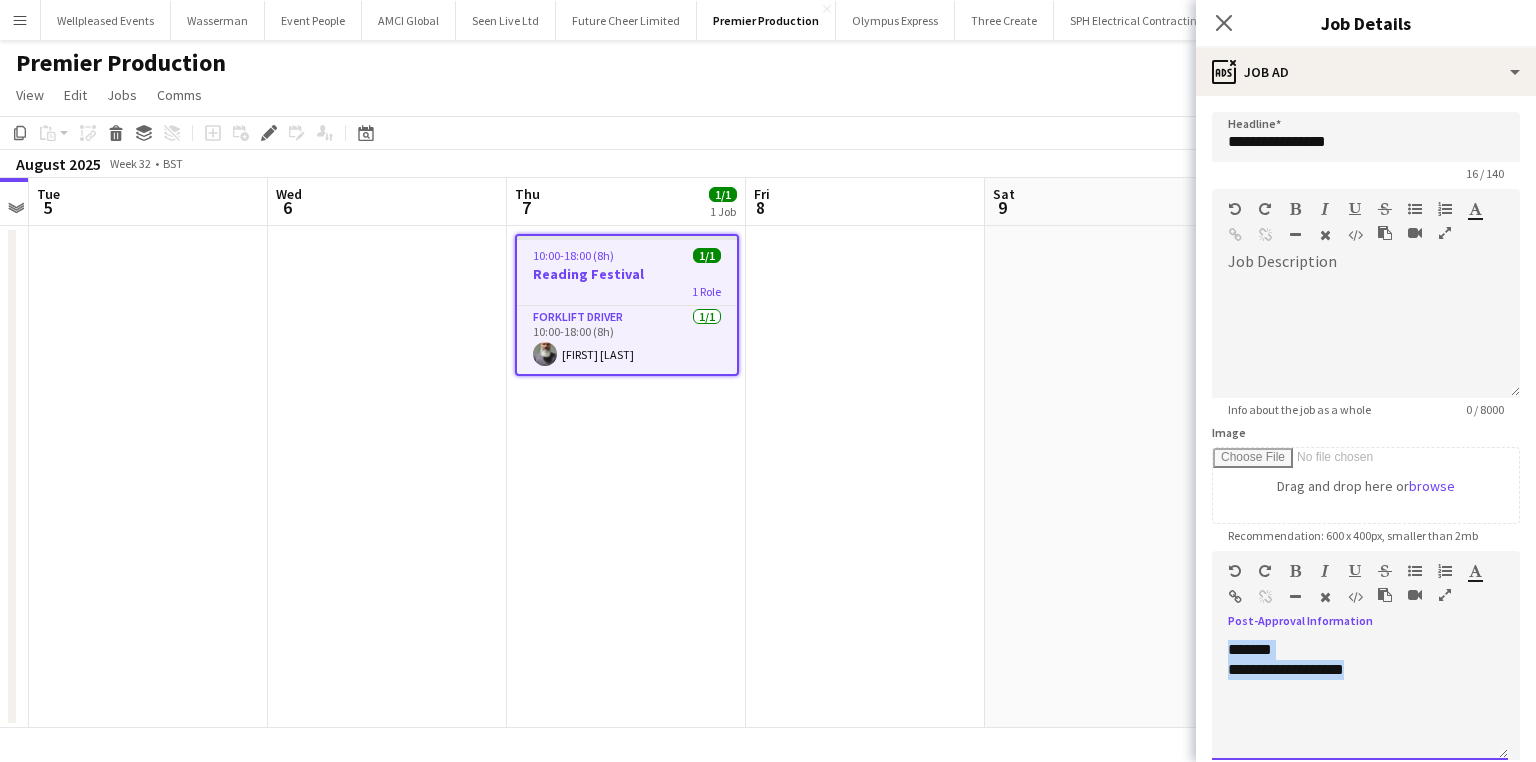 drag, startPoint x: 1373, startPoint y: 671, endPoint x: 1202, endPoint y: 649, distance: 172.4094 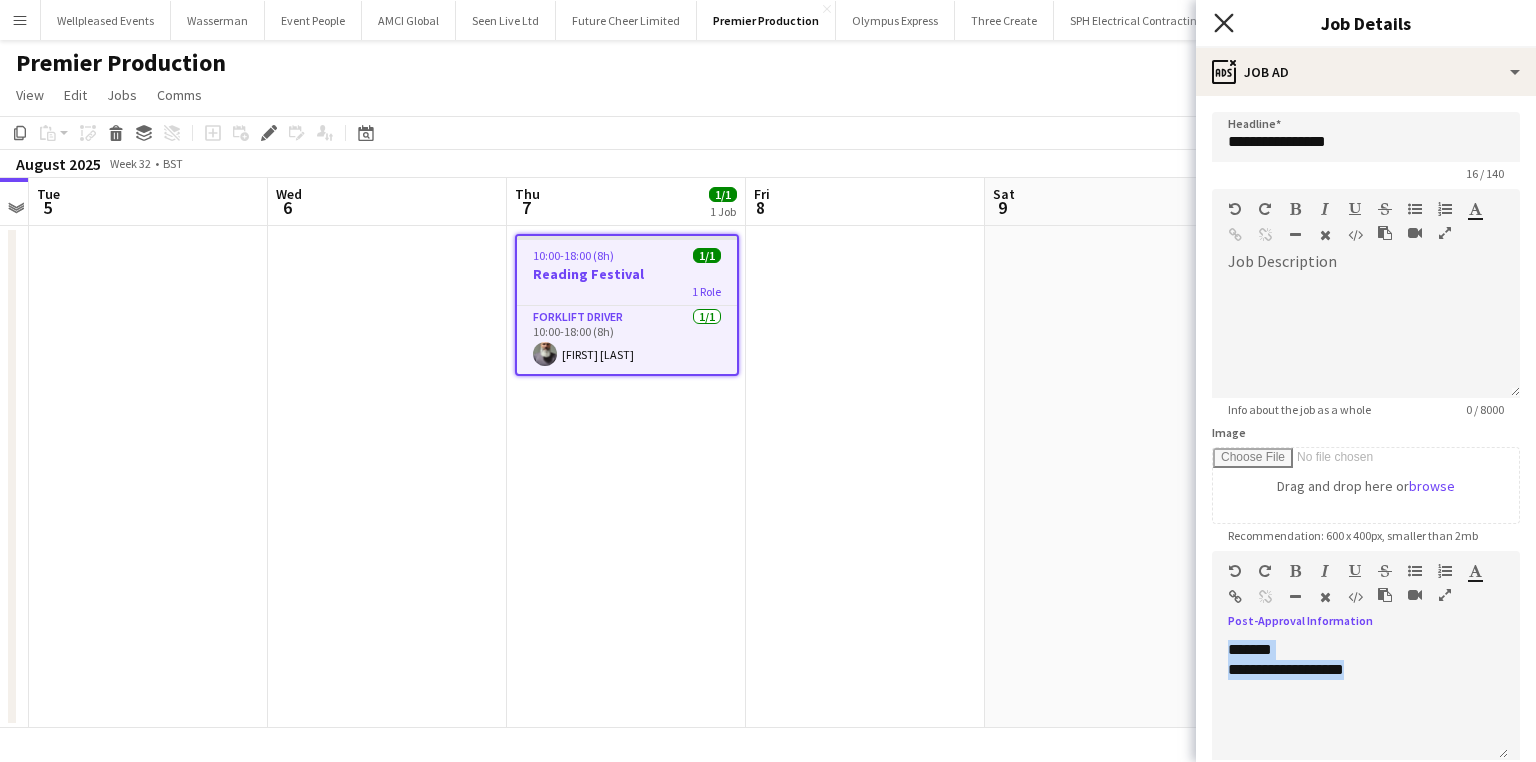 click on "Close pop-in" 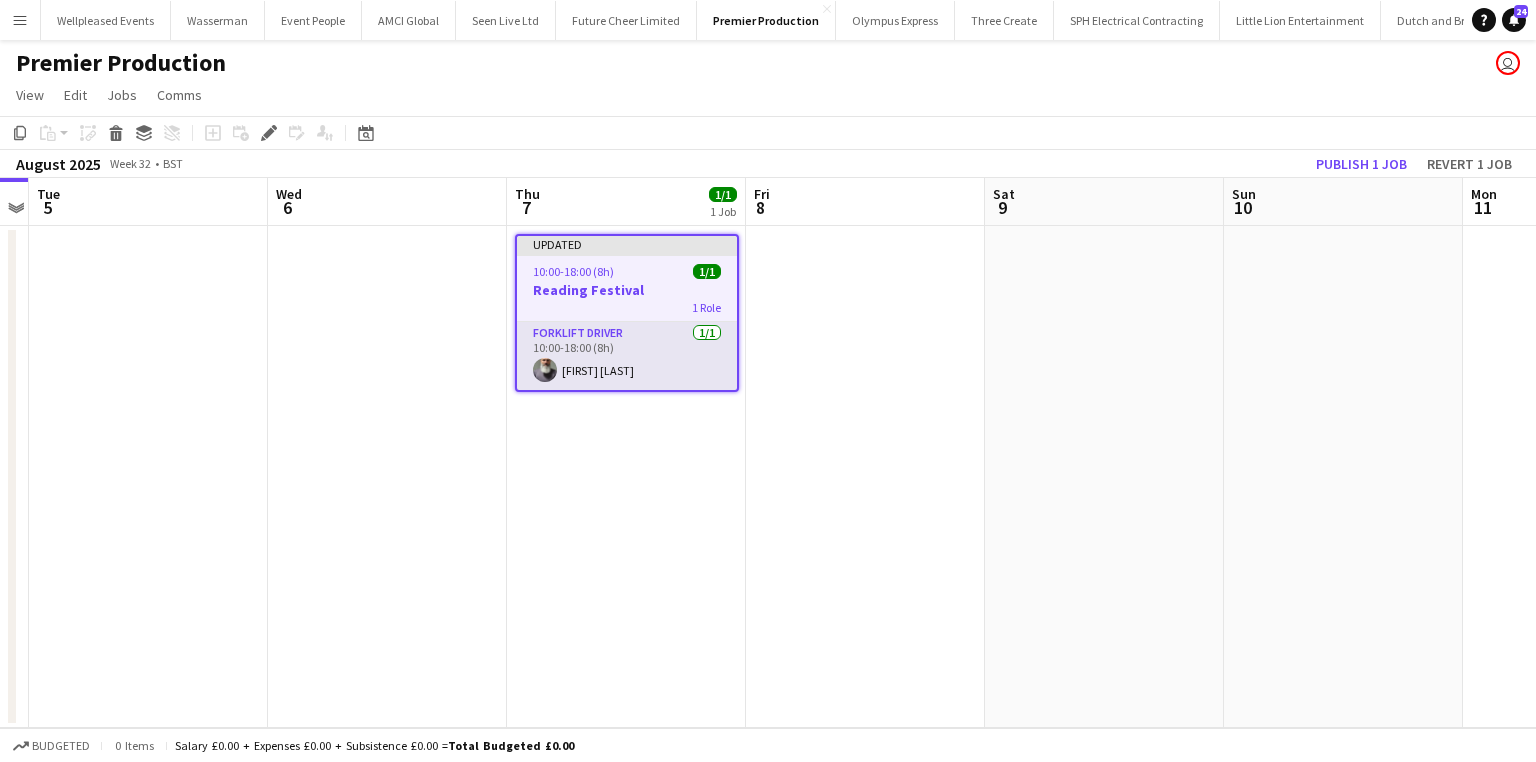 click on "Forklift Driver   1/1   10:00-18:00 (8h)
[FIRST] [LAST]" at bounding box center [627, 356] 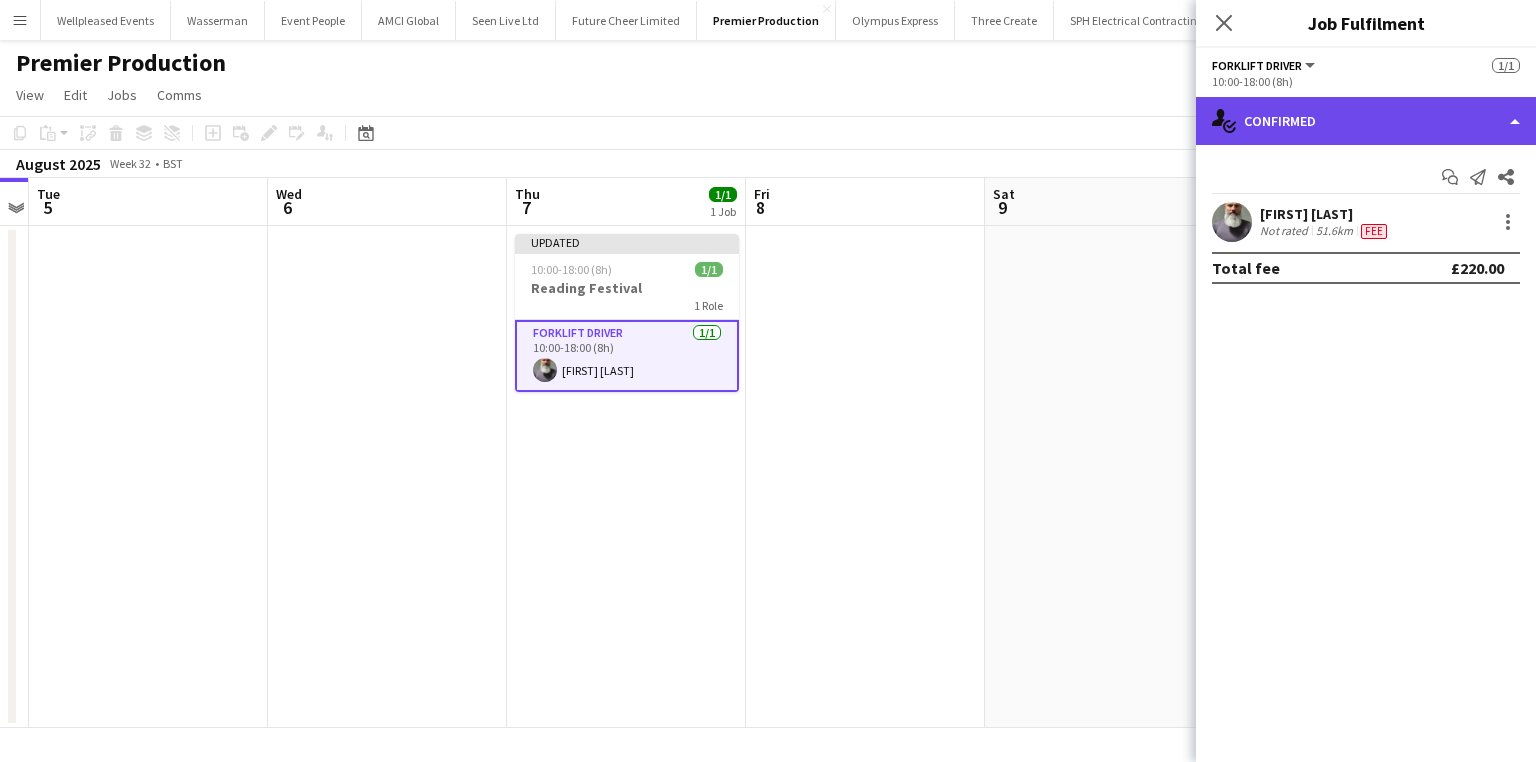 click on "single-neutral-actions-check-2
Confirmed" 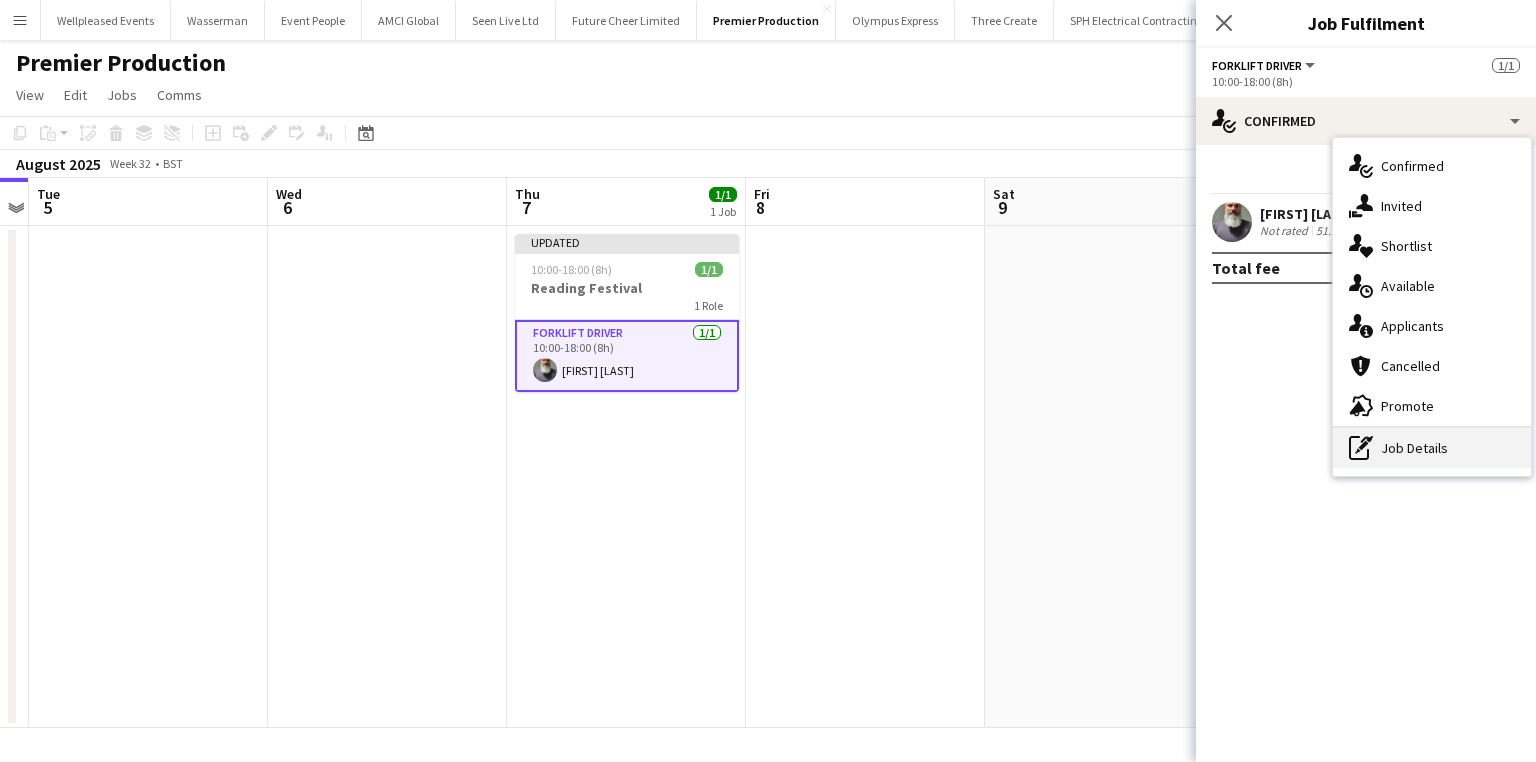 click on "pen-write
Job Details" at bounding box center [1432, 448] 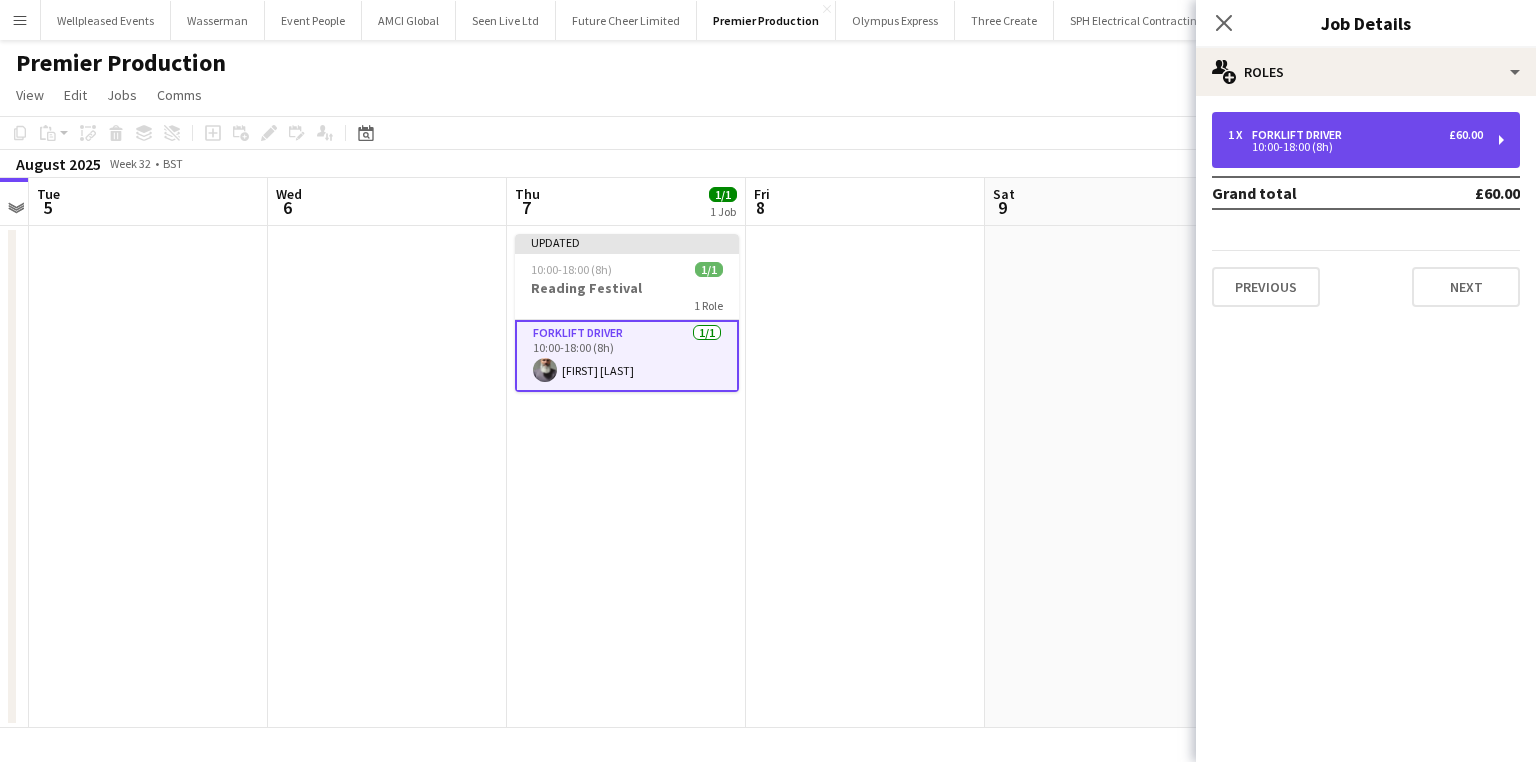 click on "Forklift Driver" at bounding box center [1301, 135] 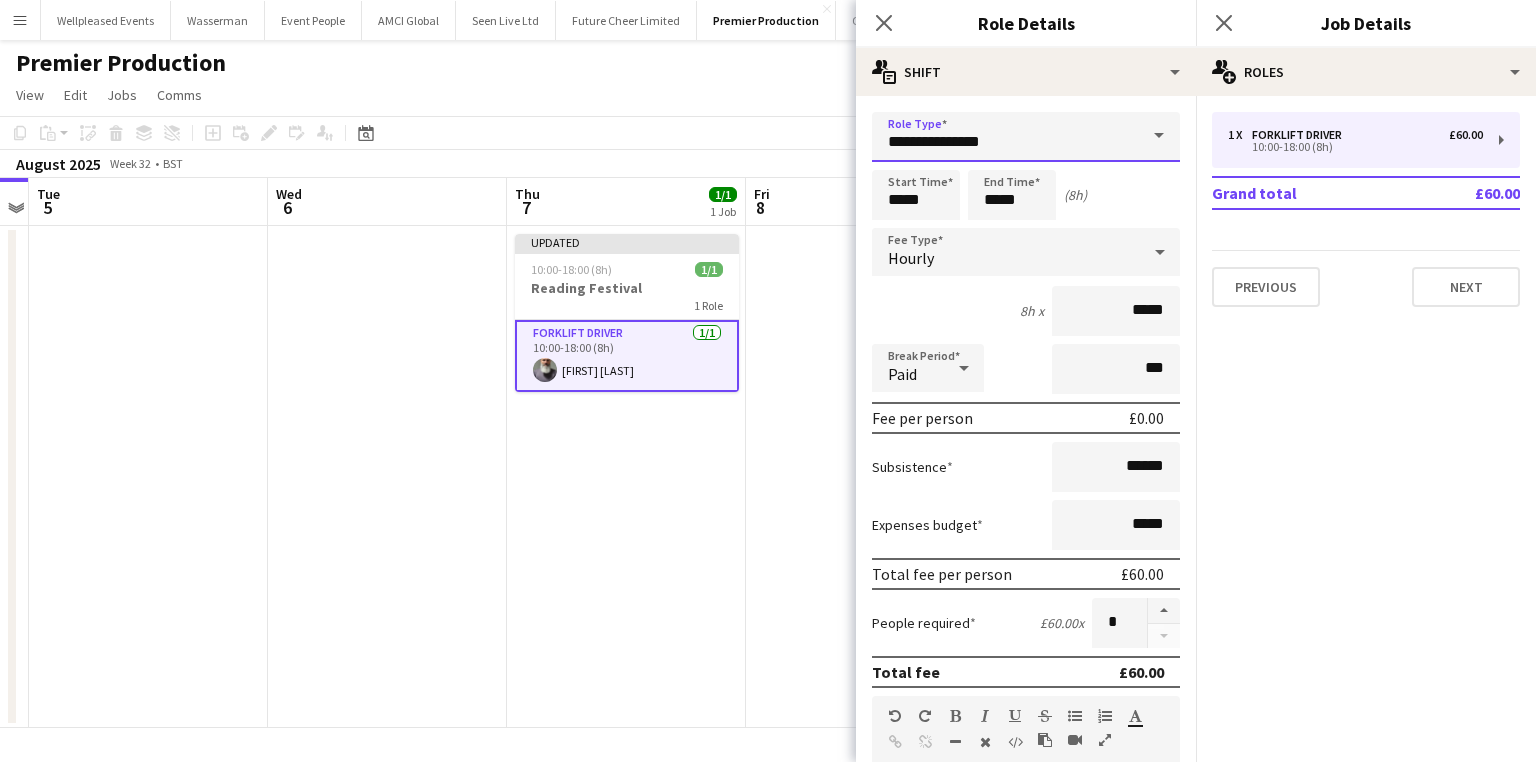 click on "**********" at bounding box center [1026, 137] 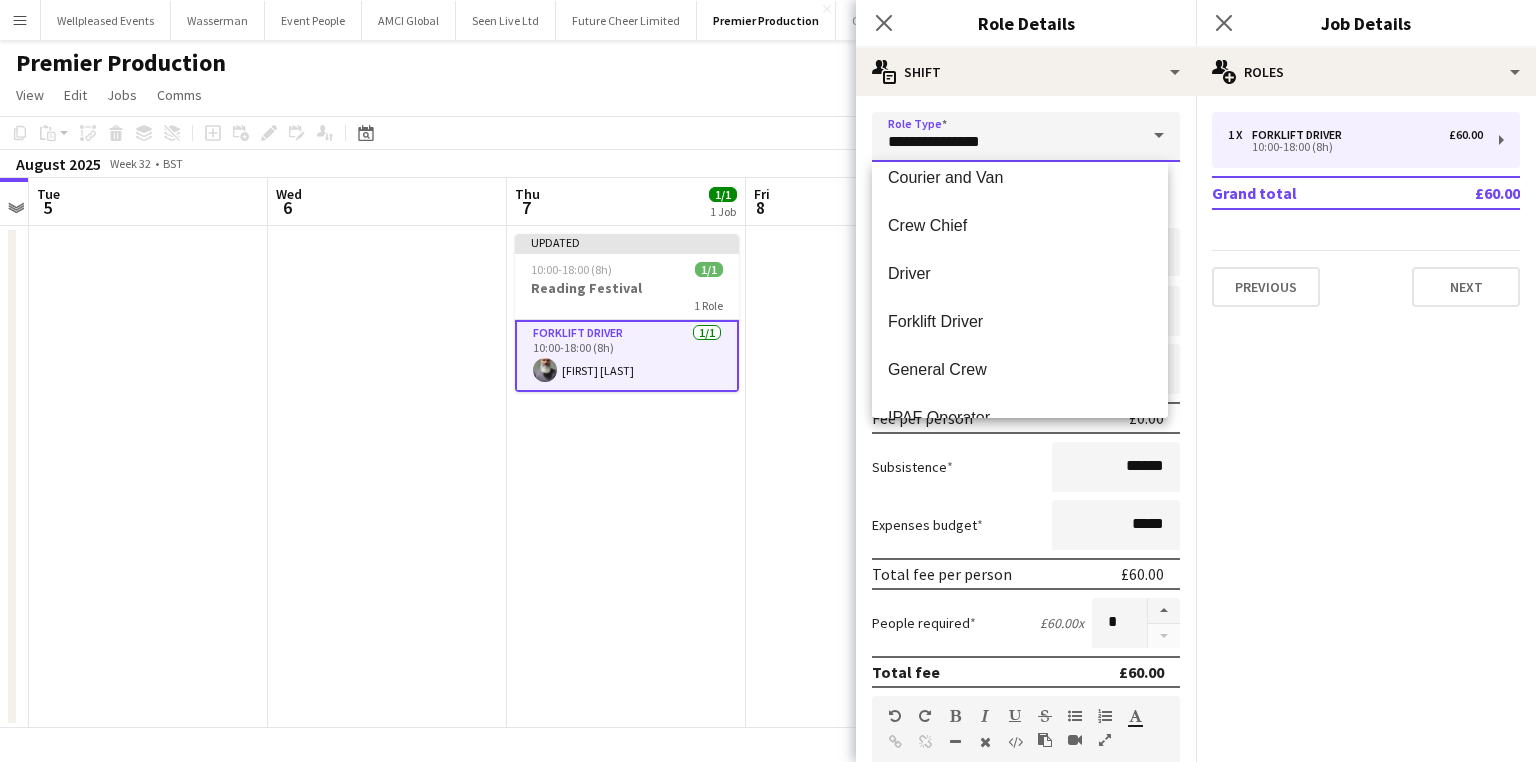 scroll, scrollTop: 240, scrollLeft: 0, axis: vertical 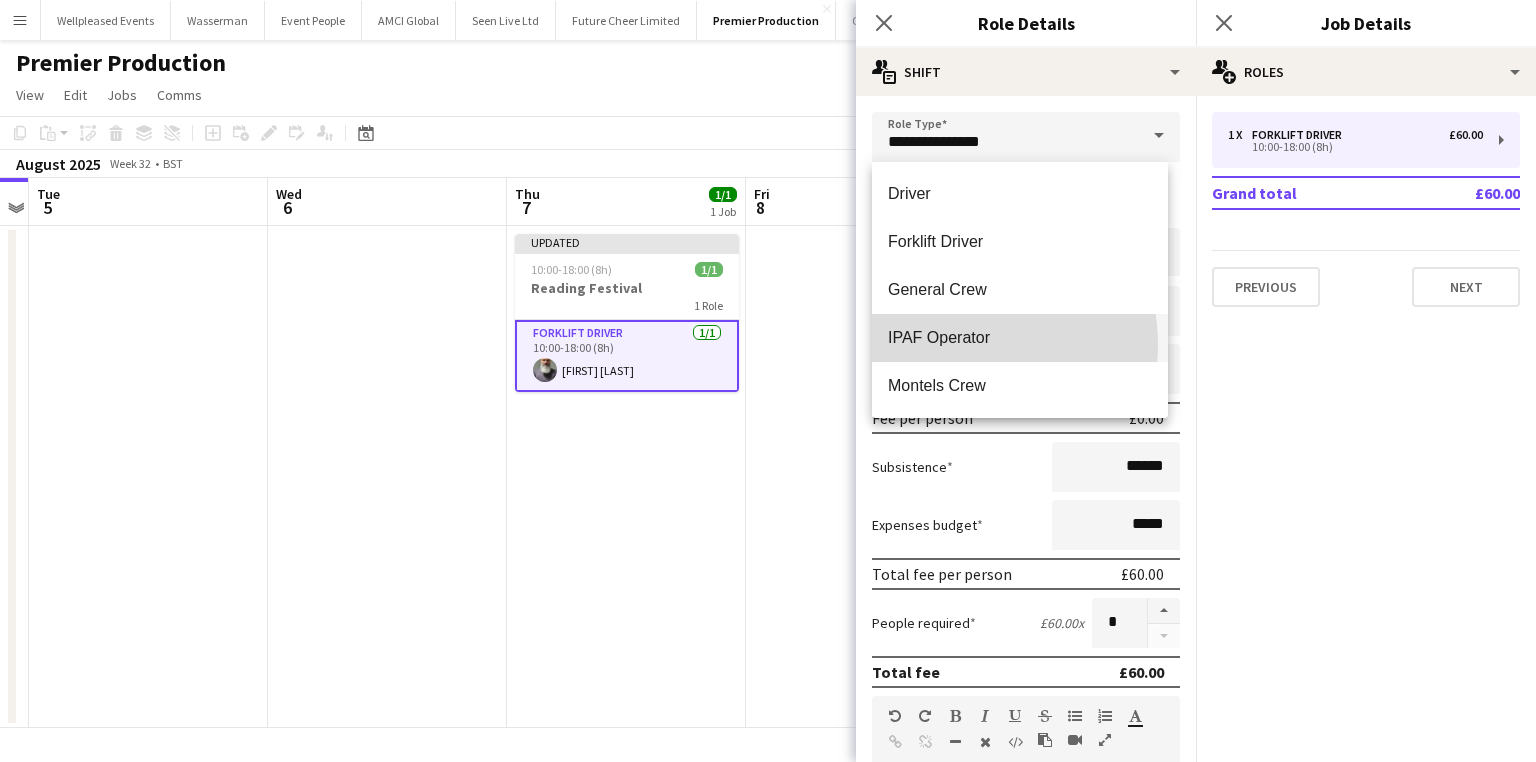 click on "IPAF Operator" at bounding box center (1020, 337) 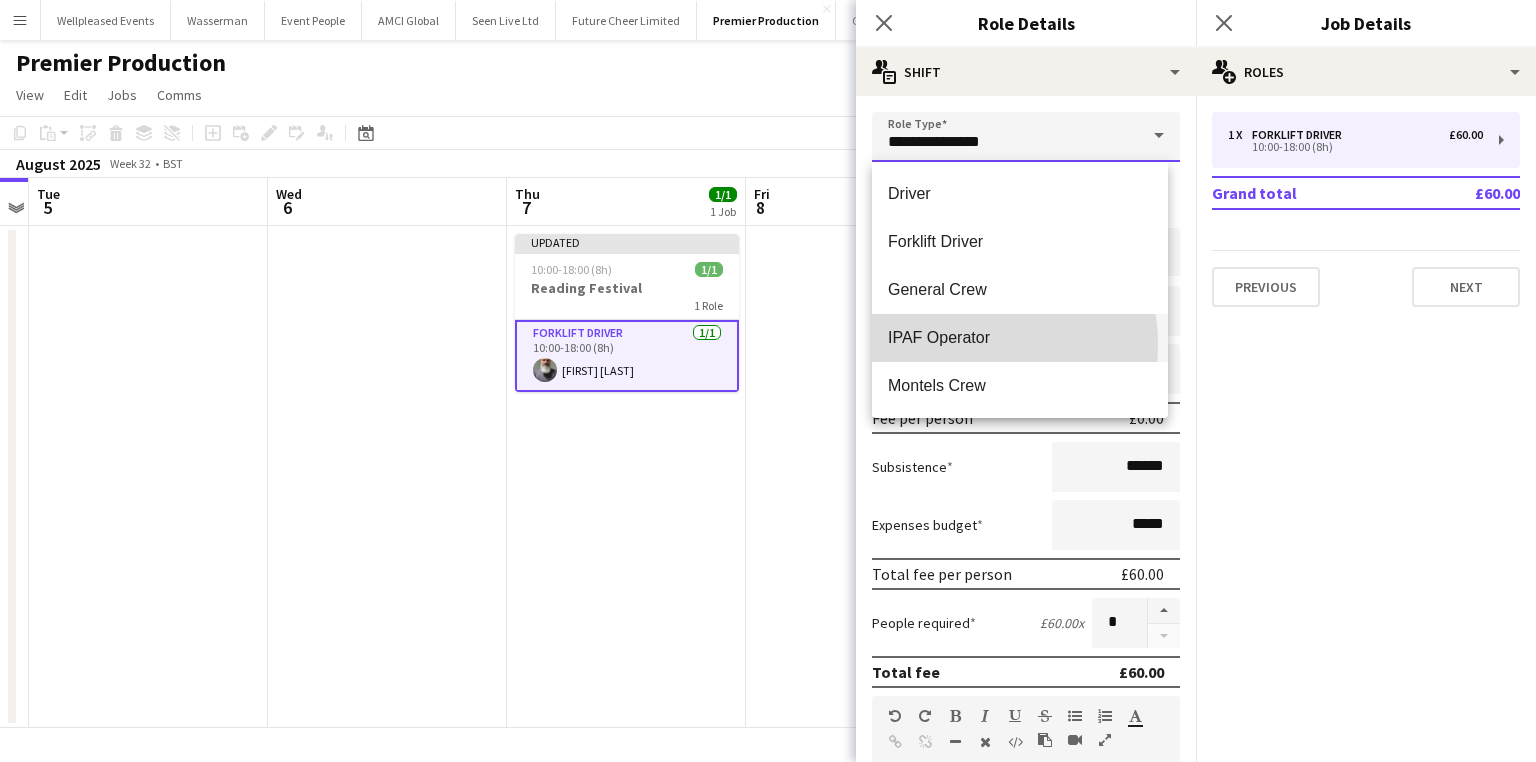 type on "**********" 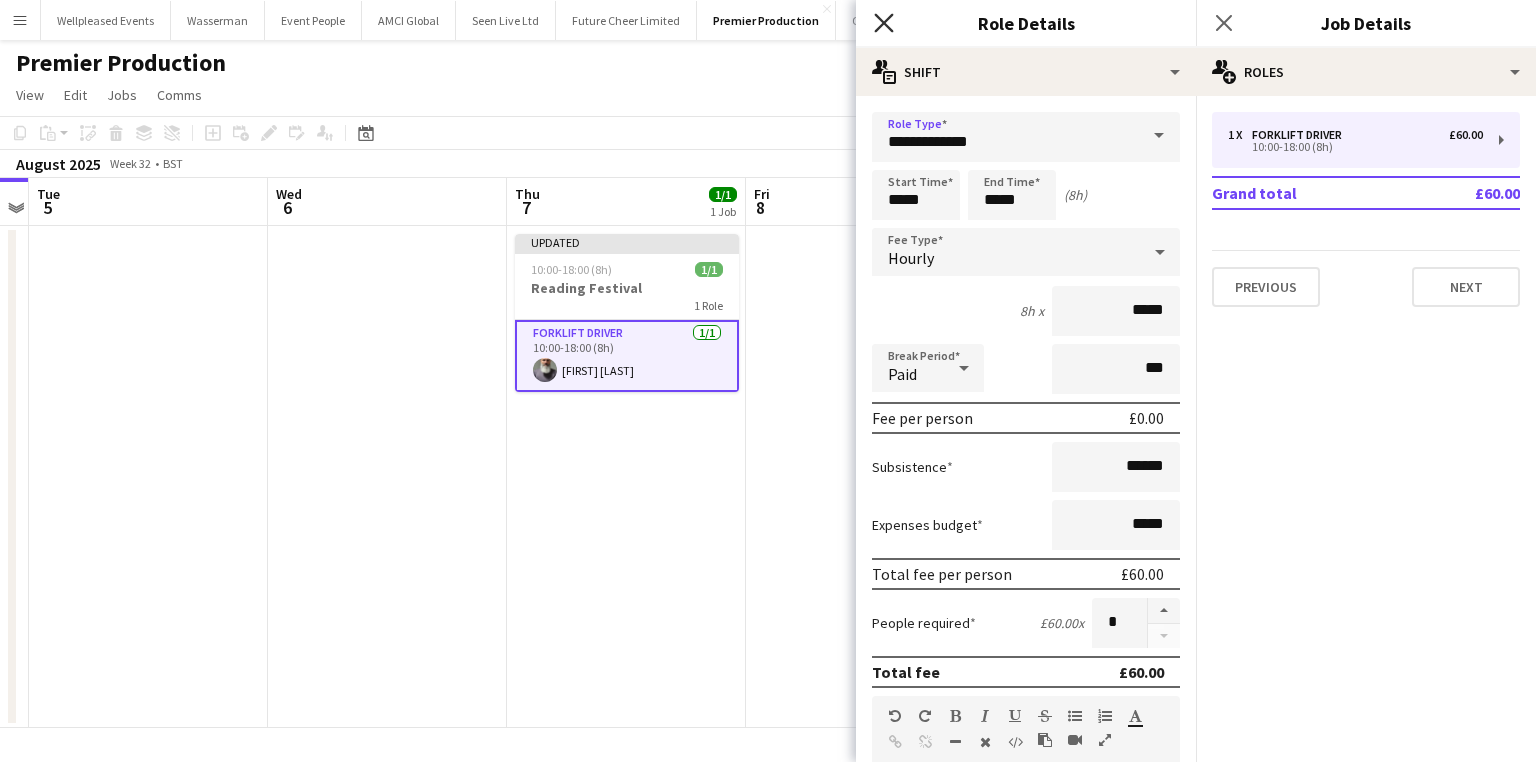 click on "Close pop-in" 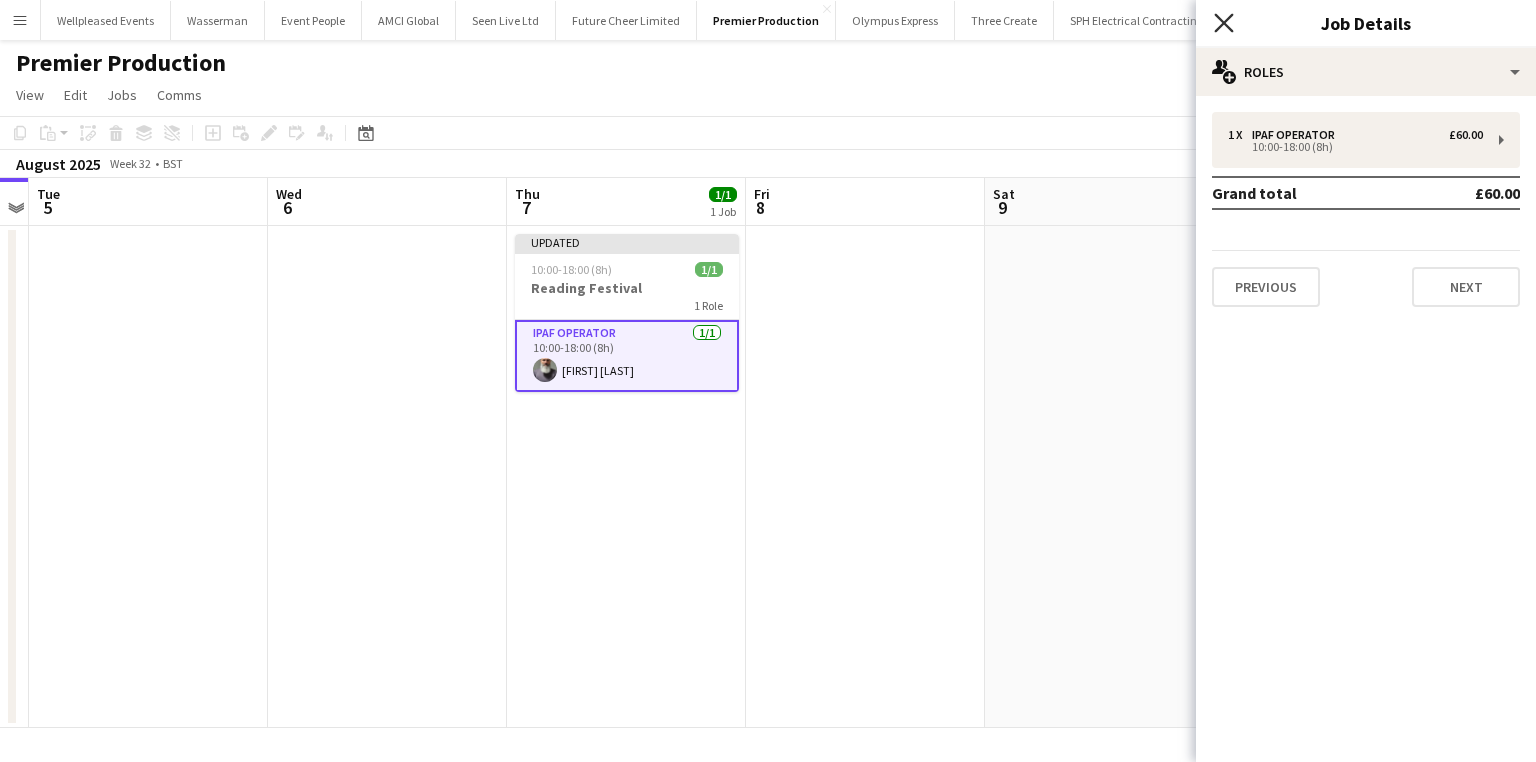 click 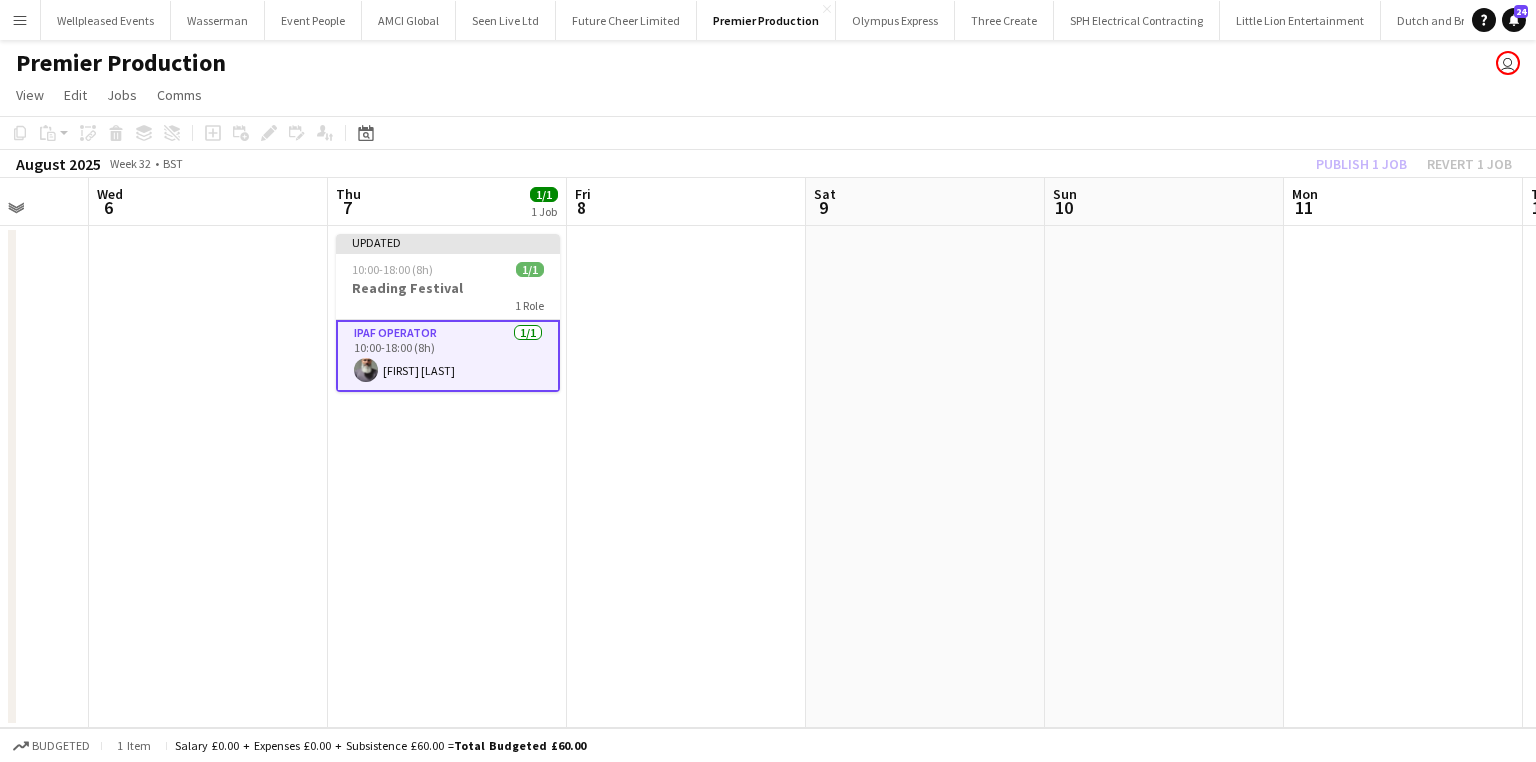 drag, startPoint x: 1084, startPoint y: 469, endPoint x: 480, endPoint y: 481, distance: 604.1192 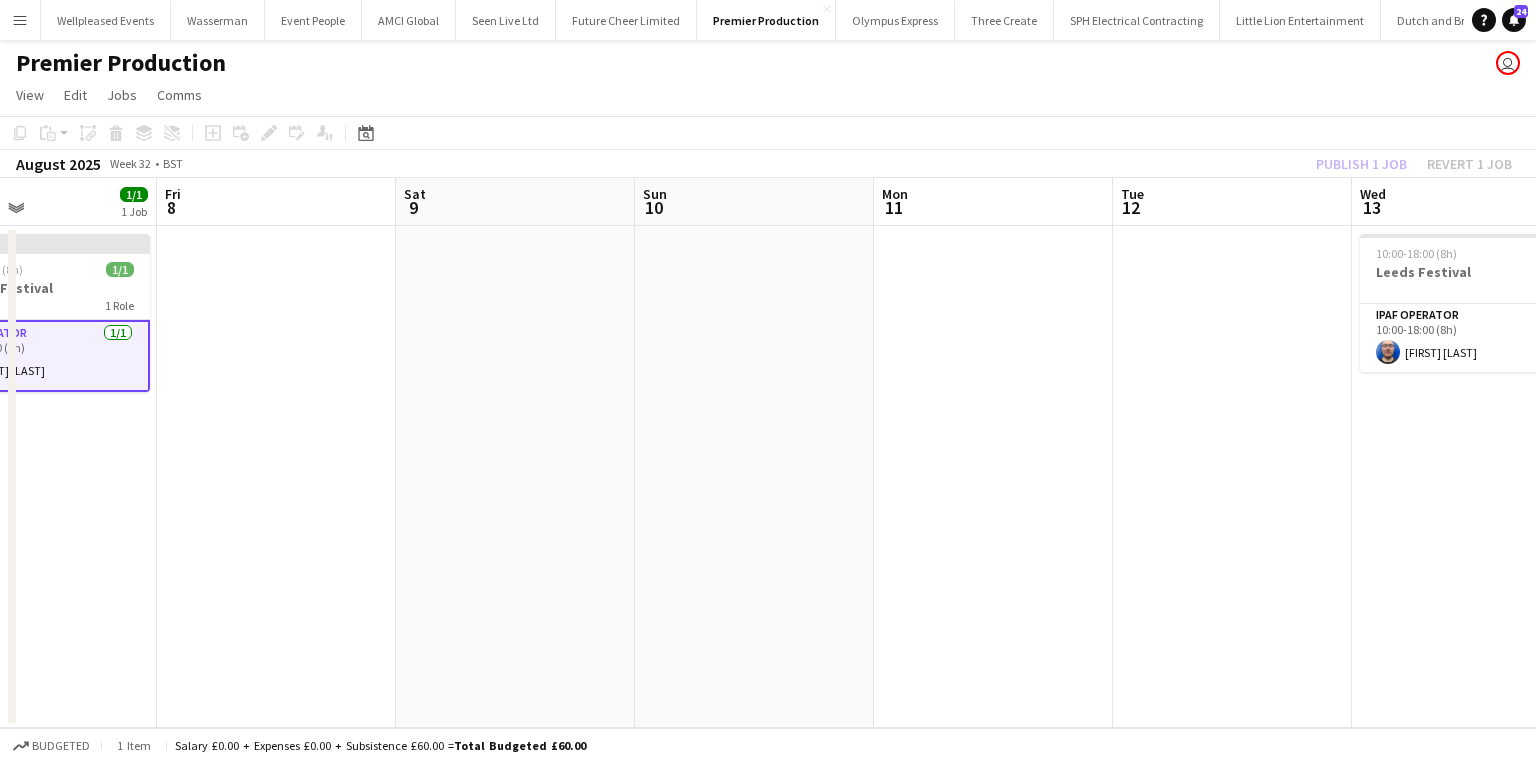 scroll, scrollTop: 0, scrollLeft: 804, axis: horizontal 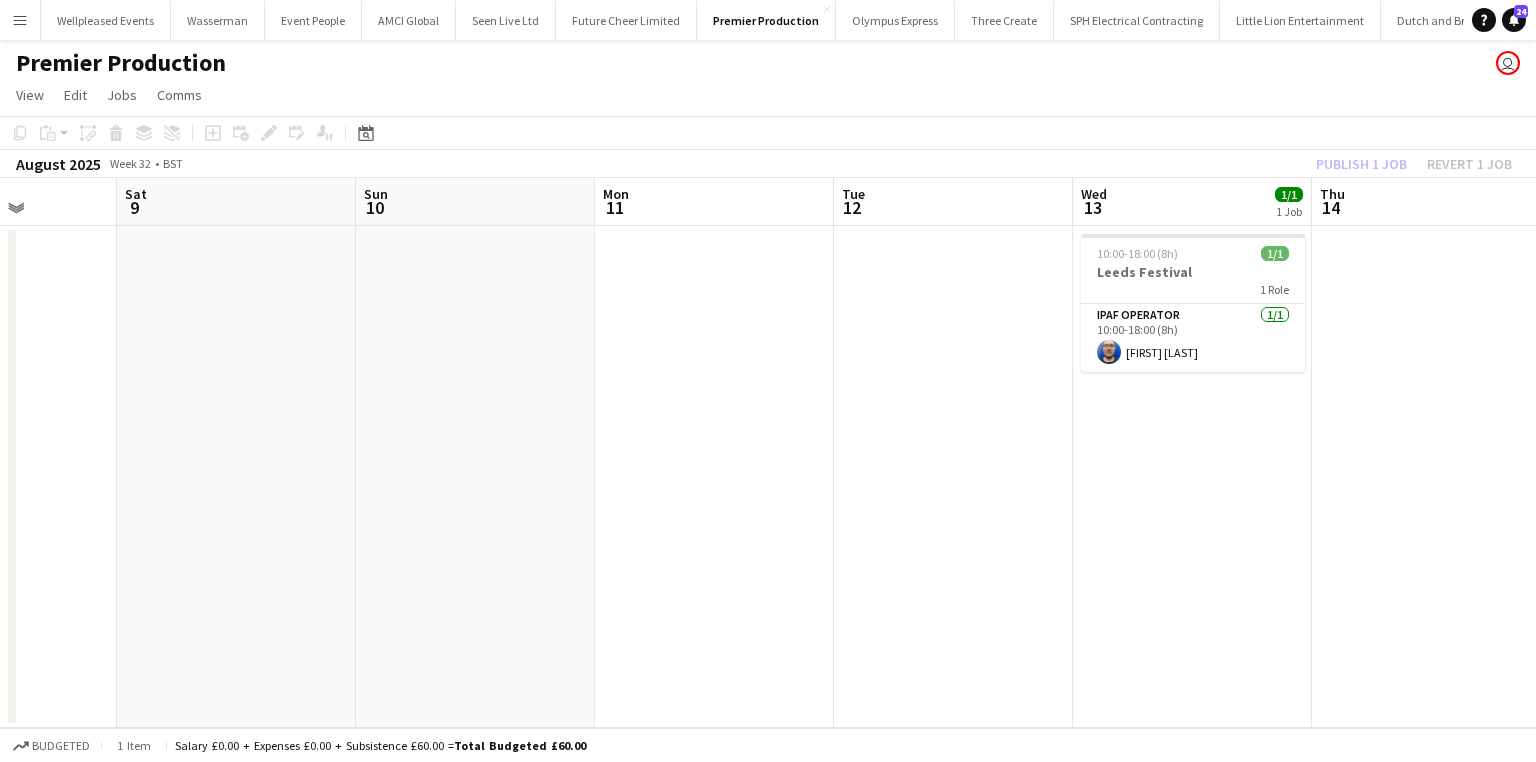 drag, startPoint x: 991, startPoint y: 502, endPoint x: 704, endPoint y: 491, distance: 287.21072 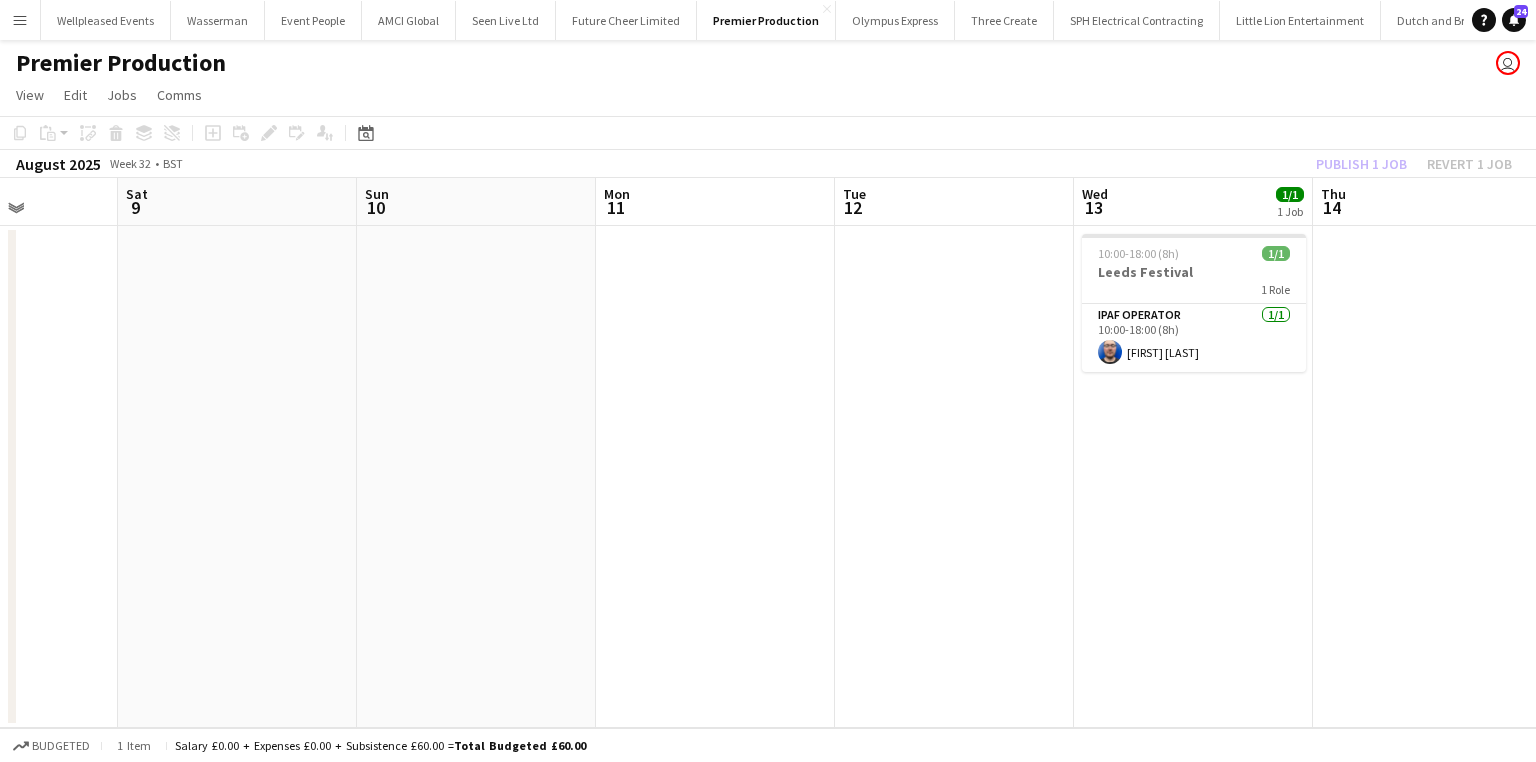 click on "Tue   5   Wed   6   Thu   7   1/1   1 Job   Fri   8   Sat   9   Sun   10   Mon   11   Tue   12   Wed   13   1/1   1 Job   Thu   14   Fri   15   1/1   1 Job   Sat   16   Updated   10:00-18:00 (8h)    1/1   Reading Festival   1 Role   IPAF Operator   1/1   10:00-18:00 (8h)
[FIRST] [LAST]     10:00-18:00 (8h)    1/1   Leeds Festival   1 Role   IPAF Operator   1/1   10:00-18:00 (8h)
[FIRST] [LAST]     10:00-18:00 (8h)    1/1   Creamfields   1 Role   IPAF Operator   1/1   10:00-18:00 (8h)
[FIRST] [LAST]" at bounding box center (768, 453) 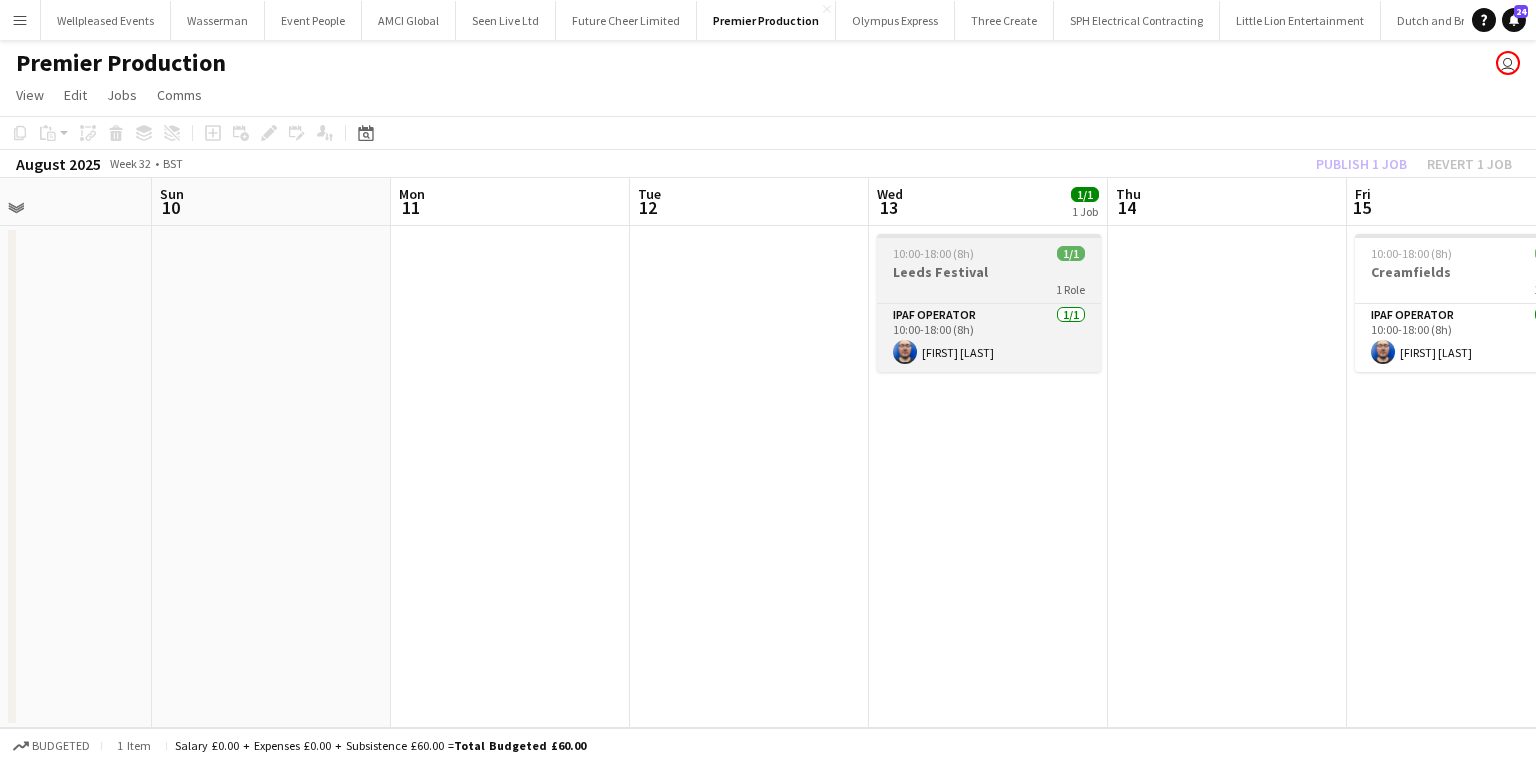 click on "Leeds Festival" at bounding box center (989, 272) 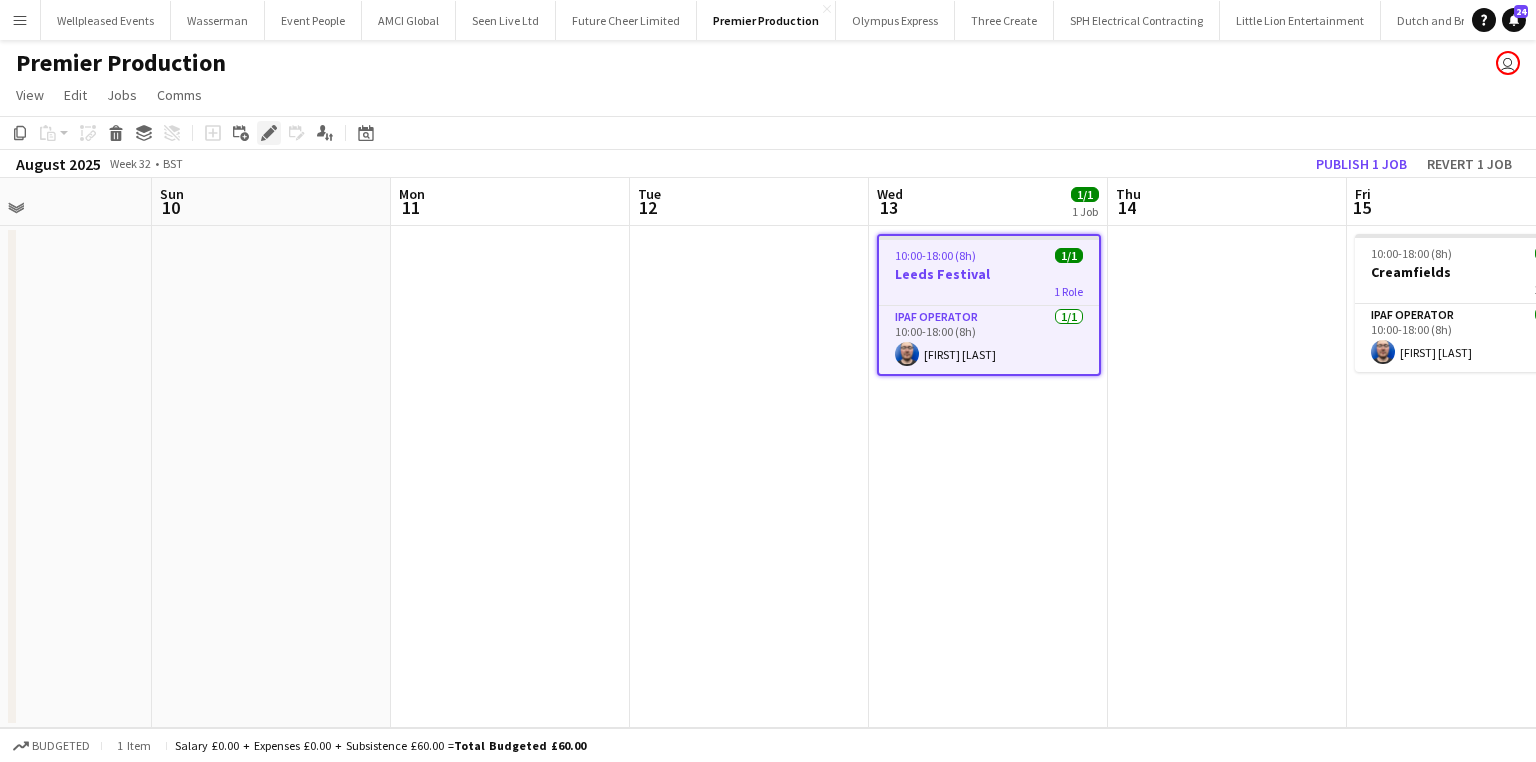 click 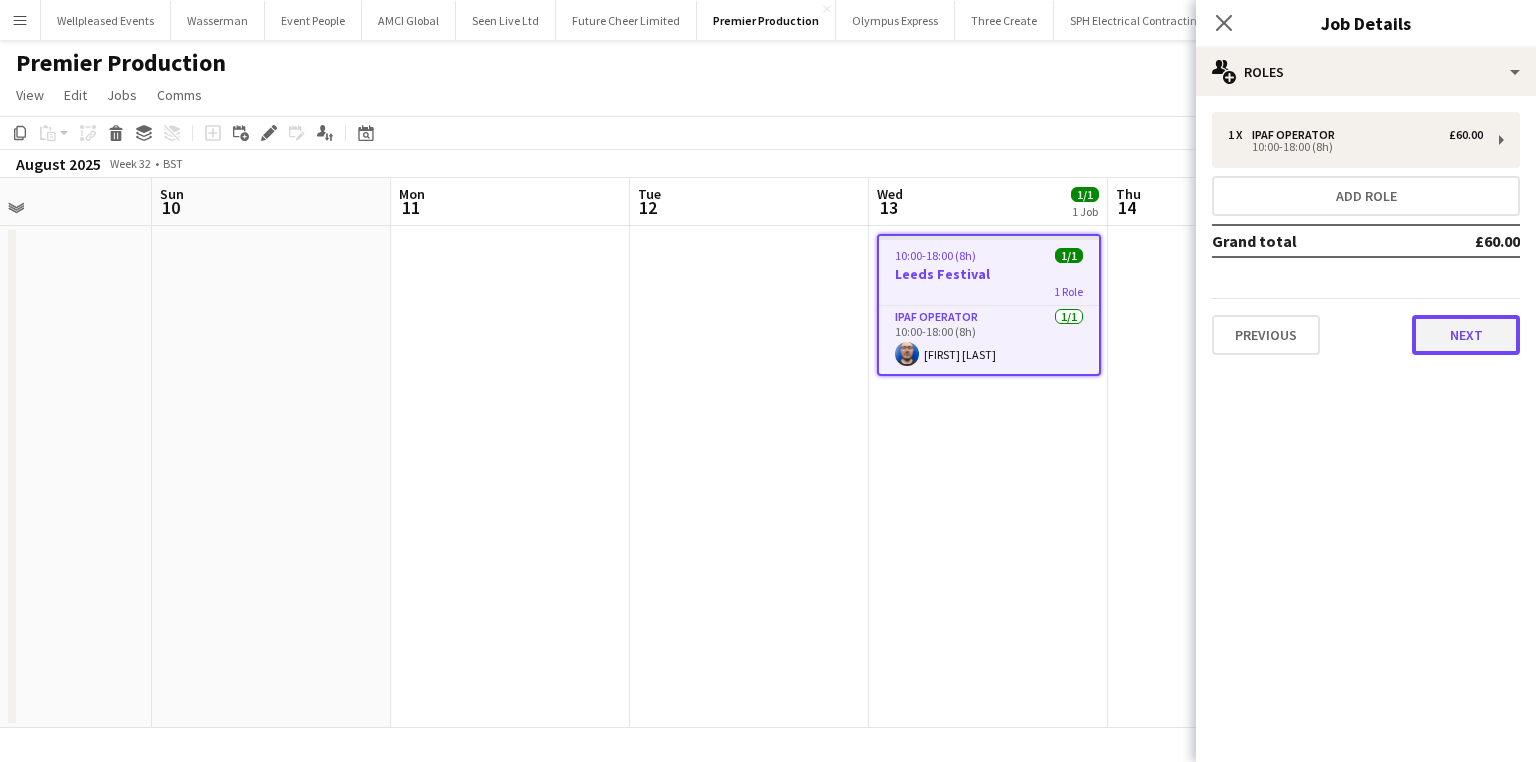 click on "Next" at bounding box center (1466, 335) 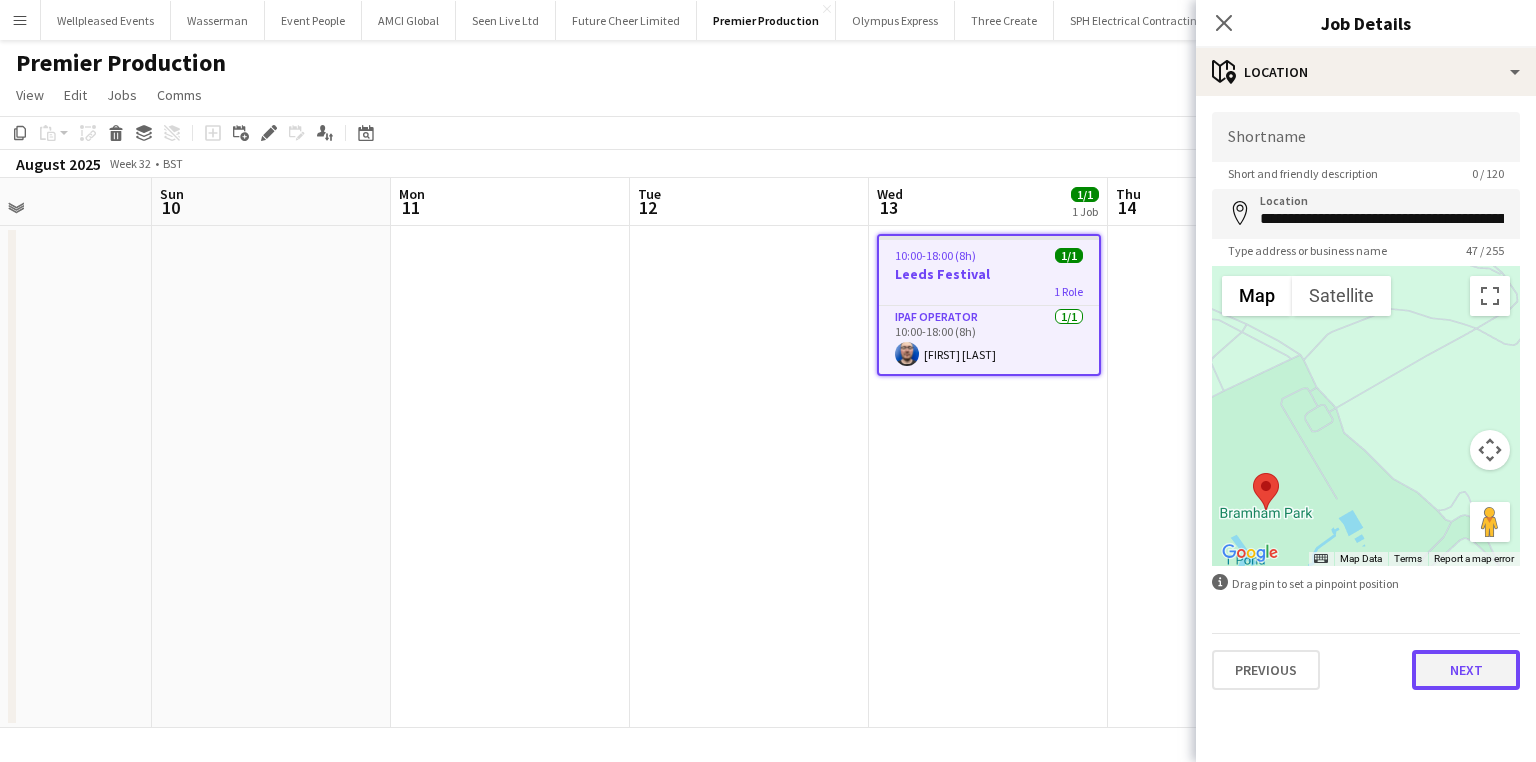 click on "Next" at bounding box center [1466, 670] 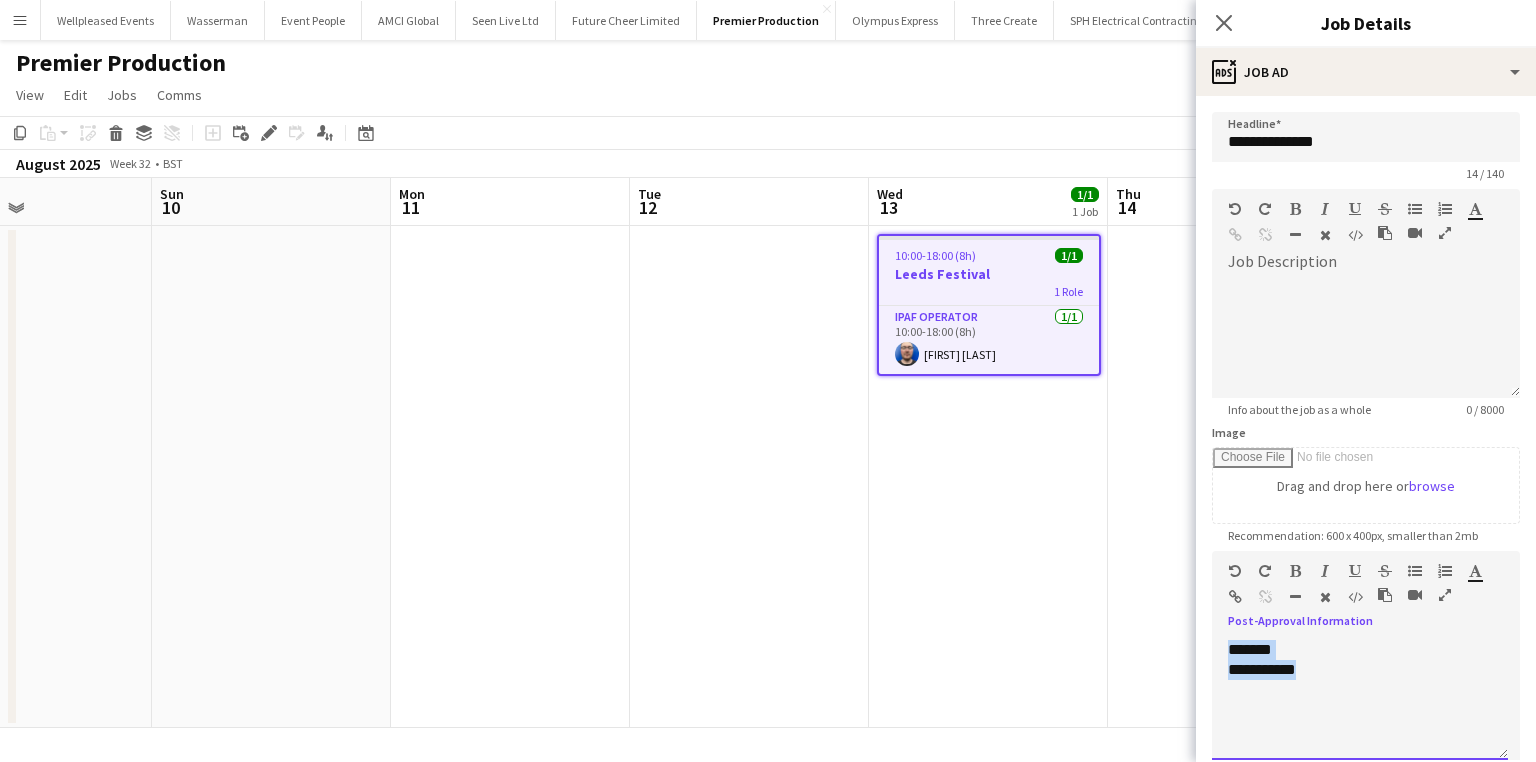 drag, startPoint x: 1414, startPoint y: 727, endPoint x: 1146, endPoint y: 629, distance: 285.35593 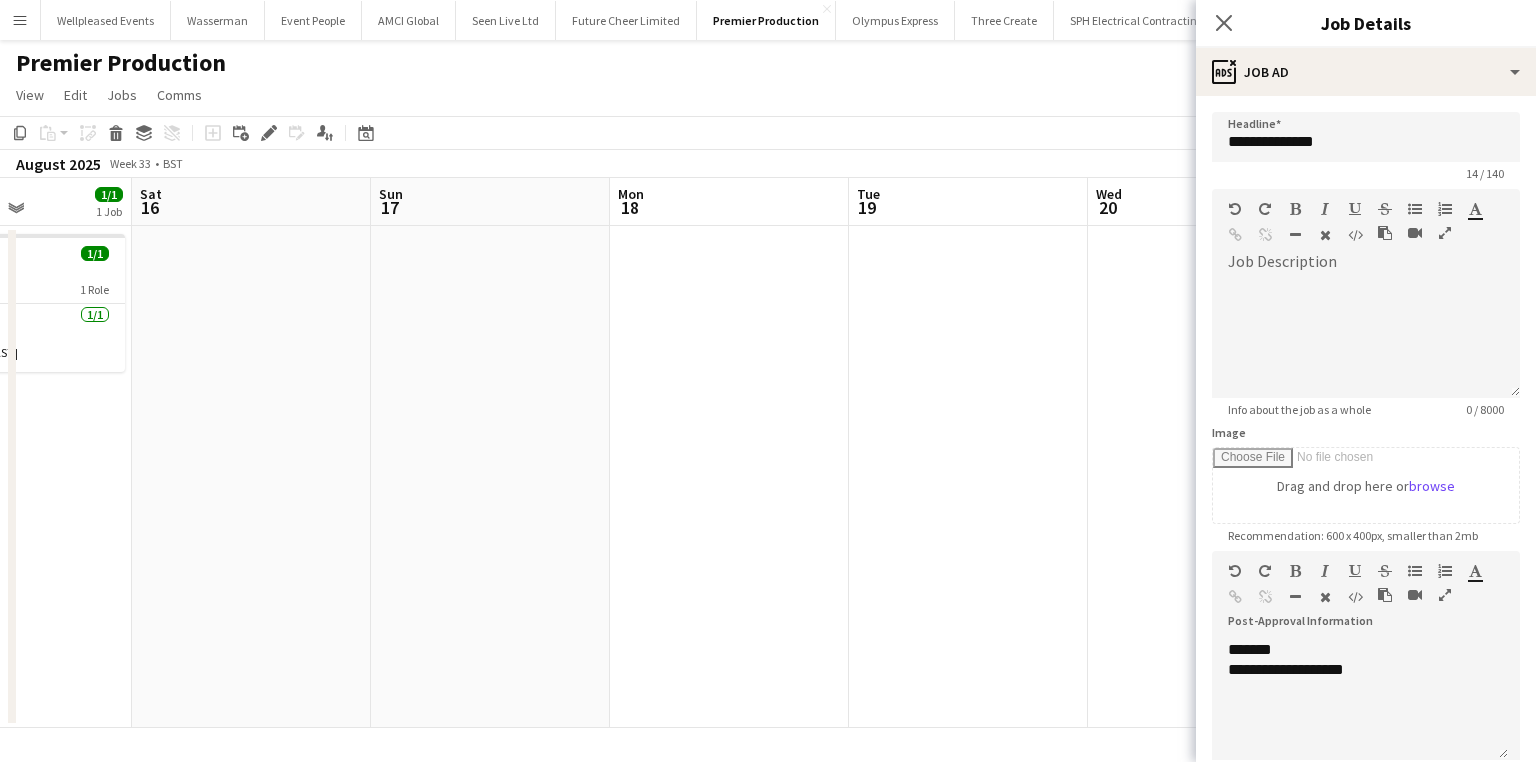 scroll, scrollTop: 0, scrollLeft: 488, axis: horizontal 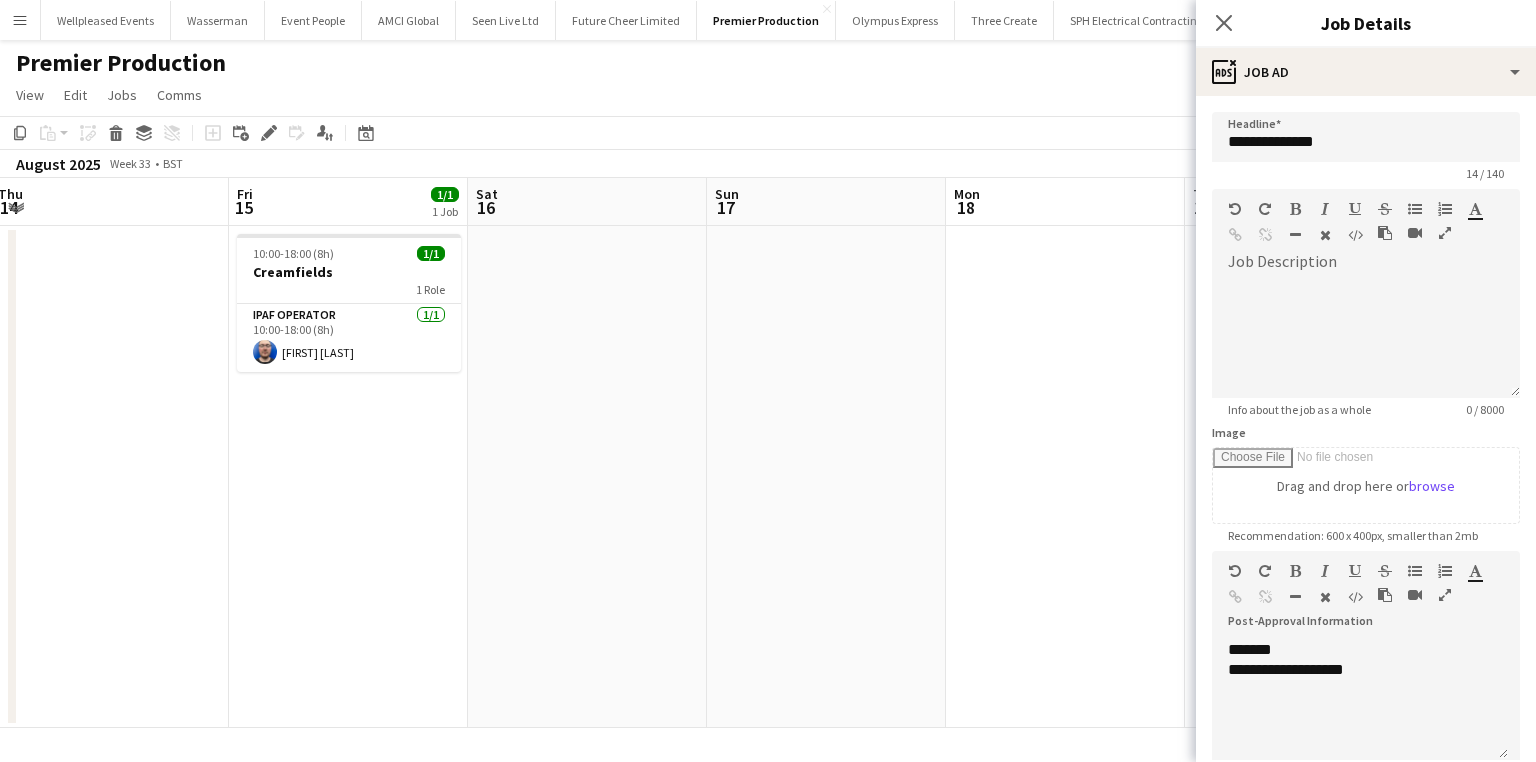 drag, startPoint x: 975, startPoint y: 629, endPoint x: 26, endPoint y: 619, distance: 949.0527 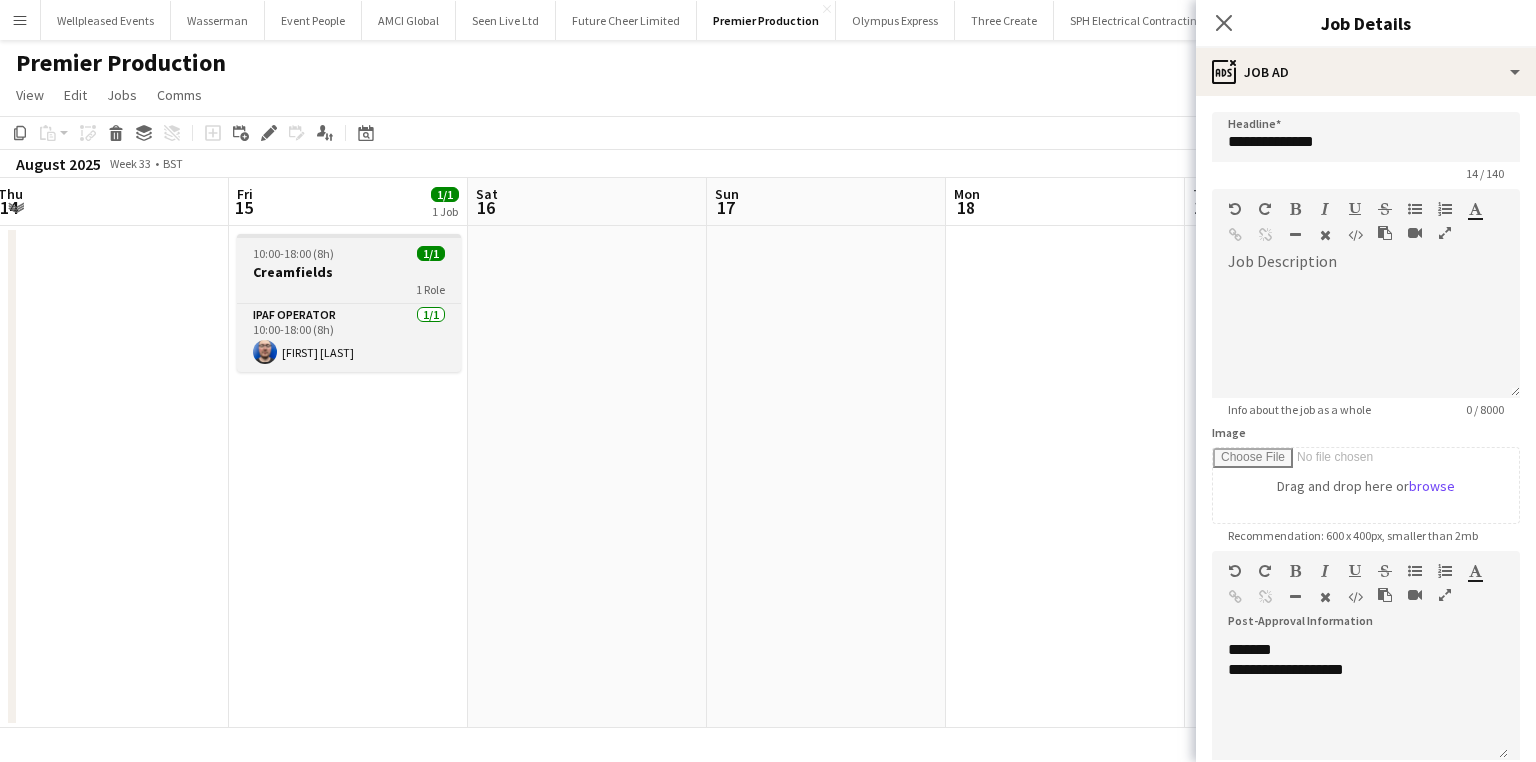 click on "Creamfields" at bounding box center (349, 272) 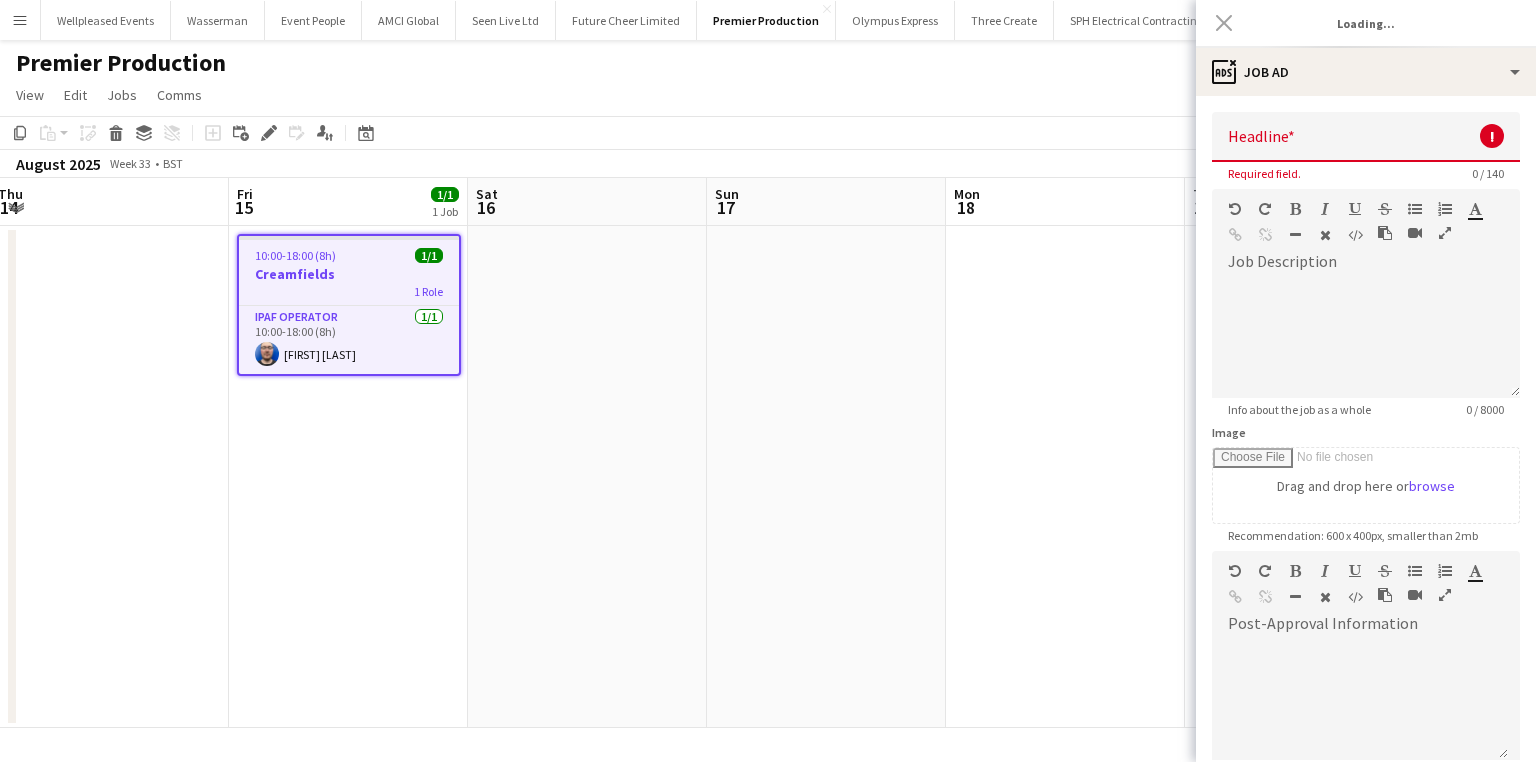 type on "**********" 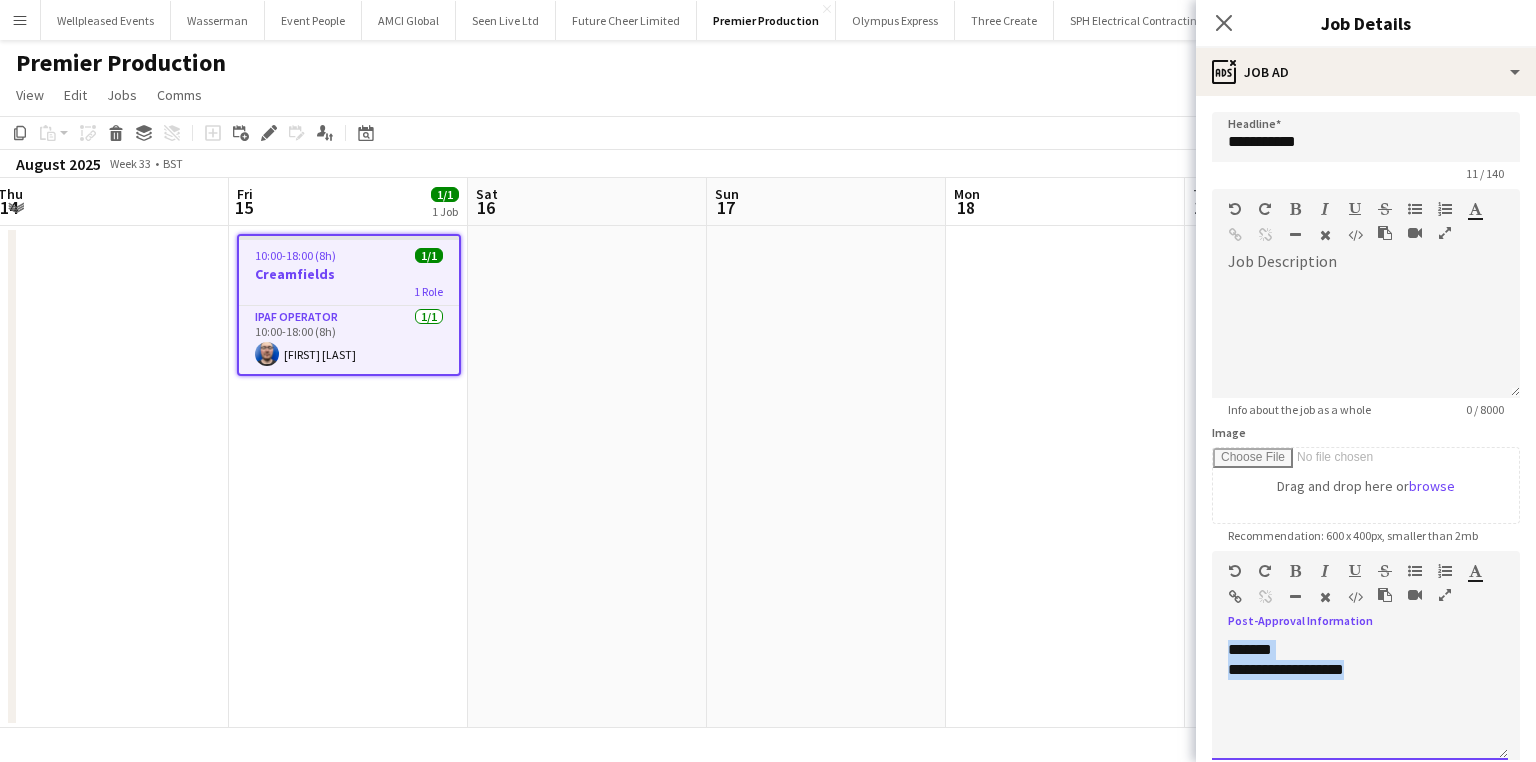 drag, startPoint x: 1372, startPoint y: 689, endPoint x: 1014, endPoint y: 636, distance: 361.90192 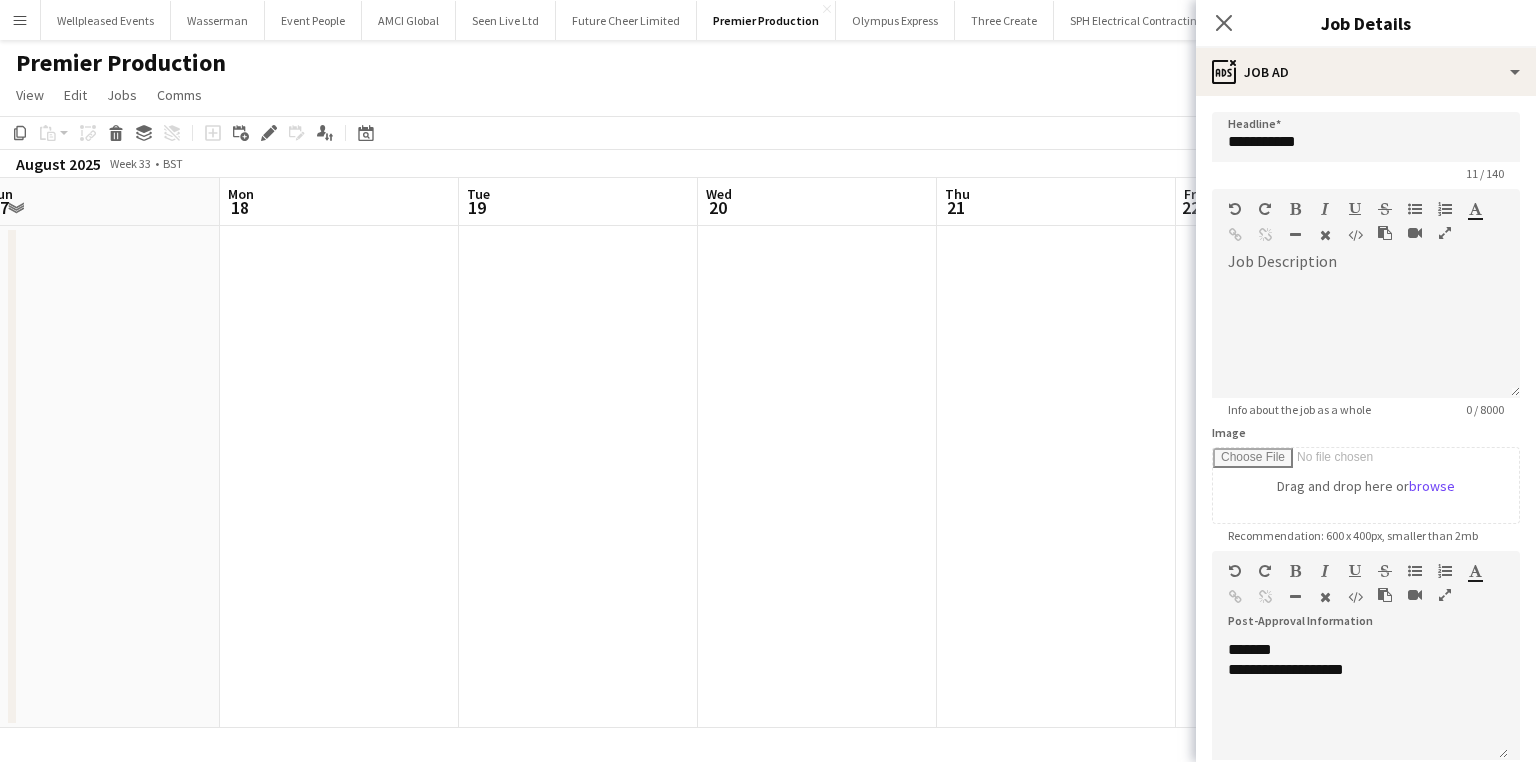 drag, startPoint x: 352, startPoint y: 555, endPoint x: 277, endPoint y: 554, distance: 75.00667 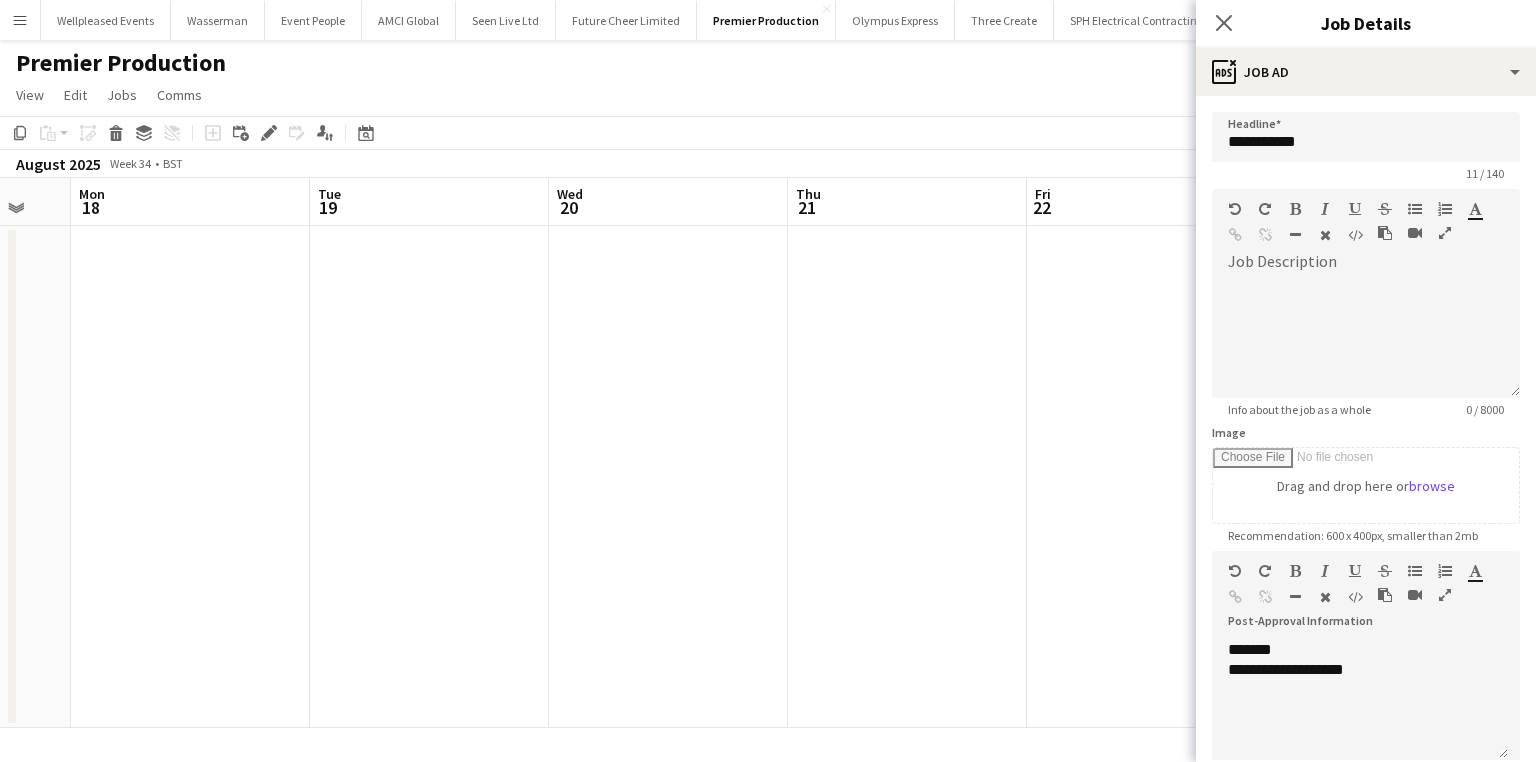drag, startPoint x: 975, startPoint y: 500, endPoint x: 348, endPoint y: 486, distance: 627.15625 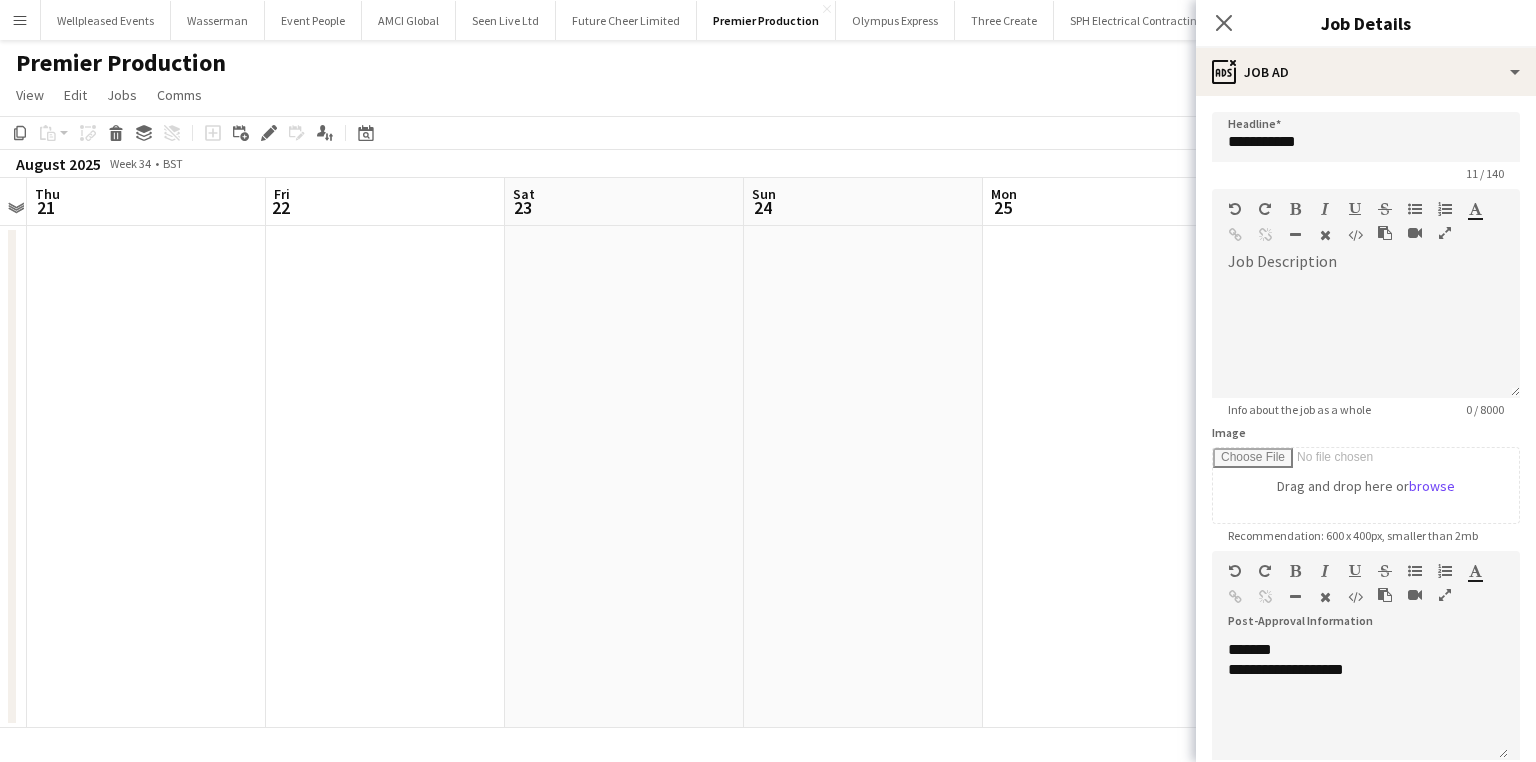drag, startPoint x: 744, startPoint y: 462, endPoint x: 230, endPoint y: 461, distance: 514.001 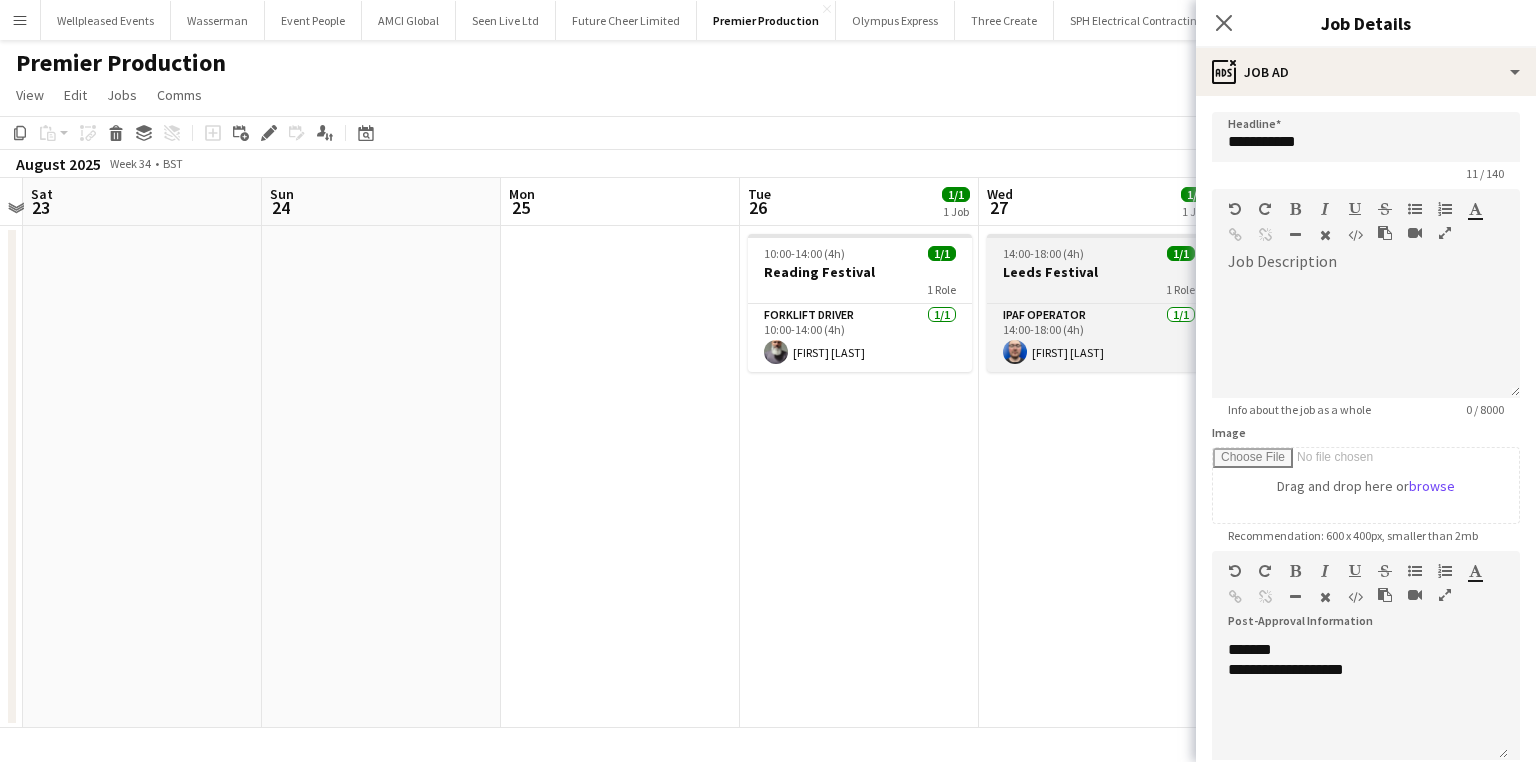 click on "14:00-18:00 (4h)    1/1" at bounding box center [1099, 253] 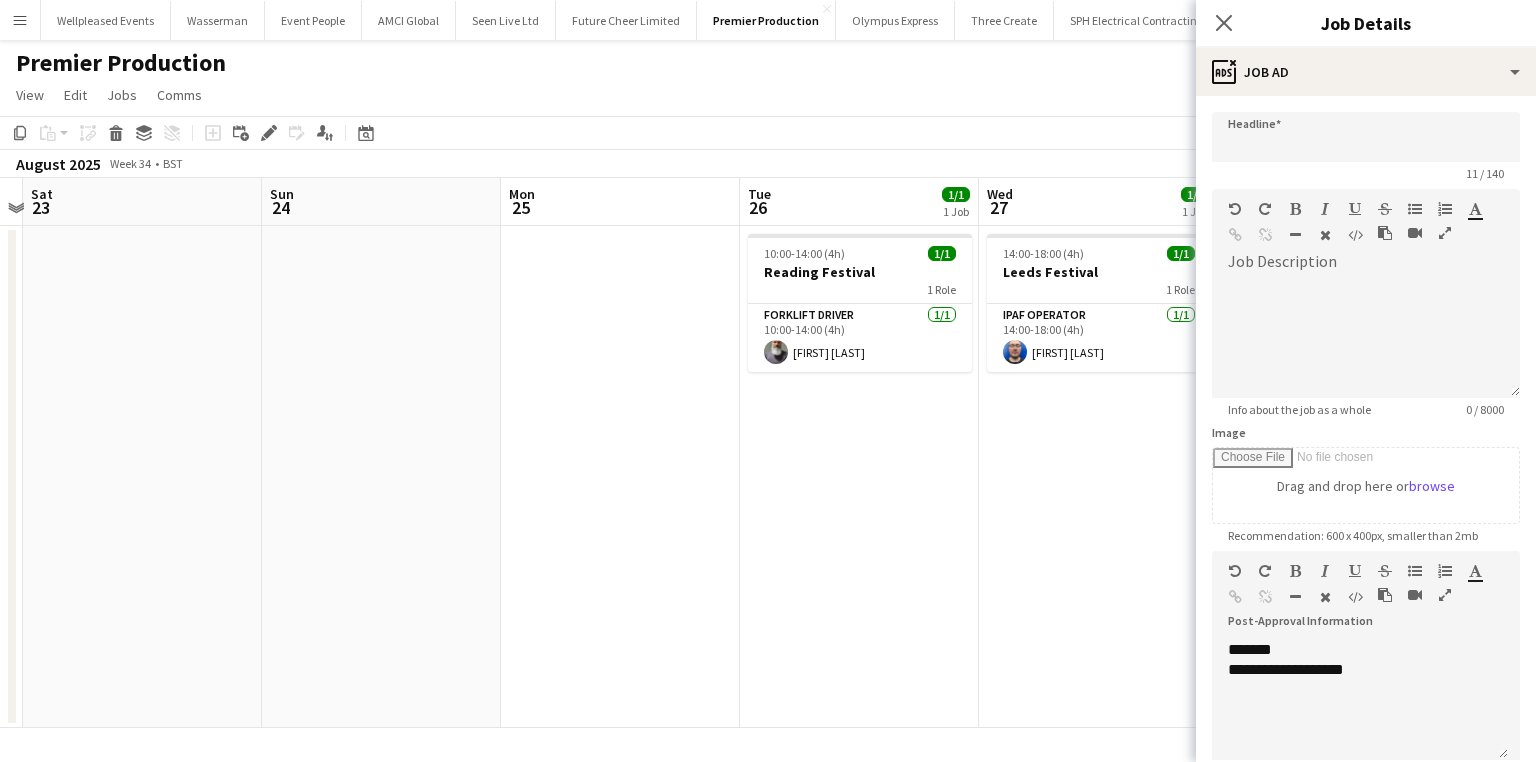 type on "**********" 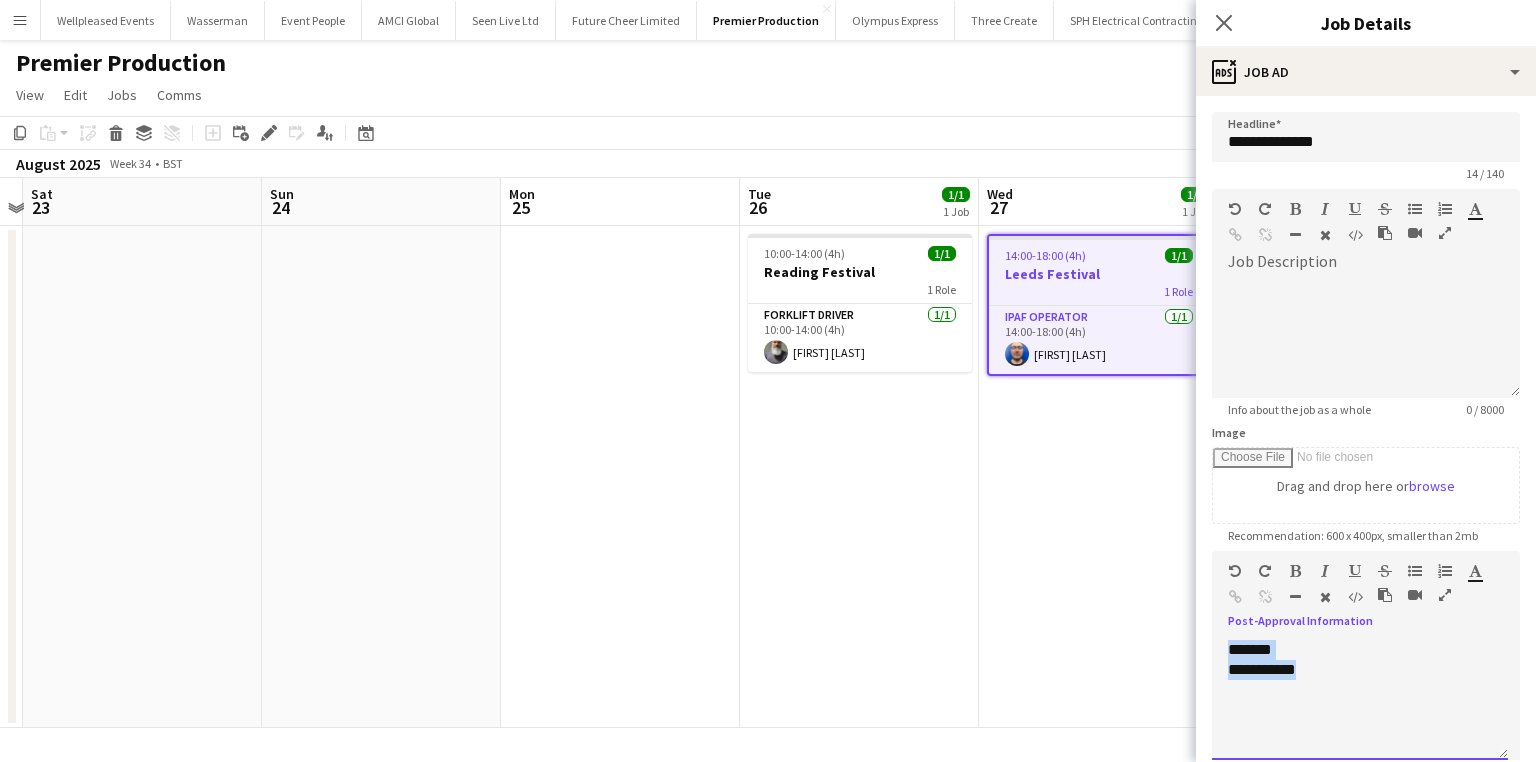 drag, startPoint x: 1367, startPoint y: 696, endPoint x: 1055, endPoint y: 624, distance: 320.19995 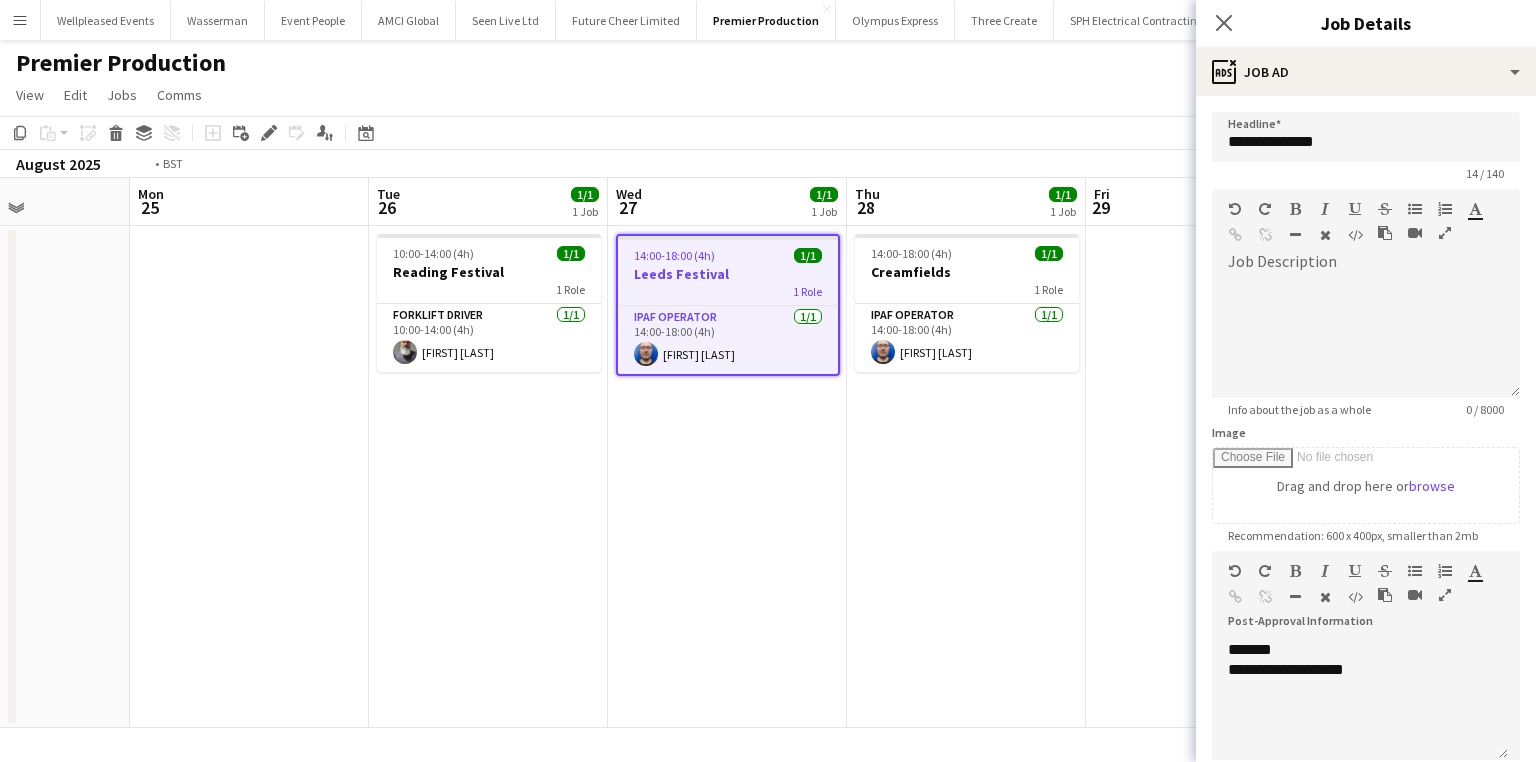 drag, startPoint x: 1043, startPoint y: 620, endPoint x: 468, endPoint y: 566, distance: 577.5301 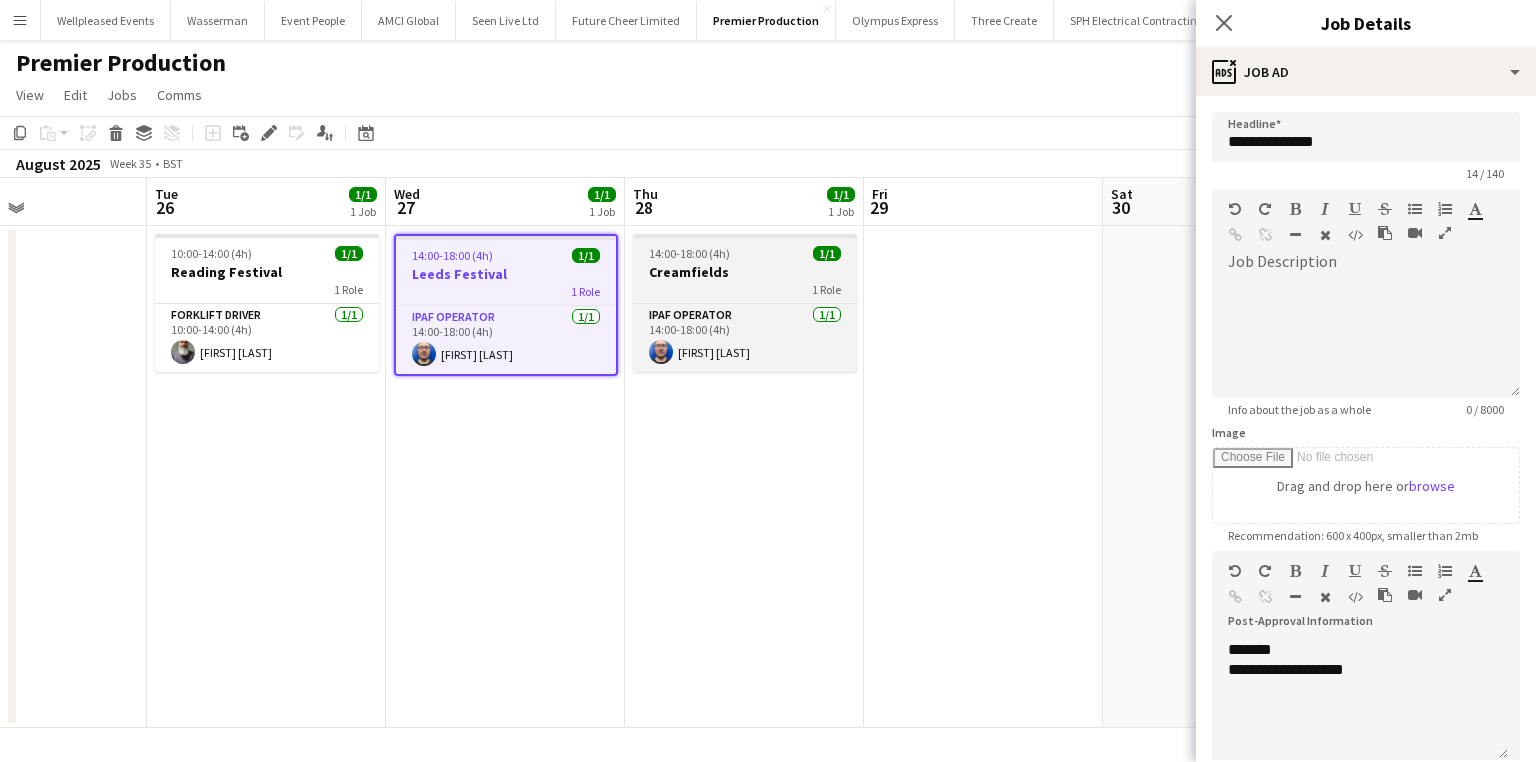 click on "1 Role" at bounding box center (745, 289) 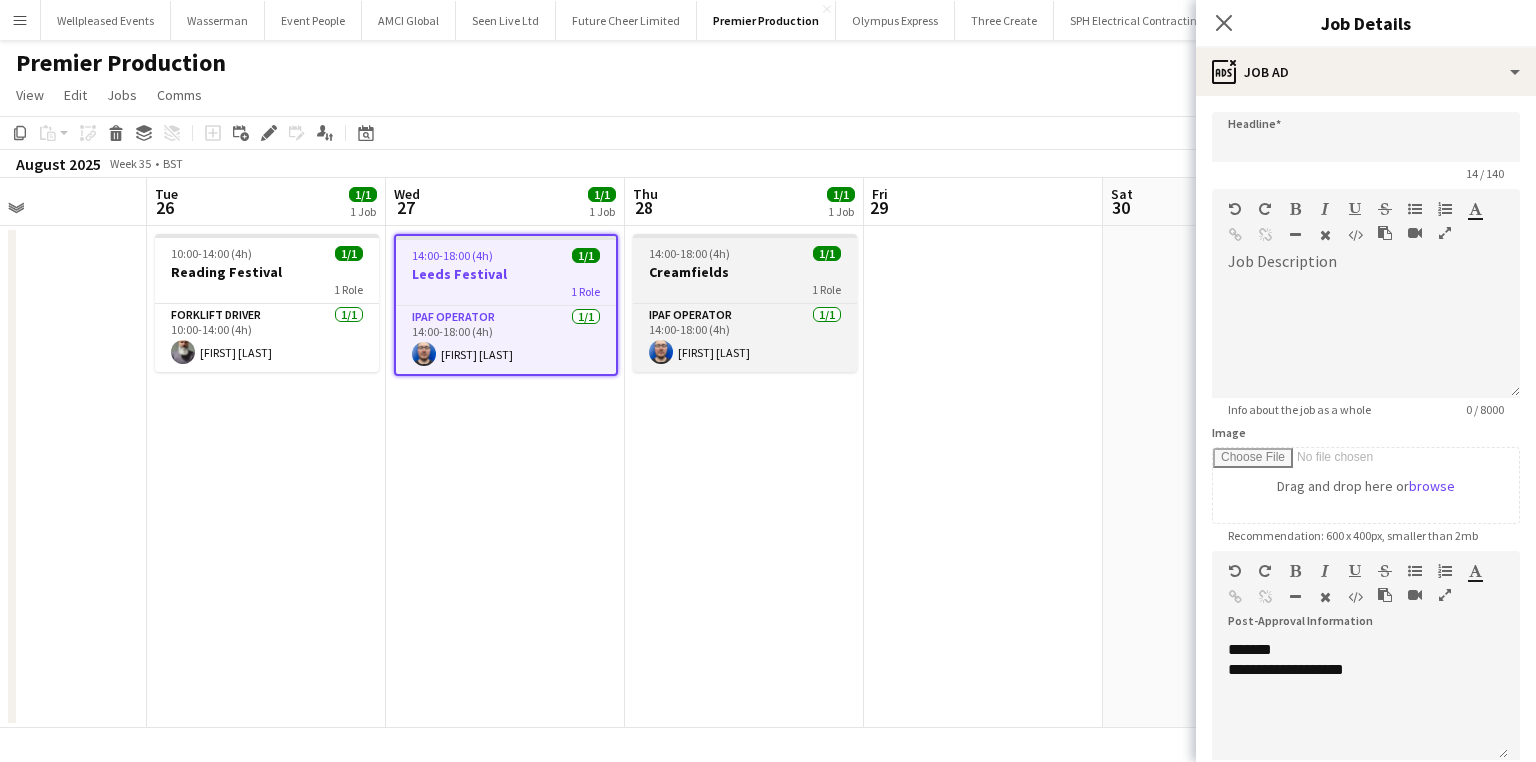 type on "**********" 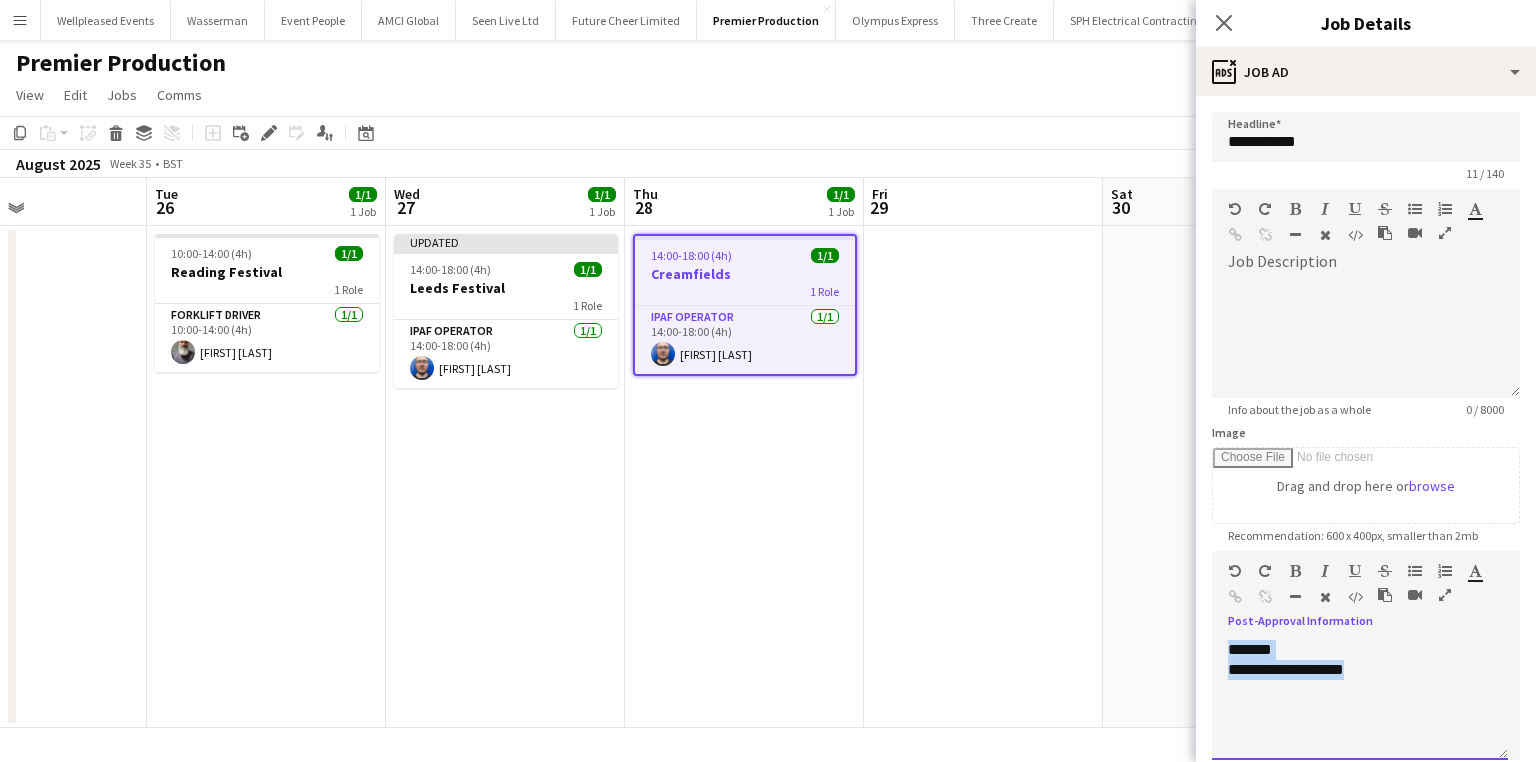 drag, startPoint x: 1424, startPoint y: 691, endPoint x: 810, endPoint y: 567, distance: 626.39606 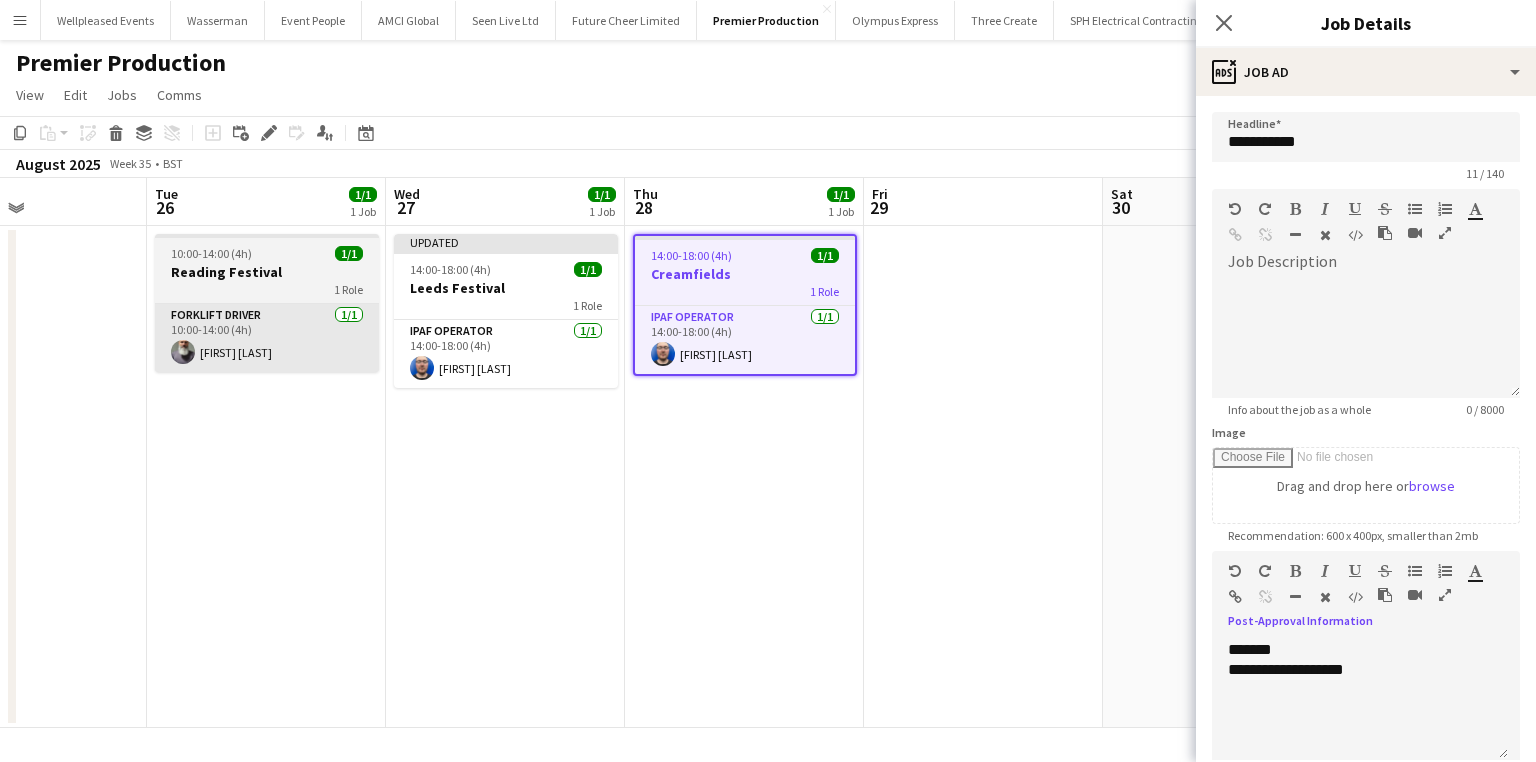 drag, startPoint x: 260, startPoint y: 280, endPoint x: 304, endPoint y: 307, distance: 51.62364 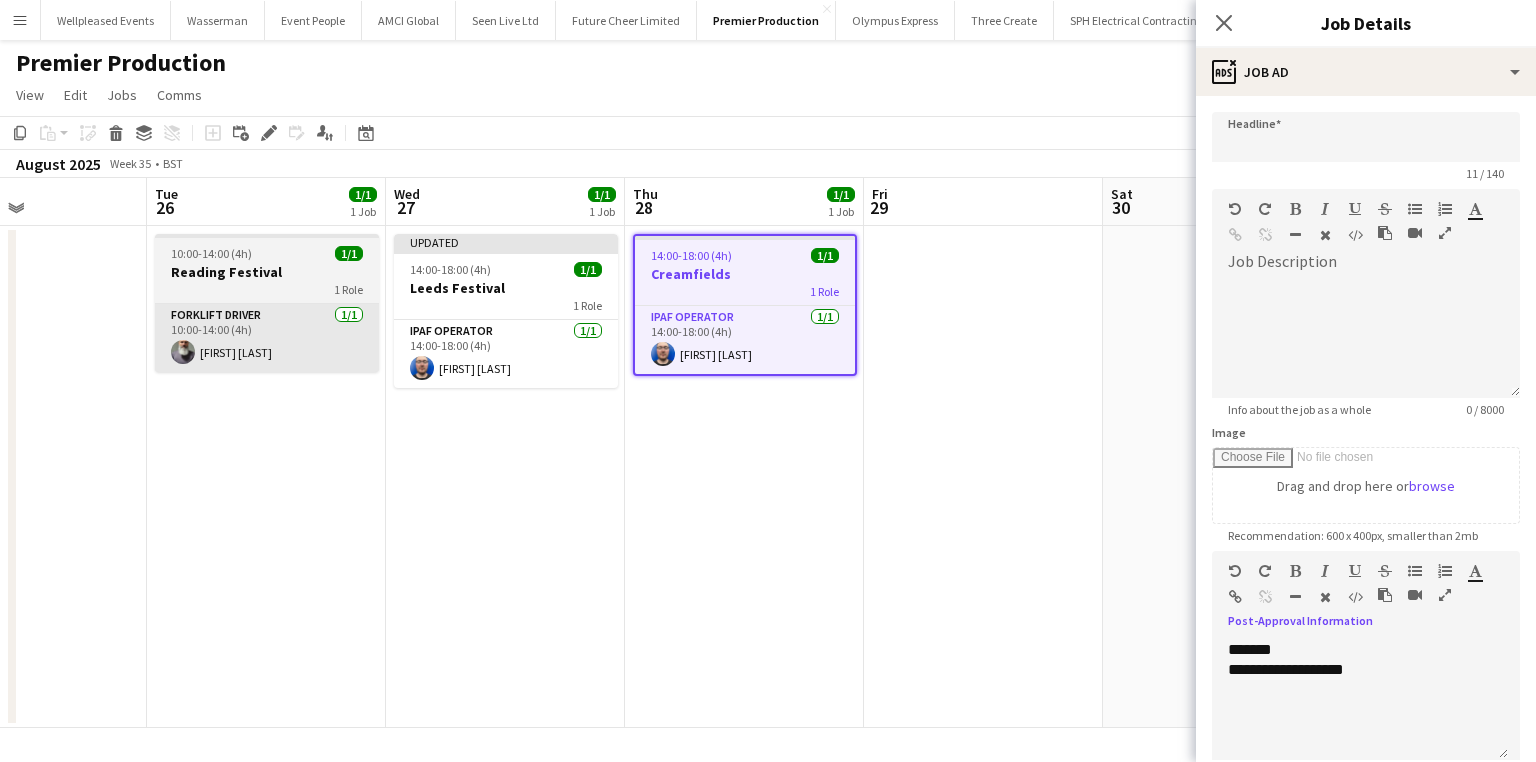 type on "**********" 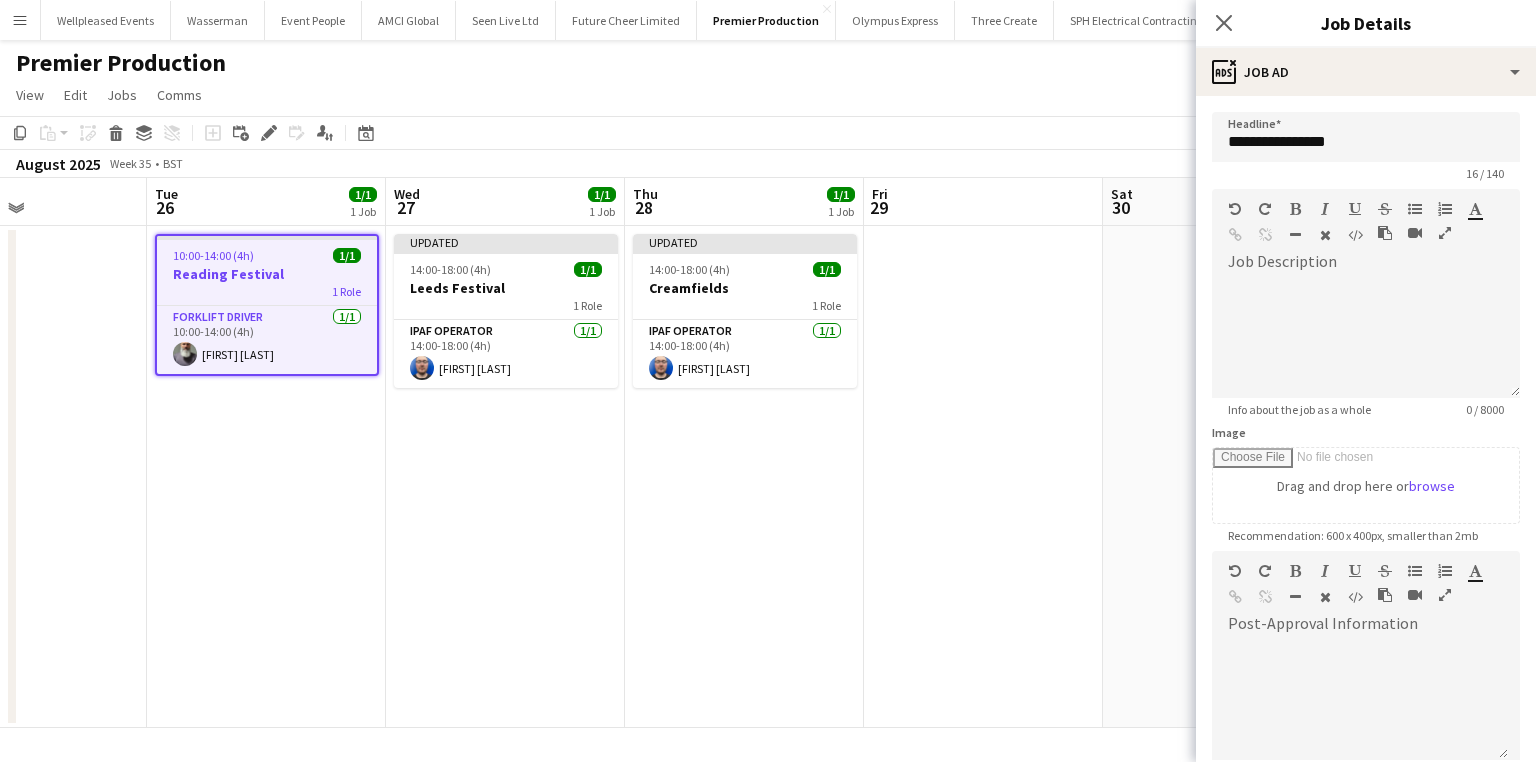 scroll, scrollTop: 0, scrollLeft: 808, axis: horizontal 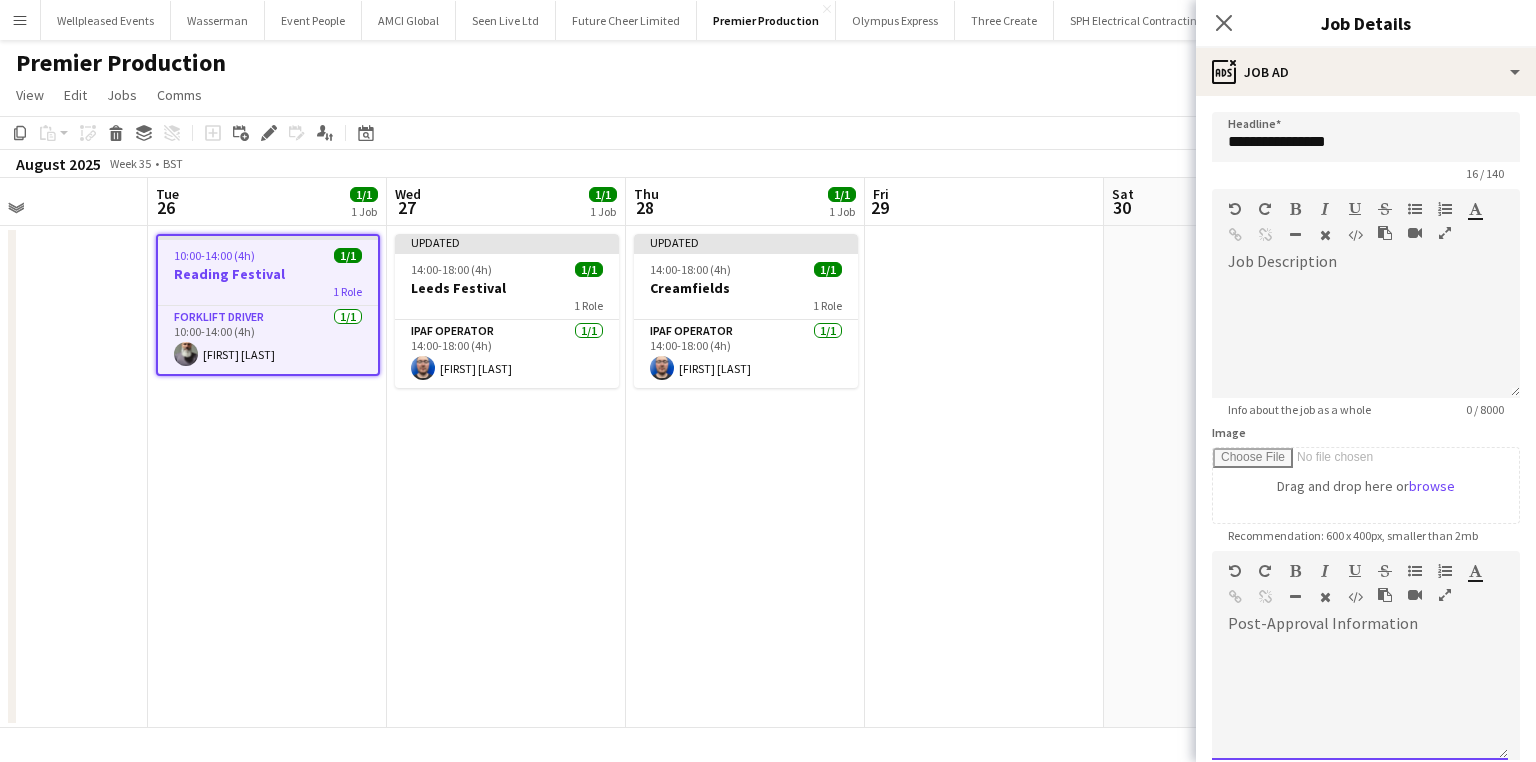 click at bounding box center [1360, 700] 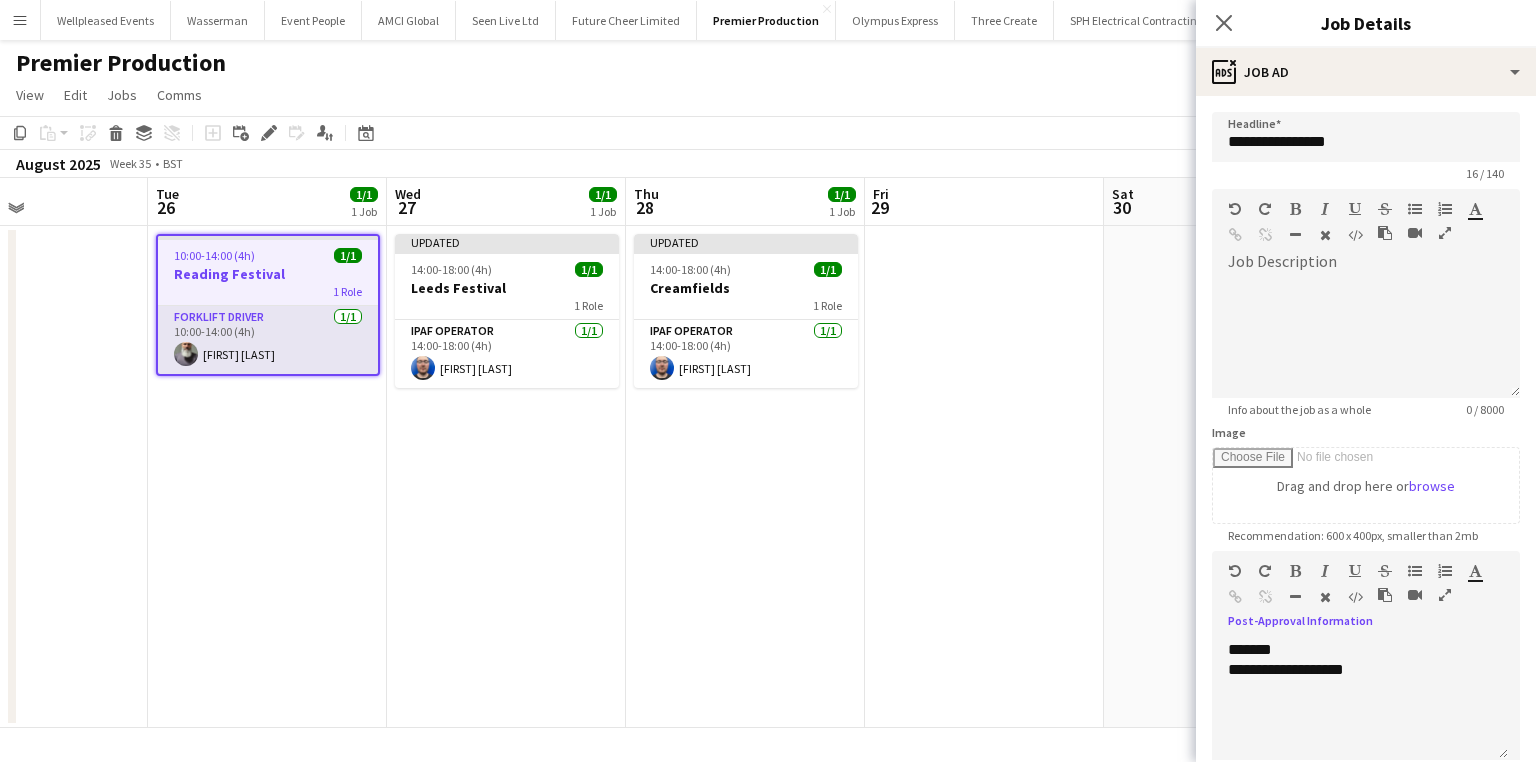 click on "Forklift Driver   1/1   10:00-14:00 (4h)
[FIRST] [LAST]" at bounding box center [268, 340] 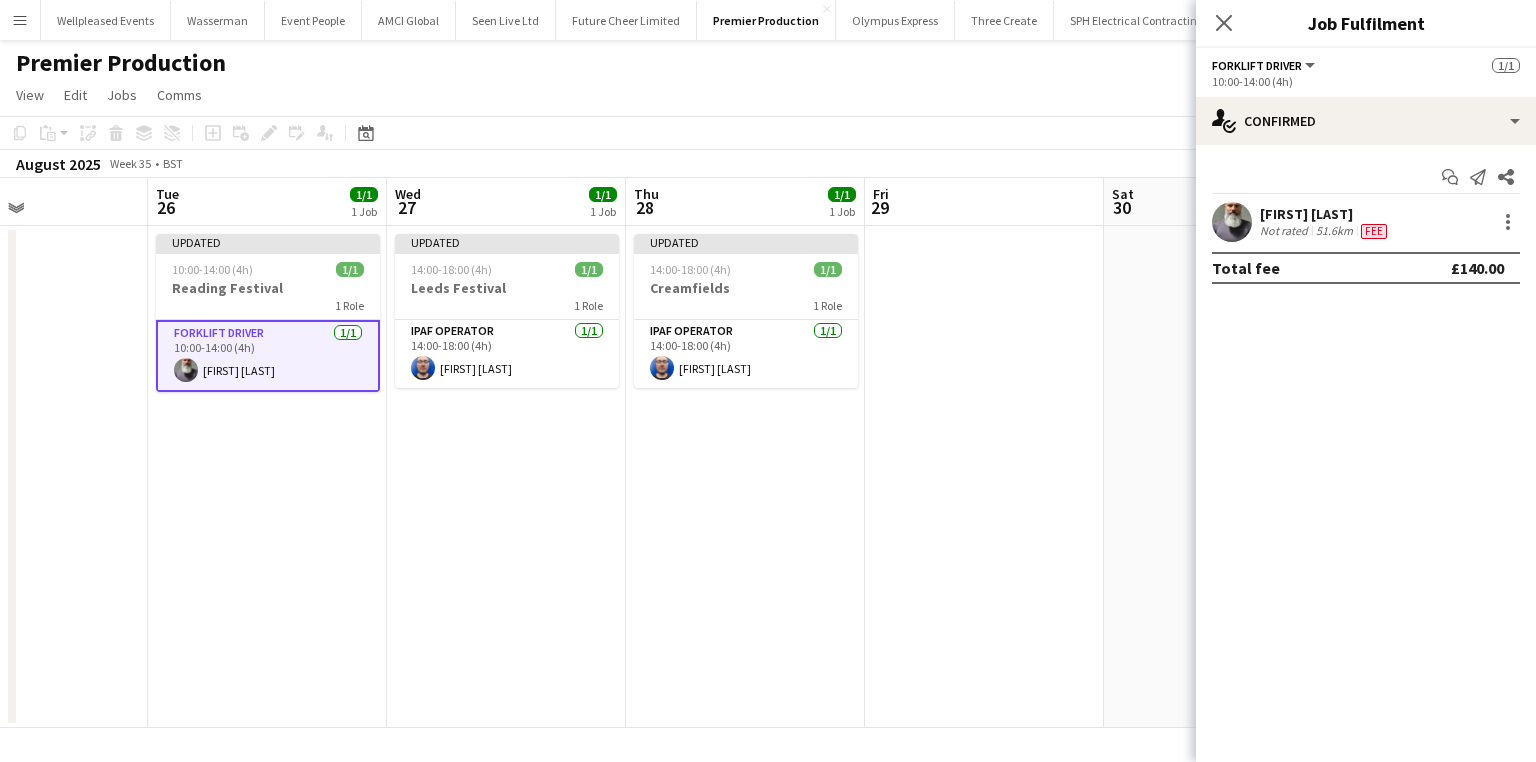 click on "Forklift Driver   1/1   10:00-14:00 (4h)
[FIRST] [LAST]" at bounding box center (268, 356) 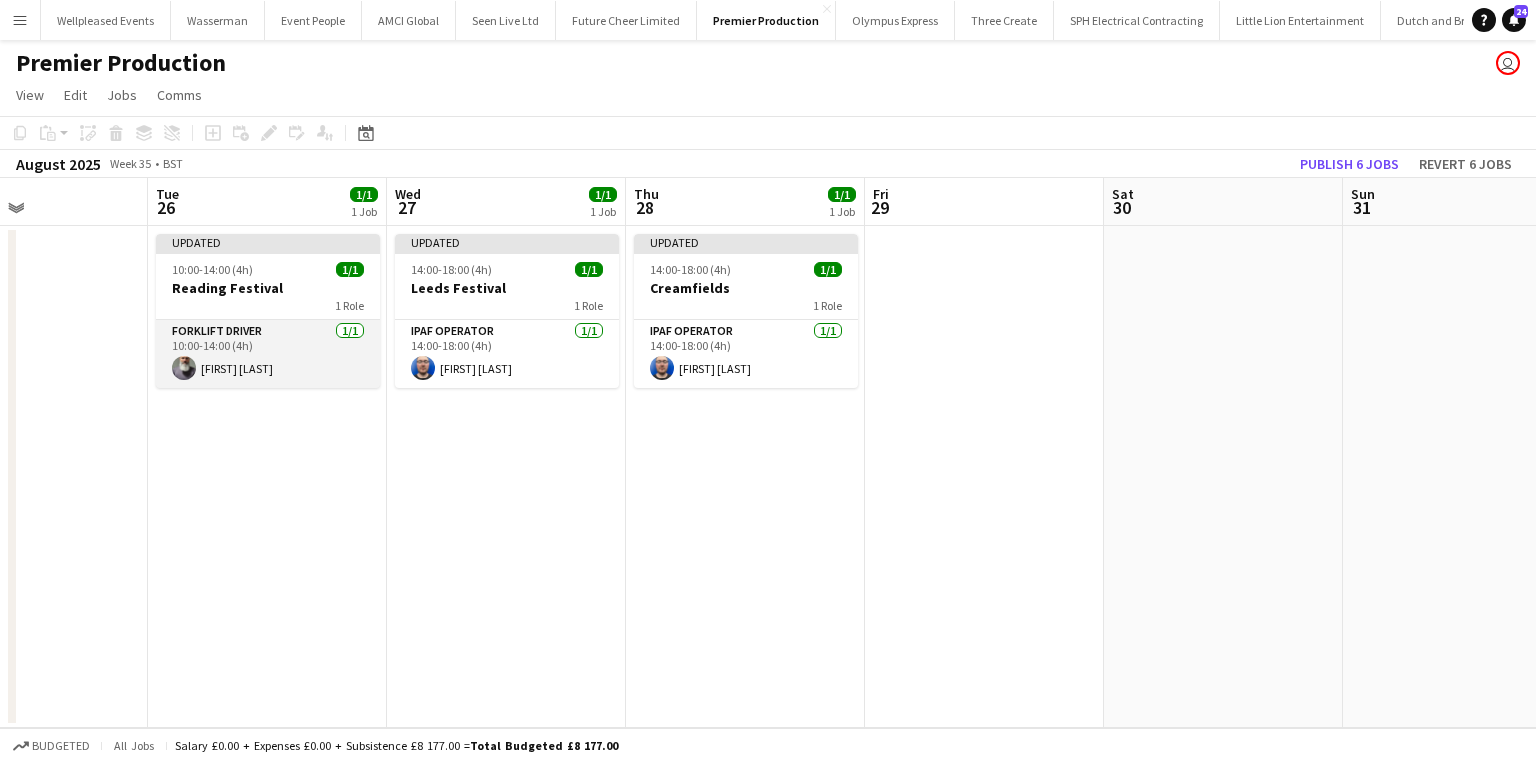 click on "Forklift Driver   1/1   10:00-14:00 (4h)
[FIRST] [LAST]" at bounding box center (268, 354) 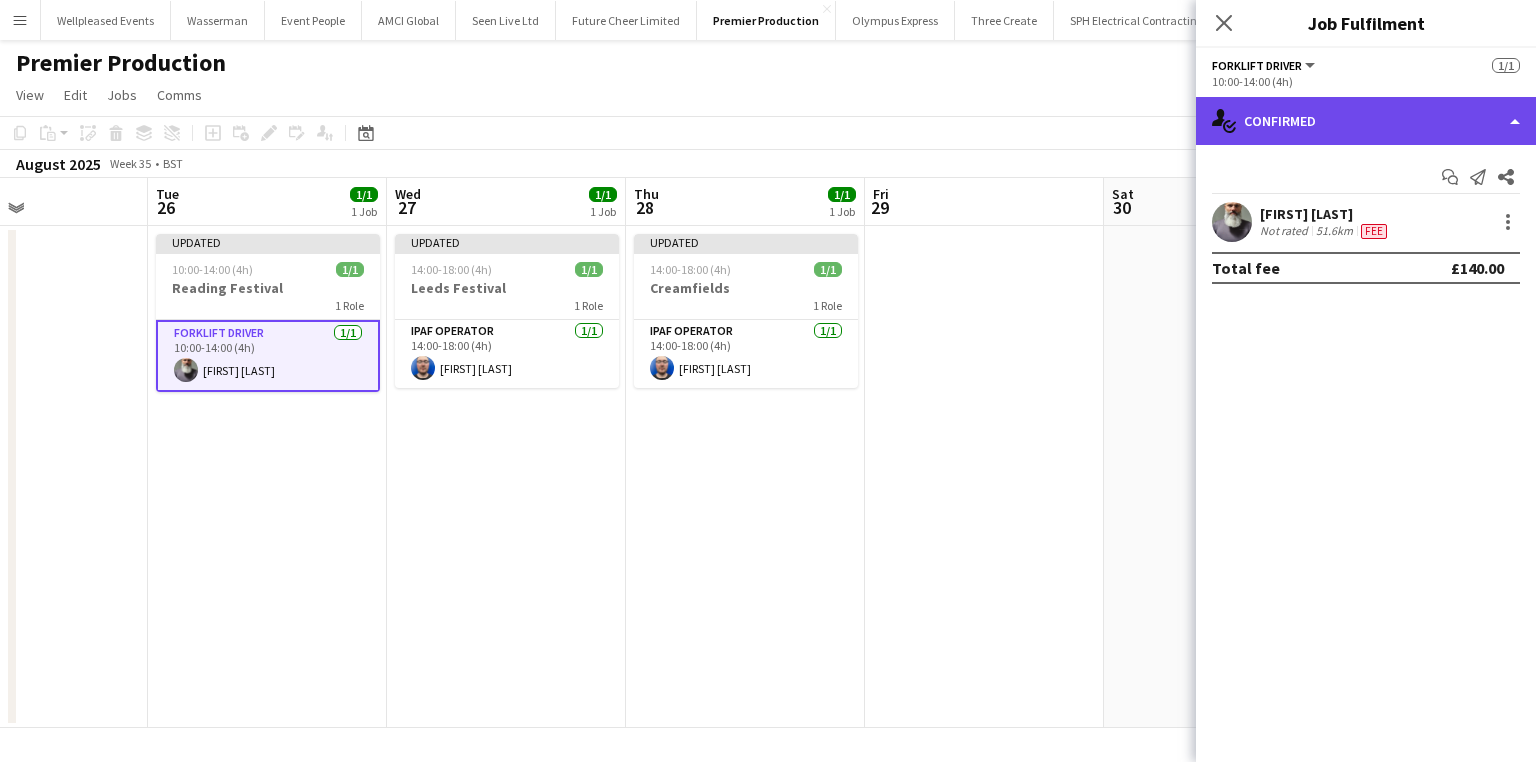 click on "single-neutral-actions-check-2
Confirmed" 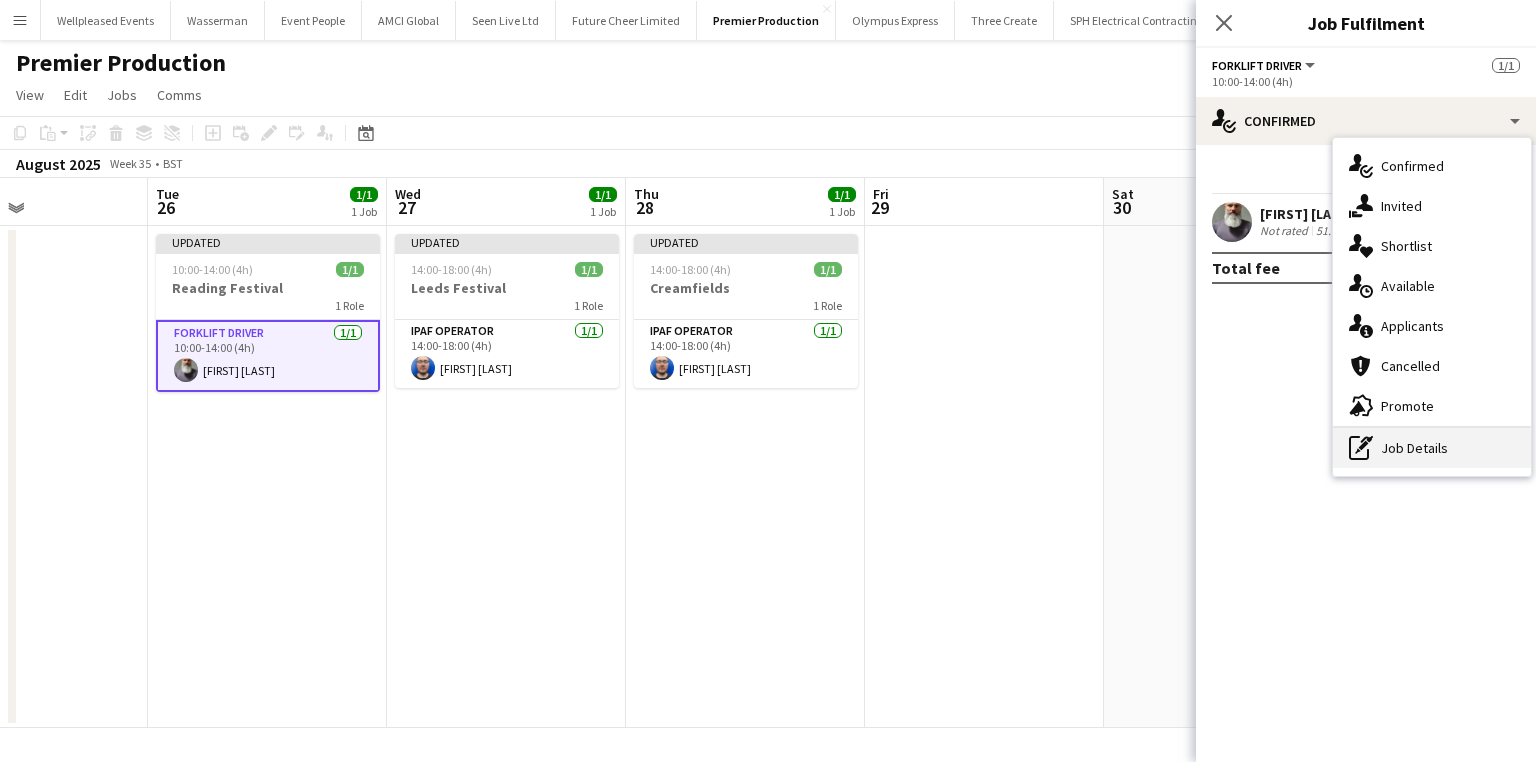 click on "pen-write" 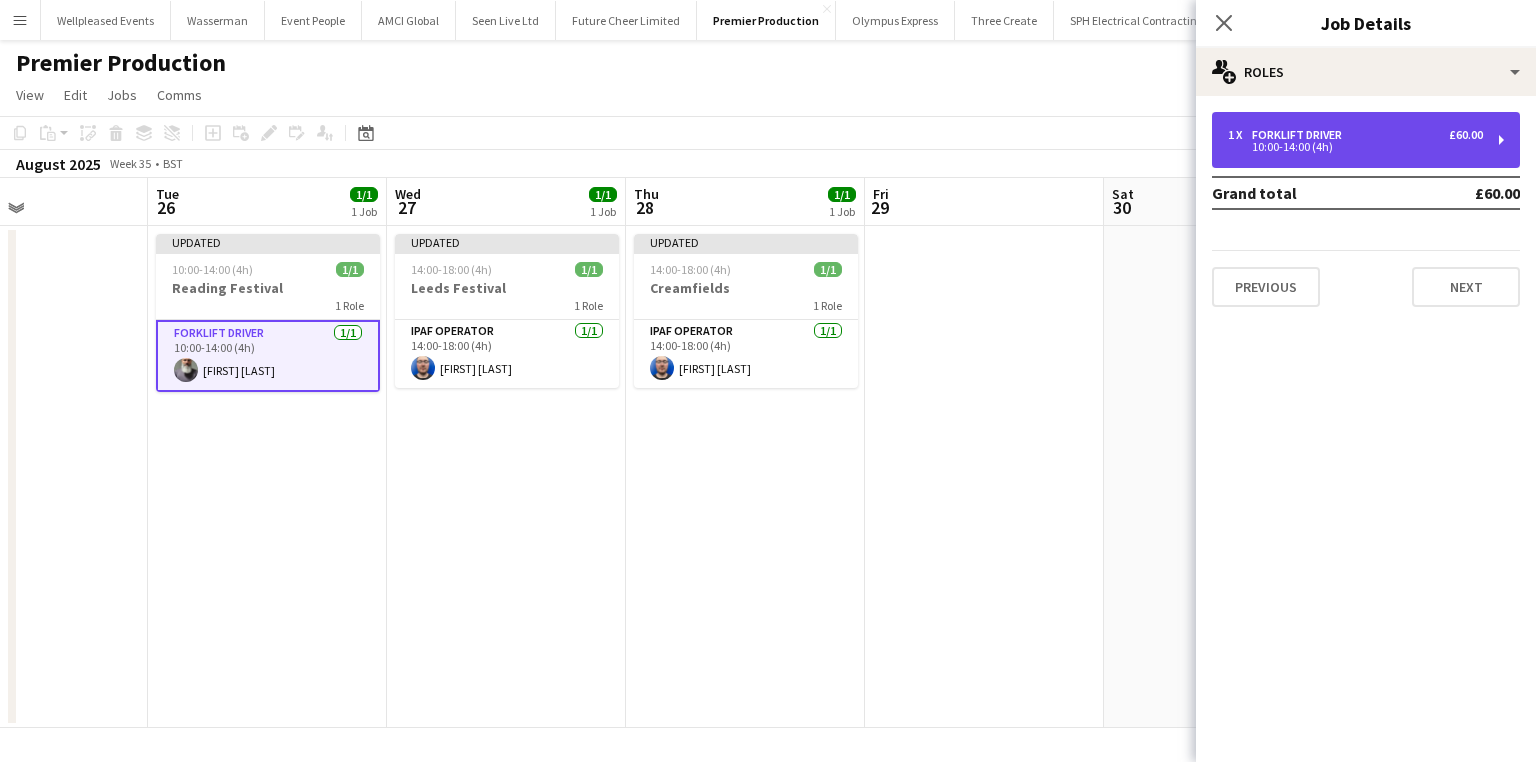 click on "1 x   Forklift Driver   £60.00   10:00-14:00 (4h)" at bounding box center (1366, 140) 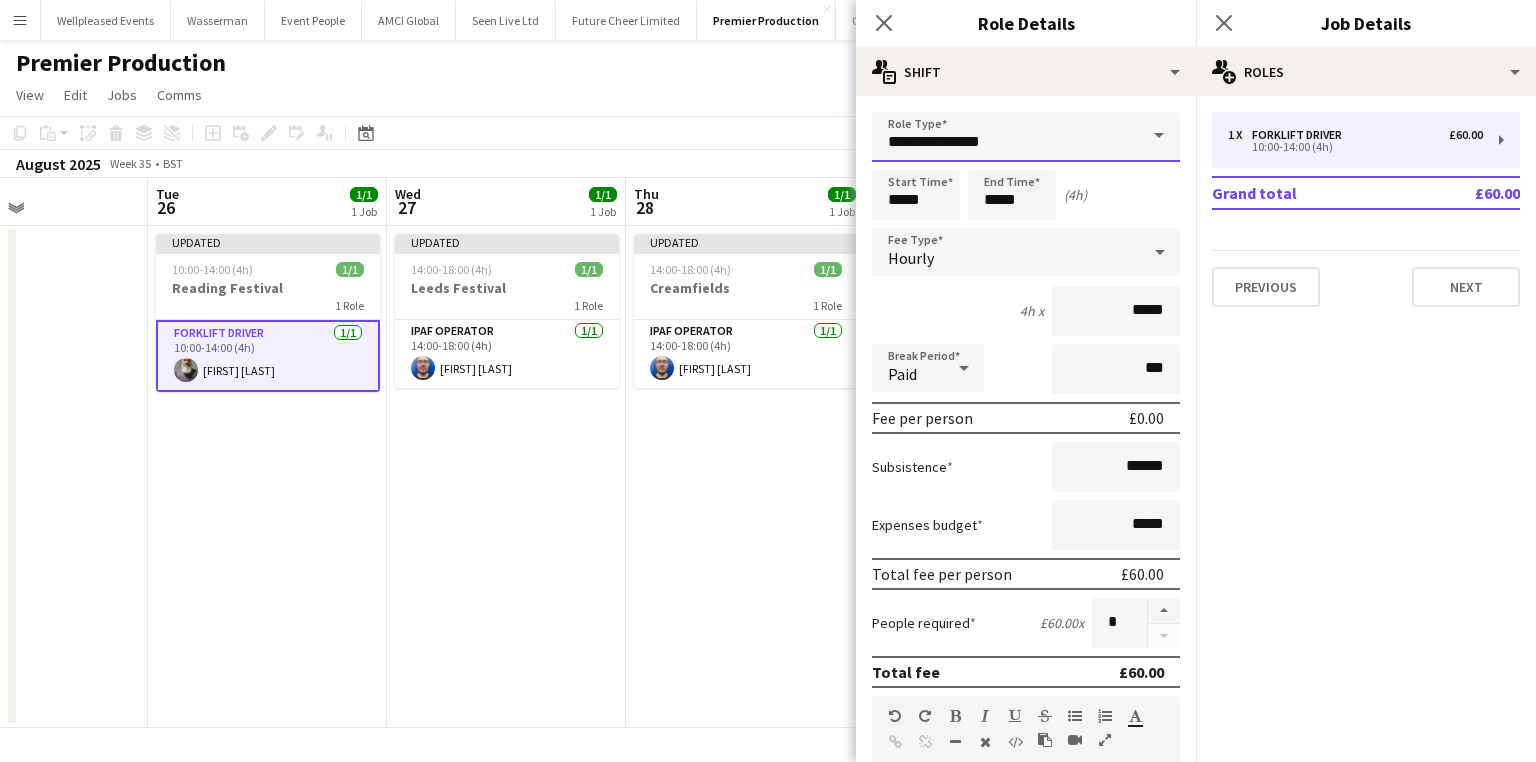 click on "**********" at bounding box center (1026, 137) 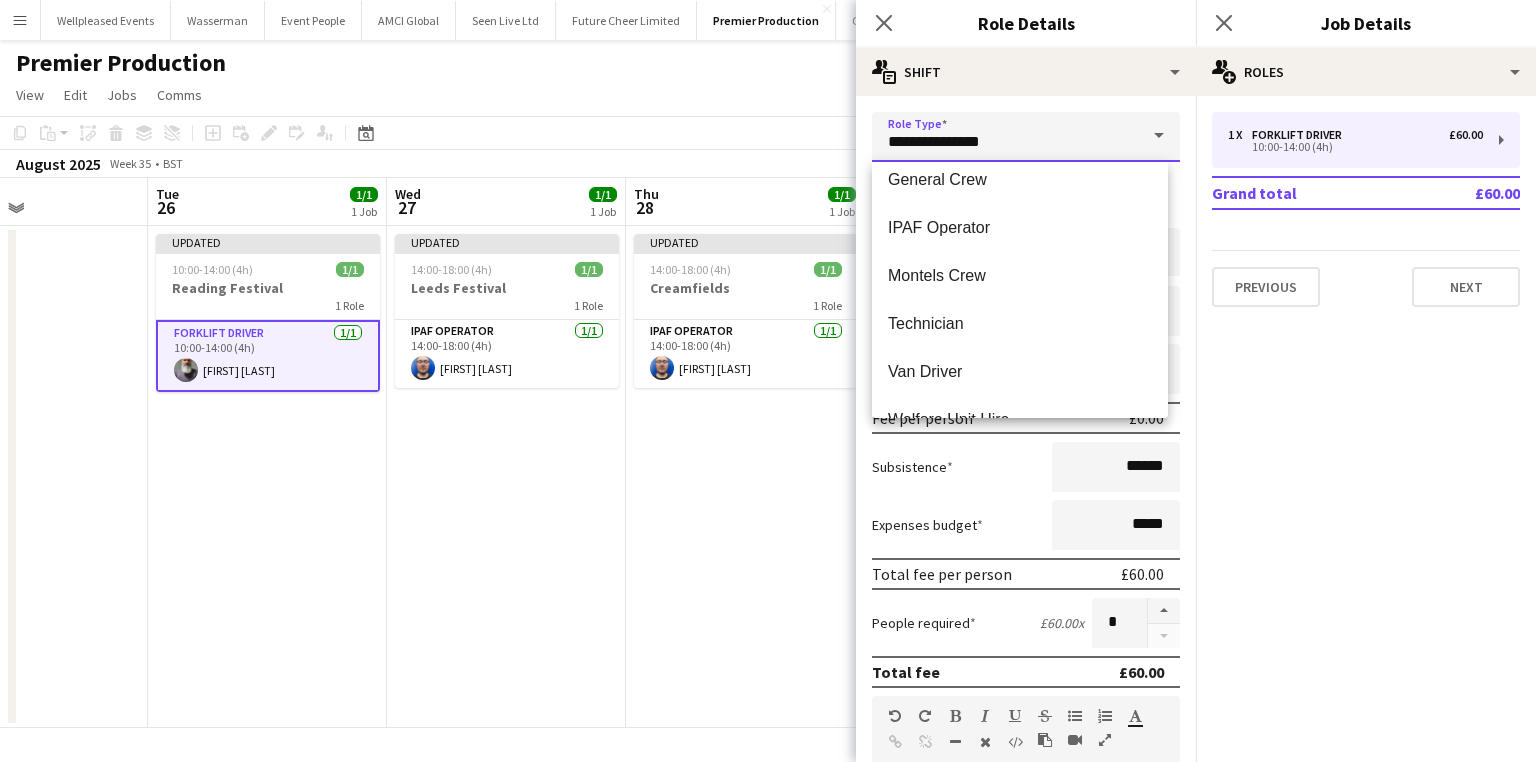 scroll, scrollTop: 384, scrollLeft: 0, axis: vertical 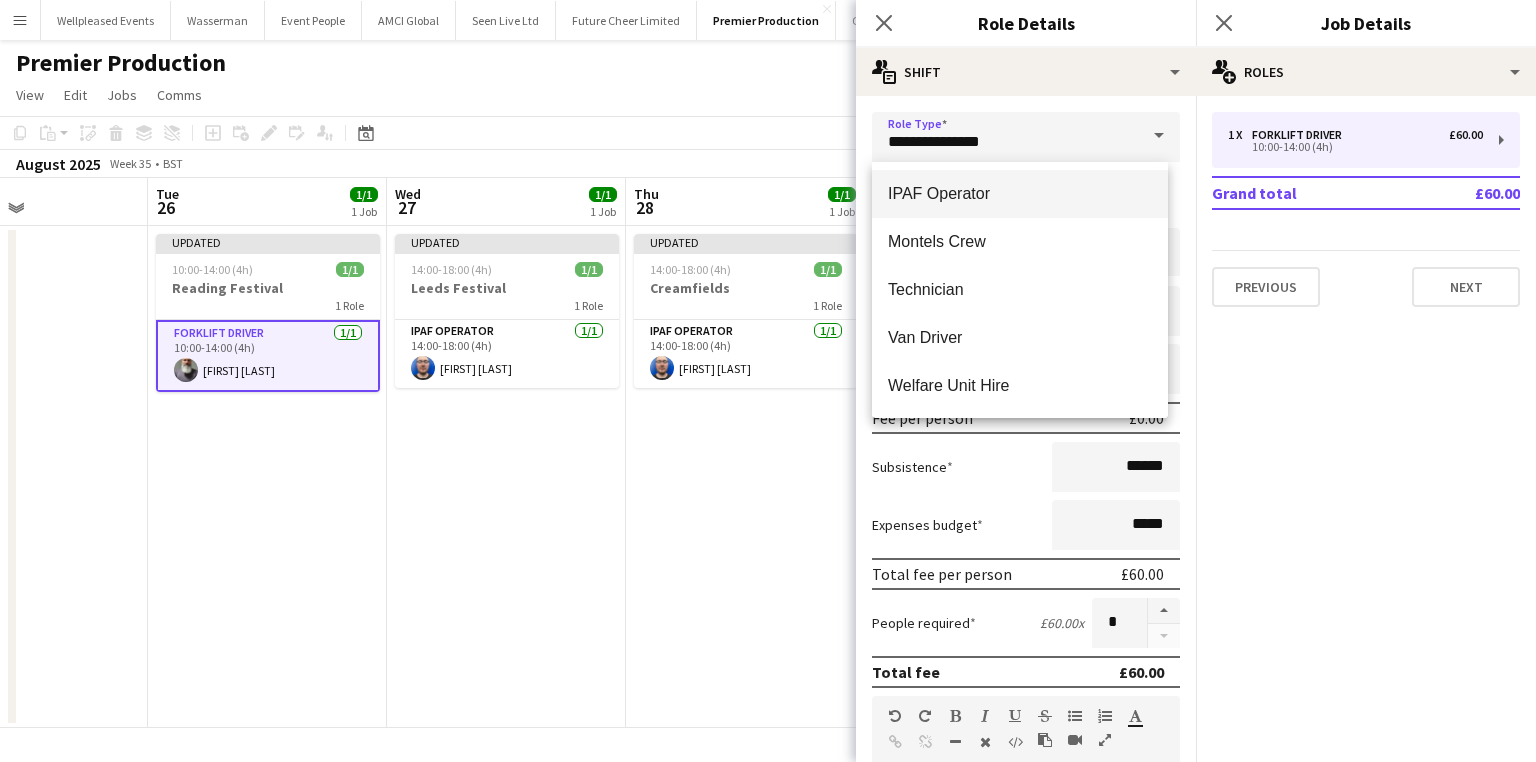 click on "IPAF Operator" at bounding box center (1020, 194) 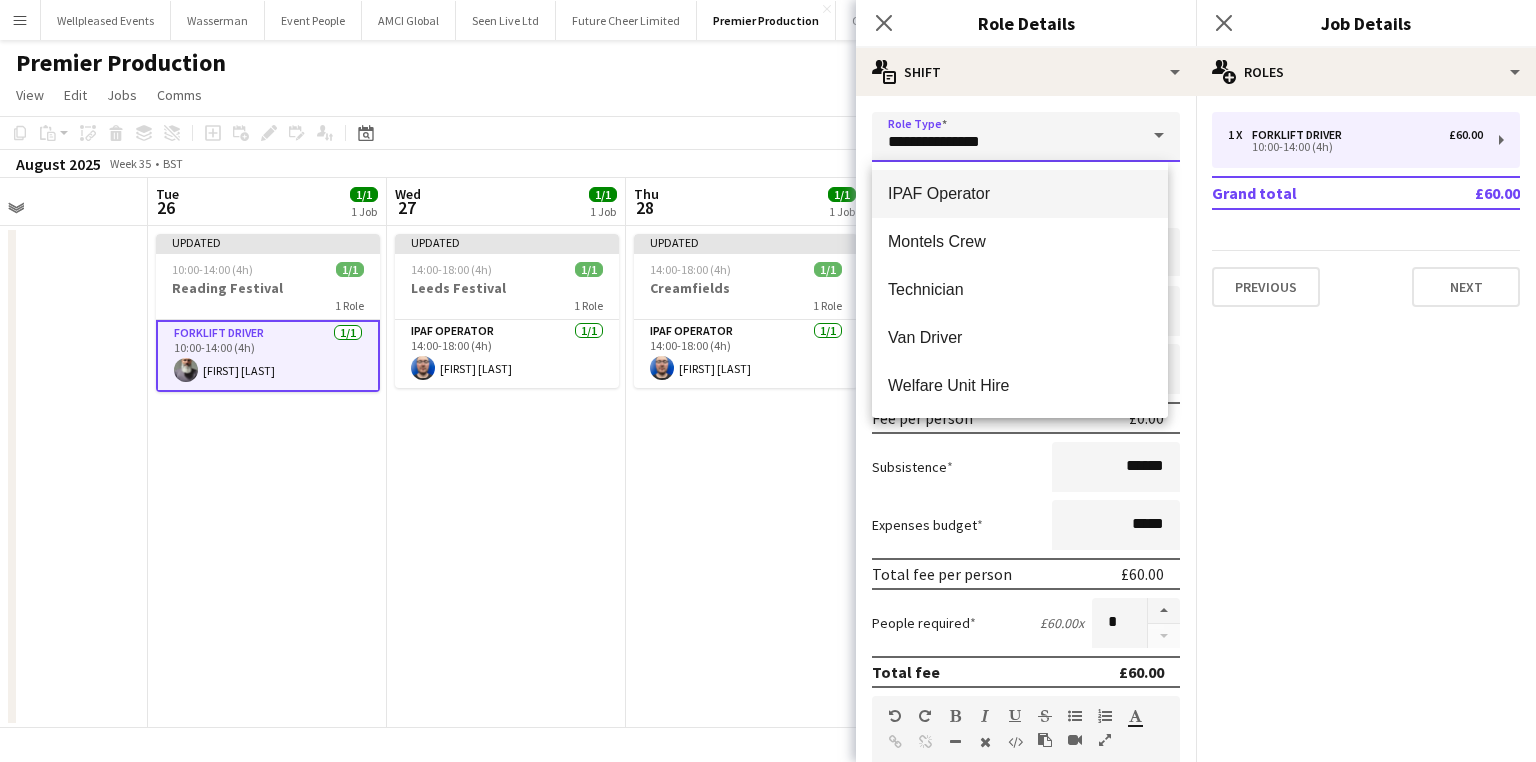 type on "**********" 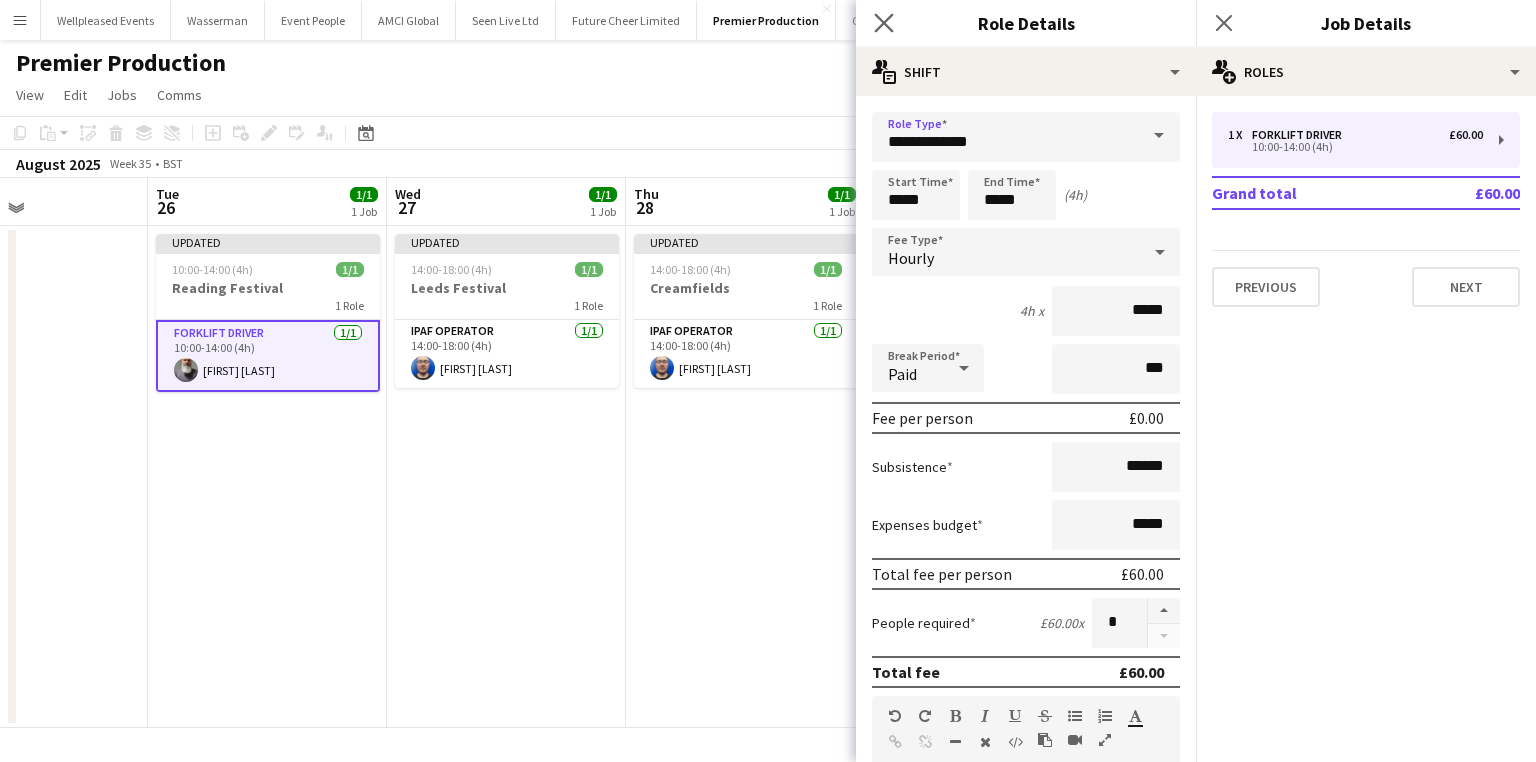 click on "Close pop-in" 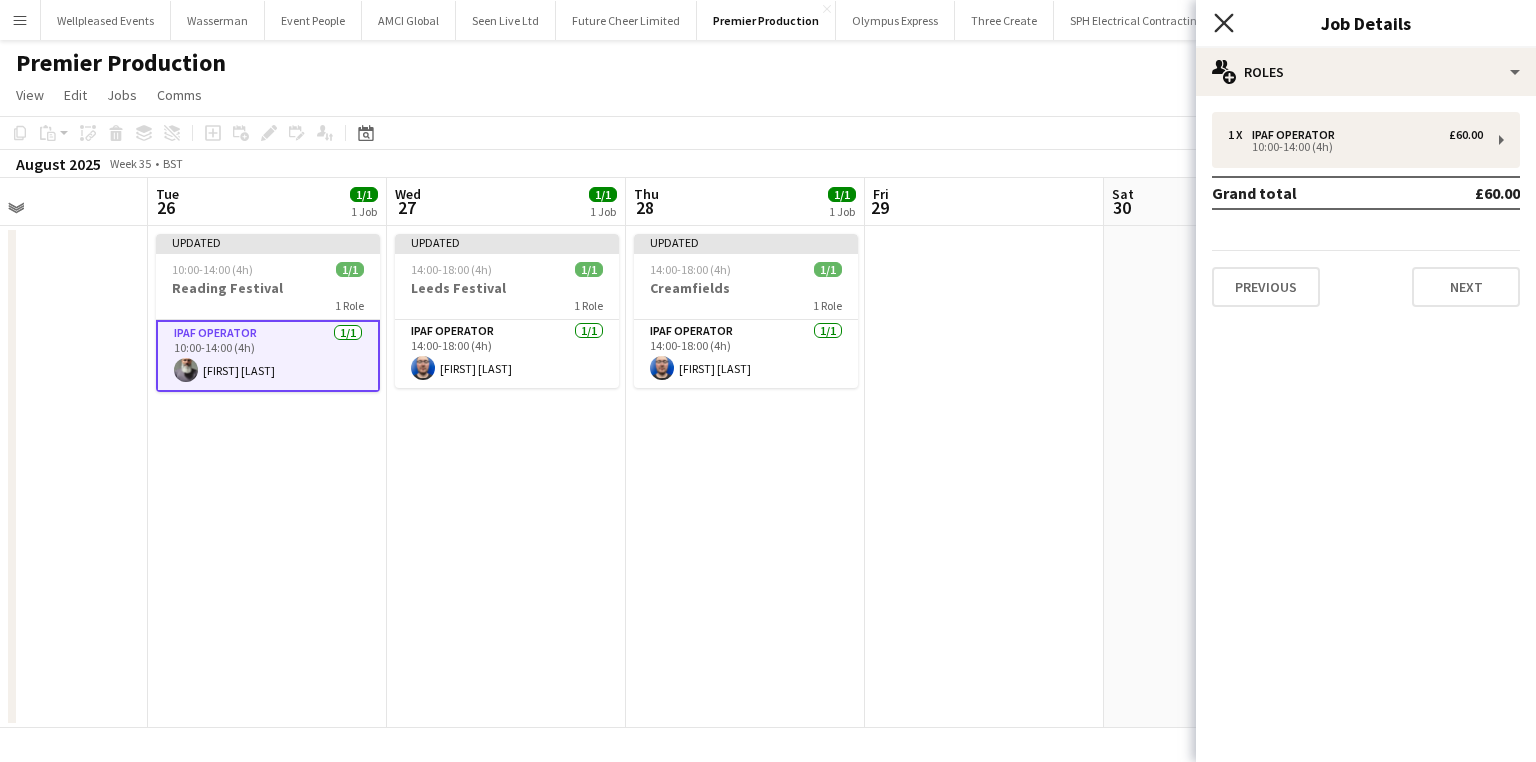 drag, startPoint x: 1224, startPoint y: 24, endPoint x: 1236, endPoint y: 24, distance: 12 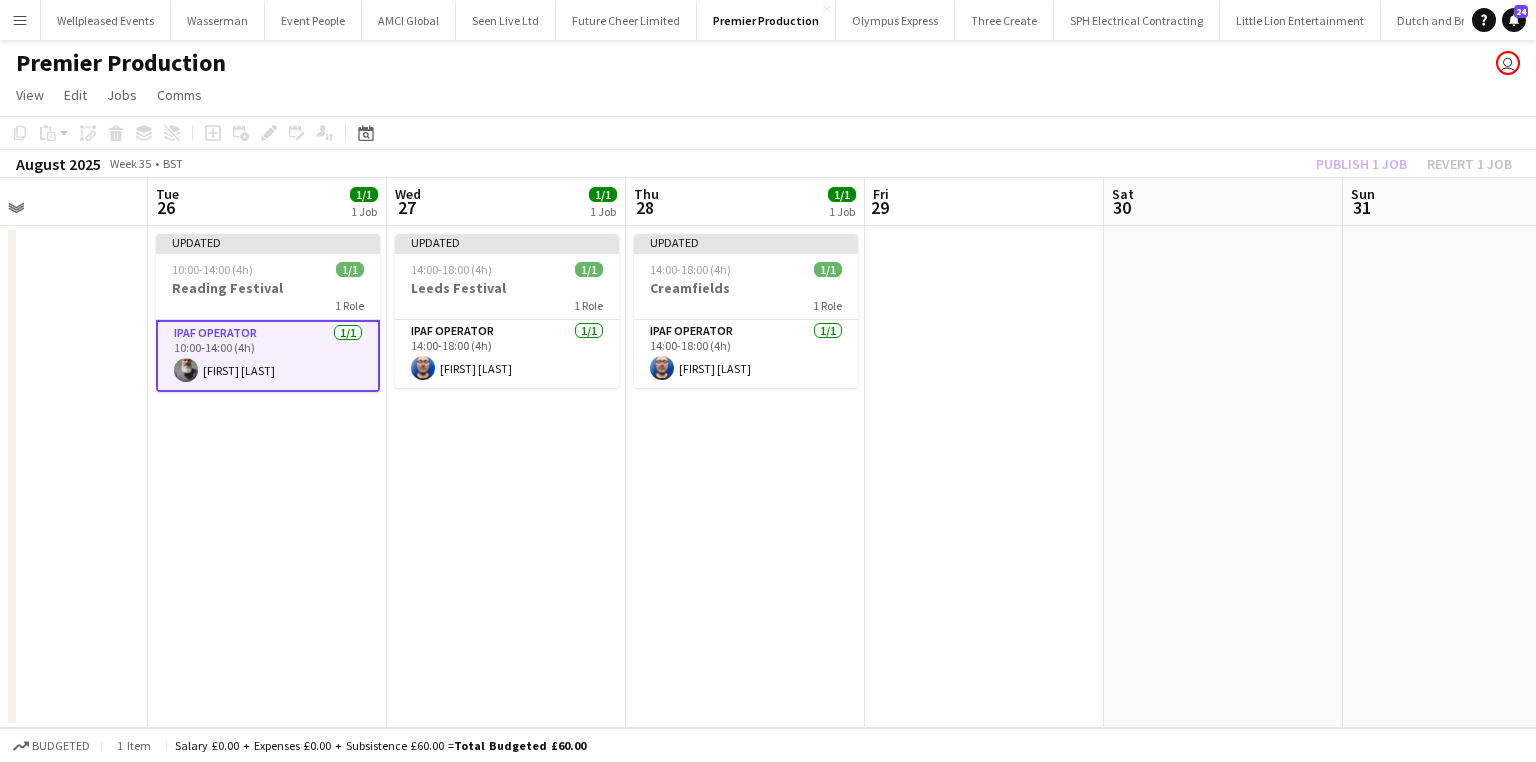 click on "Publish 1 job   Revert 1 job" 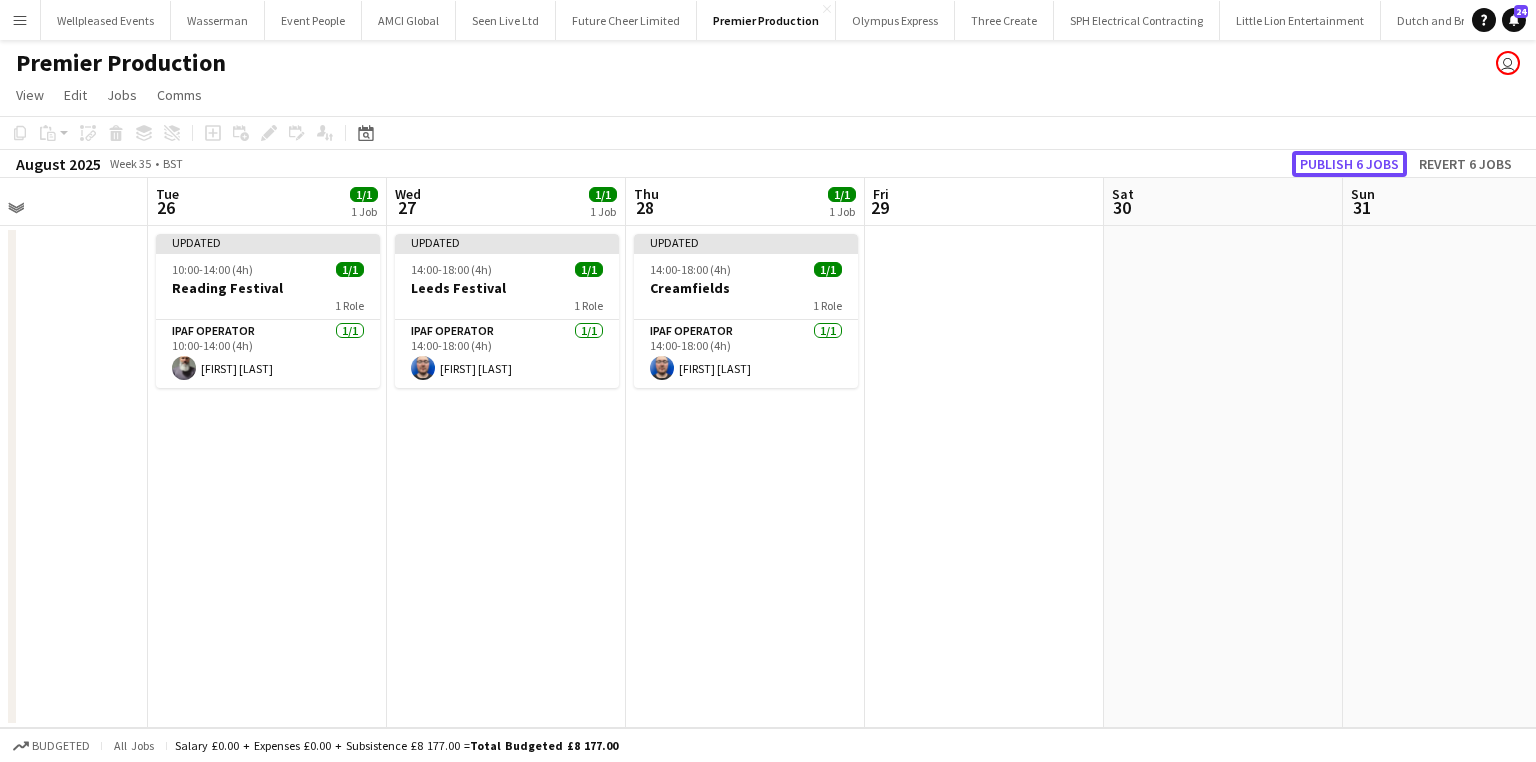 click on "Publish 6 jobs" 